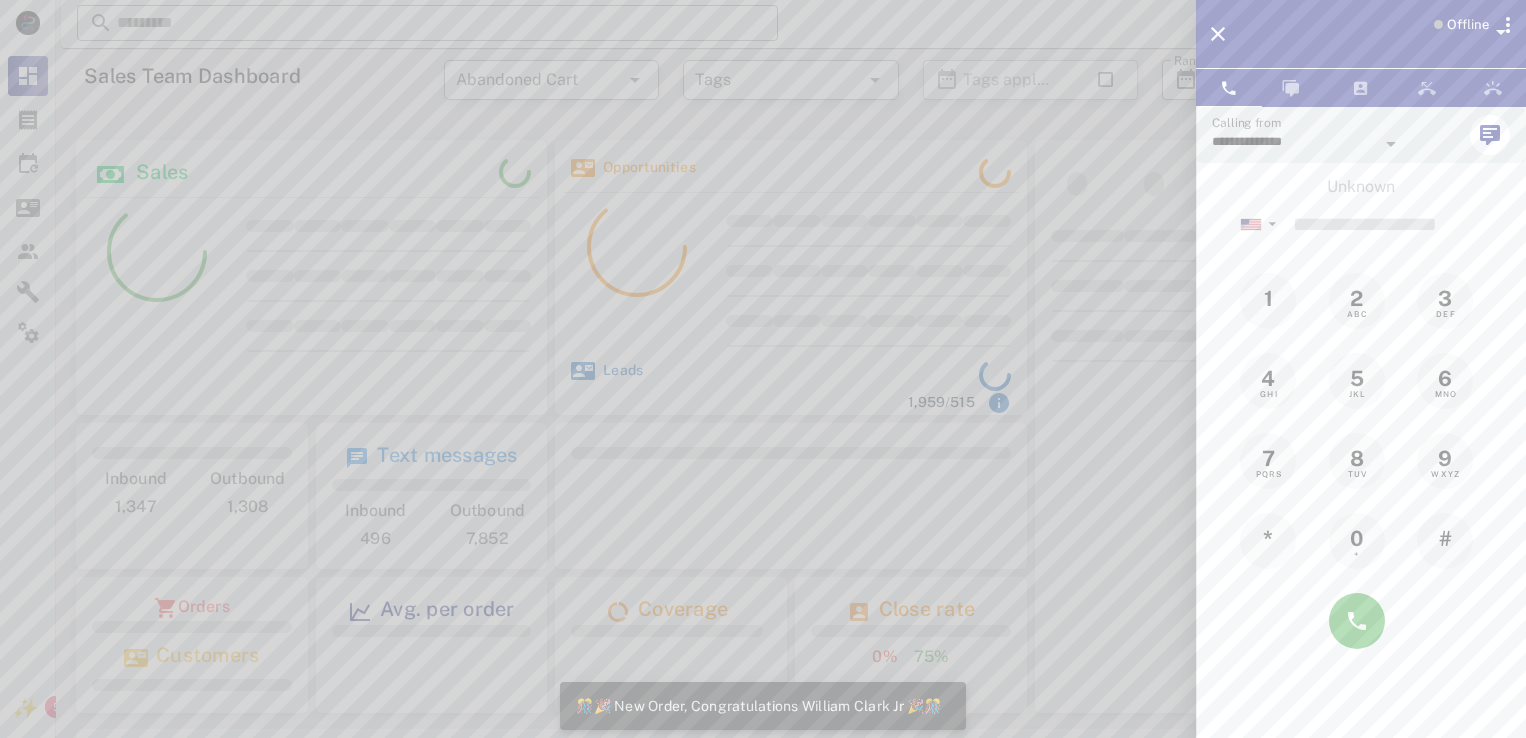 scroll, scrollTop: 507, scrollLeft: 0, axis: vertical 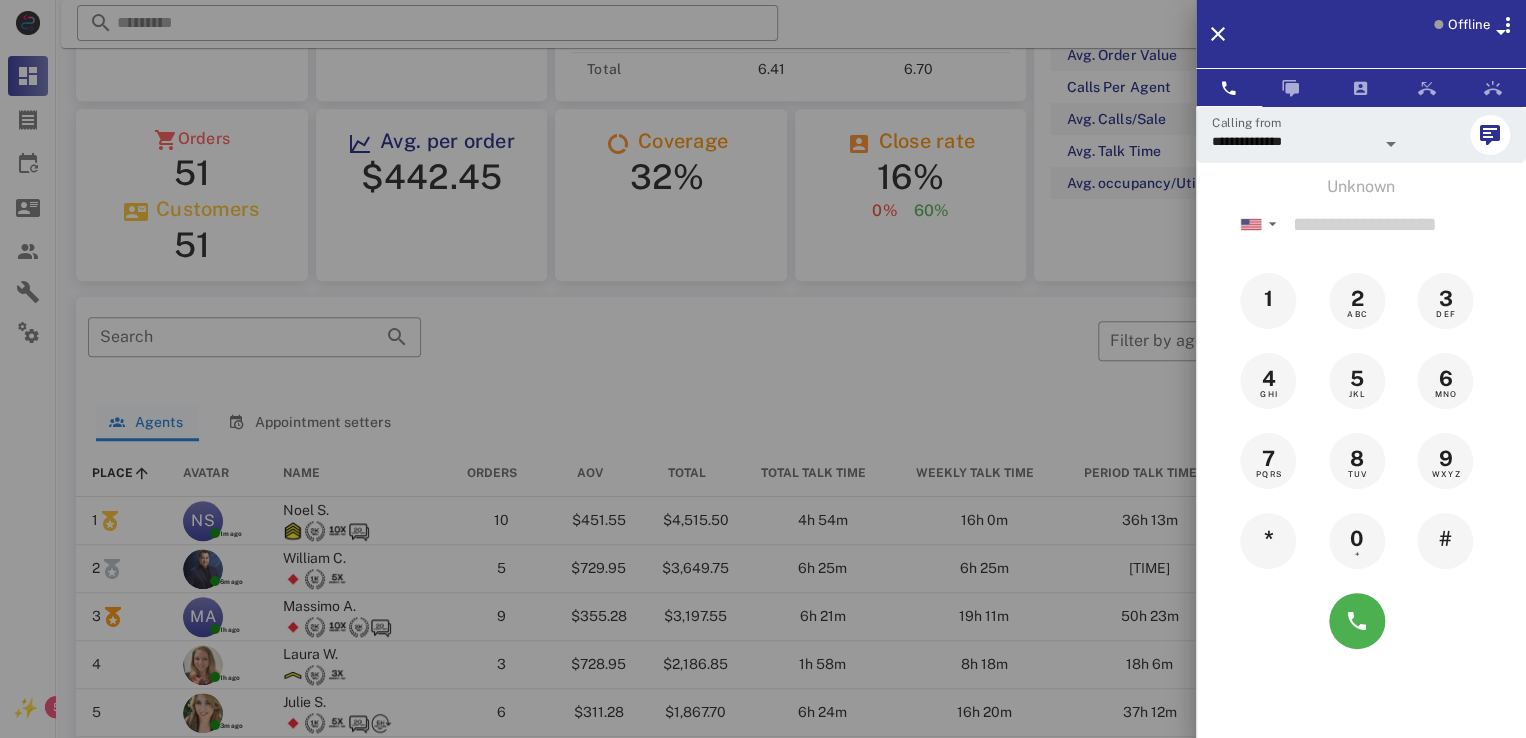 click at bounding box center (763, 369) 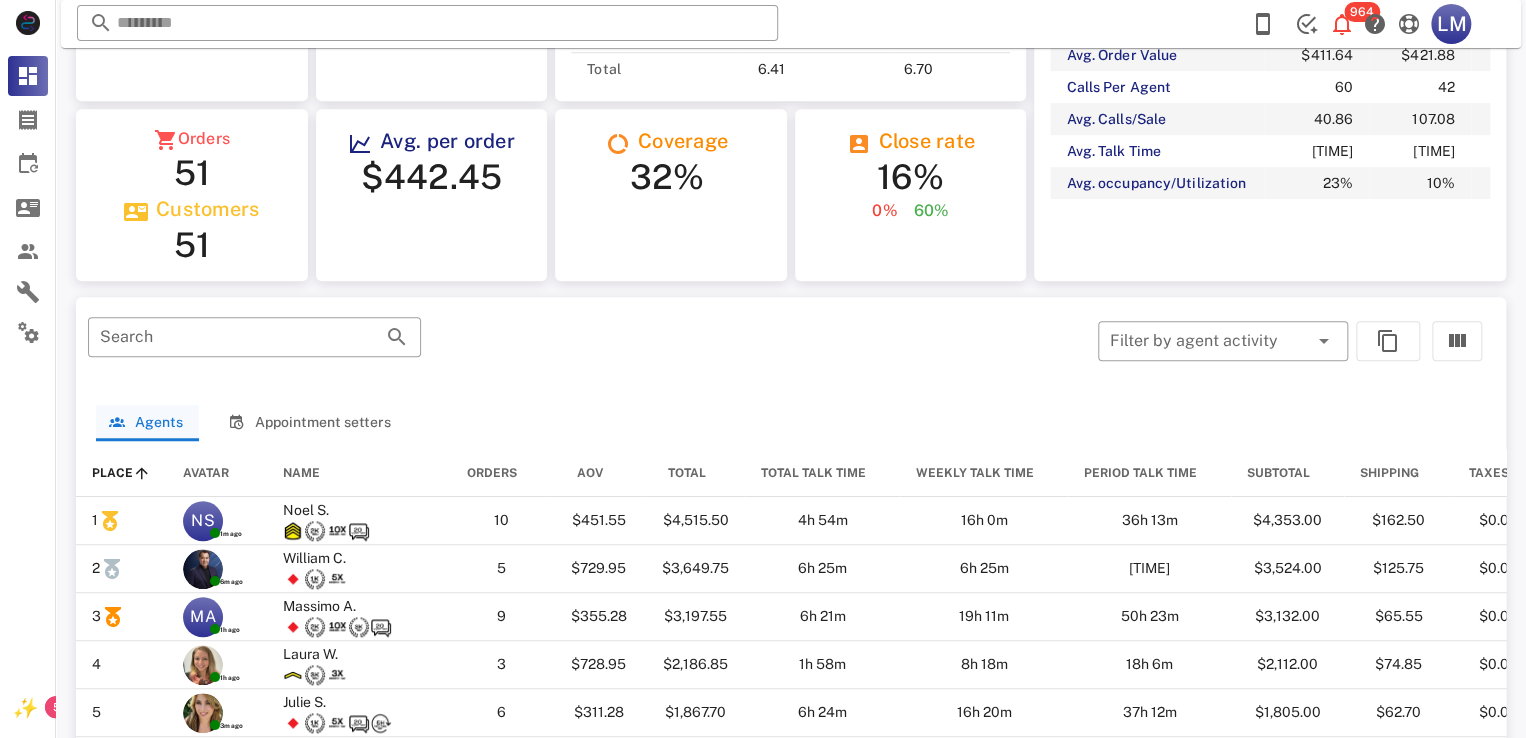 scroll, scrollTop: 286, scrollLeft: 405, axis: both 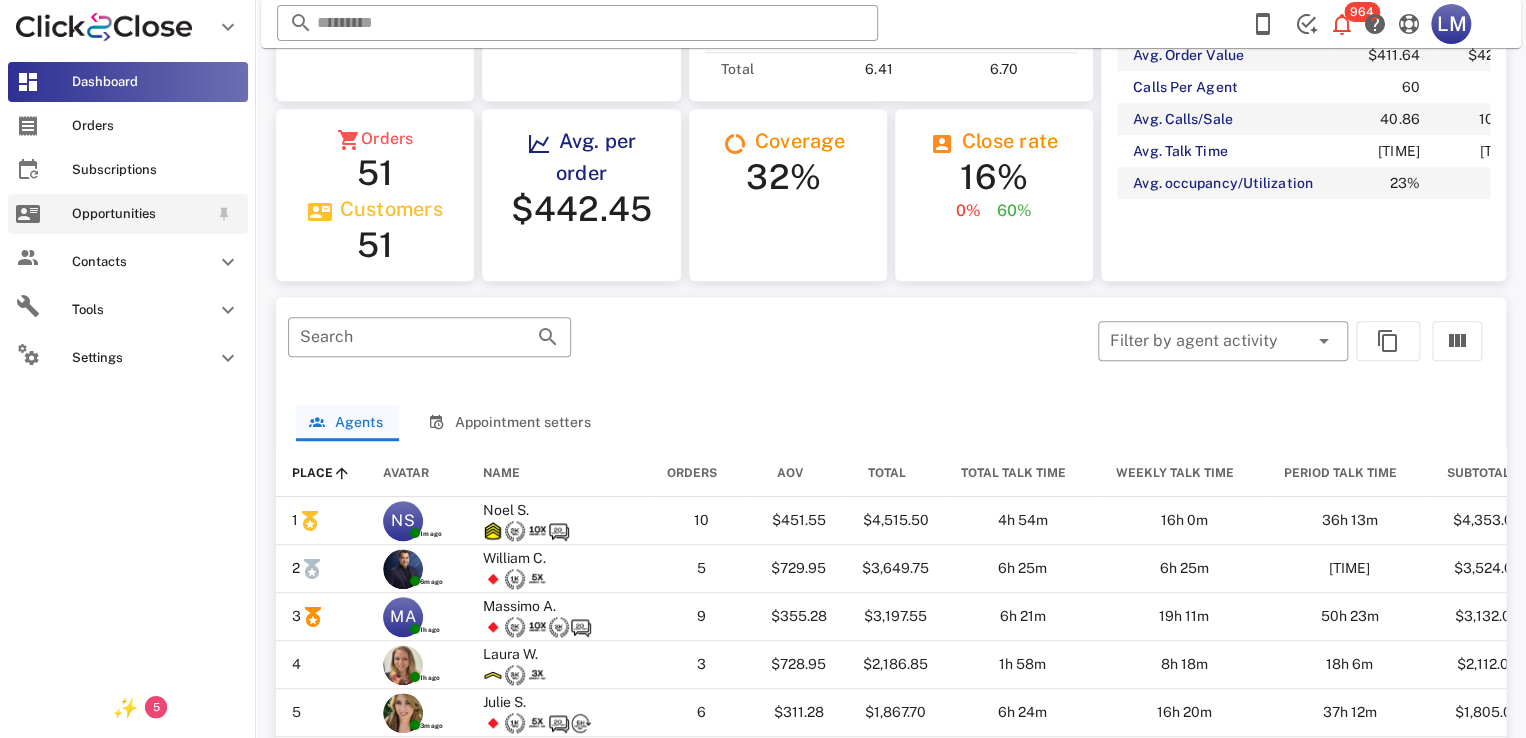 click on "Opportunities" at bounding box center (140, 214) 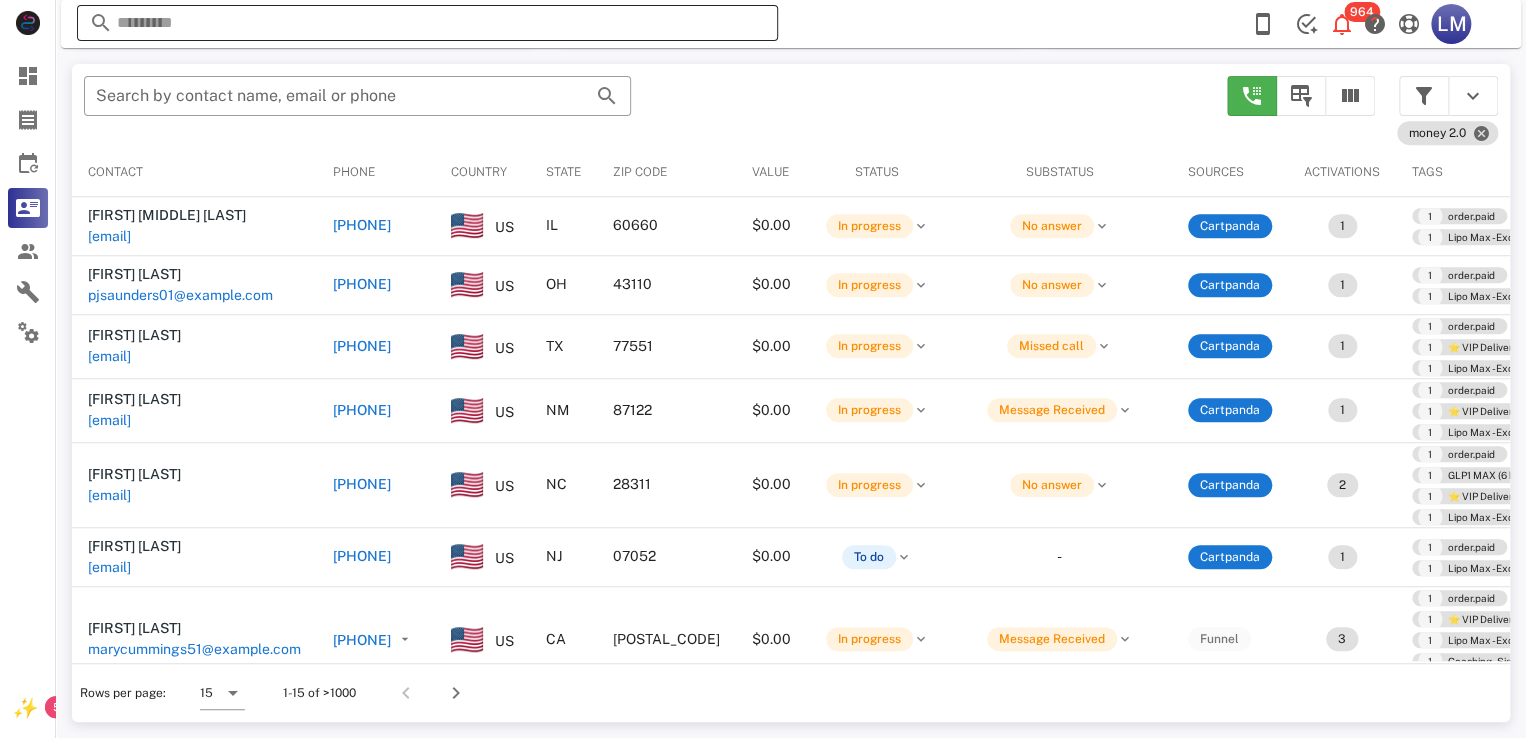scroll, scrollTop: 377, scrollLeft: 0, axis: vertical 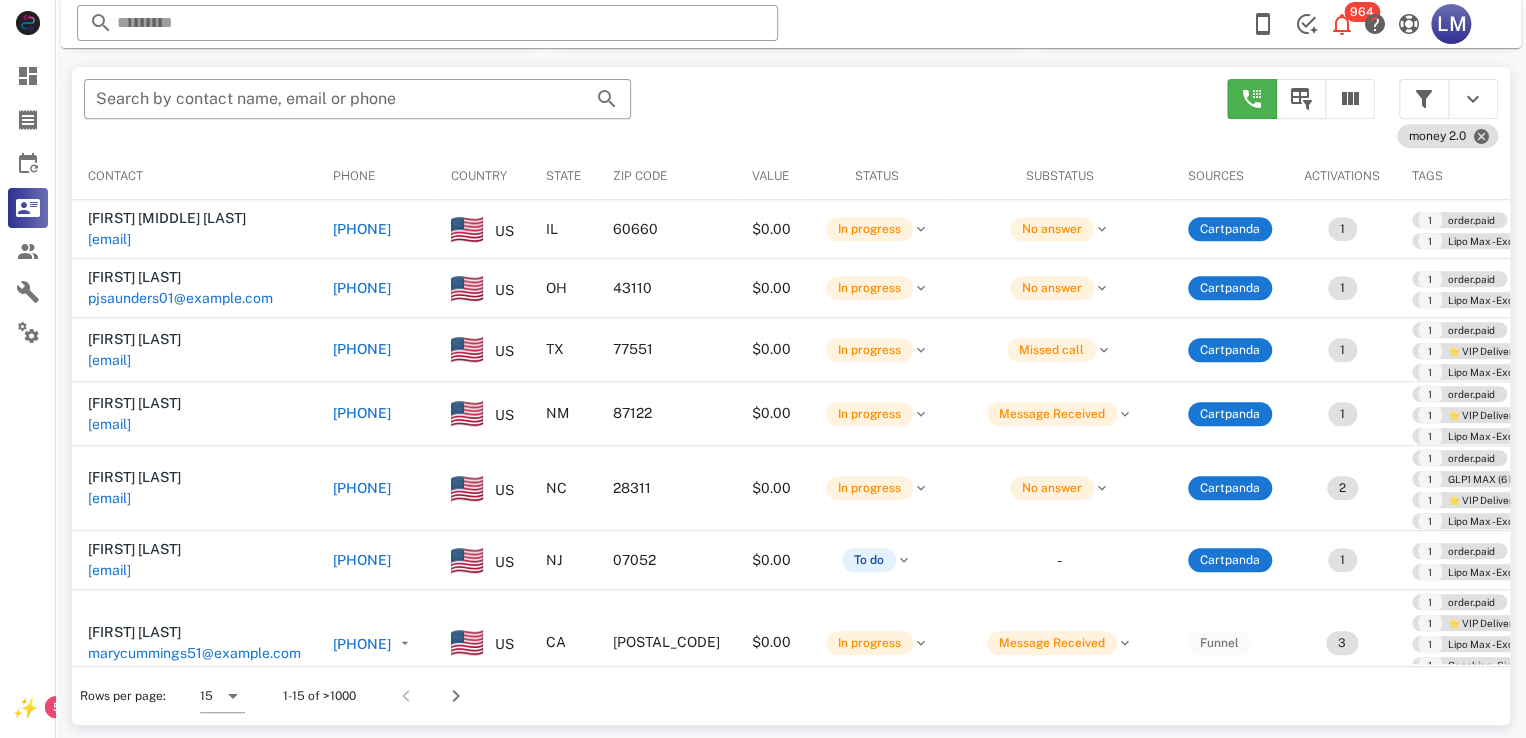drag, startPoint x: 566, startPoint y: 171, endPoint x: 547, endPoint y: 120, distance: 54.42426 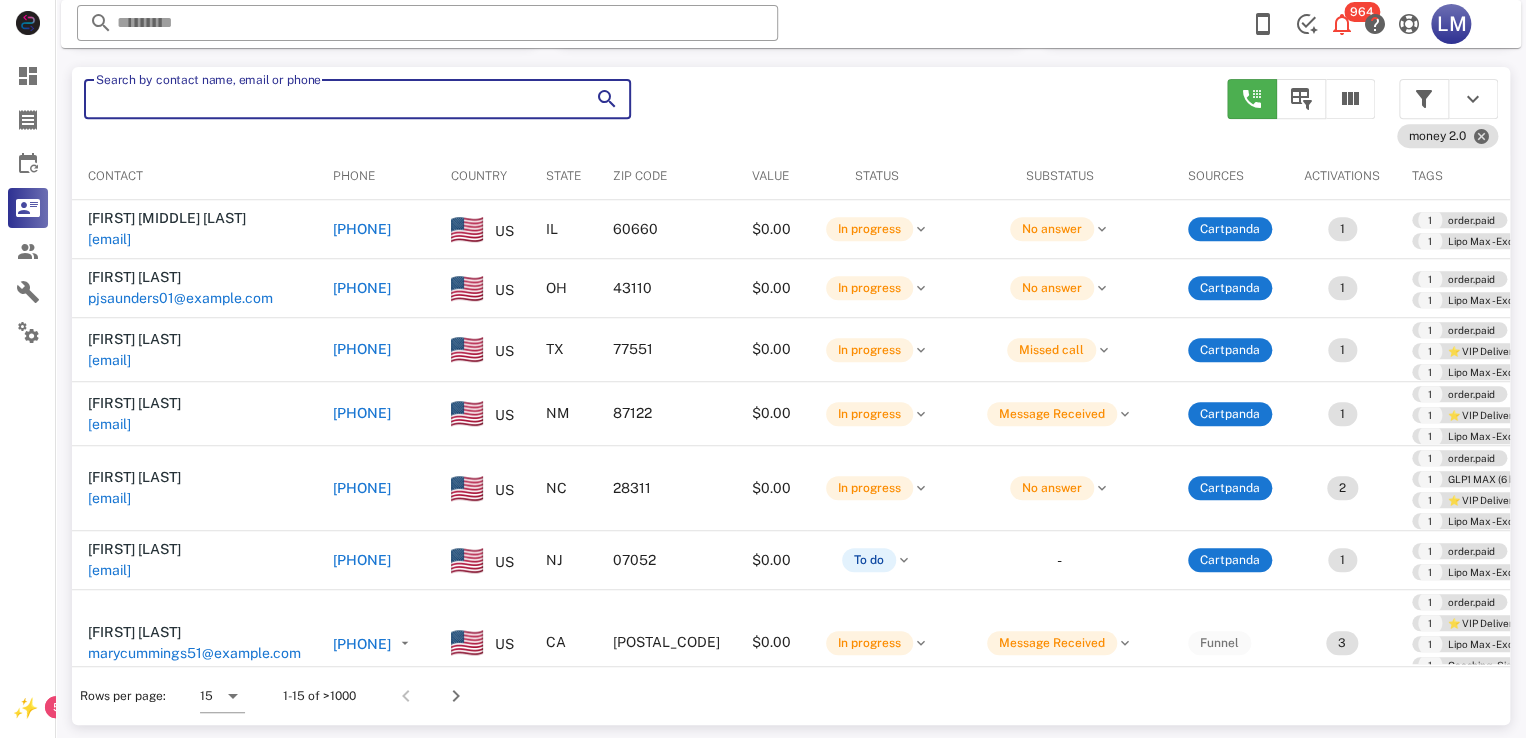 click on "​ Search by contact name, email or phone" at bounding box center (643, 109) 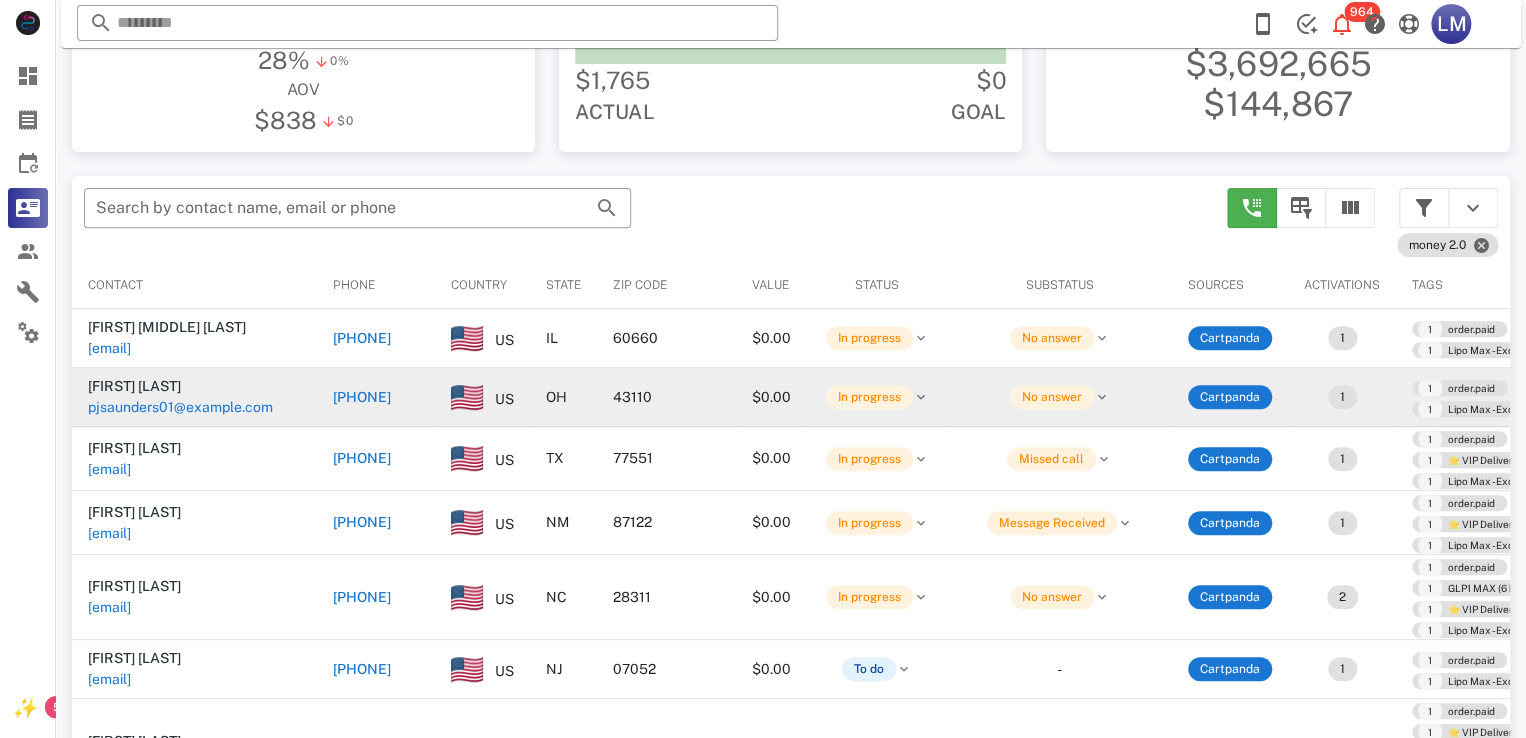 scroll, scrollTop: 380, scrollLeft: 0, axis: vertical 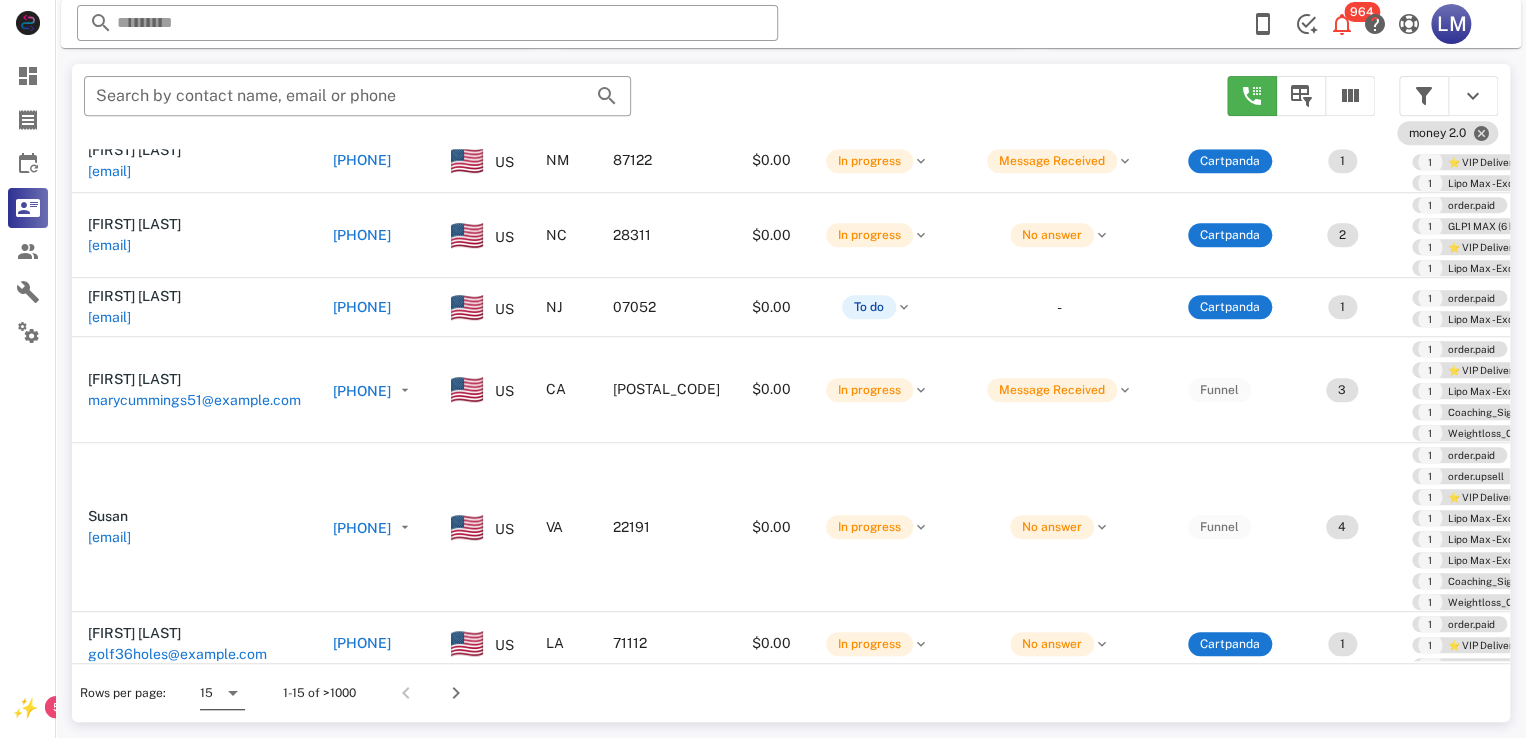 click at bounding box center [233, 693] 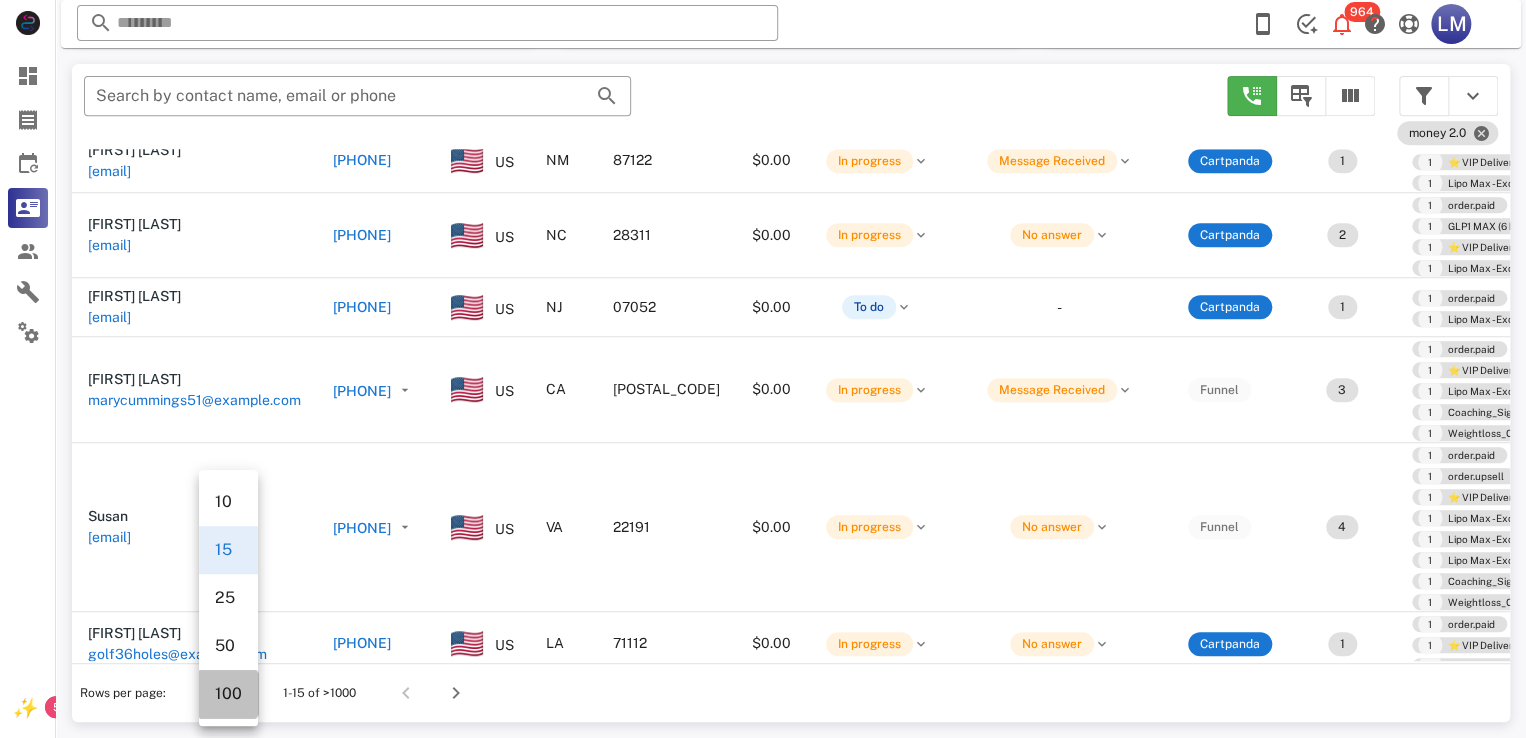click on "100" at bounding box center (228, 693) 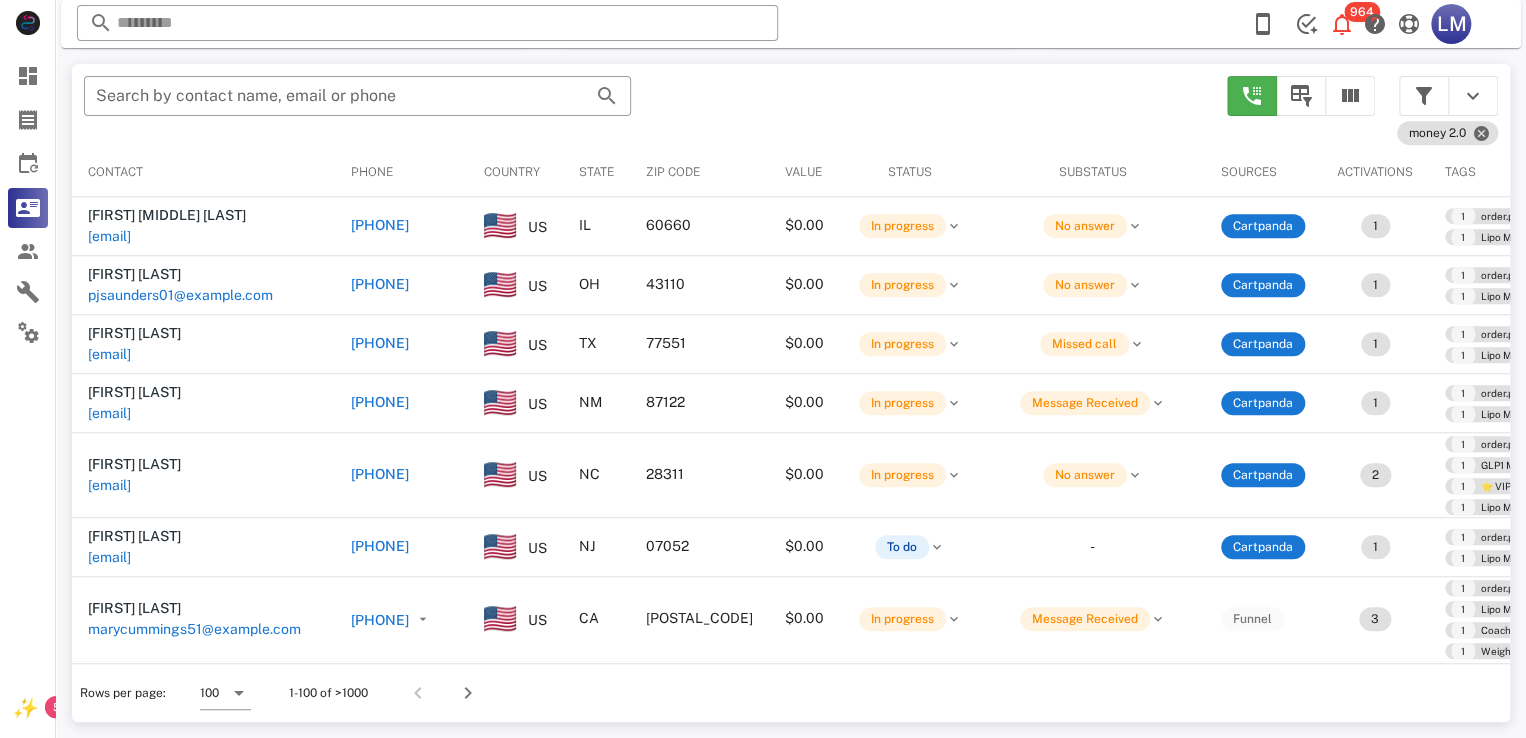 scroll, scrollTop: 380, scrollLeft: 0, axis: vertical 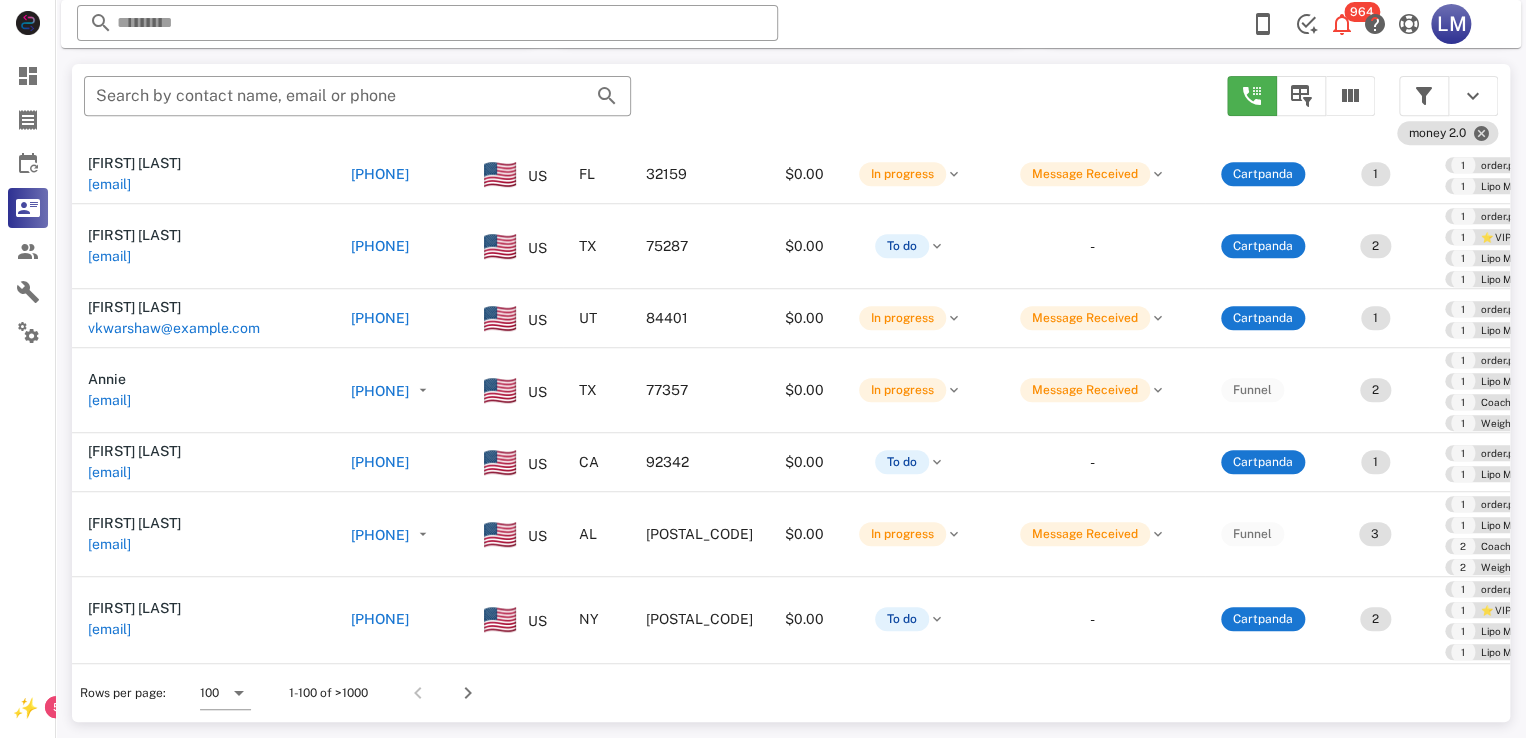 click on "chrisf4446@gmail.com" at bounding box center [109, 1329] 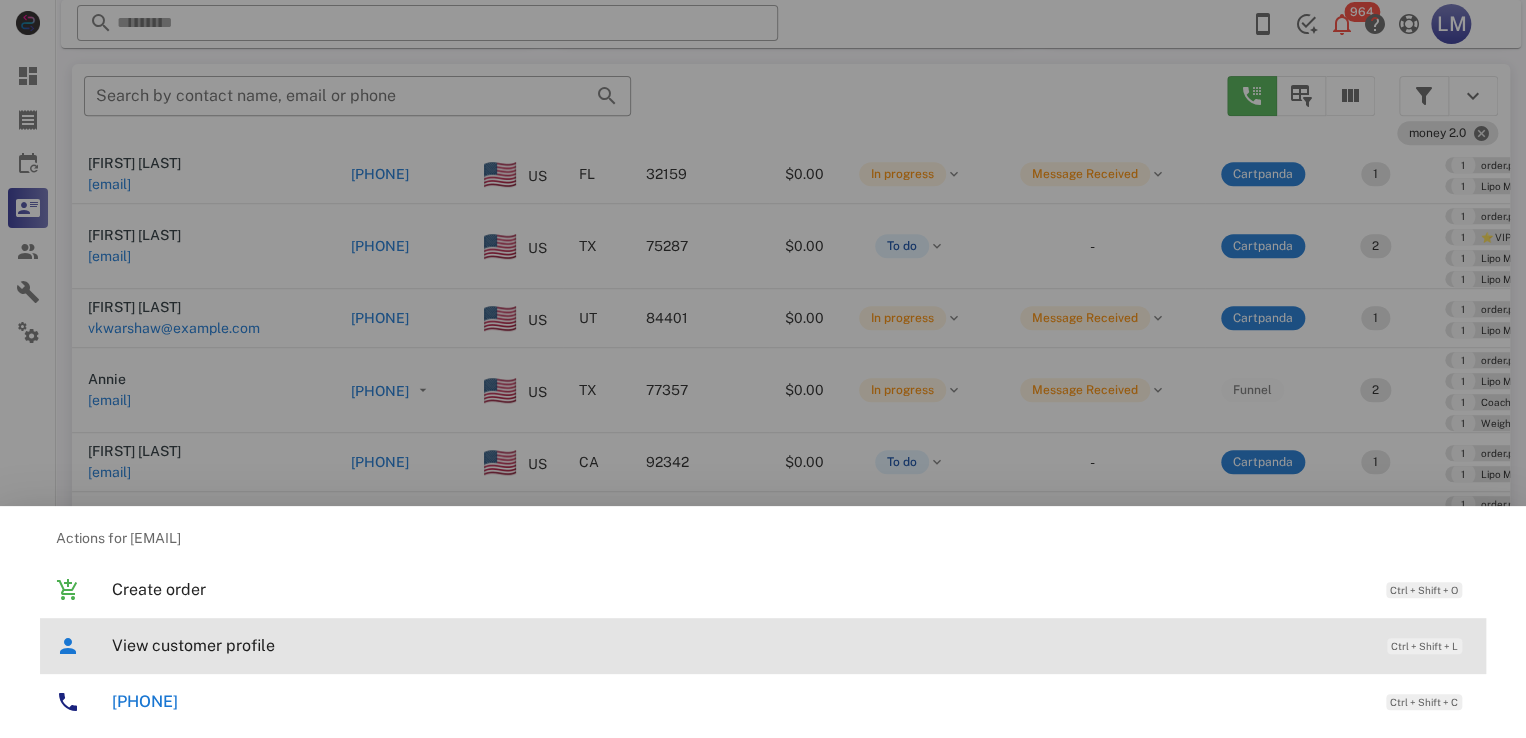 click on "View customer profile Ctrl + Shift + L" at bounding box center [791, 645] 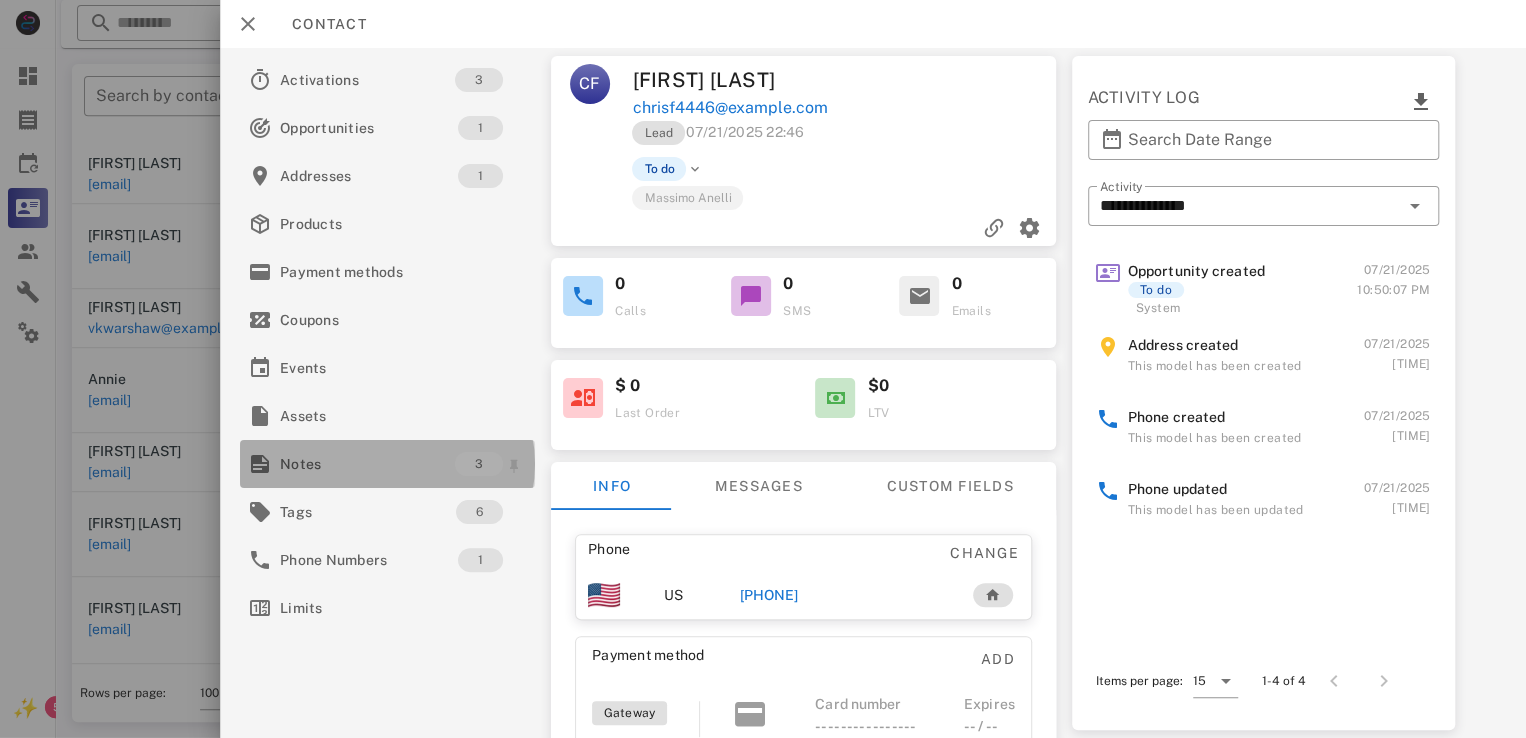 click on "Notes" at bounding box center [367, 464] 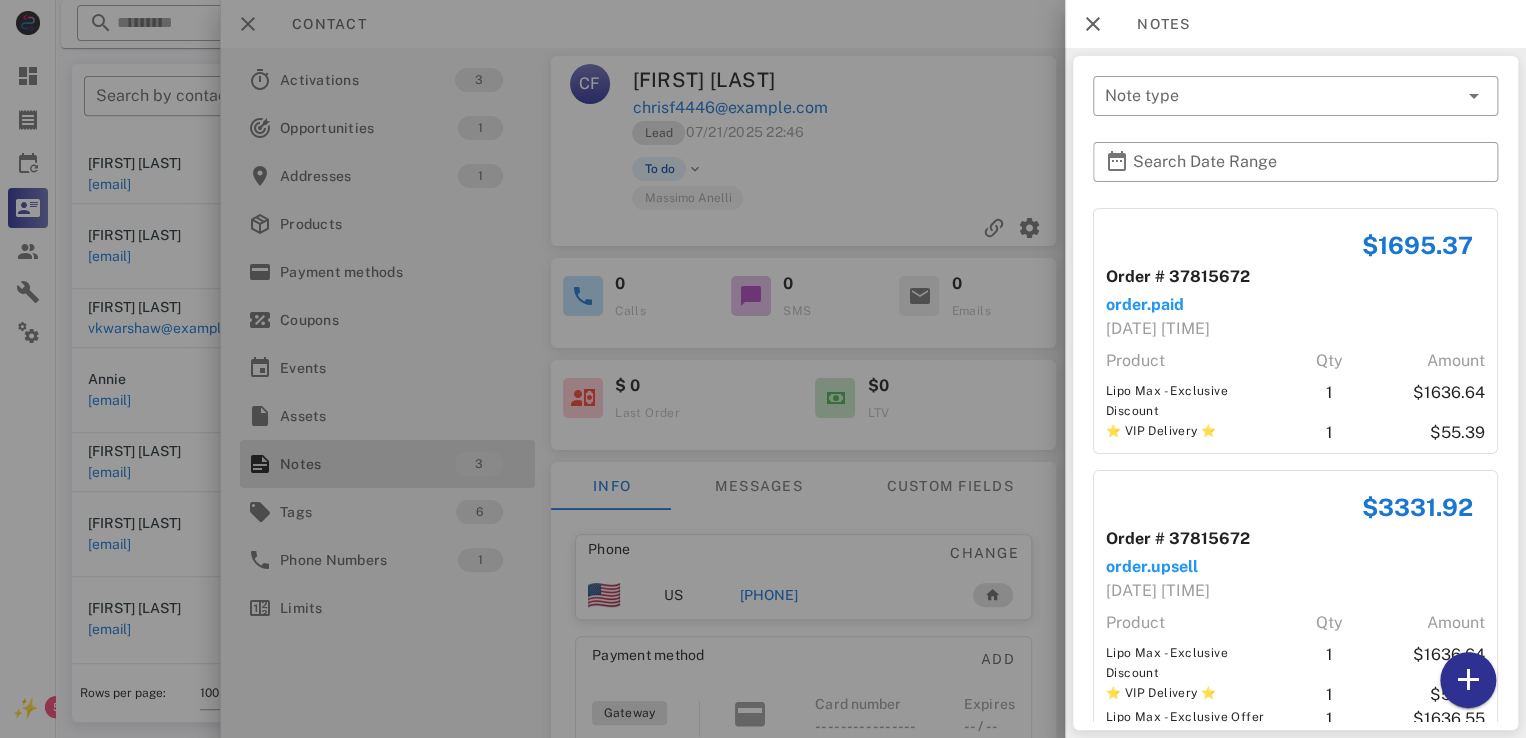 scroll, scrollTop: 404, scrollLeft: 0, axis: vertical 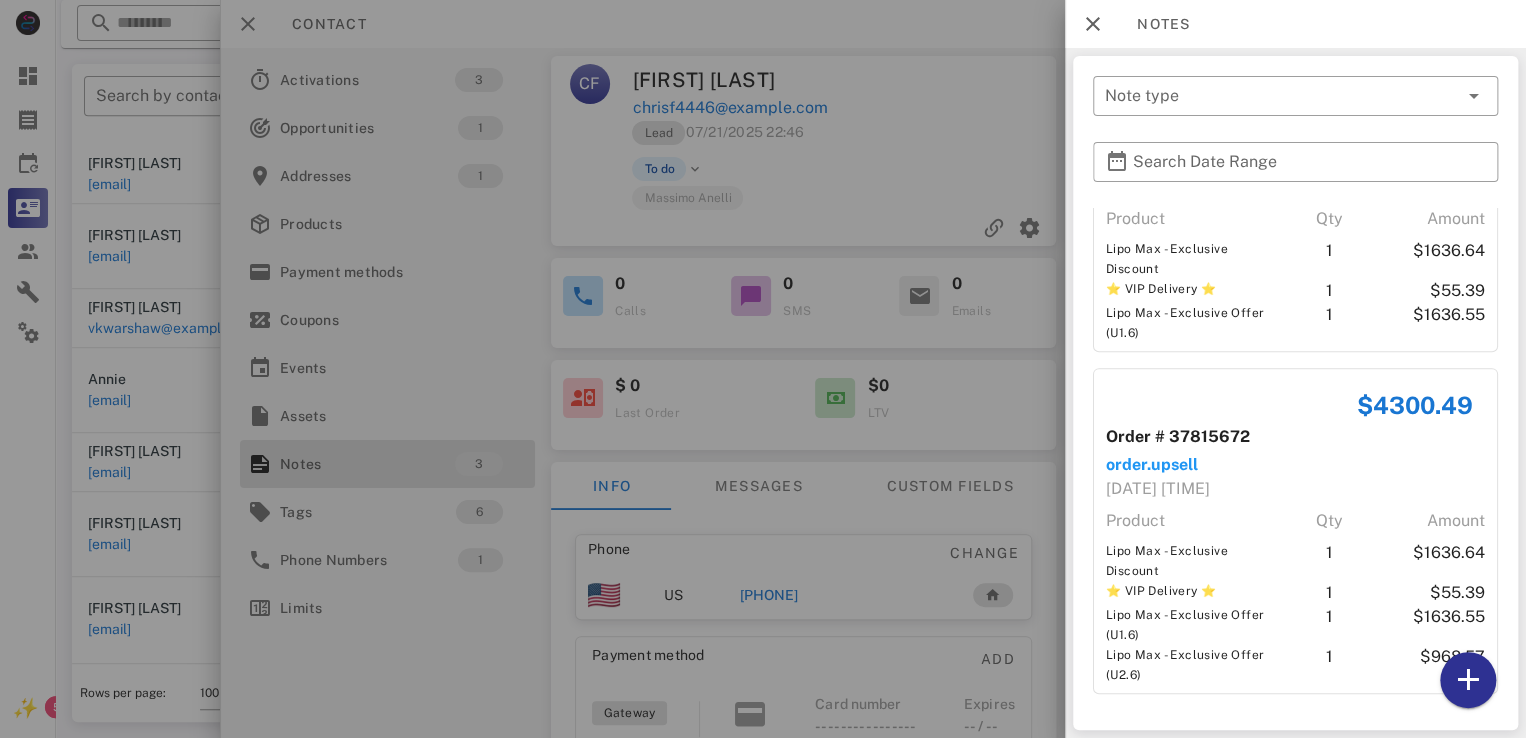 click at bounding box center (763, 369) 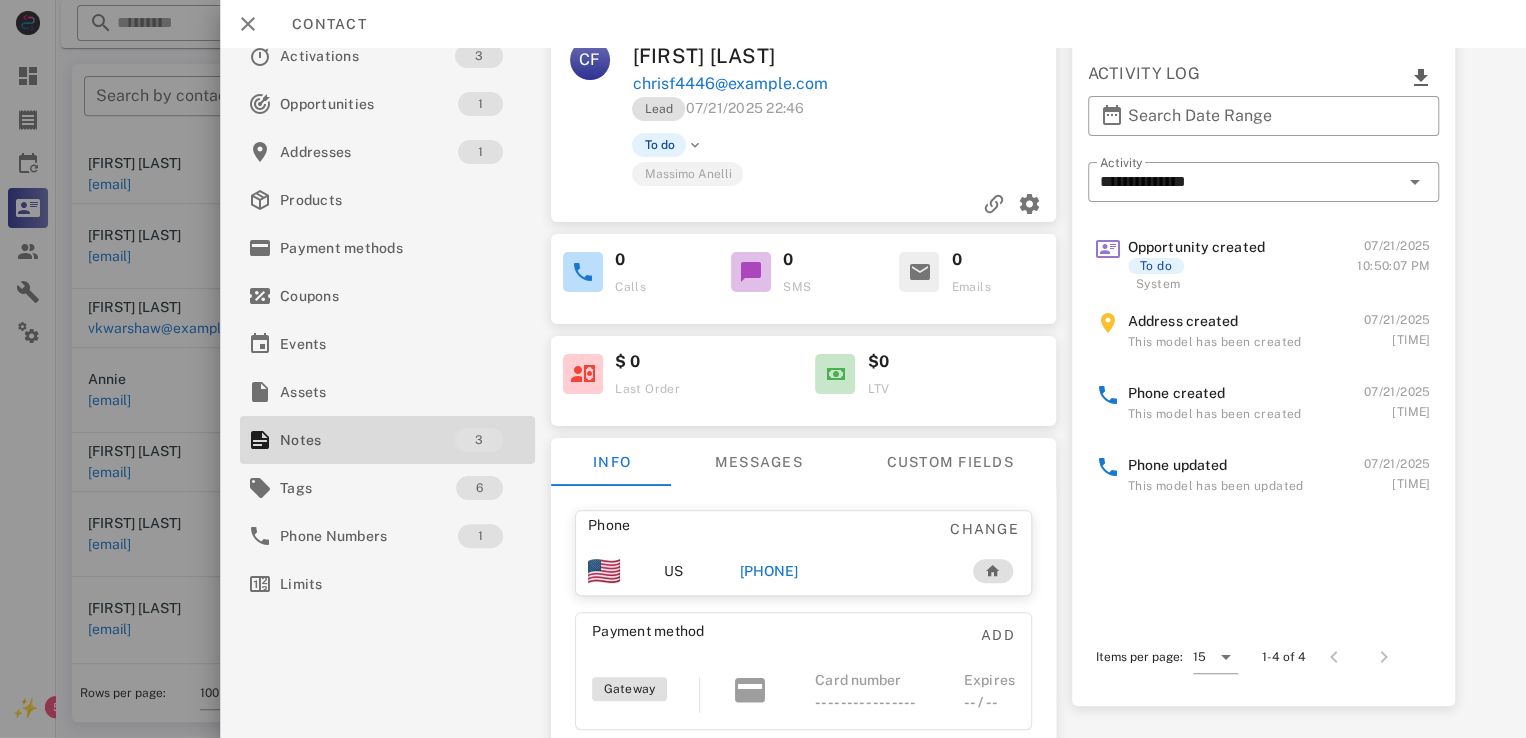 scroll, scrollTop: 0, scrollLeft: 0, axis: both 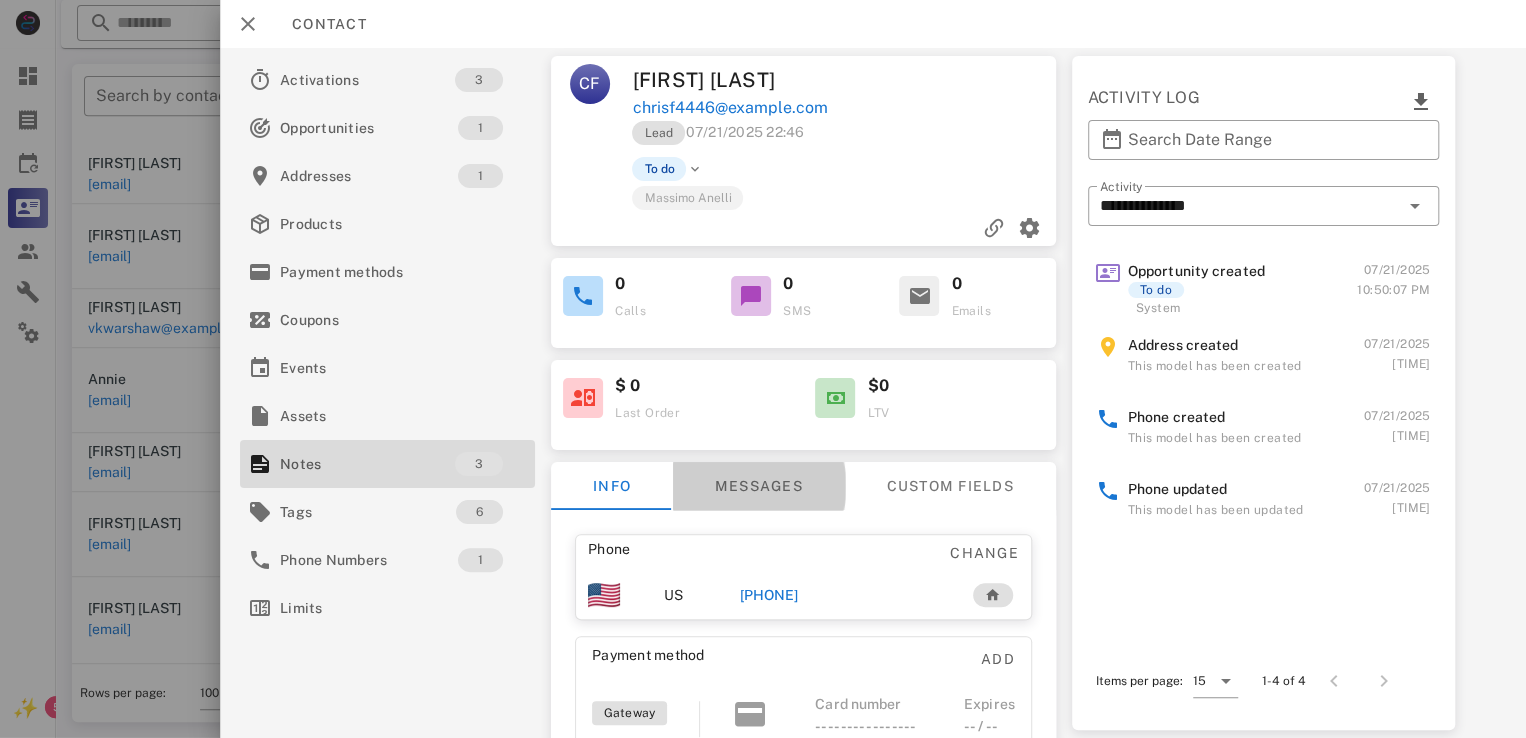 click on "Messages" at bounding box center (759, 486) 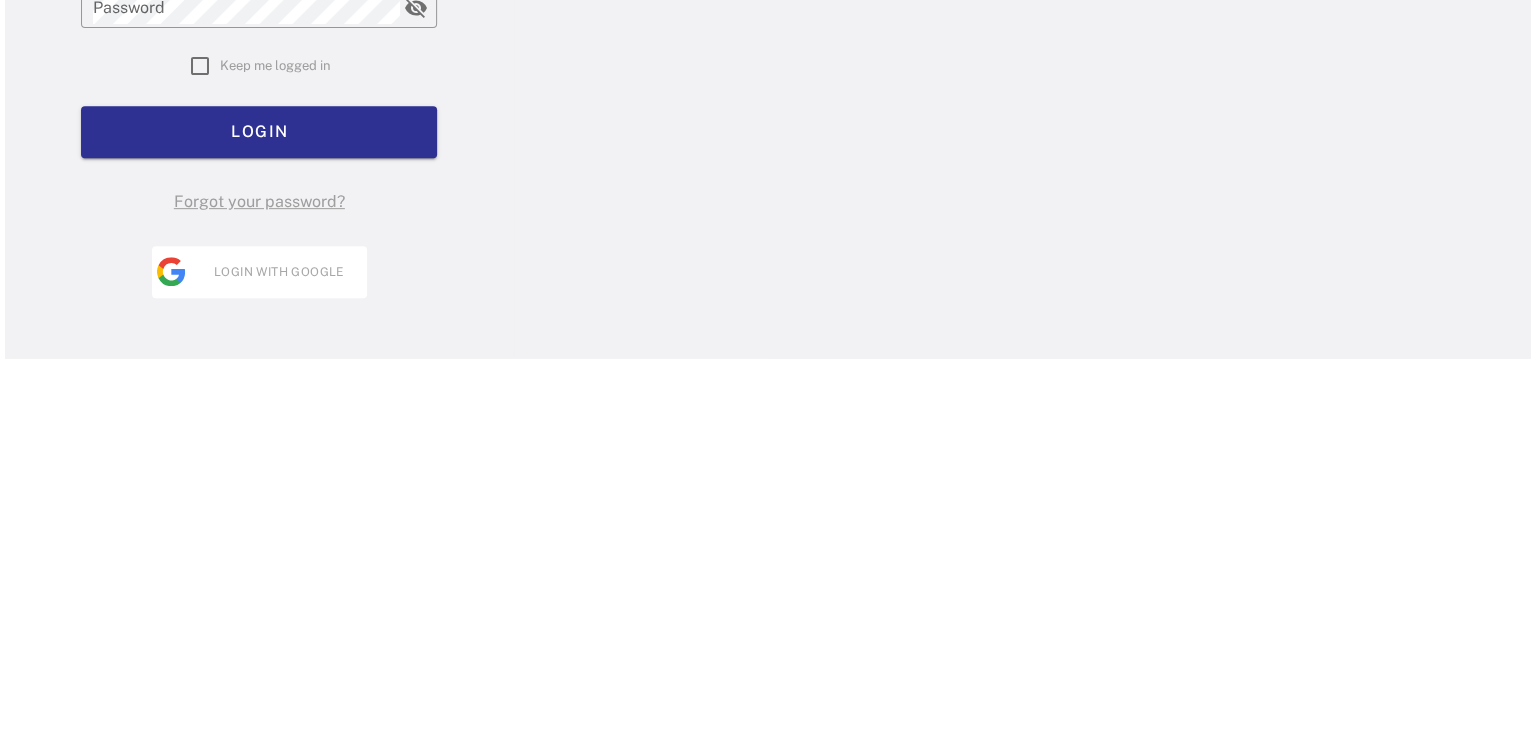 scroll, scrollTop: 0, scrollLeft: 0, axis: both 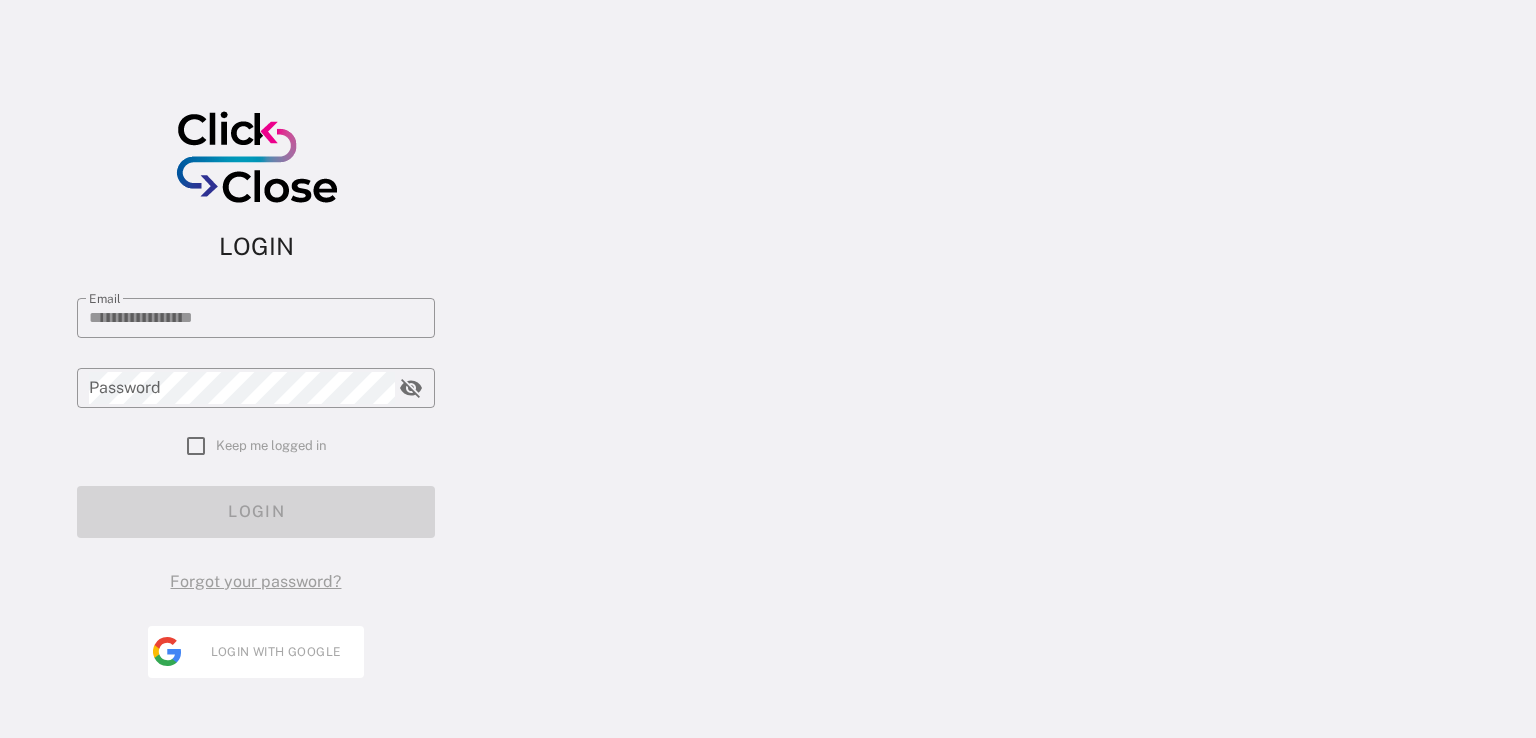 click at bounding box center [1024, 369] 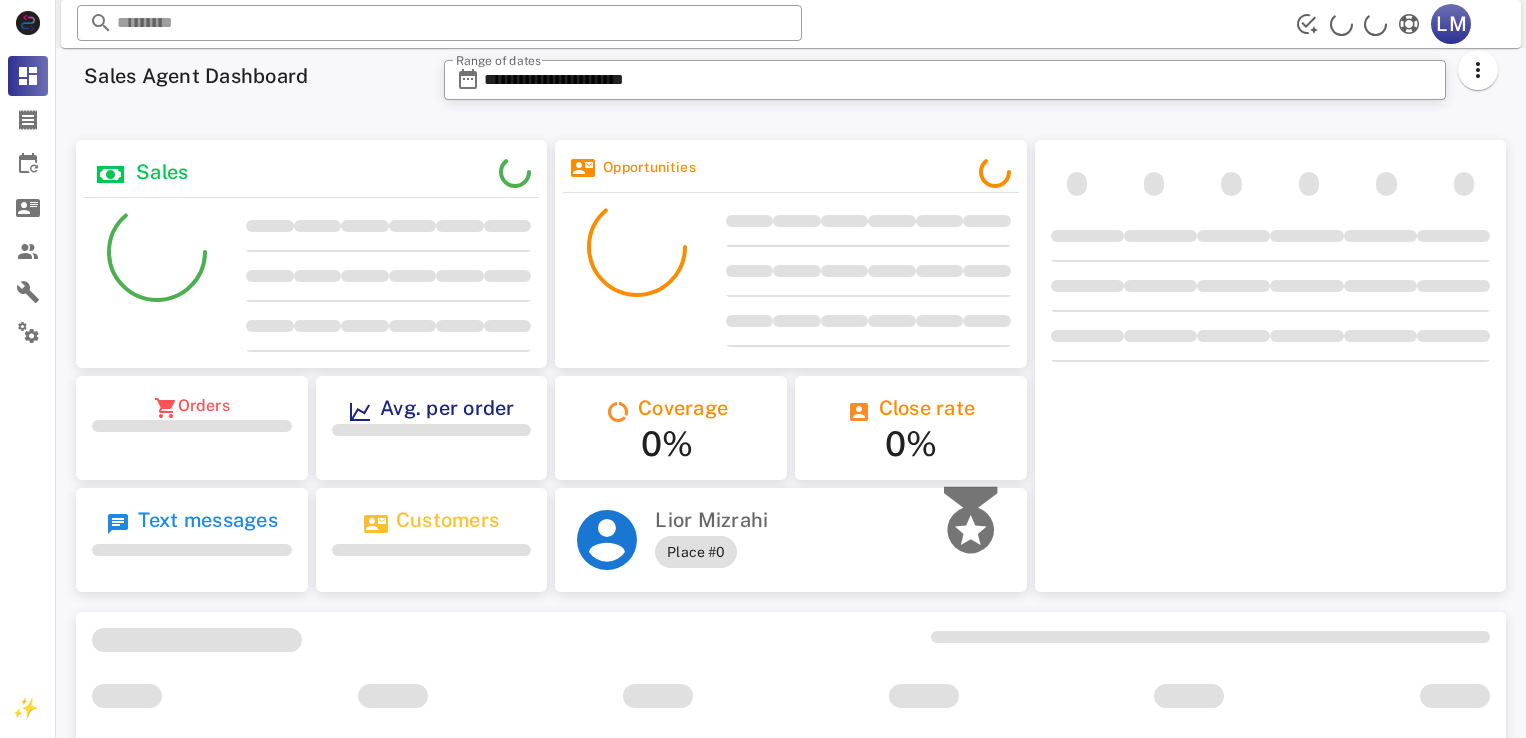 scroll, scrollTop: 0, scrollLeft: 0, axis: both 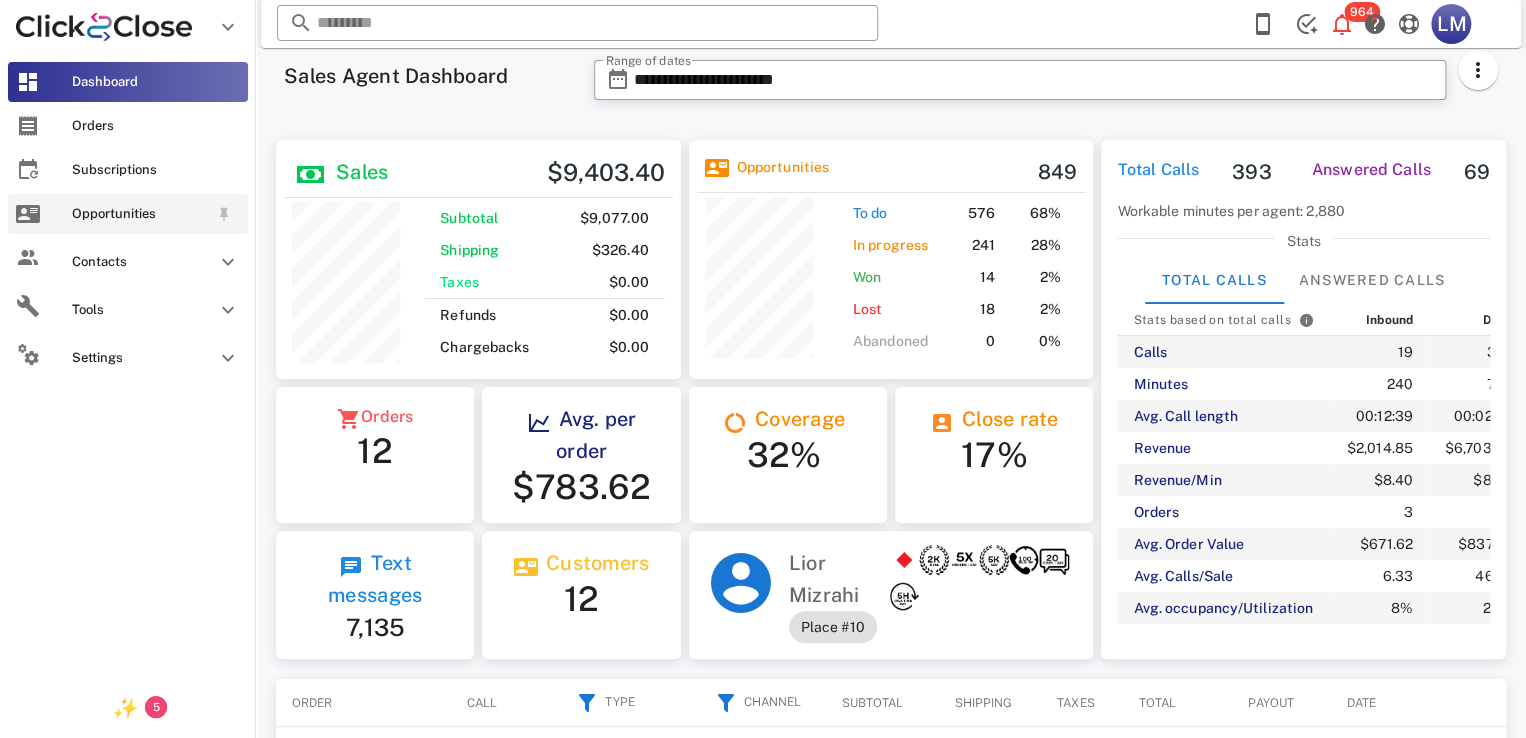 click on "Opportunities" at bounding box center (128, 214) 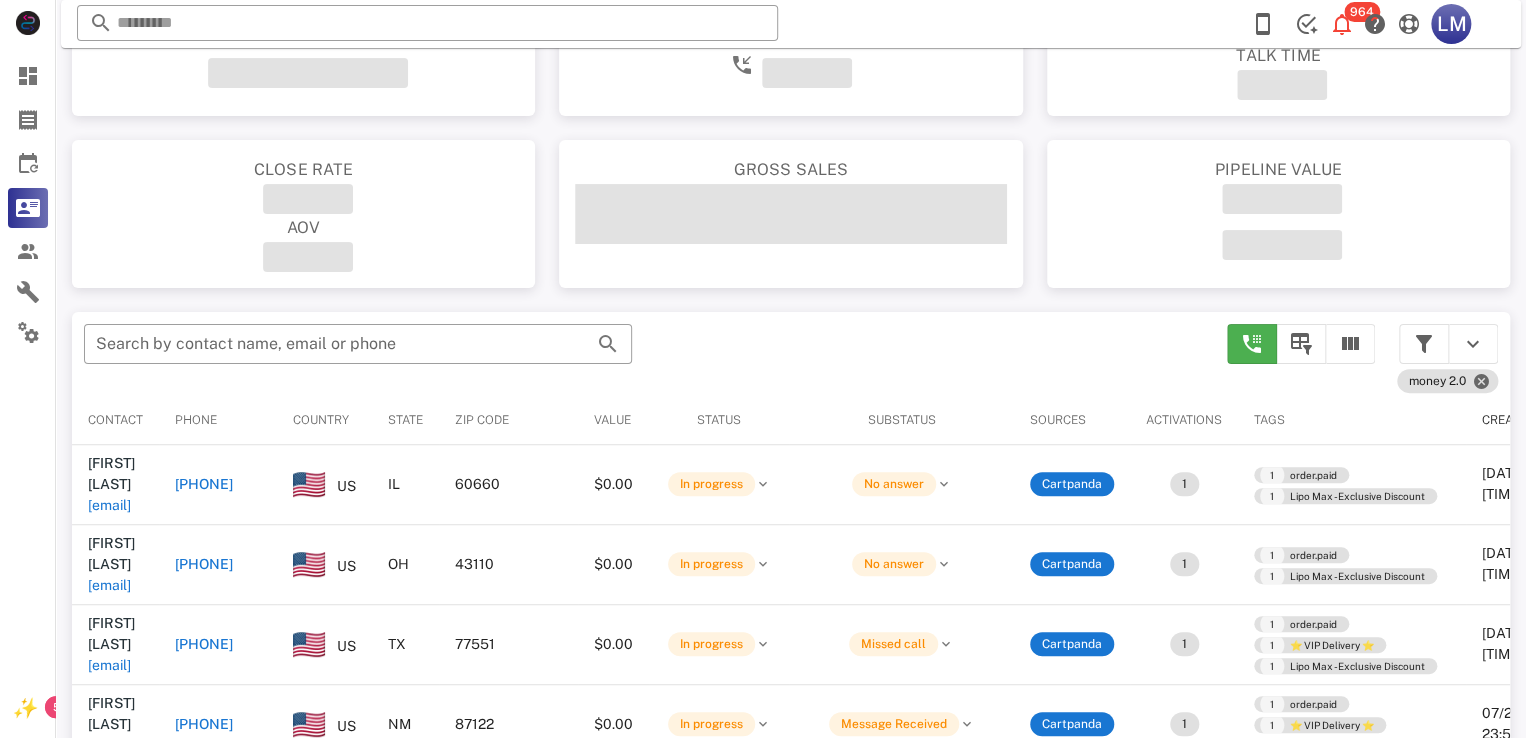 scroll, scrollTop: 107, scrollLeft: 0, axis: vertical 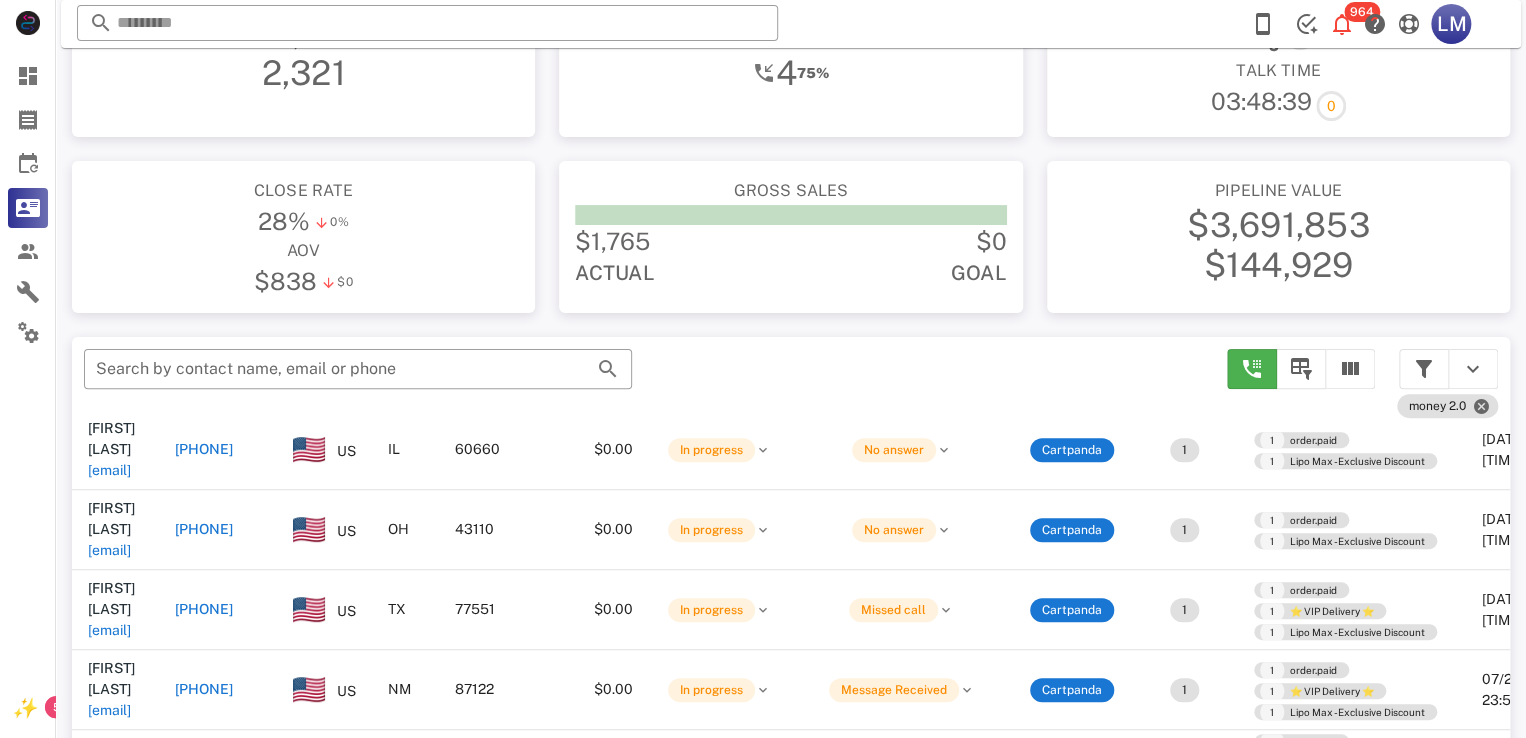 click on "21" at bounding box center (1253, 35) 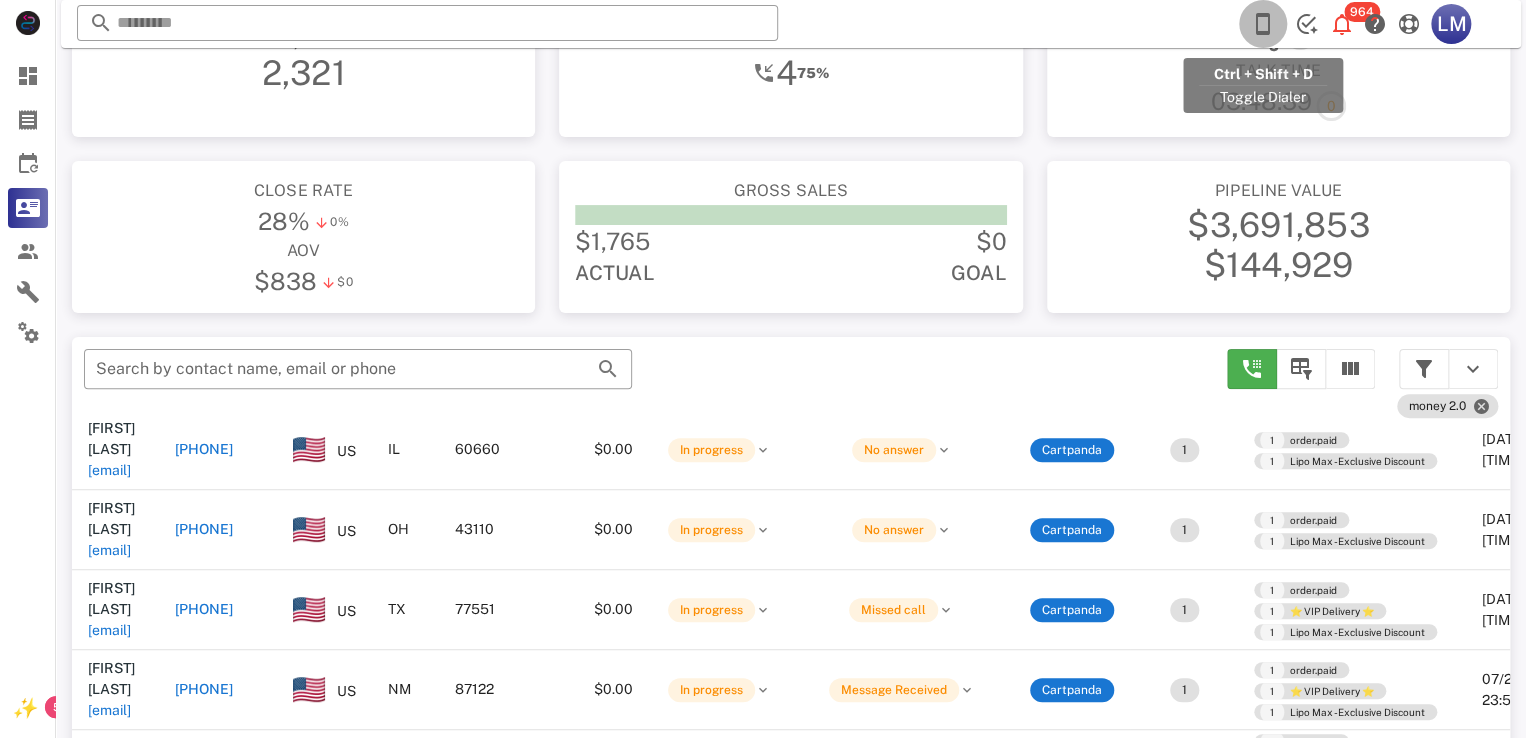 click at bounding box center (1263, 24) 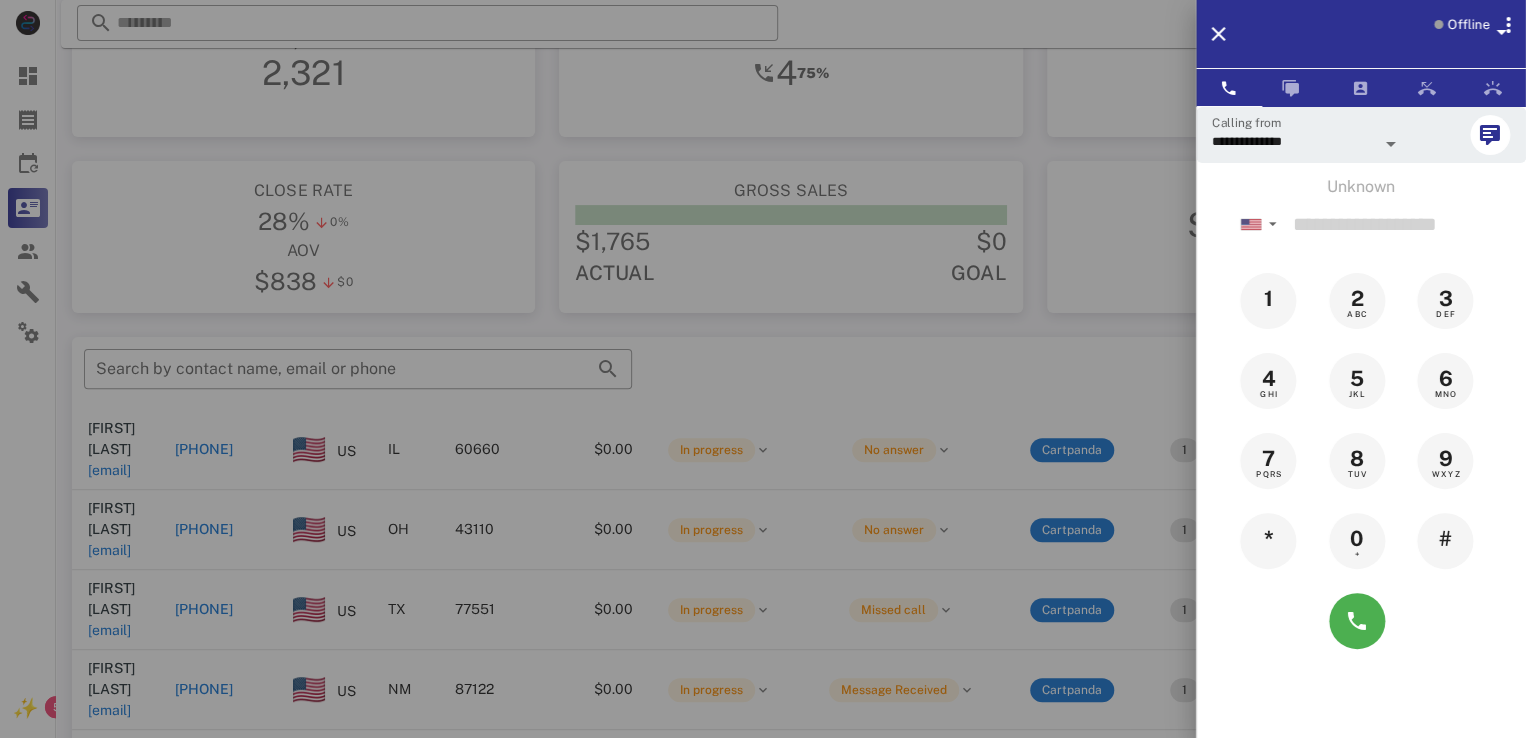 click on "Offline" at bounding box center [1468, 25] 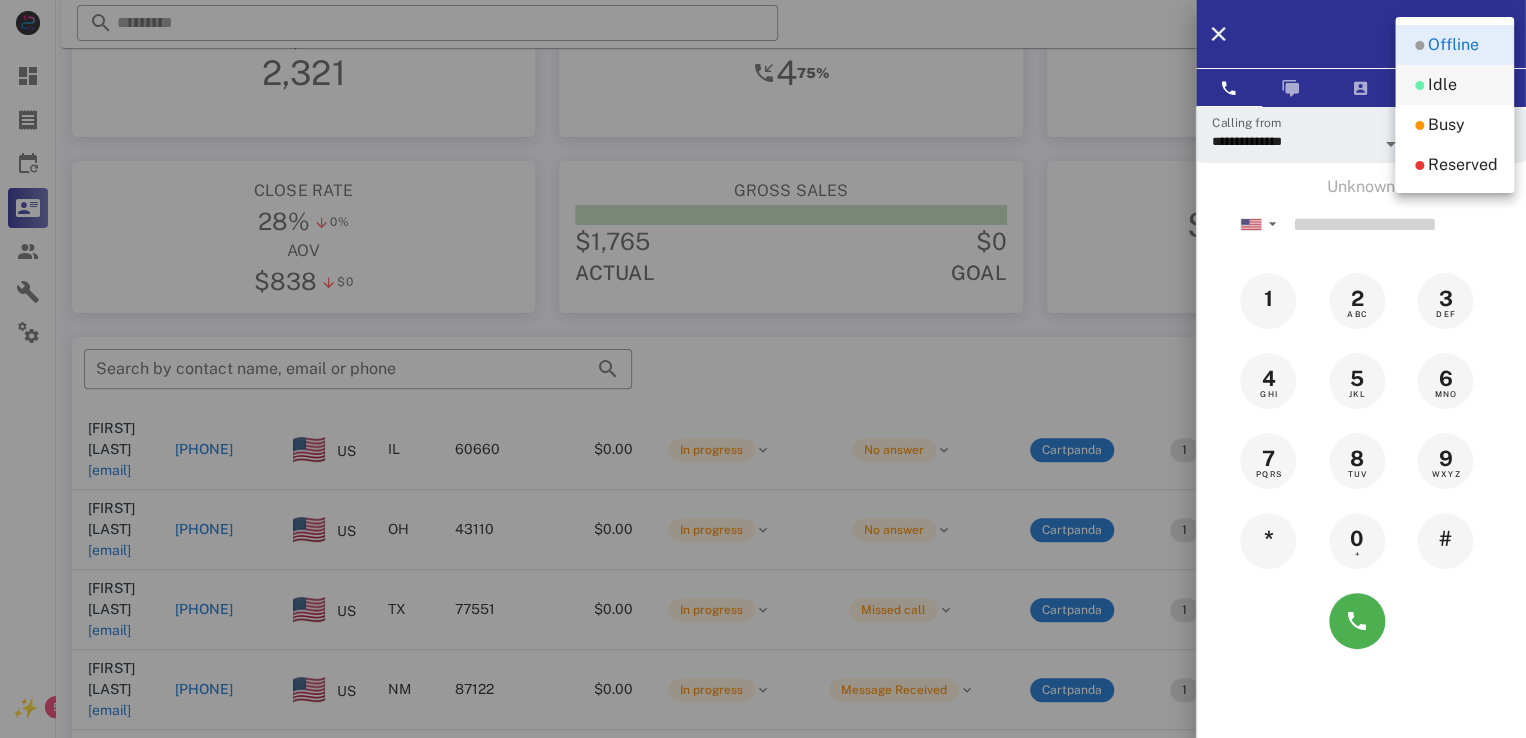 click on "Idle" at bounding box center (1442, 85) 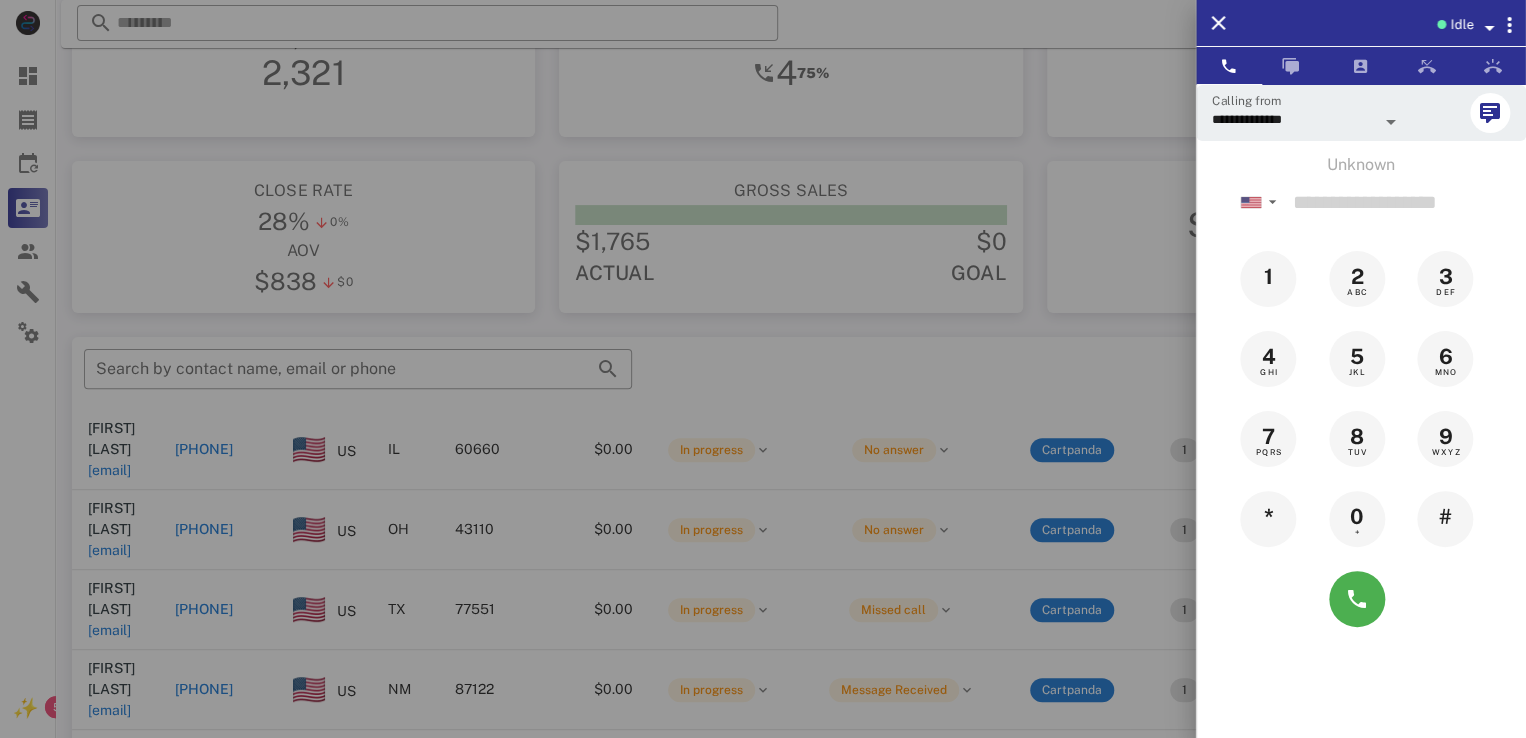 drag, startPoint x: 1505, startPoint y: 71, endPoint x: 1386, endPoint y: 12, distance: 132.8232 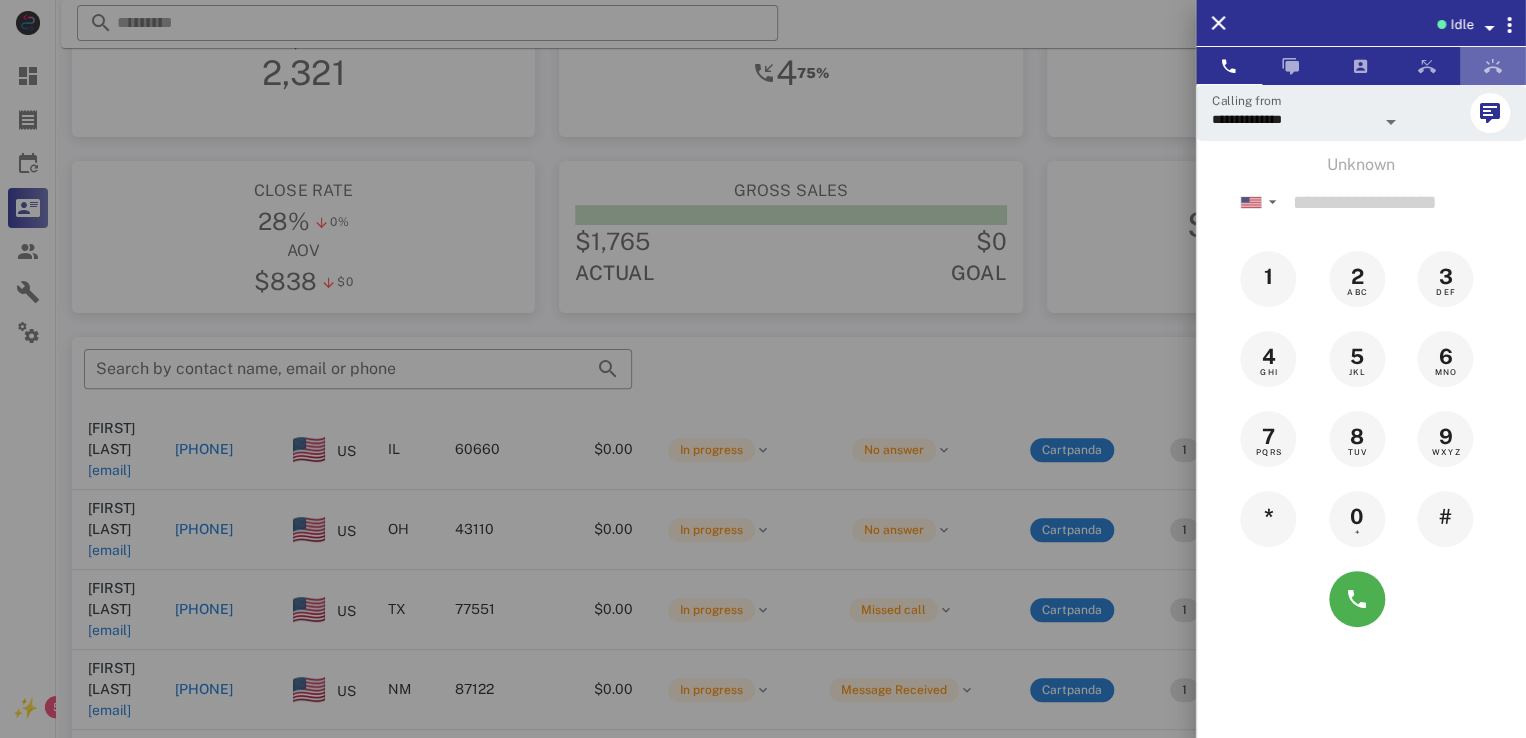 click at bounding box center (1493, 66) 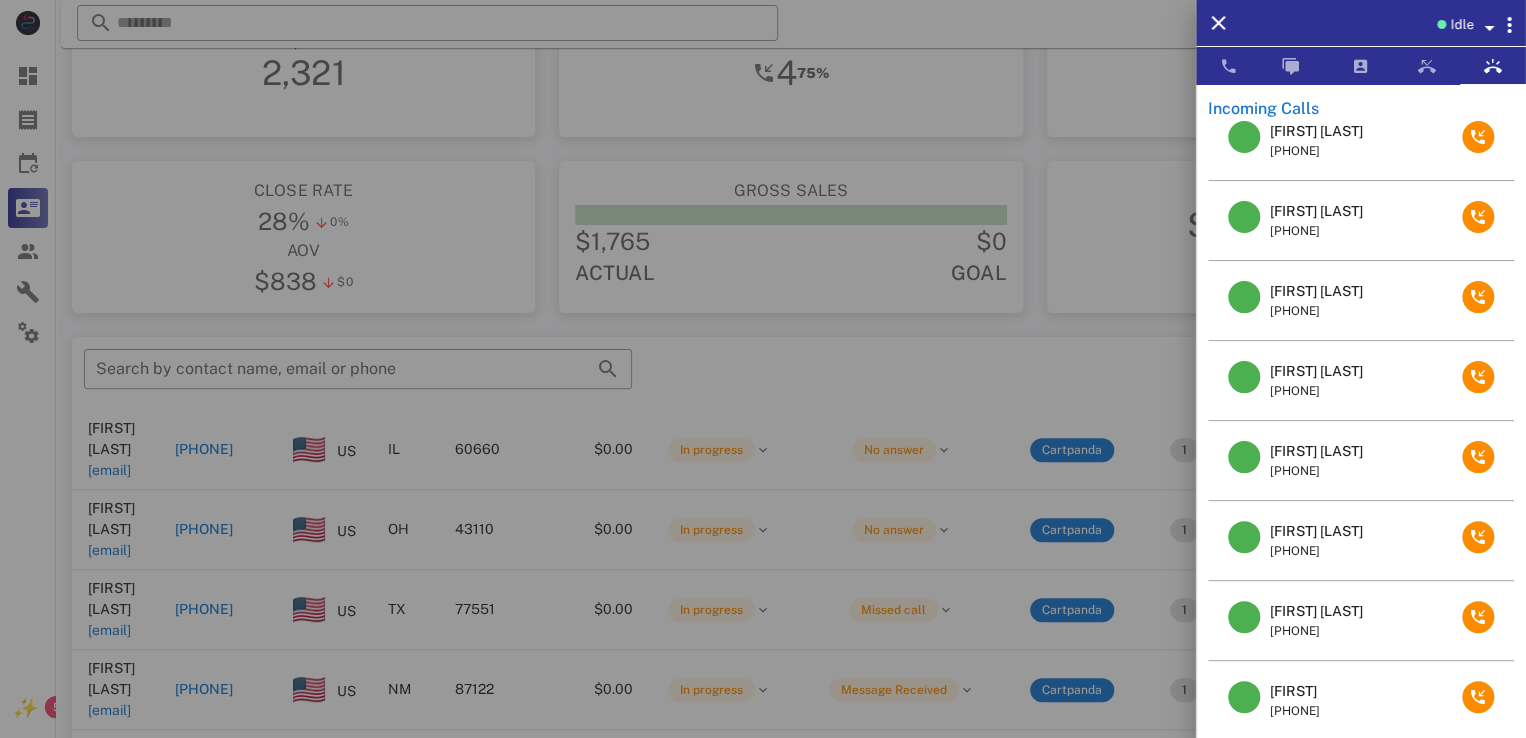 scroll, scrollTop: 503, scrollLeft: 0, axis: vertical 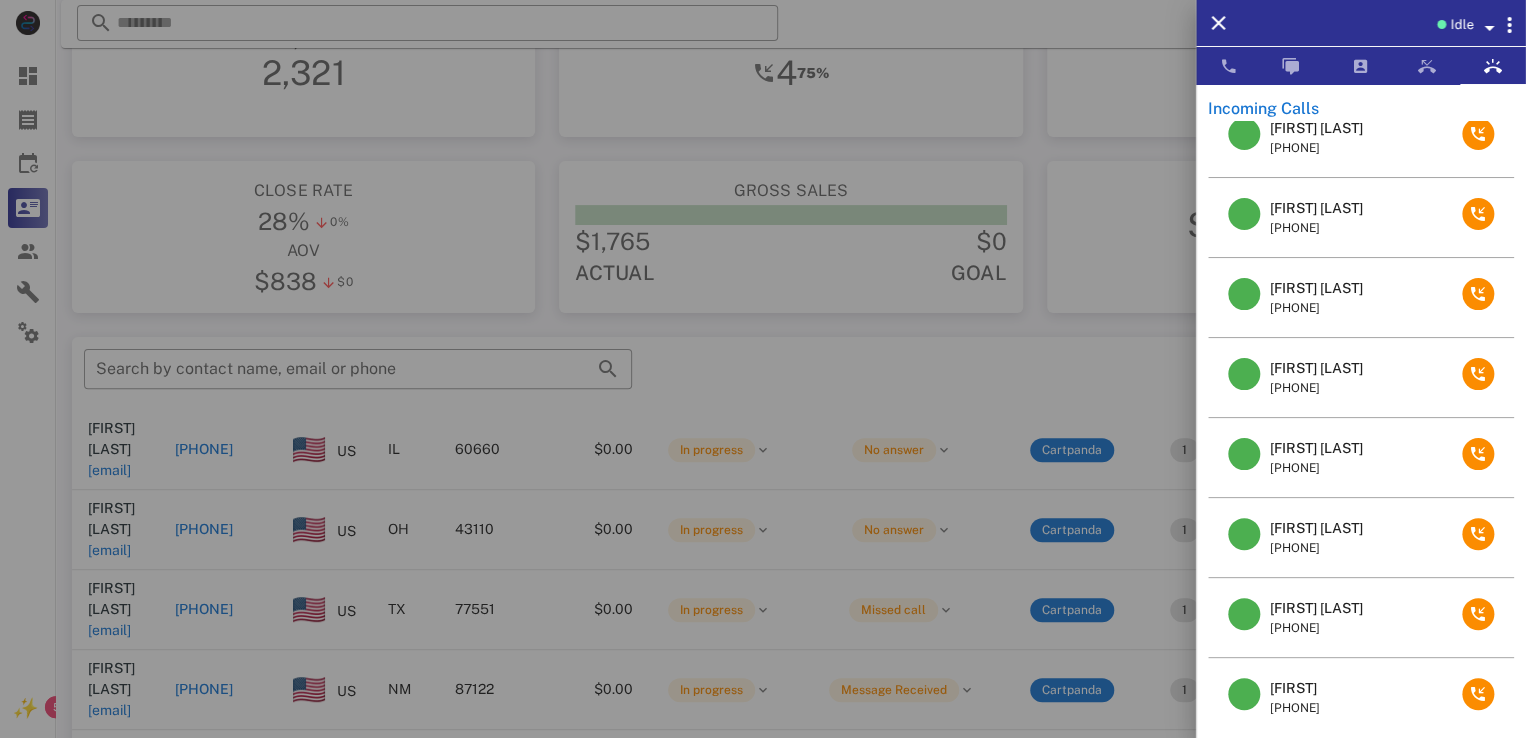 click at bounding box center [763, 369] 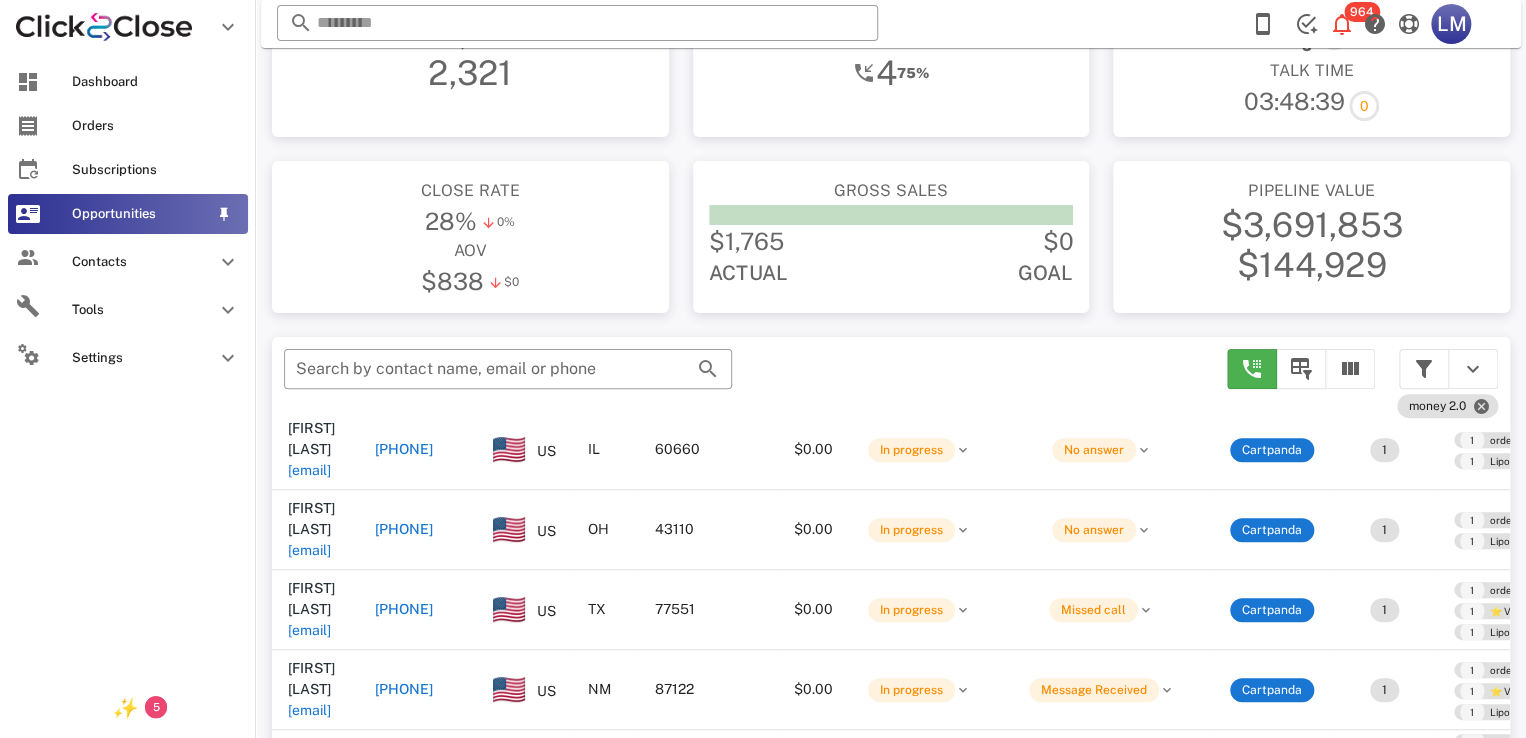 click on "Opportunities" at bounding box center (128, 214) 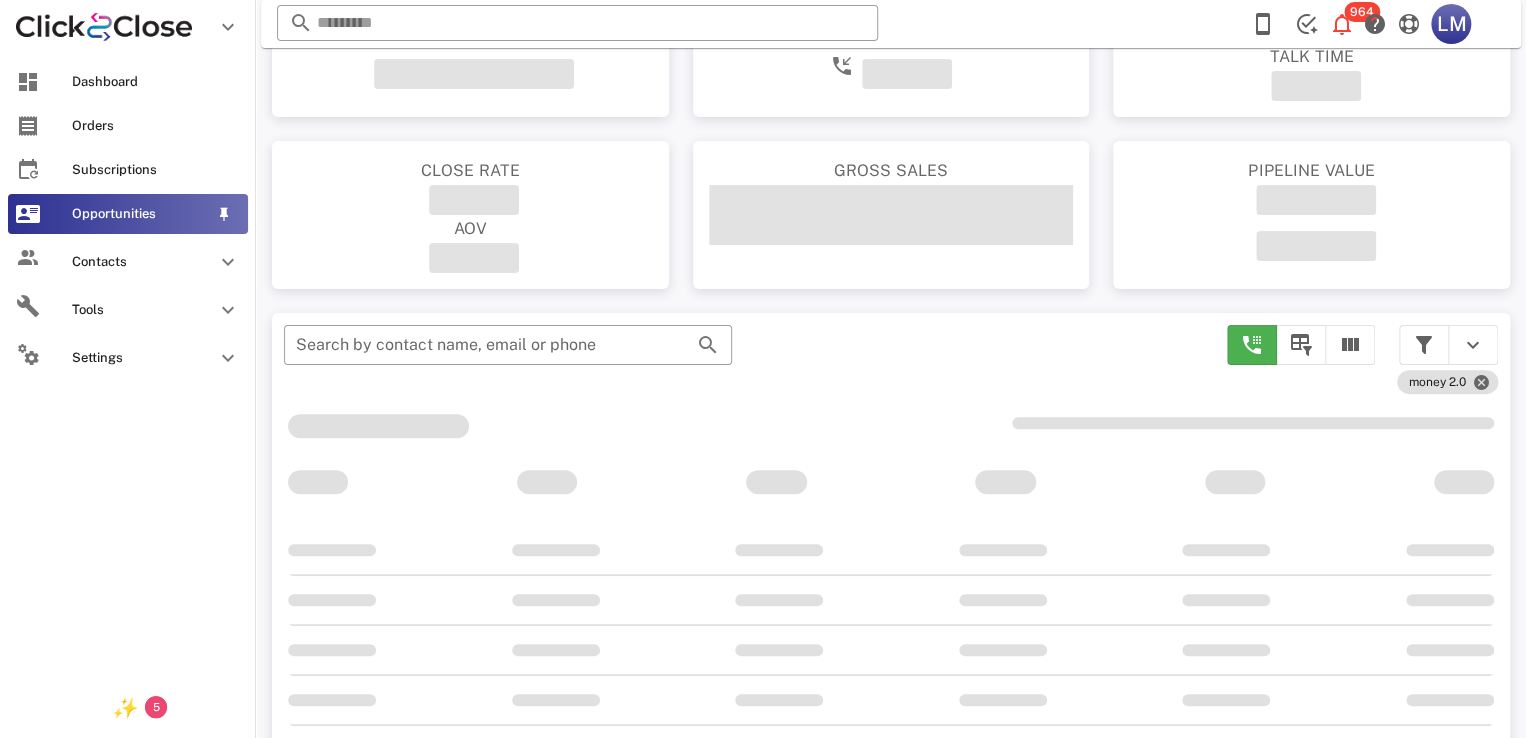 scroll, scrollTop: 423, scrollLeft: 0, axis: vertical 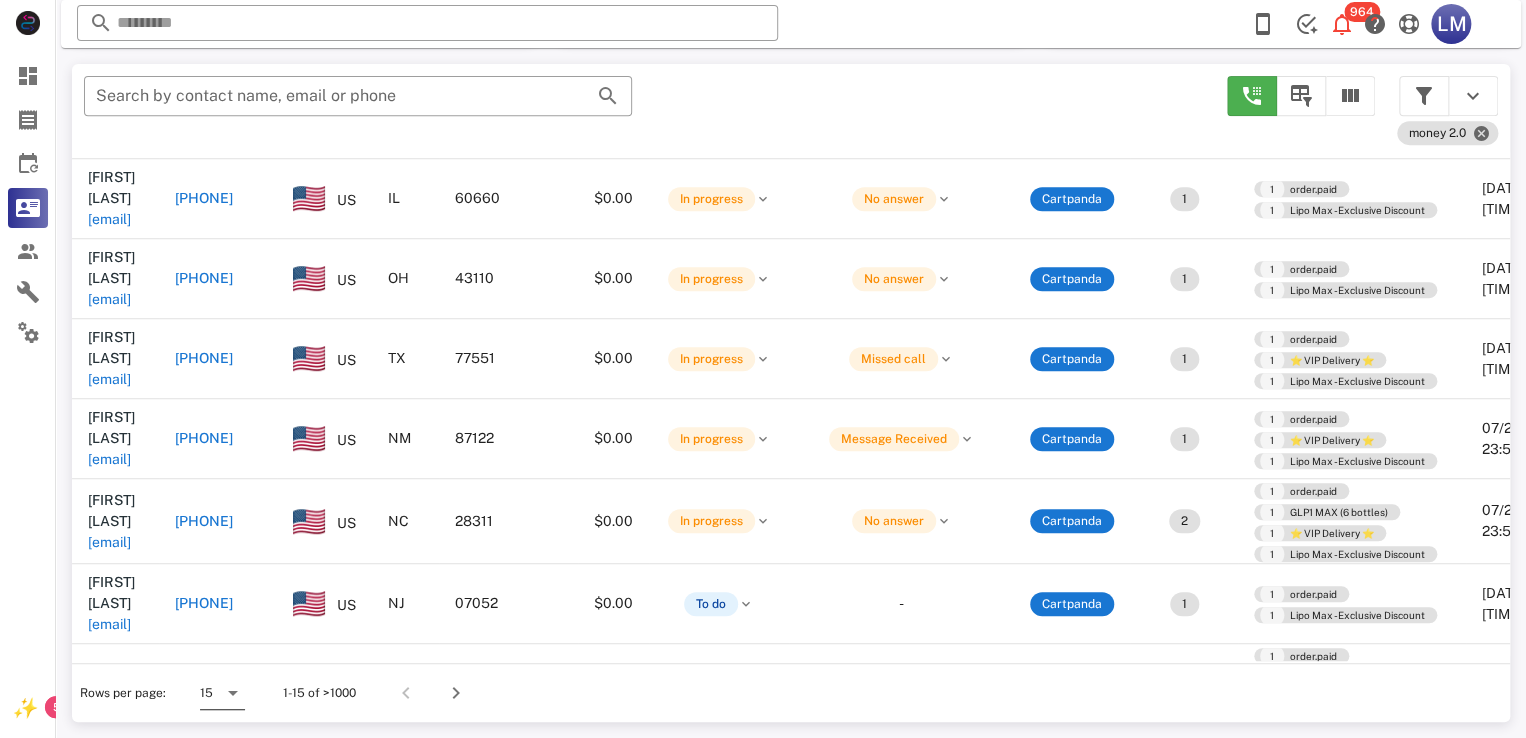 click on "15" at bounding box center (206, 693) 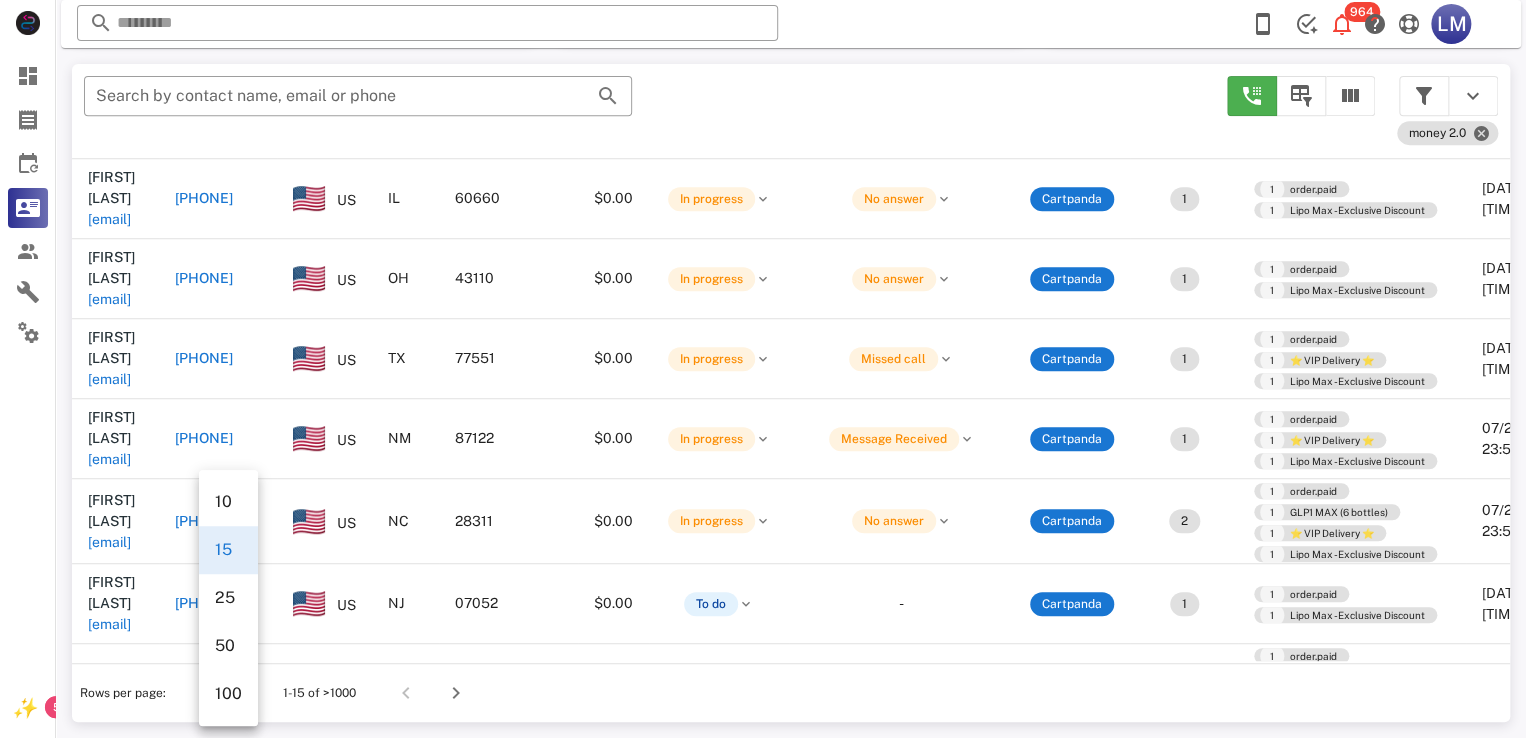 click on "100" at bounding box center [228, 694] 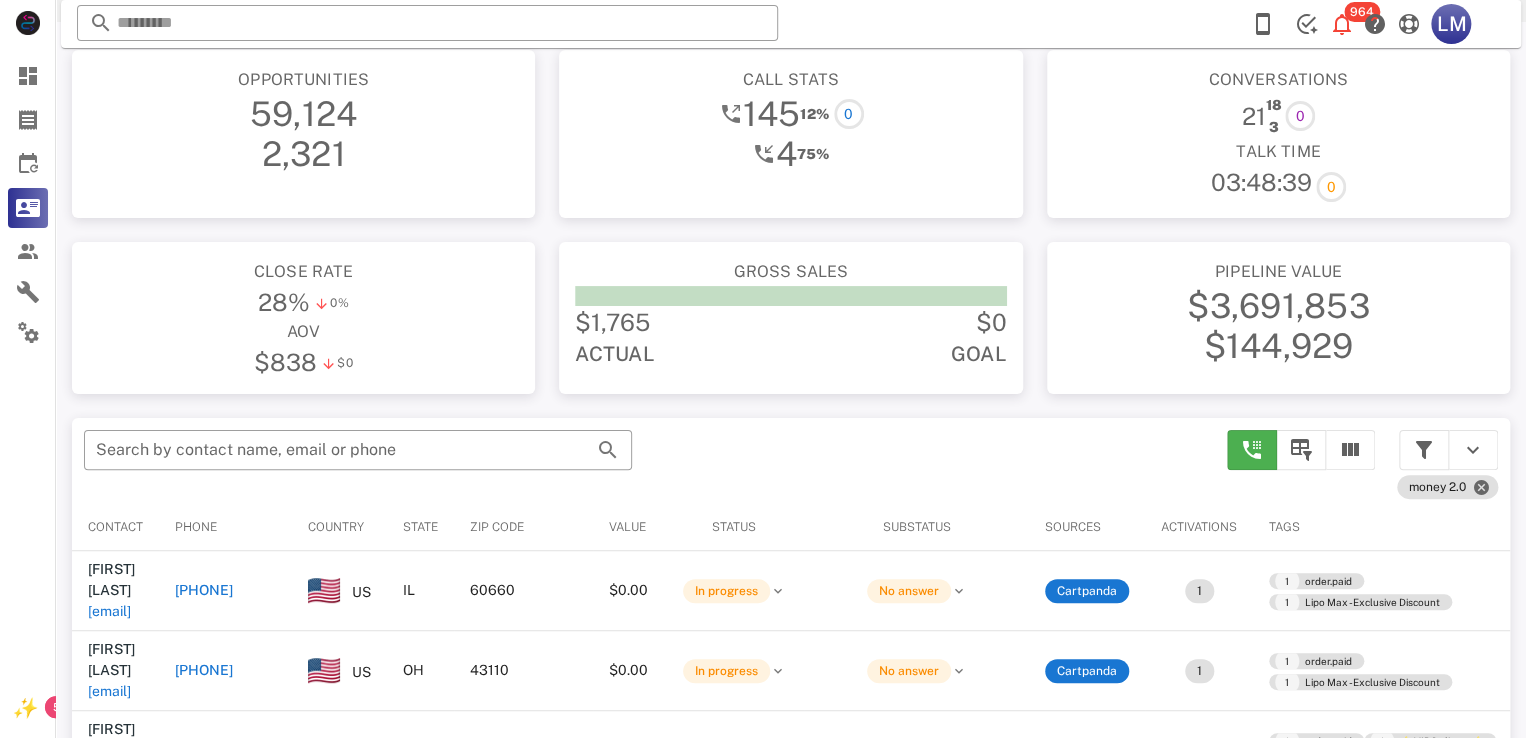scroll, scrollTop: 0, scrollLeft: 0, axis: both 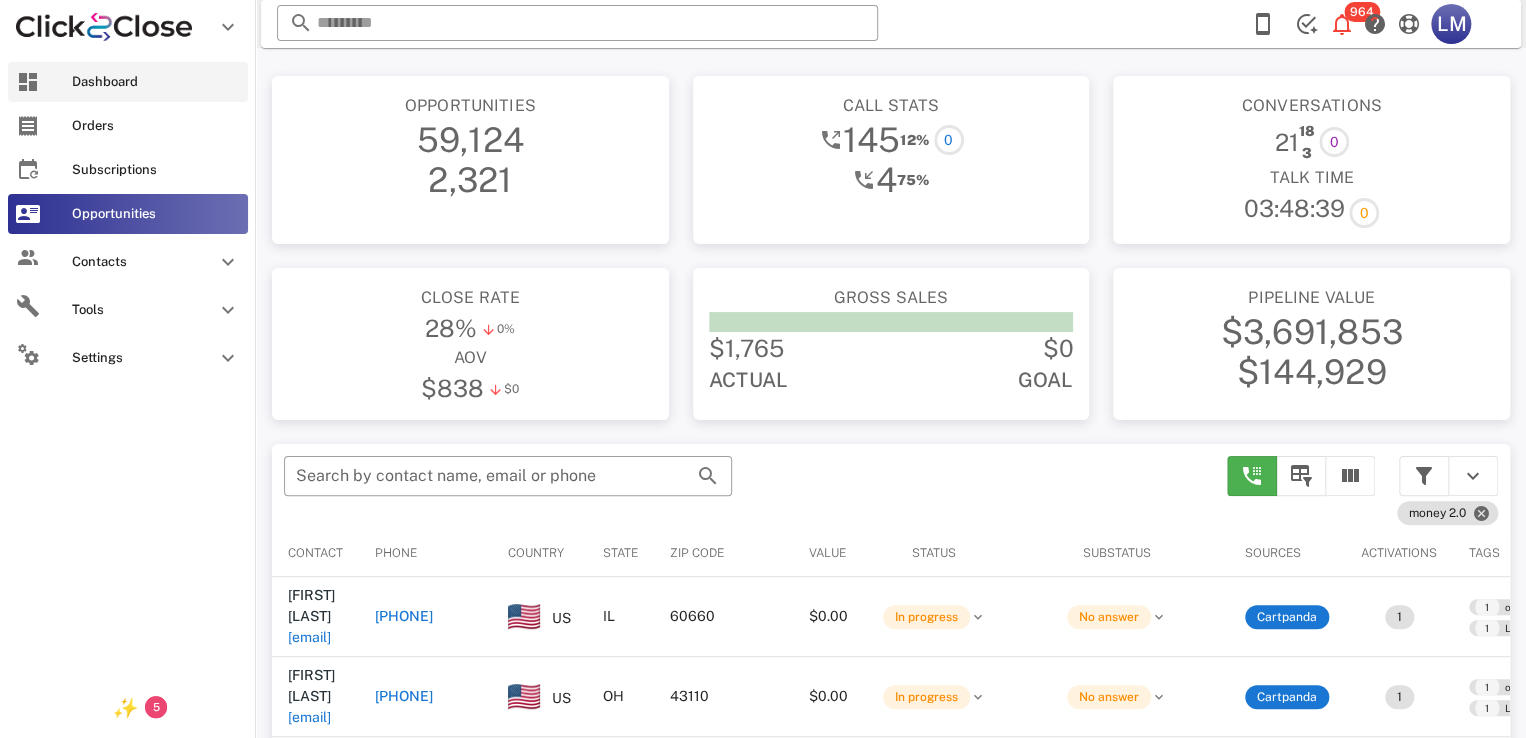 click on "Dashboard" at bounding box center [156, 82] 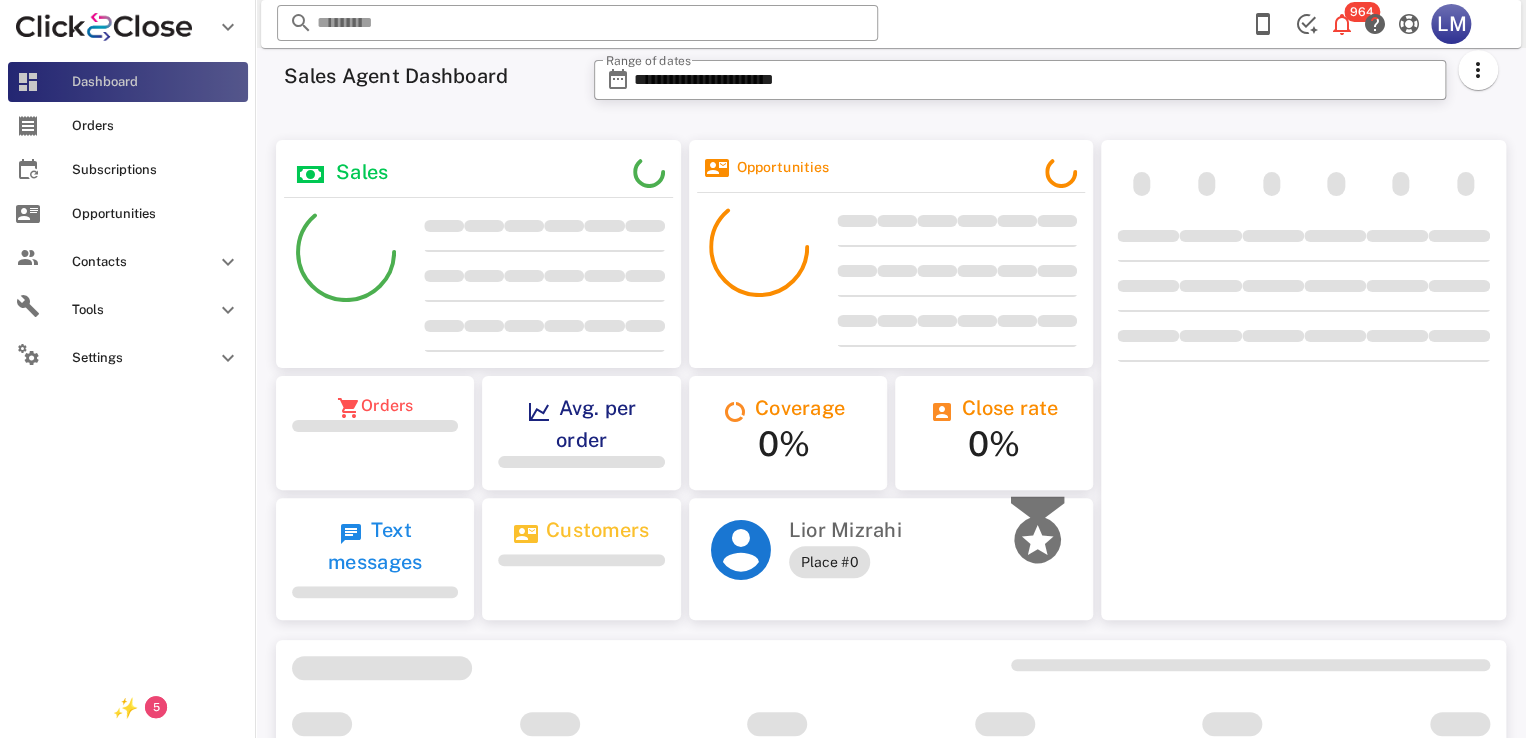 scroll, scrollTop: 104, scrollLeft: 0, axis: vertical 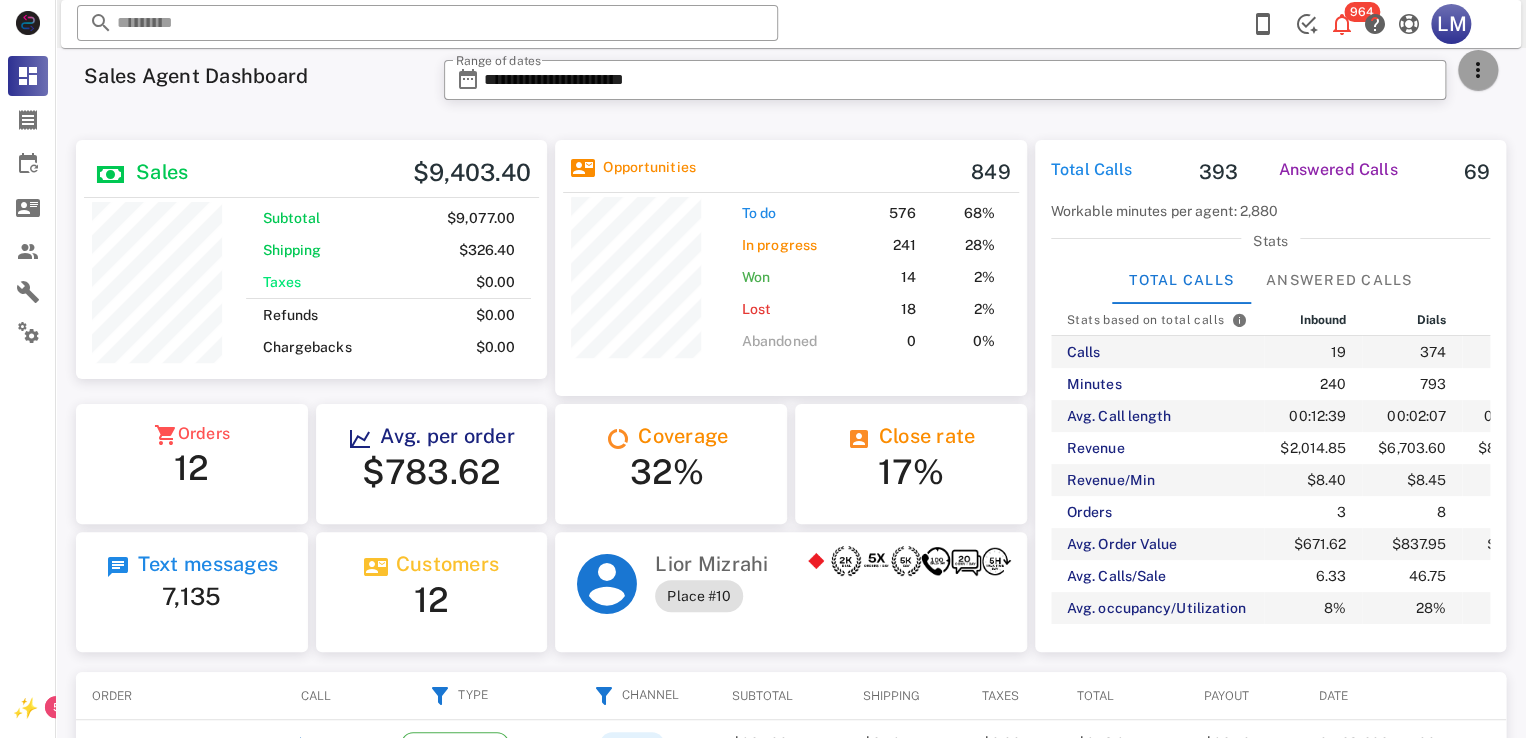 click at bounding box center (1478, 70) 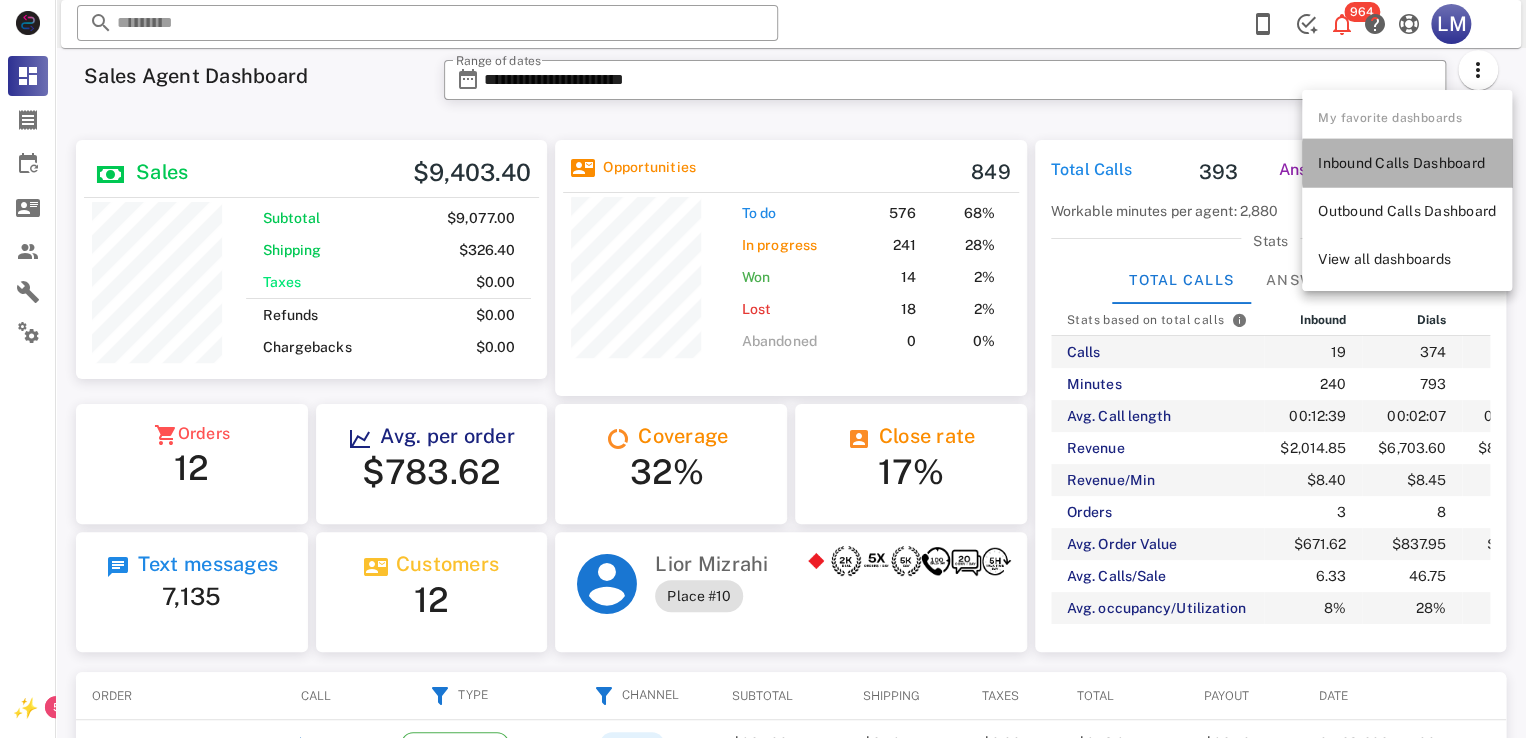 click on "Inbound Calls Dashboard" at bounding box center [1407, 163] 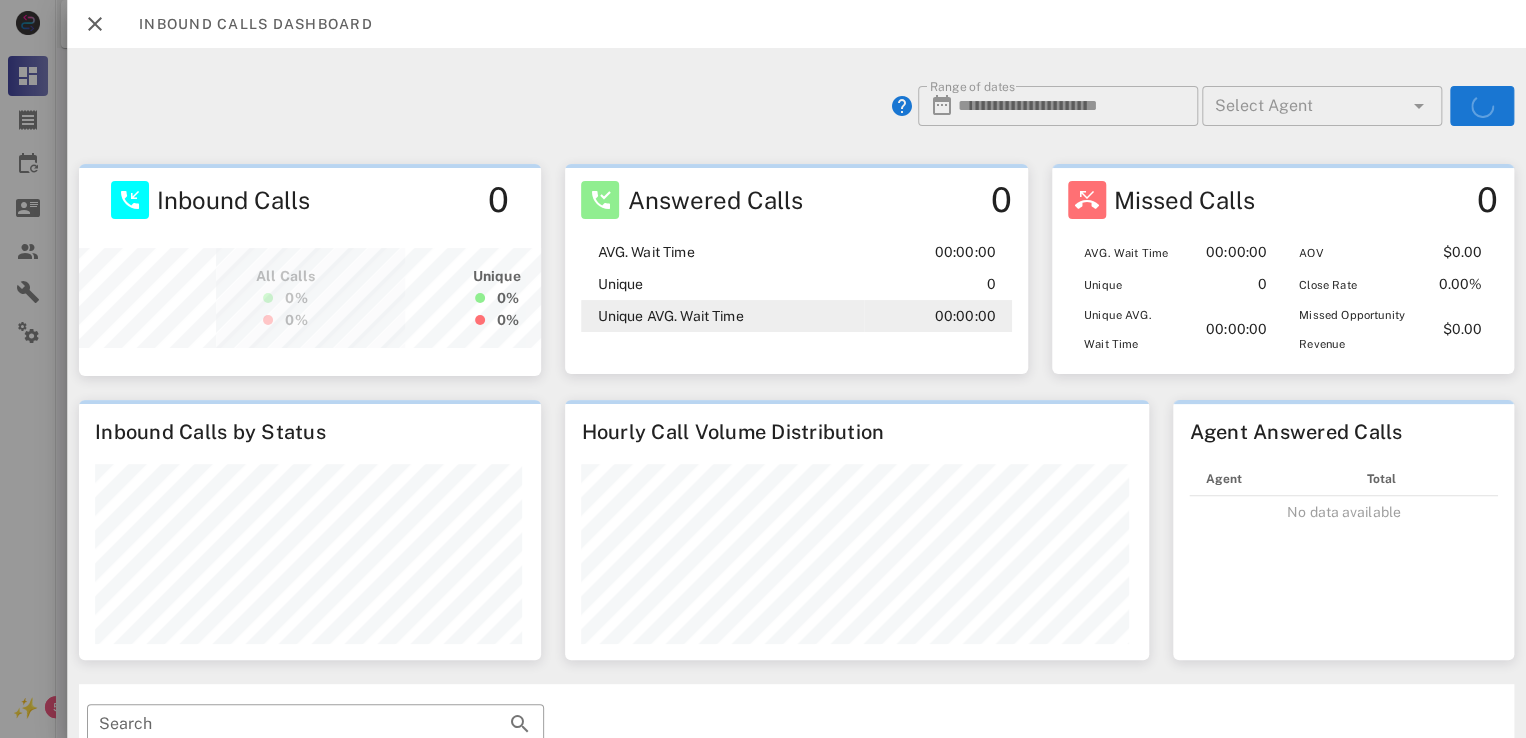 scroll, scrollTop: 999788, scrollLeft: 999540, axis: both 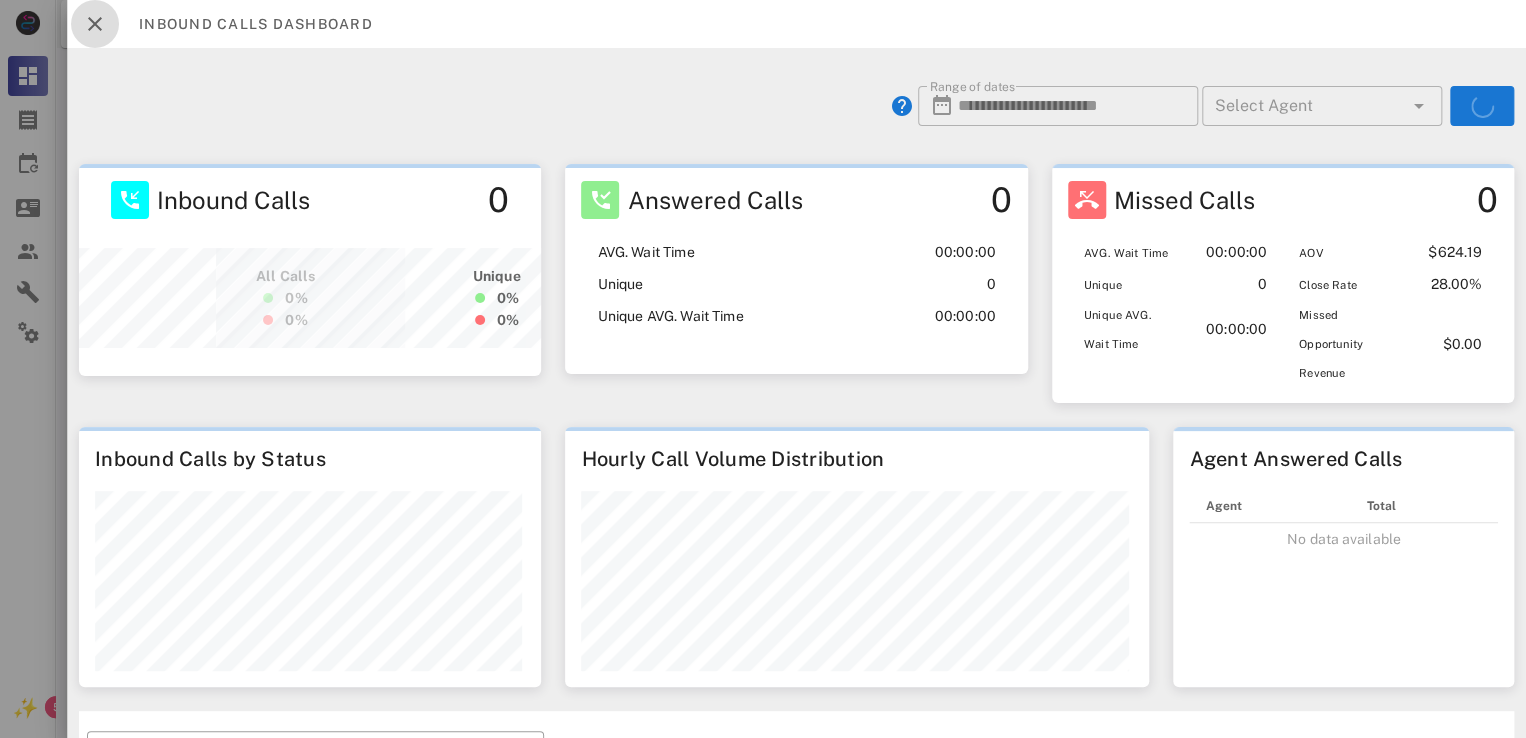 click at bounding box center [95, 24] 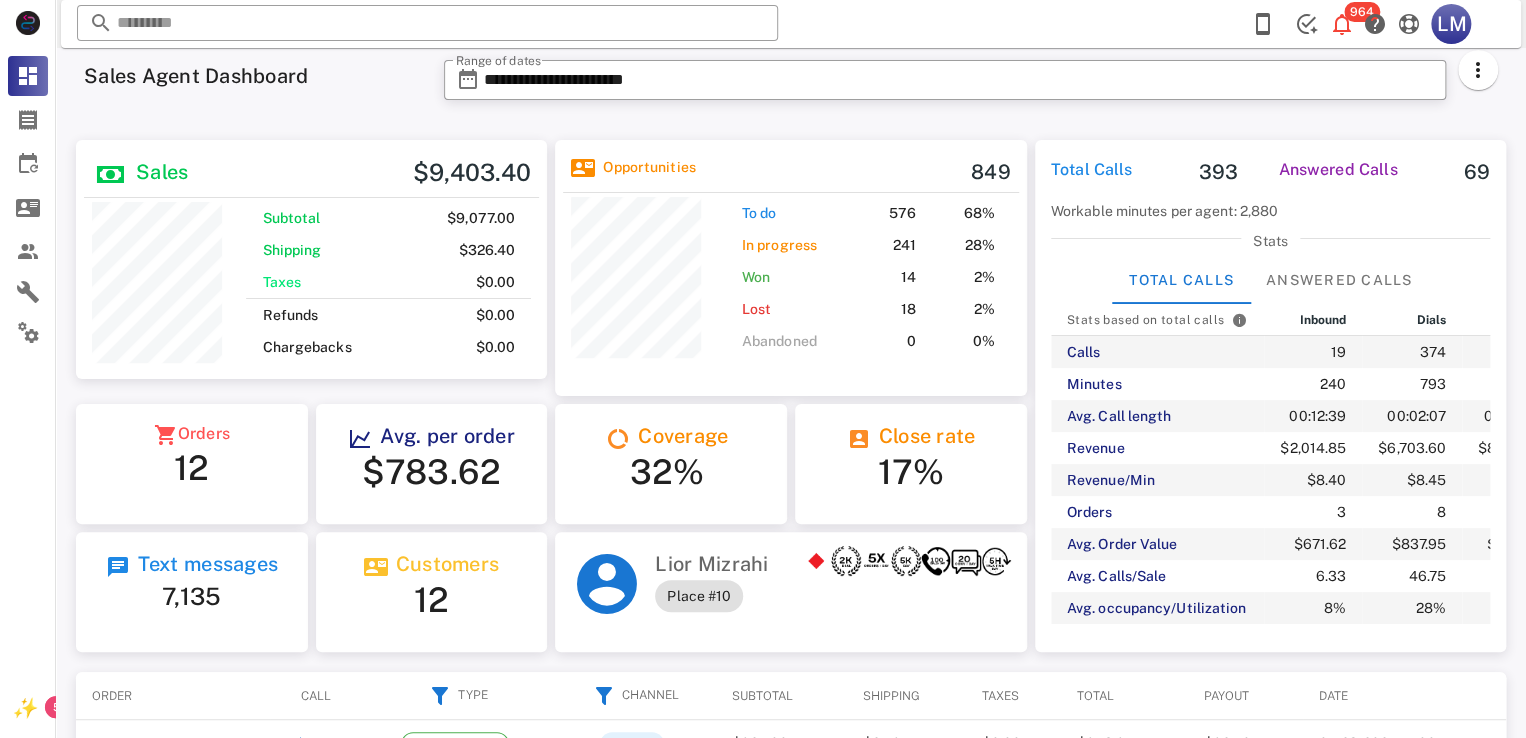 drag, startPoint x: 1492, startPoint y: 81, endPoint x: 1067, endPoint y: 129, distance: 427.702 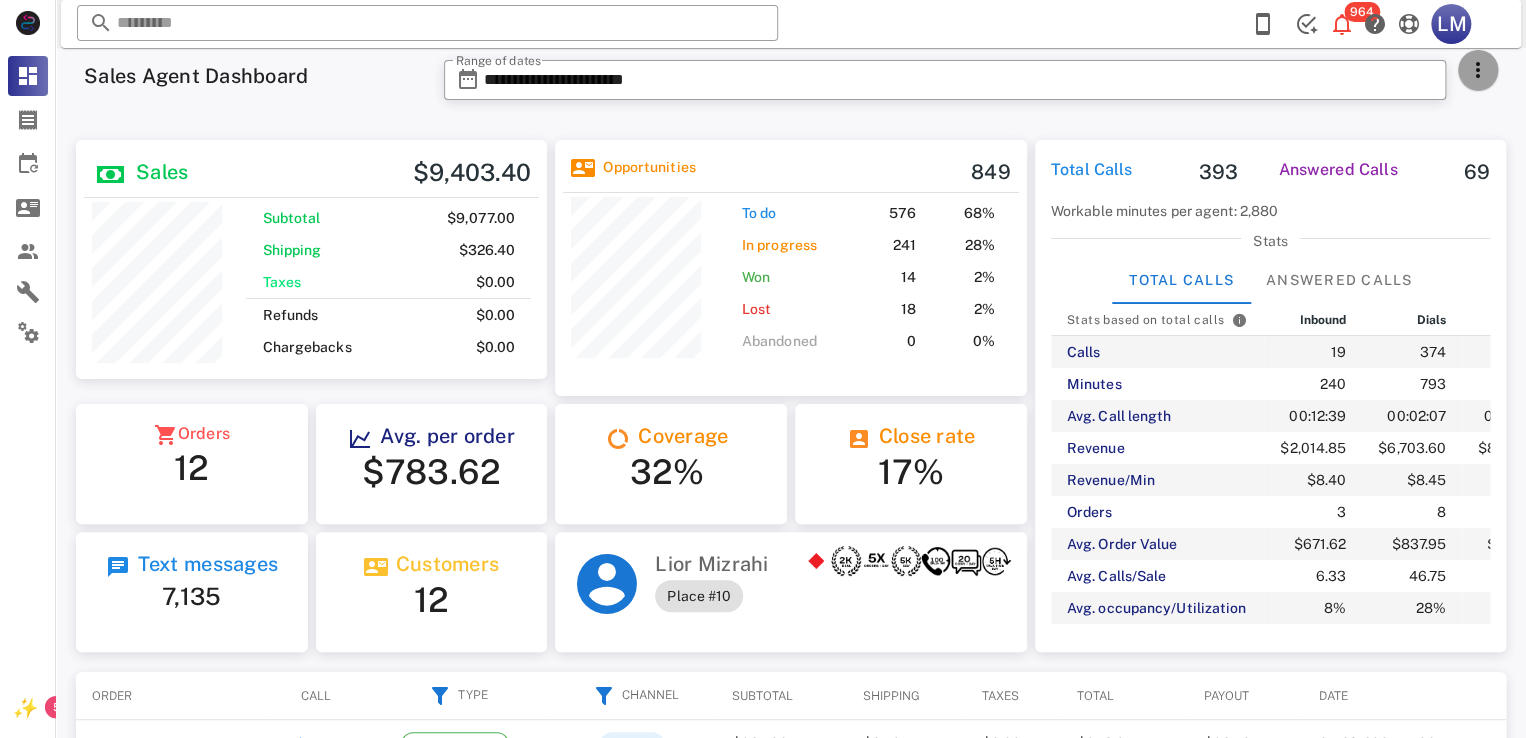 click at bounding box center [1478, 70] 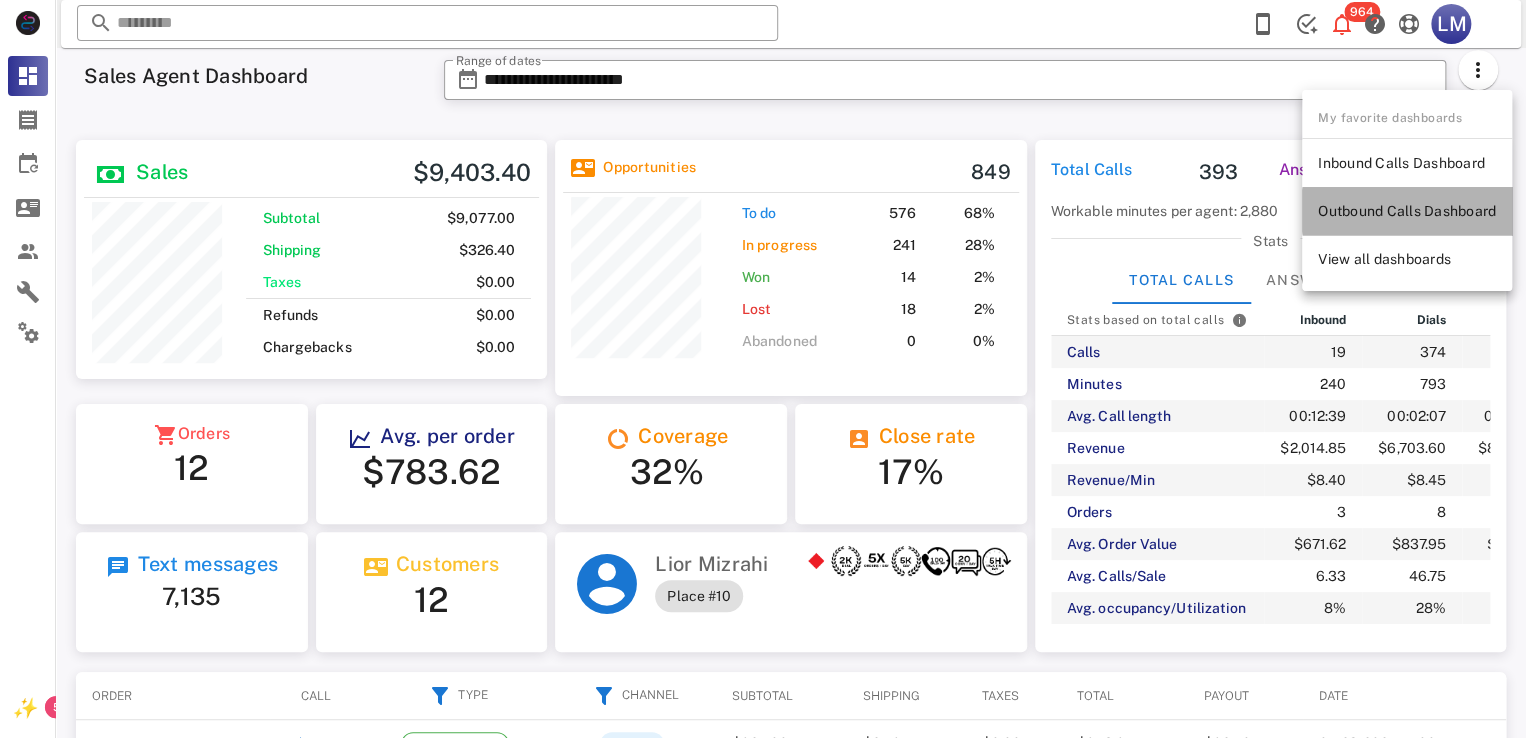 click on "Outbound Calls Dashboard" at bounding box center (1407, 211) 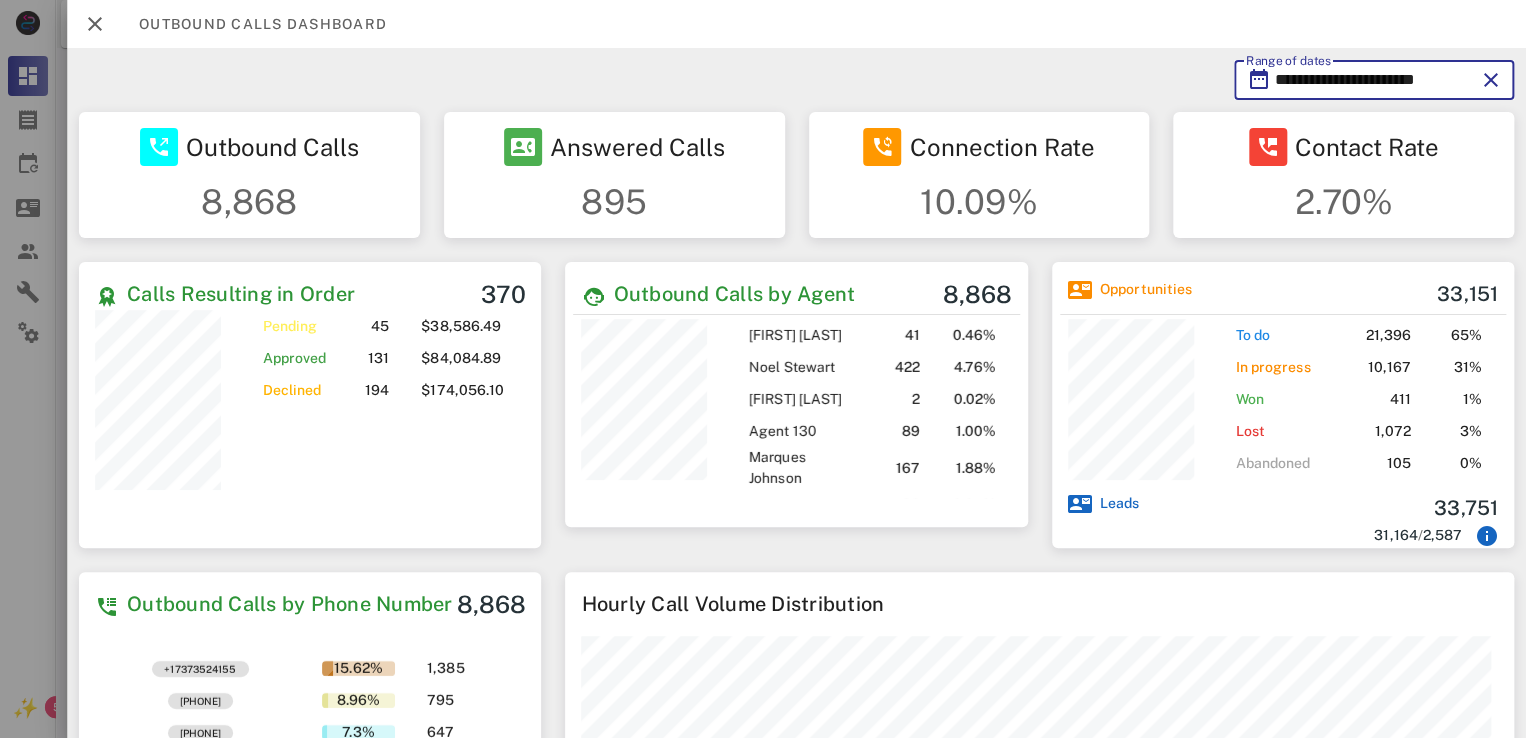 click on "**********" at bounding box center (1374, 80) 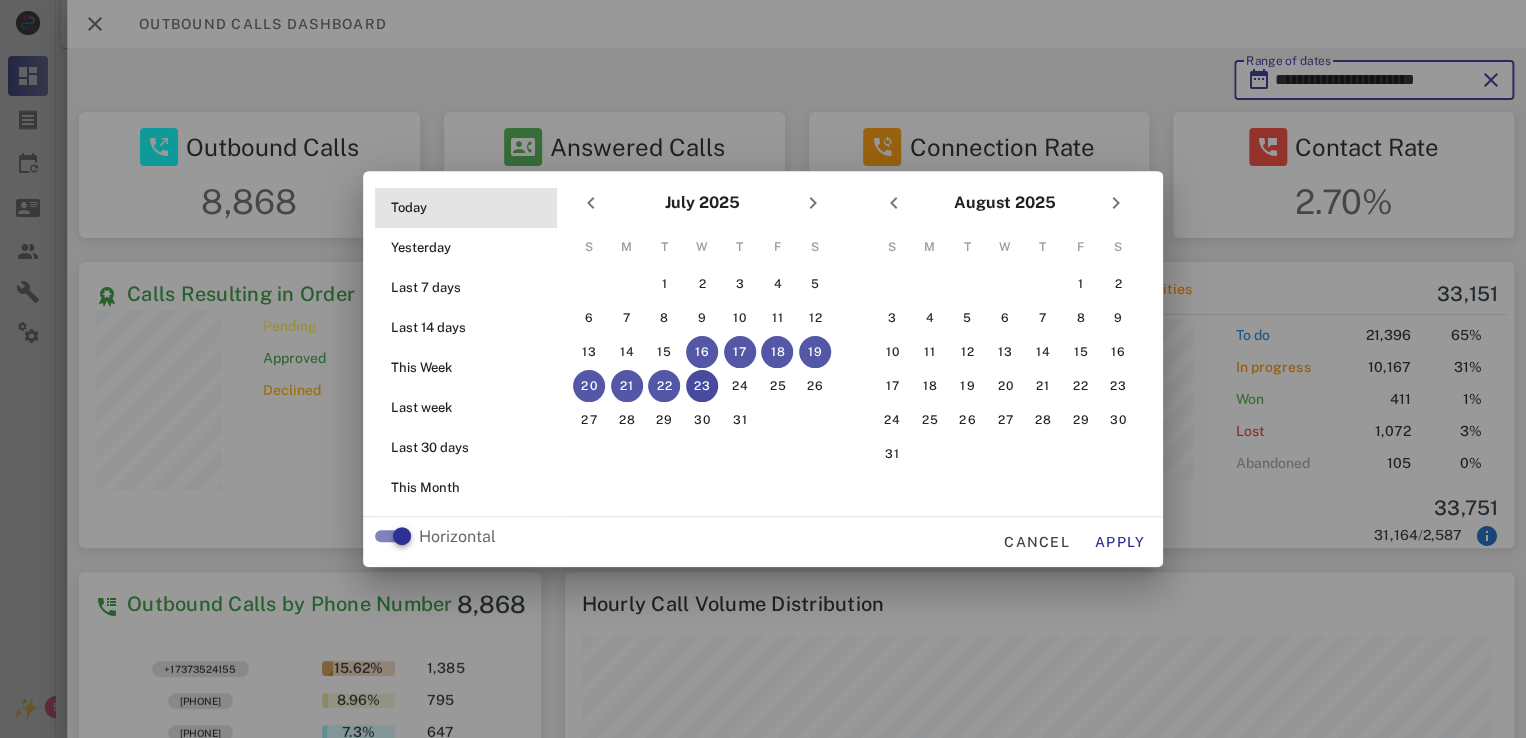 click on "Today" at bounding box center (472, 208) 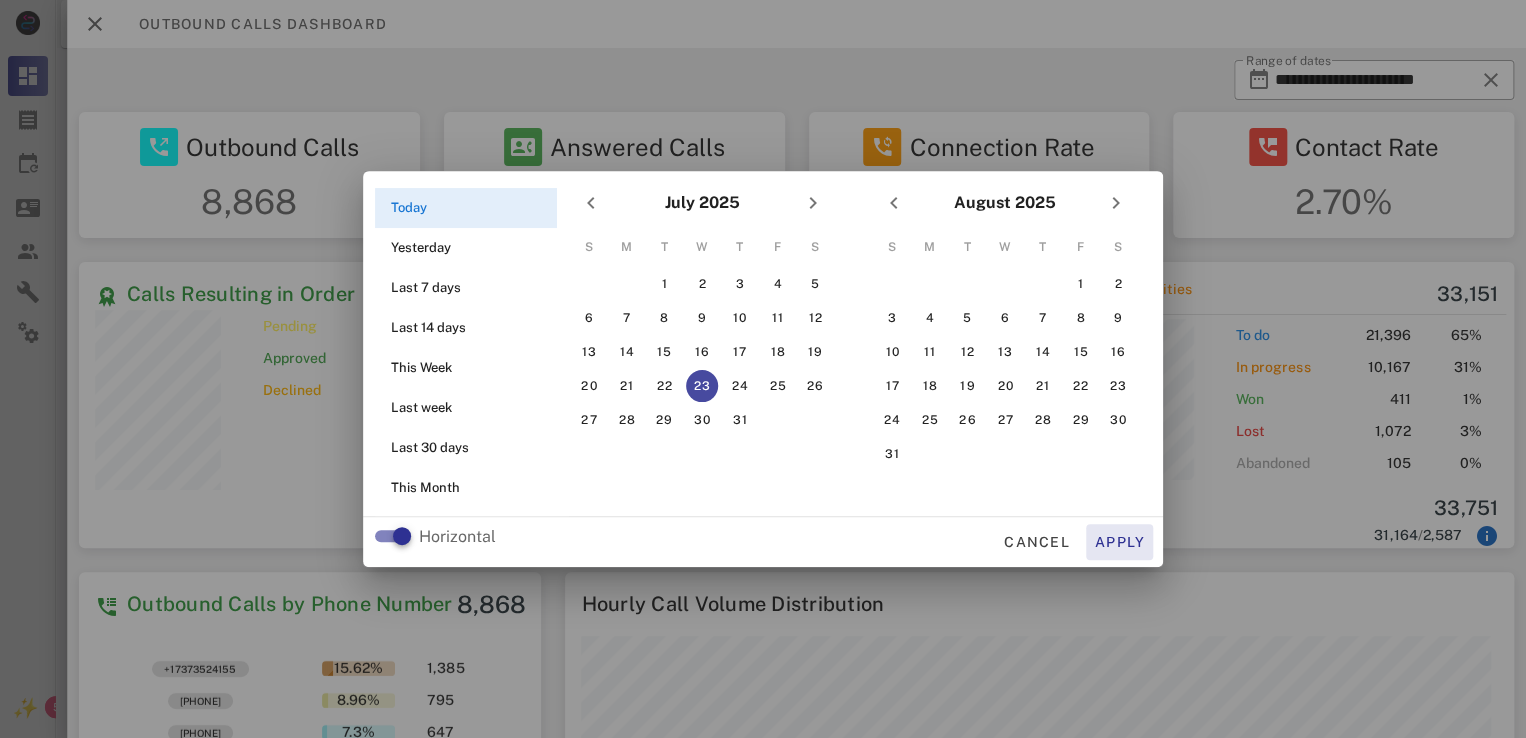 click on "Apply" at bounding box center (1120, 542) 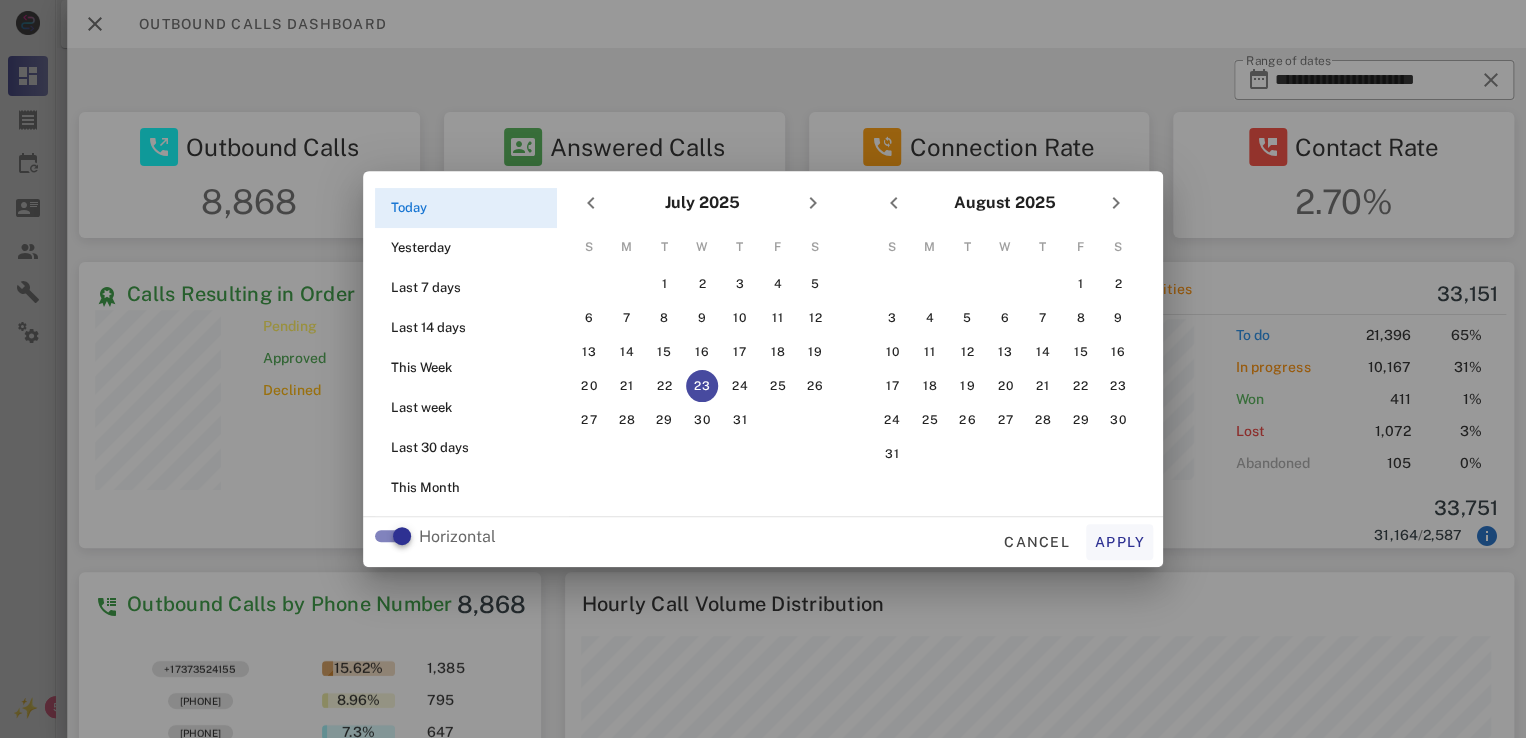 type on "**********" 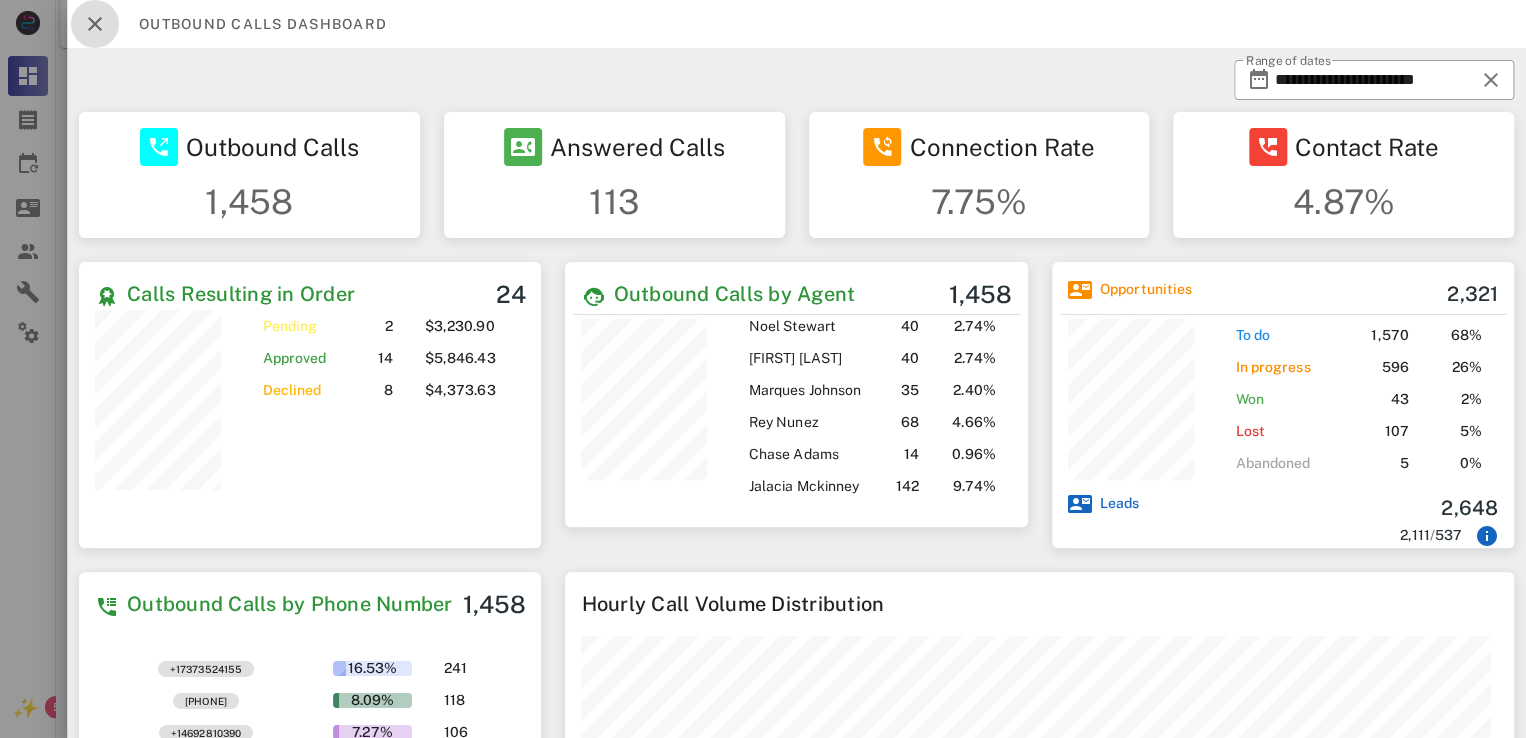 click at bounding box center [95, 24] 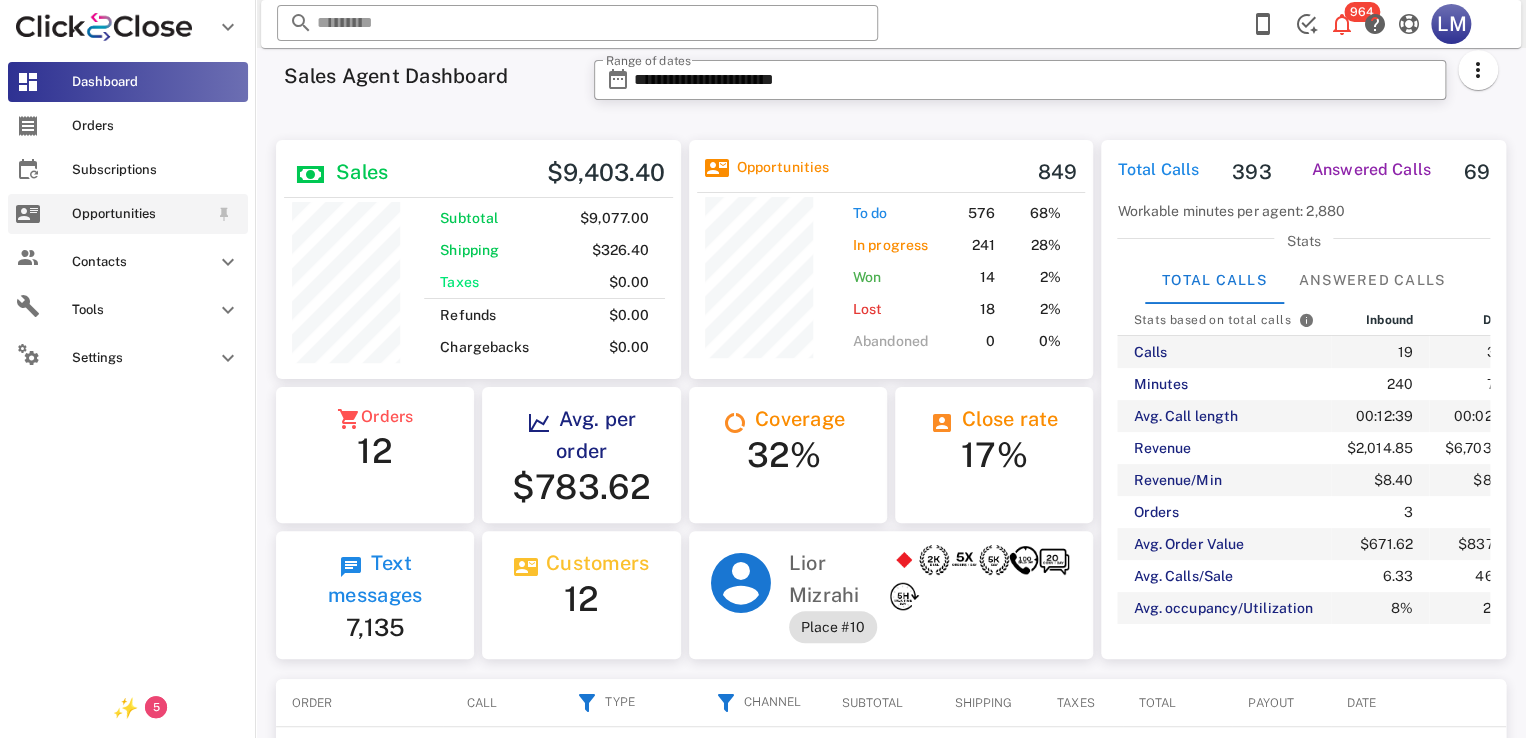 click on "Opportunities" at bounding box center (140, 214) 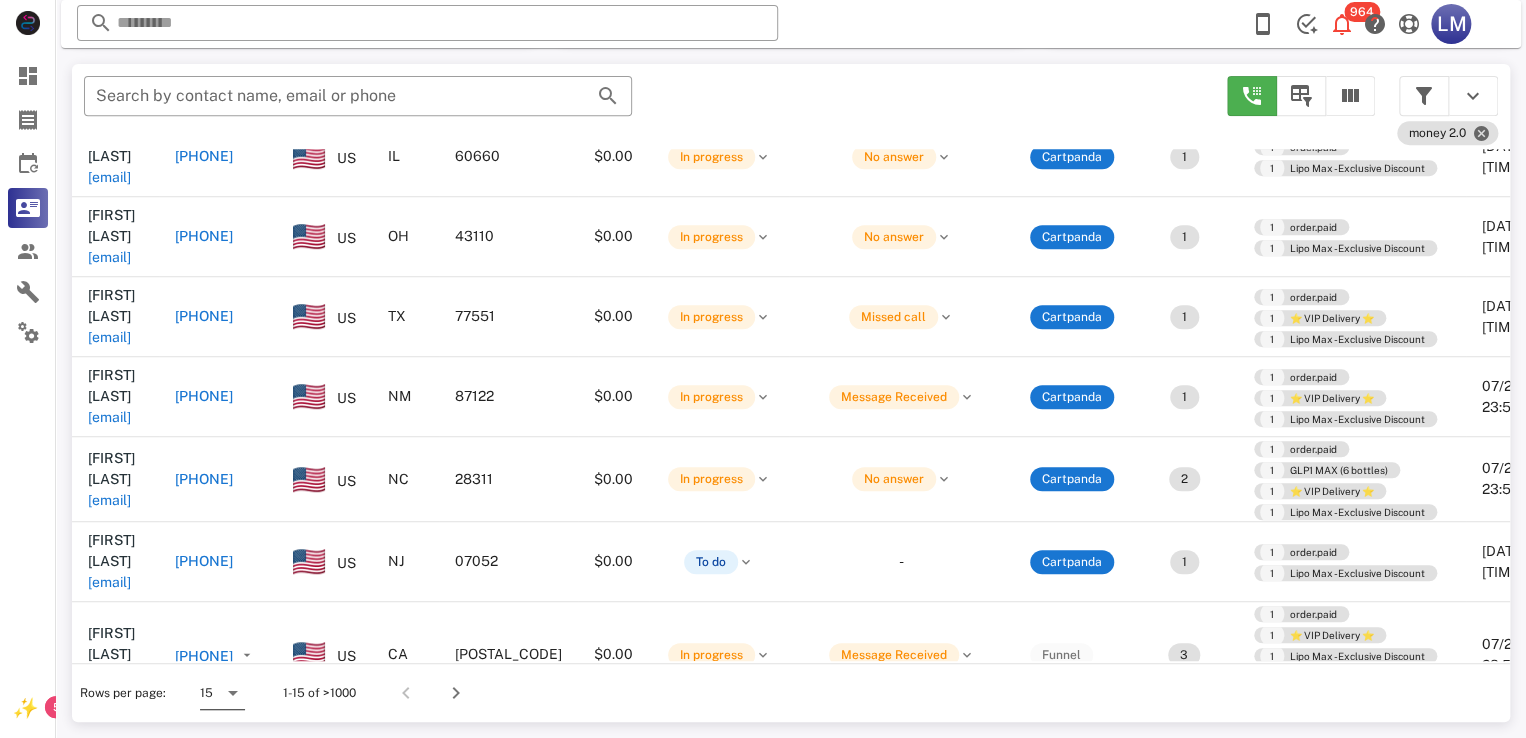 click at bounding box center (233, 693) 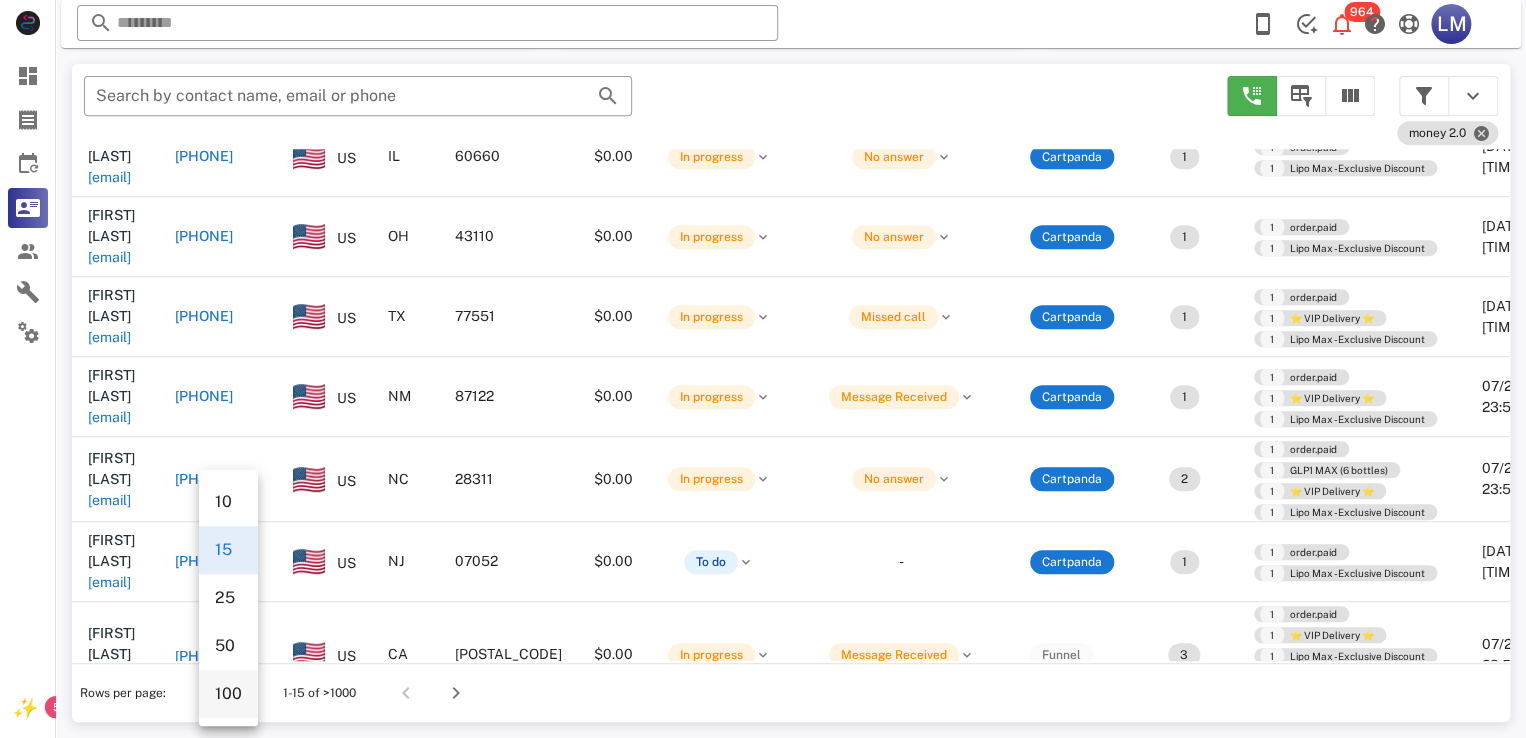 click on "100" at bounding box center [228, 693] 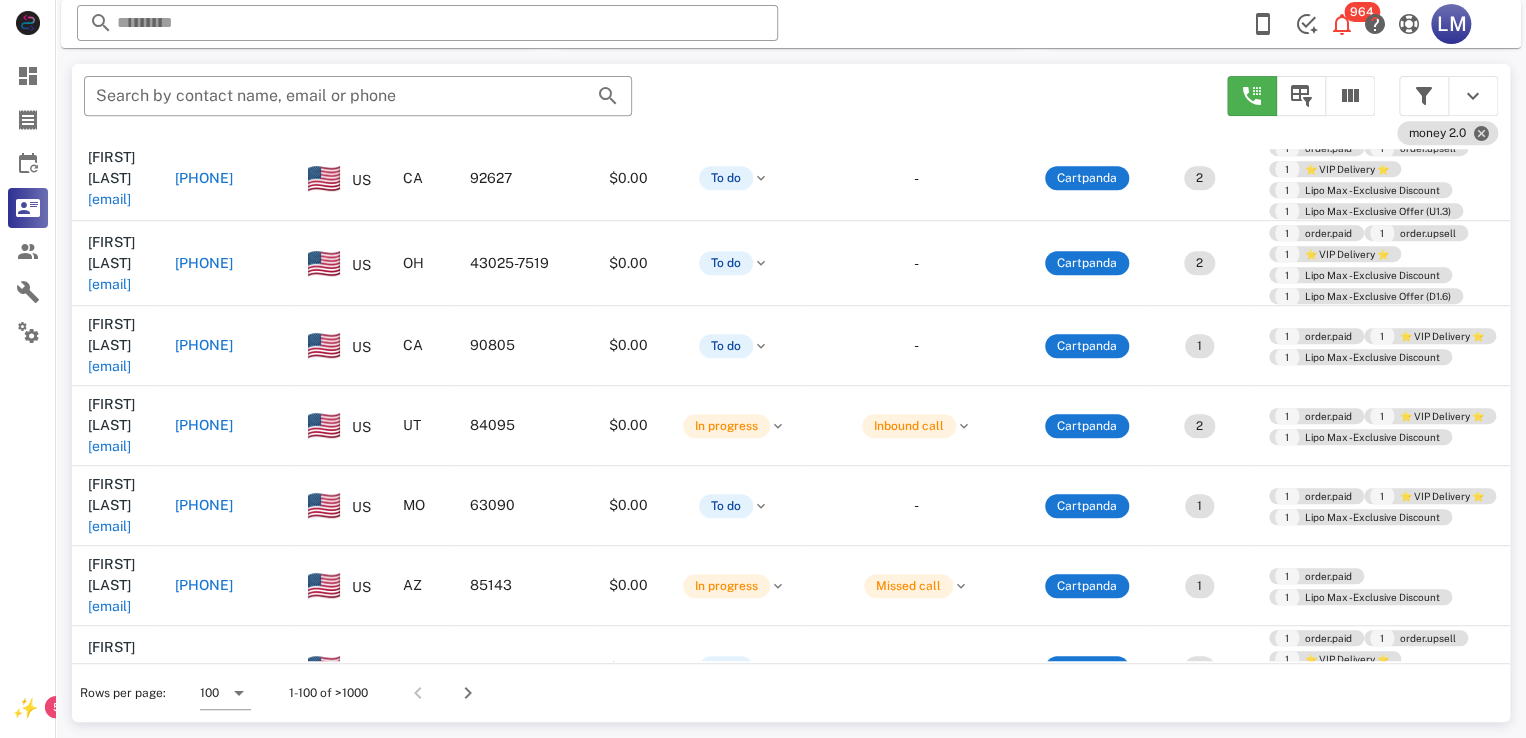 scroll, scrollTop: 2024, scrollLeft: 0, axis: vertical 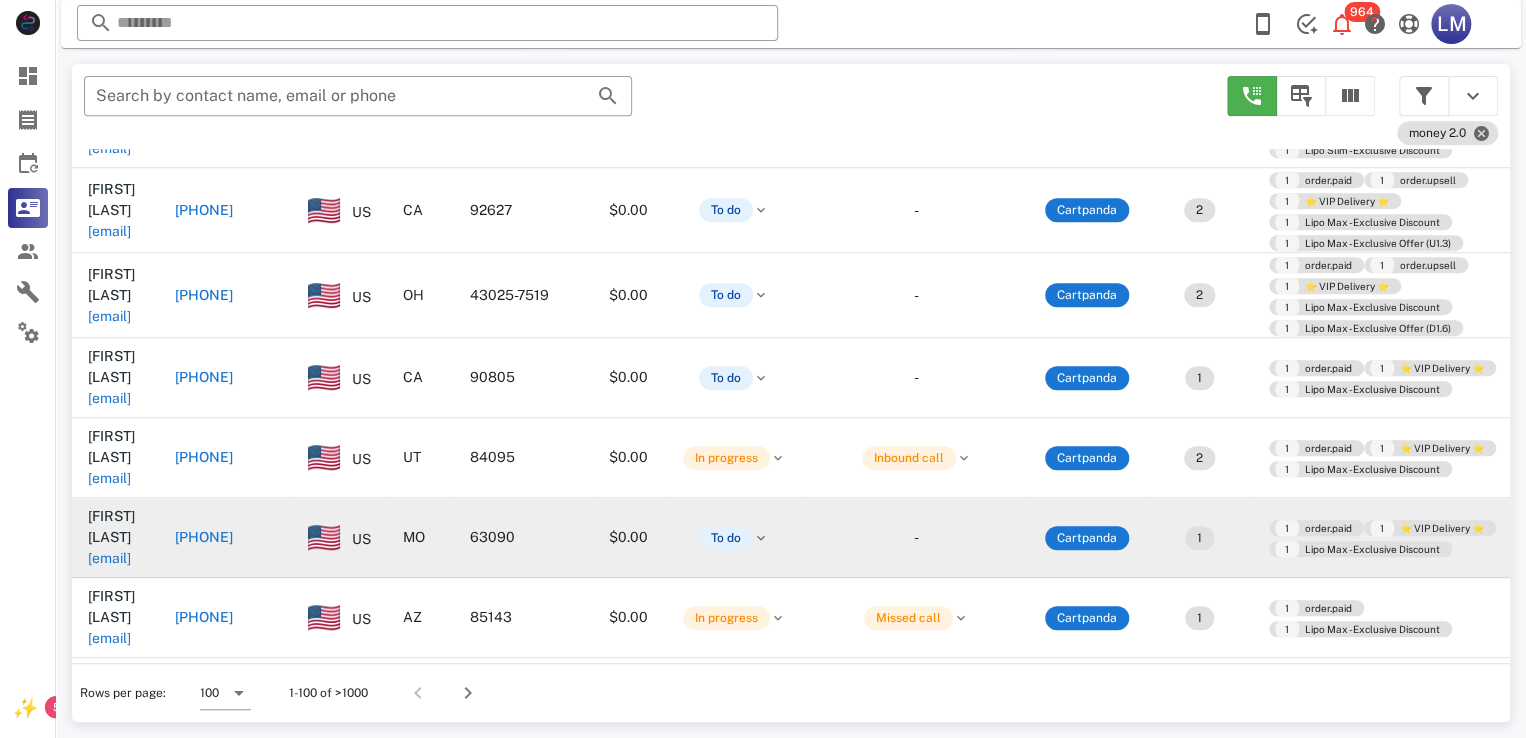 click on "thepaintedhome@outlook.com" at bounding box center [109, 600] 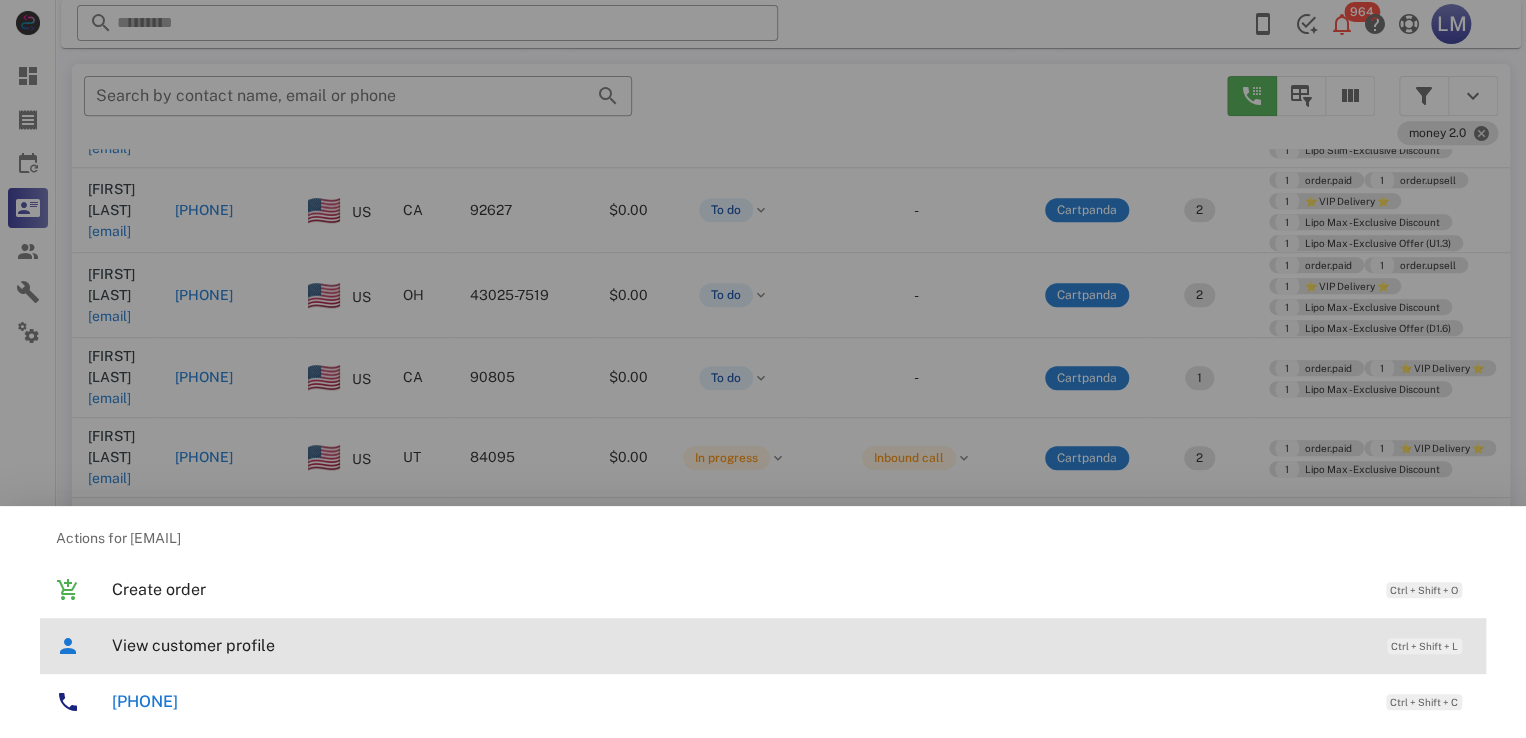 click on "View customer profile" at bounding box center [739, 645] 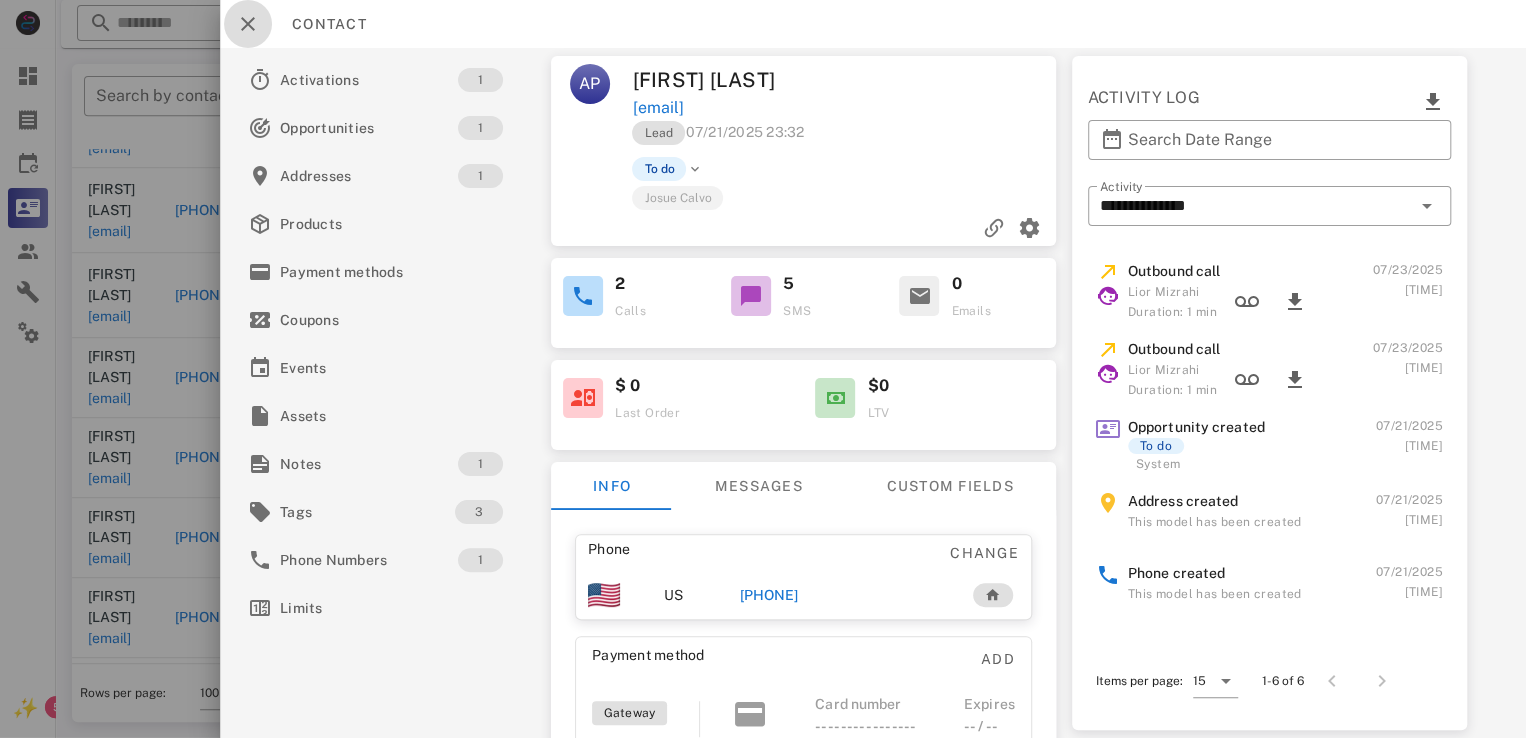 click at bounding box center (248, 24) 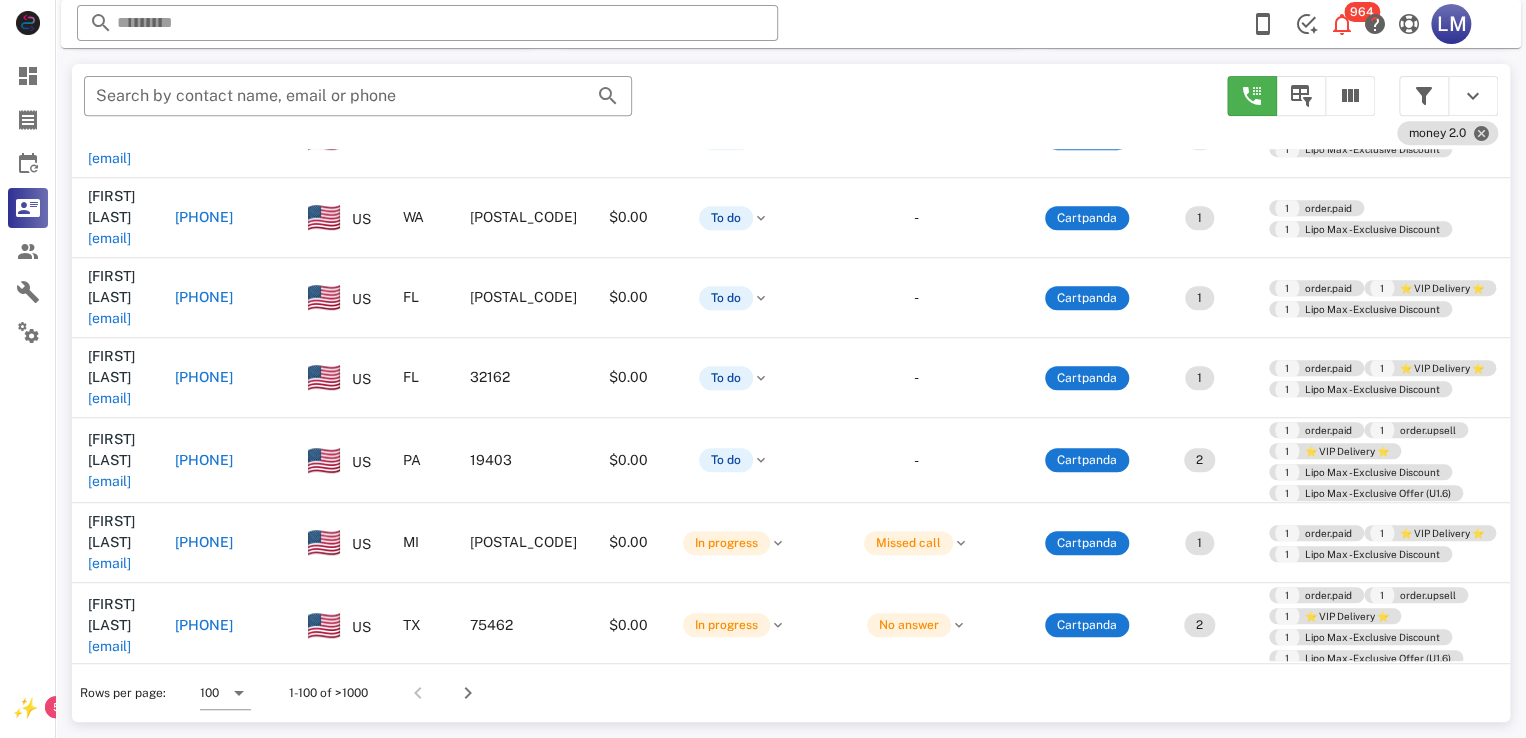 scroll, scrollTop: 3956, scrollLeft: 0, axis: vertical 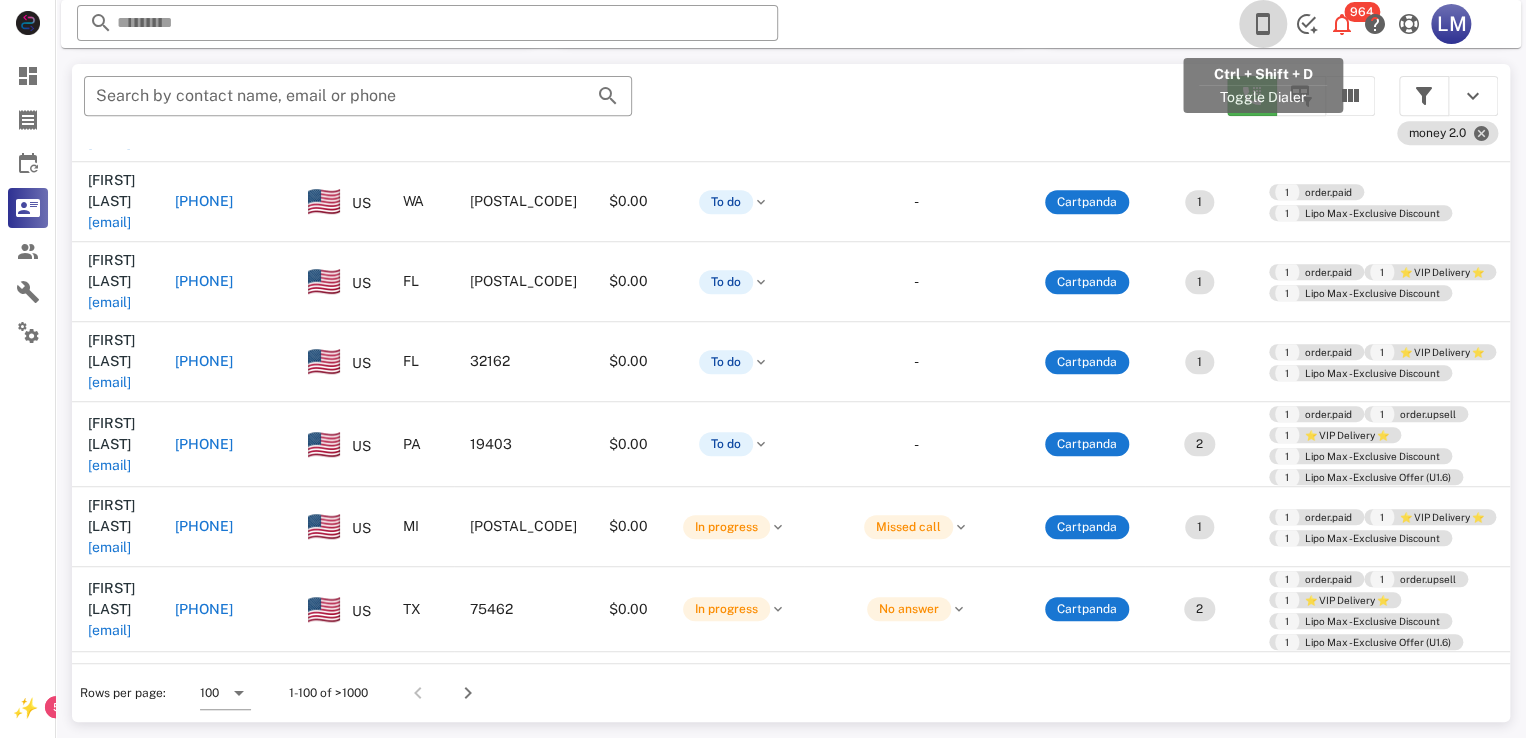click at bounding box center [1263, 24] 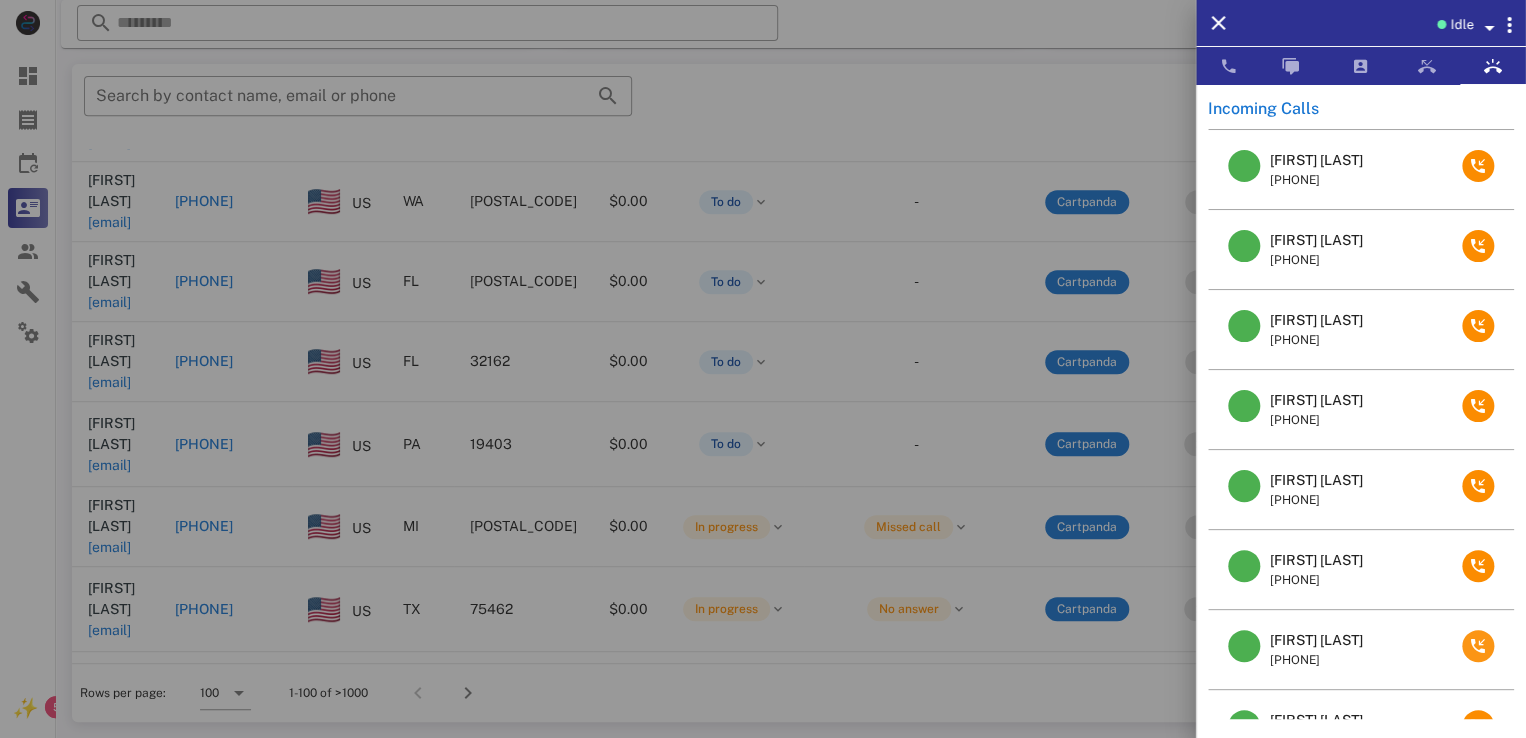 scroll, scrollTop: 315, scrollLeft: 0, axis: vertical 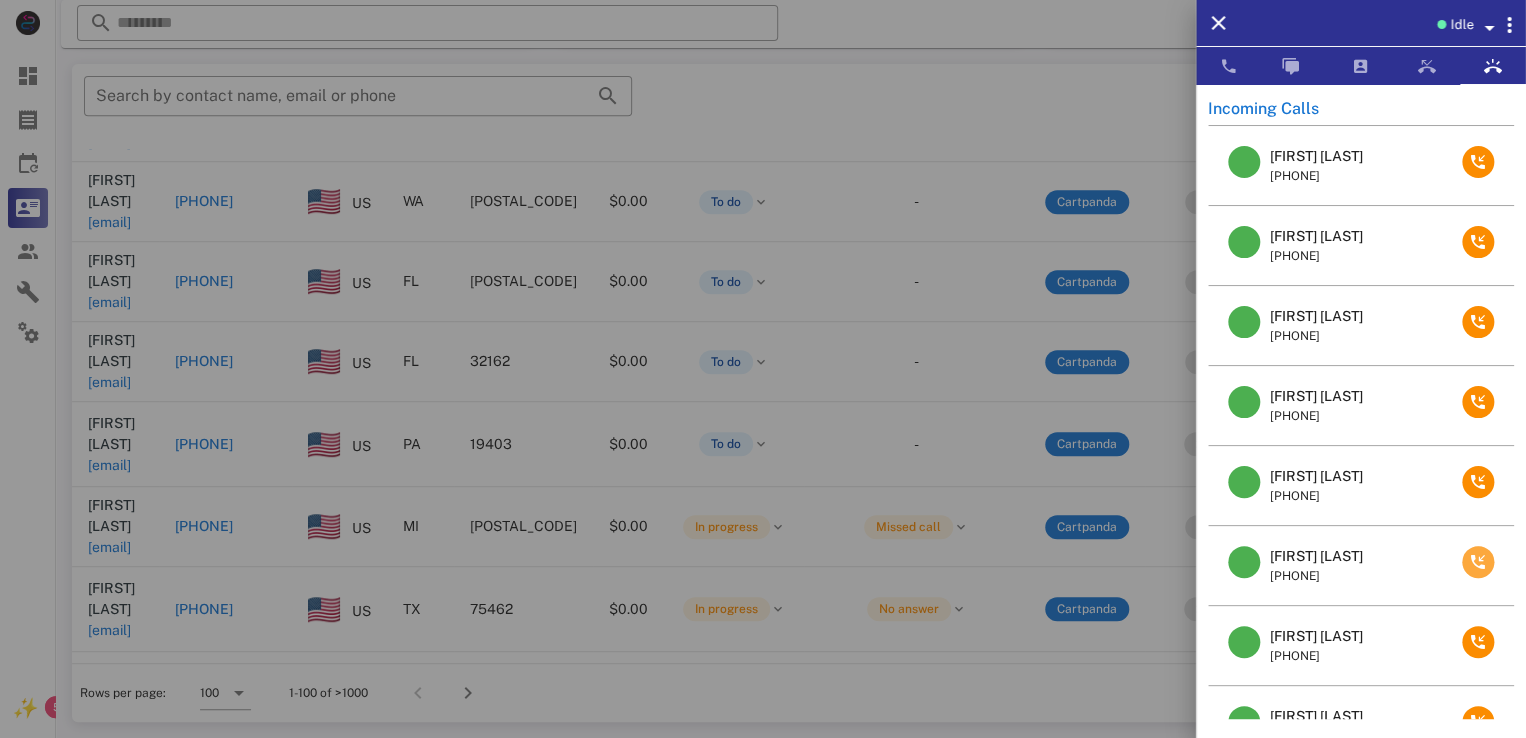 click at bounding box center (1478, 562) 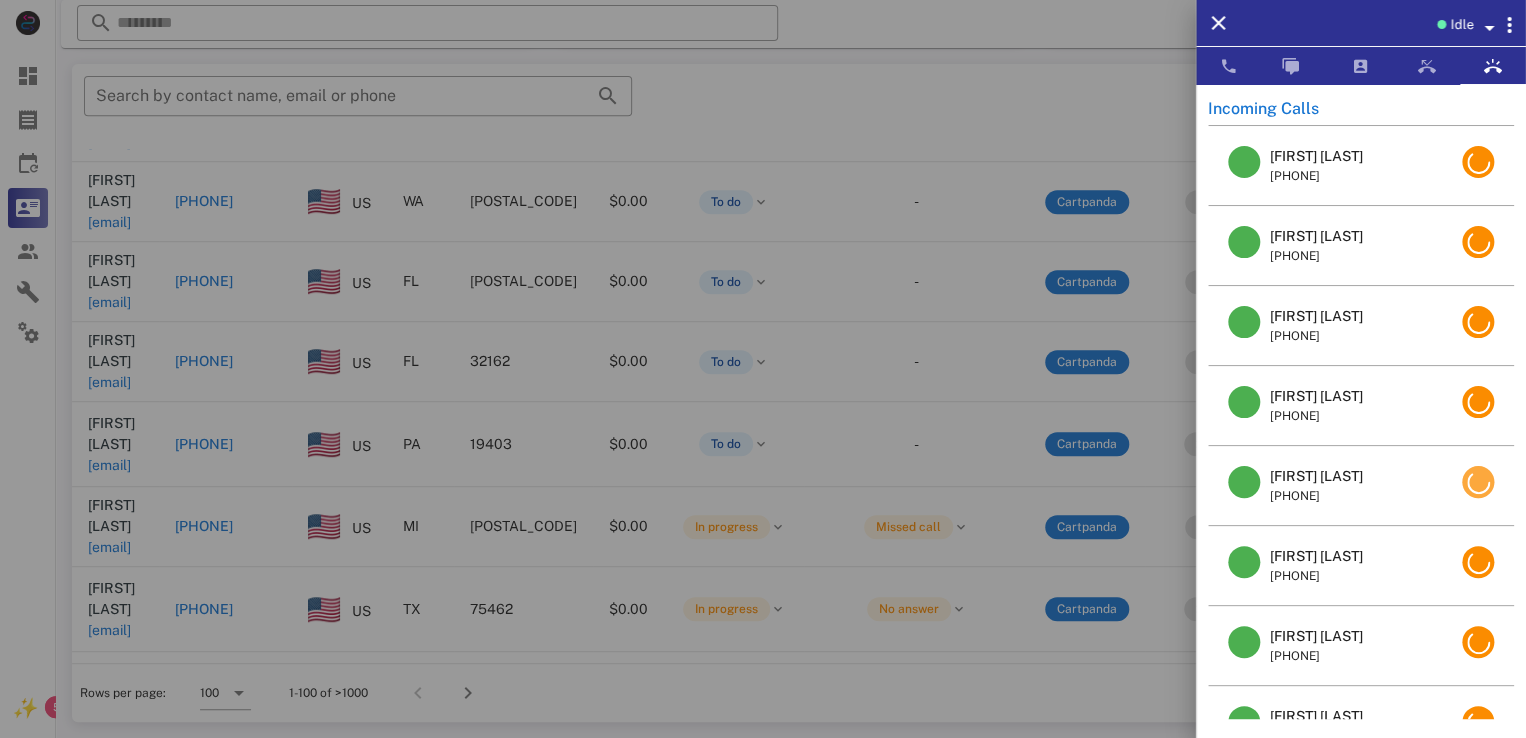 scroll, scrollTop: 236, scrollLeft: 0, axis: vertical 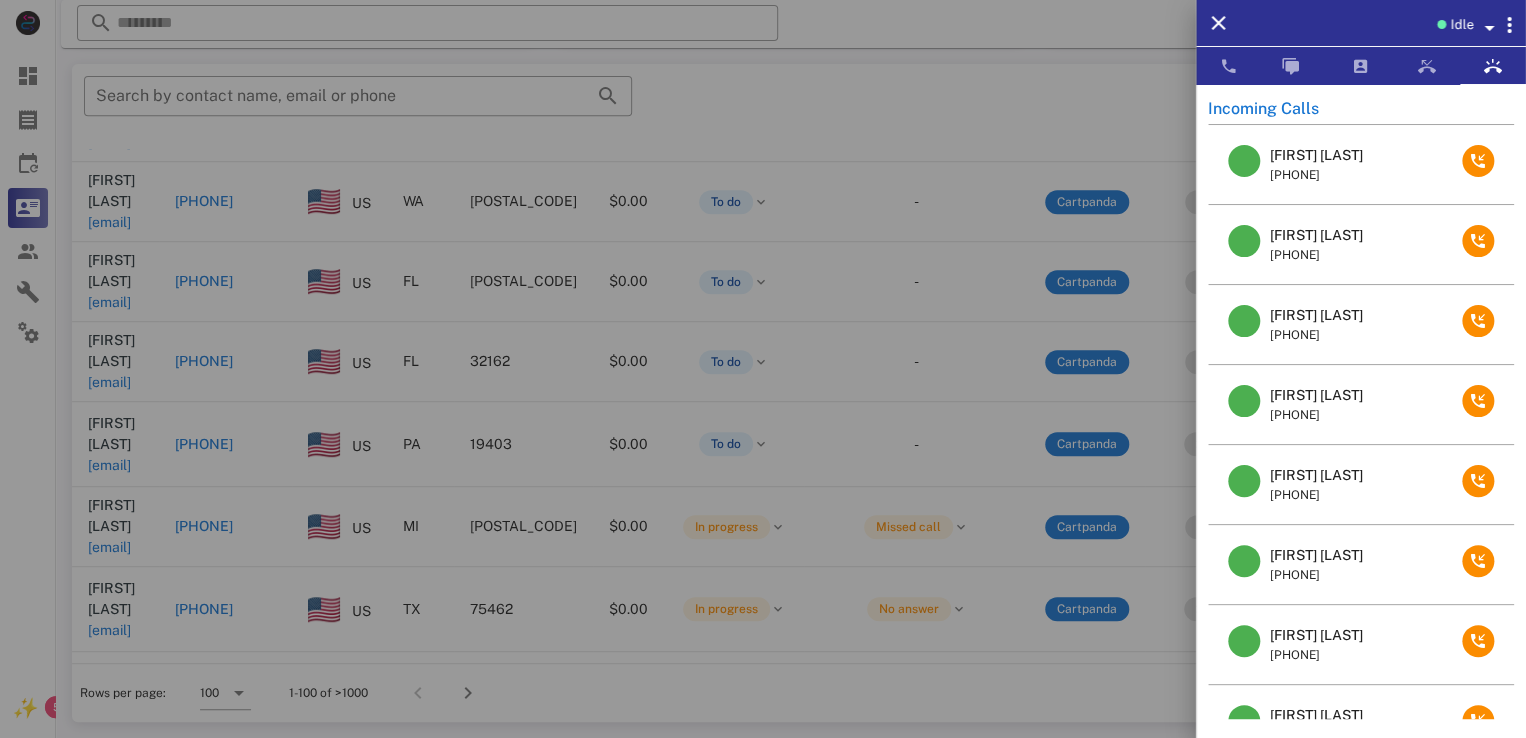 click at bounding box center [763, 369] 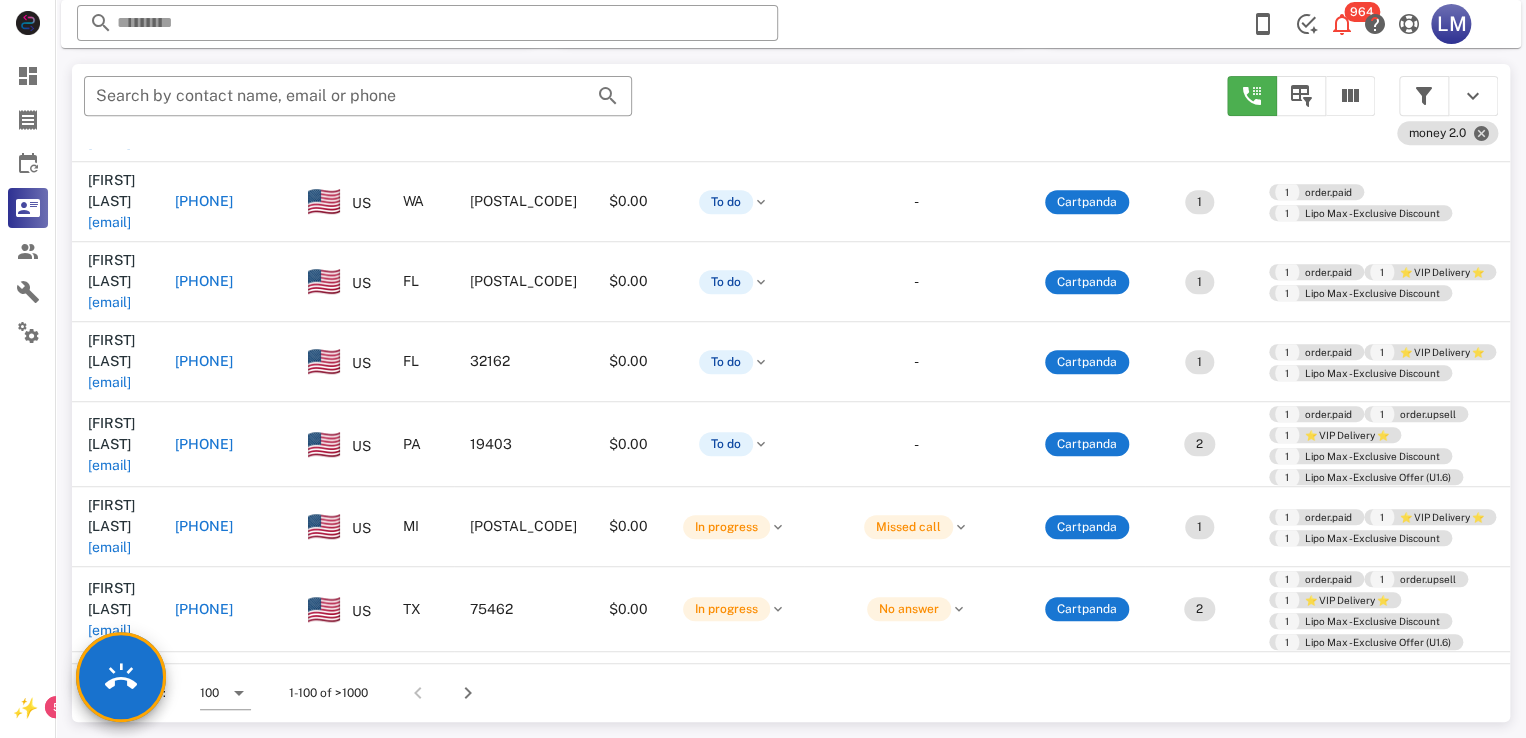 scroll, scrollTop: 156, scrollLeft: 0, axis: vertical 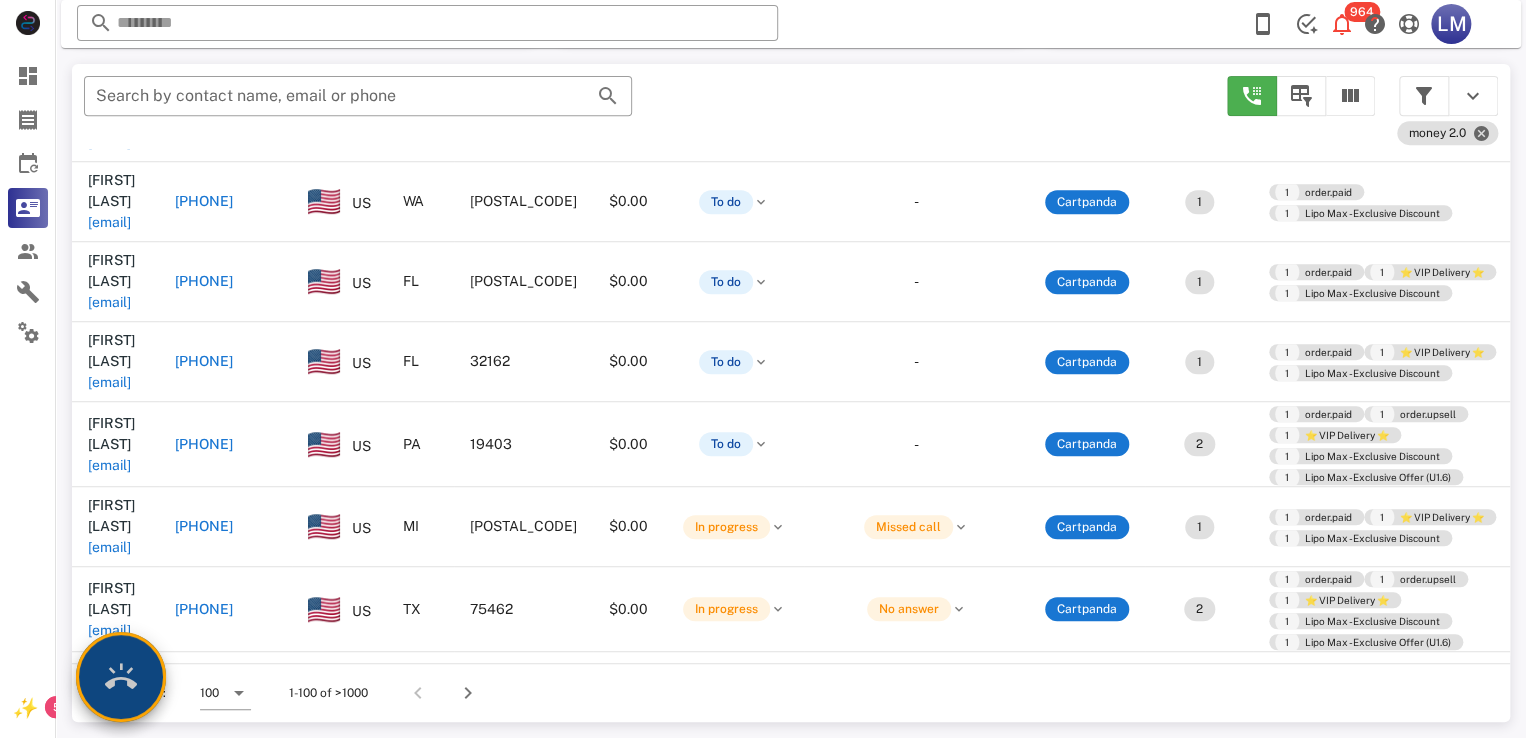 click at bounding box center (121, 677) 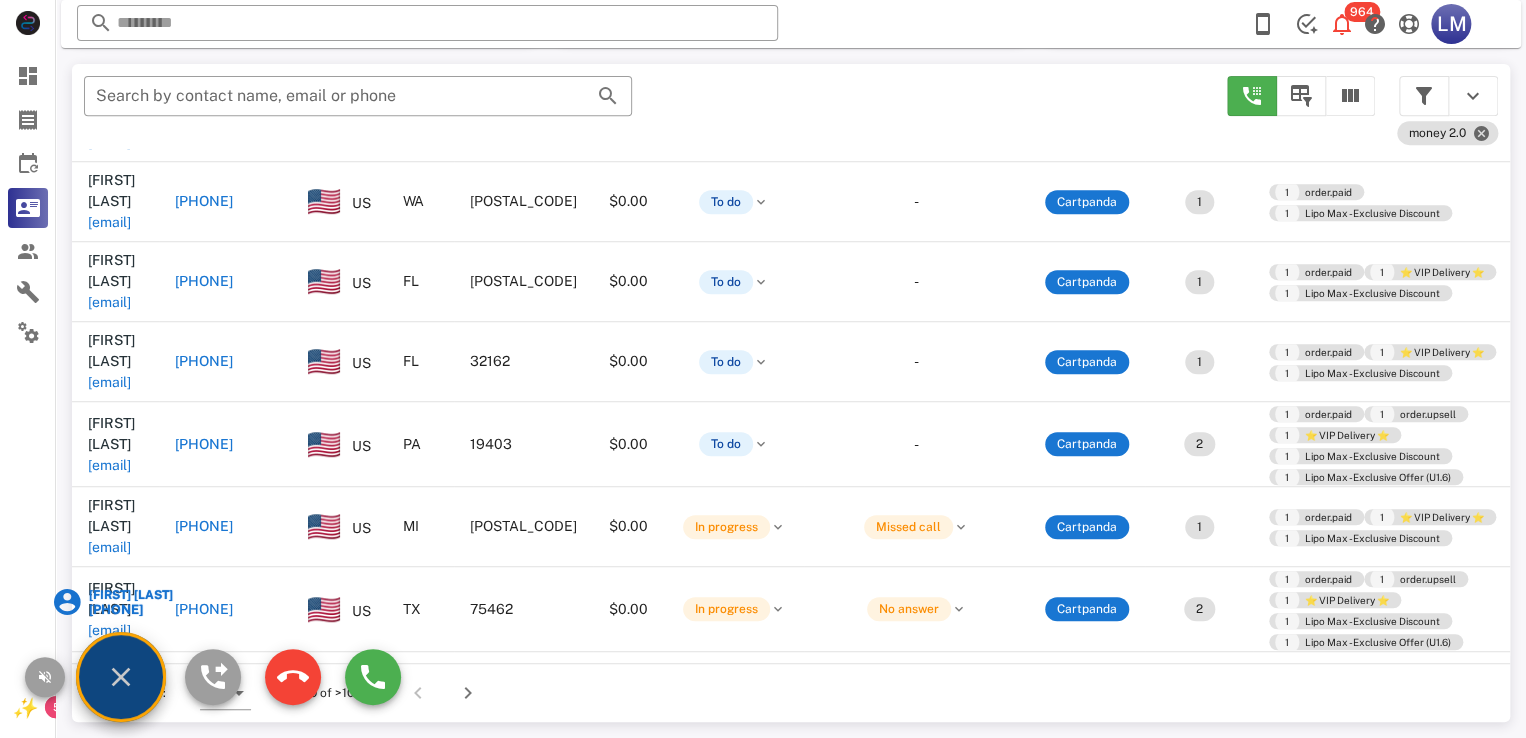 click on "Veronica Carter" at bounding box center [129, 595] 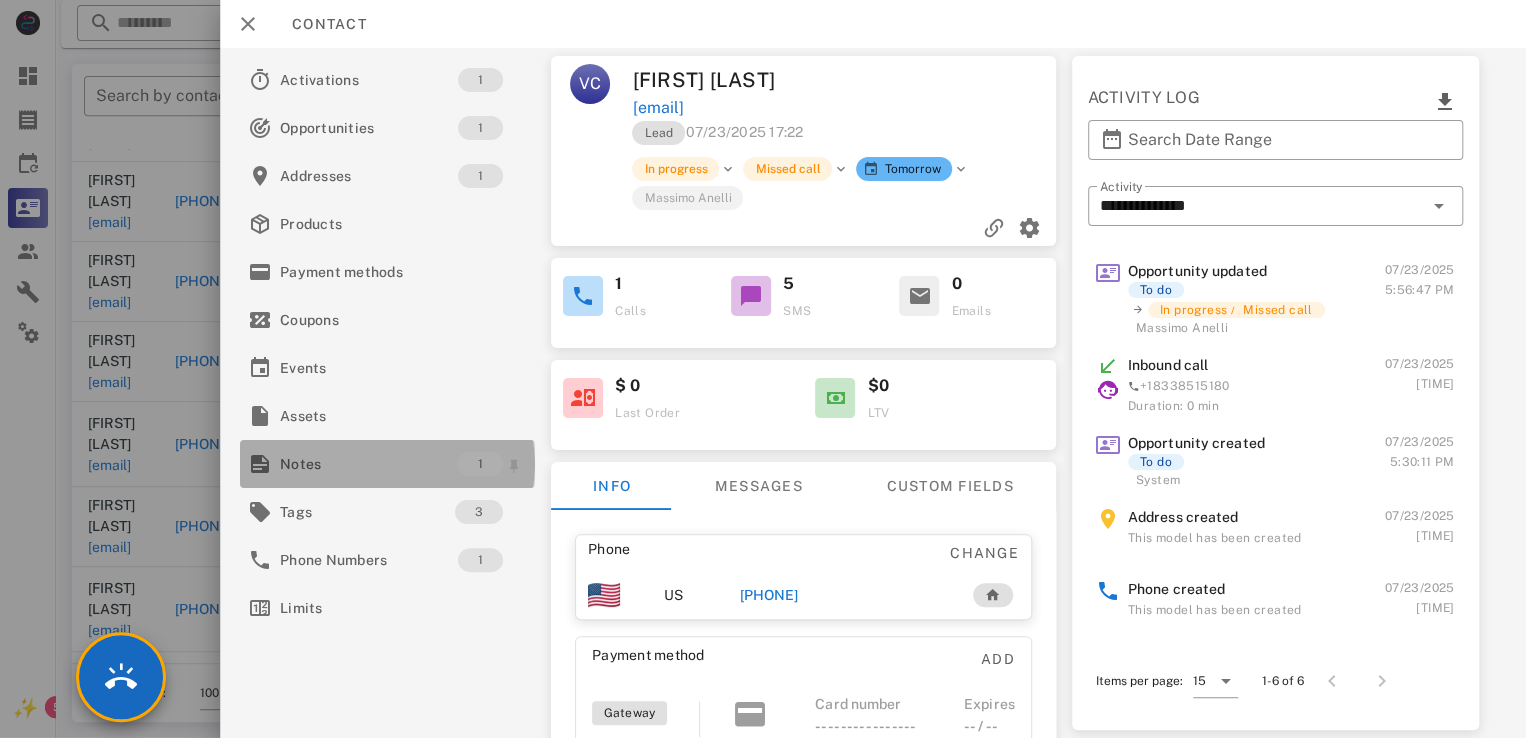 click on "Notes" at bounding box center [369, 464] 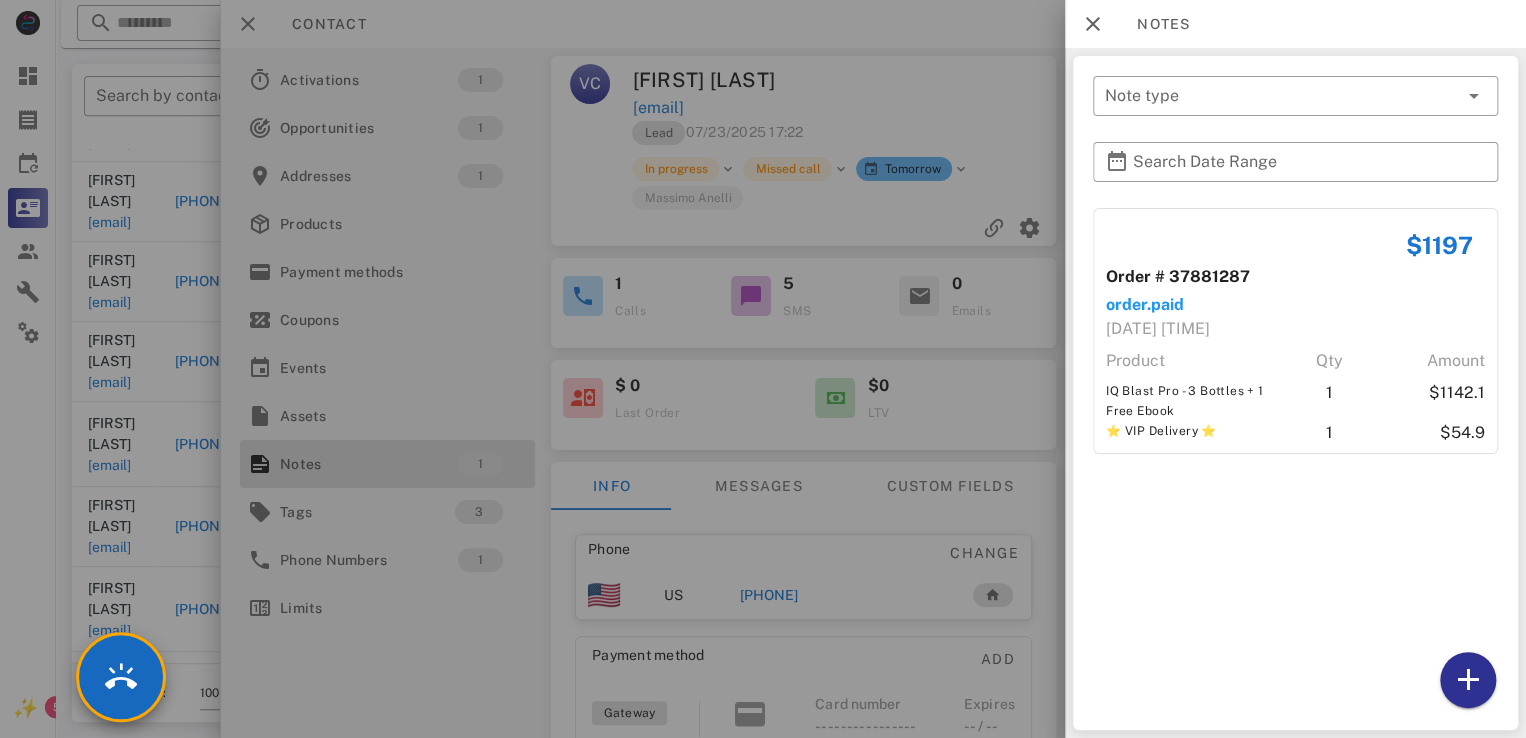 click at bounding box center [763, 369] 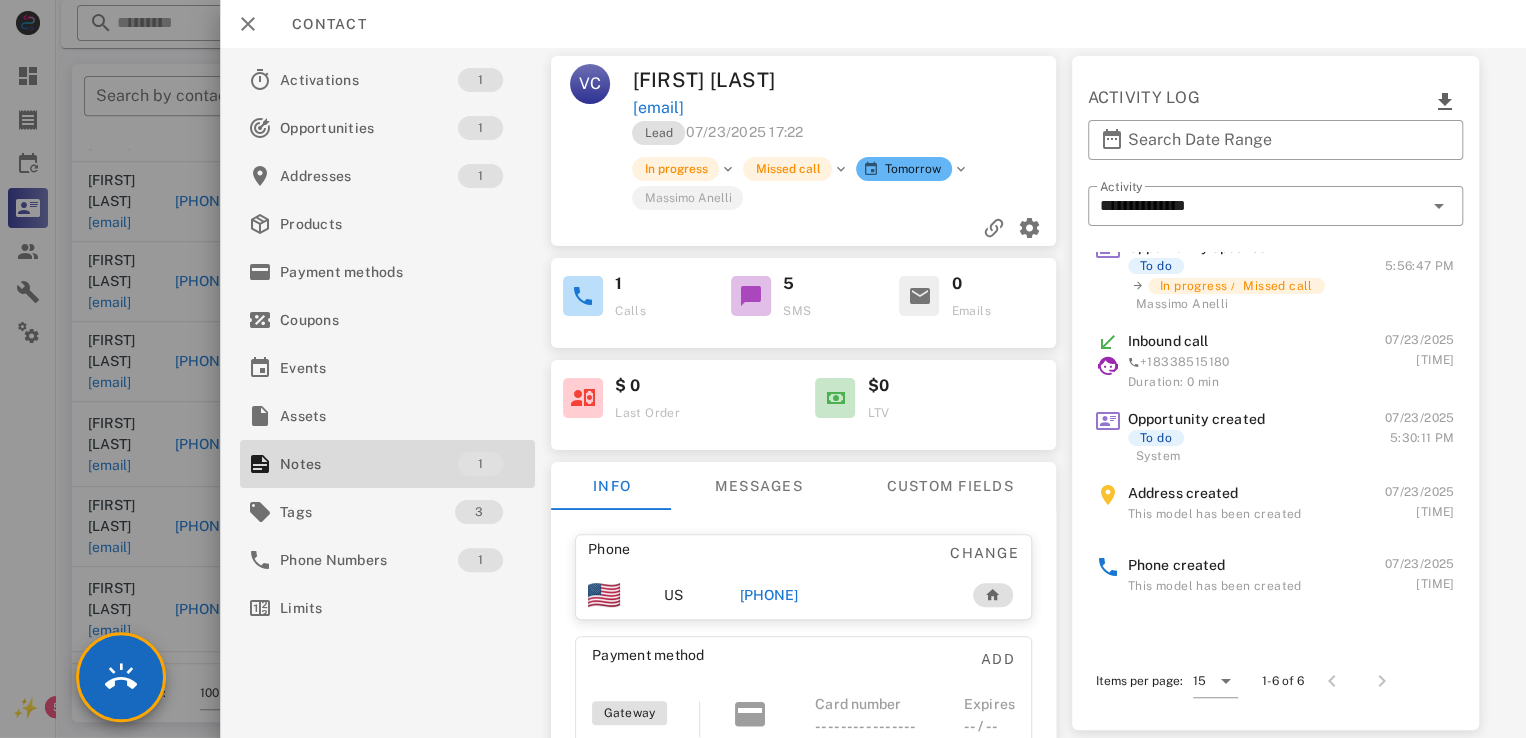 scroll, scrollTop: 0, scrollLeft: 0, axis: both 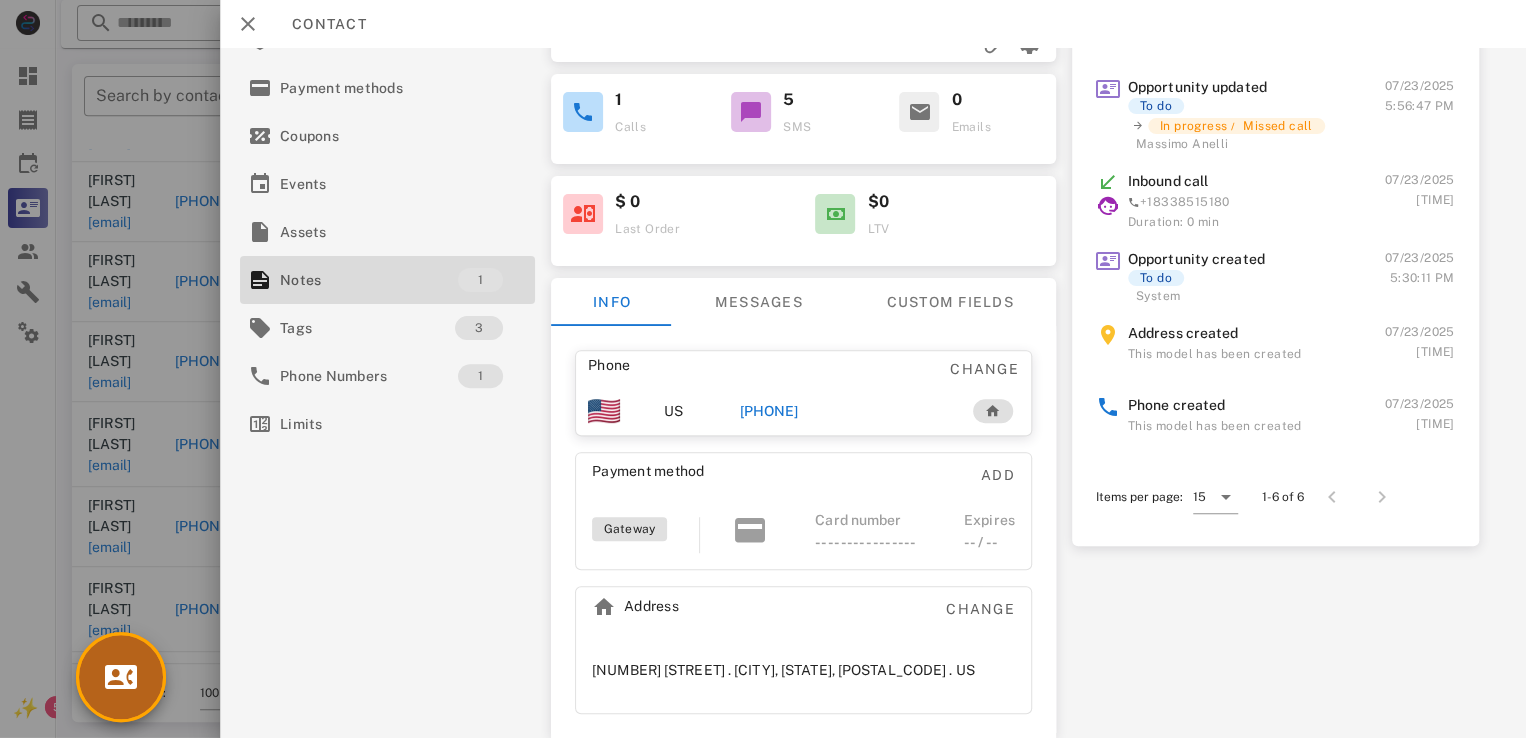 click at bounding box center [121, 677] 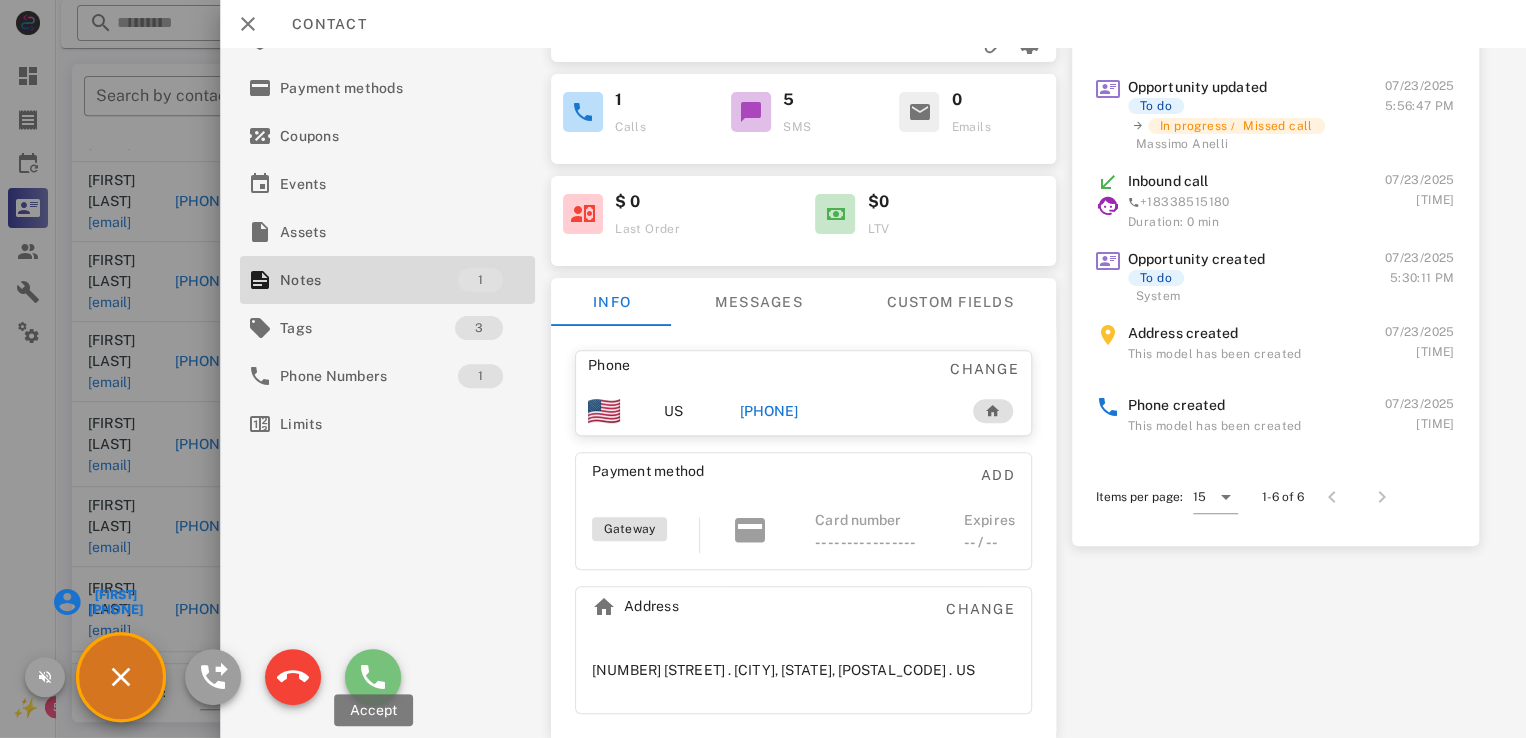 click at bounding box center [373, 677] 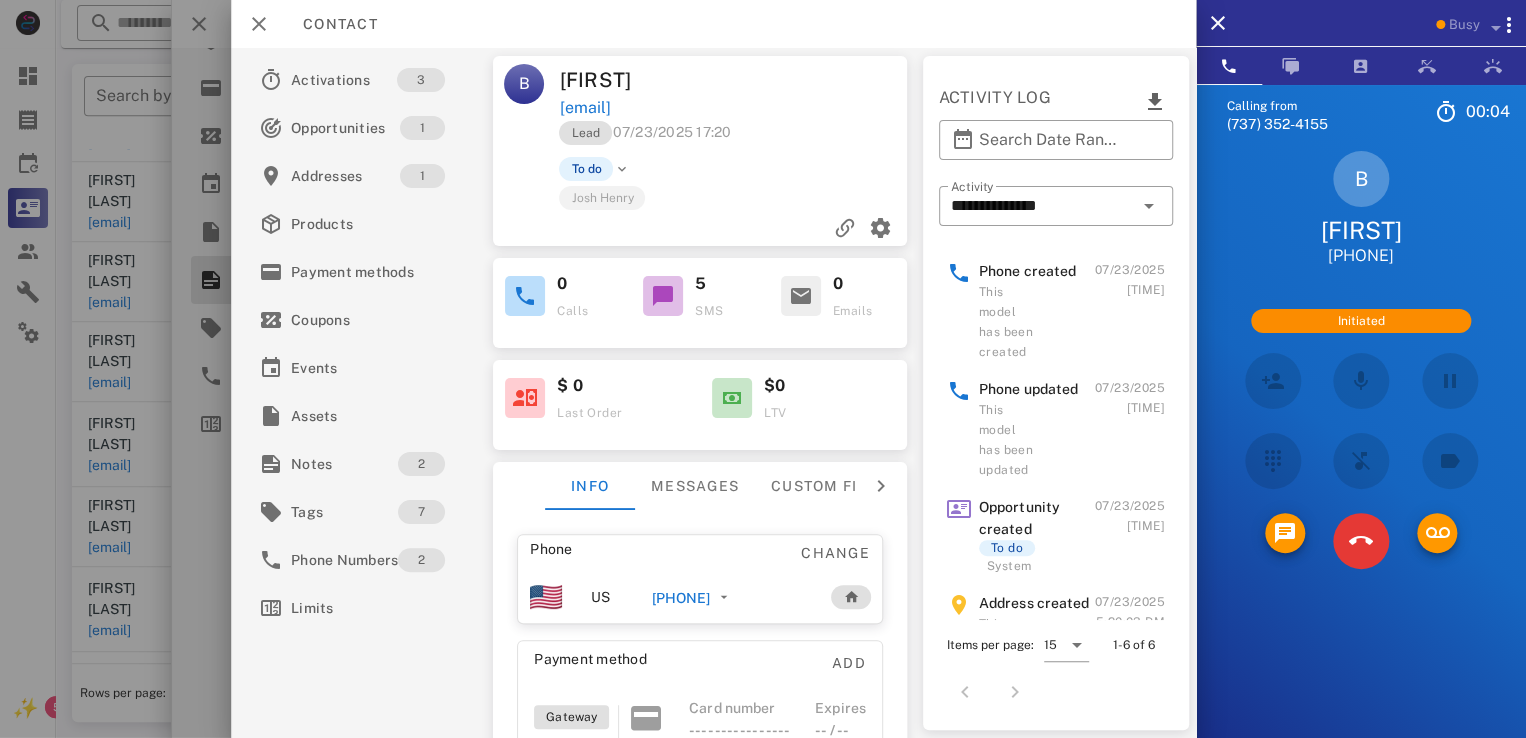 scroll, scrollTop: 329, scrollLeft: 0, axis: vertical 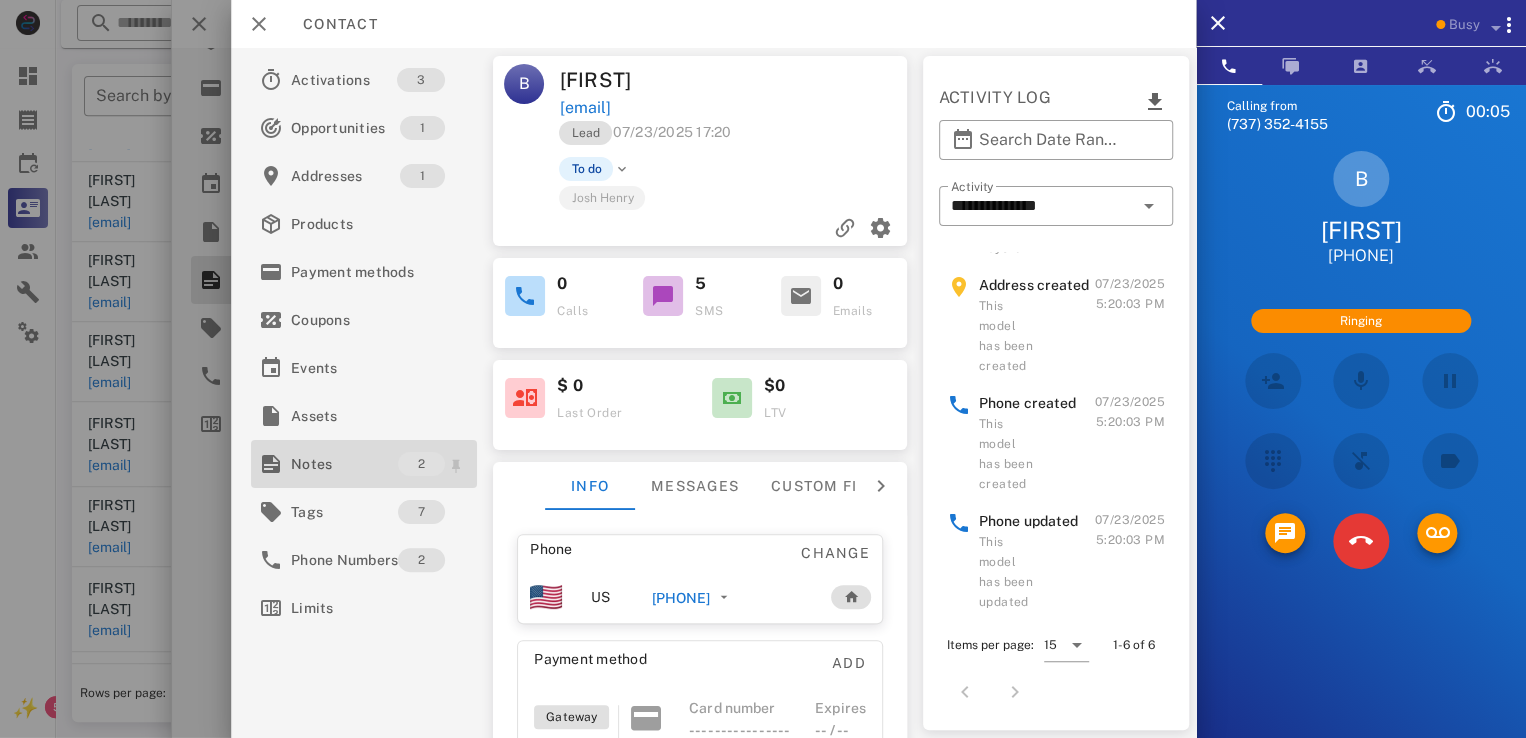 click on "Notes" at bounding box center [344, 464] 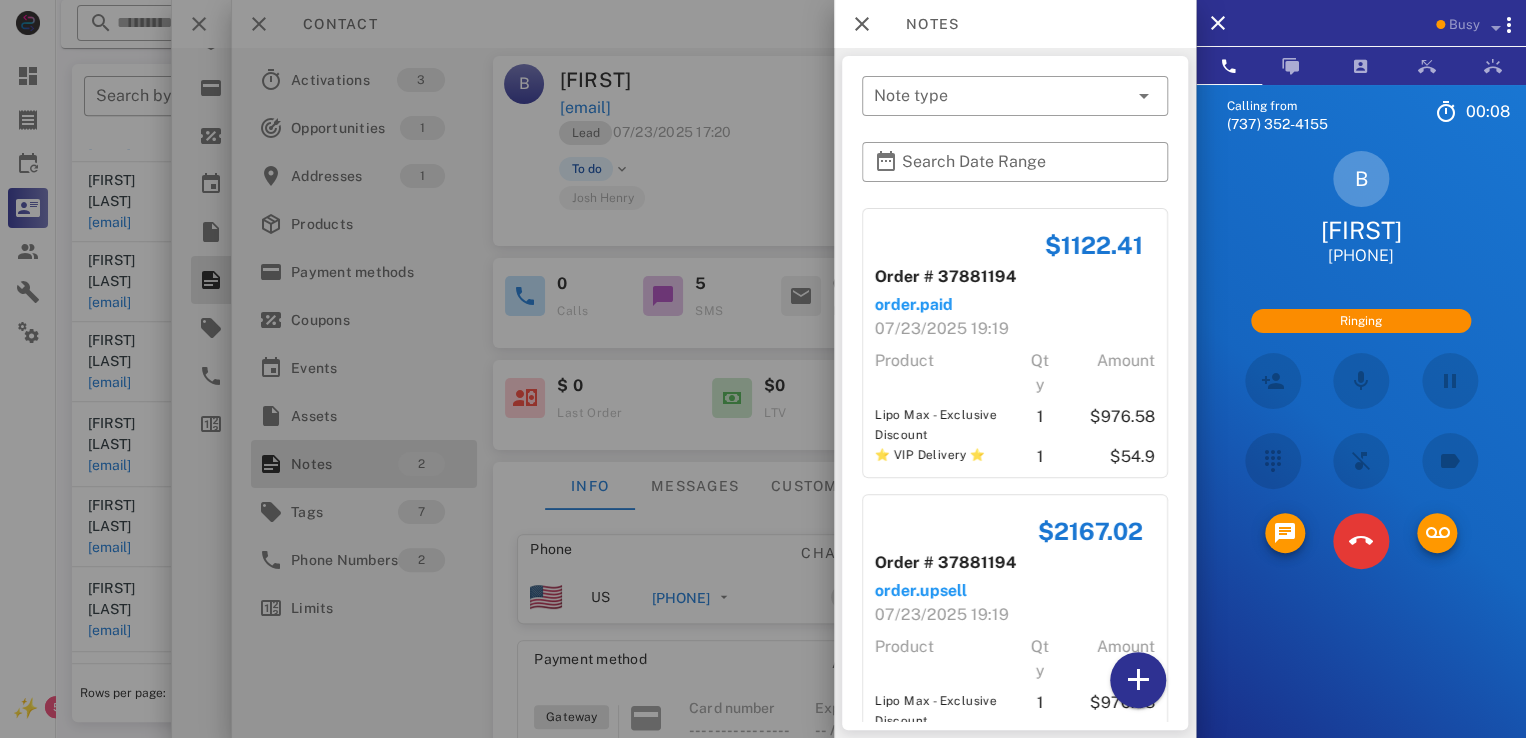 scroll, scrollTop: 110, scrollLeft: 0, axis: vertical 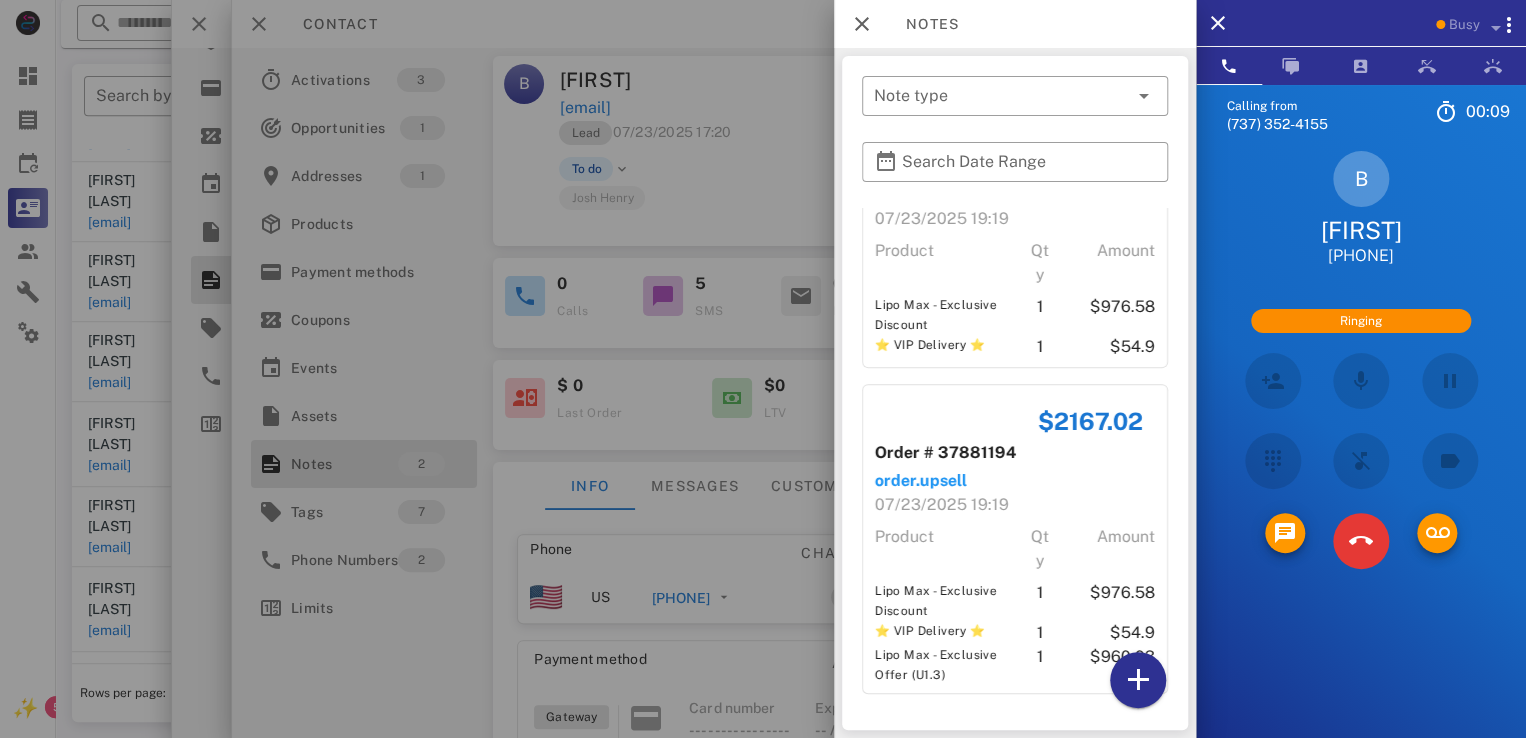 click on "Calling from (737) 352-4155 00: 09  Unknown      ▼     Australia
+61
Canada
+1
Guam
+1671
Mexico (México)
+52
New Zealand
+64
United Kingdom
+44
United States
+1
1 2 ABC 3 DEF 4 GHI 5 JKL 6 MNO 7 PQRS 8 TUV 9 WXYZ * 0 + #  B   Betsy  +15059291538  Ringing  Directory ​  RN  Rey Nunez  Idle   NS  Noel Stewart  Idle   A1  Agent 119  Idle   A1  Agent 122  Idle   A1  Agent 130  Idle   AB  Andrea Barraza  Idle   BG  Berlange Gauthier  Idle   DT  Daniela Tanevski  Idle   DD  Darryl Dunning  Idle   JH  Josh Henry  Idle   WC  William Clark Jr  Busy   KS  Katrishia Stuart  Busy   TC  Trevor Corpus  Busy   CA  Chase Adams  Busy   EC  Erik Calzadillas  Busy   HR  Holly Raye  Busy   JS  Julie Serna  Busy   LM  Luis Madrid  Offline   LW  Laura Weiss  Offline   AD  Accounting Dept  Offline   A1  Agent 112  Offline   A1  agent 114  Offline   A1  Agent 123" at bounding box center [1361, 453] 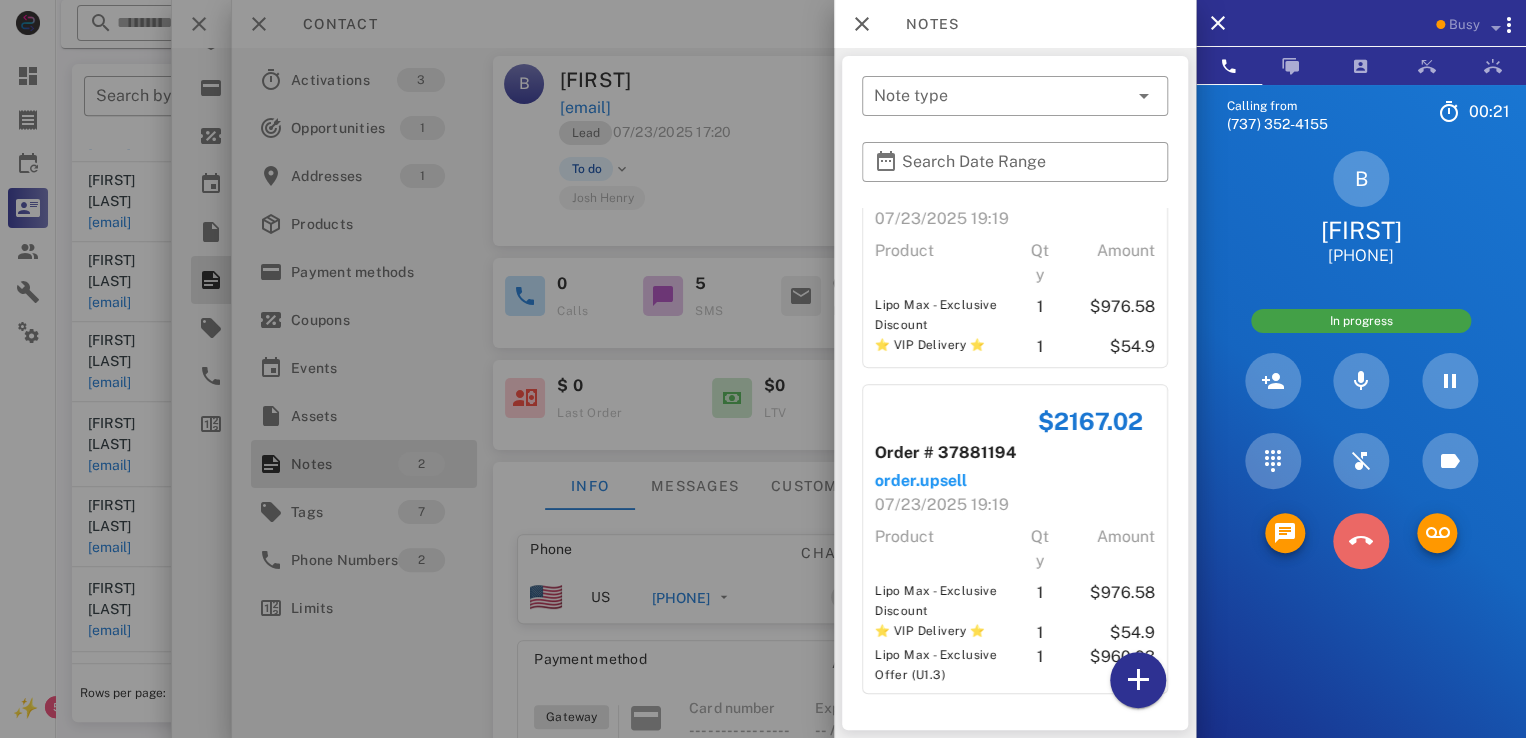 drag, startPoint x: 1357, startPoint y: 564, endPoint x: 1388, endPoint y: 542, distance: 38.013157 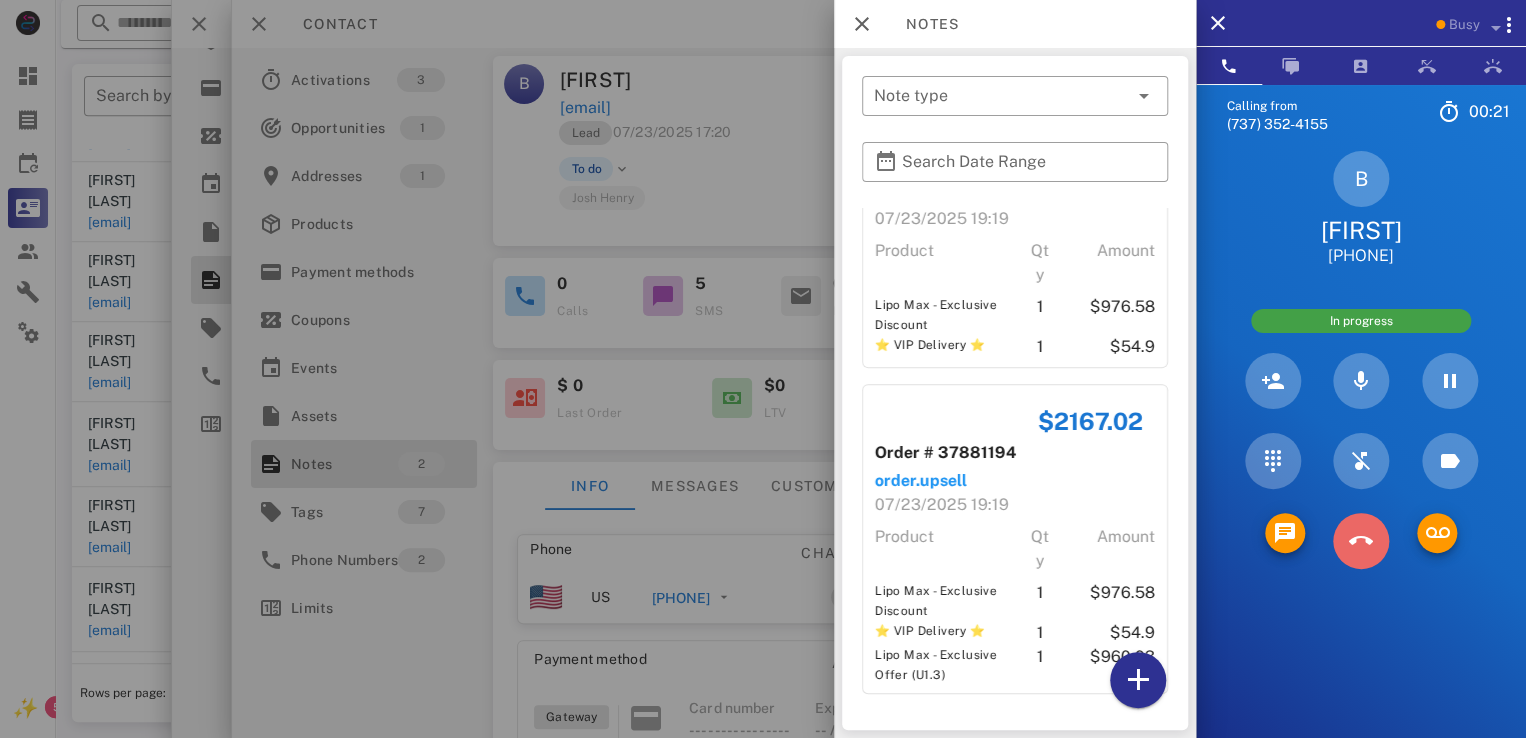 click at bounding box center (1361, 541) 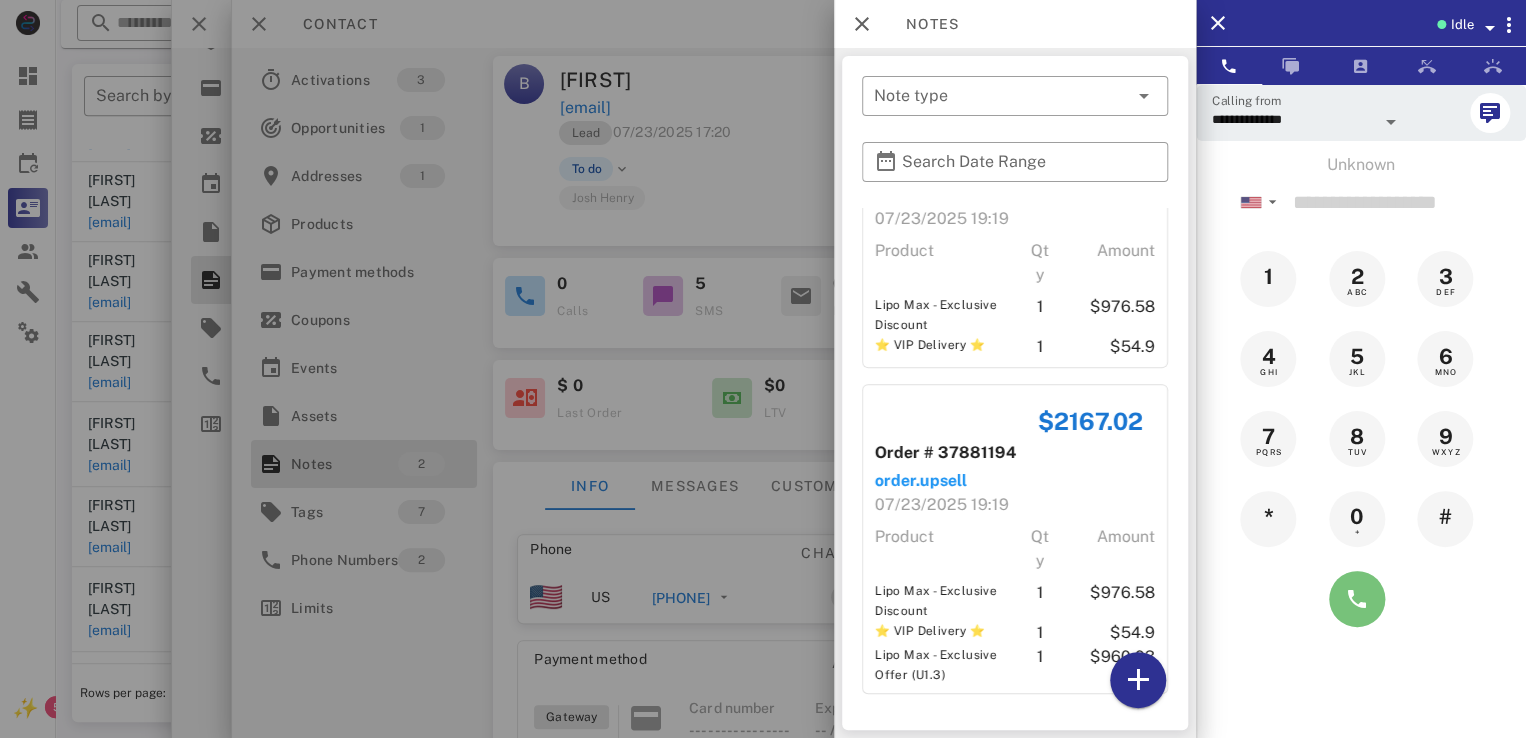 click at bounding box center [1357, 599] 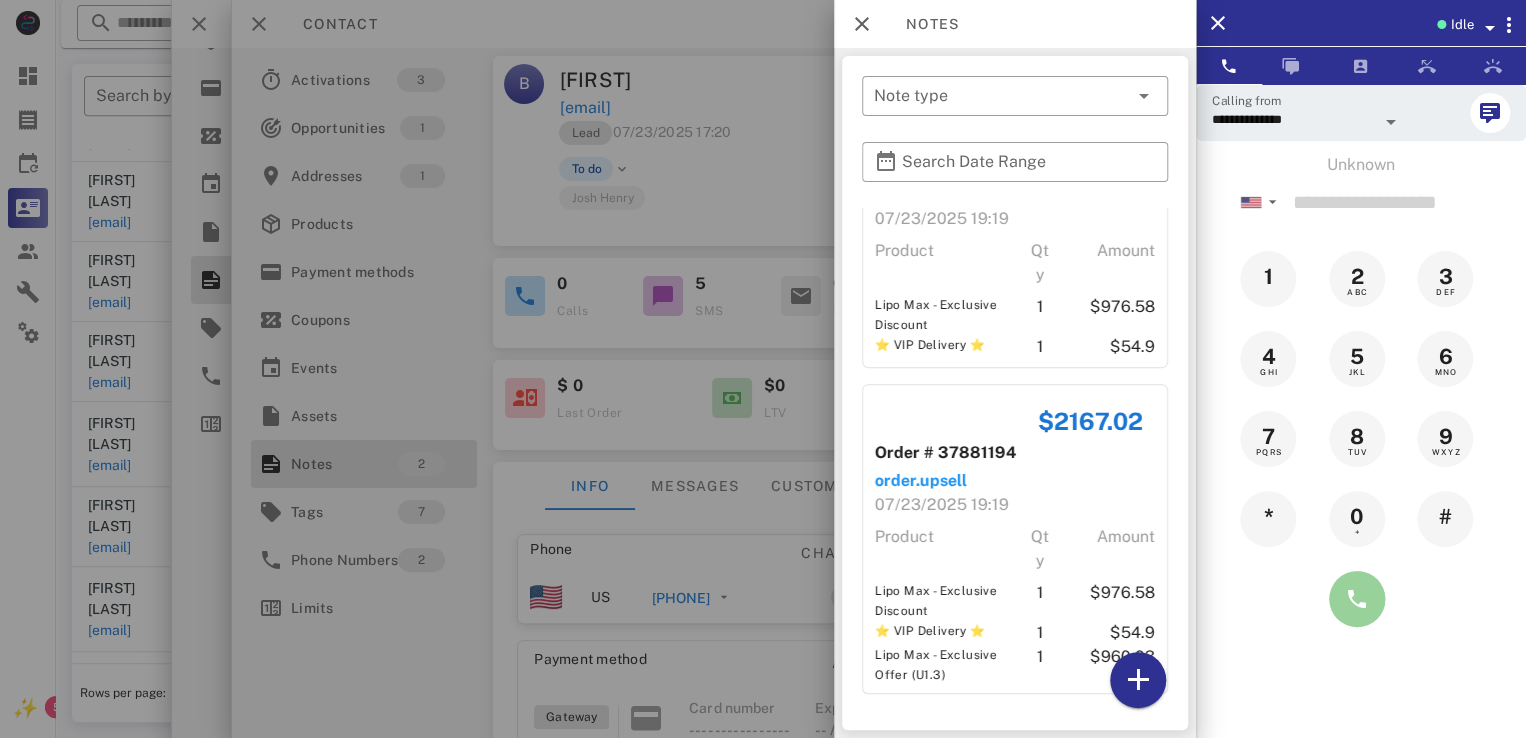 click at bounding box center [1357, 599] 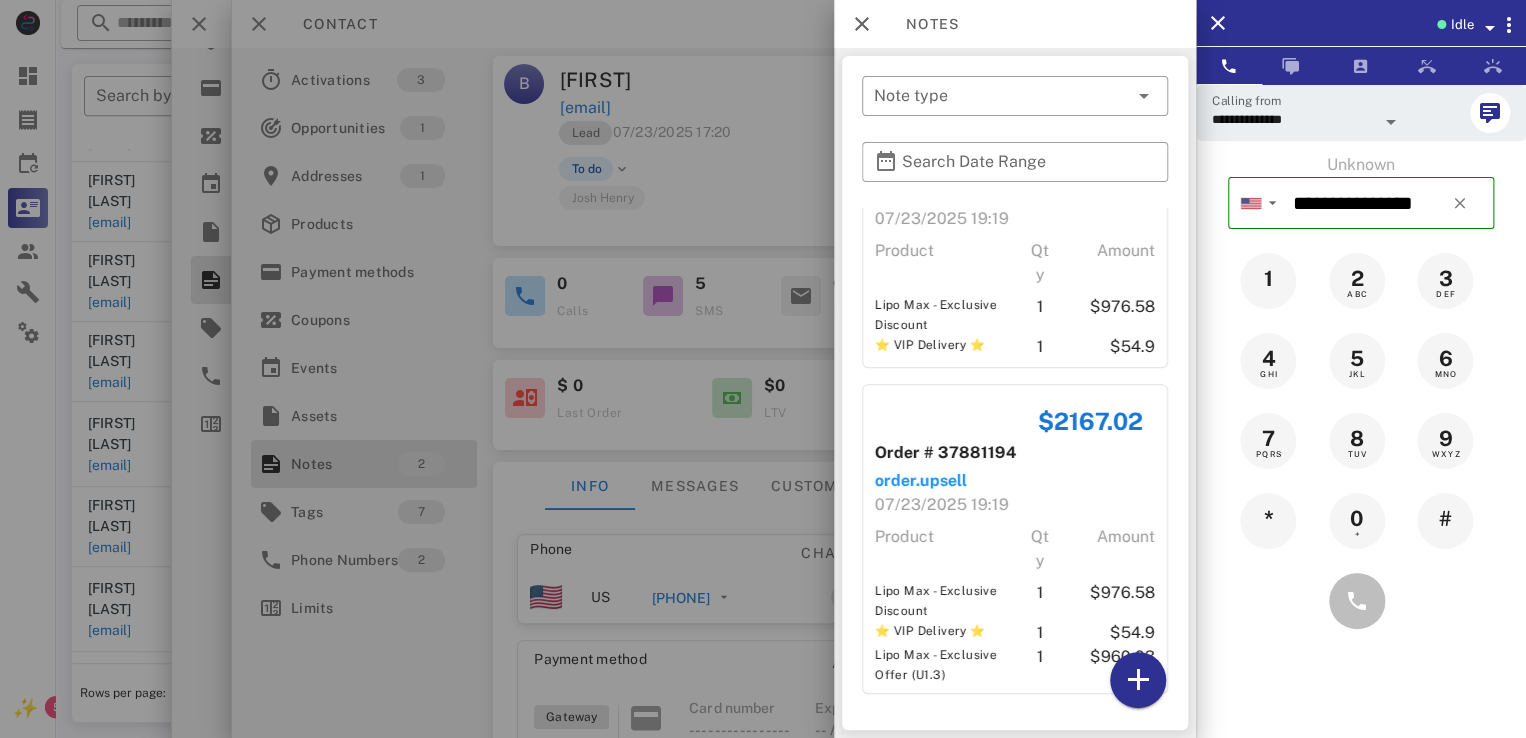 click at bounding box center (1361, 601) 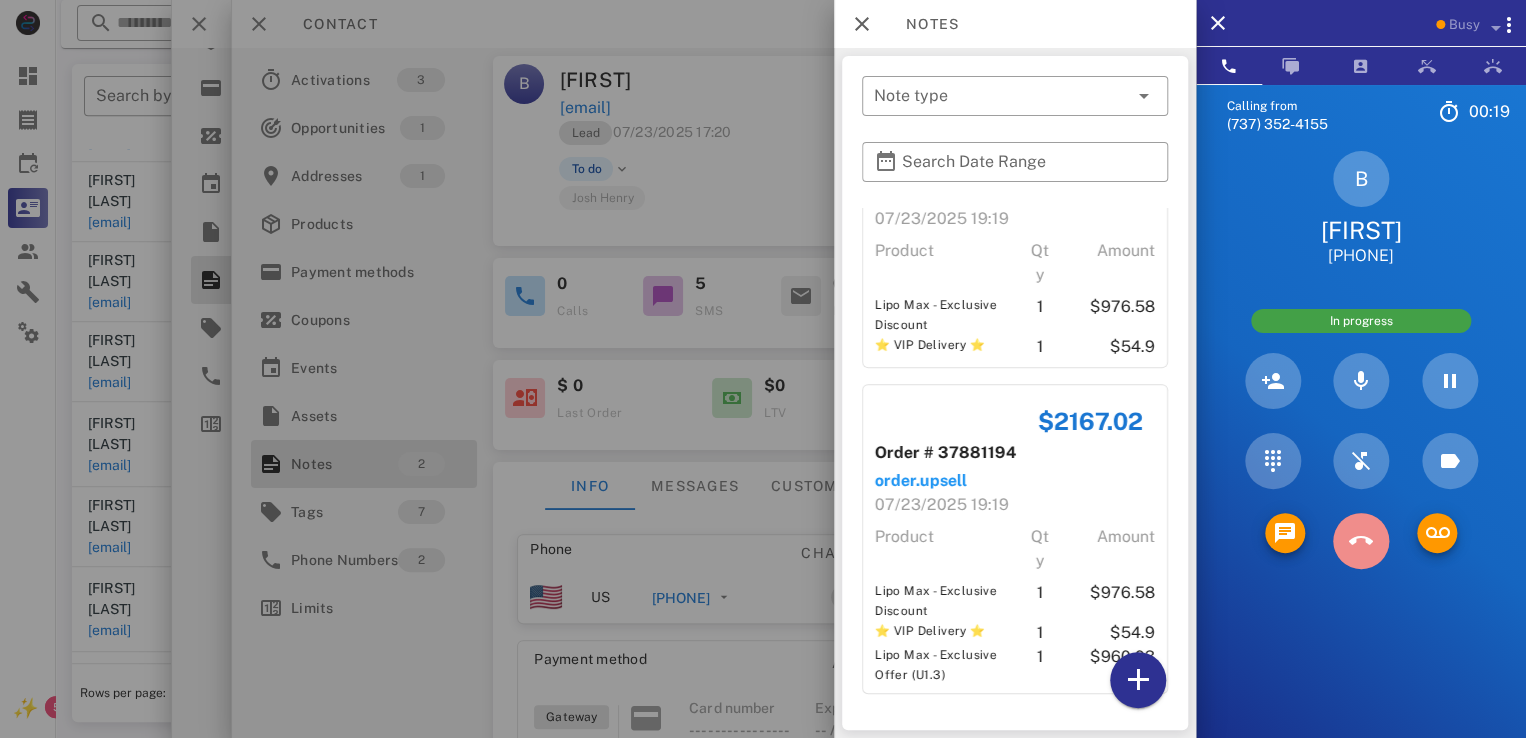 click at bounding box center [1361, 541] 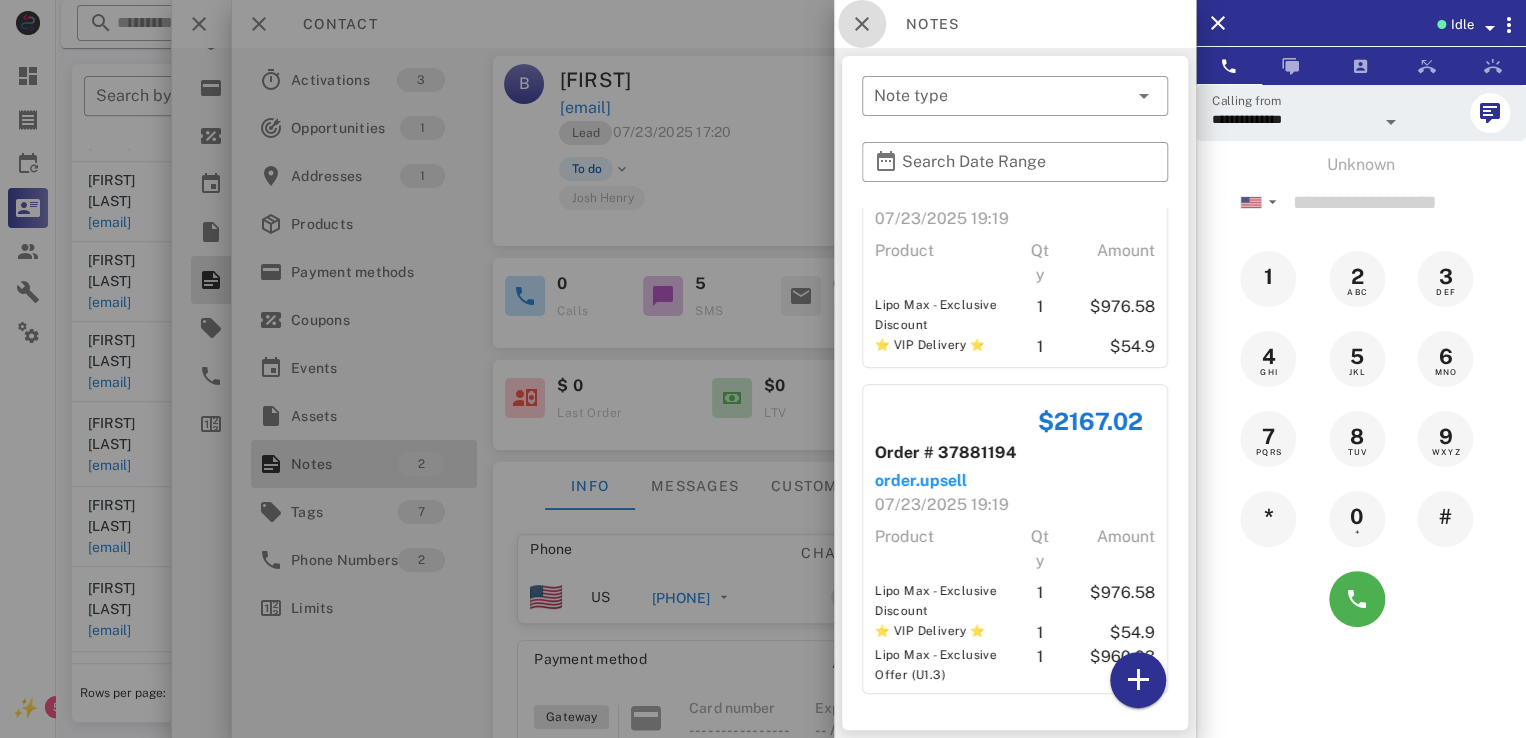 click at bounding box center (862, 24) 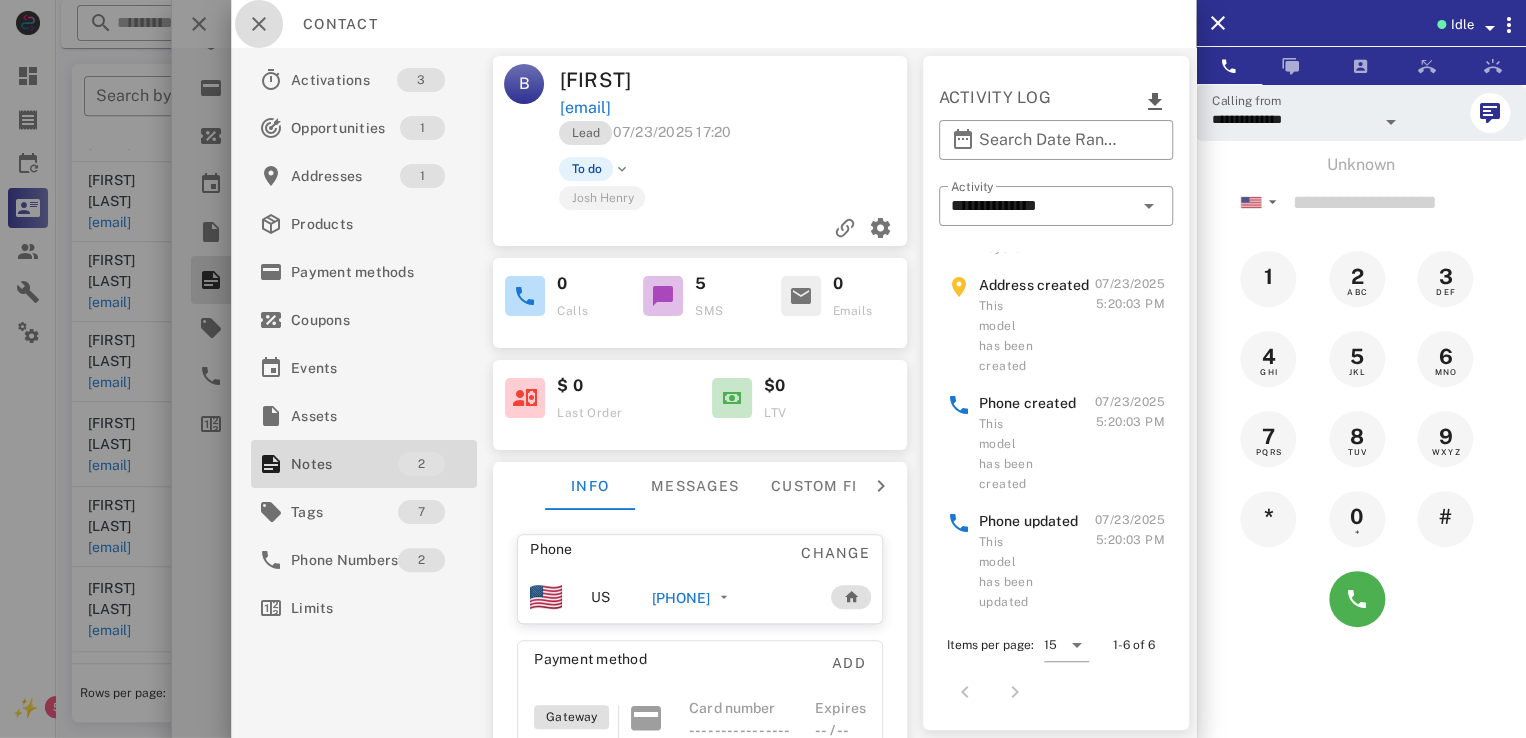 click at bounding box center (259, 24) 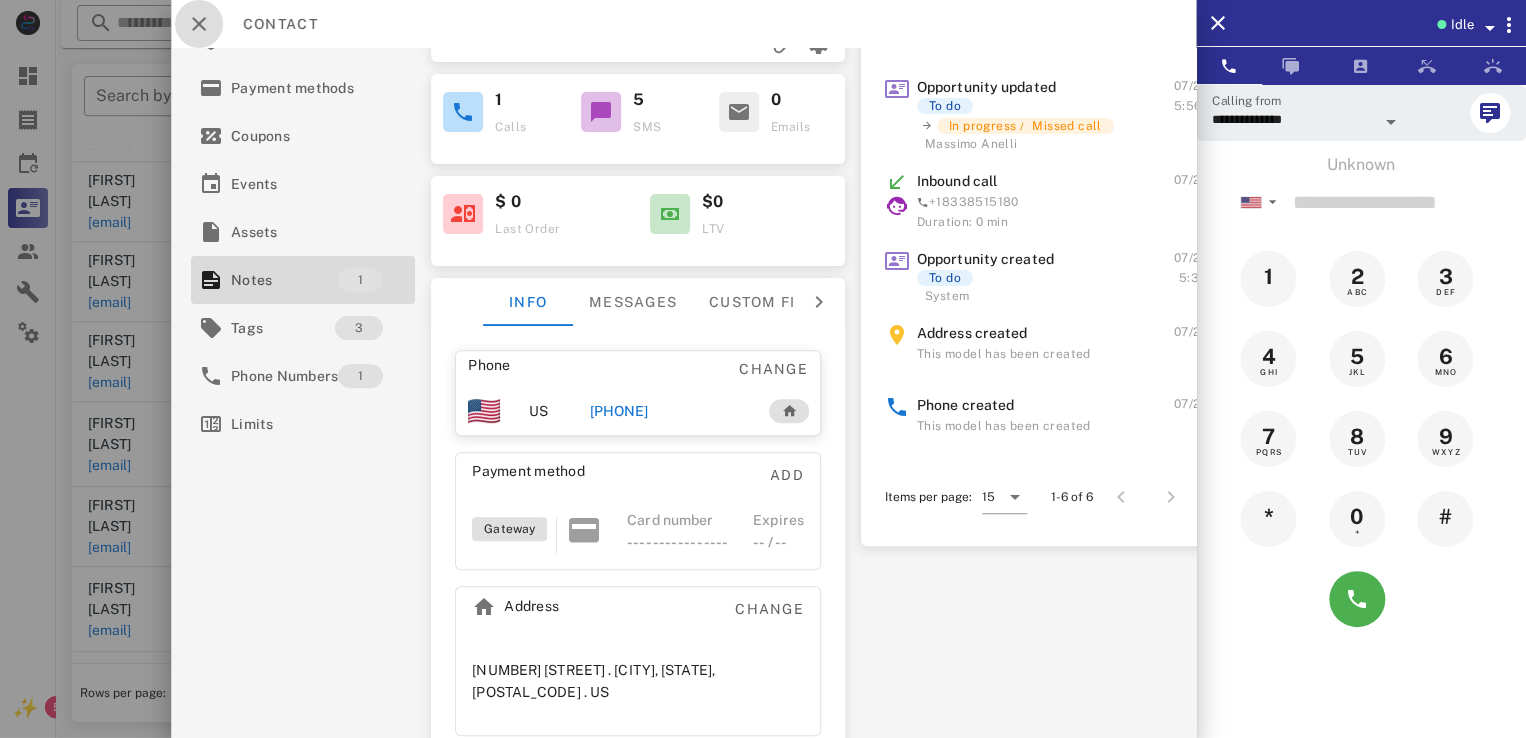 click at bounding box center (199, 24) 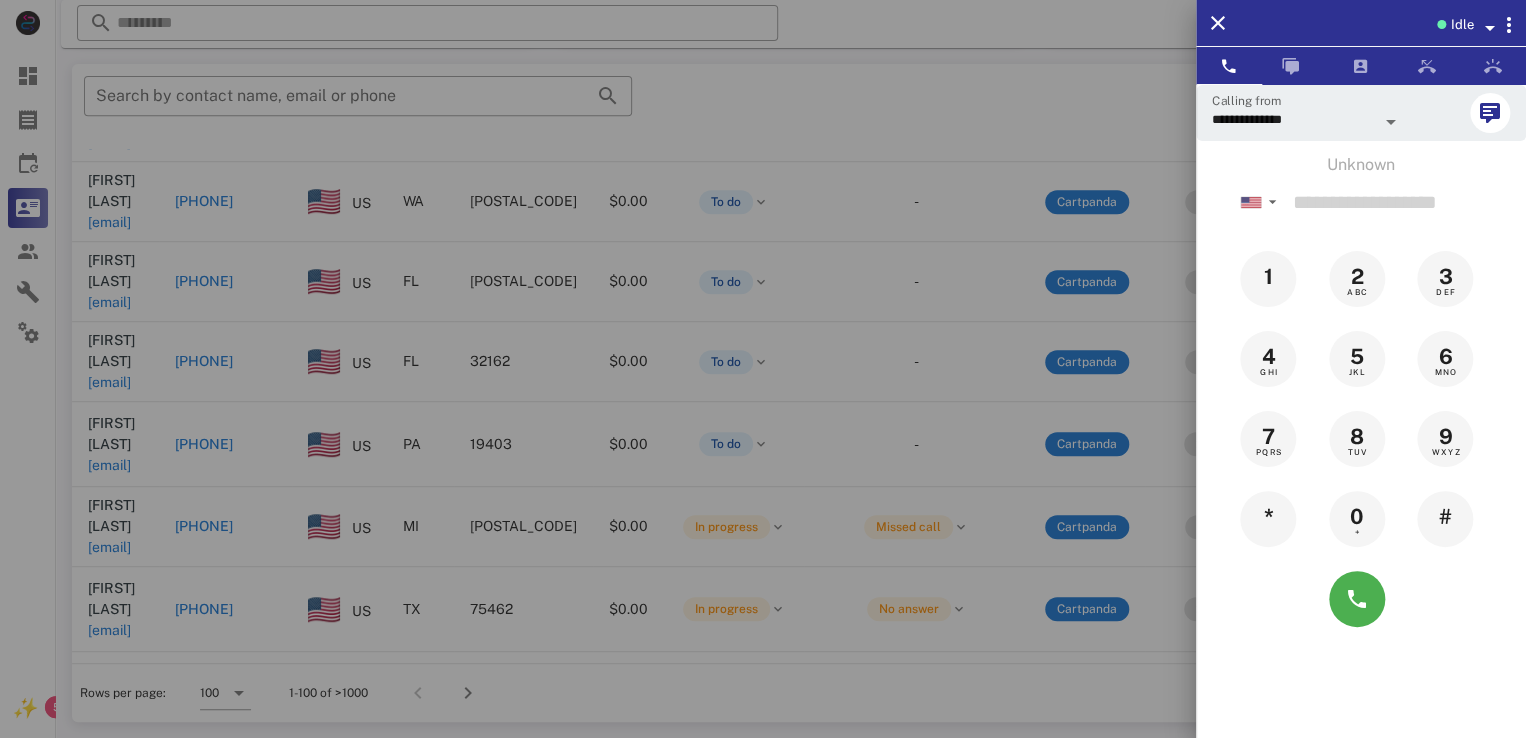 click at bounding box center (763, 369) 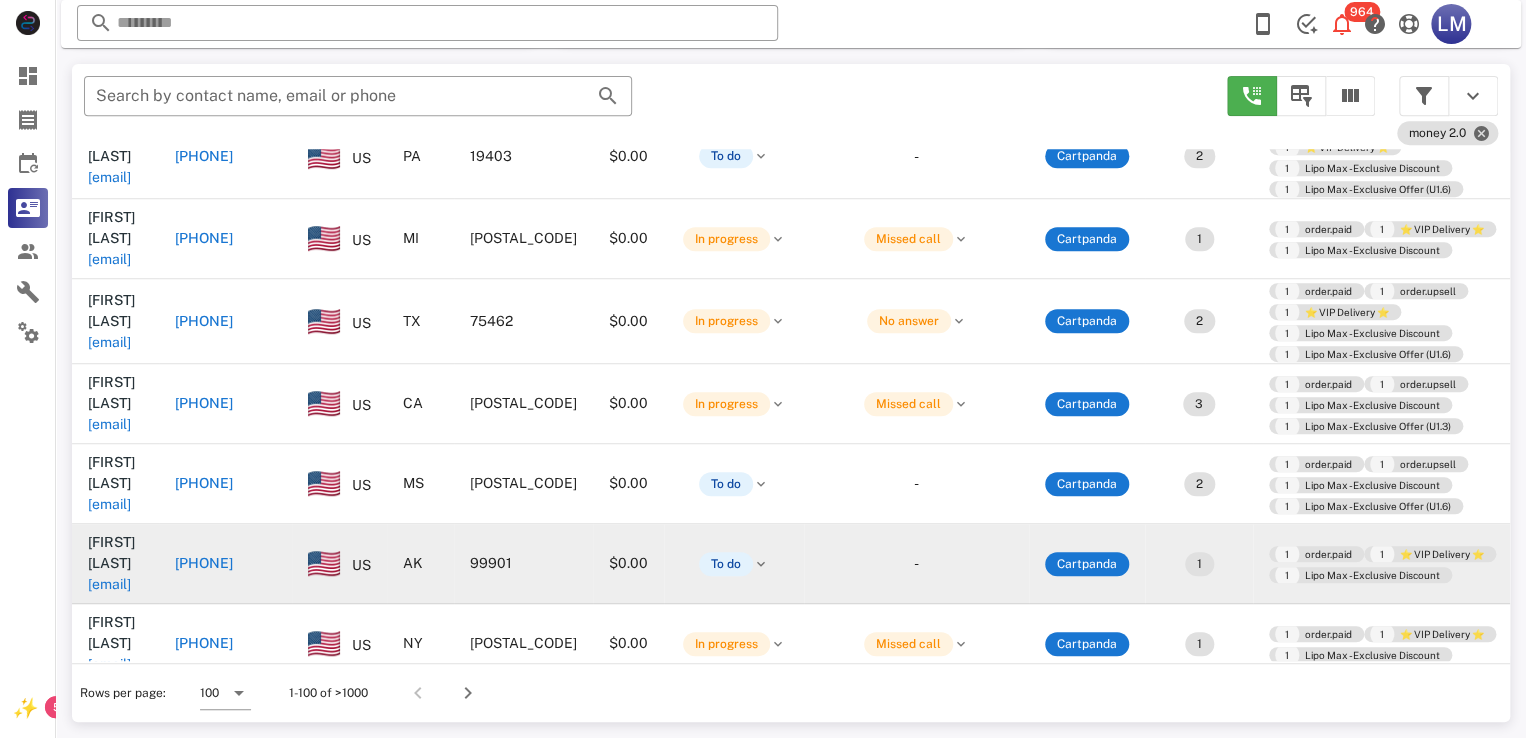 scroll, scrollTop: 4264, scrollLeft: 0, axis: vertical 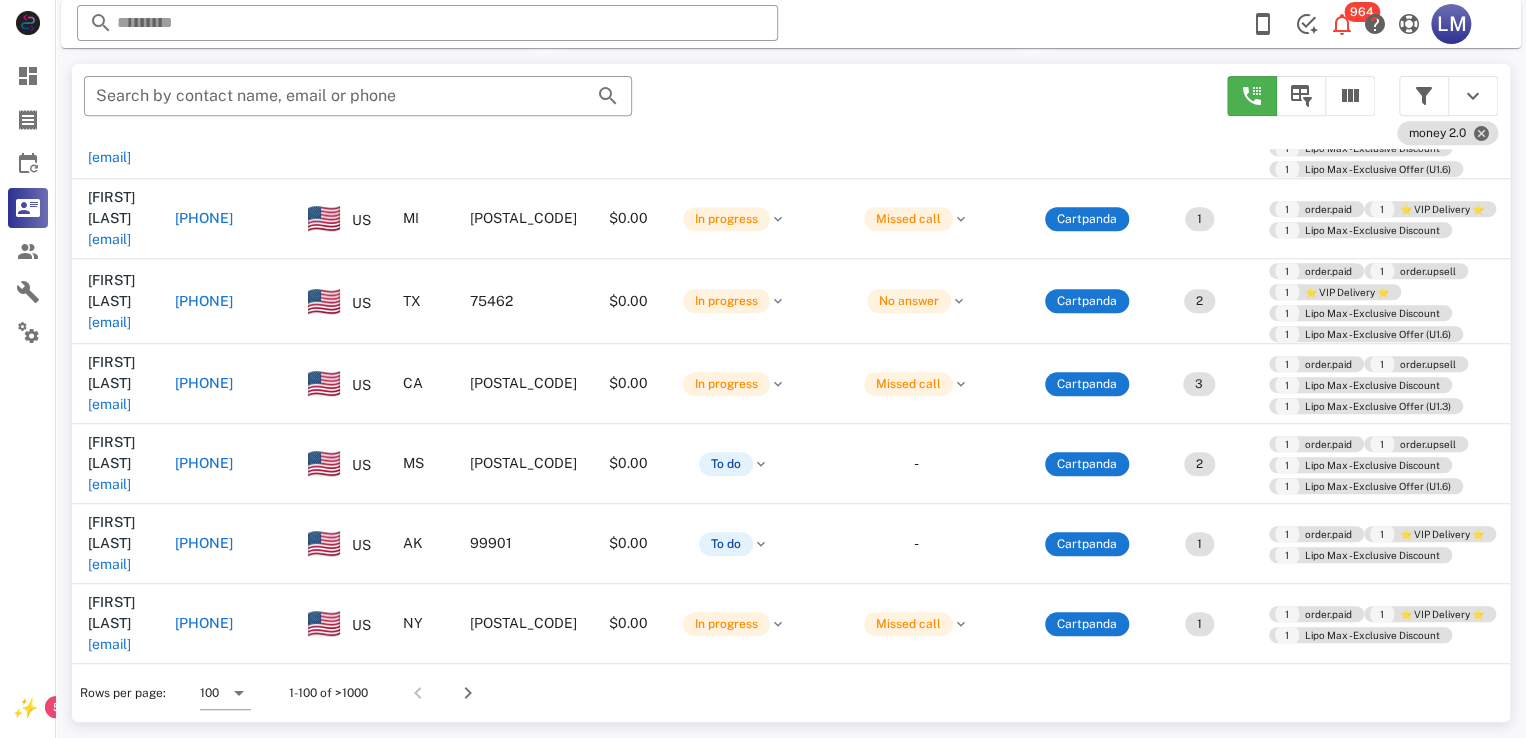click on "jwilson4352@gmail.com" at bounding box center [109, 790] 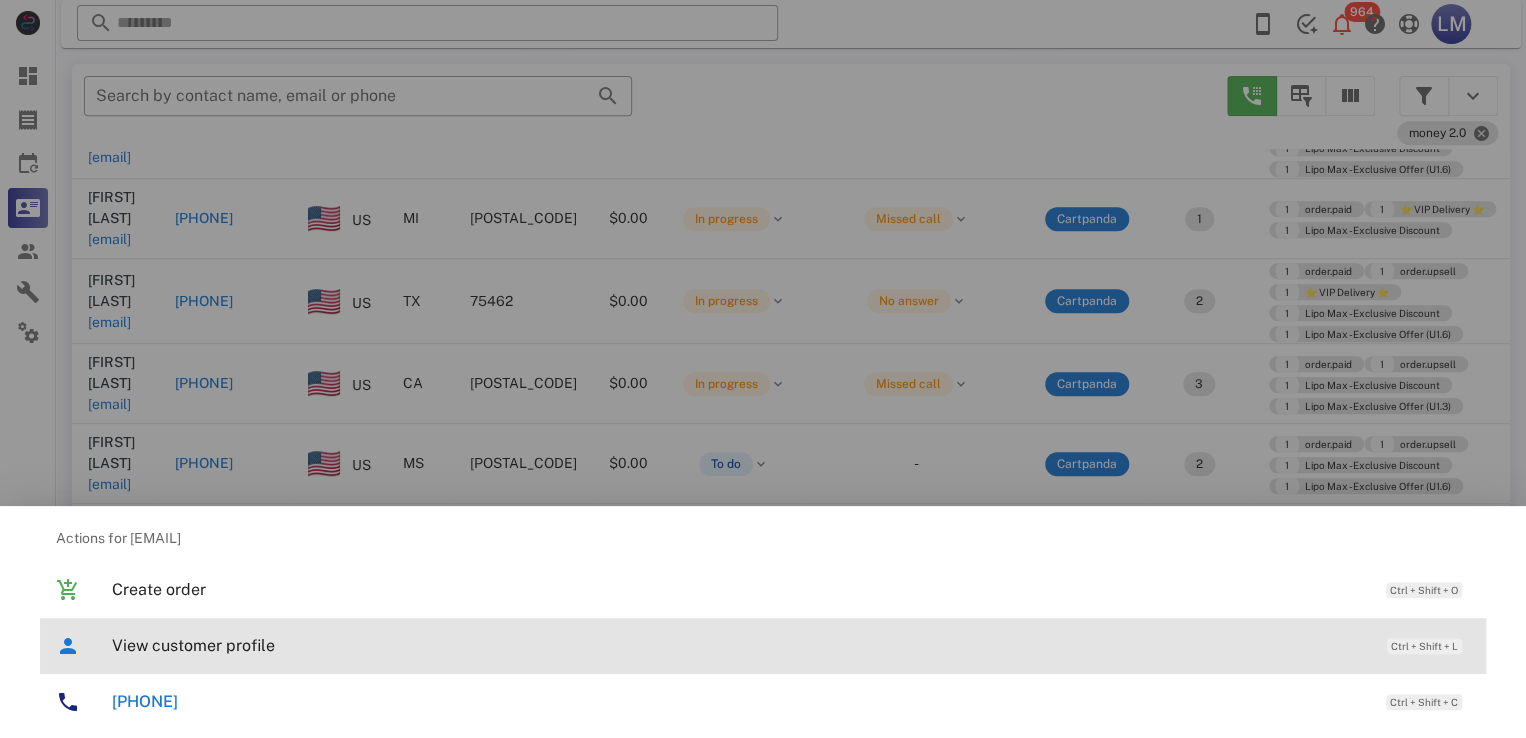 click on "View customer profile Ctrl + Shift + L" at bounding box center (791, 645) 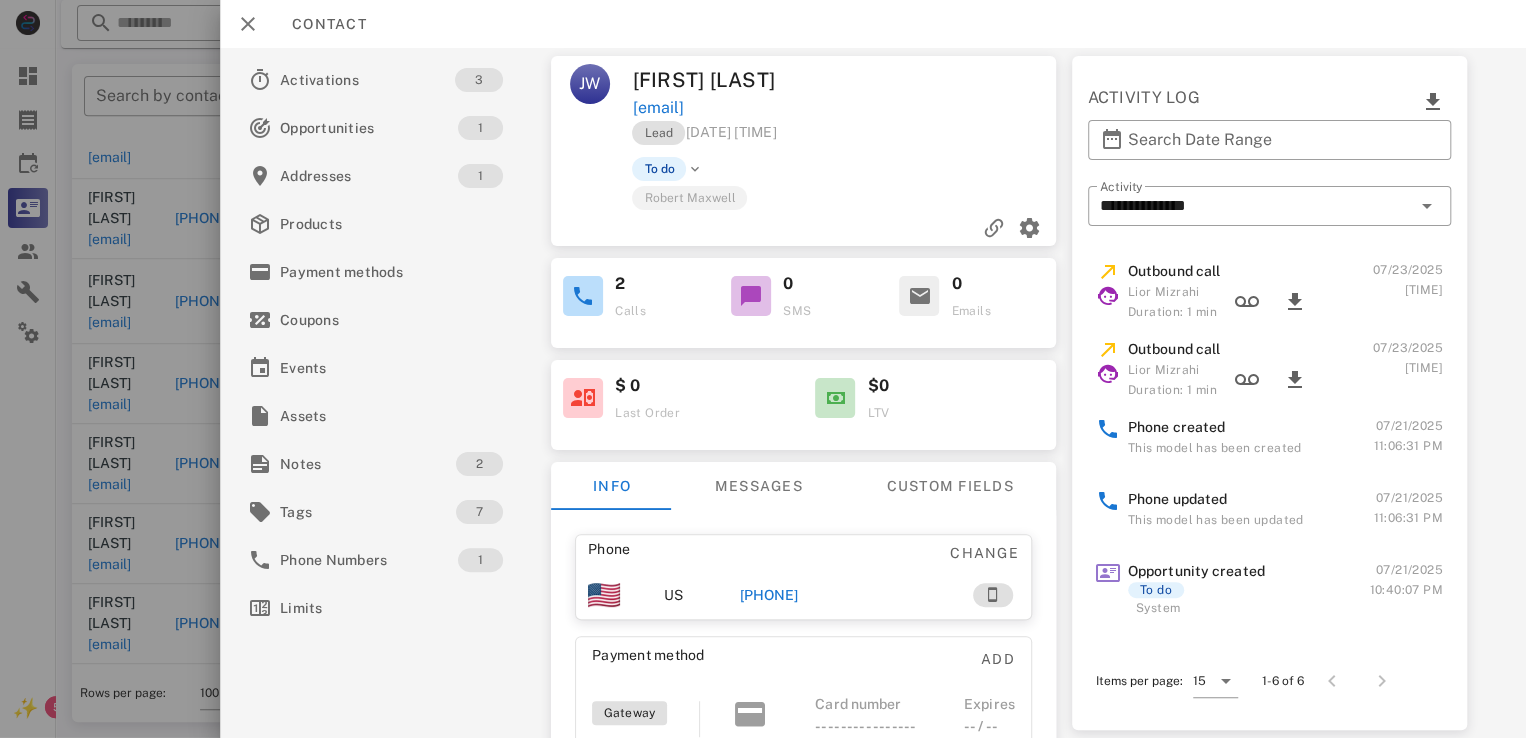 click on "Contact" at bounding box center [319, 24] 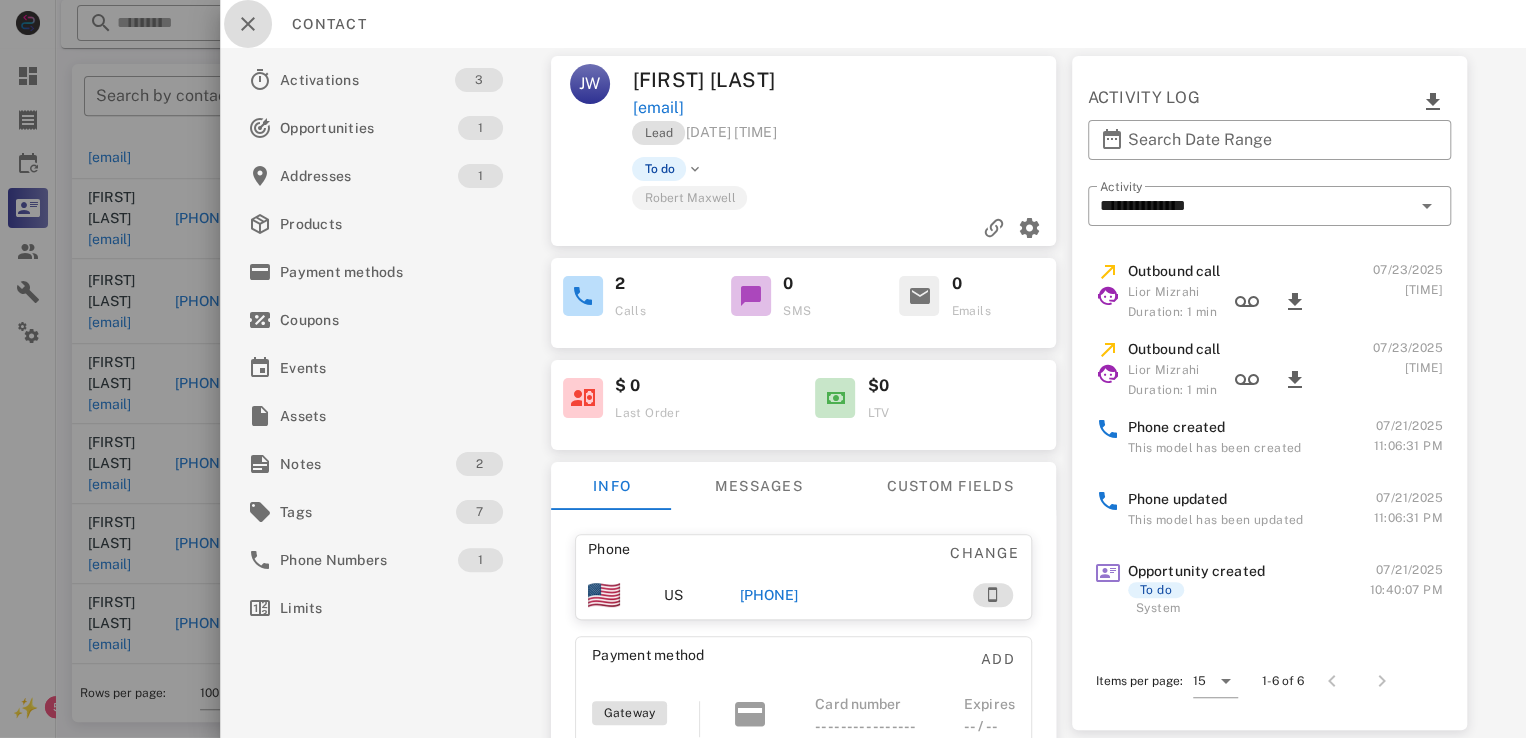 click at bounding box center (248, 24) 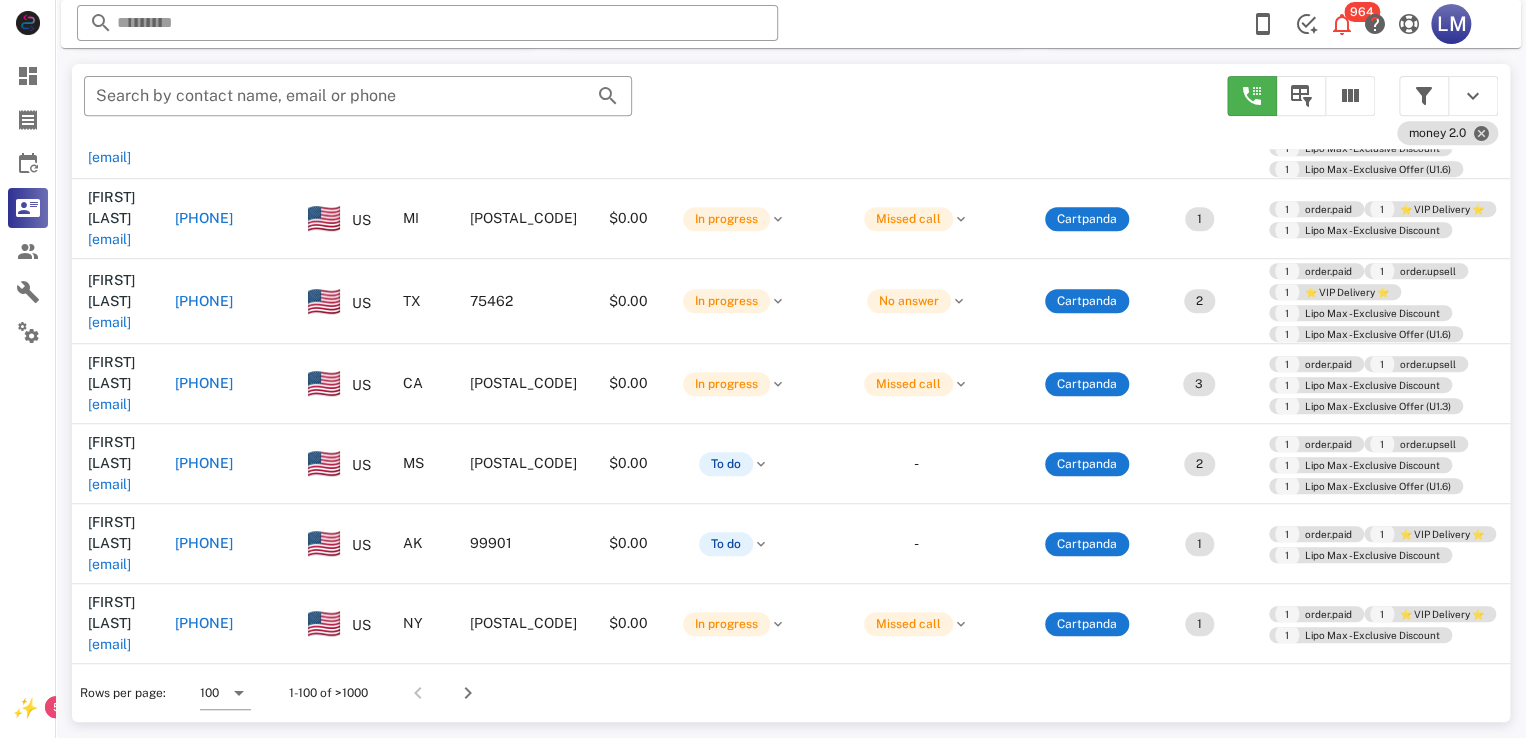 scroll, scrollTop: 4384, scrollLeft: 0, axis: vertical 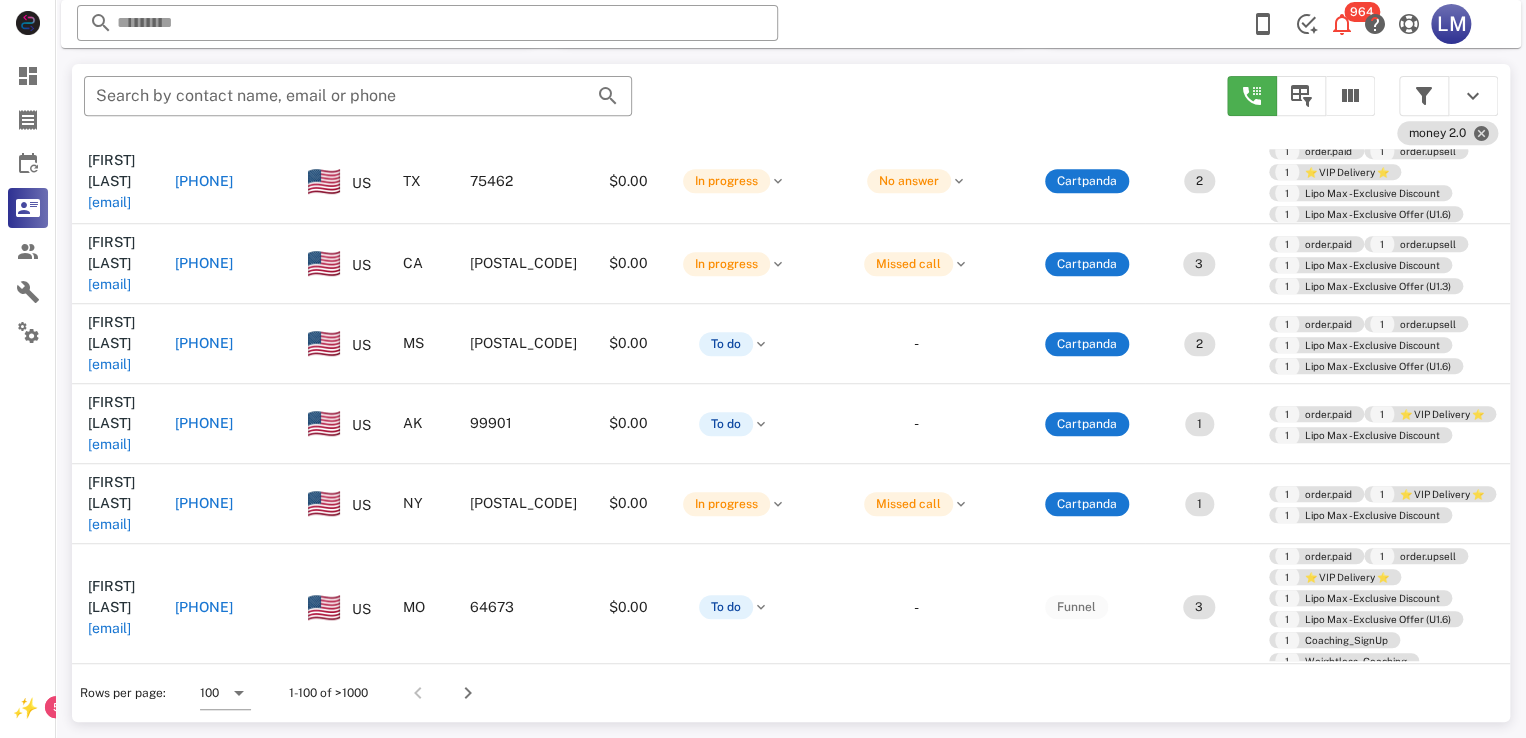 click on "emerita.reyes@gmail.com" at bounding box center (109, 900) 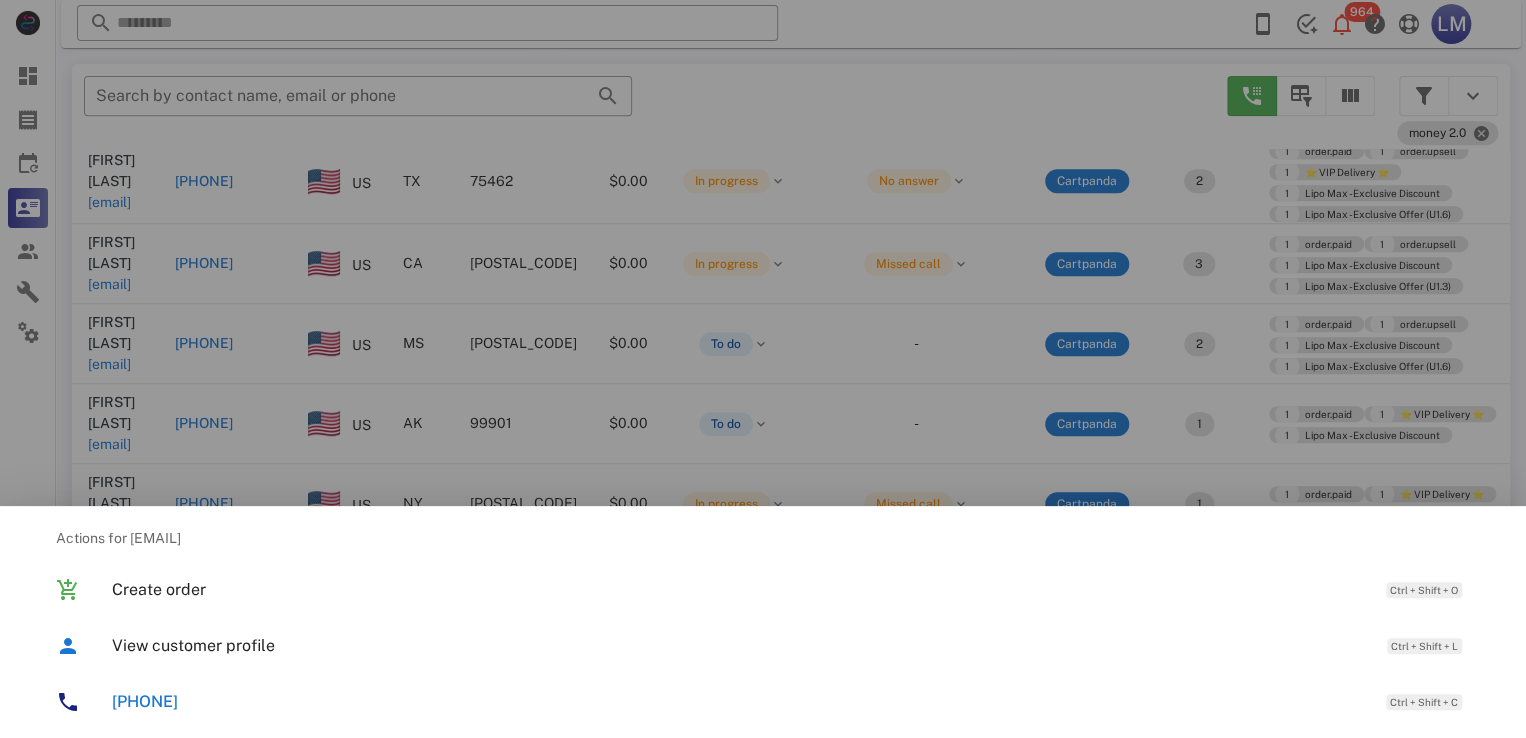 click at bounding box center (763, 369) 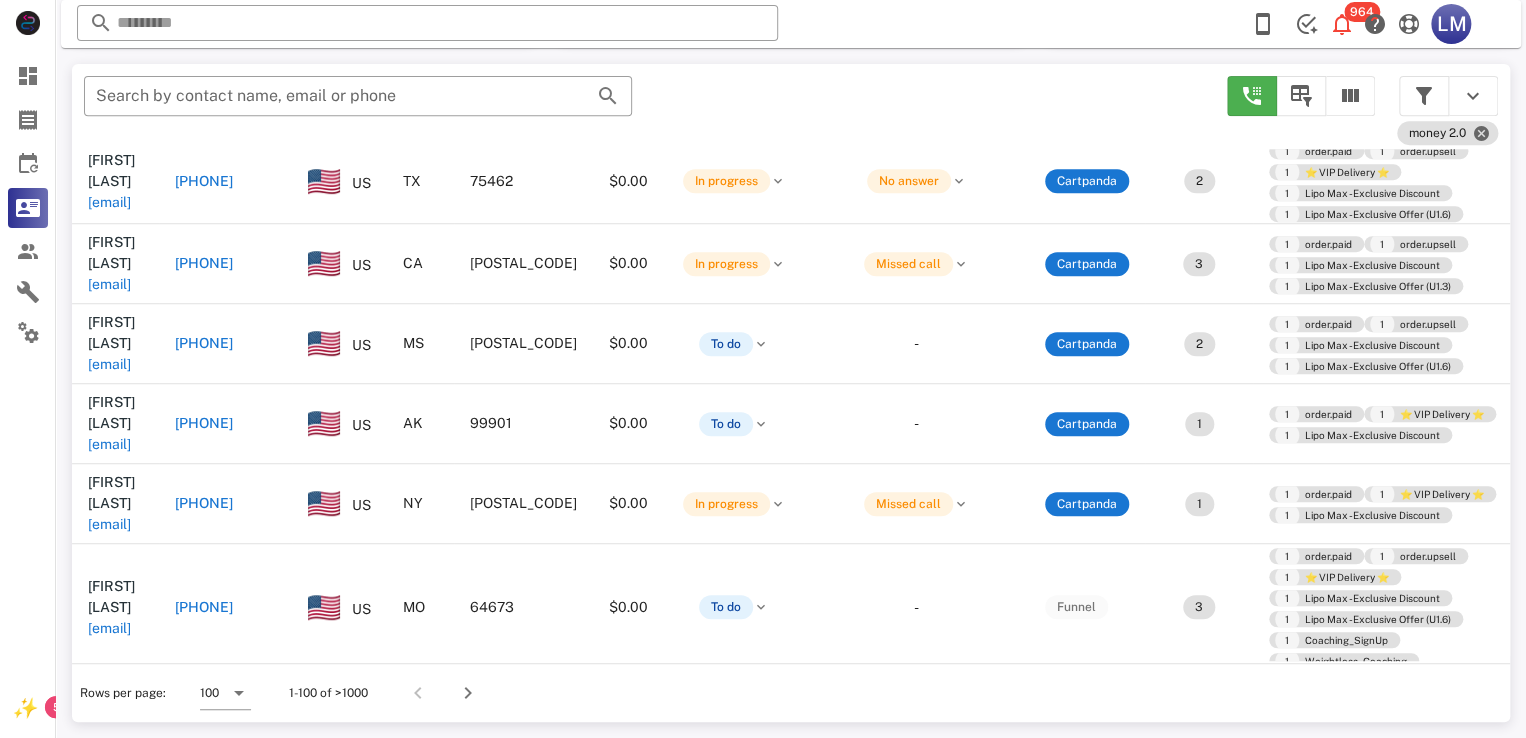 click on "jean.bolen@yahoo.com" at bounding box center [109, 980] 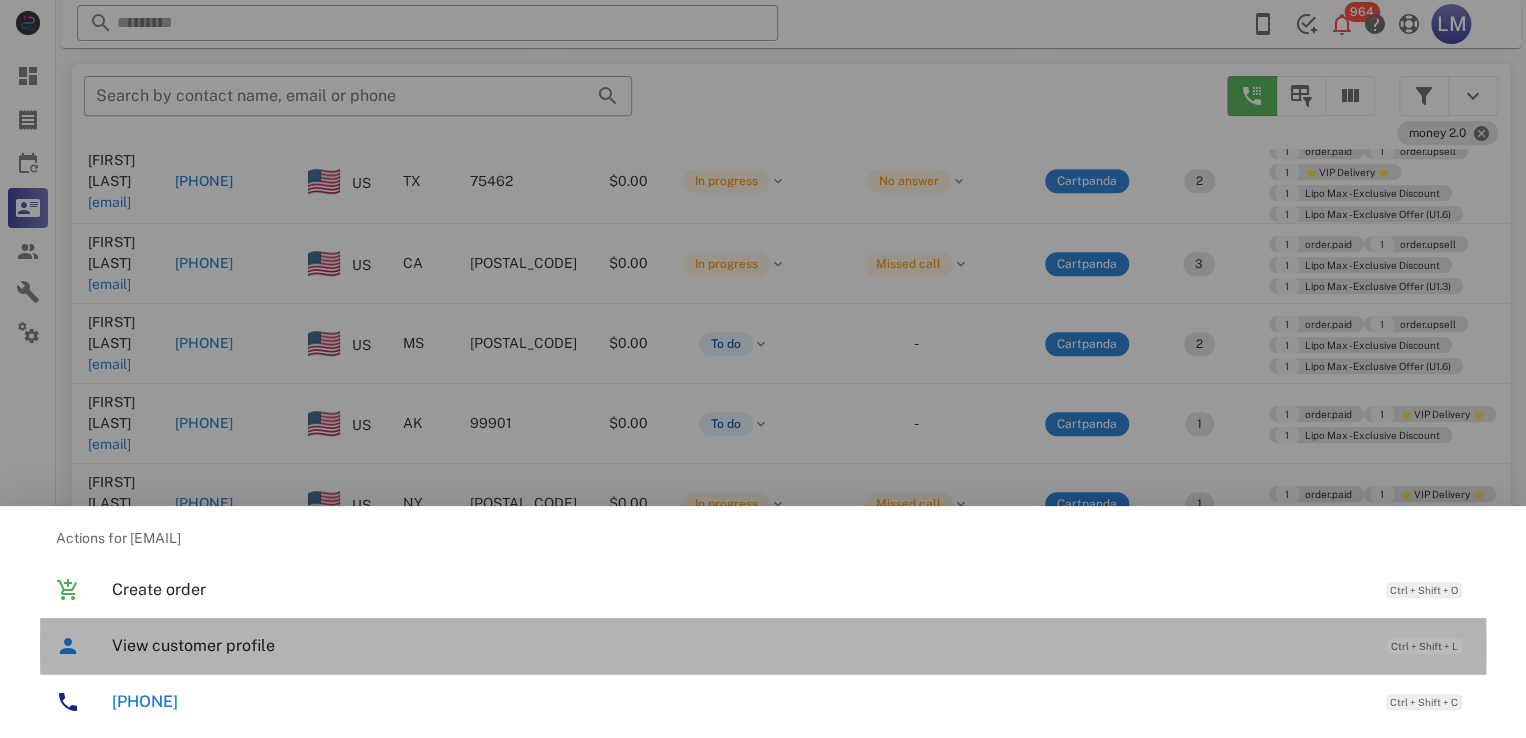 click on "View customer profile Ctrl + Shift + L" at bounding box center (791, 645) 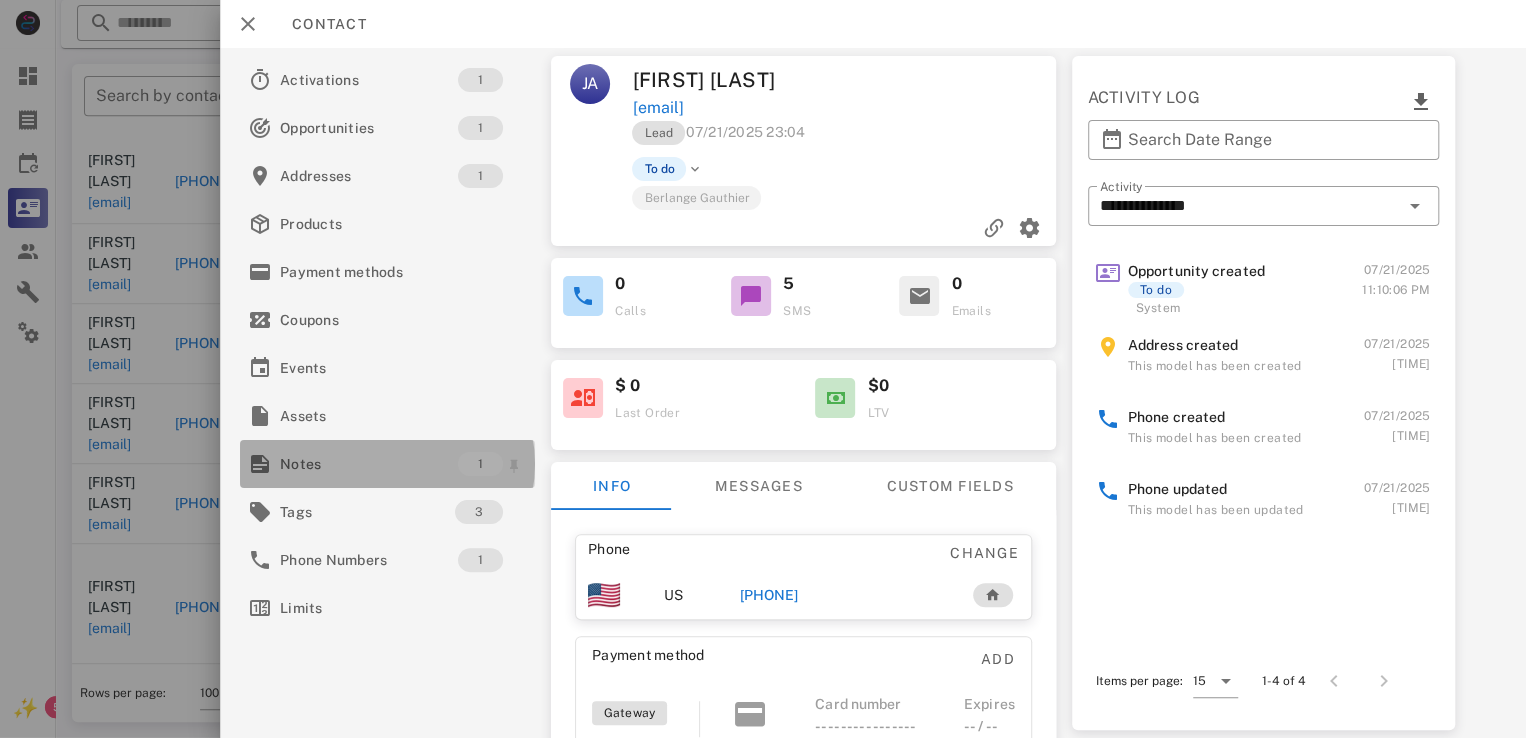 click on "Notes" at bounding box center [369, 464] 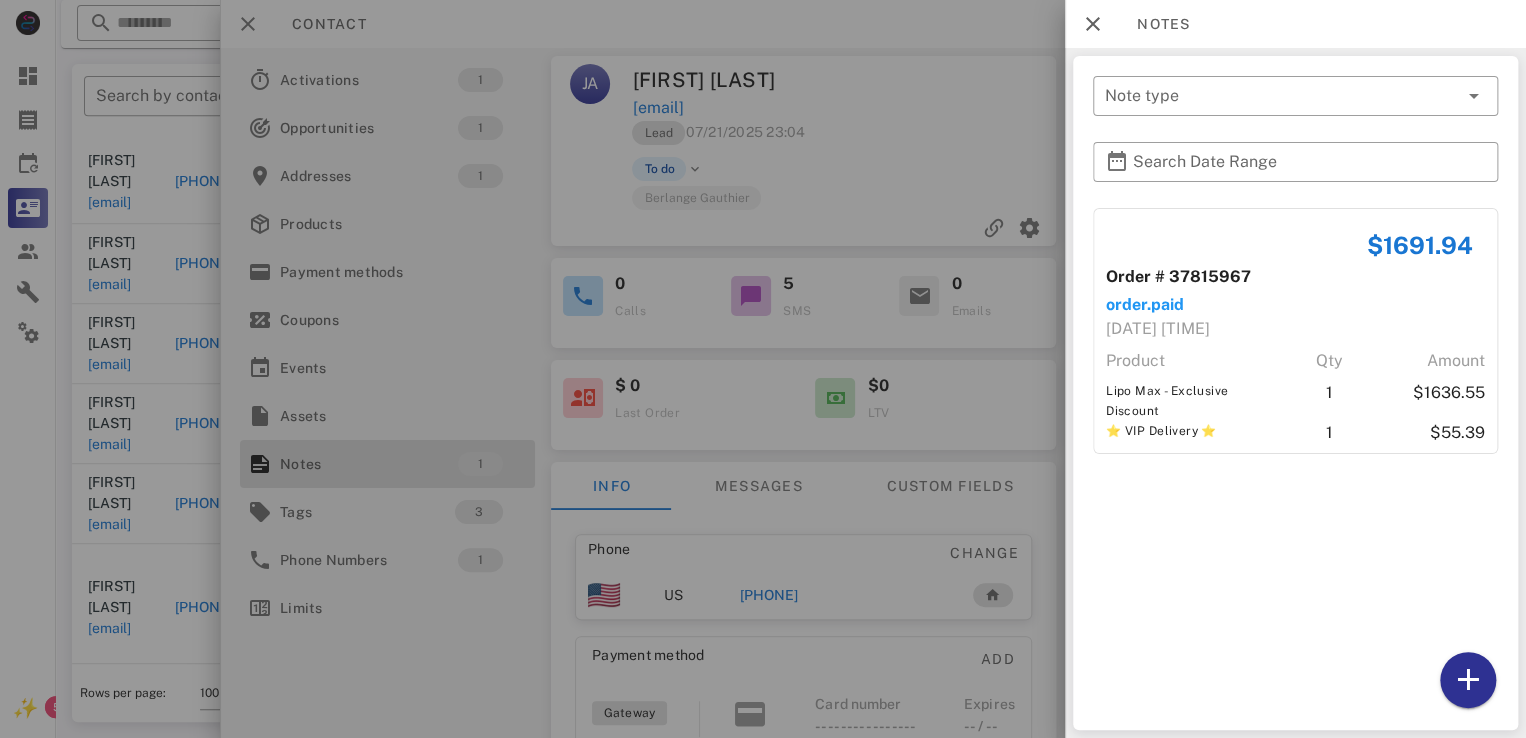 click at bounding box center [763, 369] 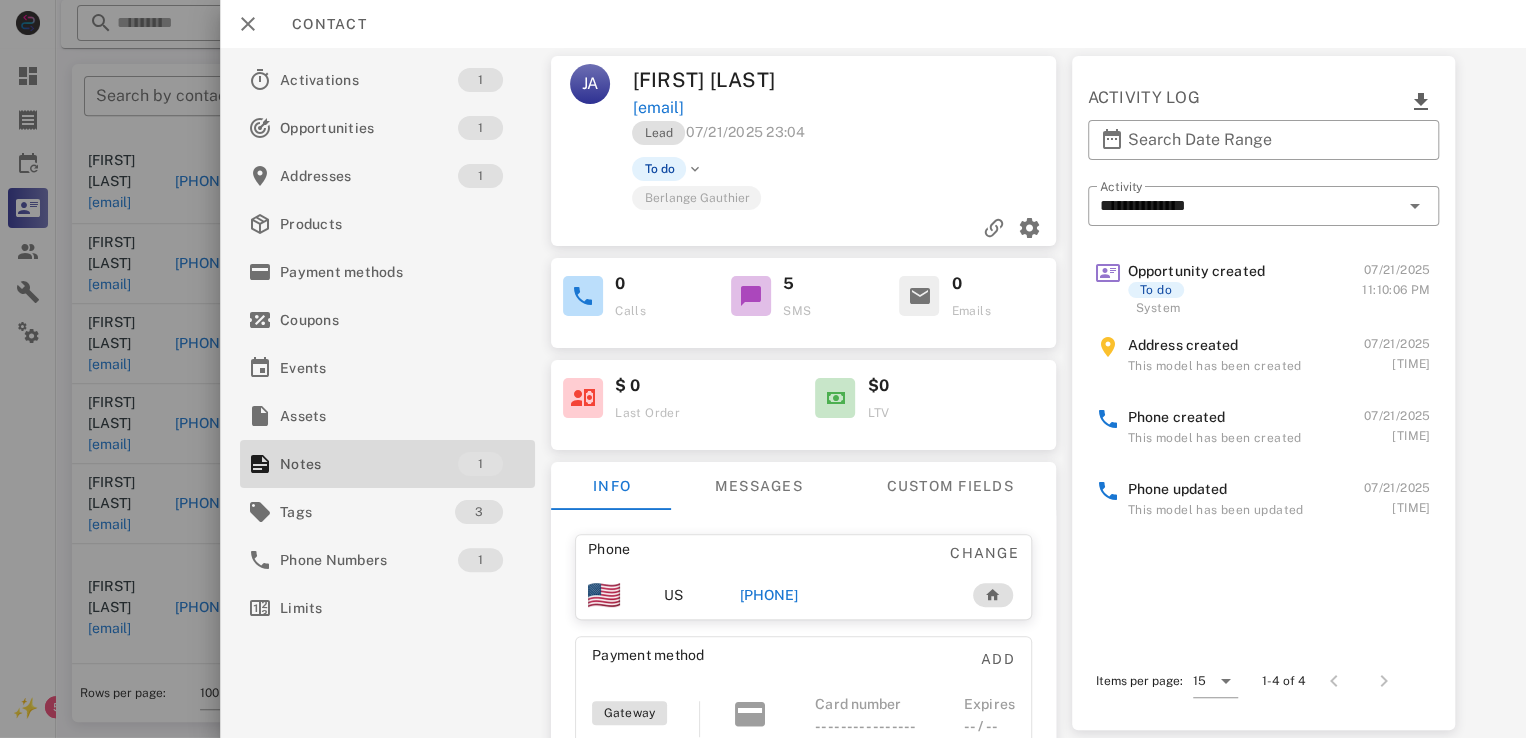 click on "+13365775151" at bounding box center (769, 595) 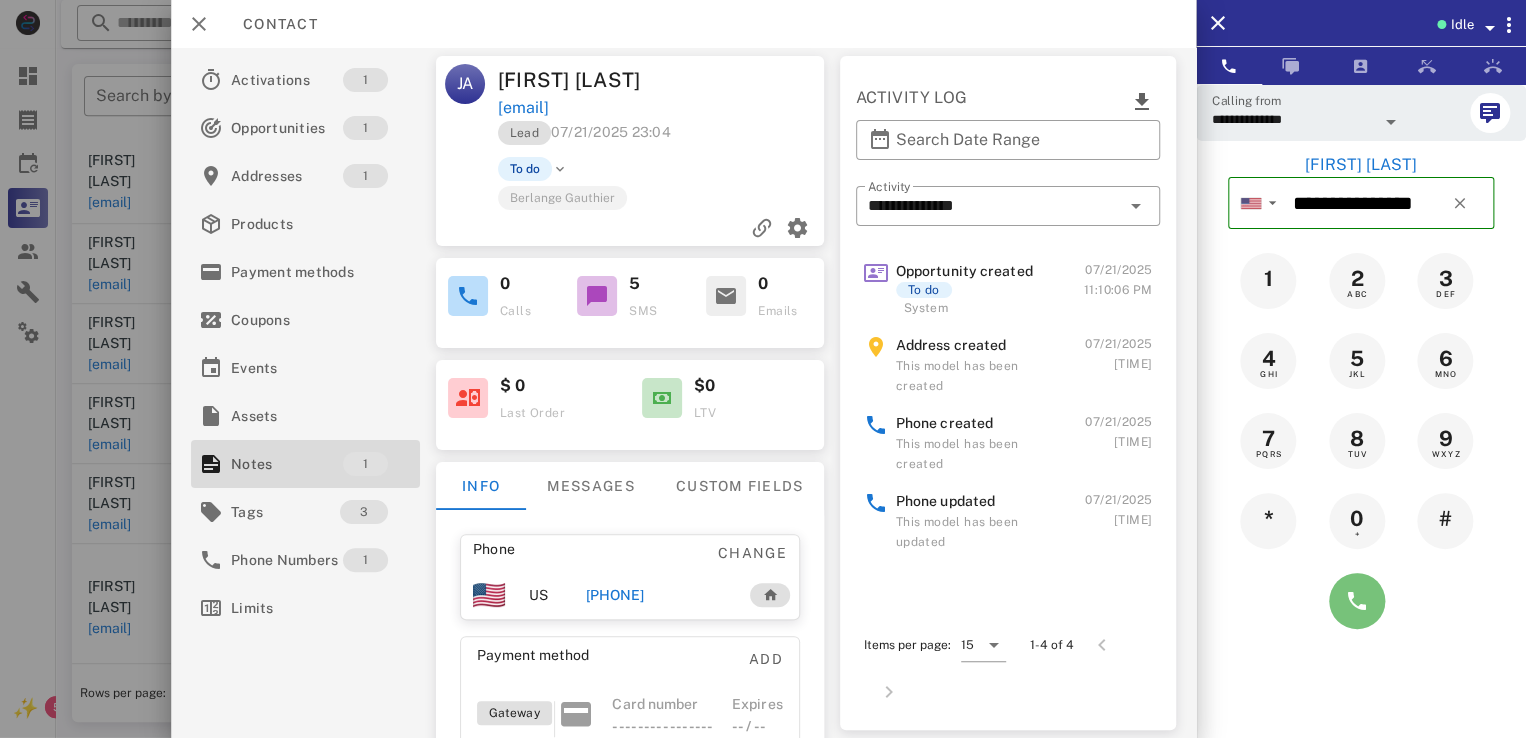 click at bounding box center (1357, 601) 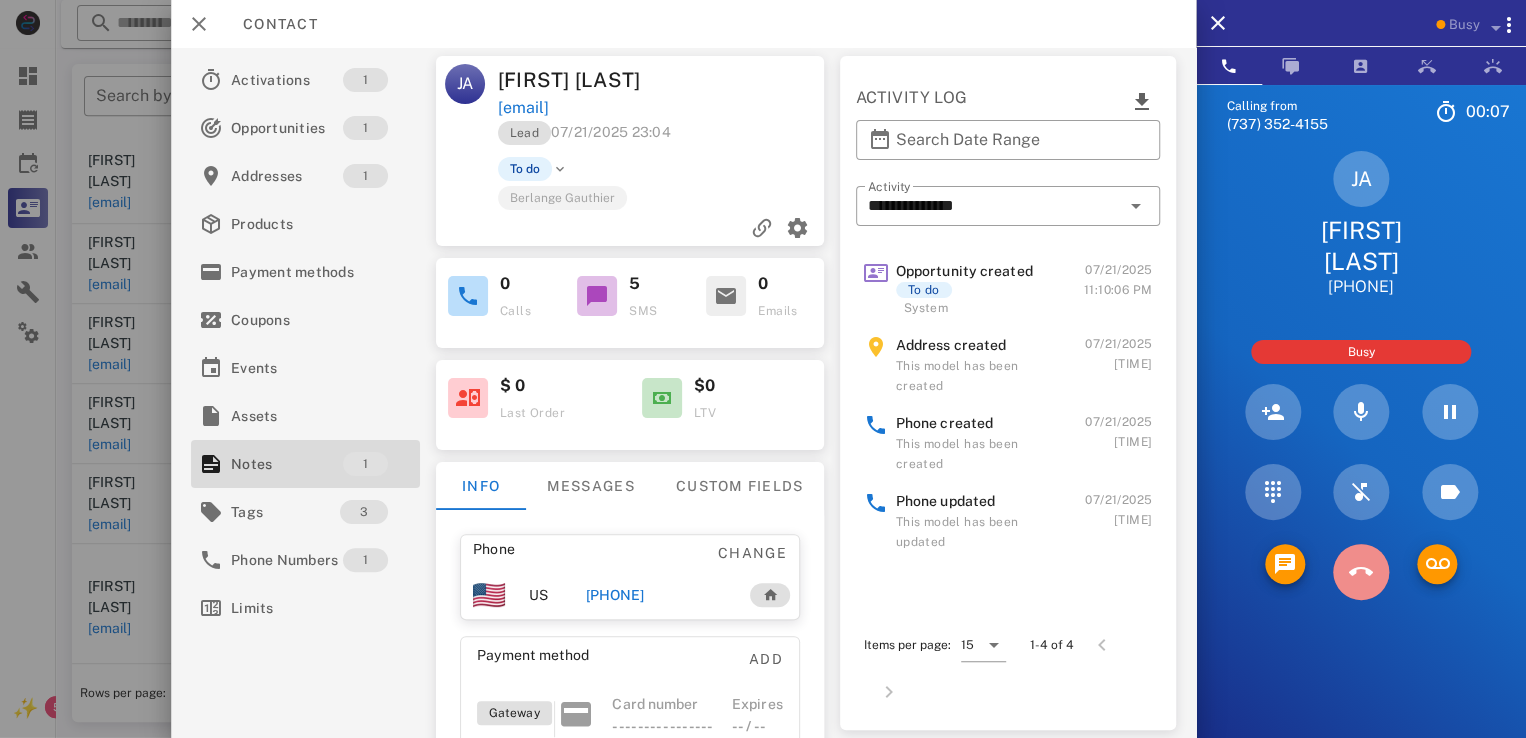 click at bounding box center [1361, 572] 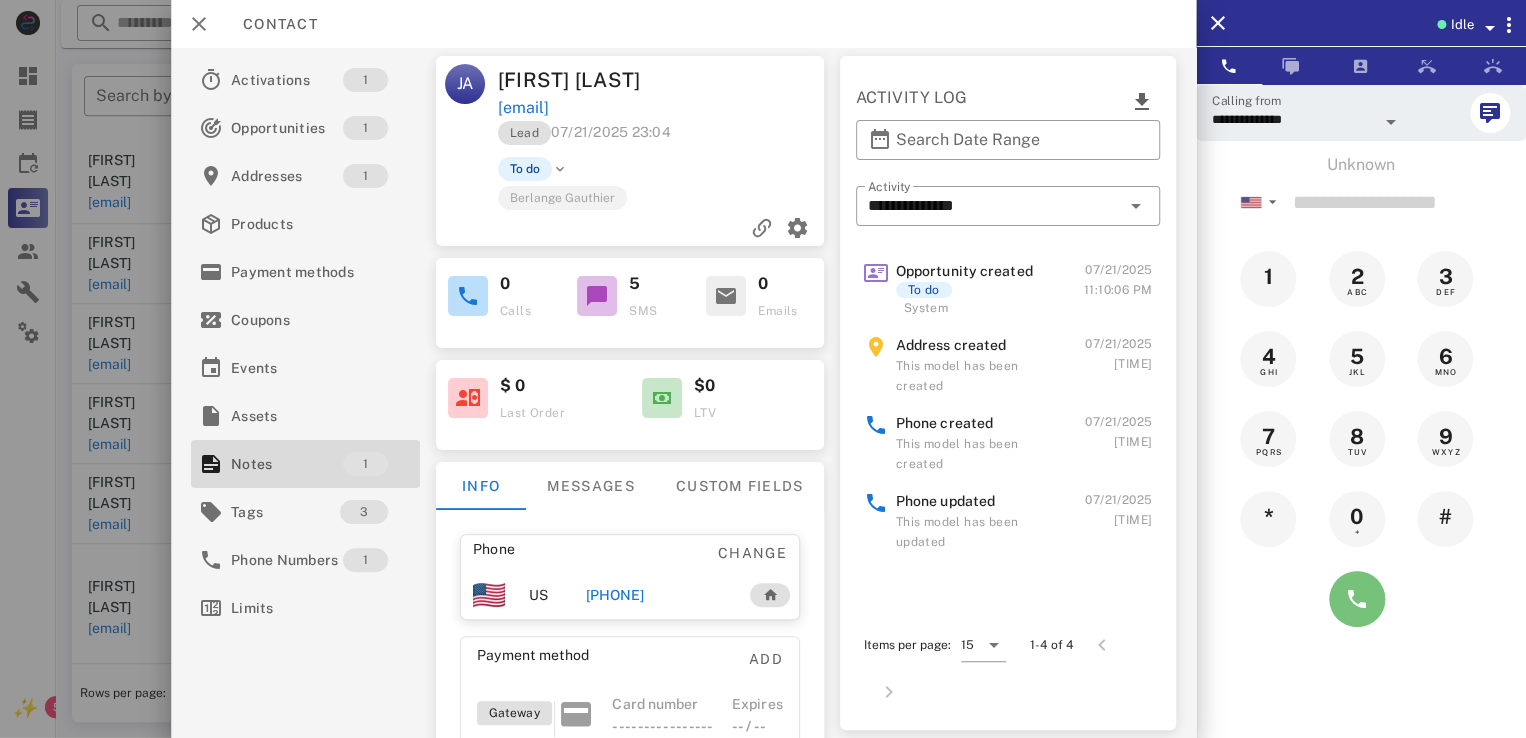 click at bounding box center [1357, 599] 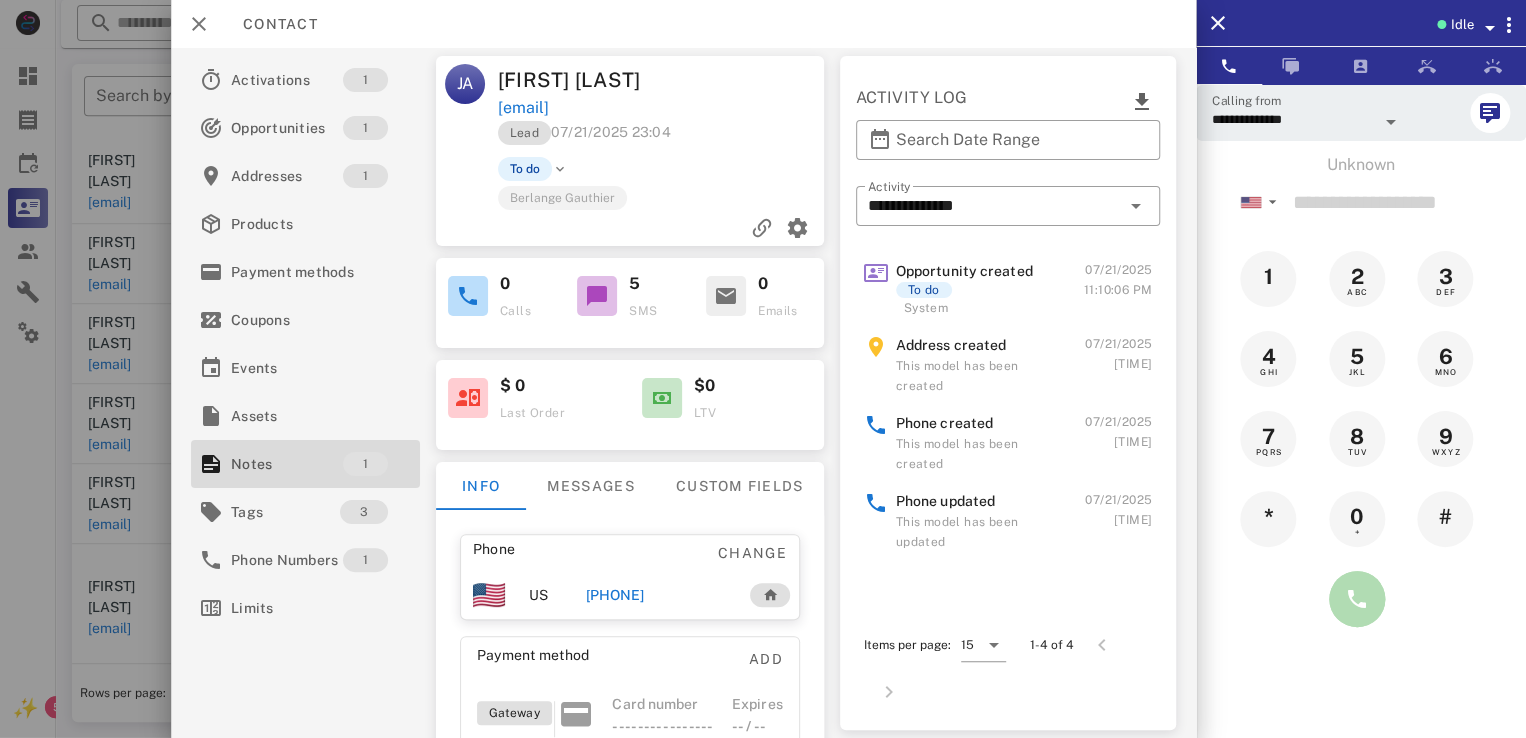 click at bounding box center (1357, 599) 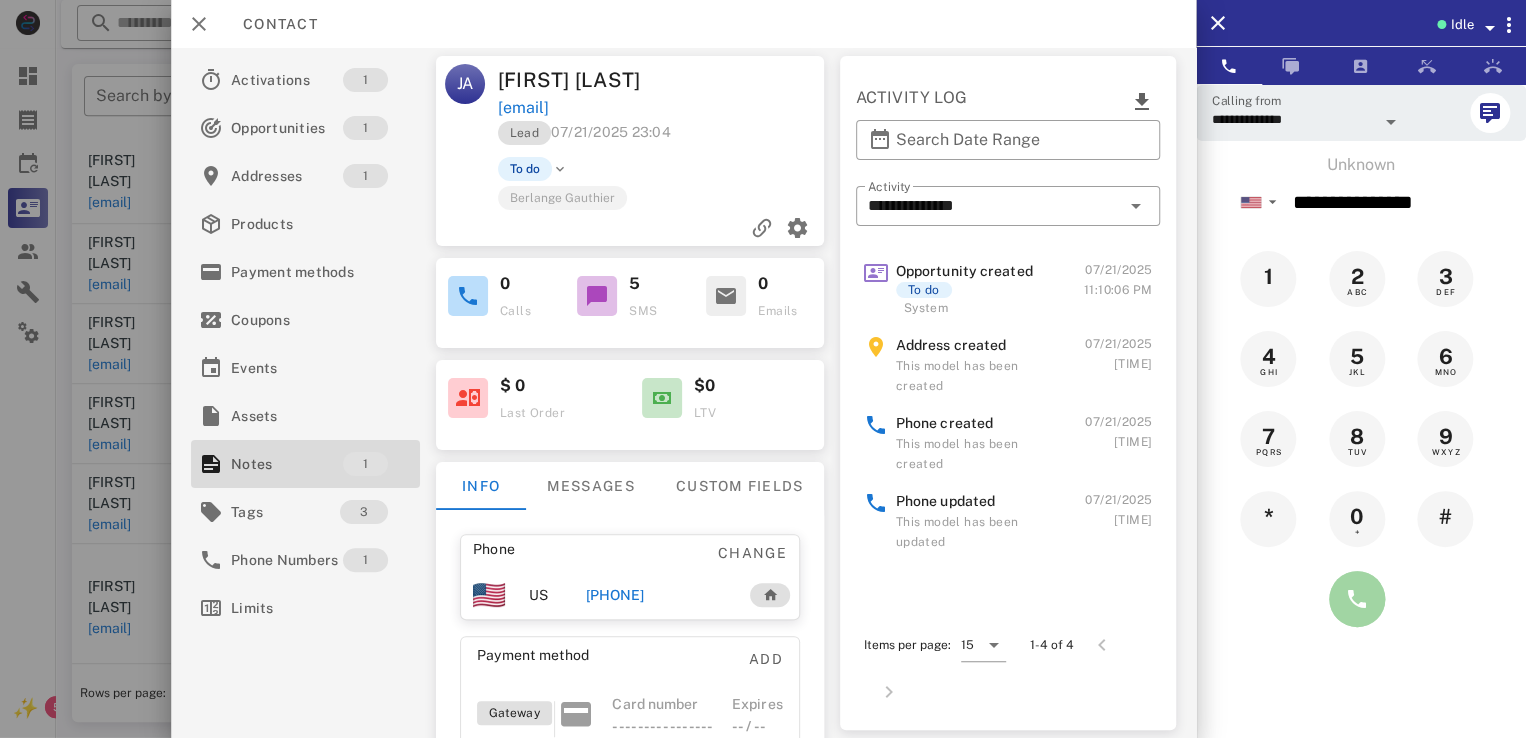 click at bounding box center [1361, 599] 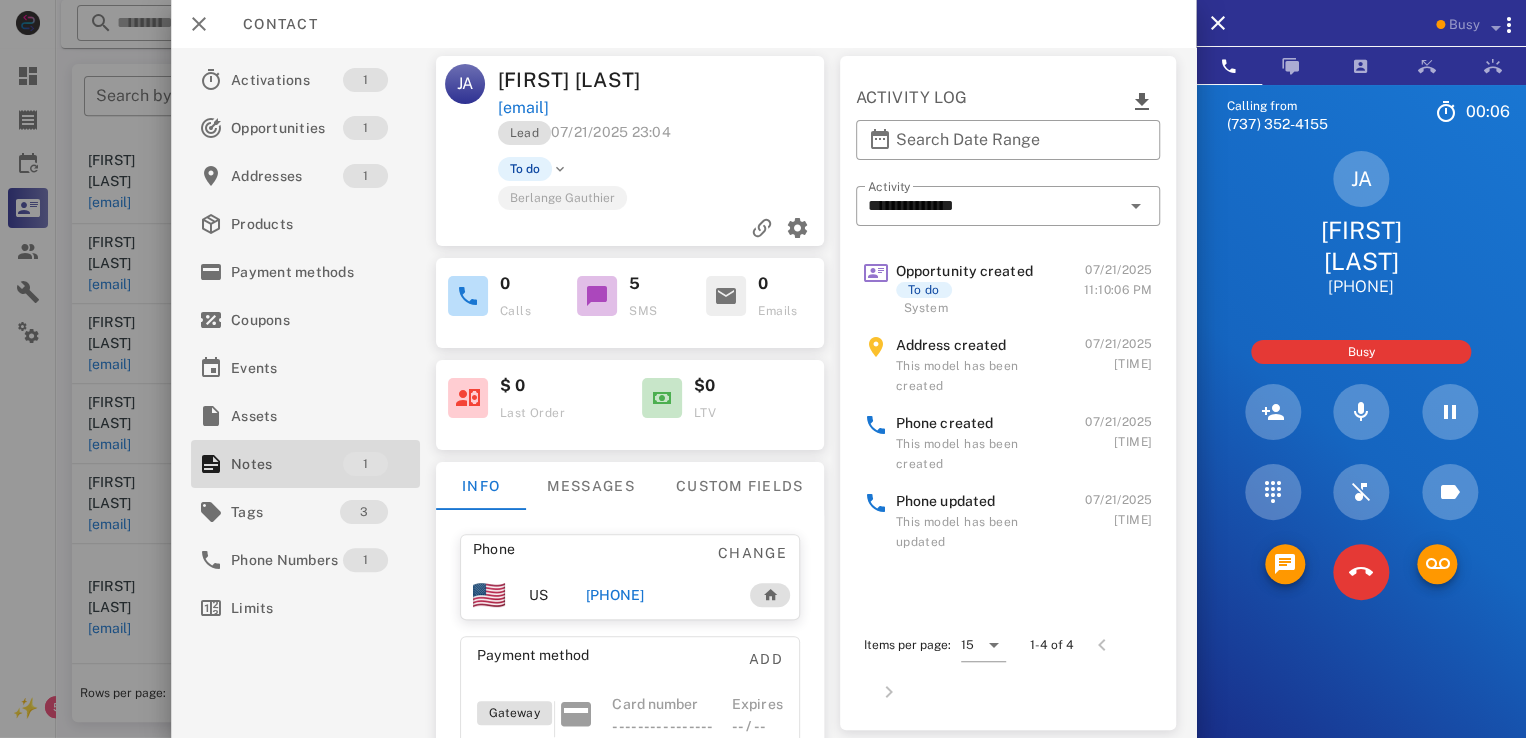 drag, startPoint x: 1366, startPoint y: 553, endPoint x: 1388, endPoint y: 568, distance: 26.627054 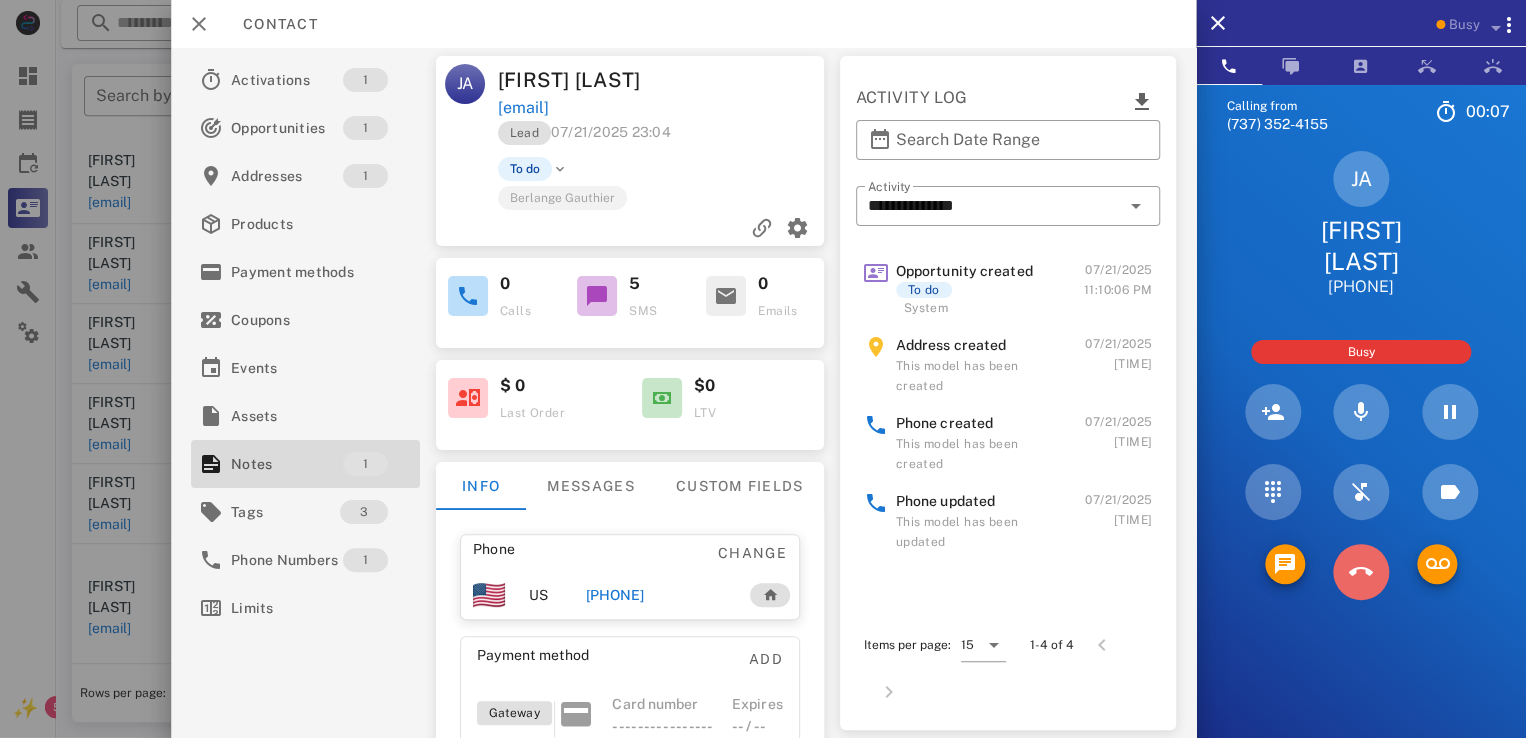 click at bounding box center [1361, 572] 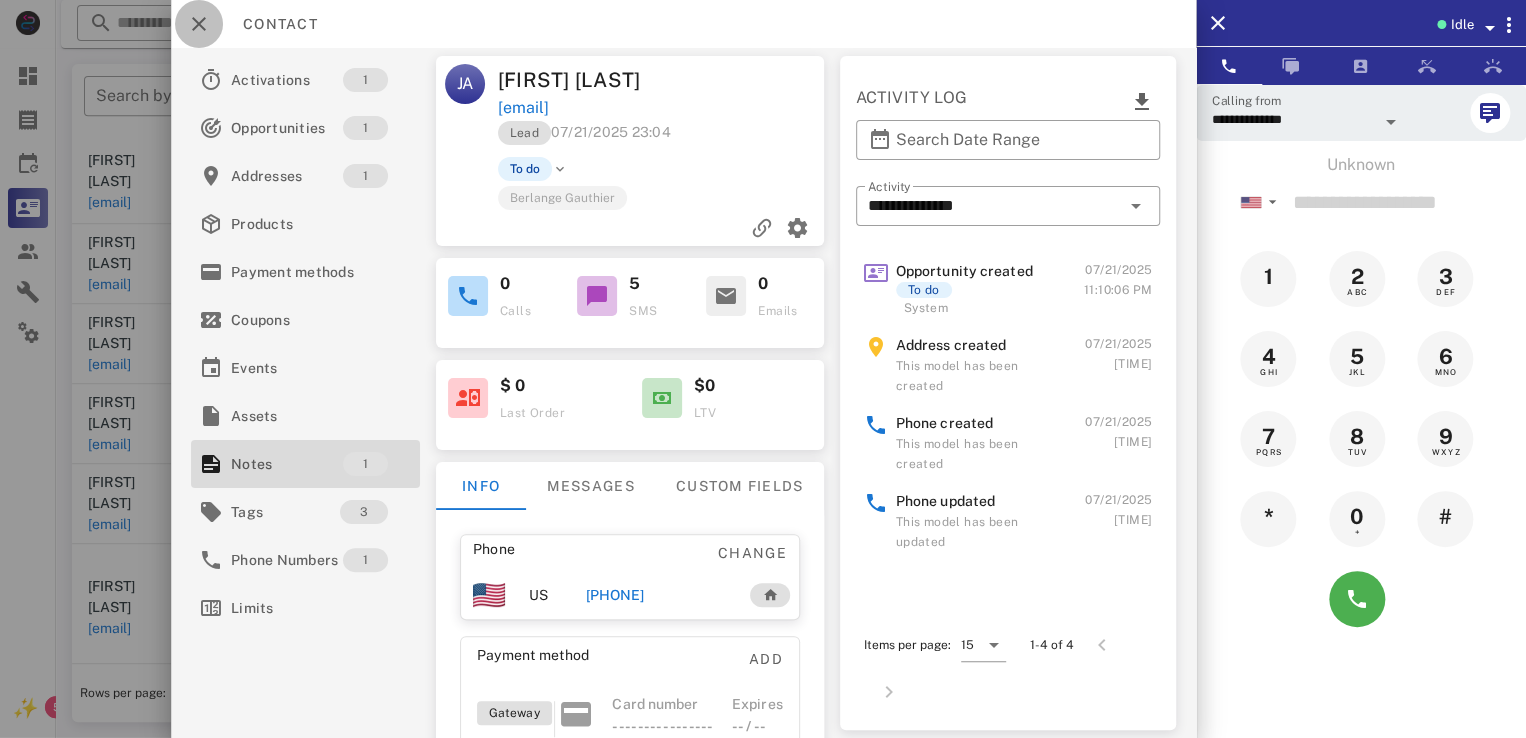 click at bounding box center [199, 24] 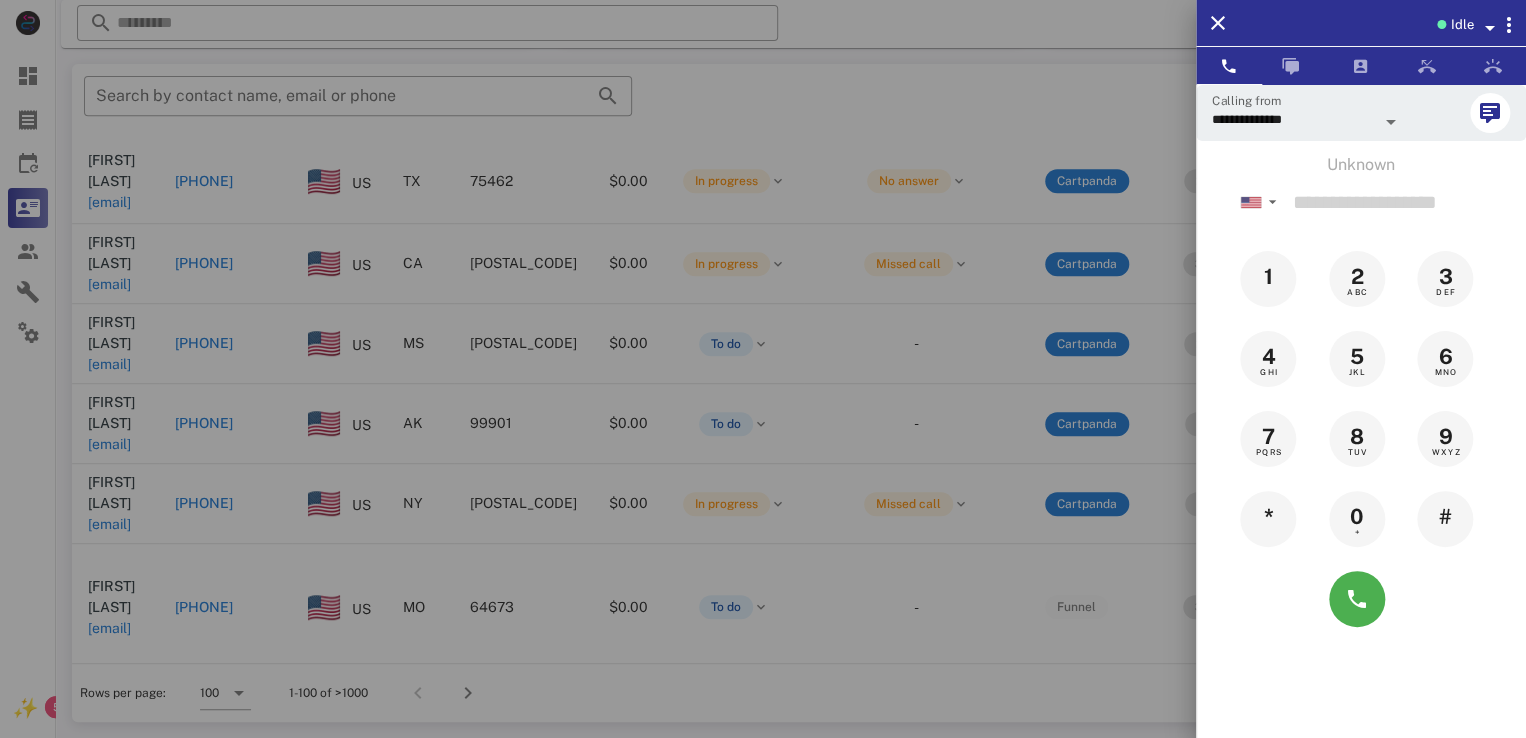 click at bounding box center [763, 369] 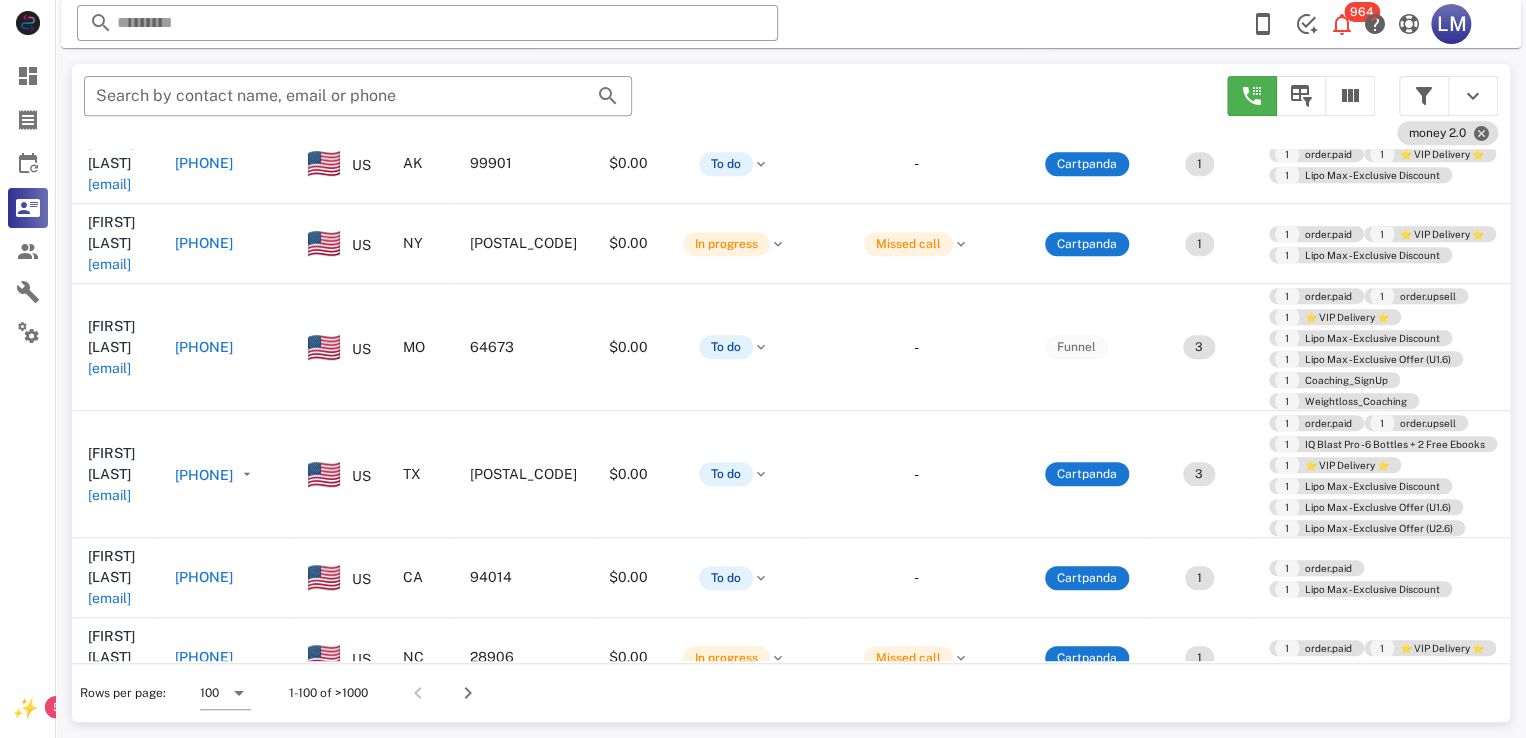 scroll, scrollTop: 4632, scrollLeft: 0, axis: vertical 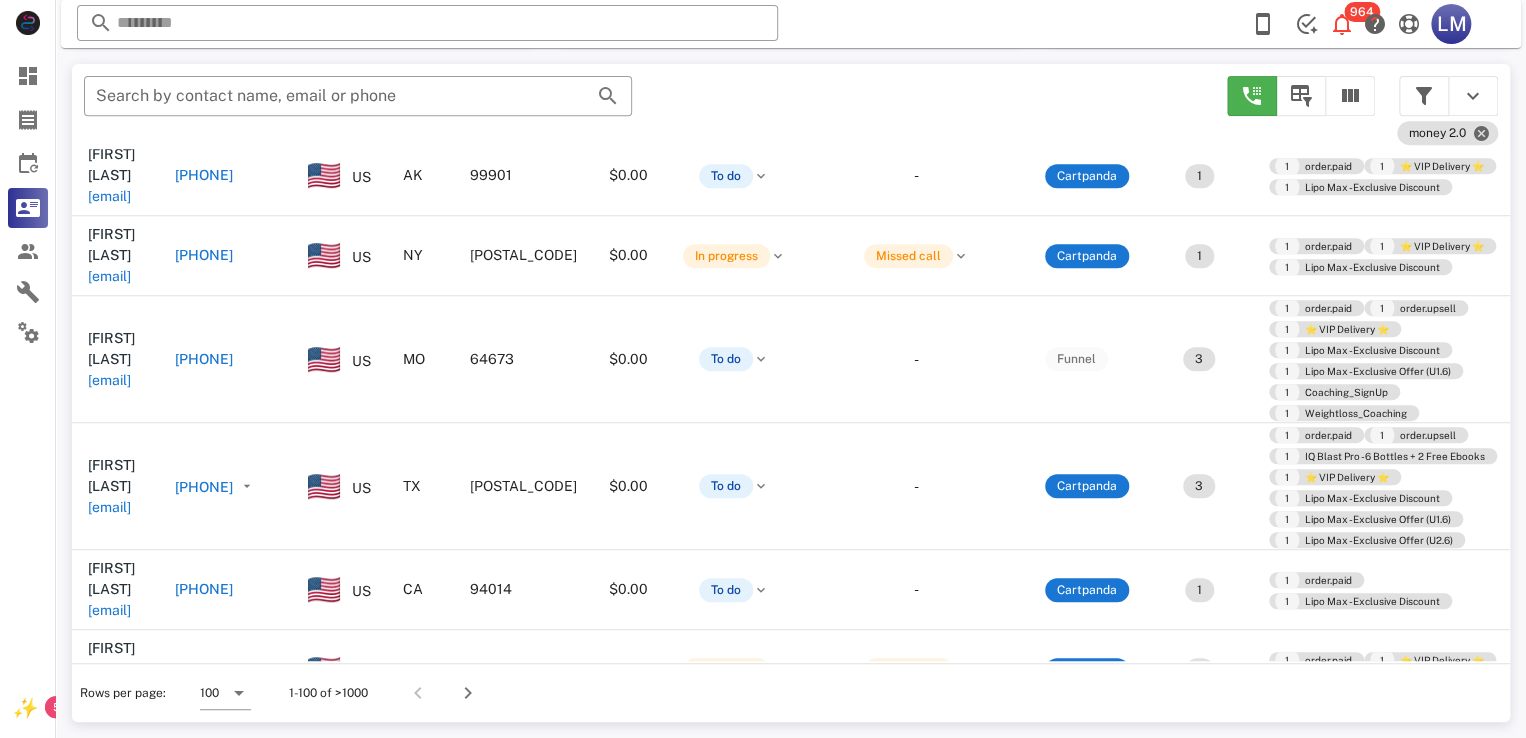 click on "clc925c@aol.com" at bounding box center [109, 812] 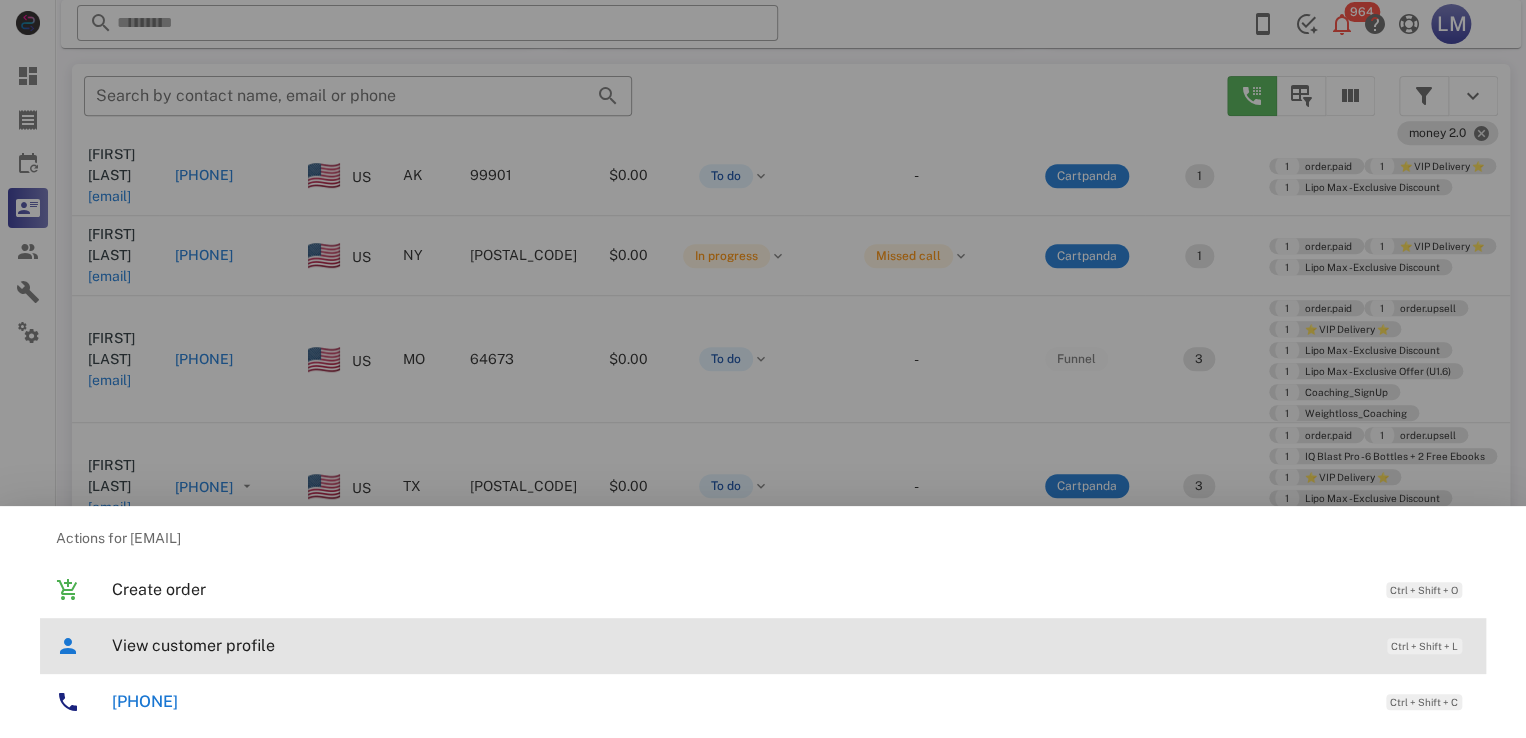 click on "View customer profile Ctrl + Shift + L" at bounding box center [791, 645] 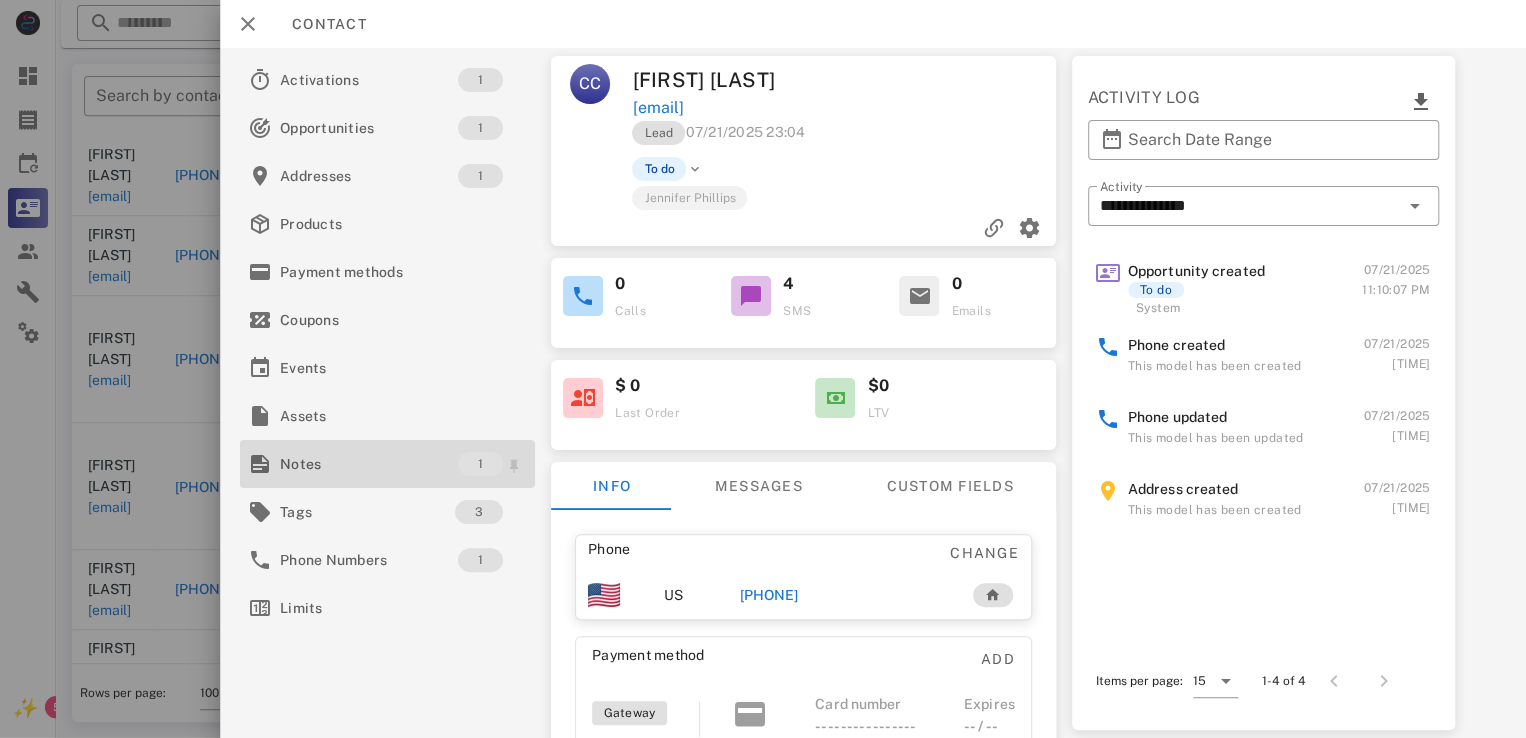 click on "Notes" at bounding box center (369, 464) 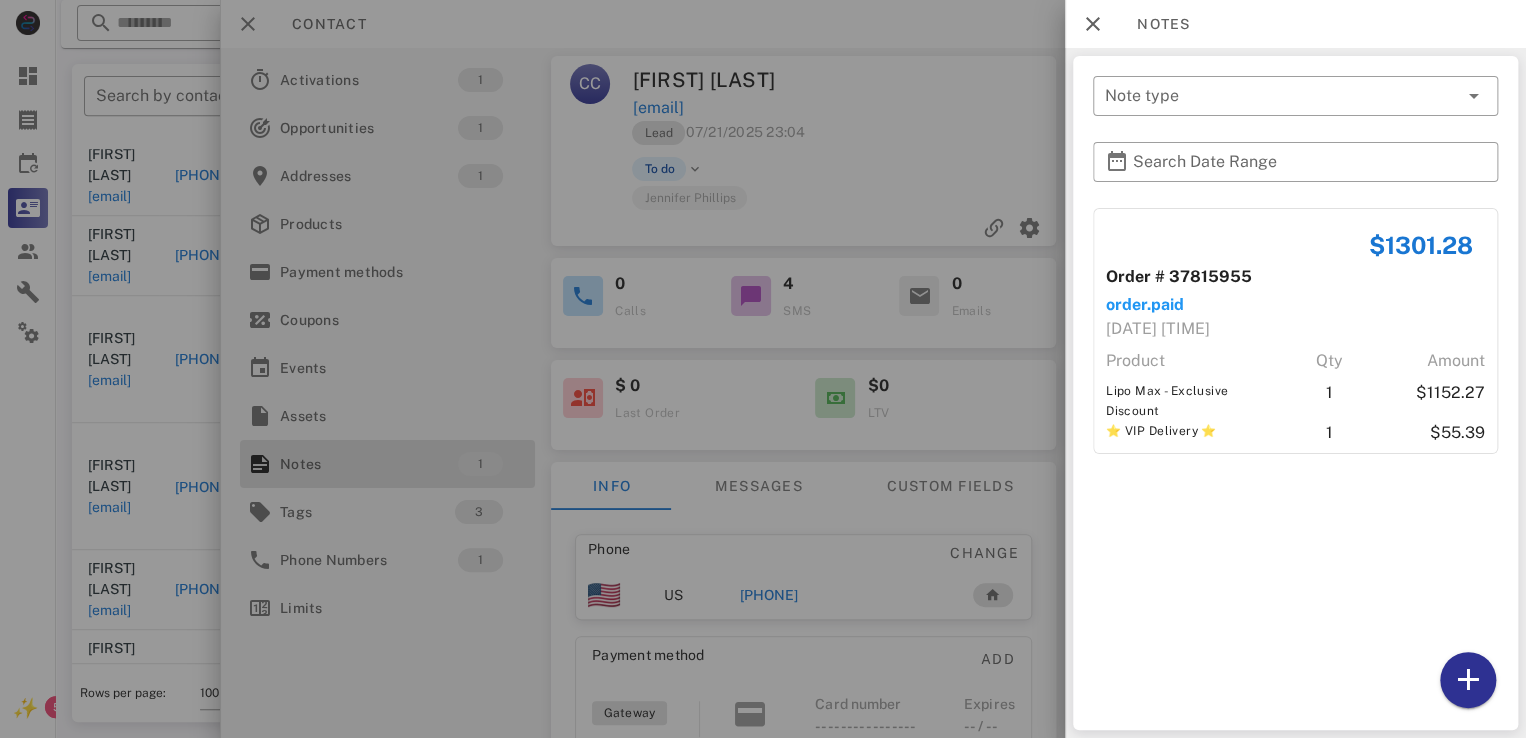 click at bounding box center [763, 369] 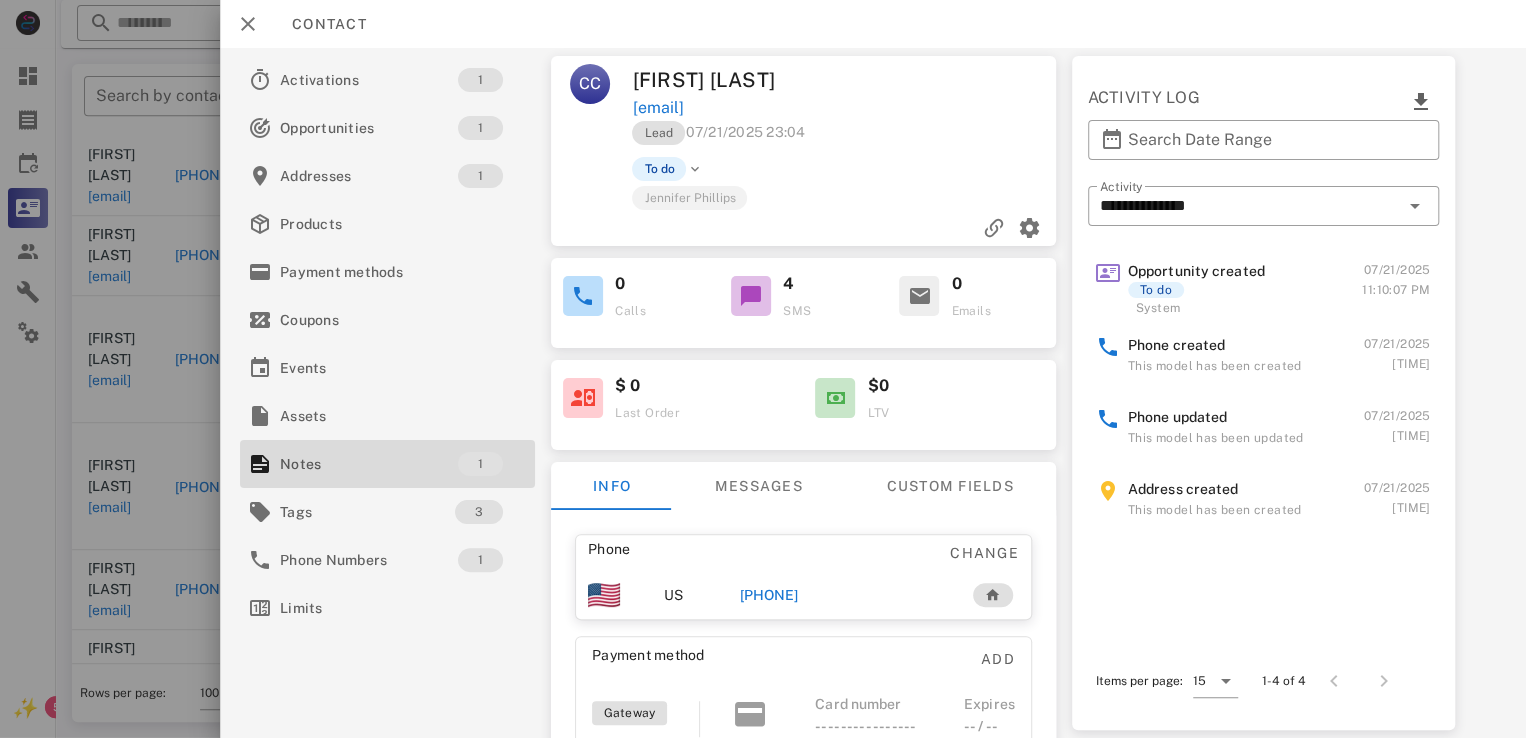 click on "+19015170734" at bounding box center [776, 595] 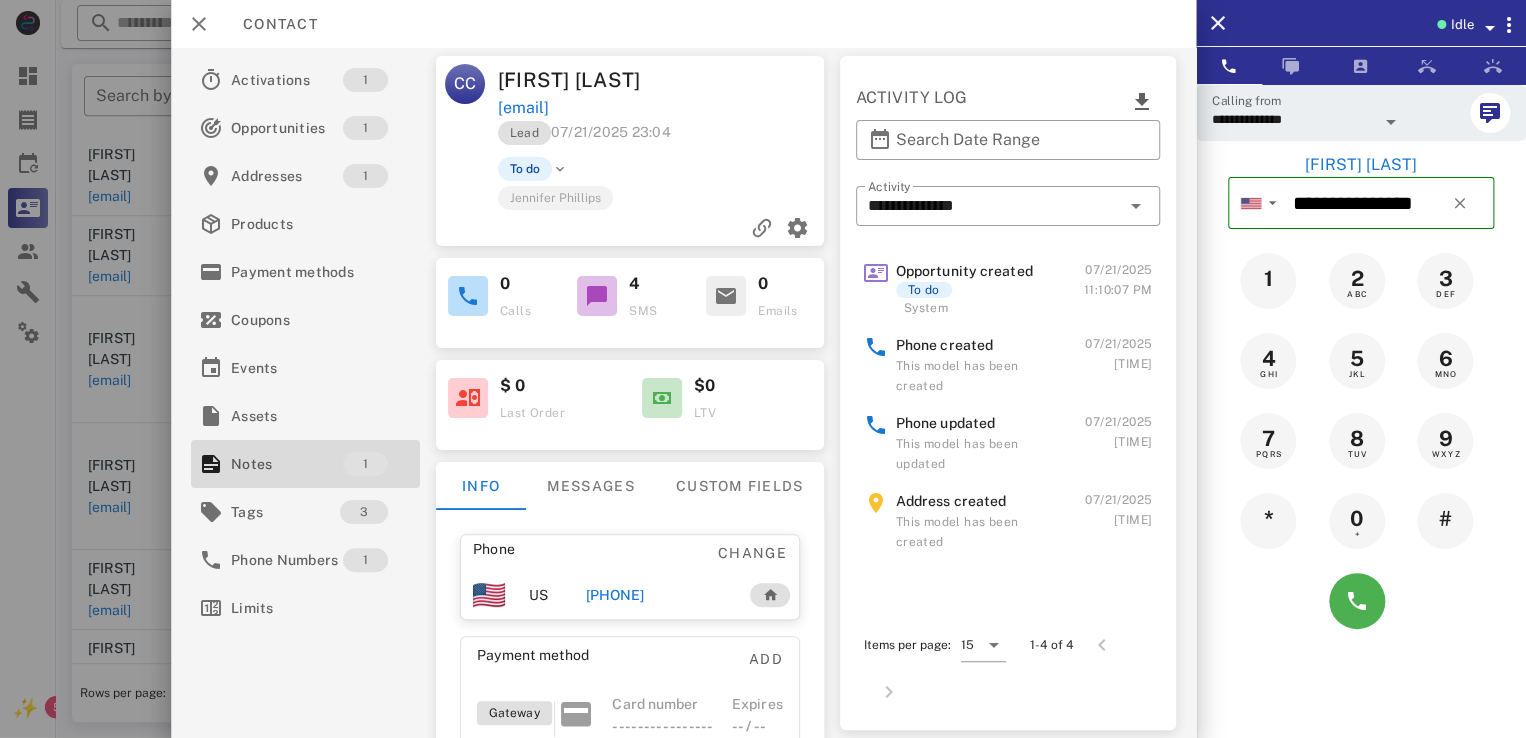 drag, startPoint x: 1367, startPoint y: 608, endPoint x: 1350, endPoint y: 675, distance: 69.12308 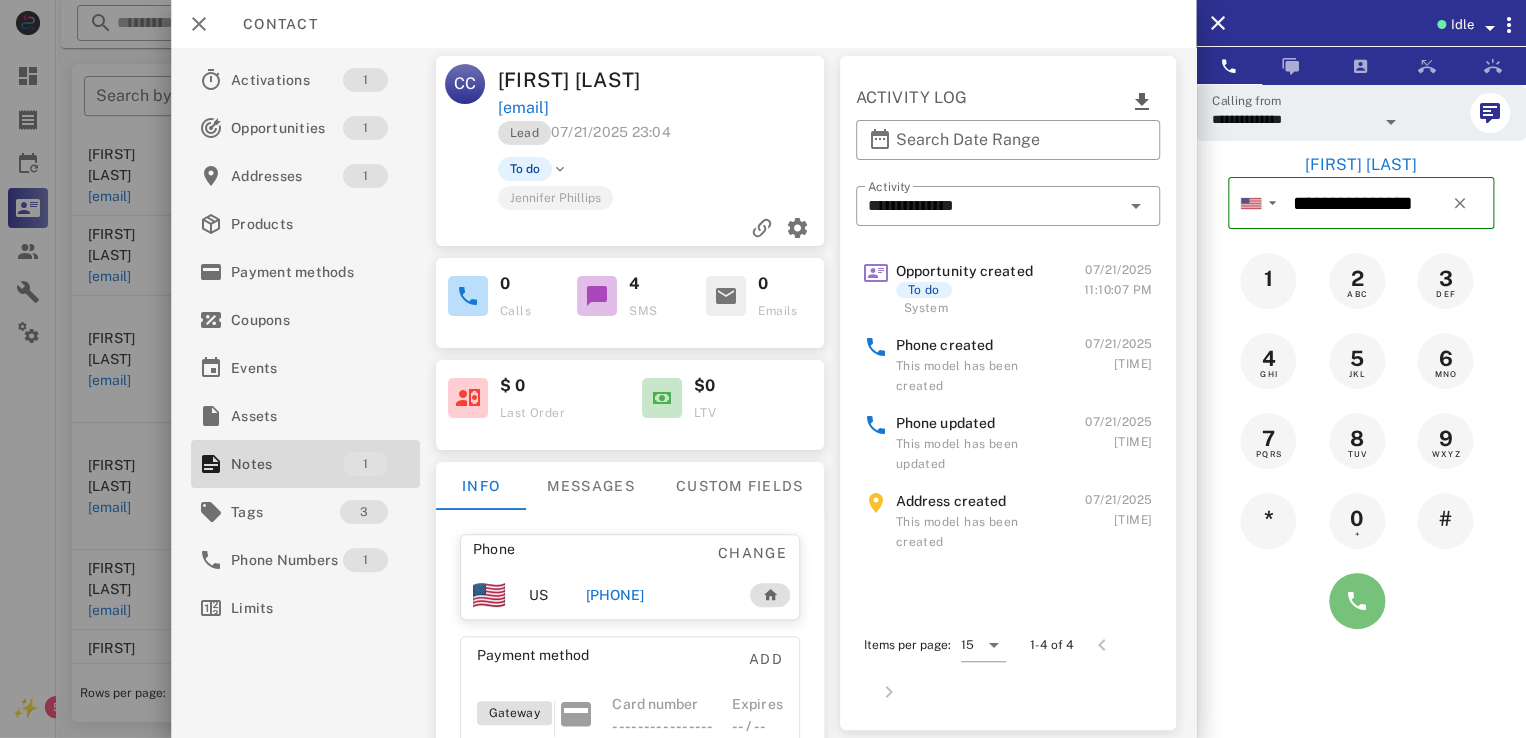 click at bounding box center [1357, 601] 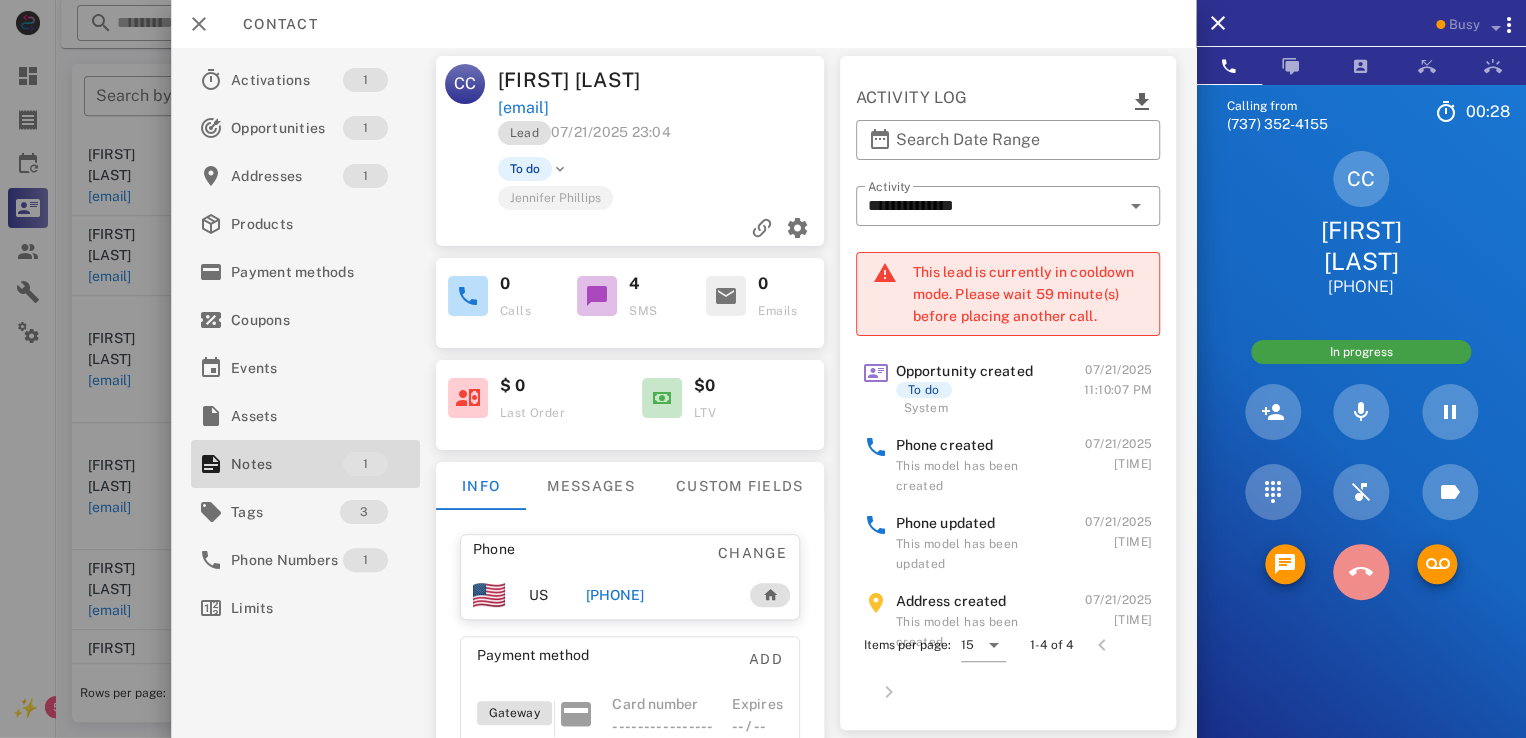 click at bounding box center (1361, 572) 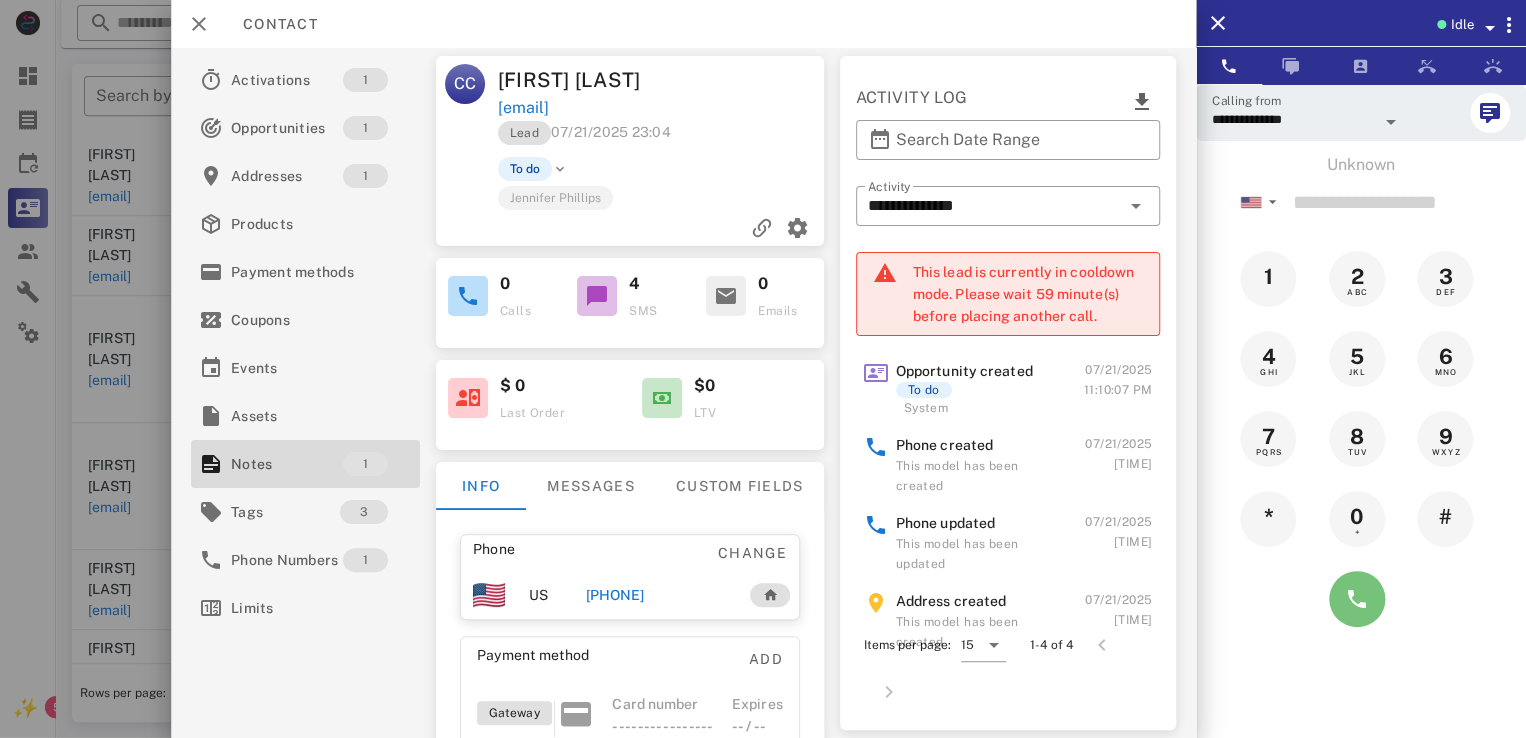 click at bounding box center [1357, 599] 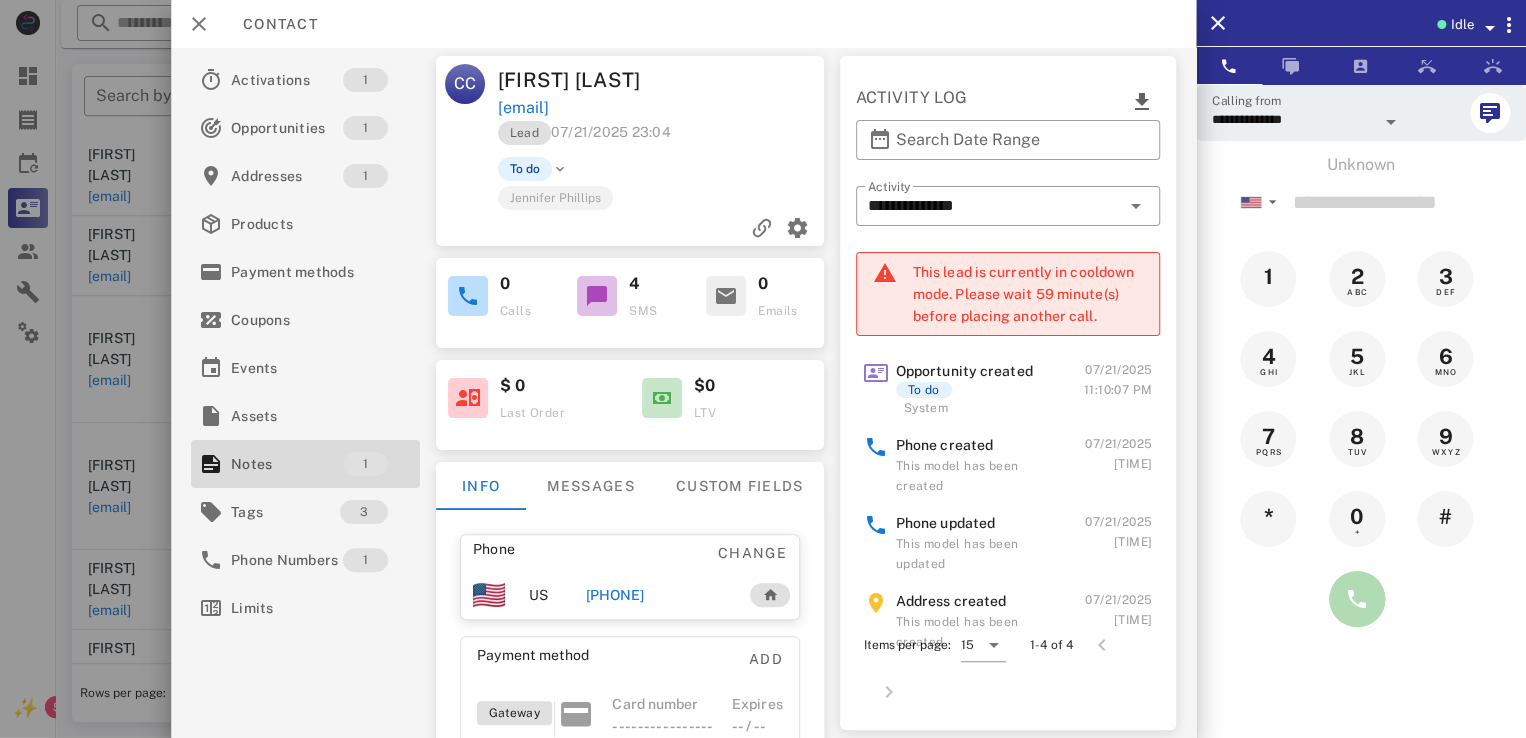 click at bounding box center [1357, 599] 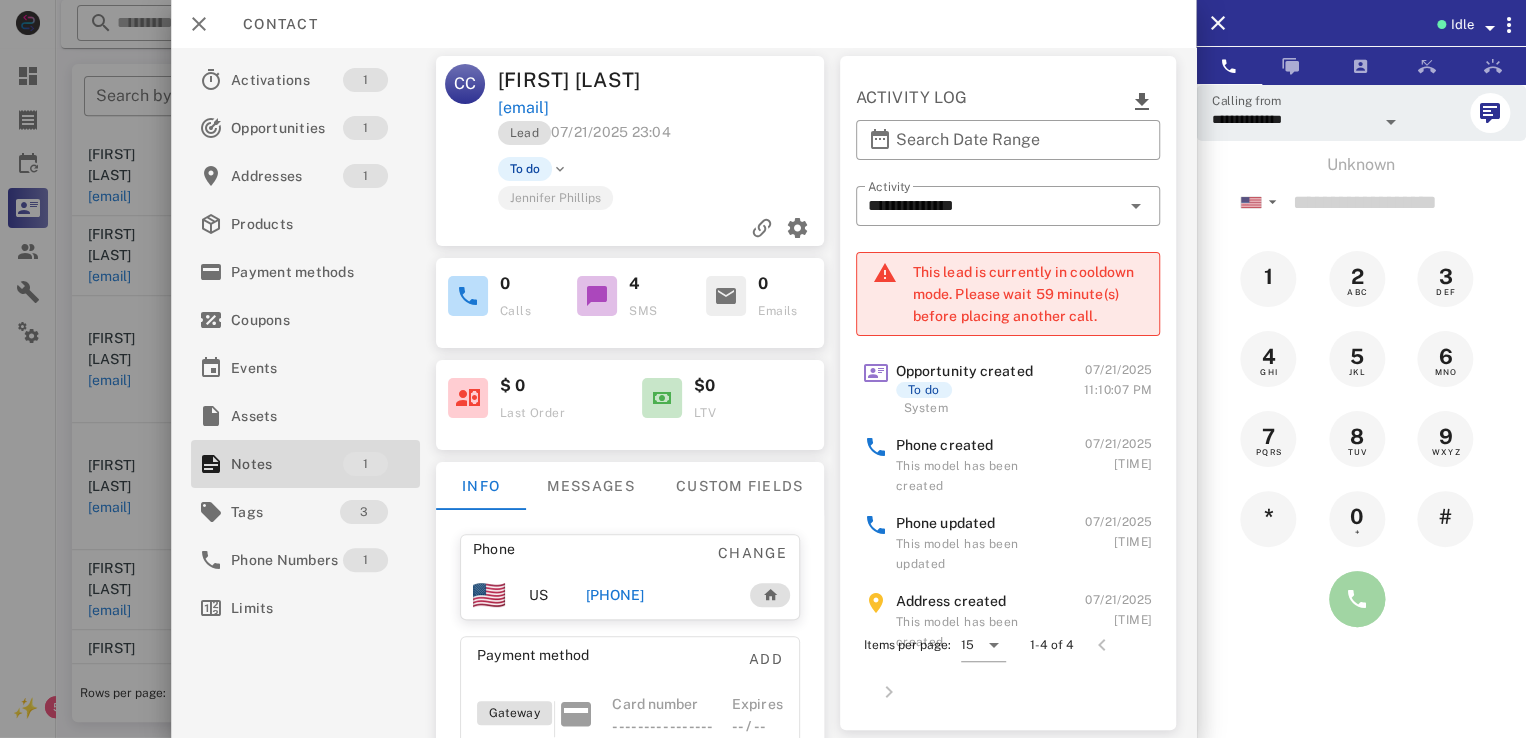 type on "**********" 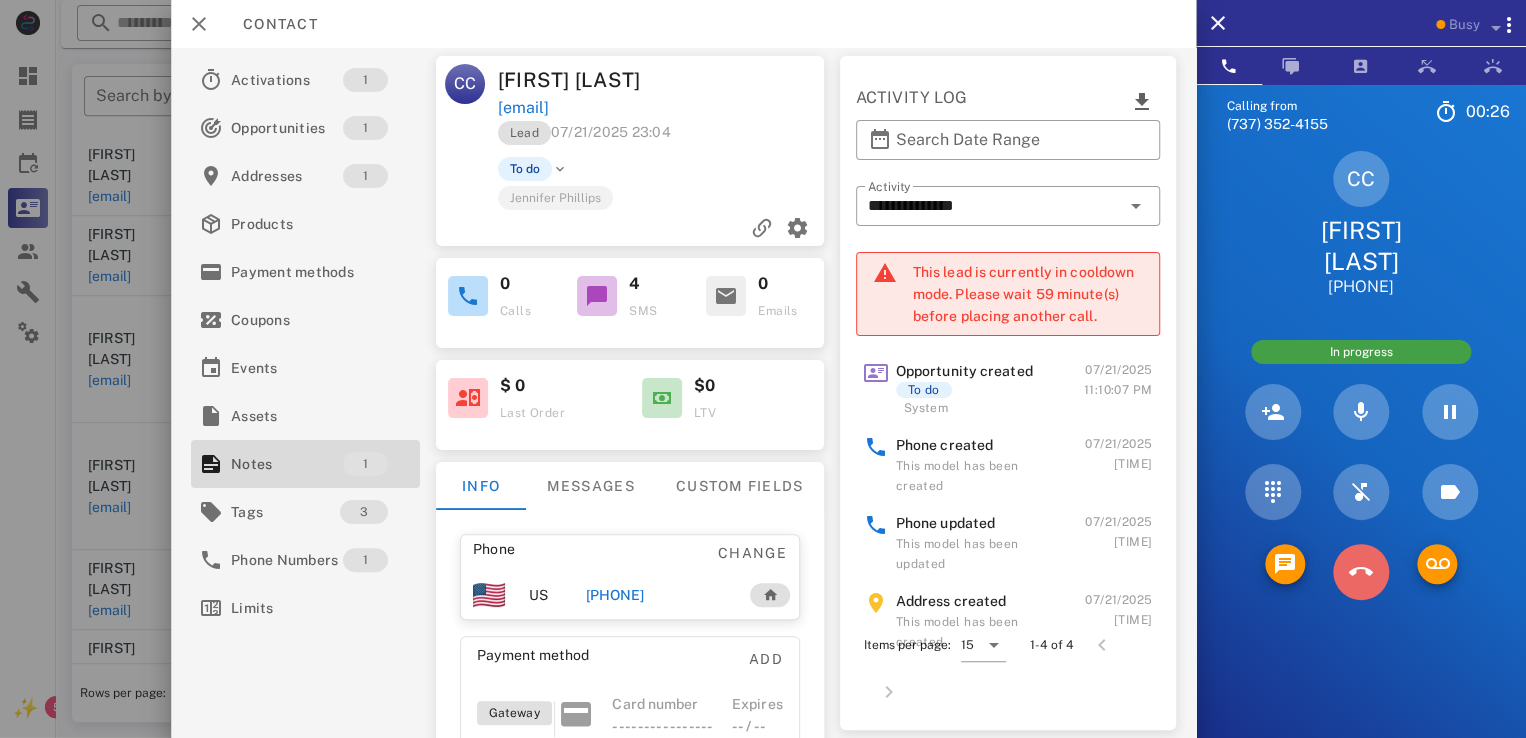 click at bounding box center [1361, 572] 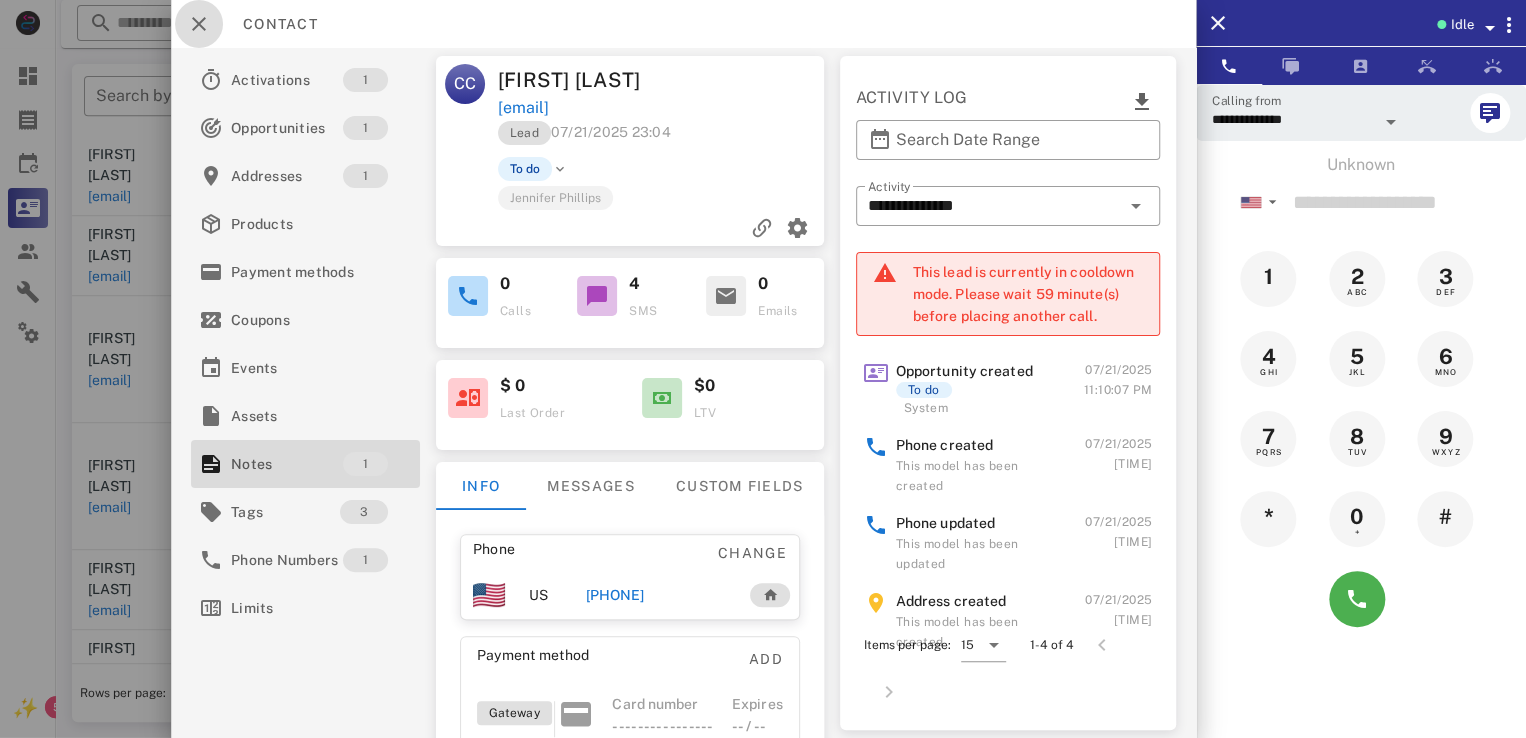 click at bounding box center [199, 24] 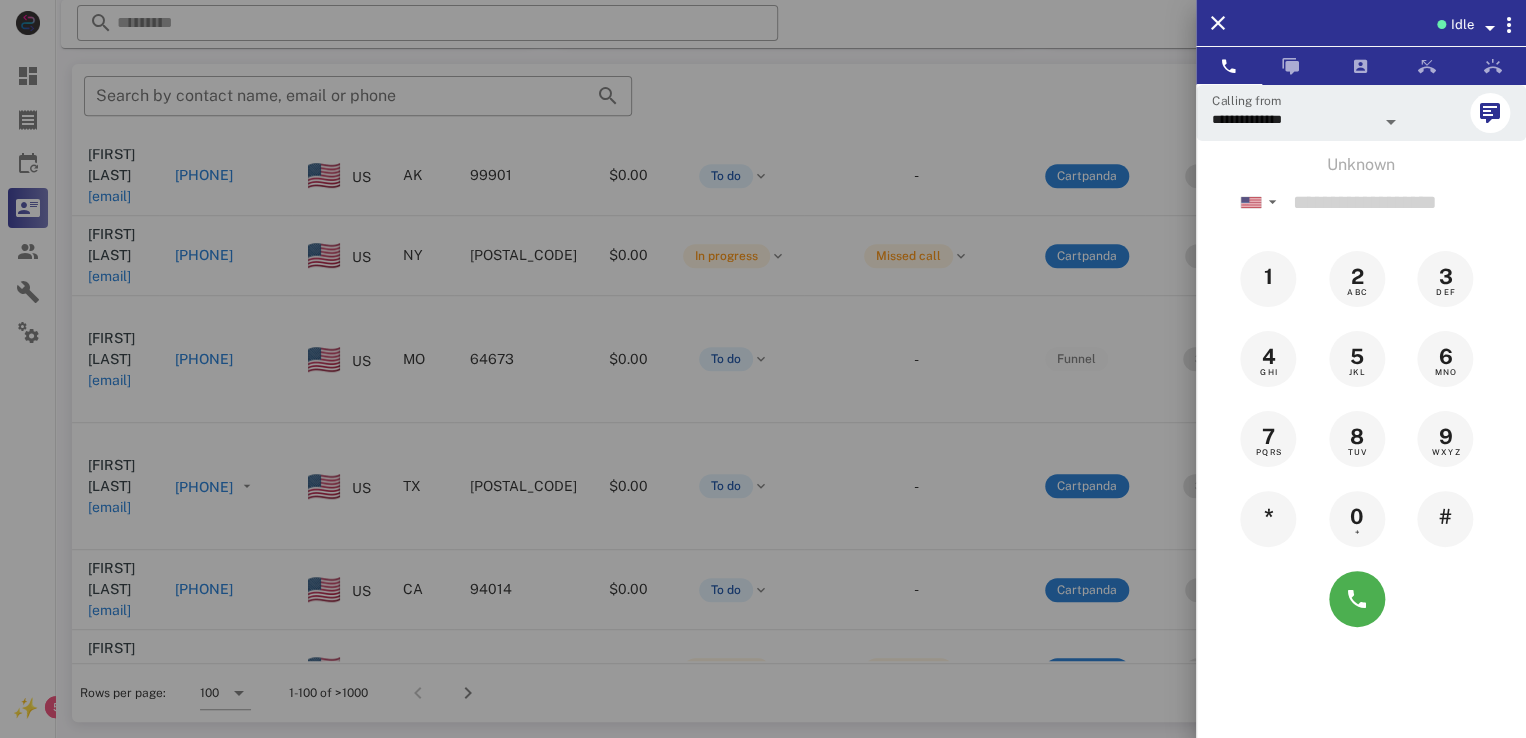 click at bounding box center [763, 369] 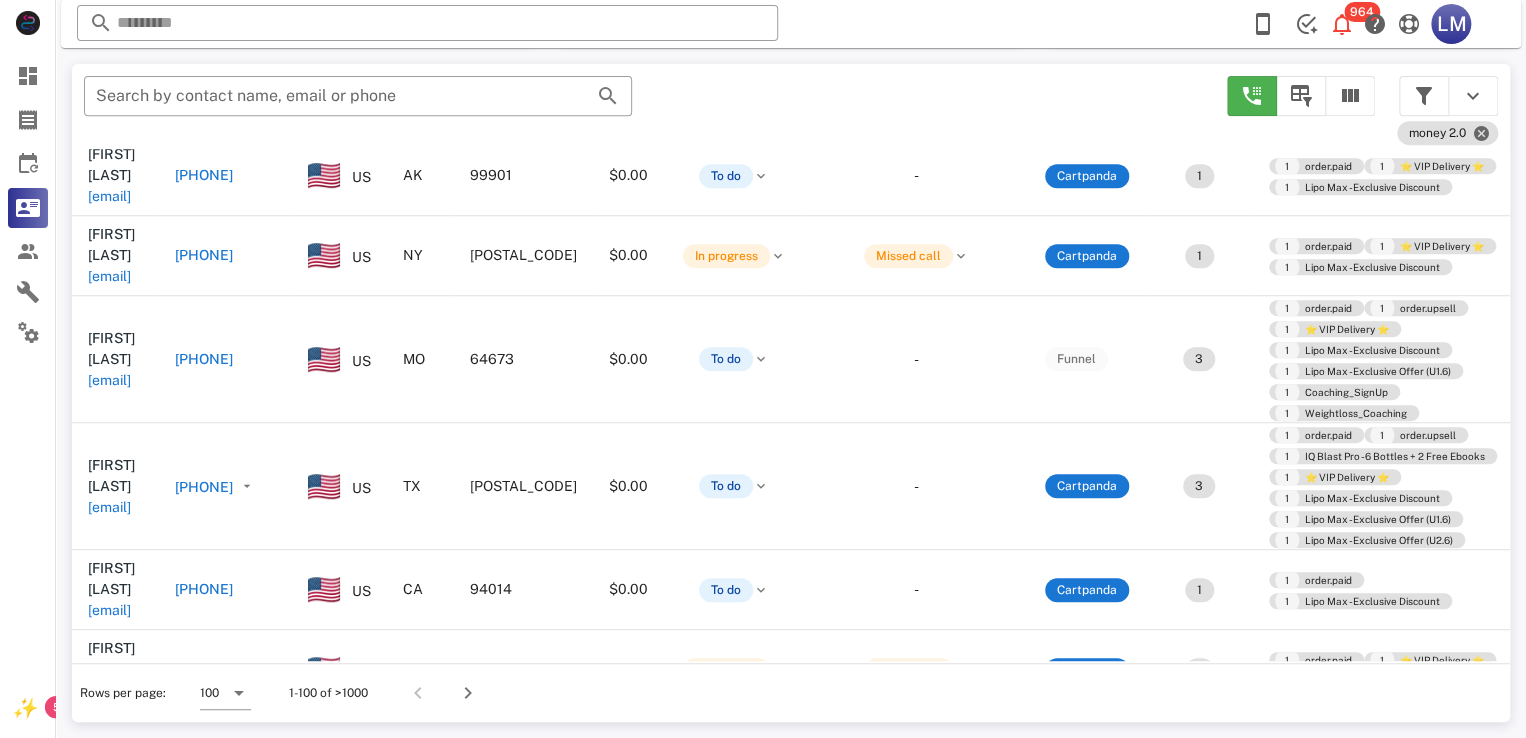 click on "pamoward@gmail.com" at bounding box center [109, 815] 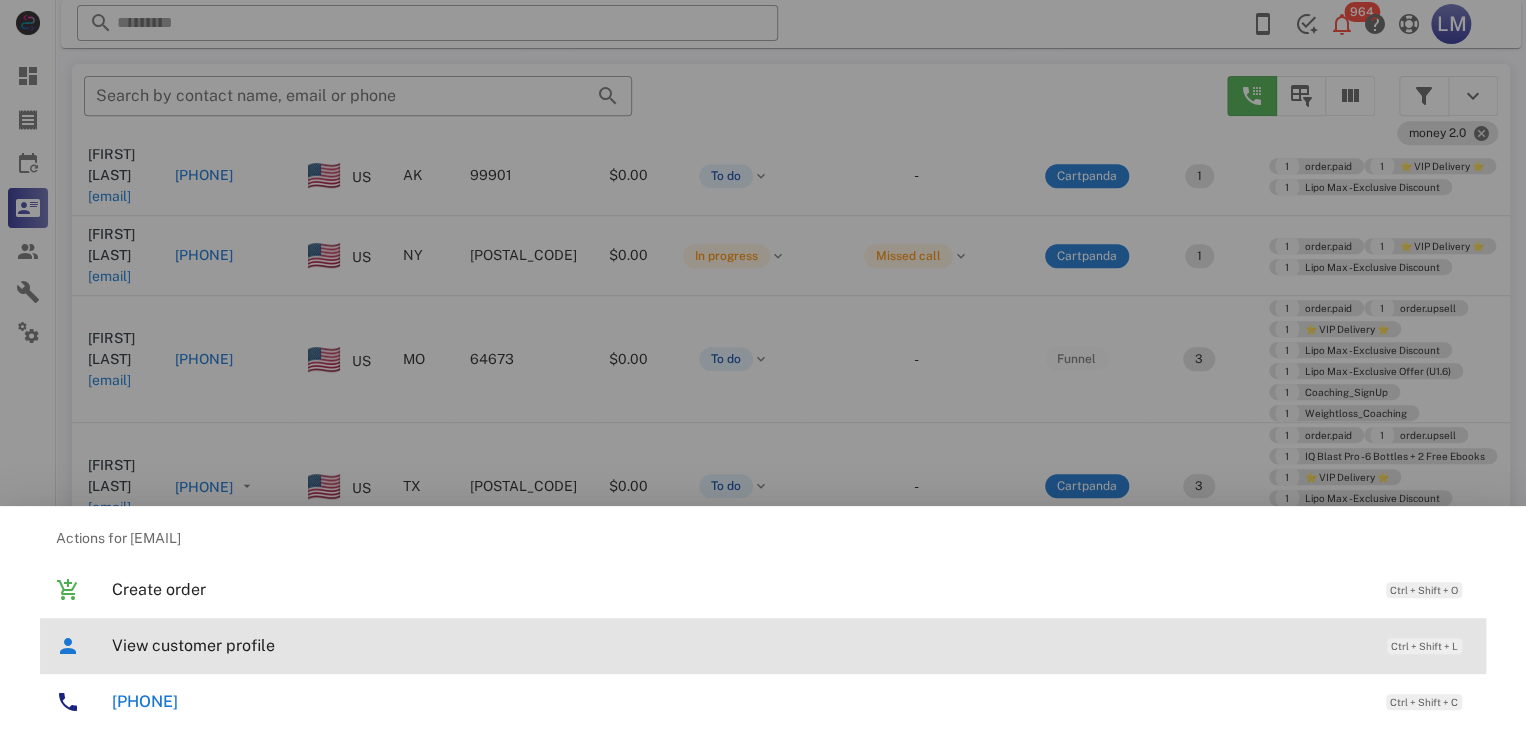 click on "View customer profile" at bounding box center [739, 645] 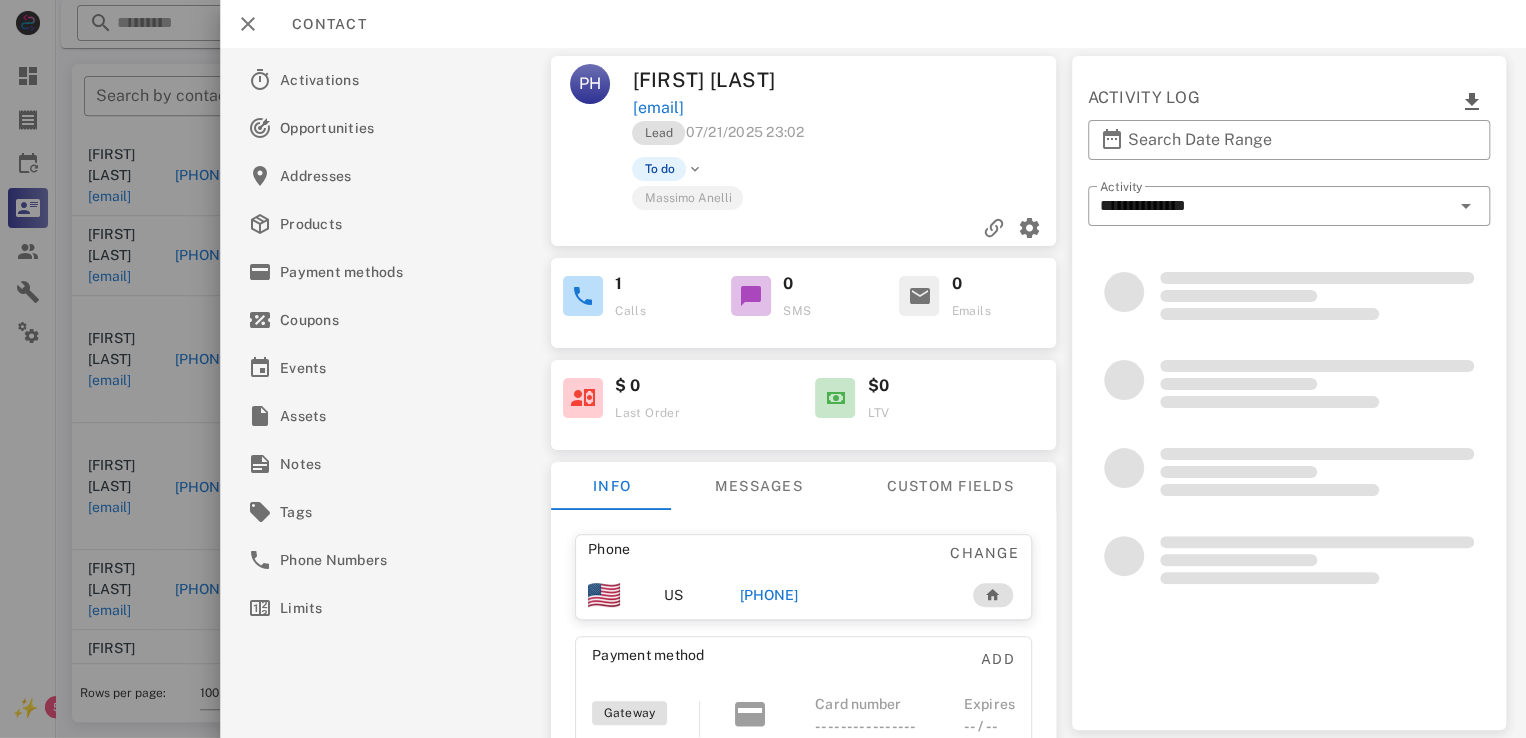 click on "Phone   Change" at bounding box center [803, 553] 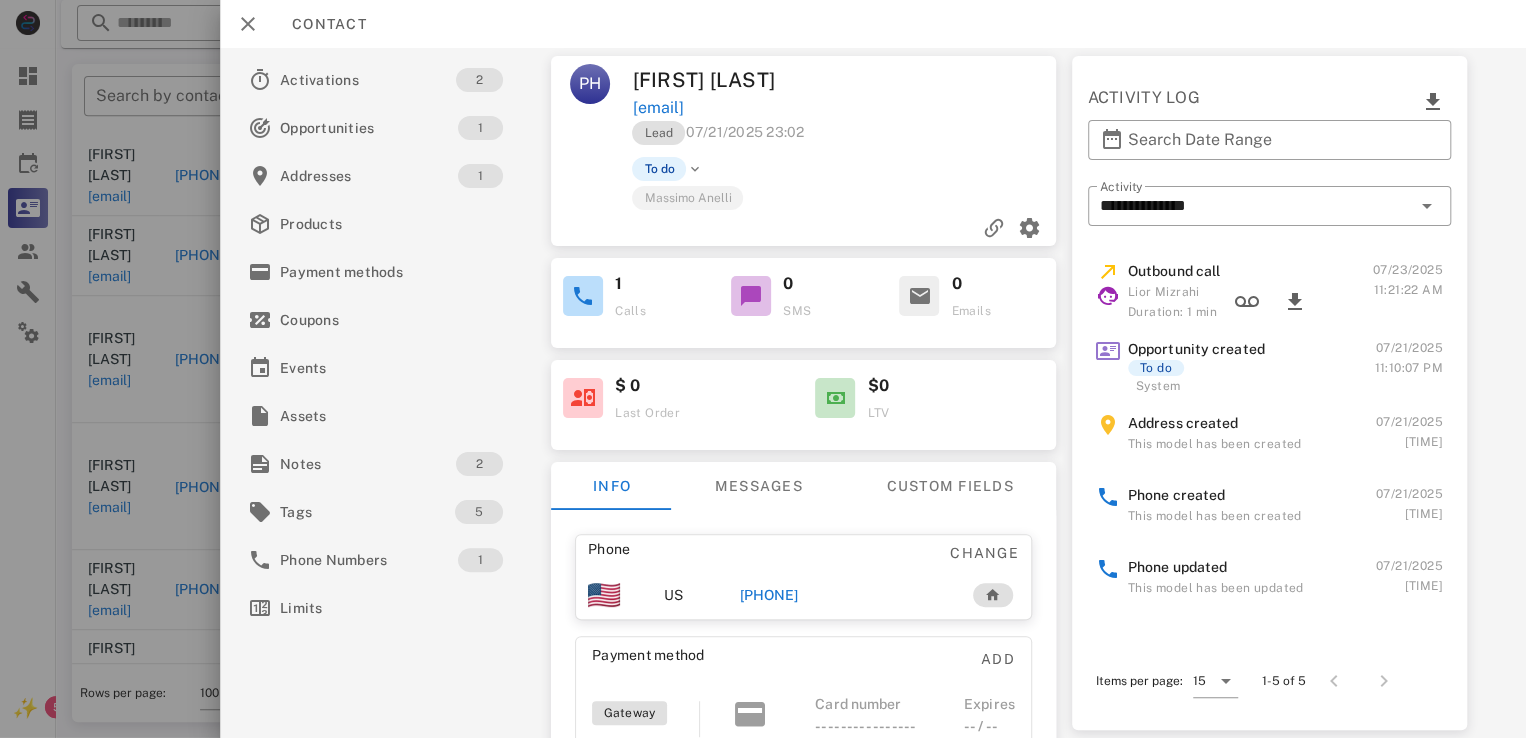 scroll, scrollTop: 0, scrollLeft: 0, axis: both 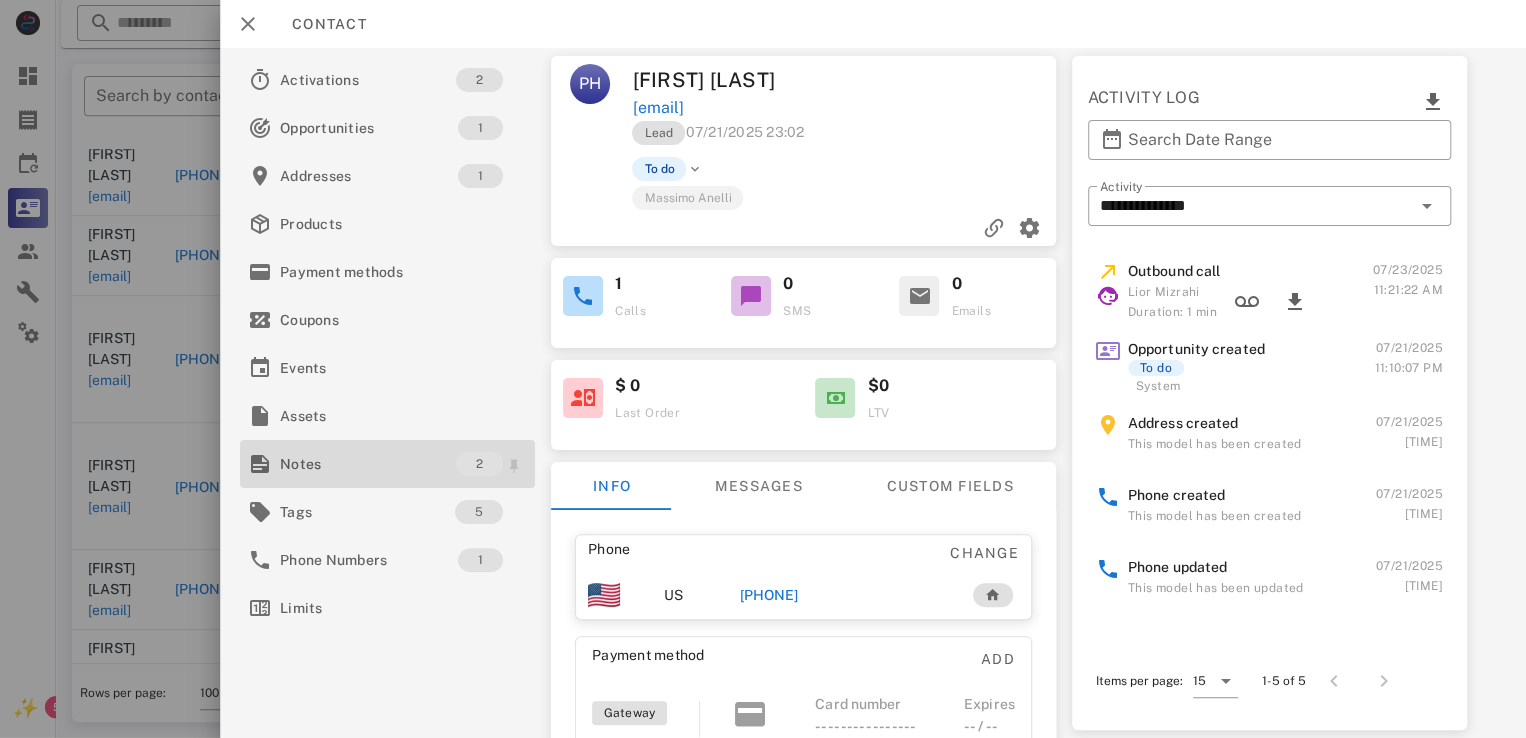 click on "Notes" at bounding box center [368, 464] 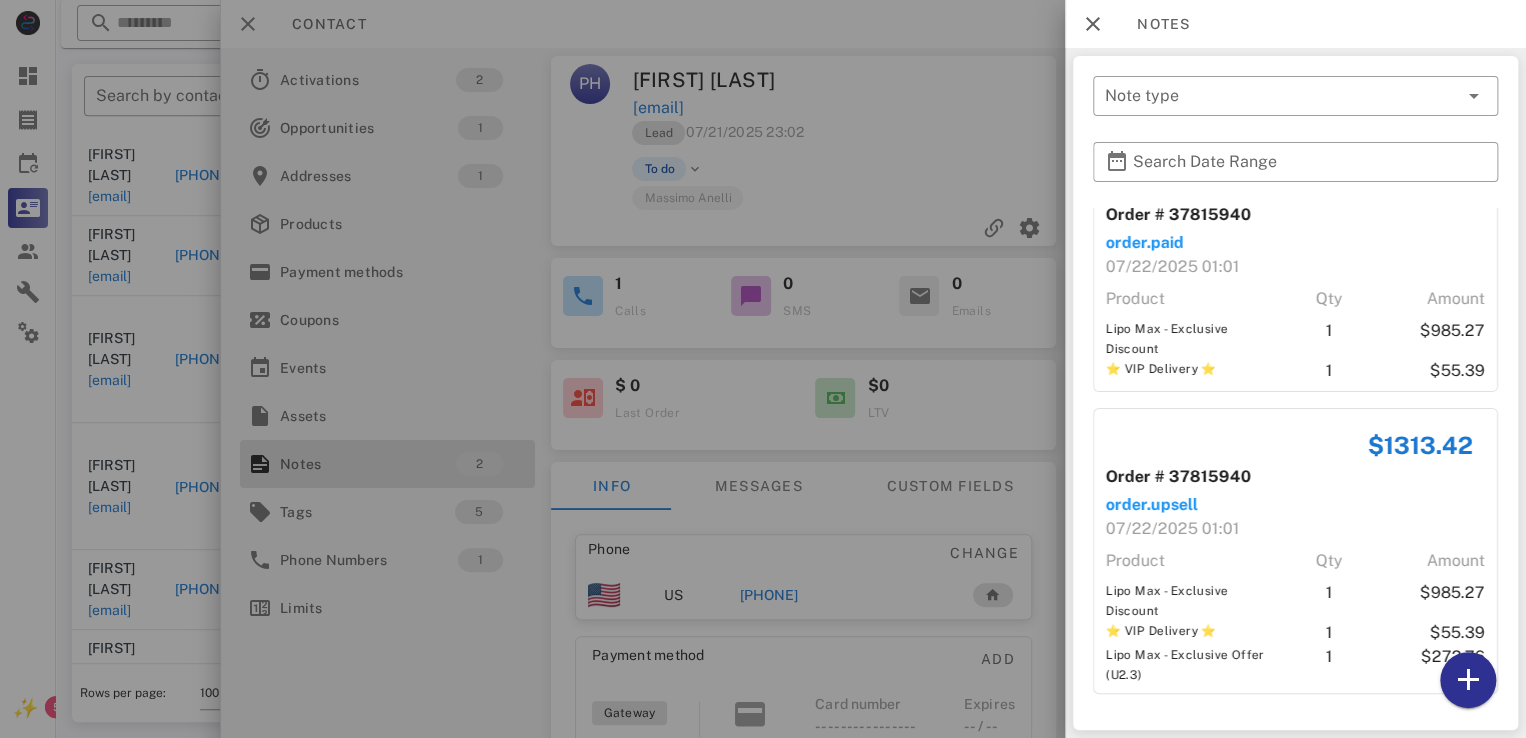 scroll, scrollTop: 61, scrollLeft: 0, axis: vertical 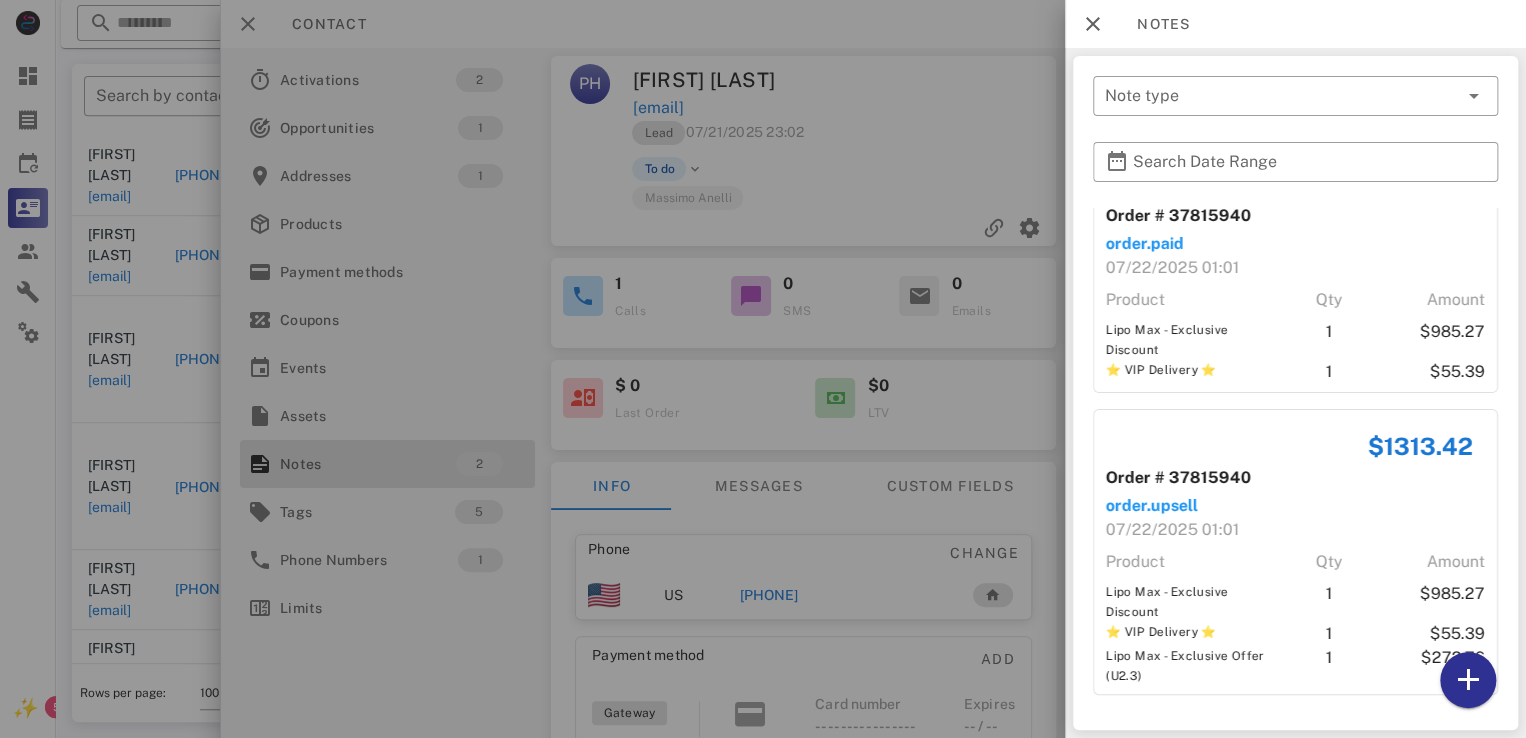 click at bounding box center [763, 369] 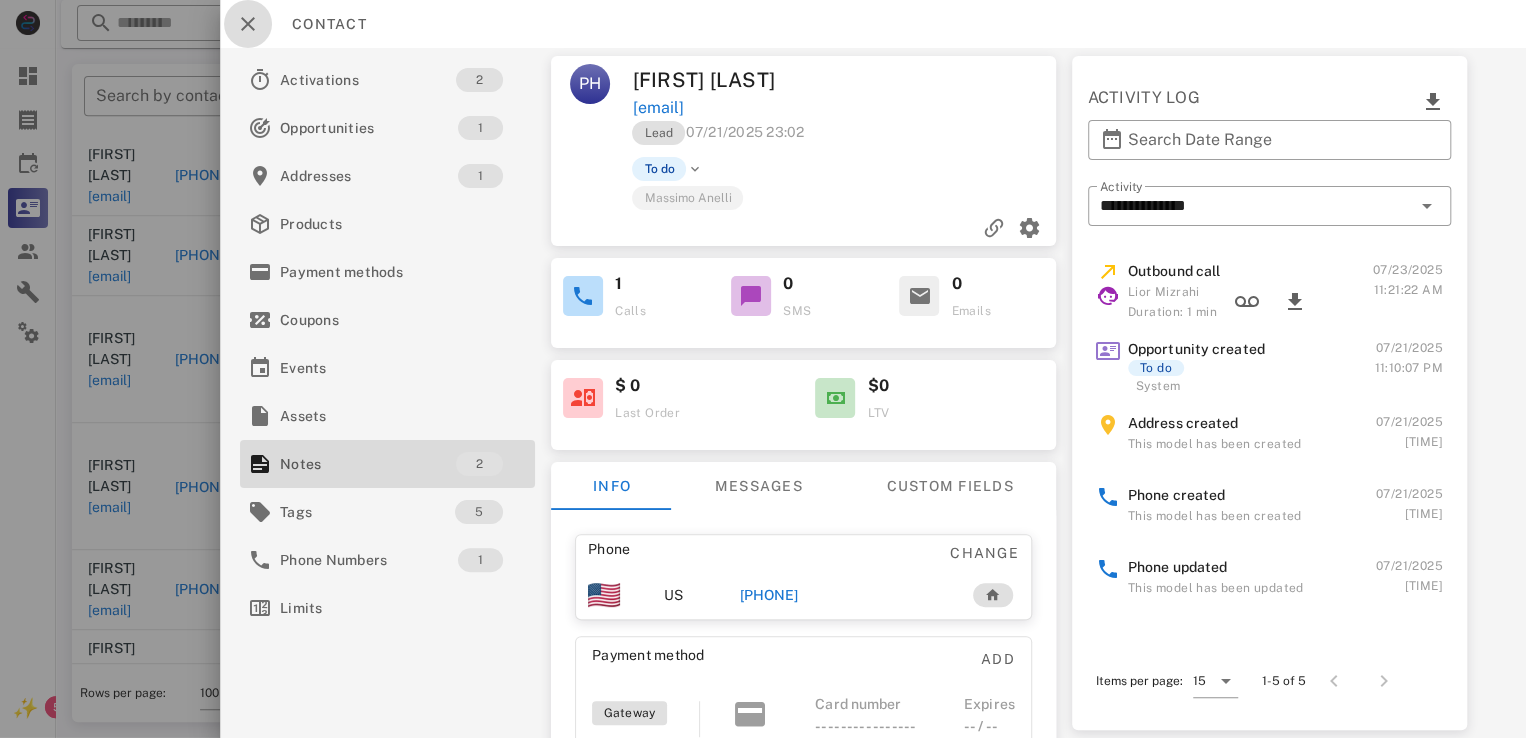 click at bounding box center [248, 24] 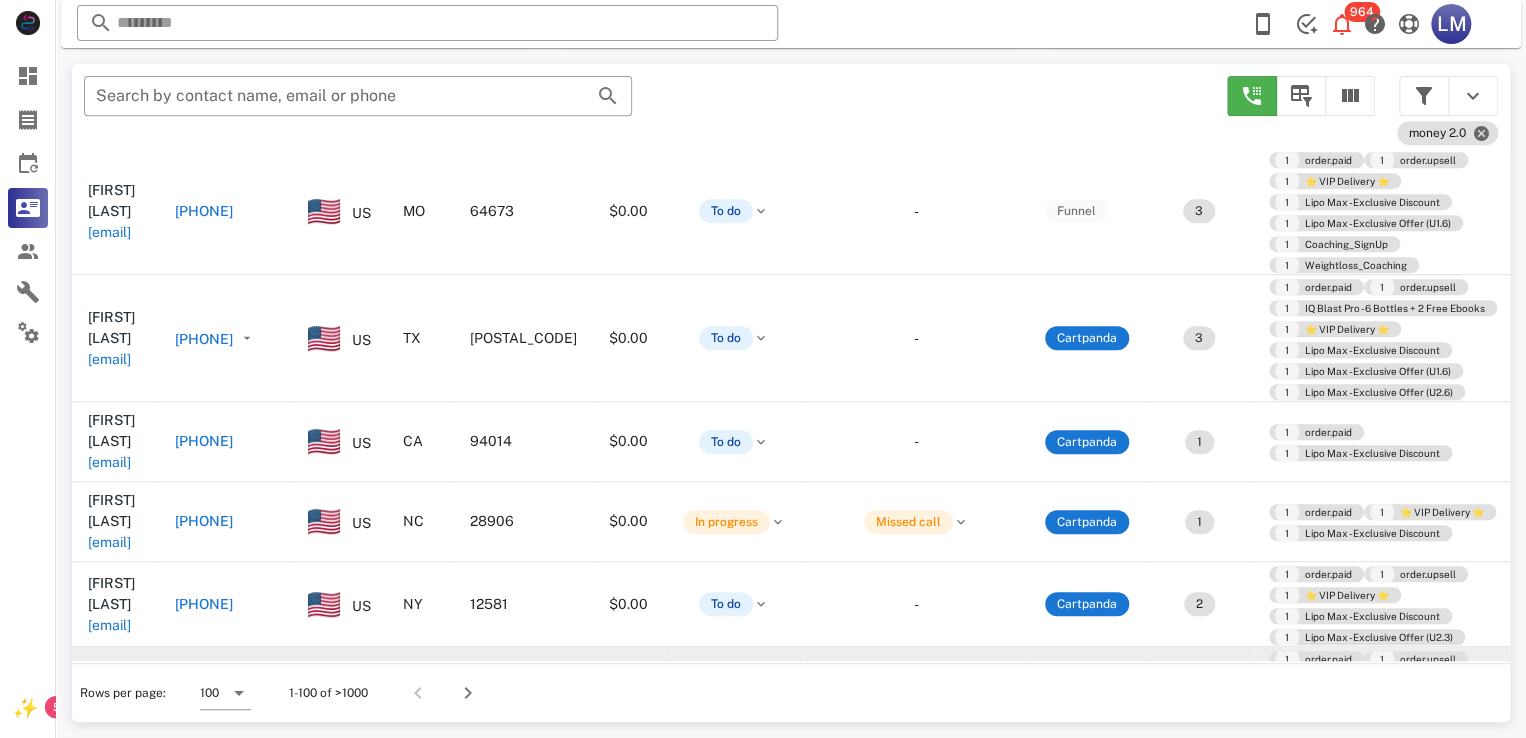 scroll, scrollTop: 4784, scrollLeft: 0, axis: vertical 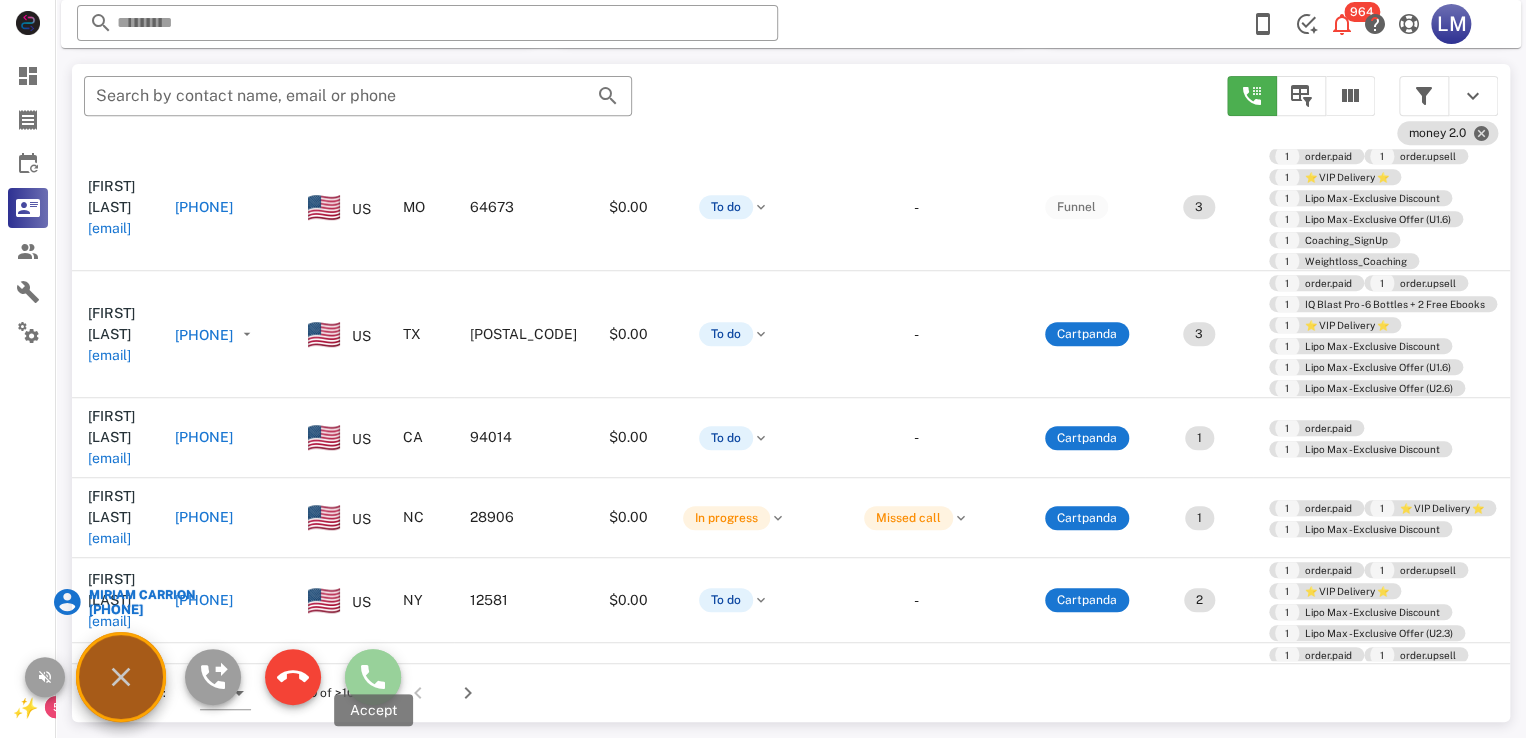 click at bounding box center (373, 677) 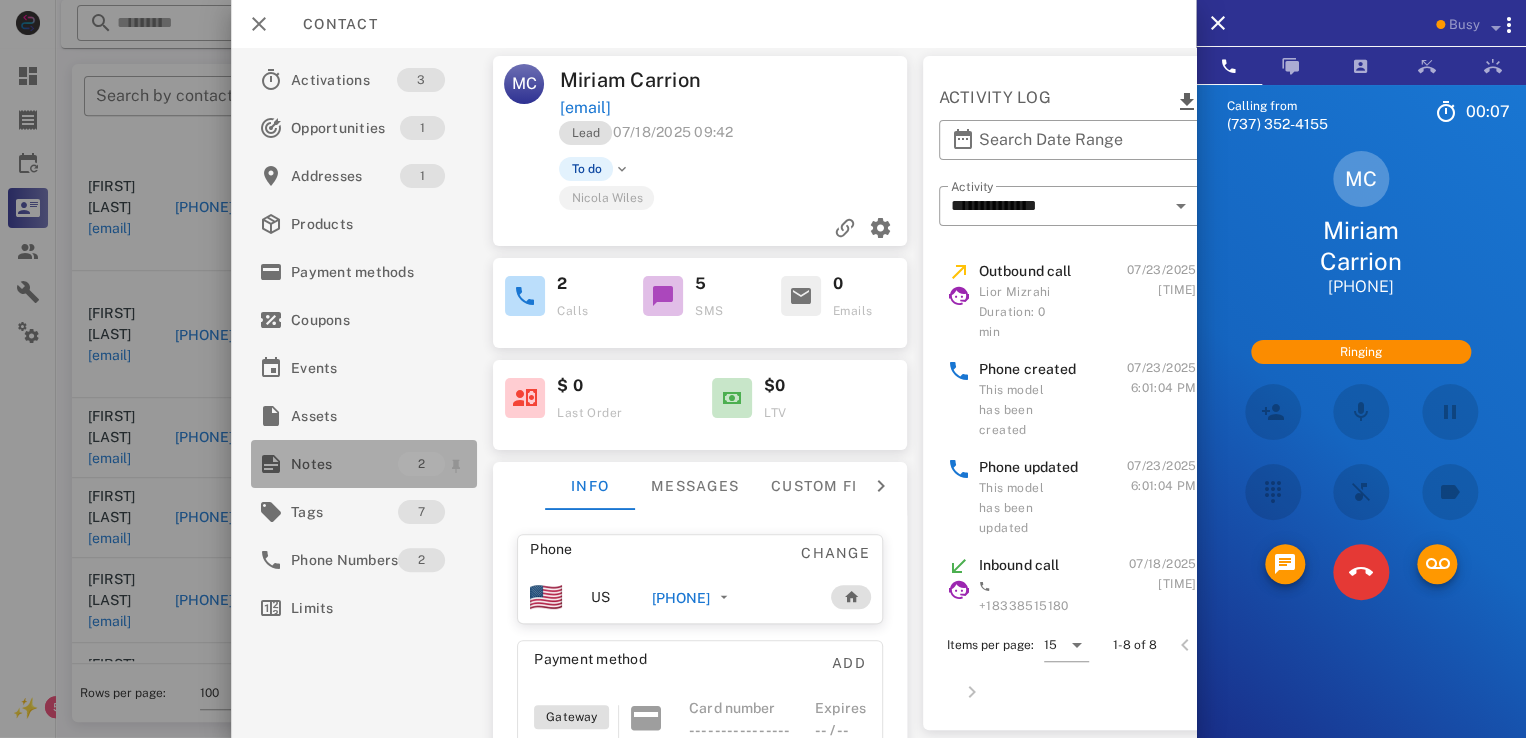 click on "Notes" at bounding box center (344, 464) 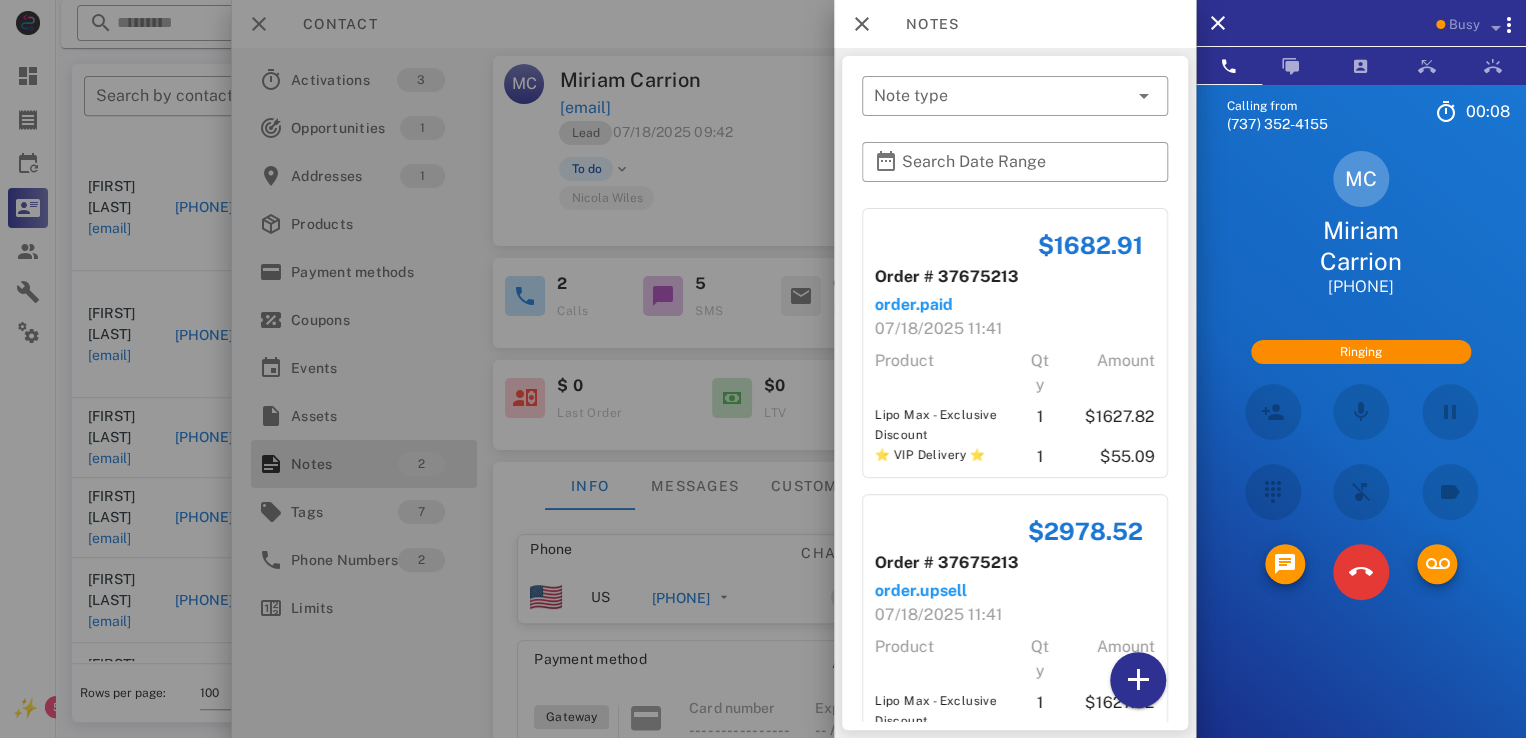 scroll, scrollTop: 110, scrollLeft: 0, axis: vertical 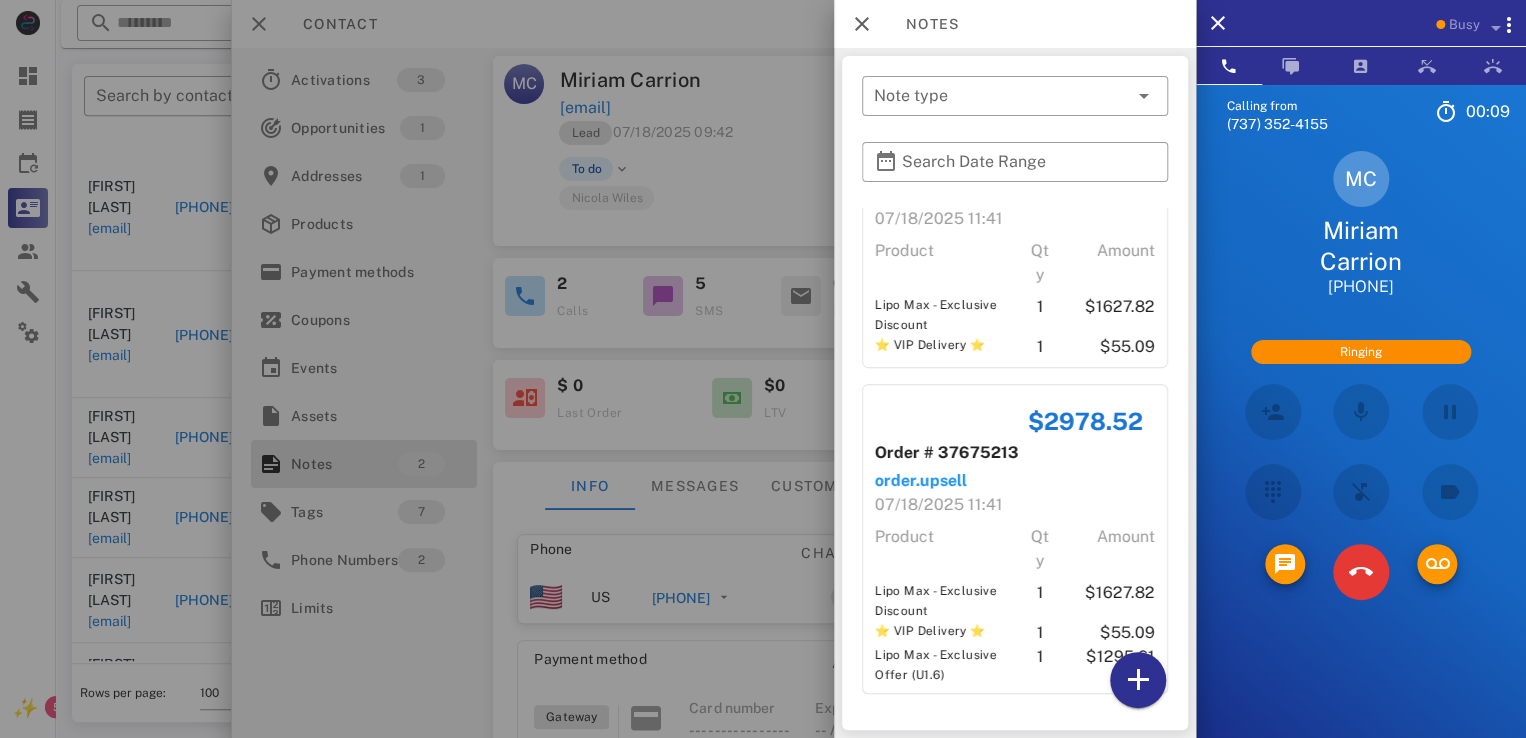 click at bounding box center [763, 369] 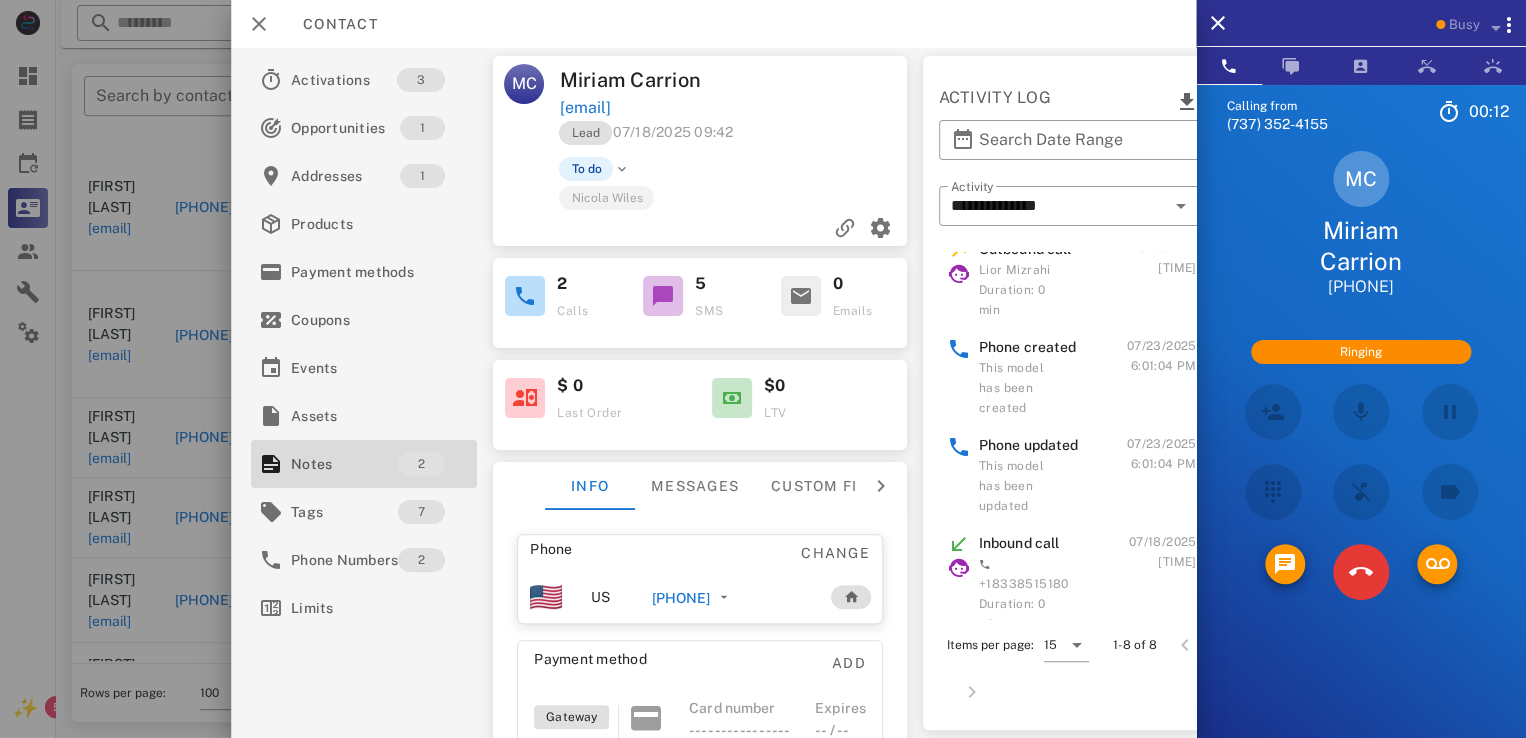 scroll, scrollTop: 0, scrollLeft: 0, axis: both 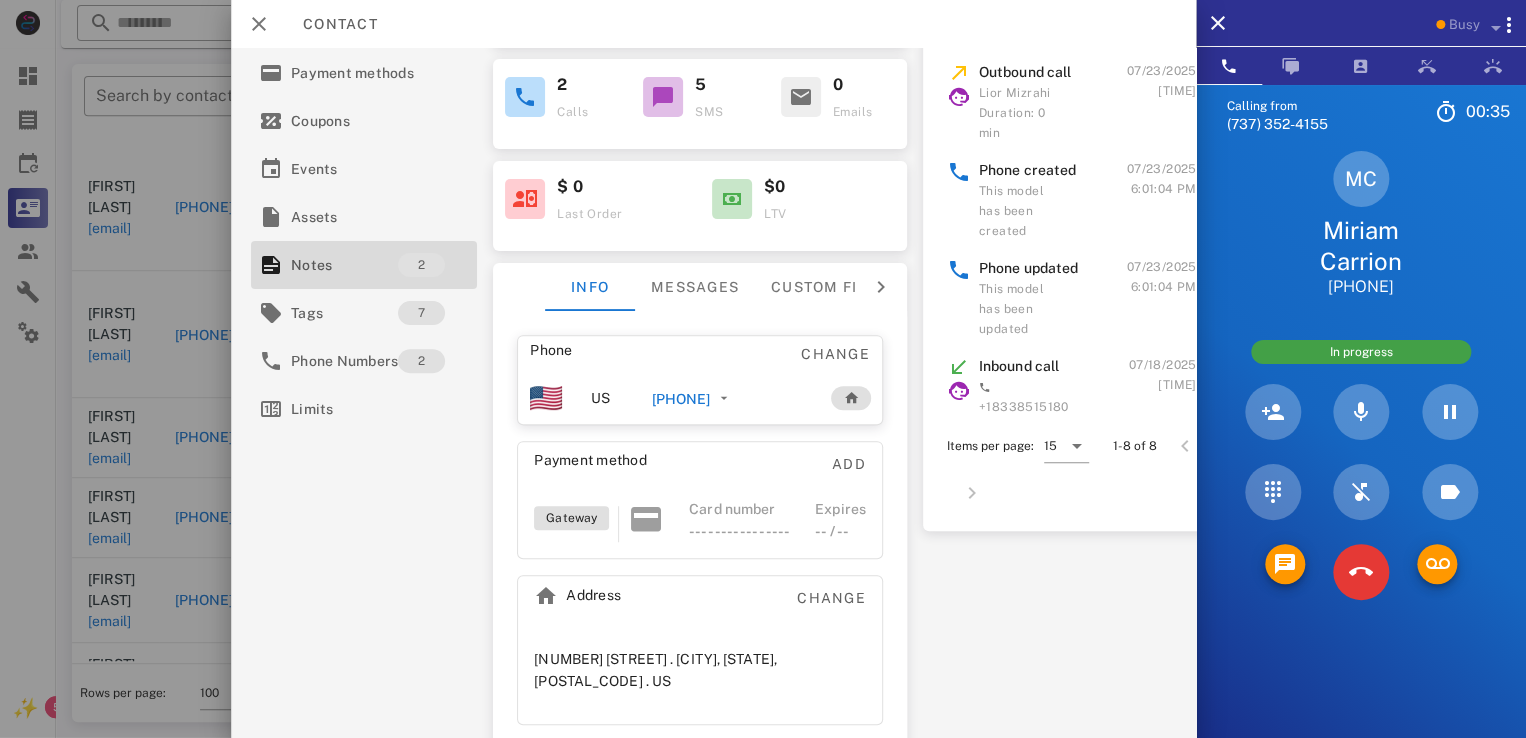 click at bounding box center [1361, 572] 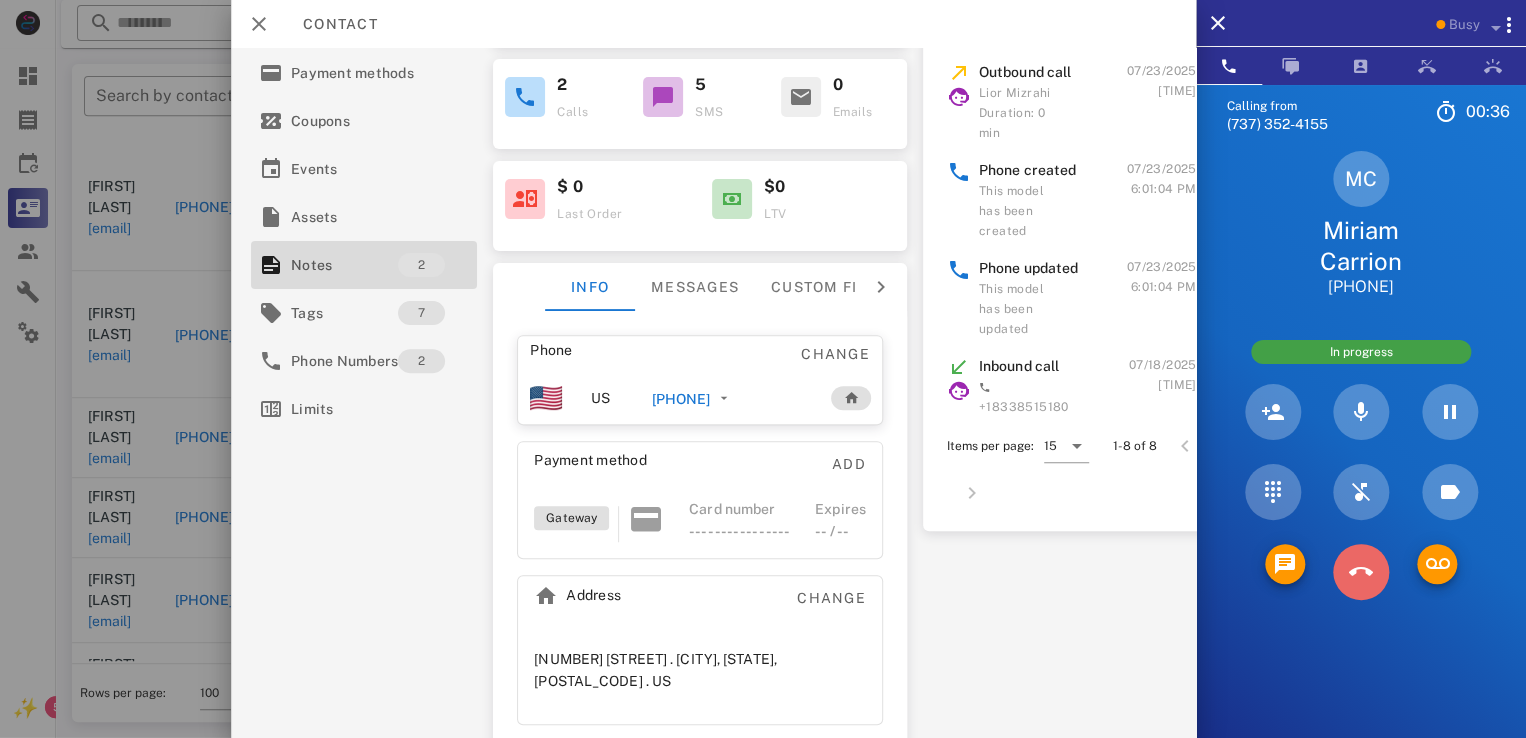 click at bounding box center [1361, 572] 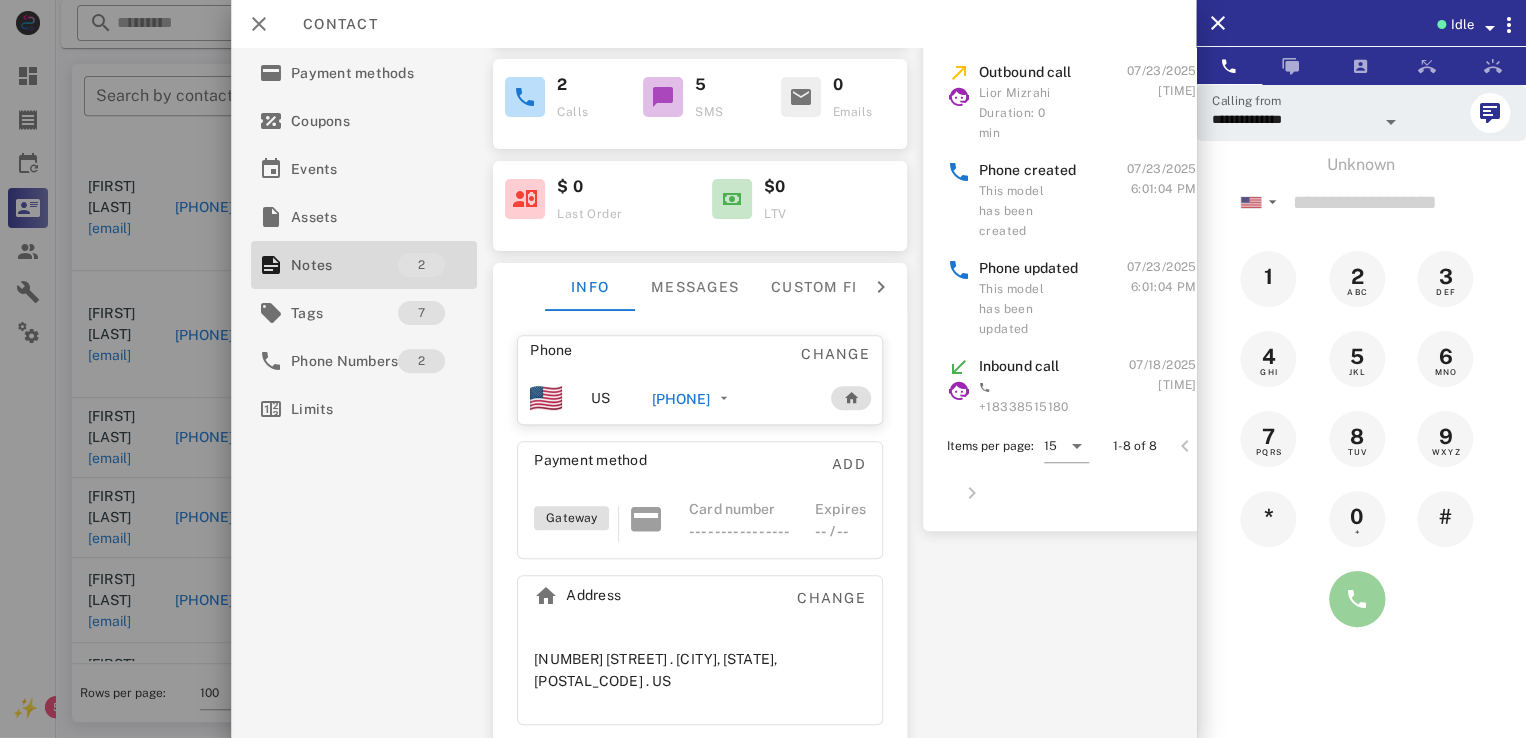 click at bounding box center (1357, 599) 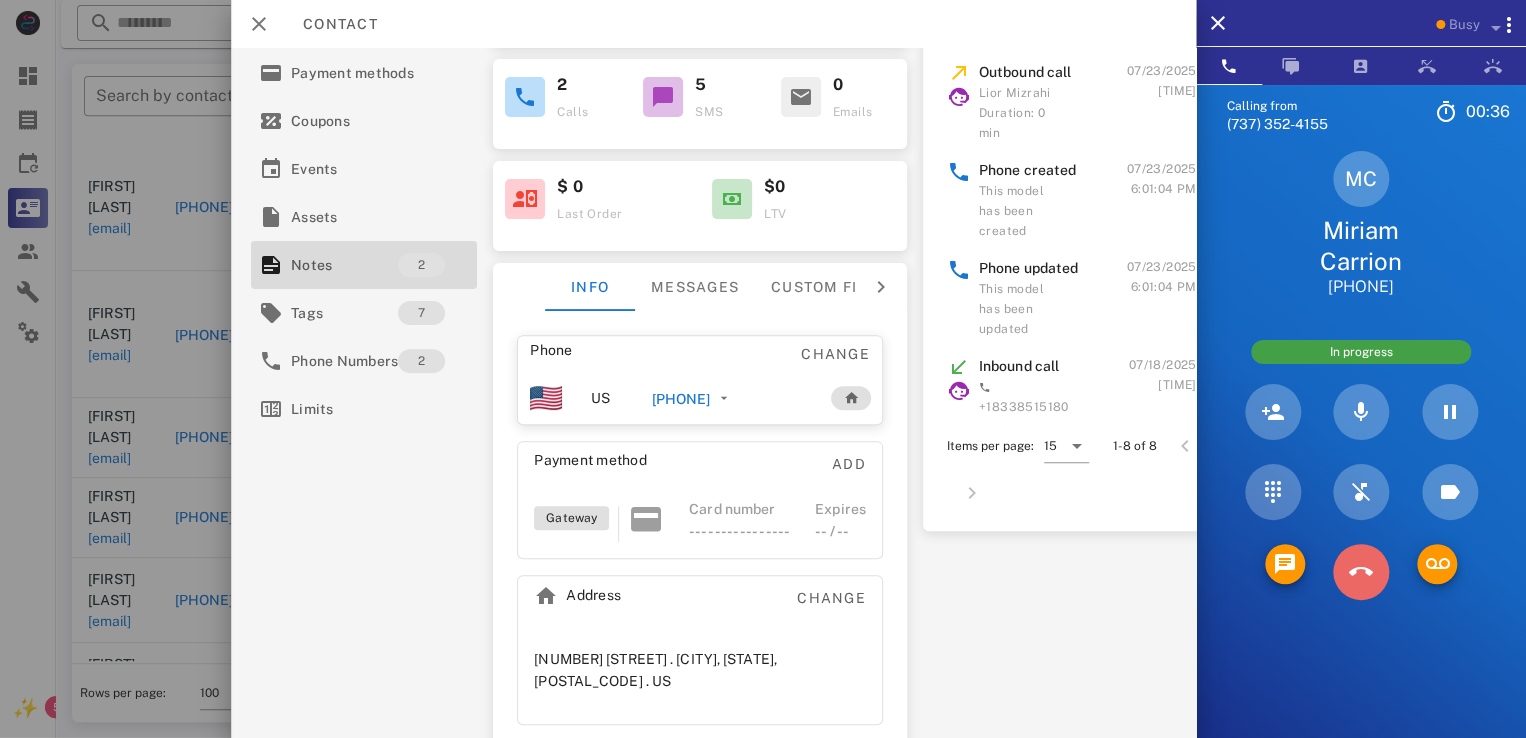 click at bounding box center (1361, 572) 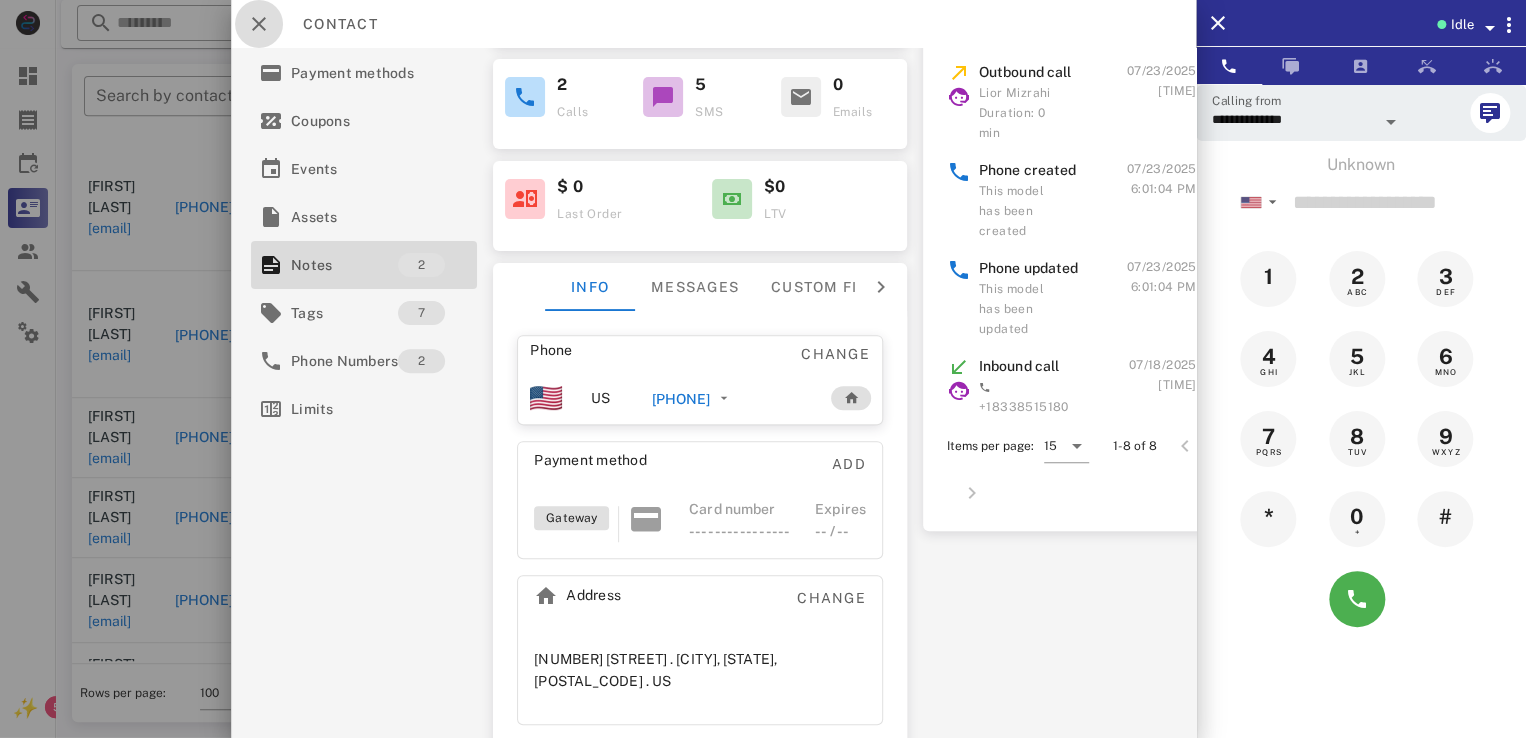 click at bounding box center [259, 24] 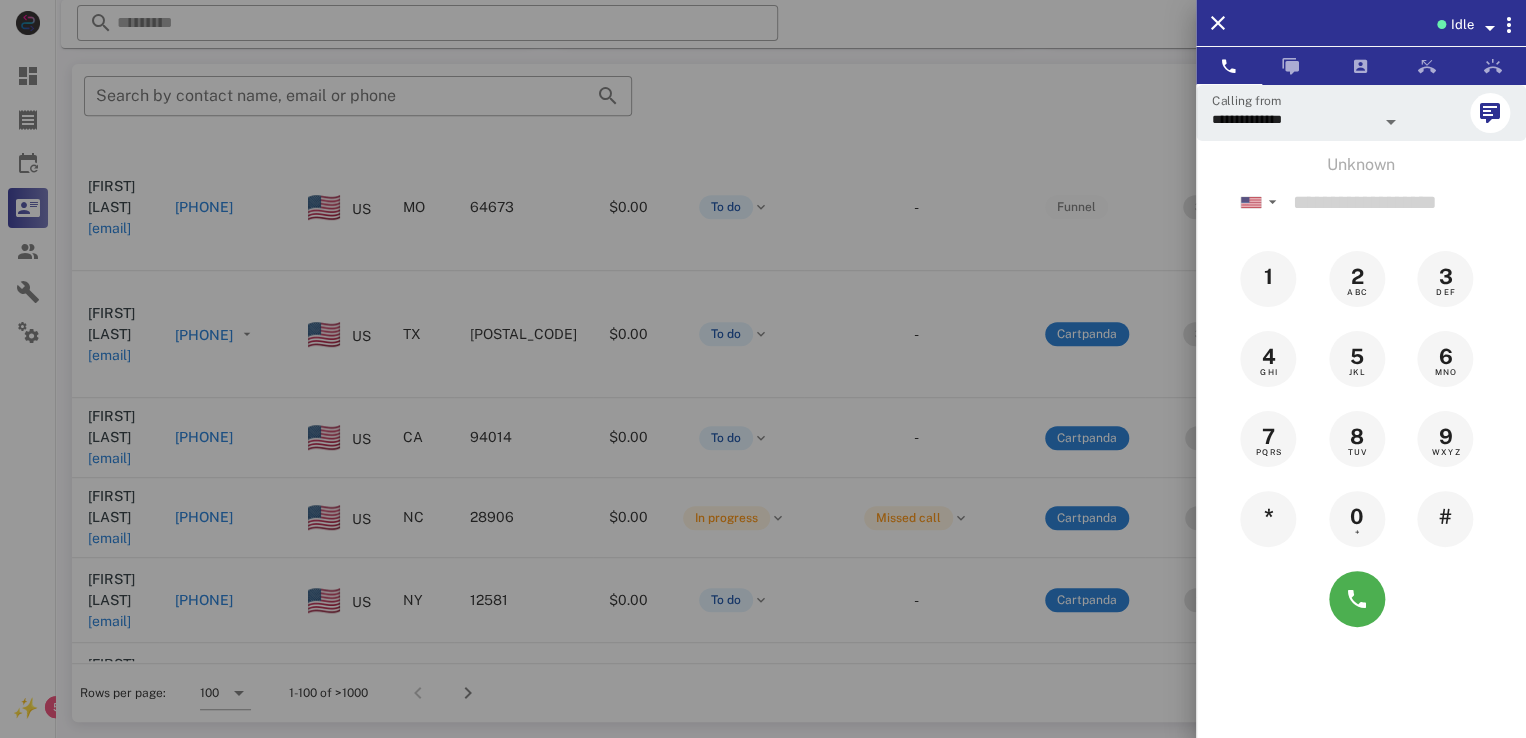 click at bounding box center (763, 369) 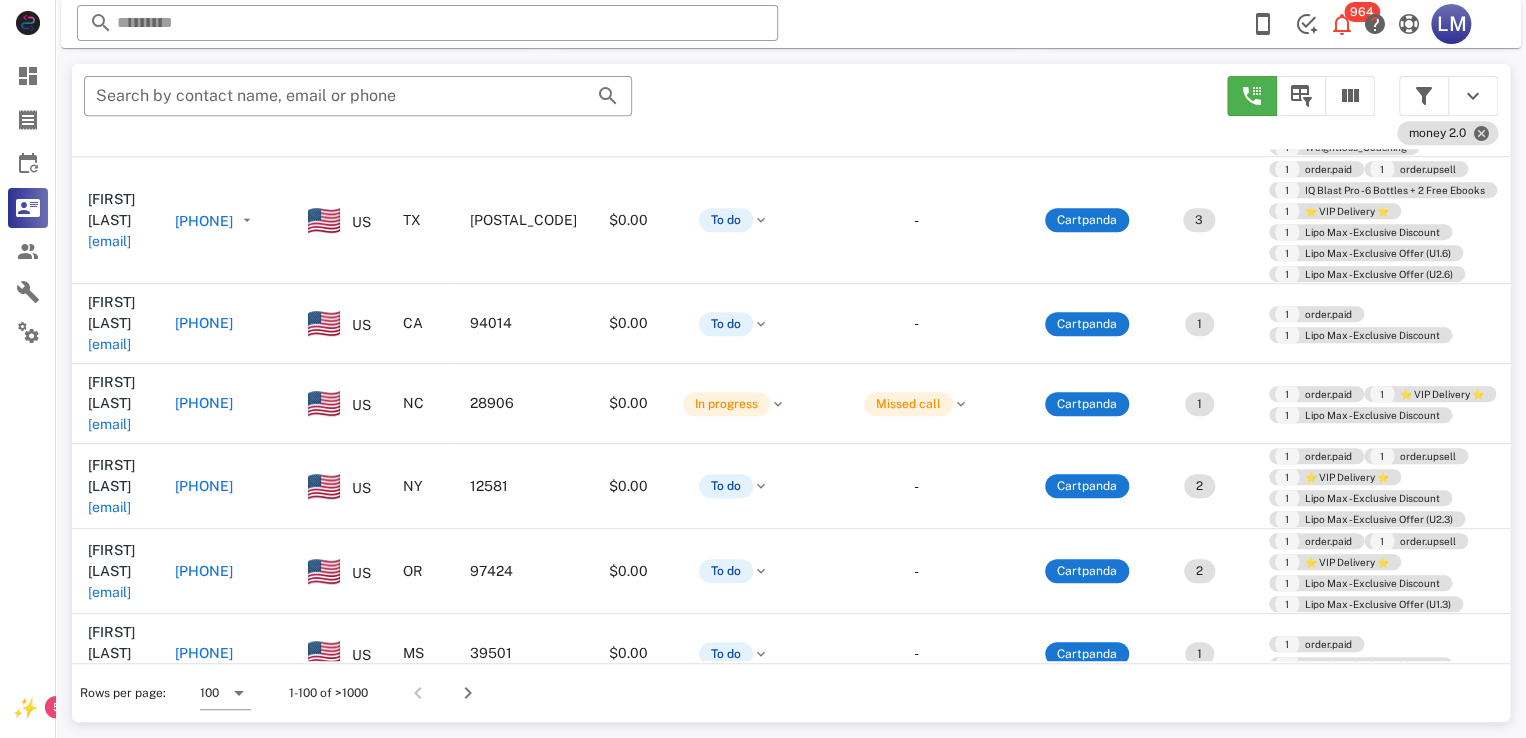 scroll, scrollTop: 4932, scrollLeft: 0, axis: vertical 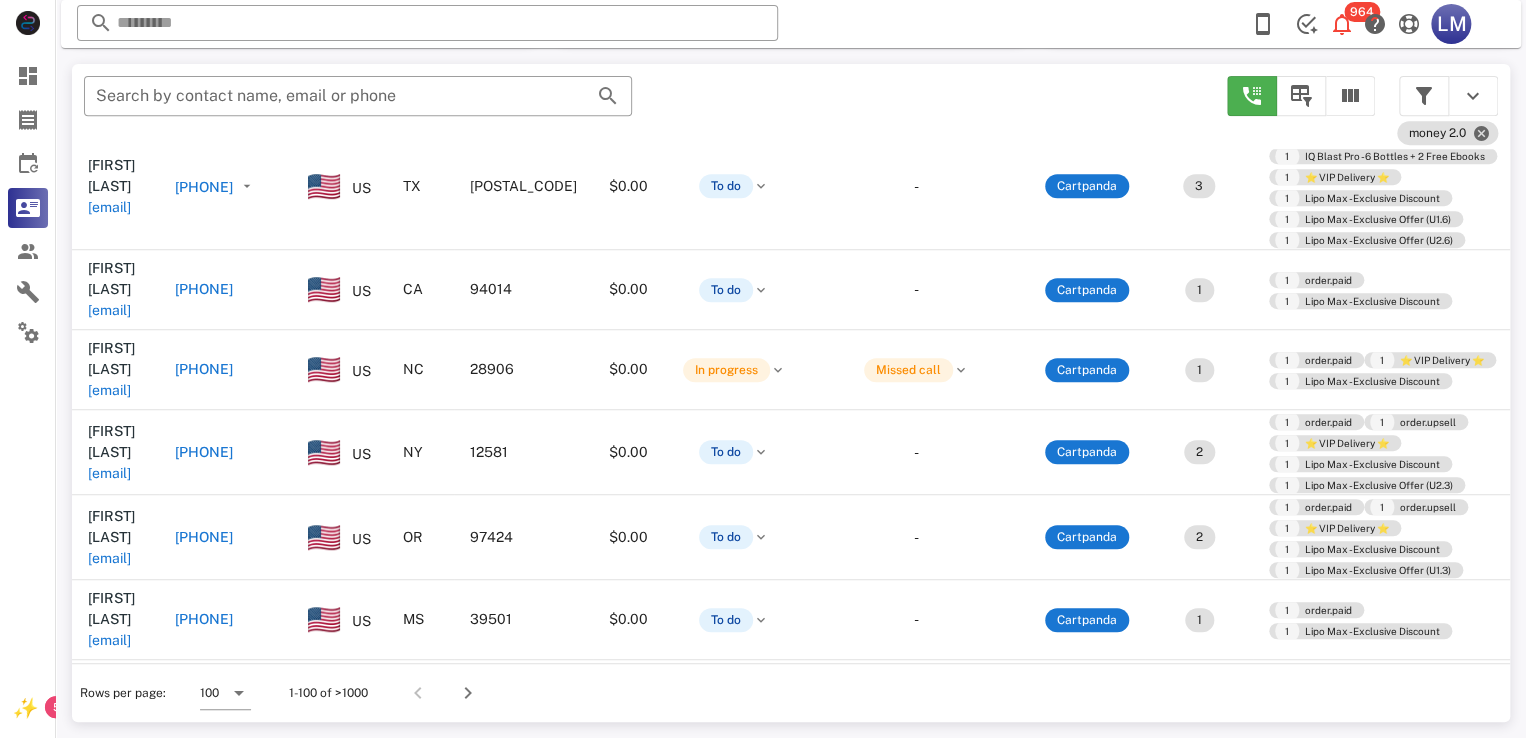 click on "cdembroidery@outlook.com" at bounding box center [109, 842] 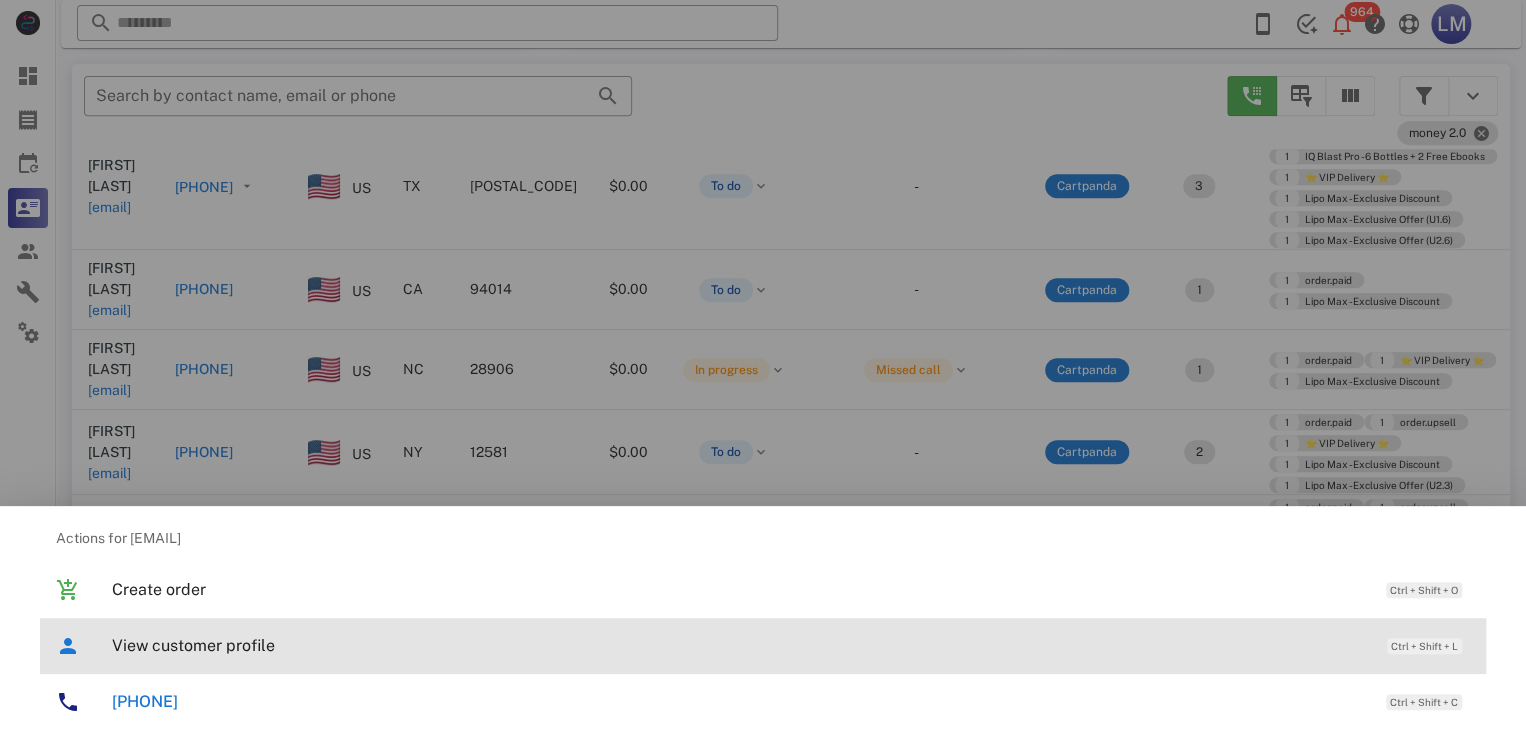 click on "View customer profile" at bounding box center [739, 645] 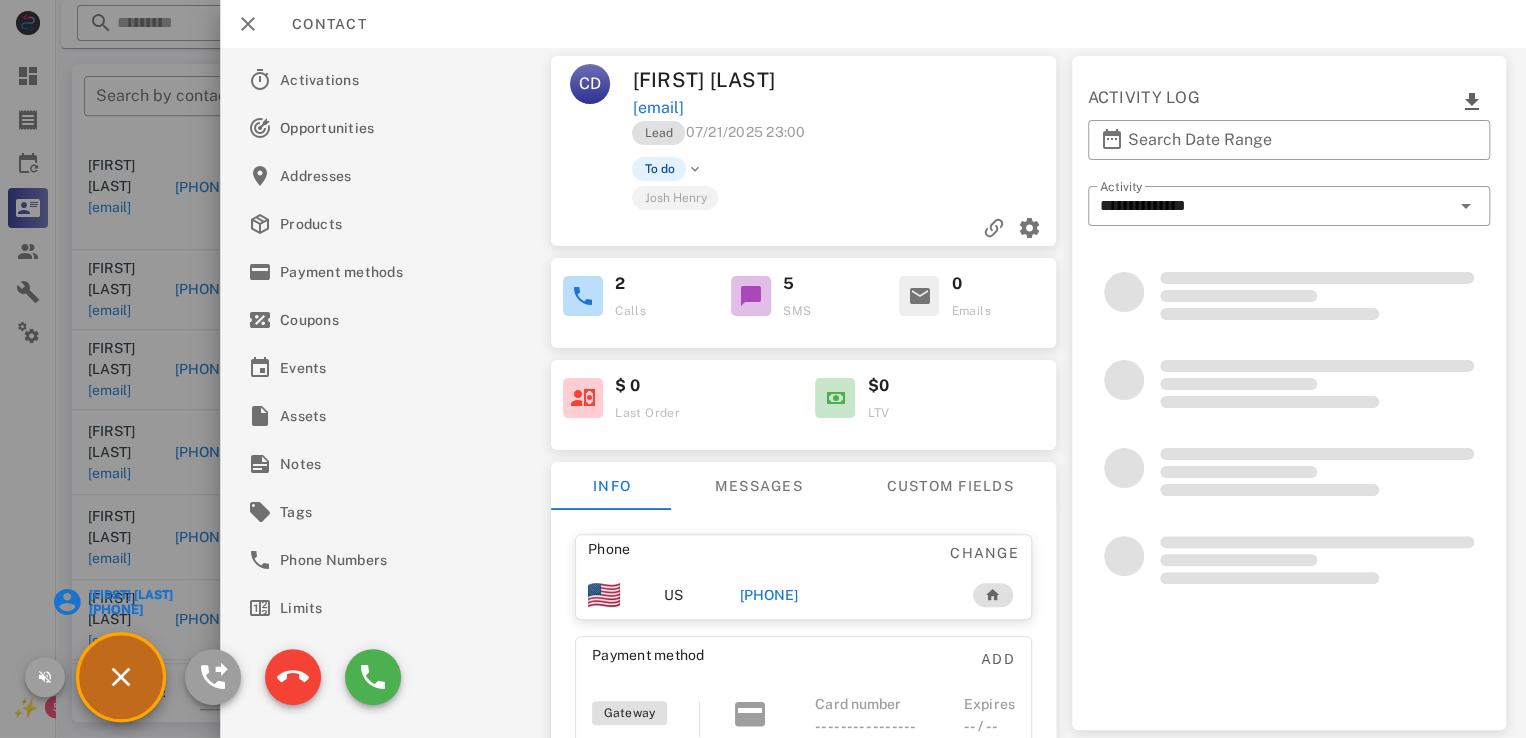 click at bounding box center (763, 369) 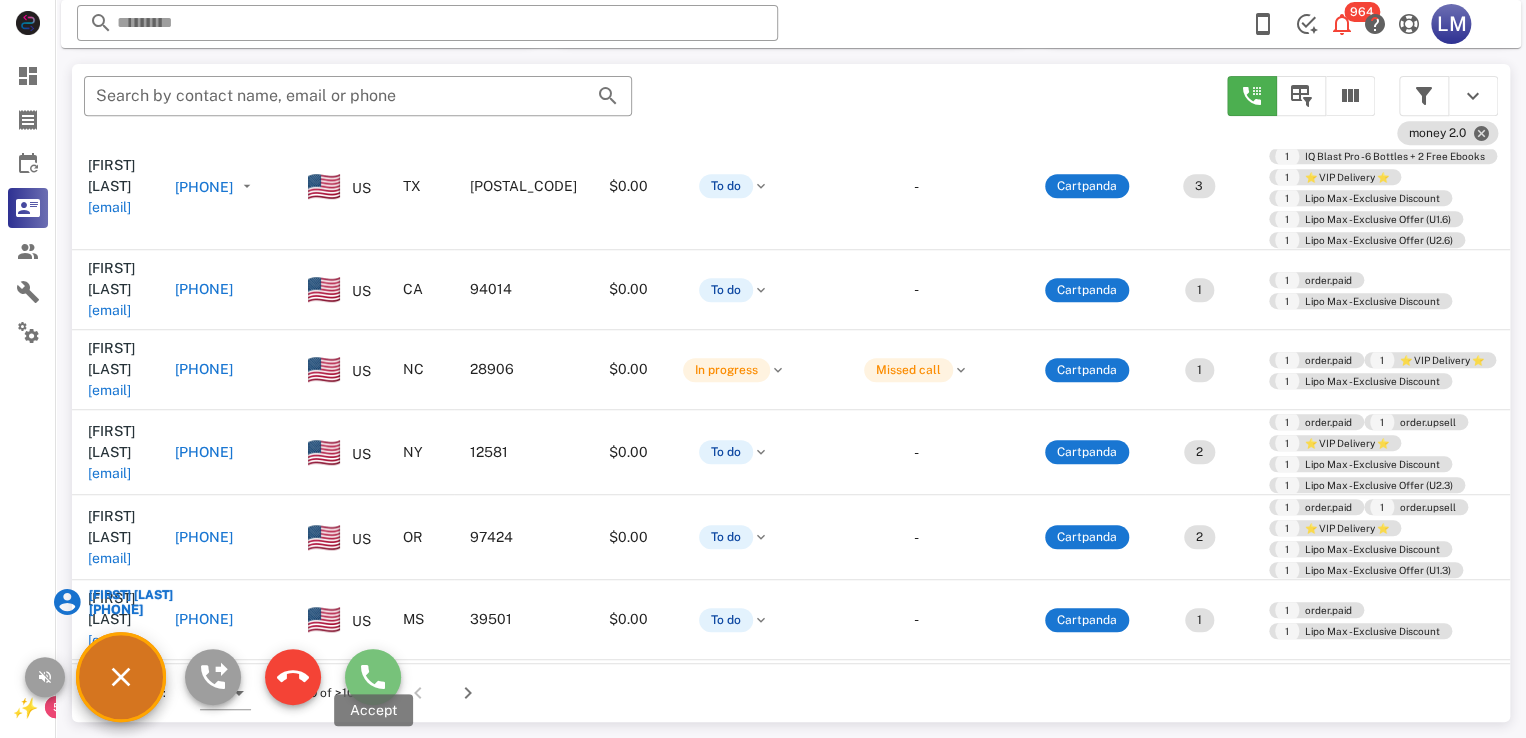 click at bounding box center (373, 677) 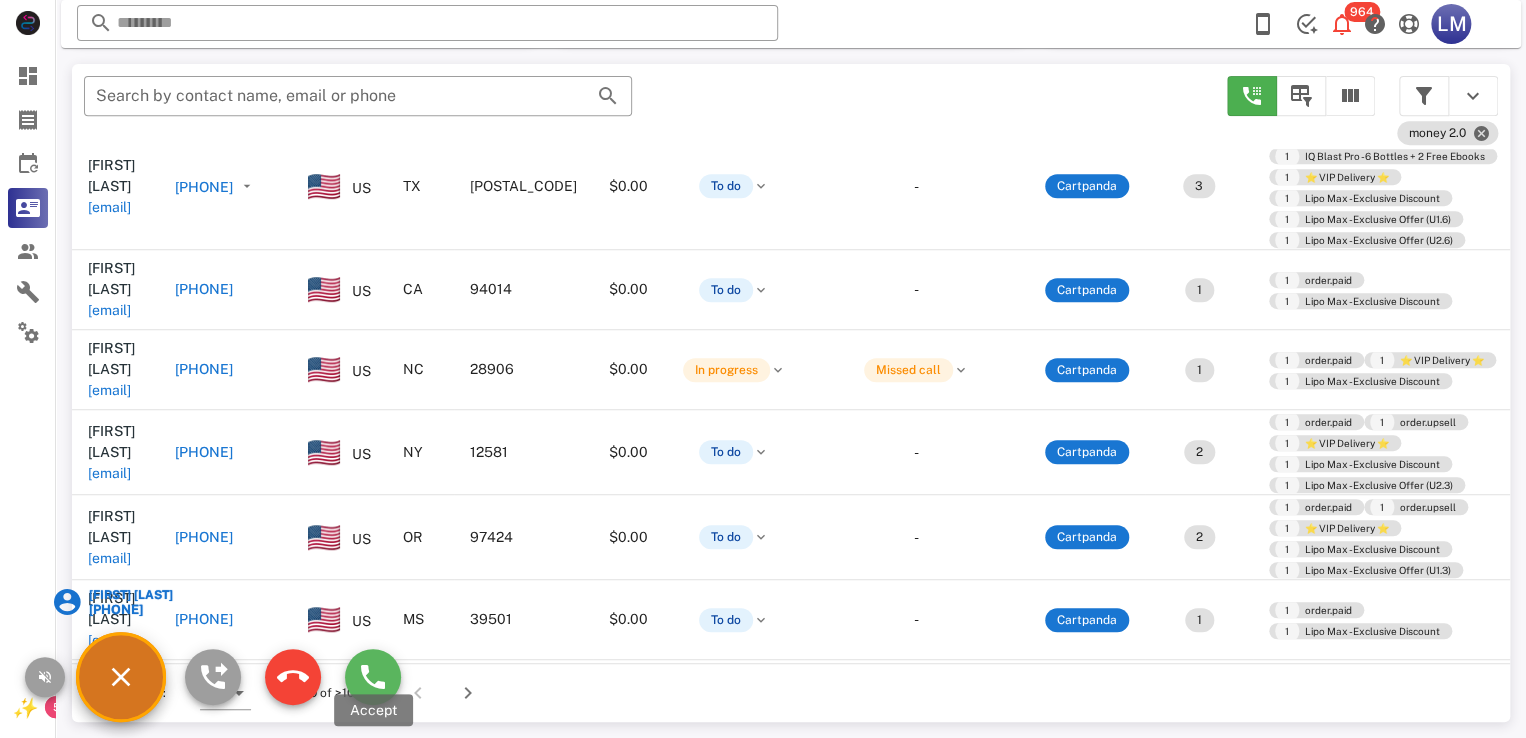 type on "**********" 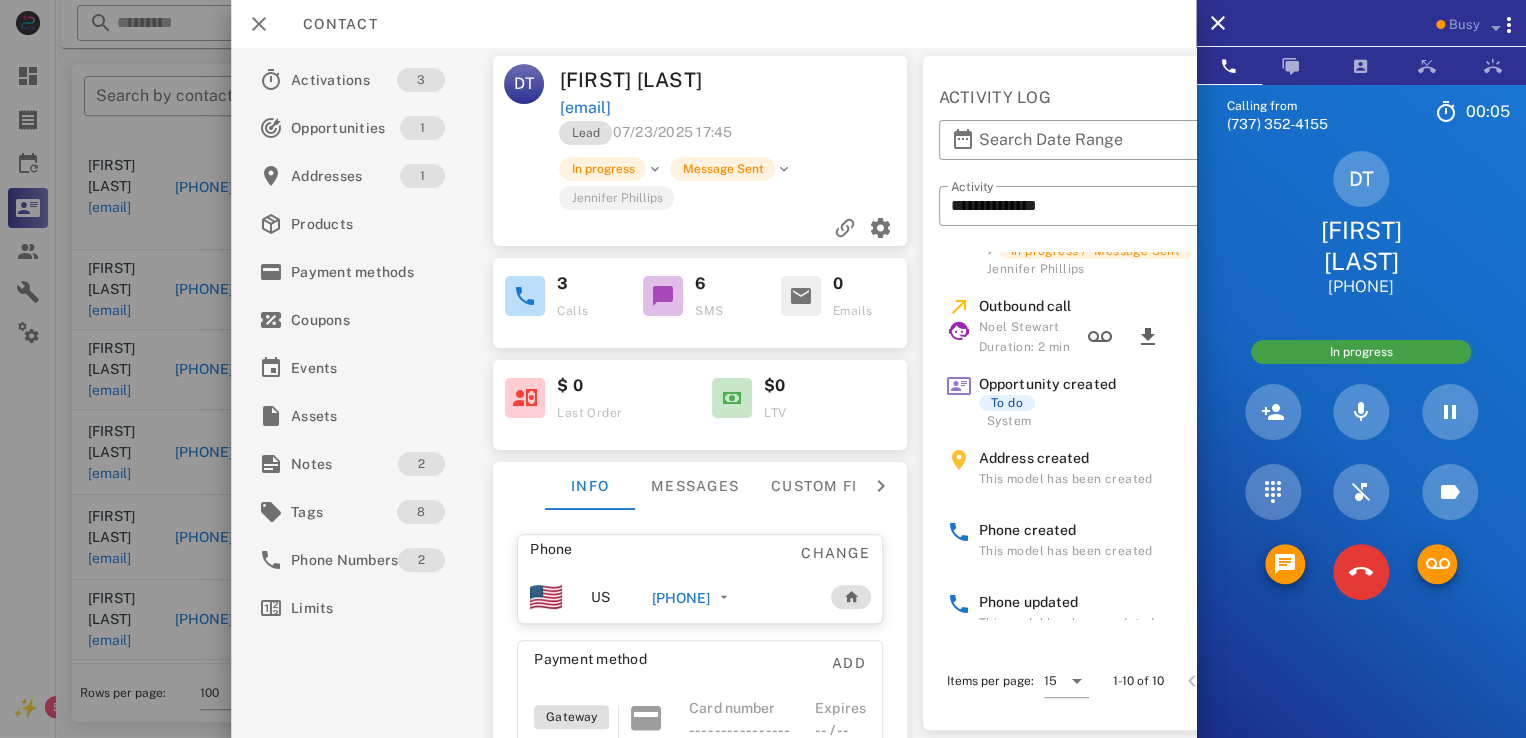 scroll, scrollTop: 405, scrollLeft: 0, axis: vertical 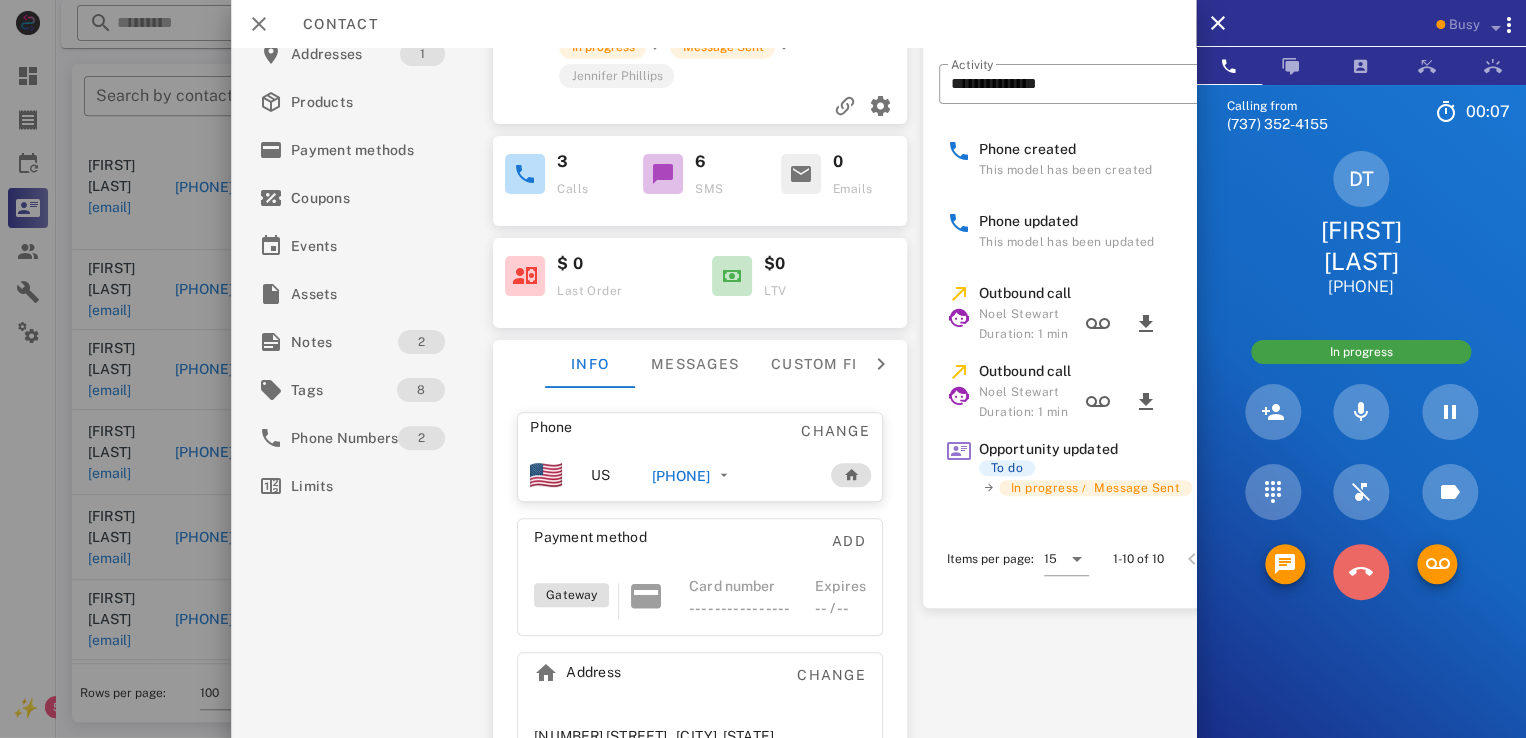 click at bounding box center (1361, 572) 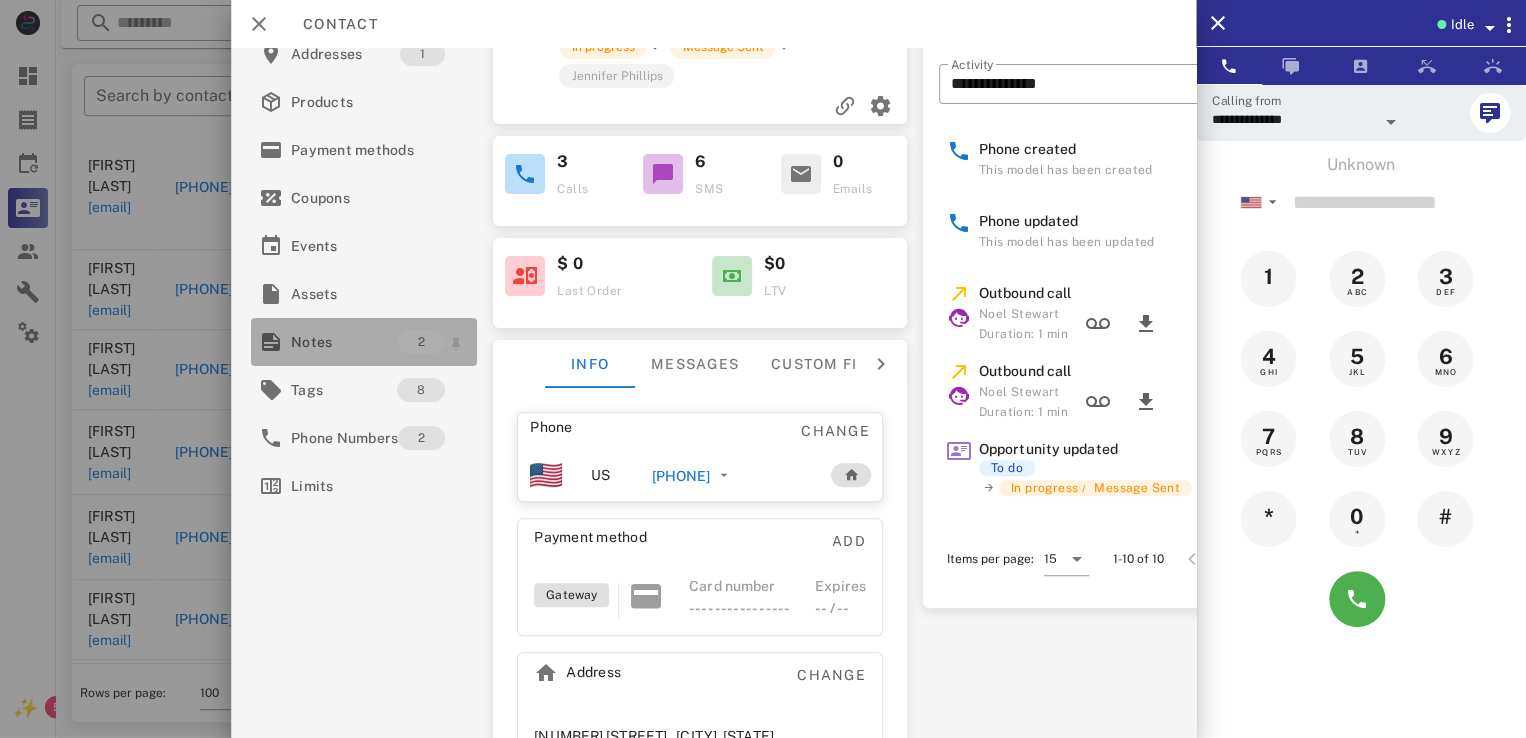 click on "Notes" at bounding box center (344, 342) 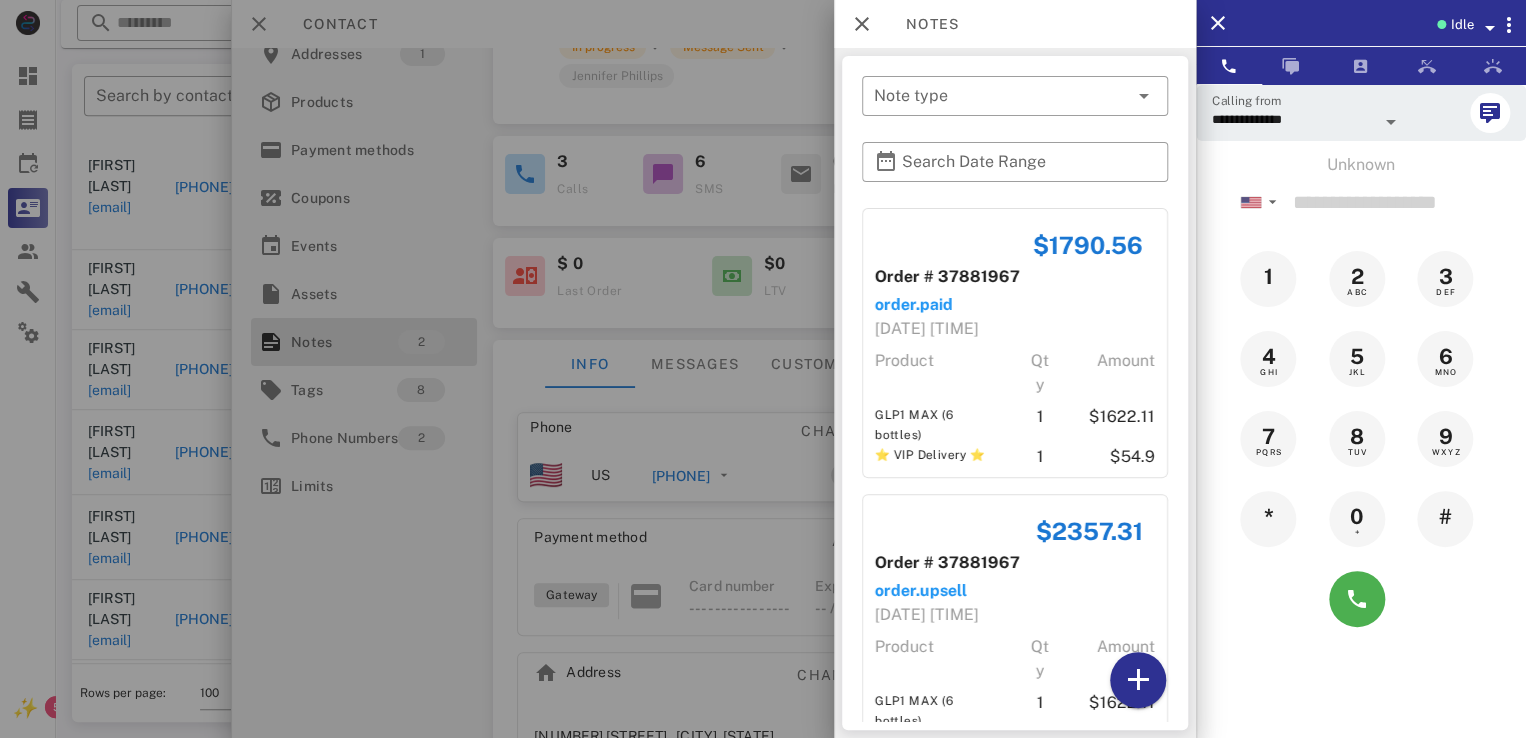scroll, scrollTop: 130, scrollLeft: 0, axis: vertical 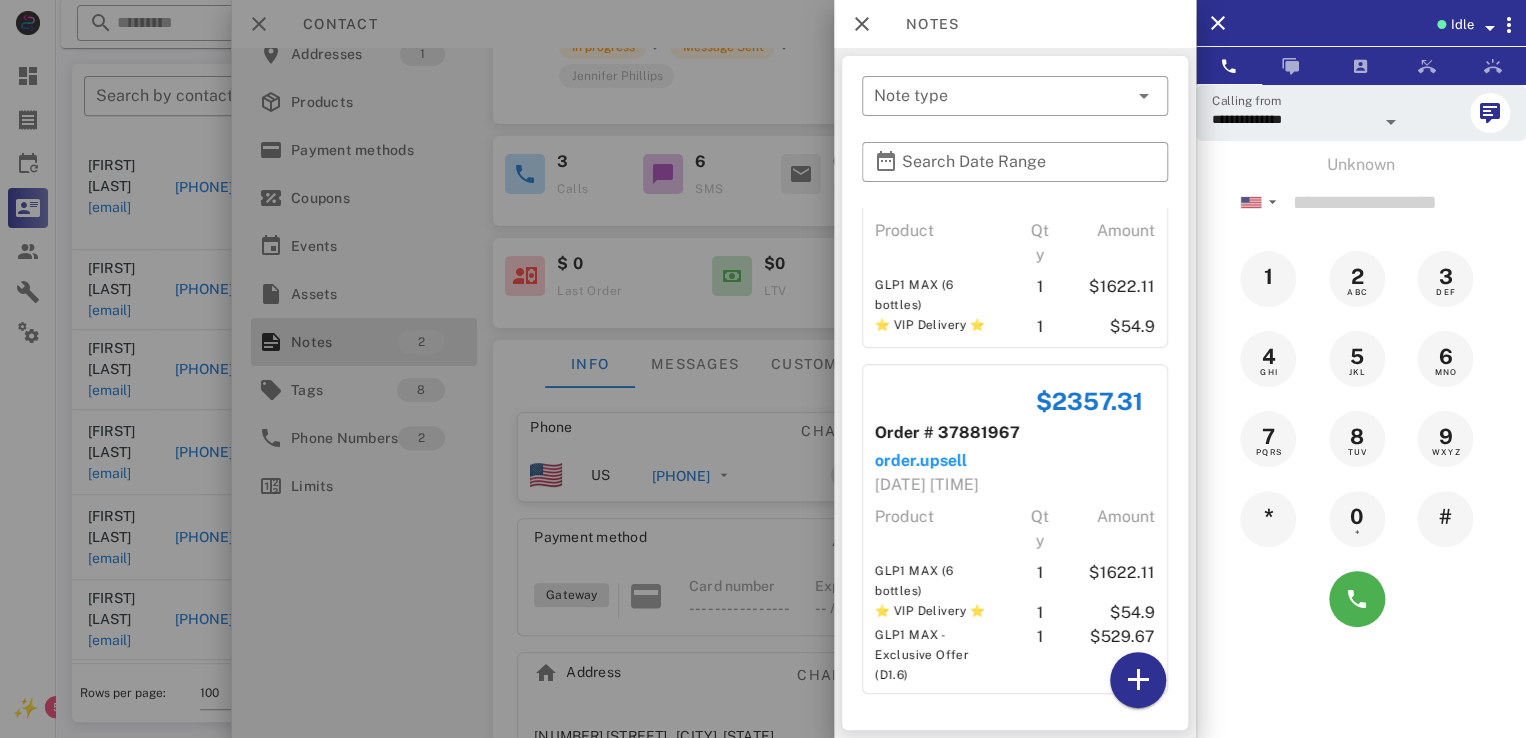 drag, startPoint x: 337, startPoint y: 560, endPoint x: 380, endPoint y: 673, distance: 120.90492 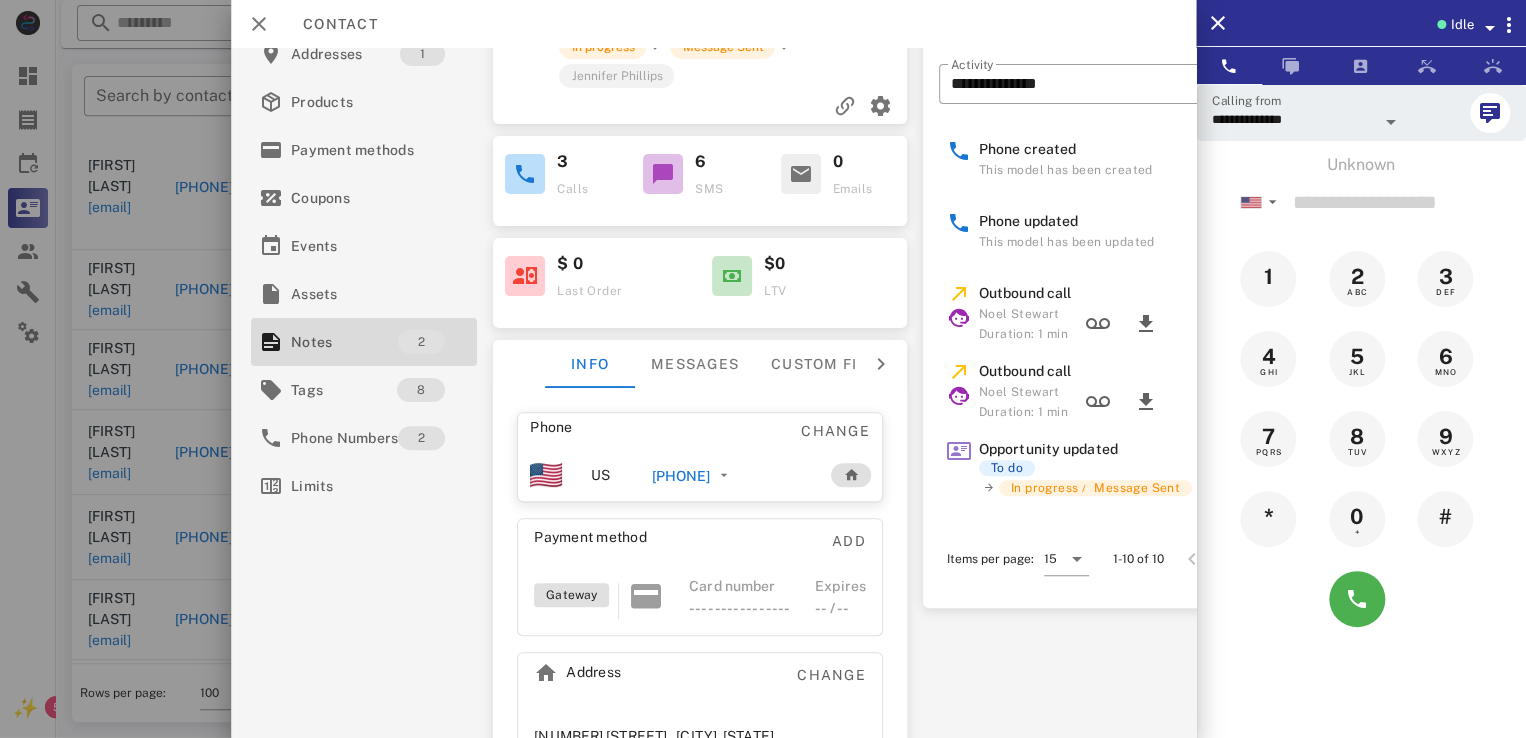 scroll, scrollTop: 0, scrollLeft: 0, axis: both 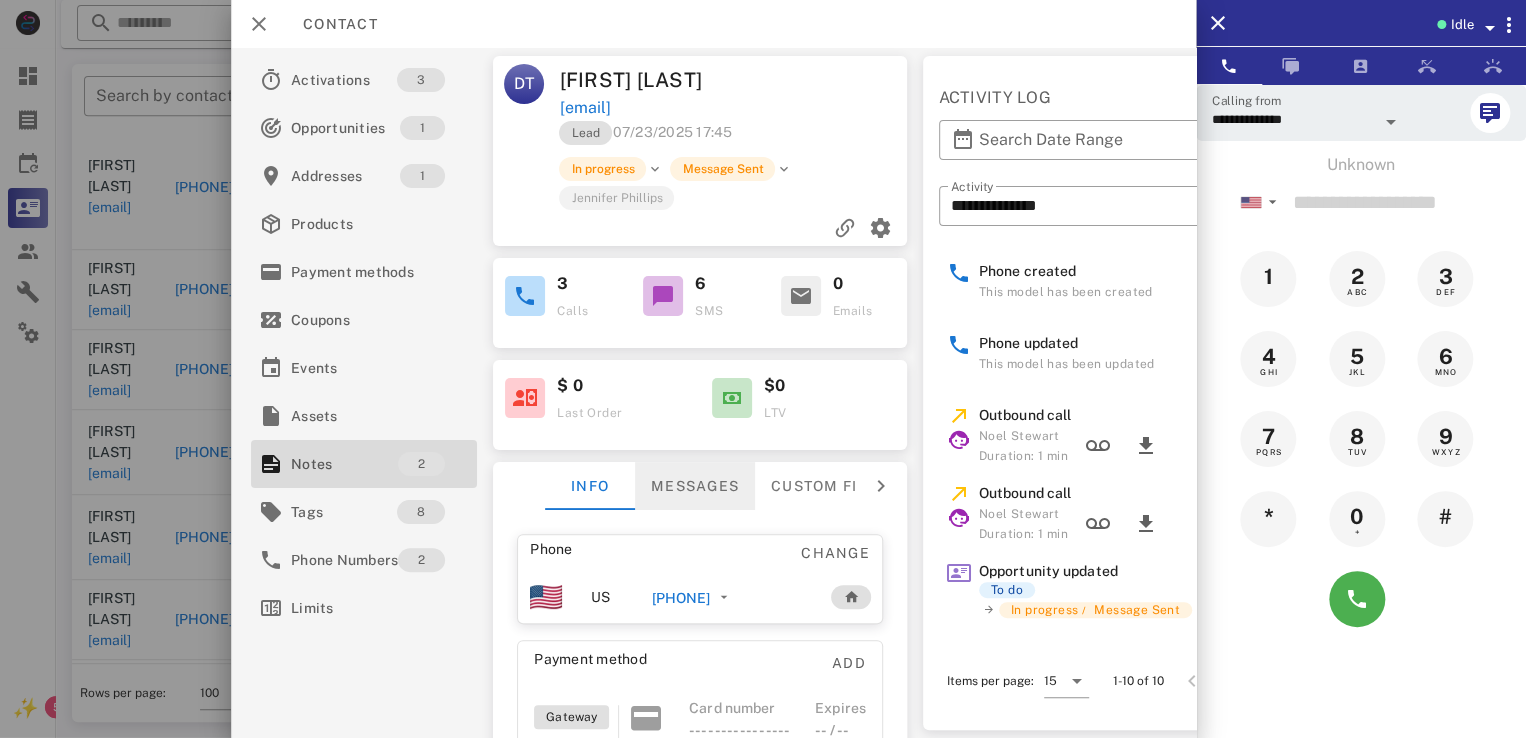 click on "Messages" at bounding box center [695, 486] 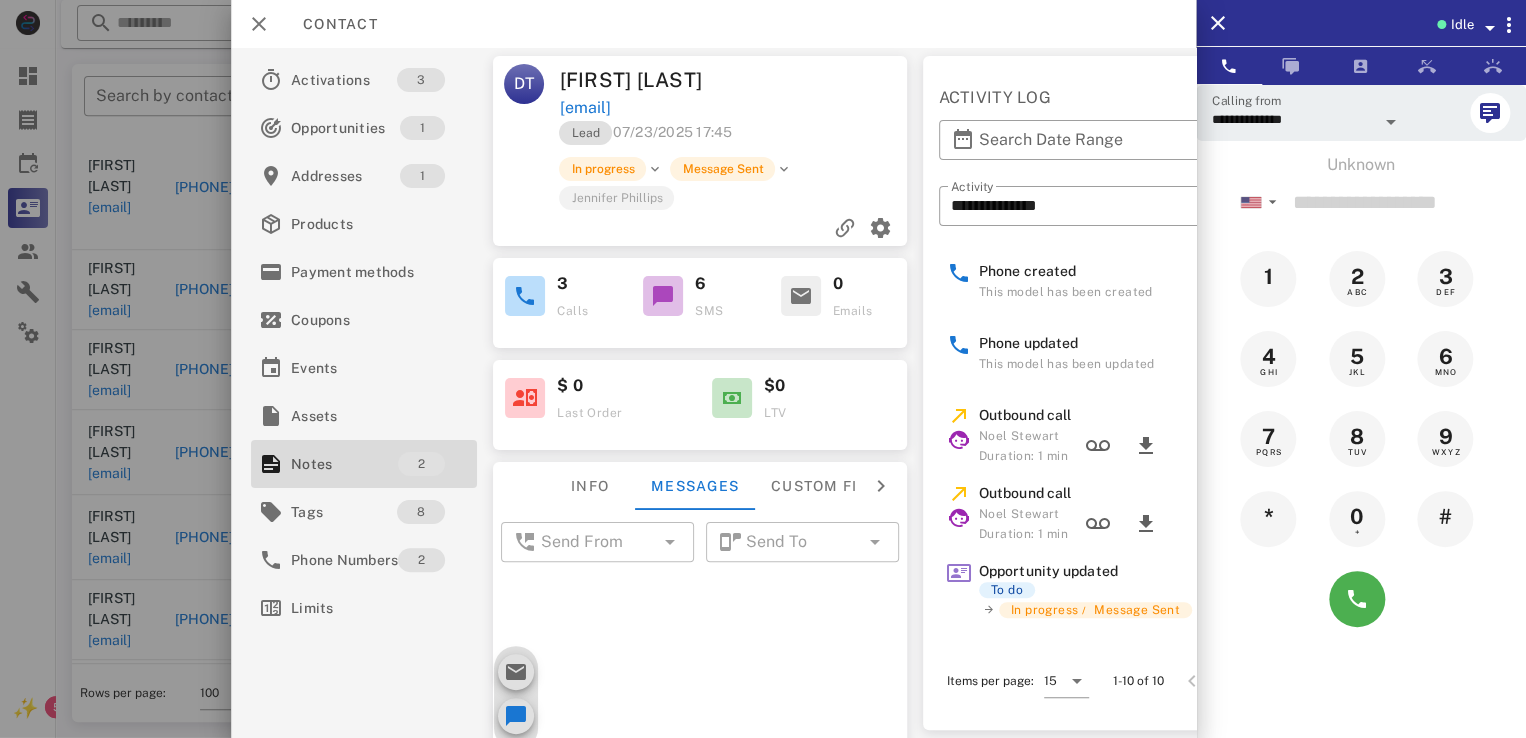 scroll, scrollTop: 264, scrollLeft: 0, axis: vertical 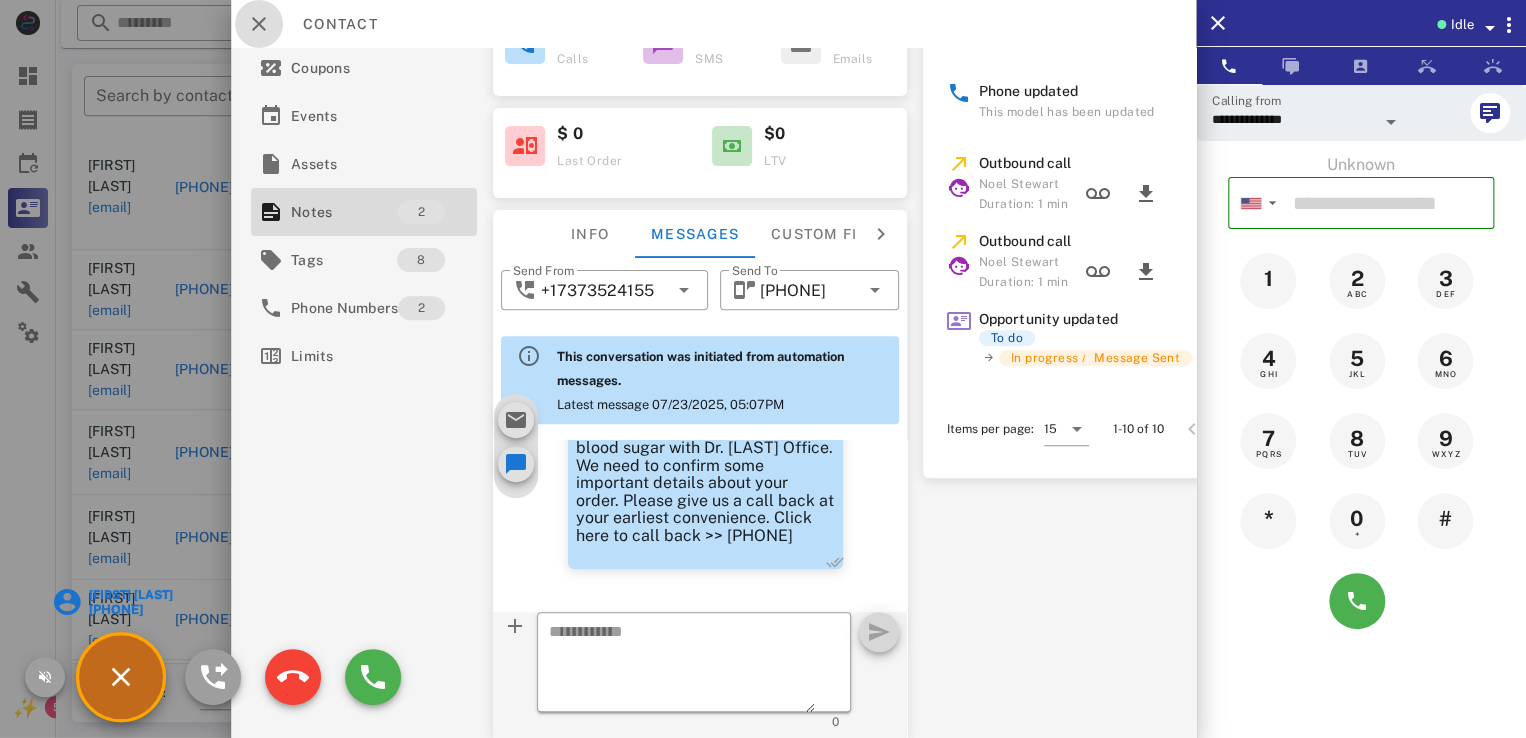 click at bounding box center [259, 24] 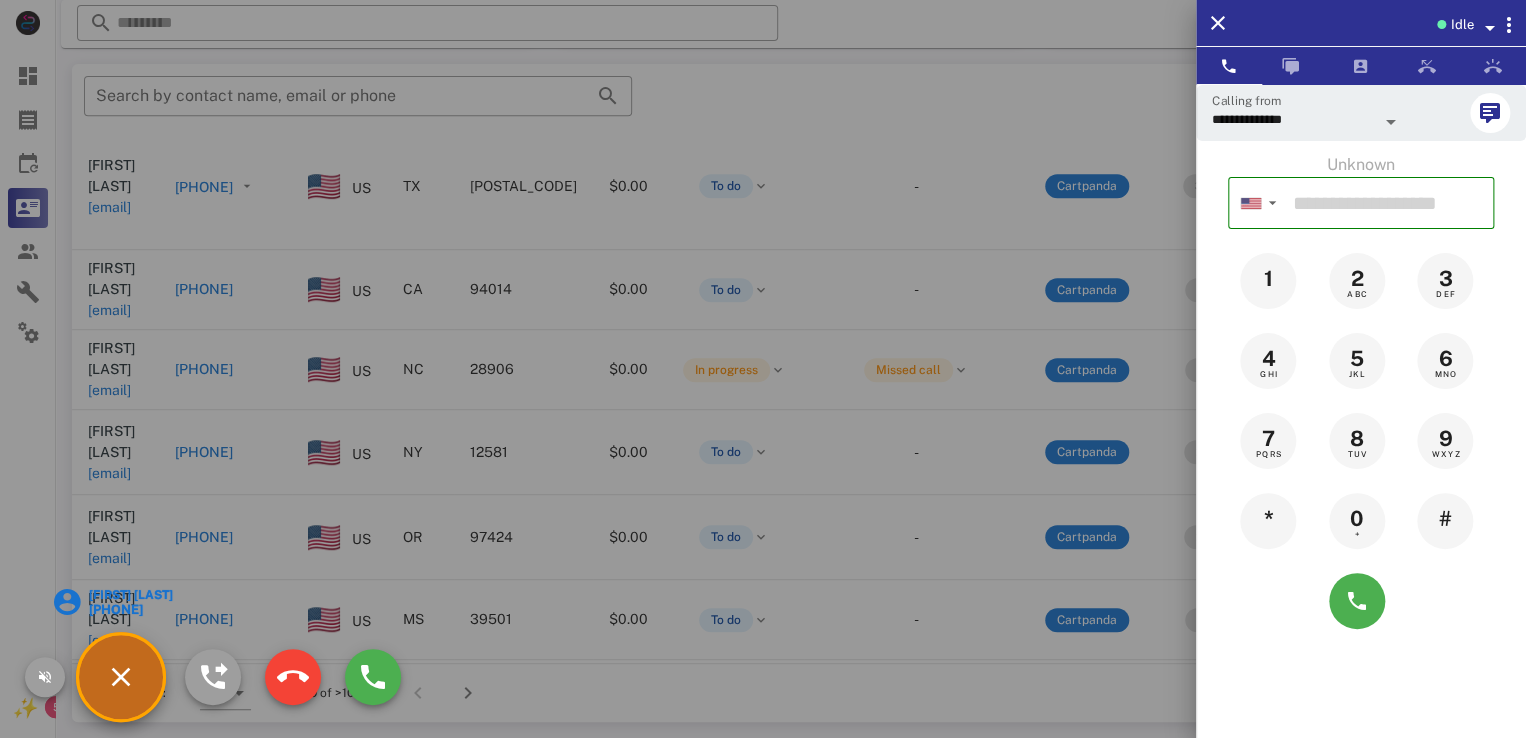 click at bounding box center [763, 369] 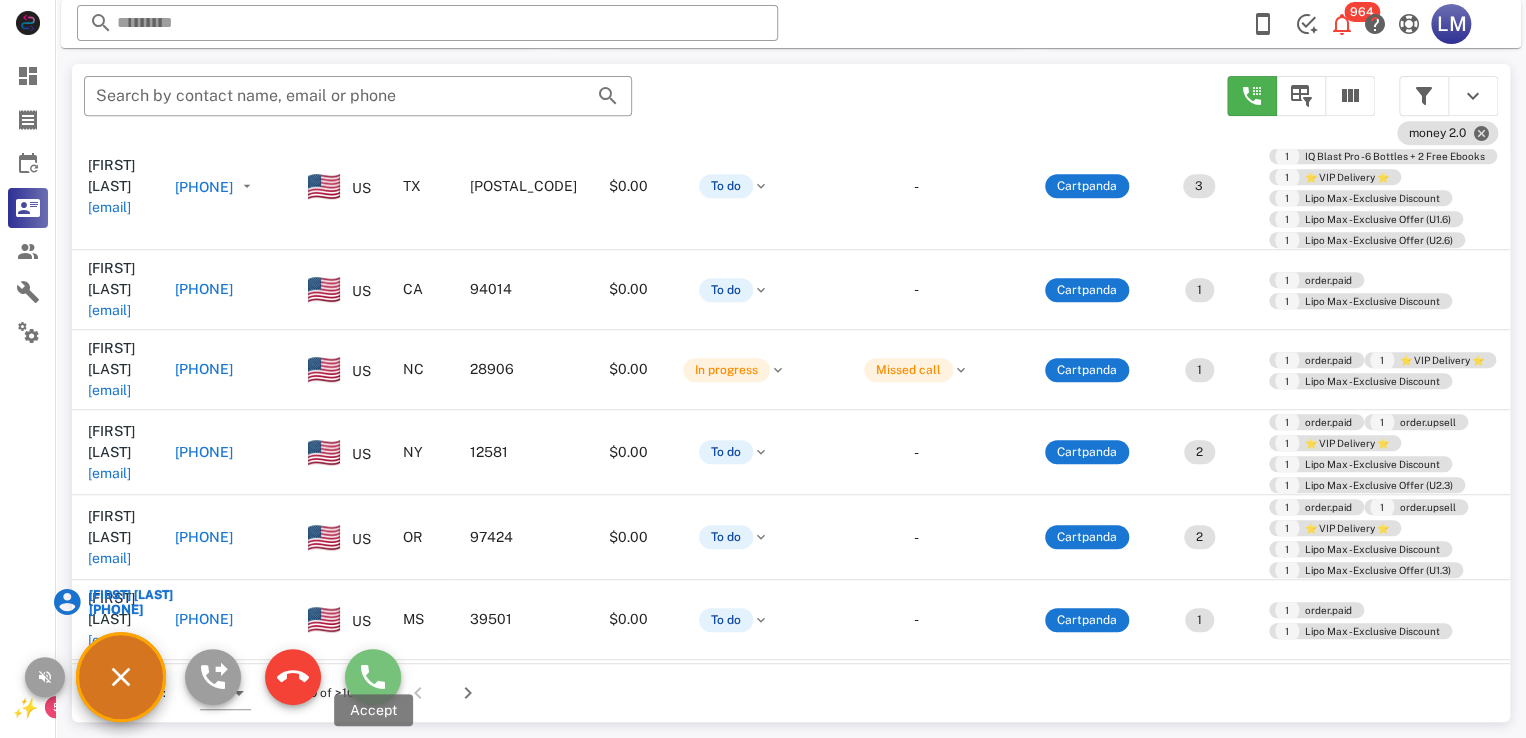 click at bounding box center [373, 677] 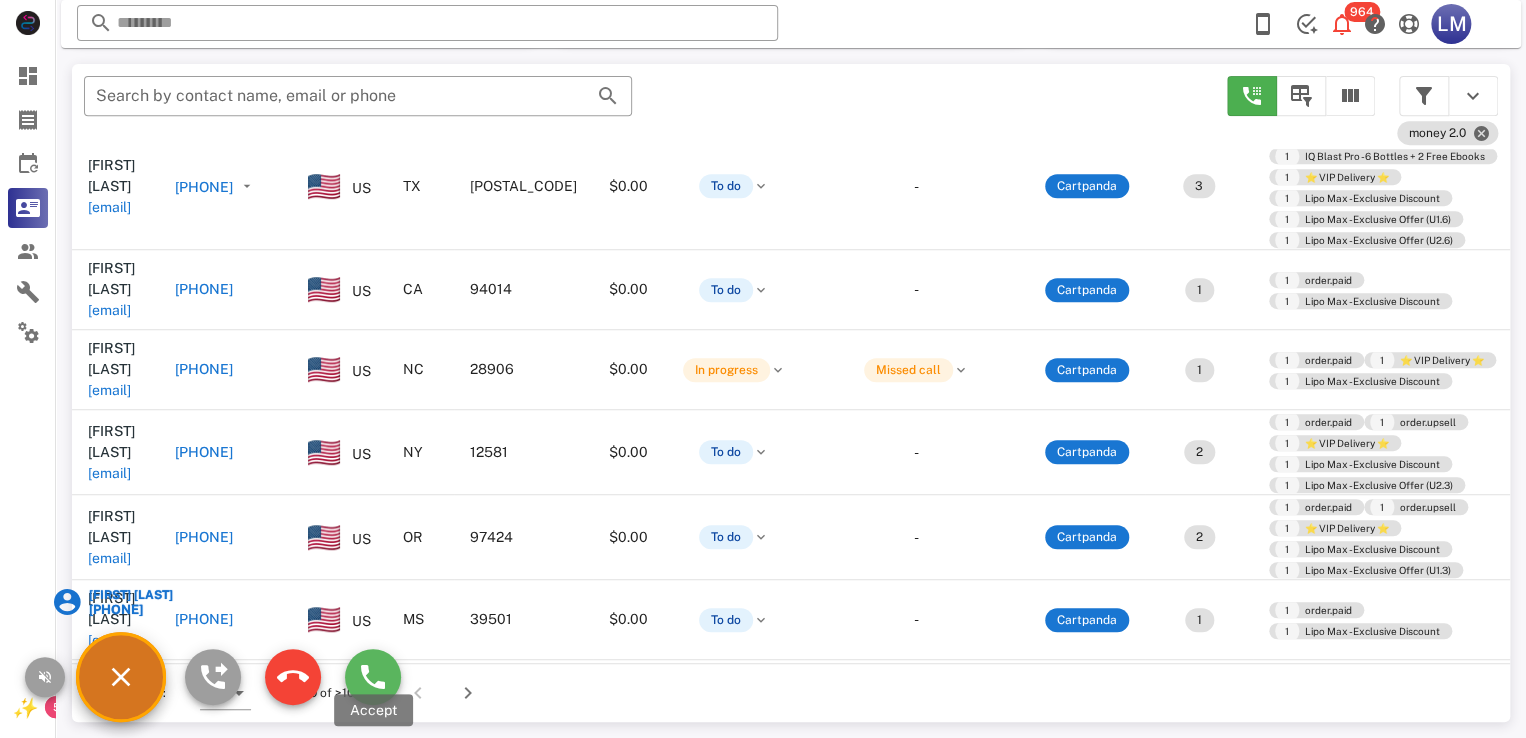 type on "**********" 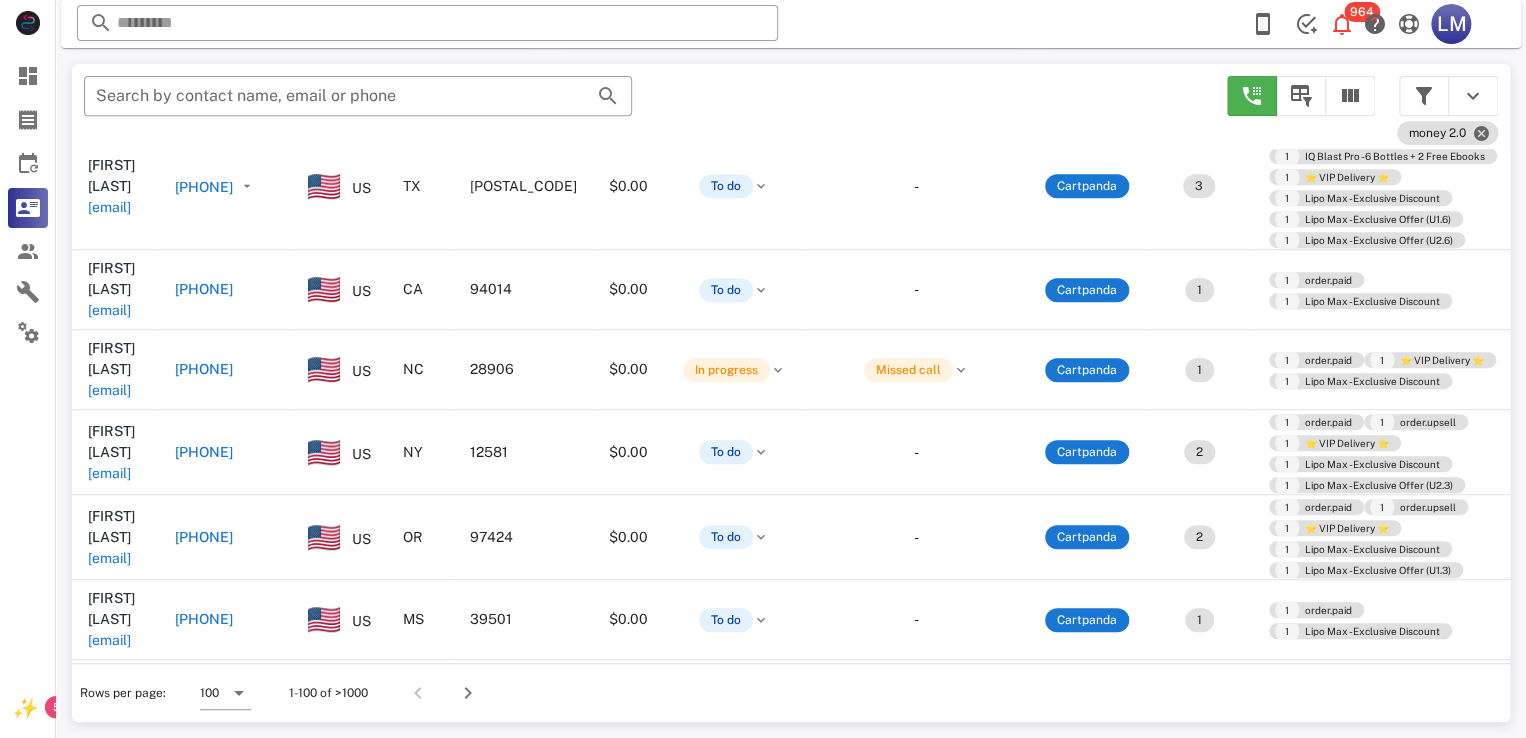 type 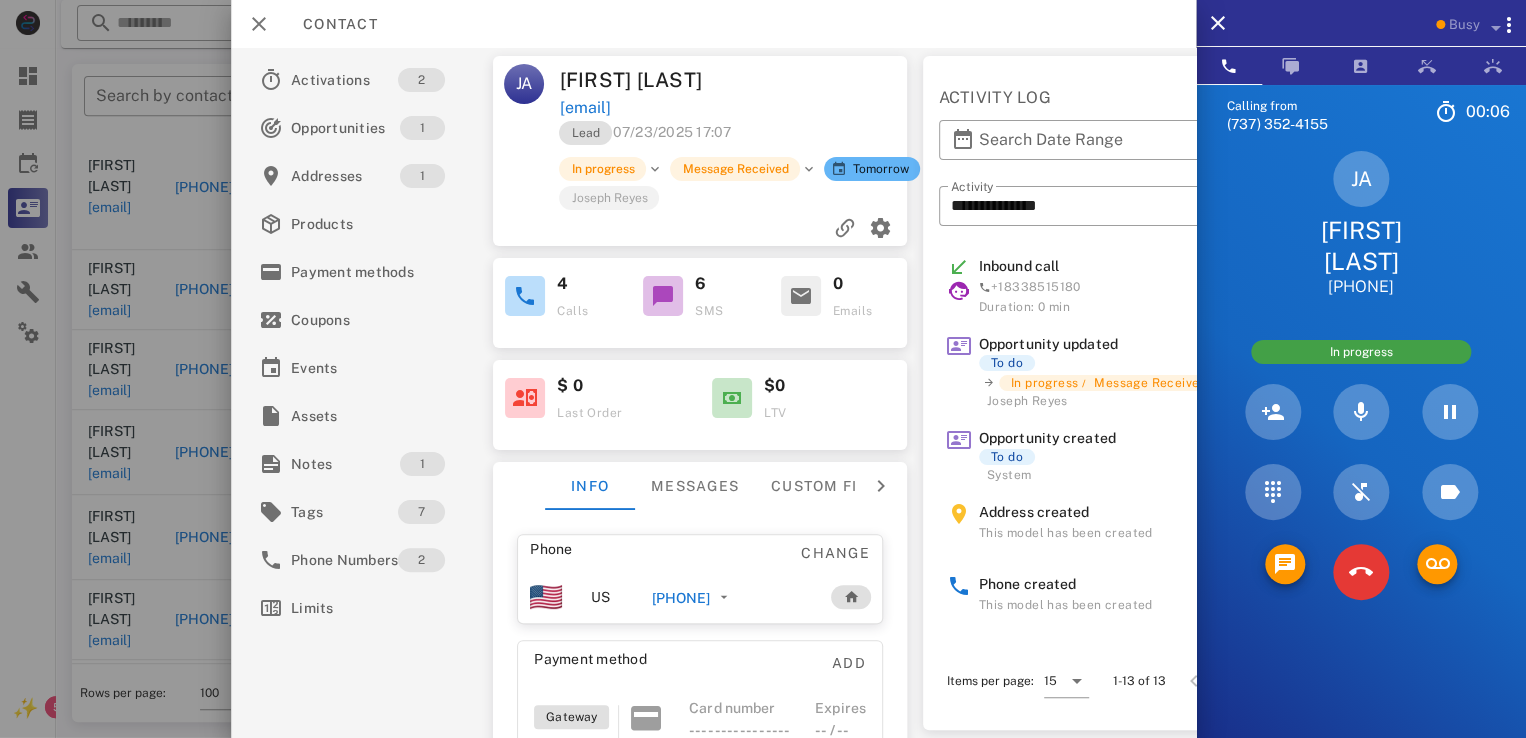 scroll, scrollTop: 671, scrollLeft: 0, axis: vertical 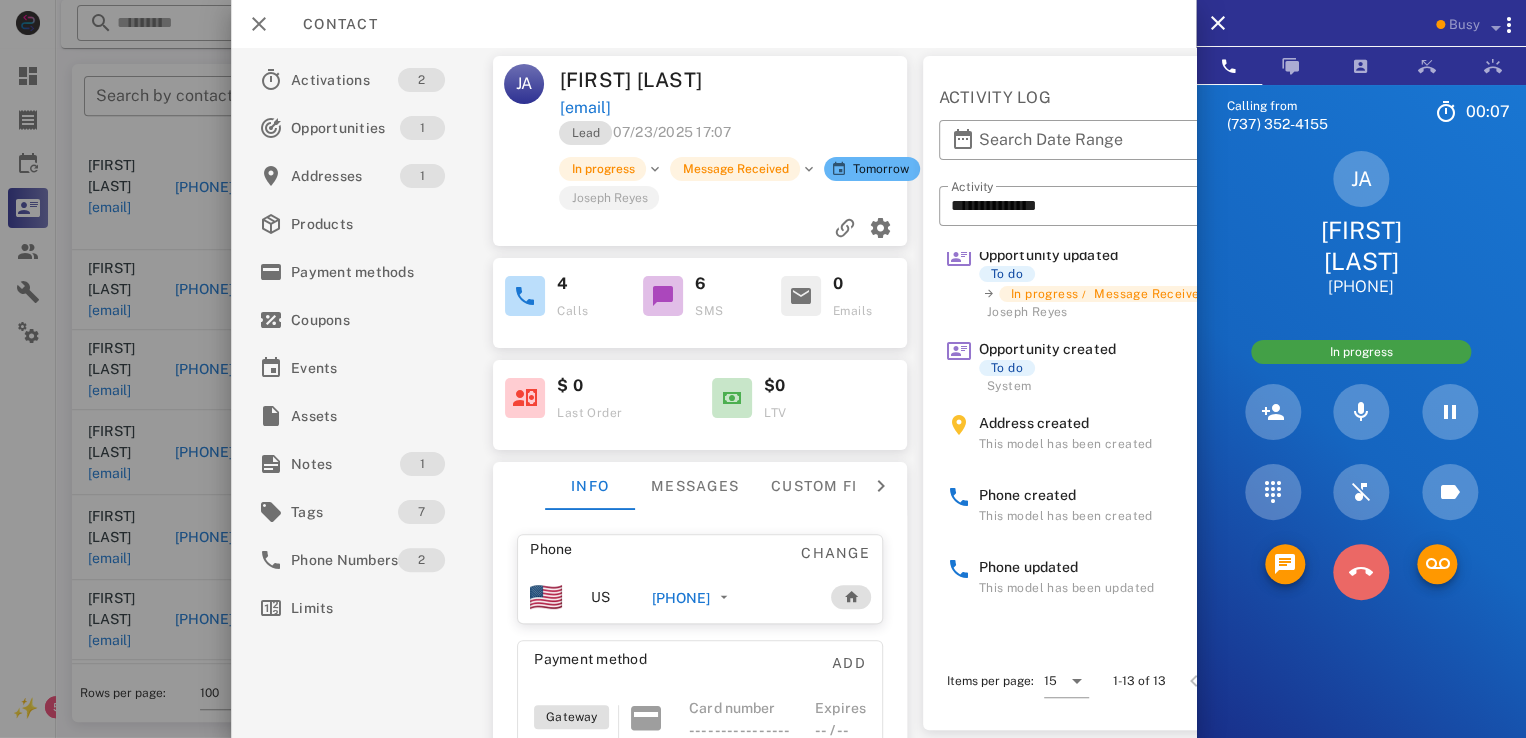click at bounding box center (1361, 572) 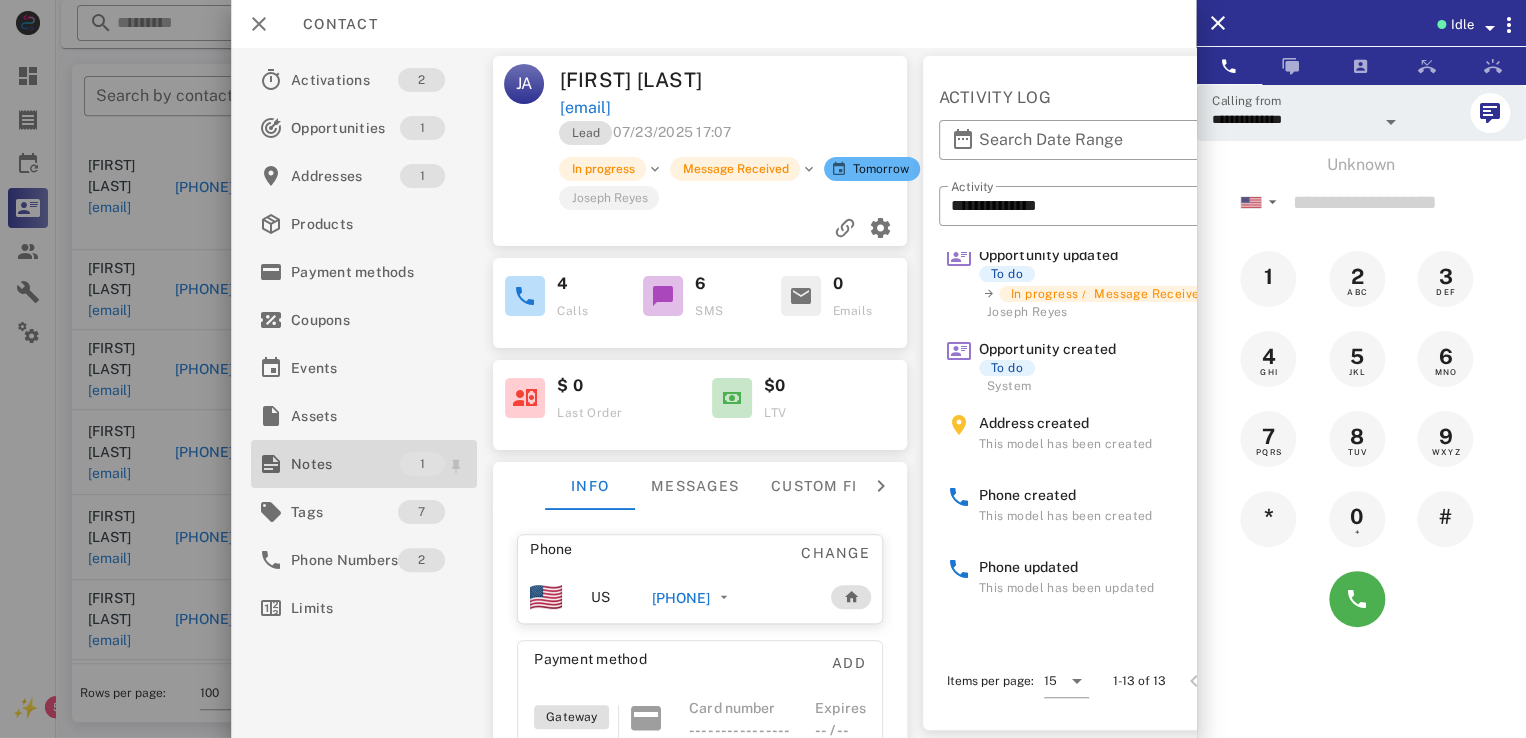 click on "Notes" at bounding box center [345, 464] 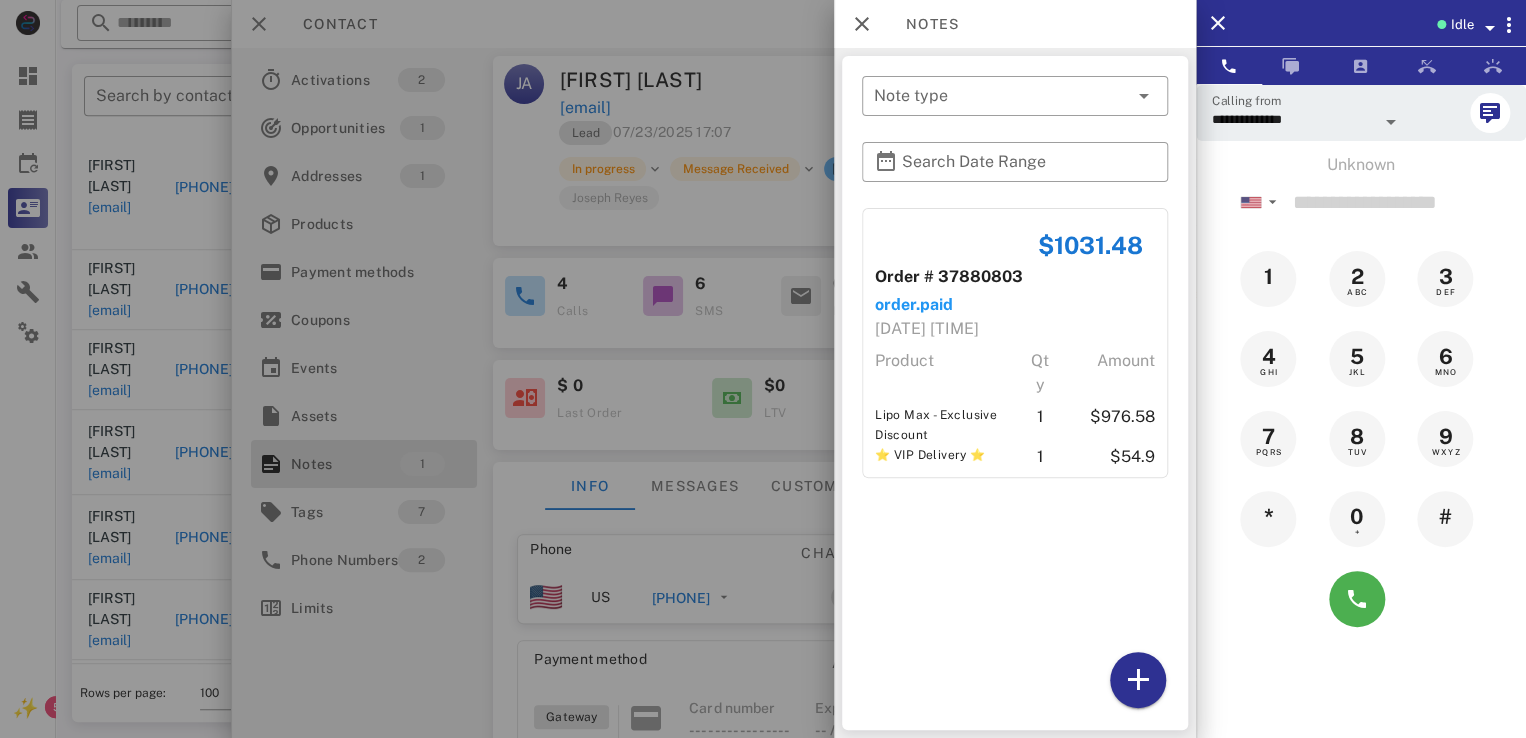 click at bounding box center [763, 369] 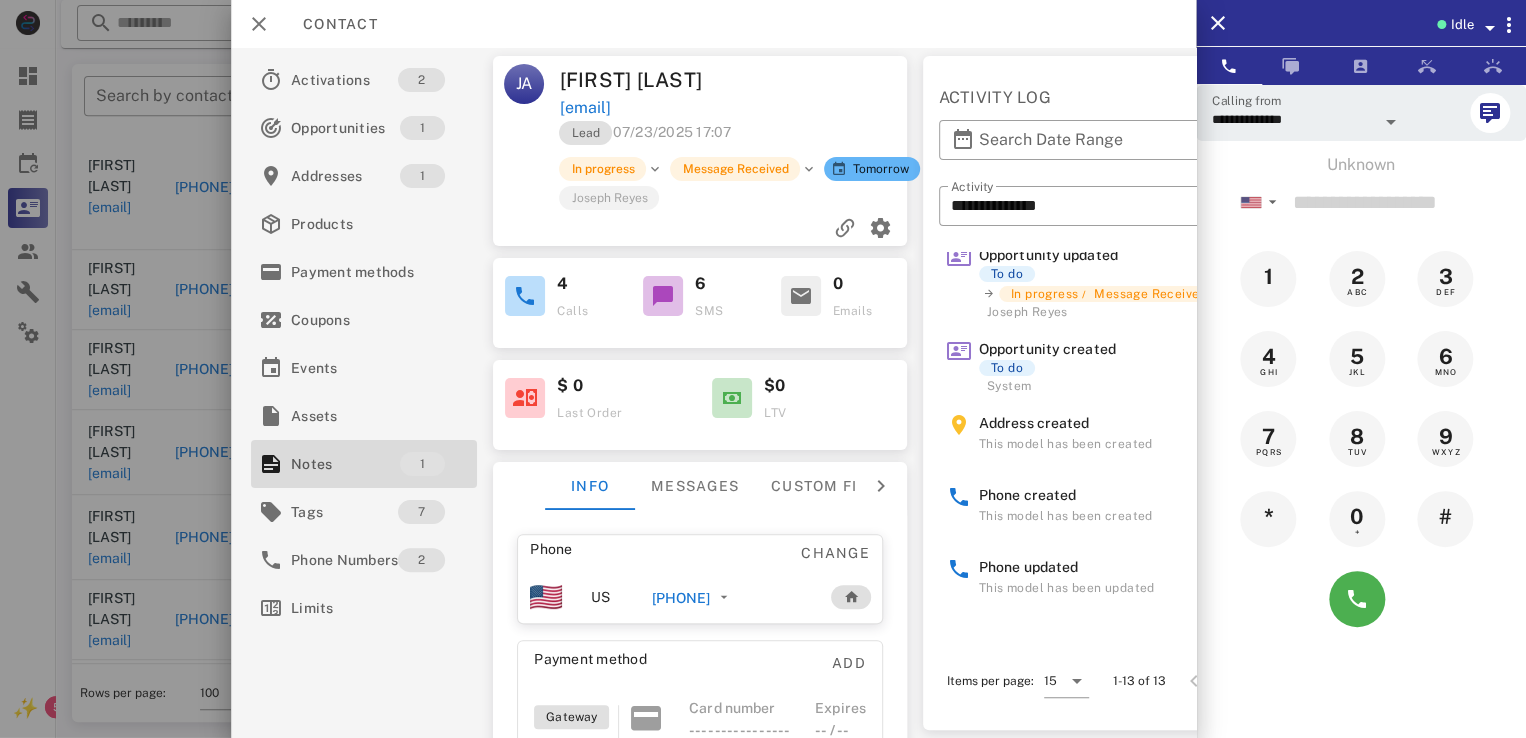 click on "**********" at bounding box center [1293, 119] 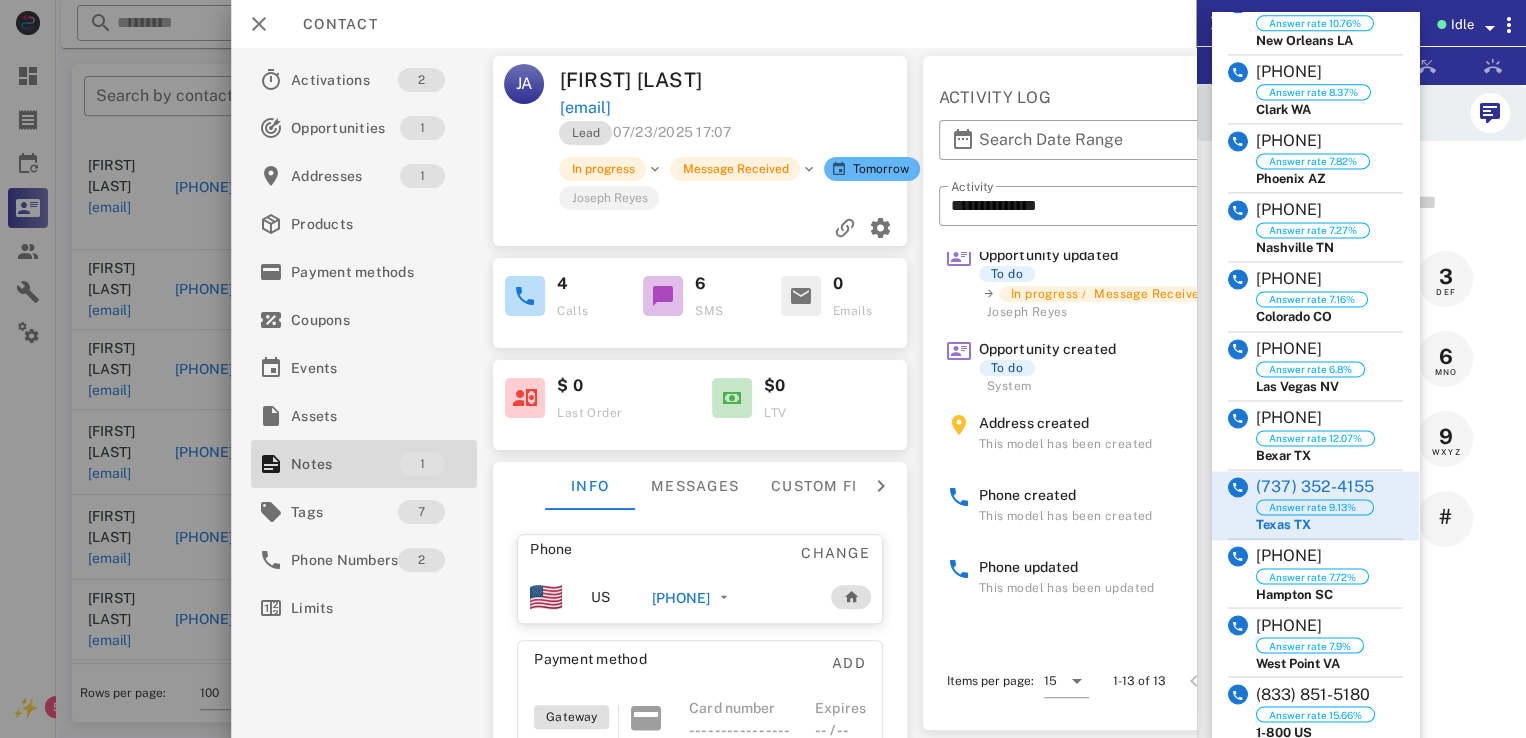 scroll, scrollTop: 1350, scrollLeft: 0, axis: vertical 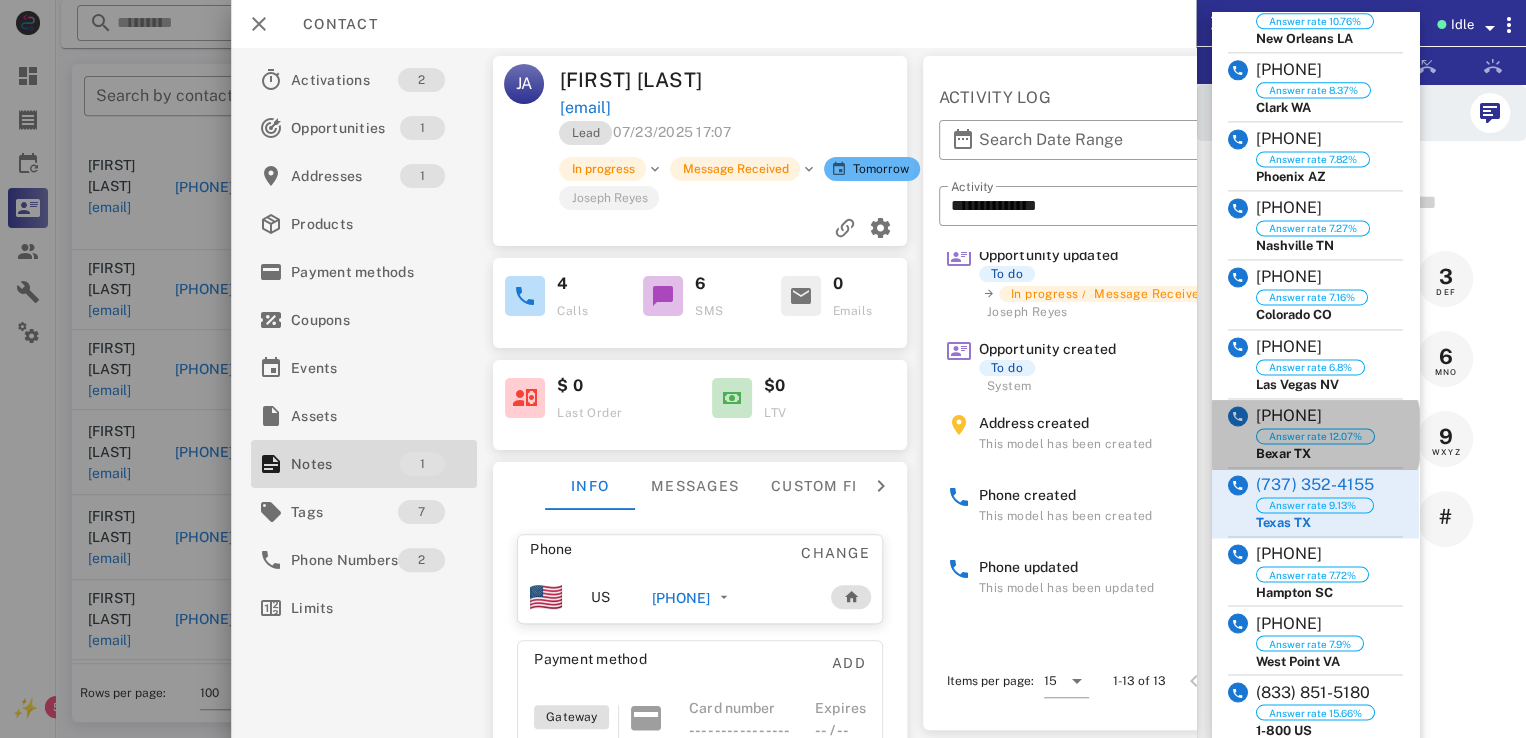 click on "Answer rate 12.07%" at bounding box center [1315, 436] 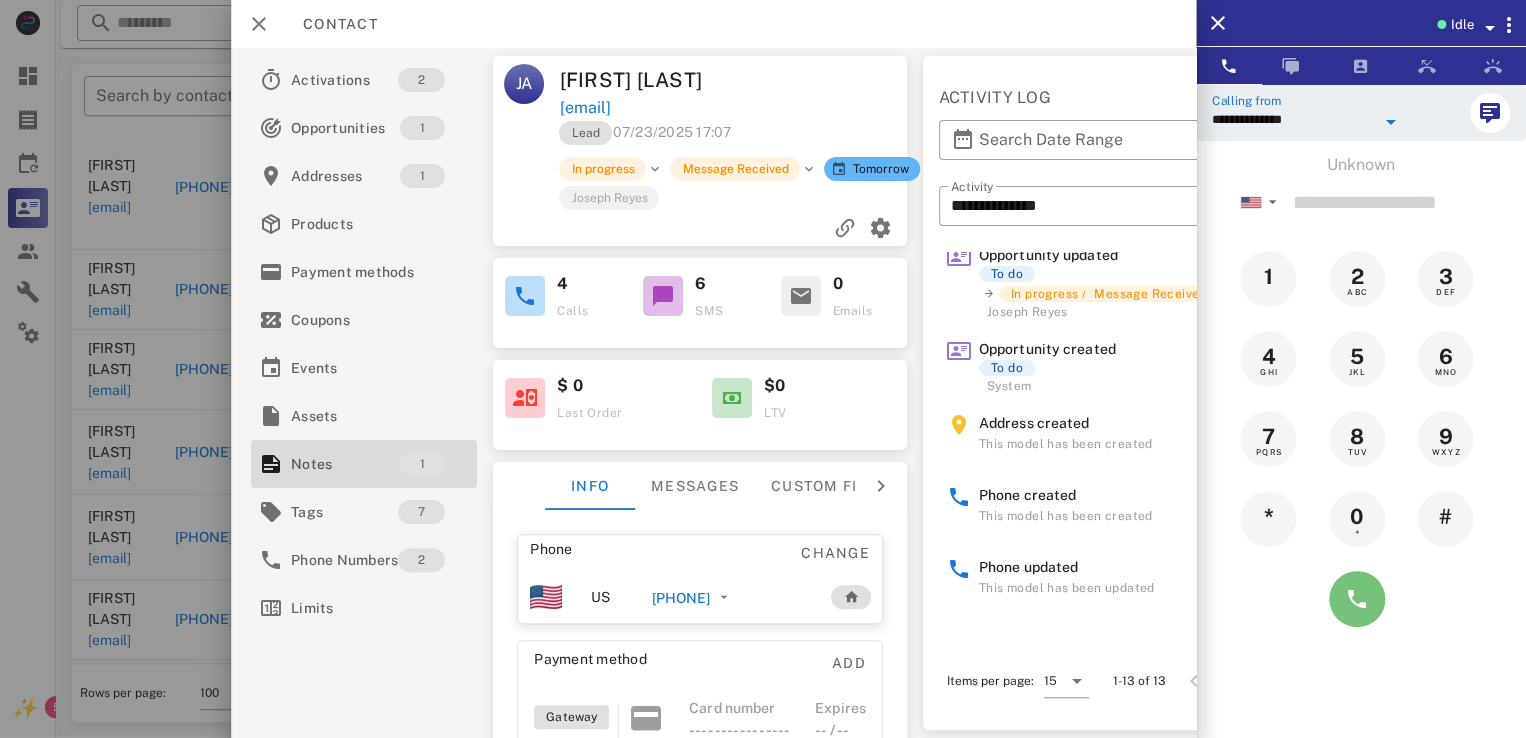 click at bounding box center (1357, 599) 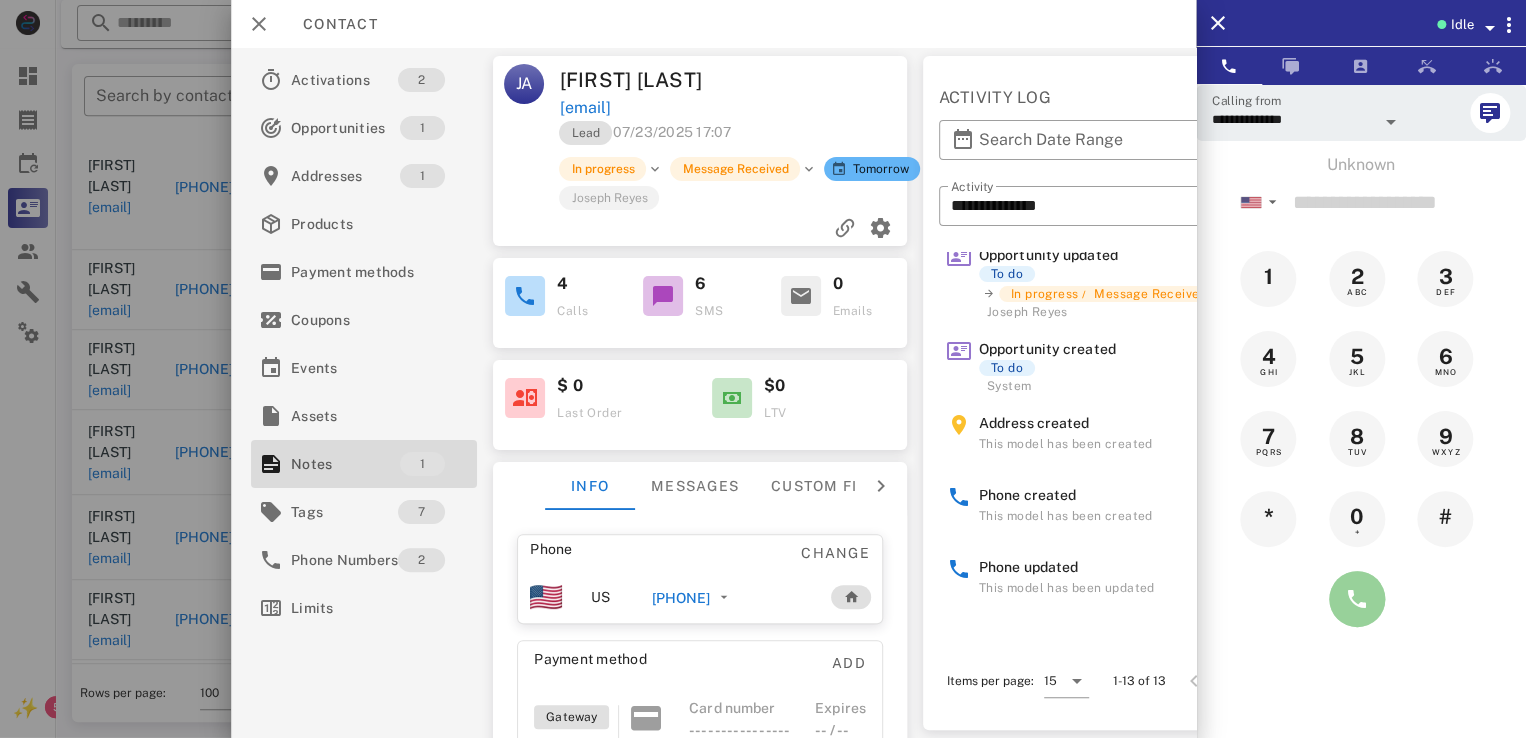 click at bounding box center (1357, 599) 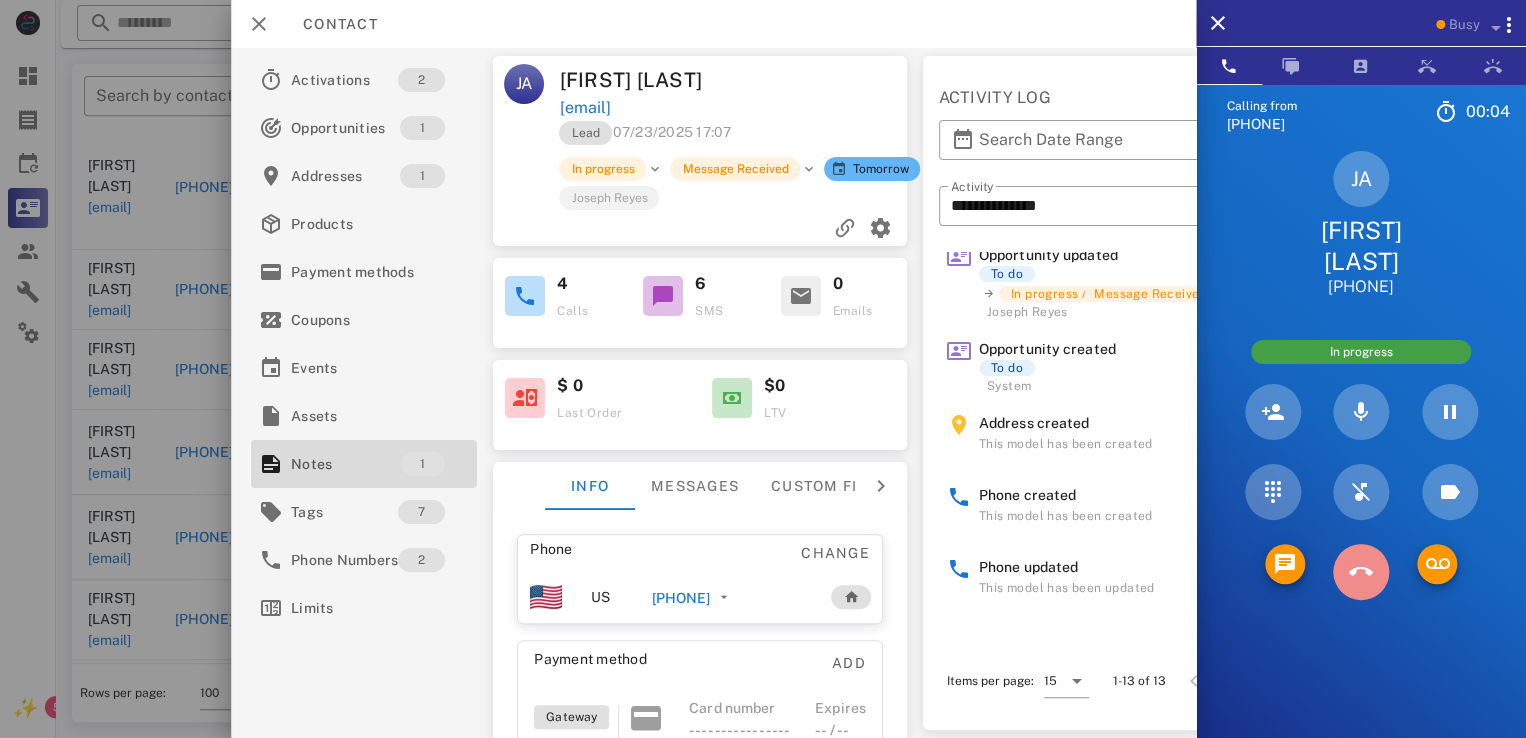 click at bounding box center [1361, 572] 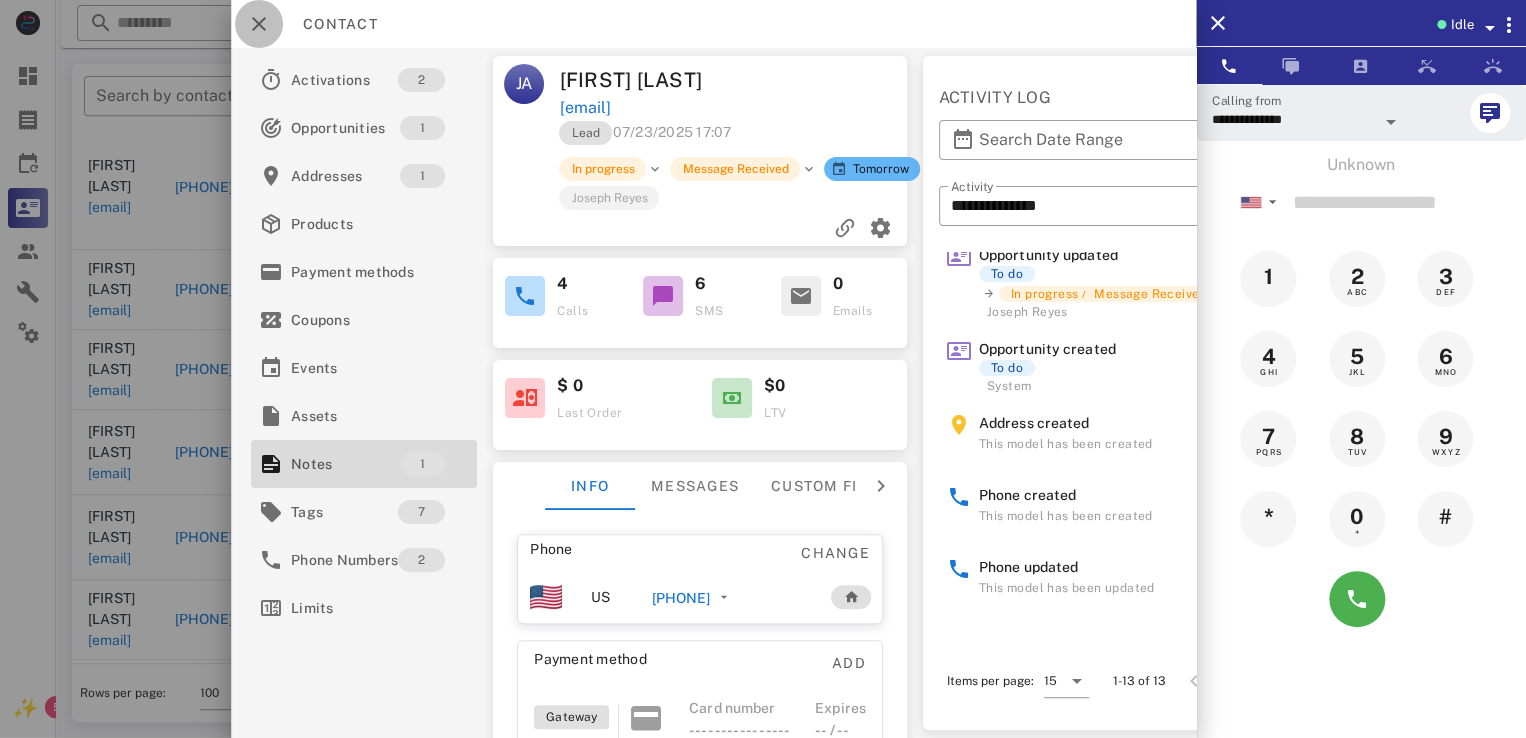 click at bounding box center [259, 24] 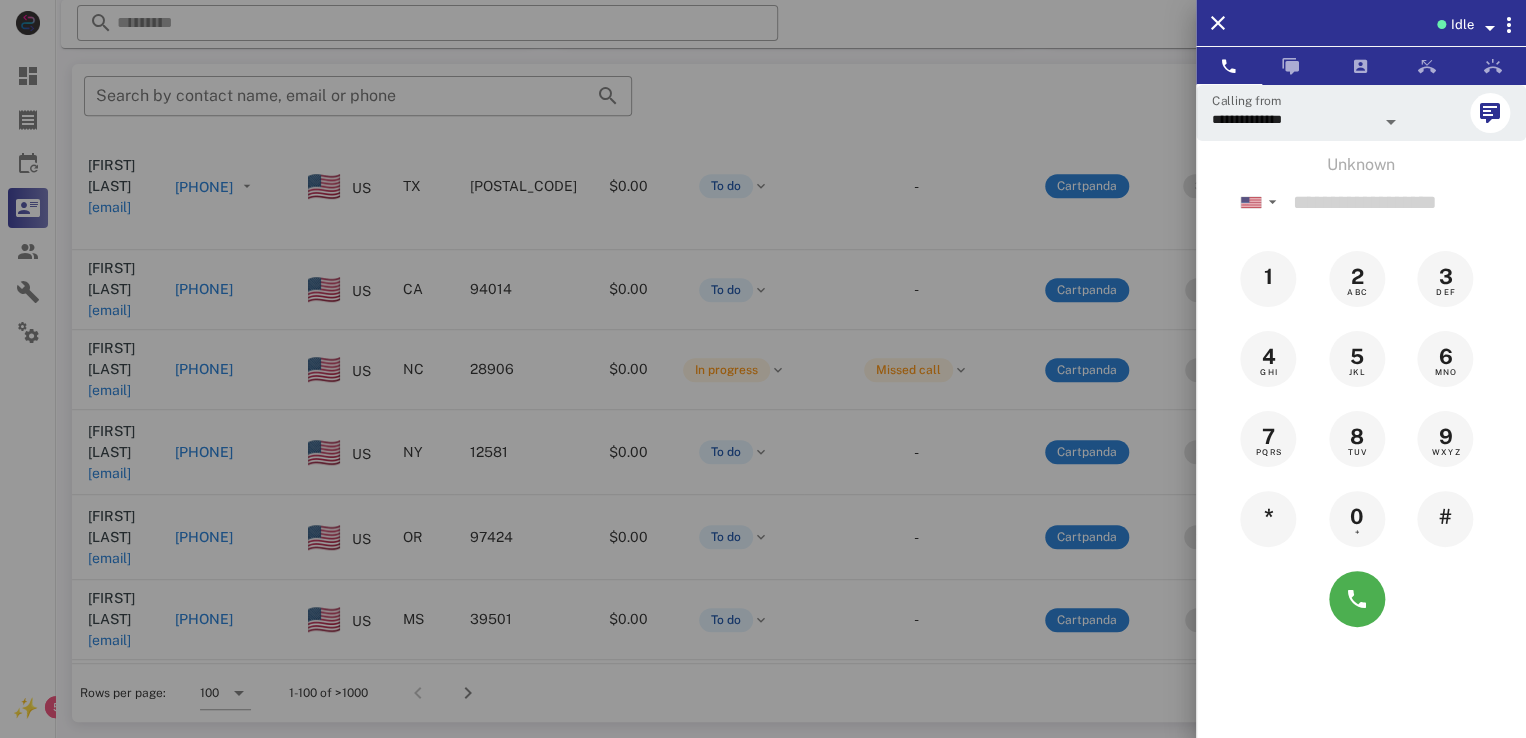 click at bounding box center [763, 369] 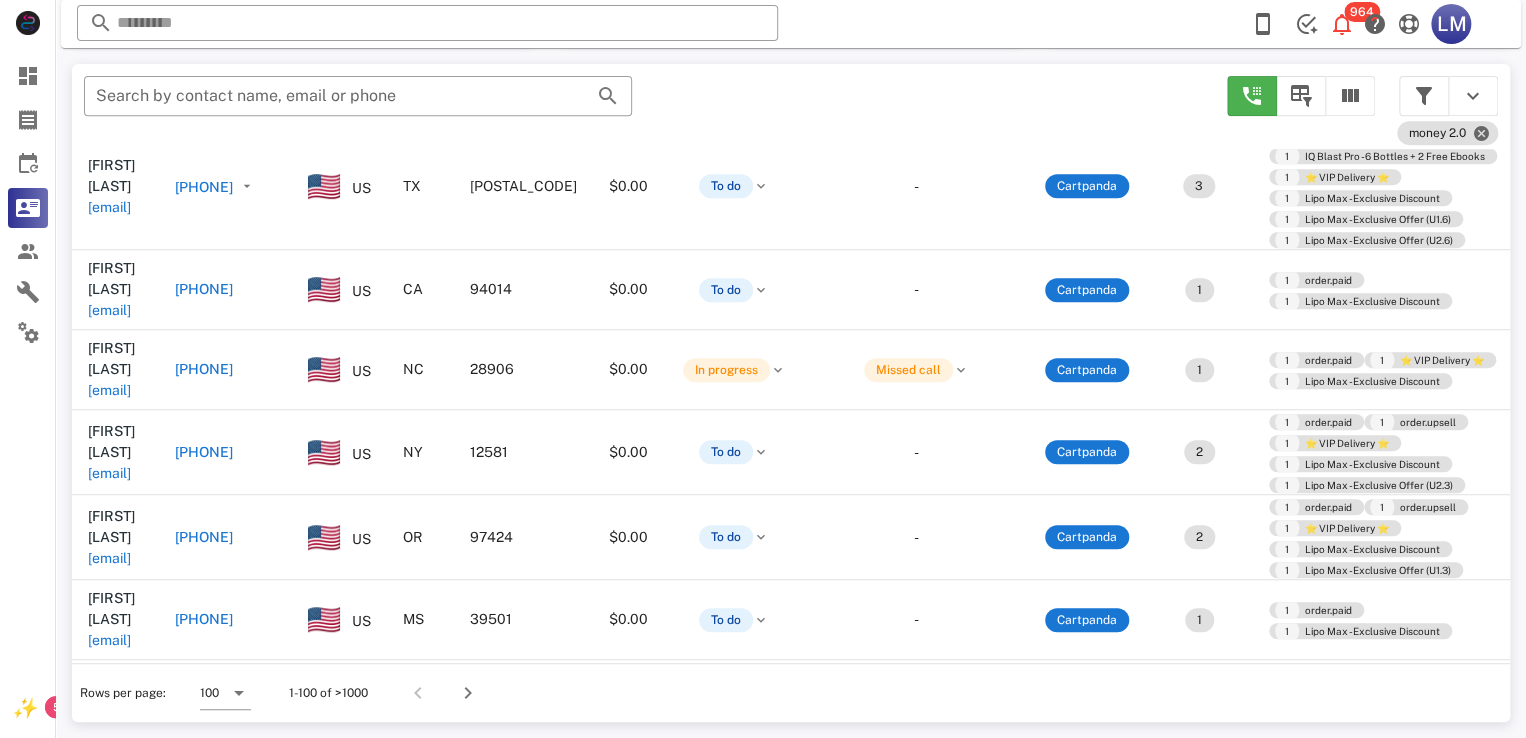 click on "​ Search by contact name, email or phone" at bounding box center [358, 106] 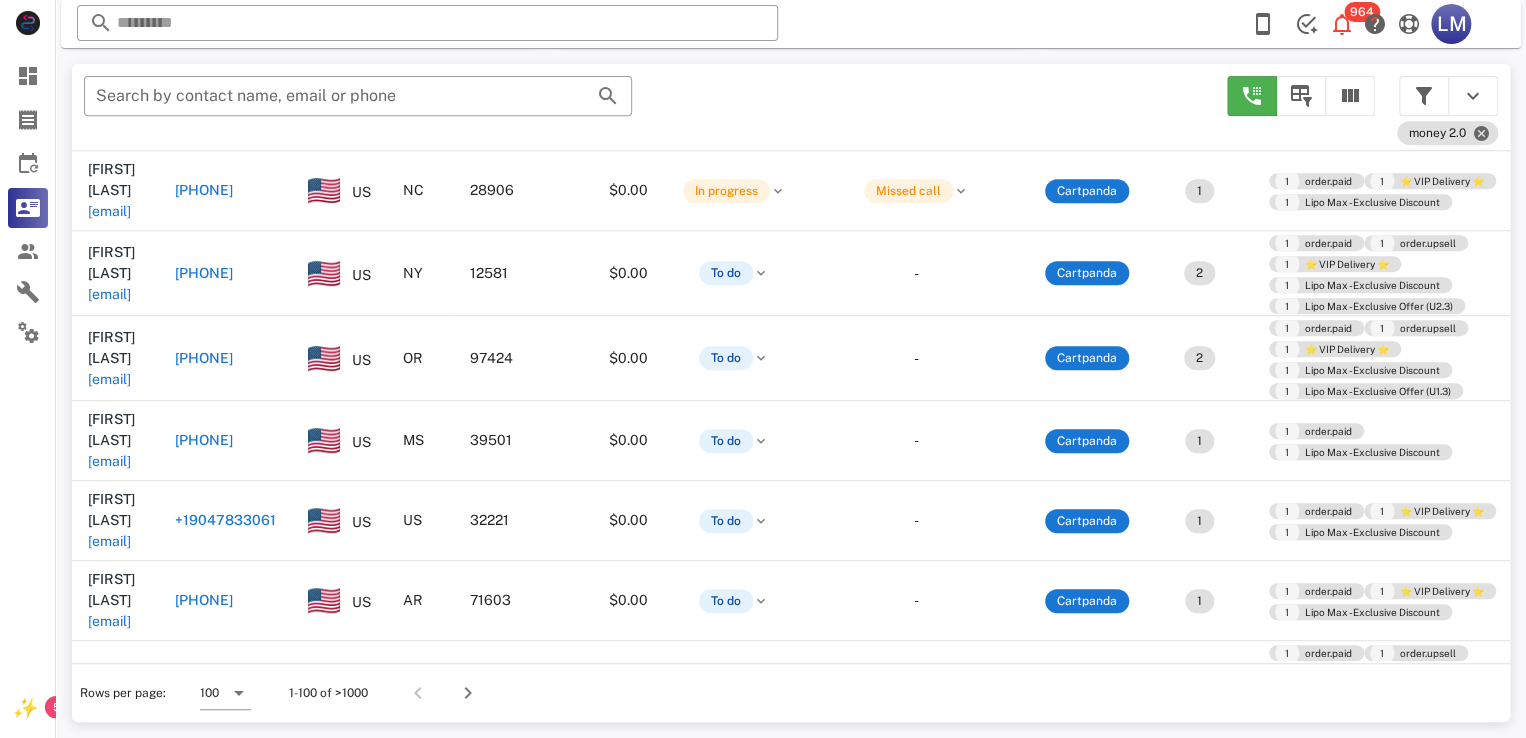 scroll, scrollTop: 5108, scrollLeft: 0, axis: vertical 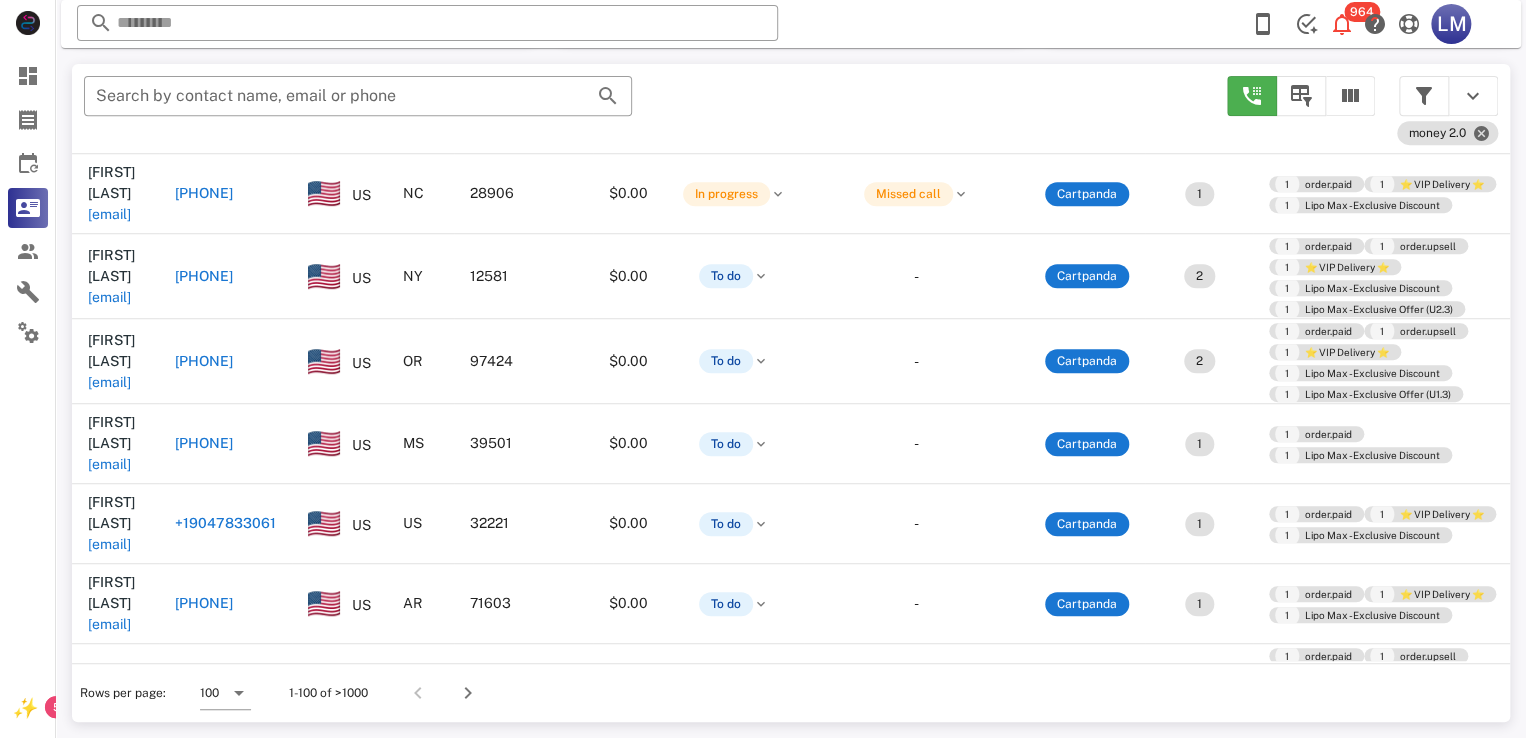 click on "kkarn1954@gmail.com" at bounding box center (109, 855) 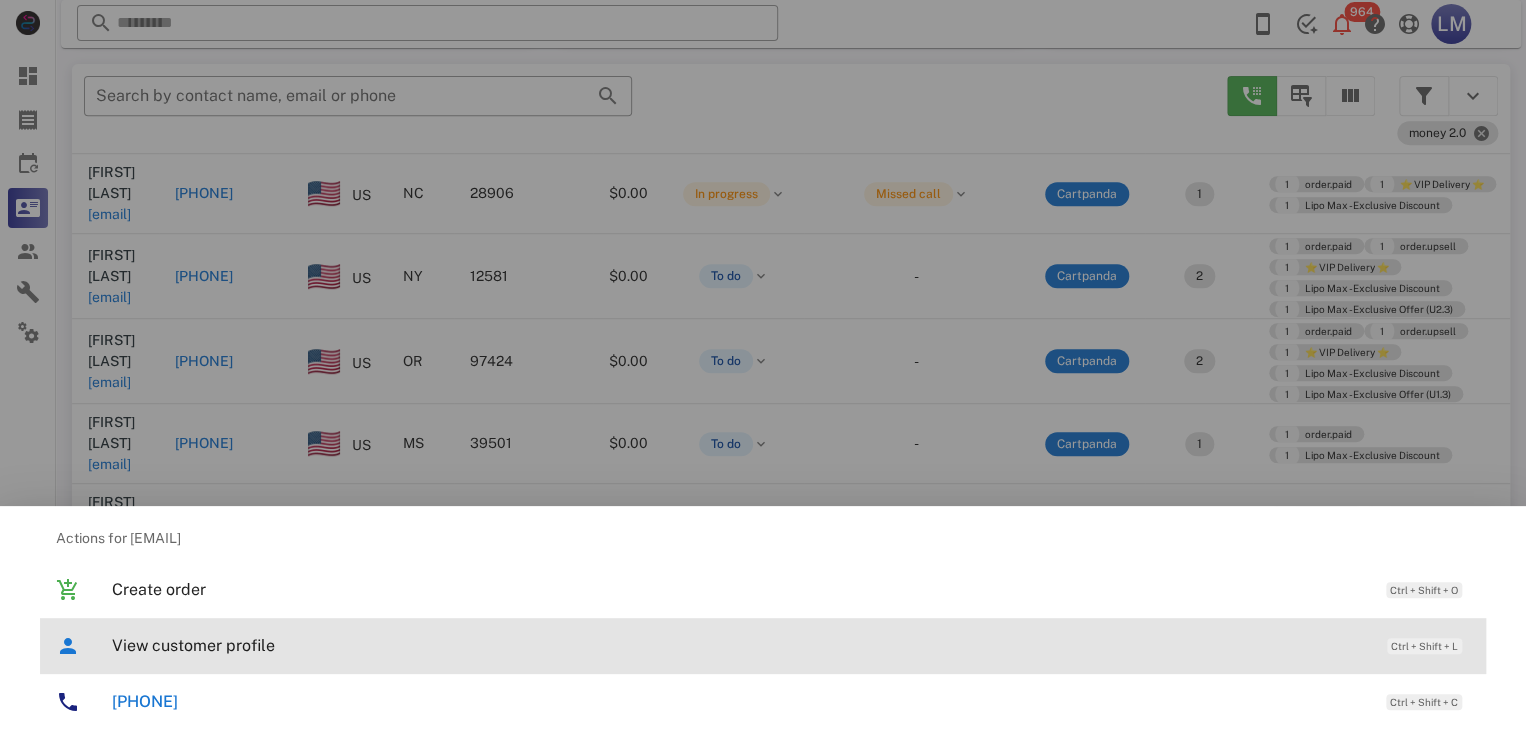 click on "View customer profile Ctrl + Shift + L" at bounding box center [791, 645] 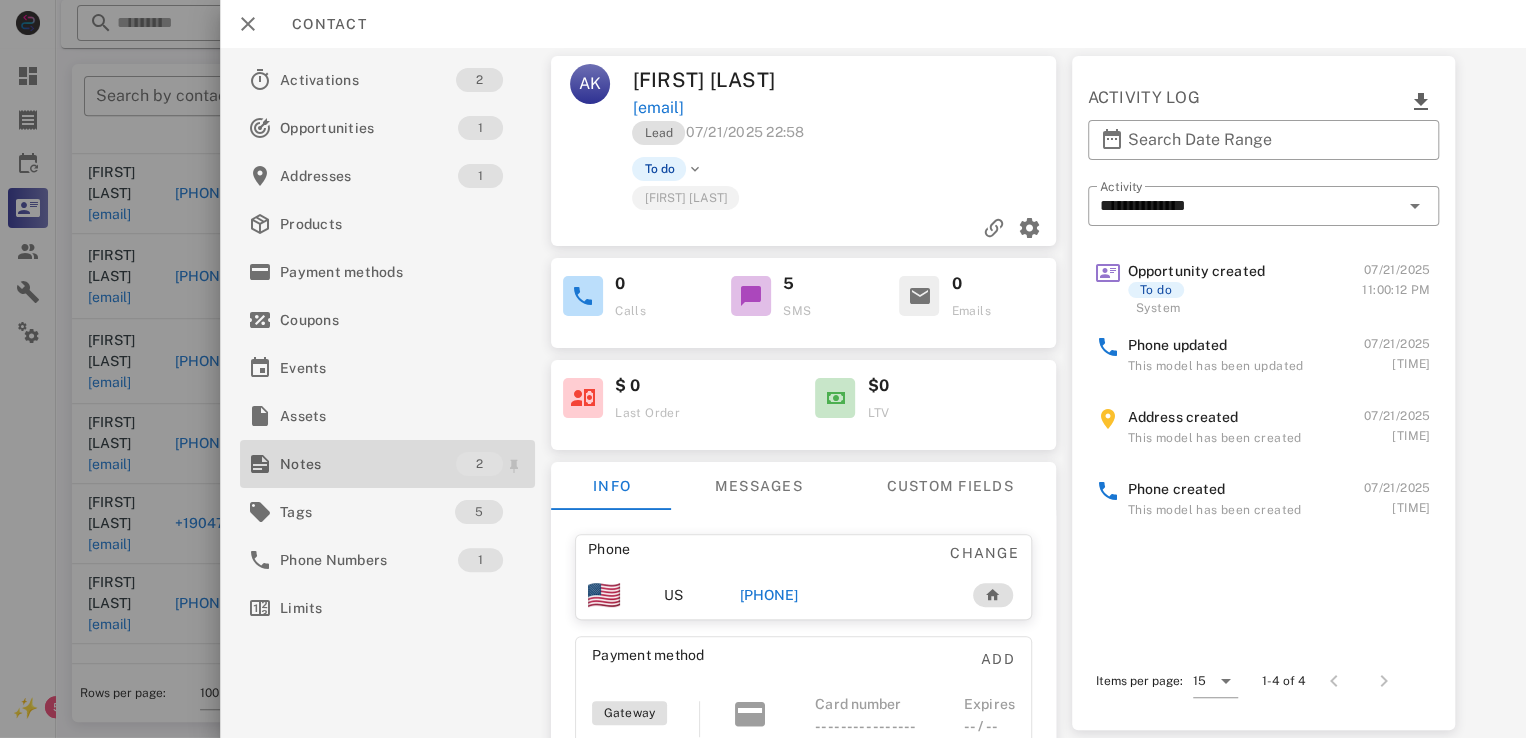 click on "Notes" at bounding box center [368, 464] 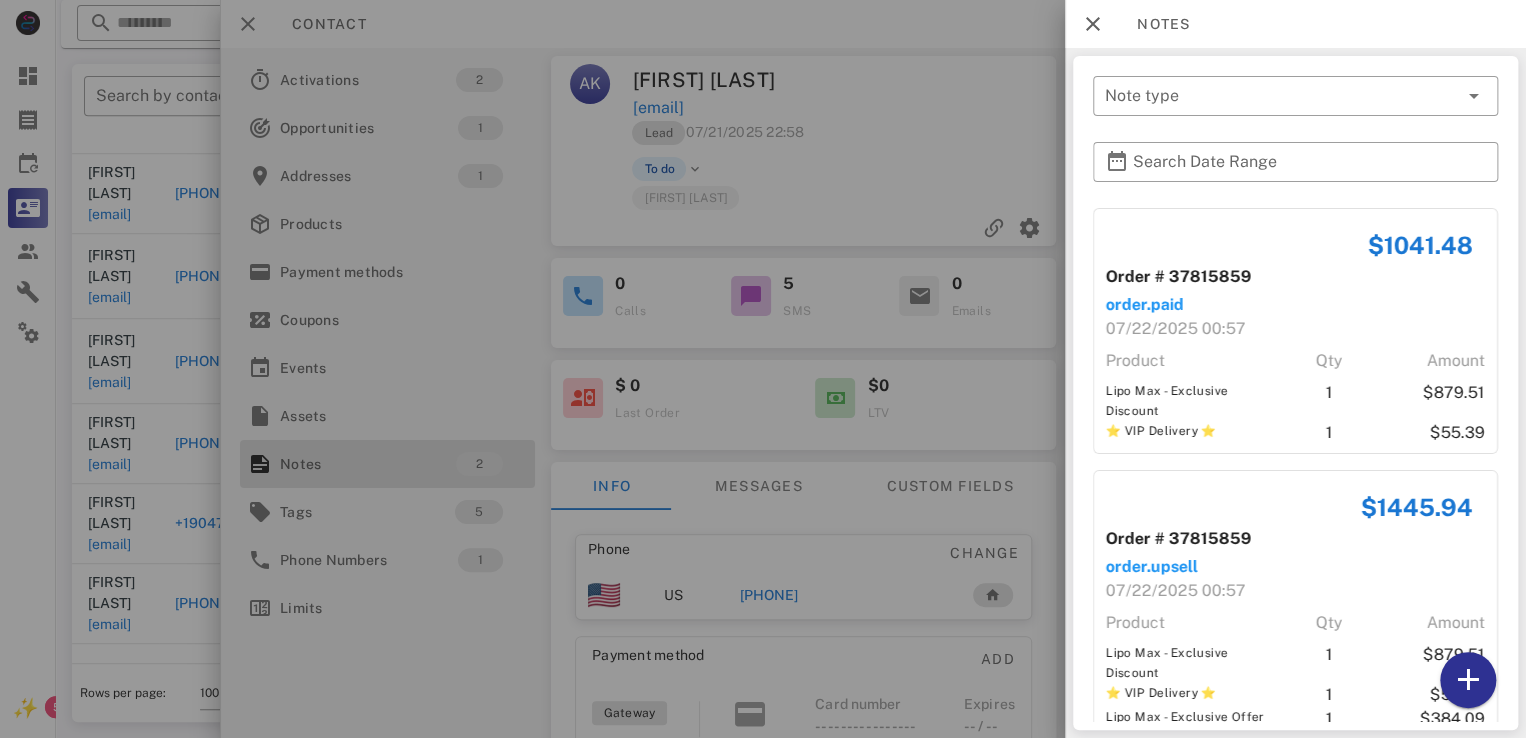 click at bounding box center (763, 369) 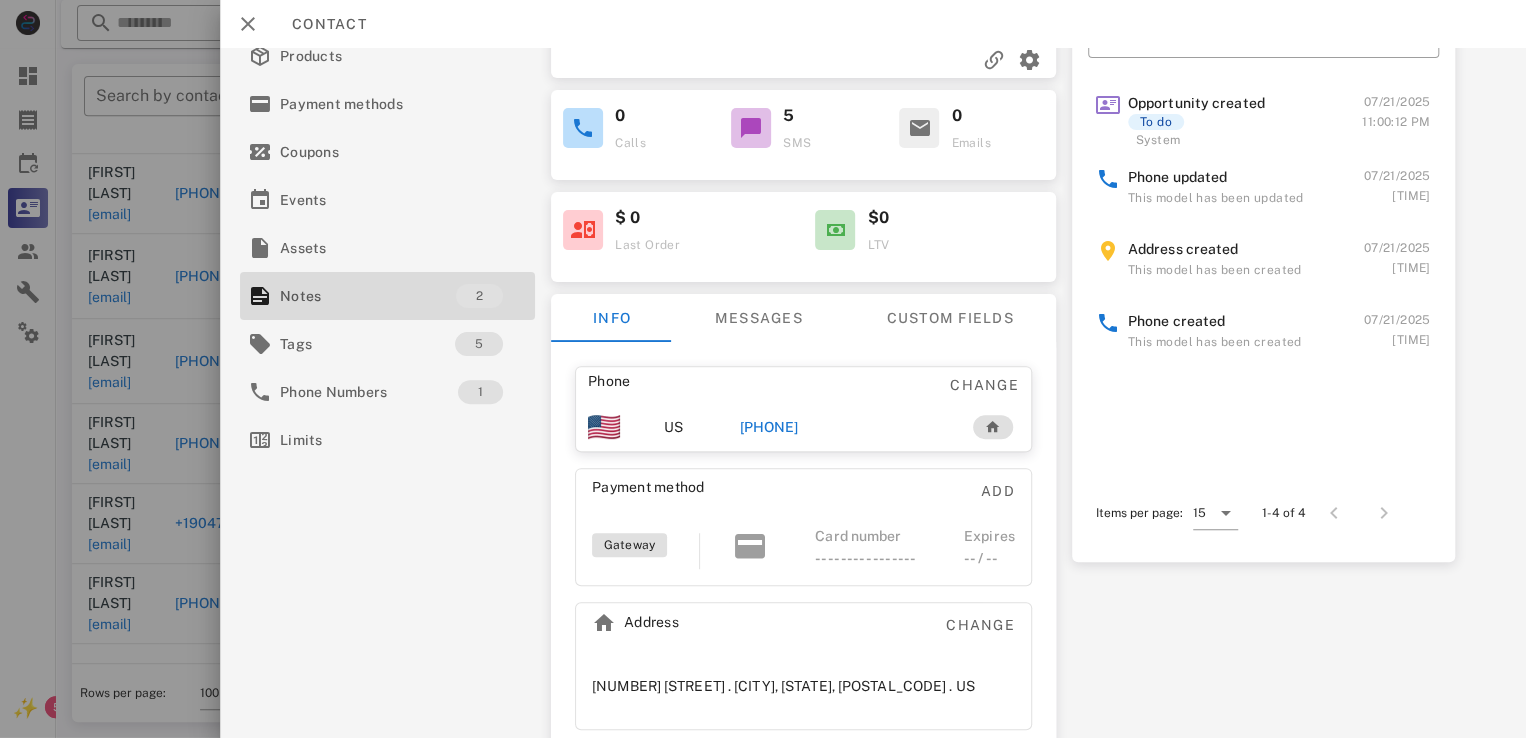 scroll, scrollTop: 105, scrollLeft: 0, axis: vertical 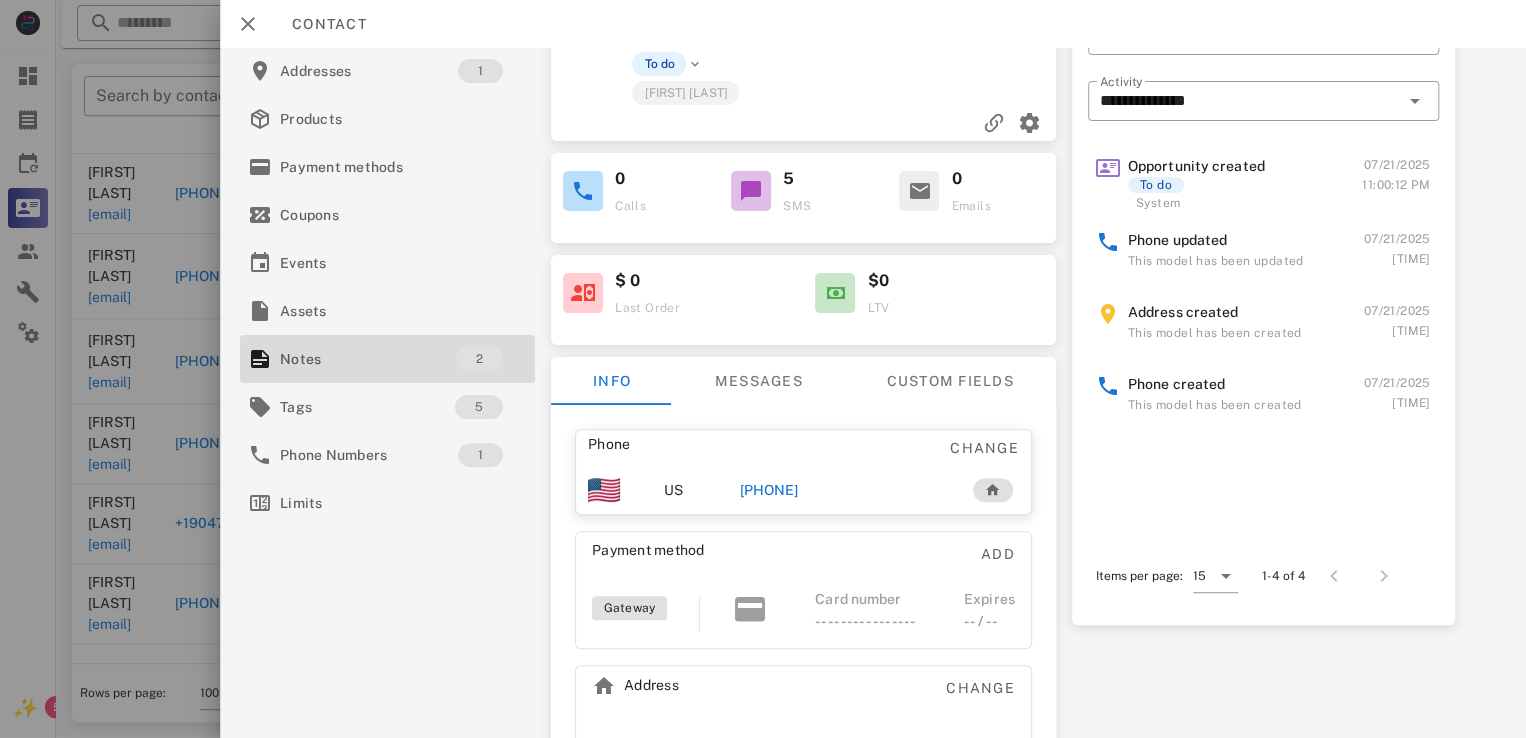 click on "+17572894189" at bounding box center (769, 490) 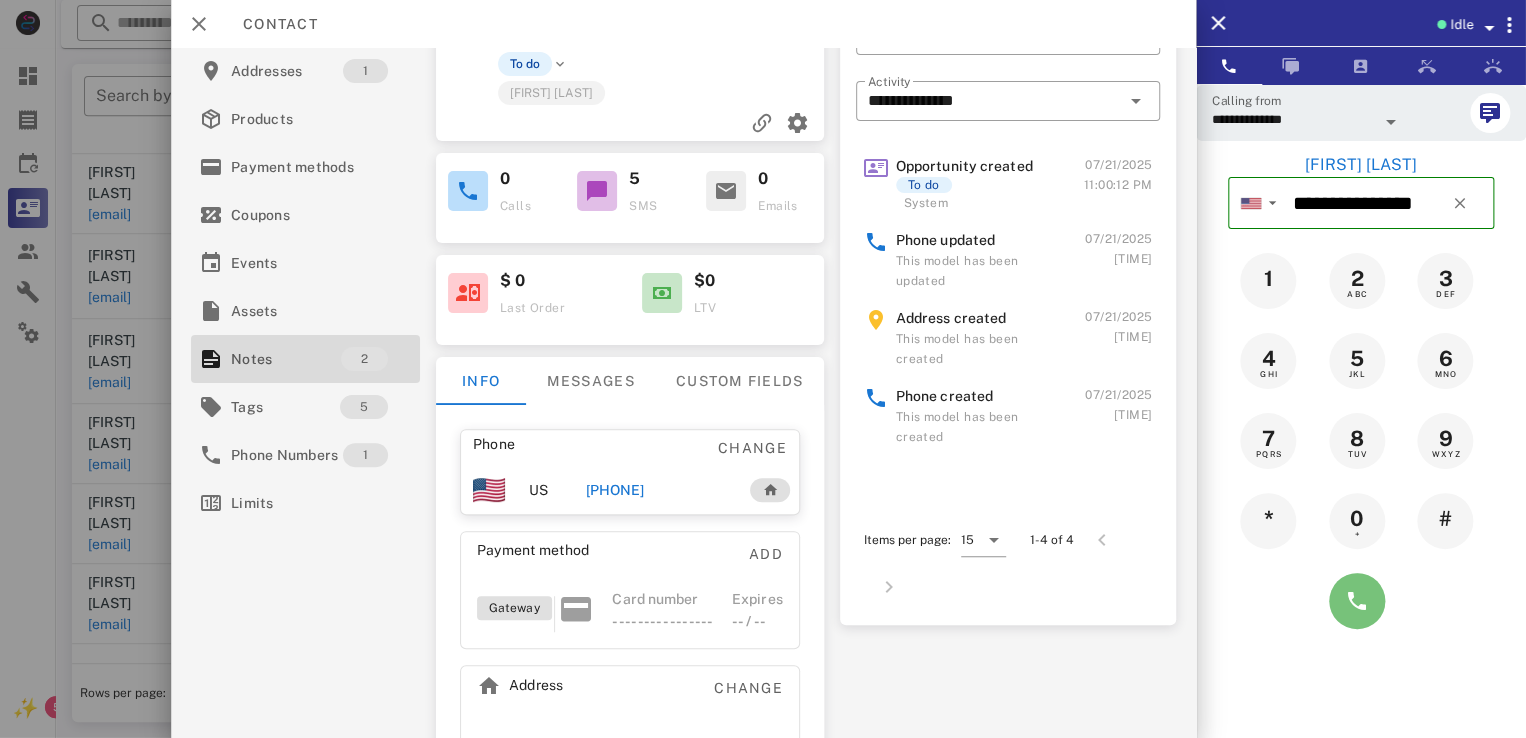 click at bounding box center [1357, 601] 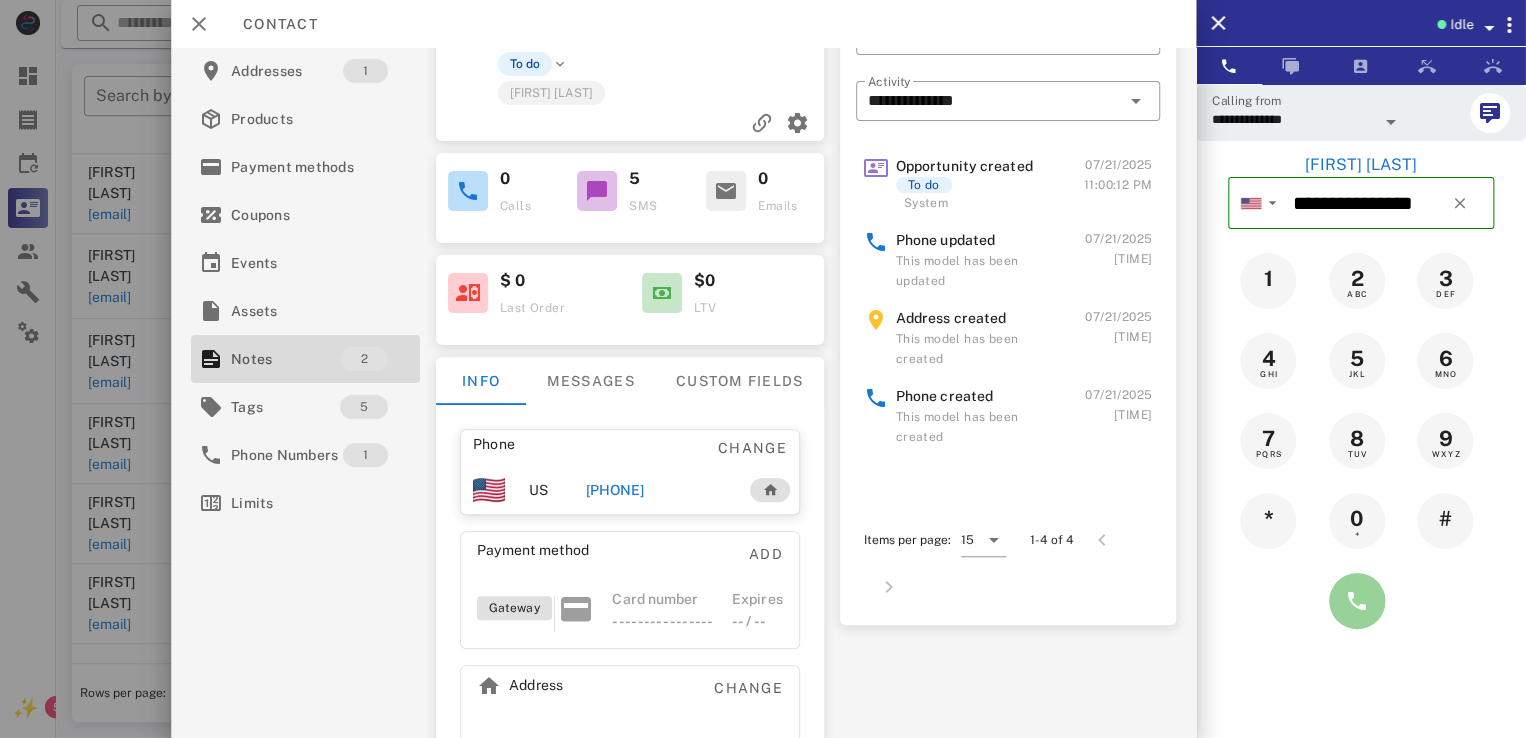 click at bounding box center (1357, 601) 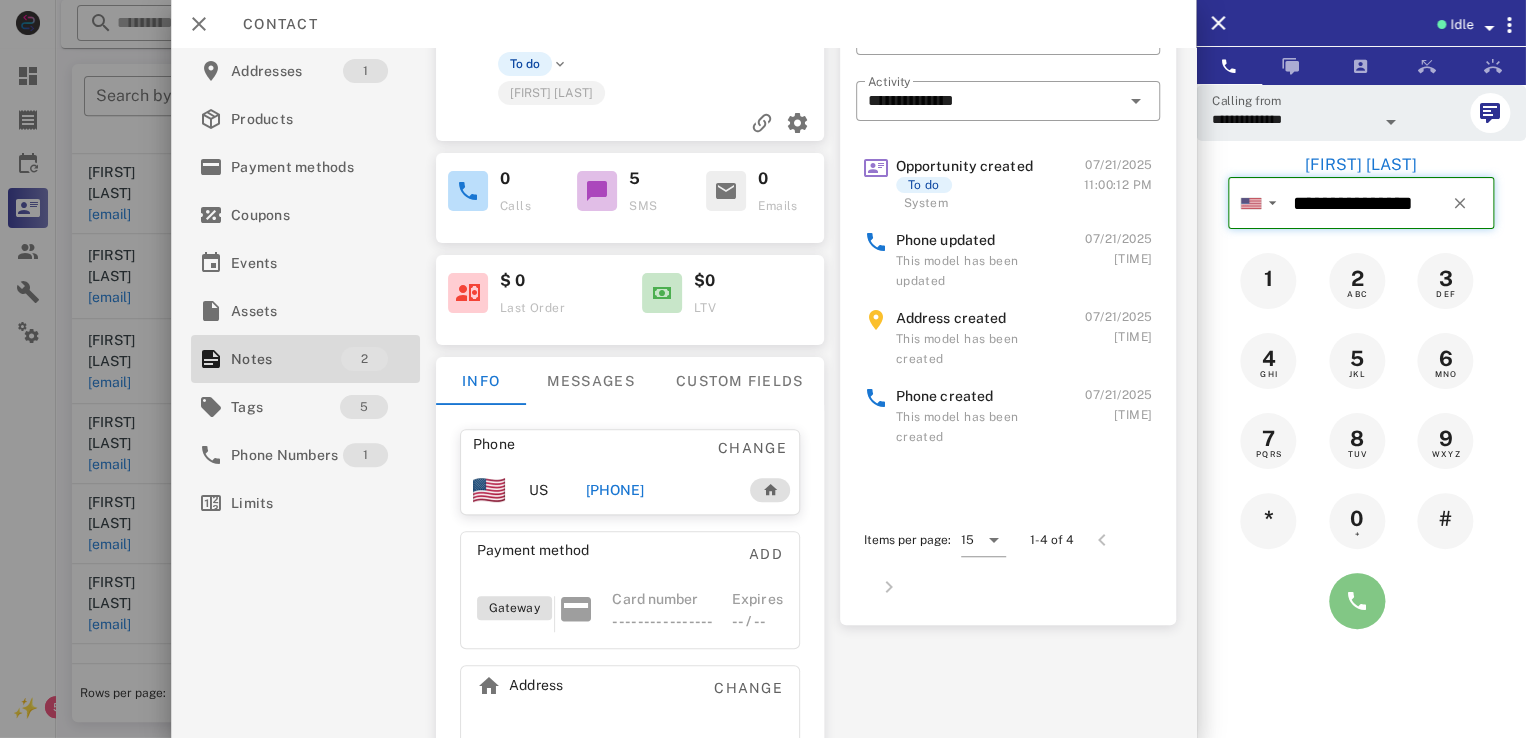 type on "**********" 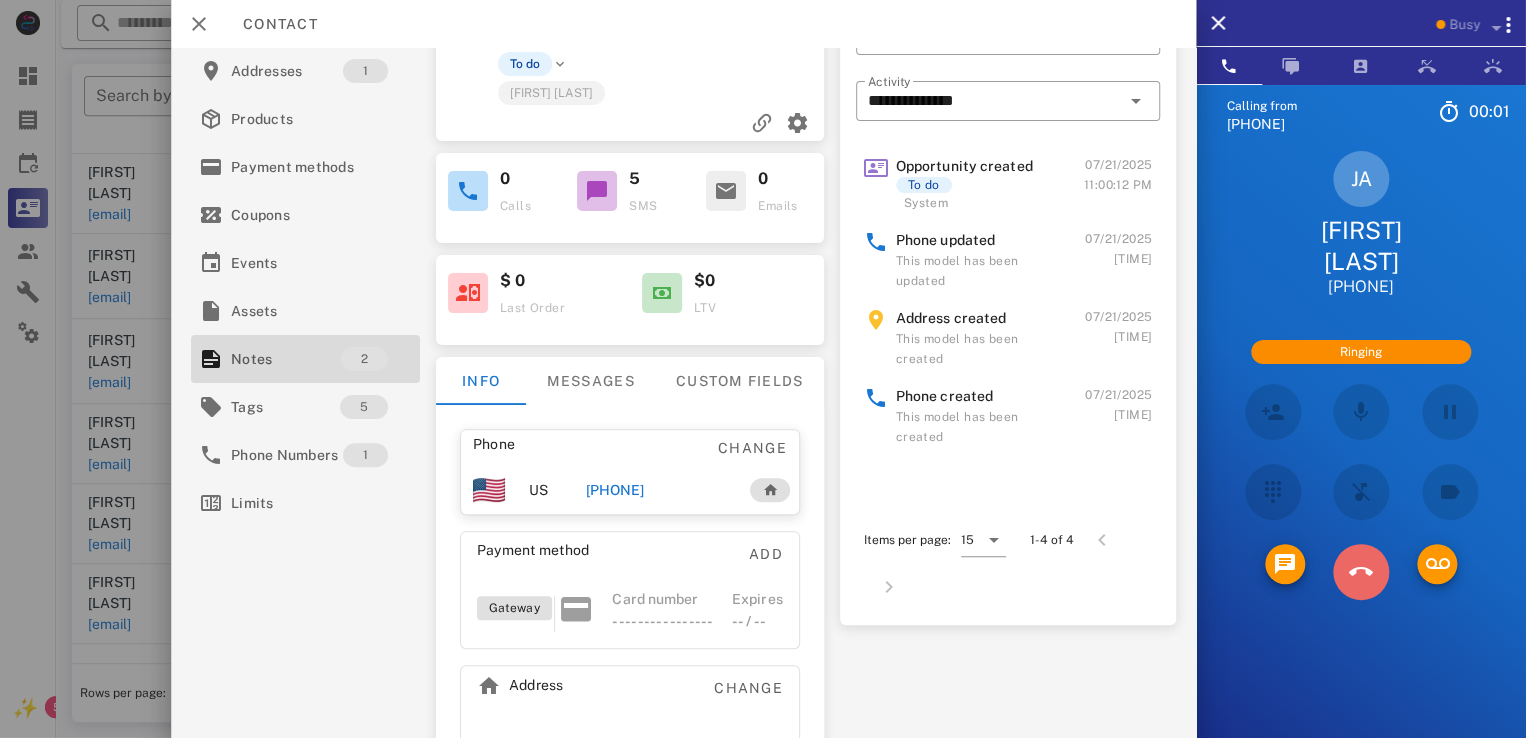 click at bounding box center (1361, 572) 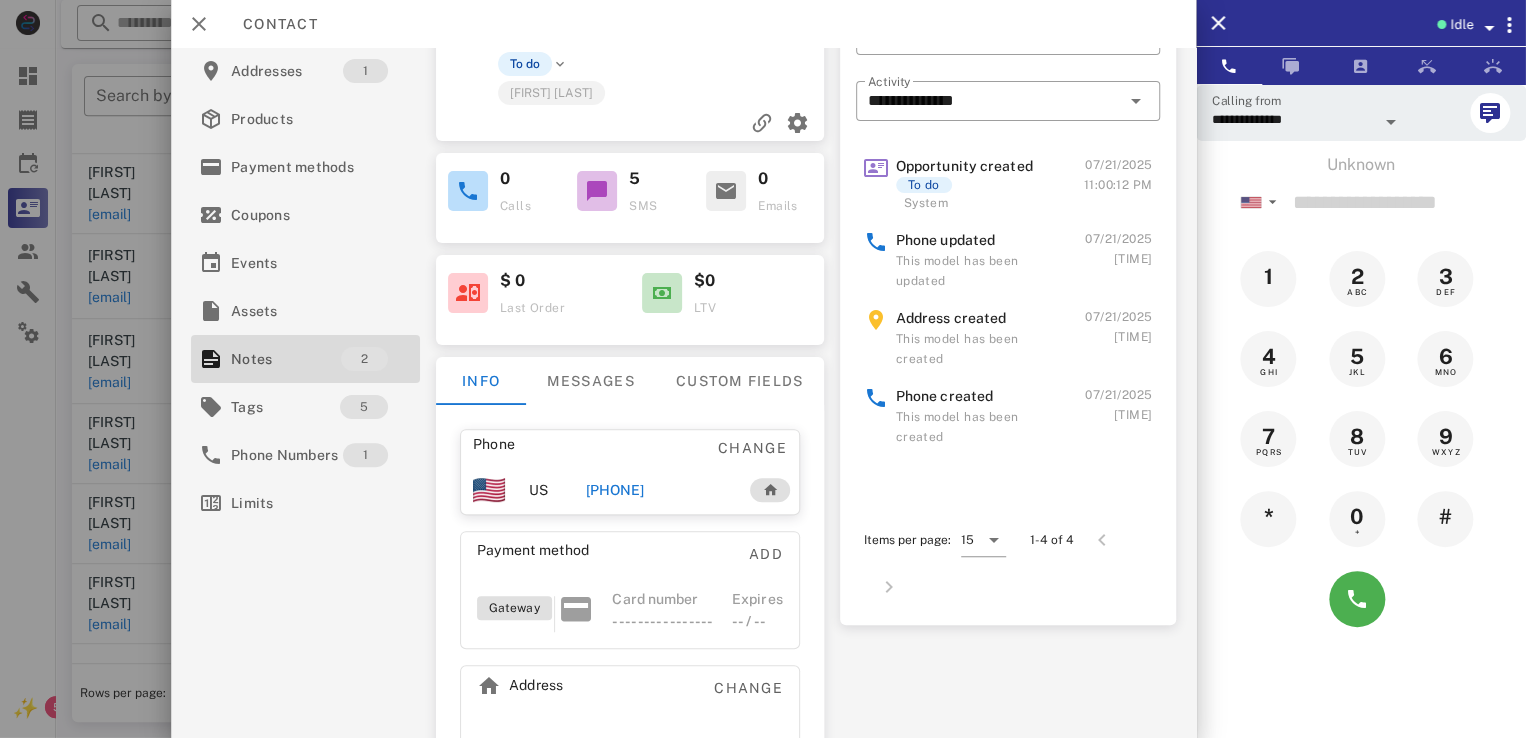 click on "+17572894189" at bounding box center (614, 490) 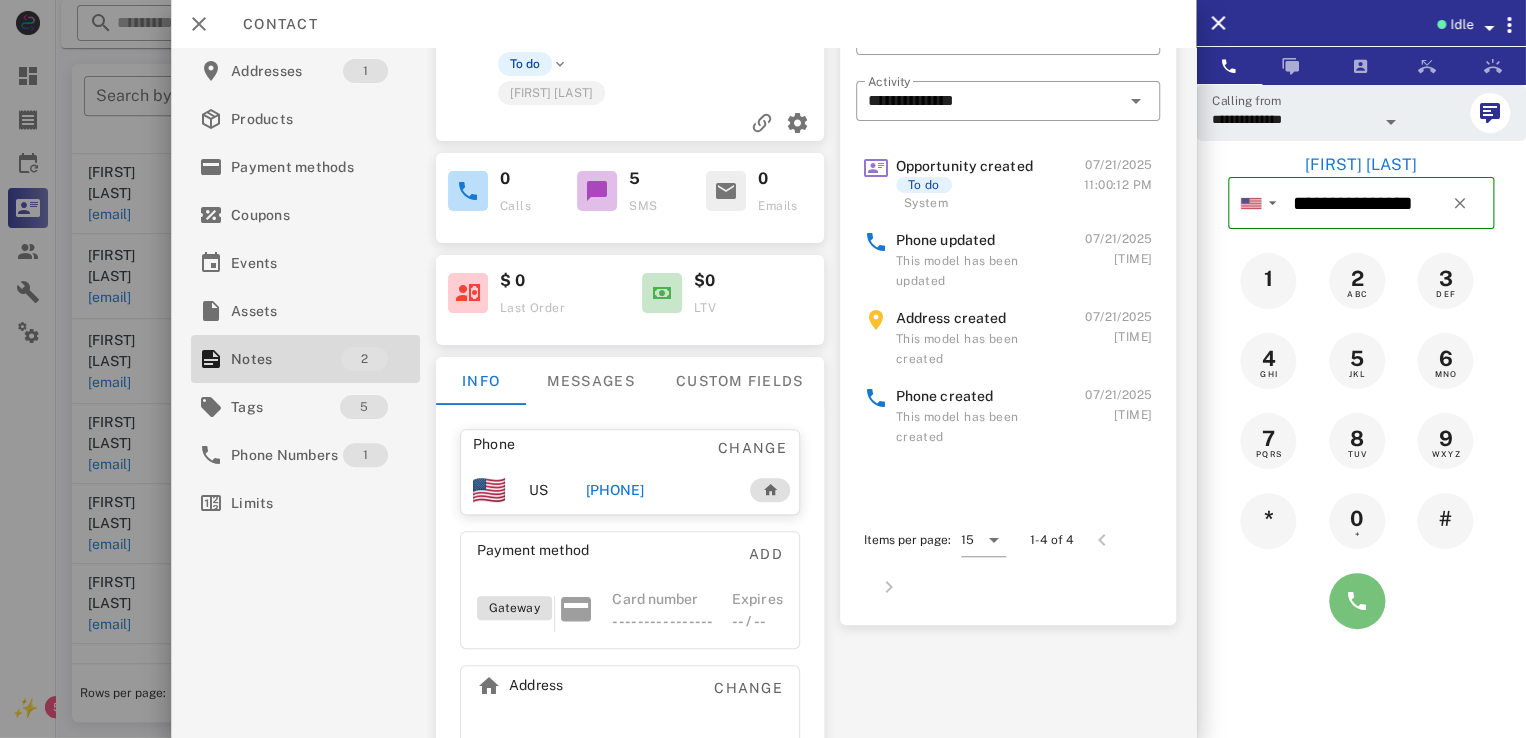 click at bounding box center [1357, 601] 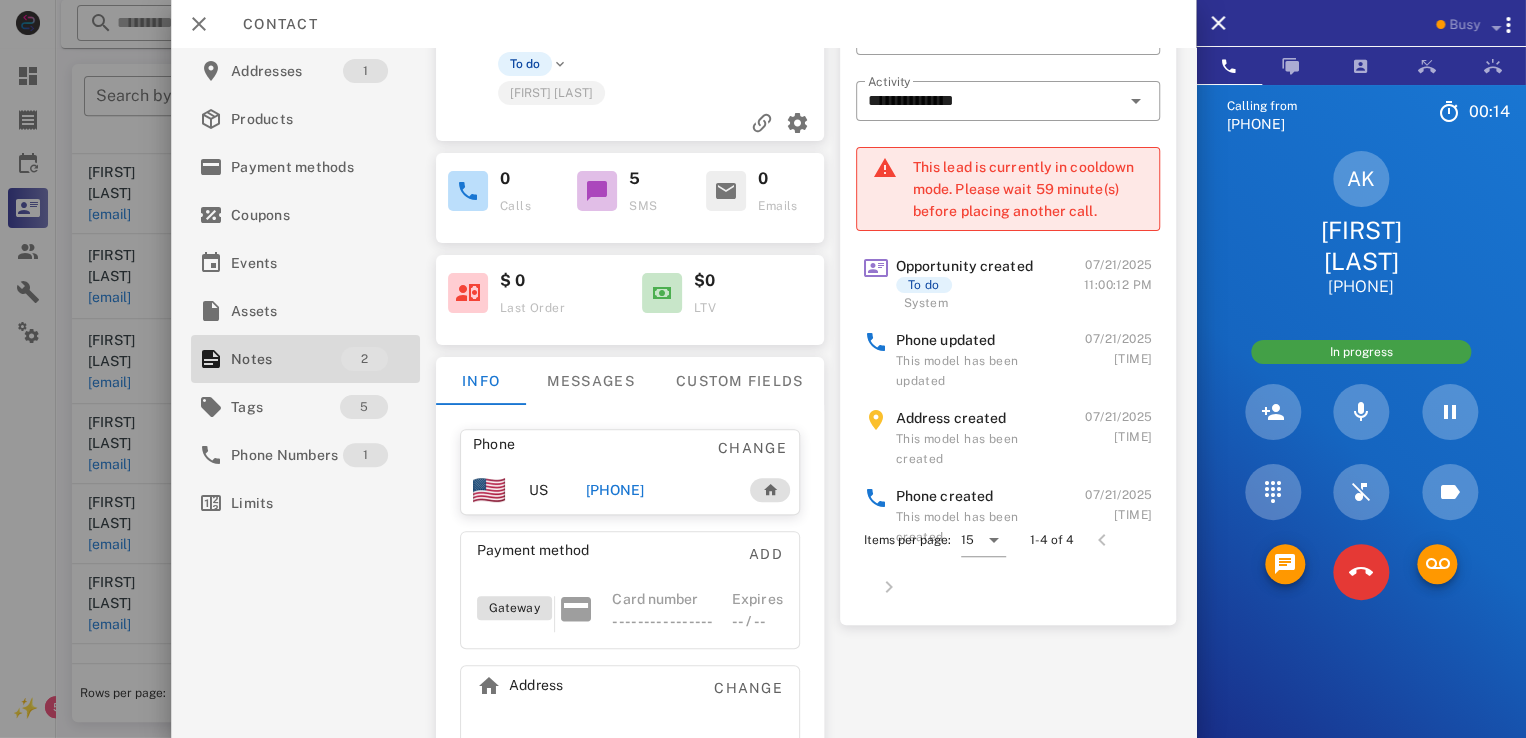 click at bounding box center (1361, 572) 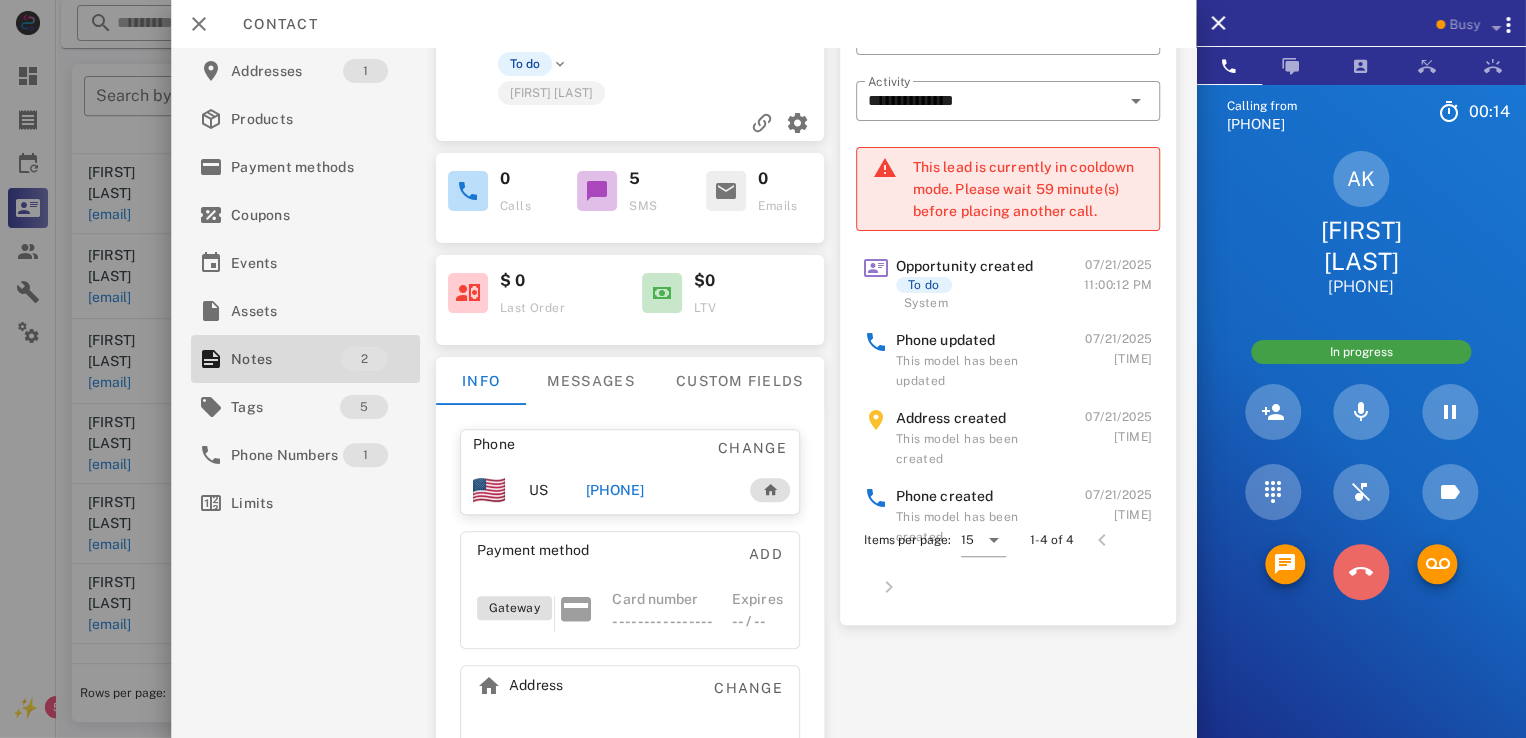 click at bounding box center (1361, 572) 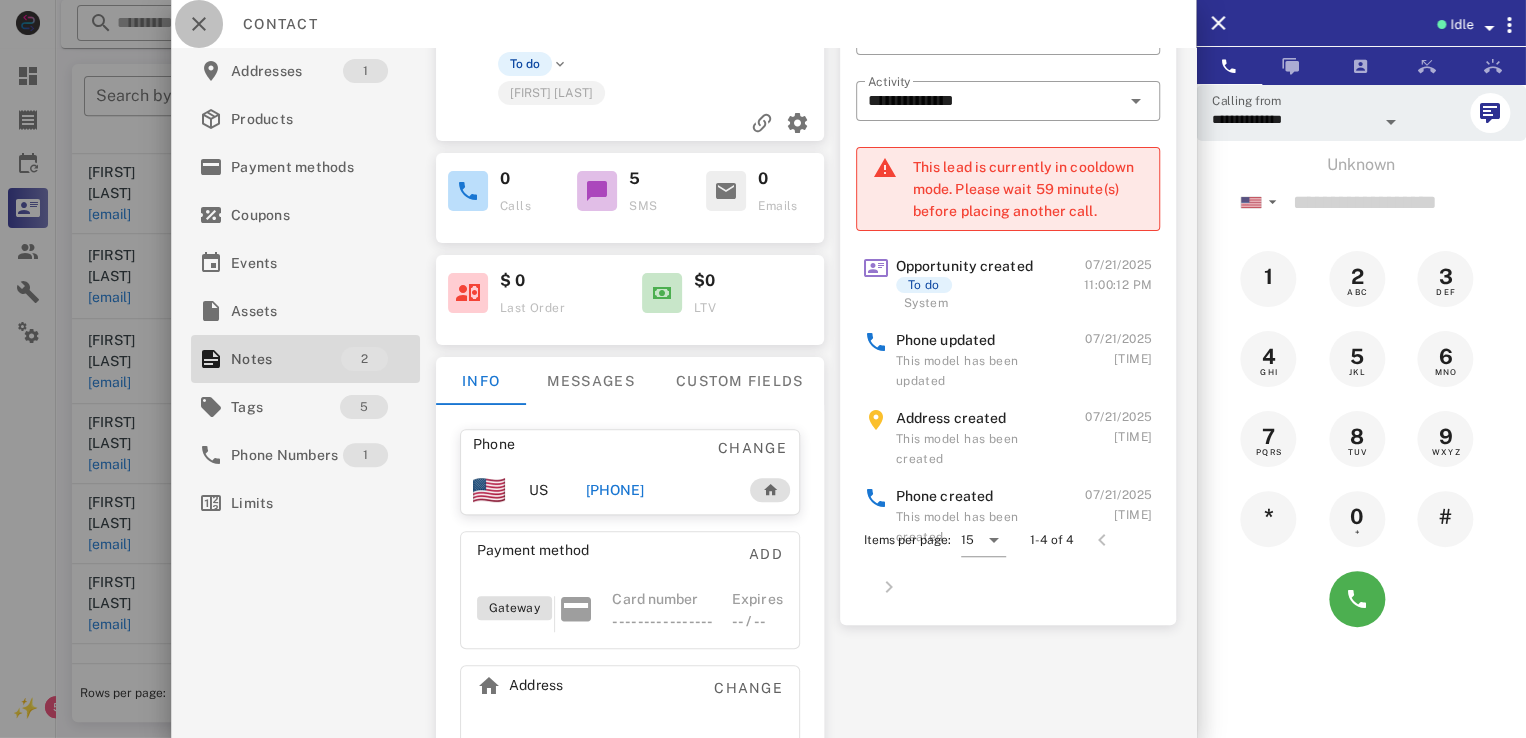 click at bounding box center (199, 24) 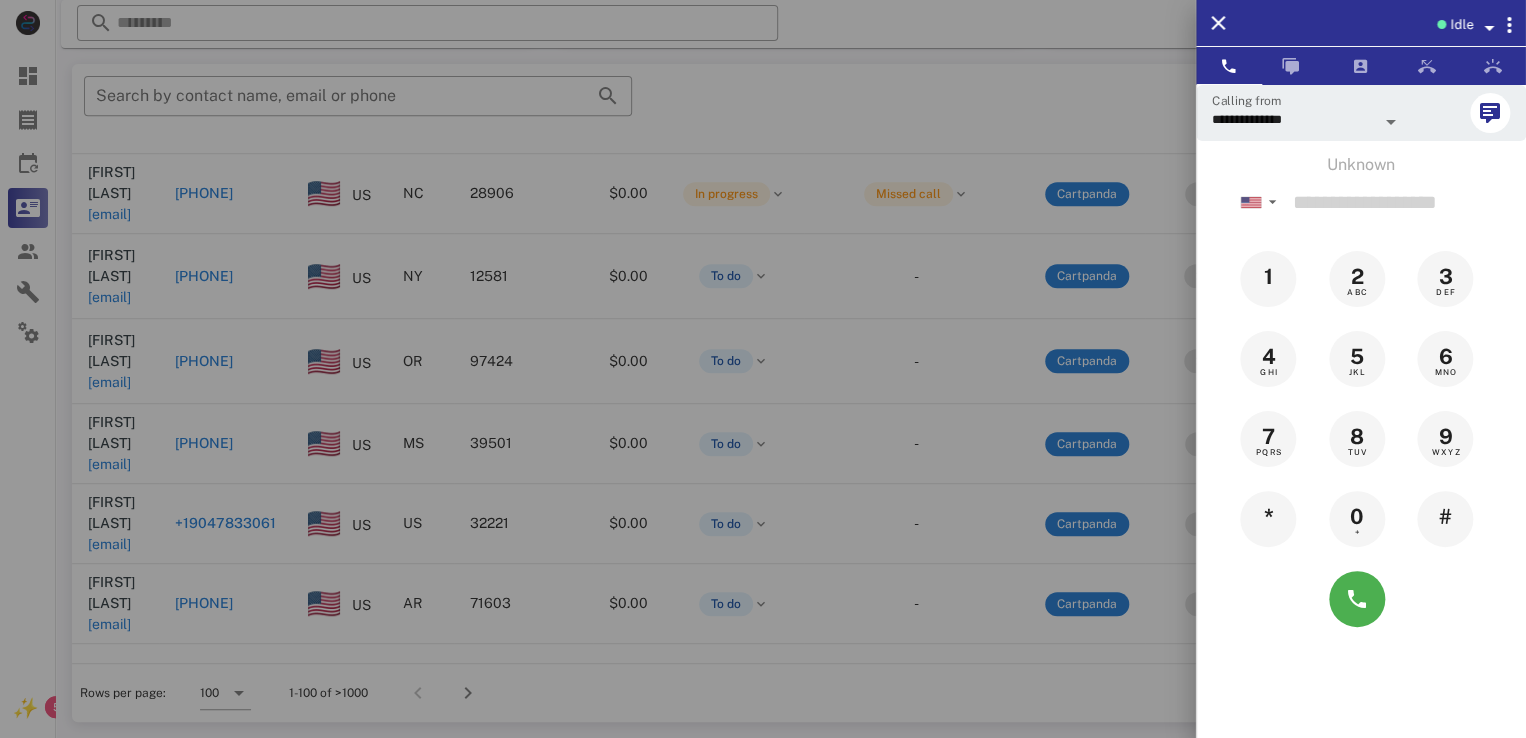 click at bounding box center [763, 369] 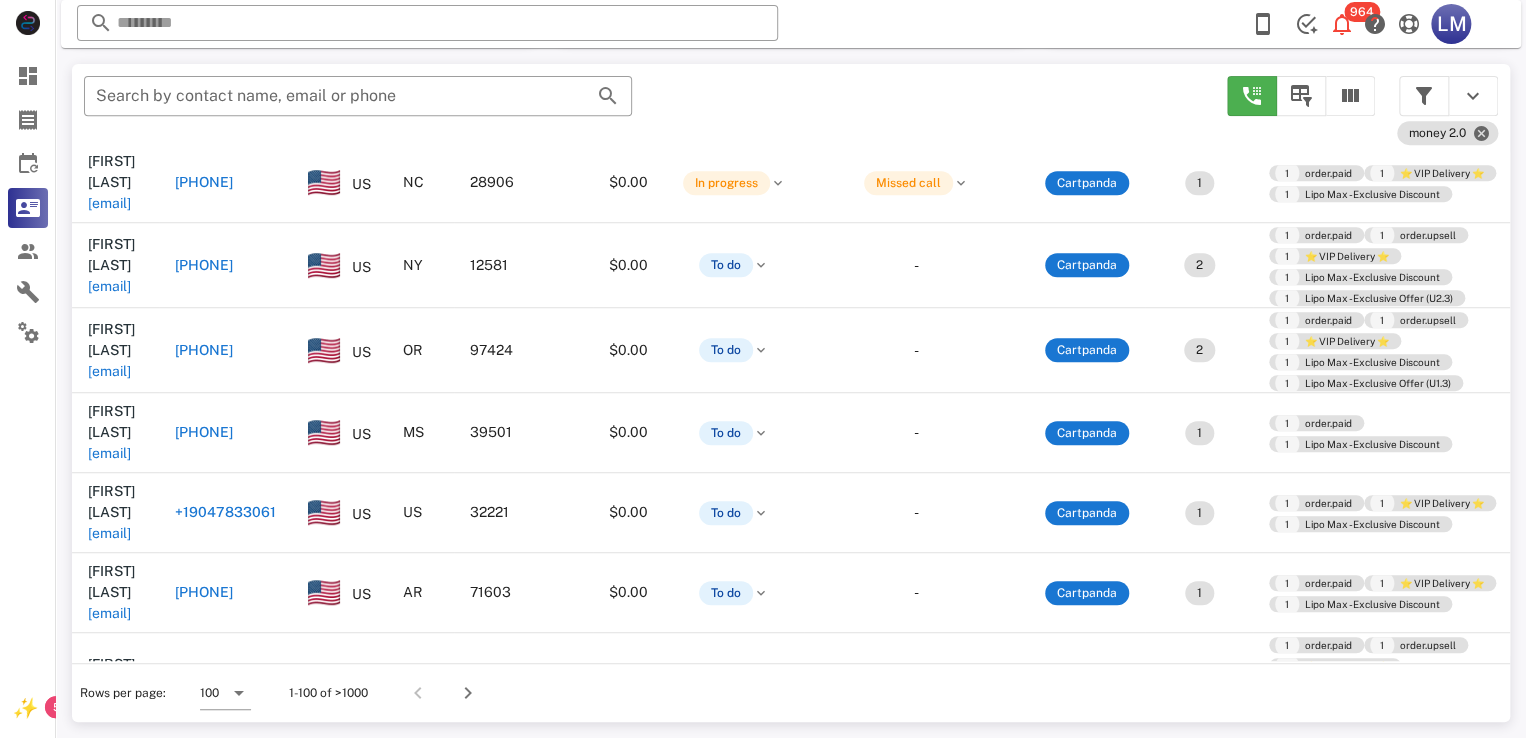 scroll, scrollTop: 5120, scrollLeft: 0, axis: vertical 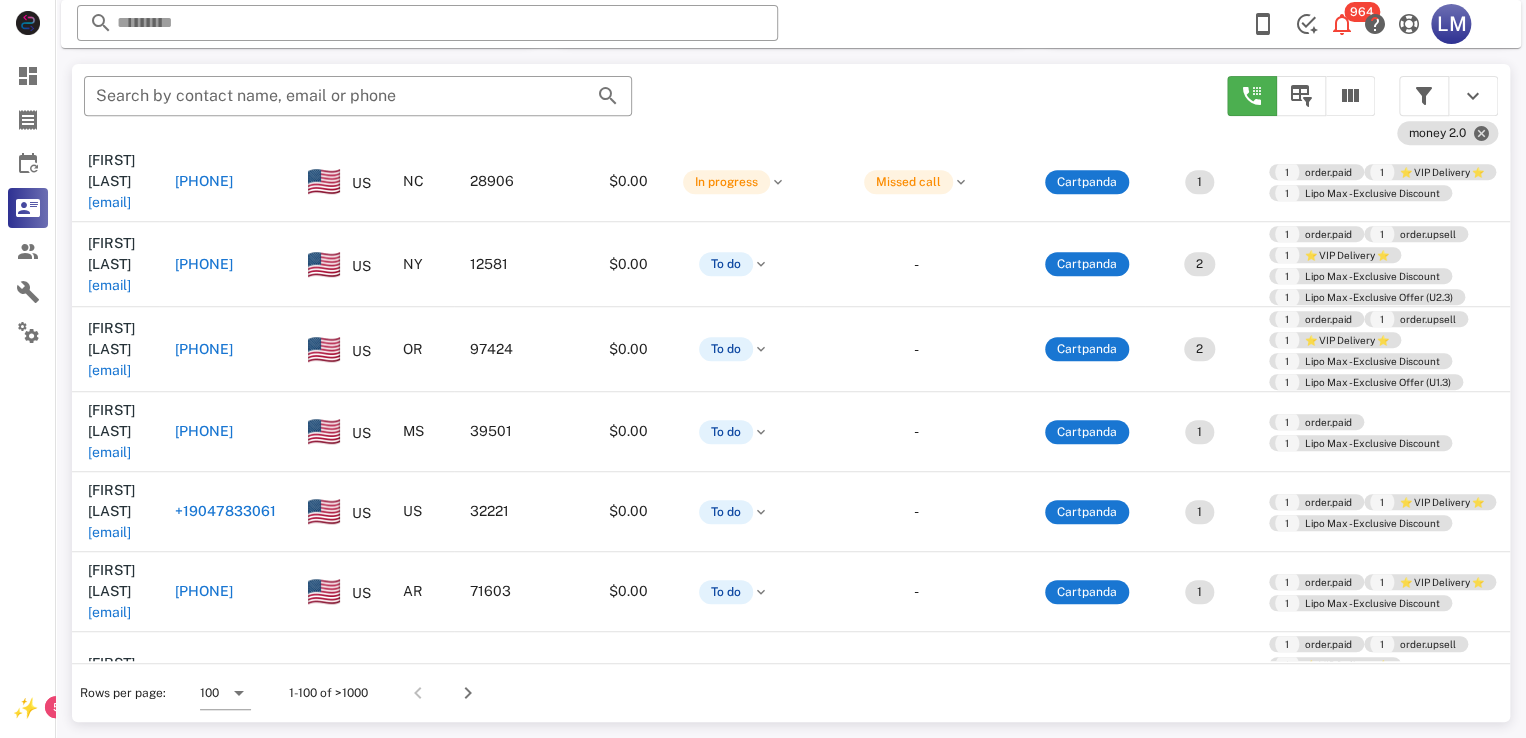 click on "im1angelmkr@aol.com" at bounding box center (109, 864) 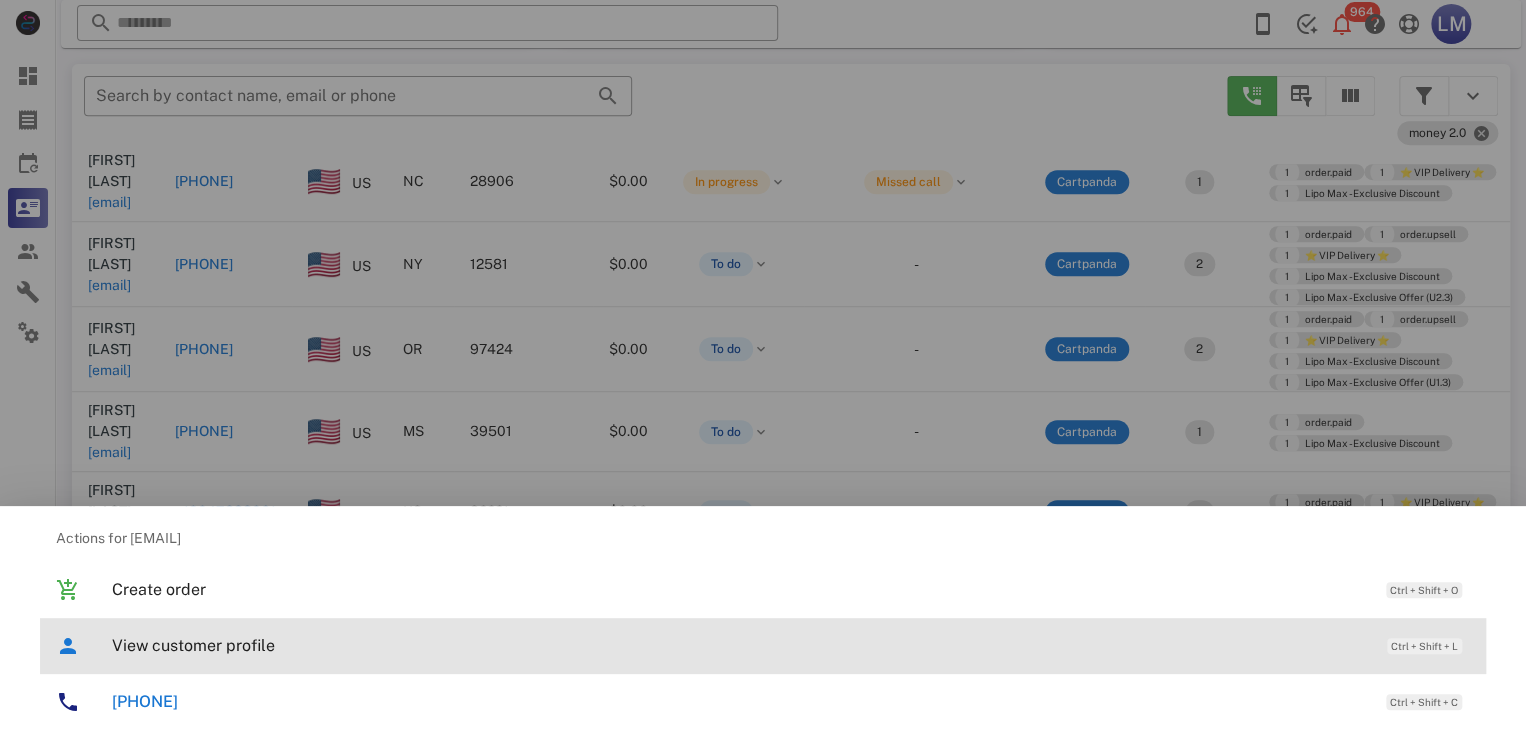 click on "View customer profile" at bounding box center (739, 645) 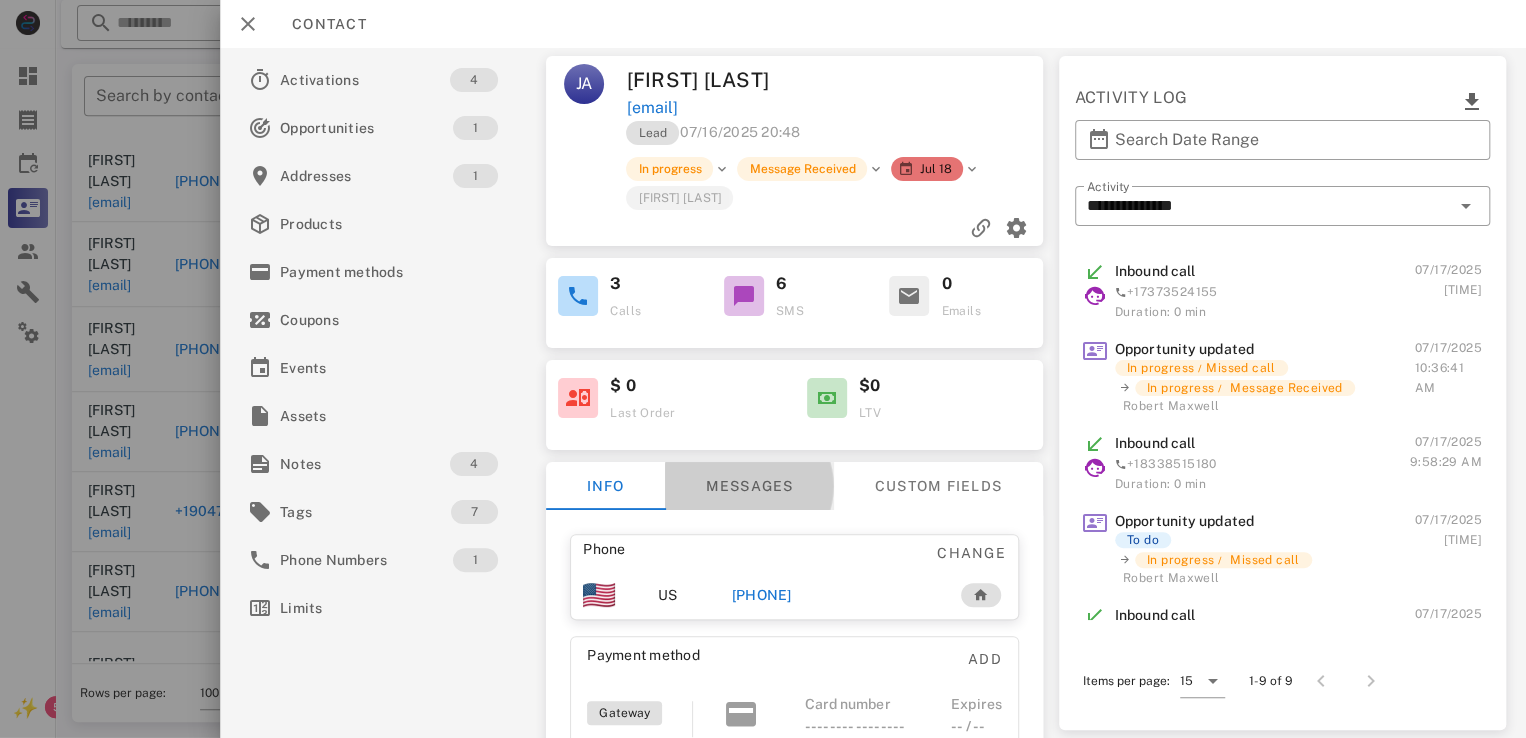 click on "Messages" at bounding box center [750, 486] 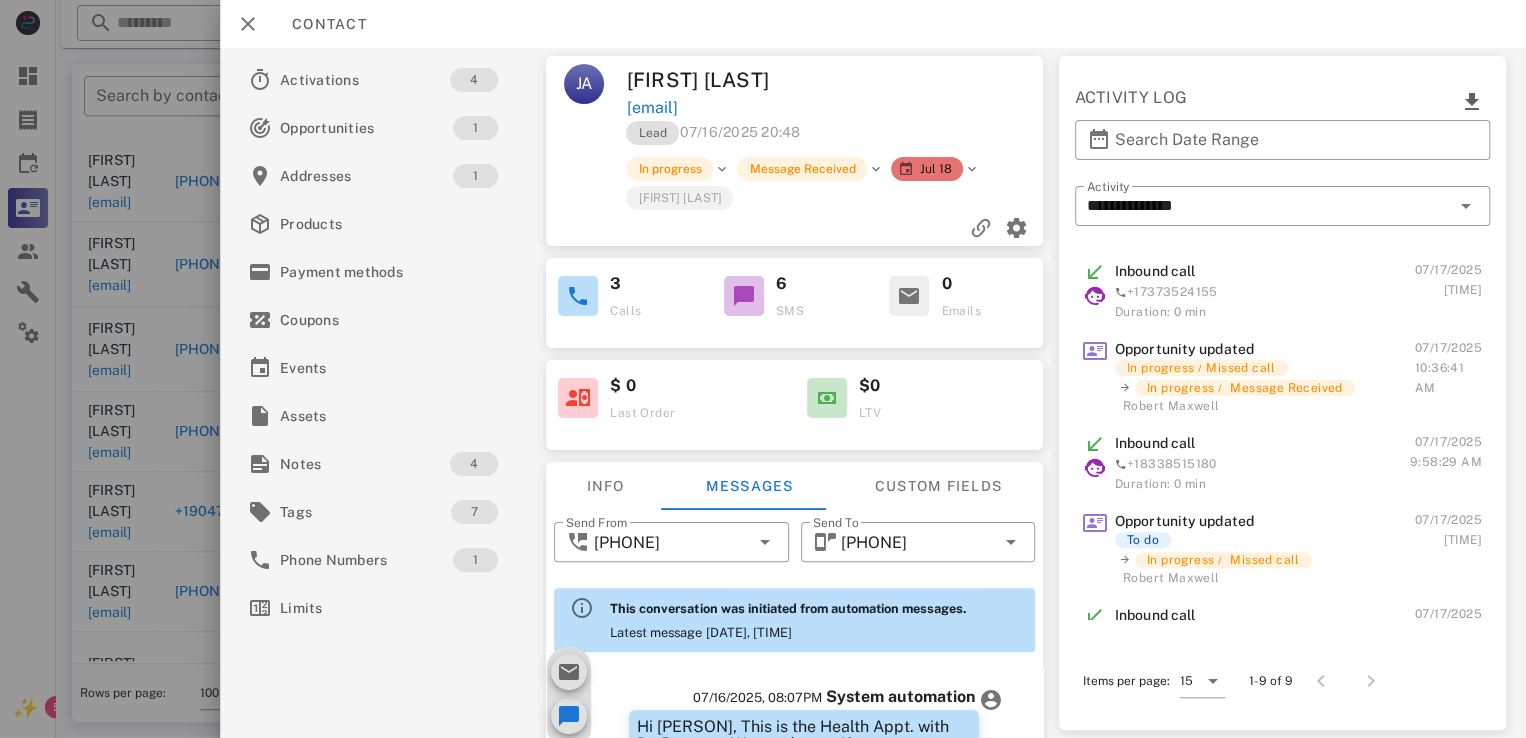 scroll, scrollTop: 776, scrollLeft: 0, axis: vertical 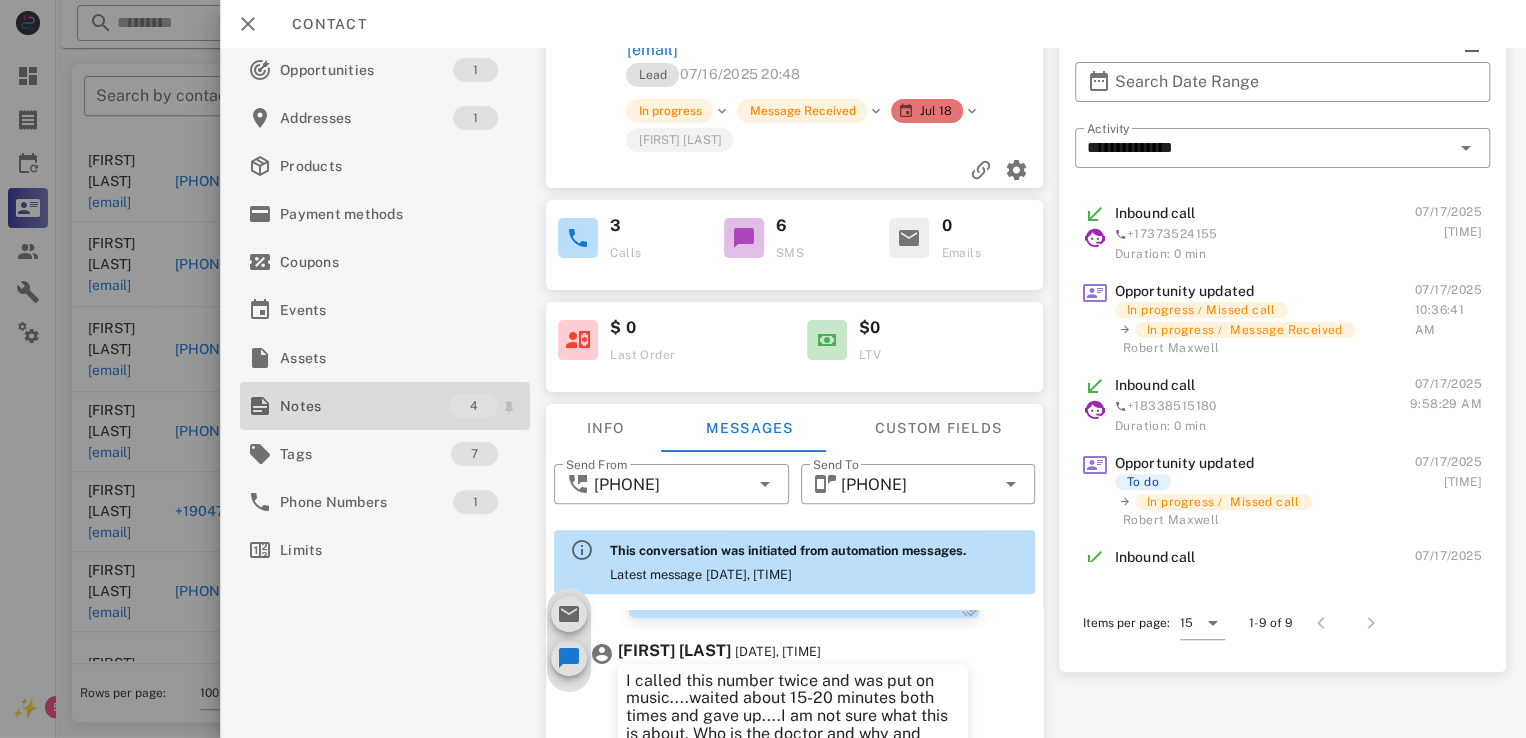 click on "Notes" at bounding box center [365, 406] 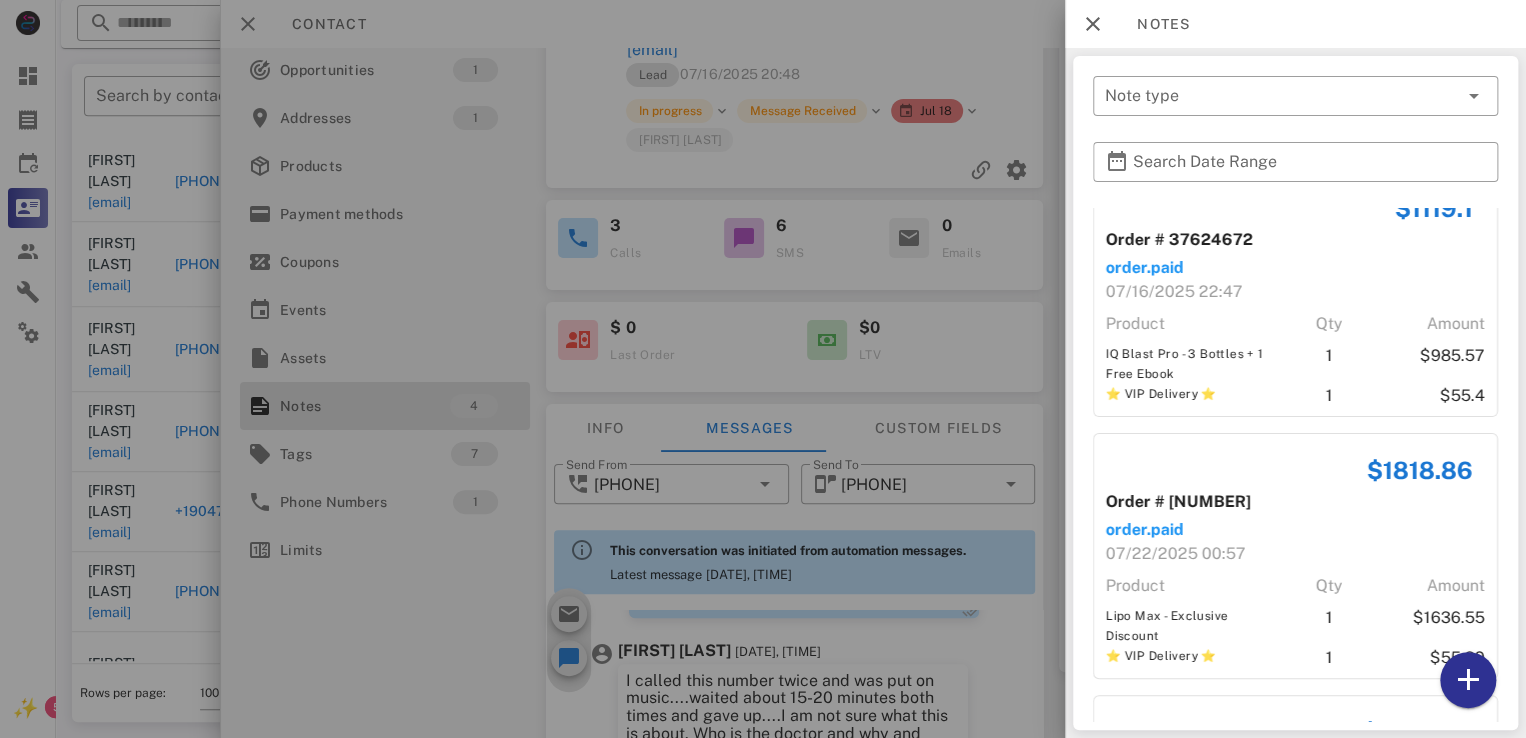 scroll, scrollTop: 665, scrollLeft: 0, axis: vertical 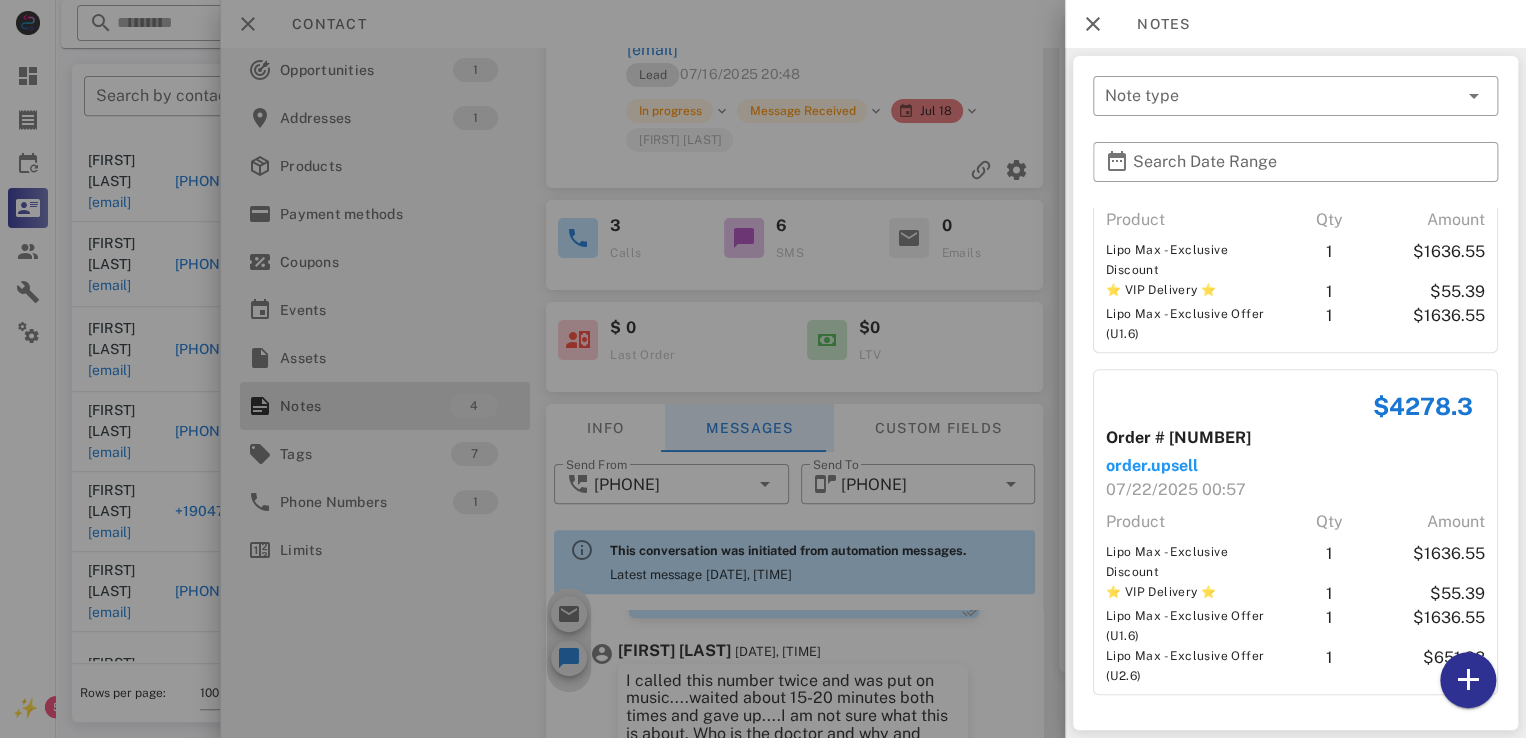click at bounding box center [763, 369] 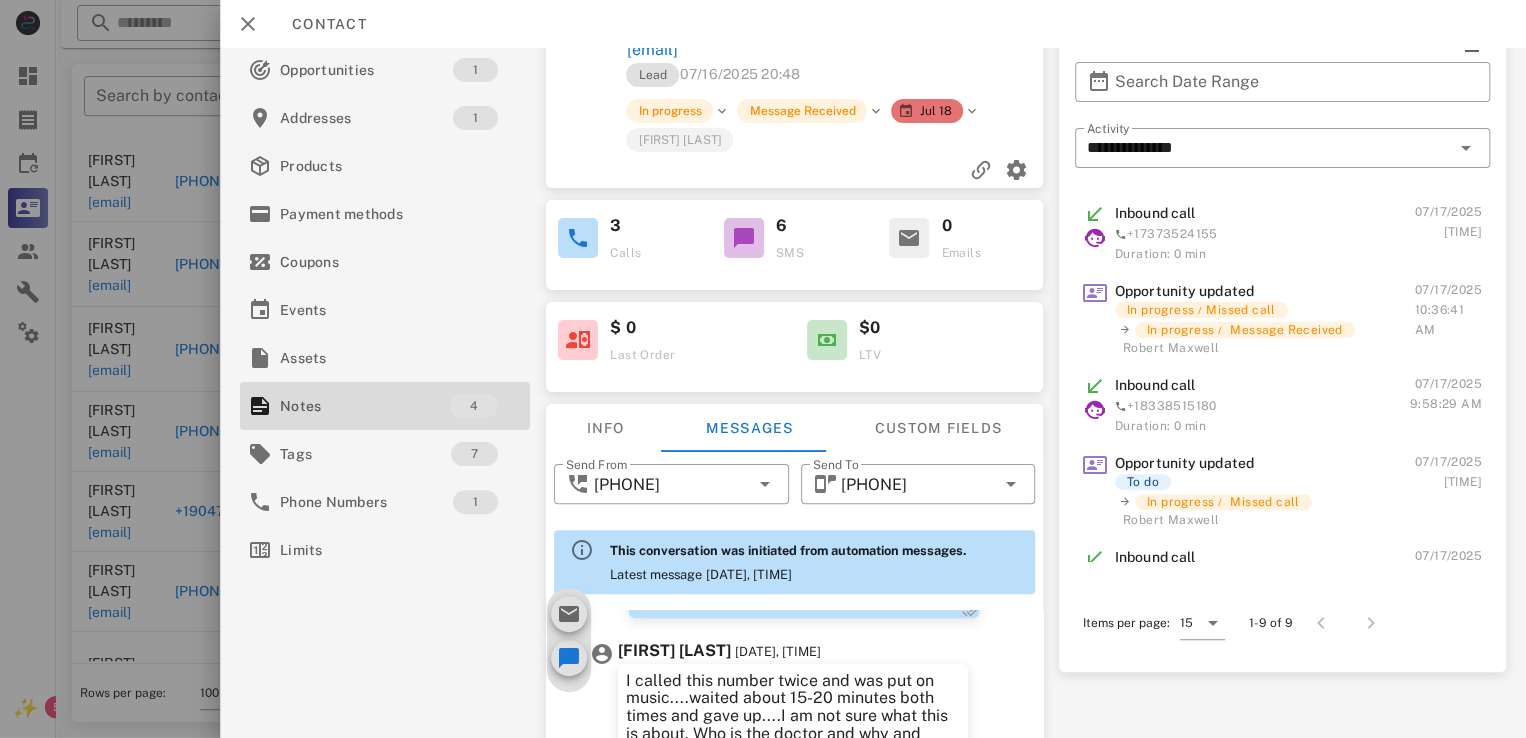 scroll, scrollTop: 0, scrollLeft: 0, axis: both 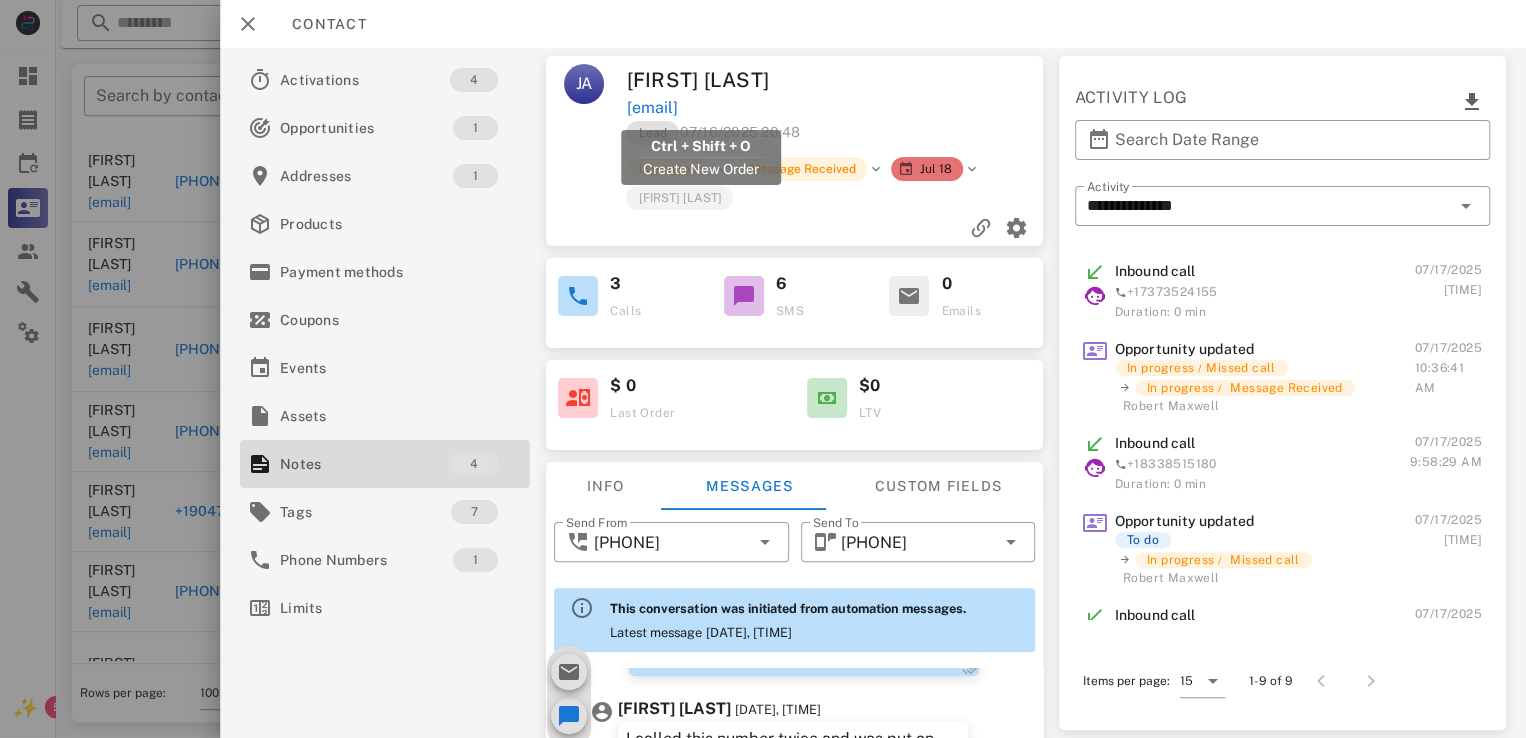 click on "im1angelmkr@aol.com" at bounding box center (652, 108) 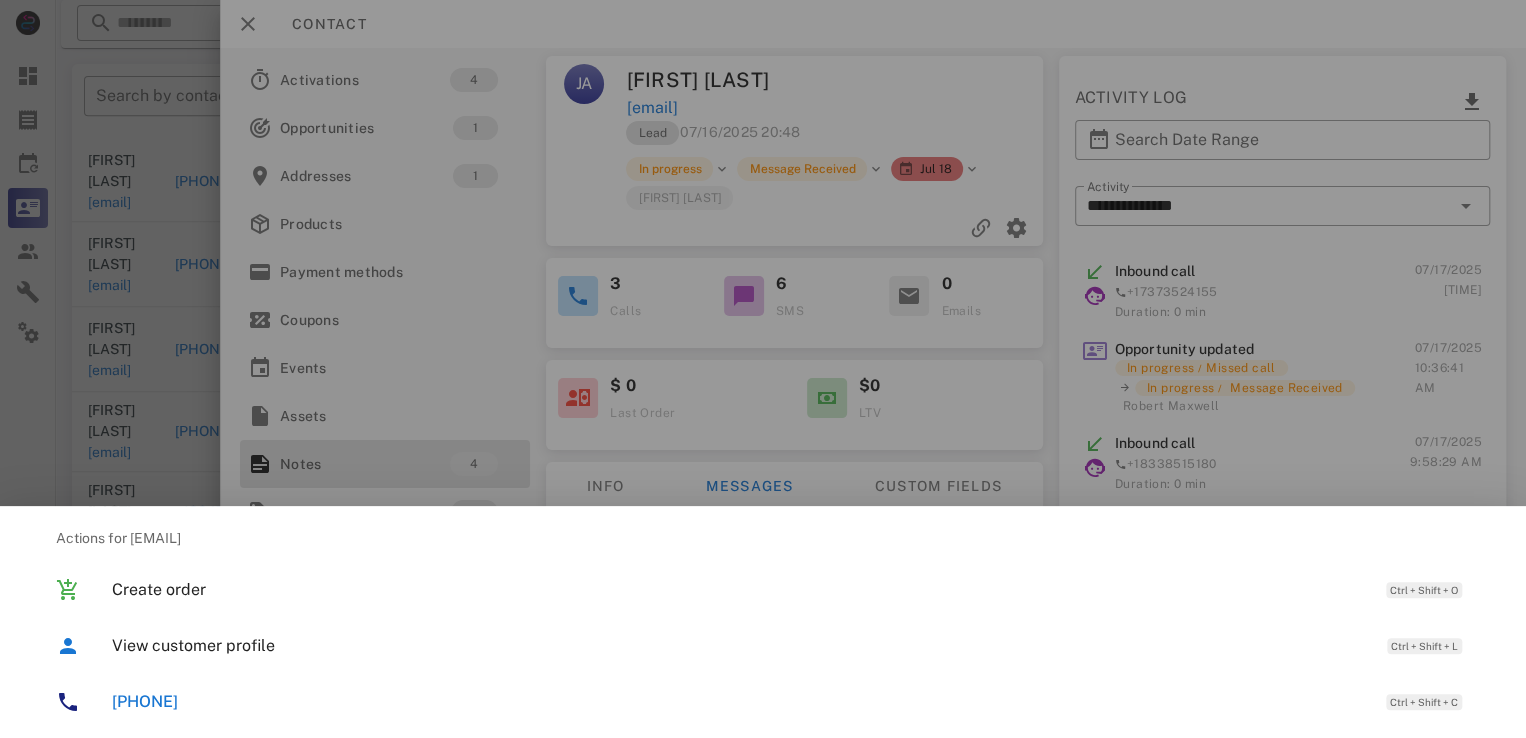 click at bounding box center [763, 369] 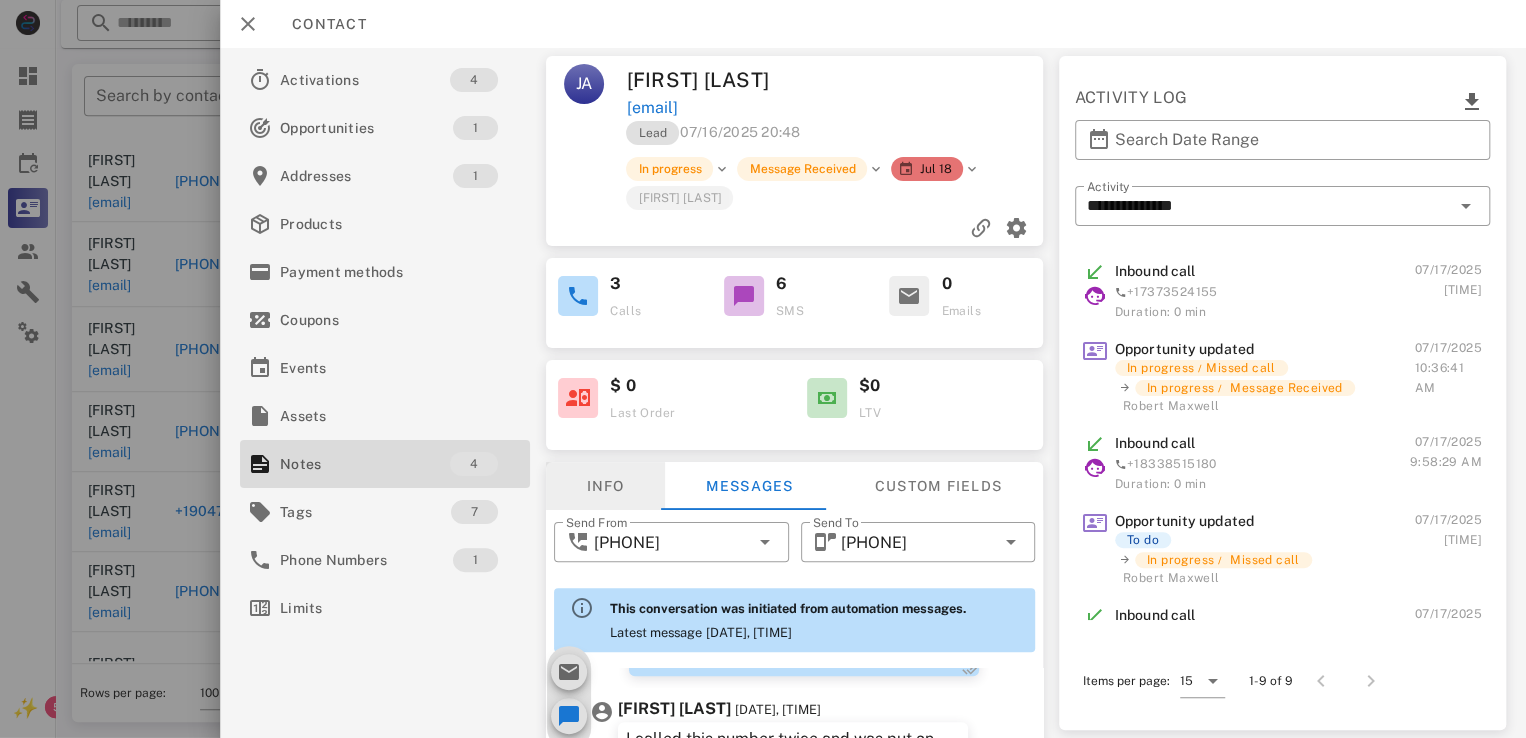 click on "Info" at bounding box center (606, 486) 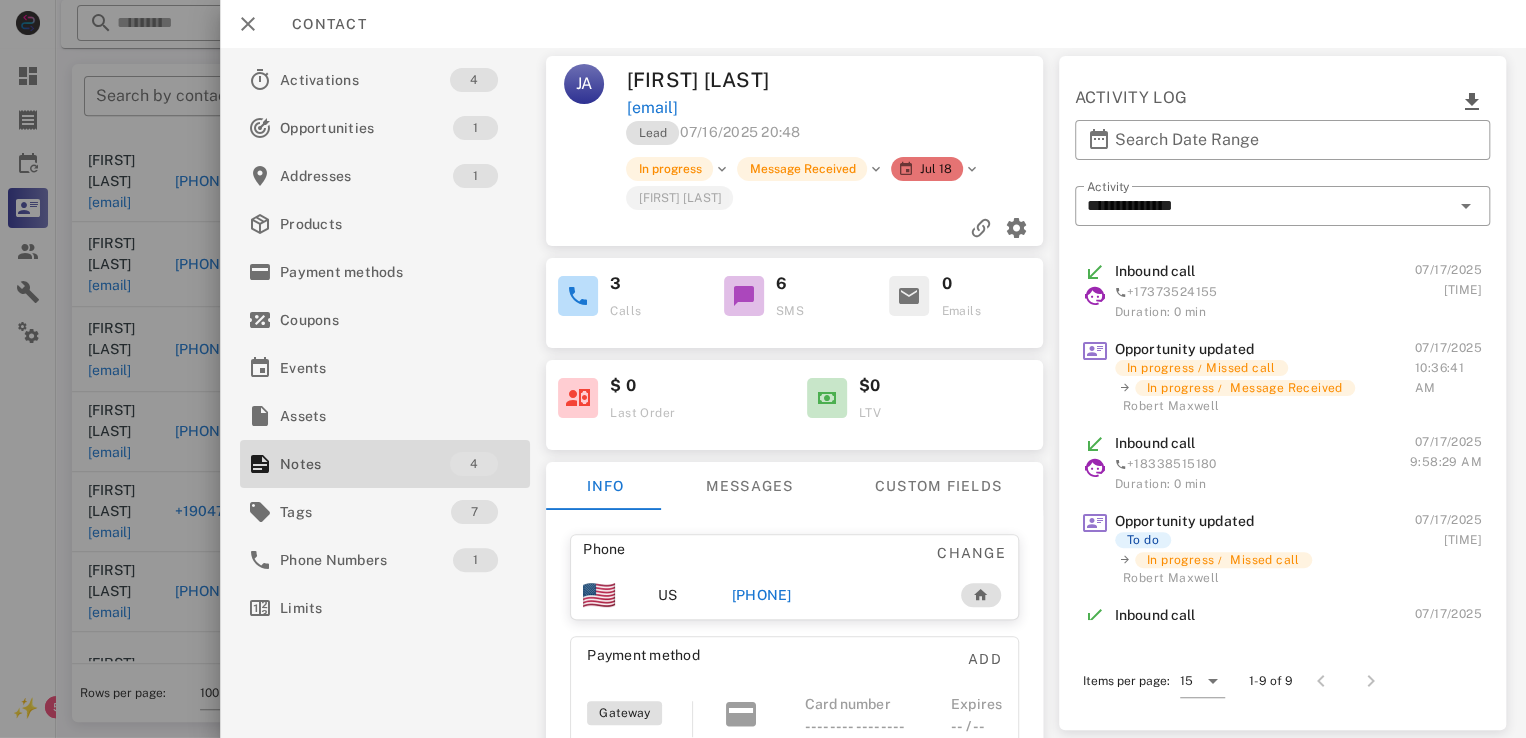 click on "+19192104146" at bounding box center (762, 595) 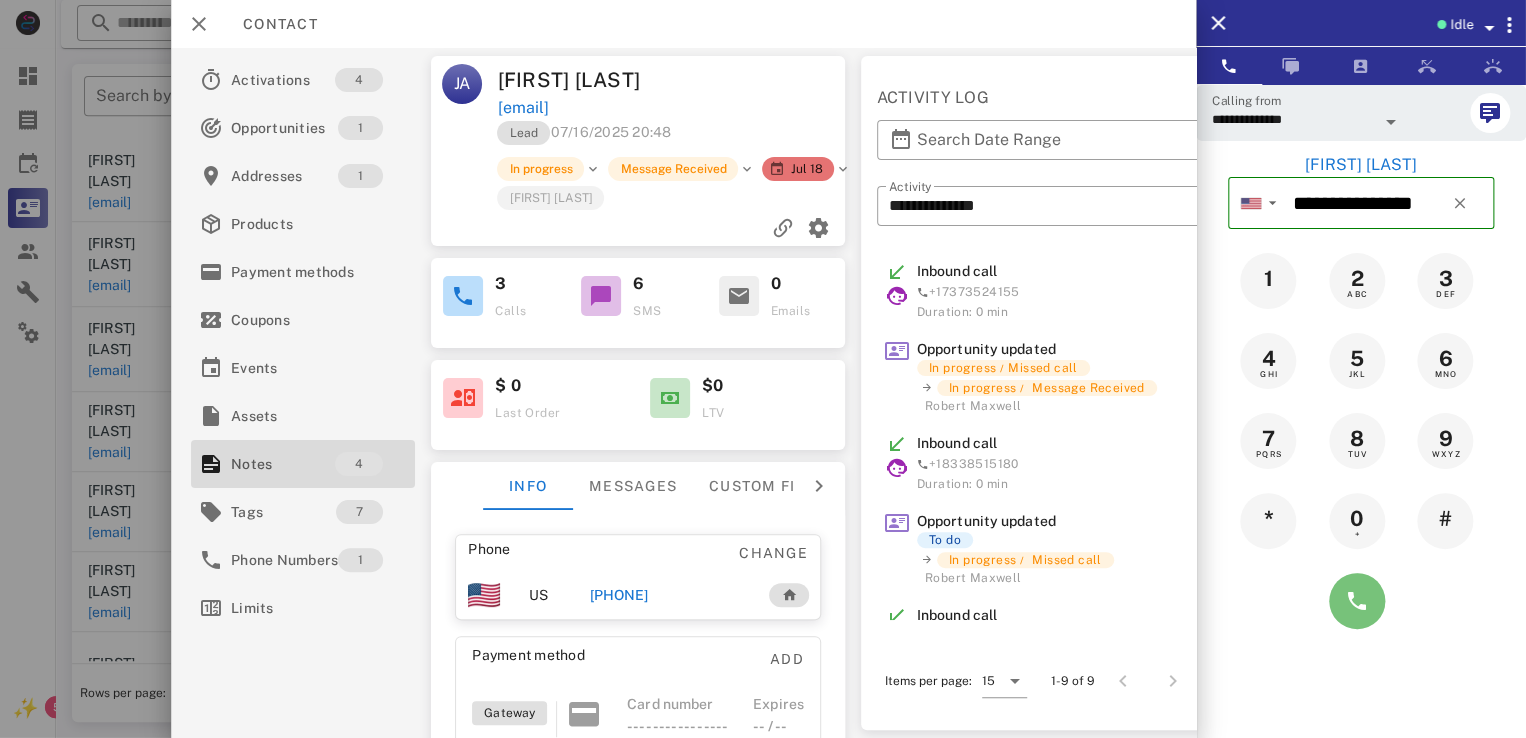 click at bounding box center [1357, 601] 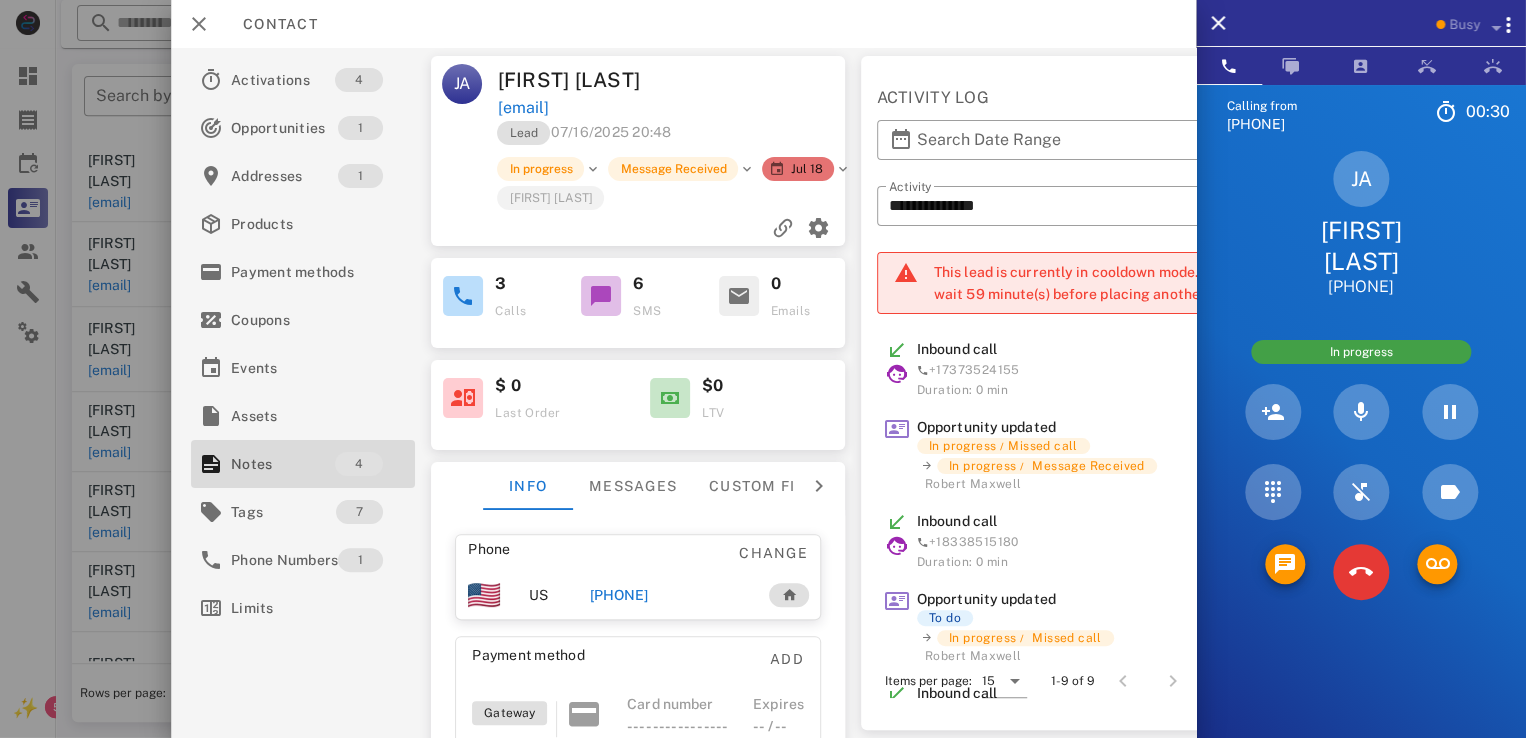click at bounding box center (1361, 572) 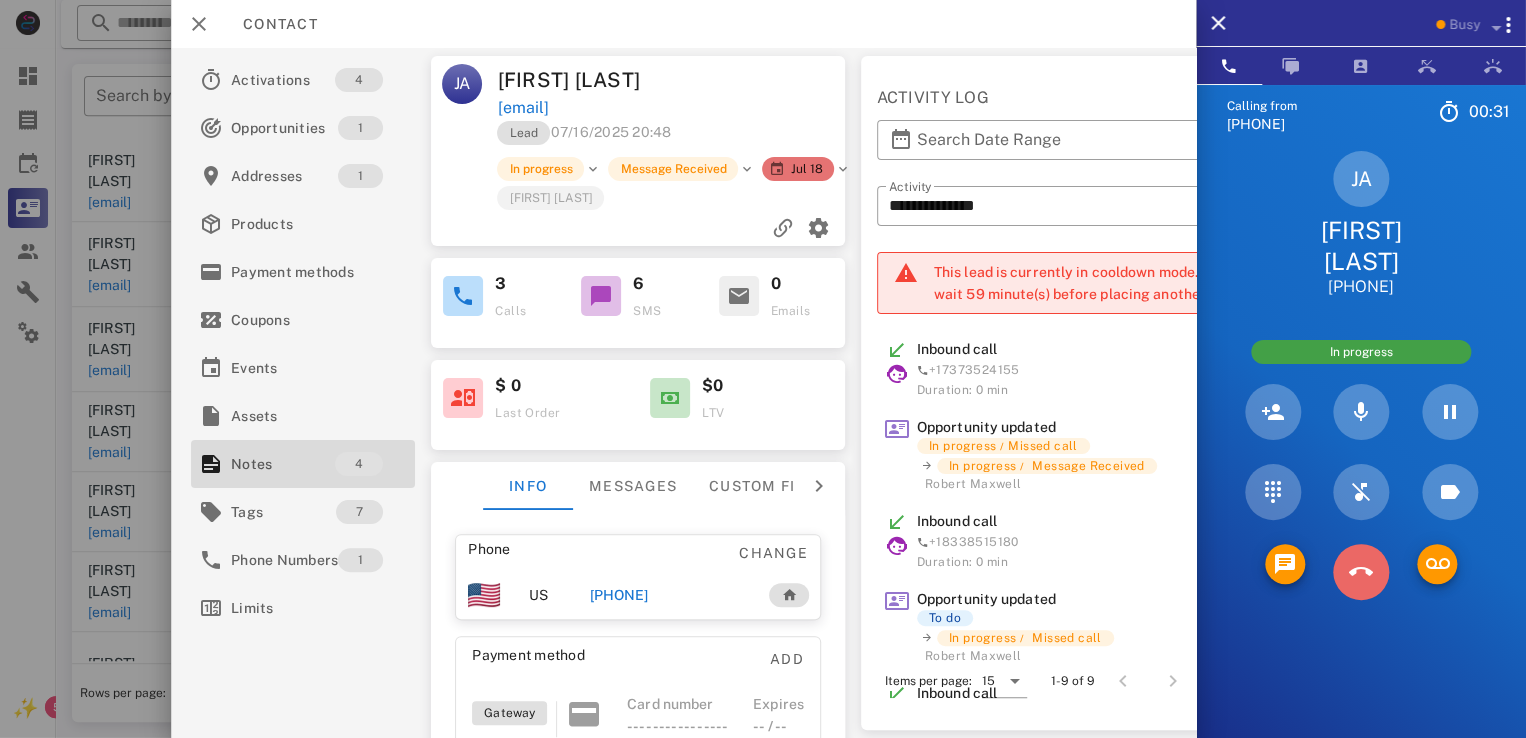 click at bounding box center (1361, 572) 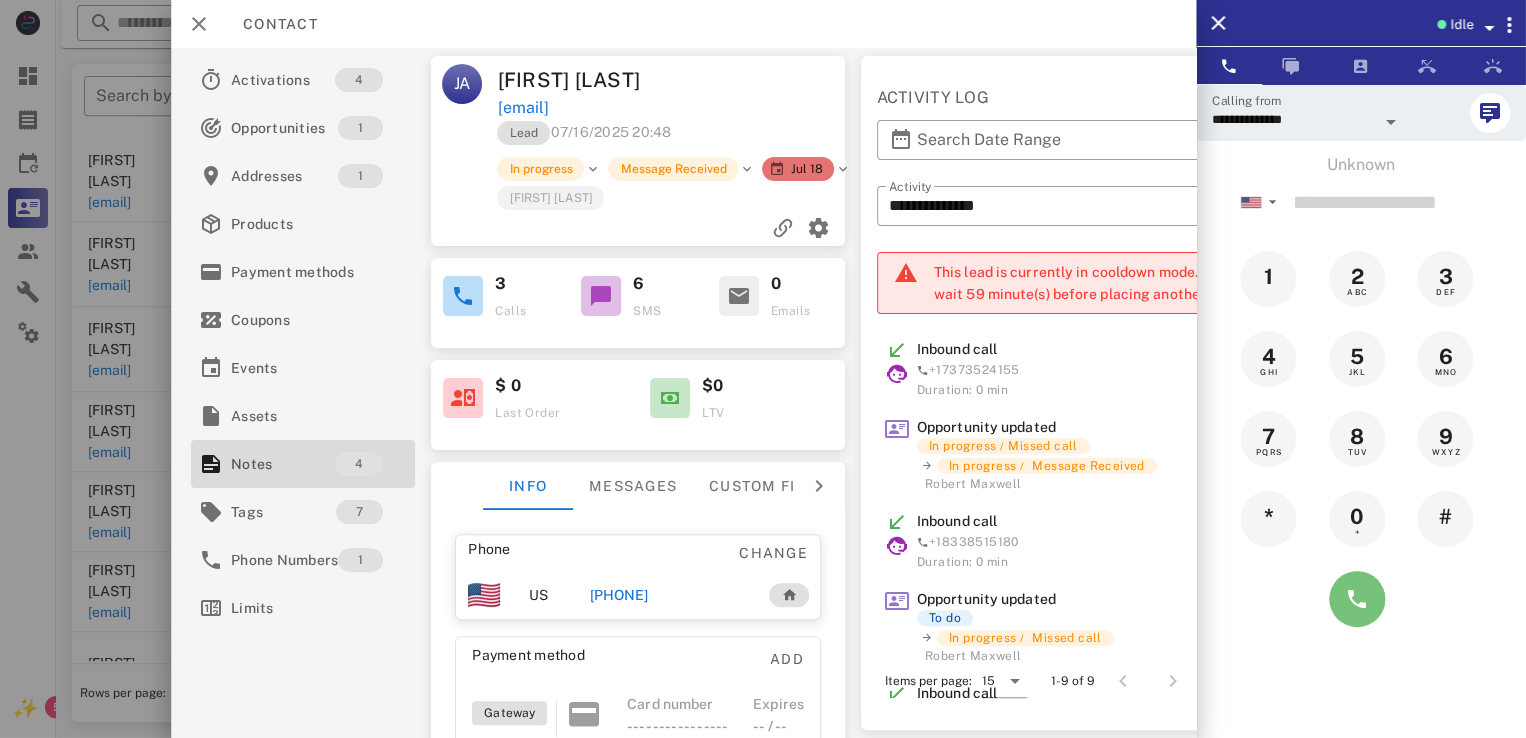 click at bounding box center (1357, 599) 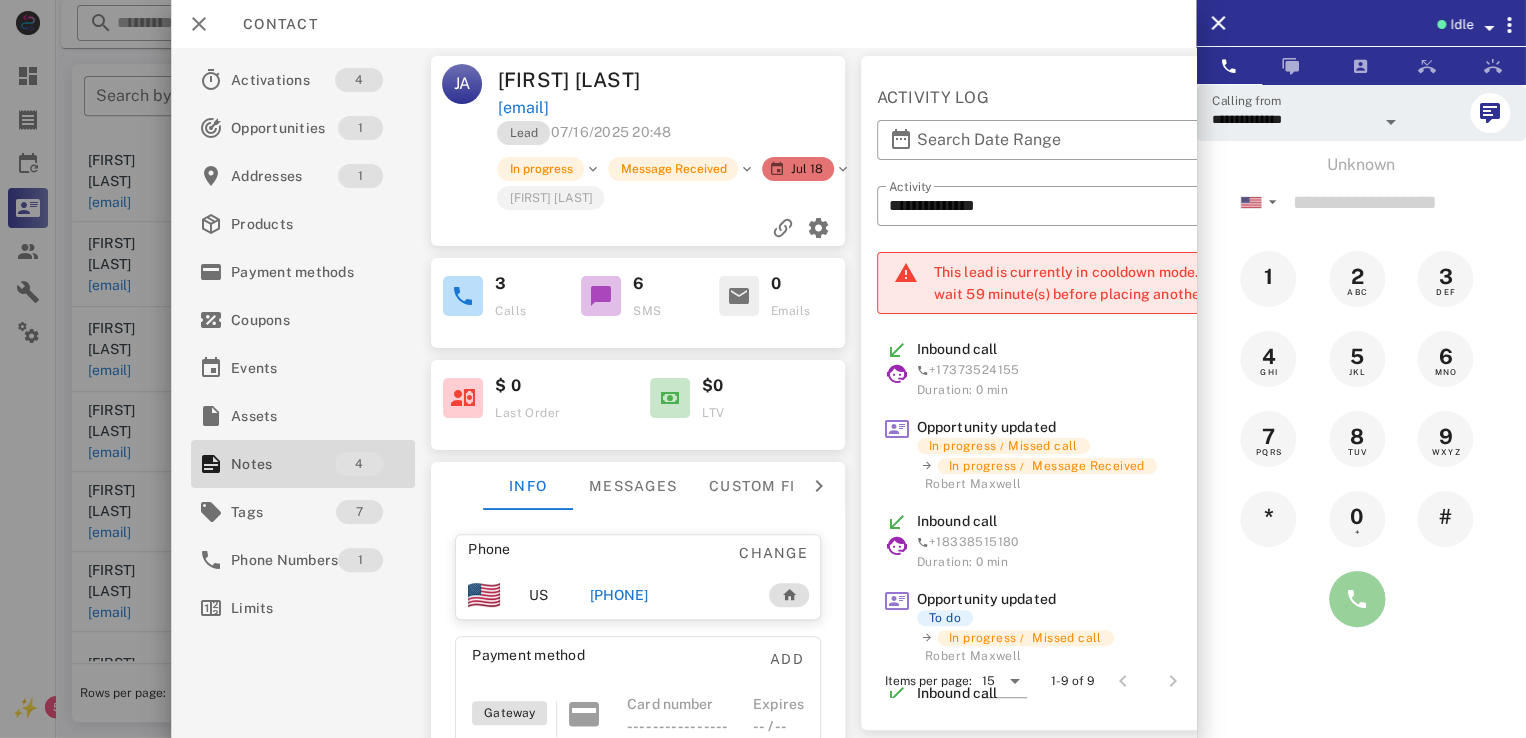 click at bounding box center [1357, 599] 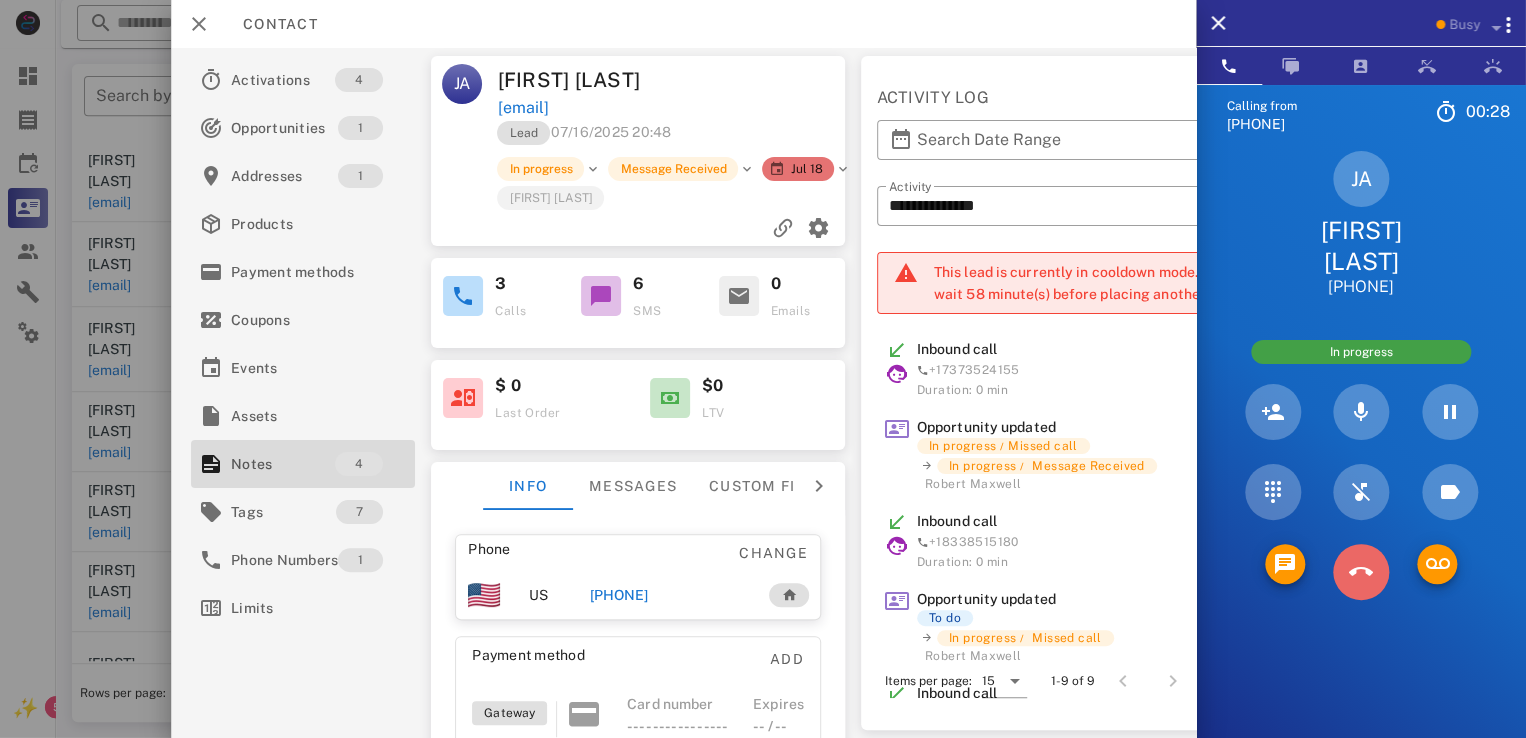 click at bounding box center [1361, 572] 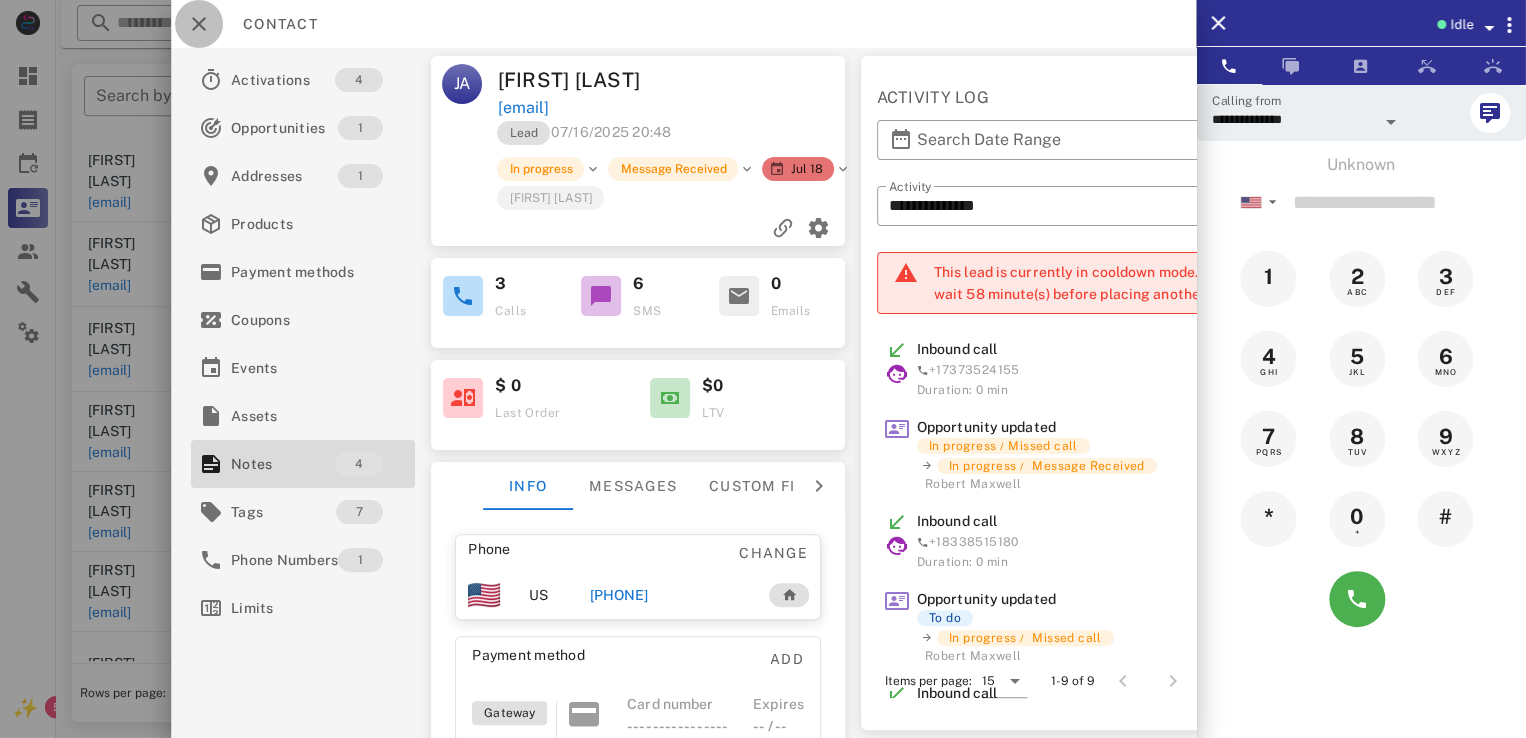 click at bounding box center (199, 24) 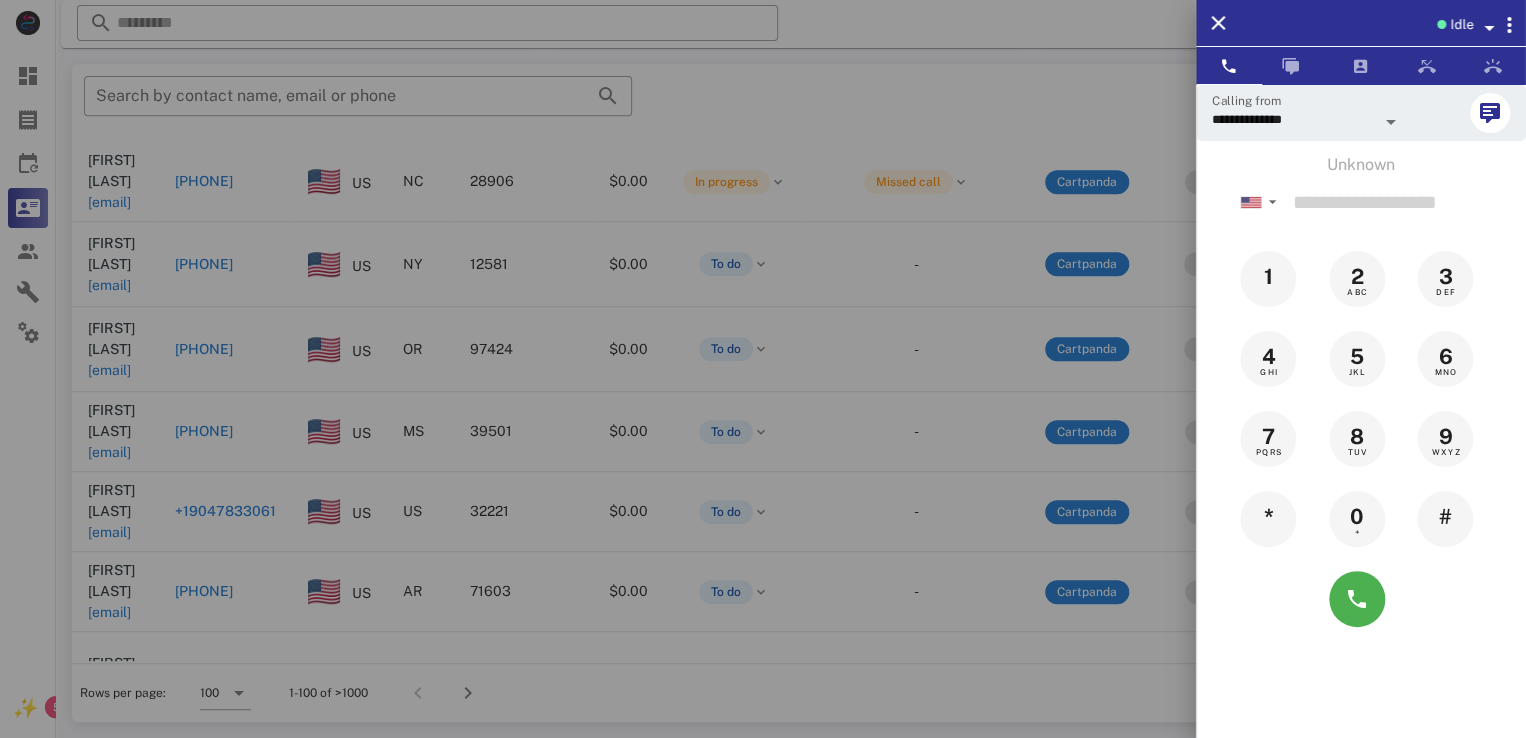 click at bounding box center [763, 369] 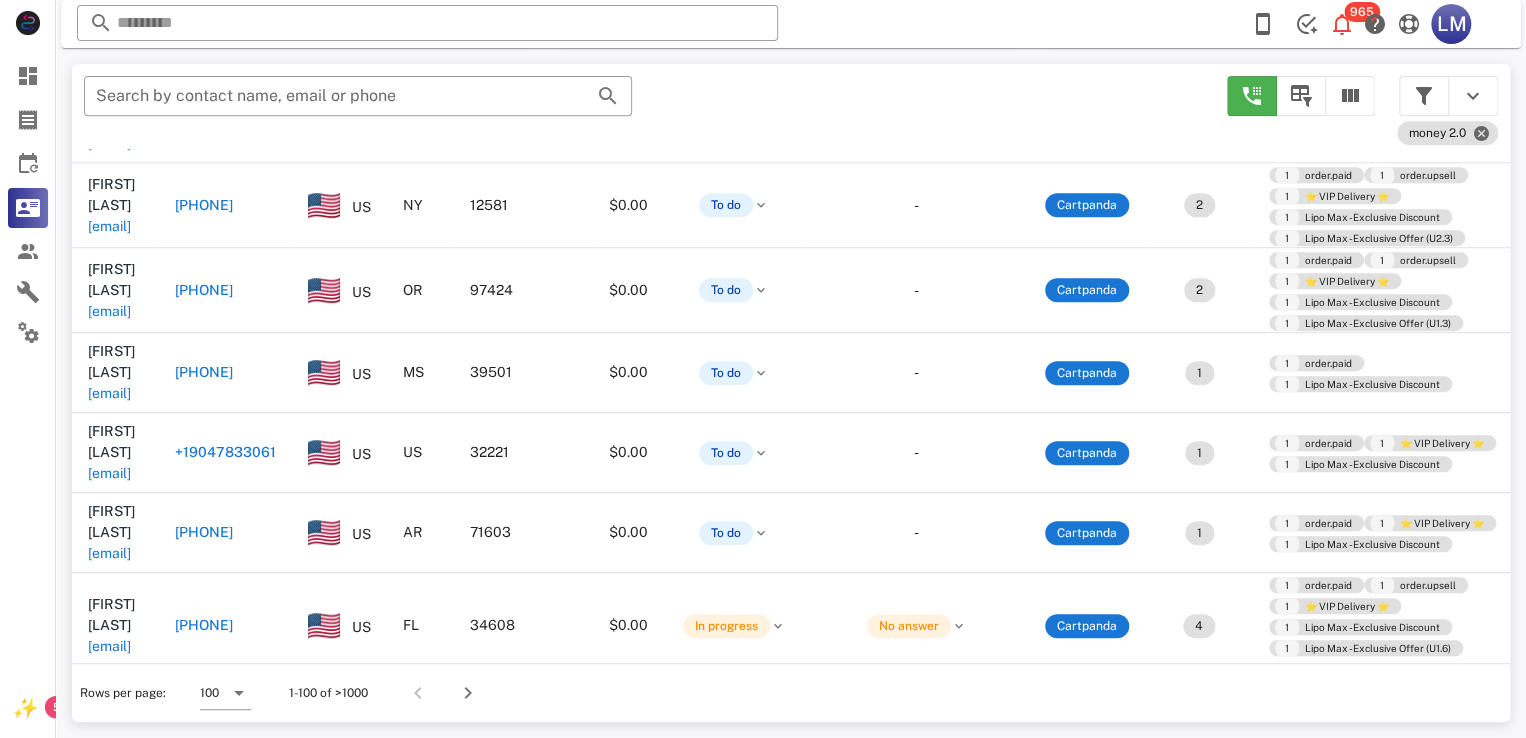 scroll, scrollTop: 5180, scrollLeft: 0, axis: vertical 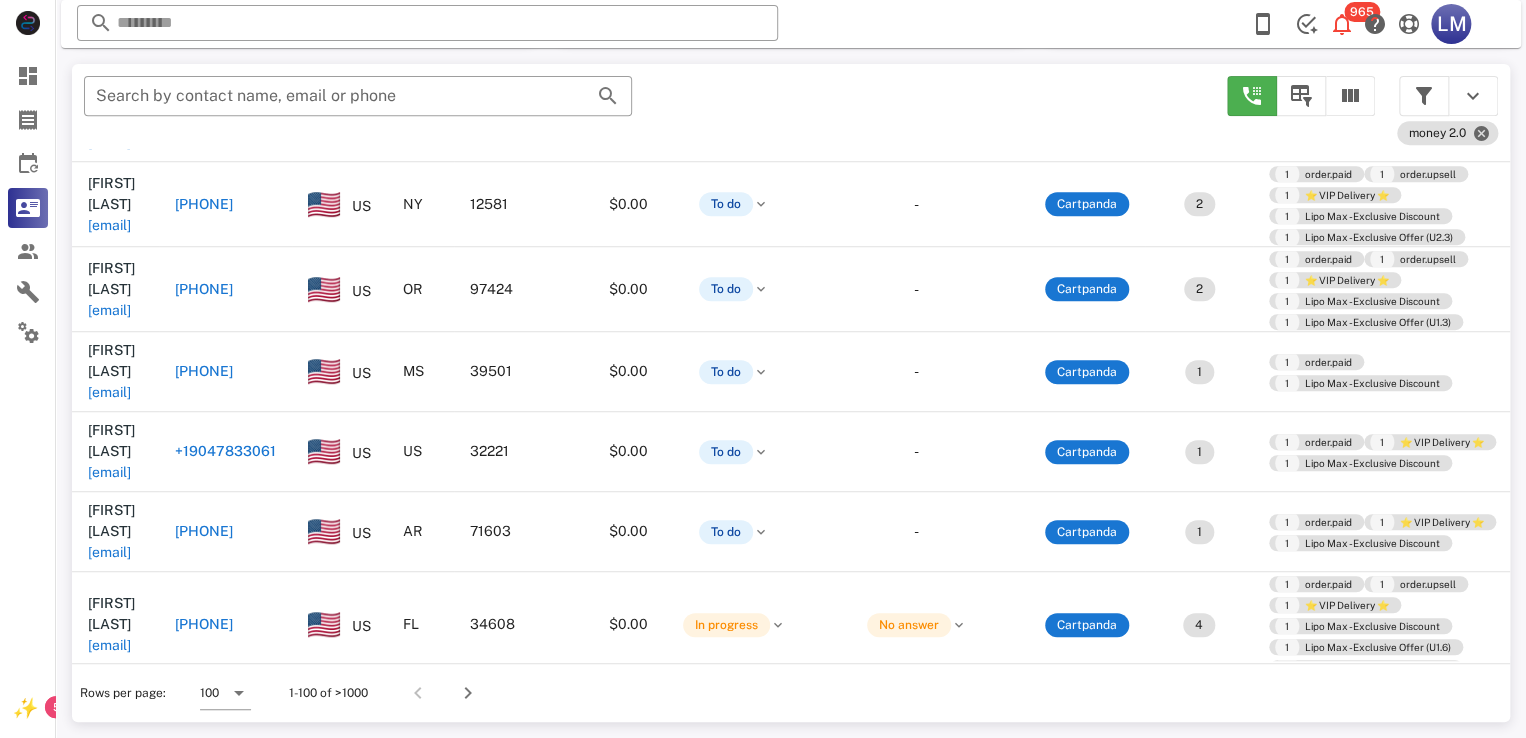 click on "melinda.heim@yahoo.com" at bounding box center (109, 860) 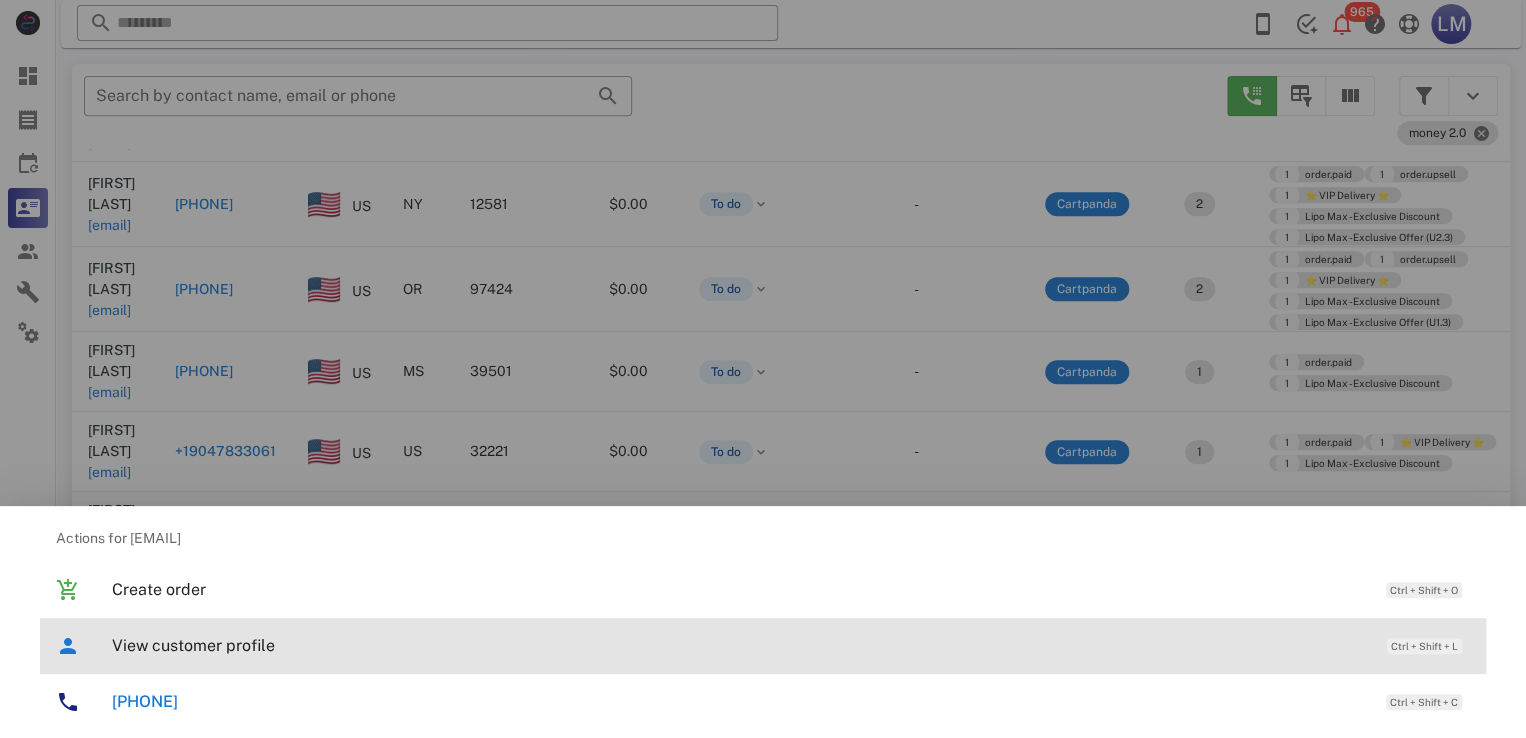 click on "View customer profile" at bounding box center [739, 645] 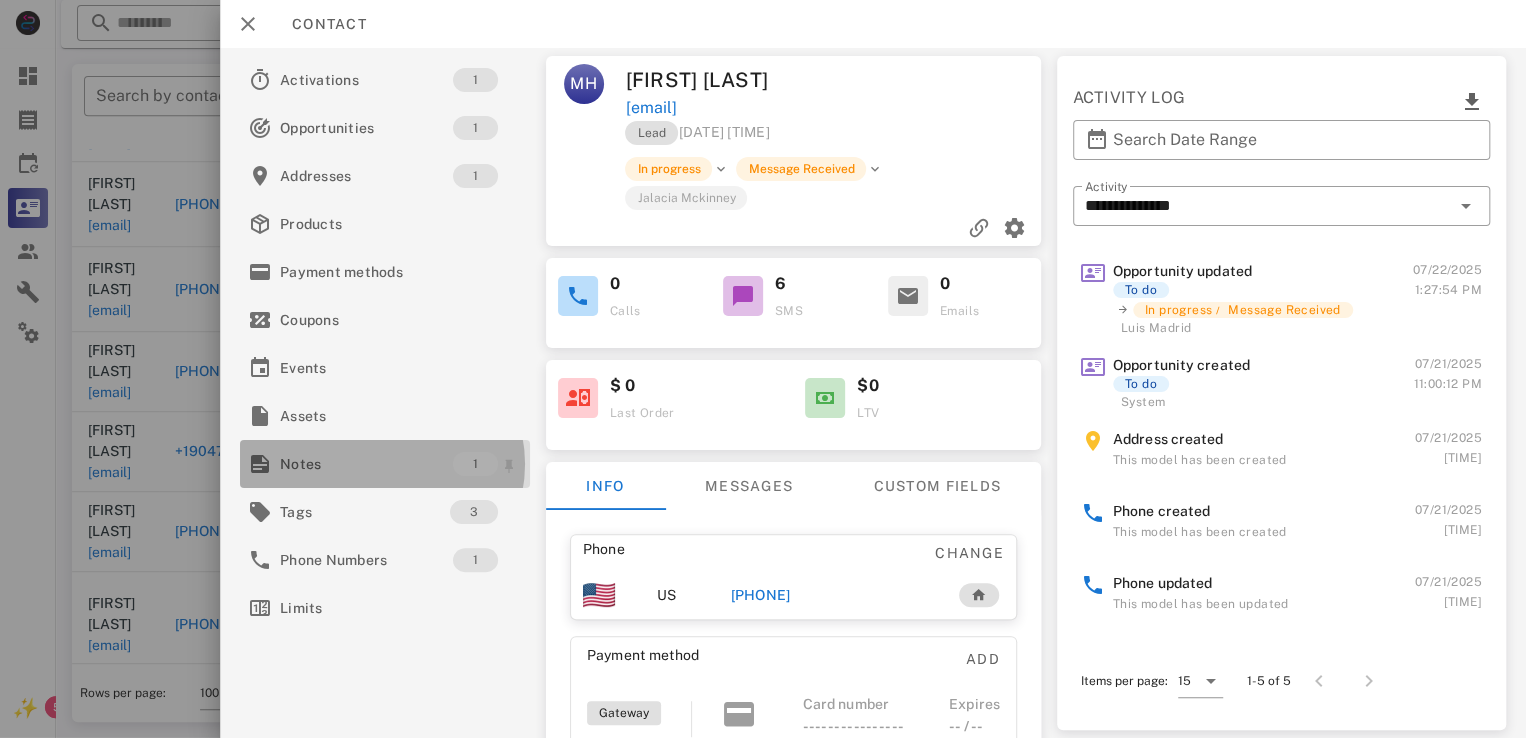 click on "Notes" at bounding box center (366, 464) 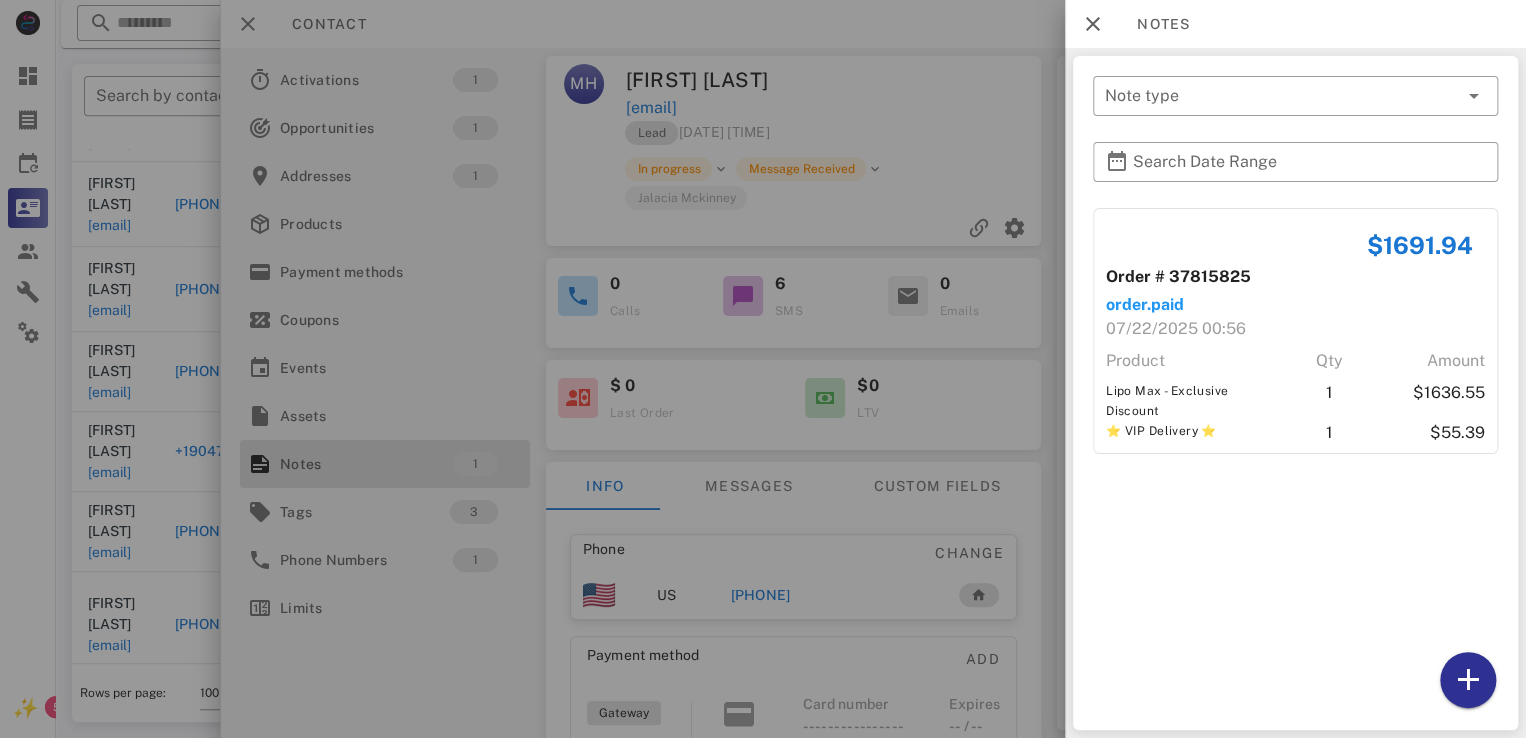 click at bounding box center [763, 369] 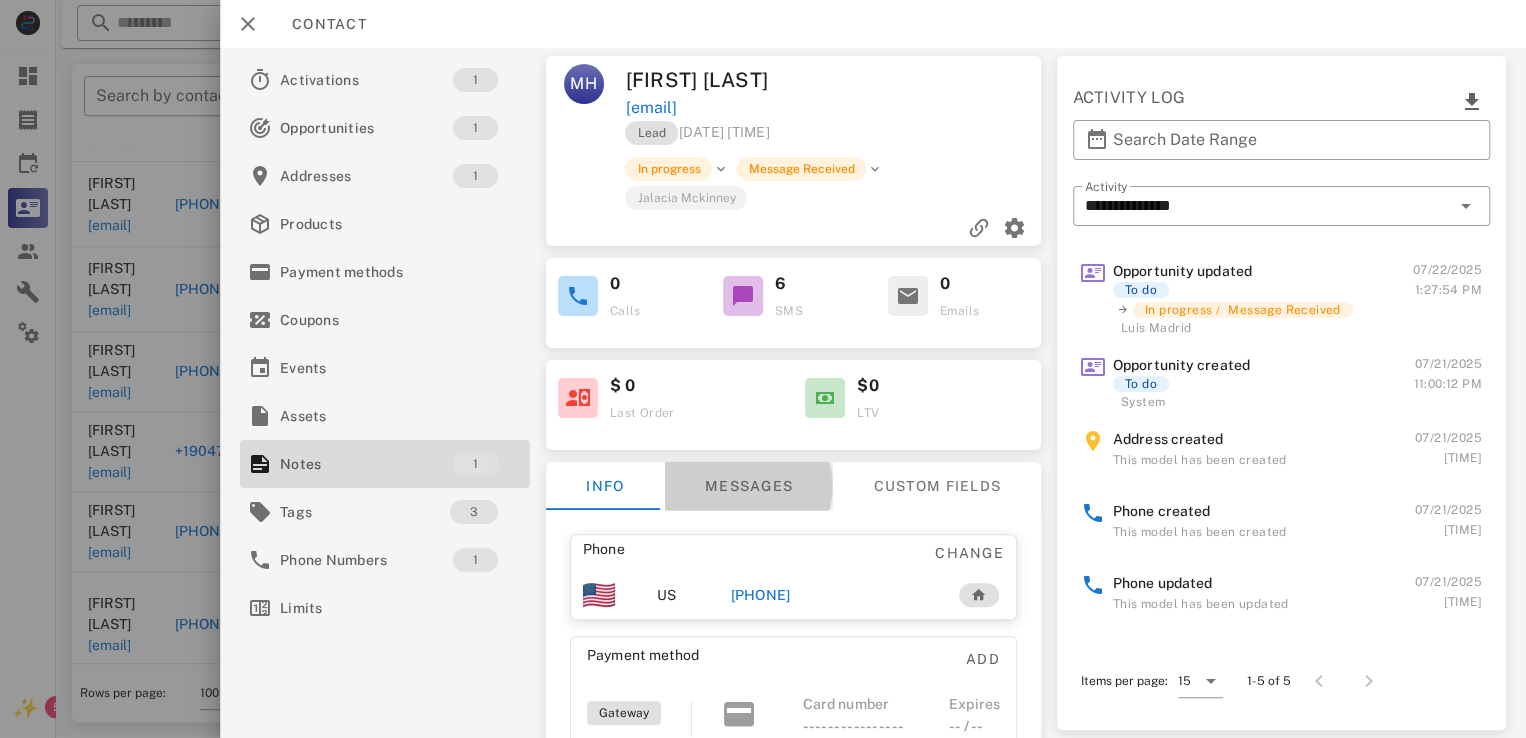 click on "Messages" at bounding box center [749, 486] 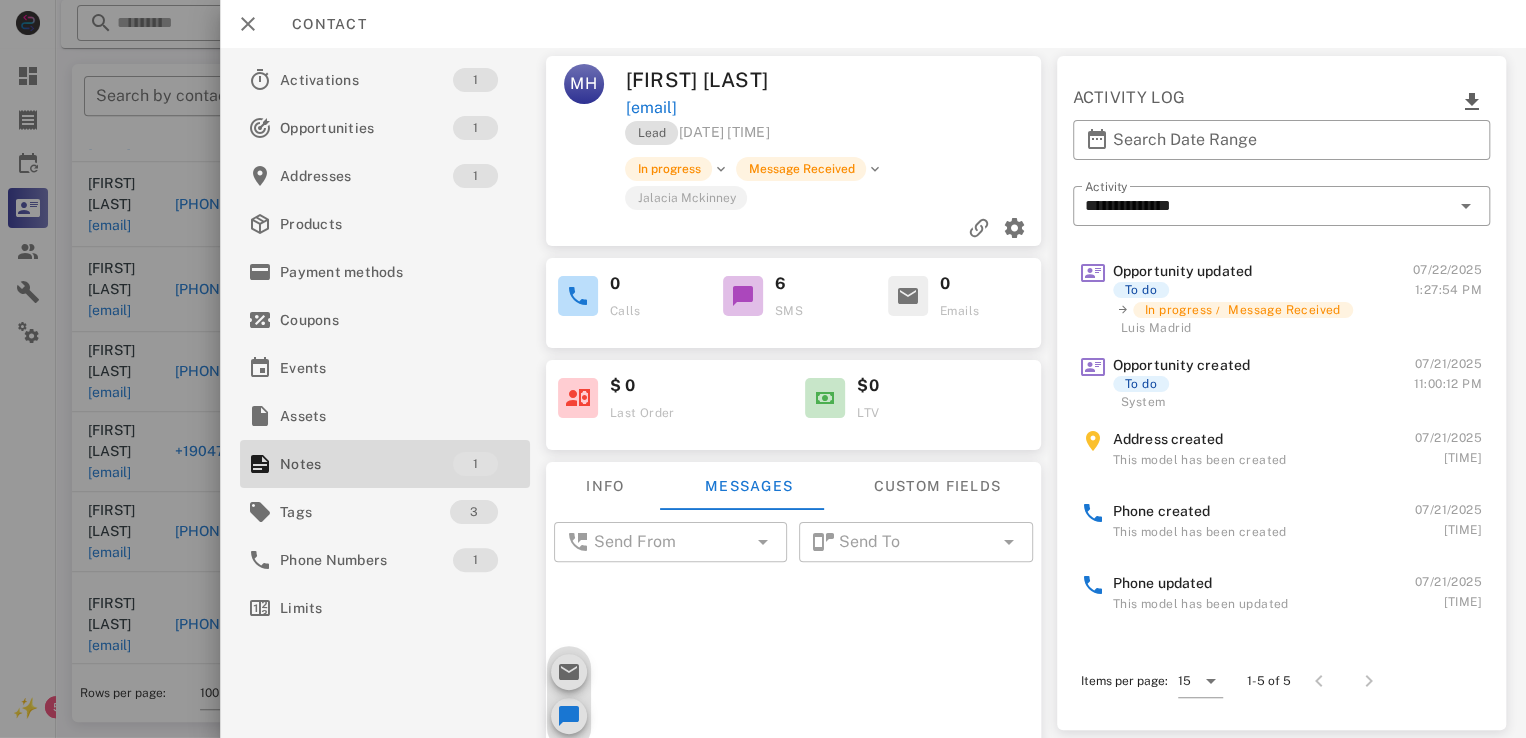 scroll, scrollTop: 120, scrollLeft: 0, axis: vertical 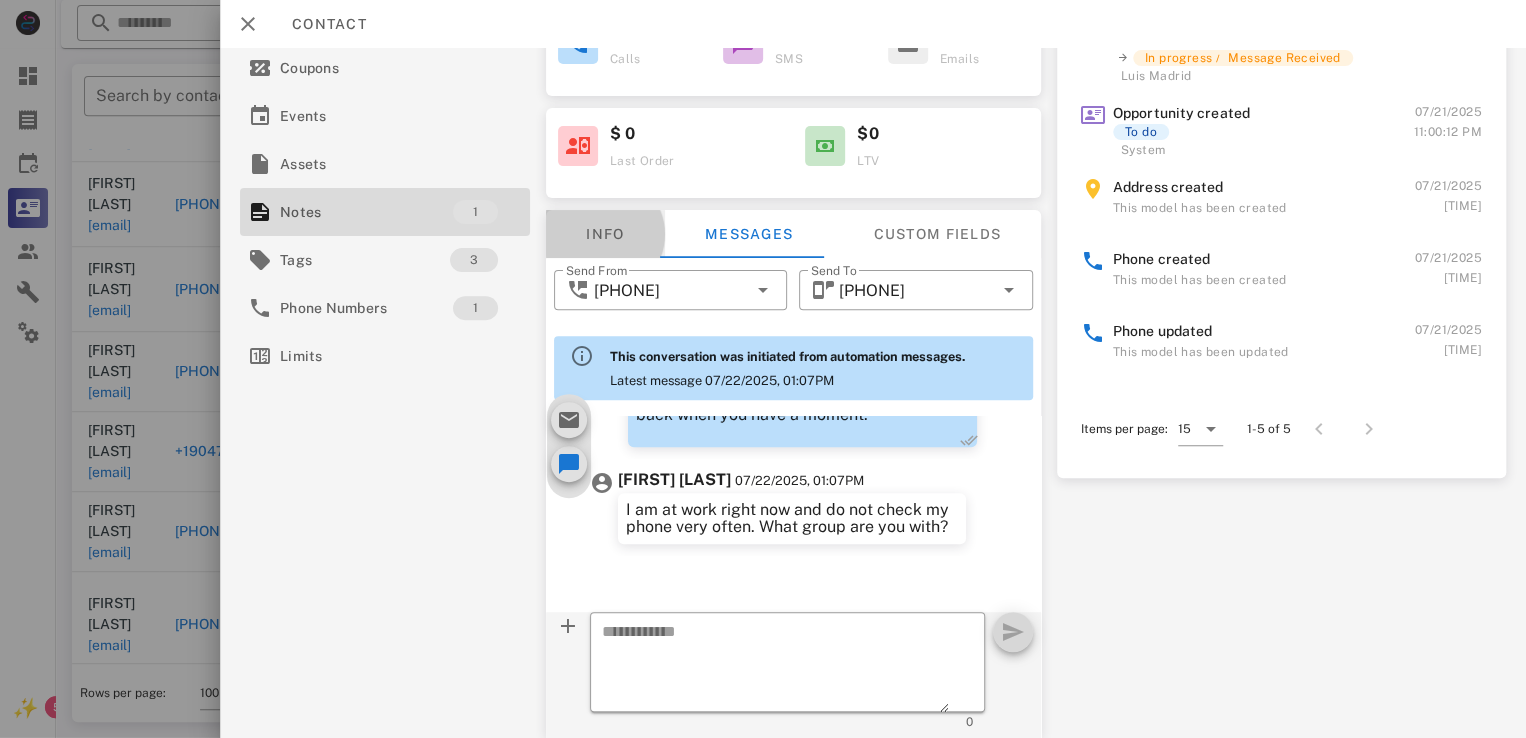 click on "Info" at bounding box center (605, 234) 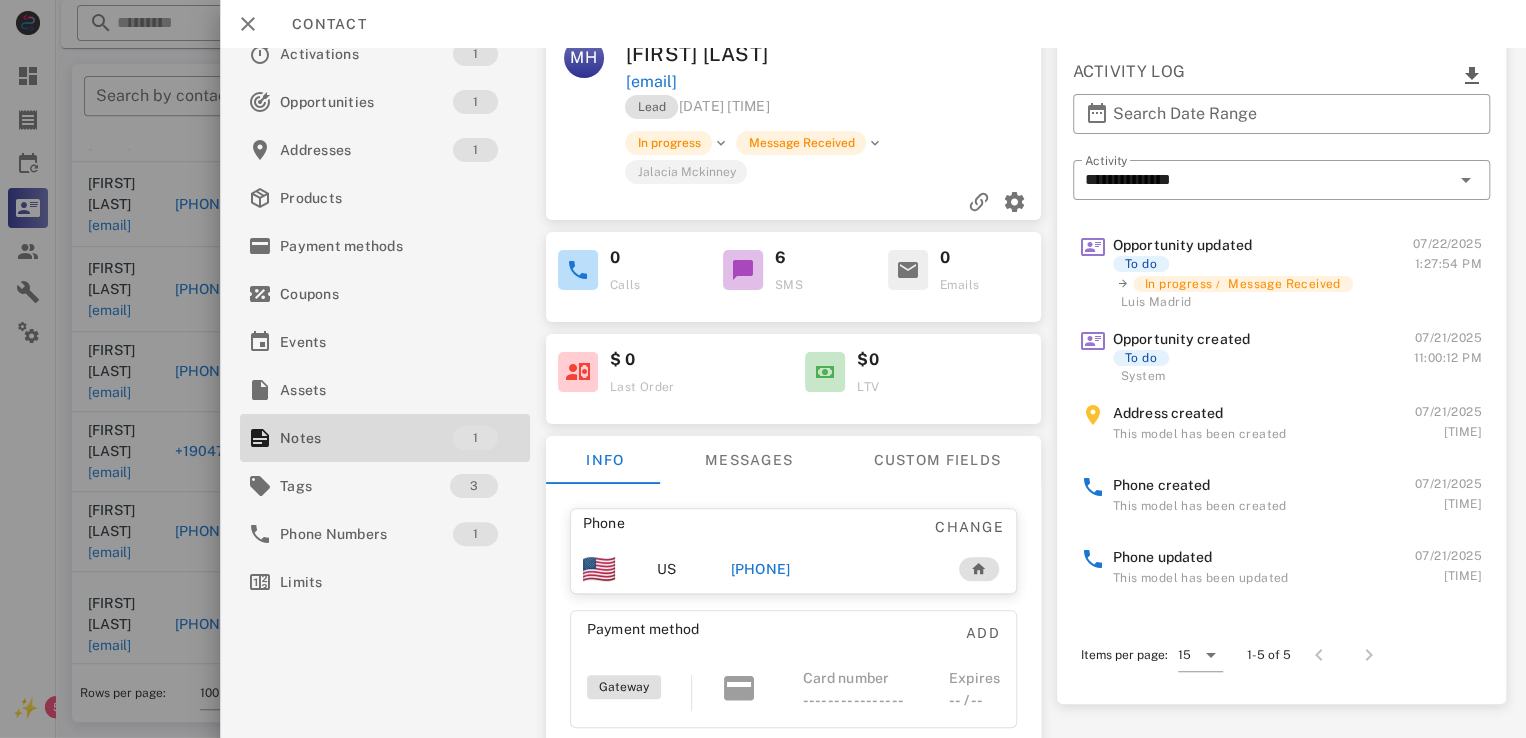 scroll, scrollTop: 10, scrollLeft: 0, axis: vertical 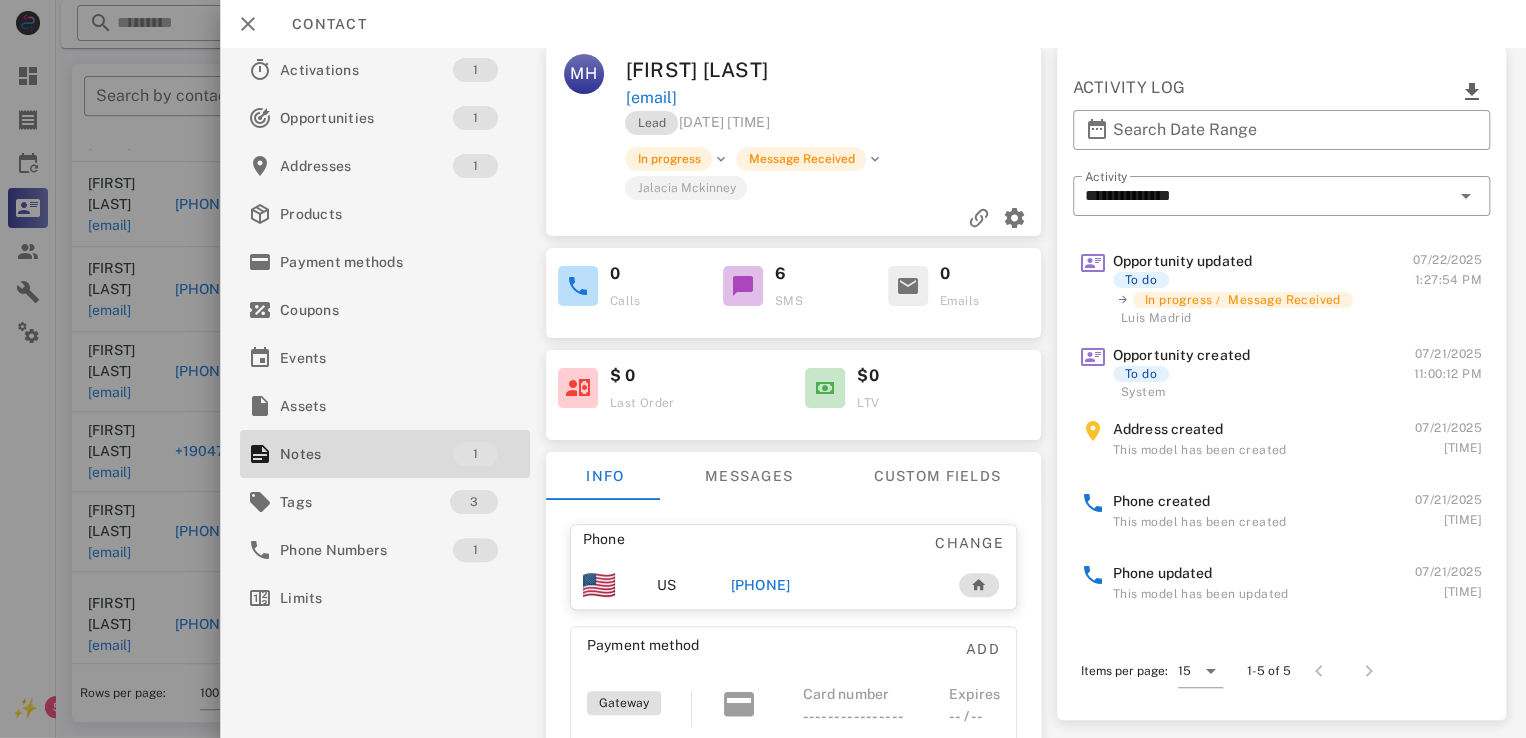 click on "+18505123140" at bounding box center [760, 585] 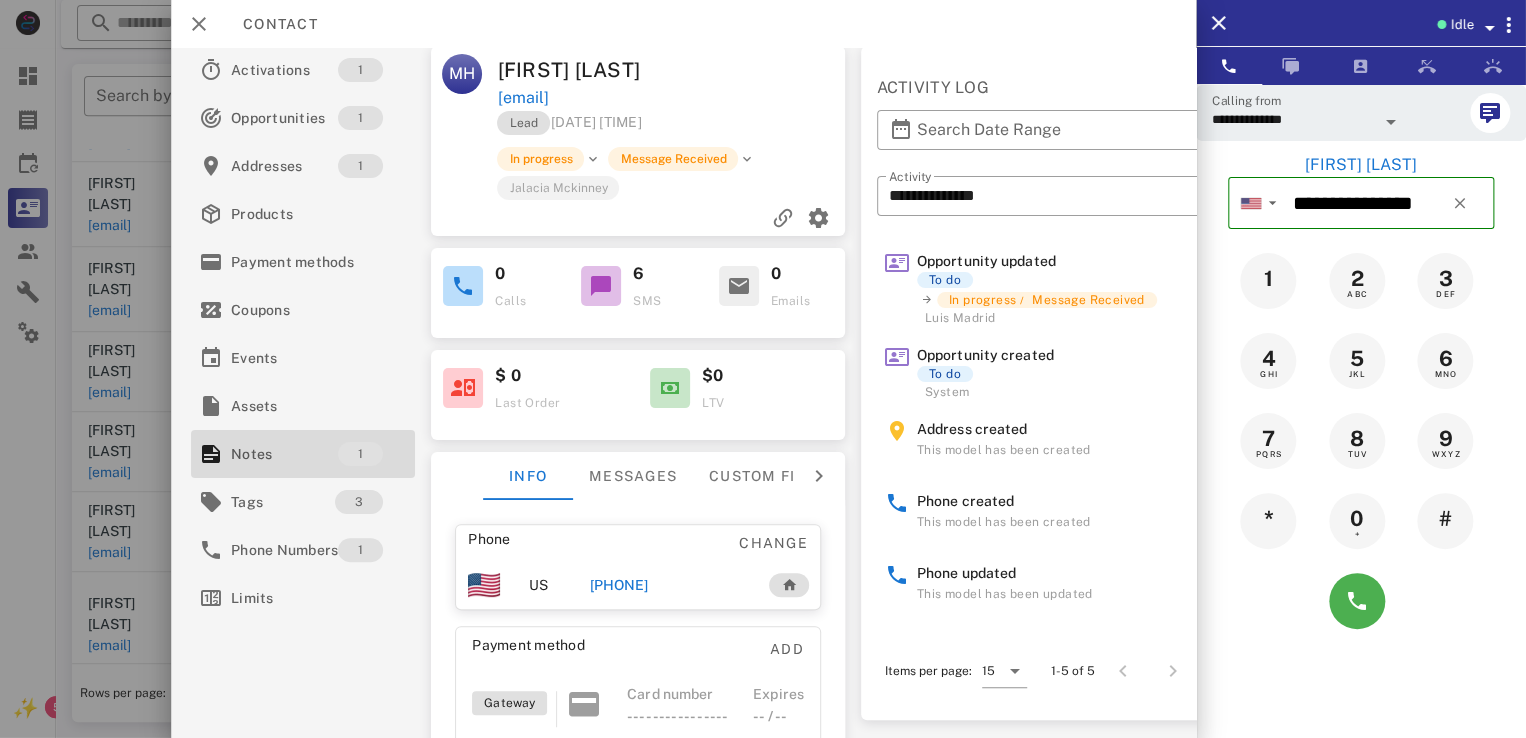 drag, startPoint x: 1346, startPoint y: 616, endPoint x: 1371, endPoint y: 666, distance: 55.9017 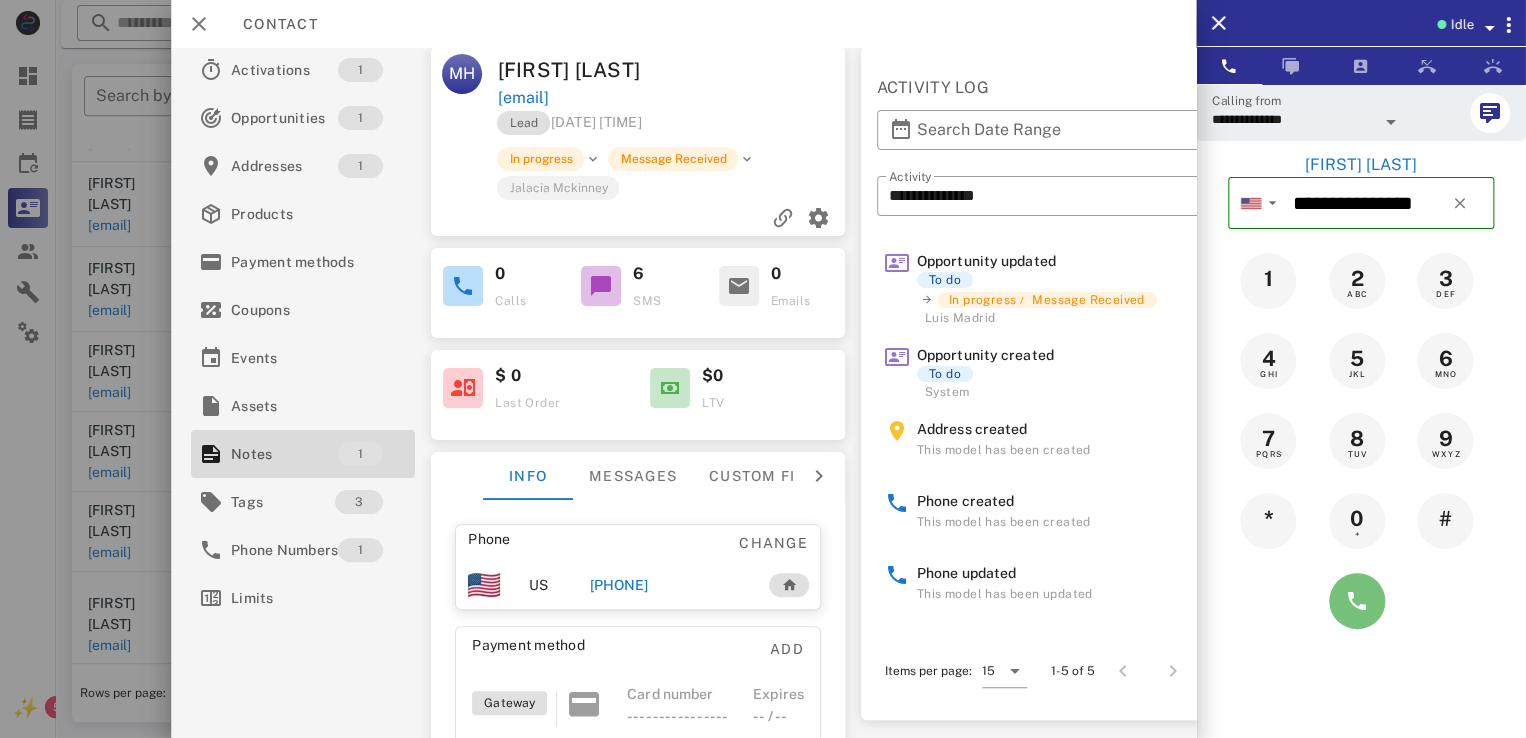 click at bounding box center (1357, 601) 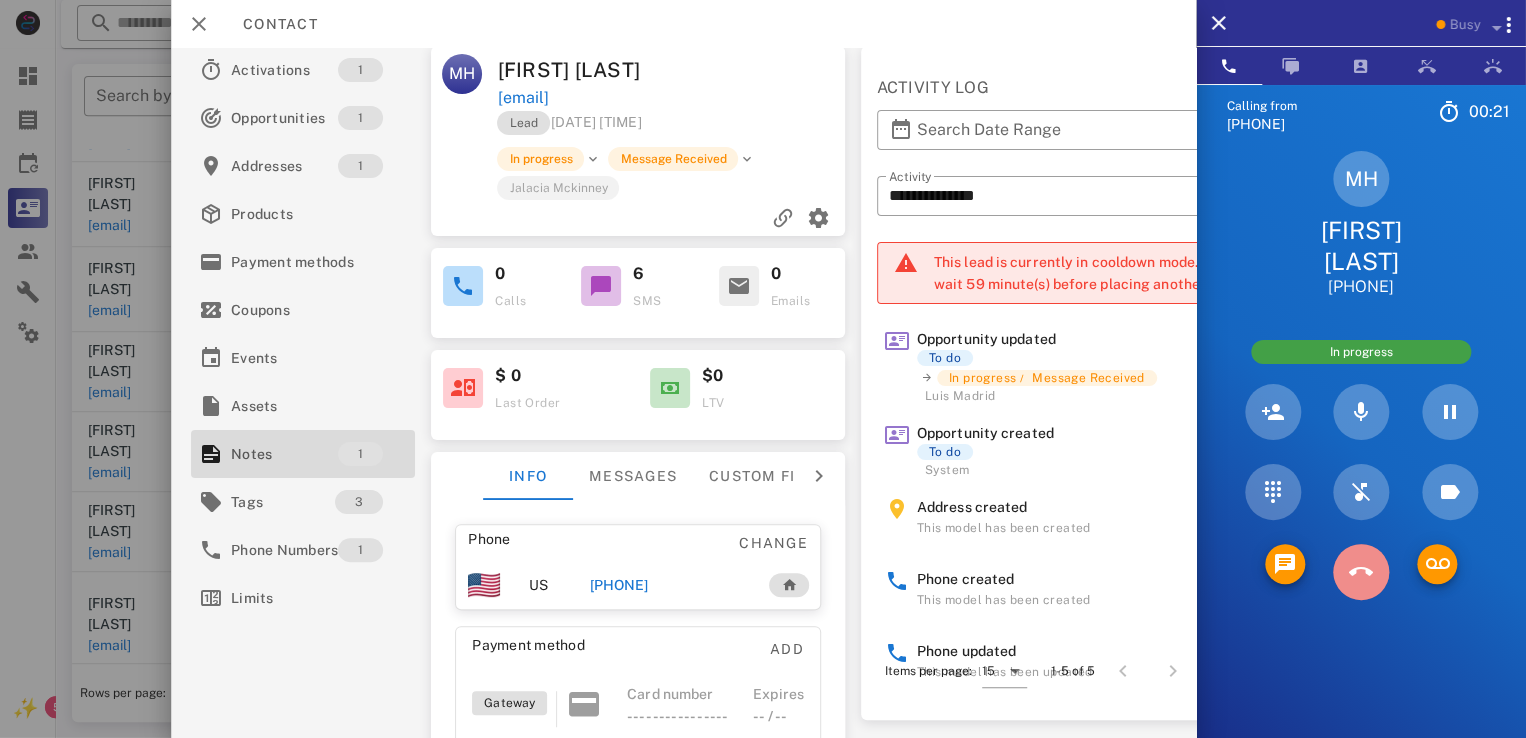 click at bounding box center (1361, 572) 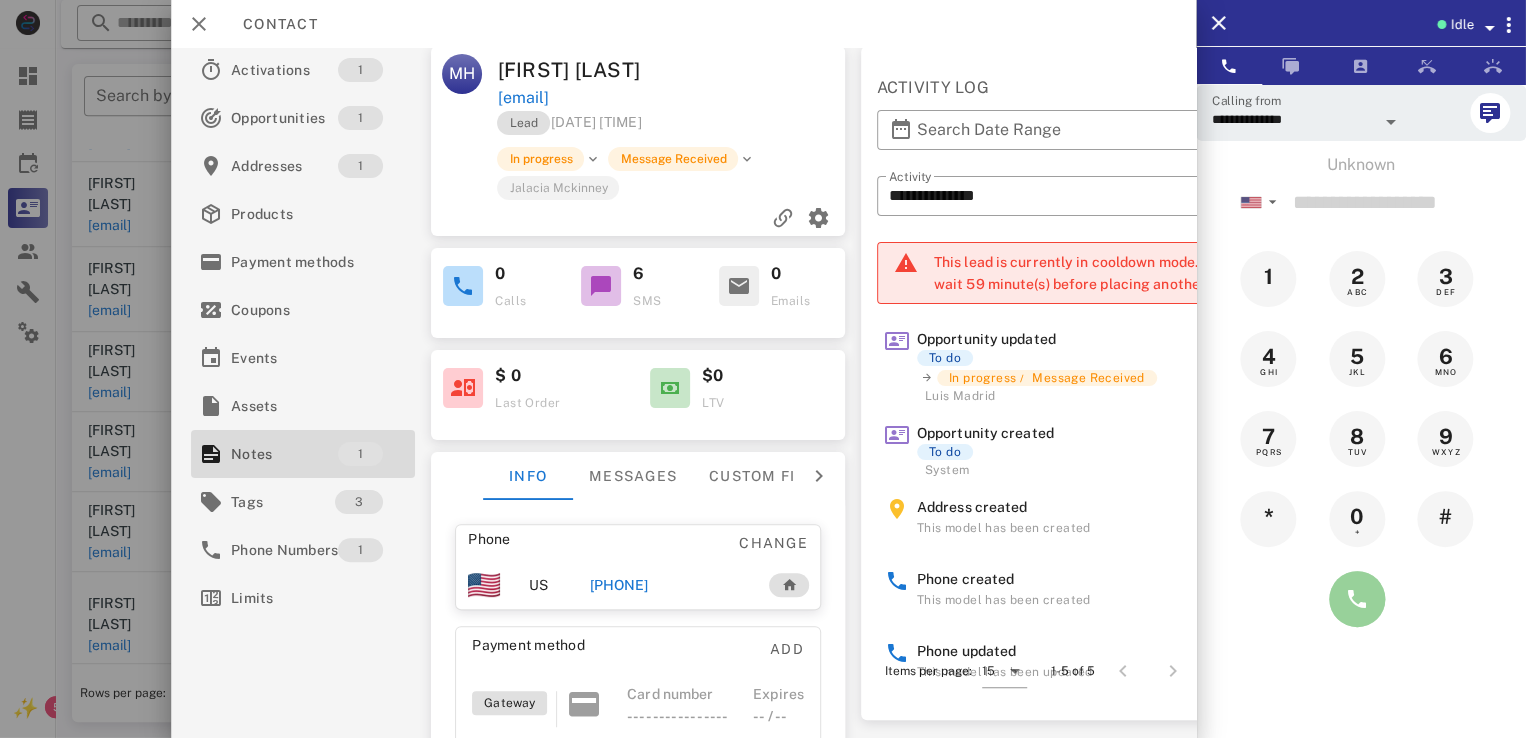 click at bounding box center (1357, 599) 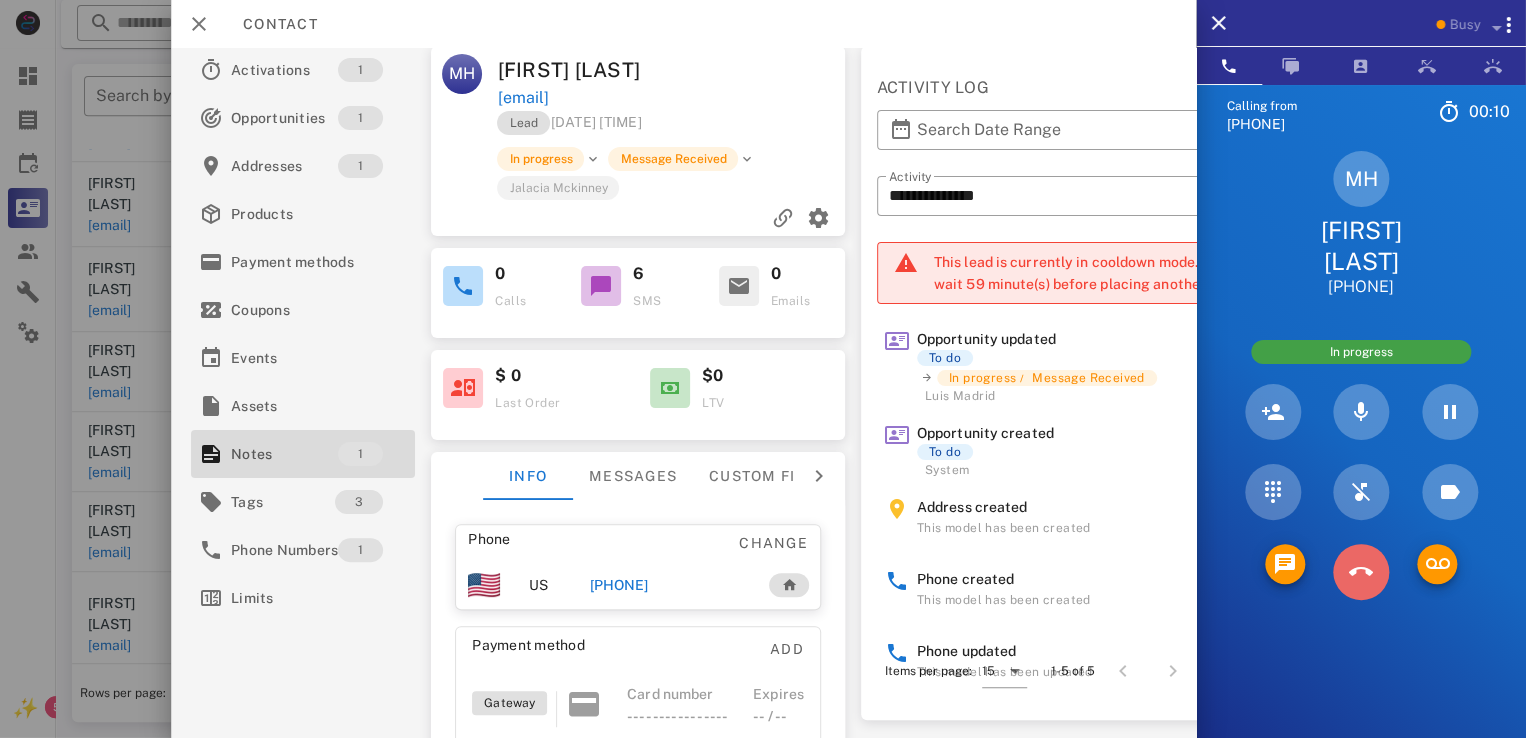 click at bounding box center [1361, 572] 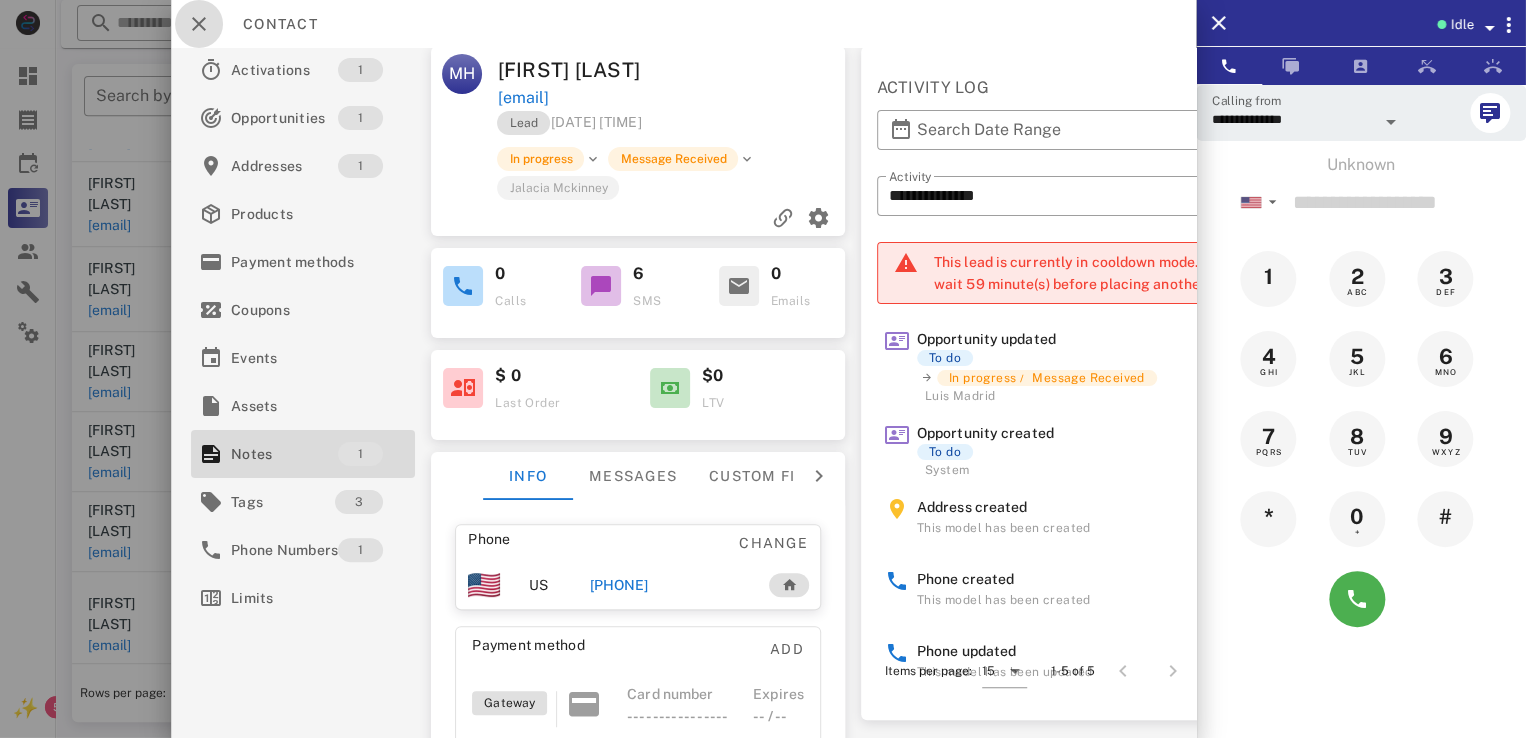click at bounding box center [199, 24] 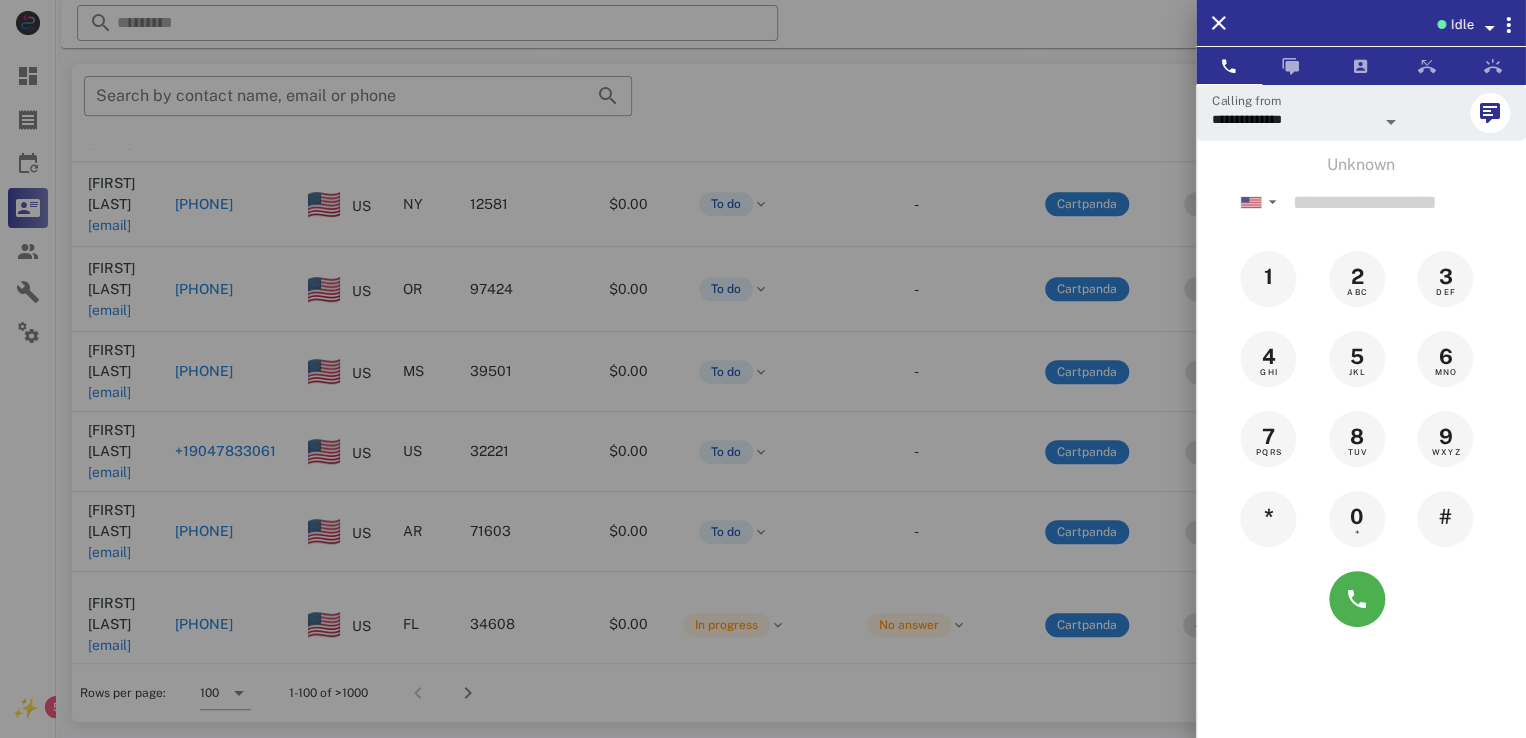 click at bounding box center (763, 369) 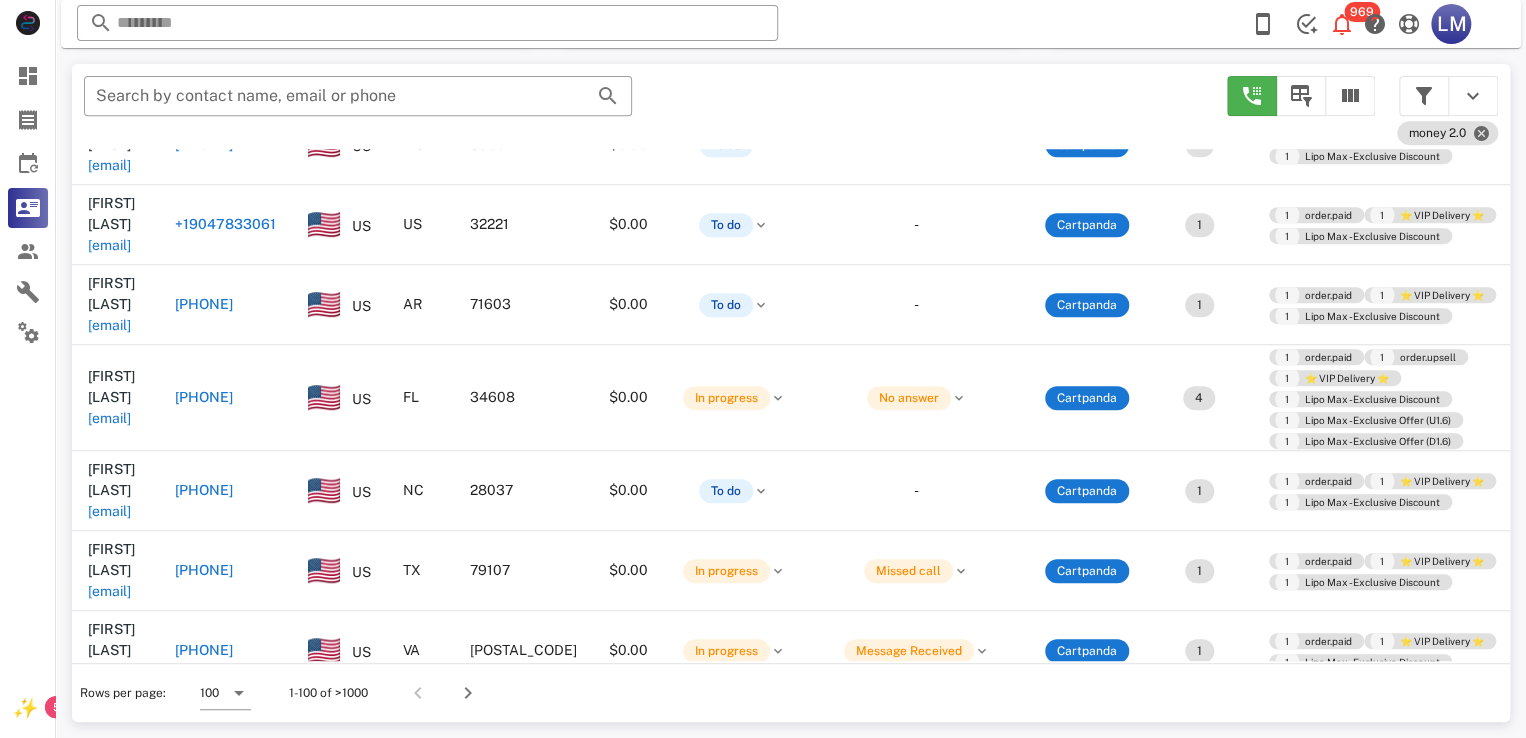 scroll, scrollTop: 5412, scrollLeft: 0, axis: vertical 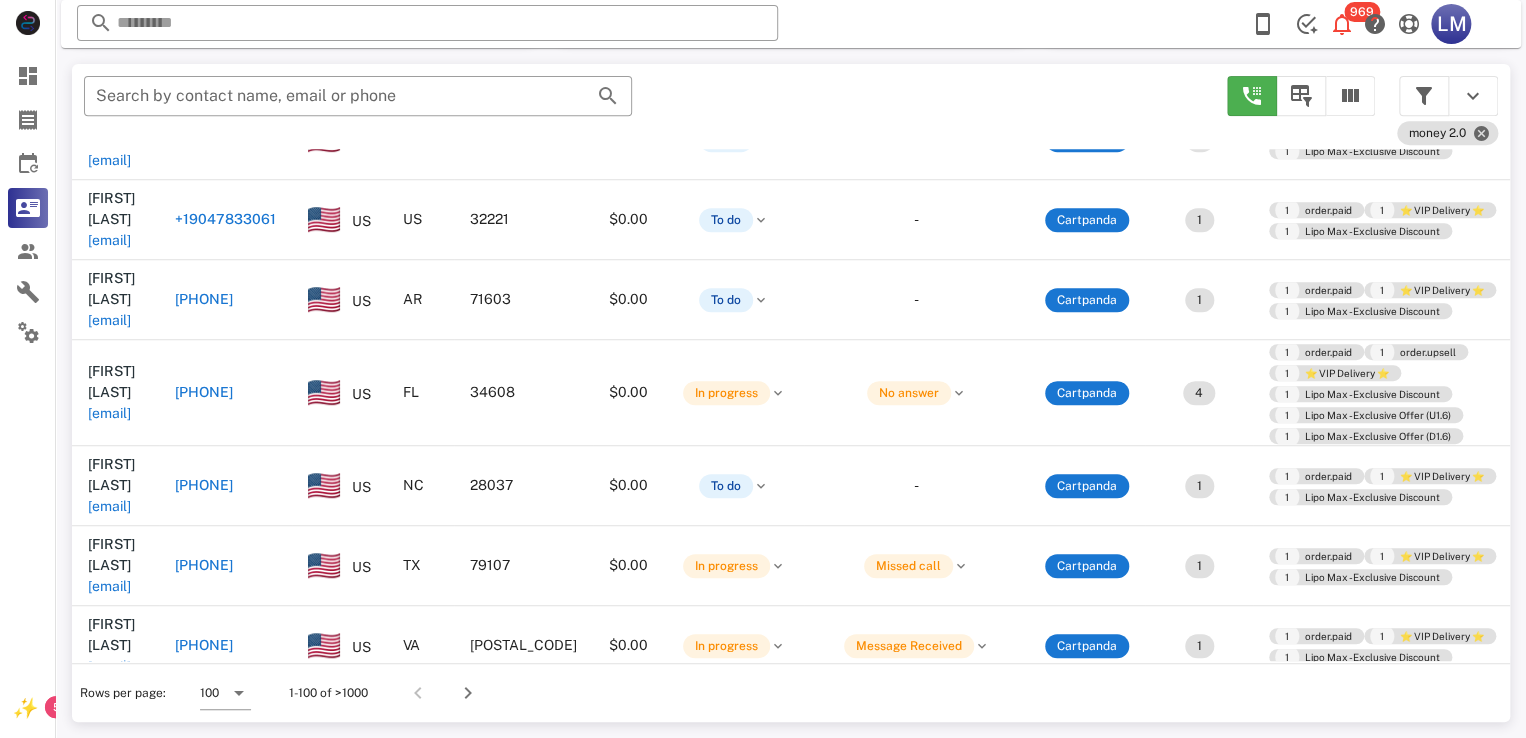 drag, startPoint x: 168, startPoint y: 215, endPoint x: 128, endPoint y: 326, distance: 117.98729 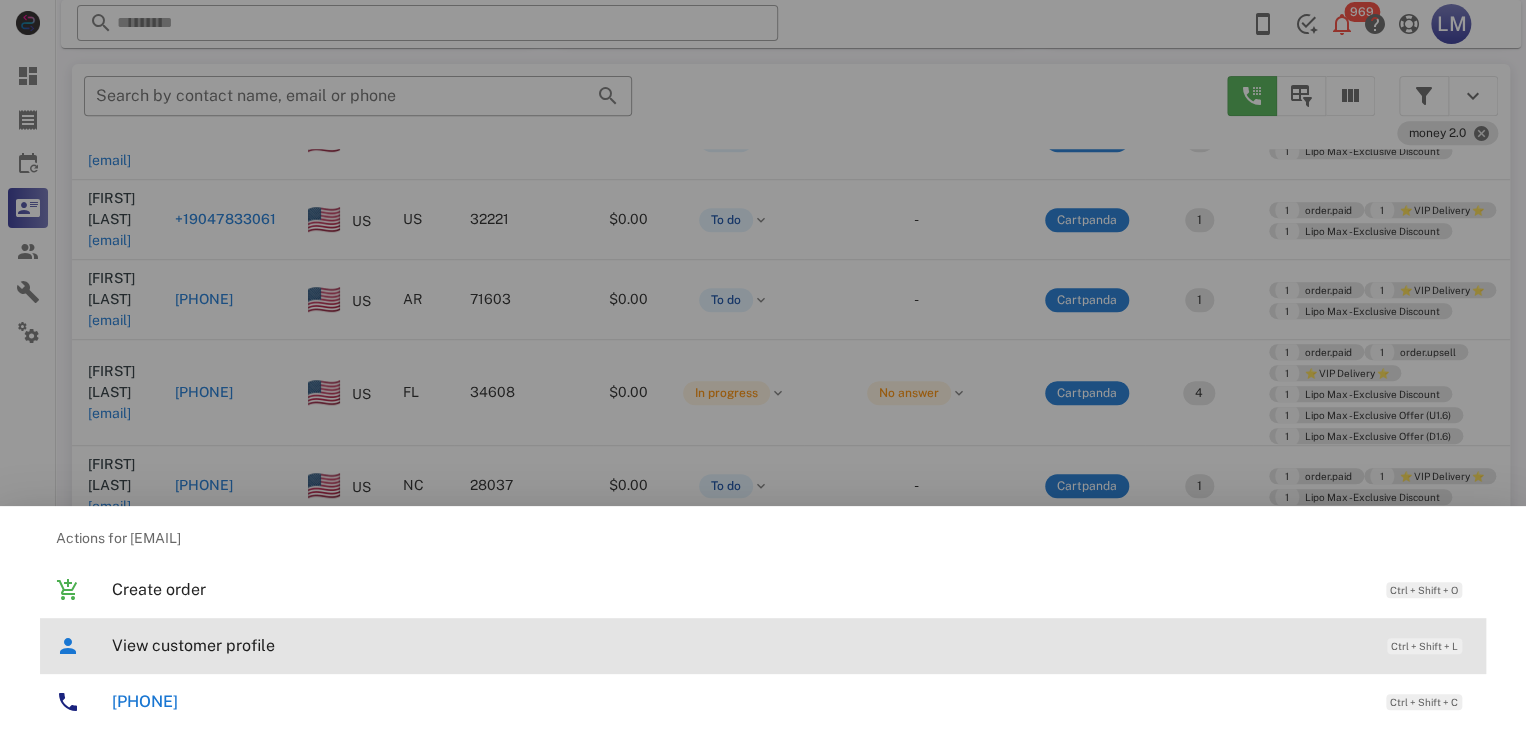click on "View customer profile" at bounding box center (739, 645) 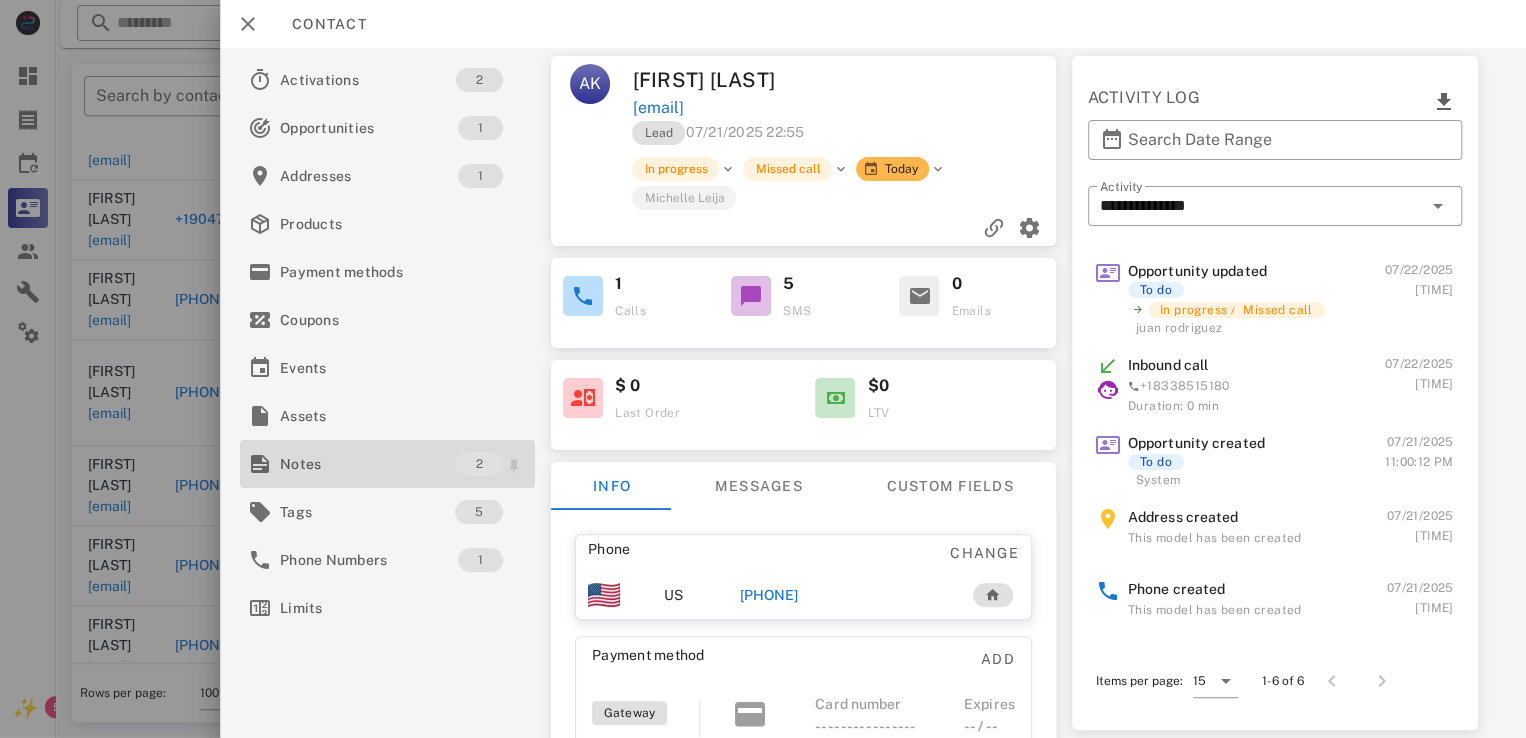 click on "Notes" at bounding box center [368, 464] 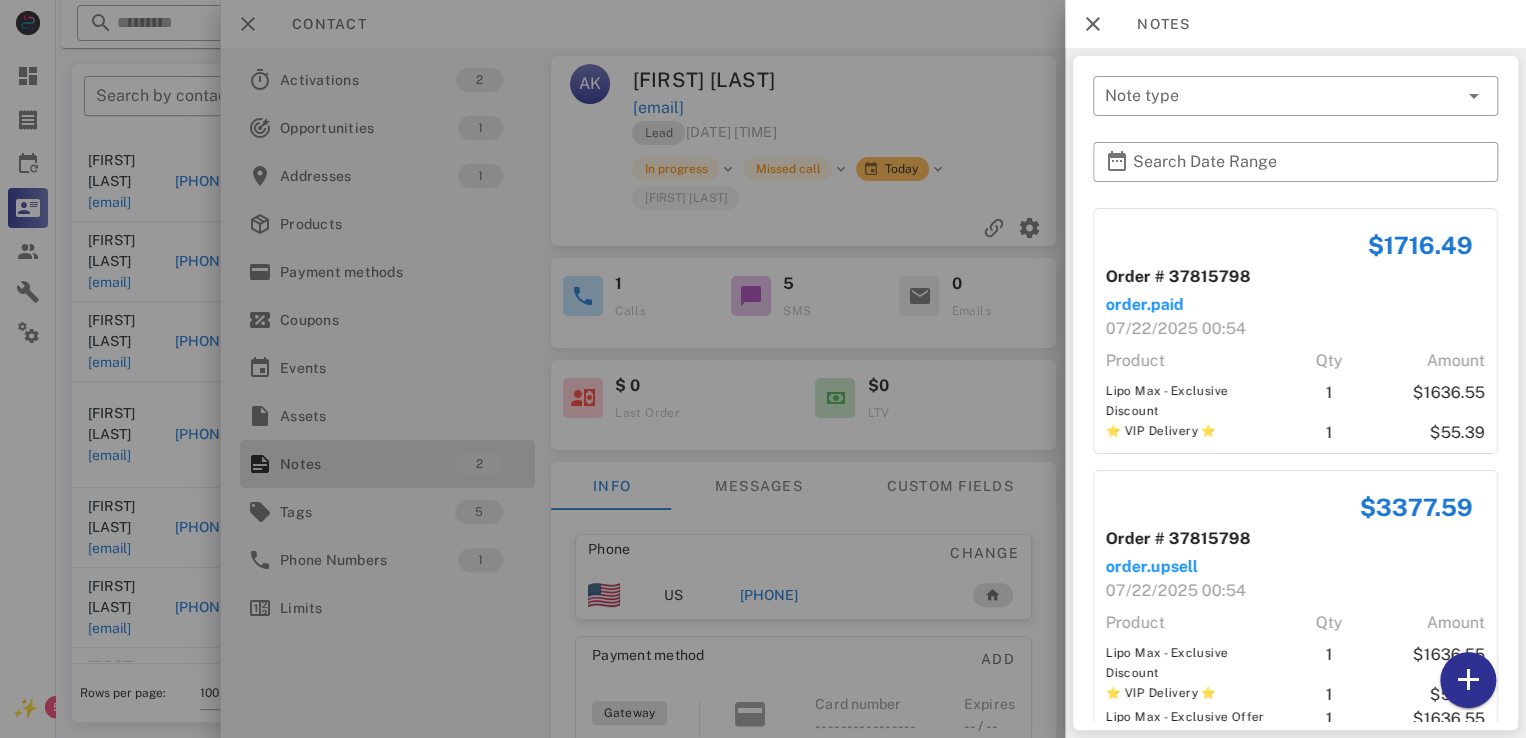 scroll, scrollTop: 62, scrollLeft: 0, axis: vertical 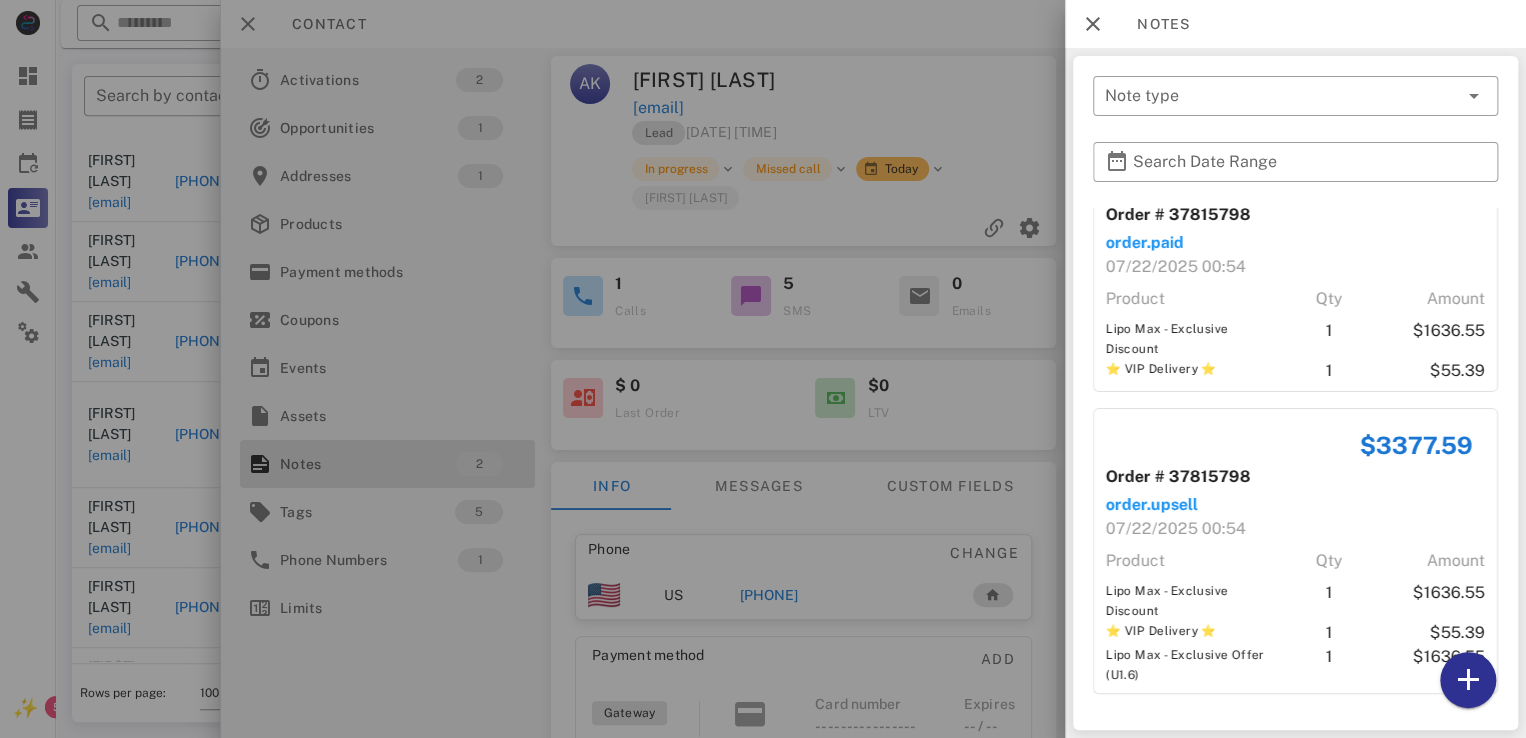 click at bounding box center [763, 369] 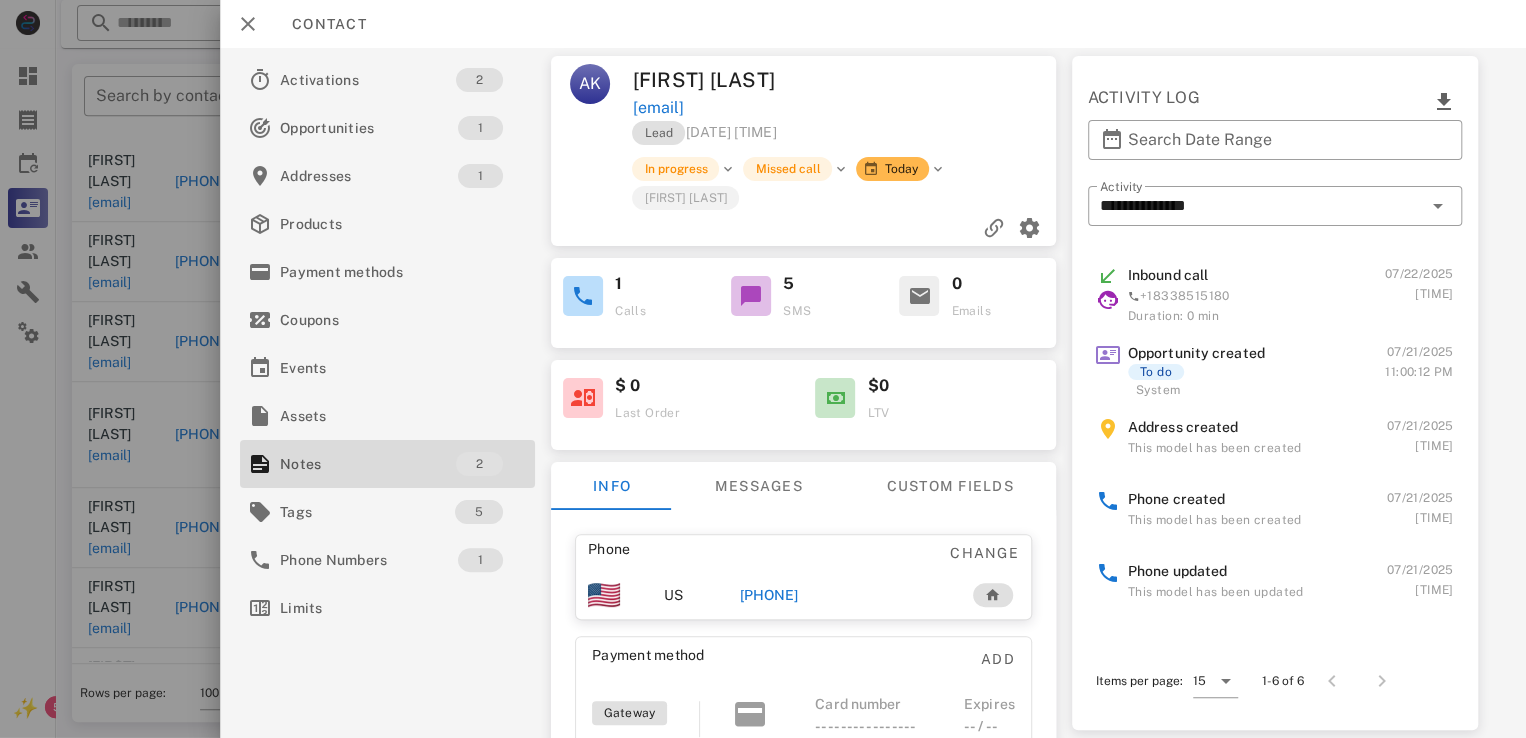 scroll, scrollTop: 0, scrollLeft: 0, axis: both 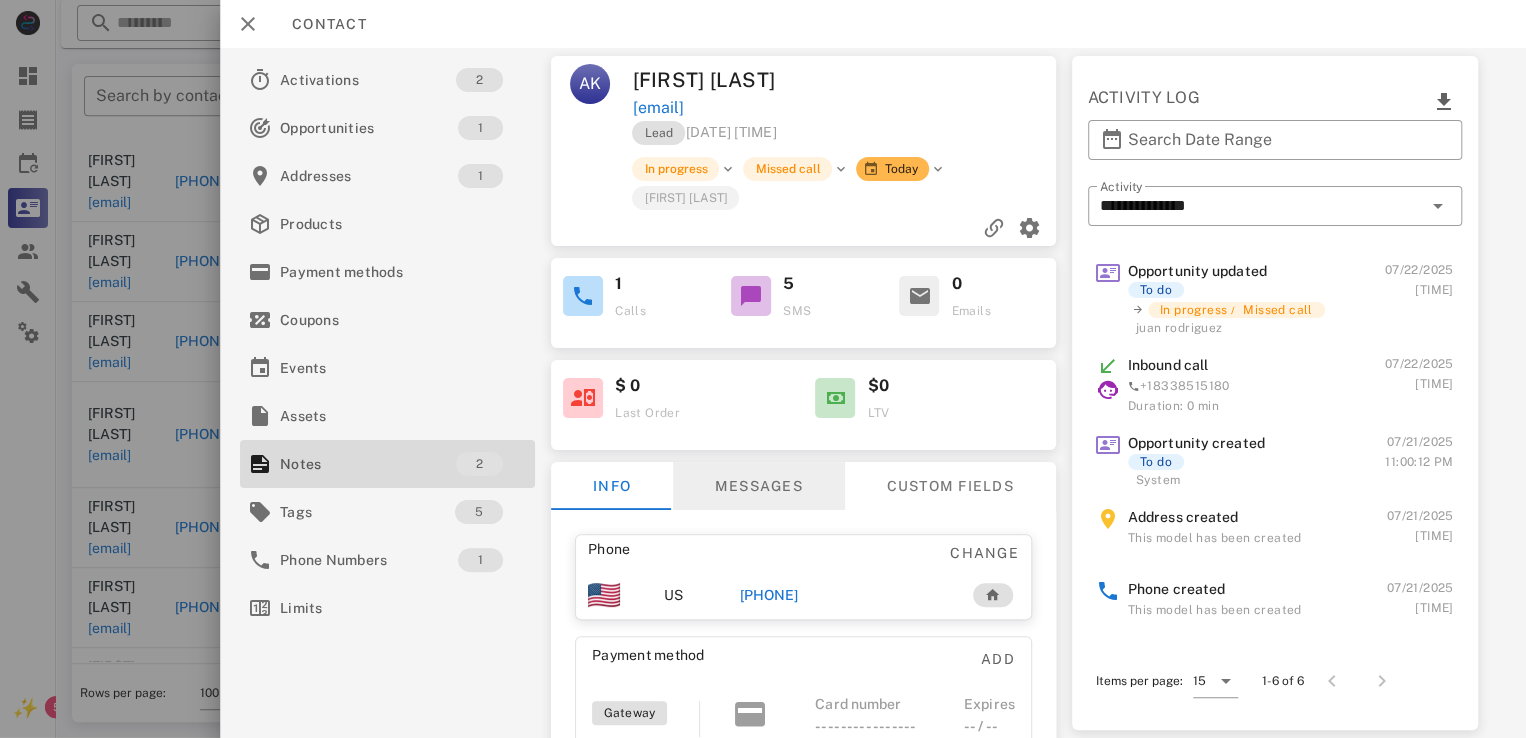 click on "Messages" at bounding box center [759, 486] 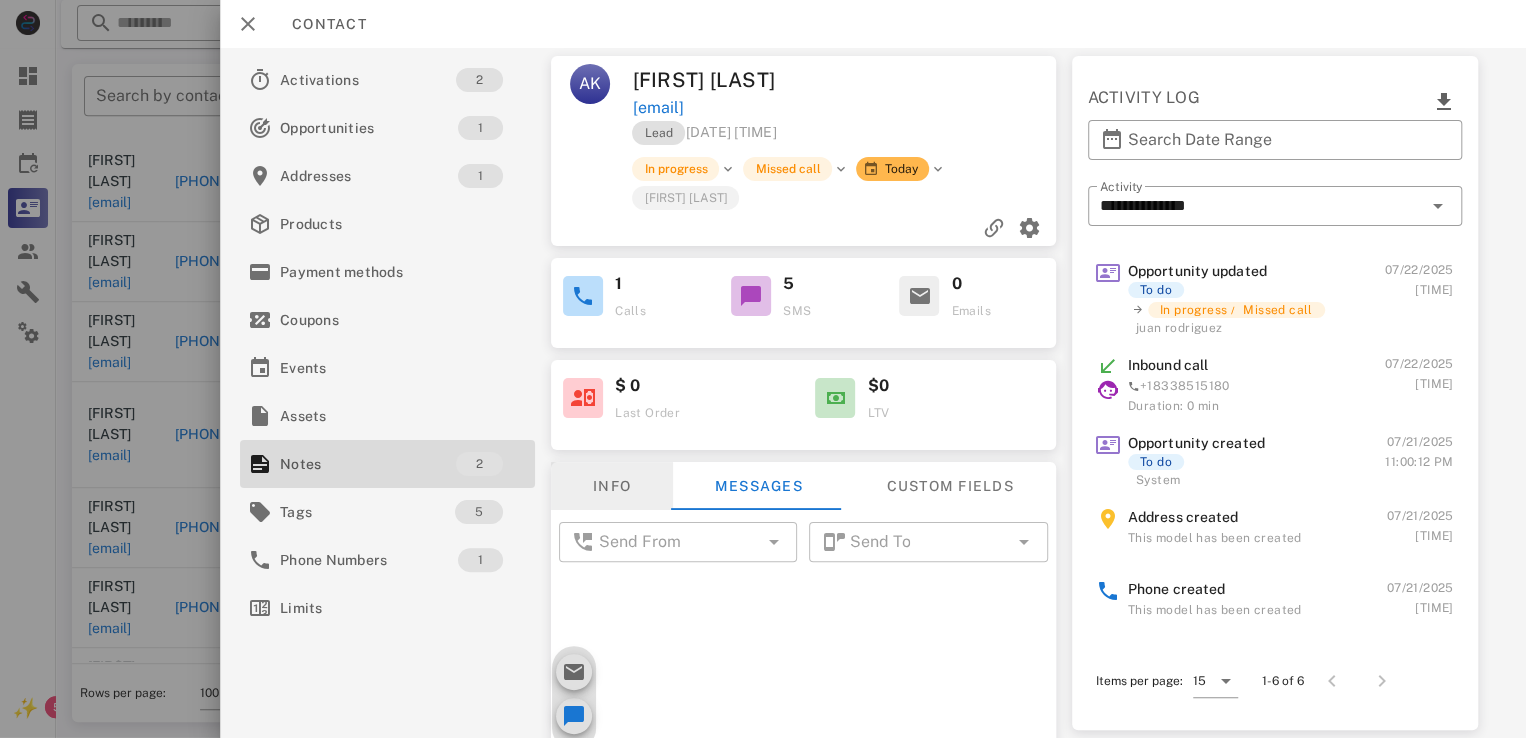 click on "Info" at bounding box center (612, 486) 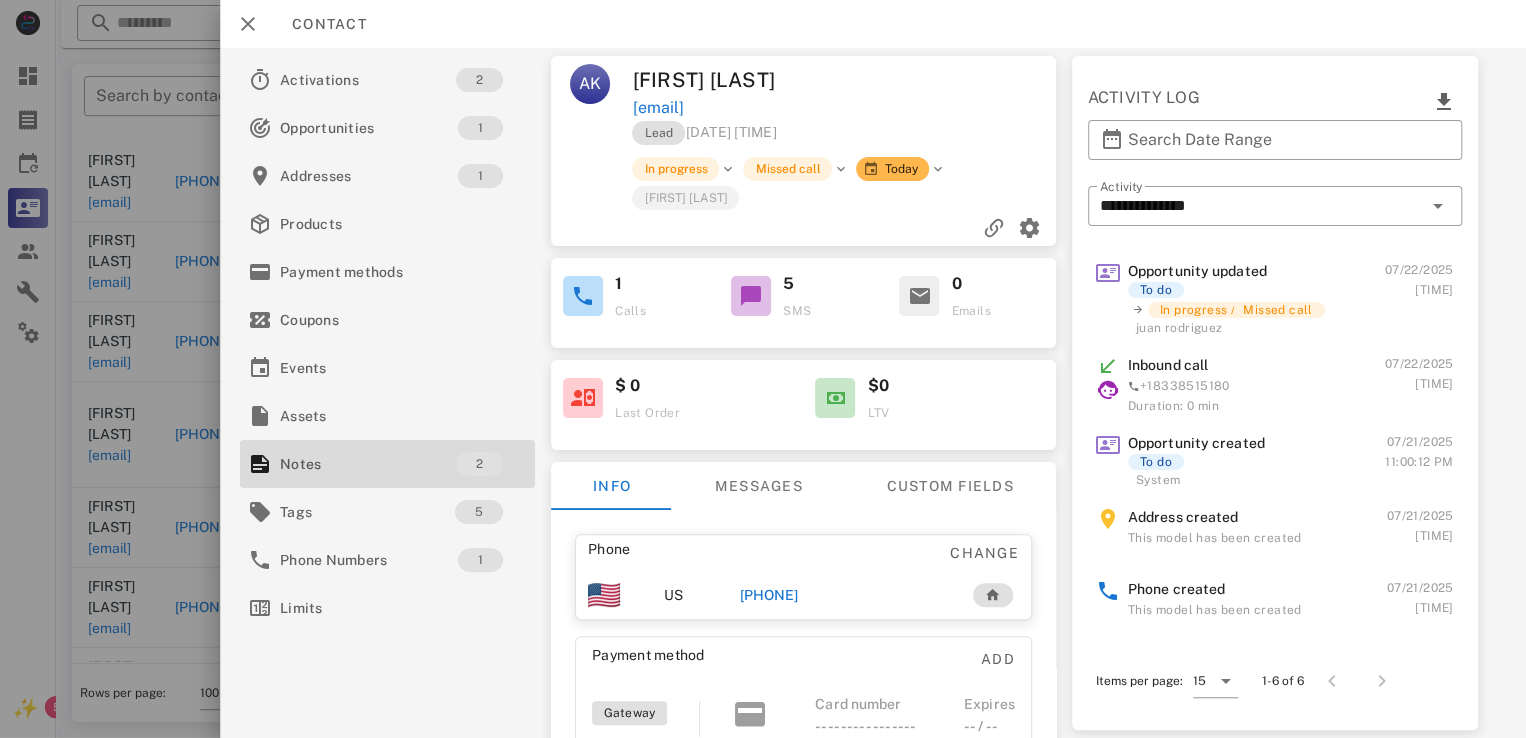 scroll, scrollTop: 573, scrollLeft: 0, axis: vertical 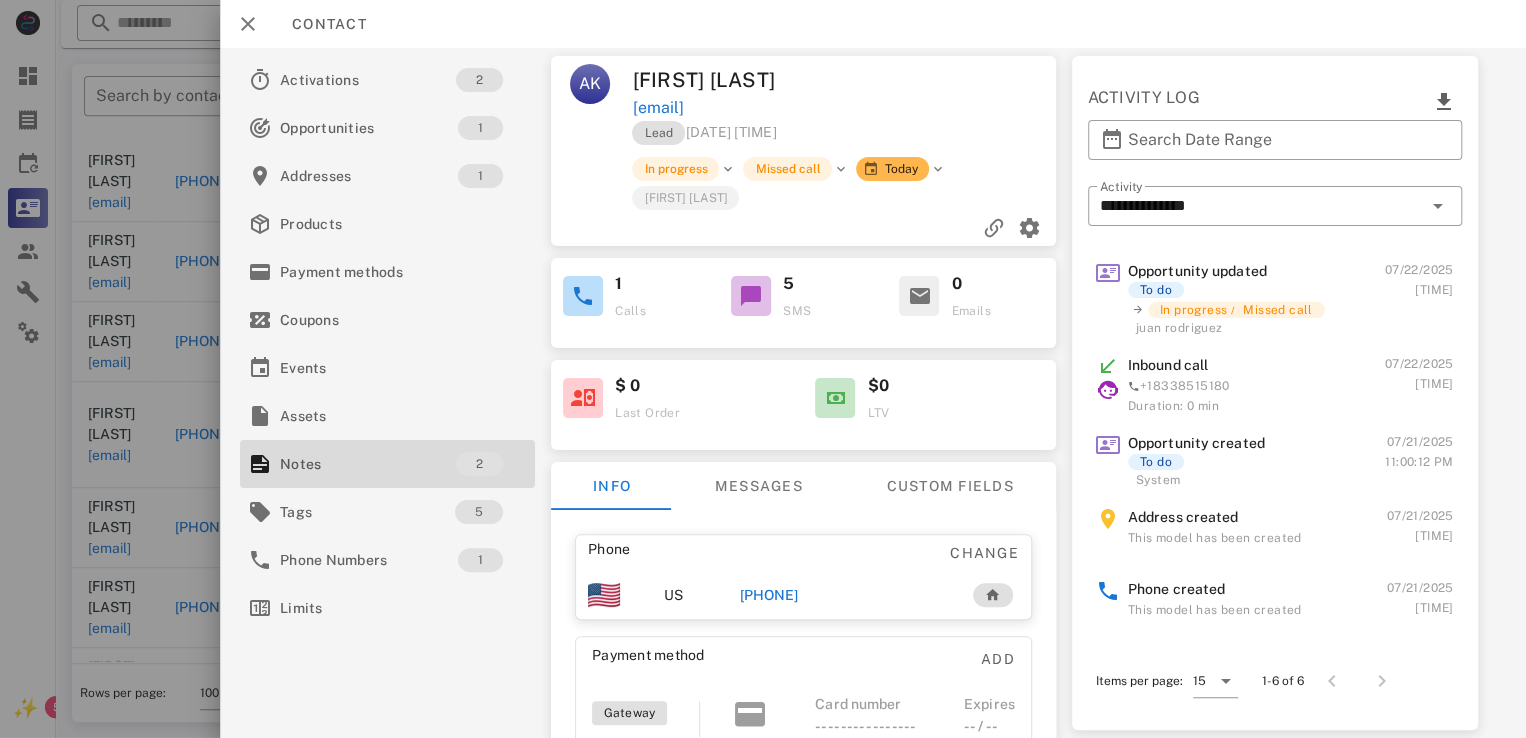 click on "+13162154510" at bounding box center [769, 595] 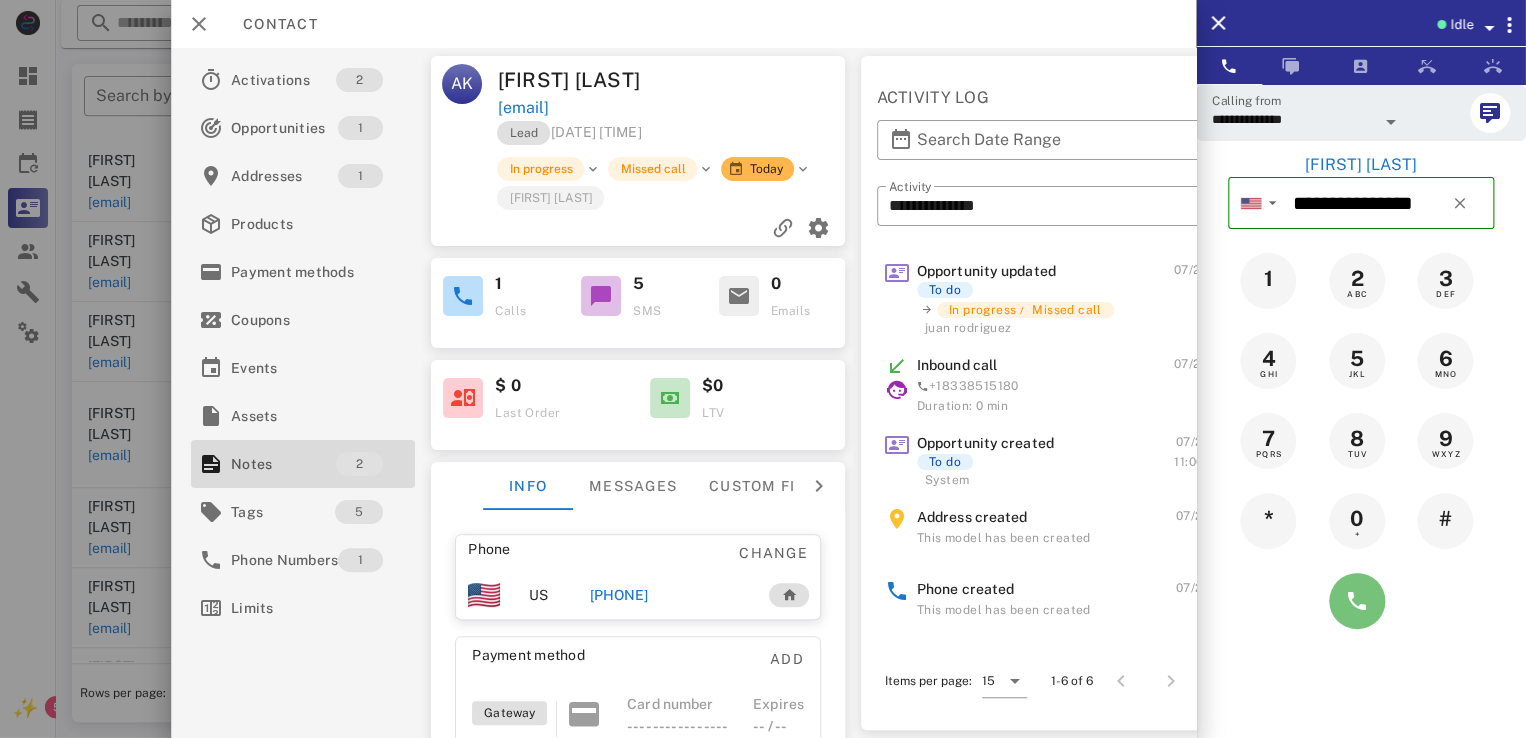 click at bounding box center (1357, 601) 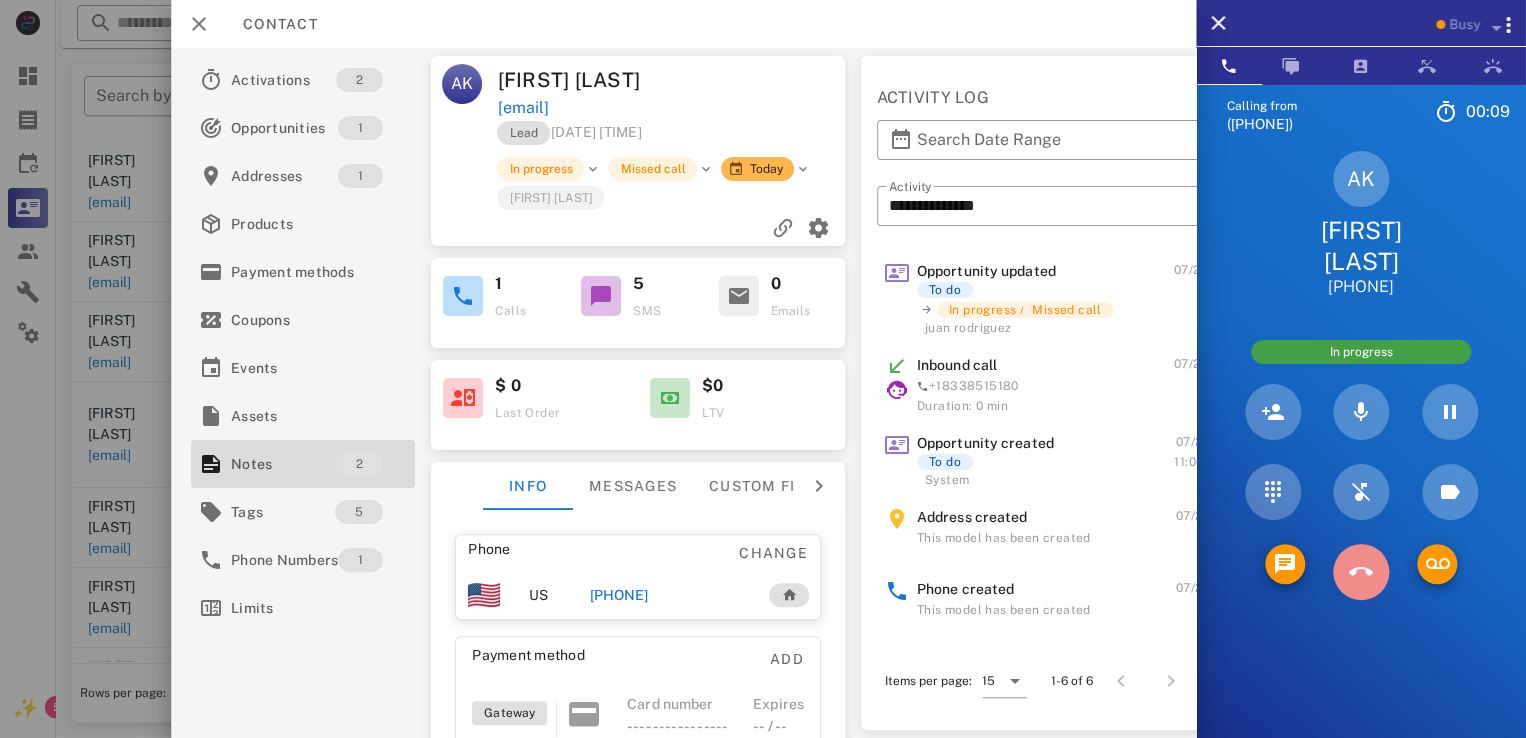 click at bounding box center [1361, 572] 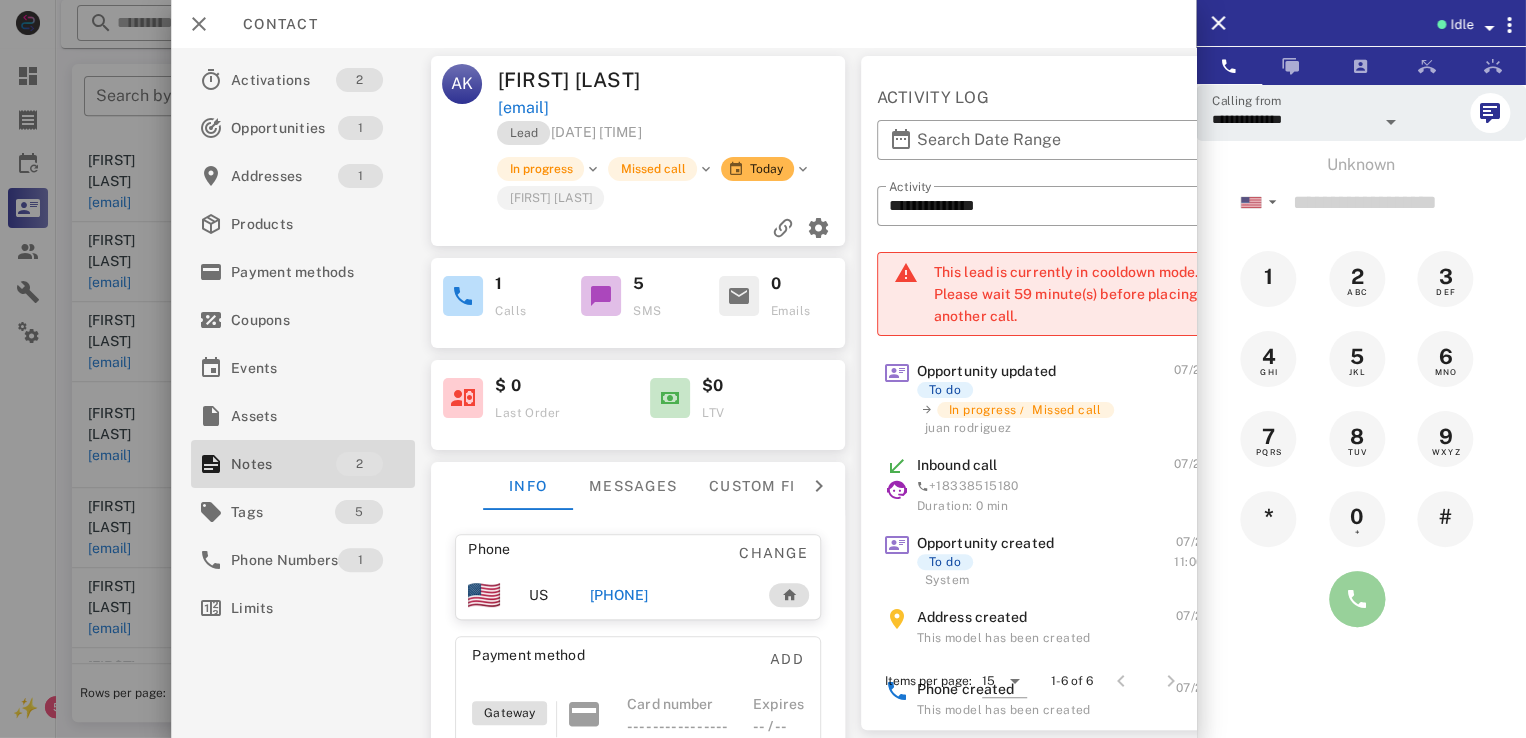 click at bounding box center (1357, 599) 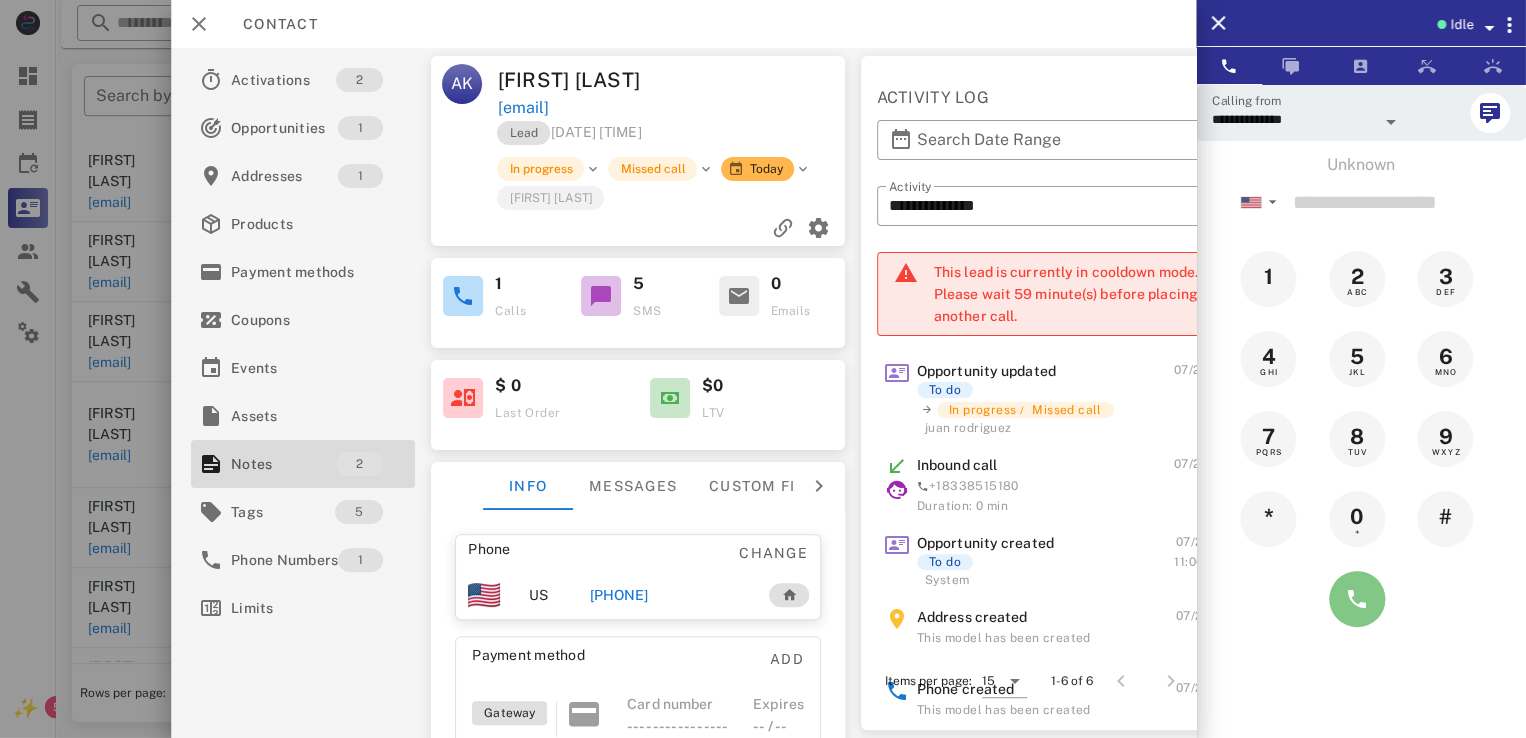 type on "**********" 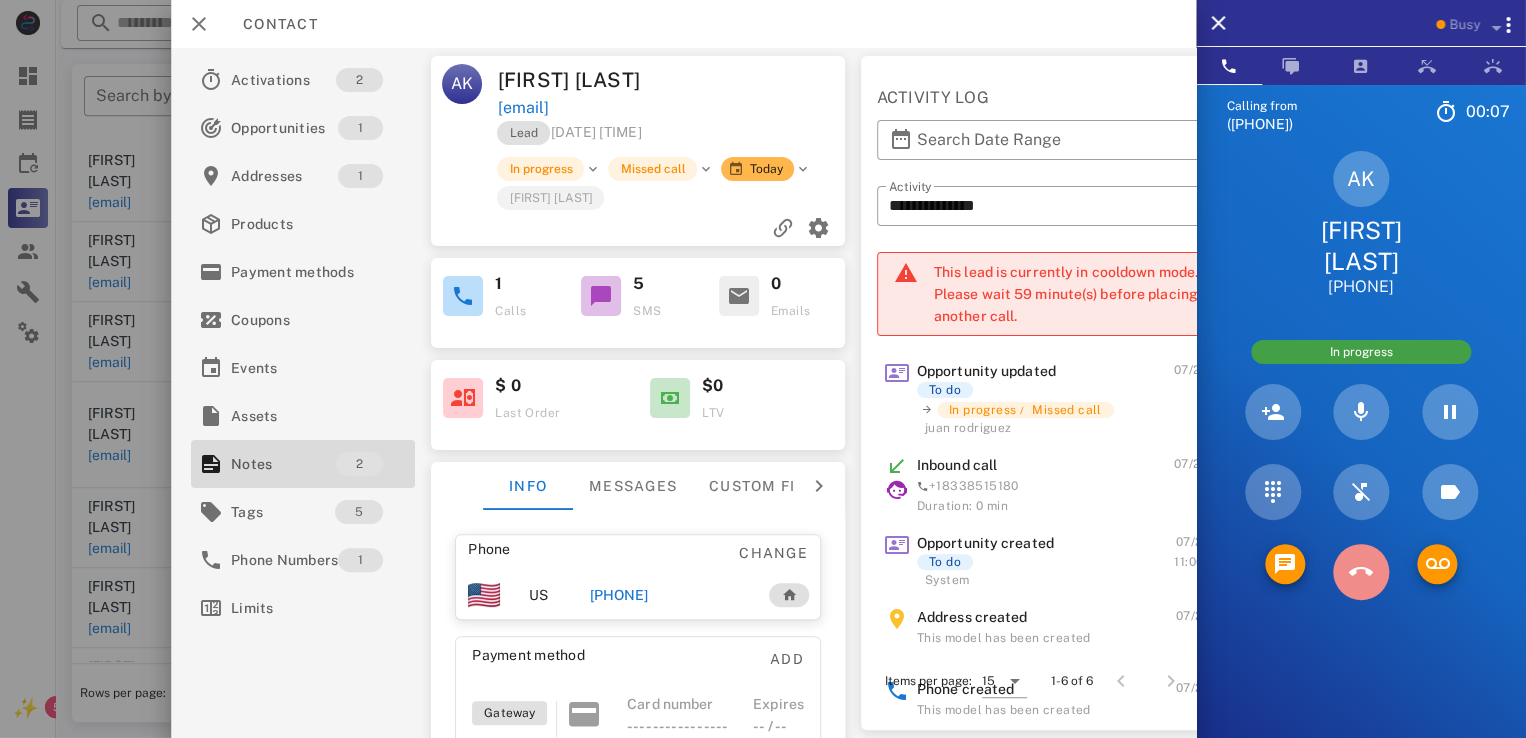 click at bounding box center (1361, 572) 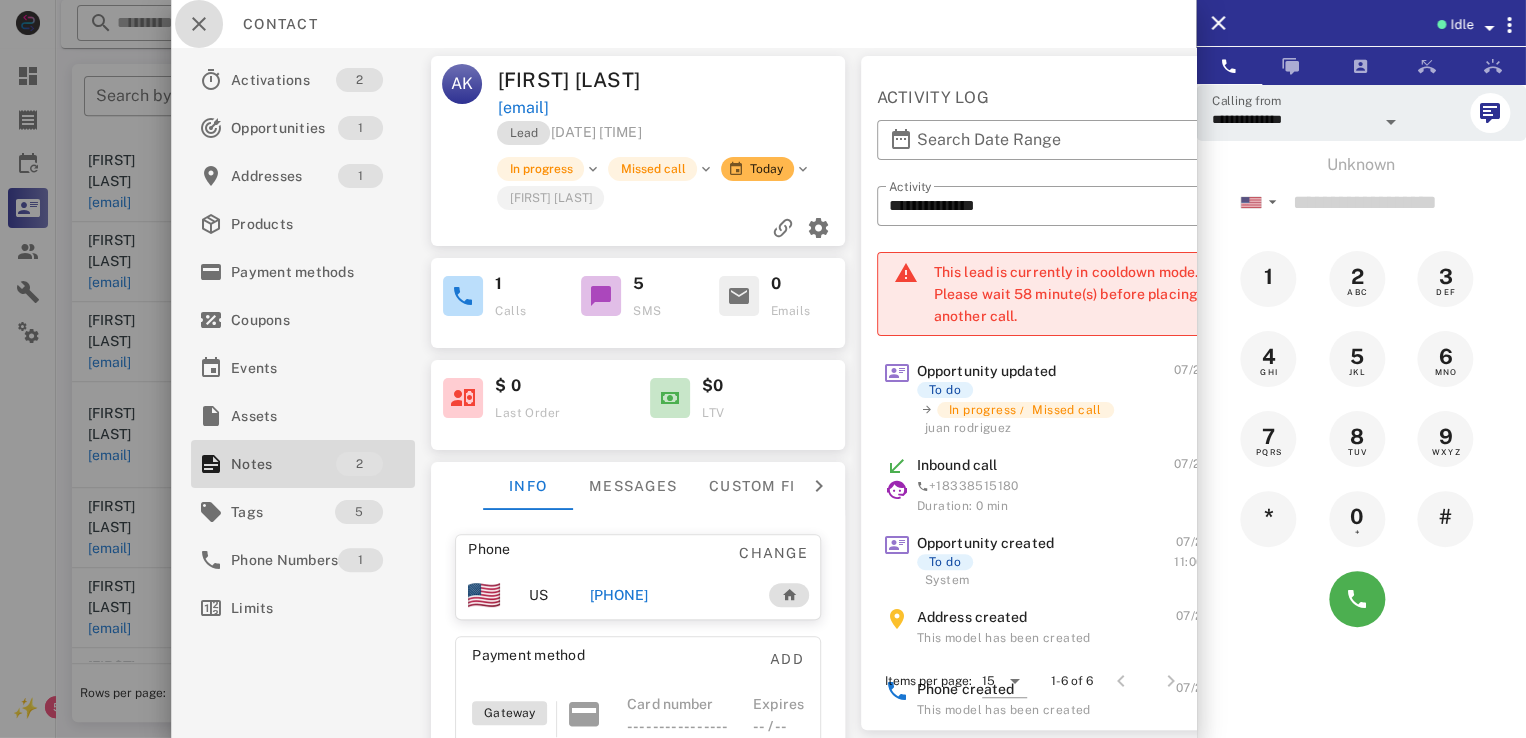 click at bounding box center [199, 24] 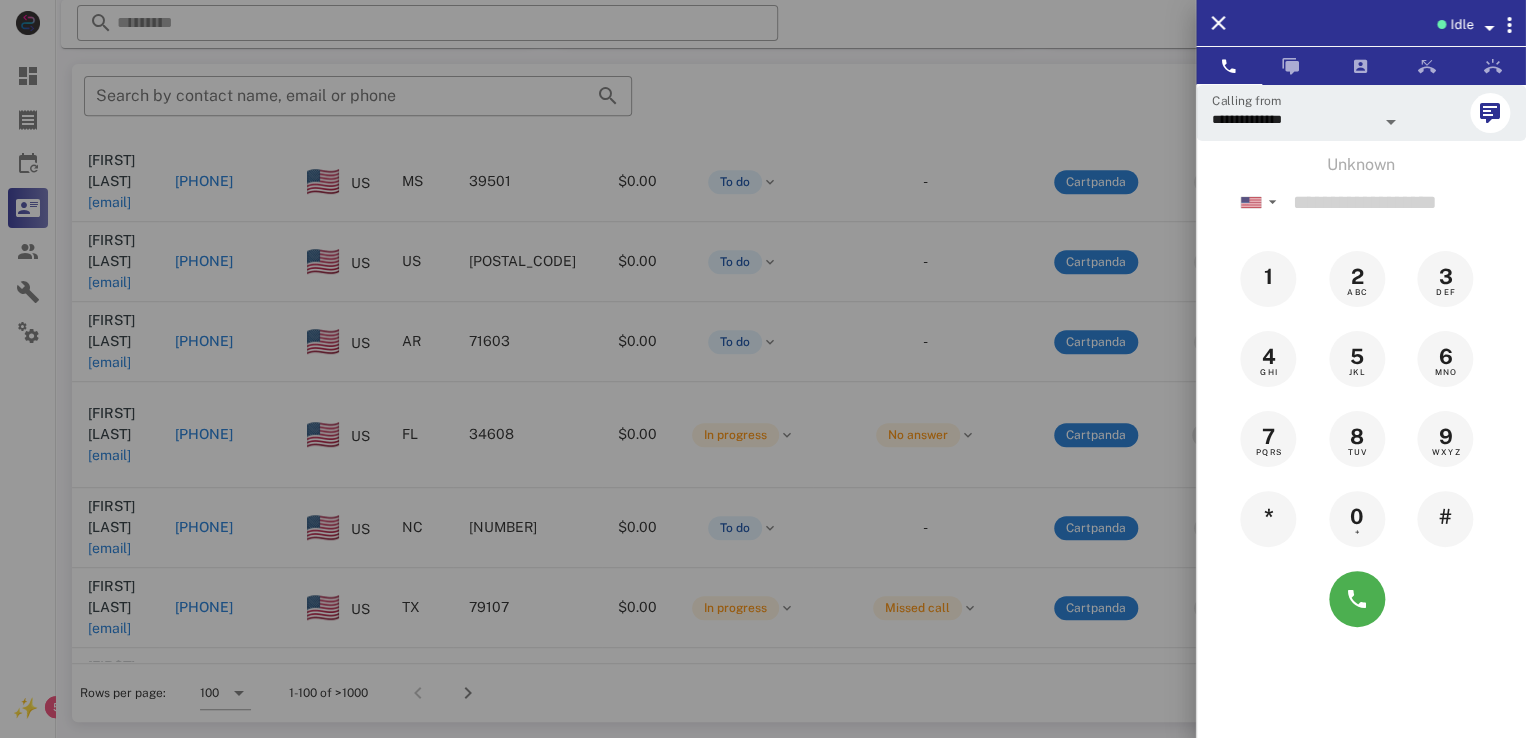 click at bounding box center (763, 369) 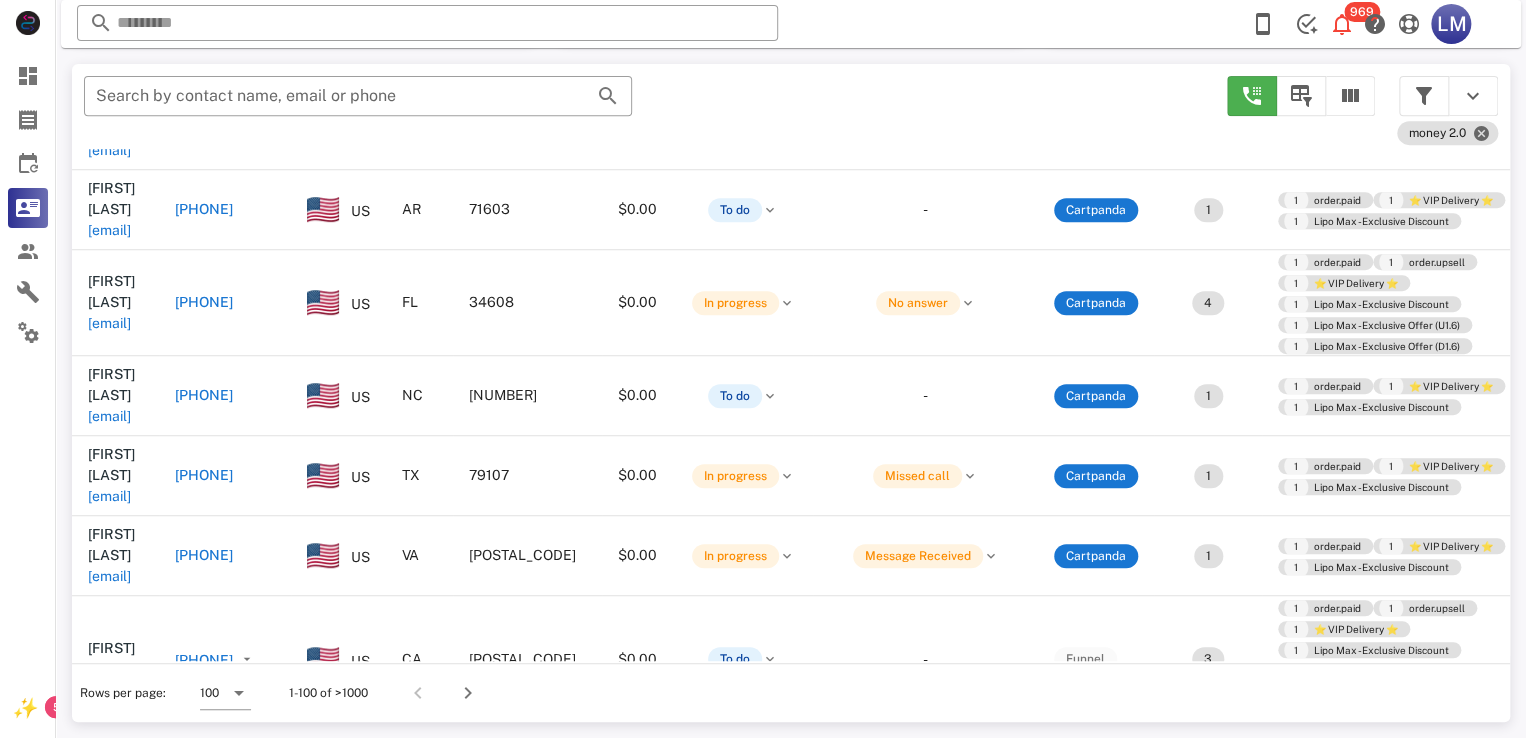 scroll, scrollTop: 5558, scrollLeft: 0, axis: vertical 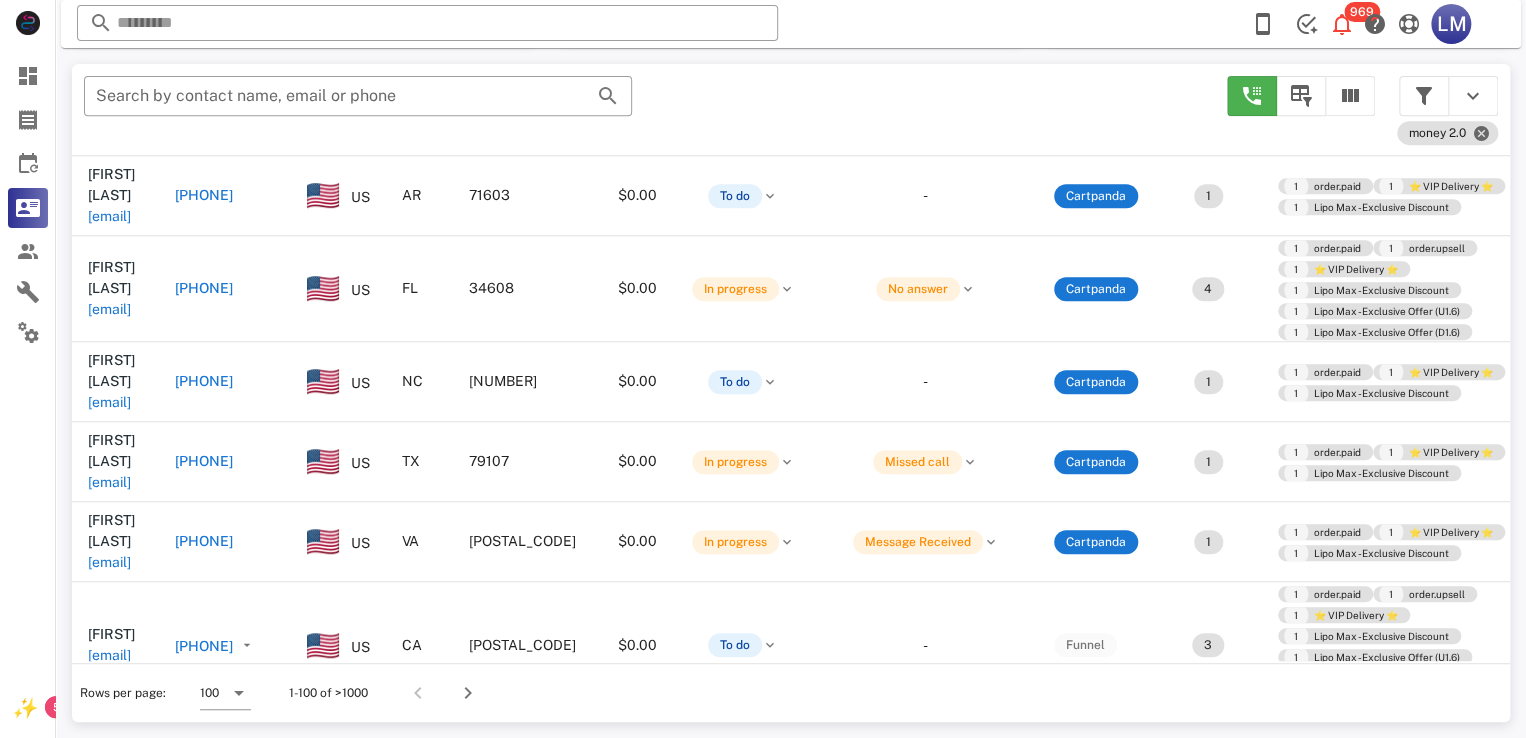 click on "christinevalley71@gmail.com" at bounding box center [109, 929] 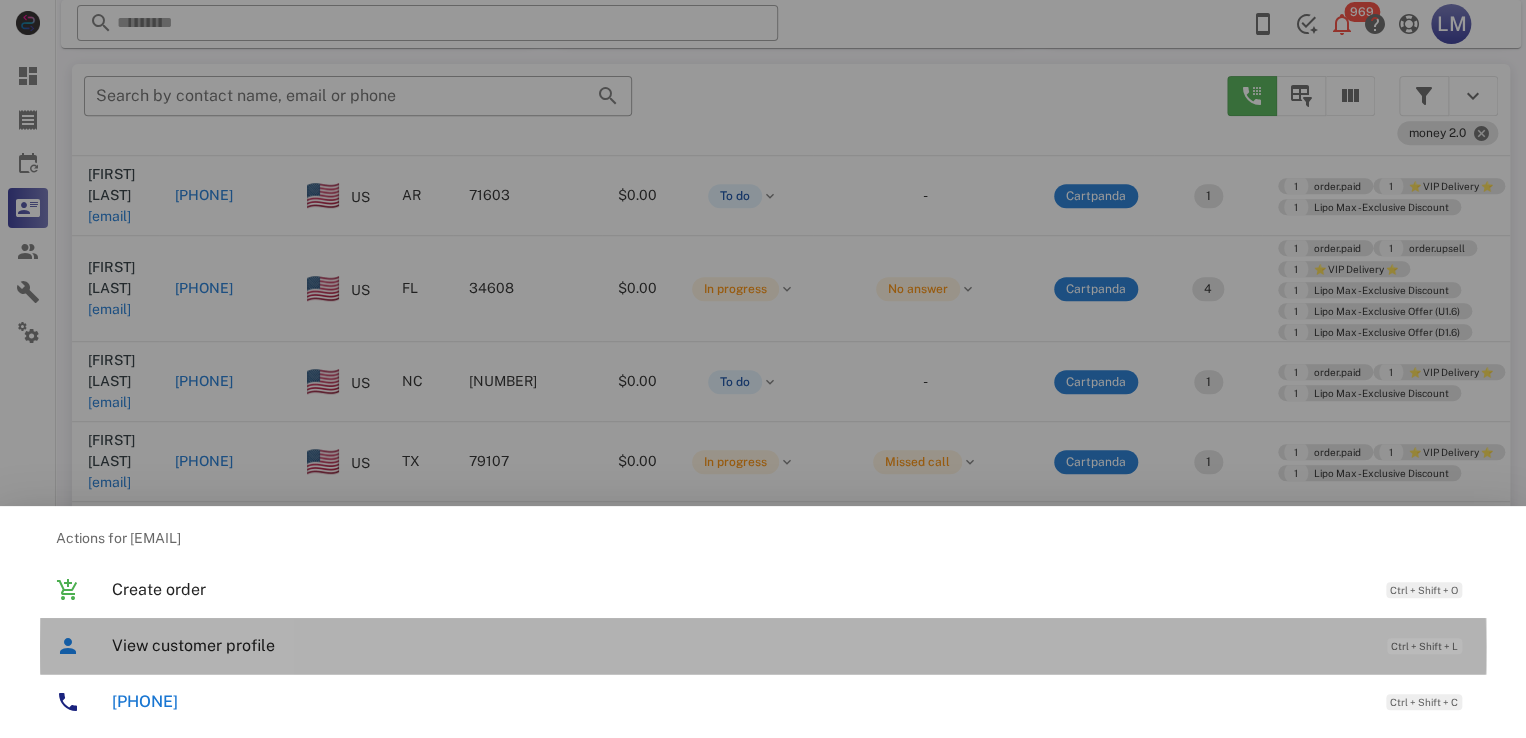 click on "View customer profile" at bounding box center [739, 645] 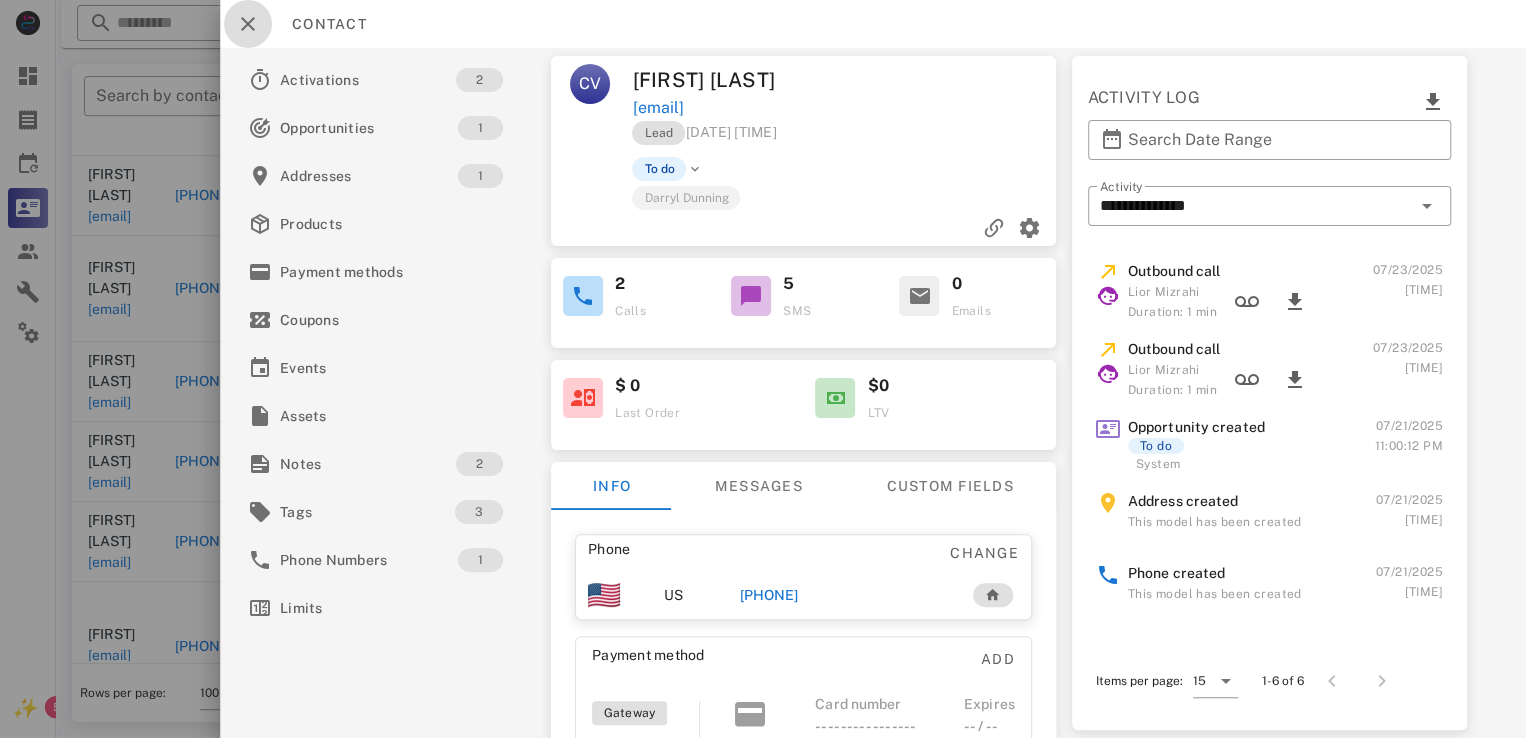 click at bounding box center (248, 24) 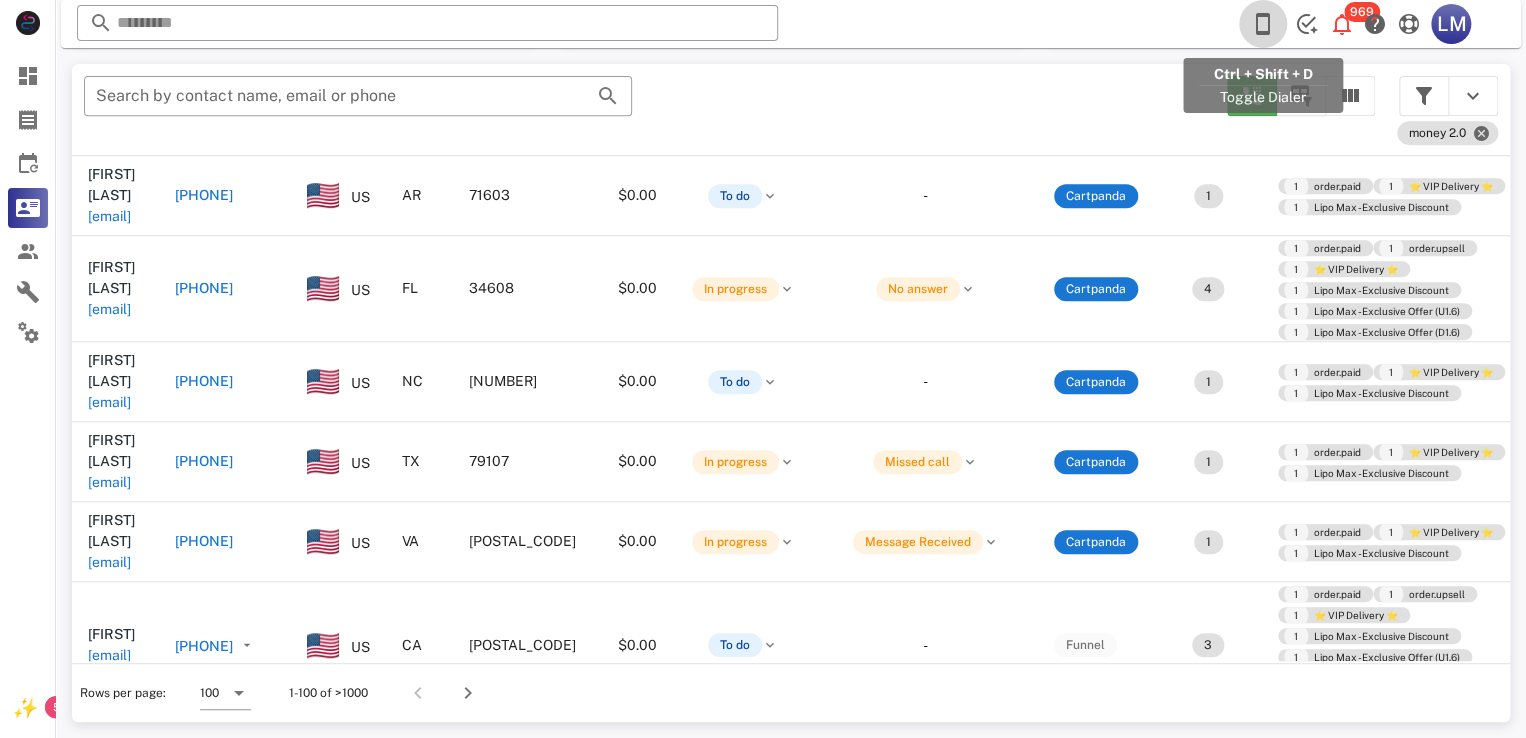 click at bounding box center [1263, 24] 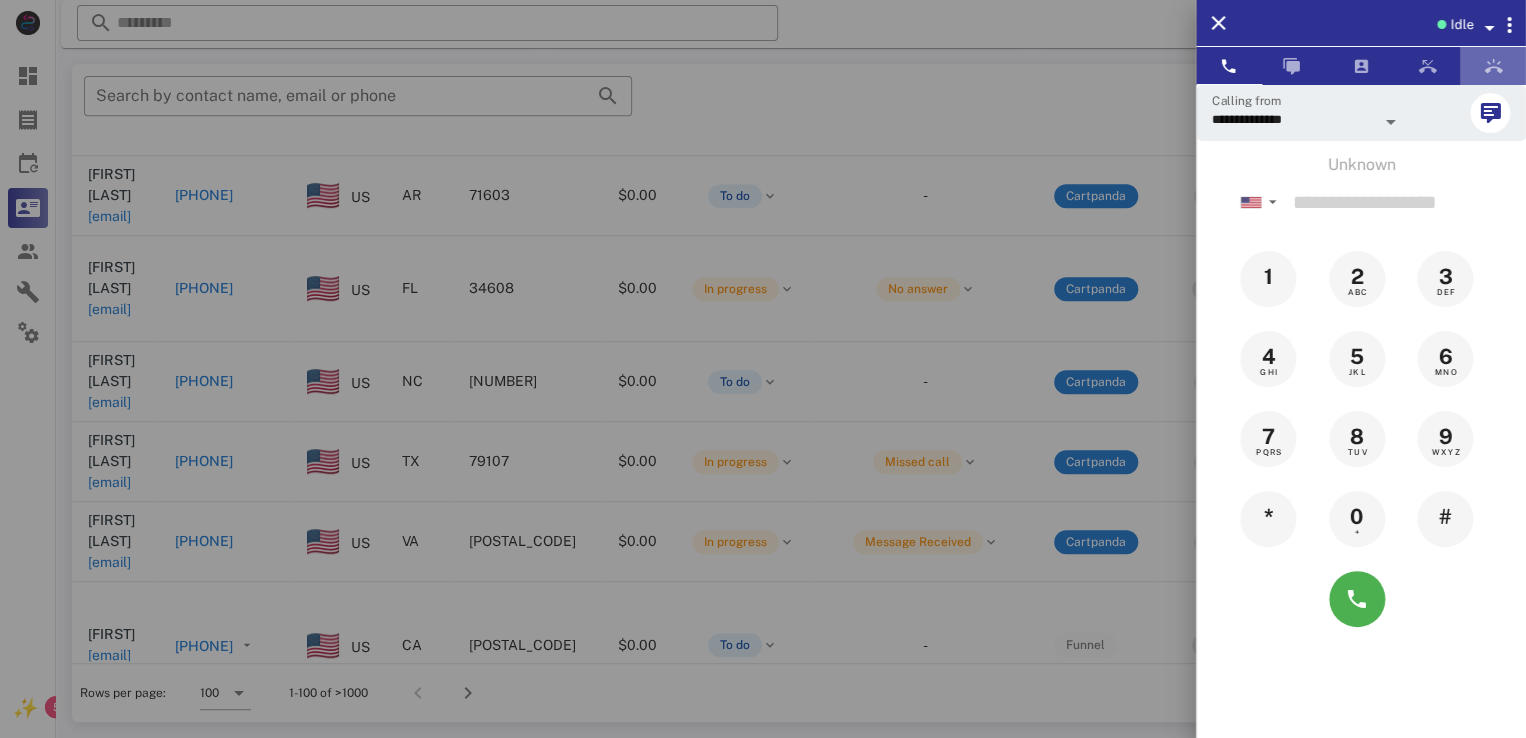 click at bounding box center [1493, 66] 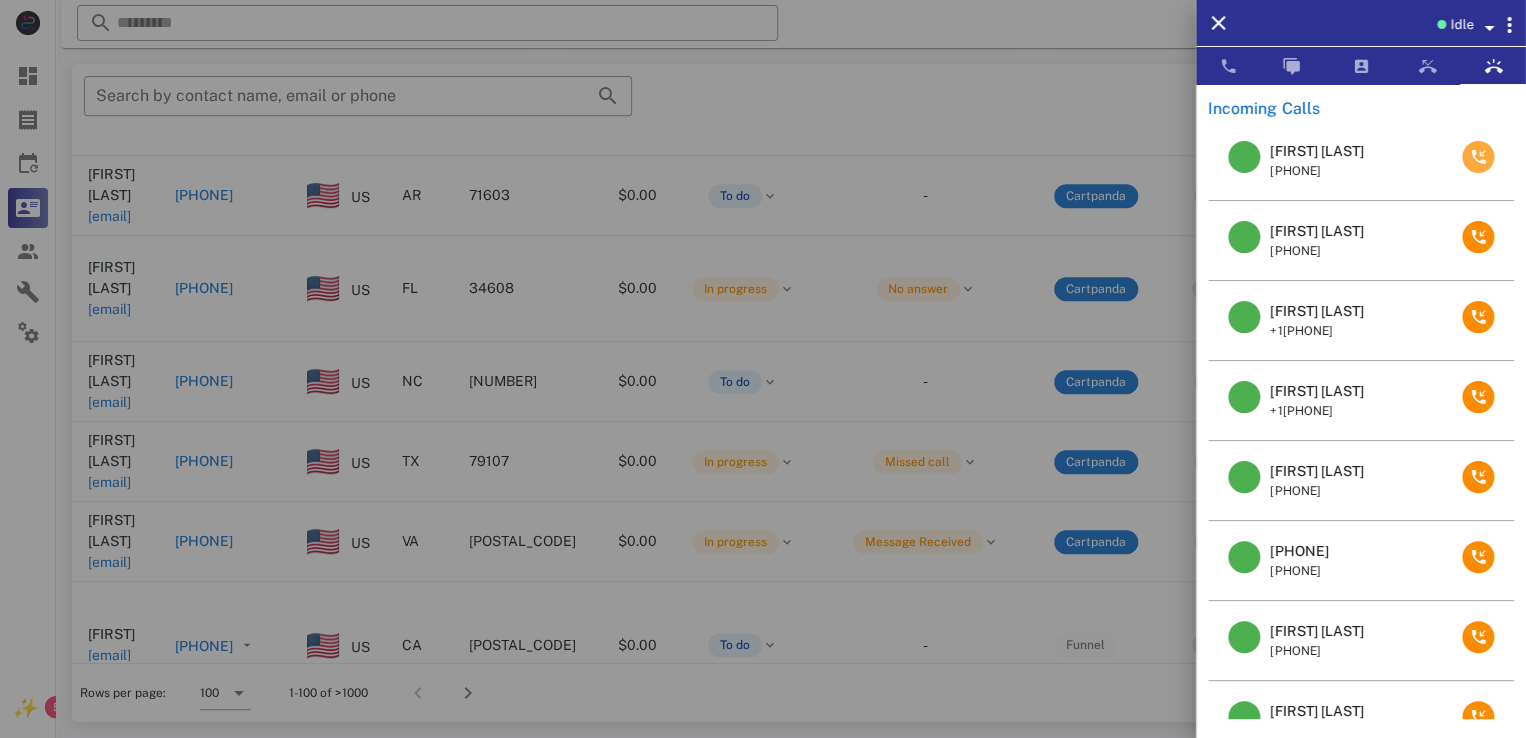 click at bounding box center (1478, 157) 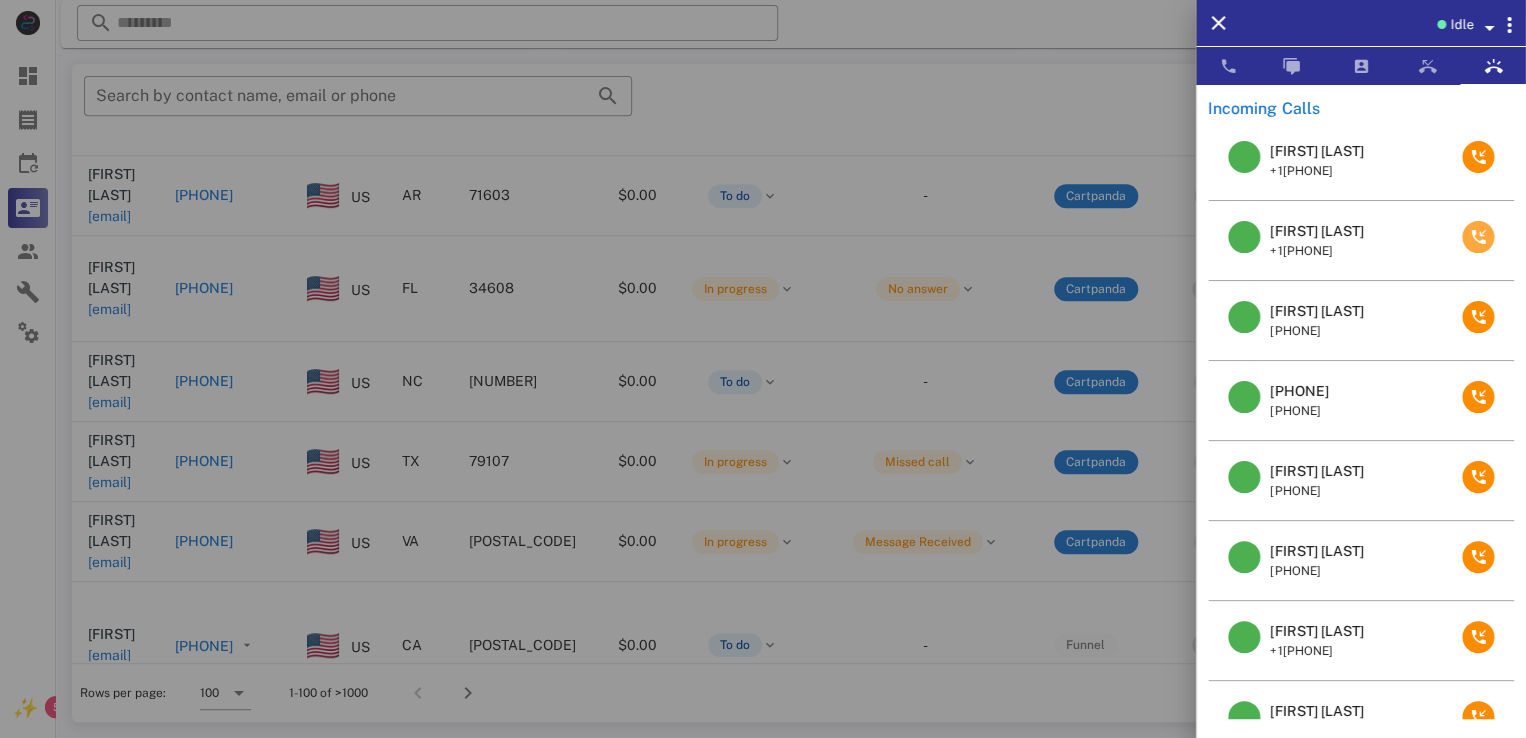 click at bounding box center [1478, 237] 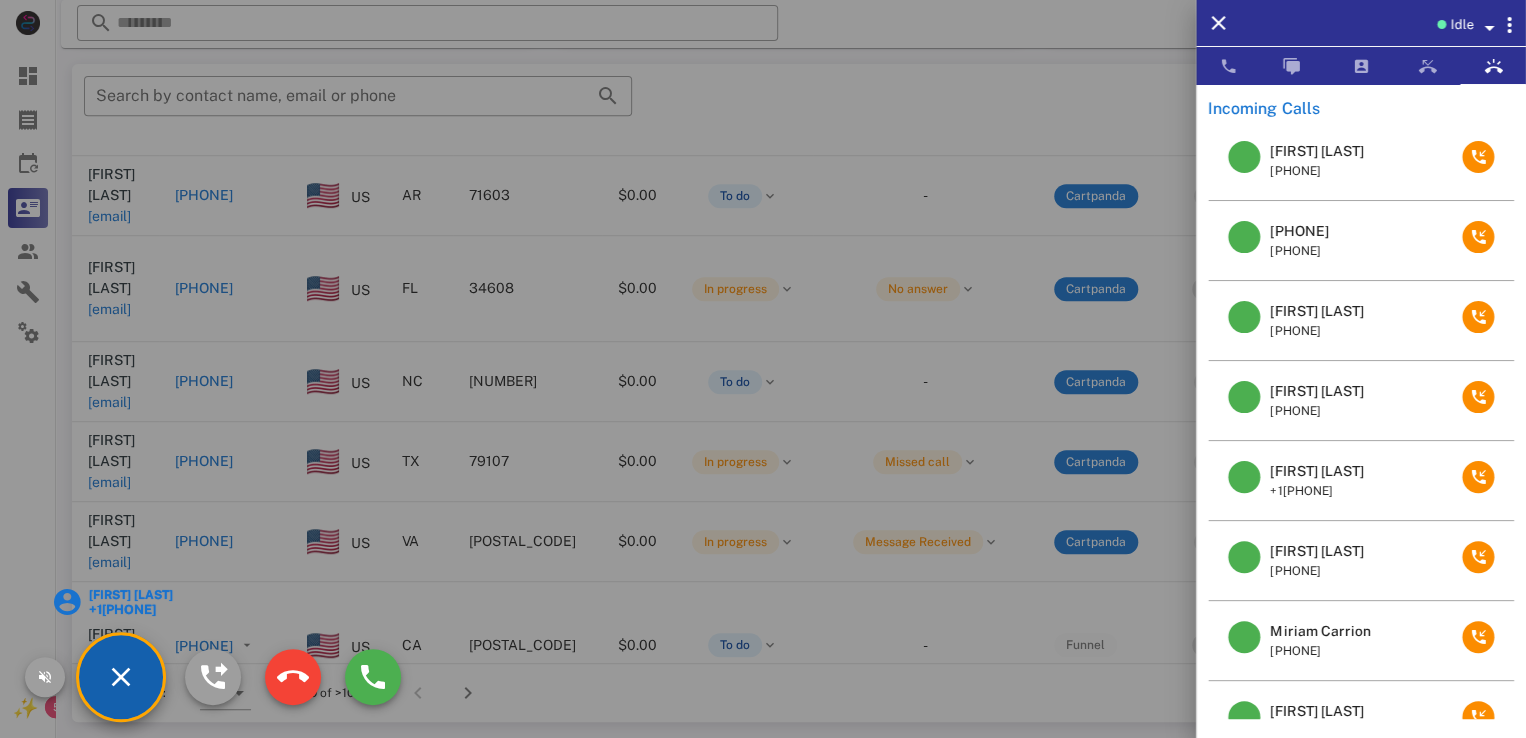 click at bounding box center [763, 369] 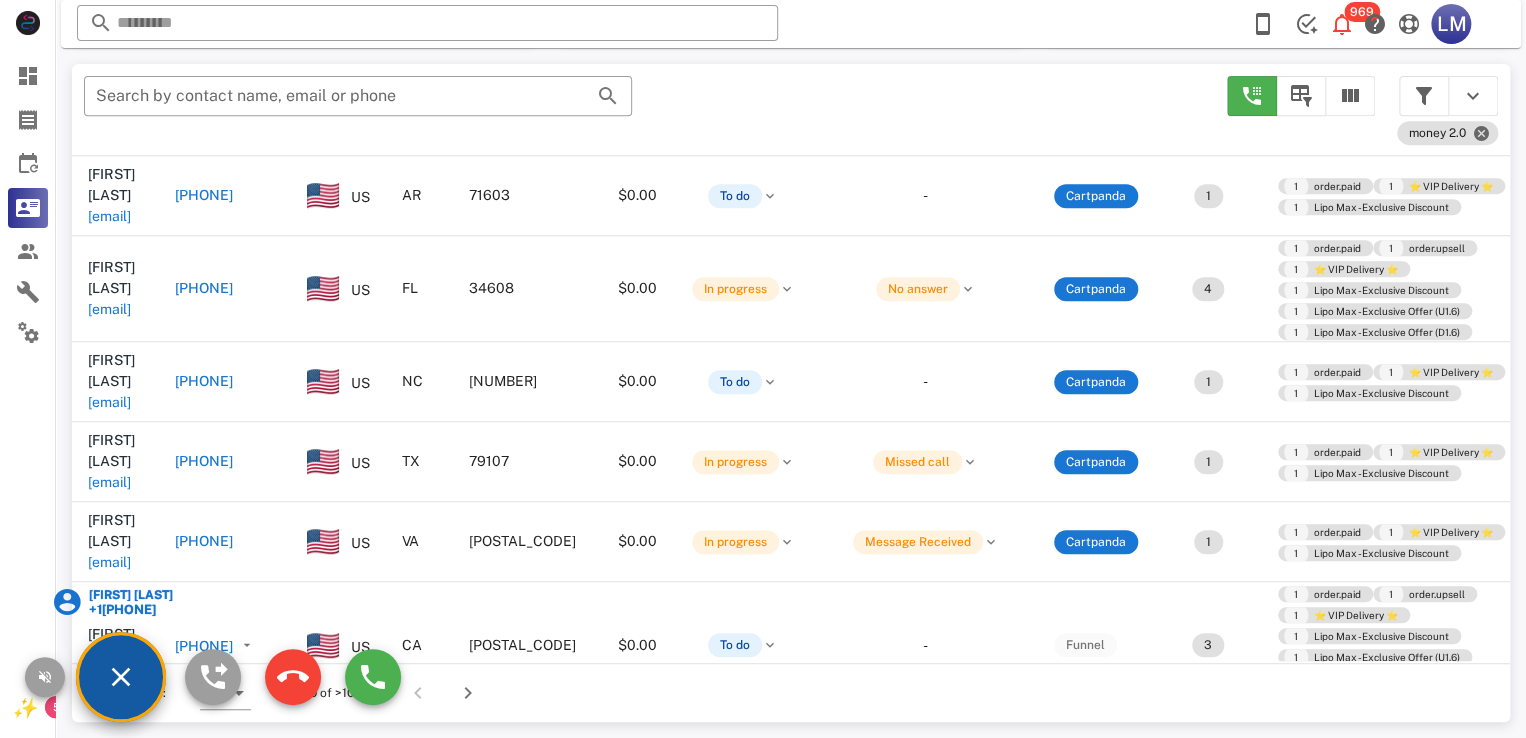 click on "Jan Stone" at bounding box center (129, 595) 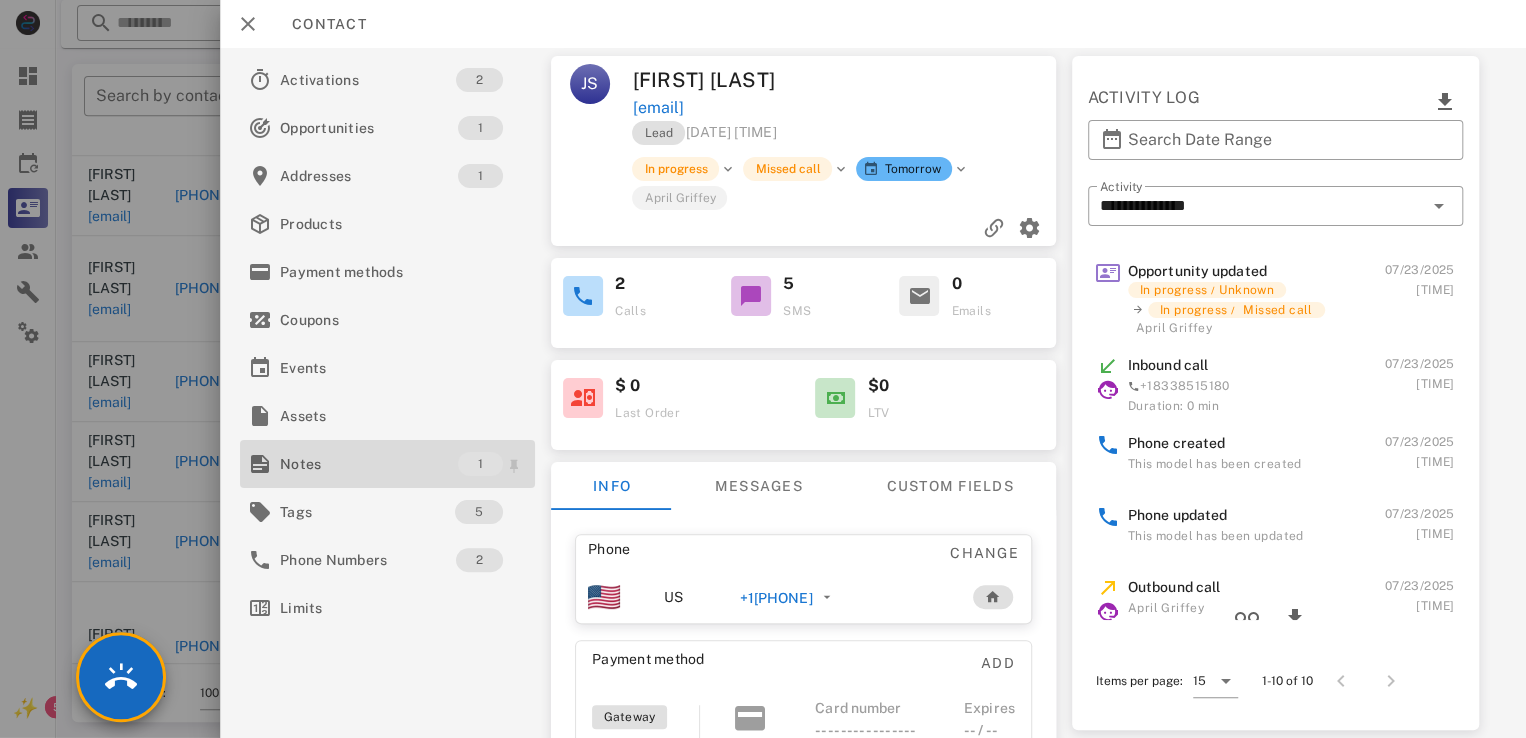 click on "Notes" at bounding box center (369, 464) 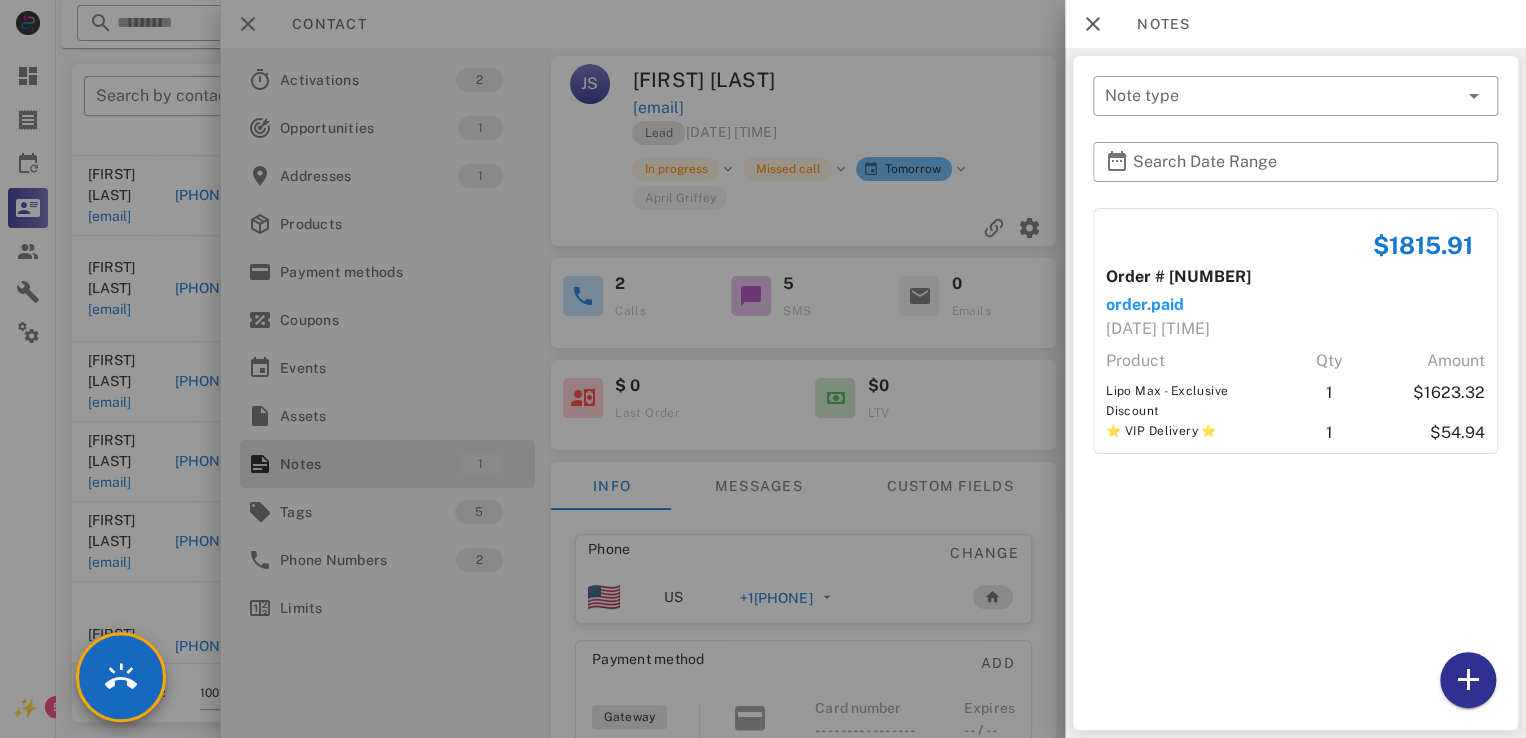 click at bounding box center (763, 369) 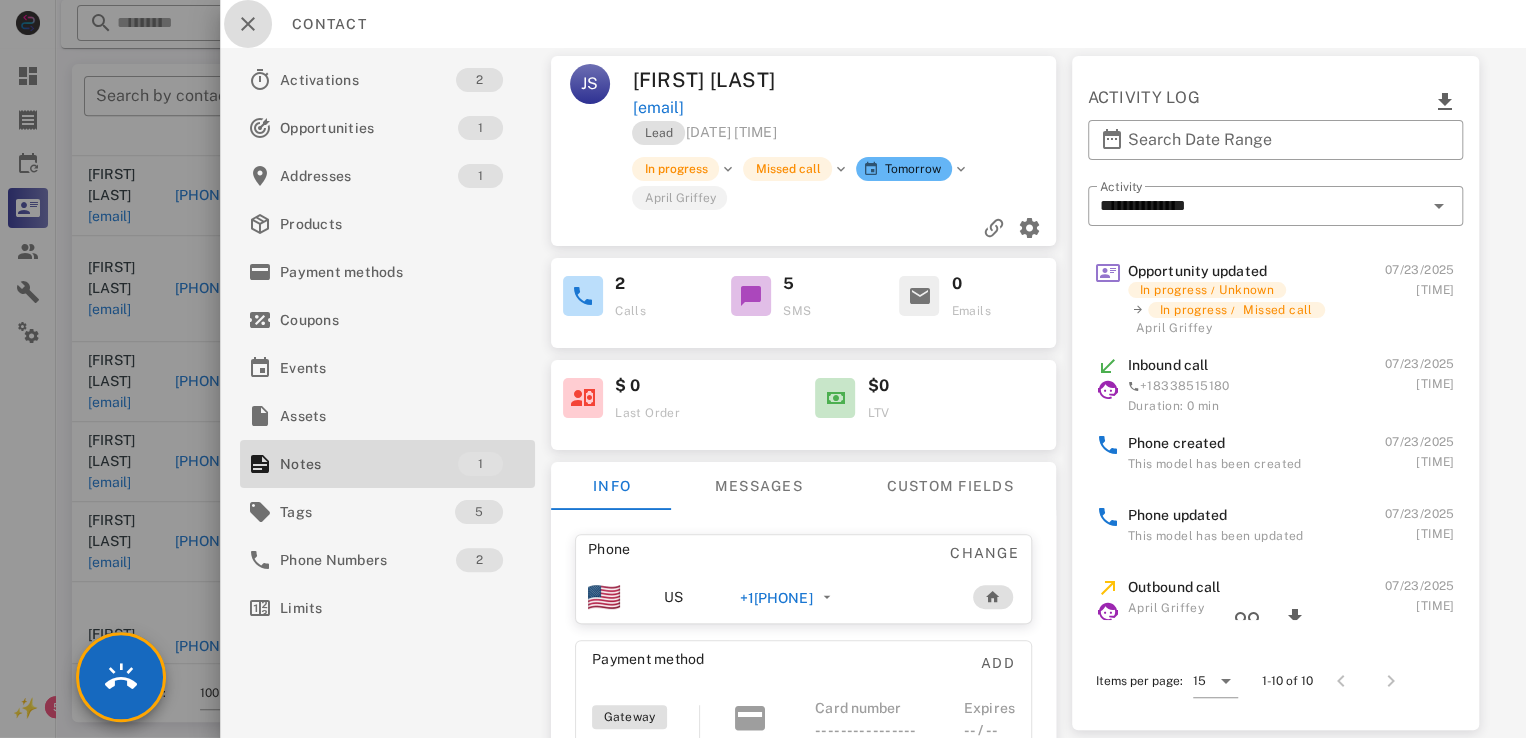 click at bounding box center (248, 24) 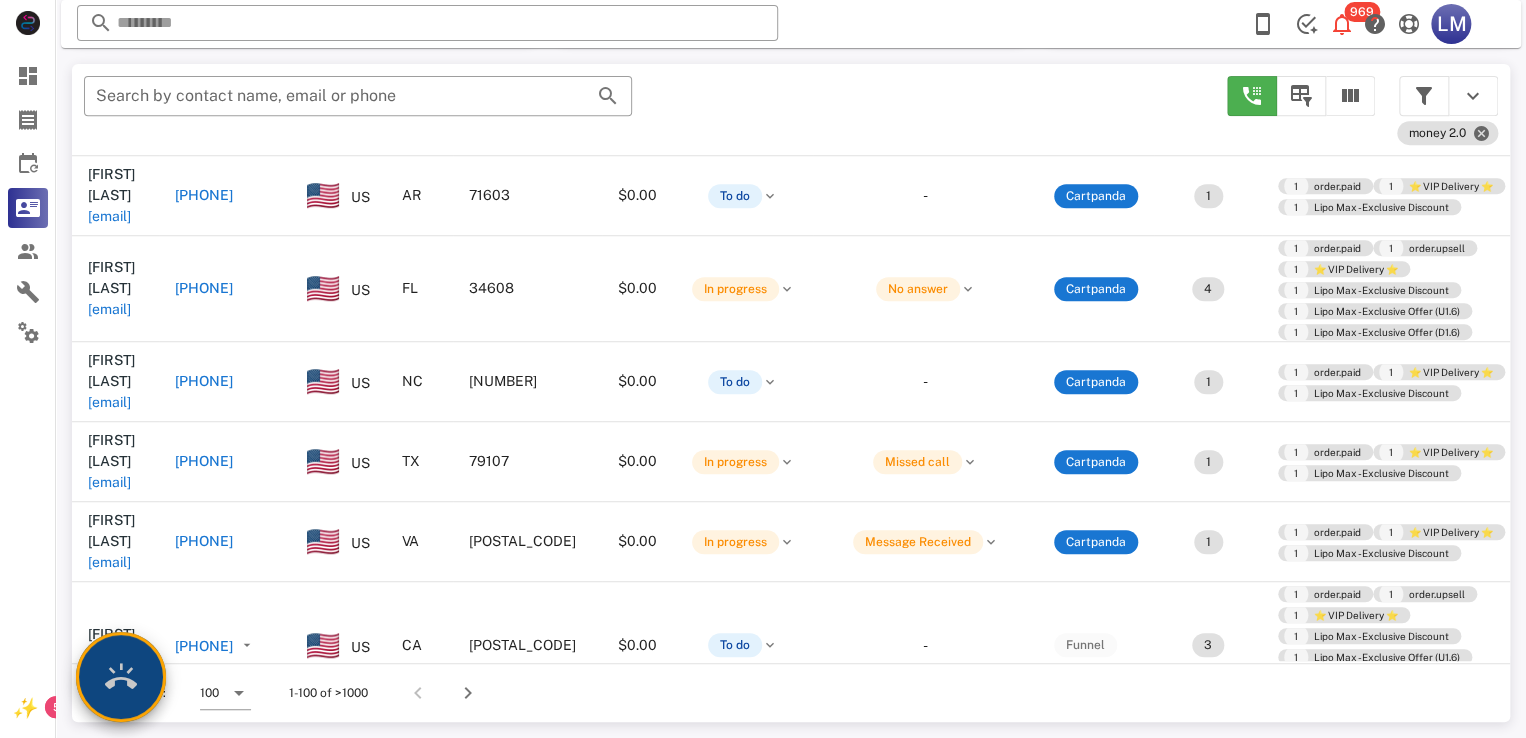 click at bounding box center (121, 677) 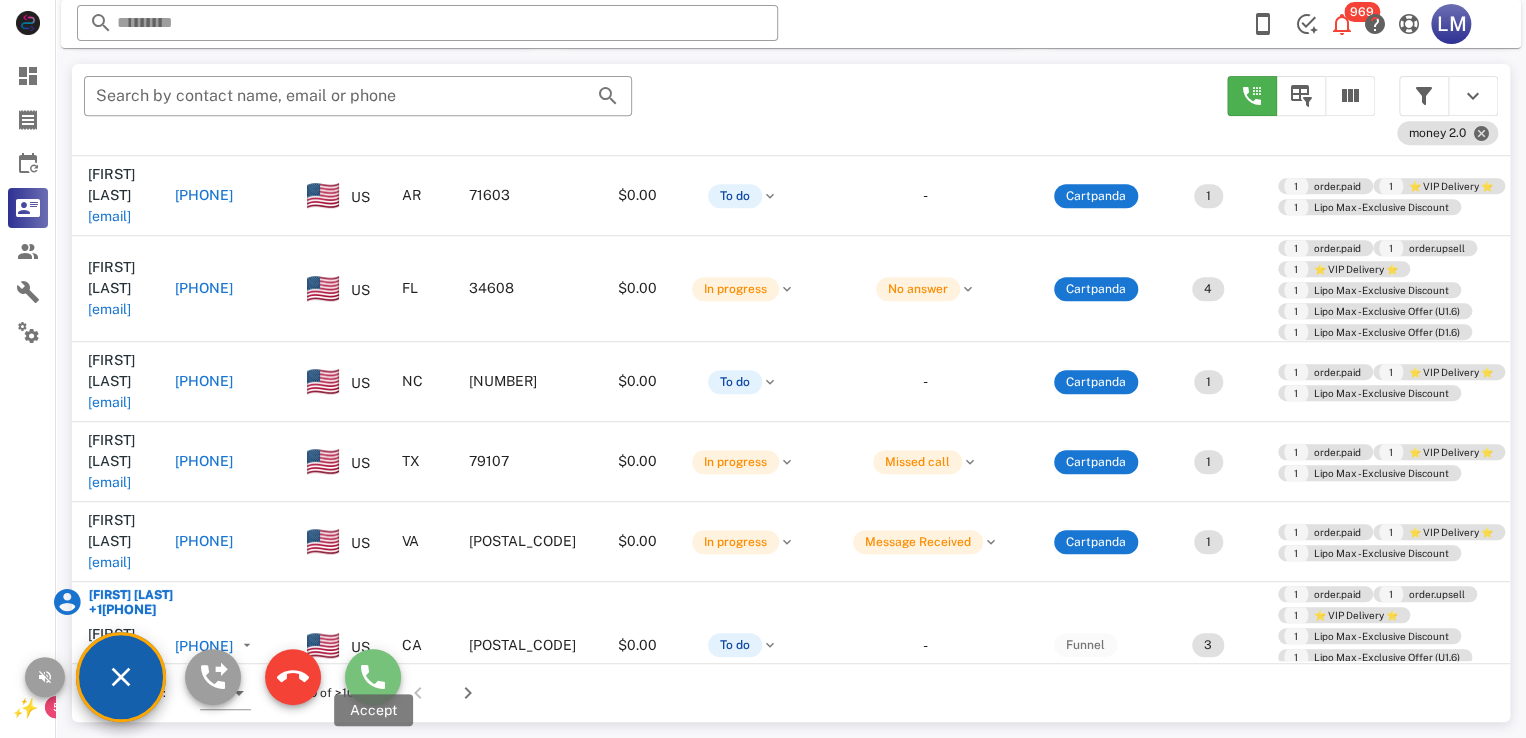 click at bounding box center [373, 677] 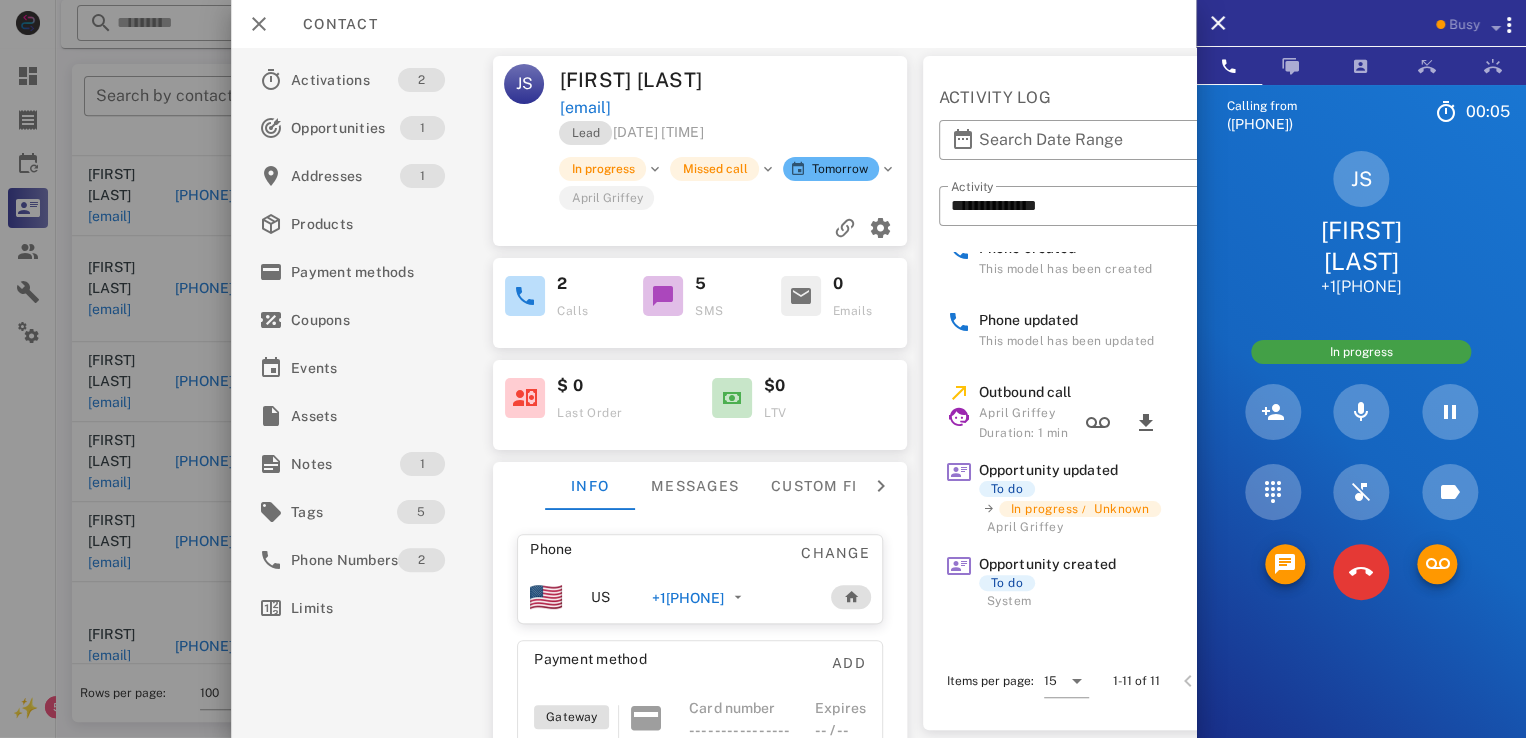 scroll, scrollTop: 0, scrollLeft: 0, axis: both 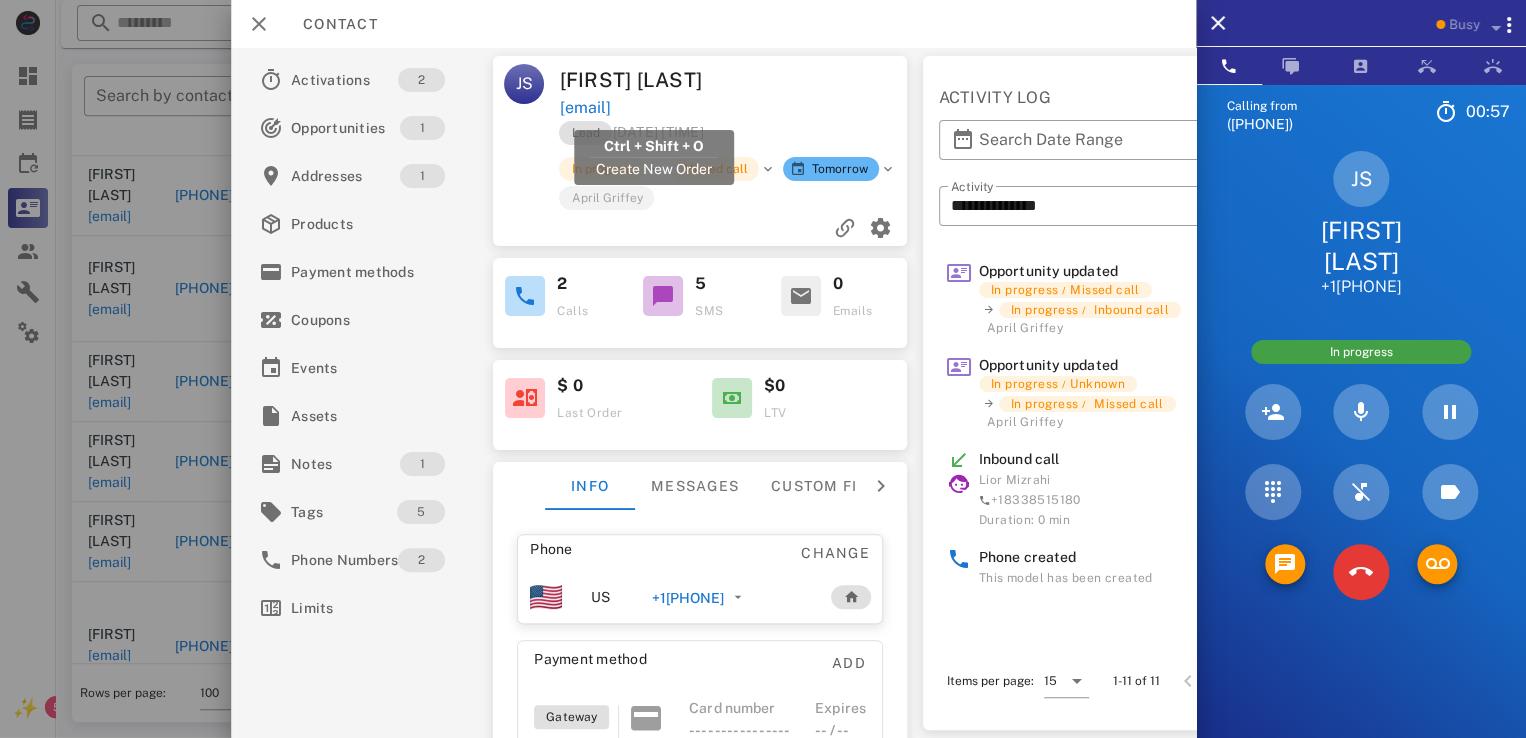 click on "janmstone68@gmail.com" at bounding box center [585, 108] 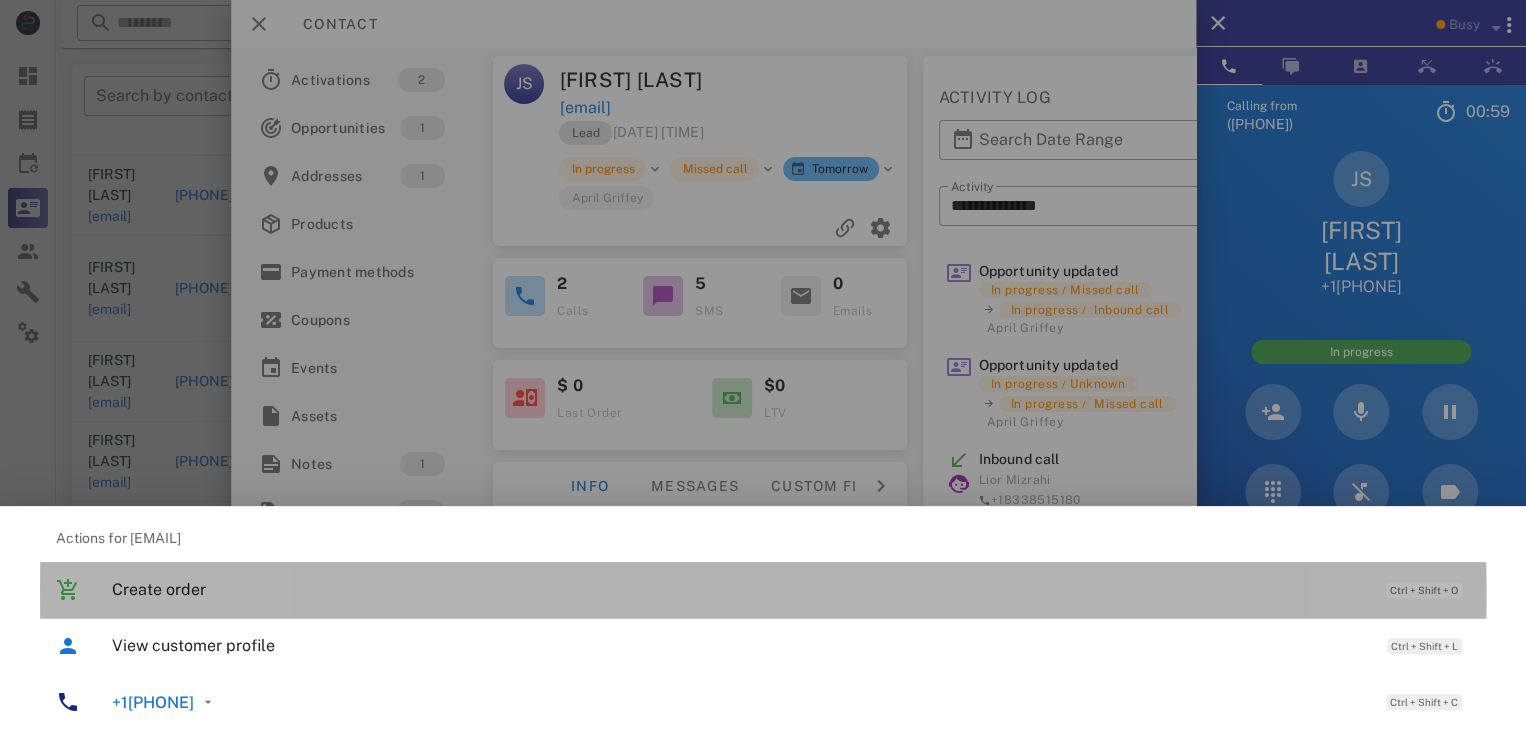 click on "Create order" at bounding box center (739, 589) 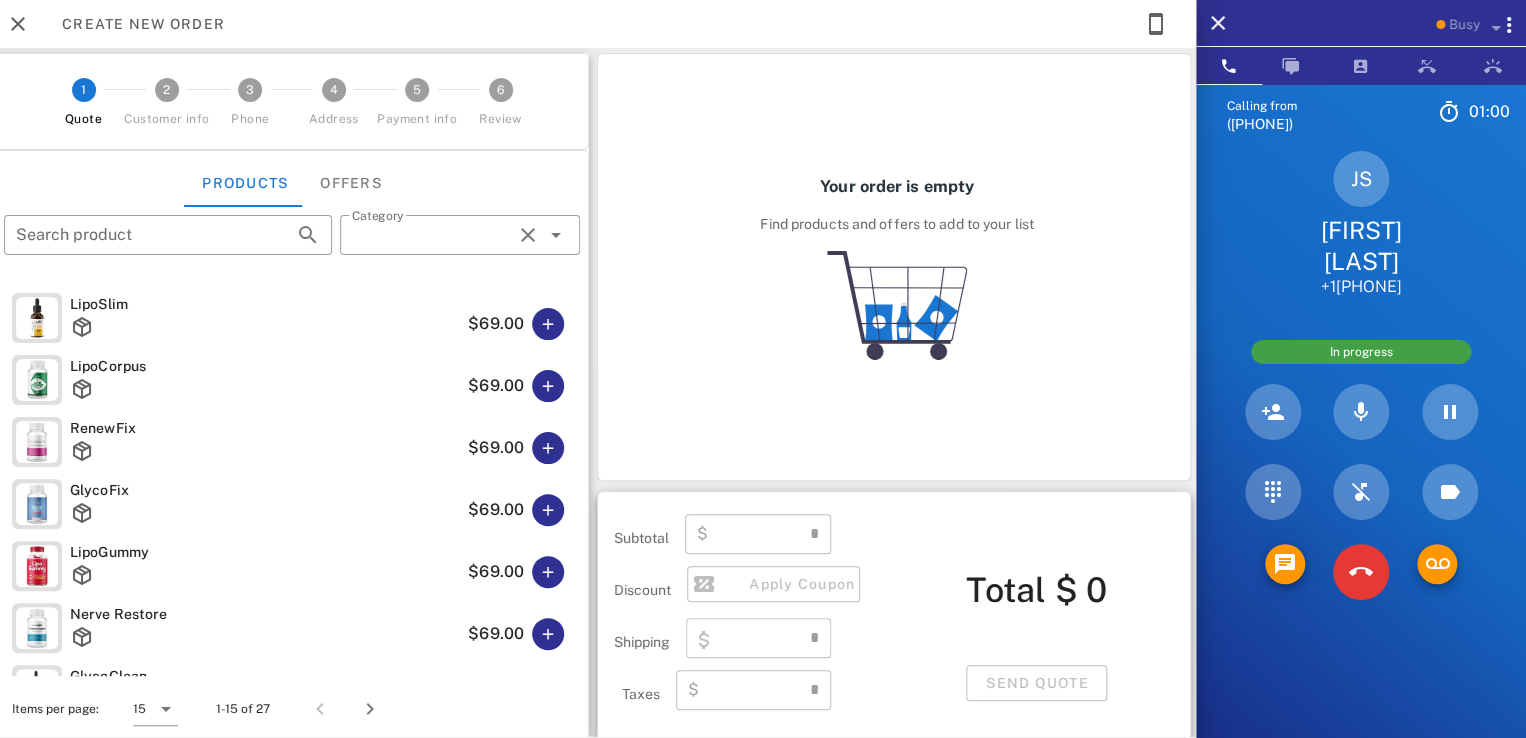 type on "**********" 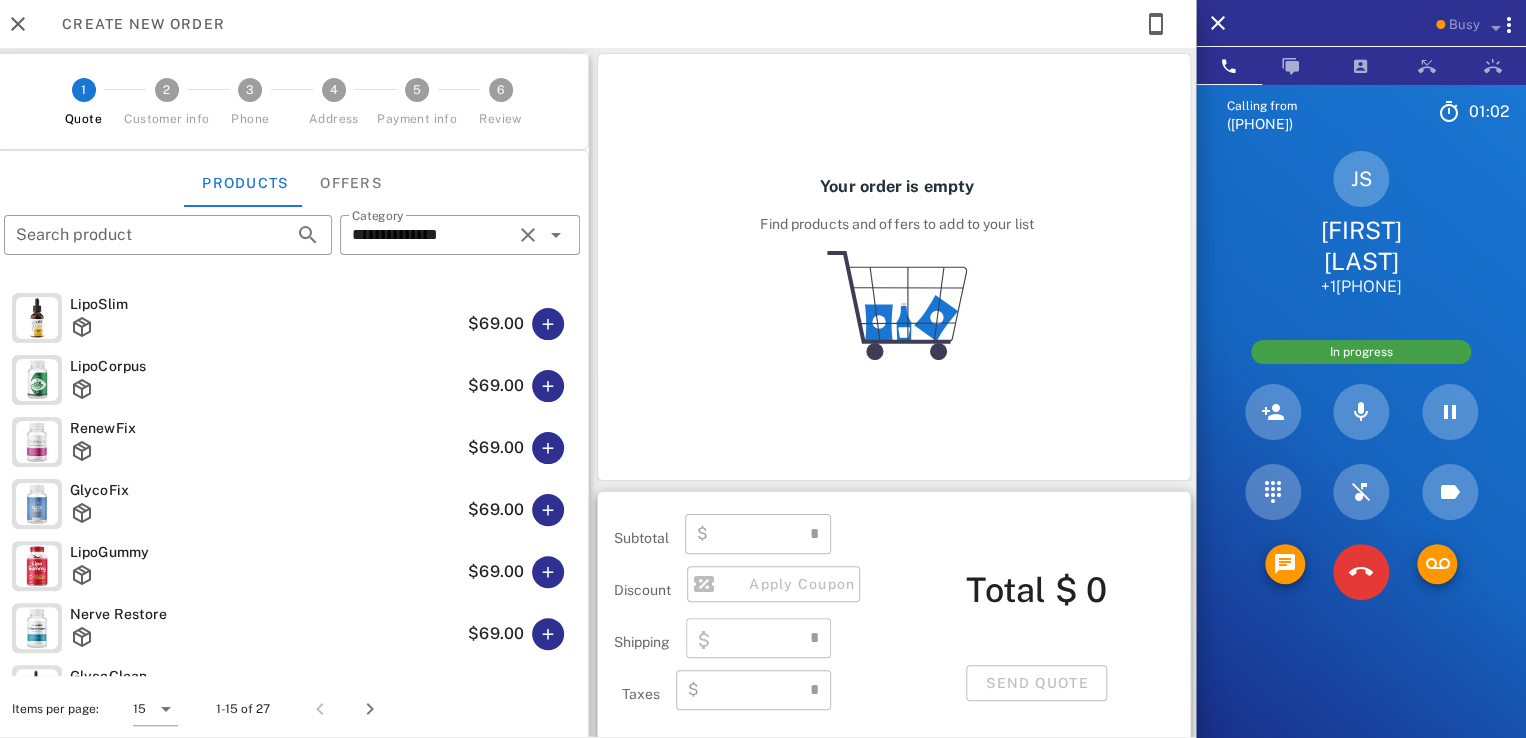 type on "****" 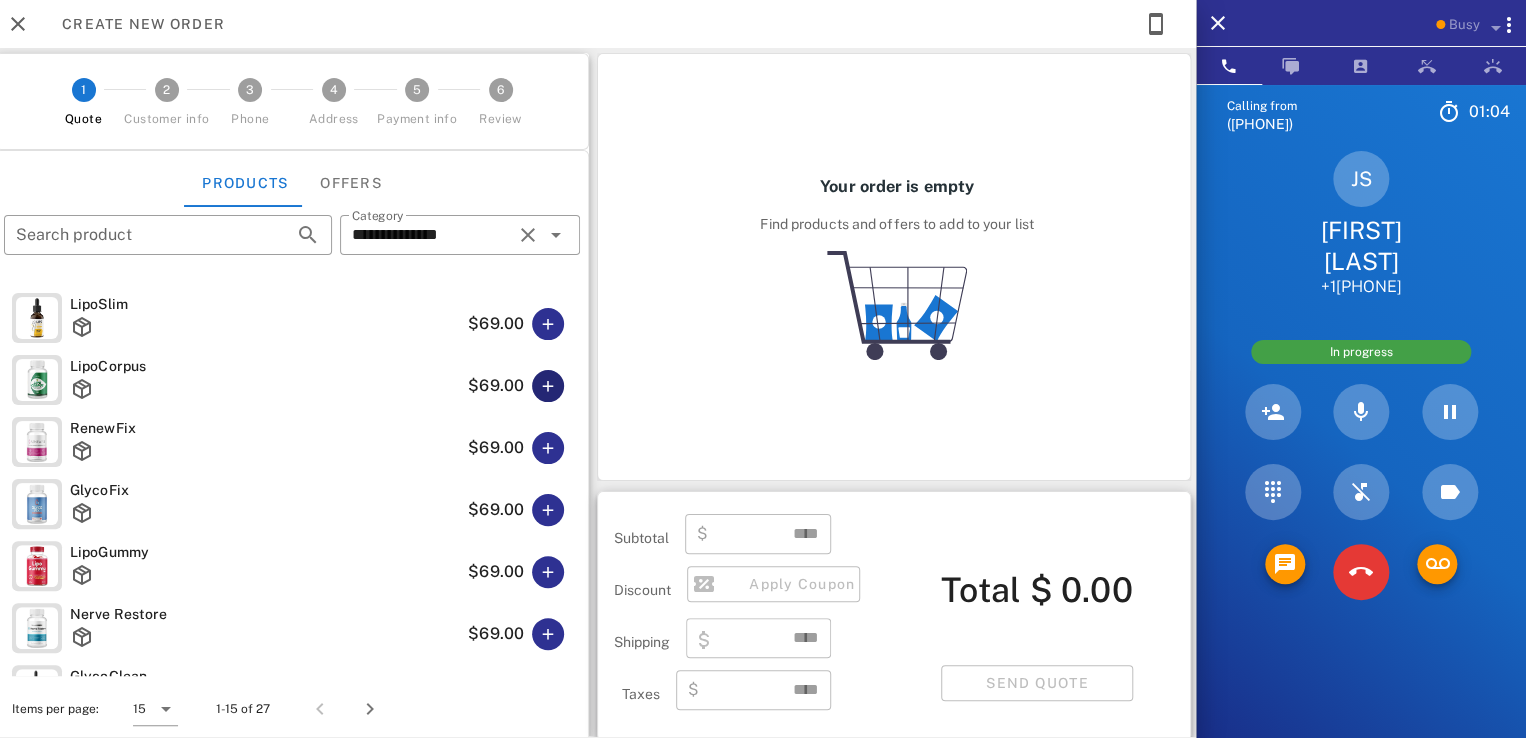 click at bounding box center (548, 386) 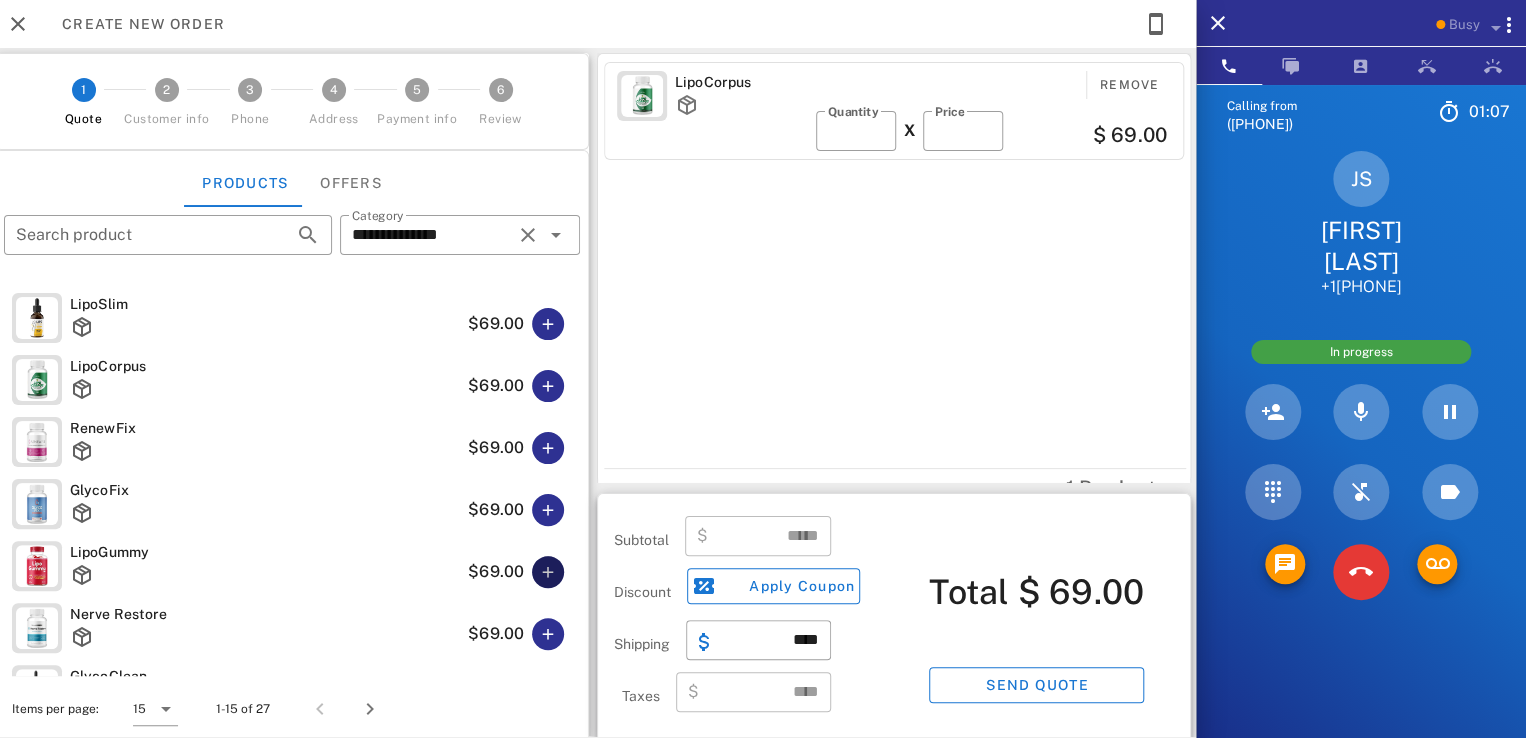 click at bounding box center [548, 572] 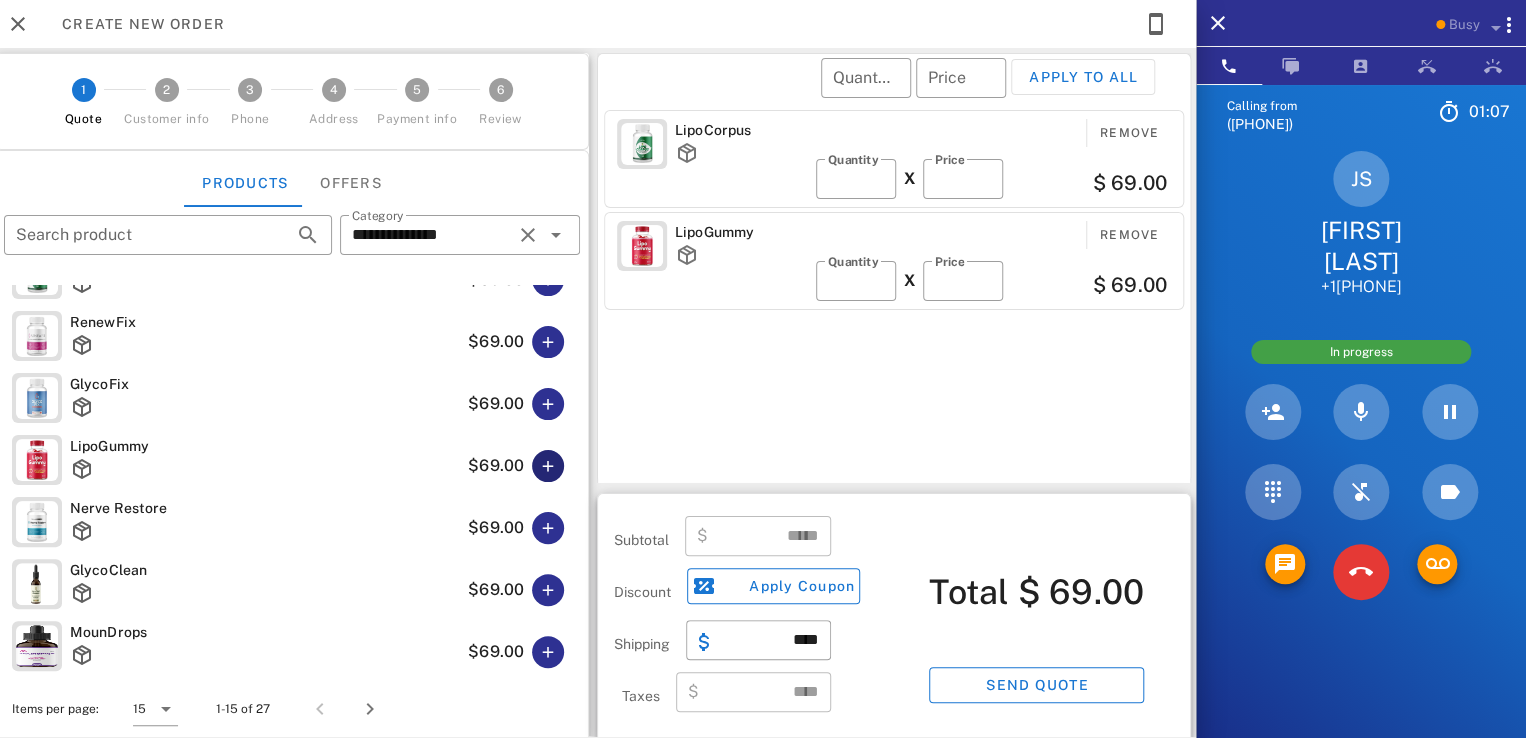 scroll, scrollTop: 164, scrollLeft: 0, axis: vertical 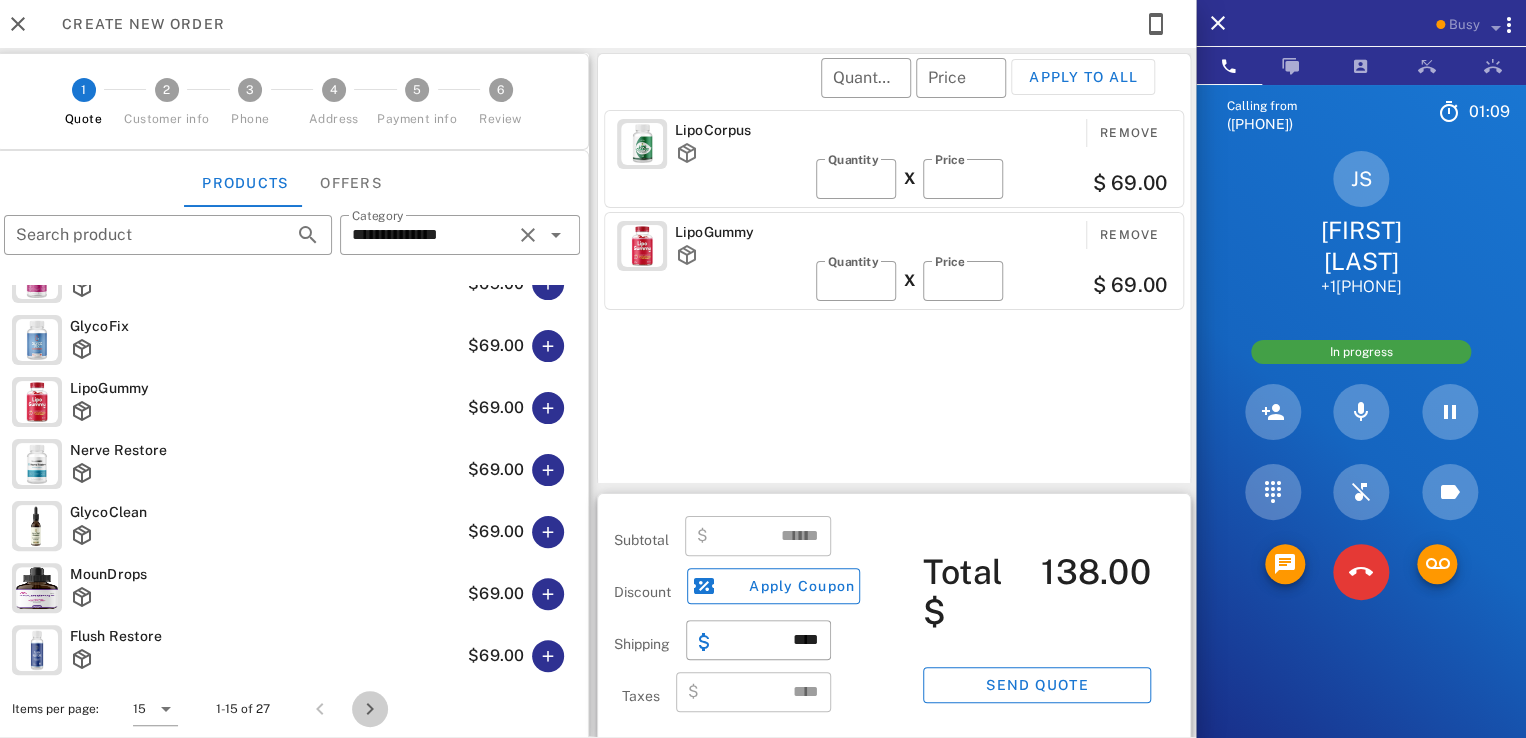 click at bounding box center [370, 709] 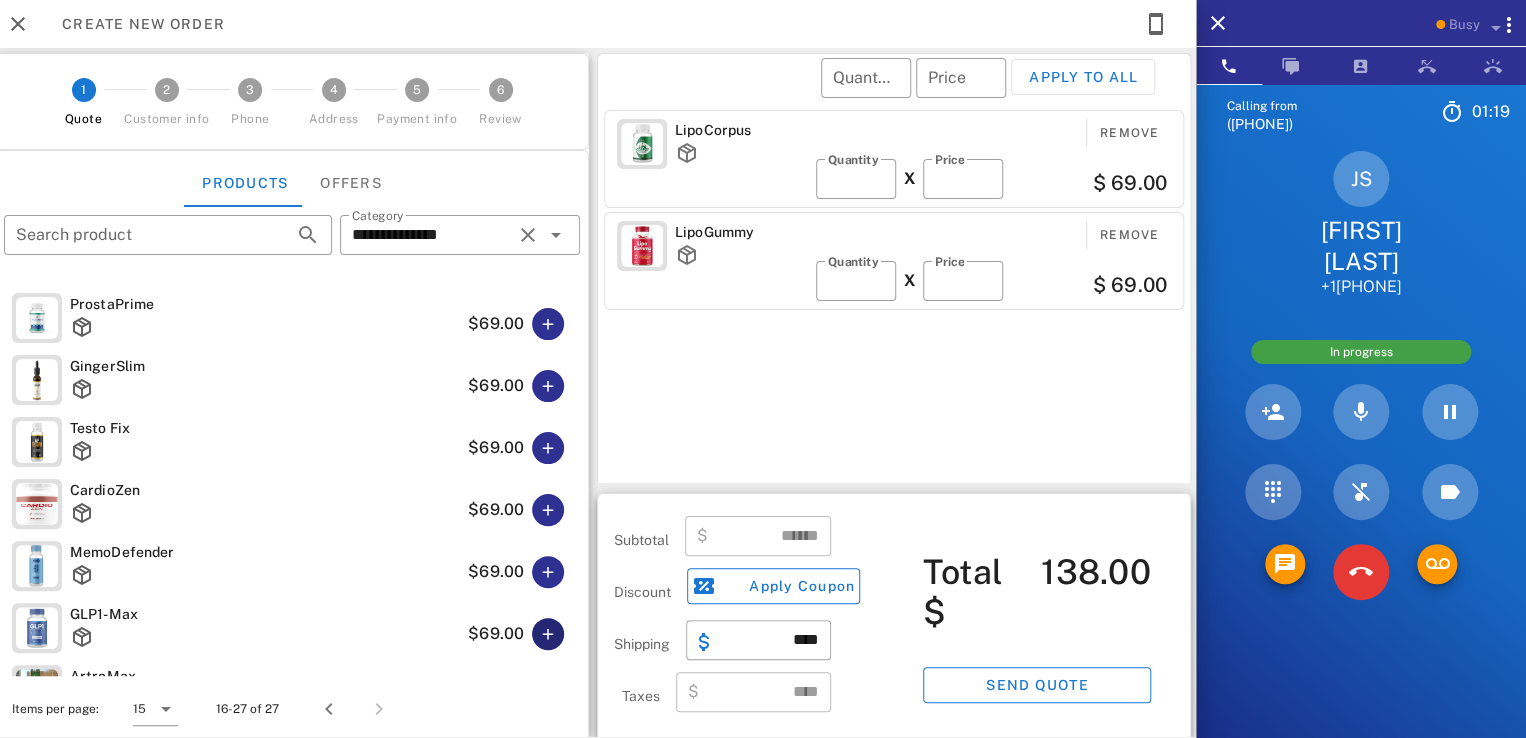 click at bounding box center [548, 634] 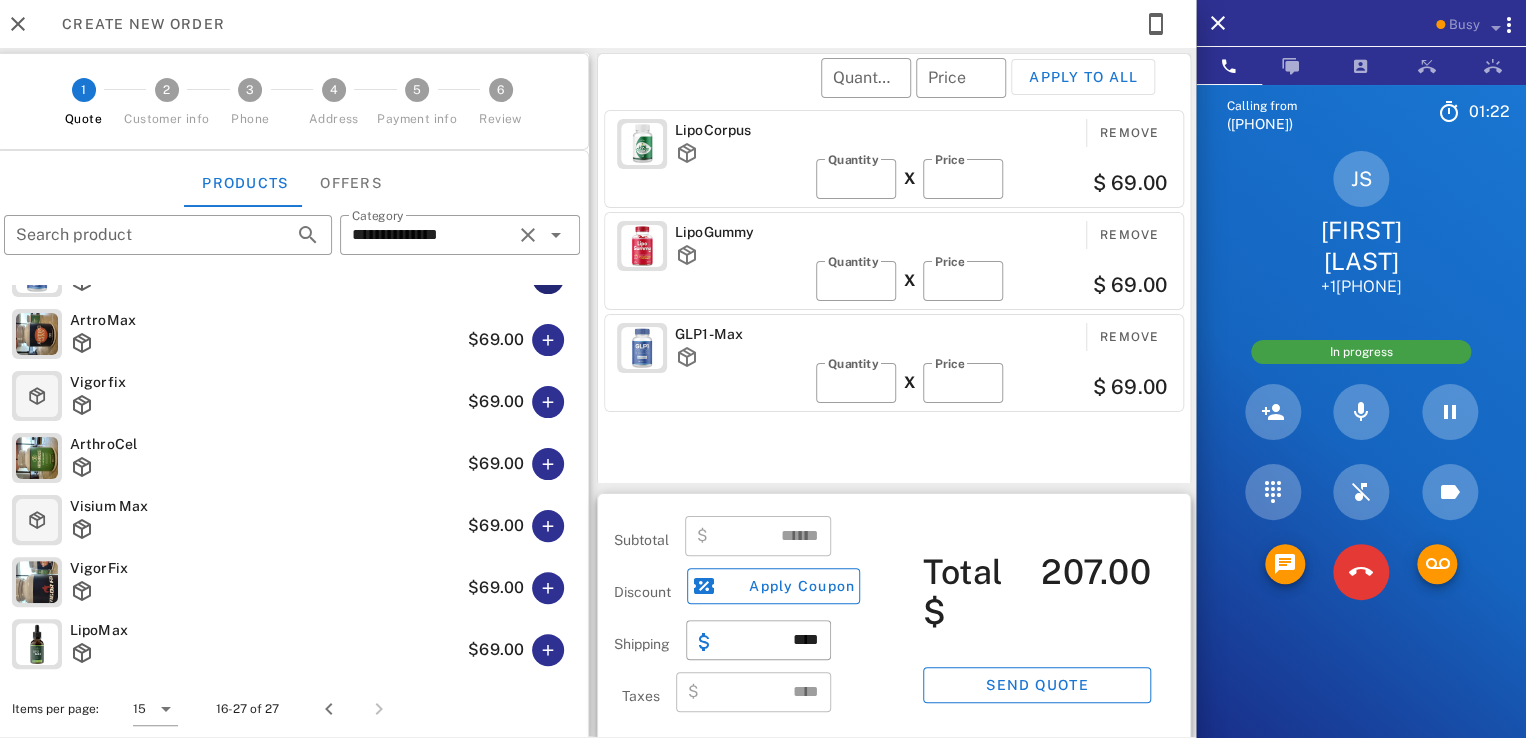 scroll, scrollTop: 368, scrollLeft: 0, axis: vertical 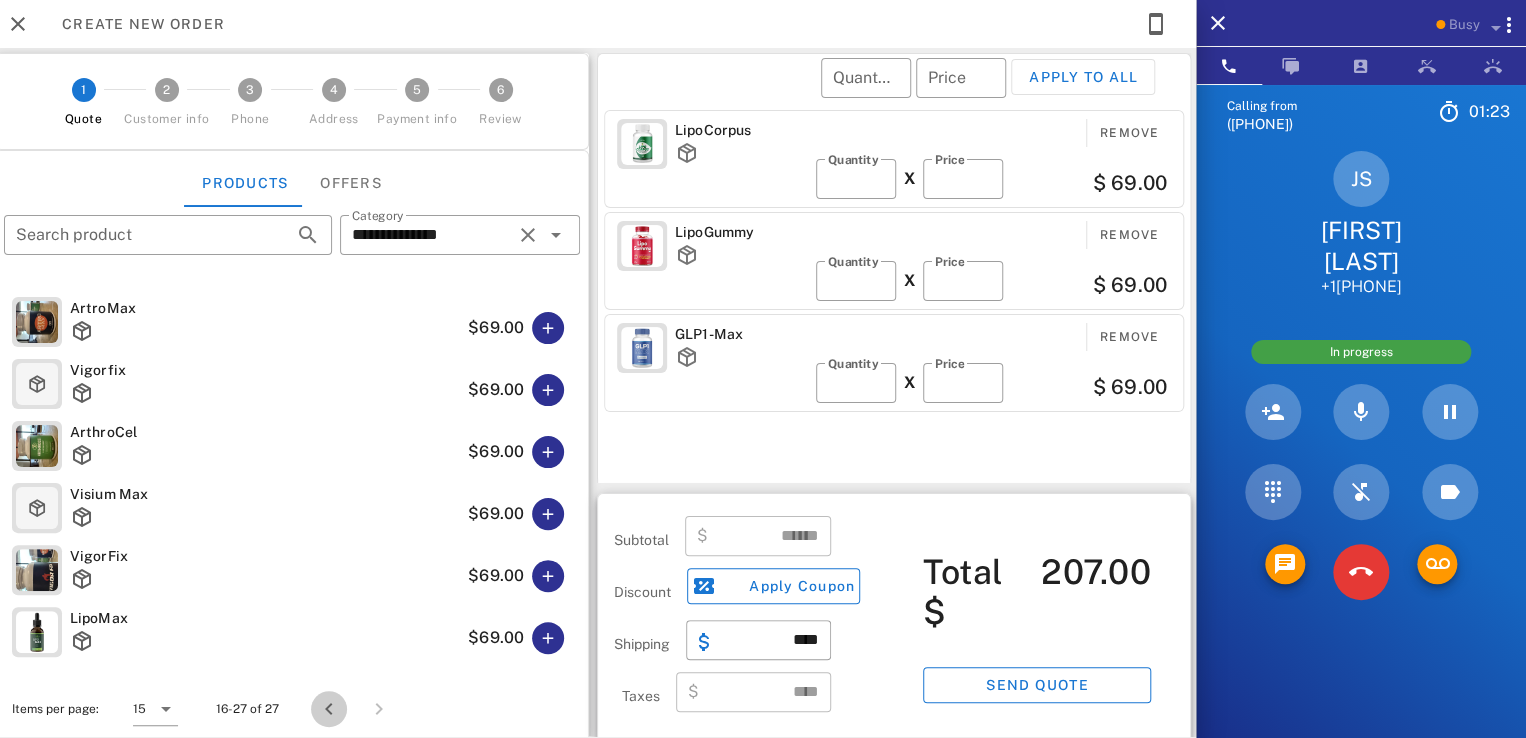click at bounding box center [329, 709] 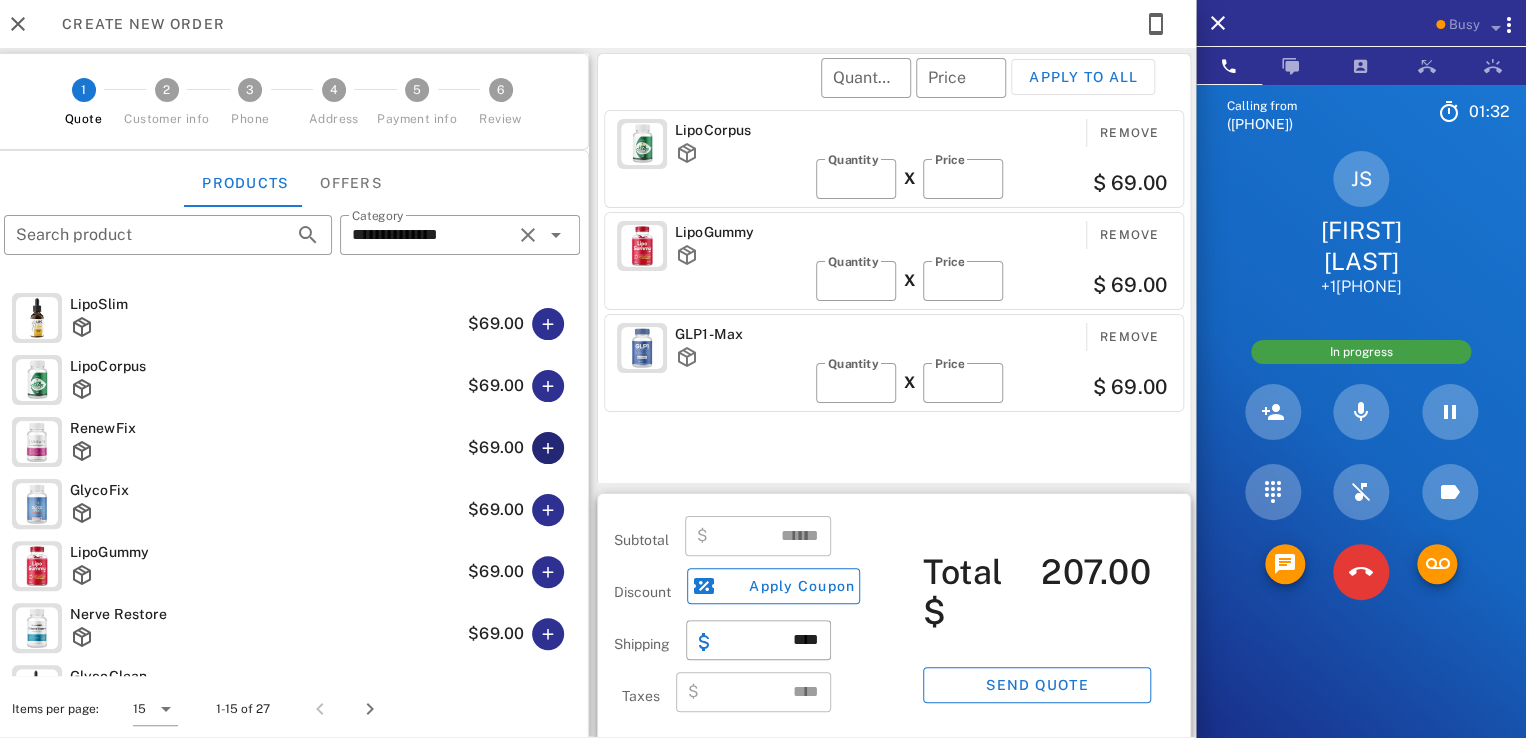 click at bounding box center [548, 448] 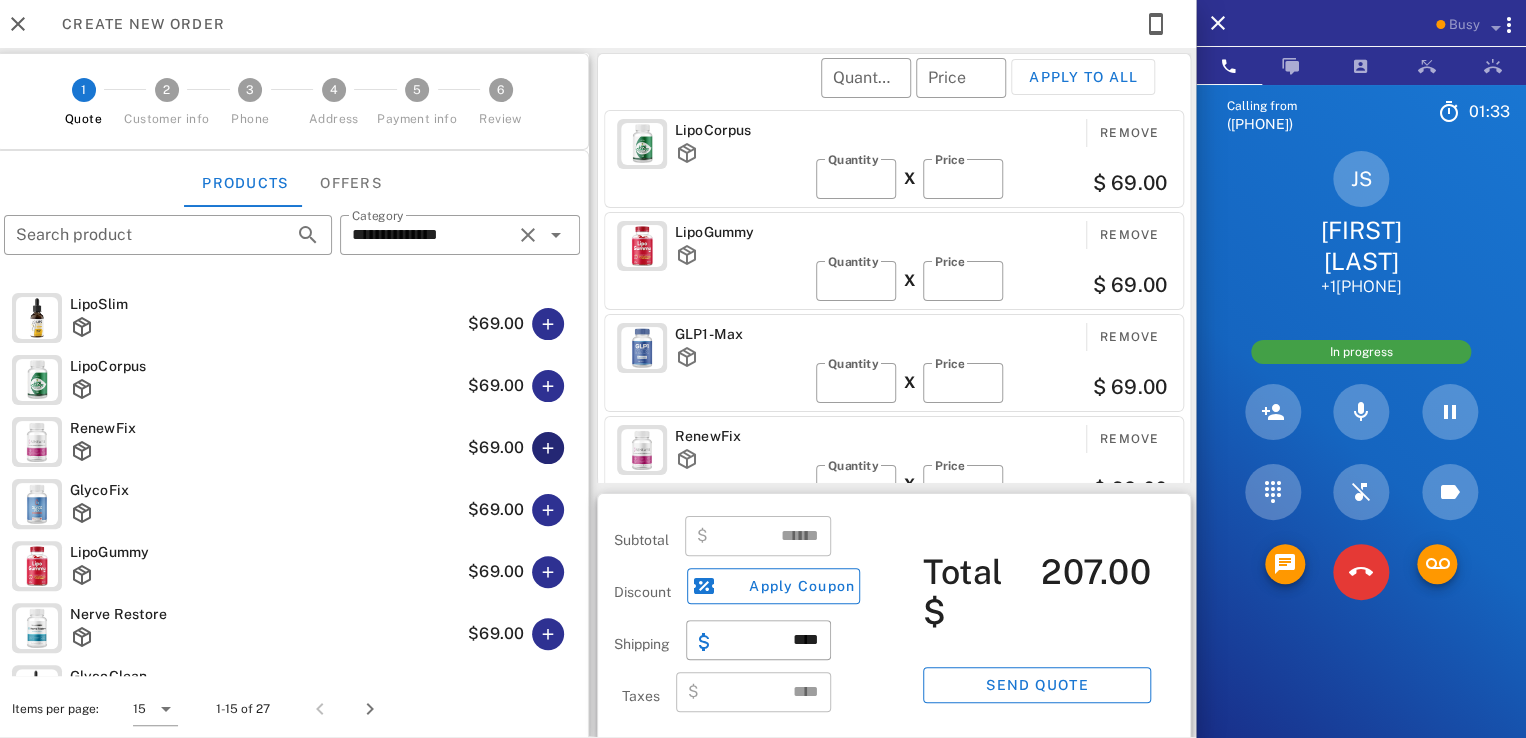 scroll, scrollTop: 4, scrollLeft: 0, axis: vertical 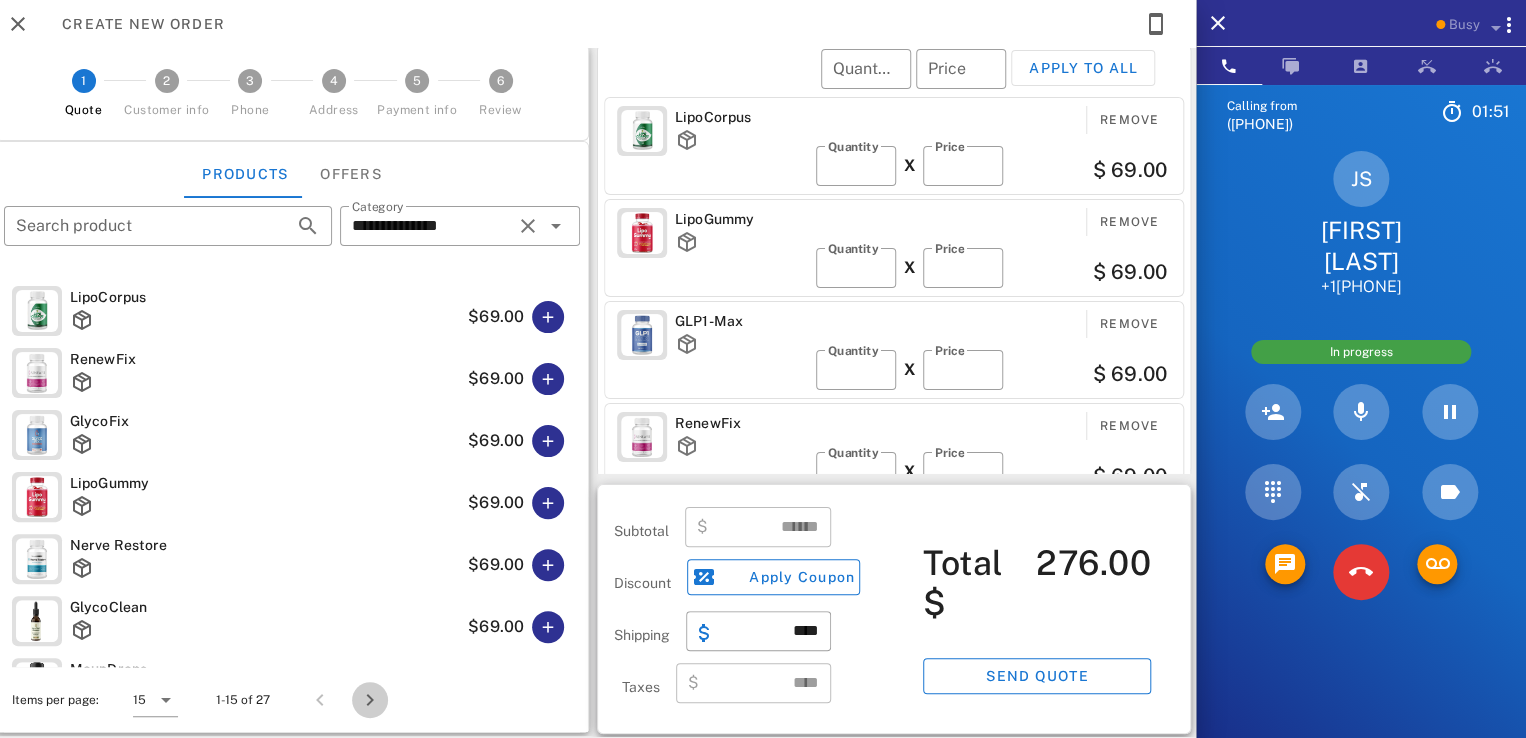 click at bounding box center (370, 700) 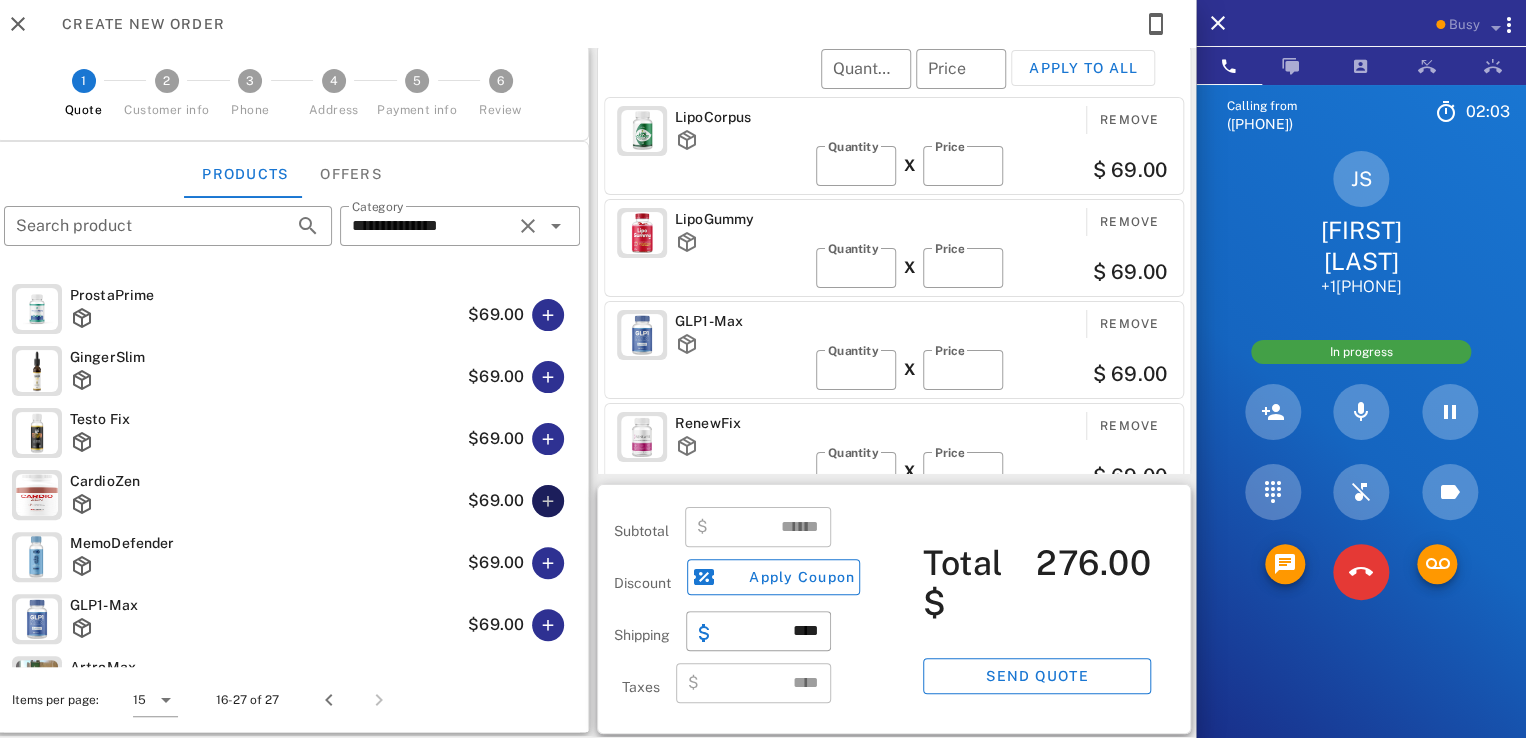 click at bounding box center (548, 501) 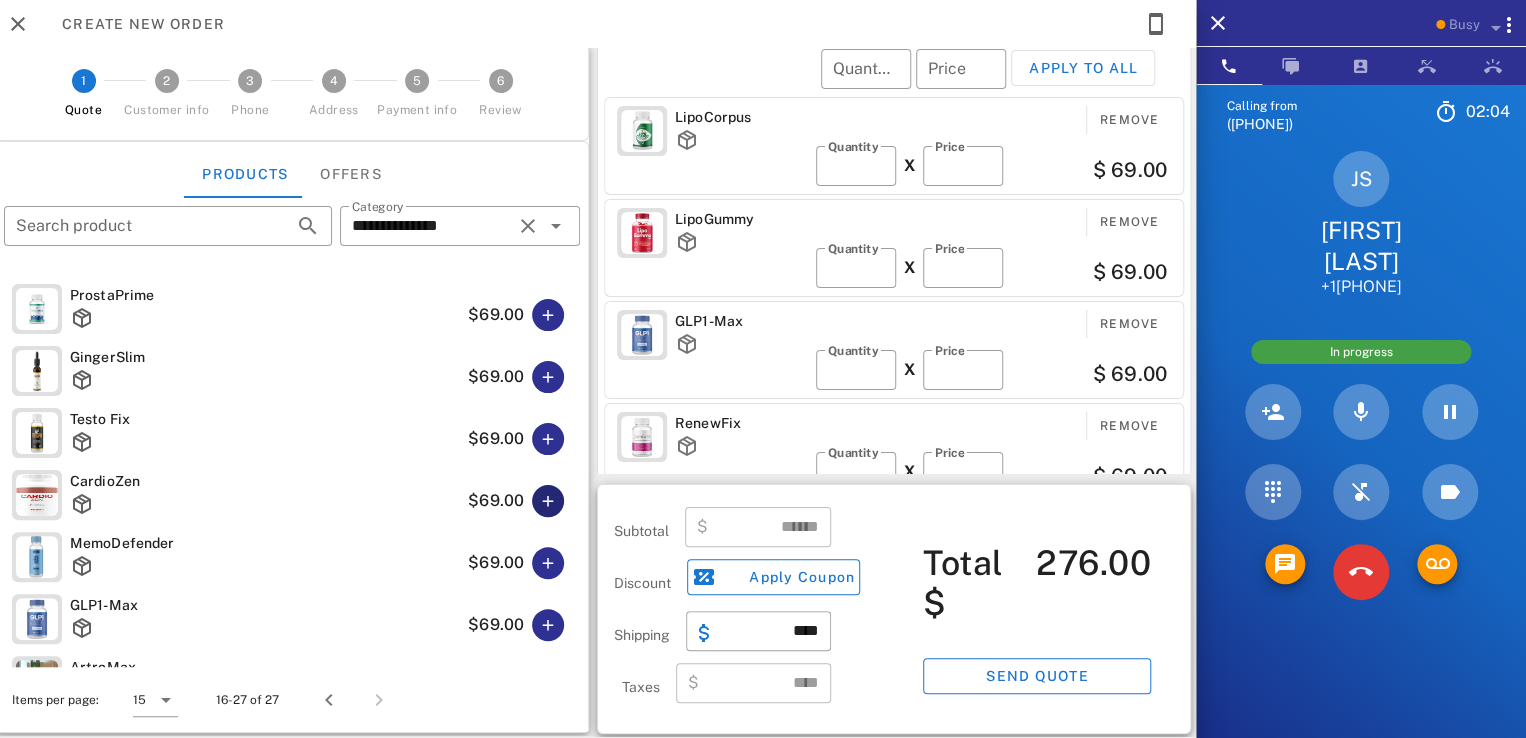 type on "******" 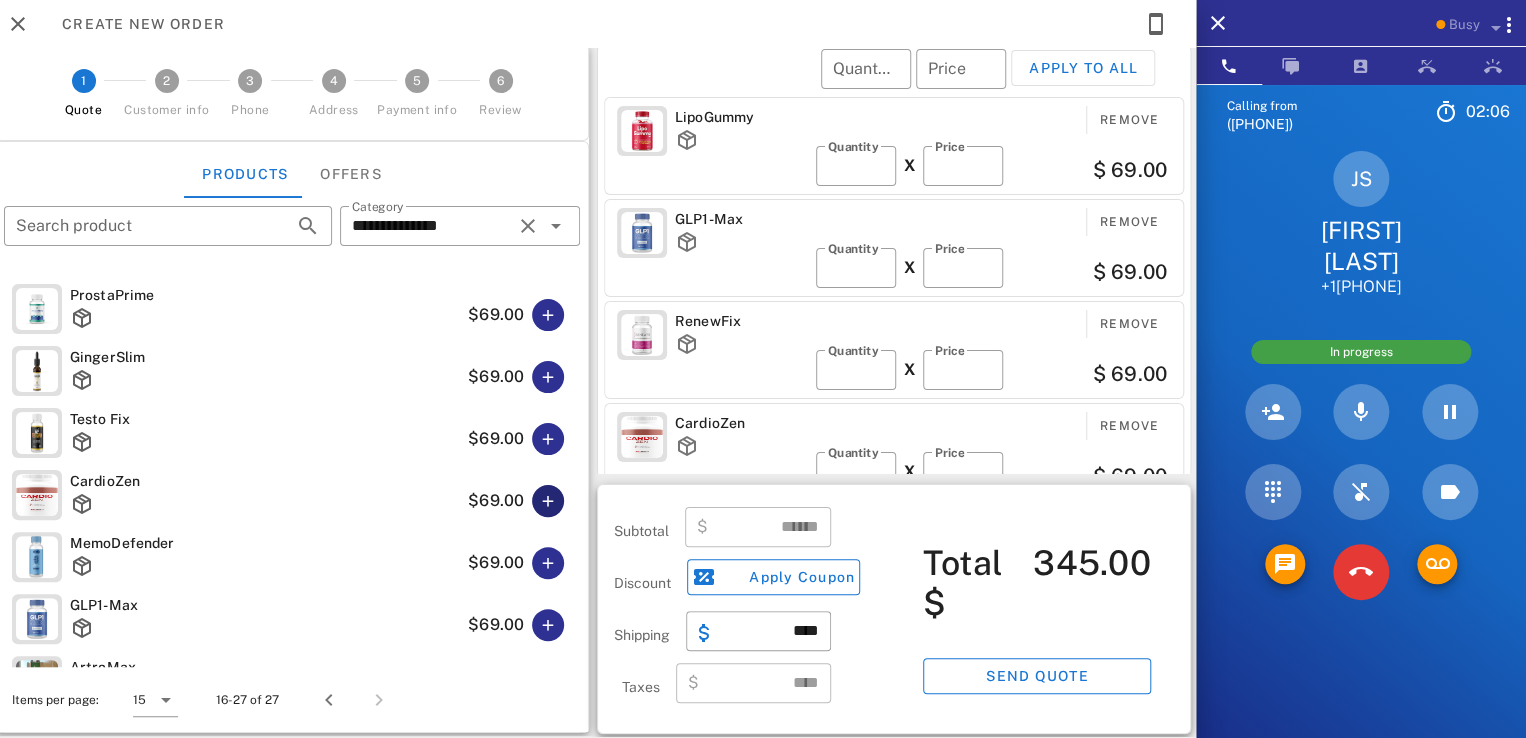 scroll, scrollTop: 105, scrollLeft: 0, axis: vertical 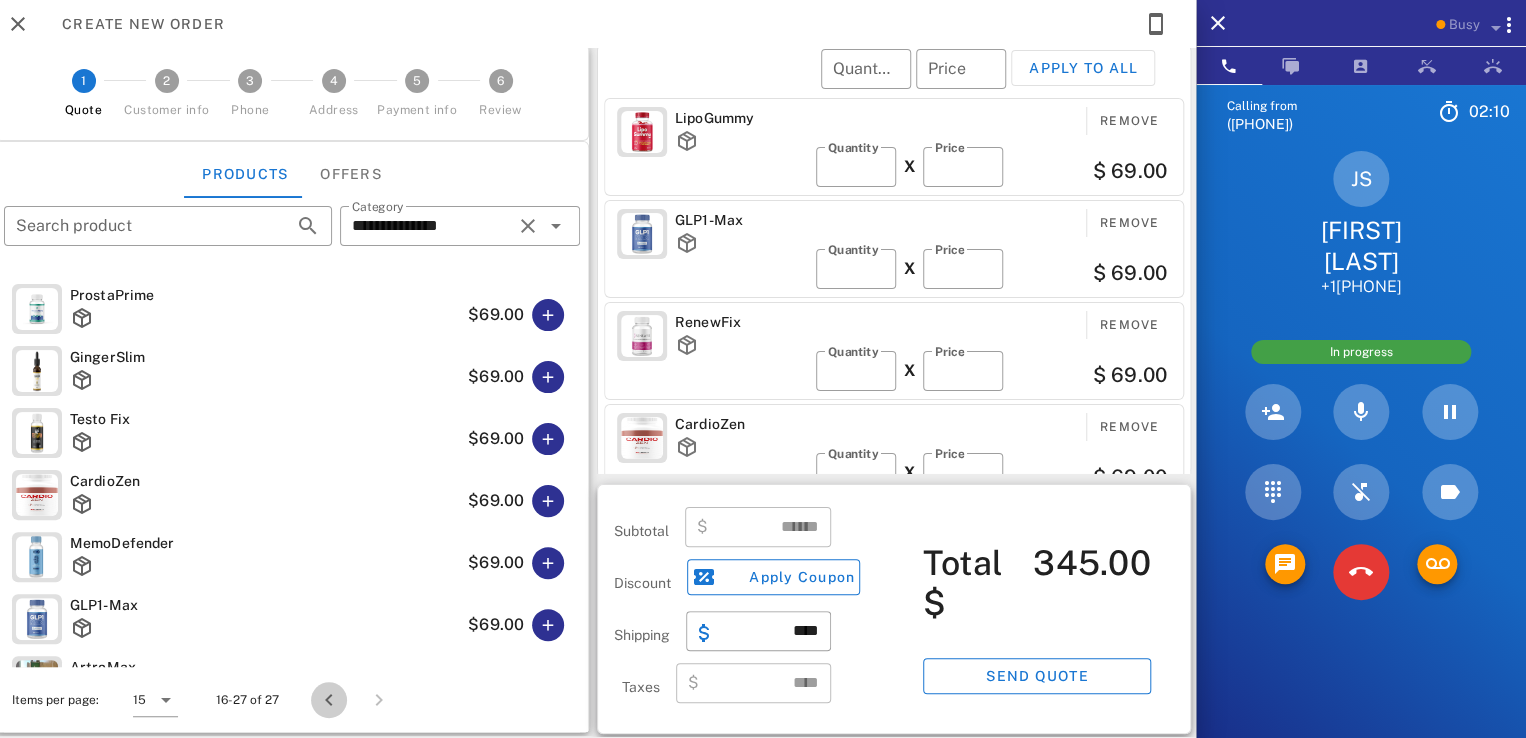 click at bounding box center (329, 700) 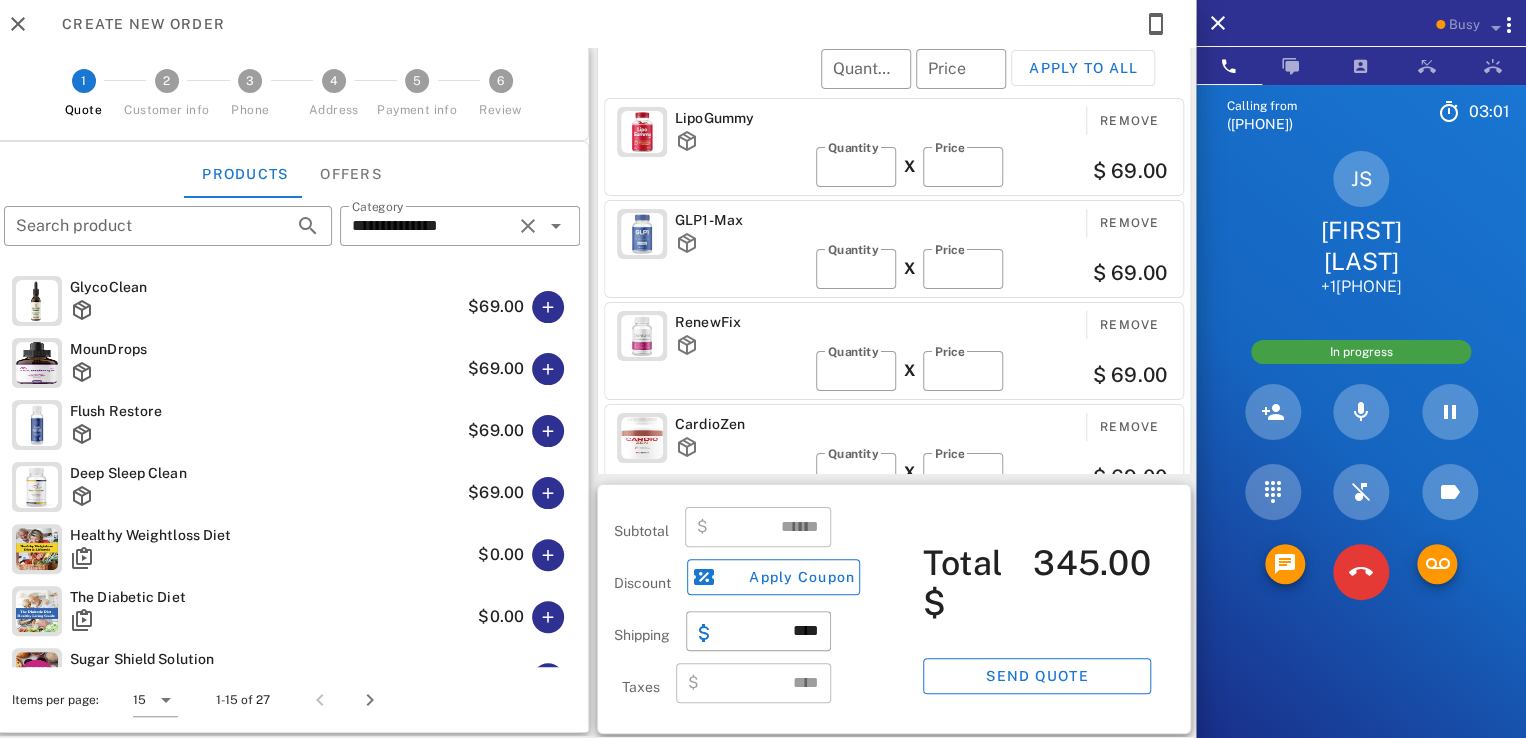 scroll, scrollTop: 0, scrollLeft: 0, axis: both 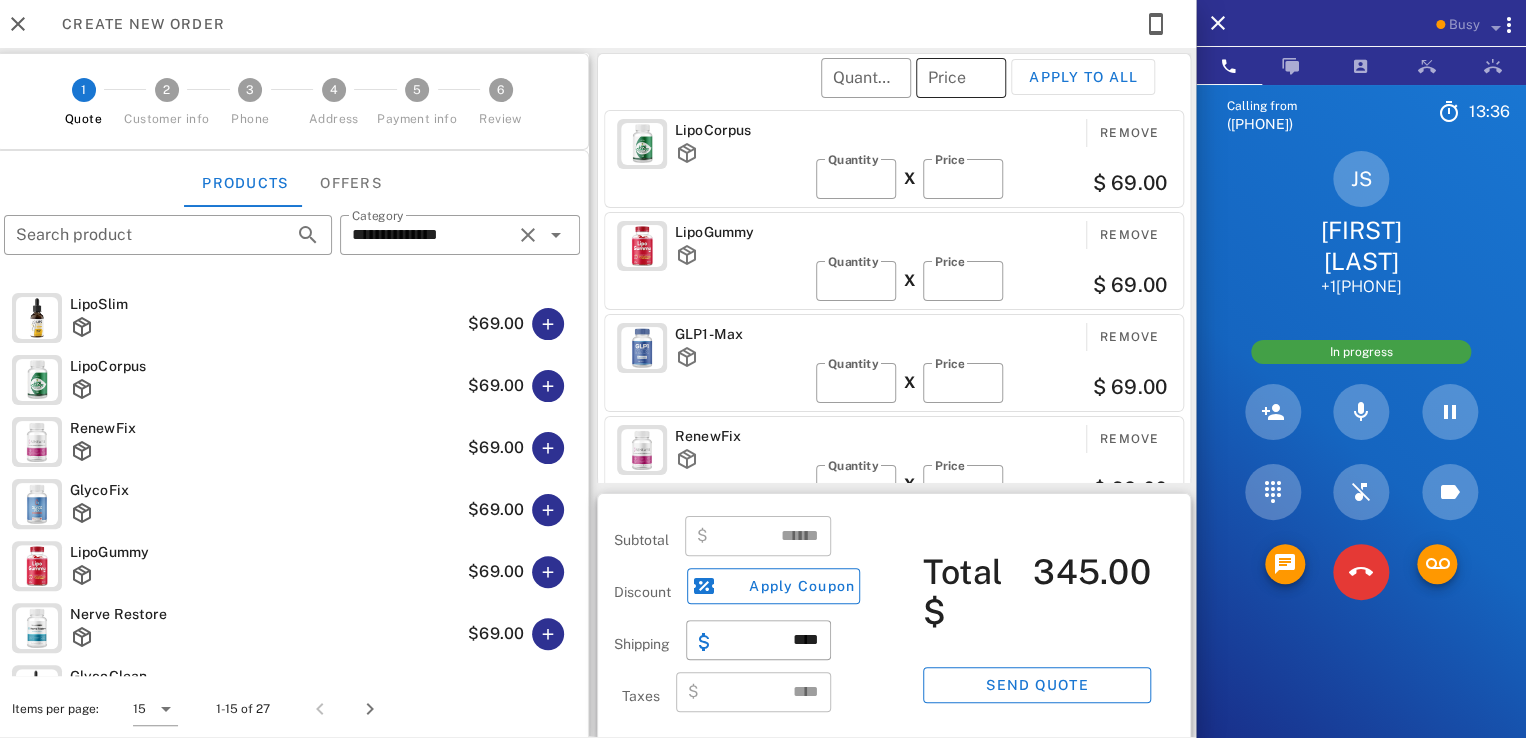click on "Price" at bounding box center [961, 78] 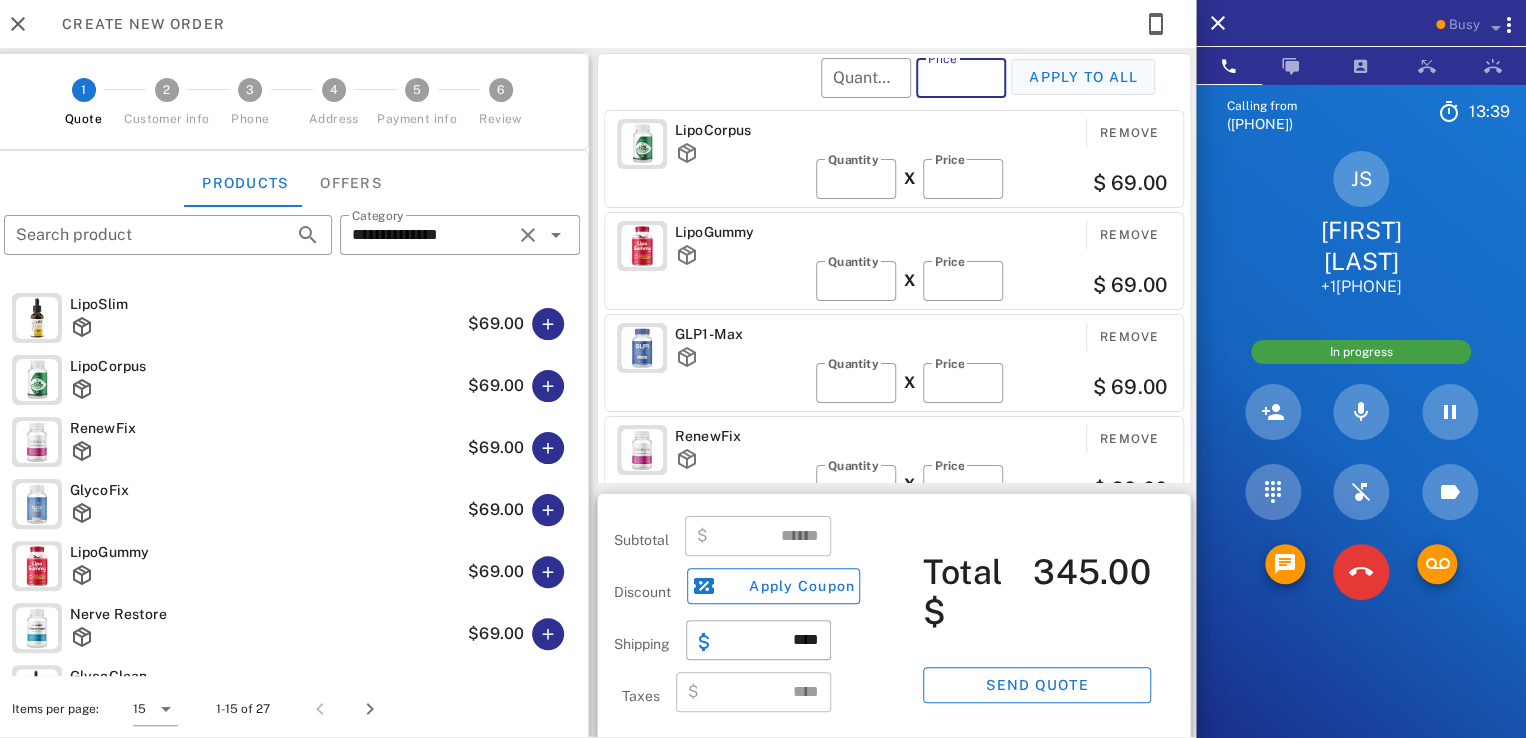 type on "**" 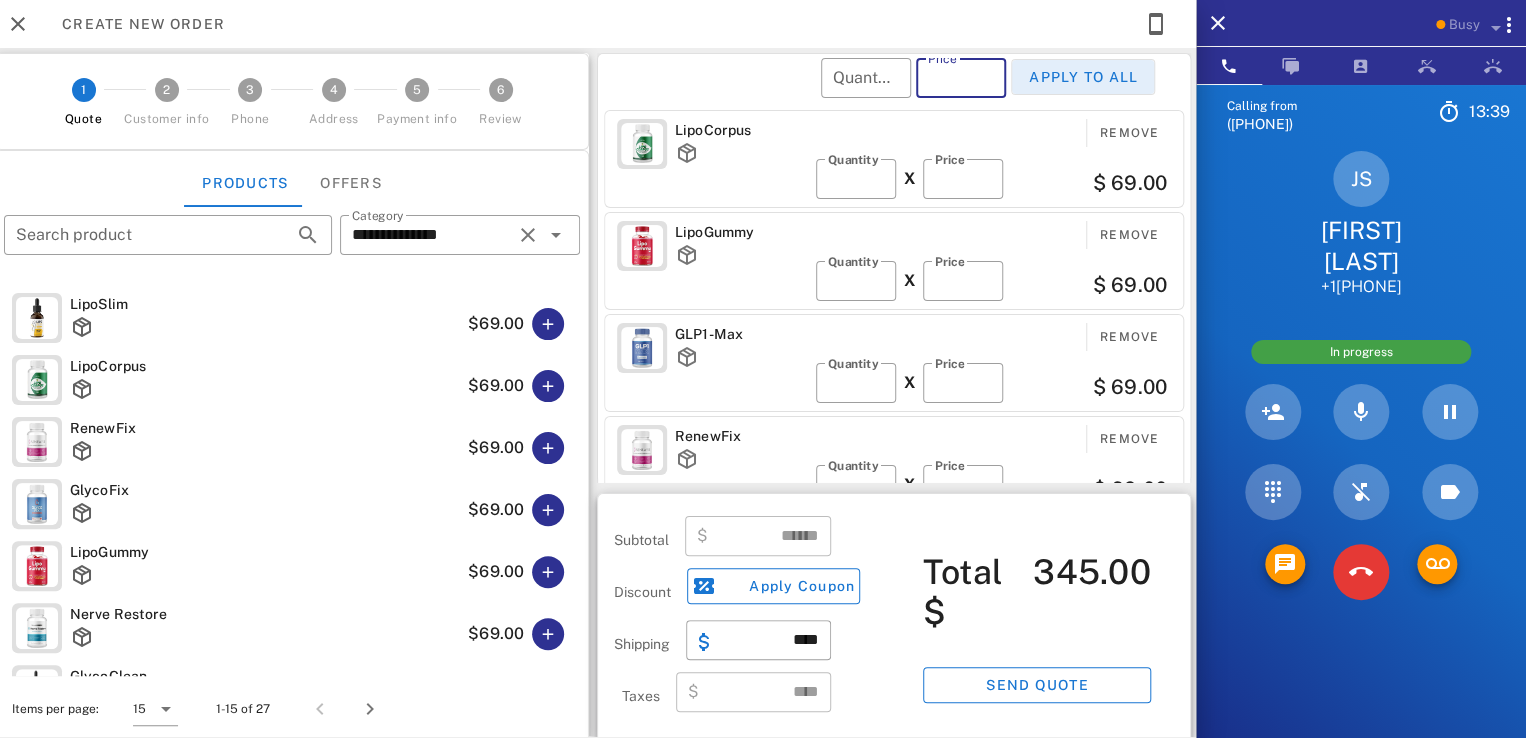 click on "Apply to all" at bounding box center [1083, 77] 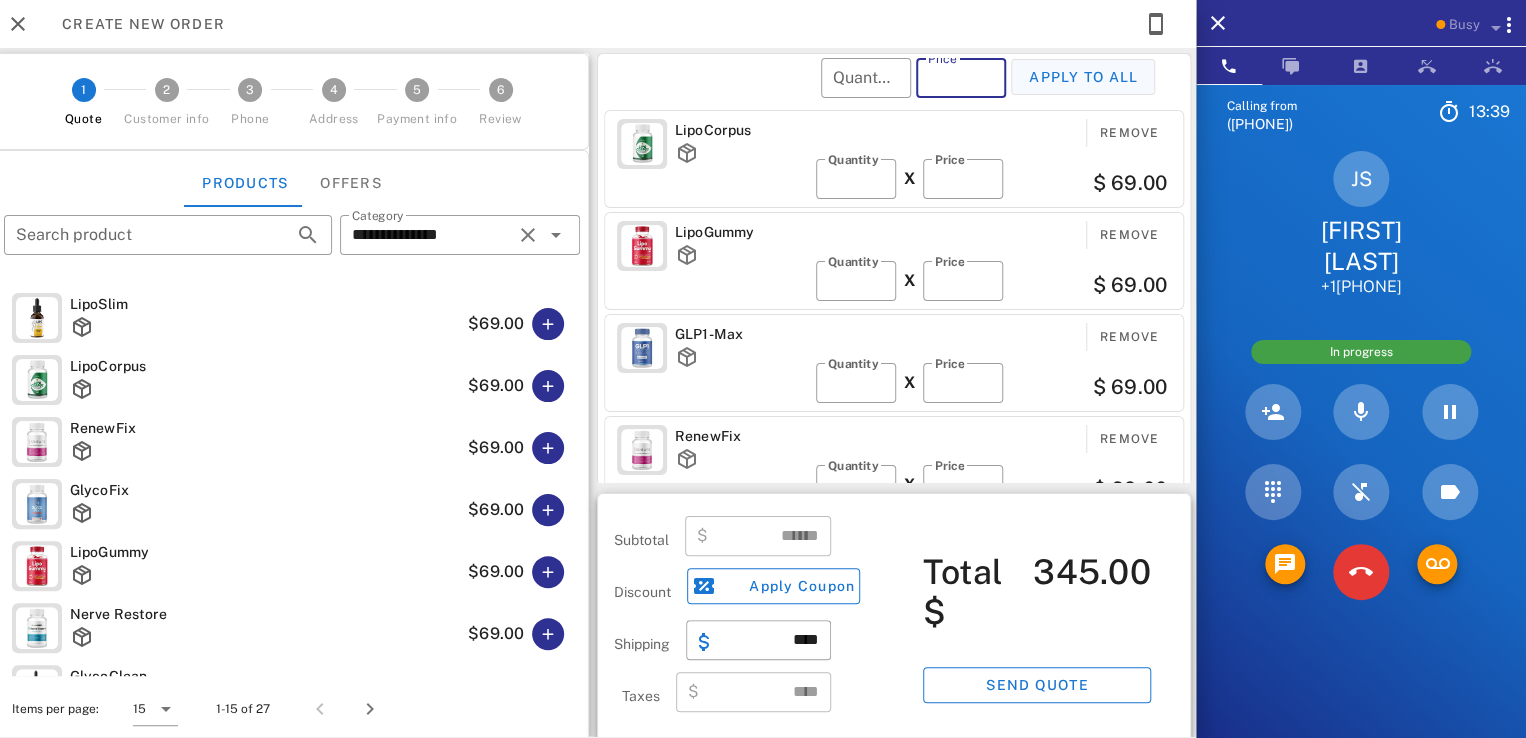 type on "**" 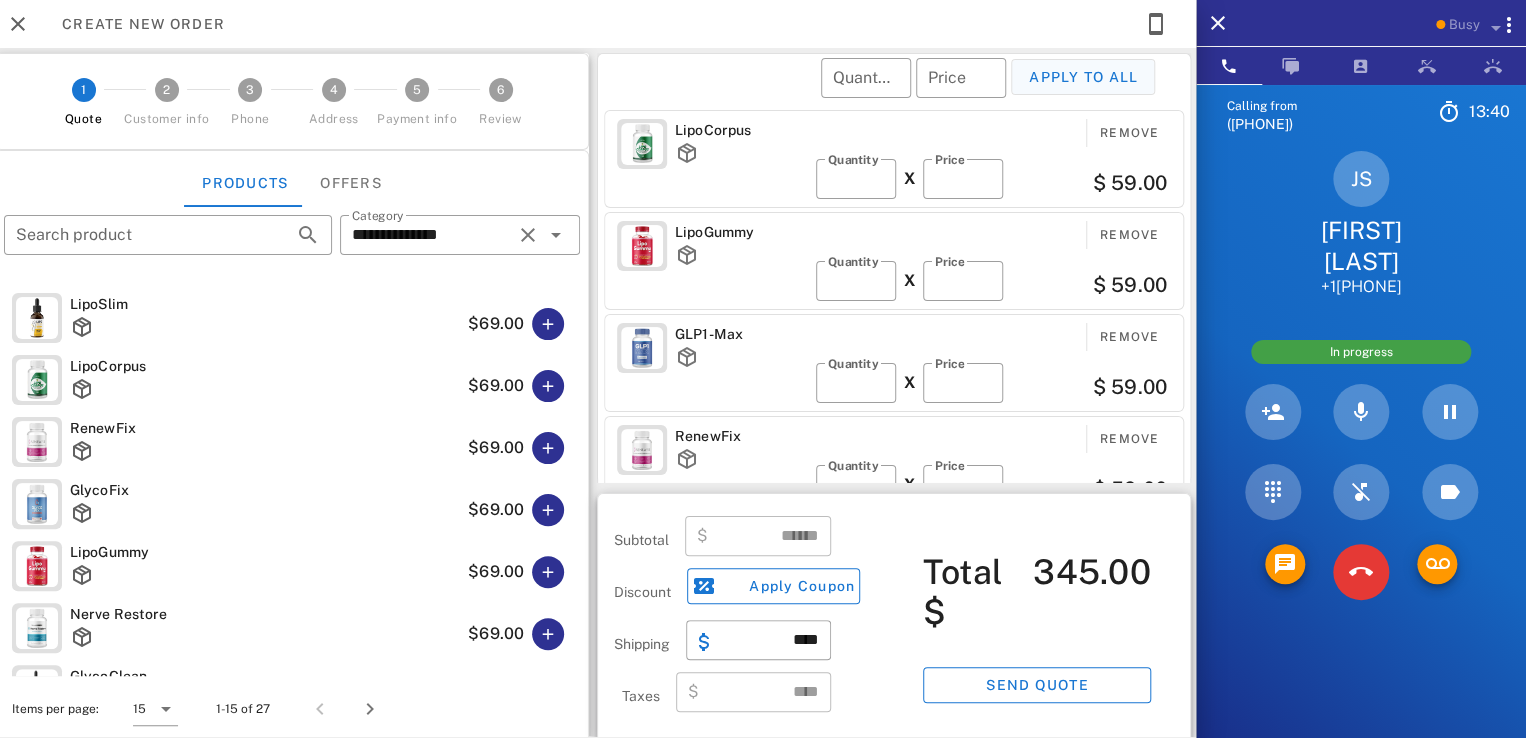 type on "******" 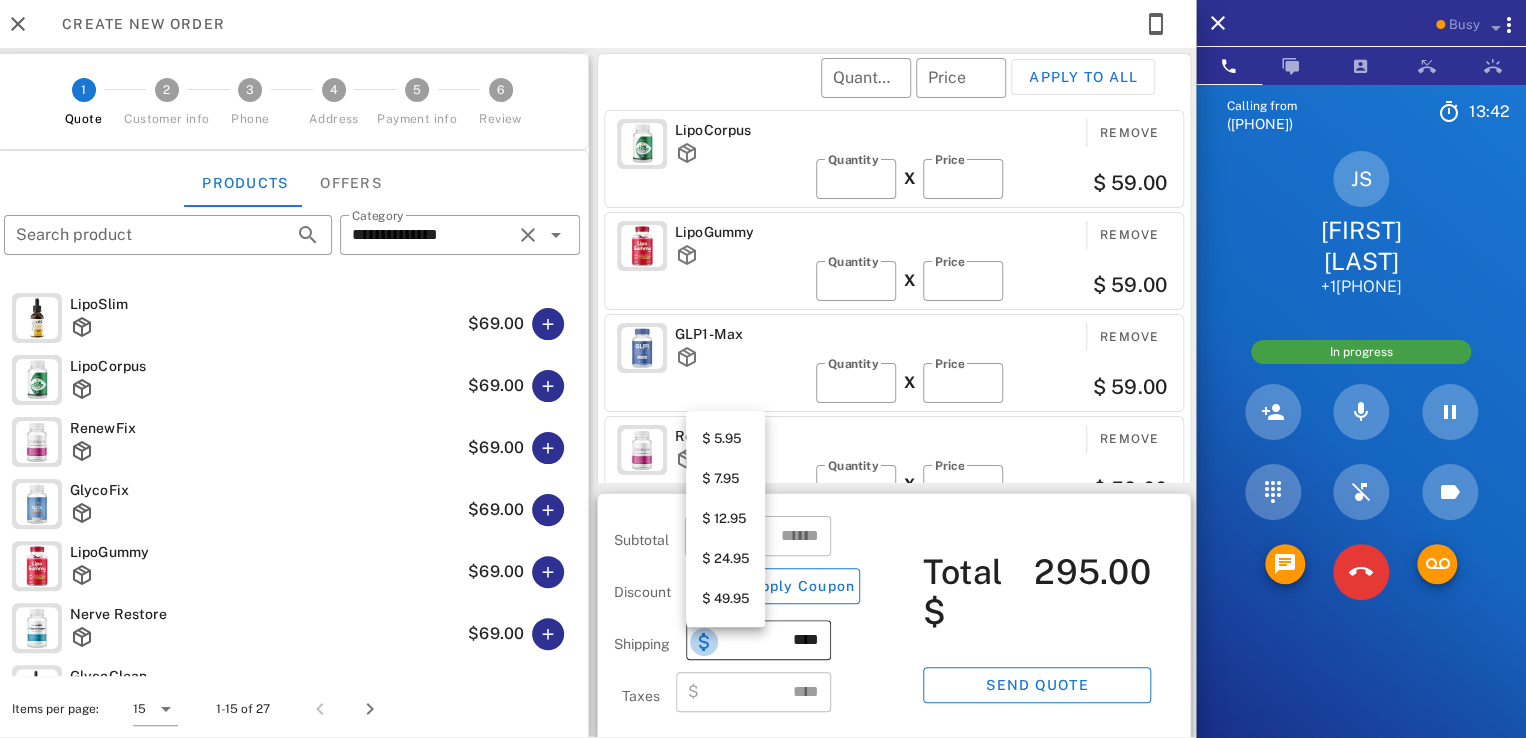 click at bounding box center [704, 642] 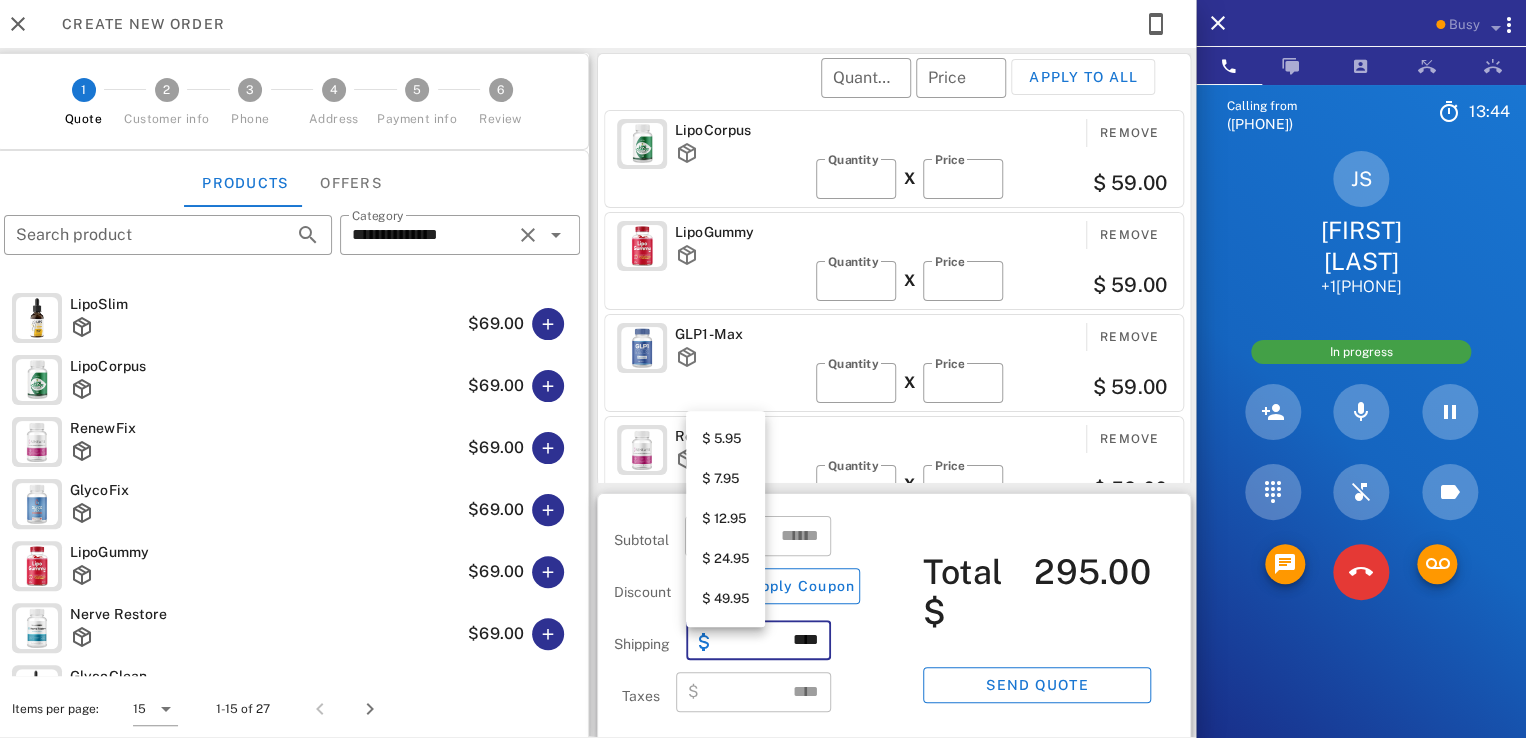 click on "$ 7.95" at bounding box center (725, 479) 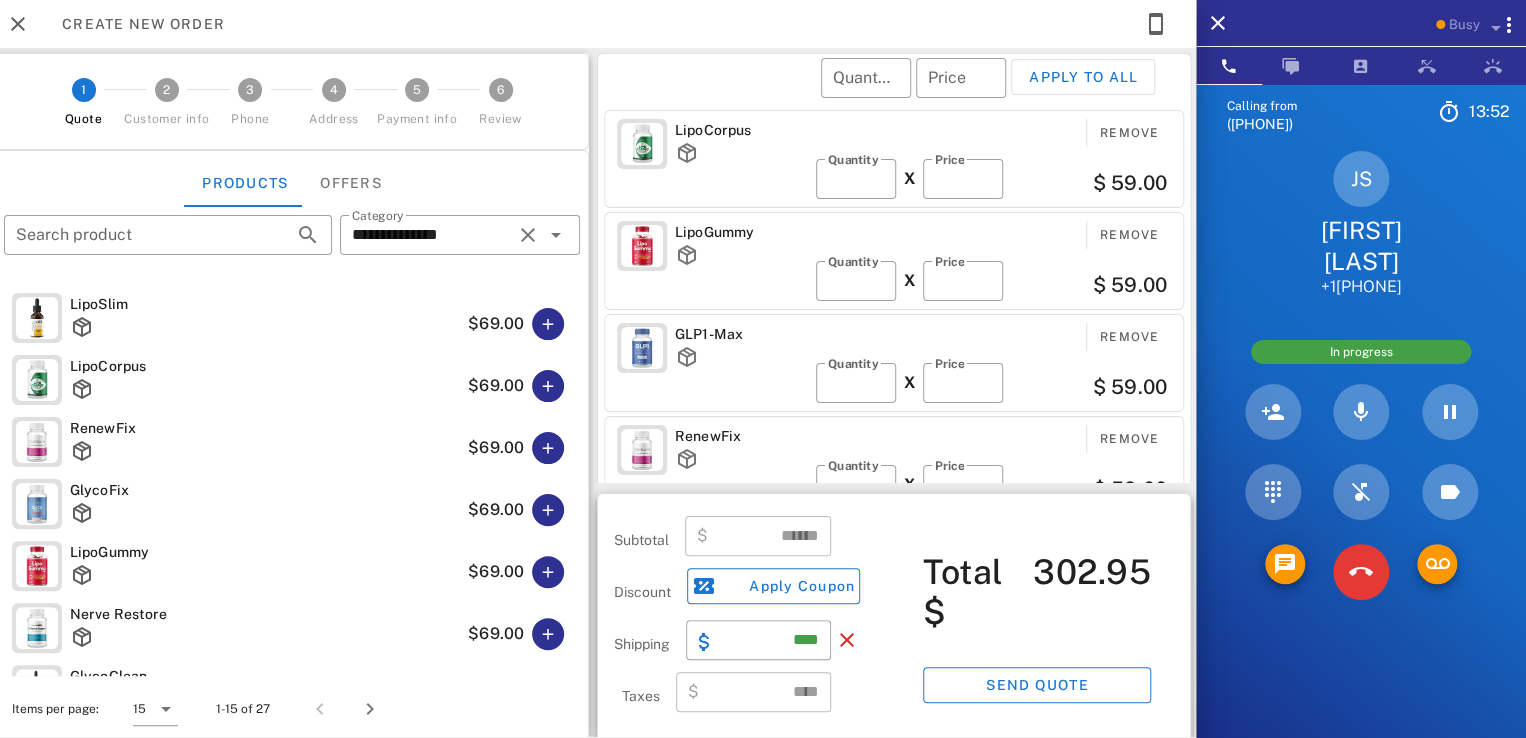 scroll, scrollTop: 106, scrollLeft: 0, axis: vertical 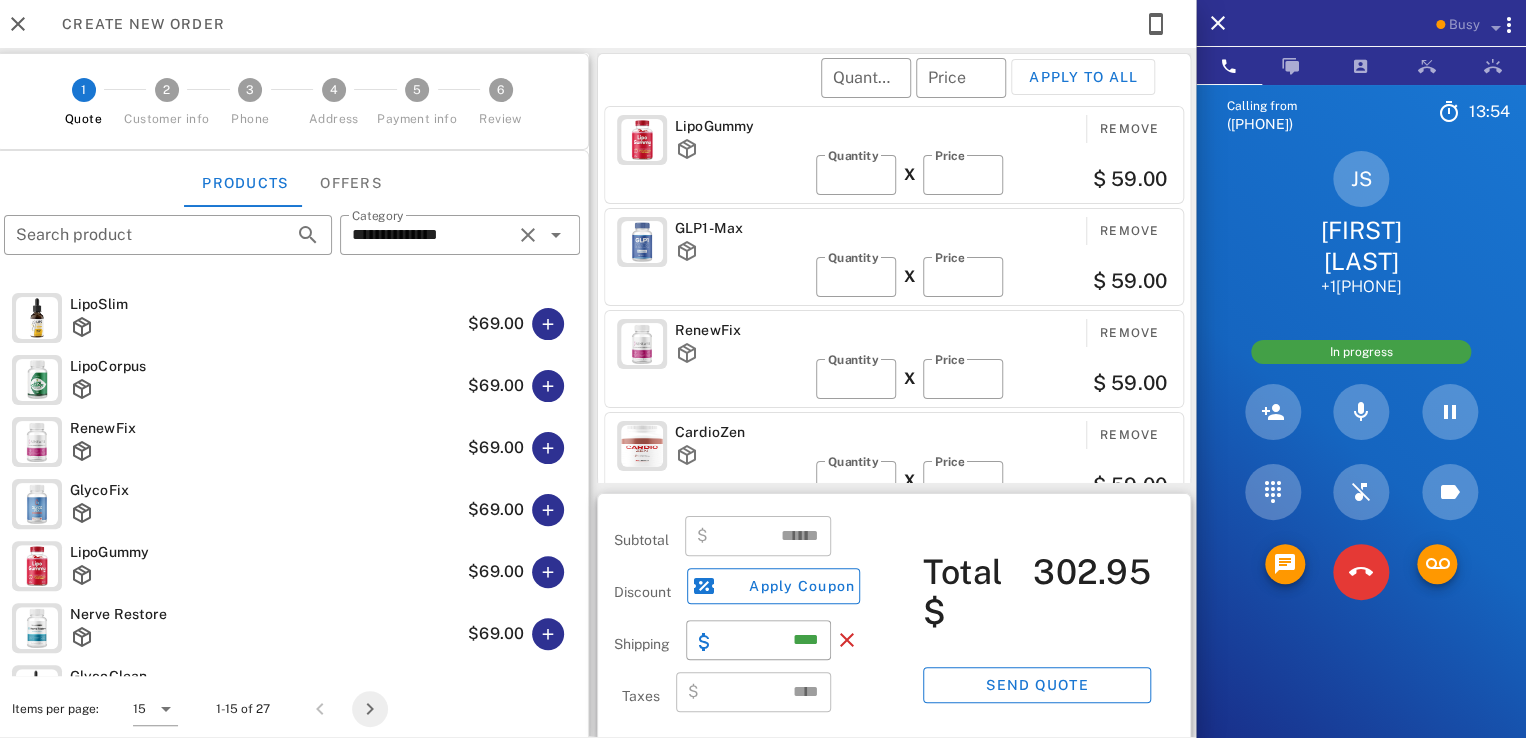 click at bounding box center [370, 709] 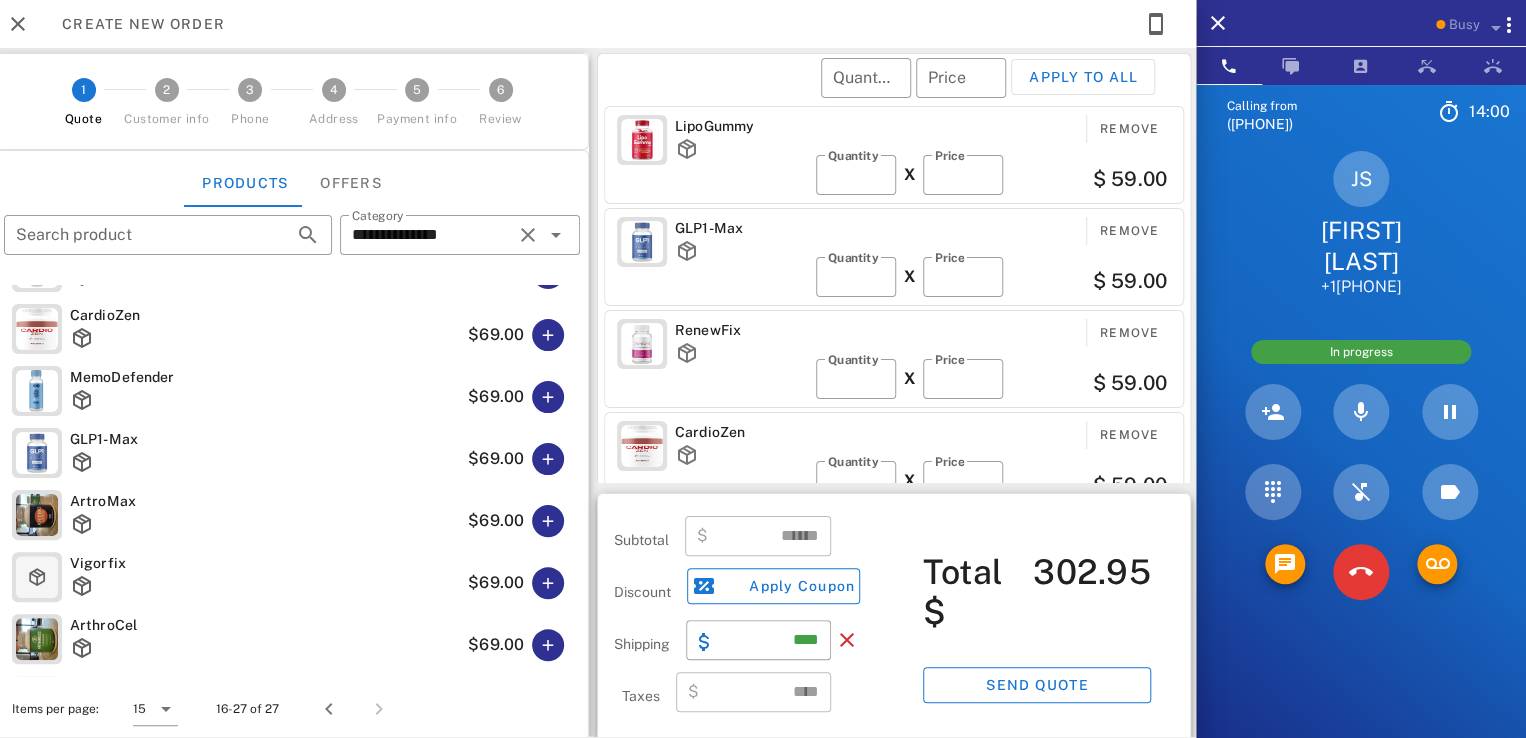 scroll, scrollTop: 368, scrollLeft: 0, axis: vertical 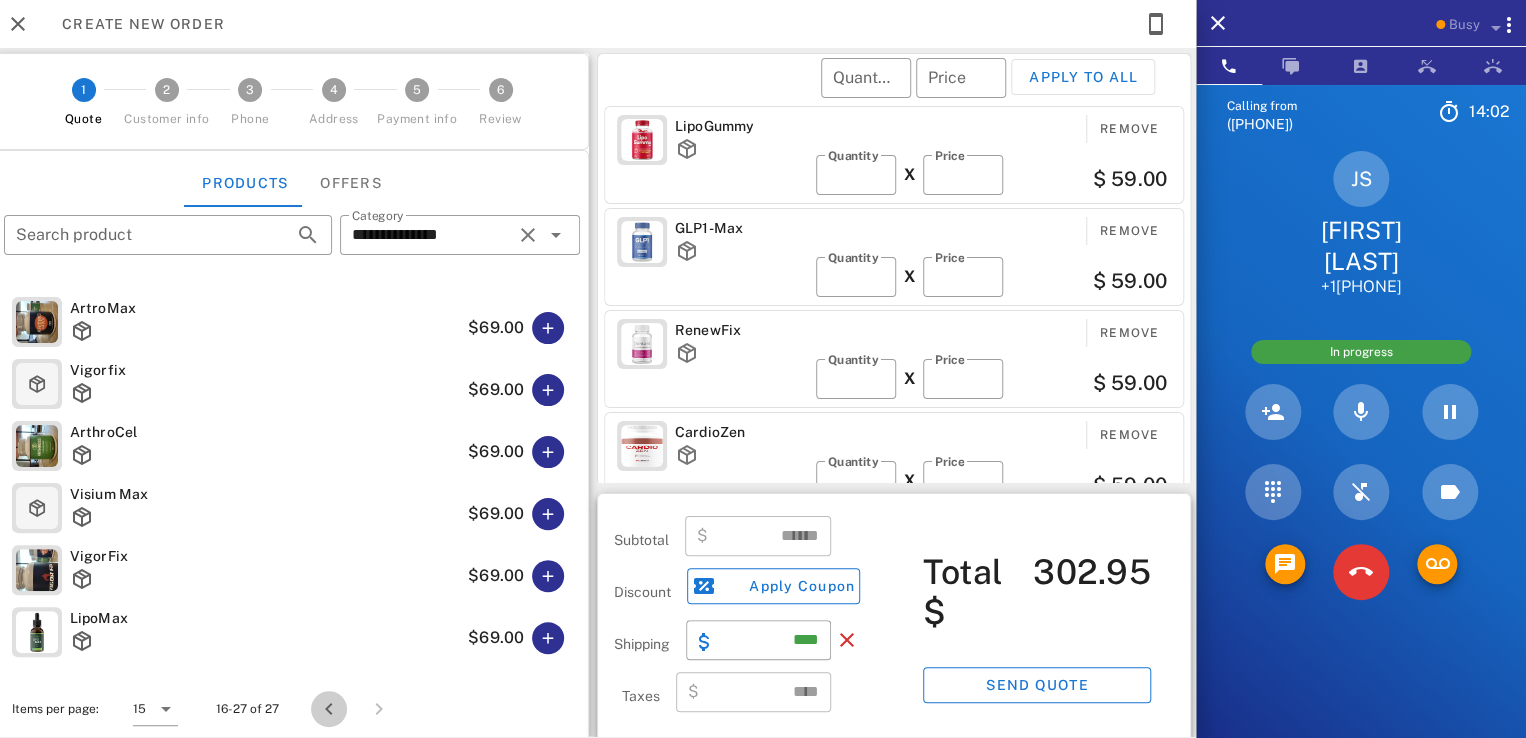 click at bounding box center [329, 709] 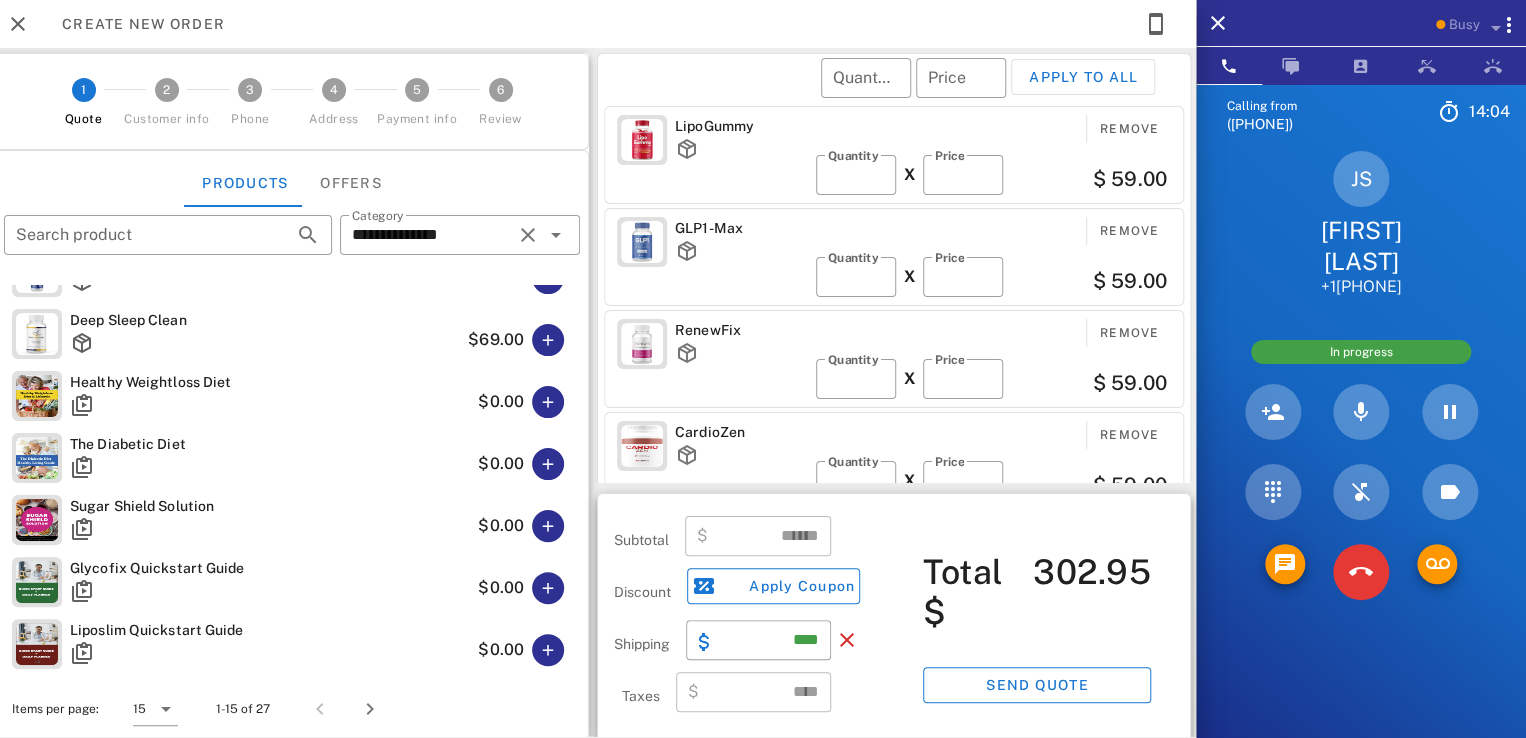 scroll, scrollTop: 555, scrollLeft: 0, axis: vertical 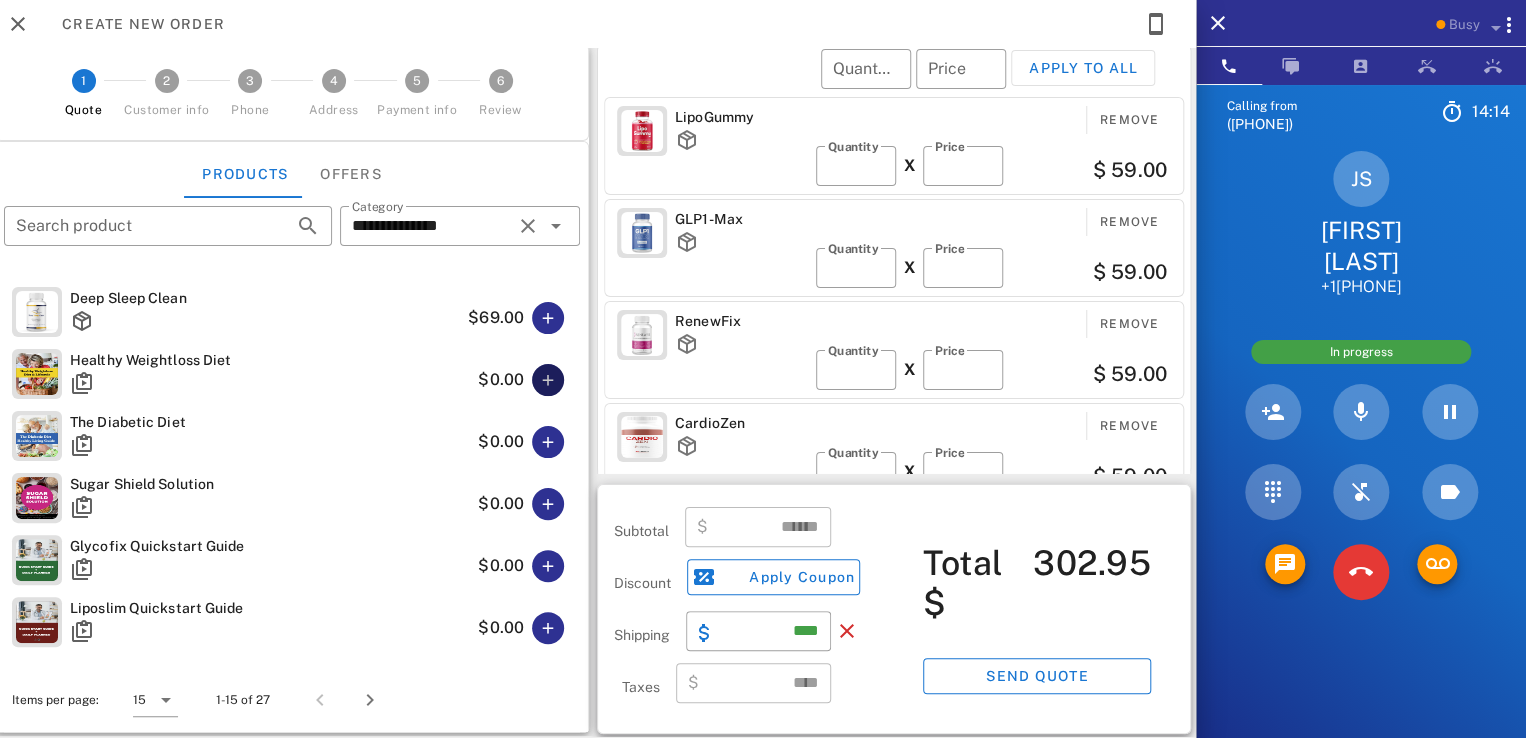 click at bounding box center [548, 380] 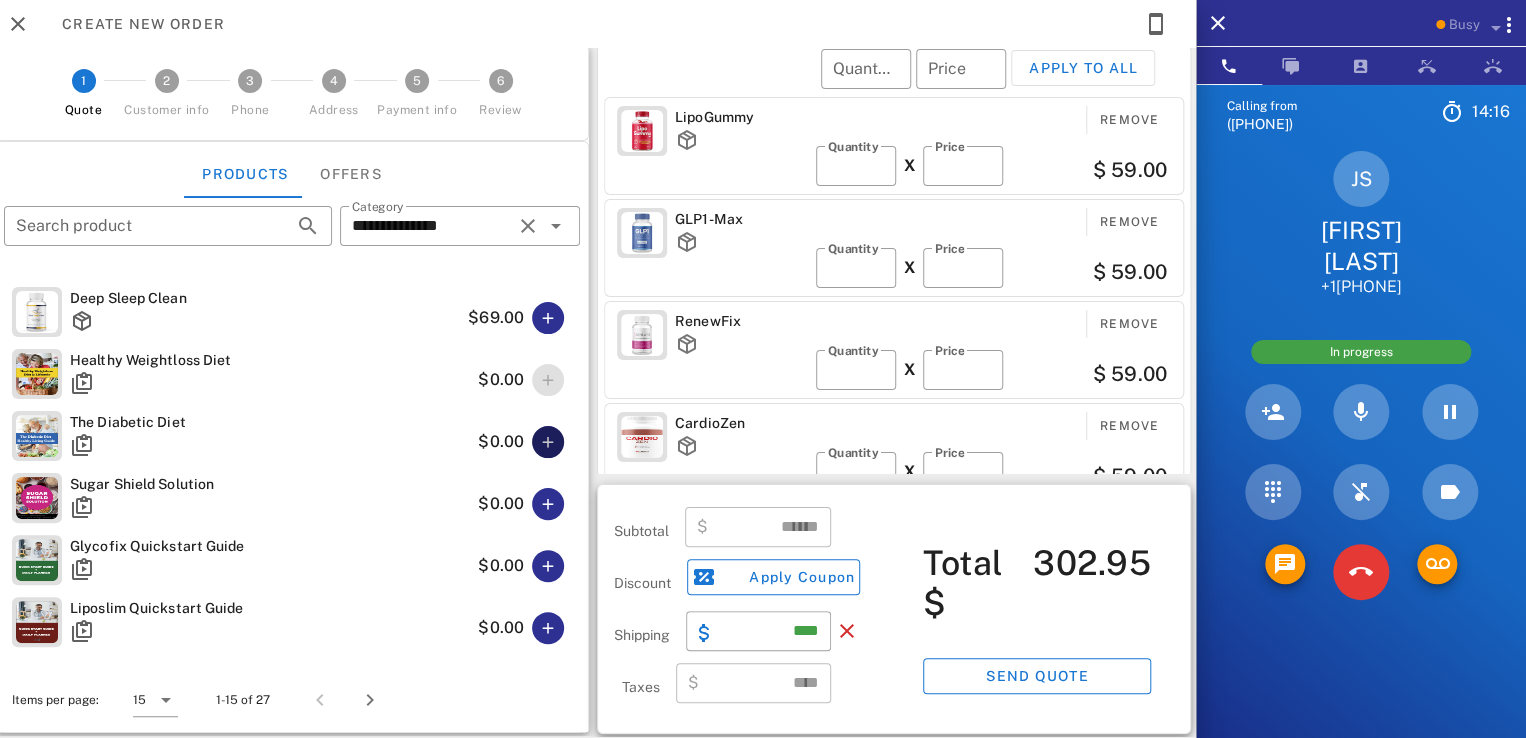 click at bounding box center (548, 442) 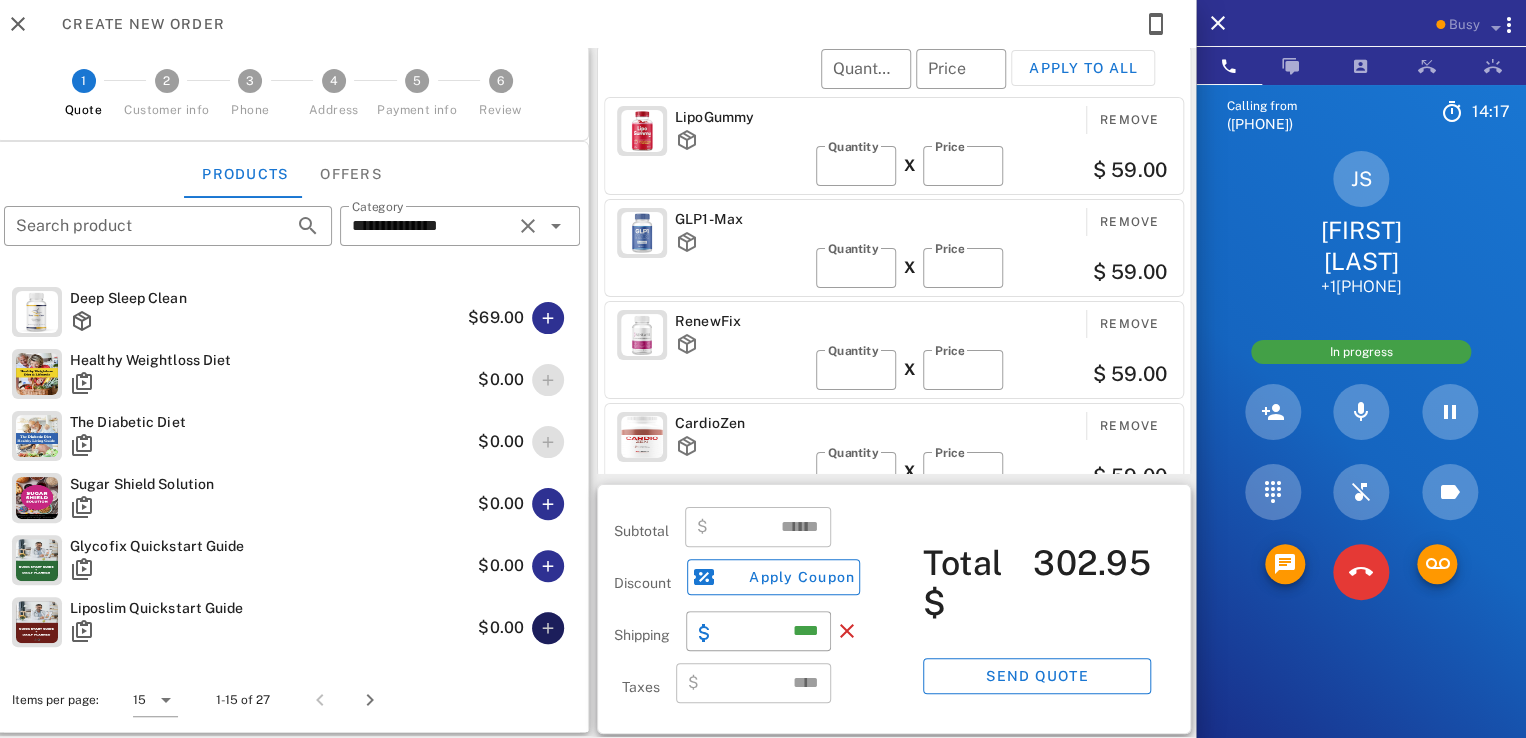click at bounding box center [548, 628] 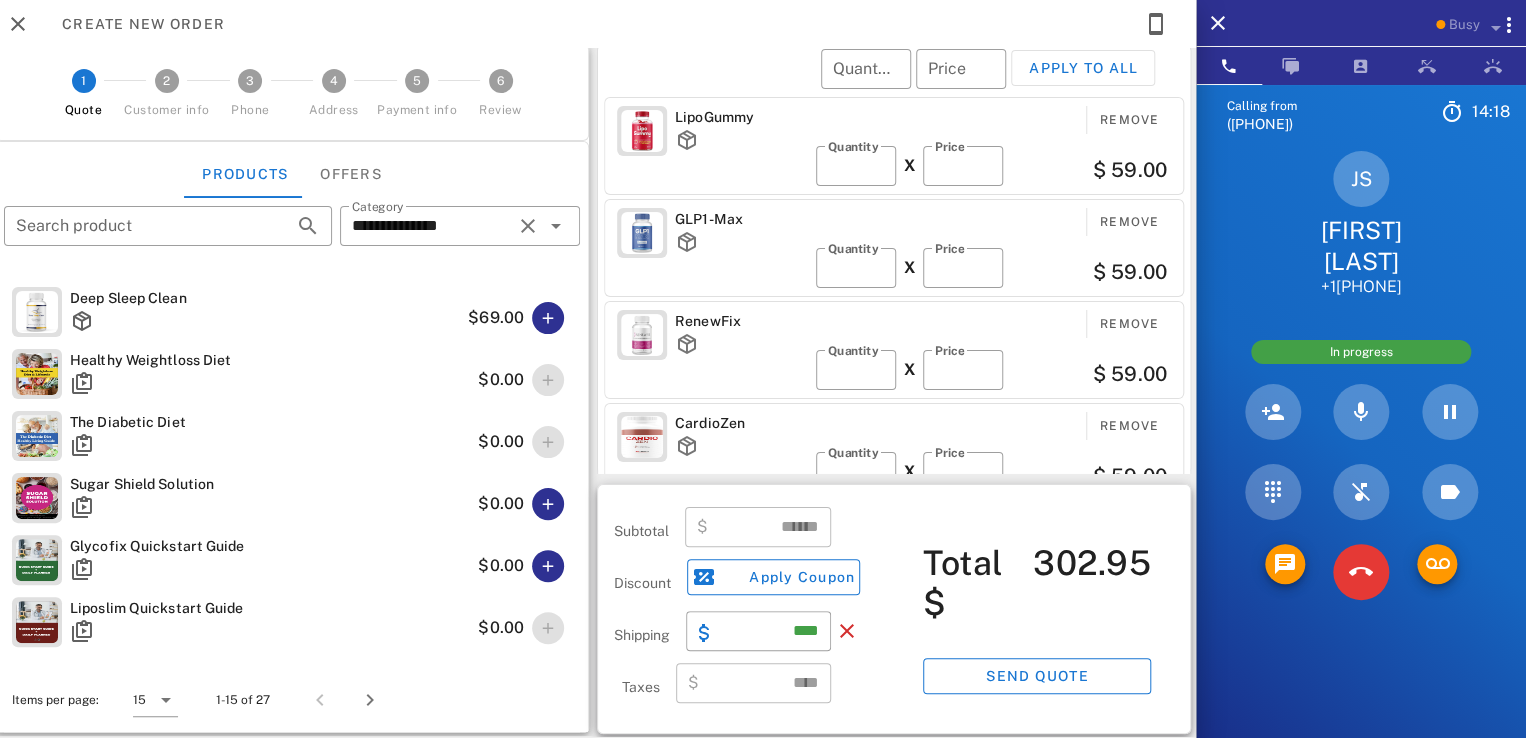 scroll, scrollTop: 412, scrollLeft: 0, axis: vertical 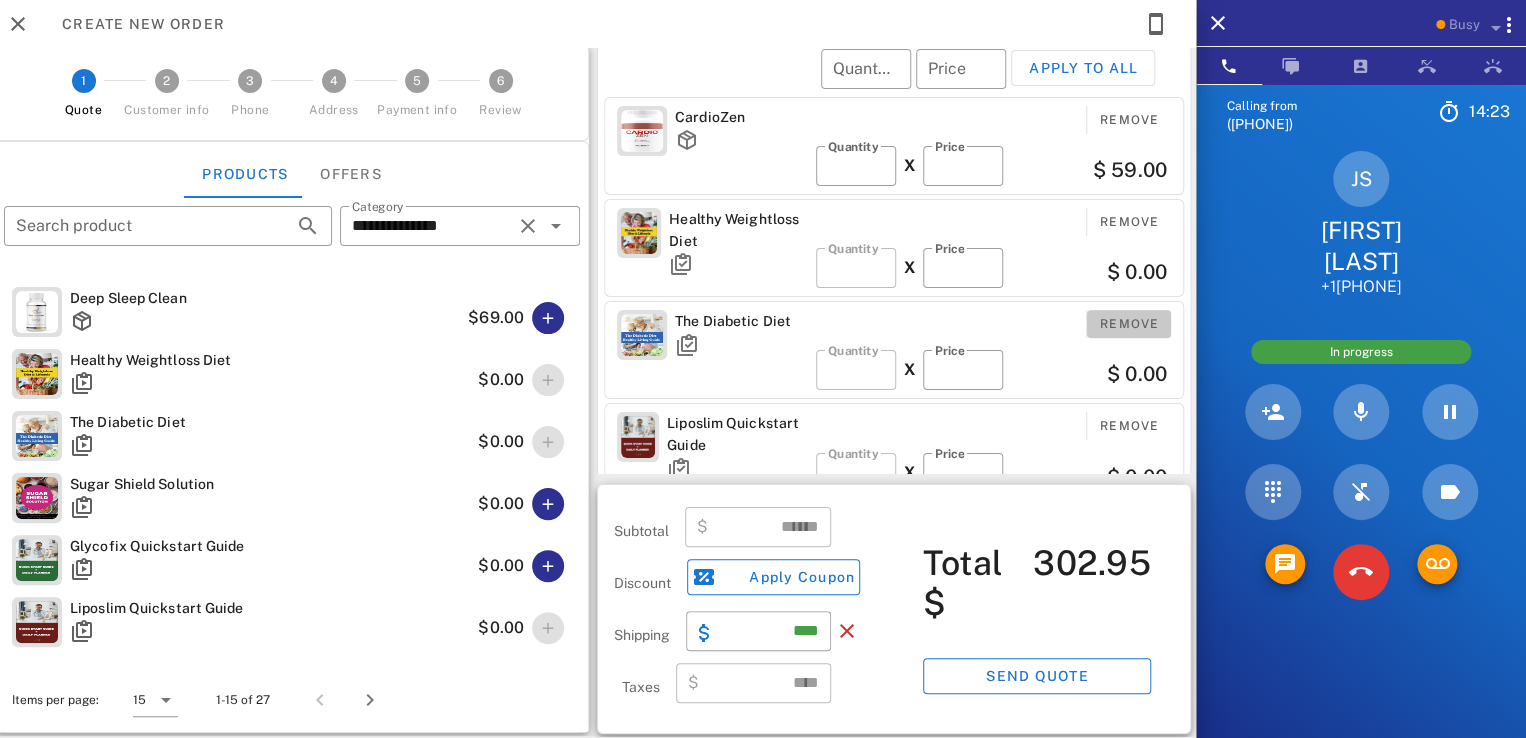 click on "Remove" at bounding box center (1129, 324) 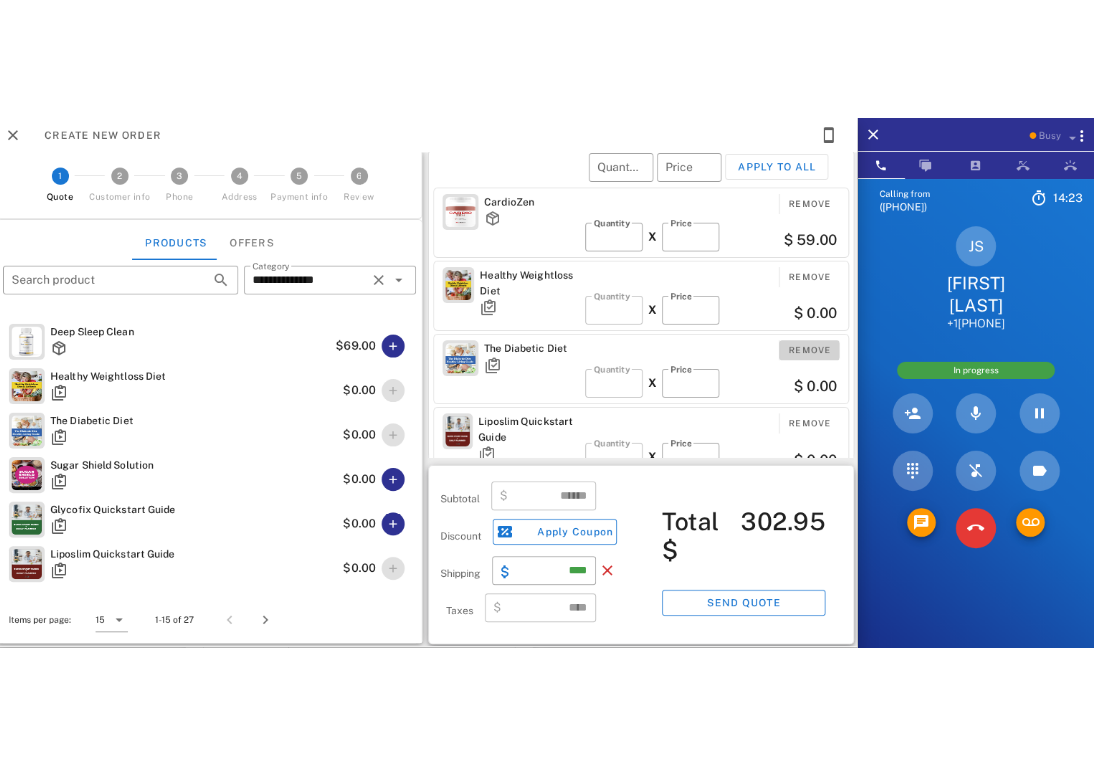 scroll, scrollTop: 310, scrollLeft: 0, axis: vertical 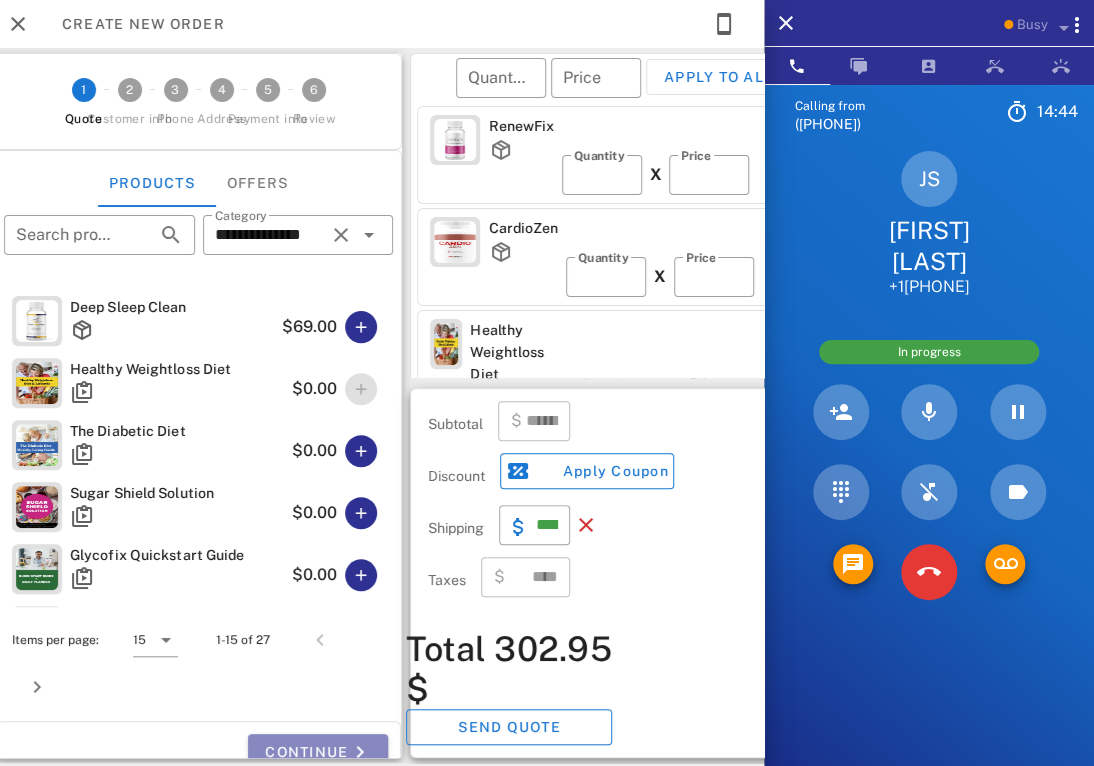 click on "Continue" at bounding box center (318, 752) 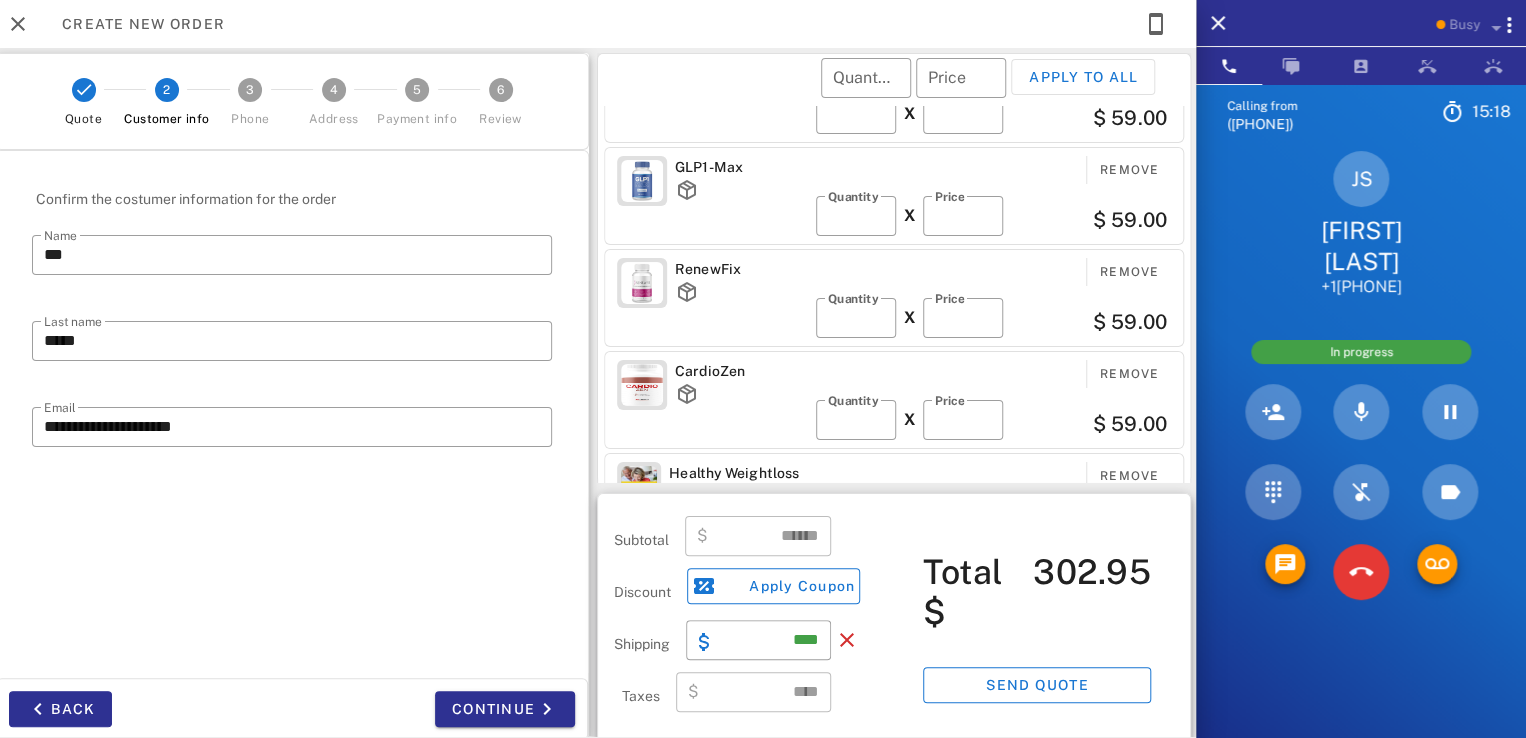 scroll, scrollTop: 310, scrollLeft: 0, axis: vertical 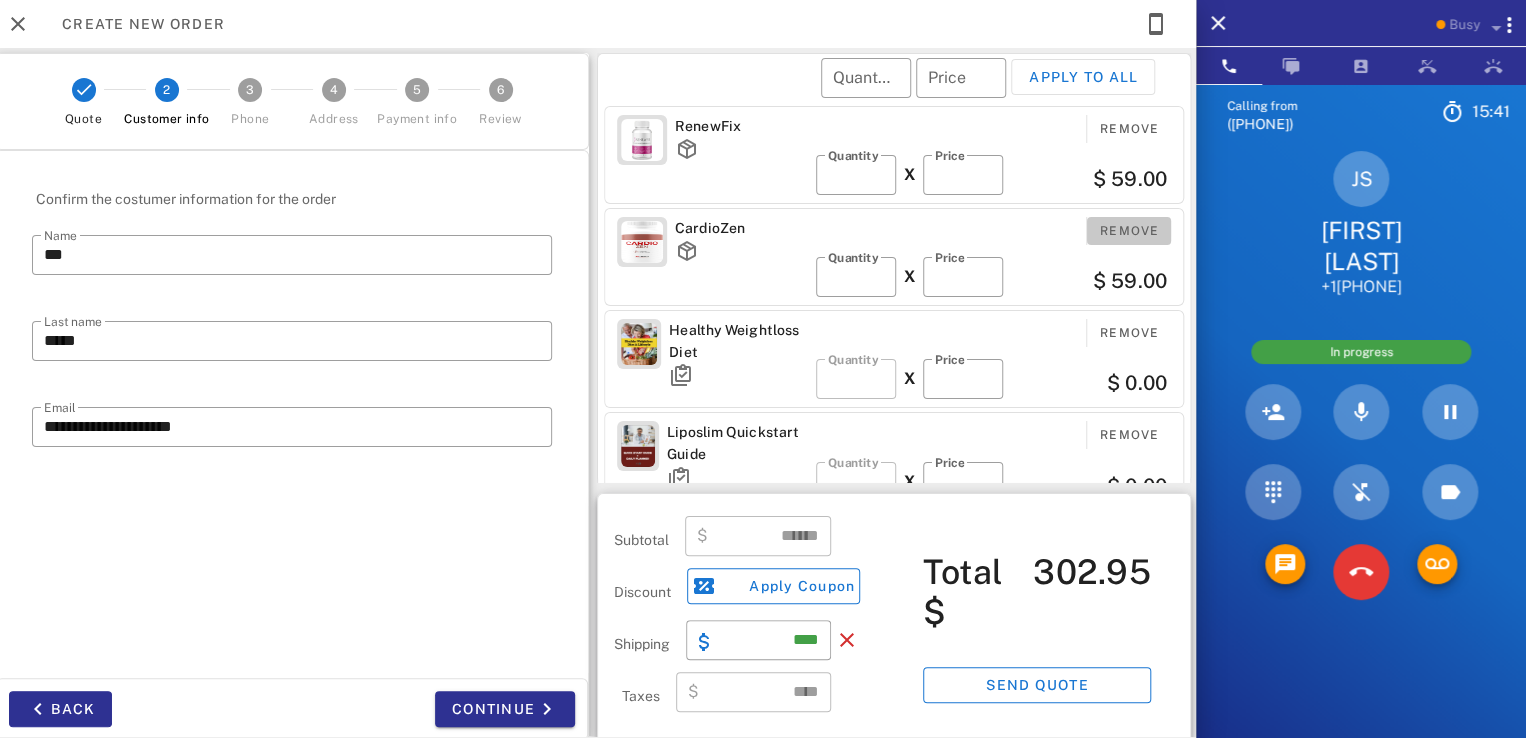 click on "Remove" at bounding box center (1129, 231) 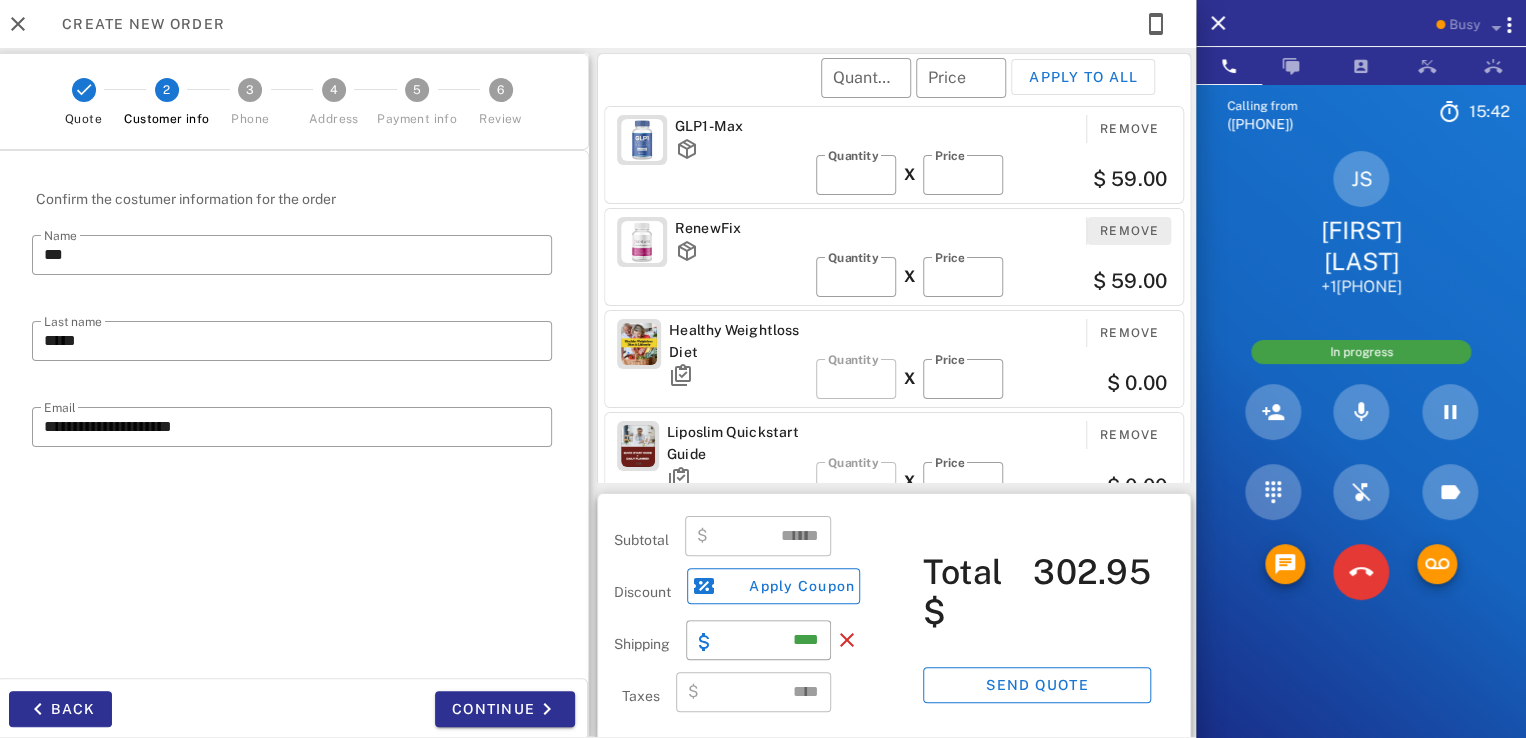 click on "Remove" at bounding box center [1129, 231] 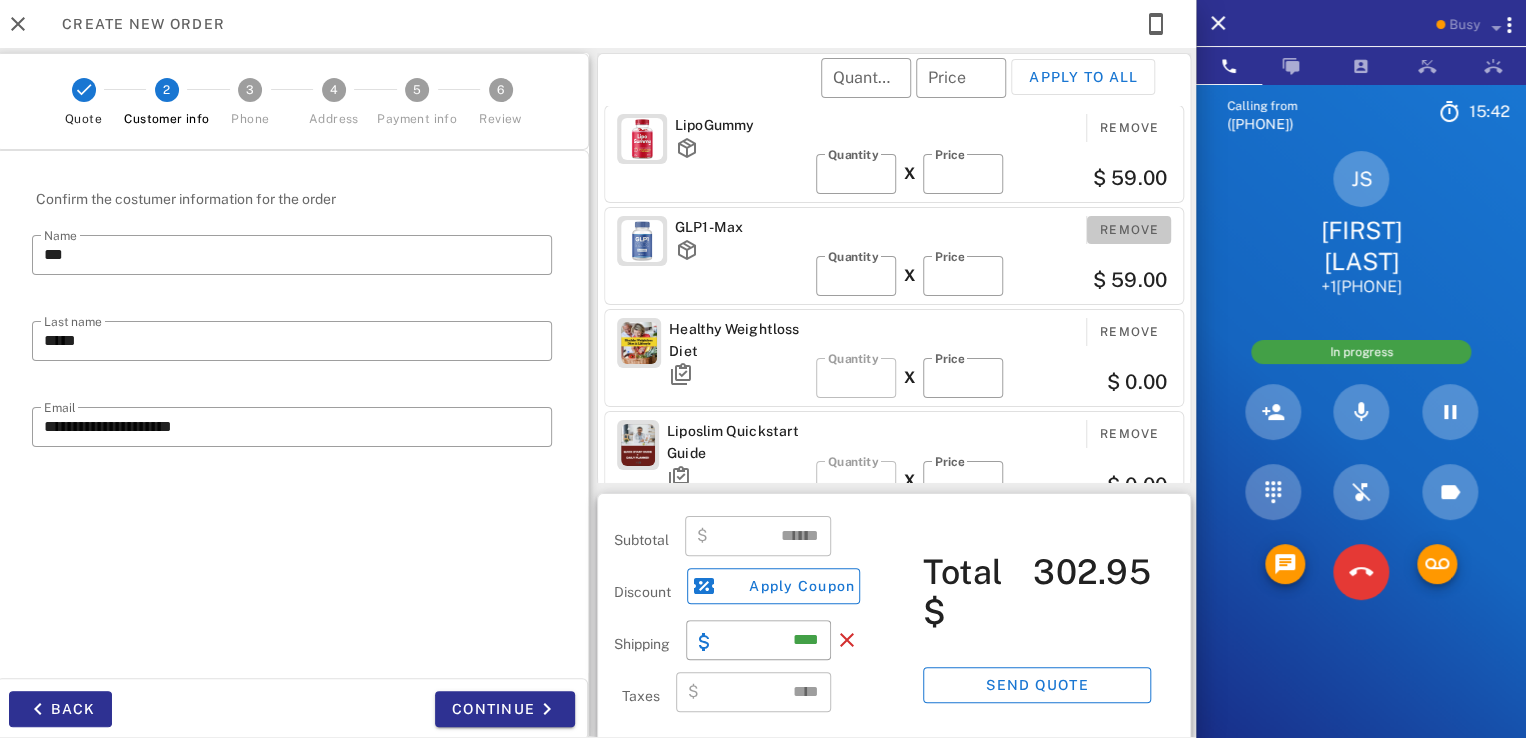click on "Remove" at bounding box center [1129, 230] 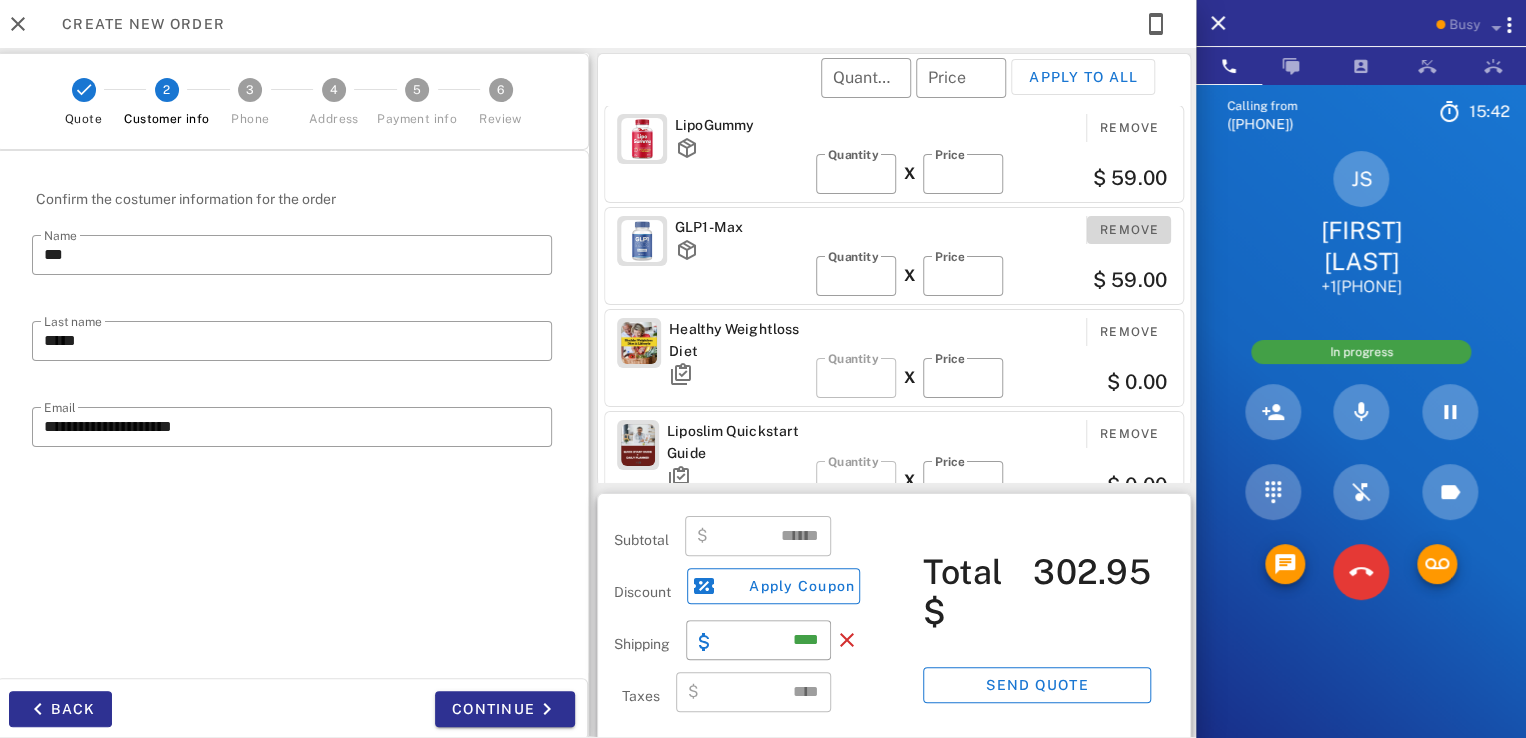 scroll, scrollTop: 5, scrollLeft: 0, axis: vertical 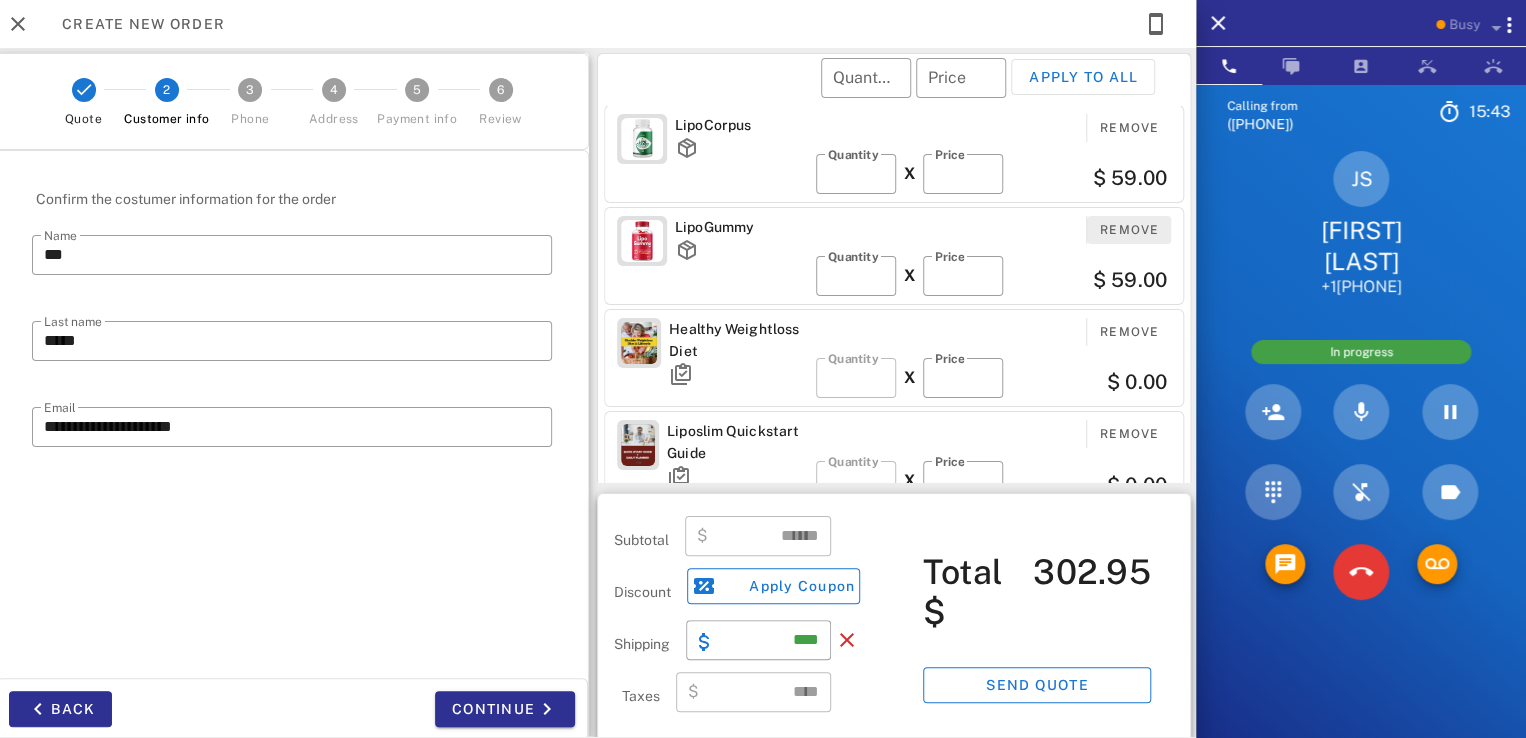 click on "Remove" at bounding box center [1129, 230] 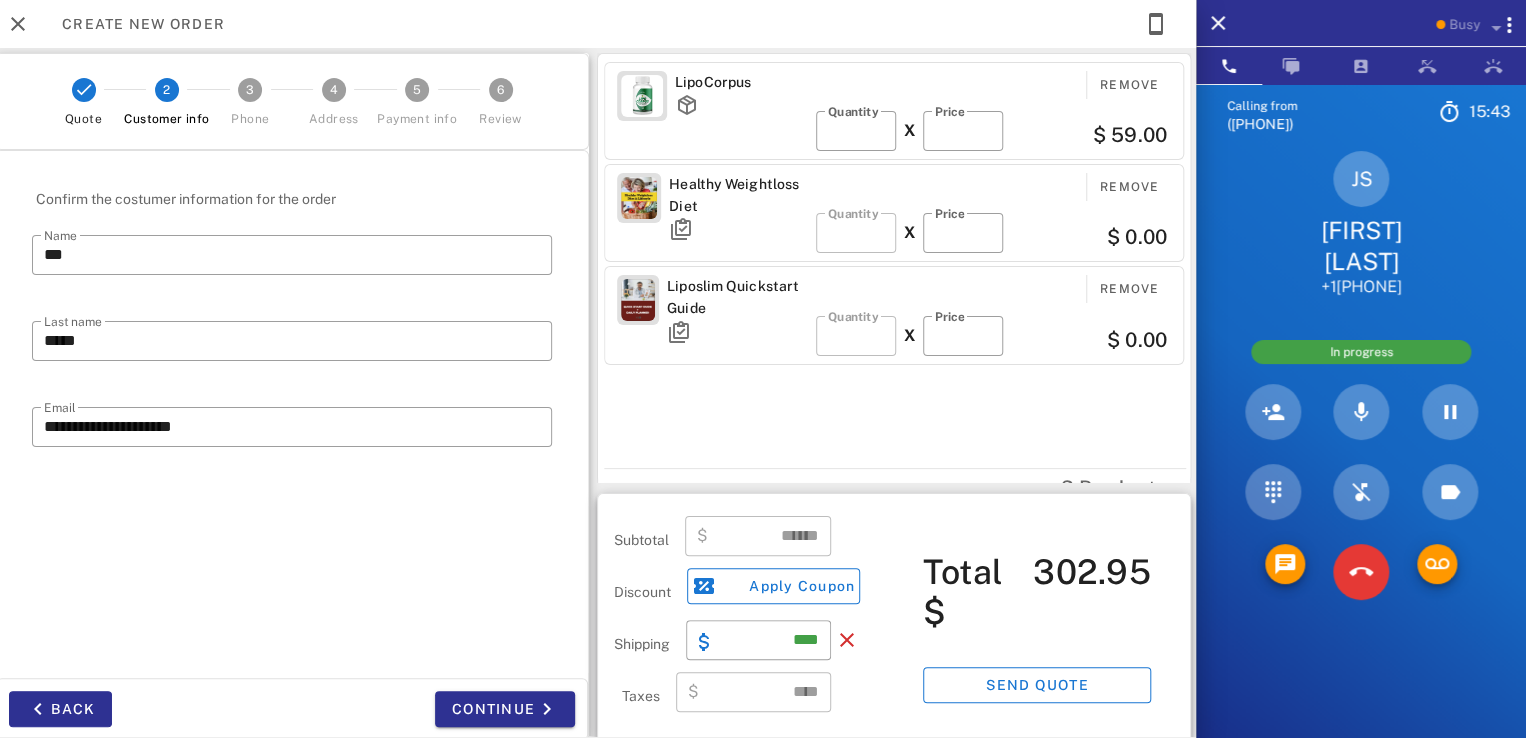 scroll, scrollTop: 0, scrollLeft: 0, axis: both 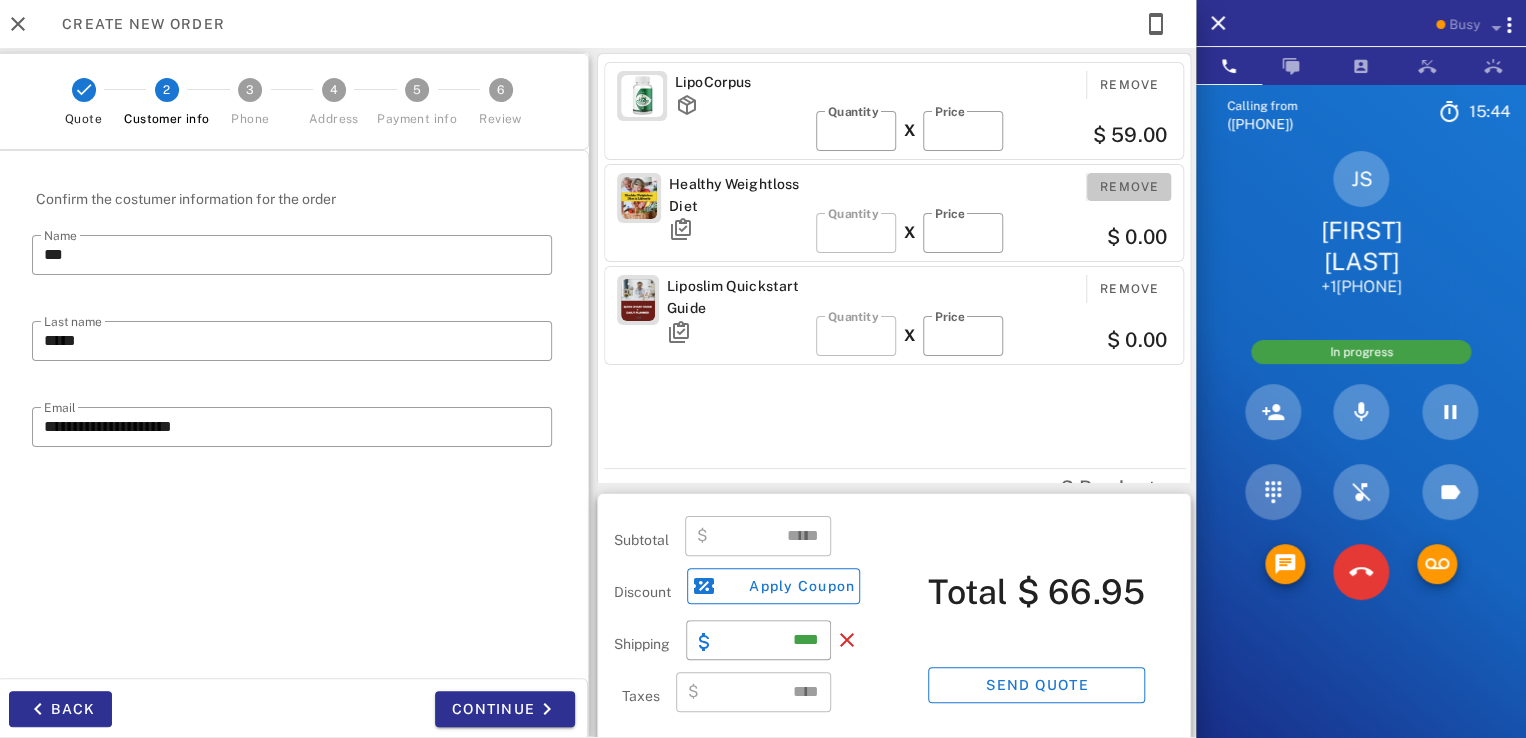 click on "Remove" at bounding box center (1129, 187) 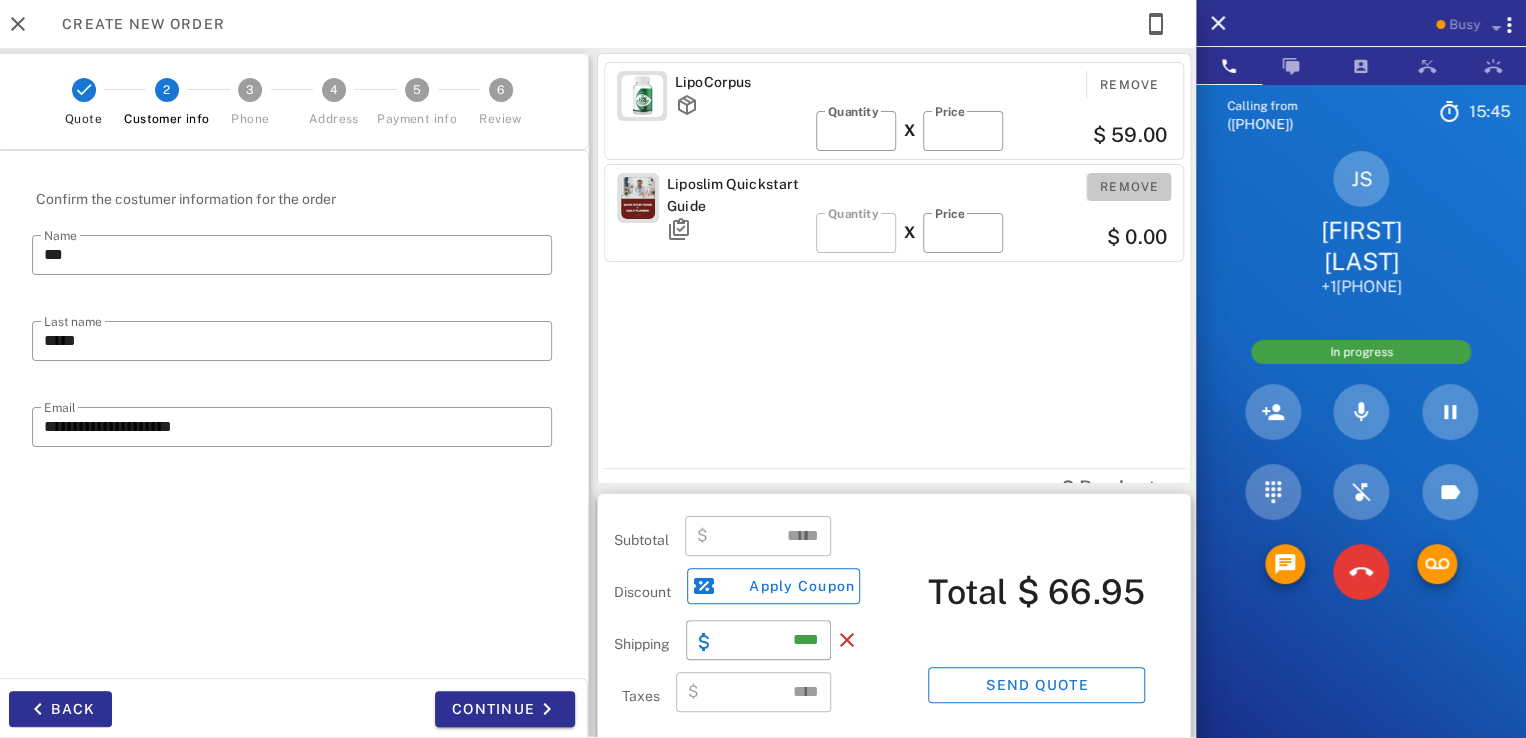click on "Remove" at bounding box center [1129, 187] 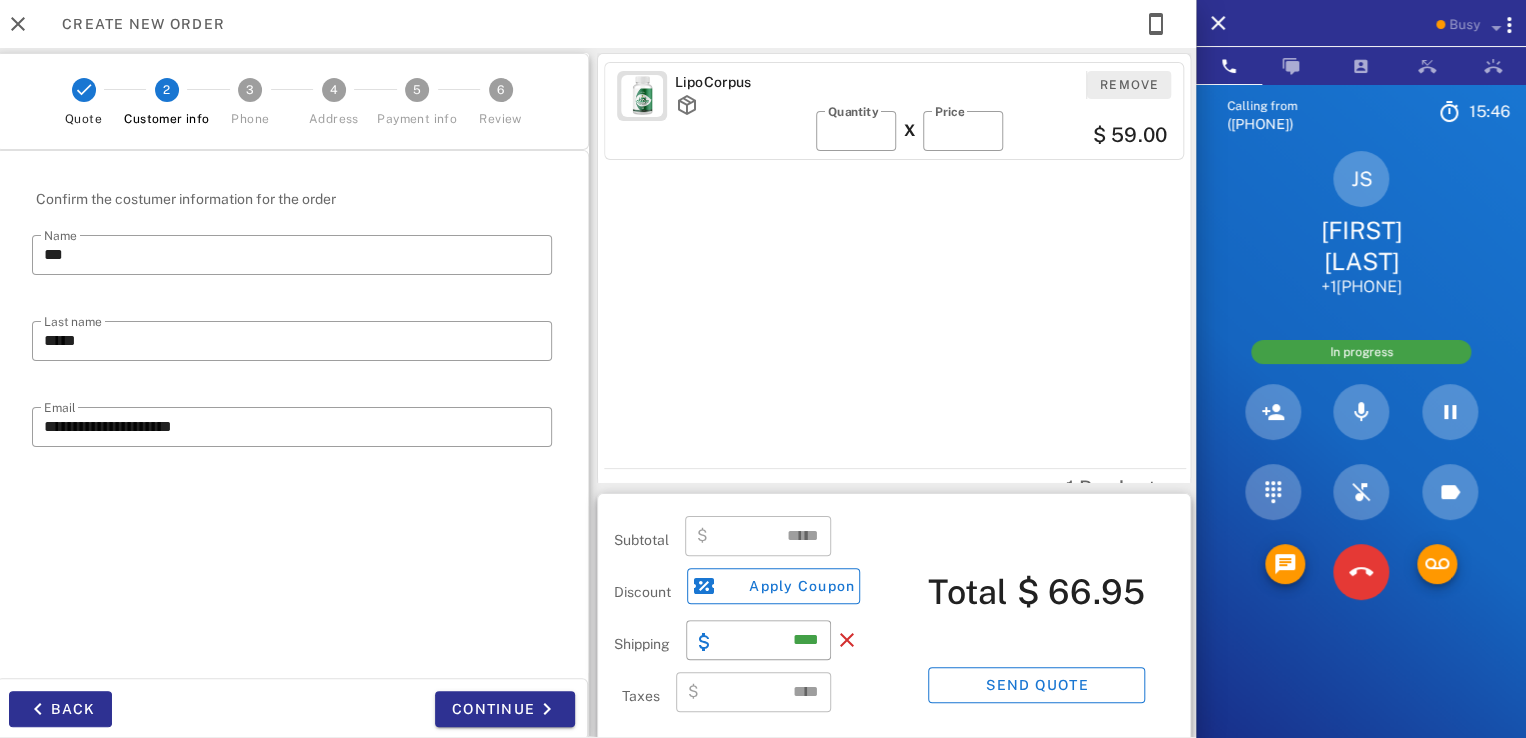 click on "Remove" at bounding box center [1129, 85] 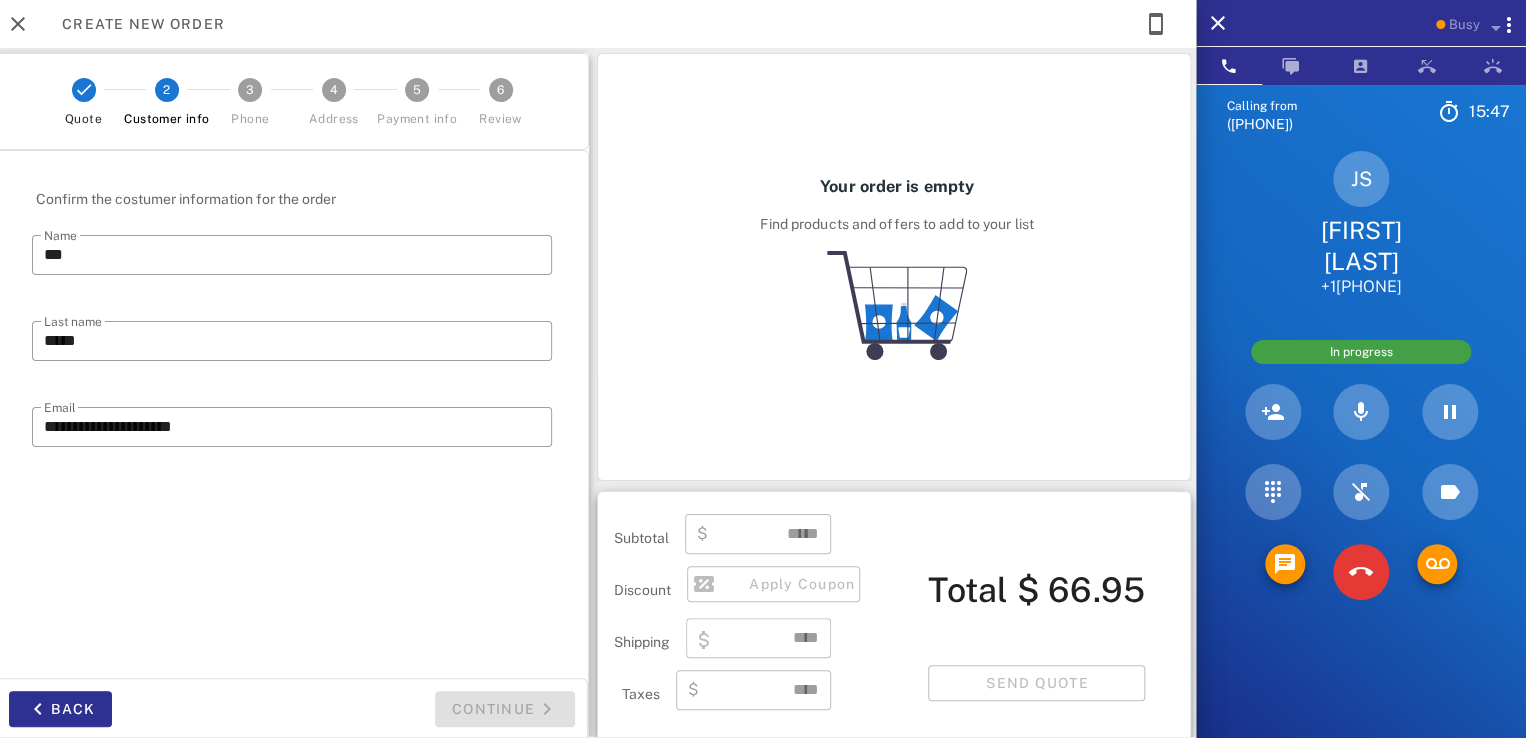 type on "****" 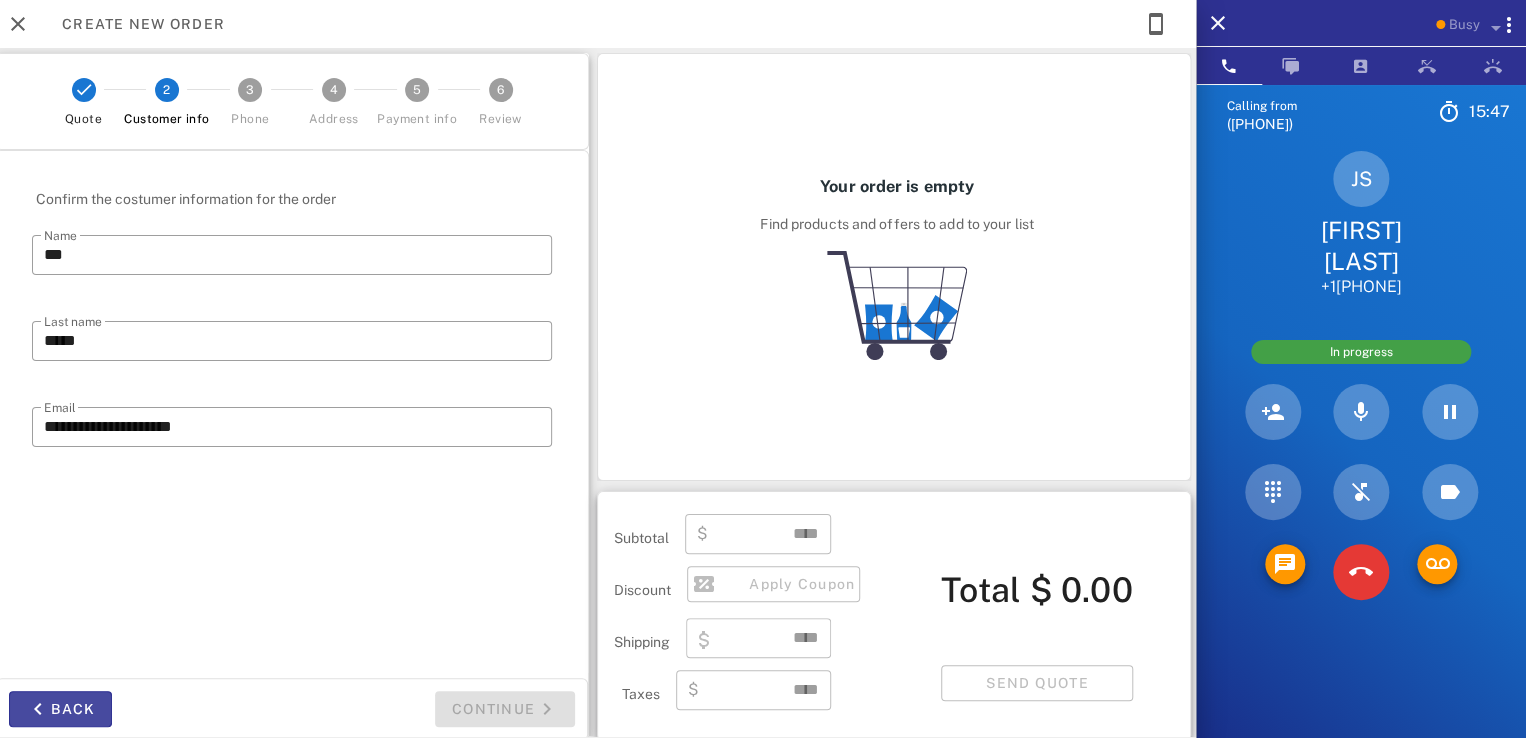 click on "Back" at bounding box center (60, 709) 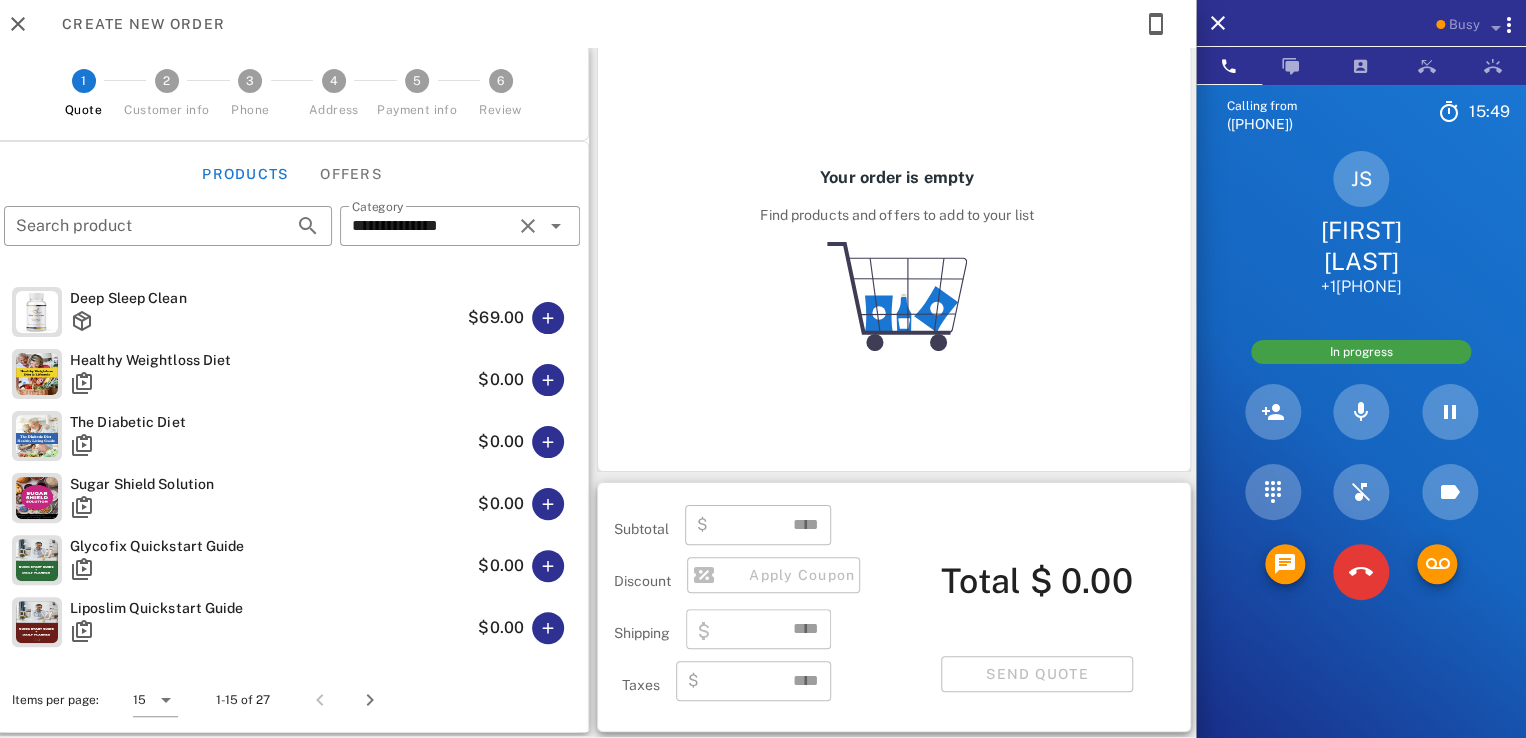 scroll, scrollTop: 8, scrollLeft: 0, axis: vertical 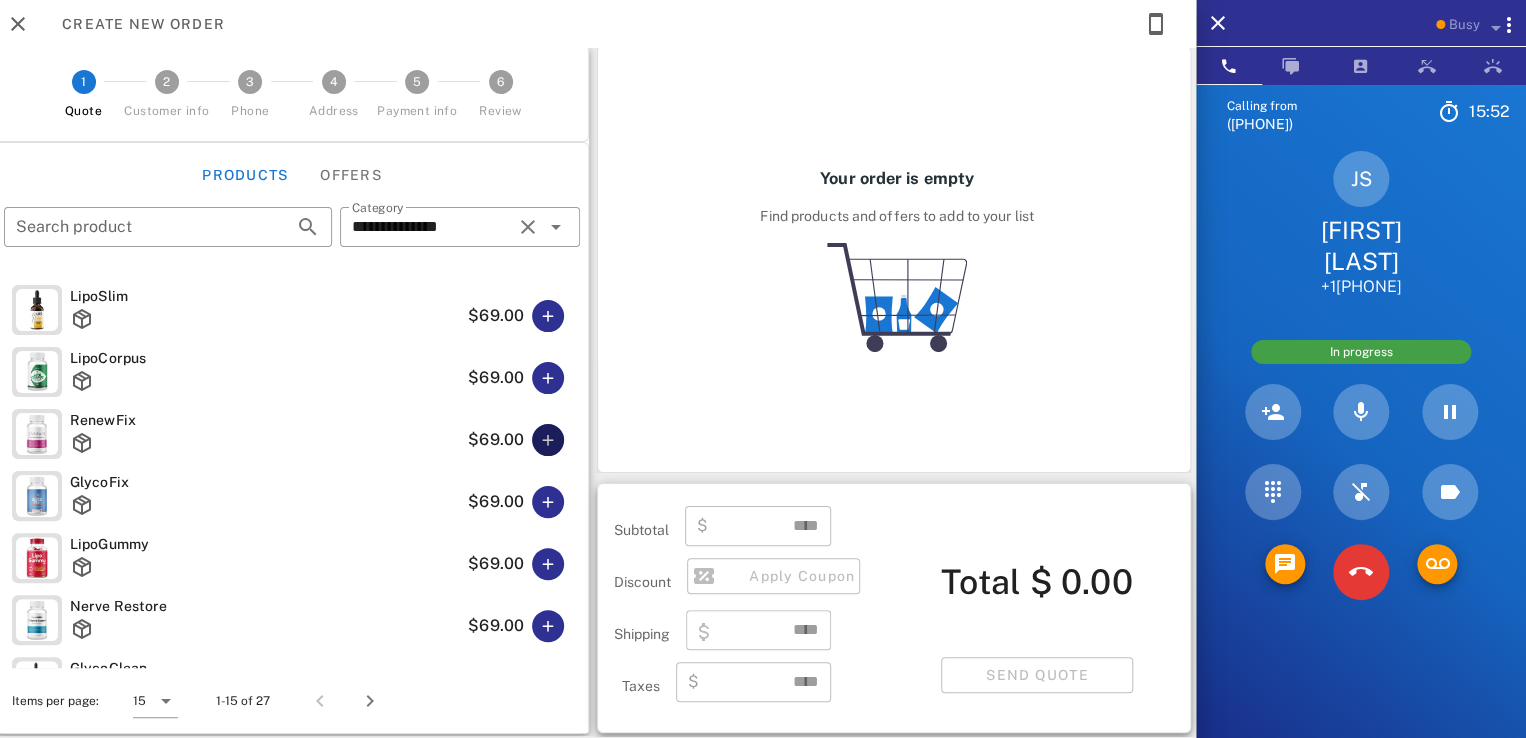 click at bounding box center [548, 440] 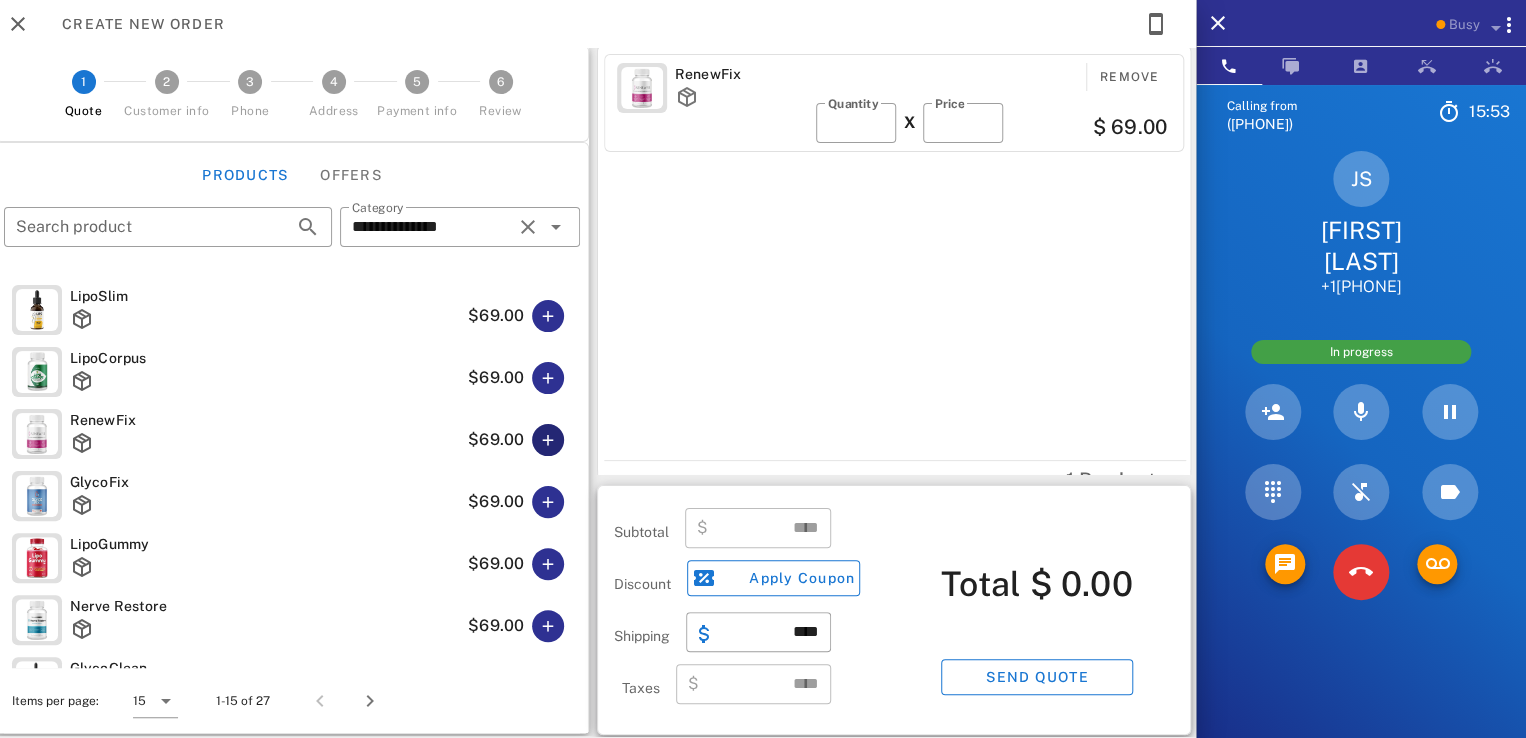 type on "*****" 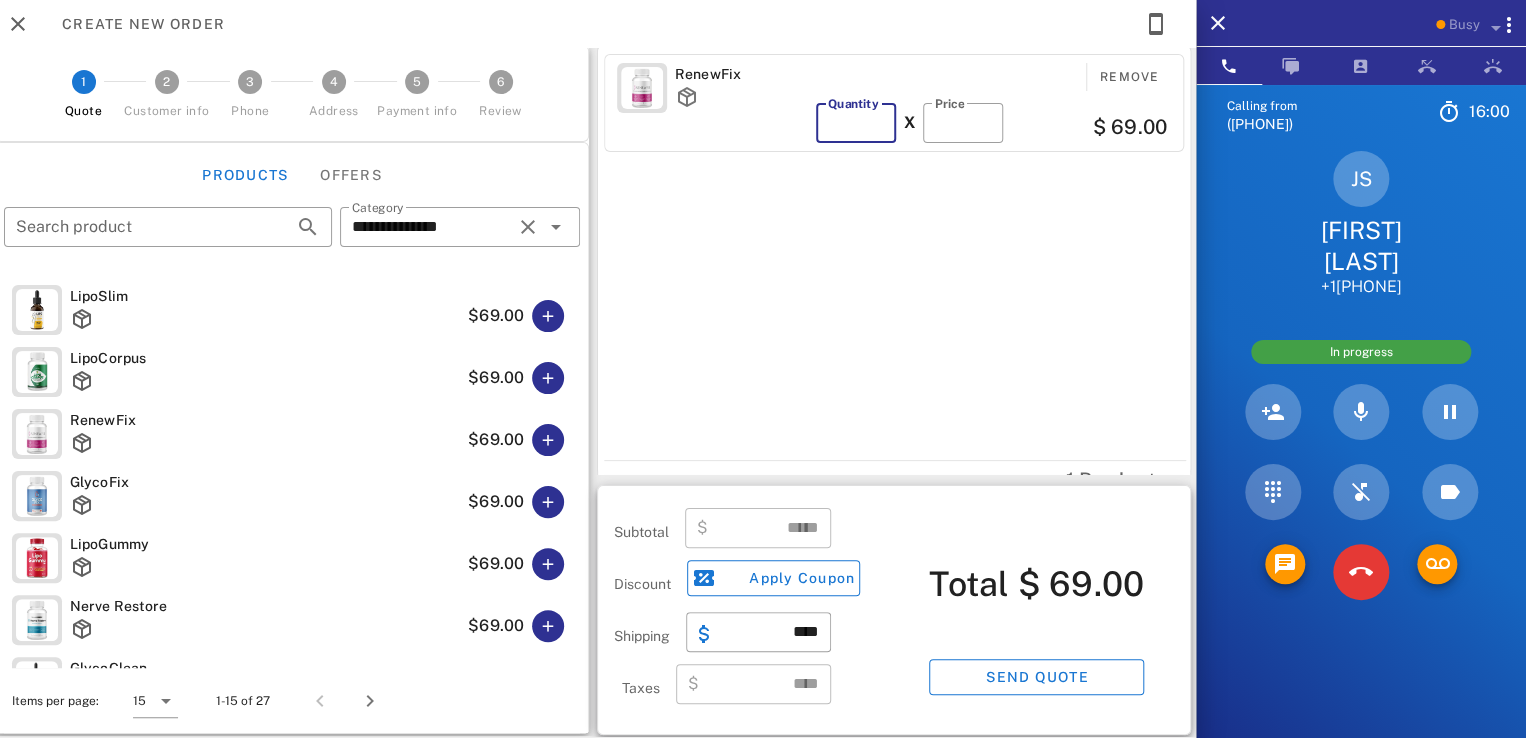 click on "*" at bounding box center [856, 123] 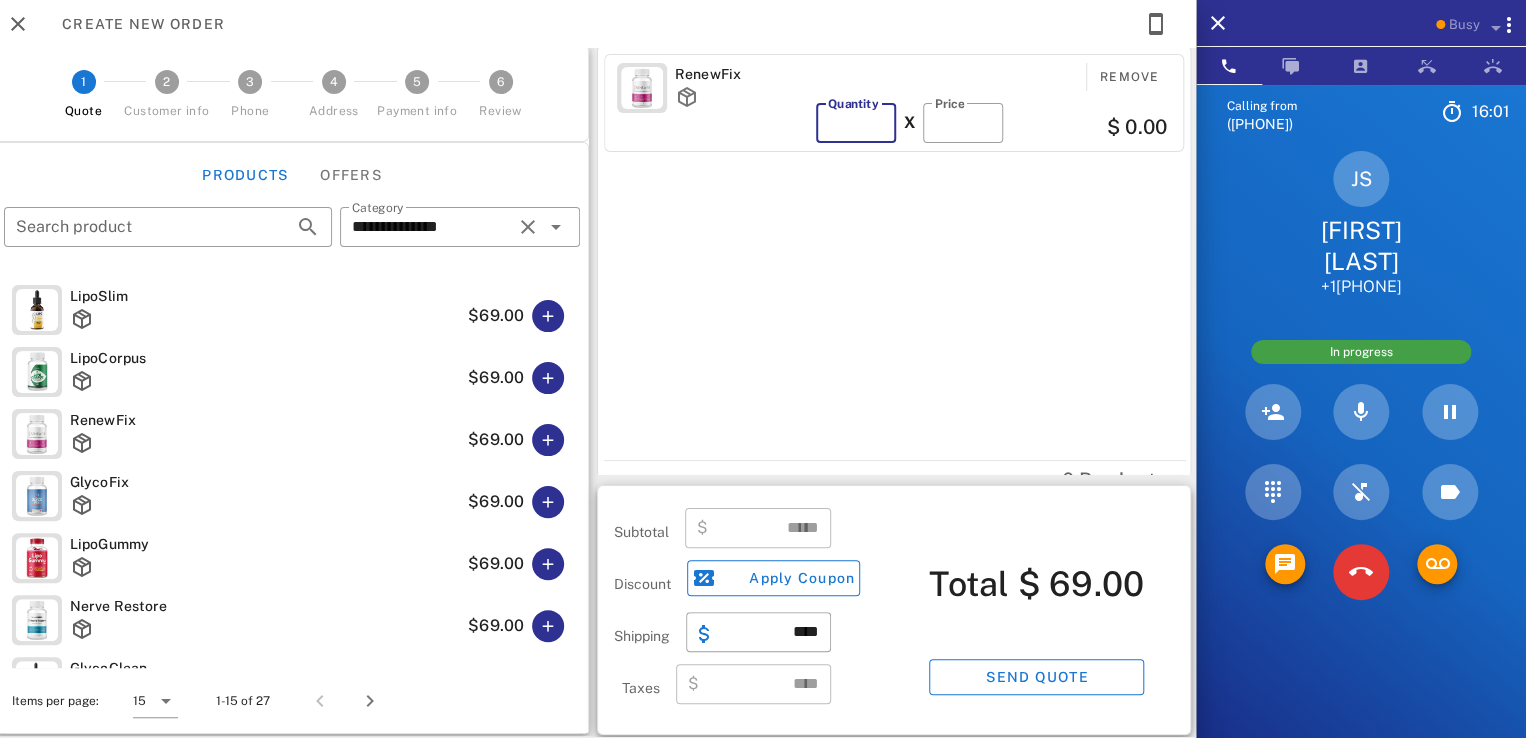 type on "*" 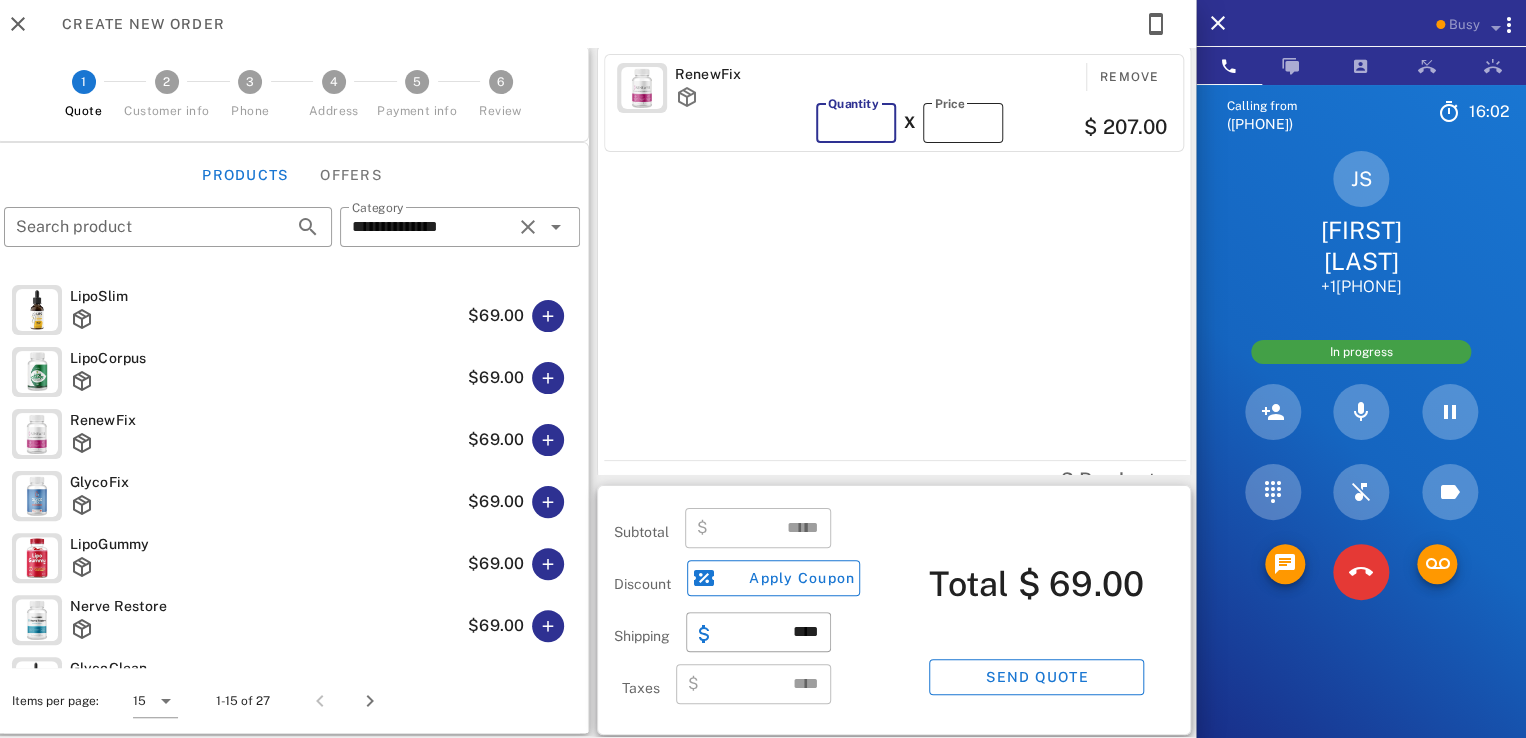 type on "******" 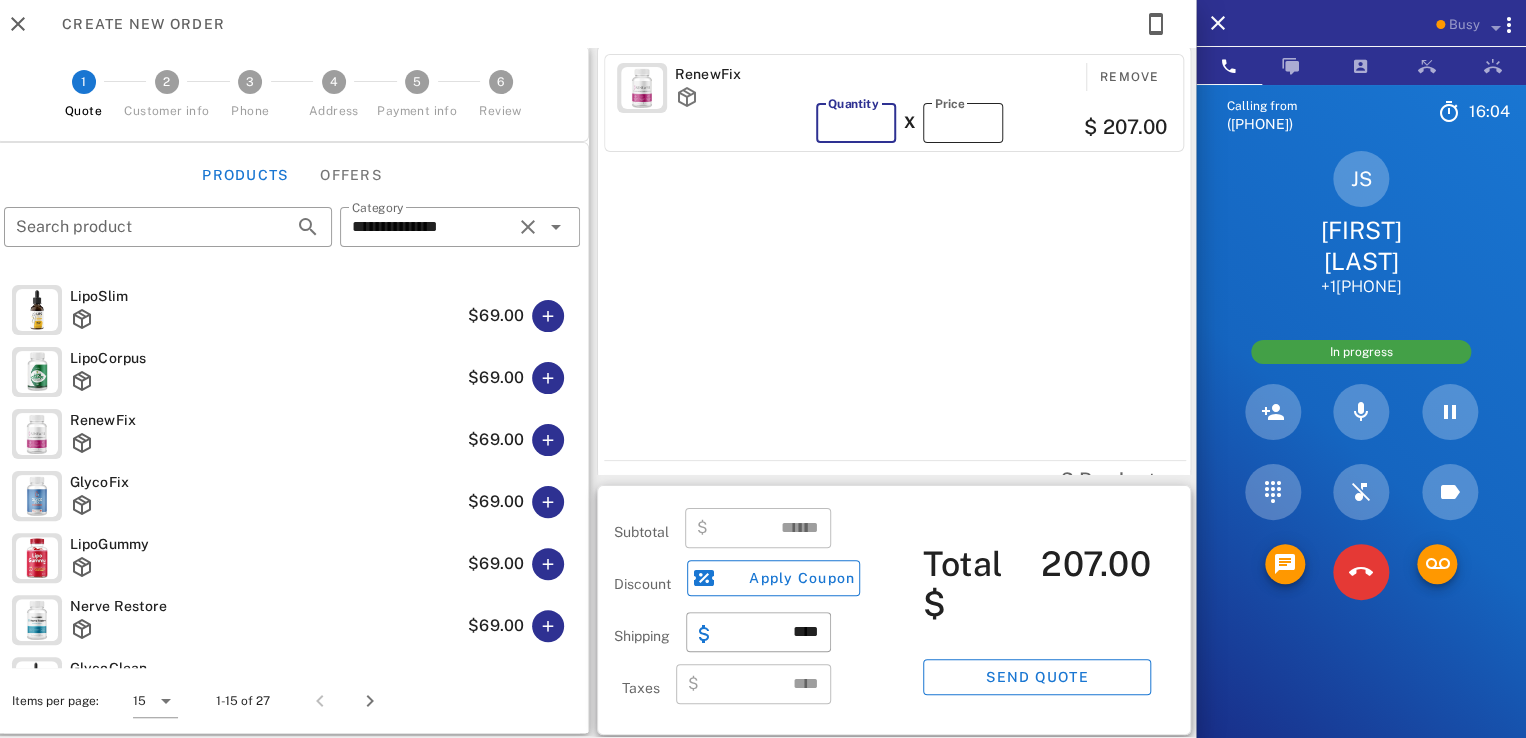 type on "*" 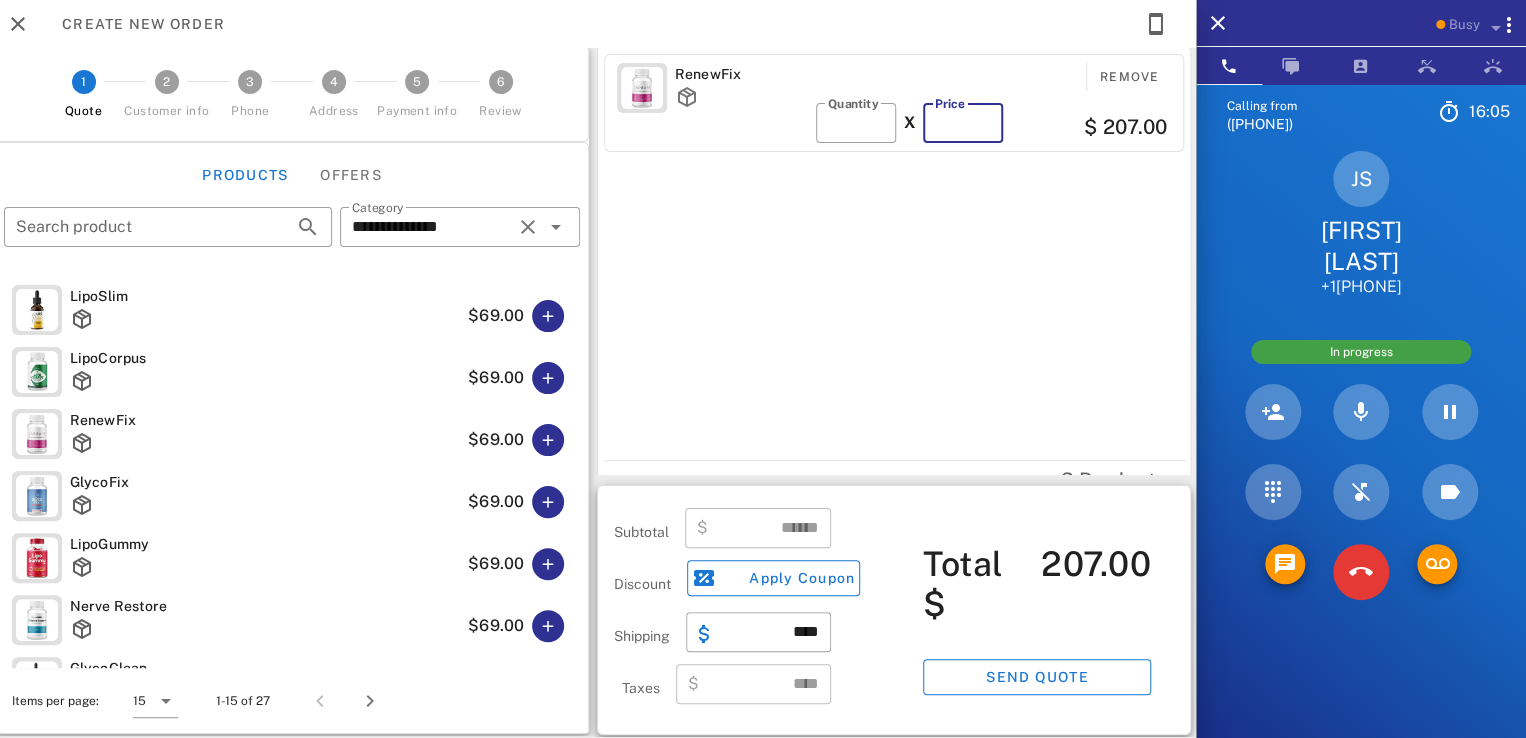 click on "**" at bounding box center [963, 123] 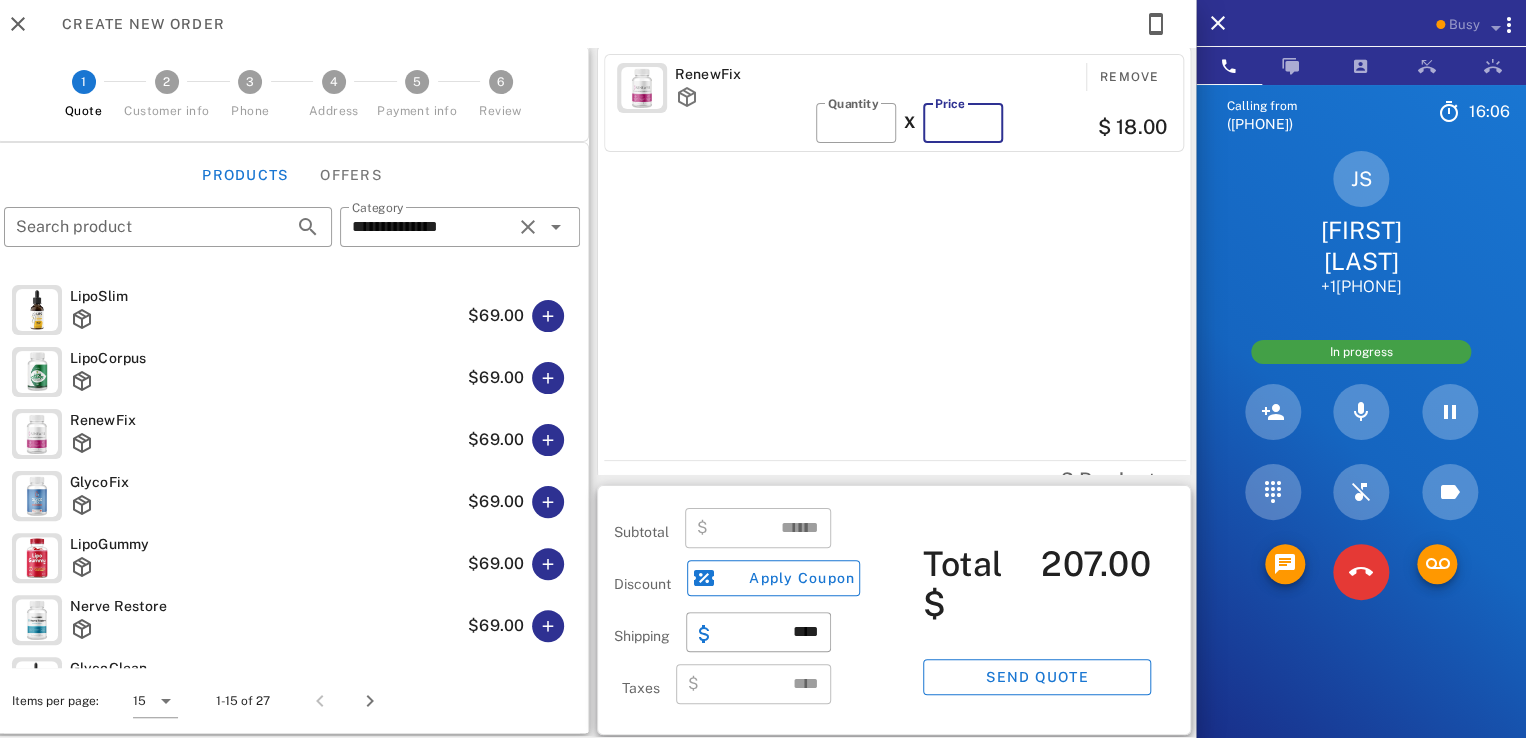 type 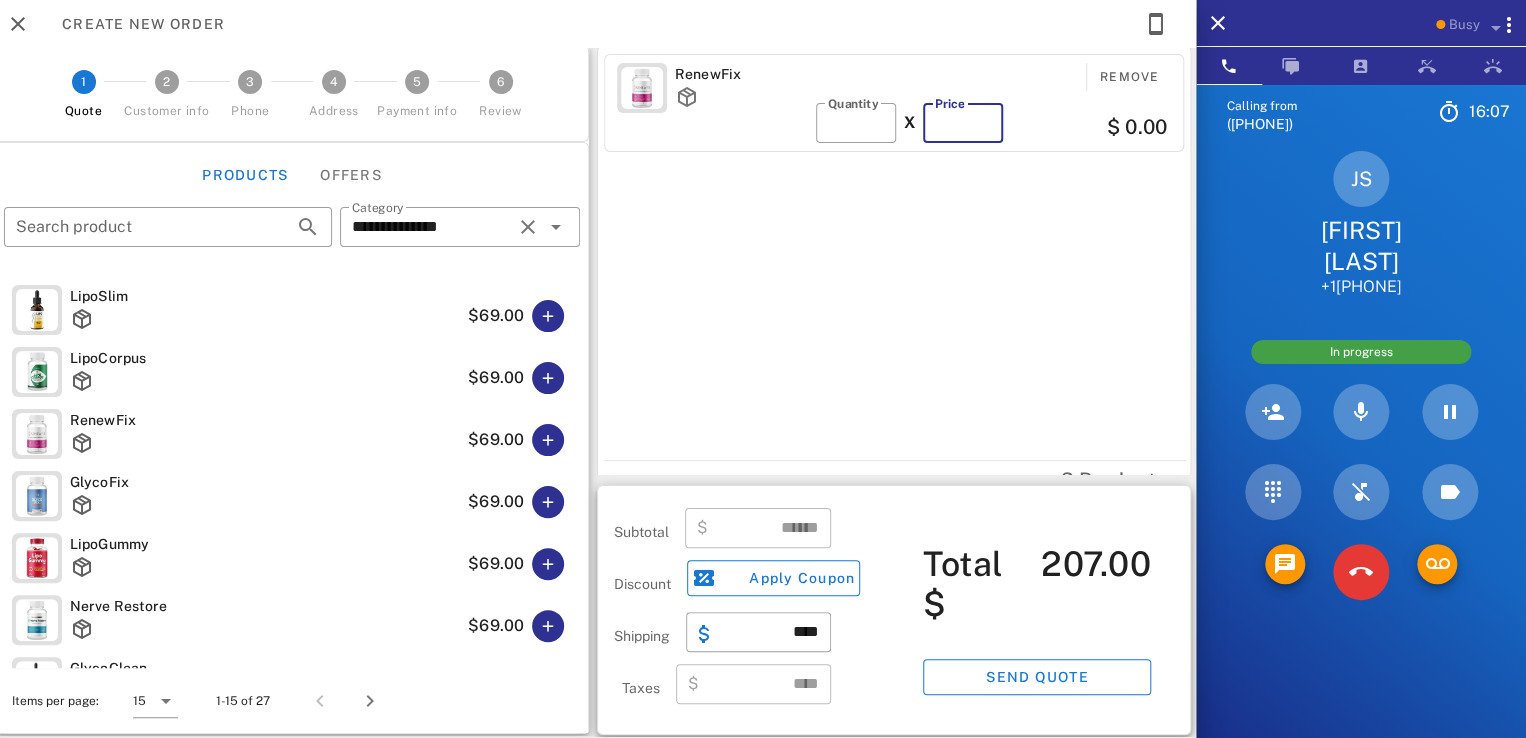 type on "****" 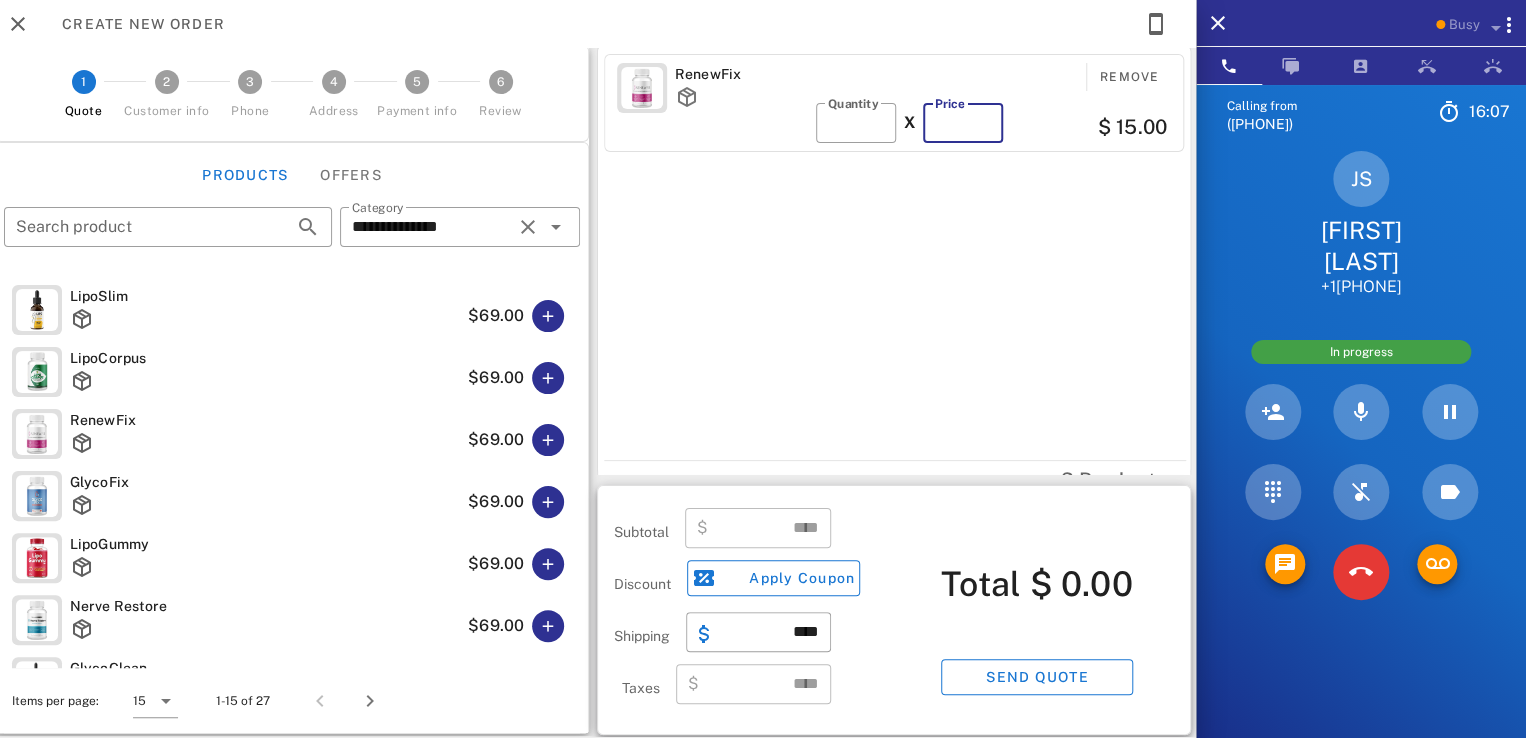 type on "**" 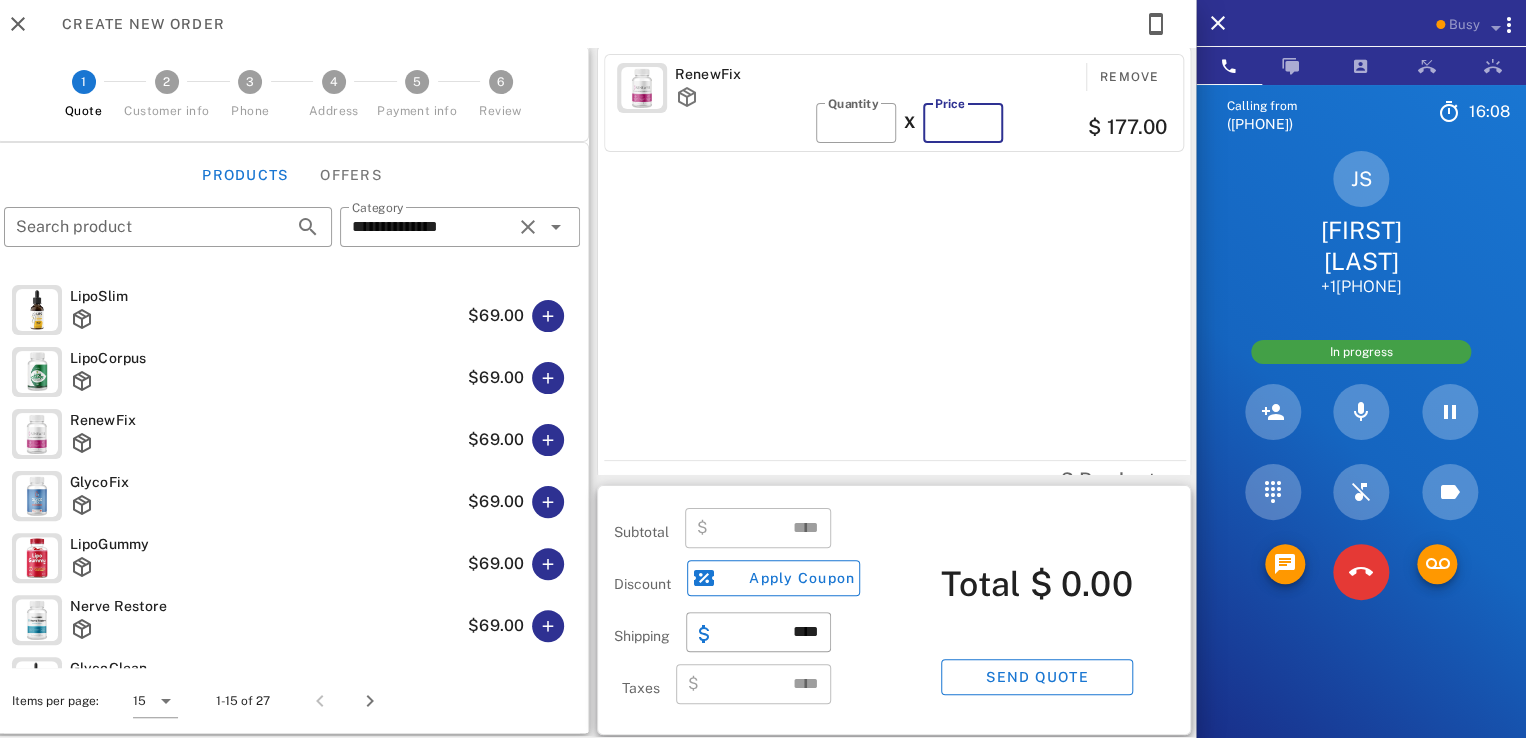 type on "******" 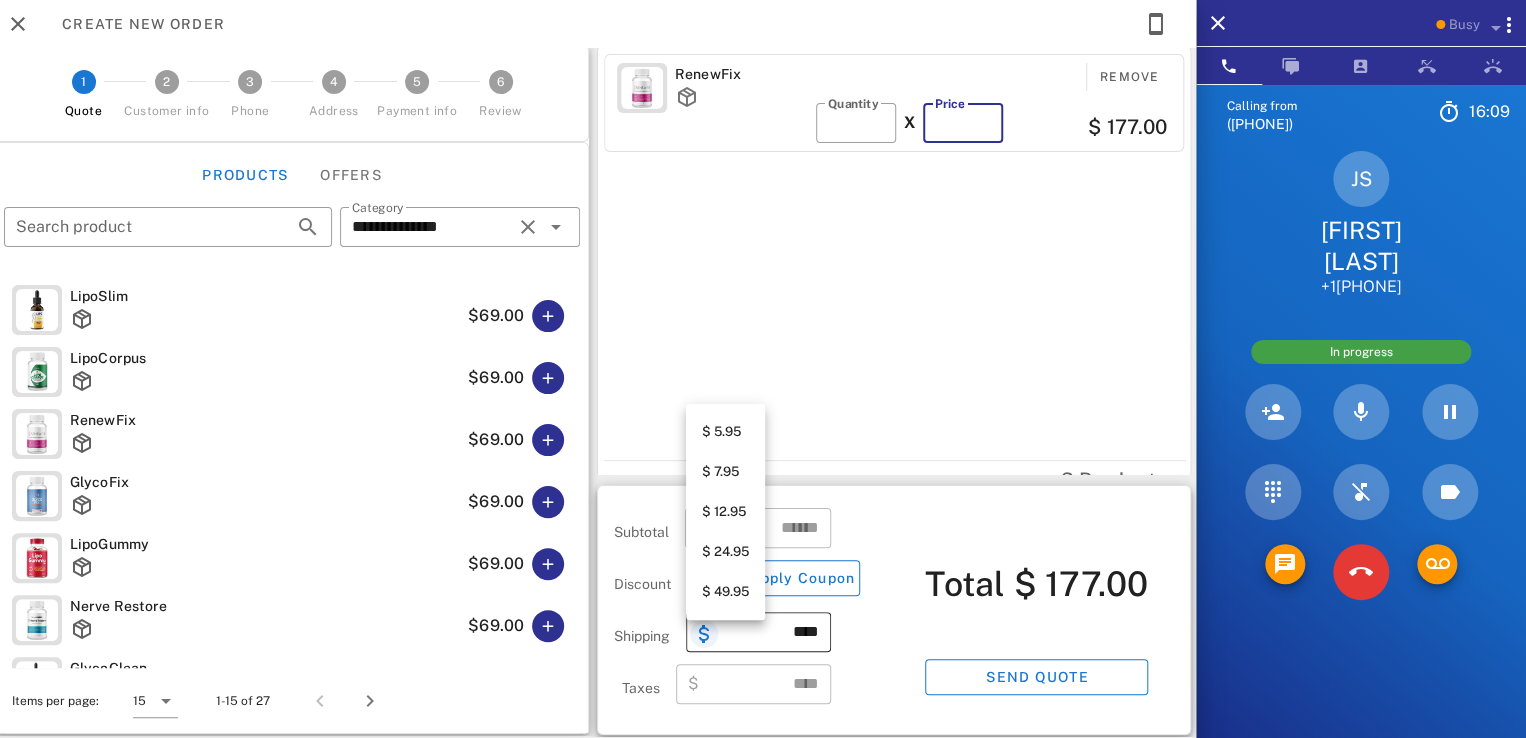 type on "**" 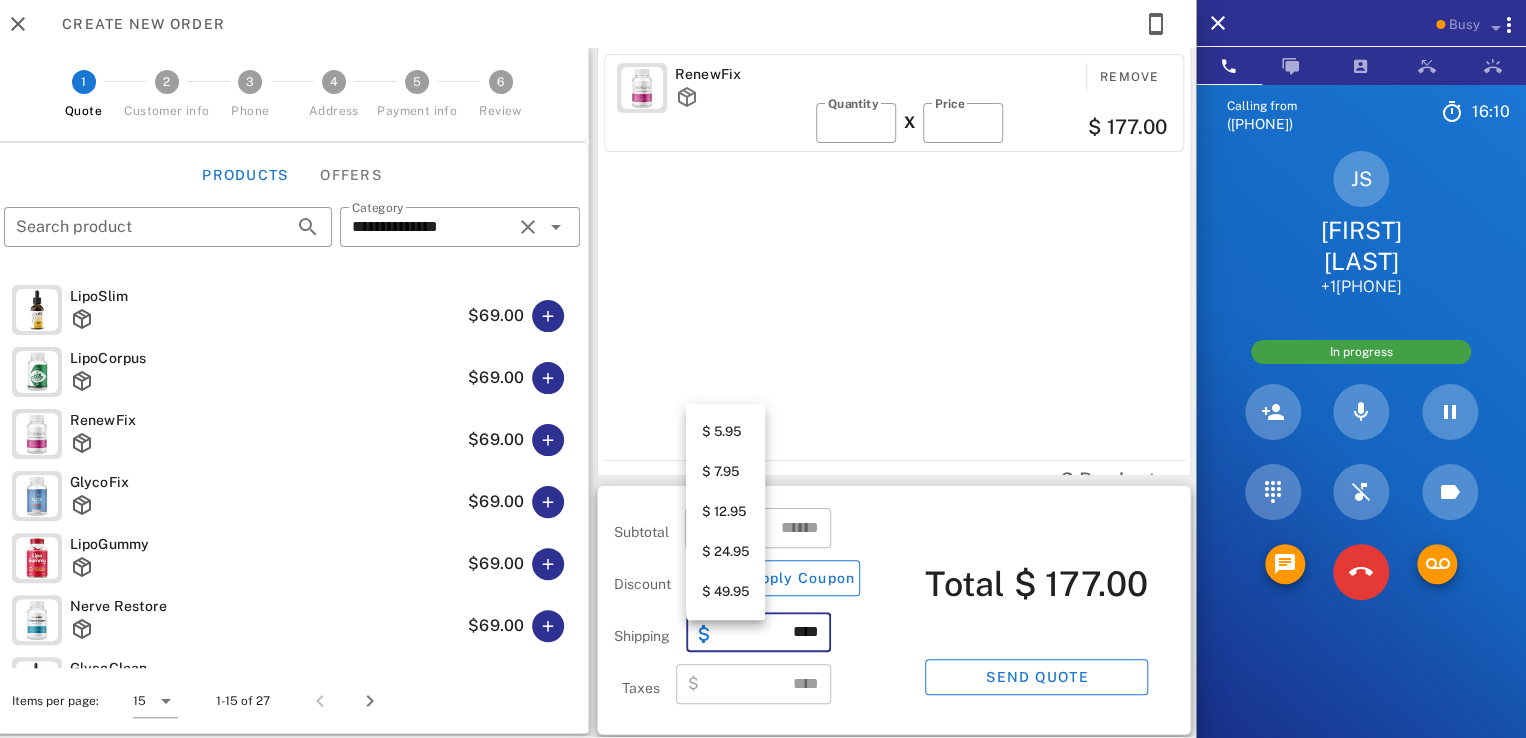 click on "$ 7.95" at bounding box center (725, 472) 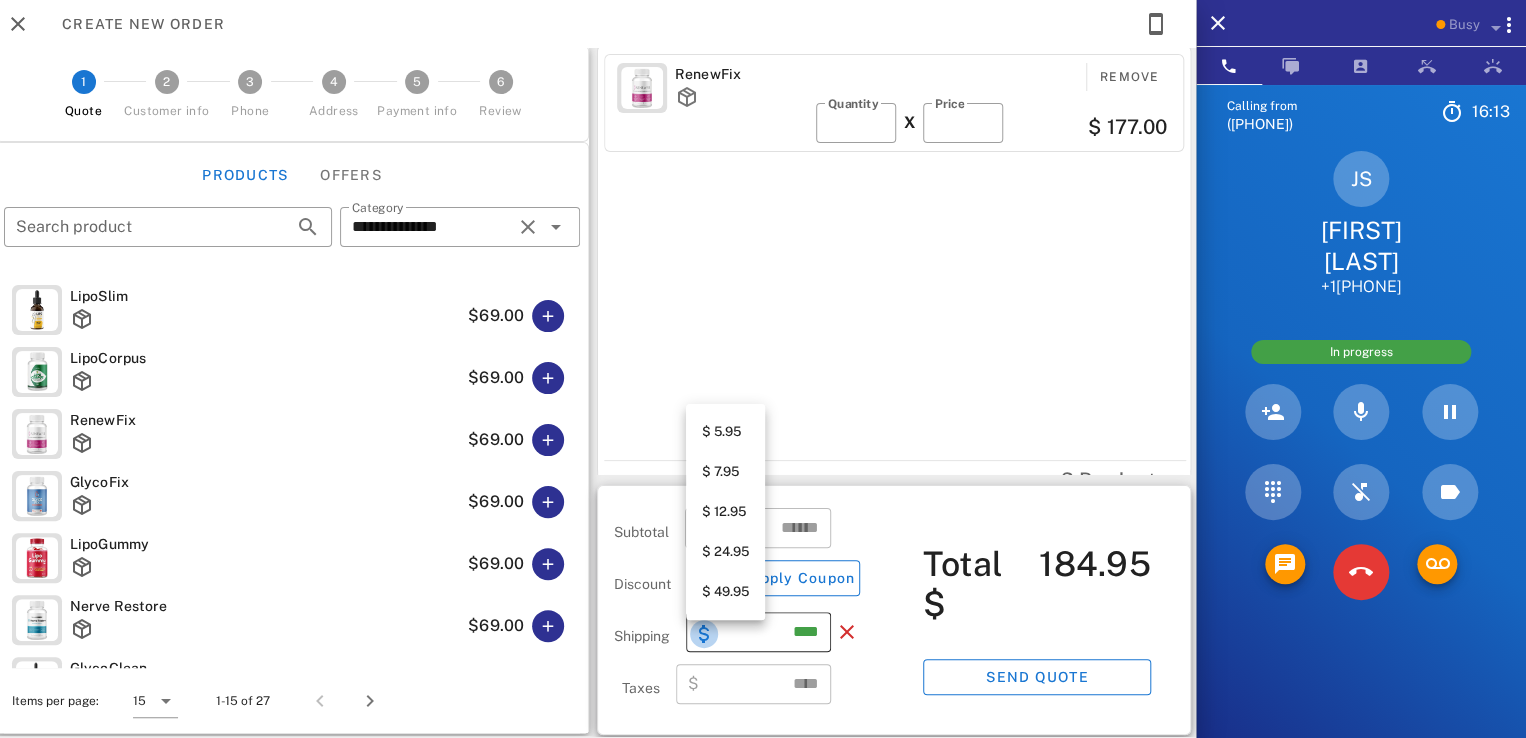 click at bounding box center [704, 634] 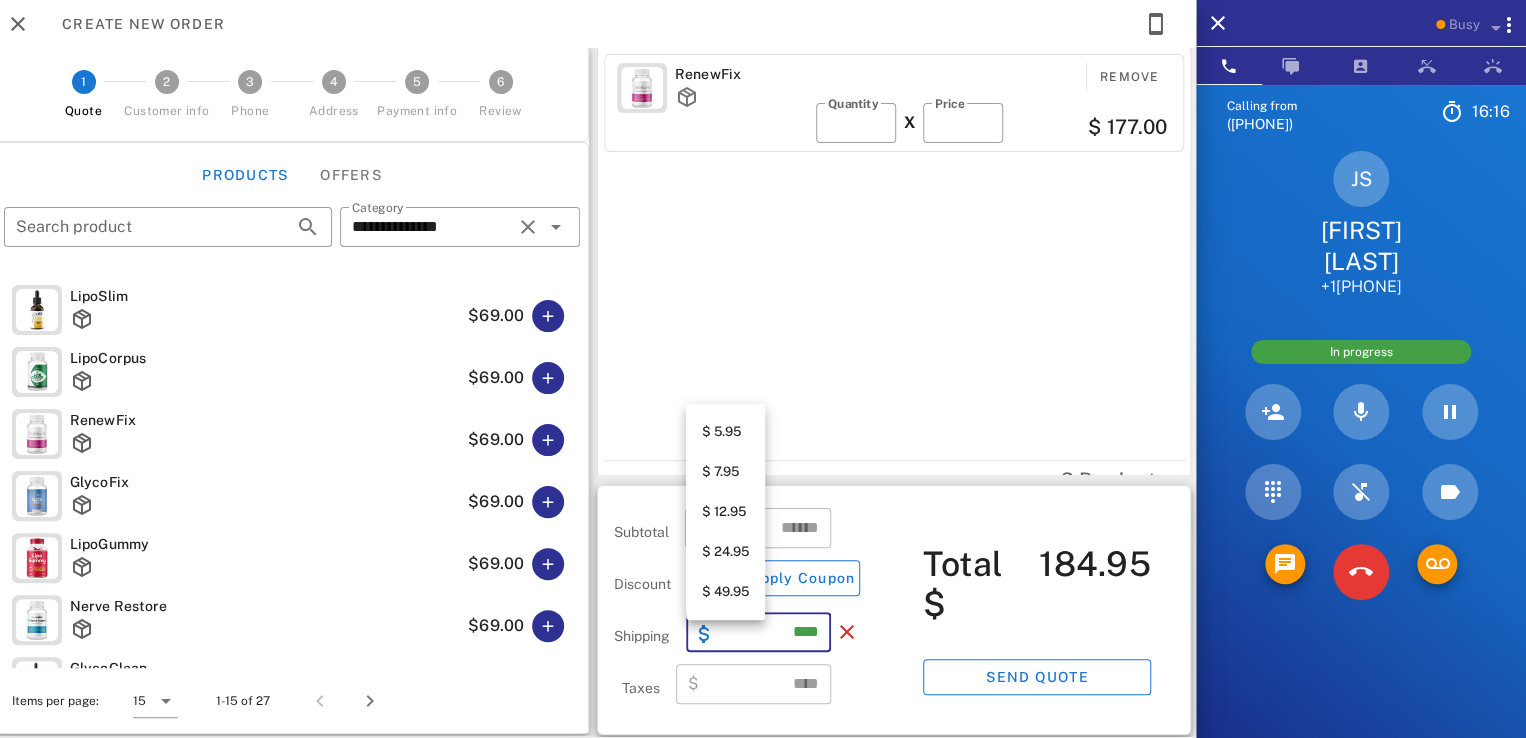 click on "$ 12.95" at bounding box center (725, 512) 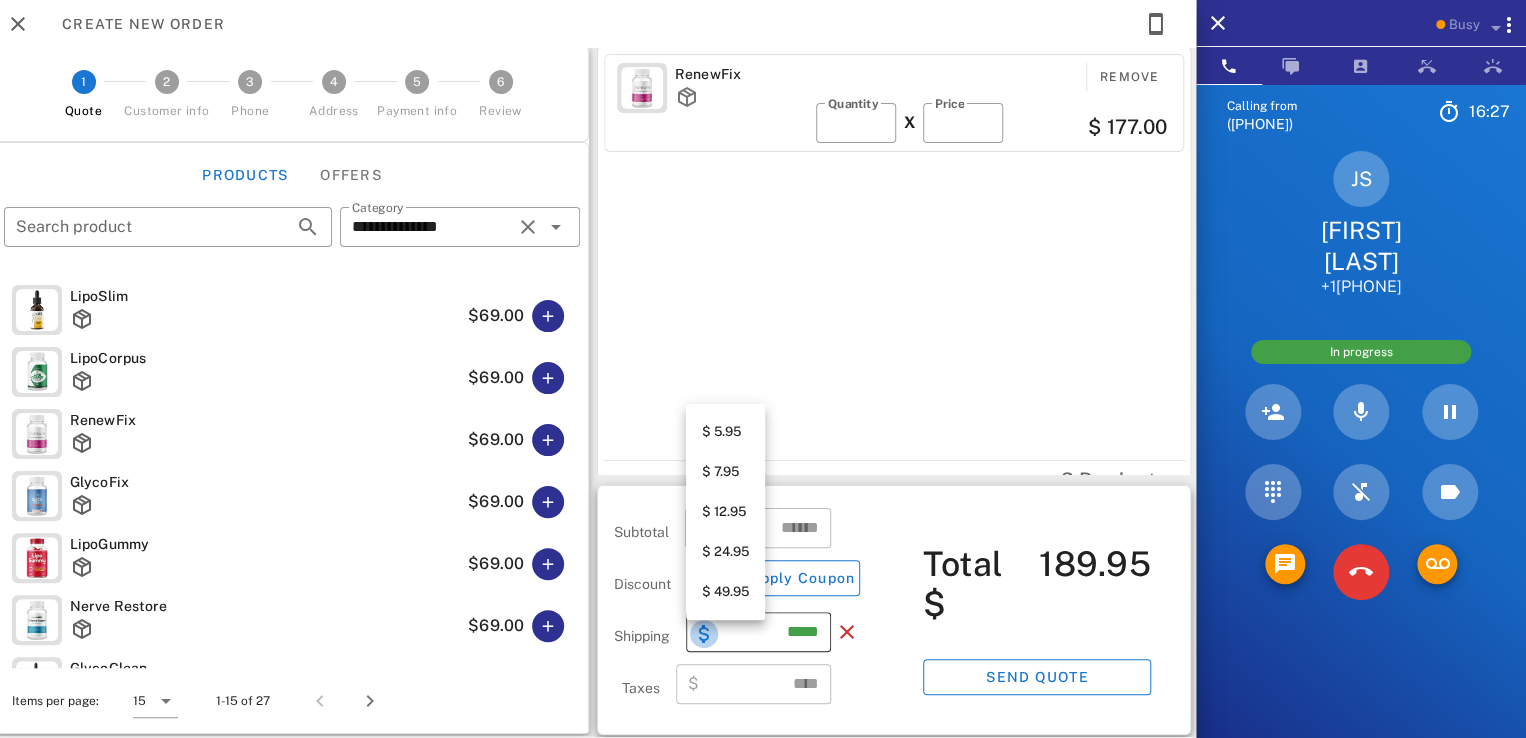click at bounding box center [704, 634] 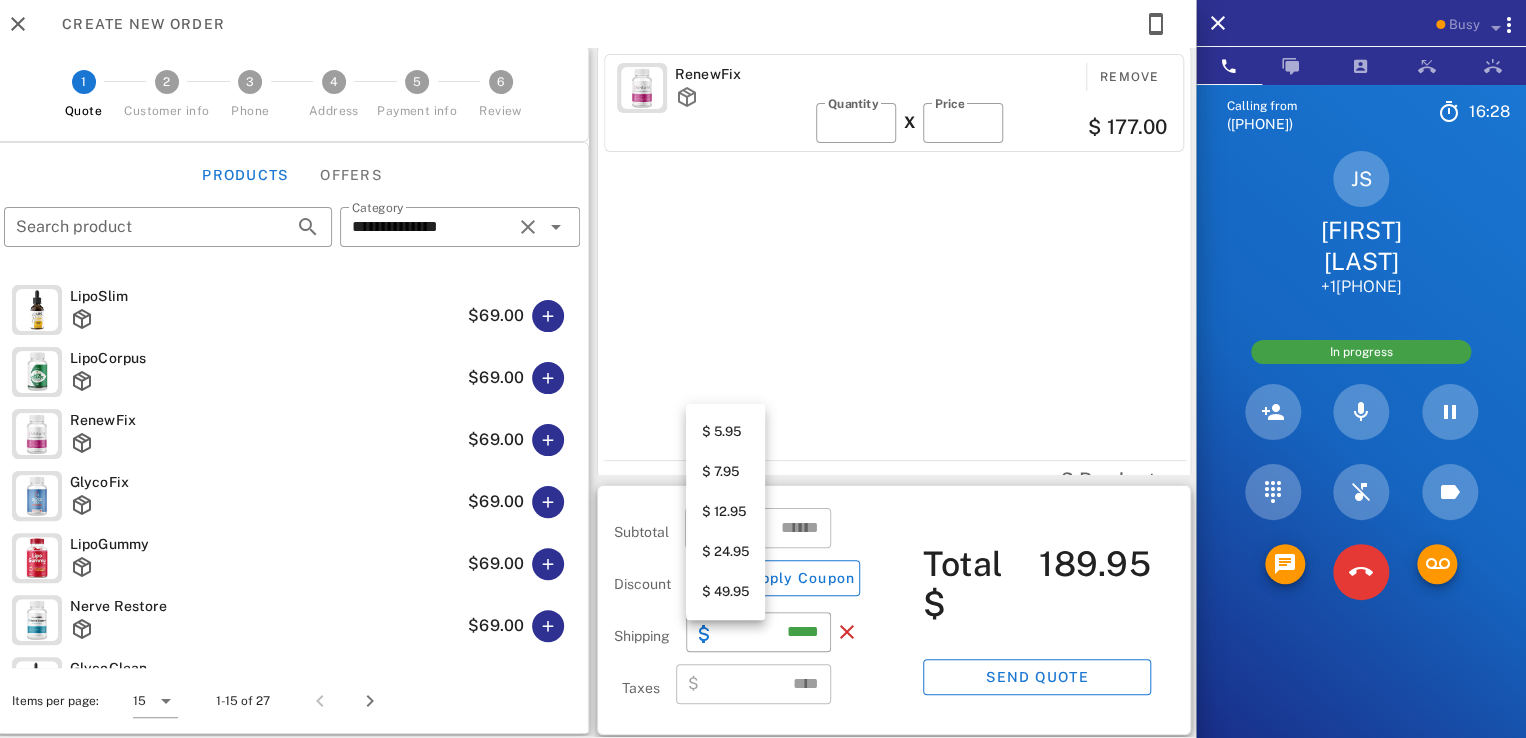 click on "$ 7.95" at bounding box center [725, 472] 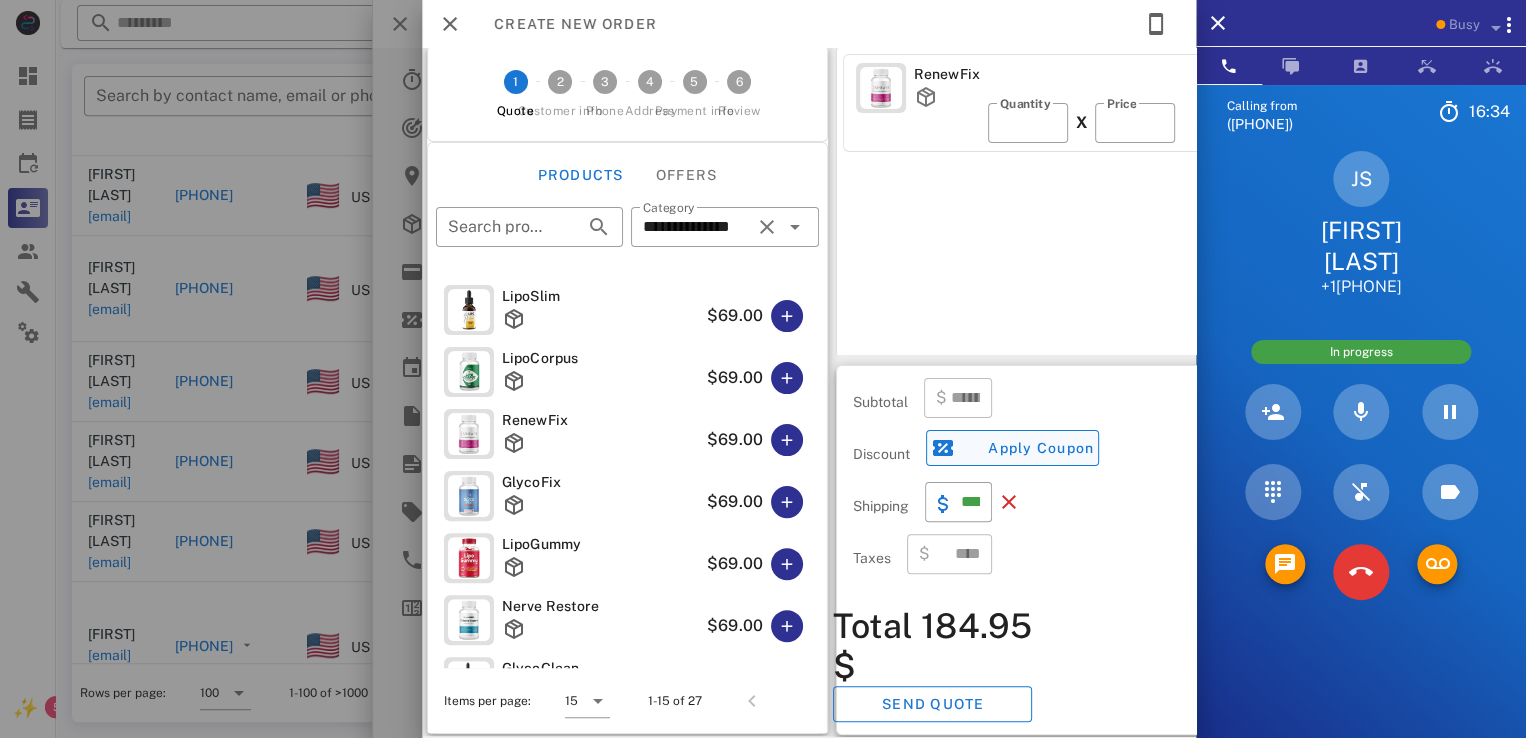 scroll, scrollTop: 0, scrollLeft: 0, axis: both 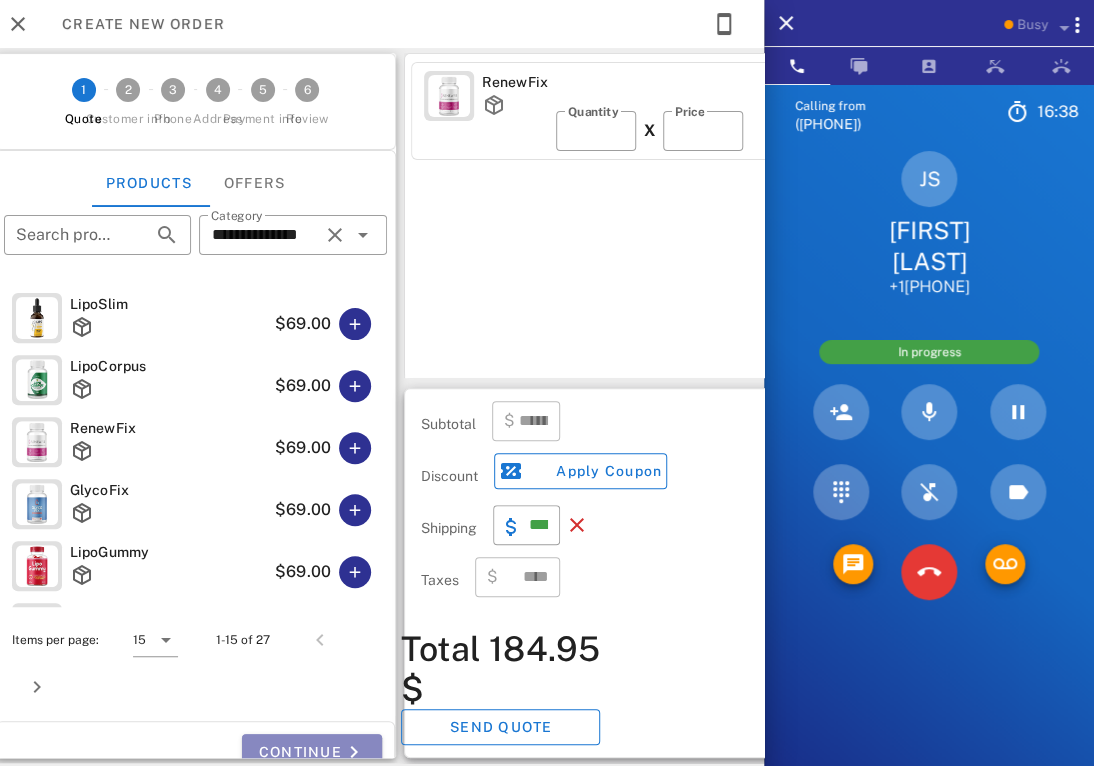 click on "Continue" at bounding box center (312, 752) 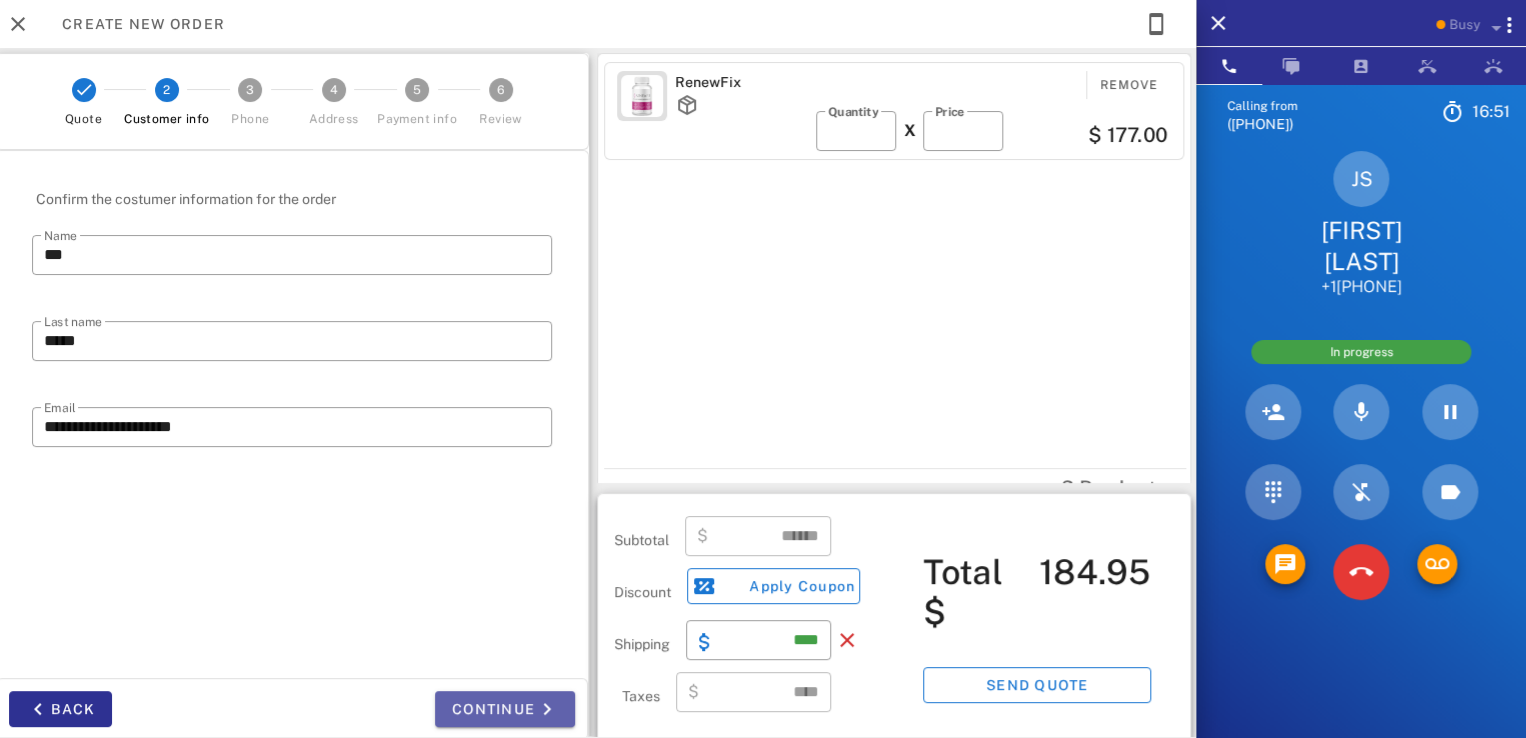 click on "Continue" at bounding box center [505, 709] 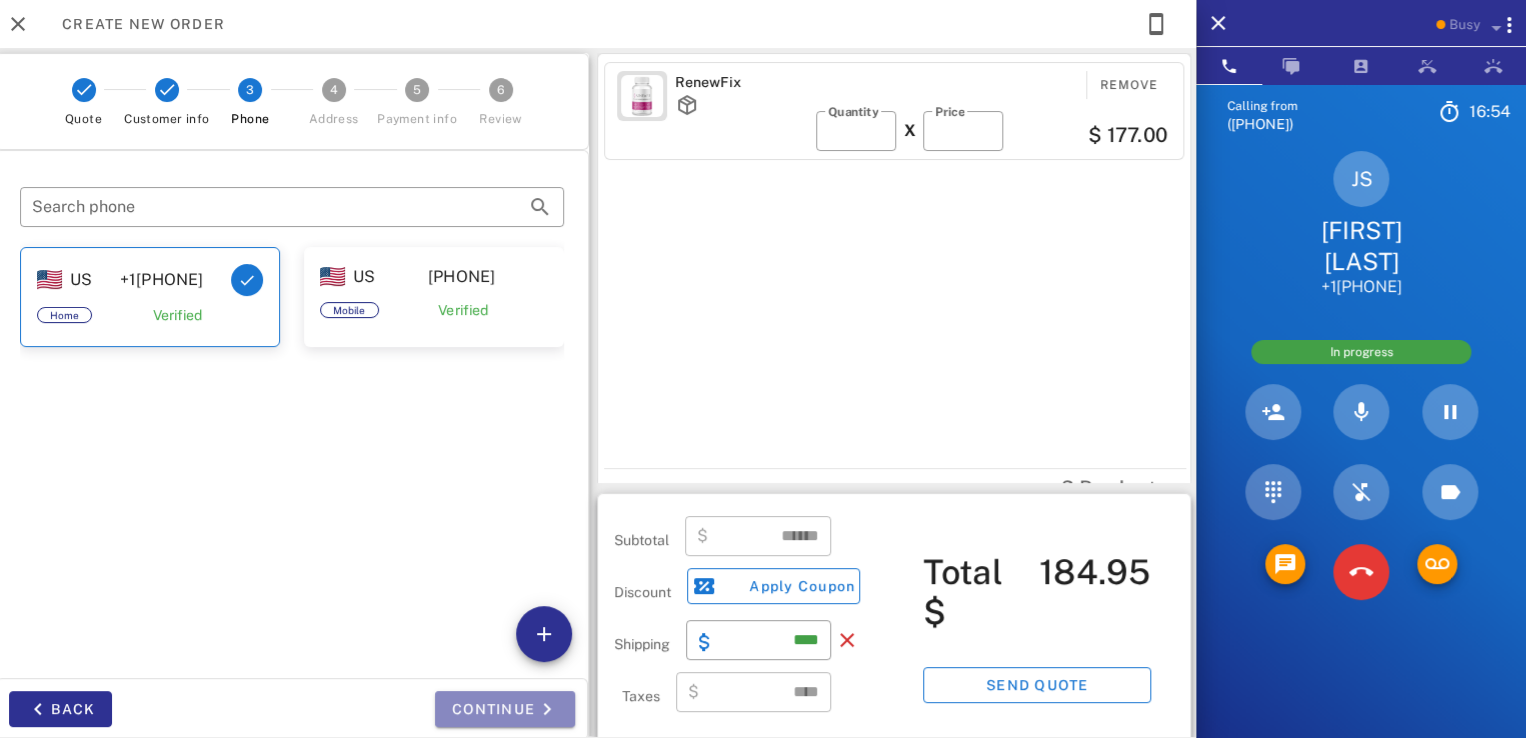 click on "Continue" at bounding box center (505, 709) 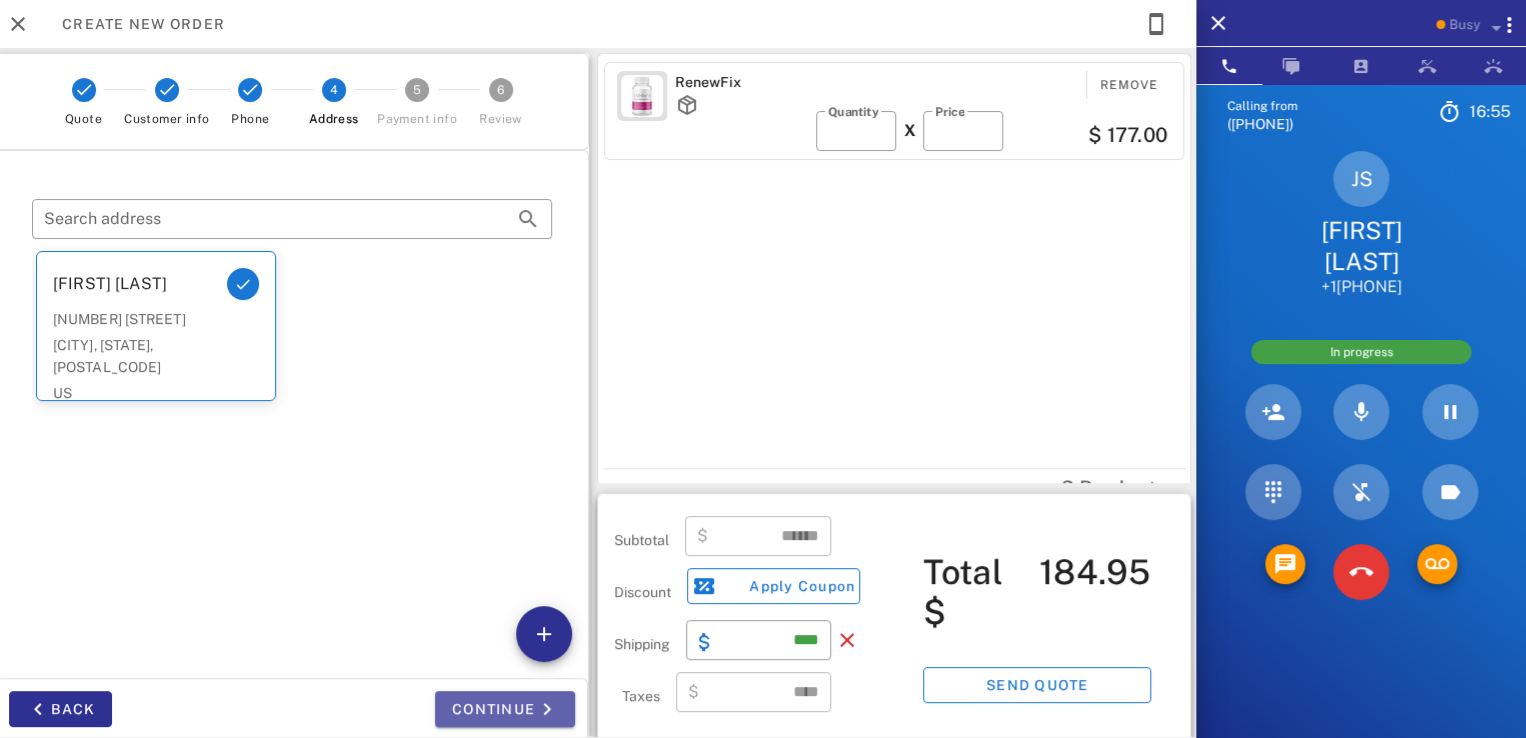 click on "Continue" at bounding box center (505, 709) 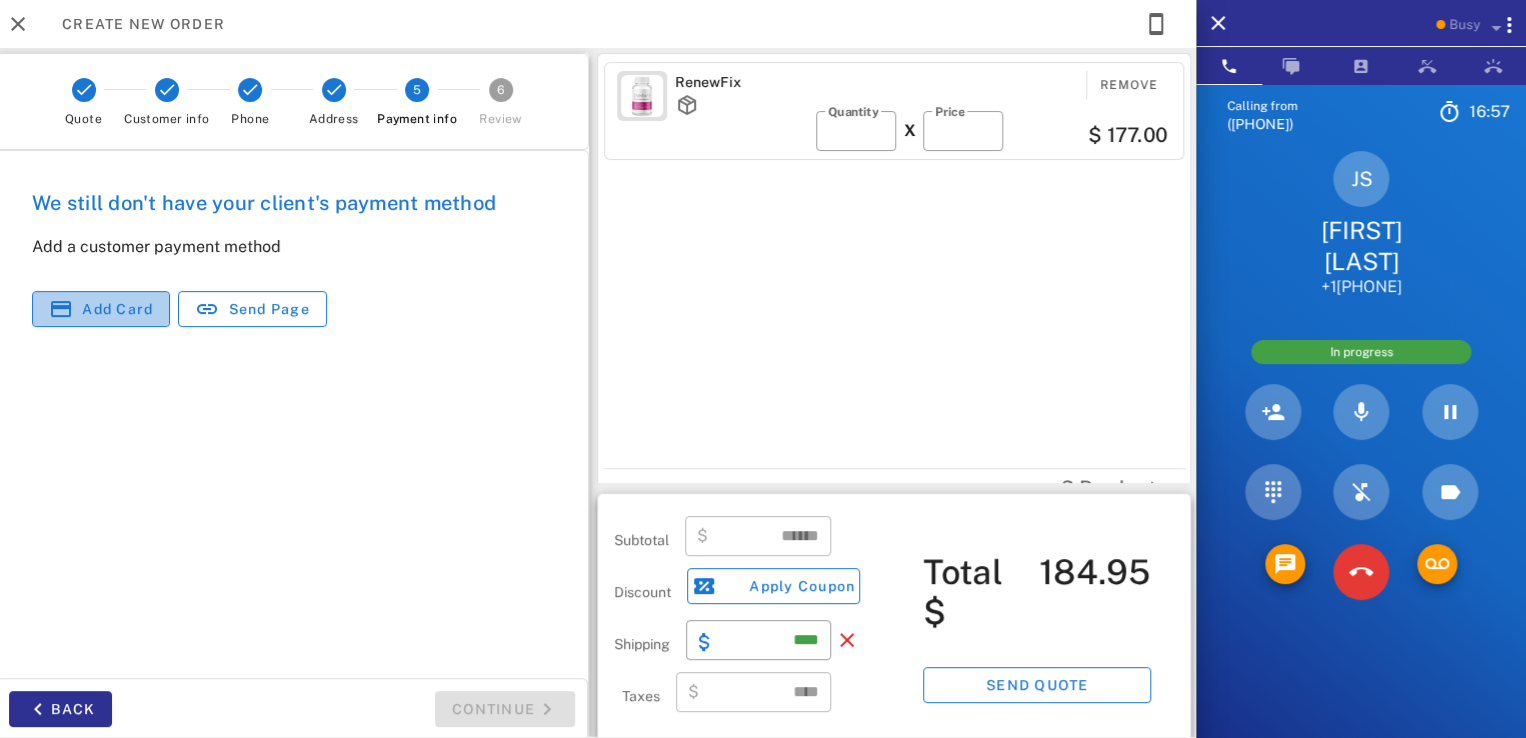 click on "Add card" at bounding box center (101, 309) 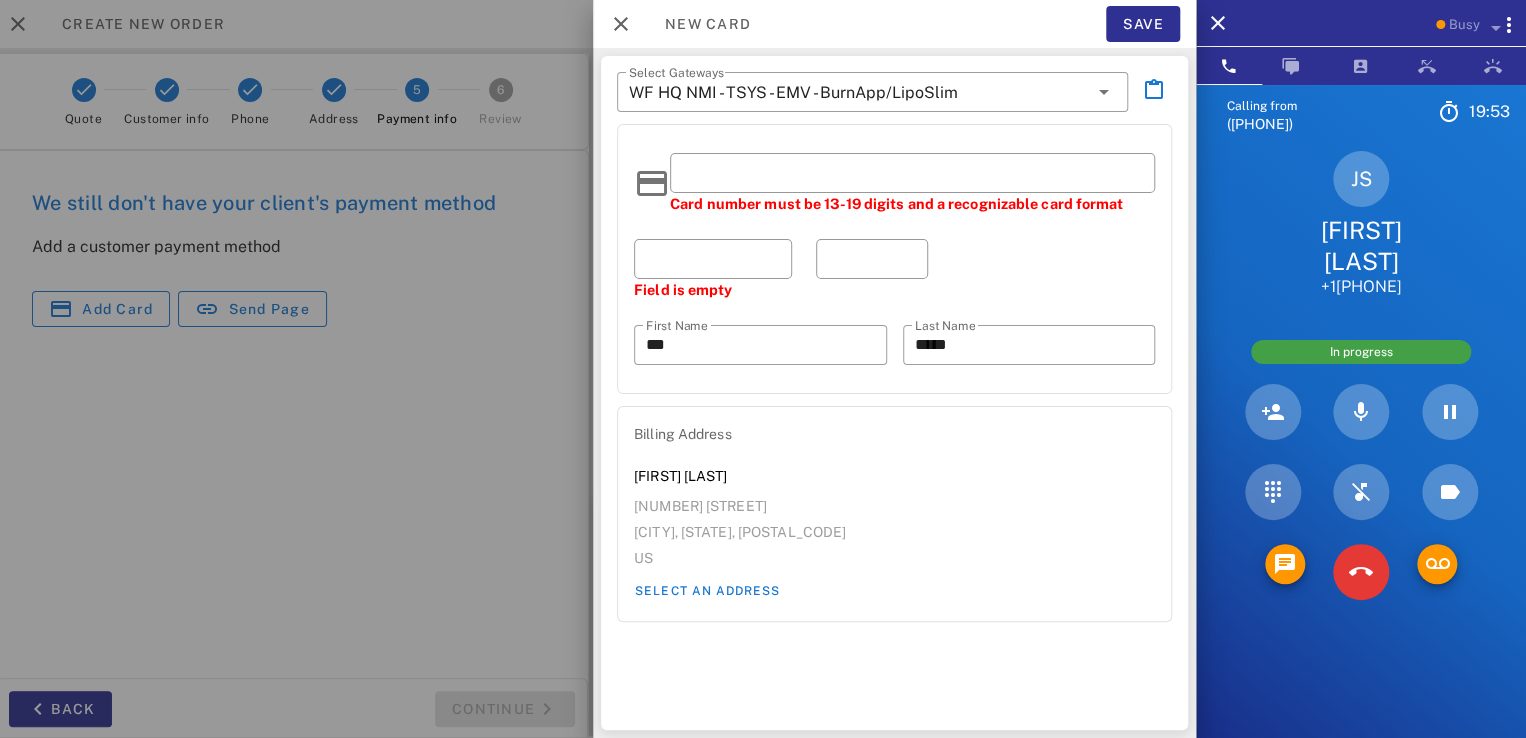 drag, startPoint x: 856, startPoint y: 161, endPoint x: 664, endPoint y: 187, distance: 193.75243 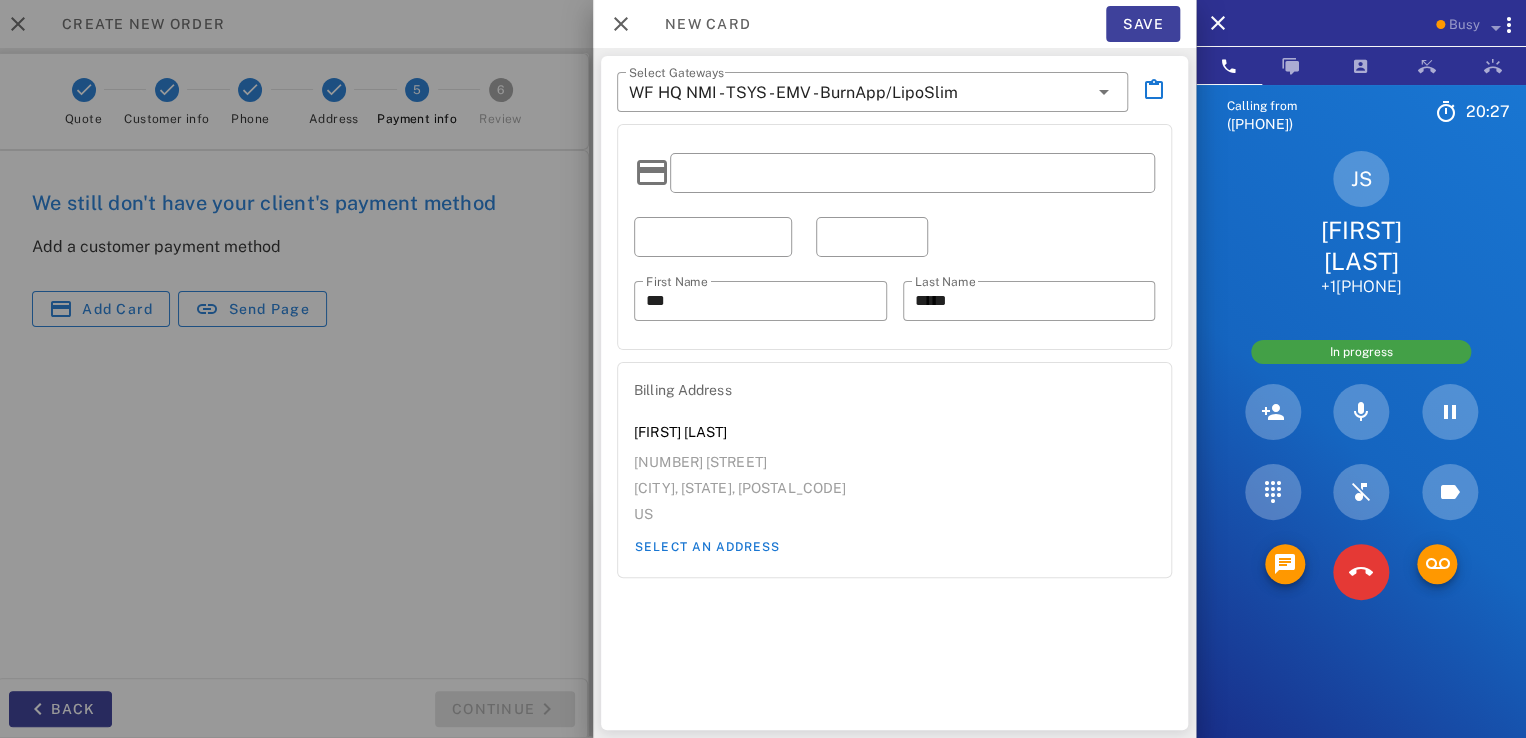 click on "Save" at bounding box center (1143, 24) 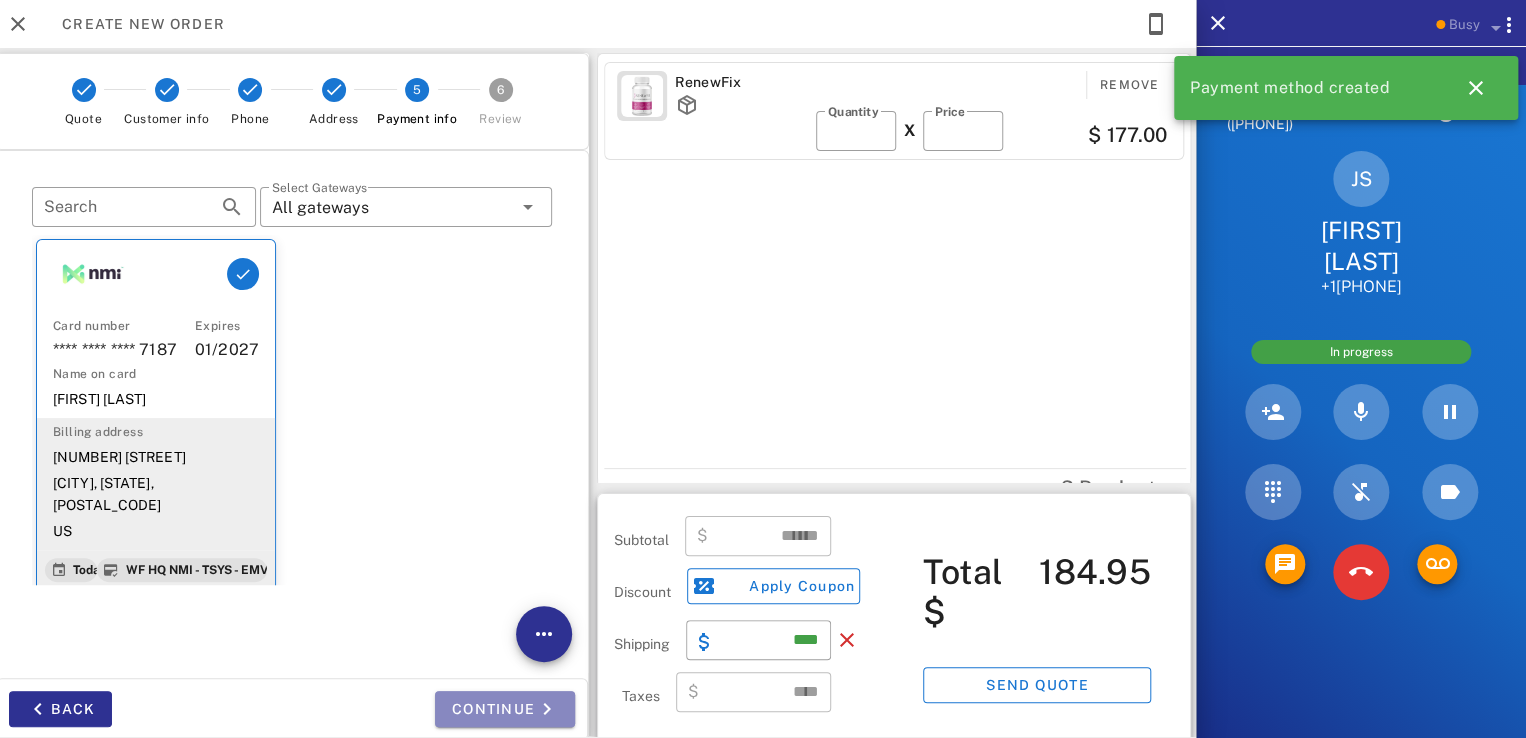 click on "Continue" at bounding box center (505, 709) 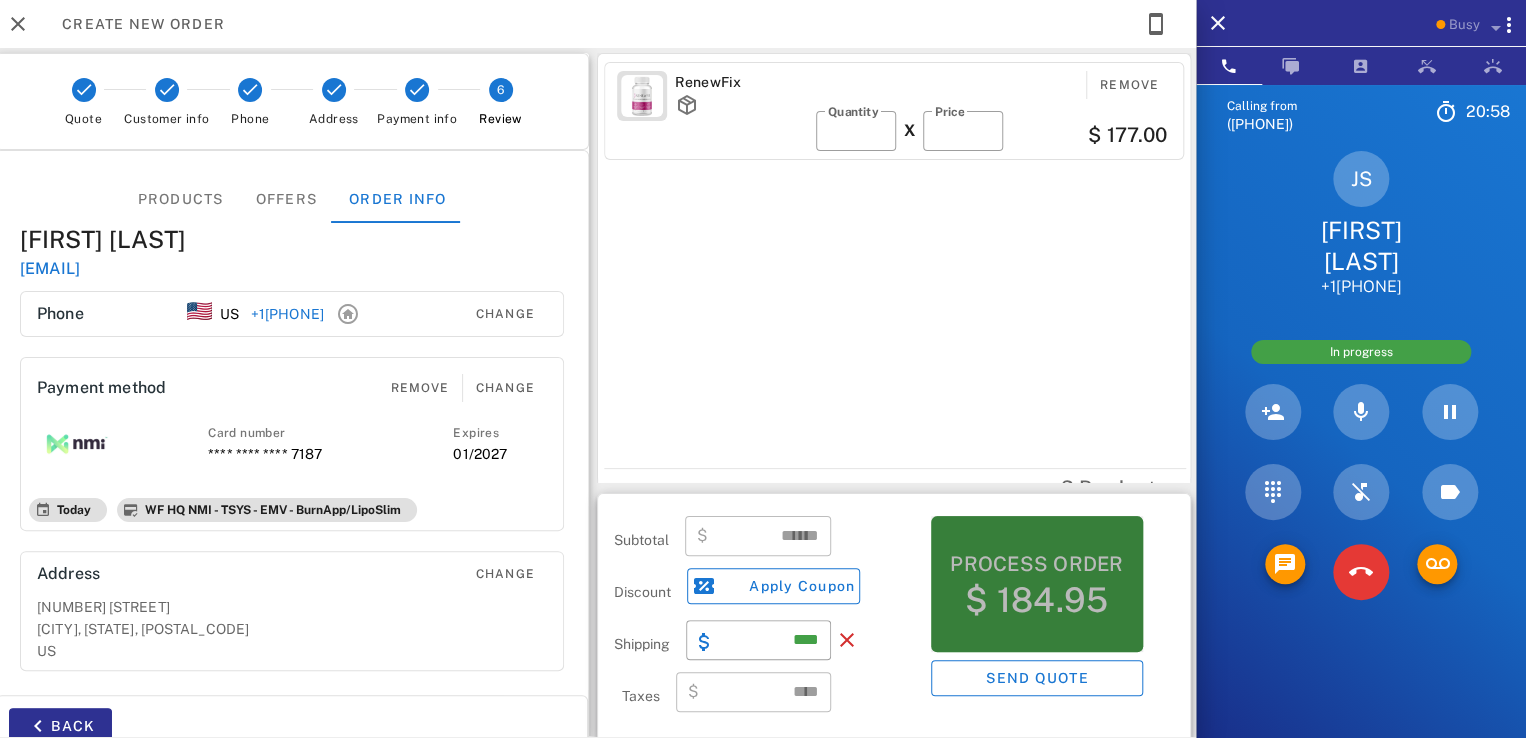 click on "$ 184.95" at bounding box center (1036, 600) 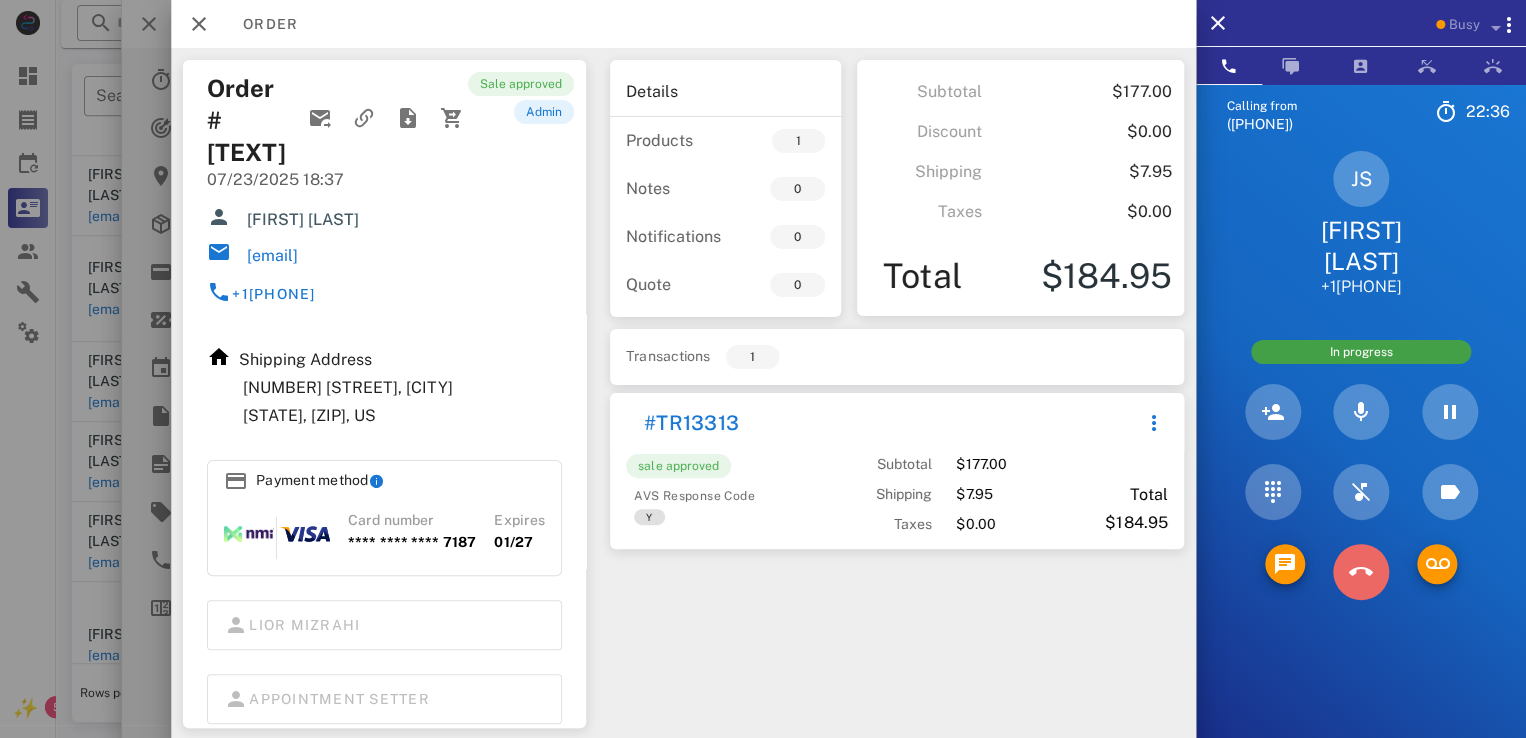 click at bounding box center (1361, 572) 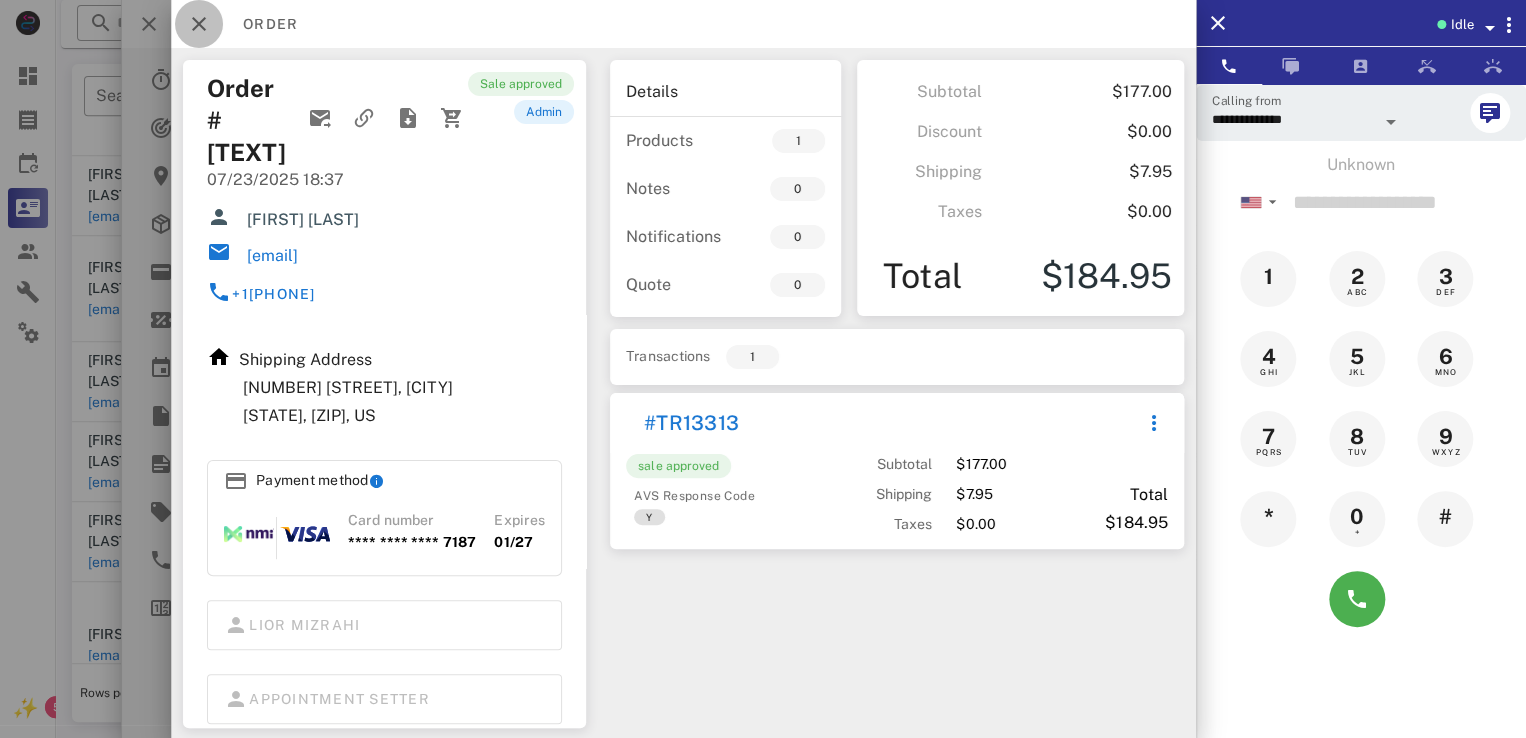 click at bounding box center [199, 24] 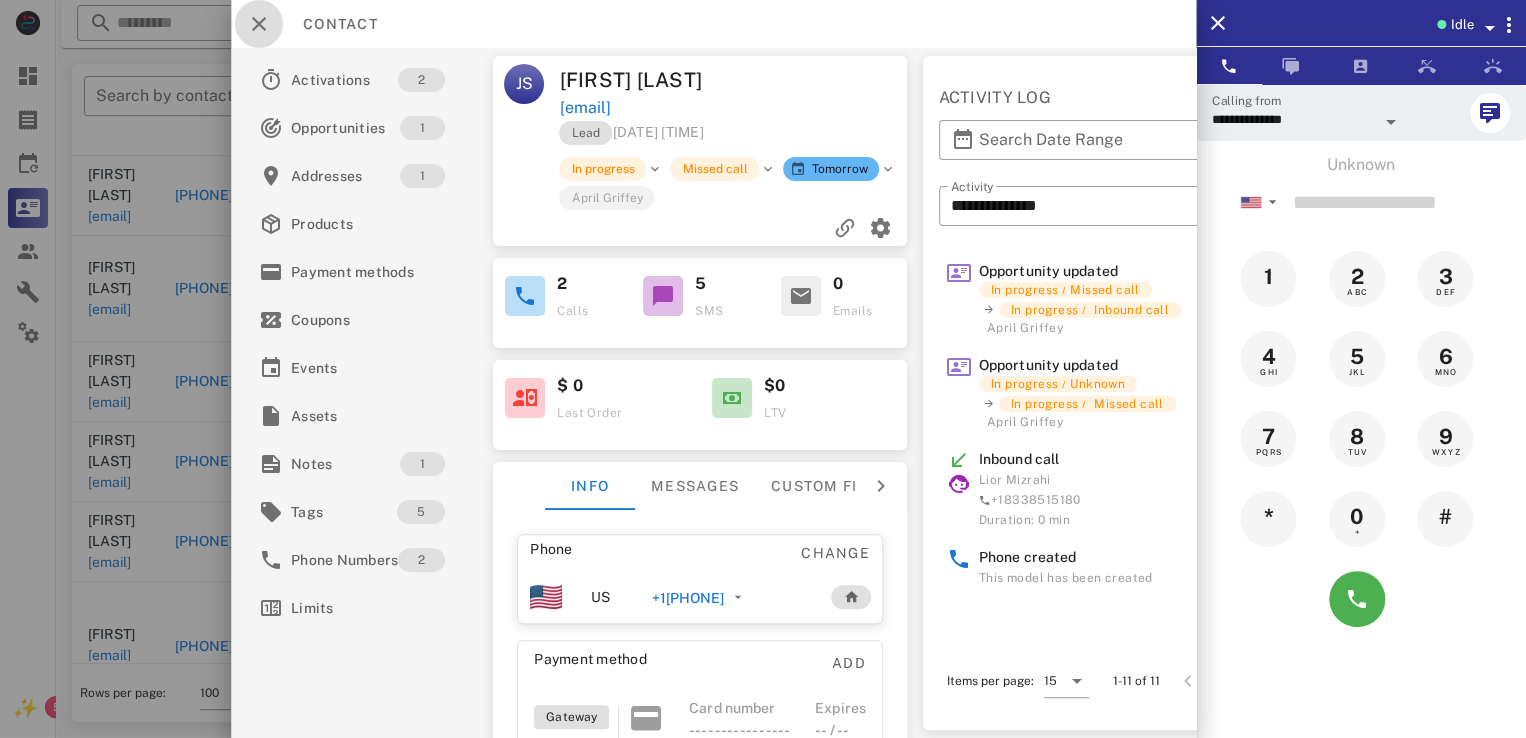 click at bounding box center (259, 24) 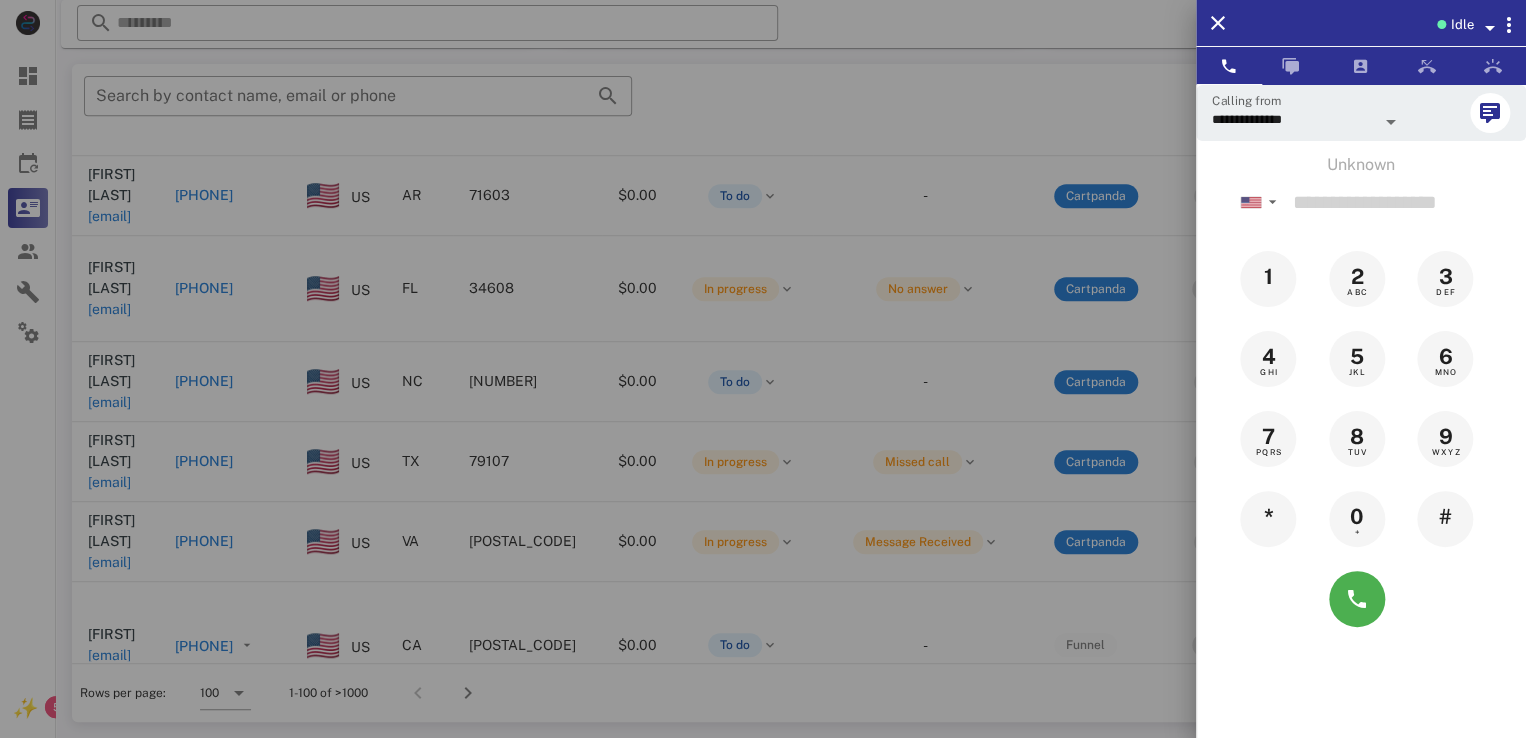 click at bounding box center (763, 369) 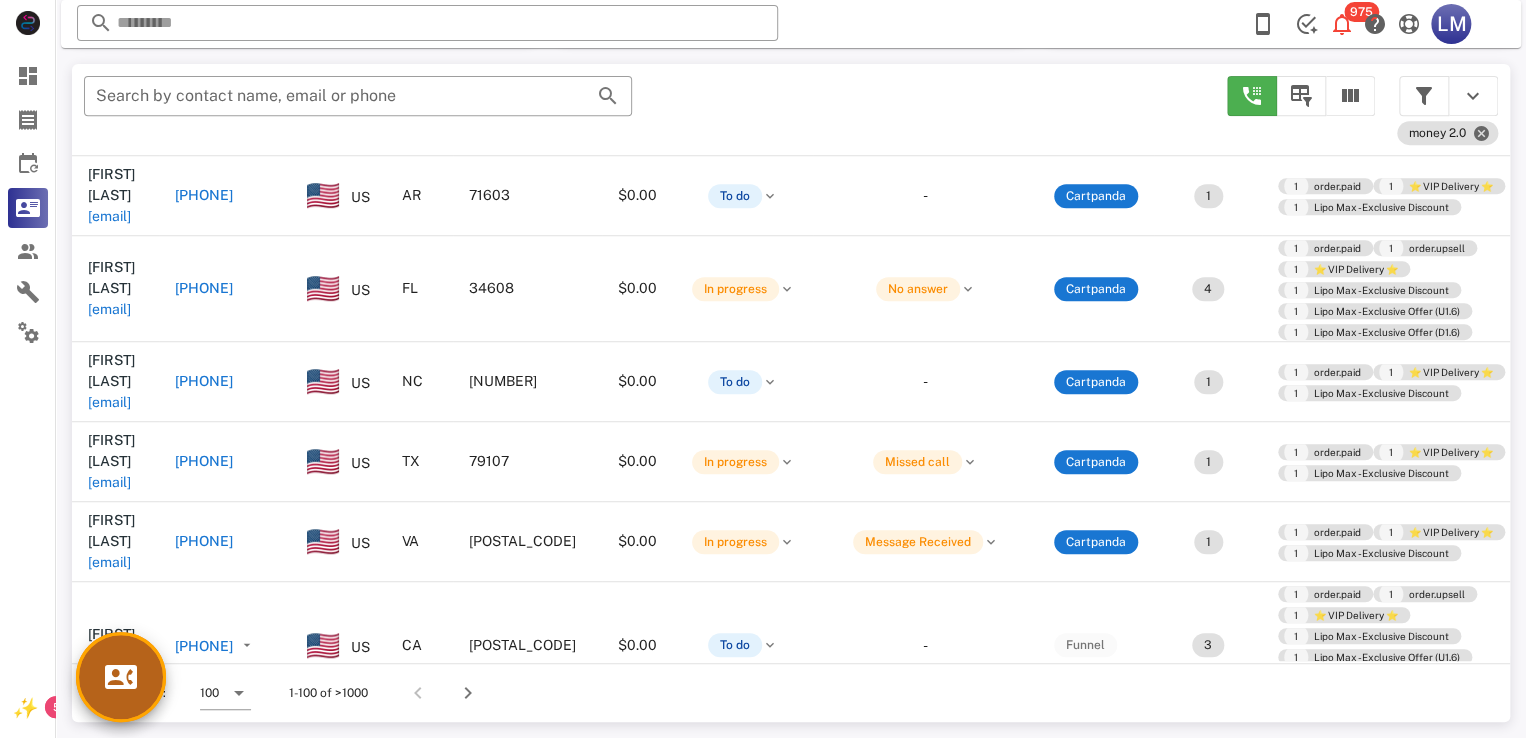 click at bounding box center (121, 677) 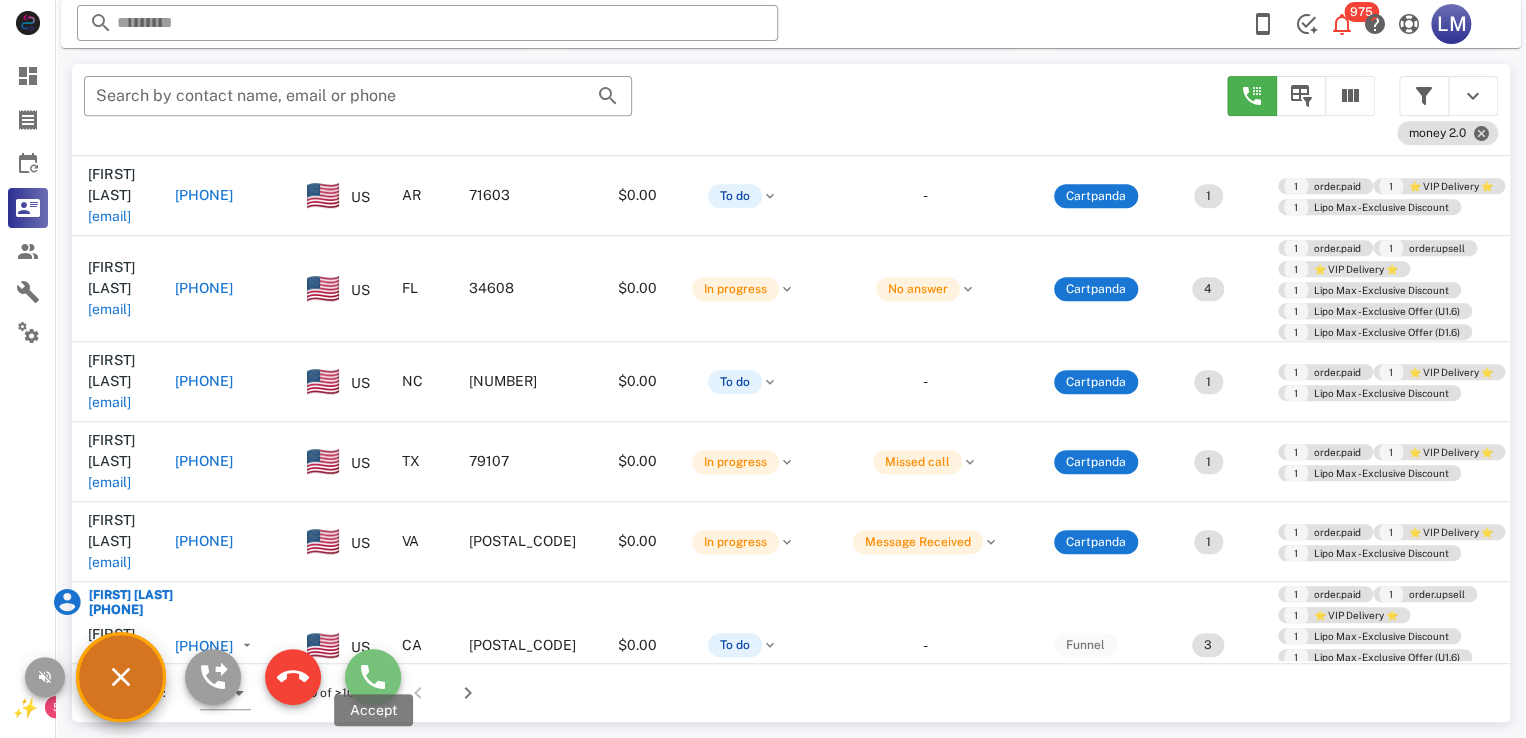 click at bounding box center [373, 677] 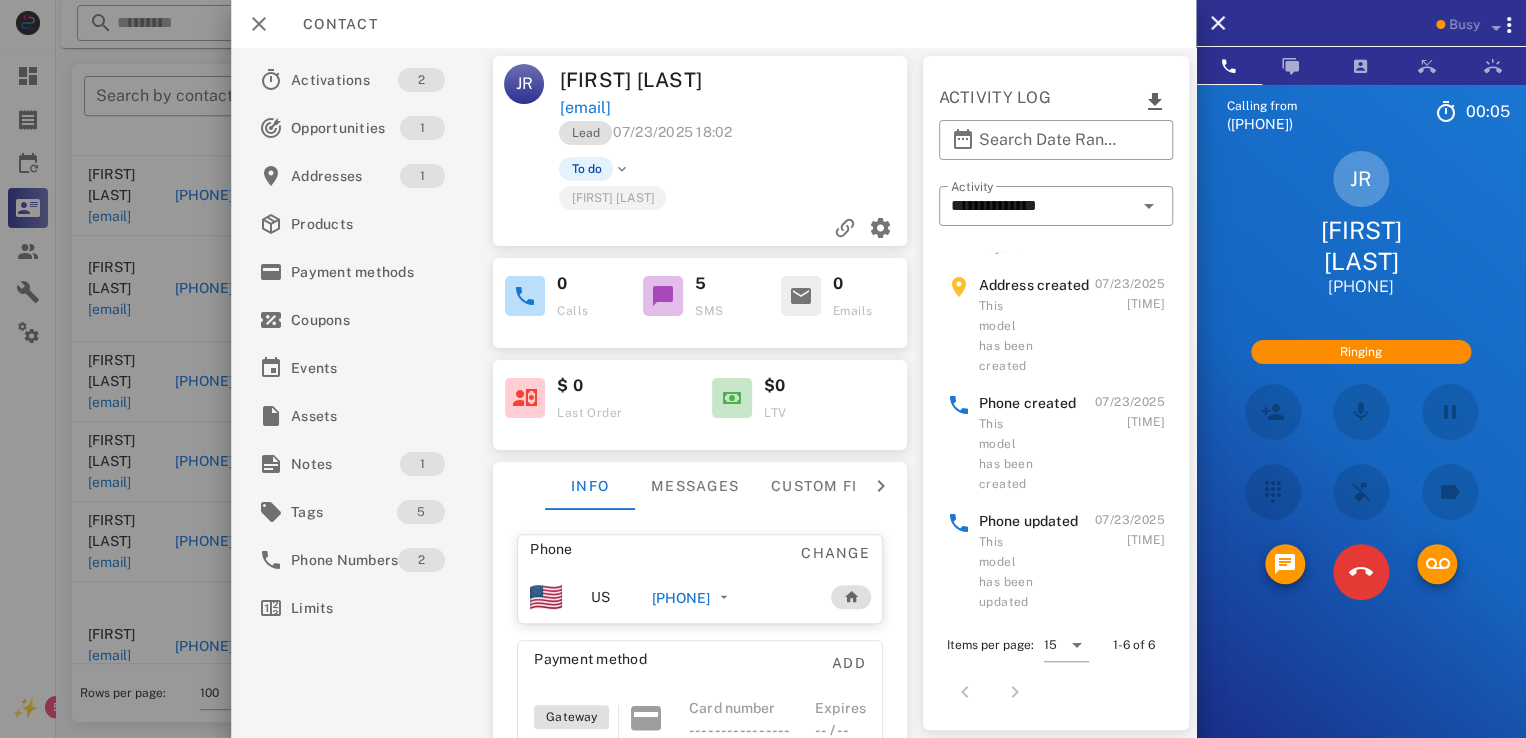 scroll, scrollTop: 0, scrollLeft: 0, axis: both 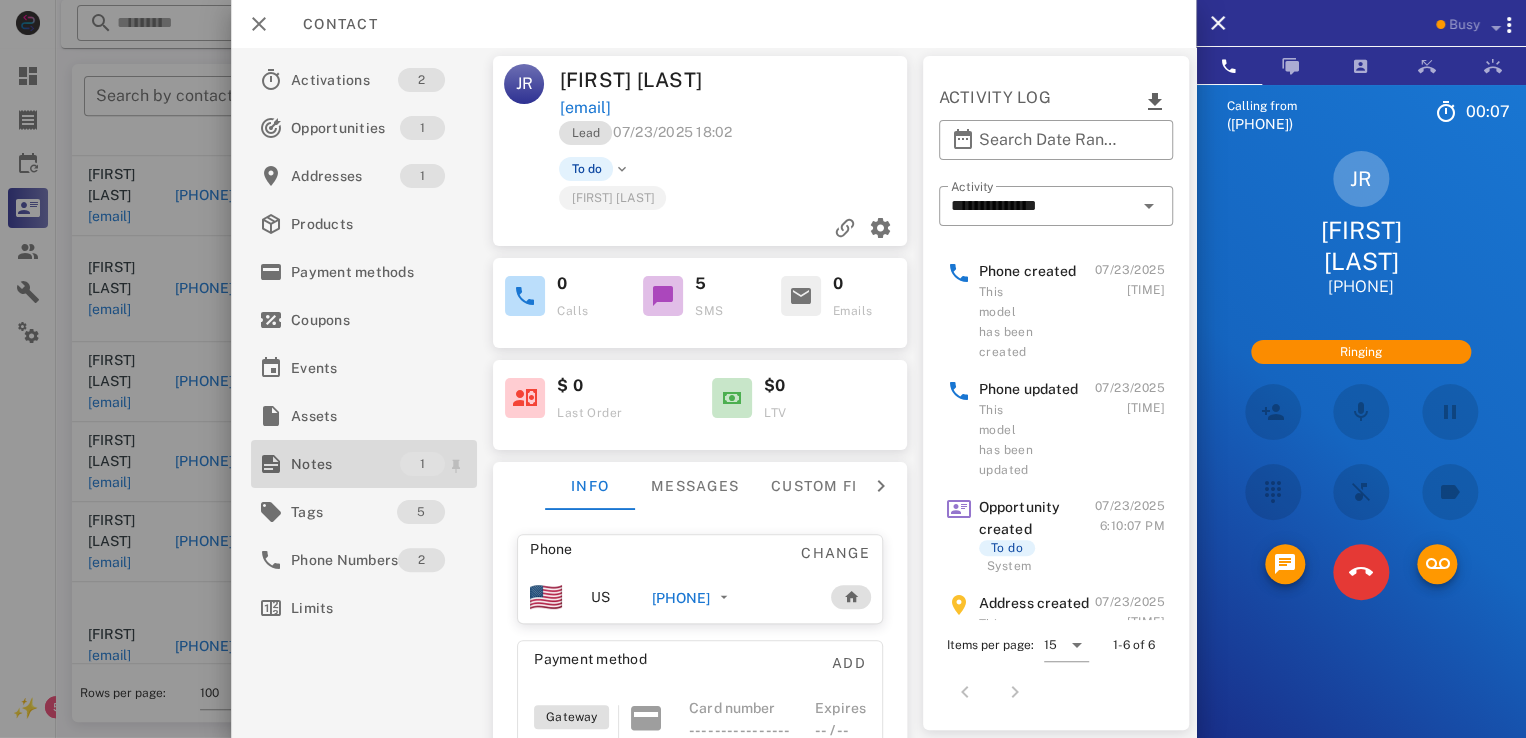 click on "Notes" at bounding box center [345, 464] 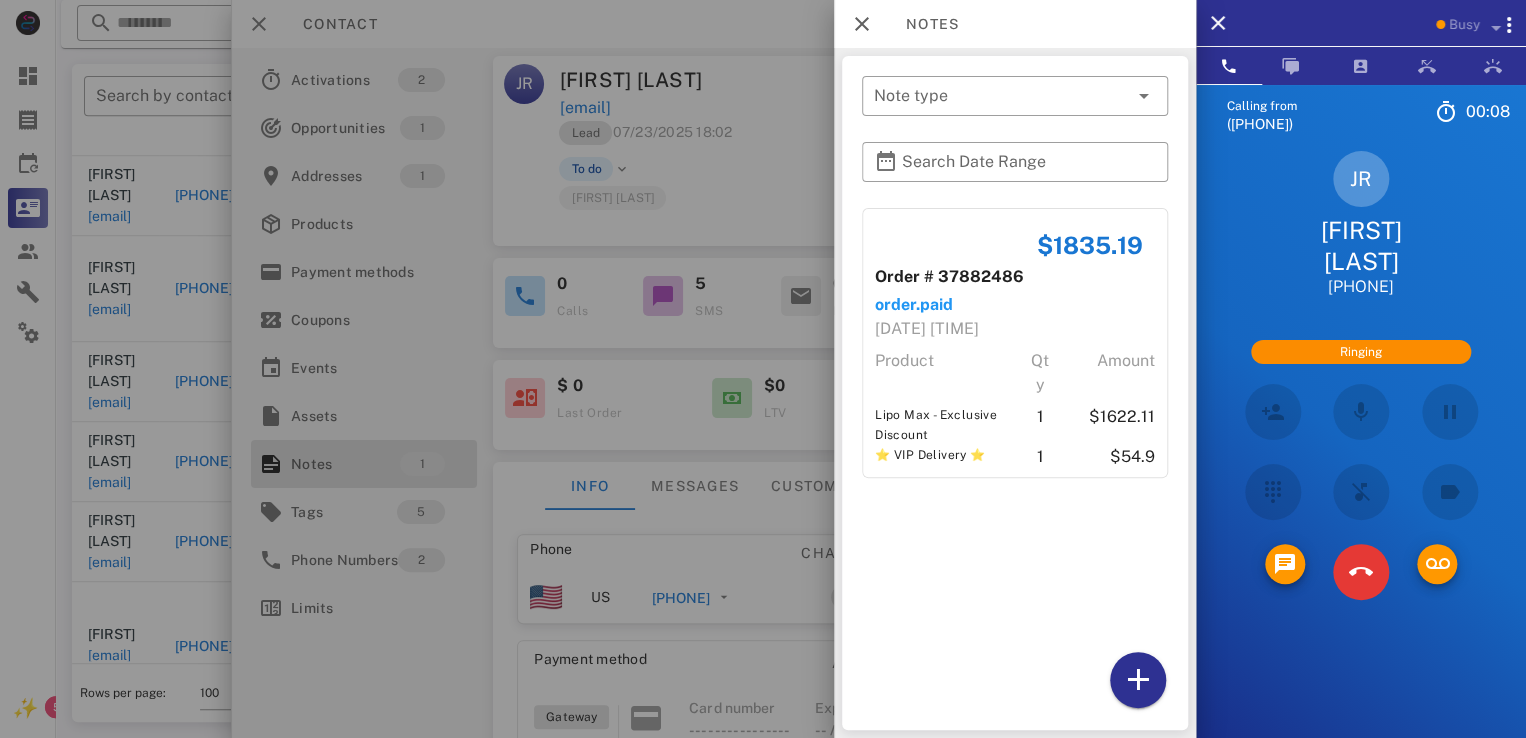 click at bounding box center [763, 369] 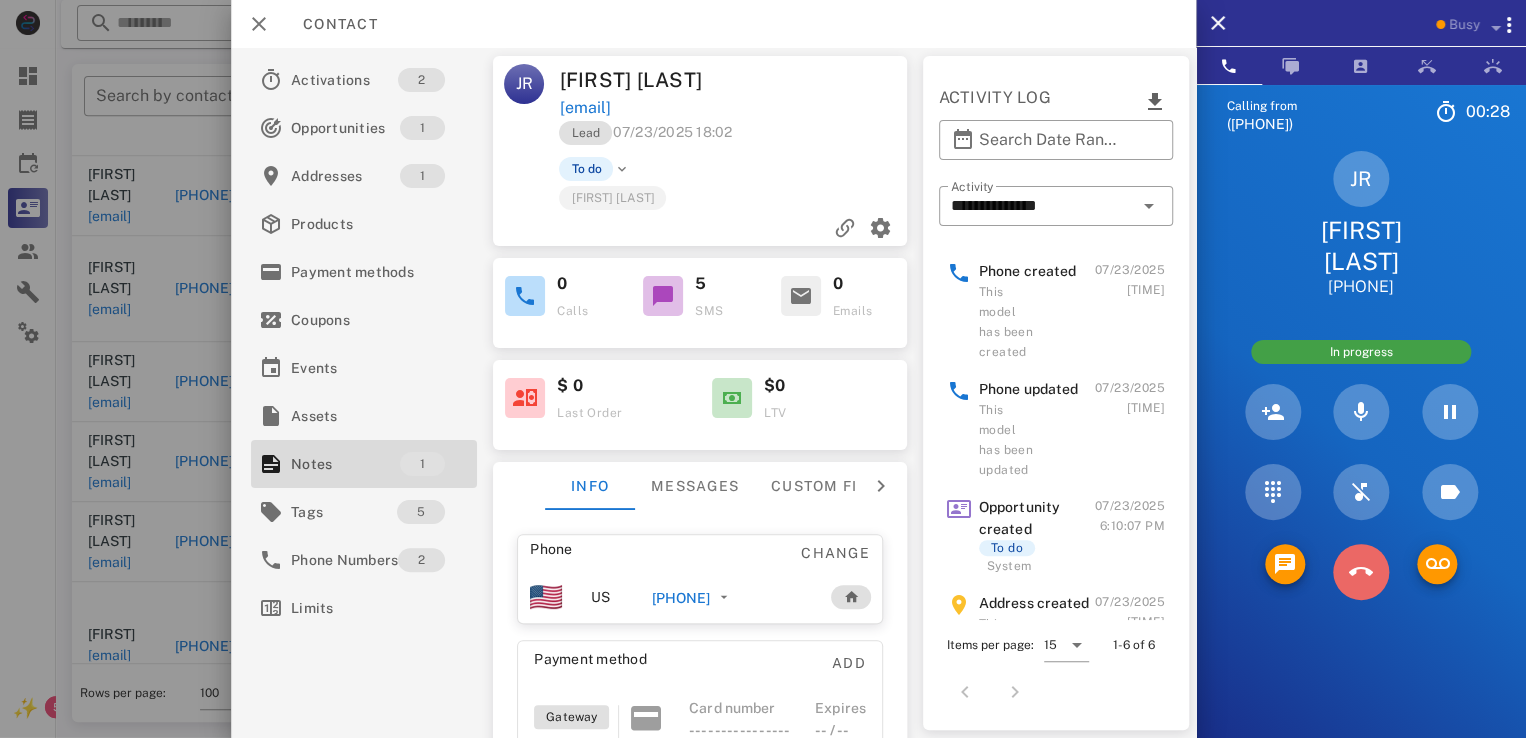 click at bounding box center [1361, 572] 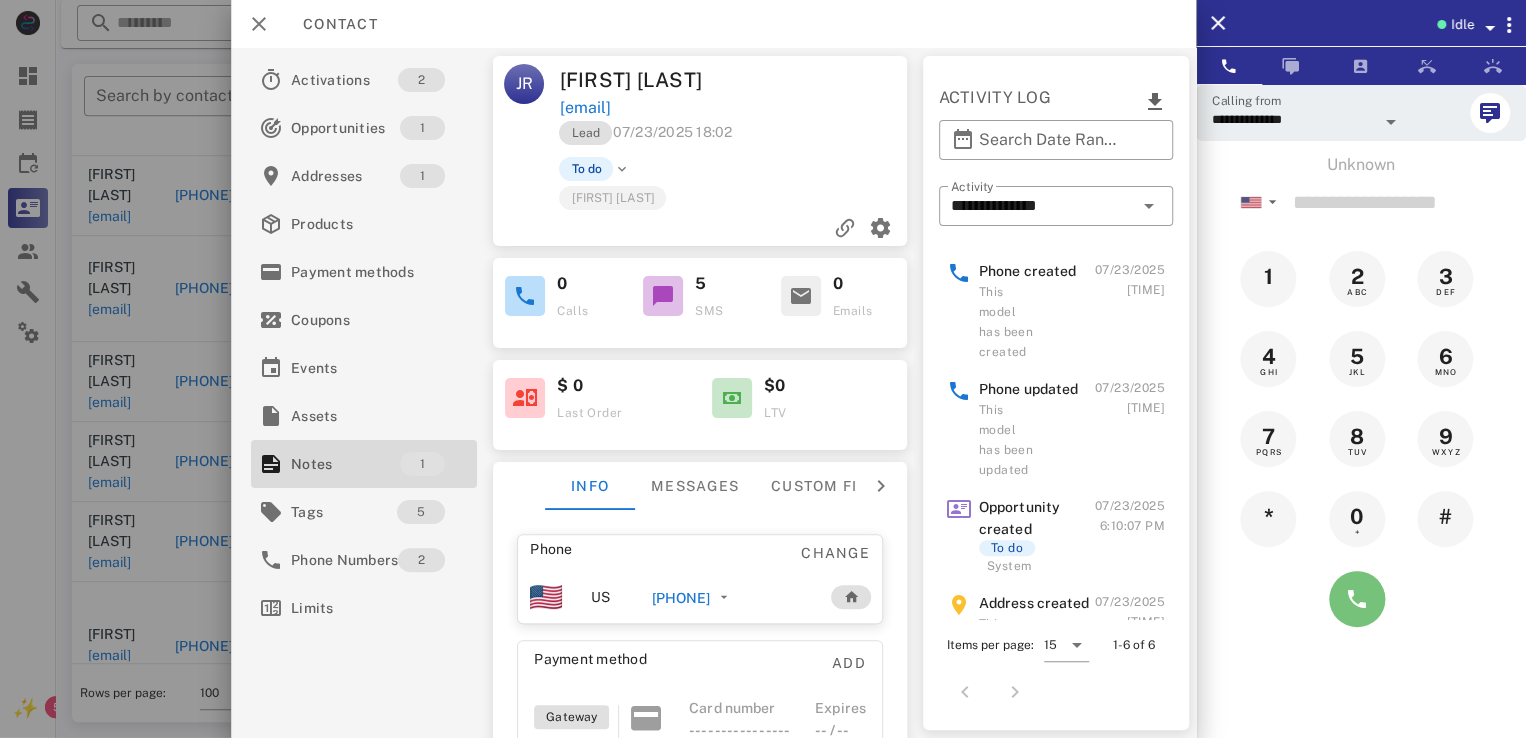 click at bounding box center [1357, 599] 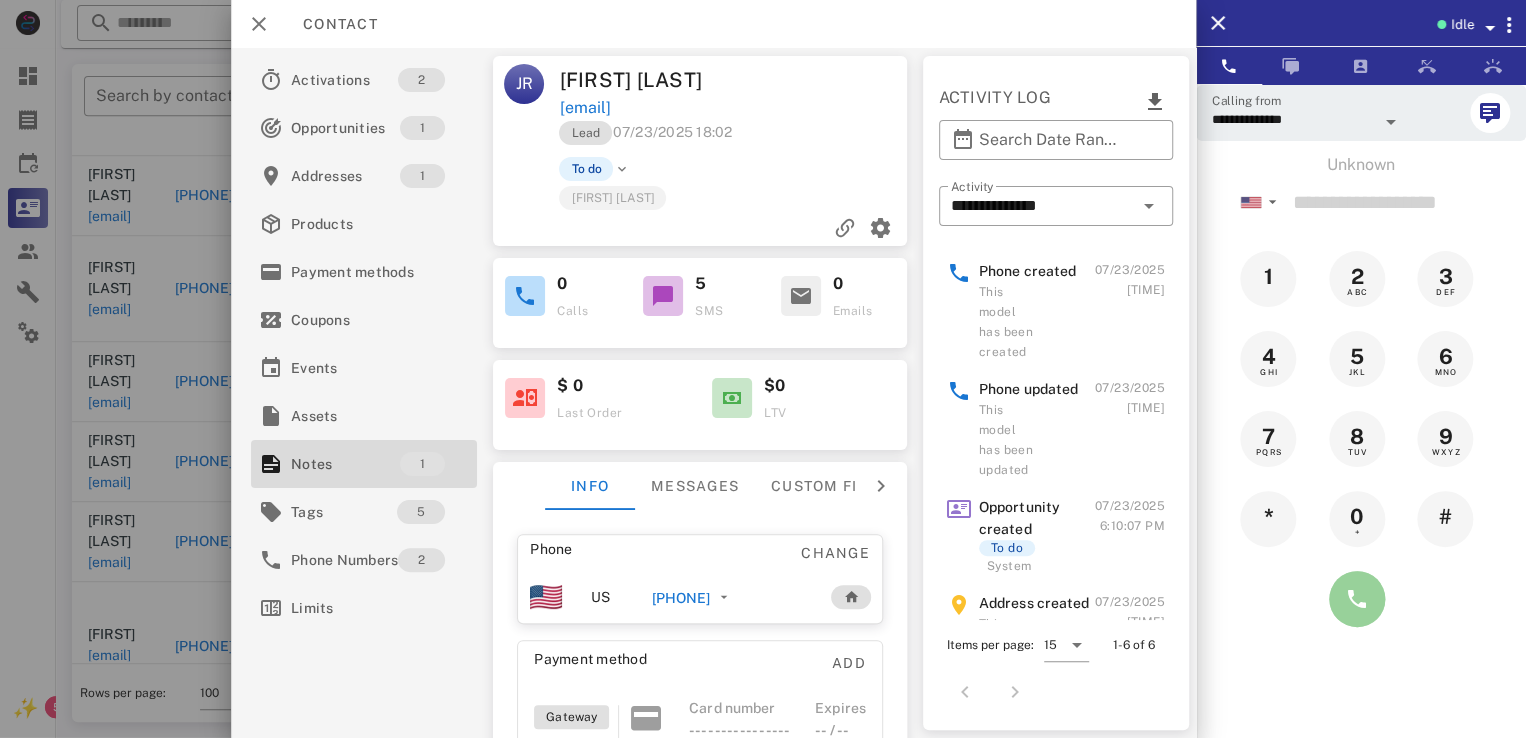 click at bounding box center (1357, 599) 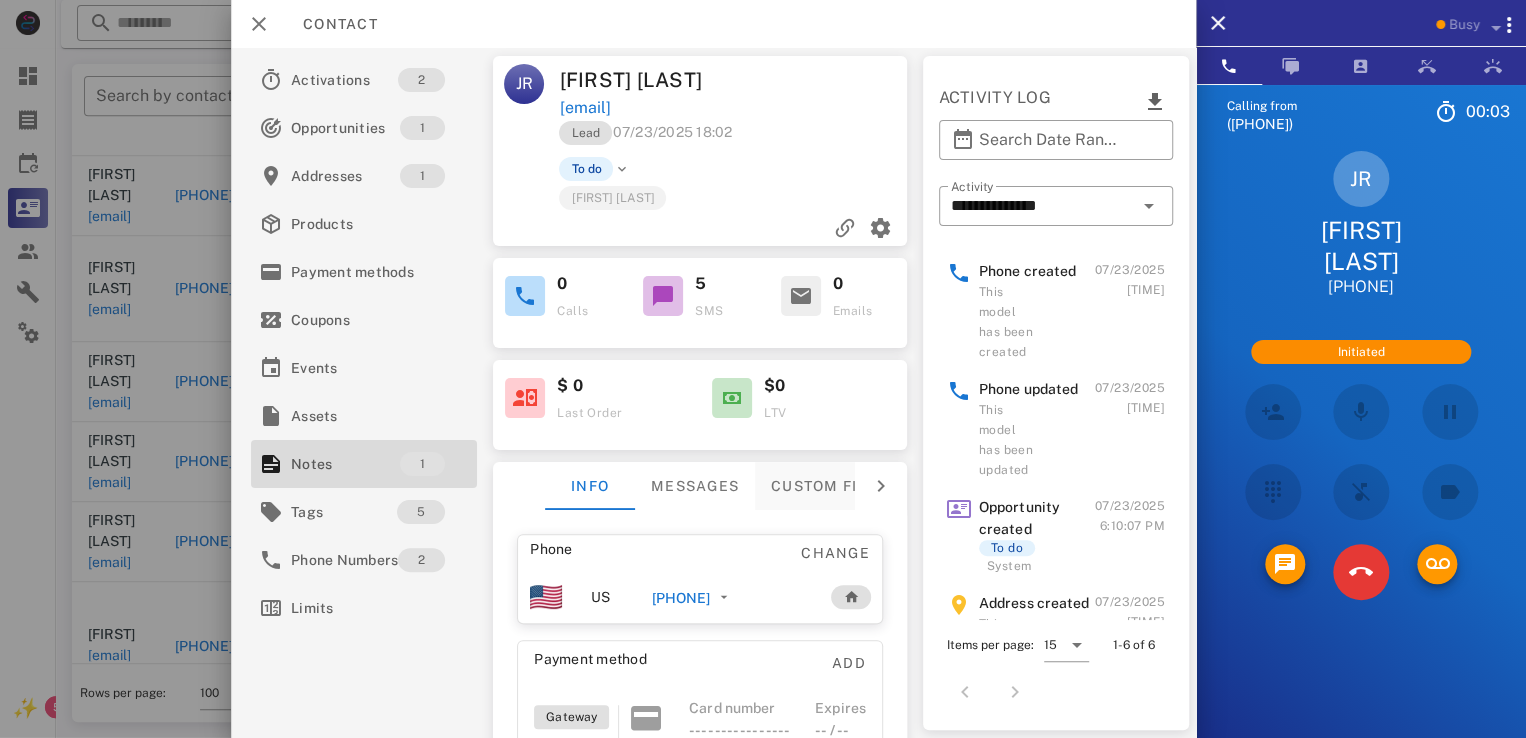scroll, scrollTop: 231, scrollLeft: 0, axis: vertical 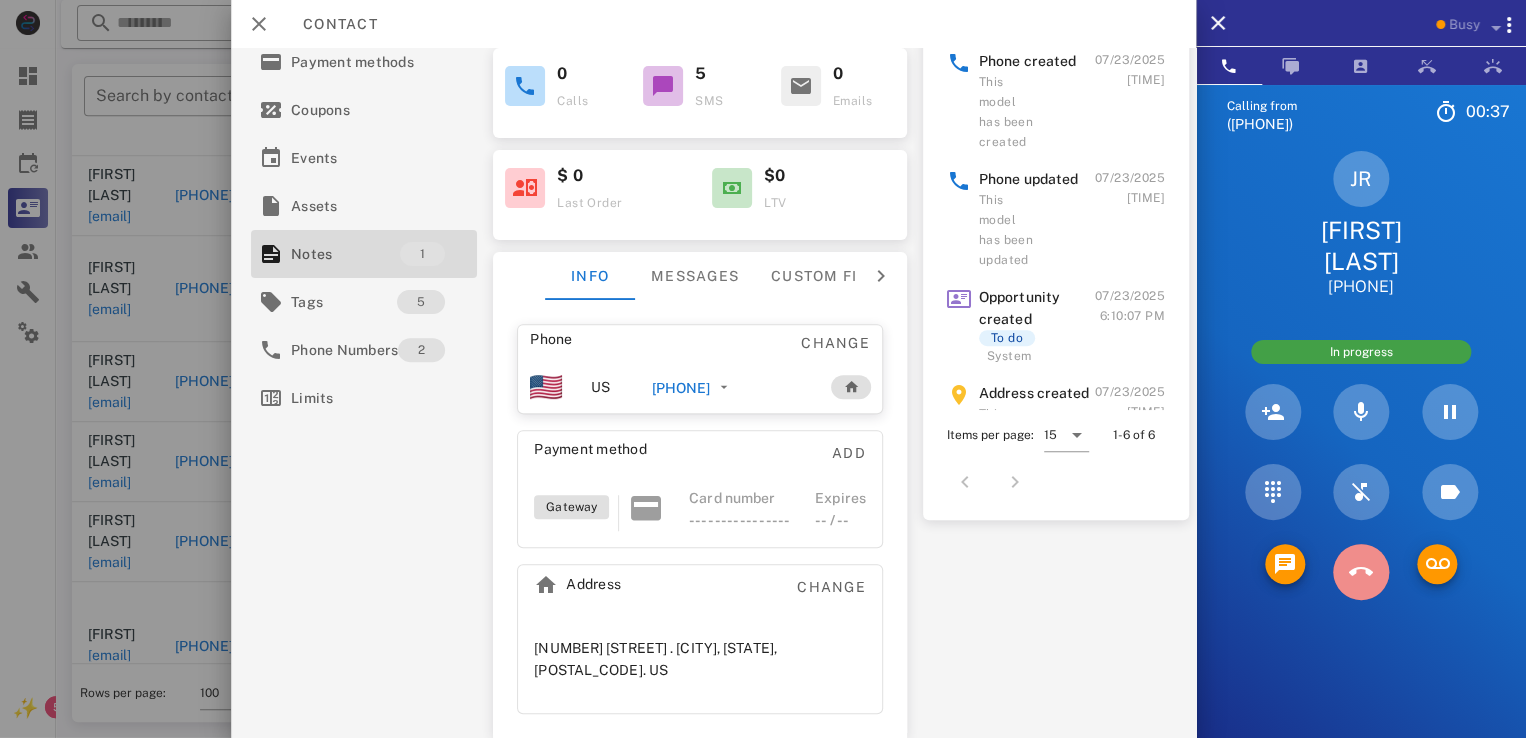 click at bounding box center [1361, 572] 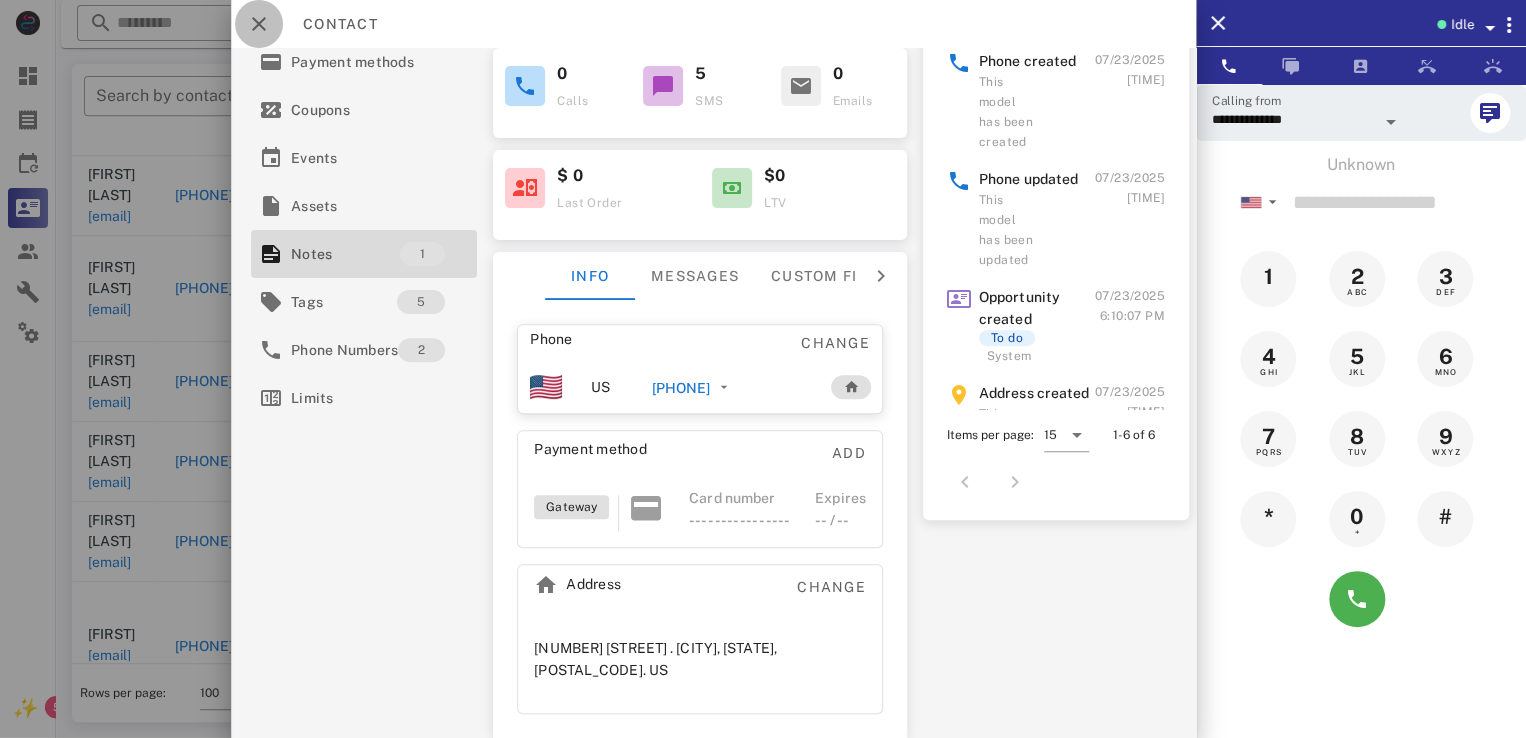click at bounding box center (259, 24) 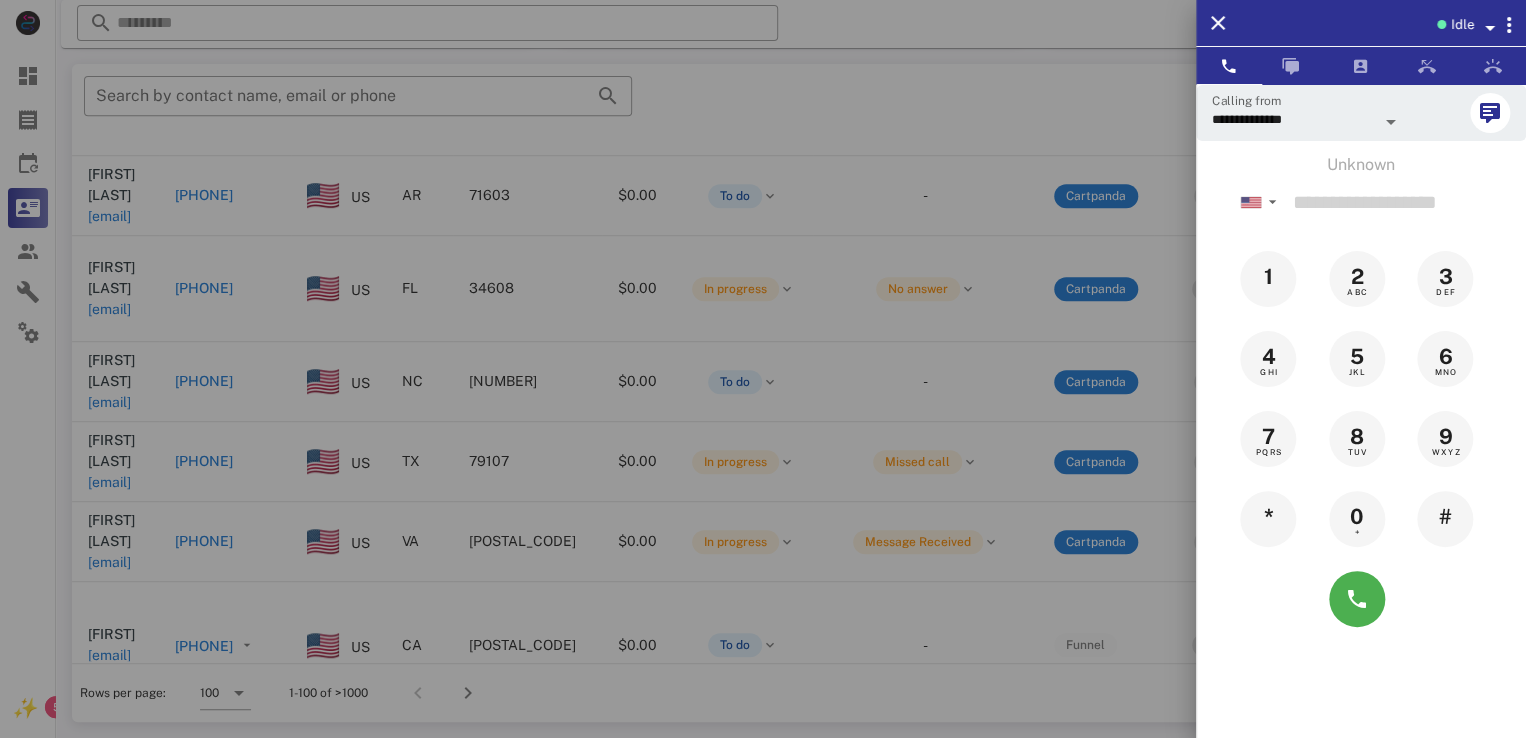 click at bounding box center (763, 369) 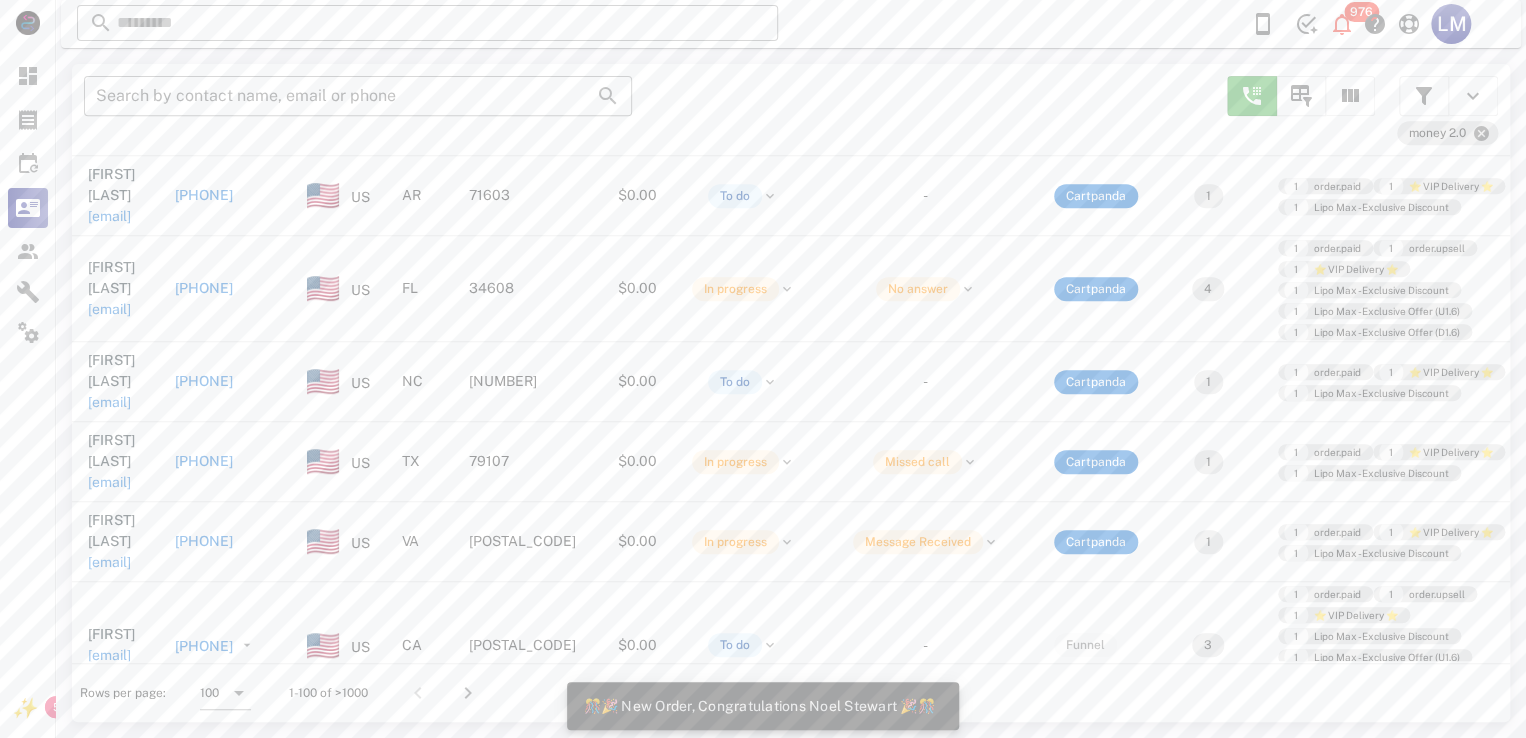 click on "​ 976 LM Reload browser Accept" at bounding box center (791, 24) 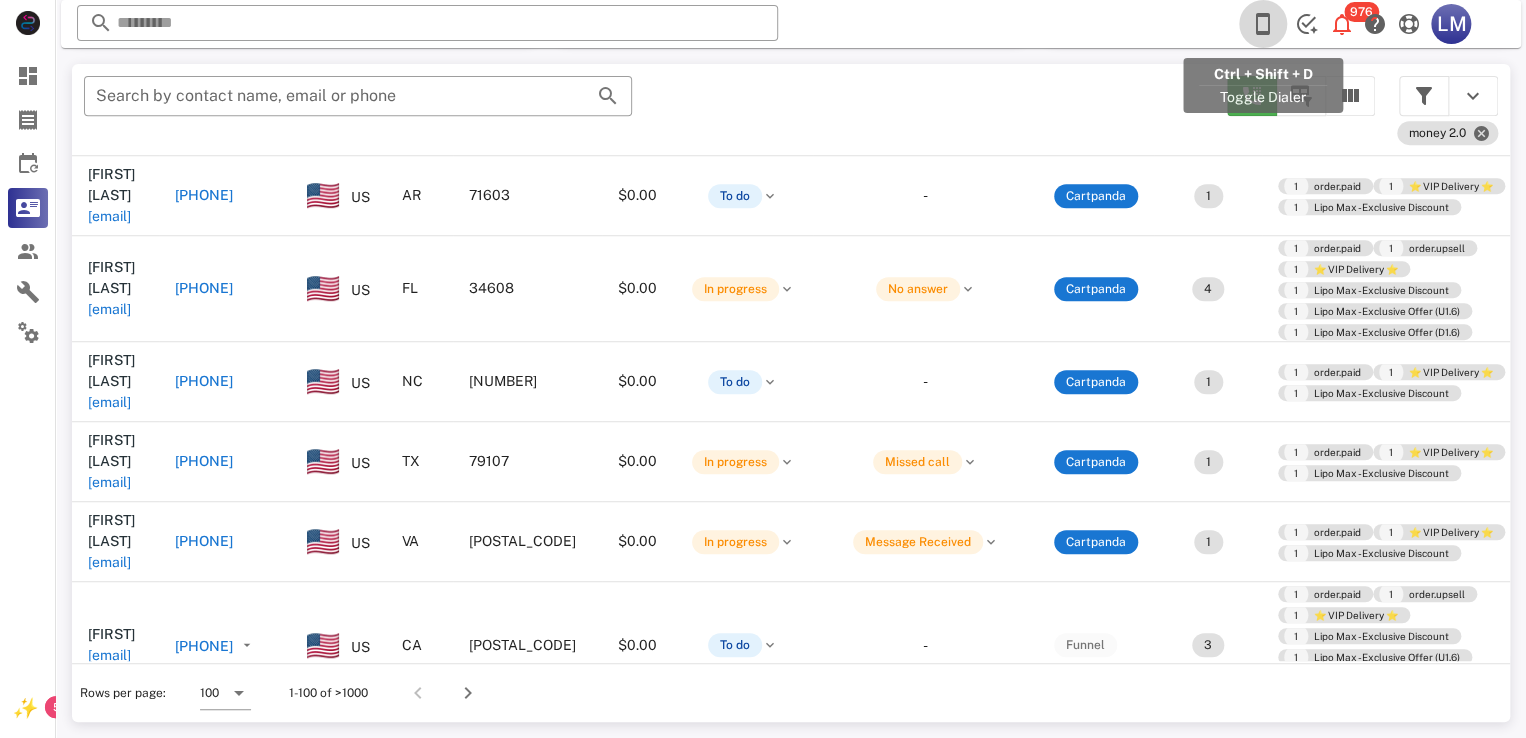 click at bounding box center [1263, 24] 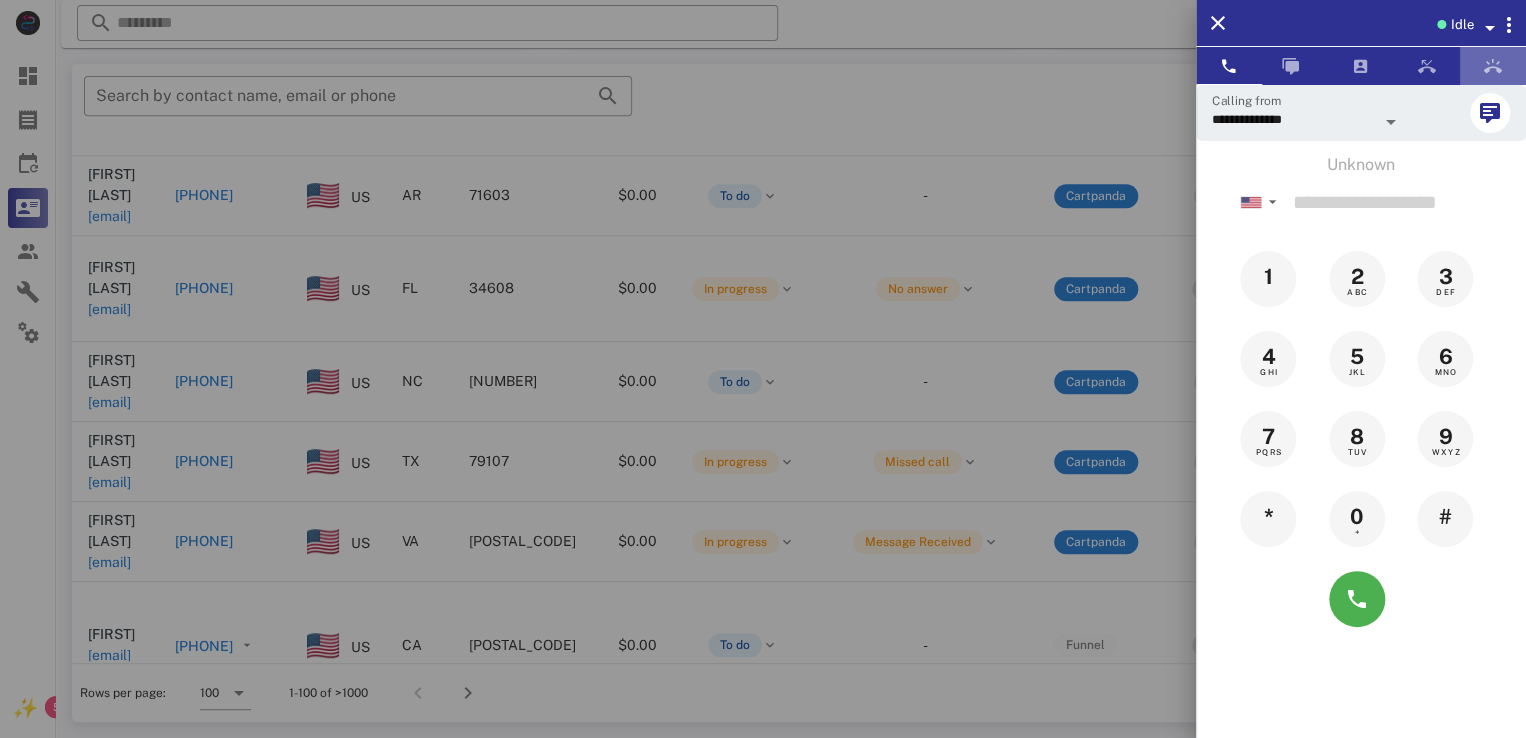 click at bounding box center (1493, 66) 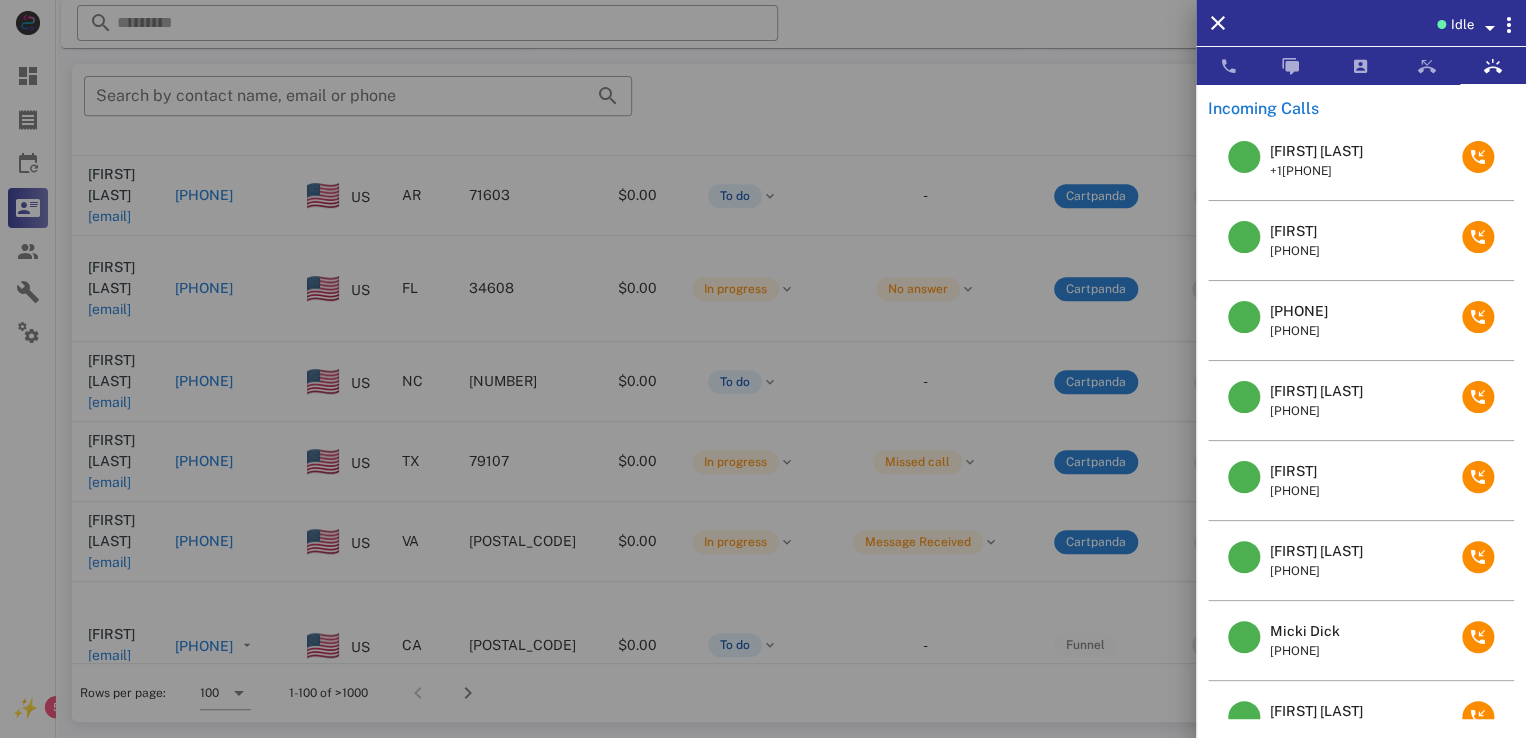 click at bounding box center [763, 369] 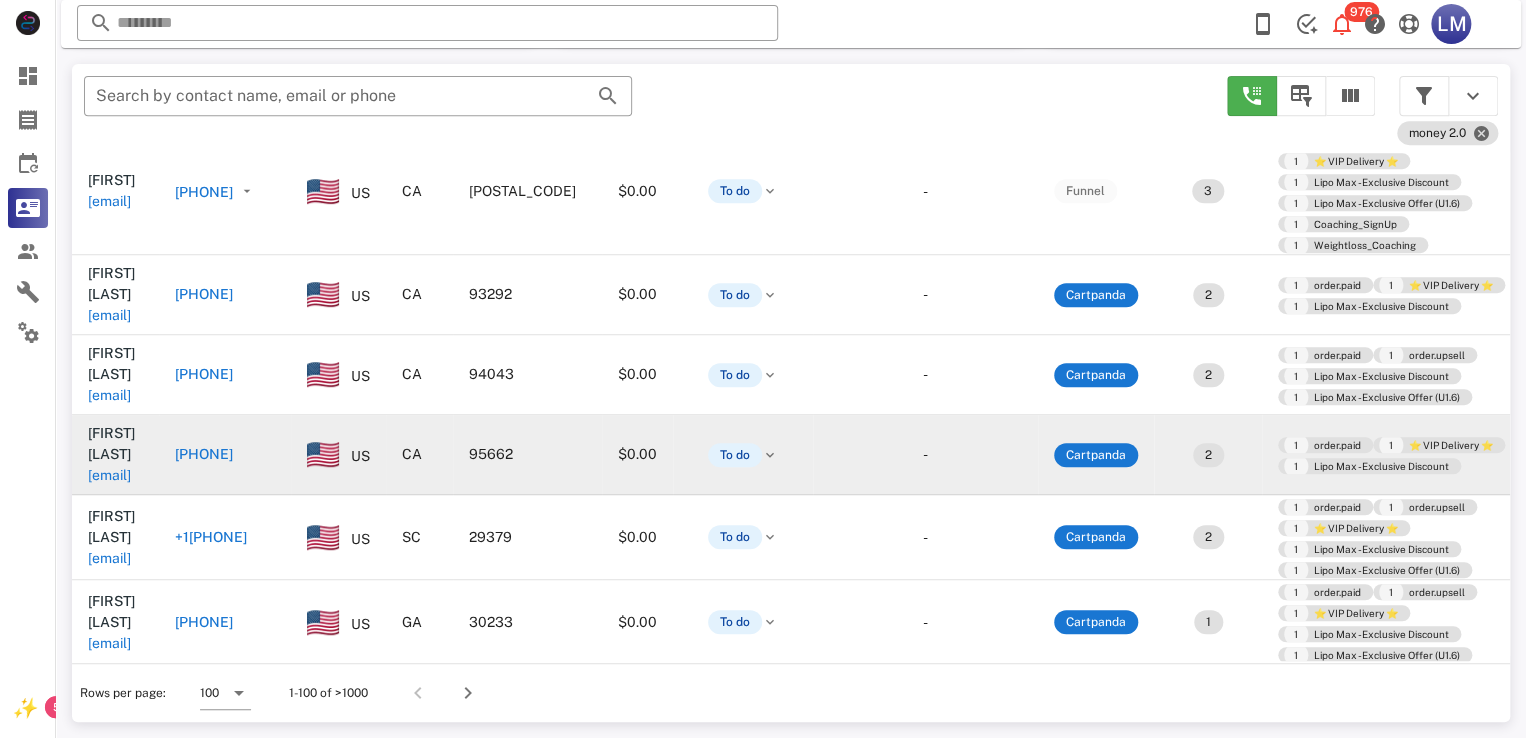 scroll, scrollTop: 6014, scrollLeft: 0, axis: vertical 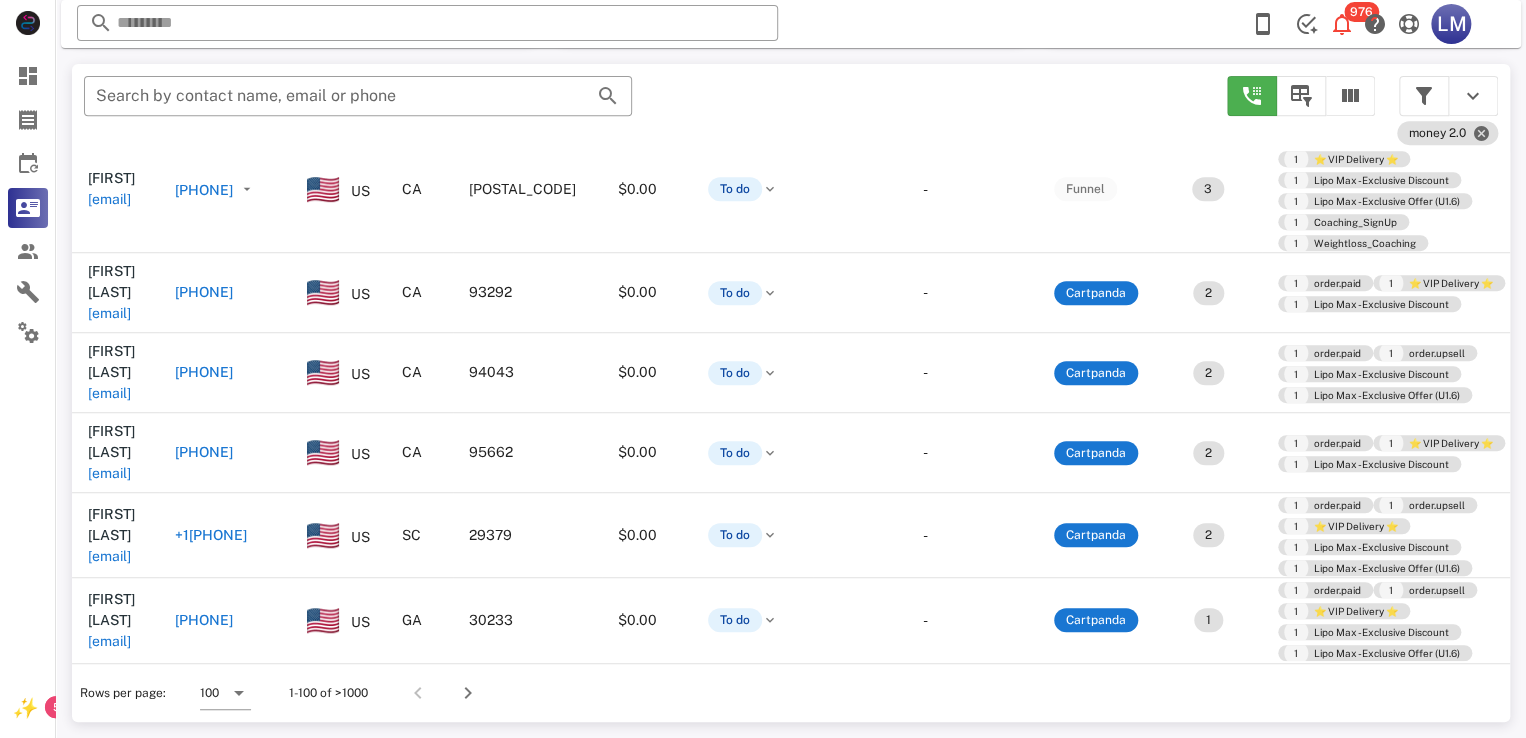 click on "simmonsellen@hotmail.com" at bounding box center (109, 951) 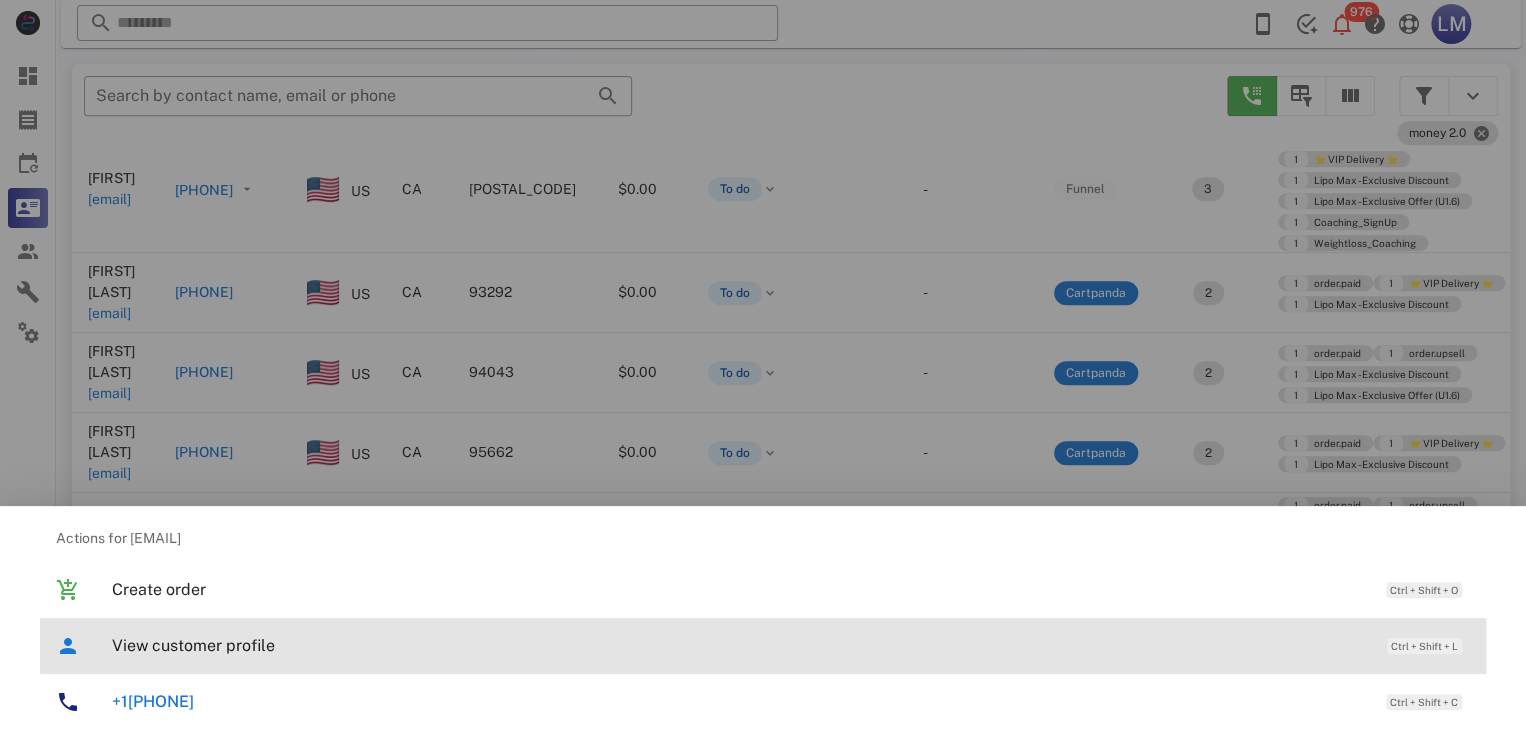 click on "View customer profile Ctrl + Shift + L" at bounding box center (763, 646) 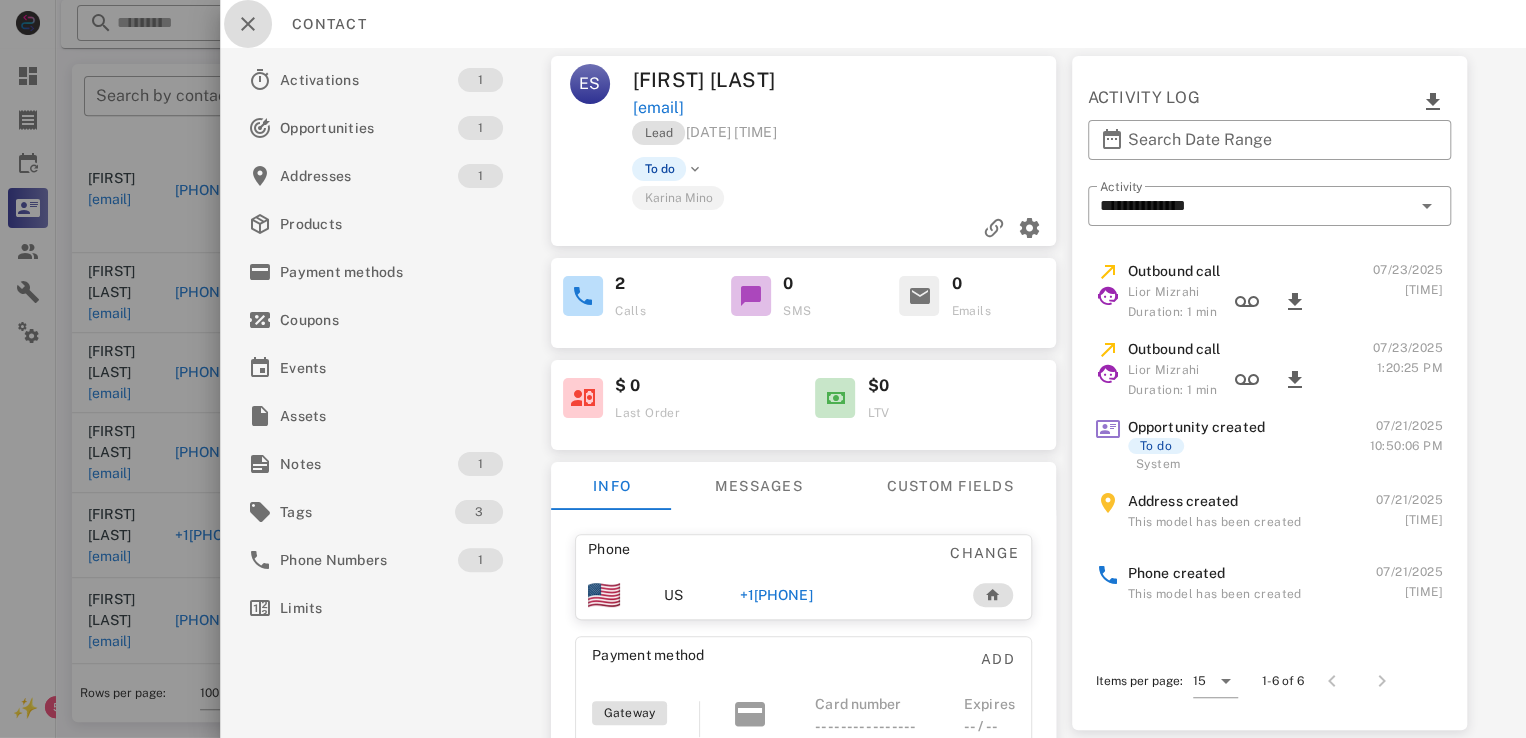 click at bounding box center (248, 24) 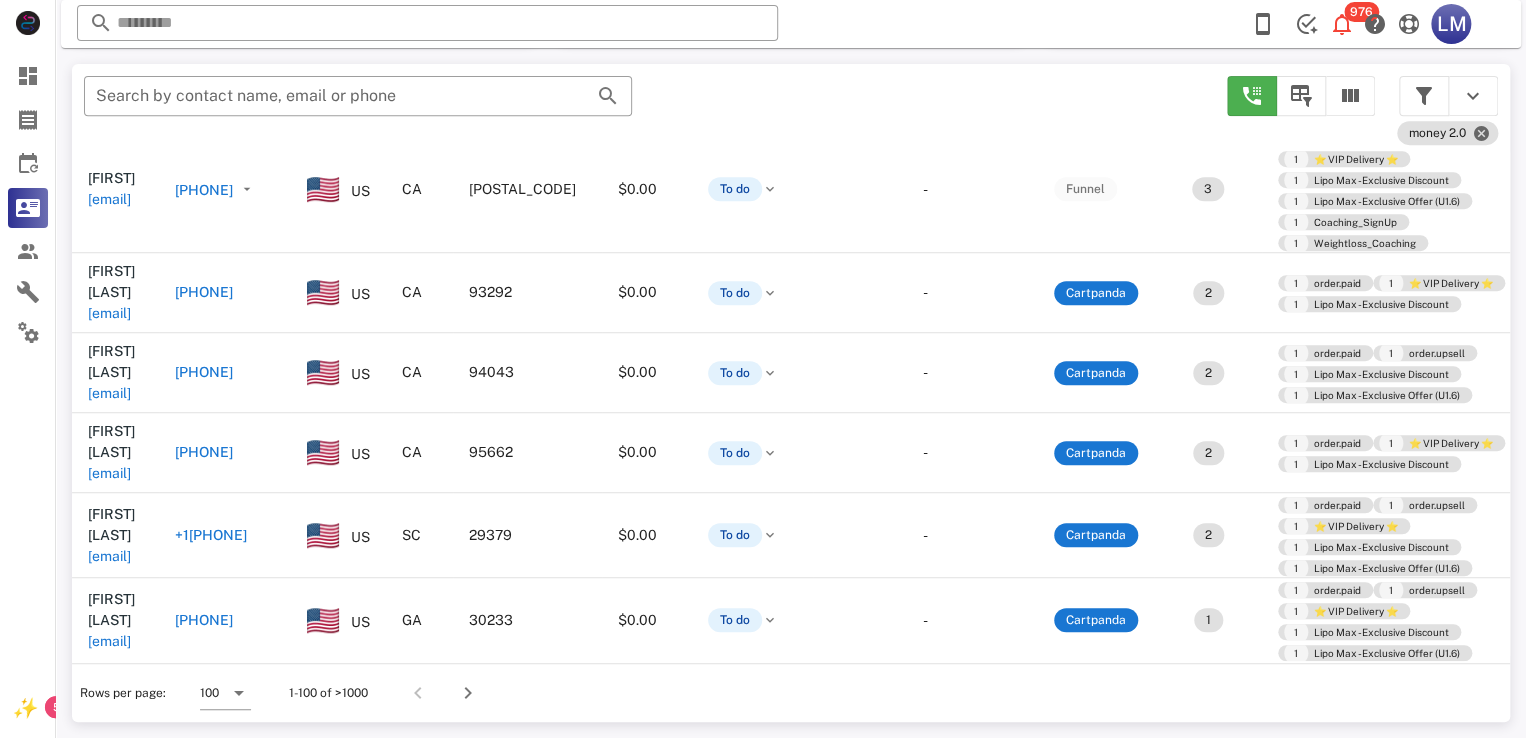 click on "Pamela Renter  plrenter@gmail.com" at bounding box center [115, 1178] 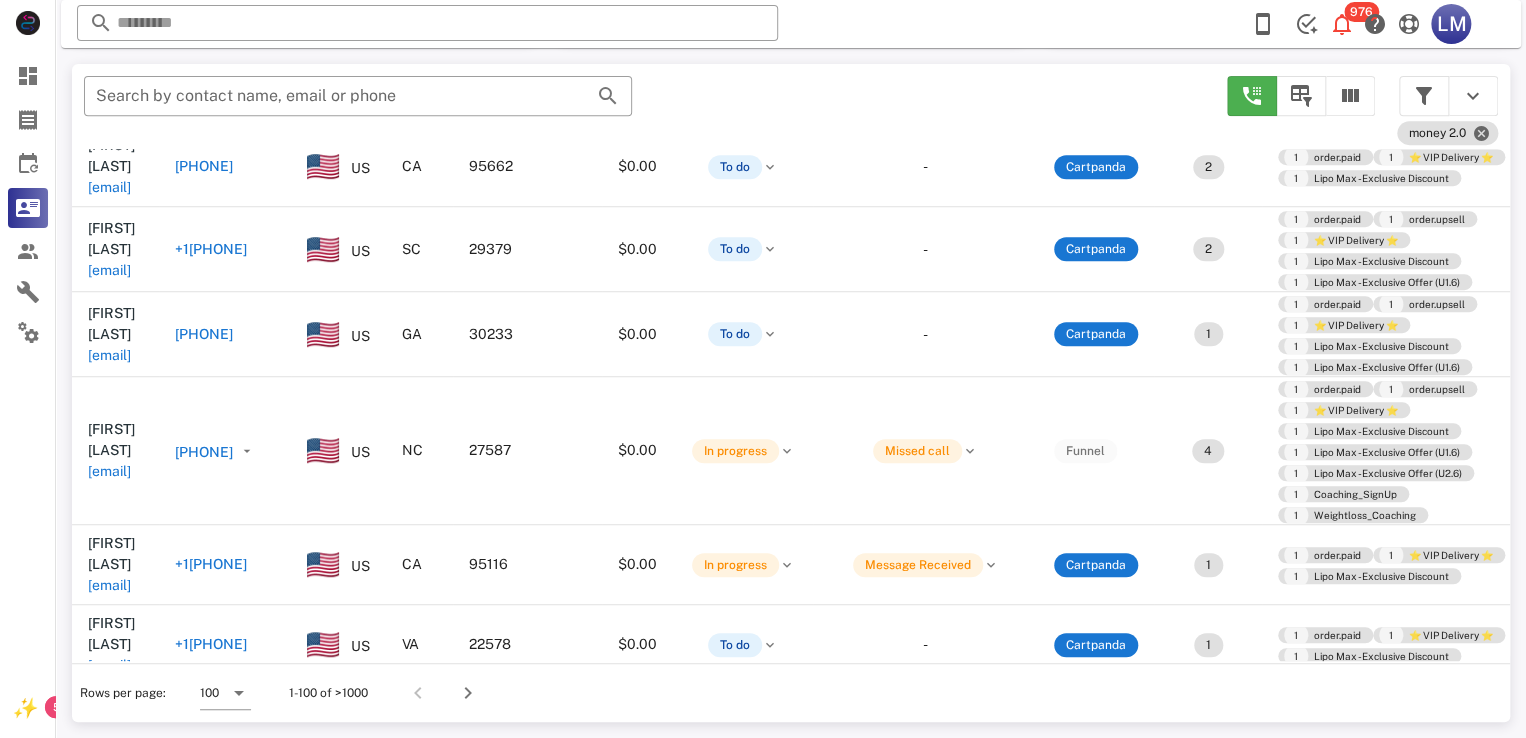 scroll, scrollTop: 6300, scrollLeft: 0, axis: vertical 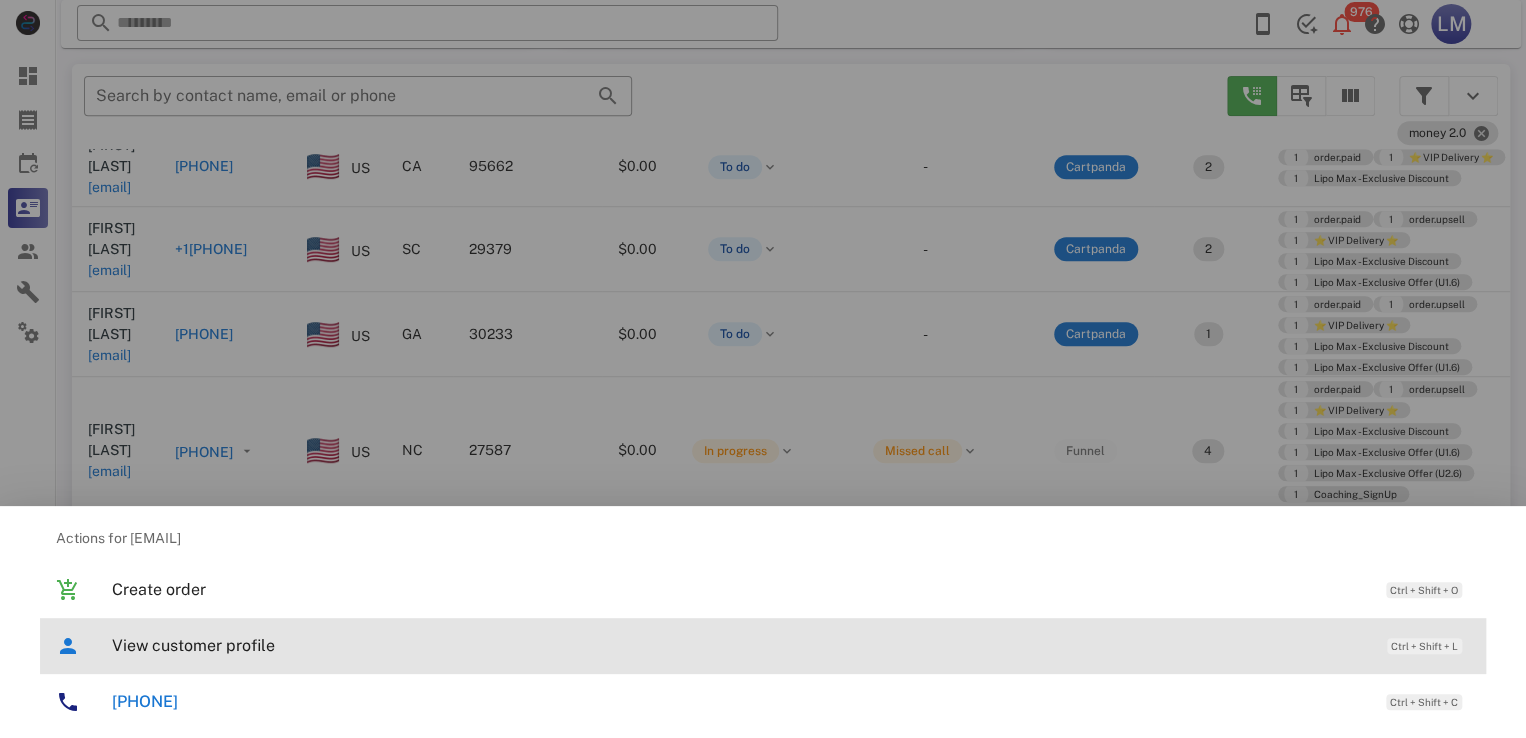 click on "View customer profile" at bounding box center [739, 645] 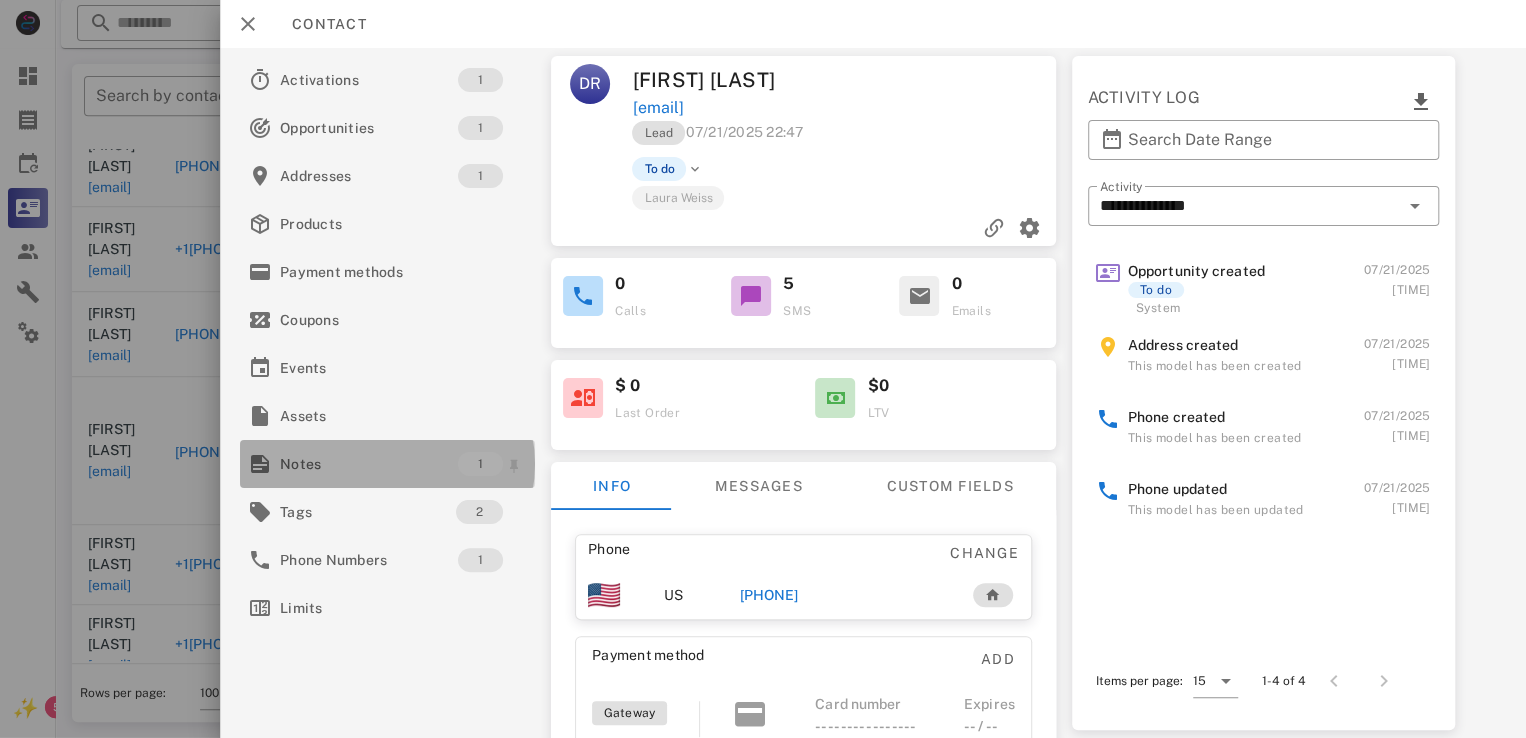 click on "Notes" at bounding box center [369, 464] 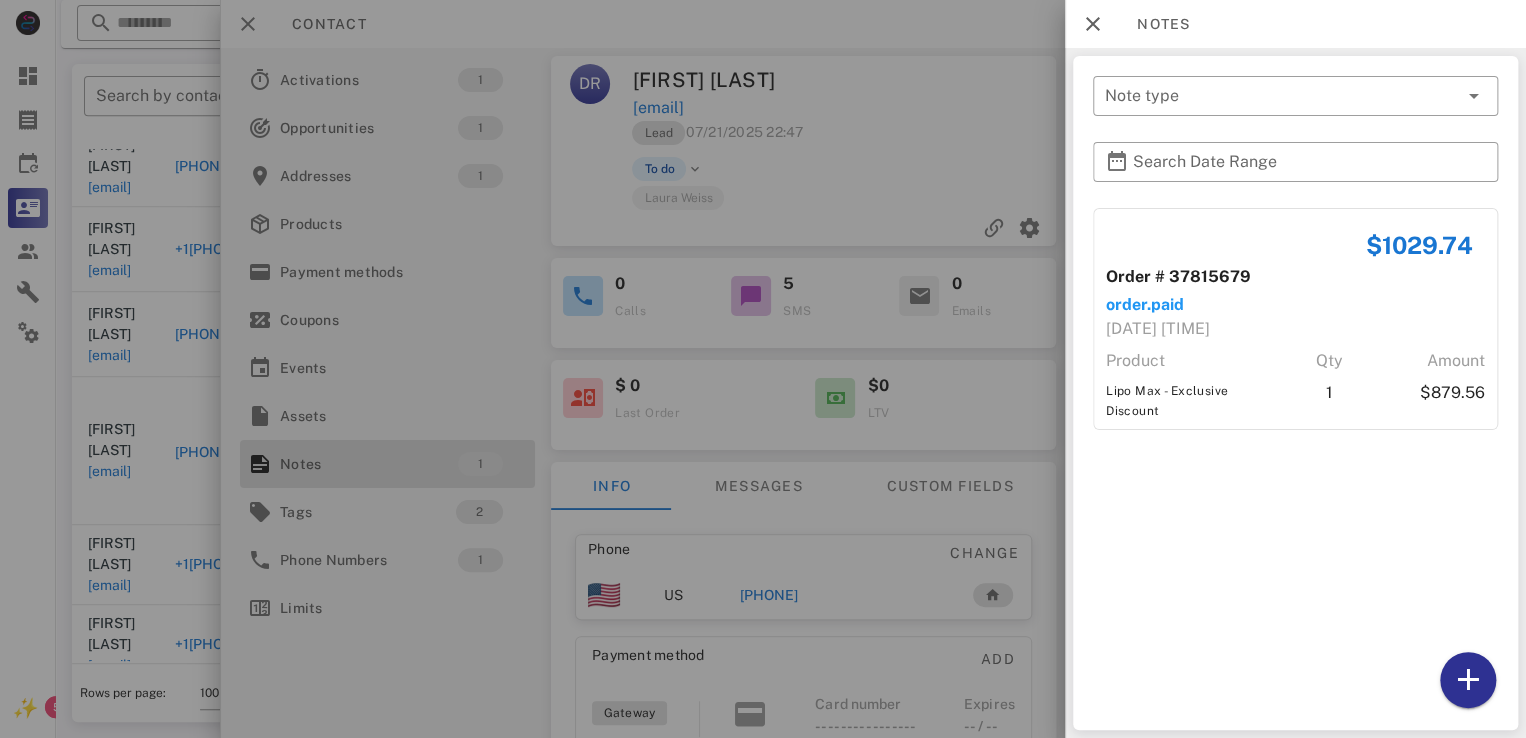 click at bounding box center (763, 369) 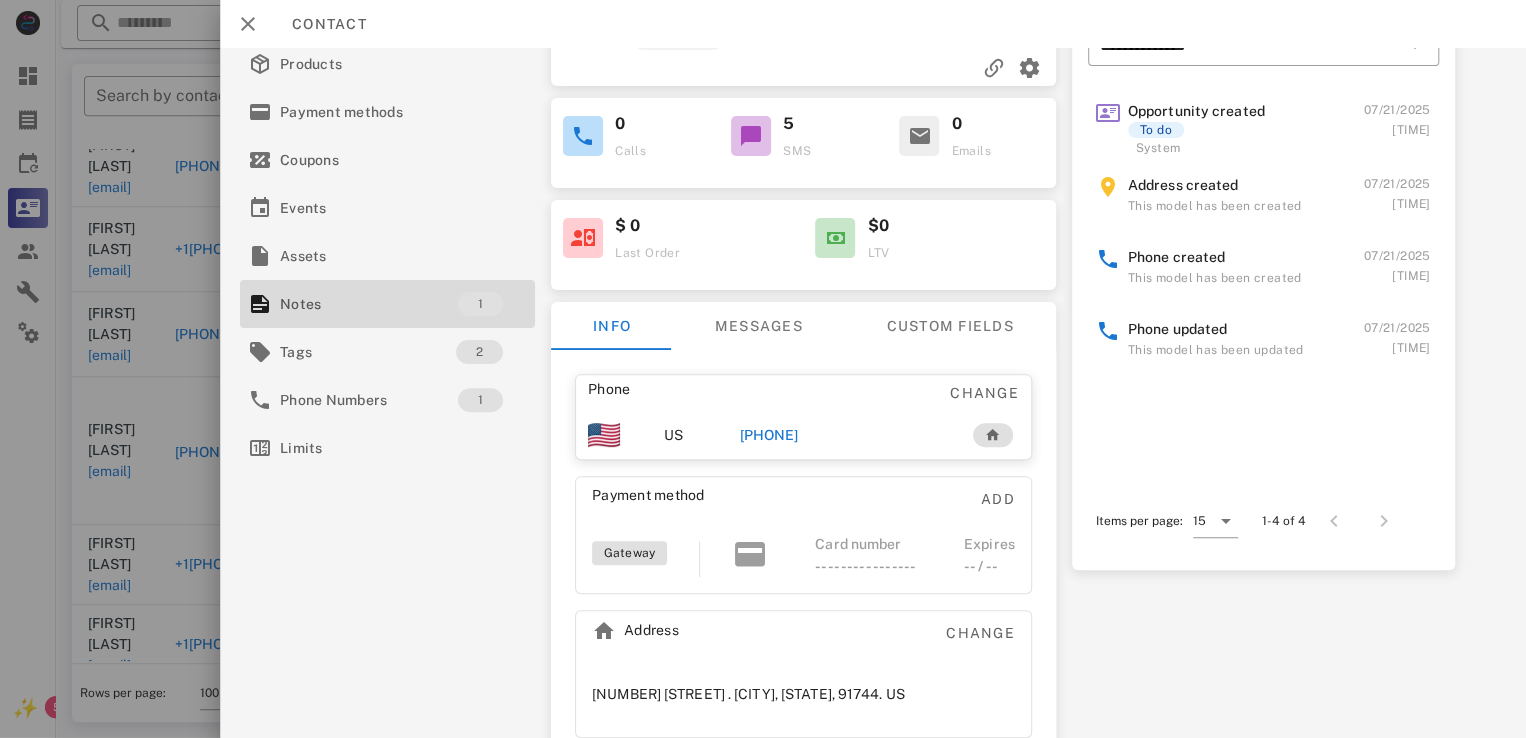 scroll, scrollTop: 156, scrollLeft: 0, axis: vertical 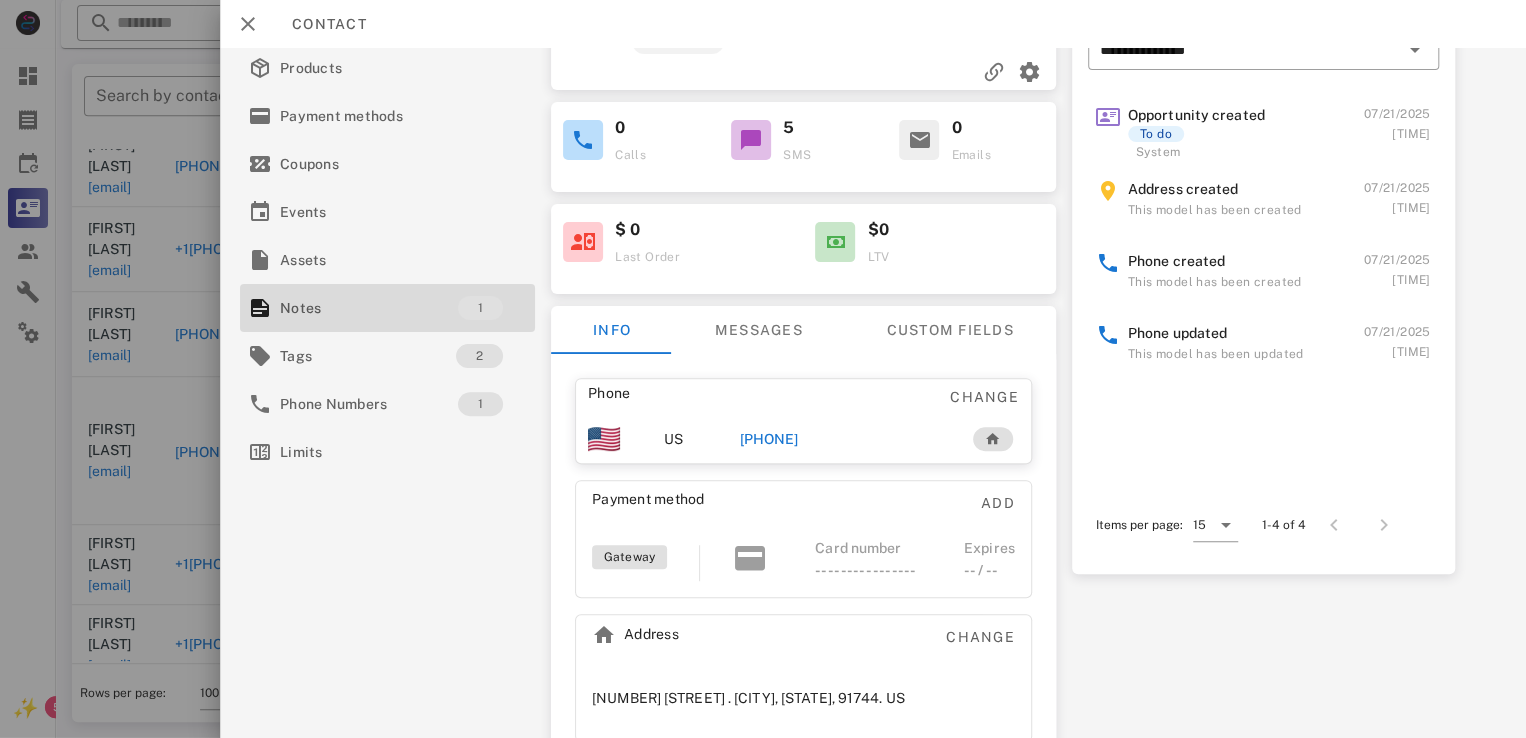 click on "+16265124437" at bounding box center [769, 439] 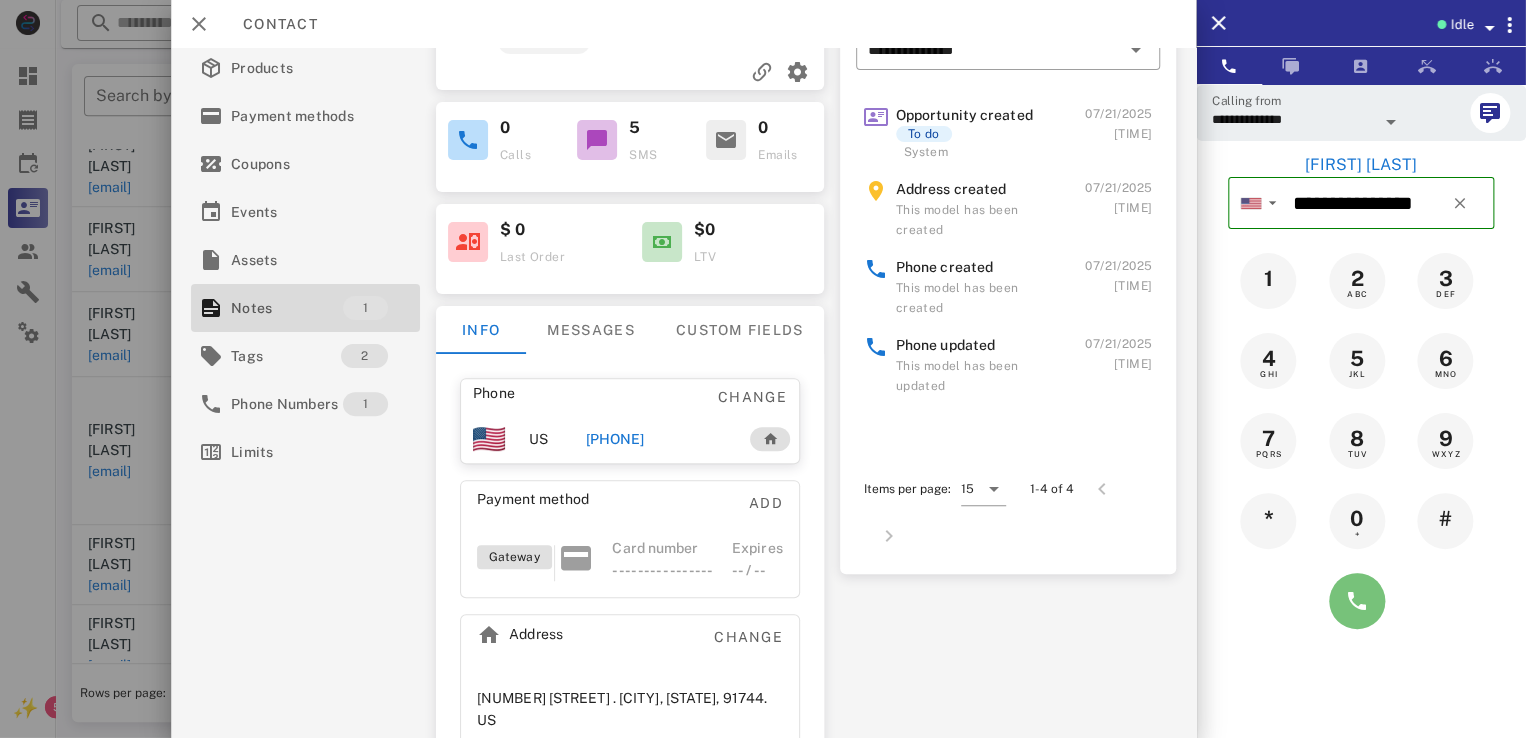 click at bounding box center [1357, 601] 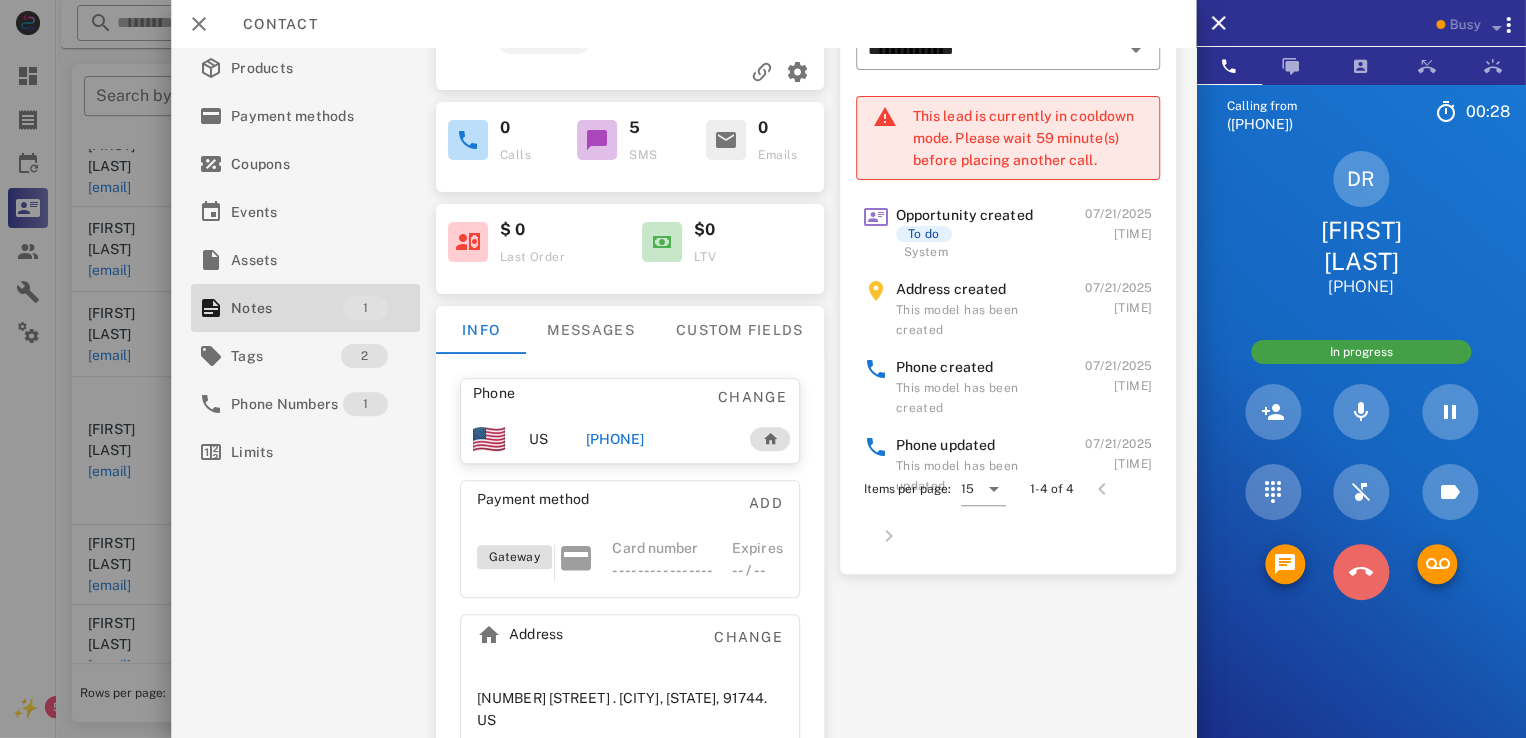 click at bounding box center (1361, 572) 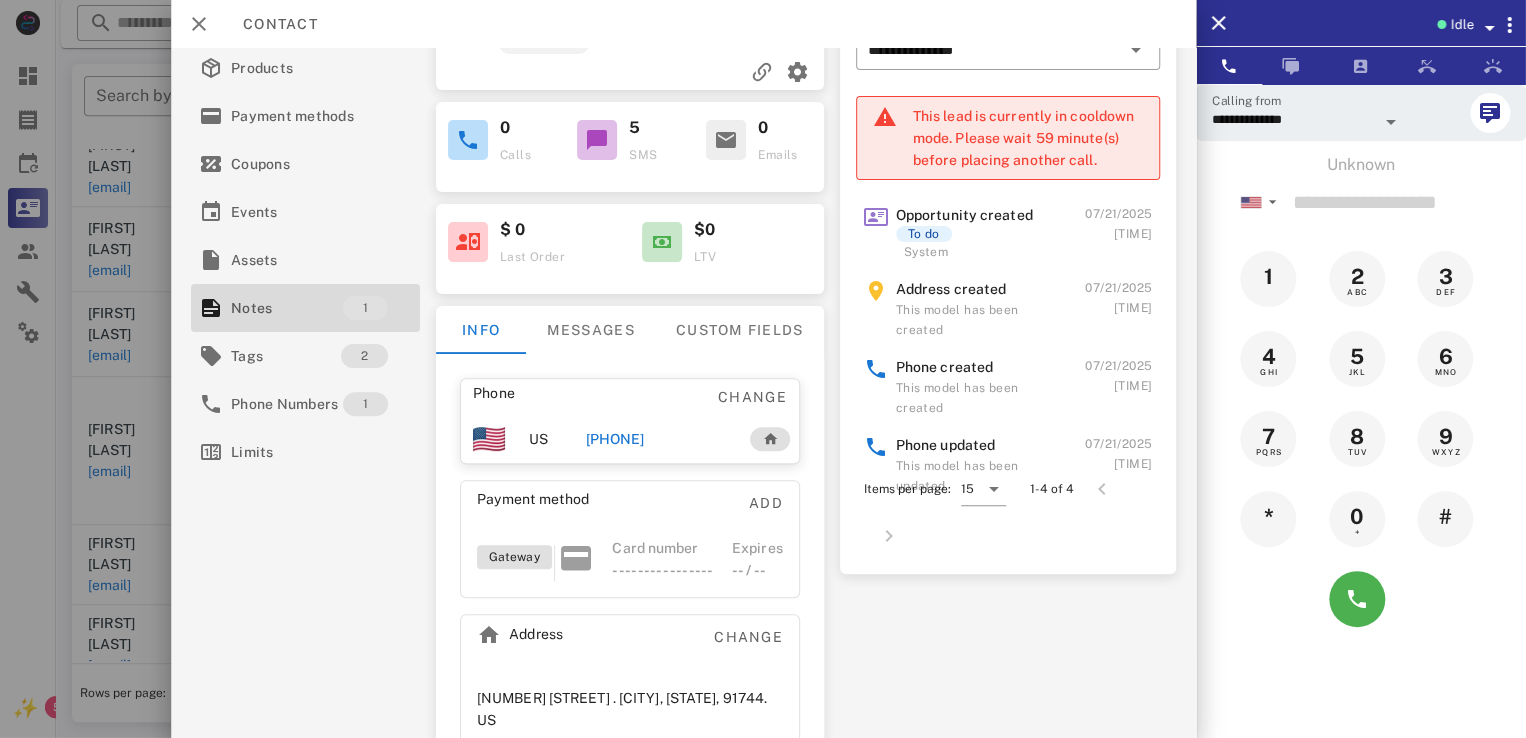 scroll, scrollTop: 0, scrollLeft: 0, axis: both 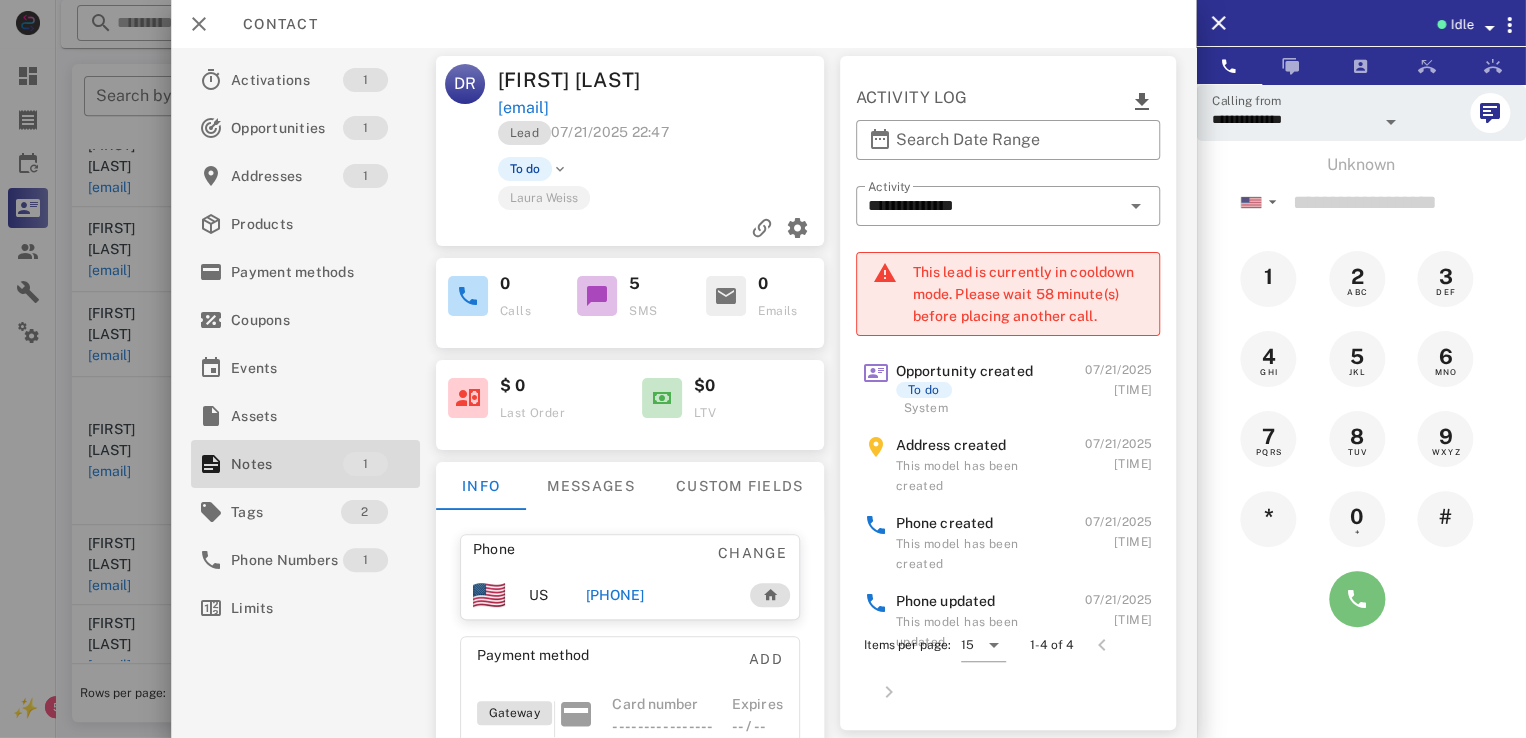click at bounding box center [1357, 599] 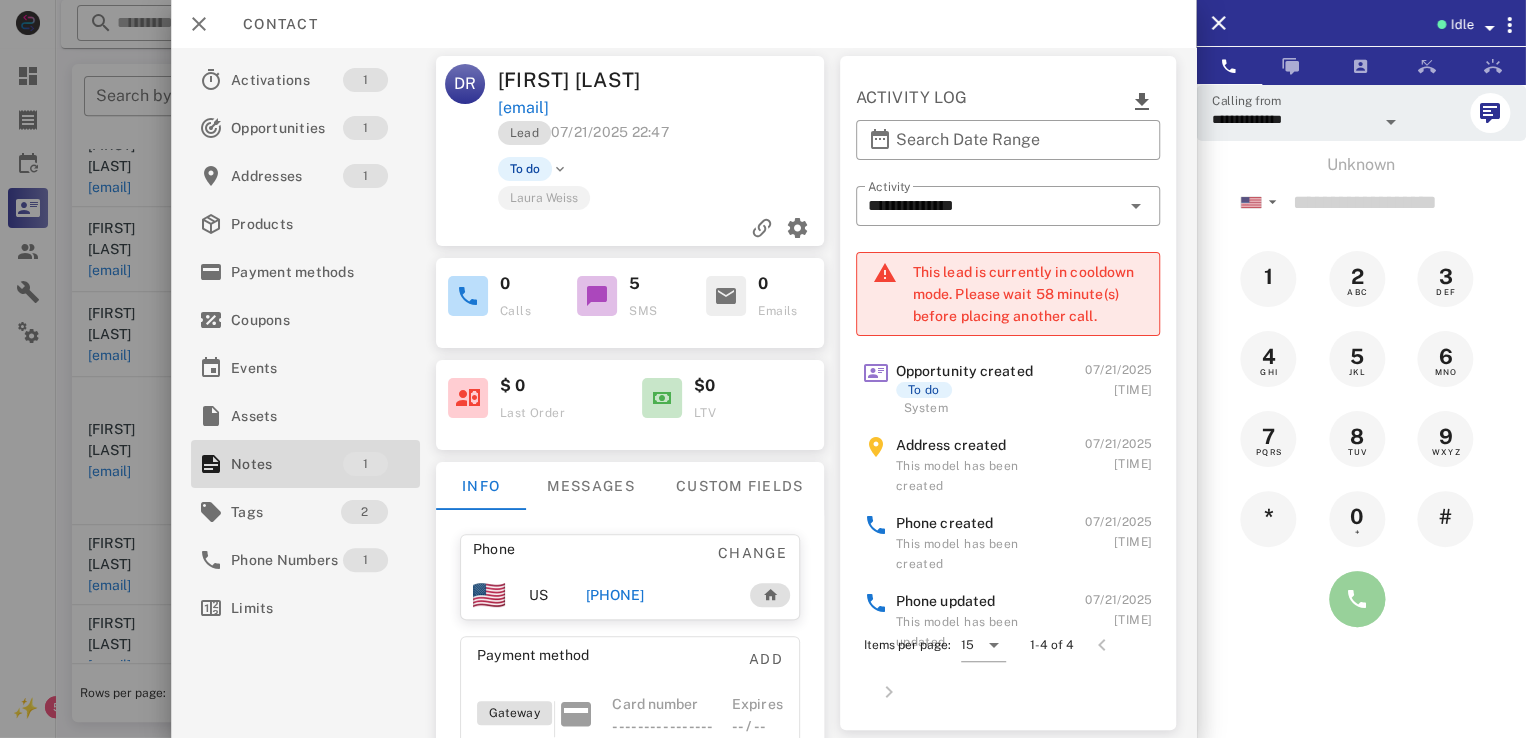 click at bounding box center (1357, 599) 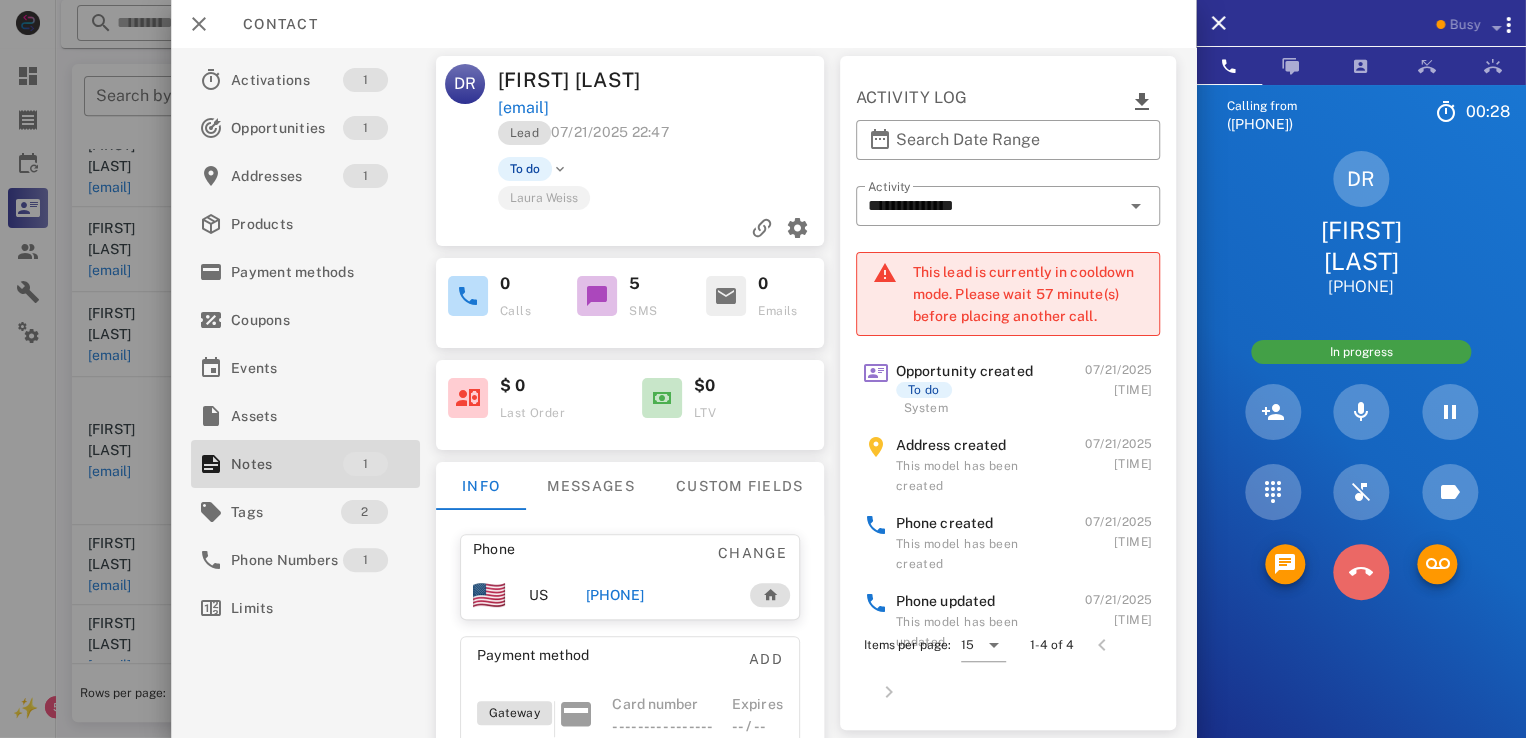 click at bounding box center [1361, 572] 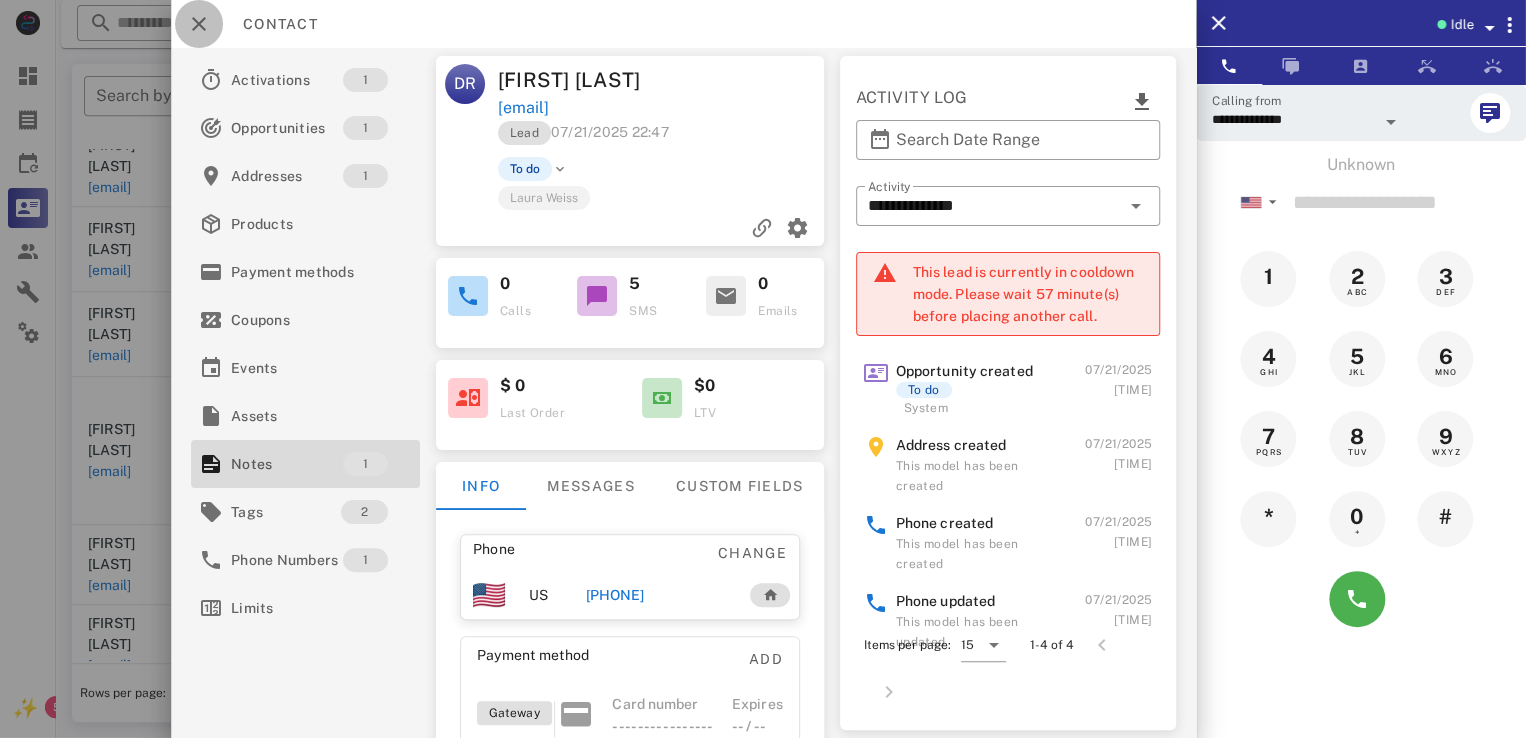 click at bounding box center (199, 24) 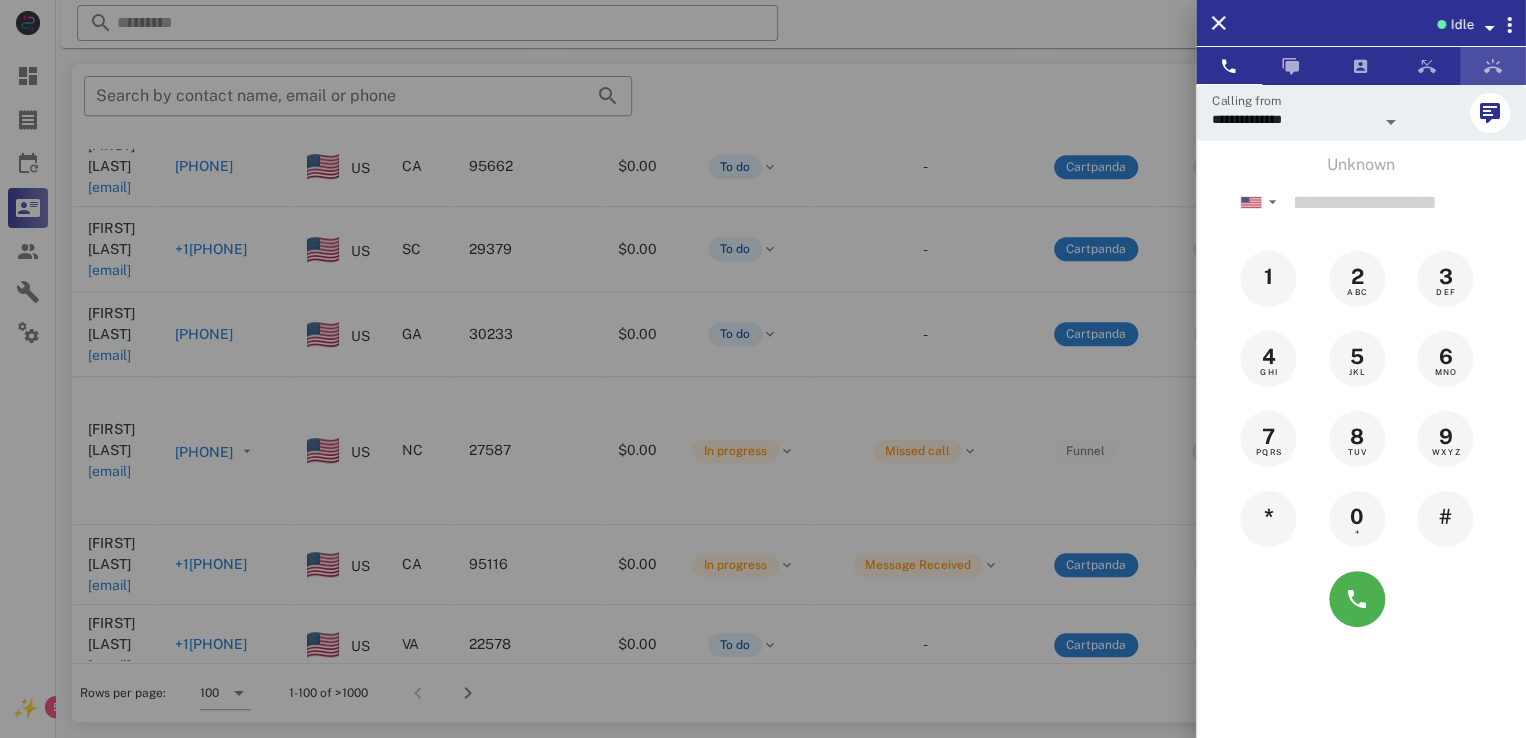 click at bounding box center (1493, 66) 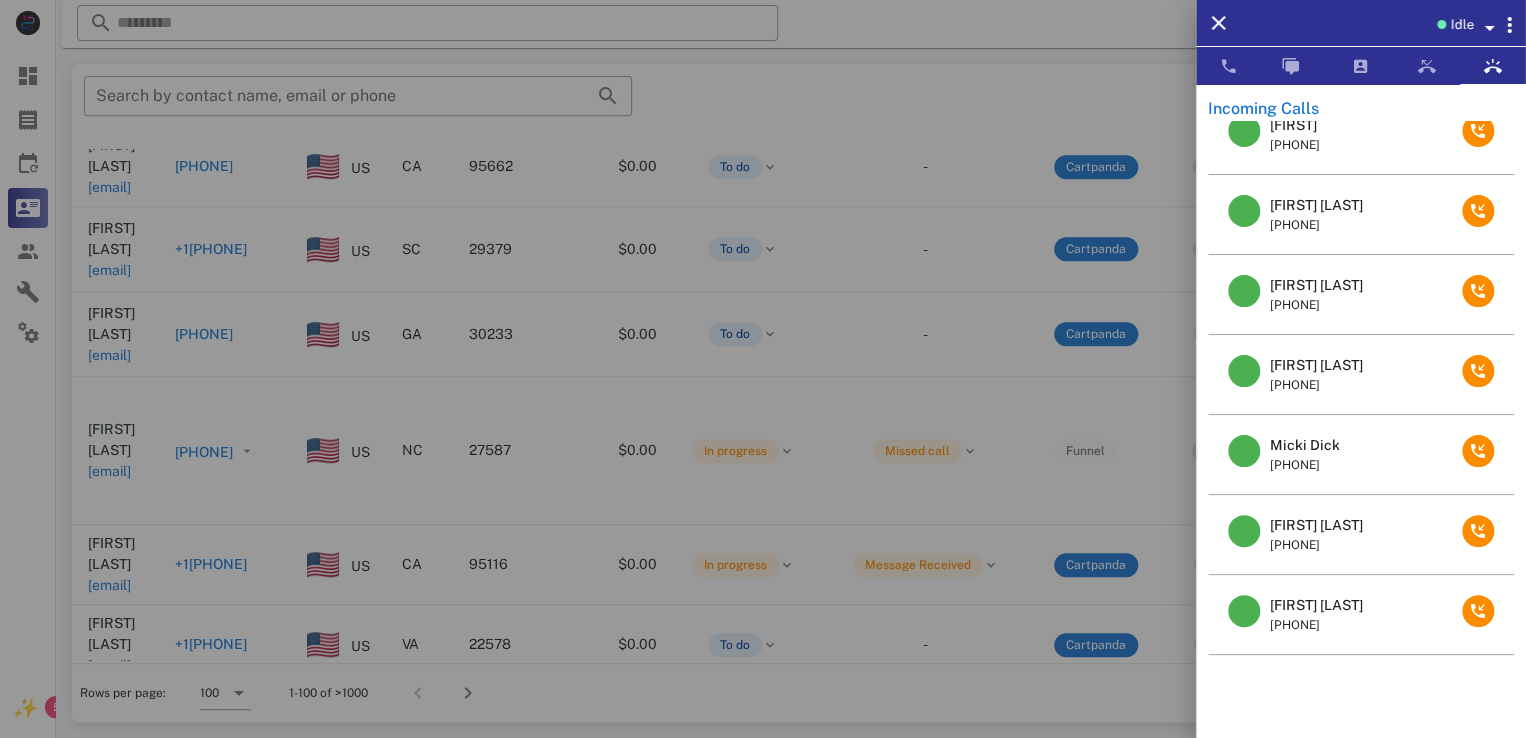 scroll, scrollTop: 507, scrollLeft: 0, axis: vertical 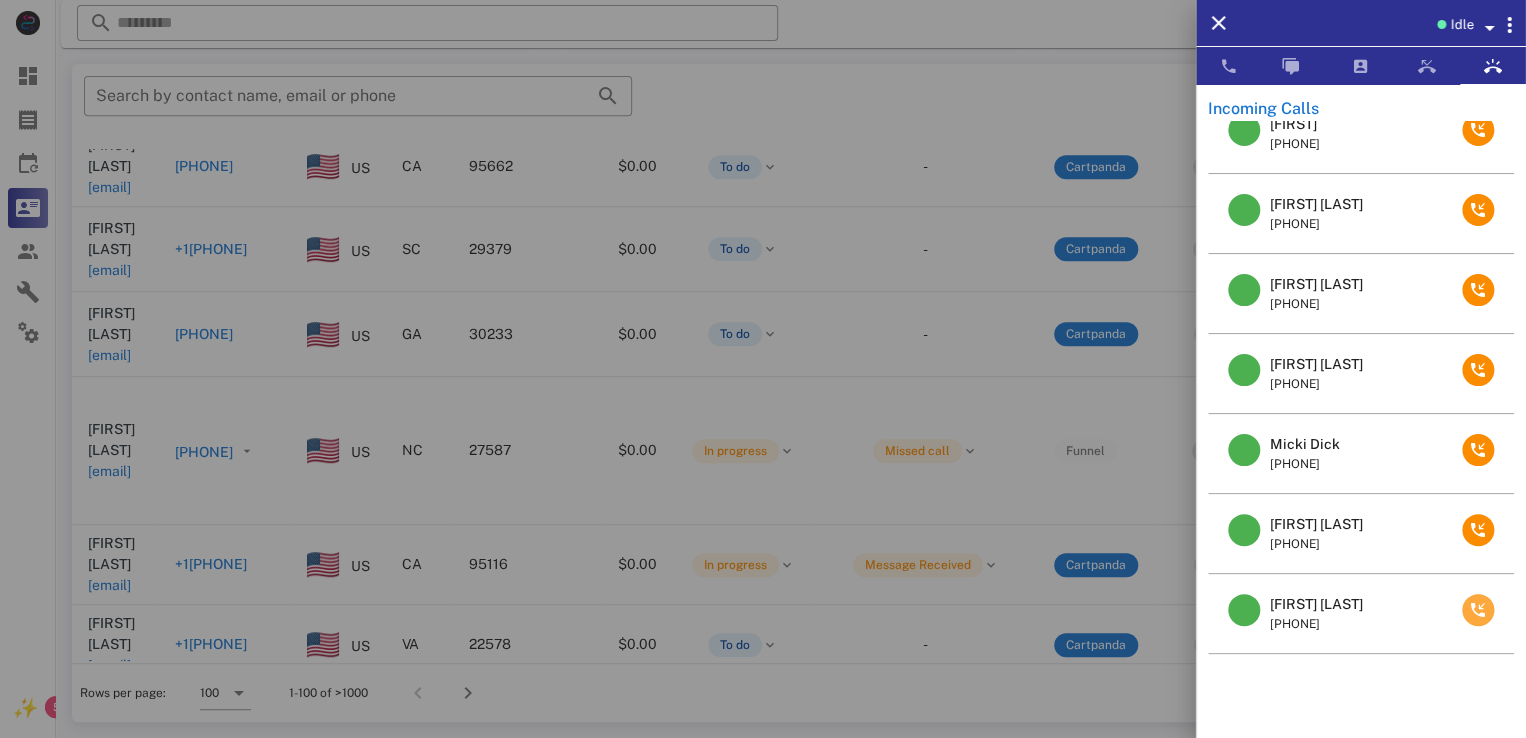 click at bounding box center (1478, 610) 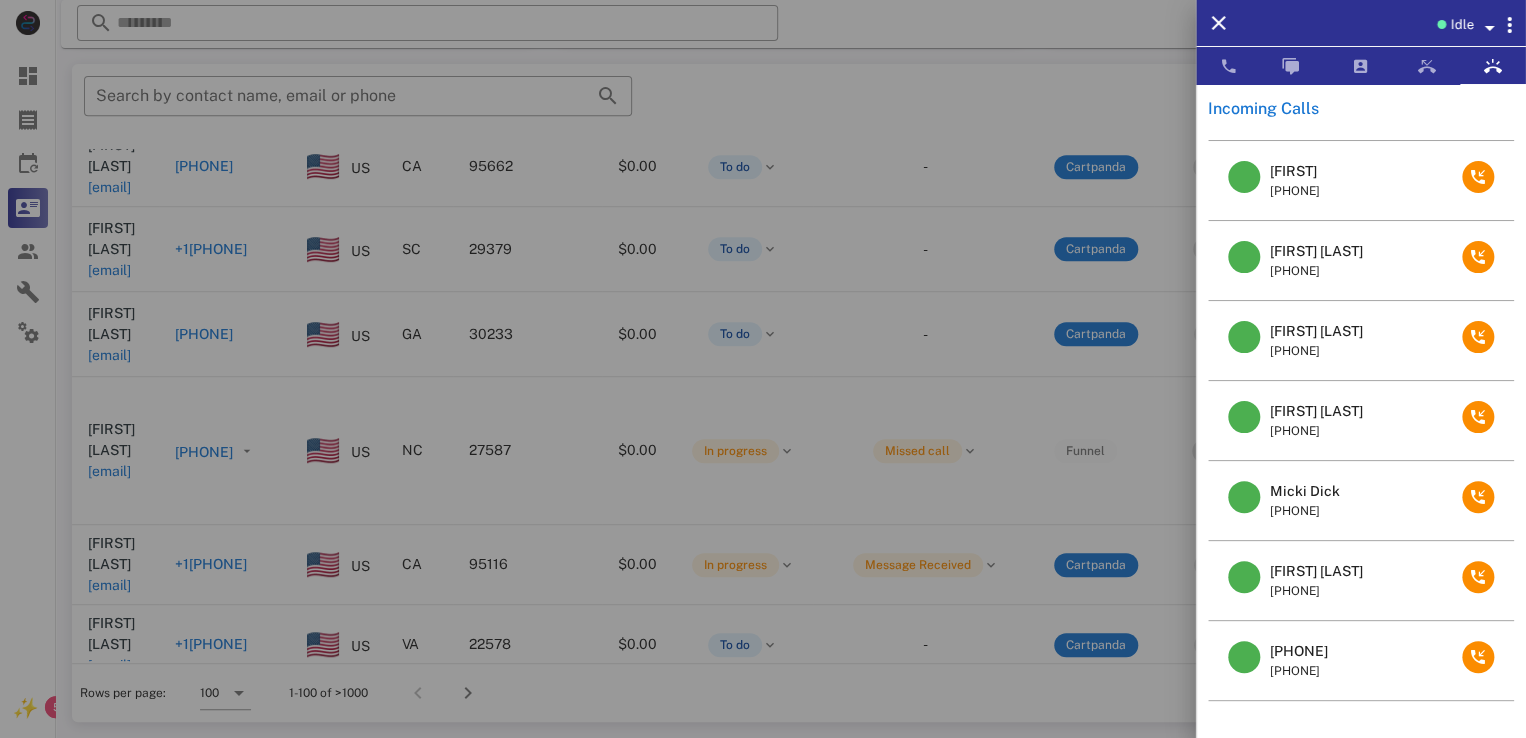 scroll, scrollTop: 427, scrollLeft: 0, axis: vertical 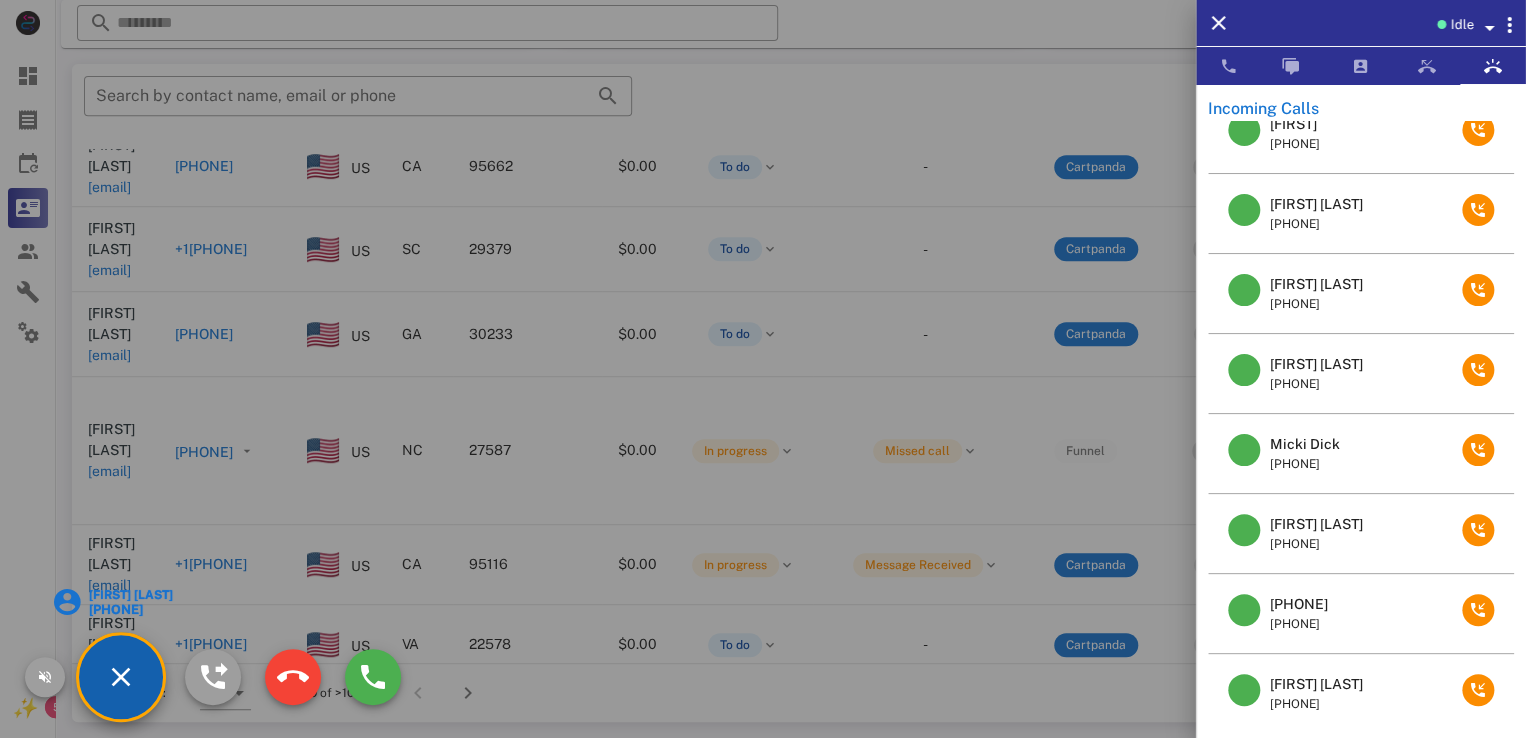 click at bounding box center (763, 369) 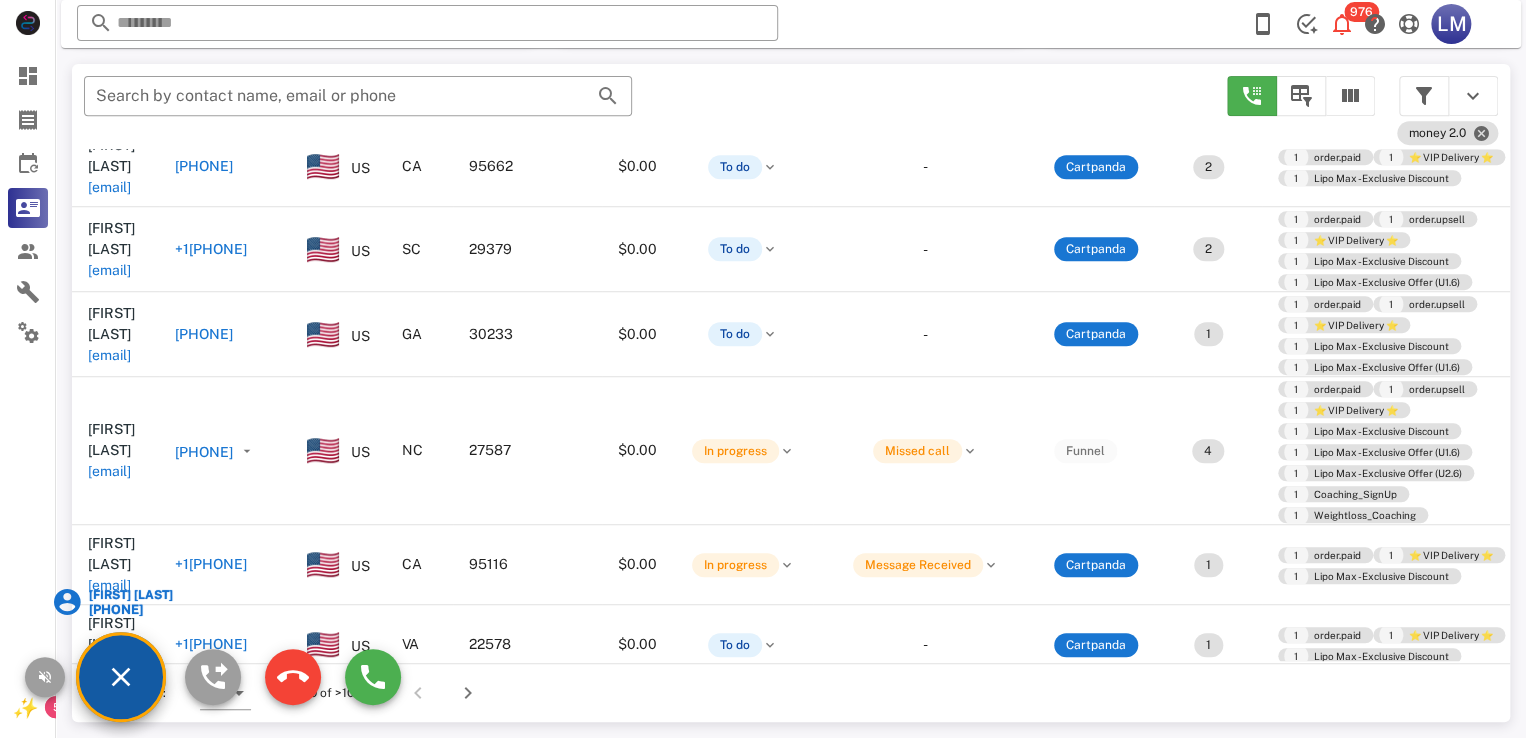 click on "Elizabeth Connell +18508776370" at bounding box center [113, 602] 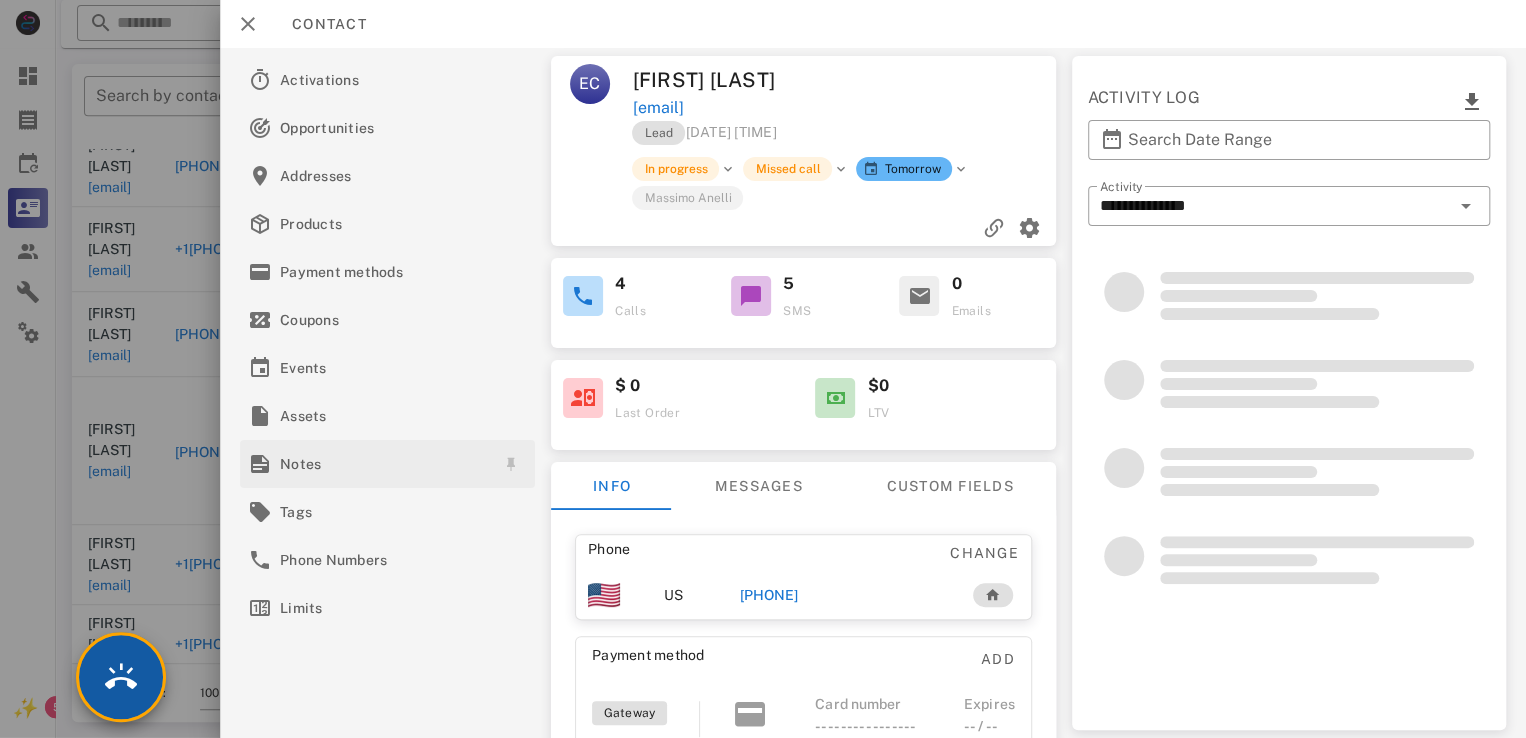 scroll, scrollTop: 347, scrollLeft: 0, axis: vertical 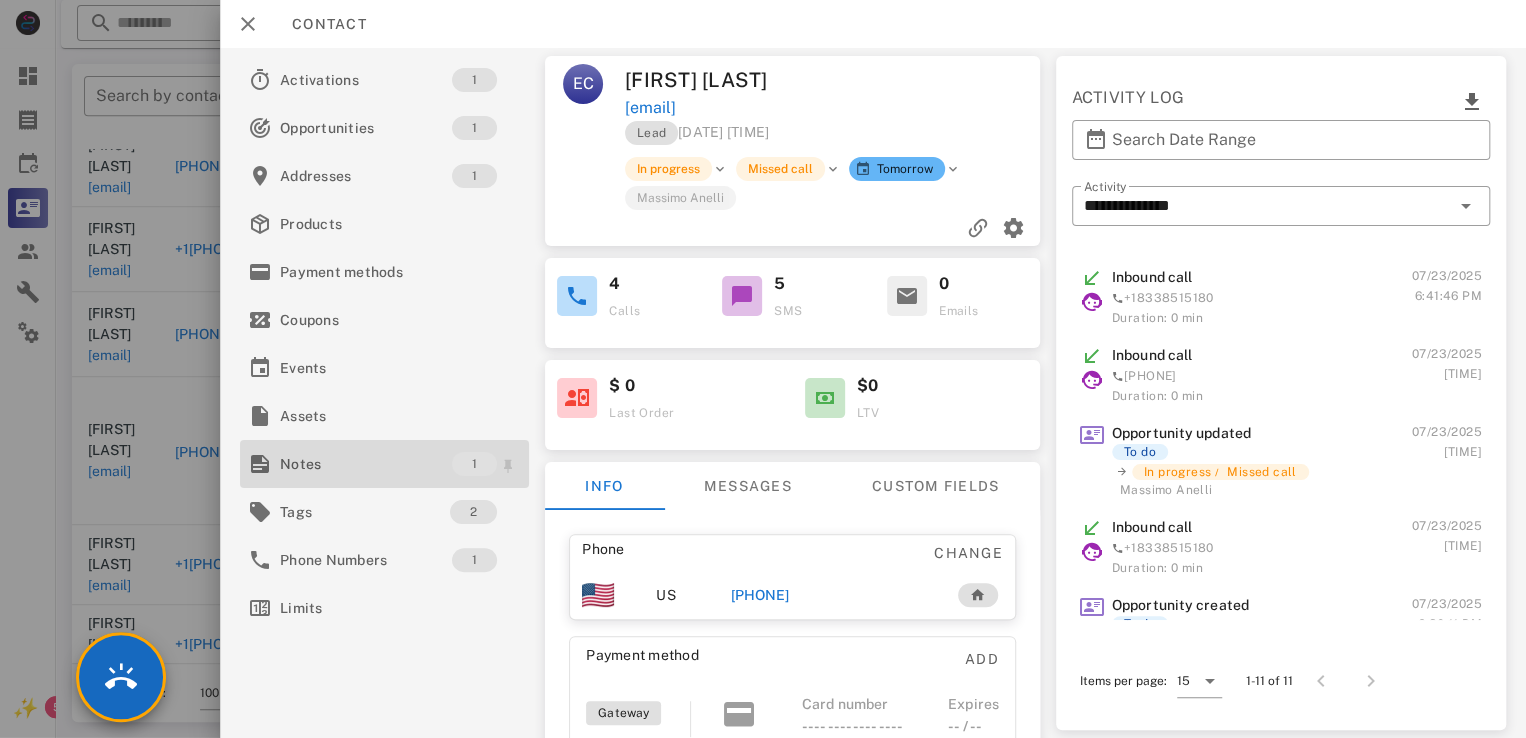 click on "Notes" at bounding box center [366, 464] 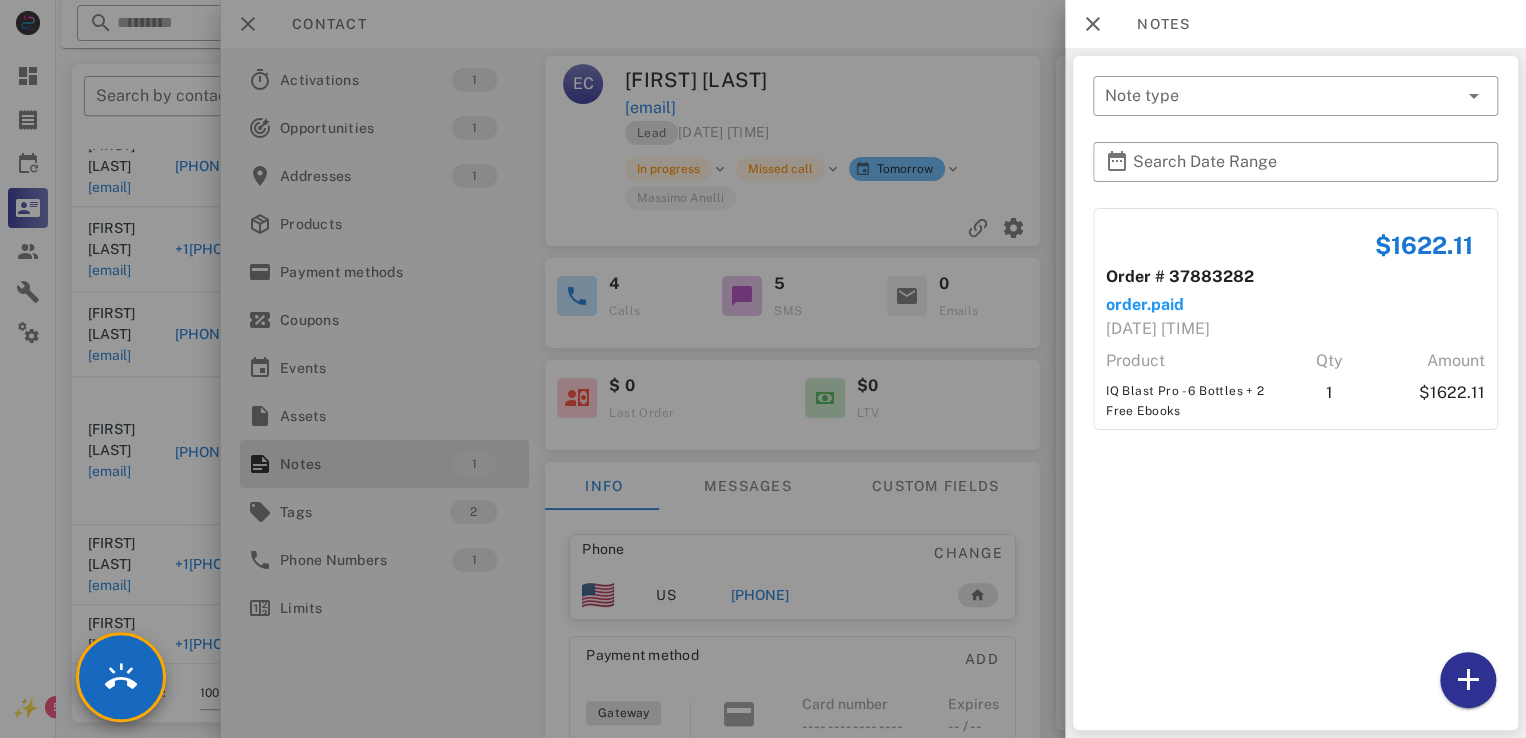 click at bounding box center [763, 369] 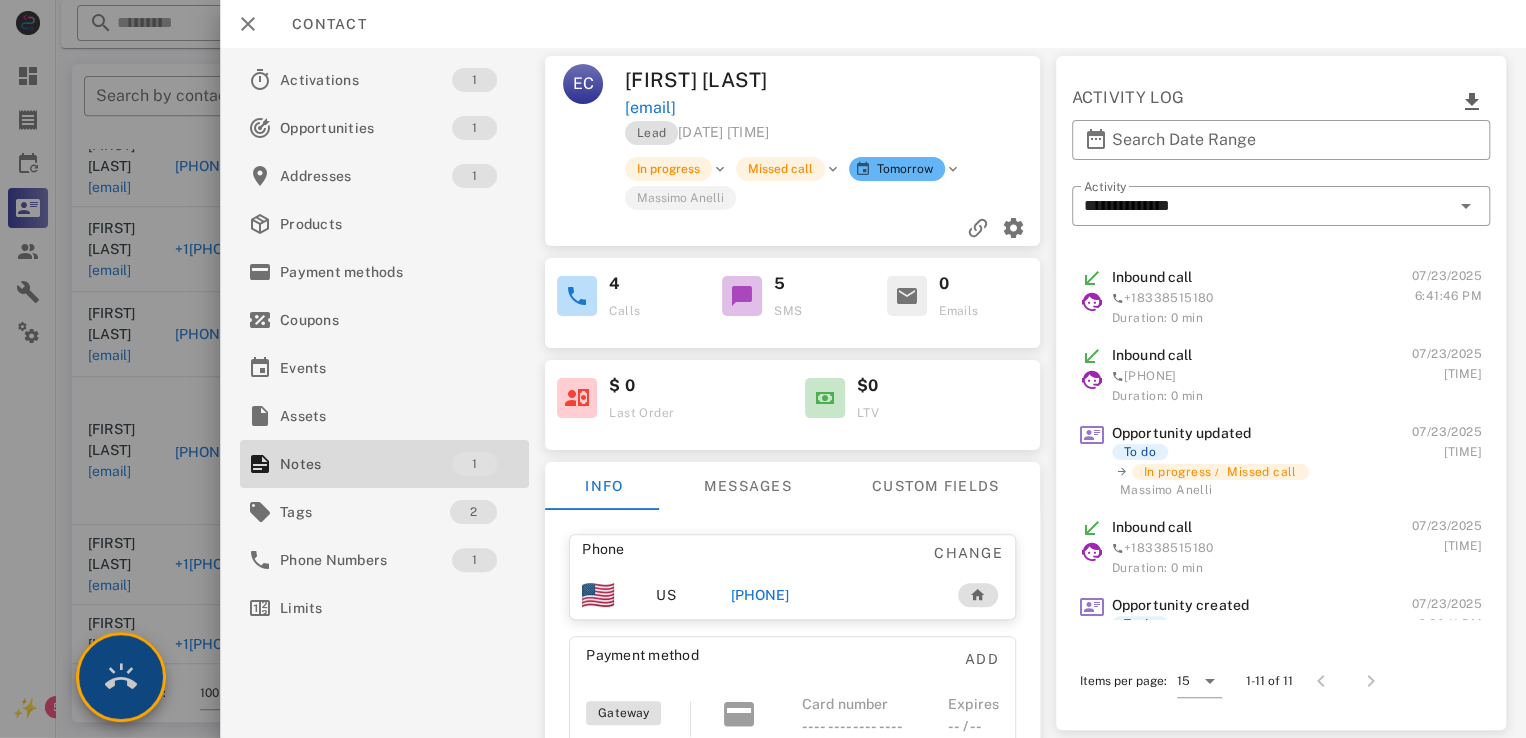 click at bounding box center [121, 677] 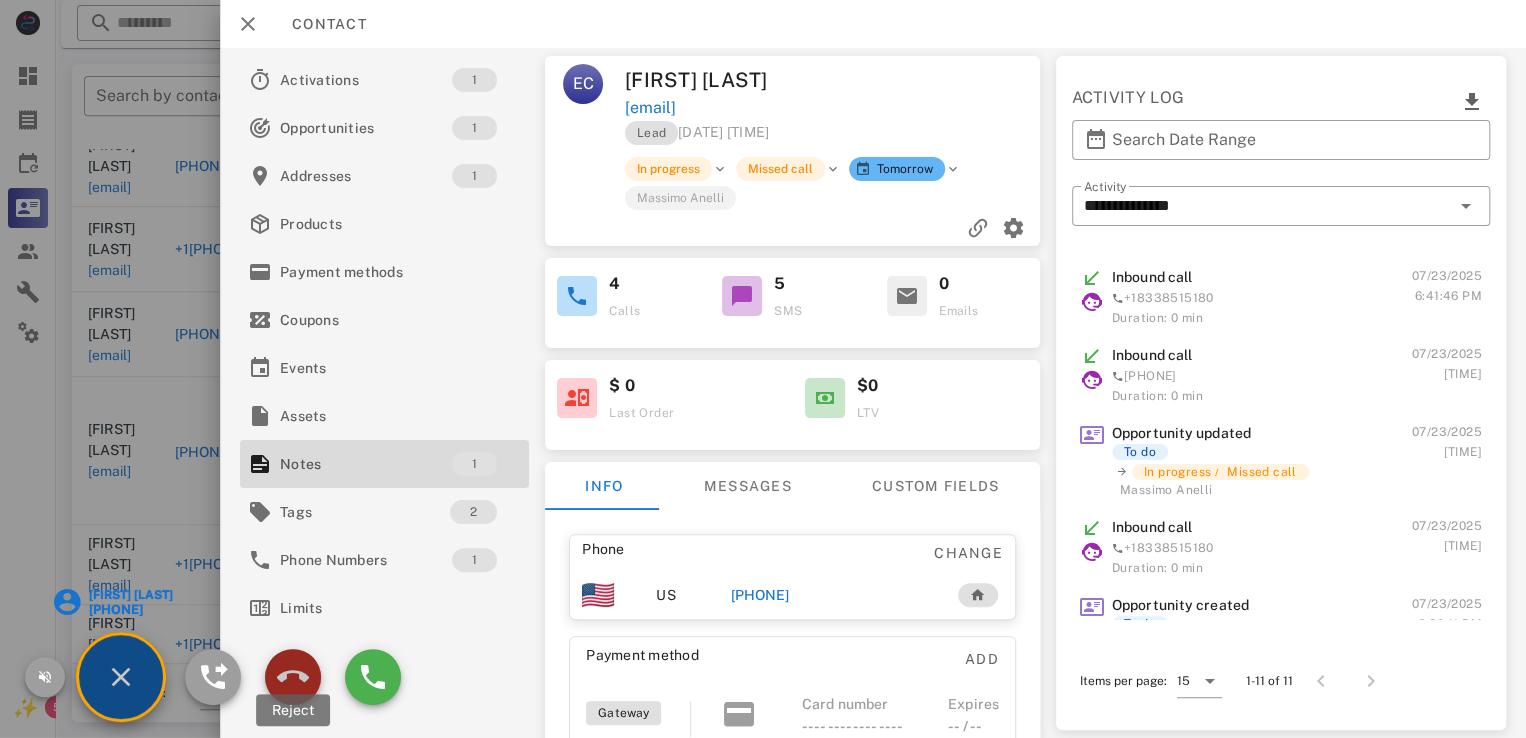 click at bounding box center [293, 677] 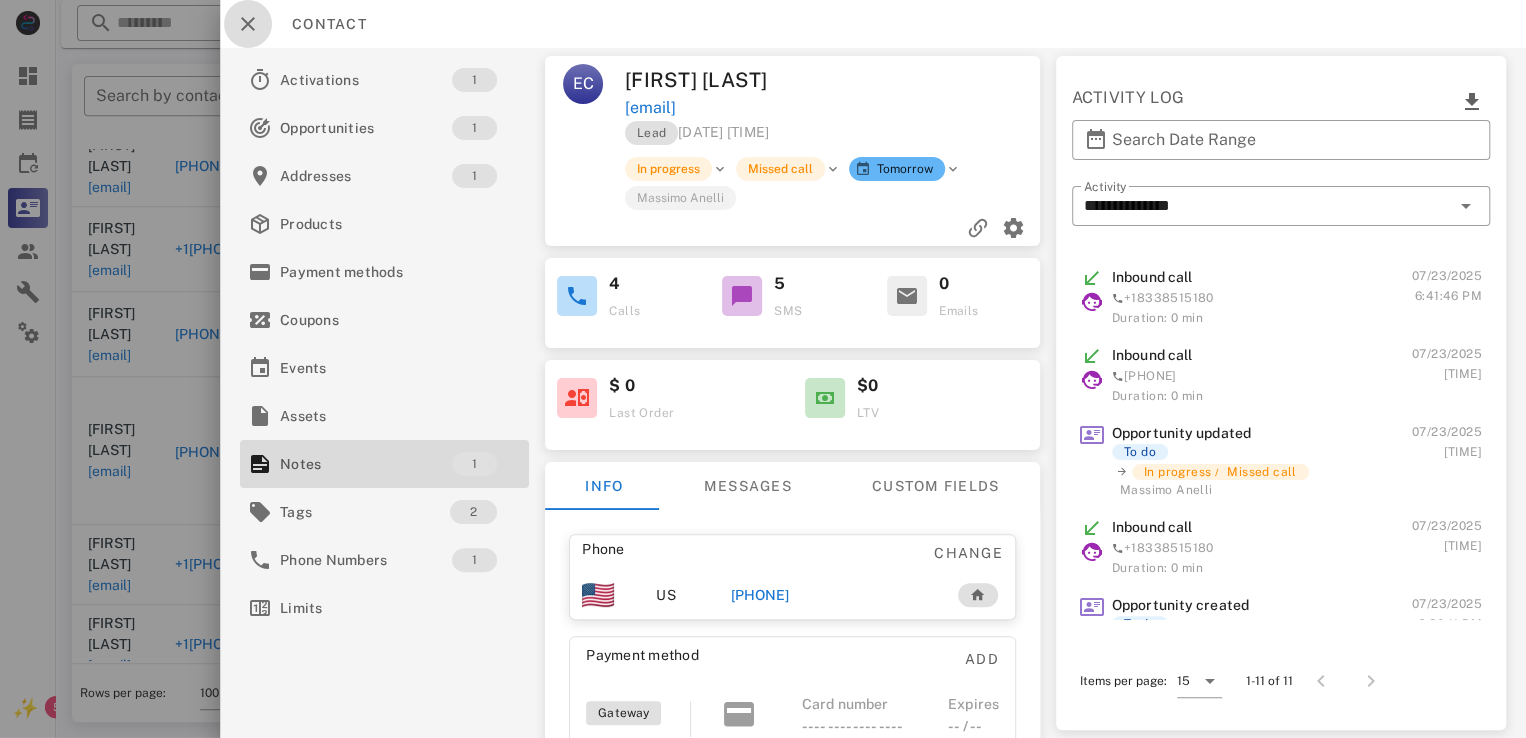 click at bounding box center (248, 24) 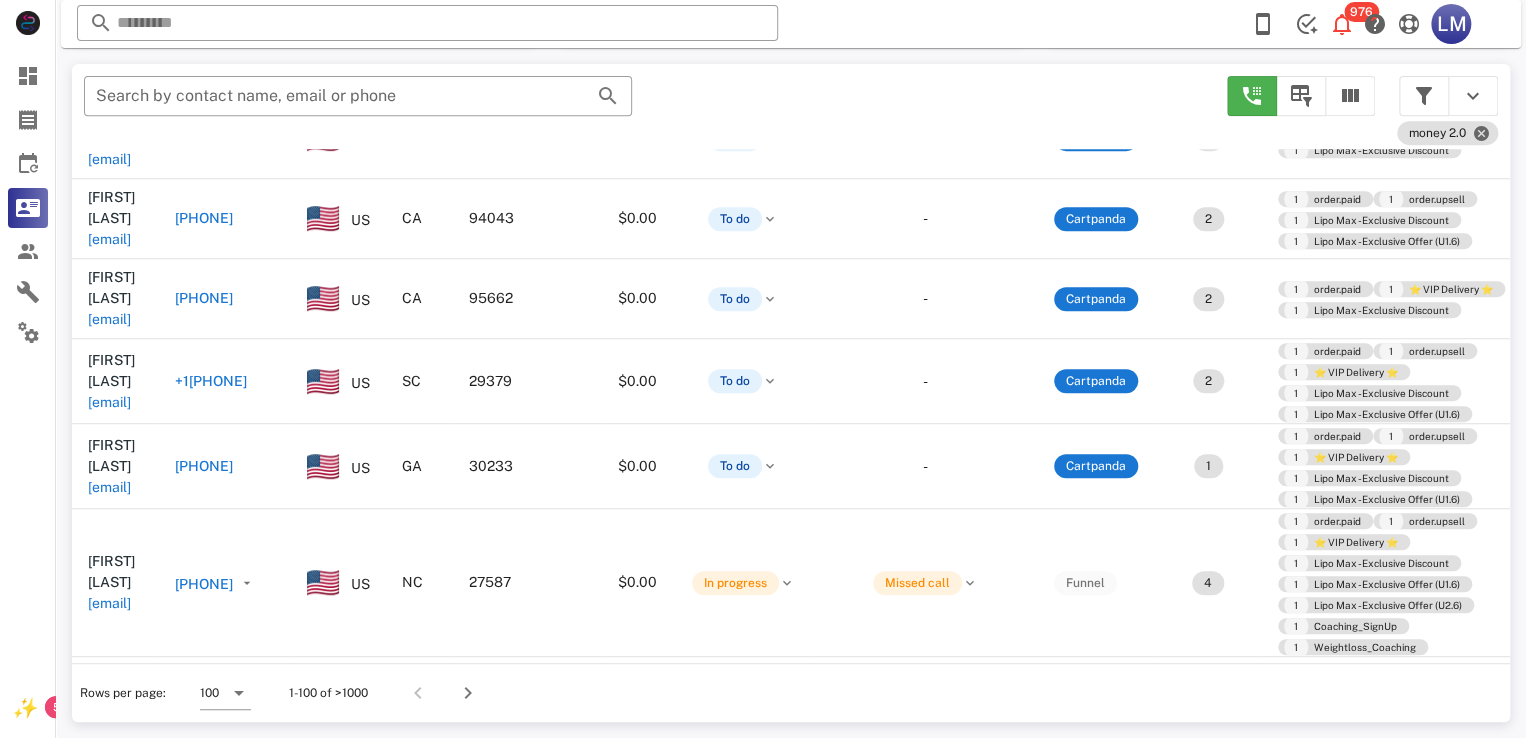 scroll, scrollTop: 6164, scrollLeft: 0, axis: vertical 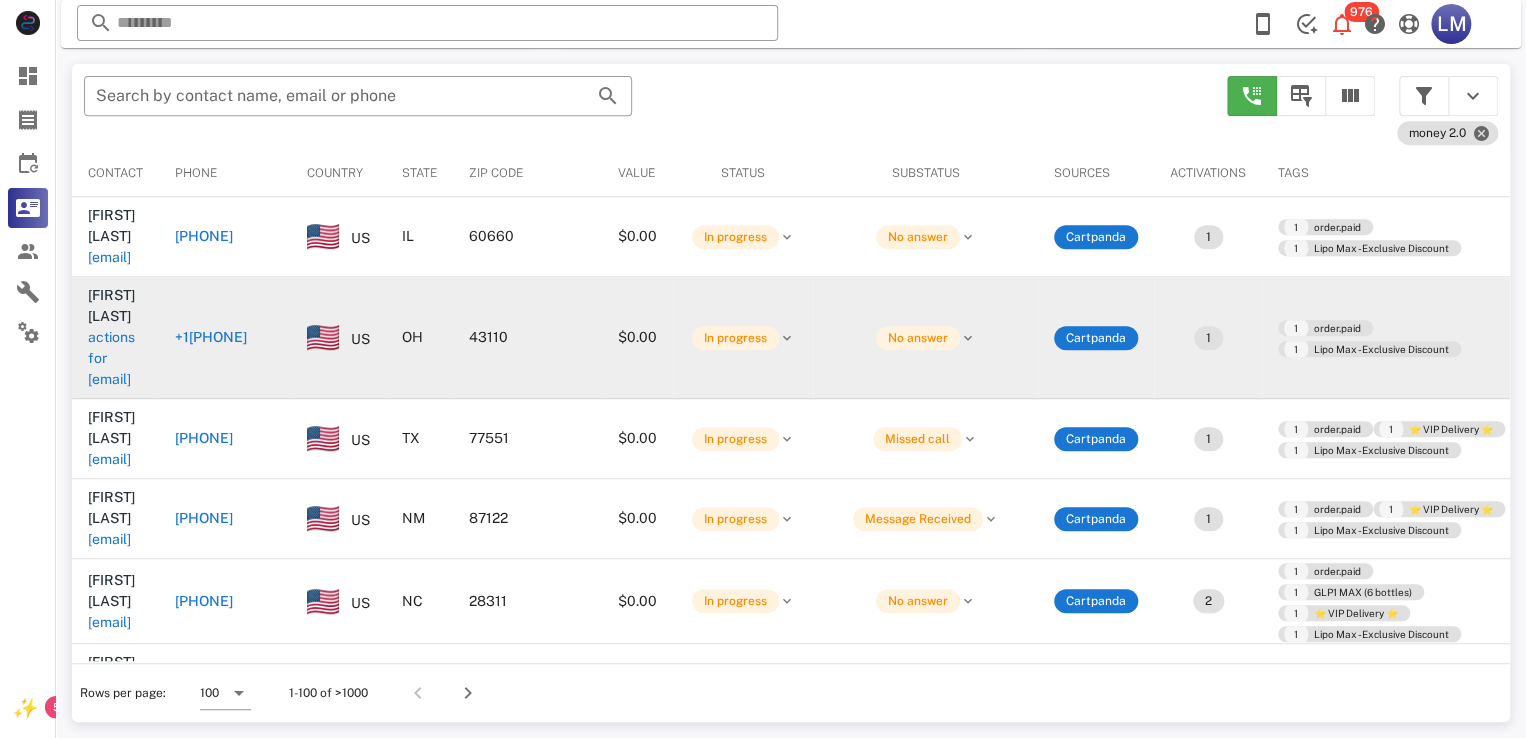 click on "pjsaunders01@yahoo.com" at bounding box center [115, 358] 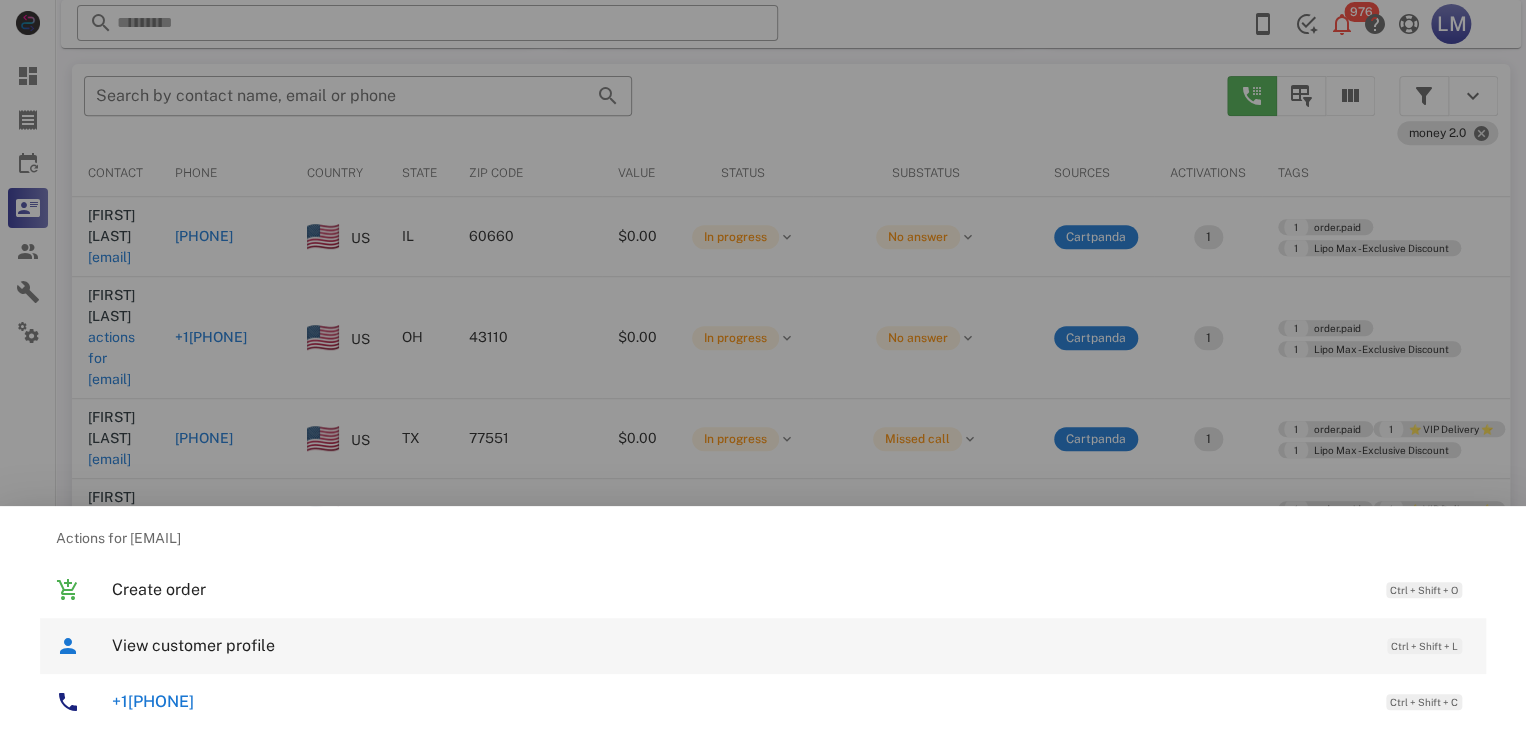 scroll, scrollTop: 188, scrollLeft: 0, axis: vertical 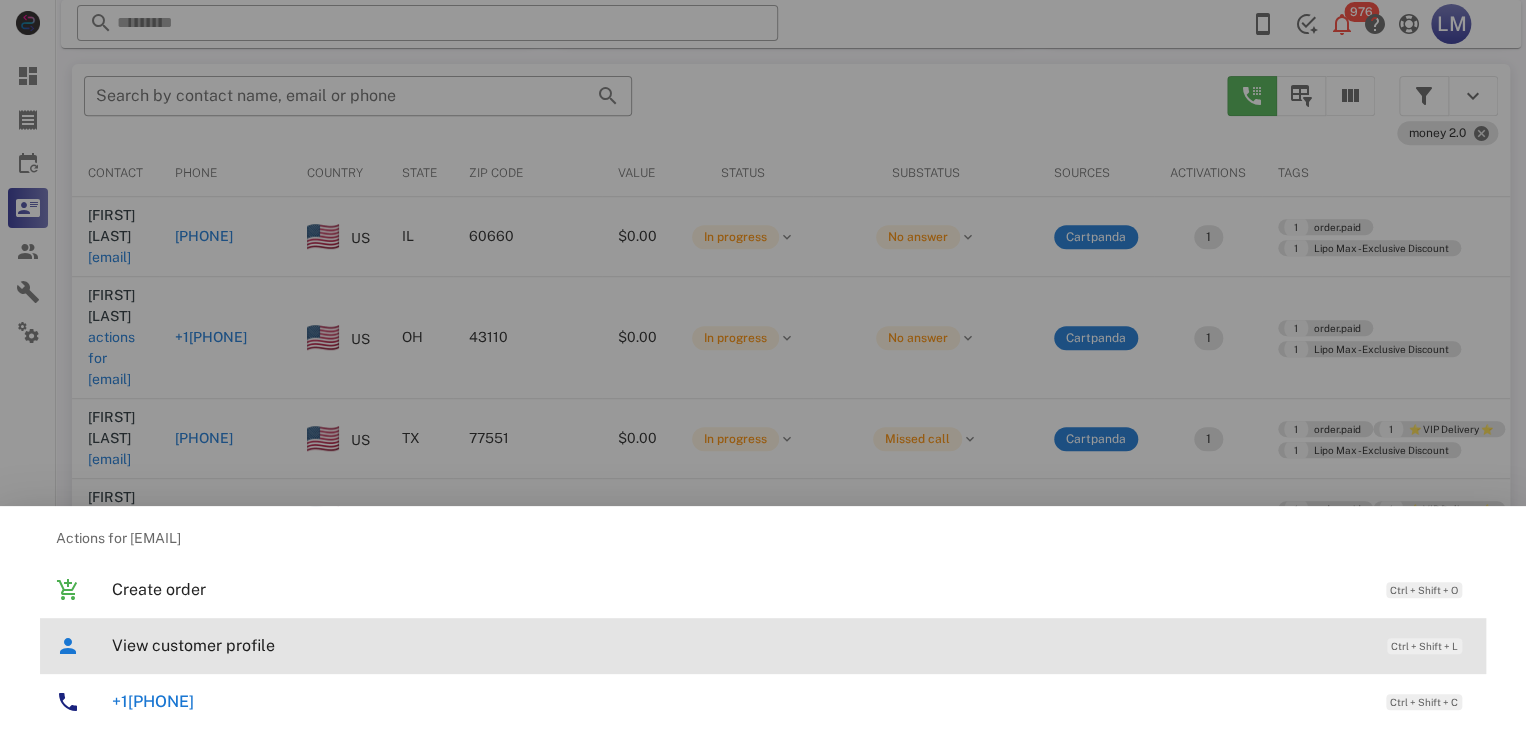 click on "View customer profile" at bounding box center [739, 645] 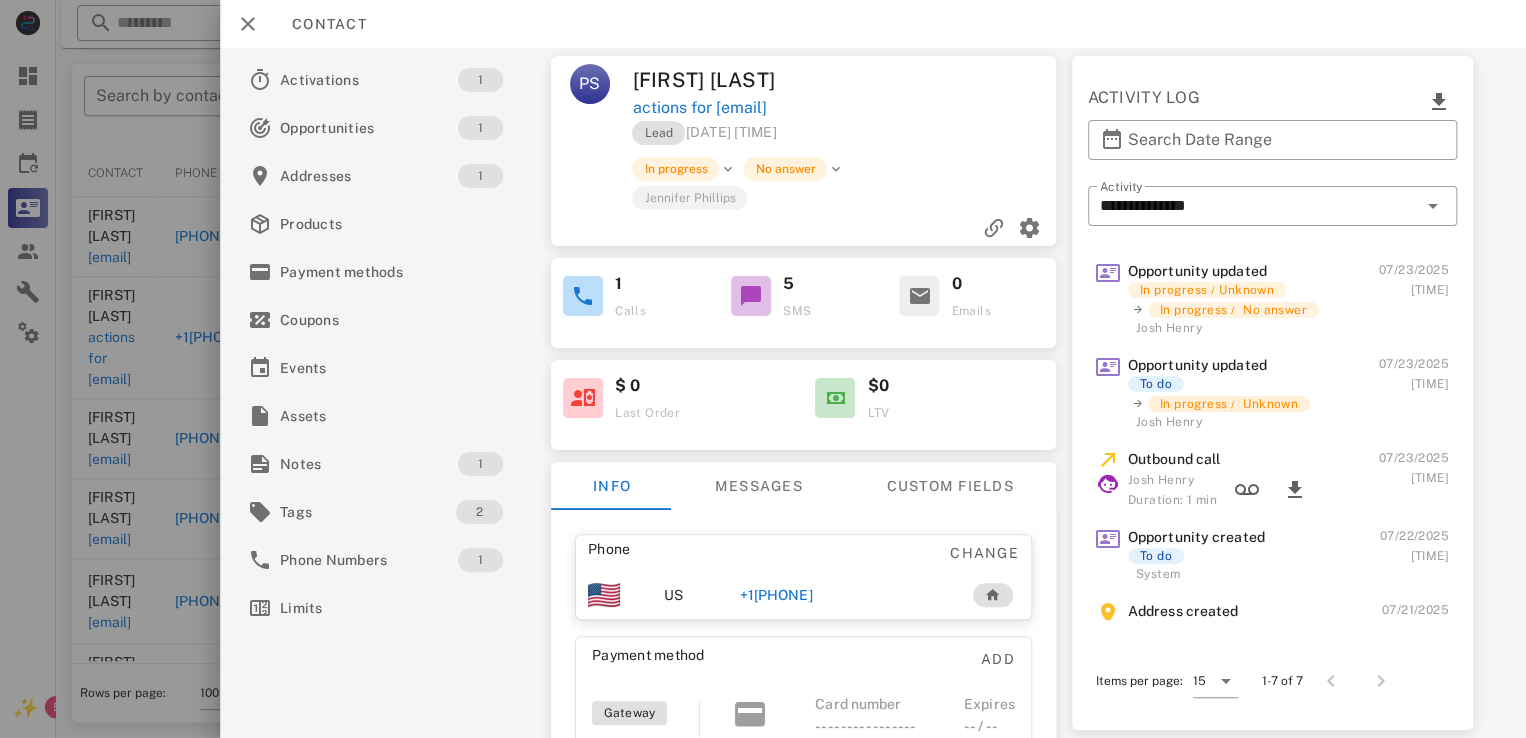 scroll, scrollTop: 108, scrollLeft: 0, axis: vertical 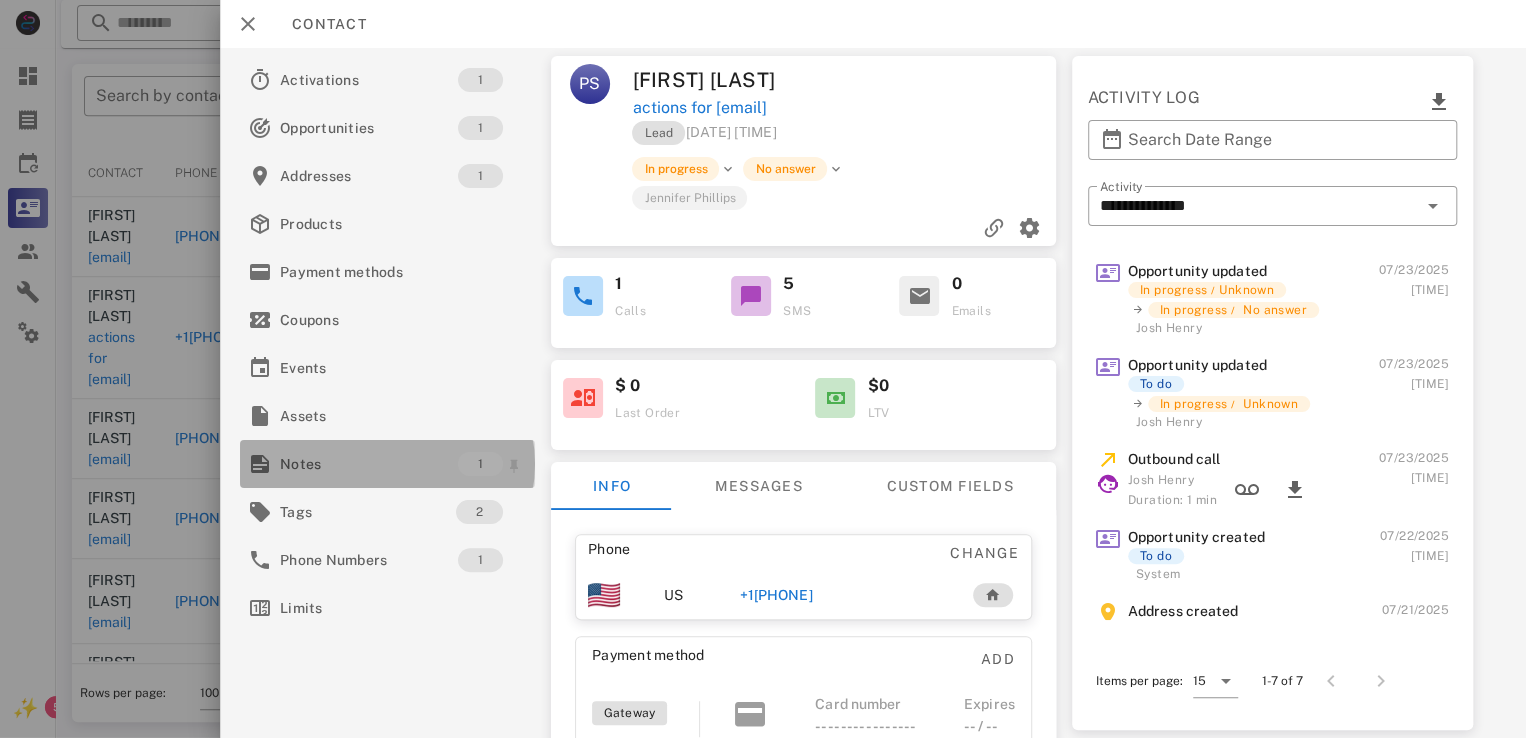 click on "Notes" at bounding box center (369, 464) 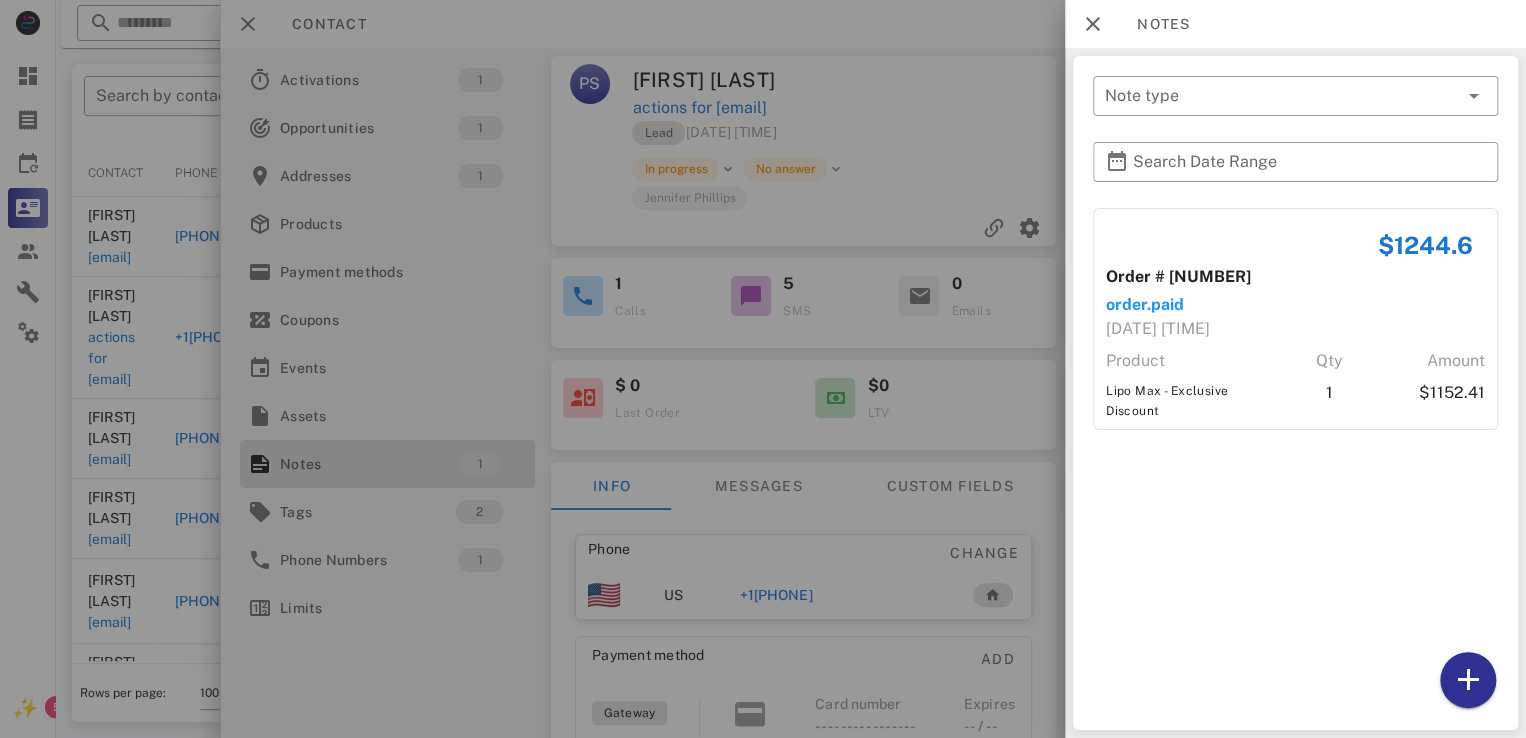 click at bounding box center [763, 369] 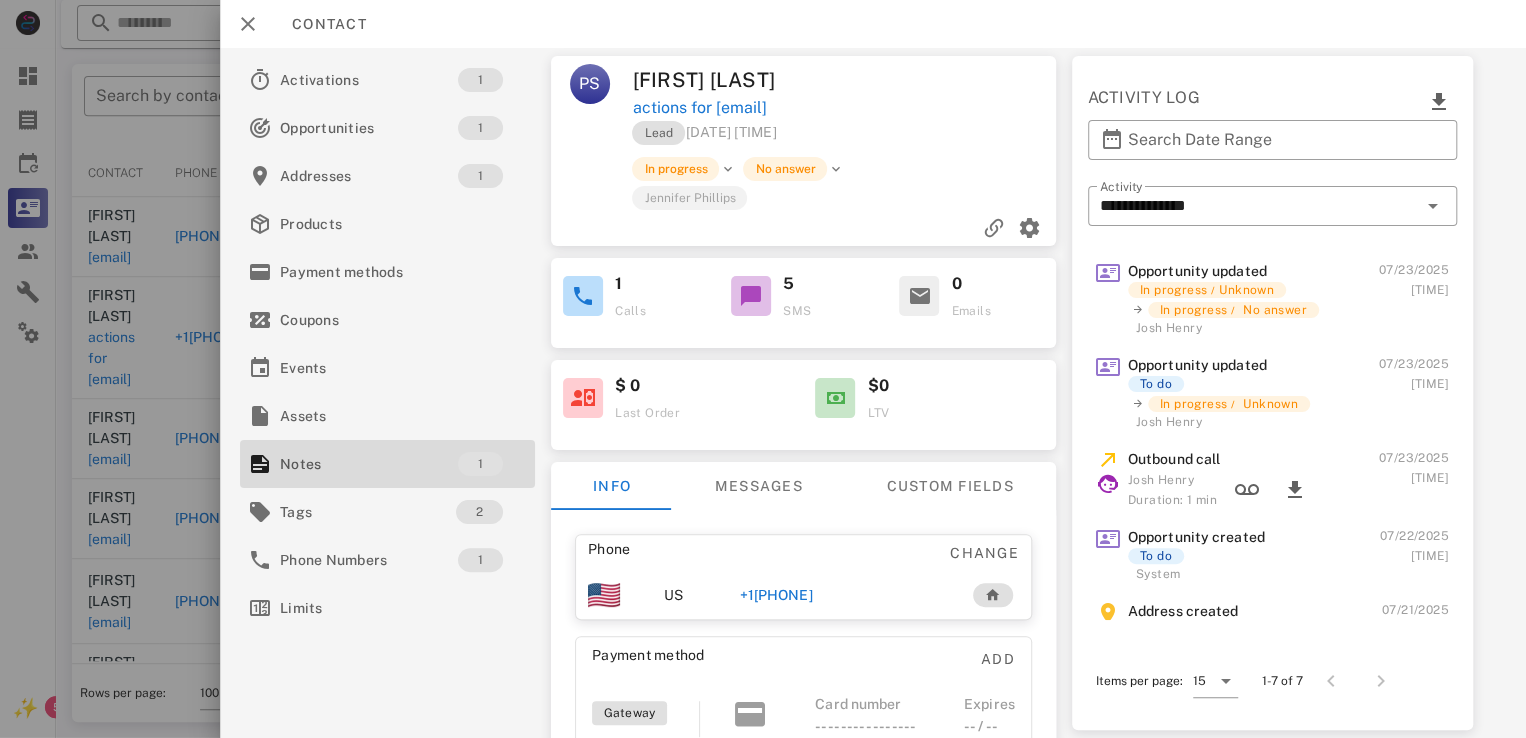 click on "+16145573972" at bounding box center [776, 595] 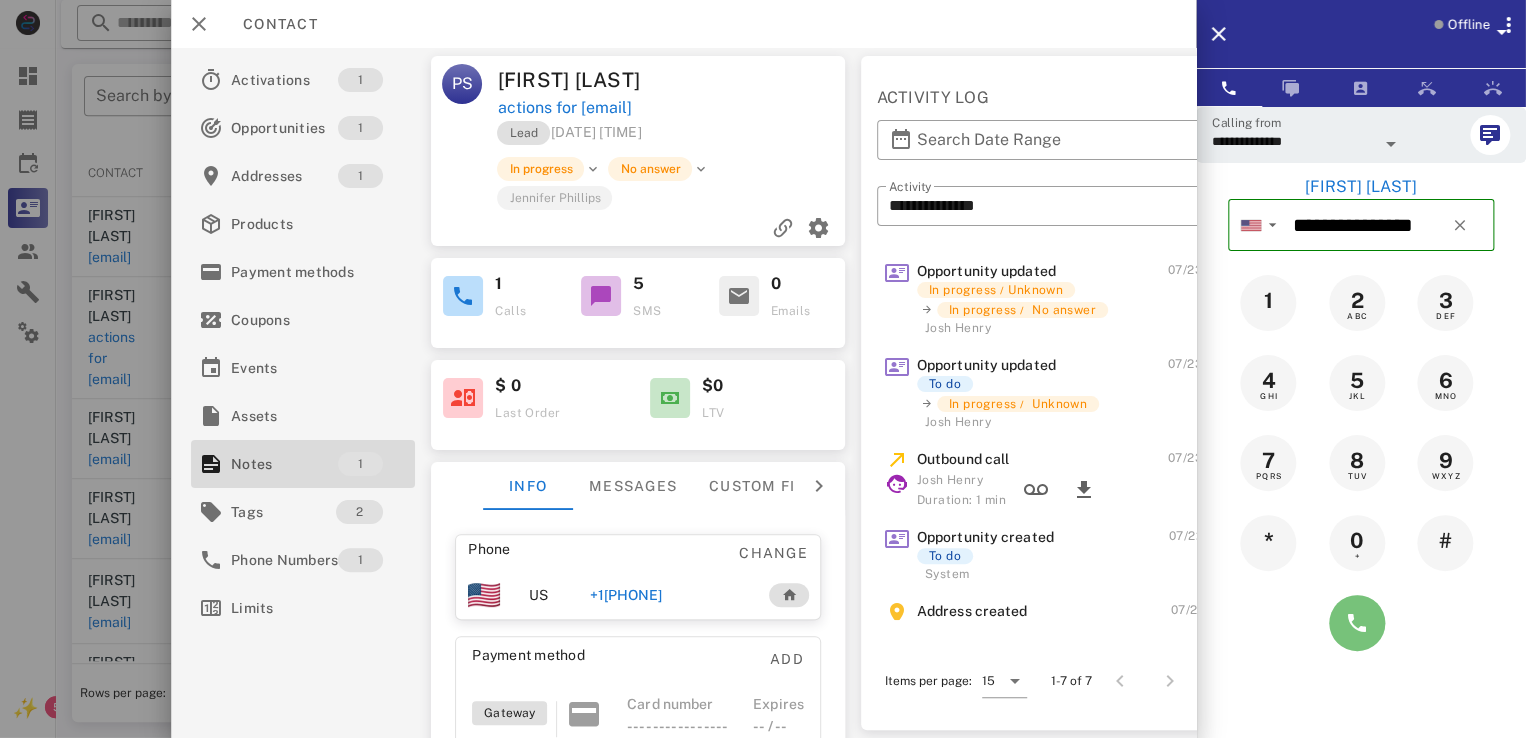 click at bounding box center (1357, 623) 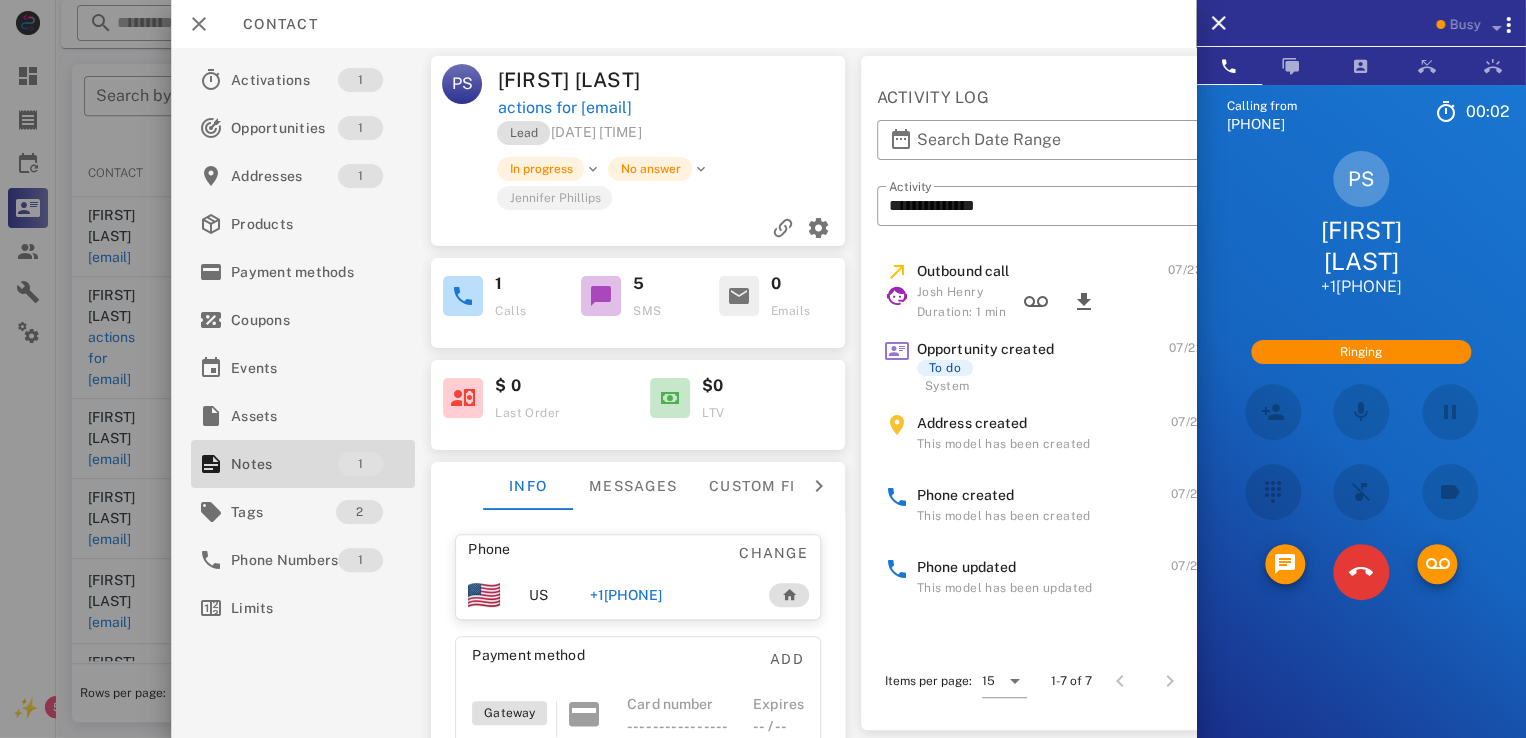 scroll, scrollTop: 0, scrollLeft: 0, axis: both 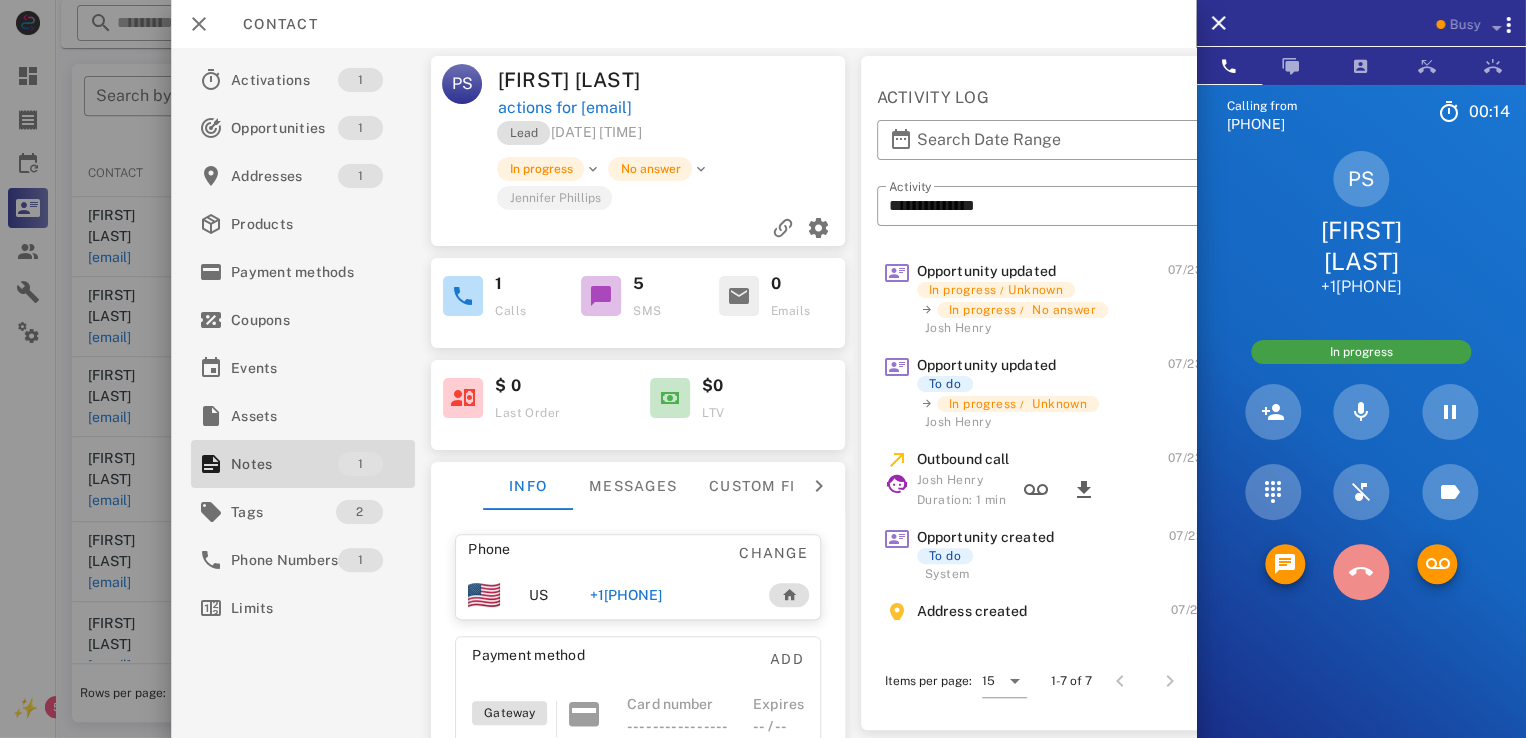 click at bounding box center (1361, 572) 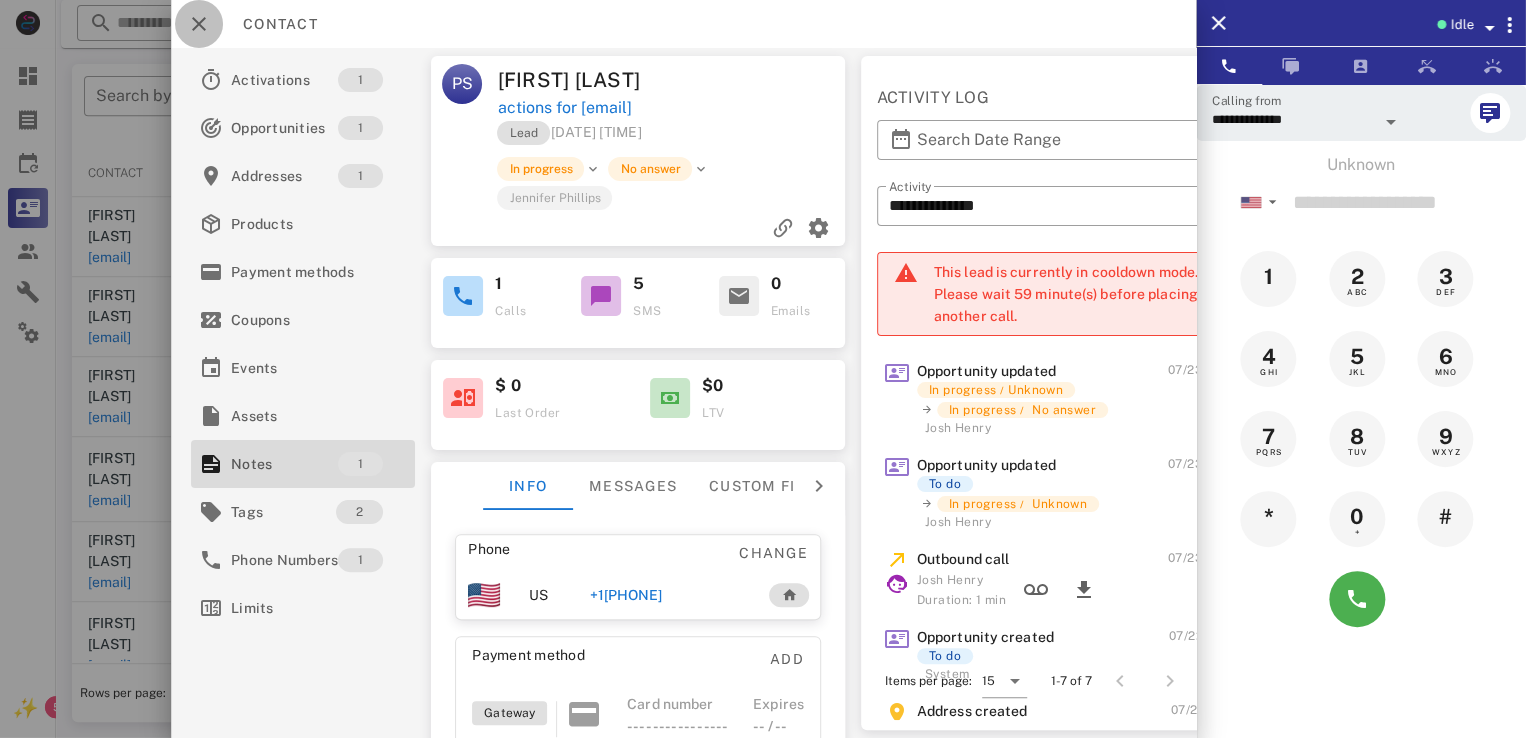 click at bounding box center [199, 24] 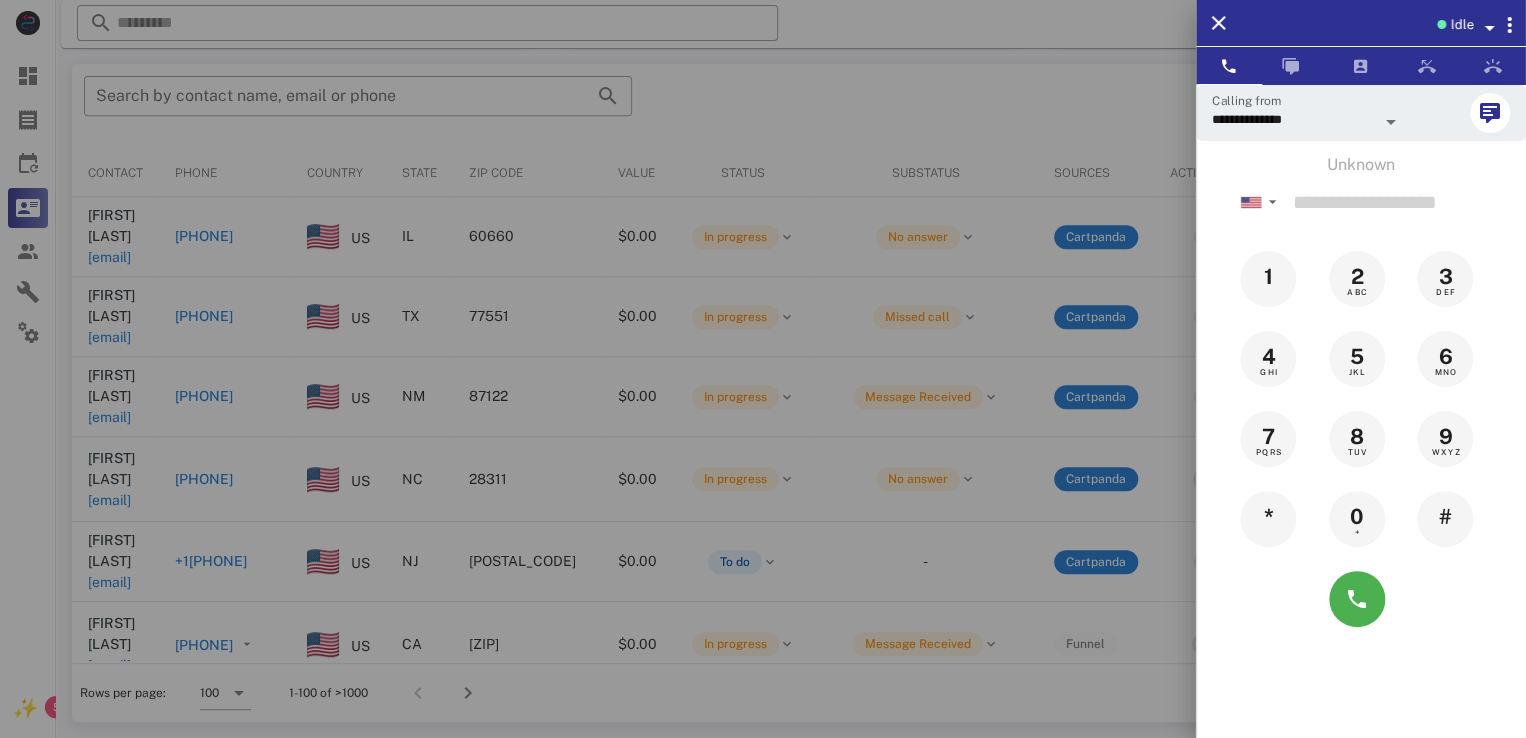 click at bounding box center [763, 369] 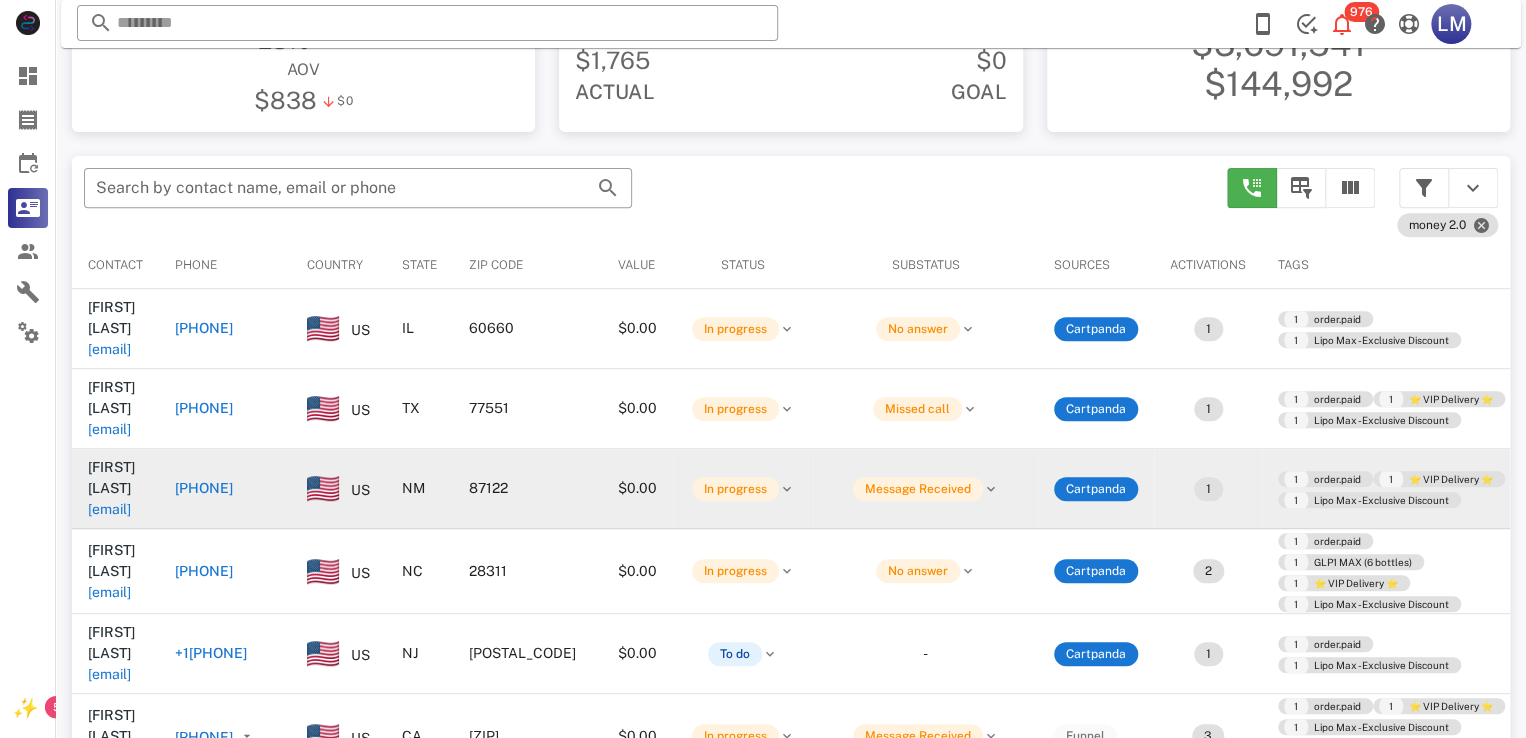 scroll, scrollTop: 380, scrollLeft: 0, axis: vertical 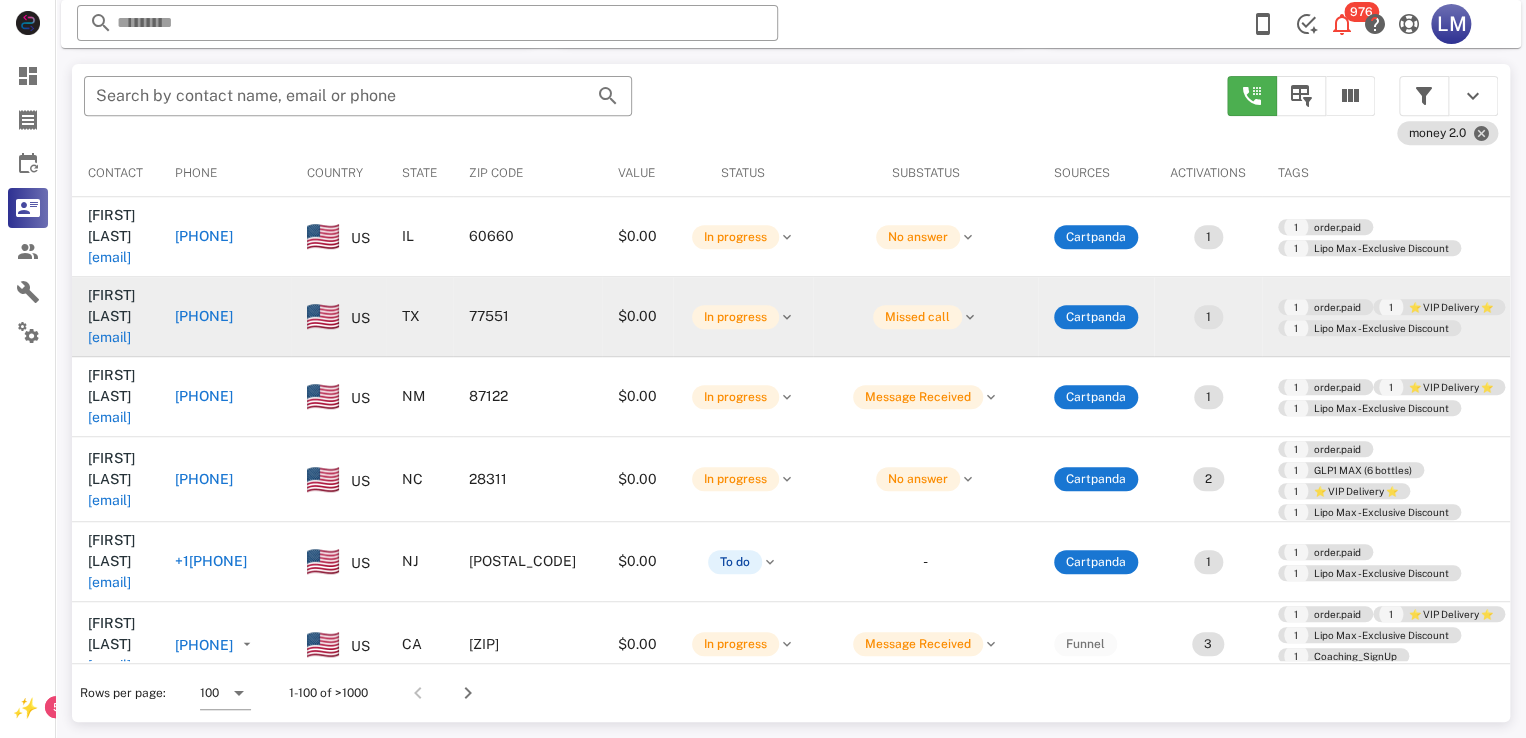 click on "gloria.menard@yahoo.com" at bounding box center (109, 337) 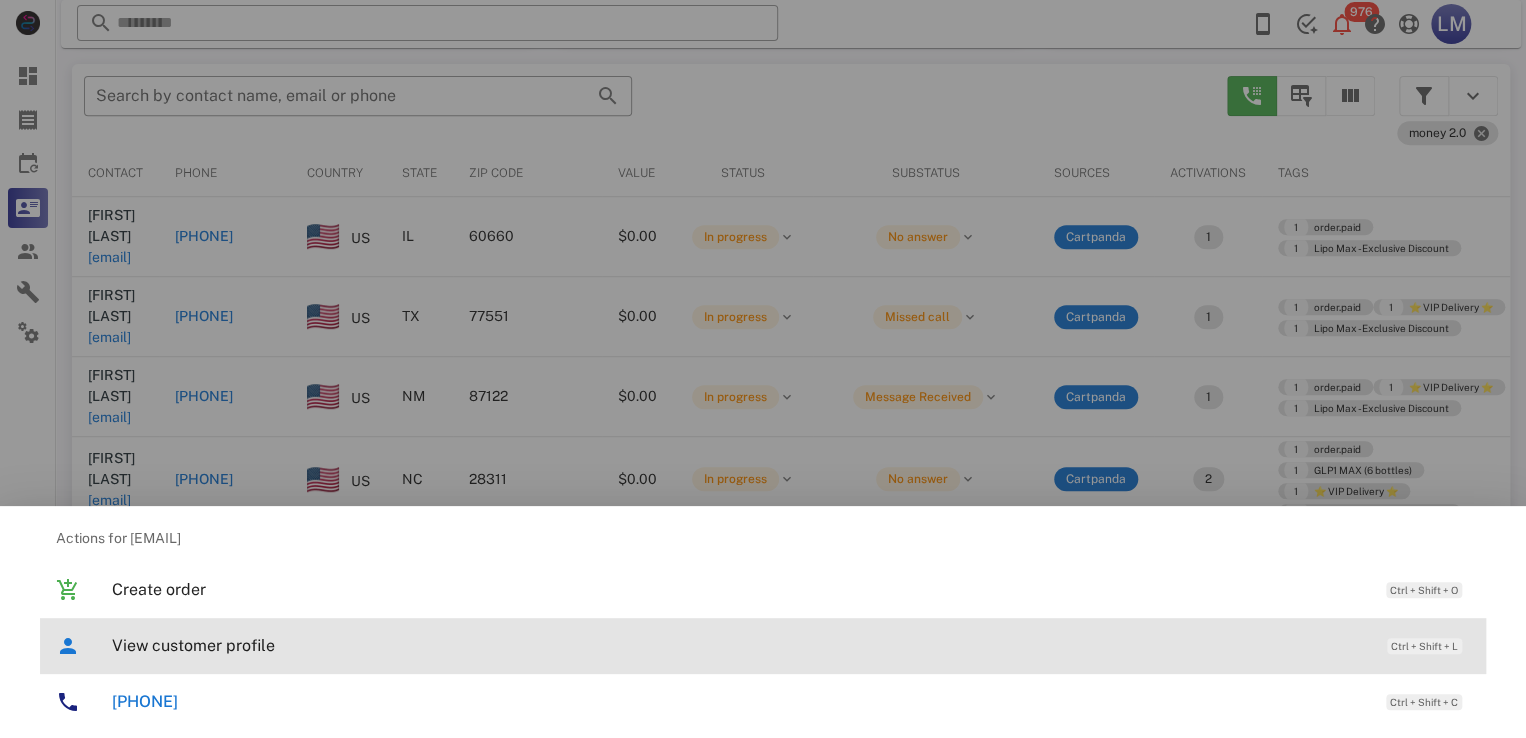click on "View customer profile" at bounding box center (739, 645) 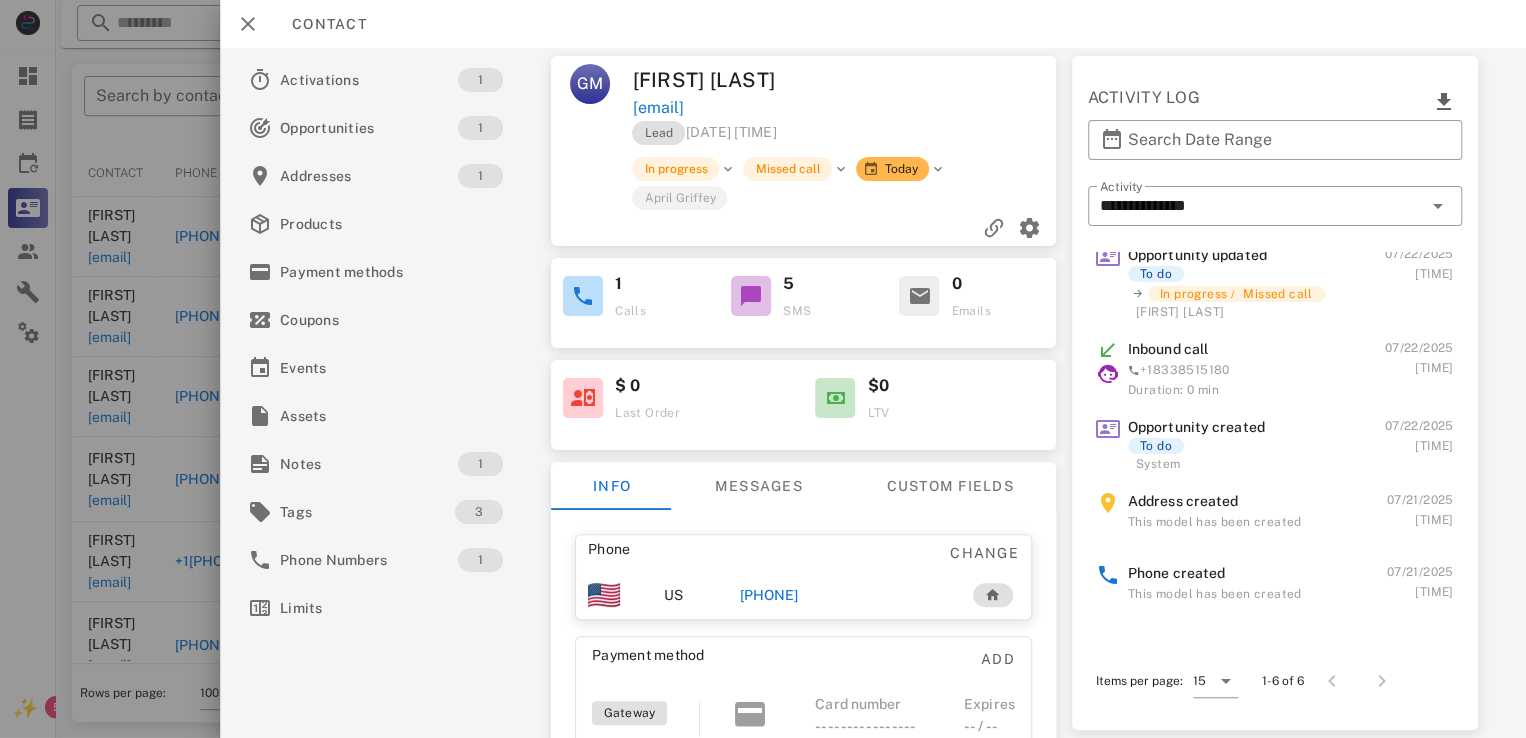 scroll, scrollTop: 13, scrollLeft: 0, axis: vertical 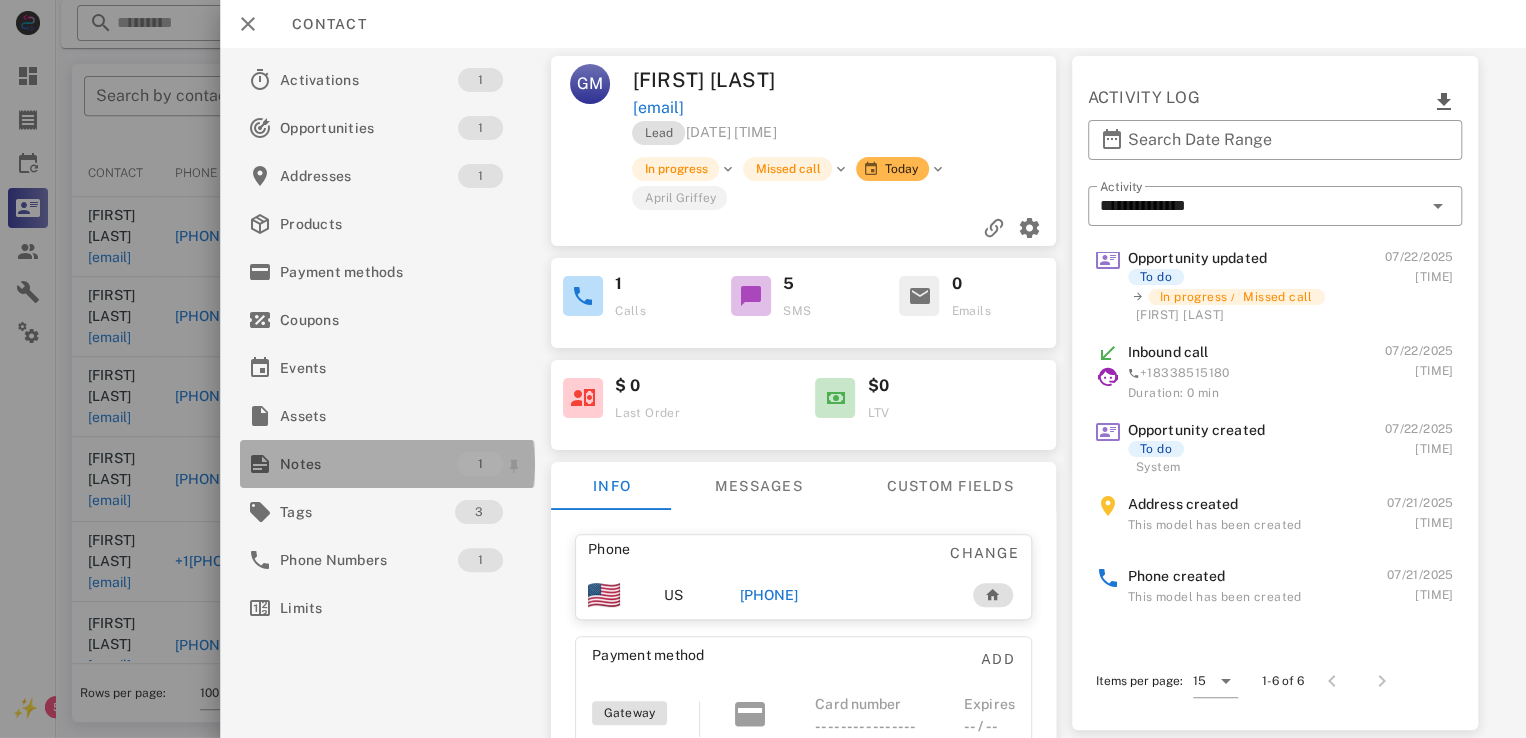 click on "Notes" at bounding box center [369, 464] 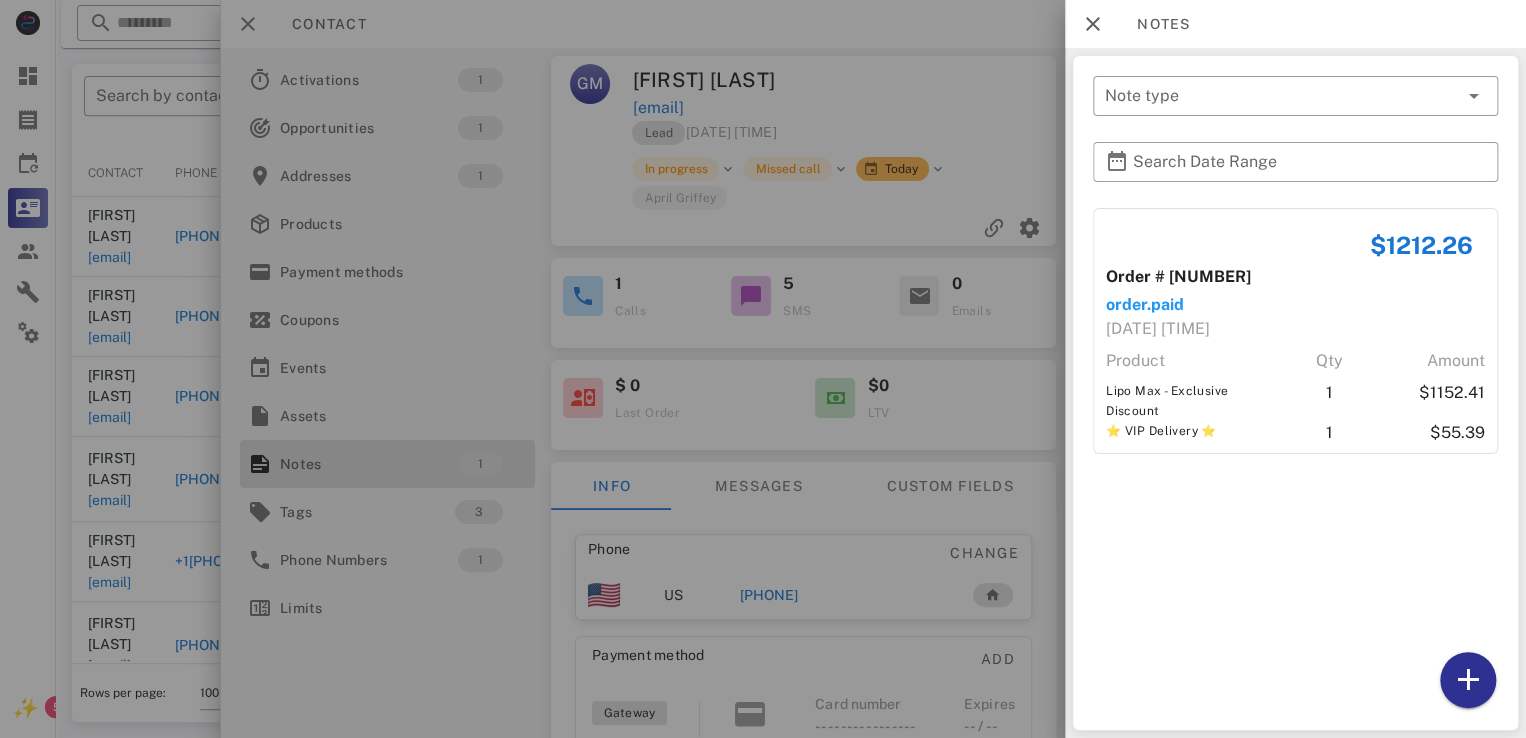 click at bounding box center [763, 369] 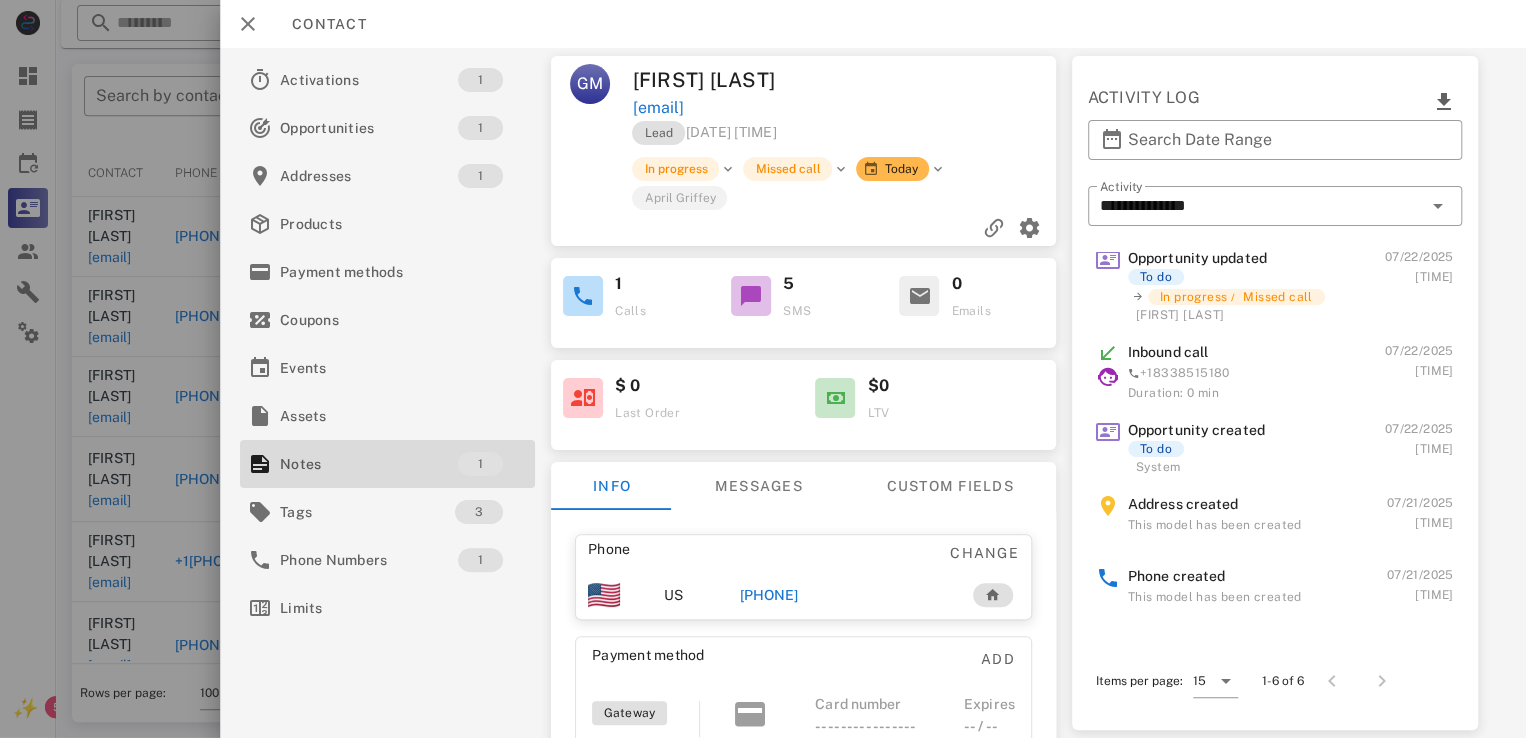 click on "+14097719390" at bounding box center (769, 595) 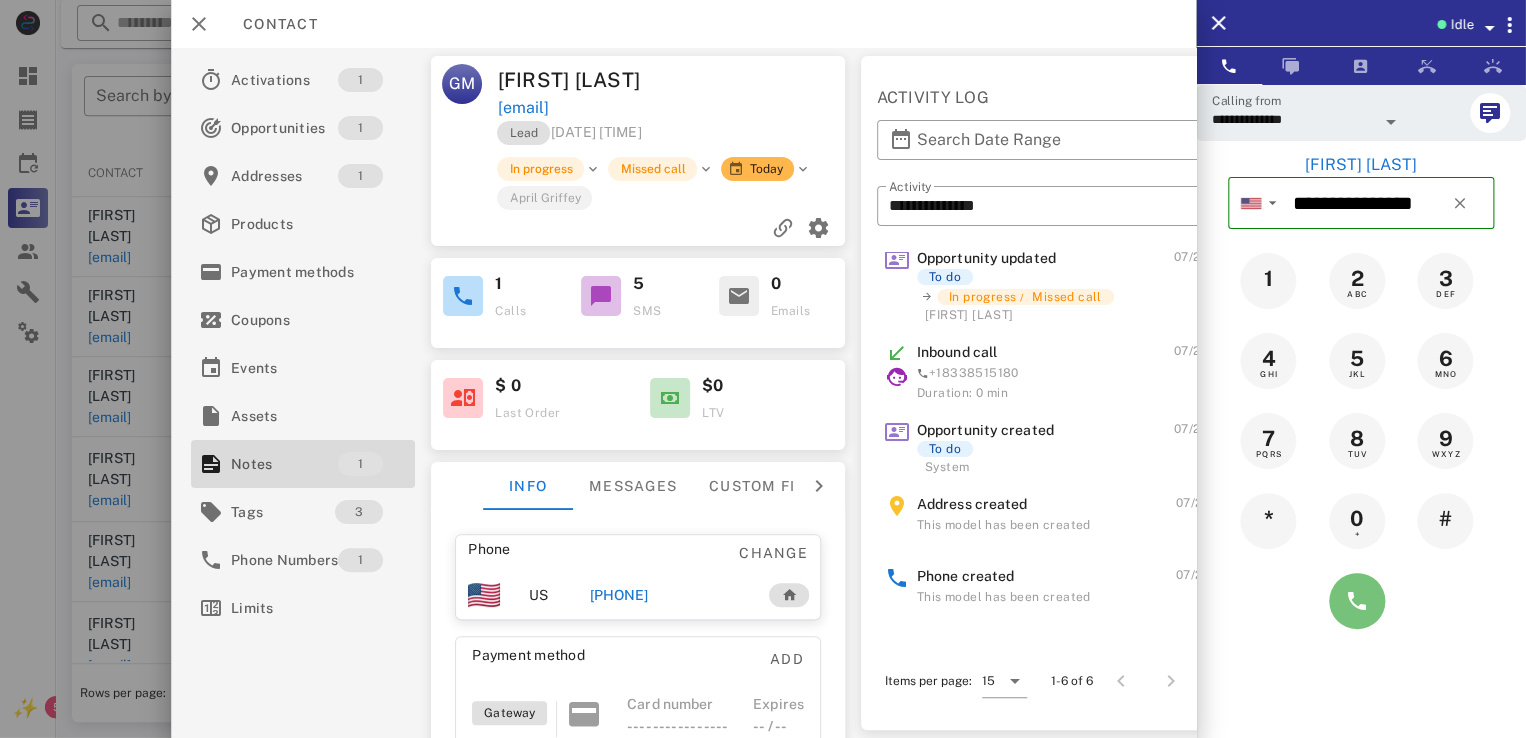 click at bounding box center [1357, 601] 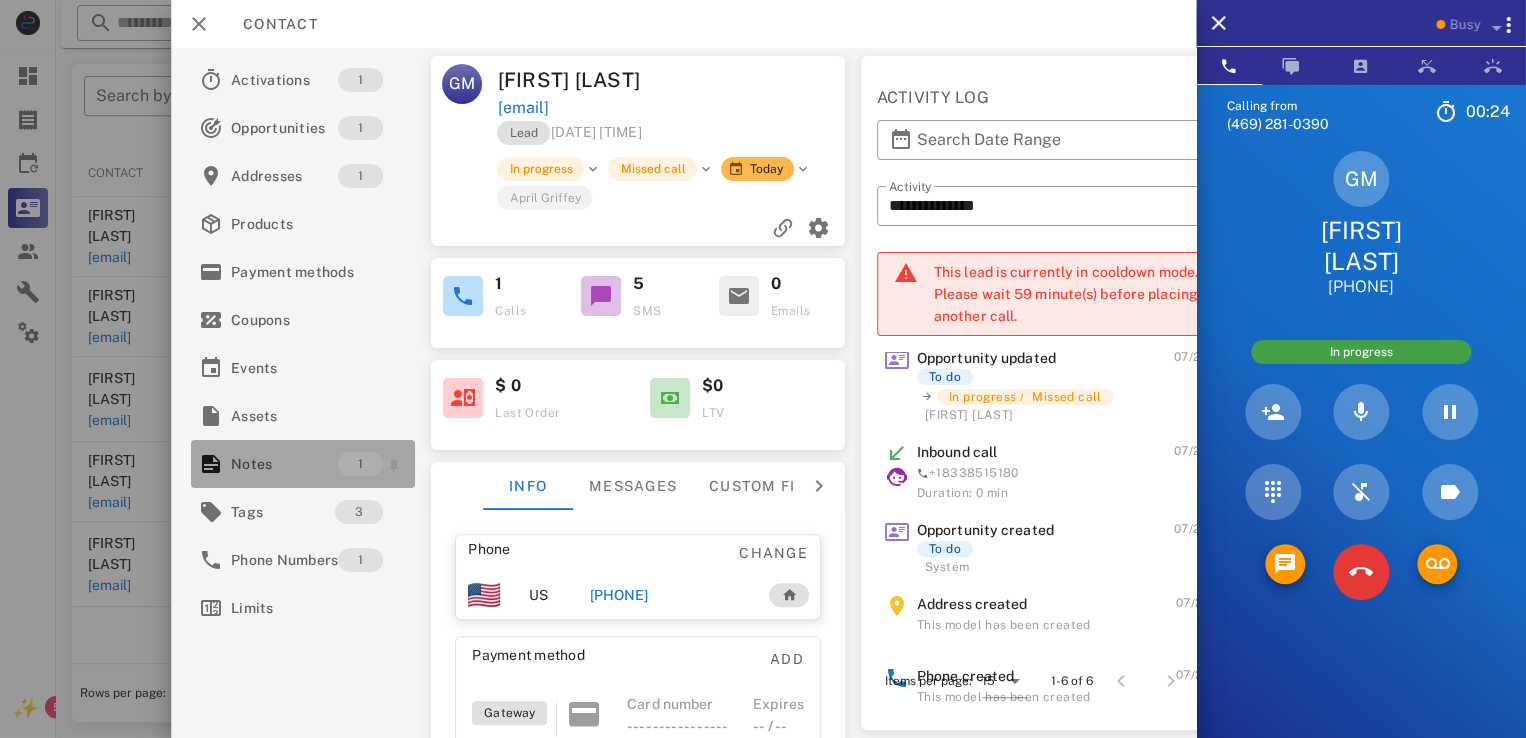 click on "Notes" at bounding box center [284, 464] 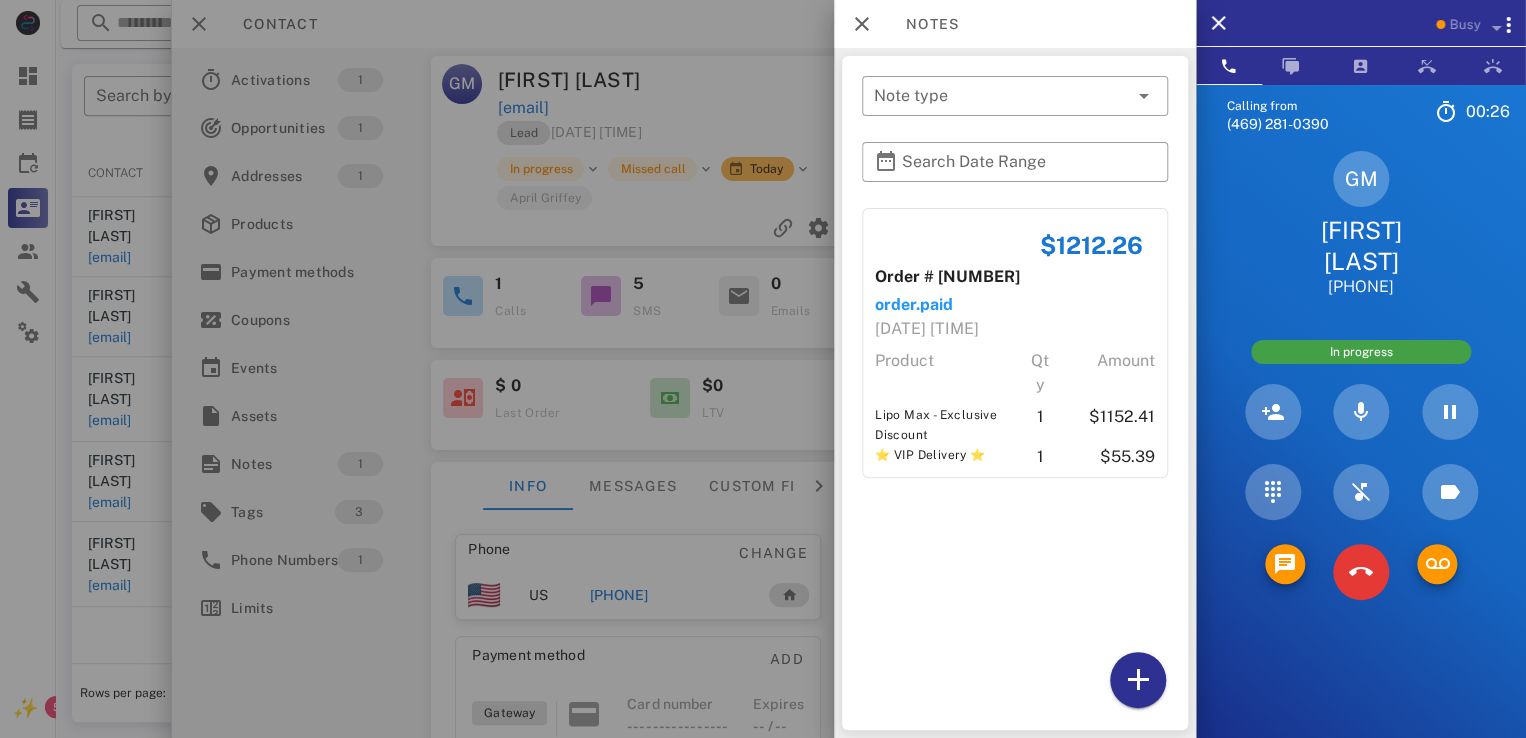 click at bounding box center (763, 369) 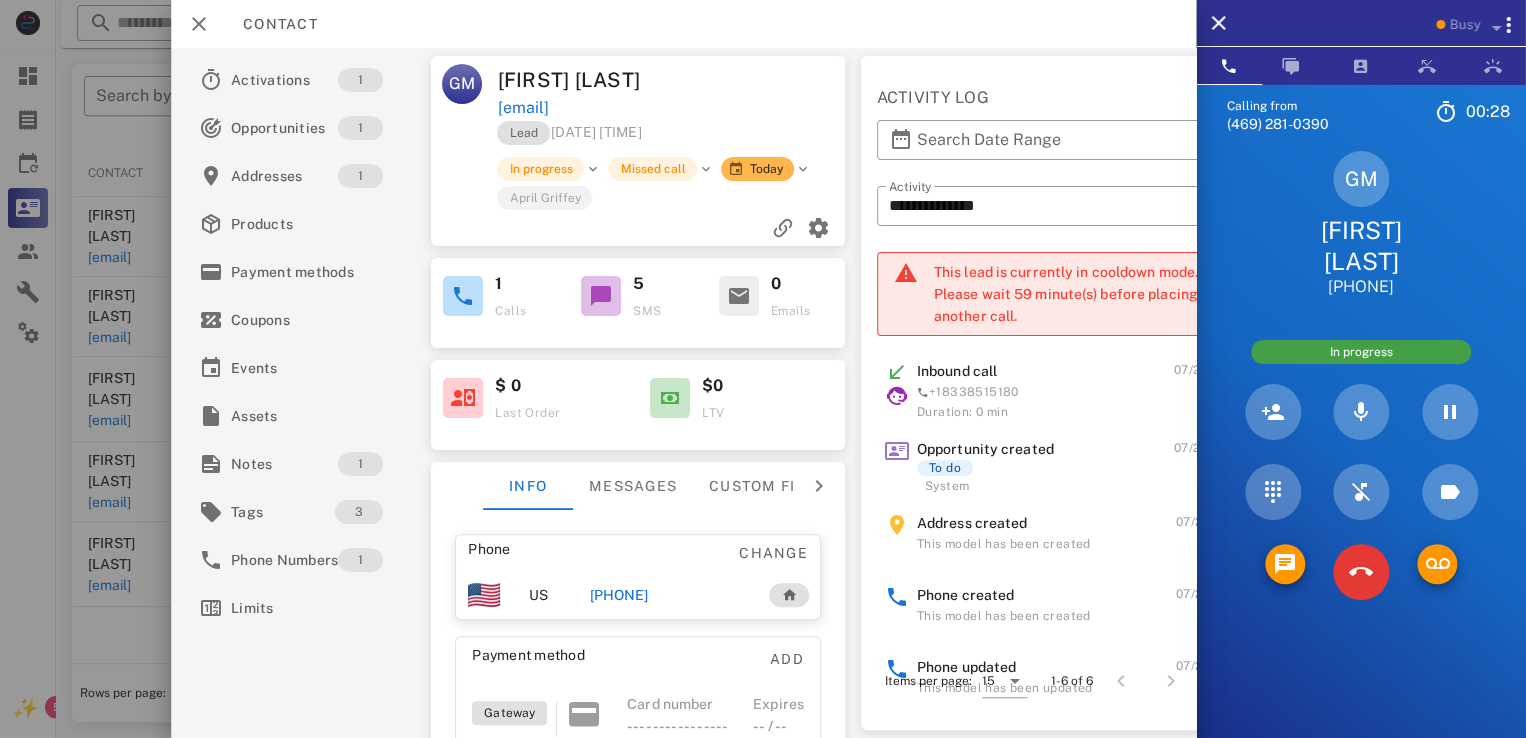 scroll, scrollTop: 0, scrollLeft: 0, axis: both 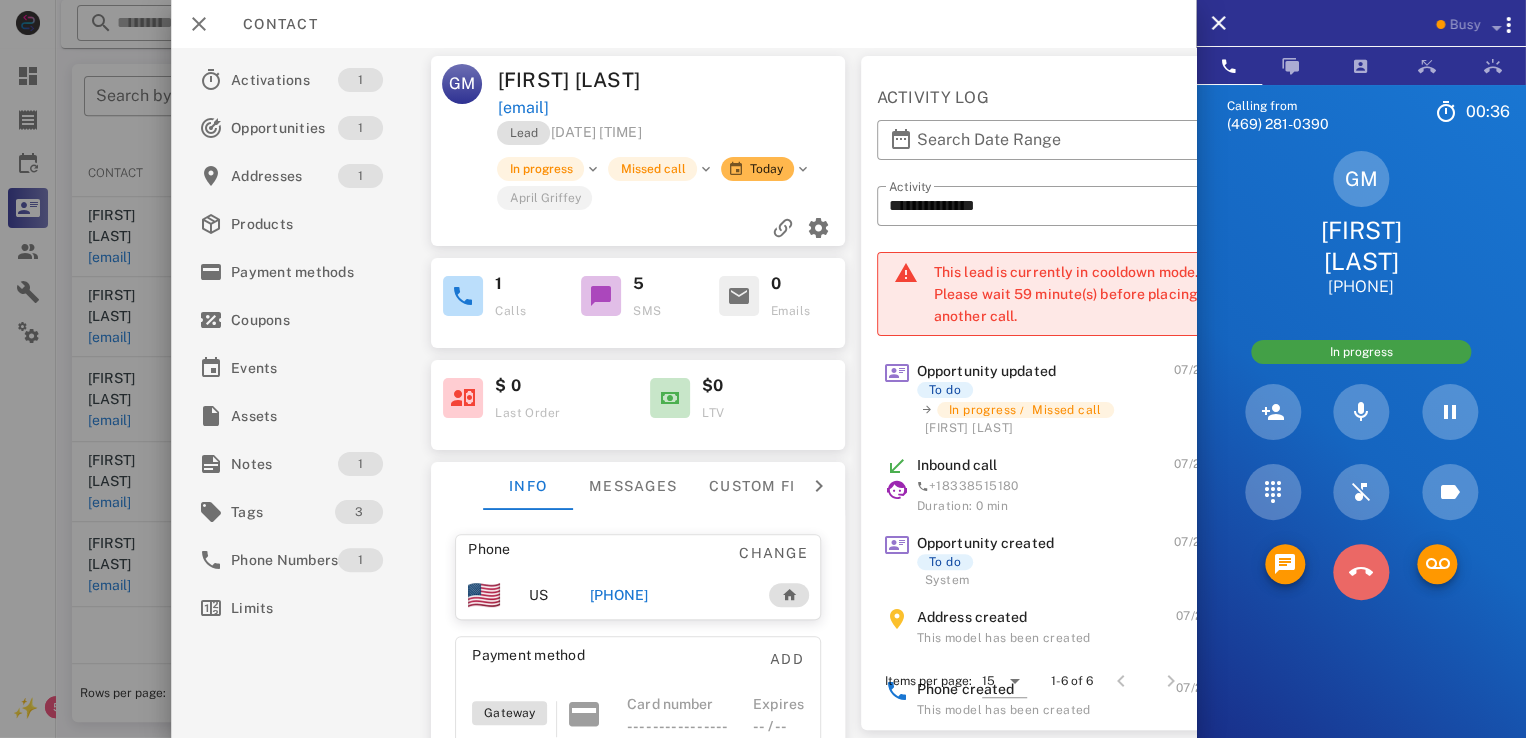 click at bounding box center (1361, 572) 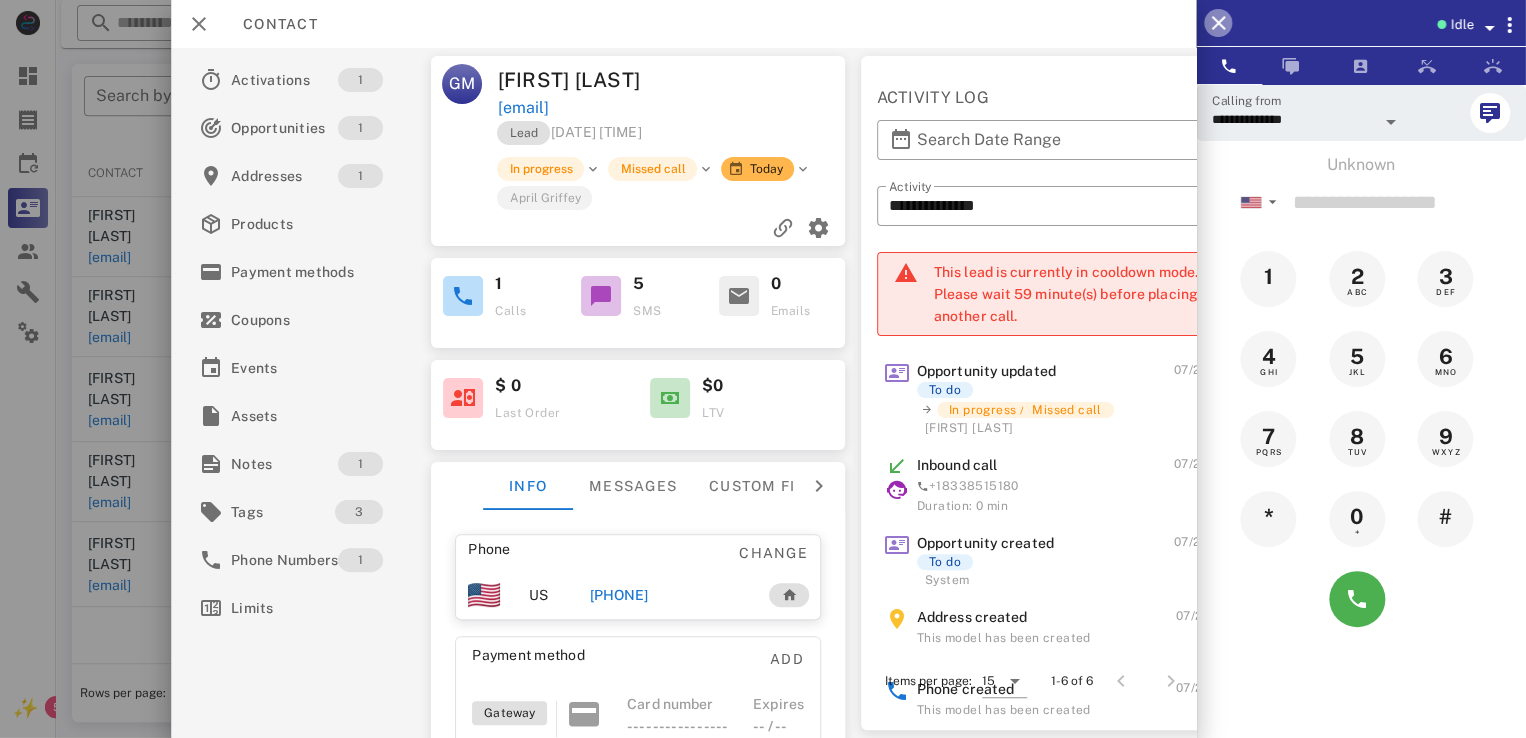 click at bounding box center (1218, 23) 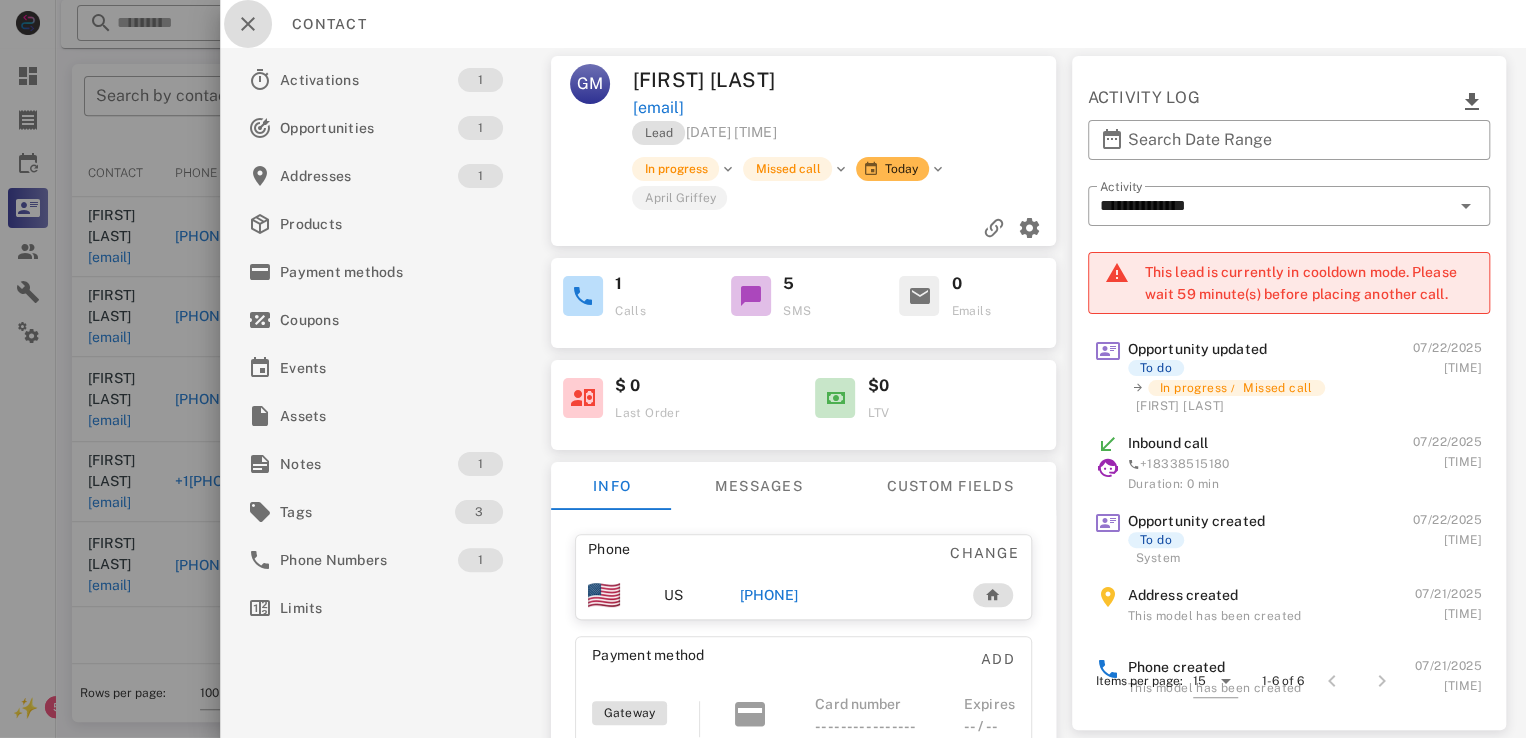 click at bounding box center (248, 24) 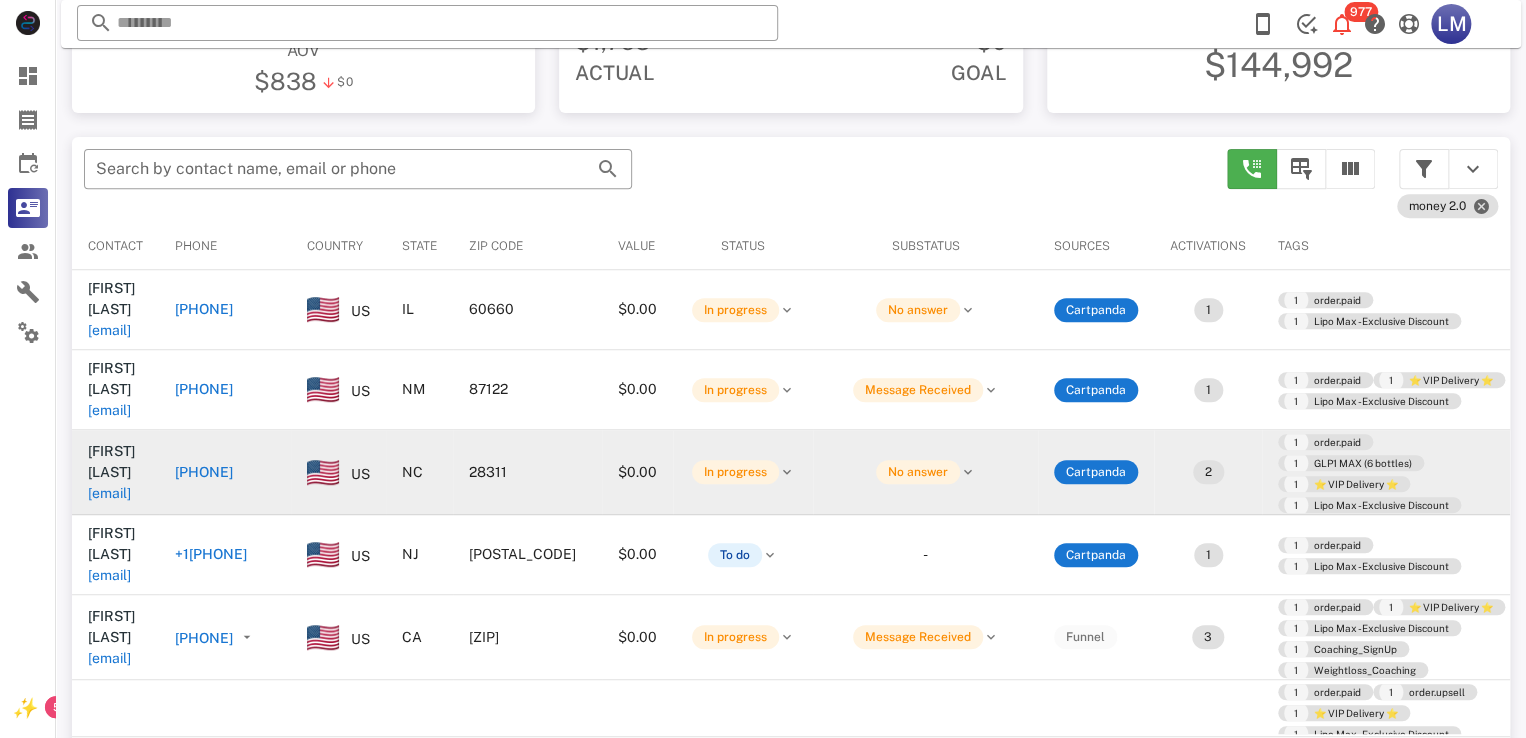 scroll, scrollTop: 380, scrollLeft: 0, axis: vertical 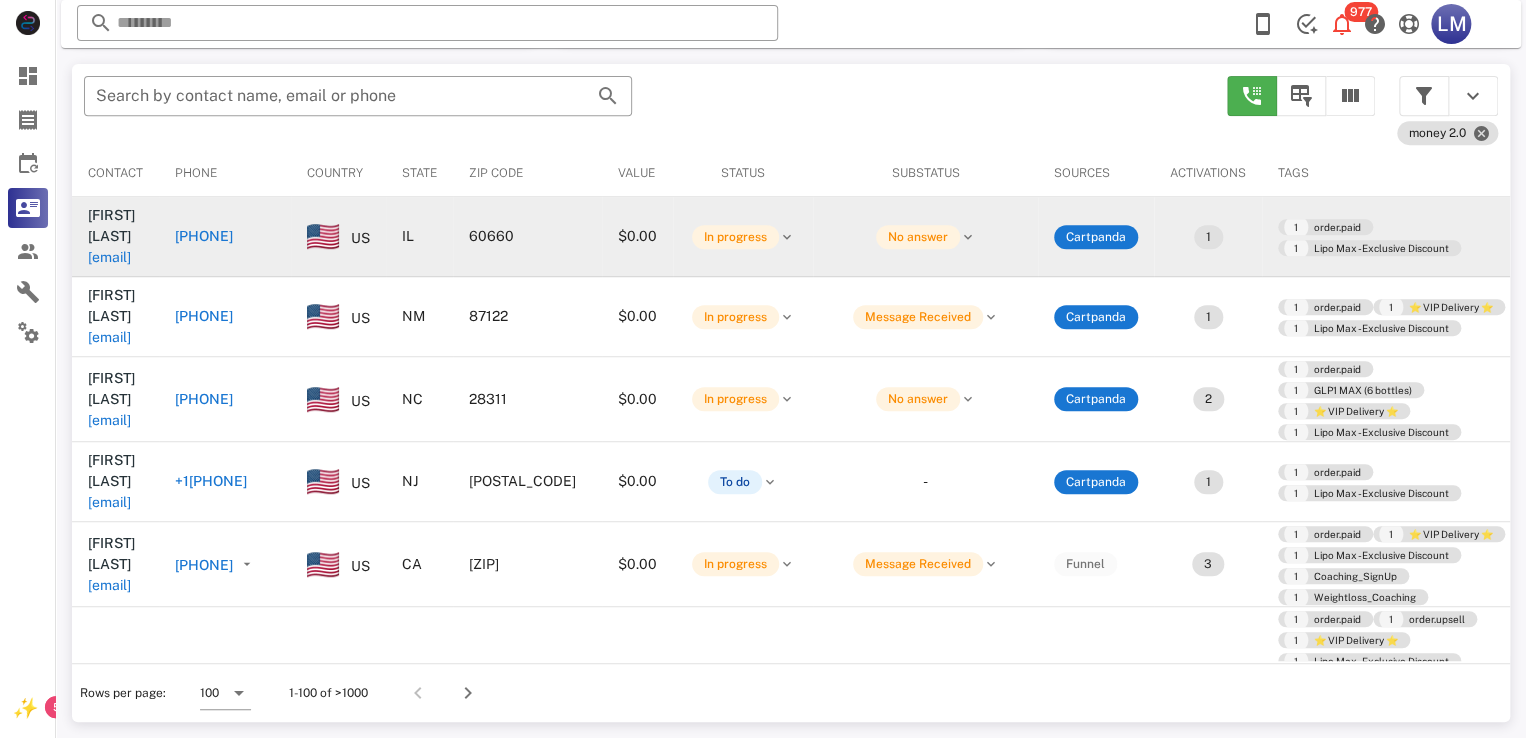 click on "talktocath@gmail.com" at bounding box center [109, 257] 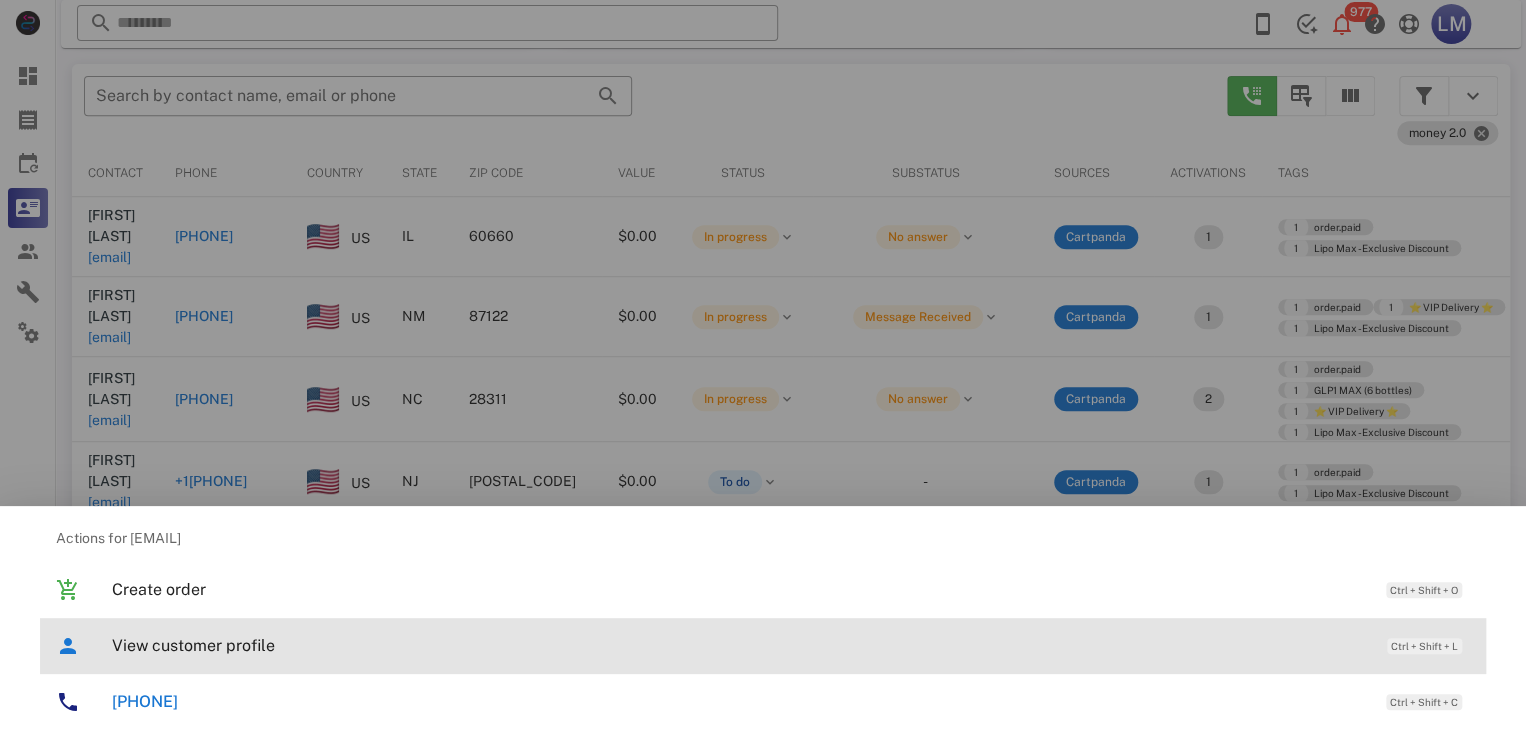 click on "View customer profile" at bounding box center (739, 645) 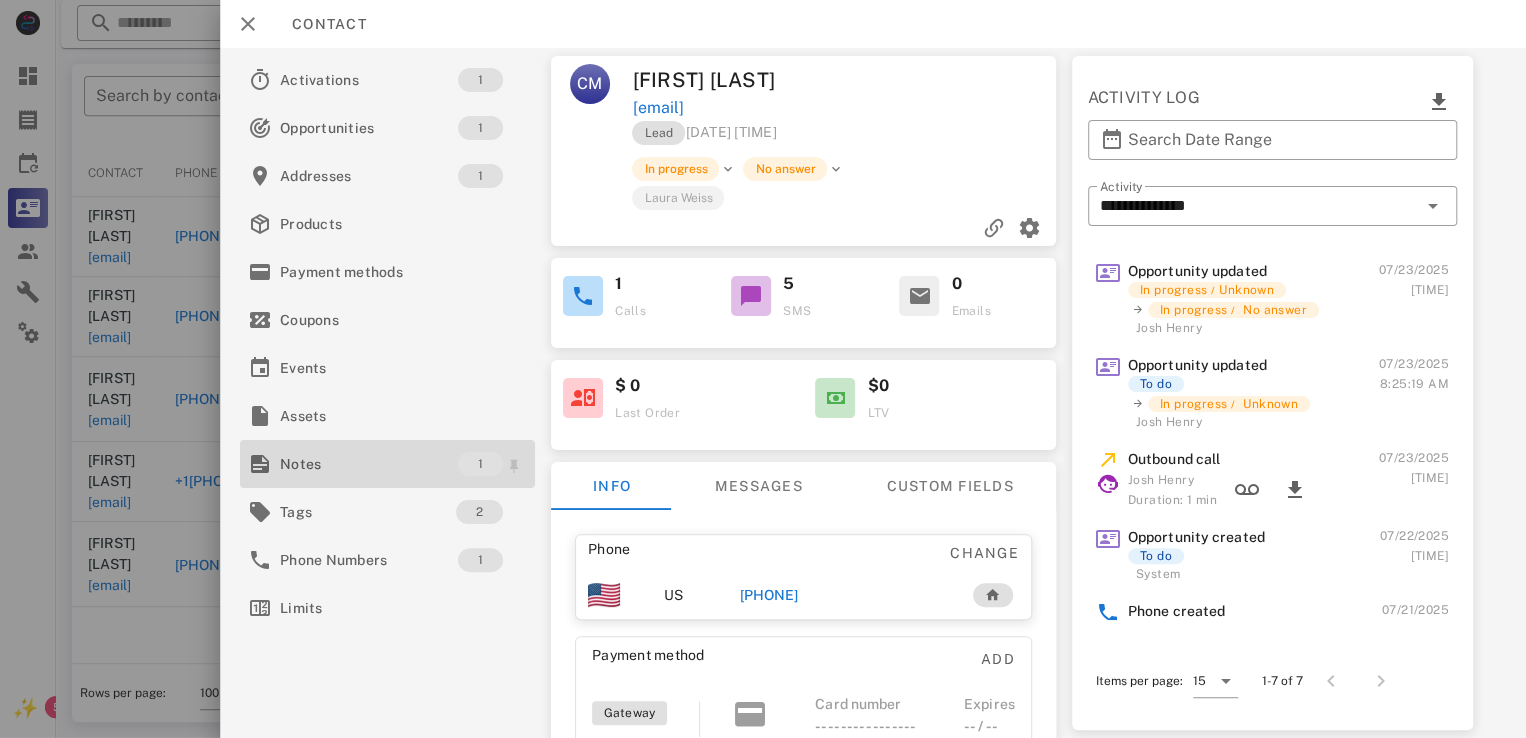click on "Notes" at bounding box center [369, 464] 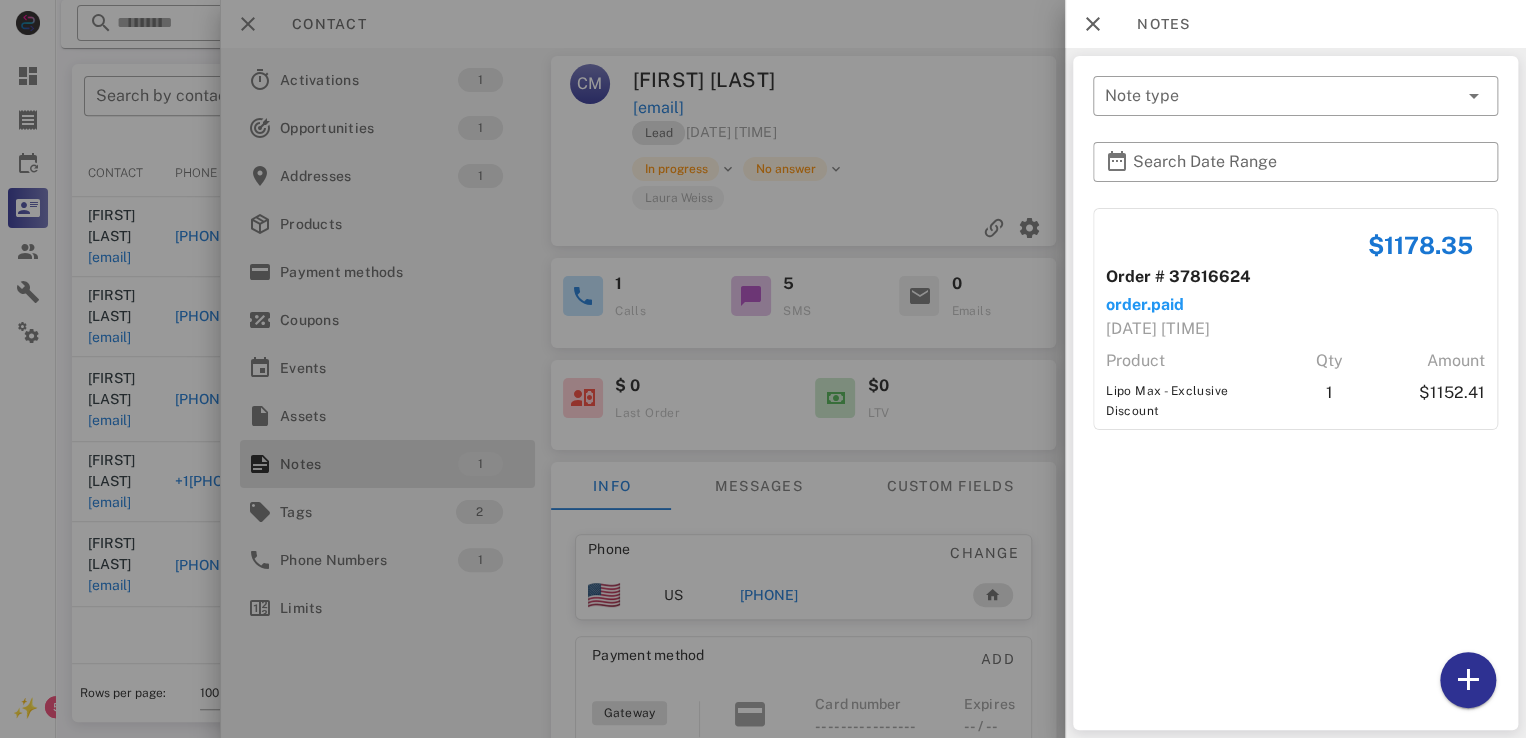 click at bounding box center [763, 369] 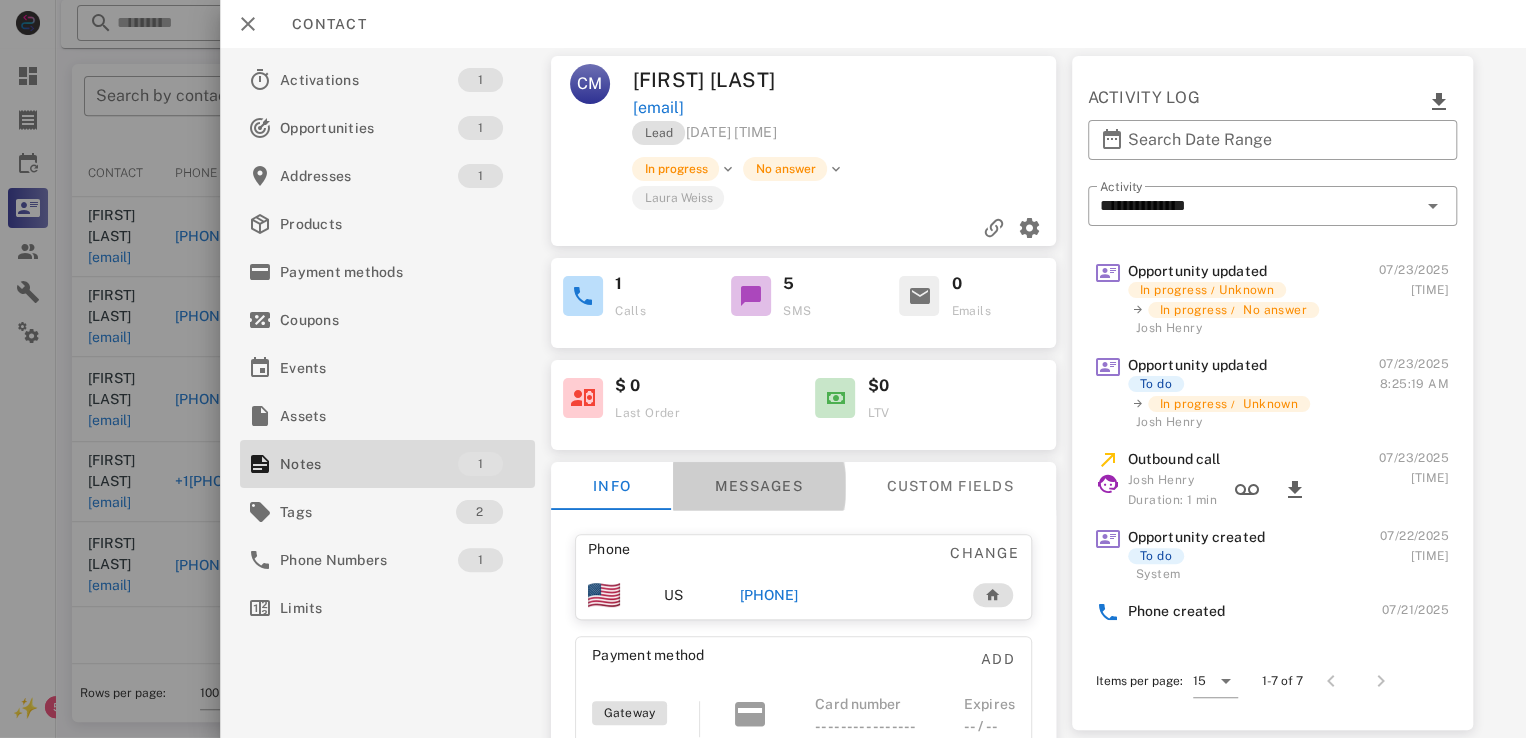 click on "Messages" at bounding box center (759, 486) 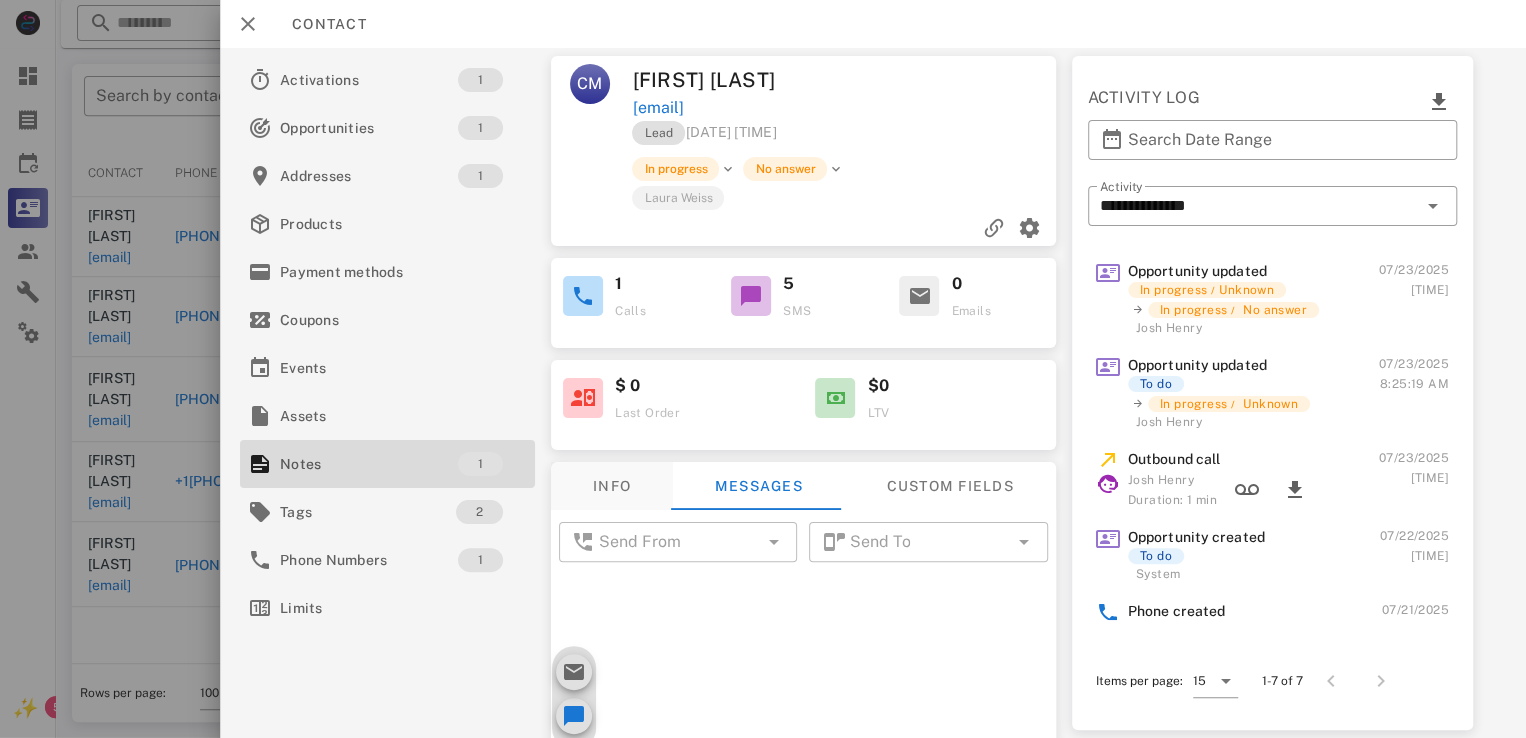 scroll, scrollTop: 573, scrollLeft: 0, axis: vertical 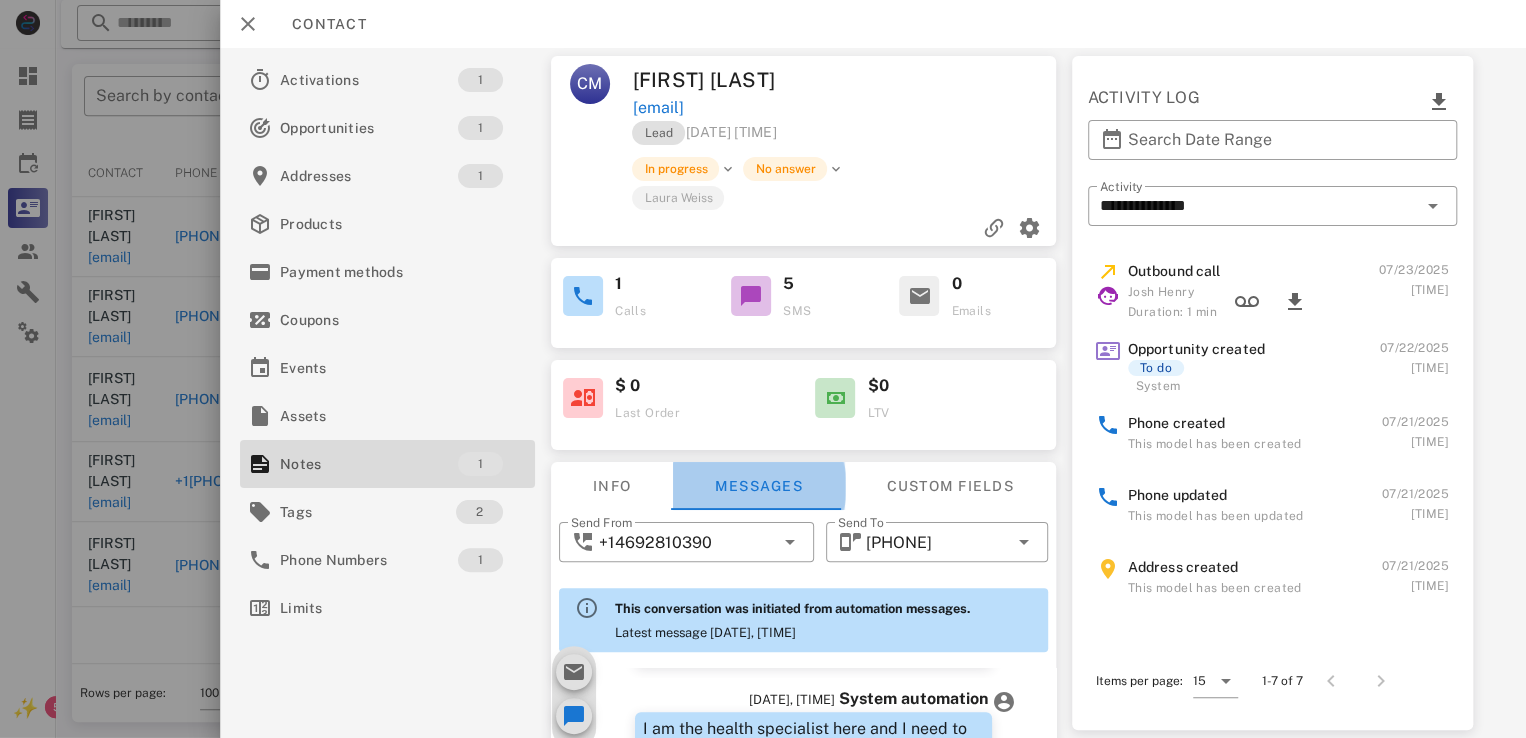 click on "Messages" at bounding box center (759, 486) 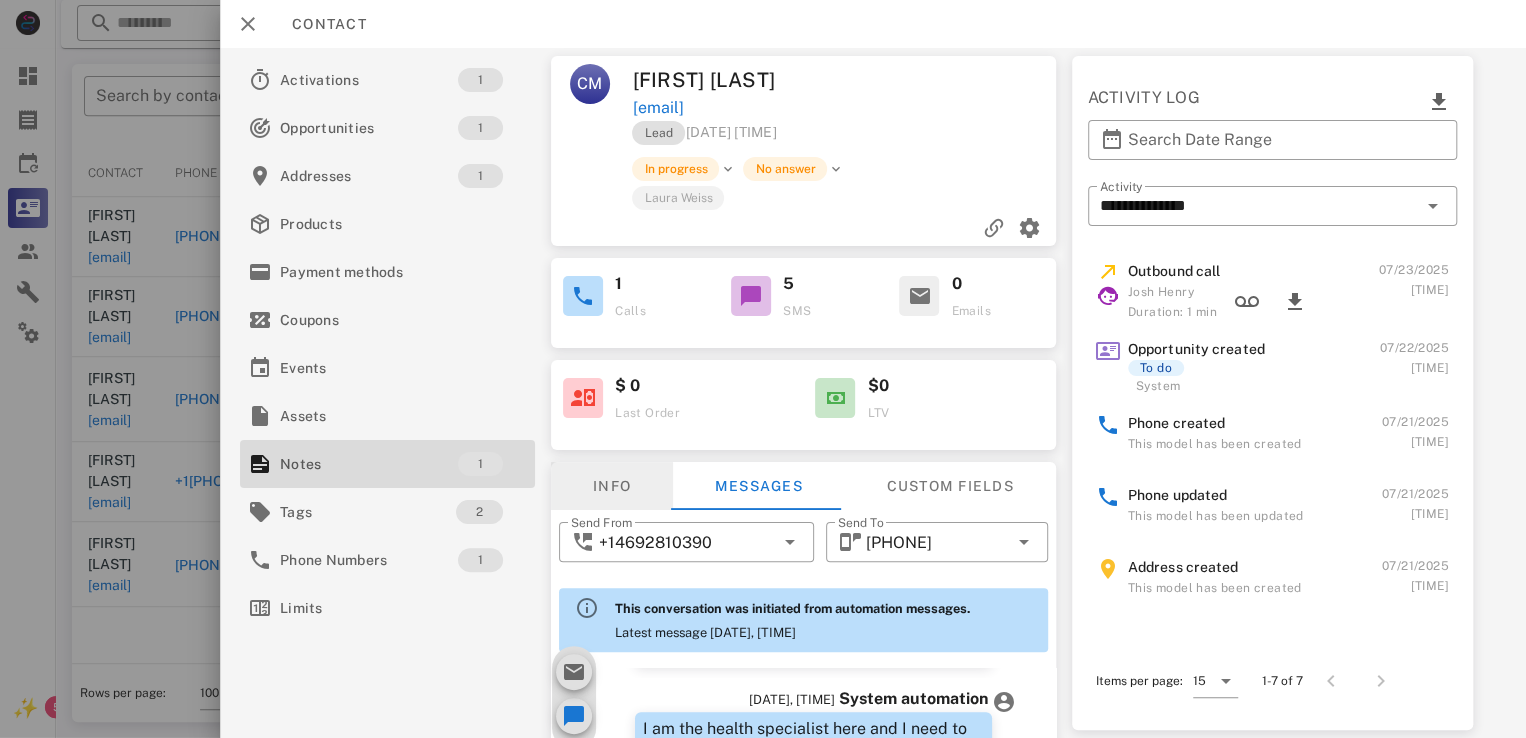 click on "Info" at bounding box center (612, 486) 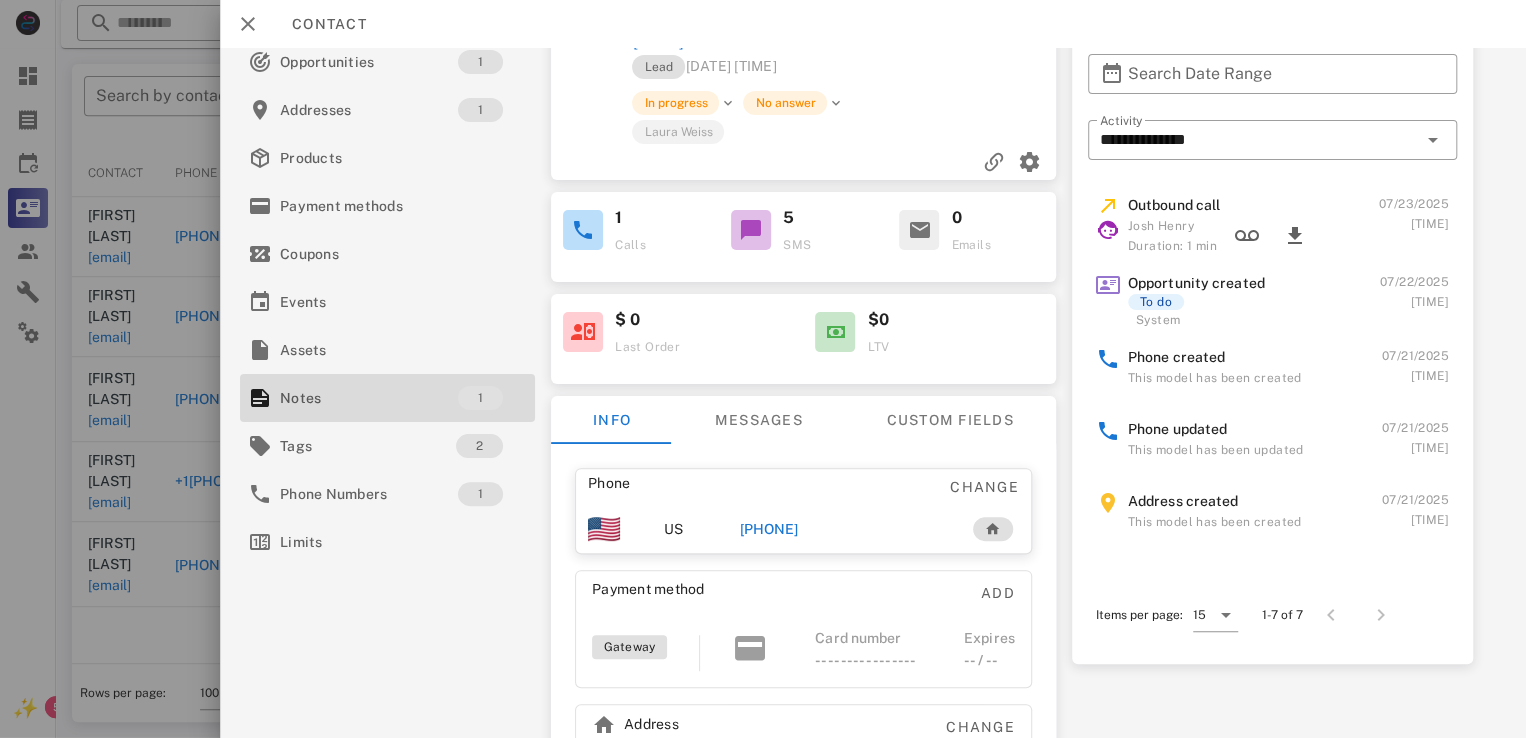 scroll, scrollTop: 184, scrollLeft: 0, axis: vertical 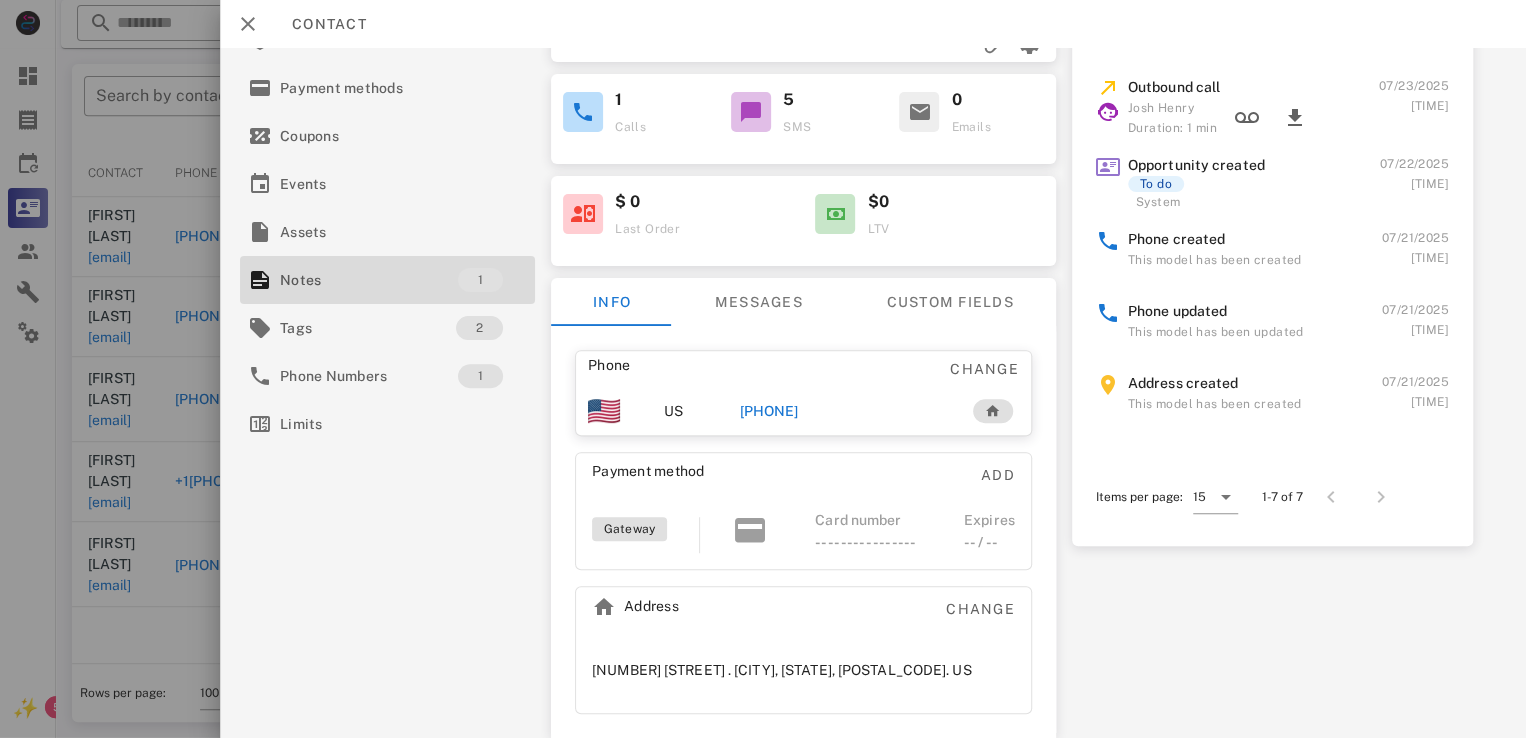 click on "+17735870141" at bounding box center (769, 411) 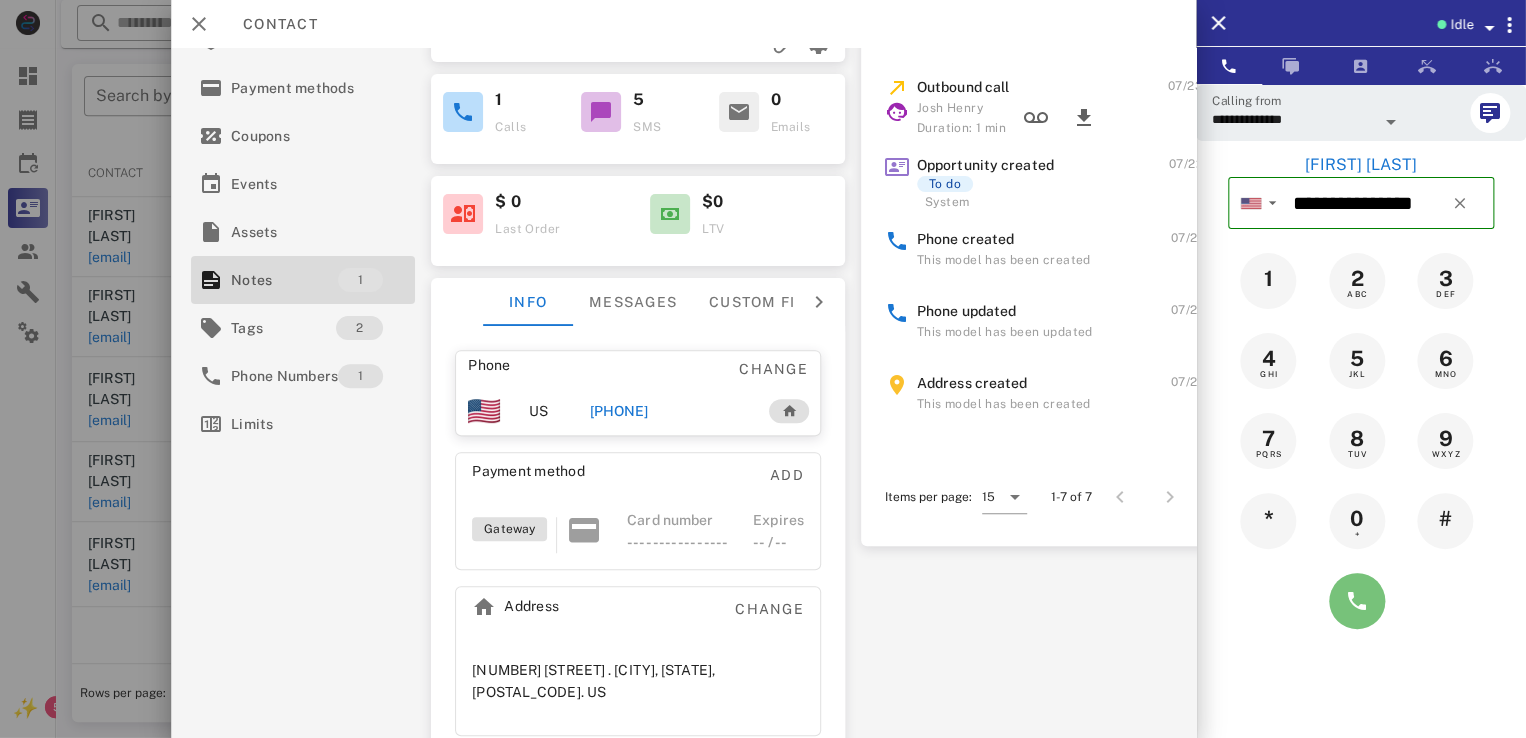 click at bounding box center (1357, 601) 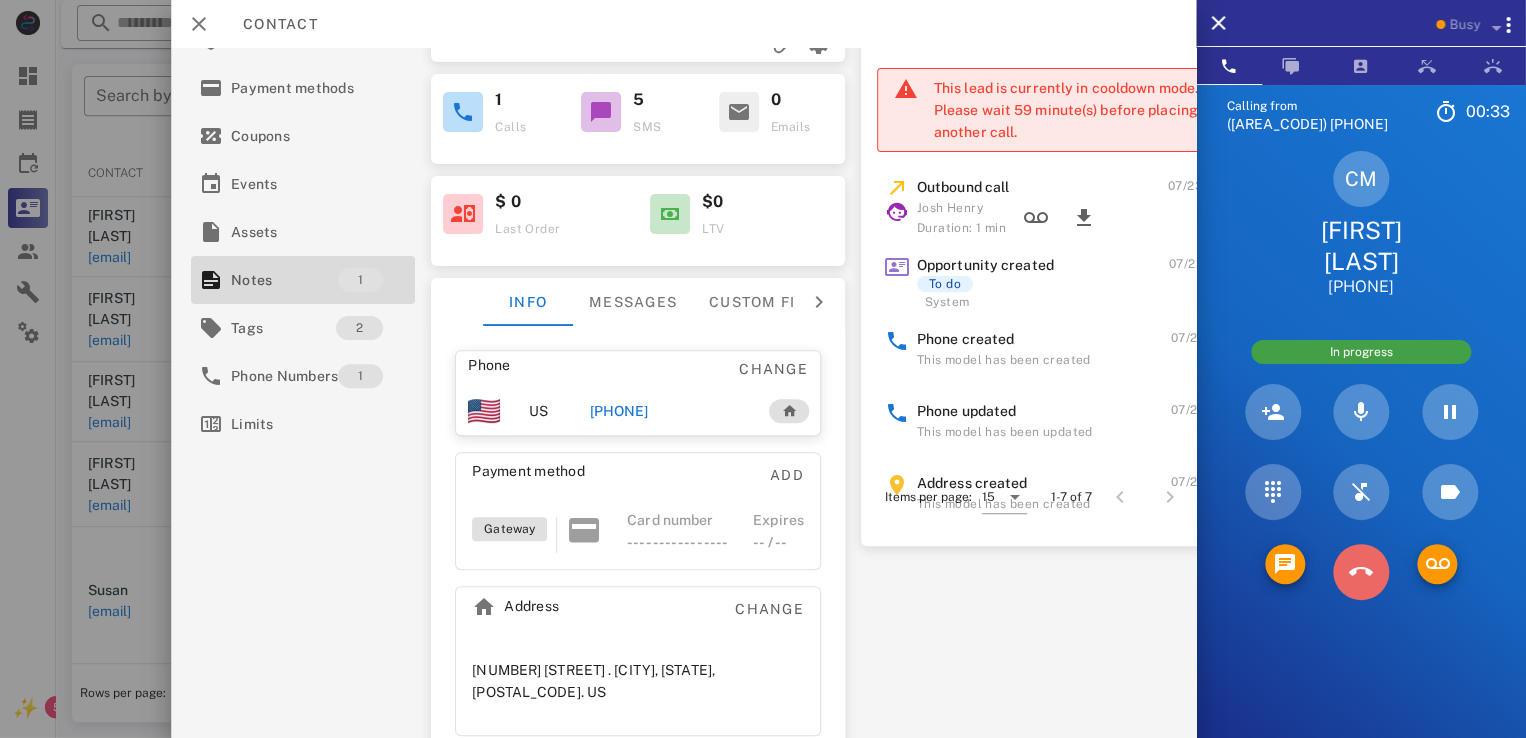 click at bounding box center (1361, 572) 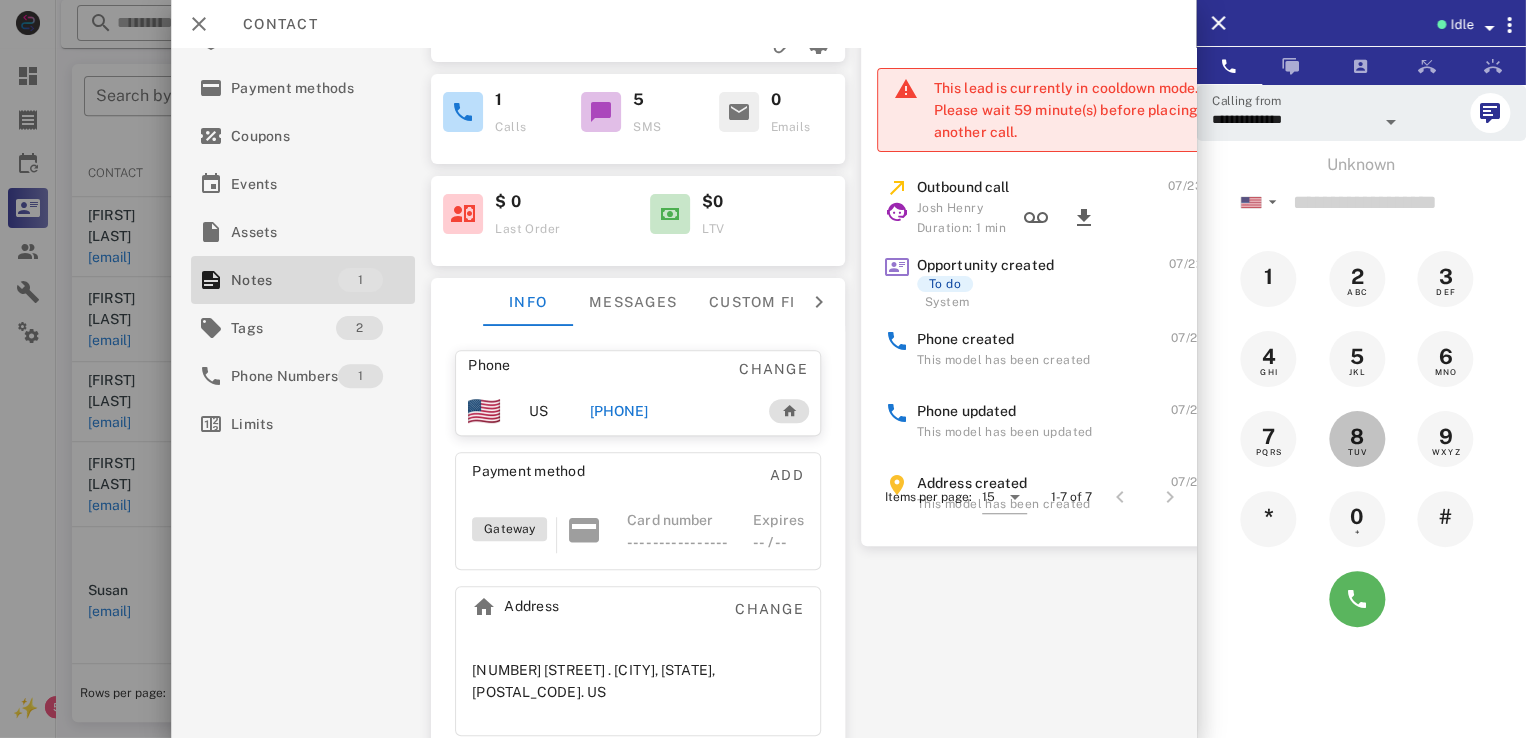 click on "8 TUV" at bounding box center [1357, 439] 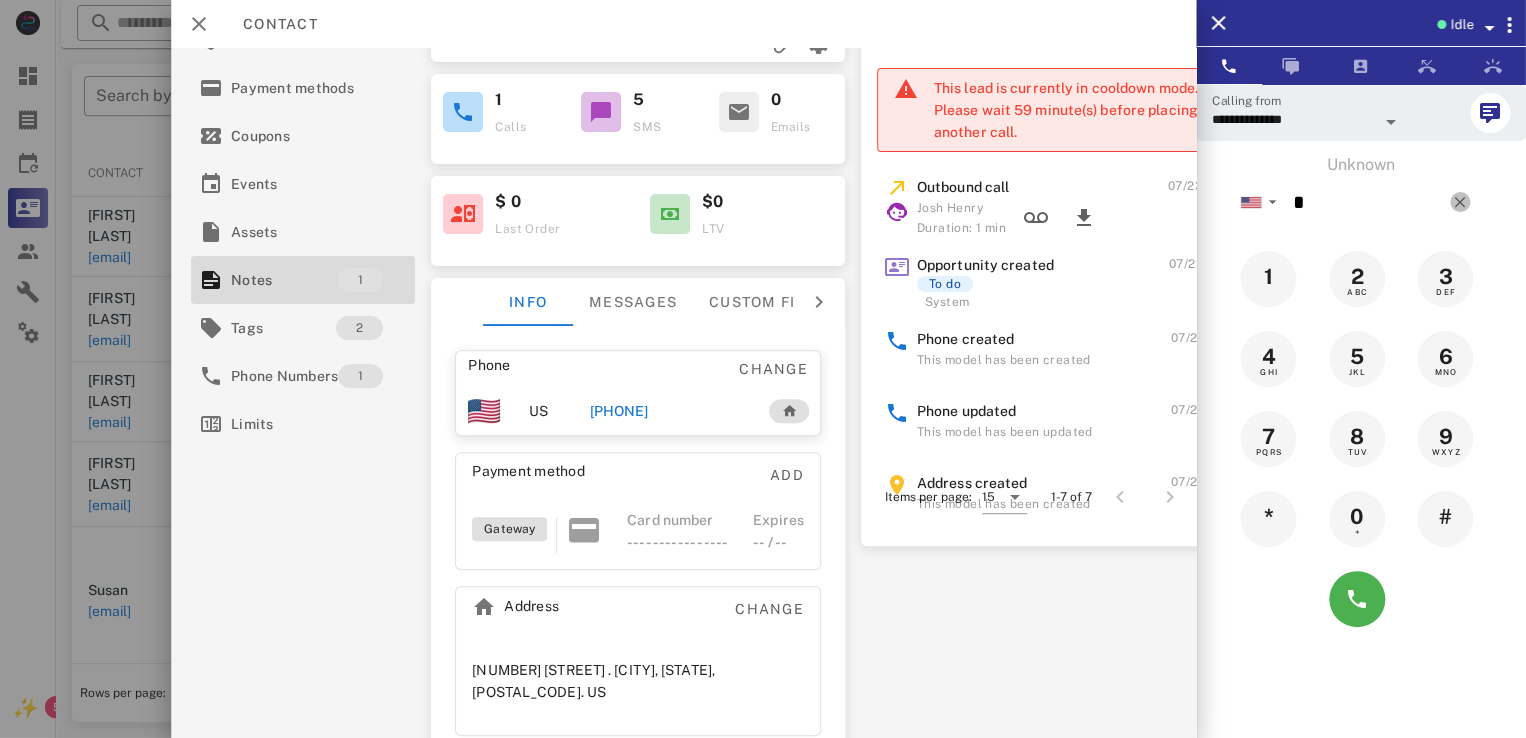 click at bounding box center [1460, 202] 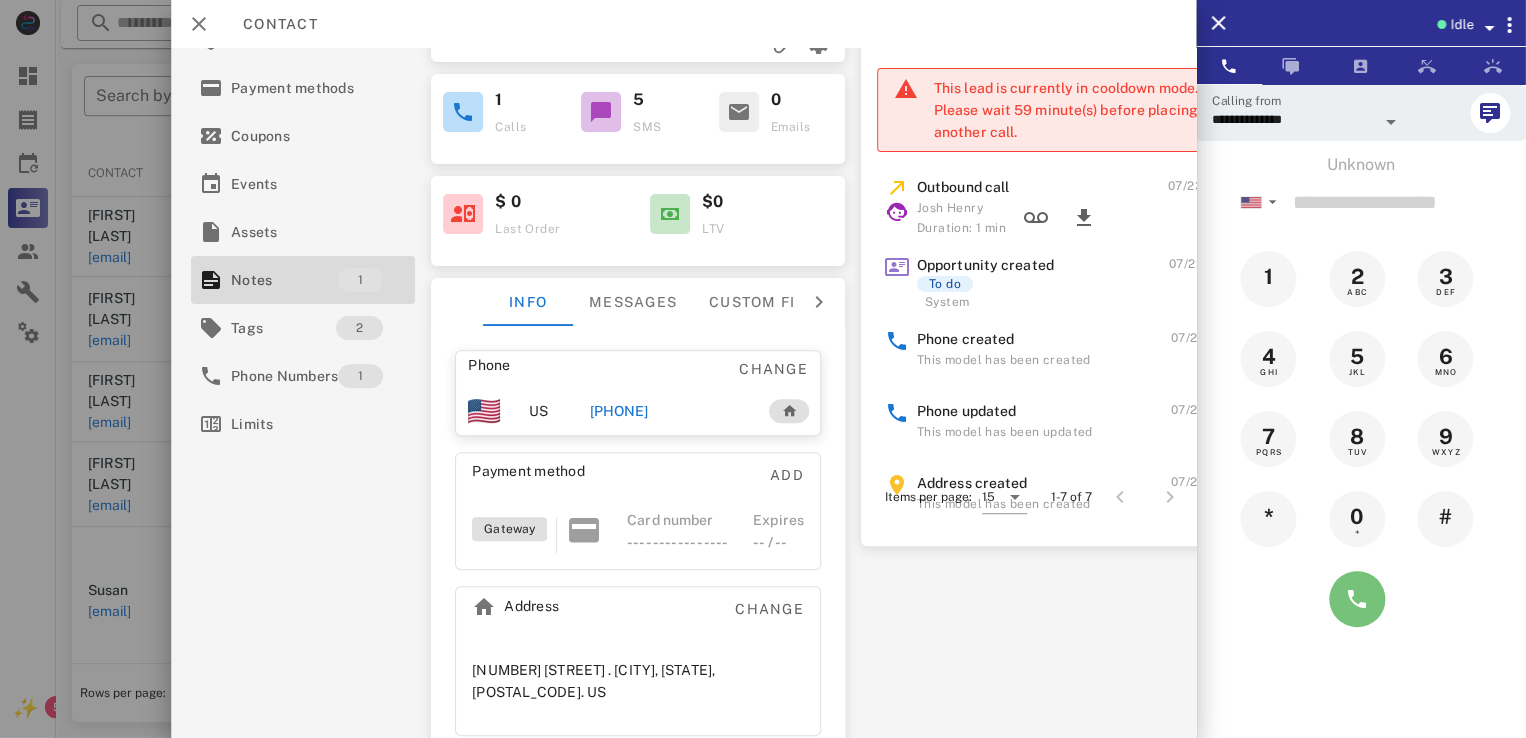 click at bounding box center [1357, 599] 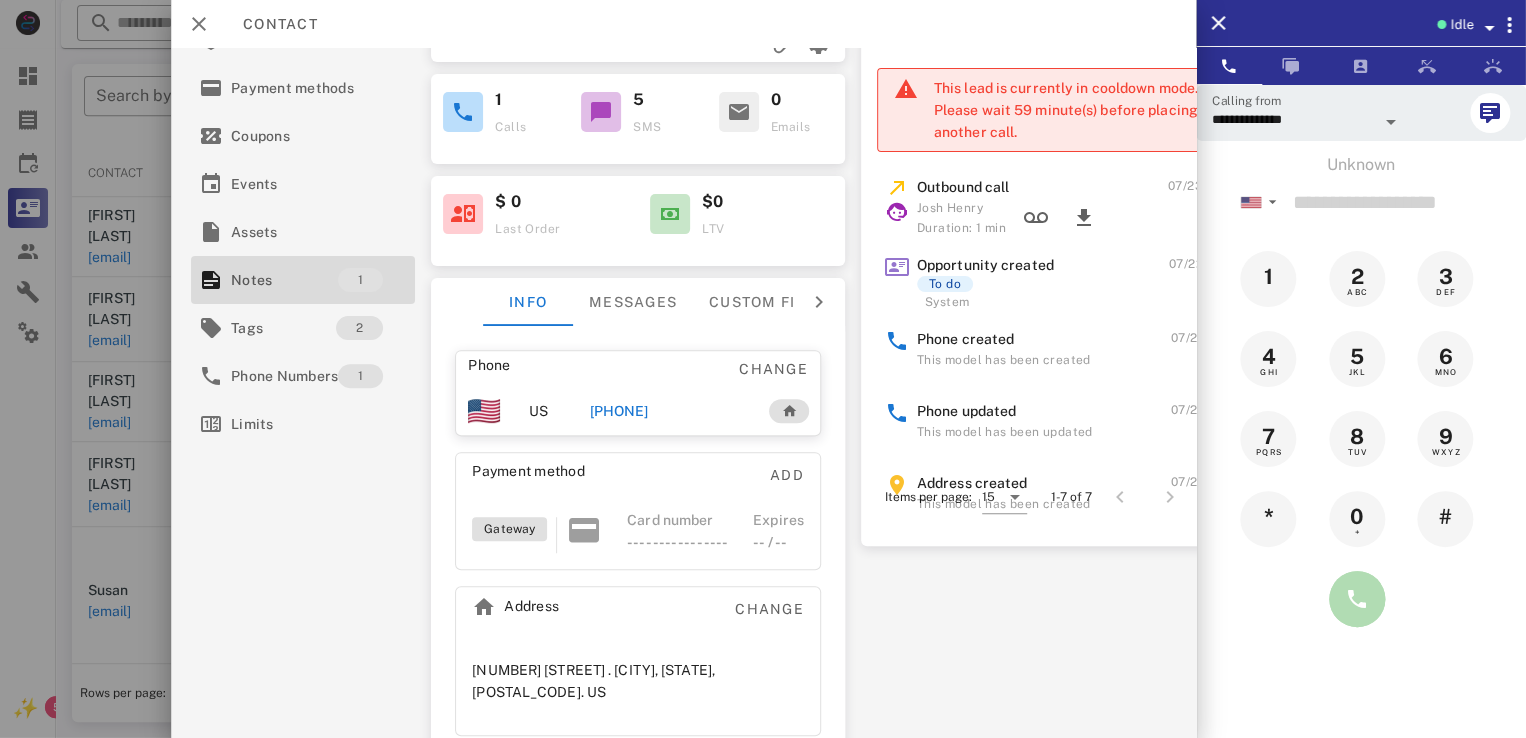 click at bounding box center [1357, 599] 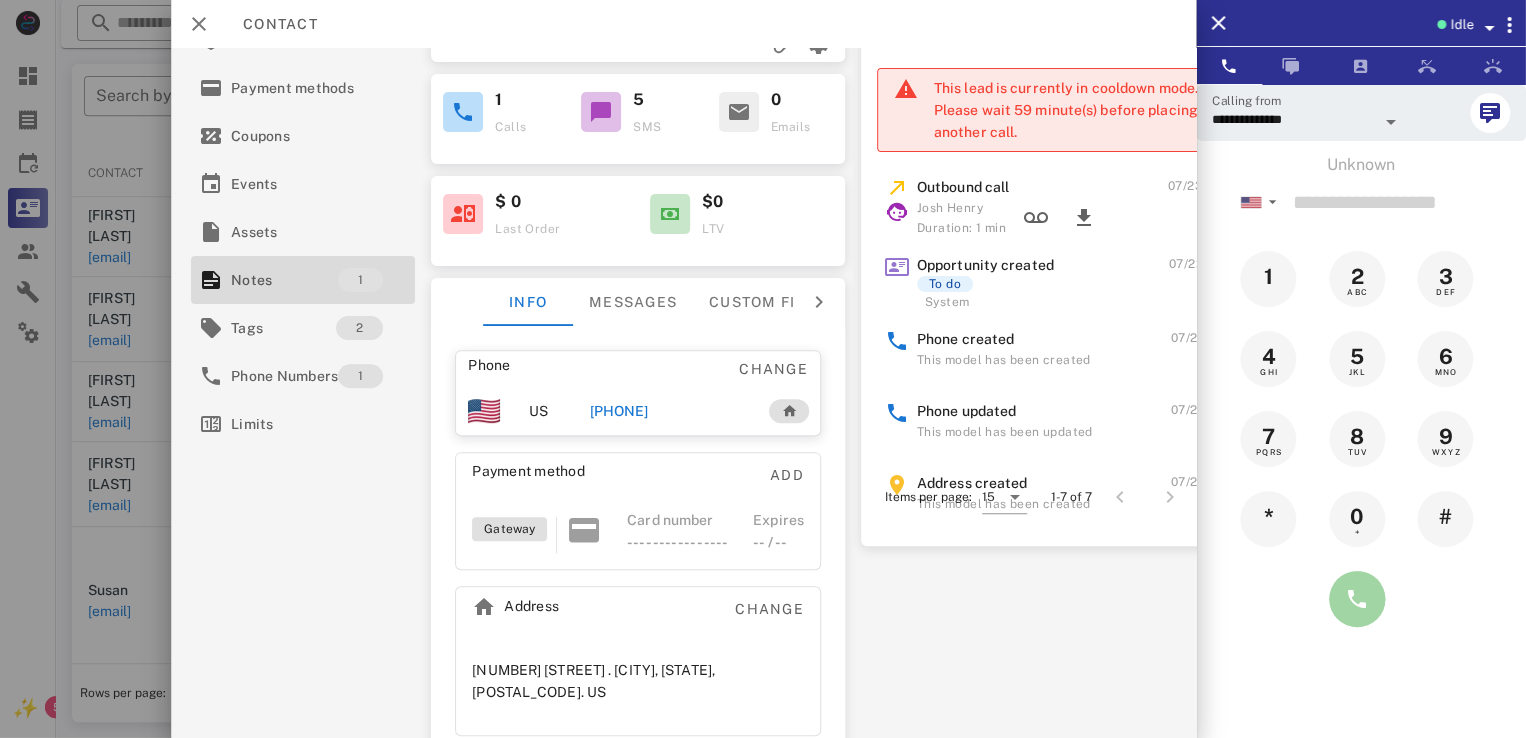 type on "**********" 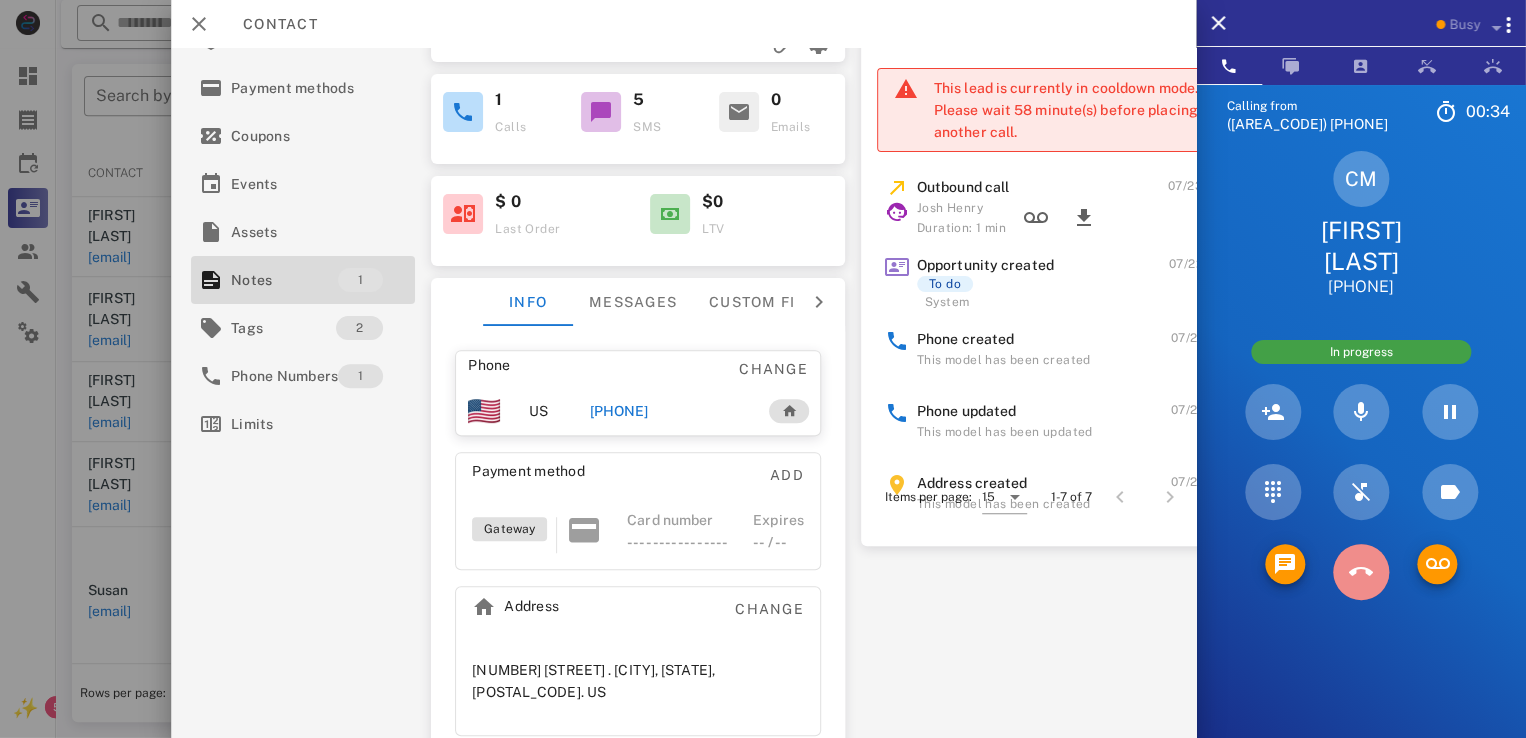 click at bounding box center (1361, 572) 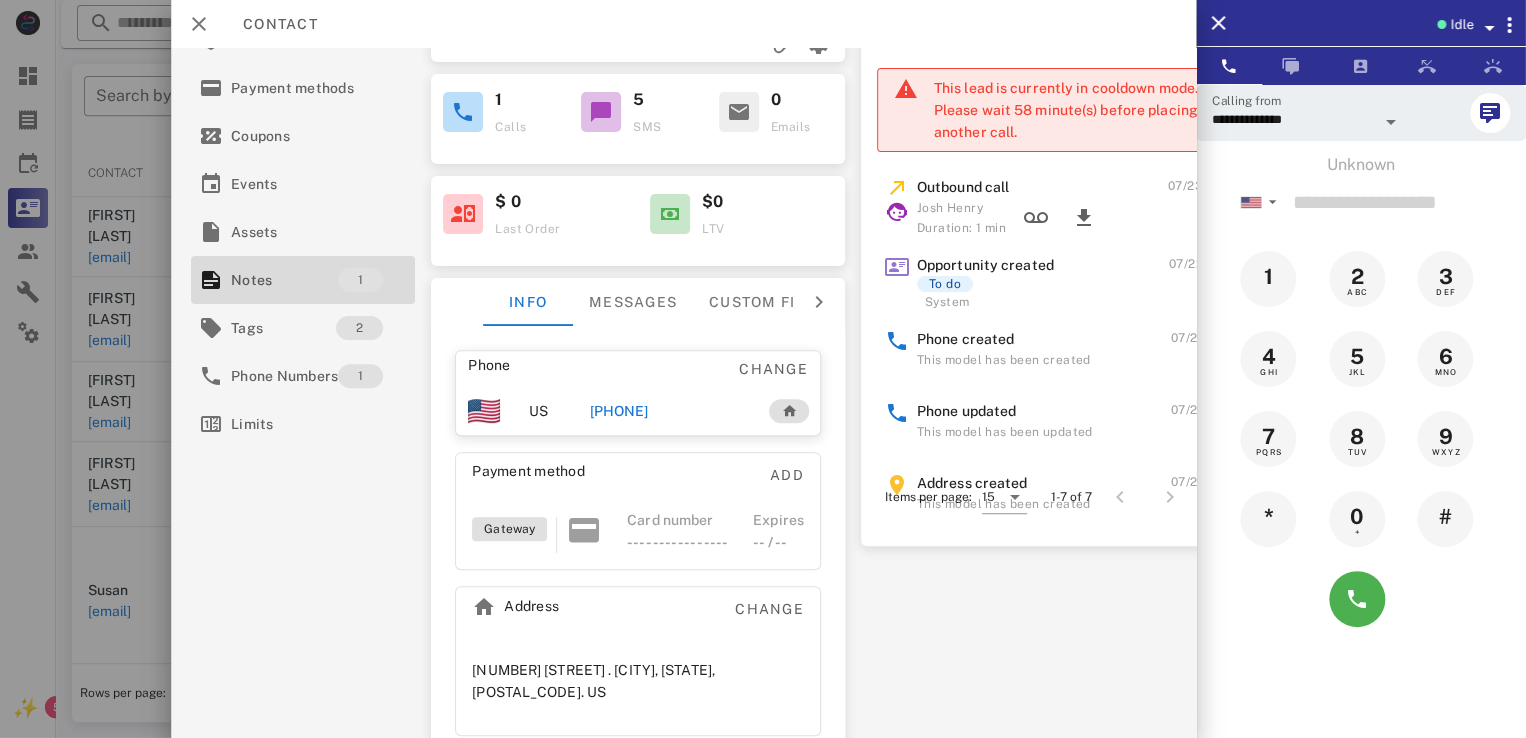 scroll, scrollTop: 0, scrollLeft: 0, axis: both 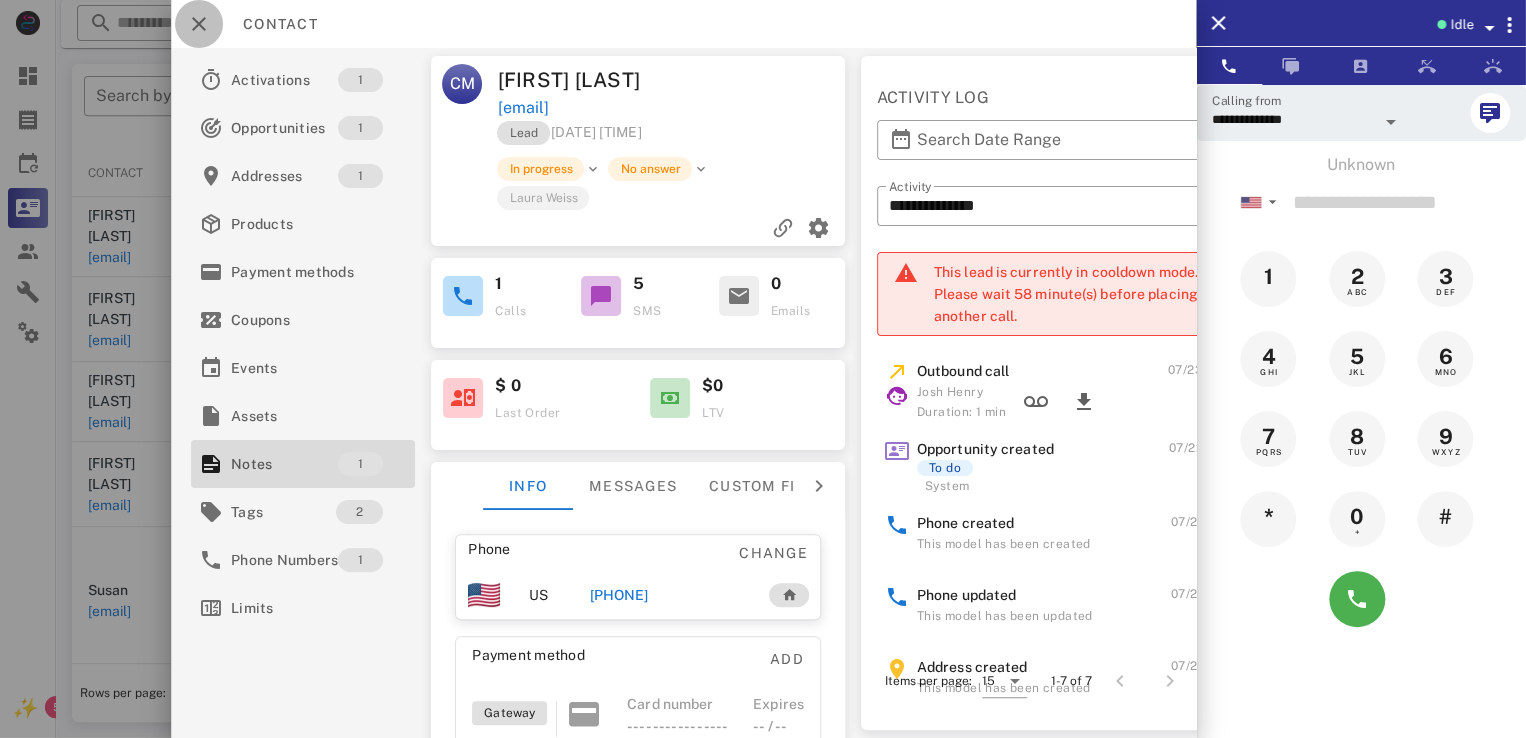 click at bounding box center [199, 24] 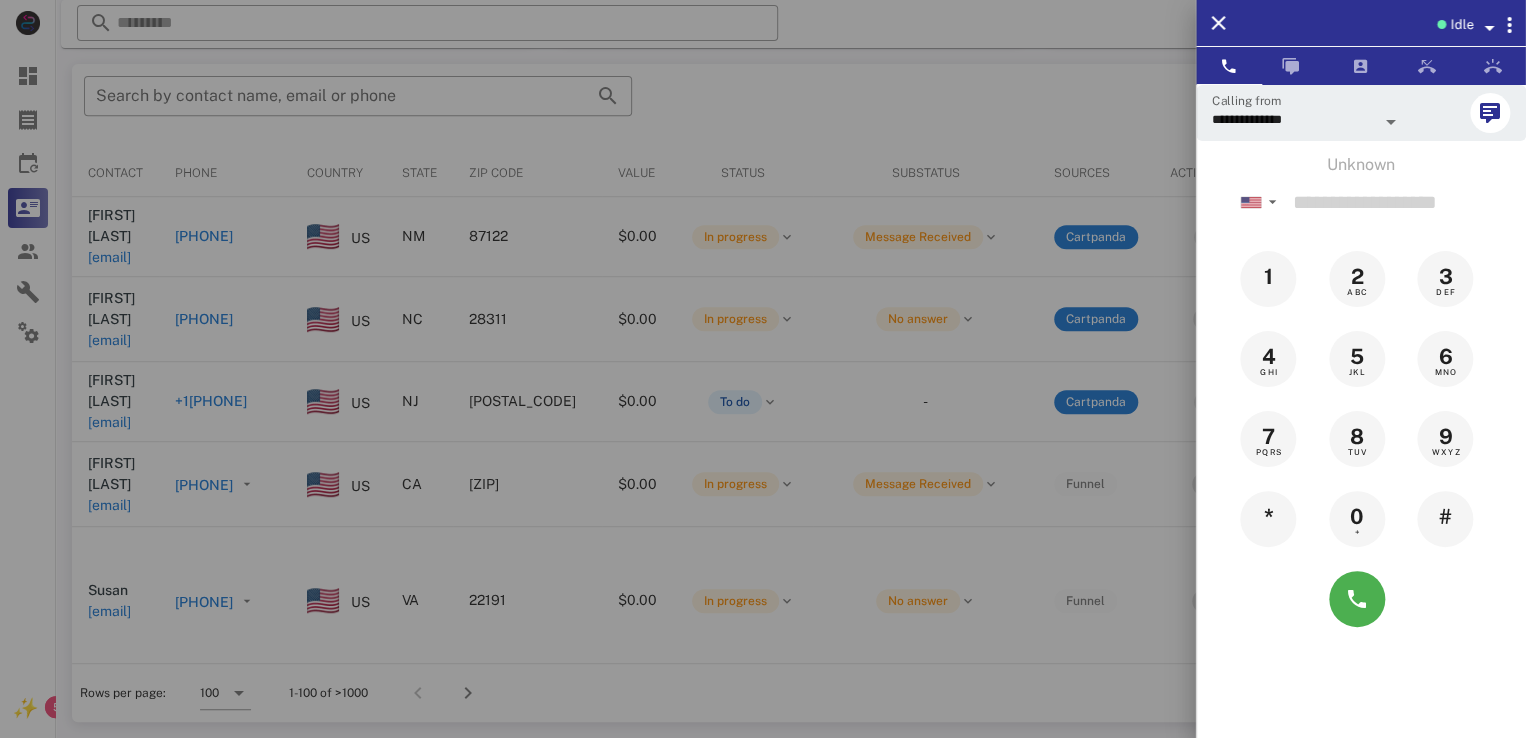 click at bounding box center (763, 369) 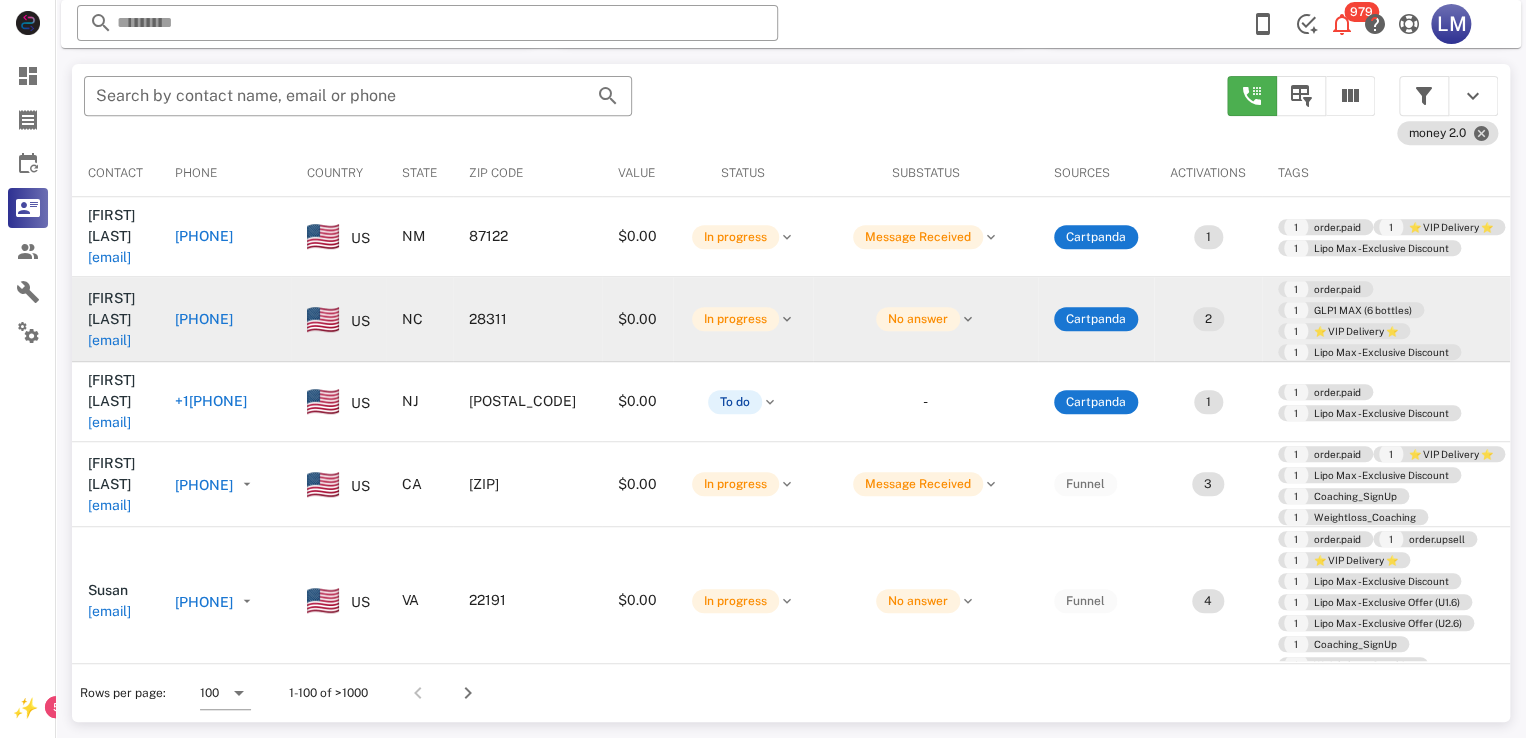 click on "[EMAIL]" at bounding box center (109, 340) 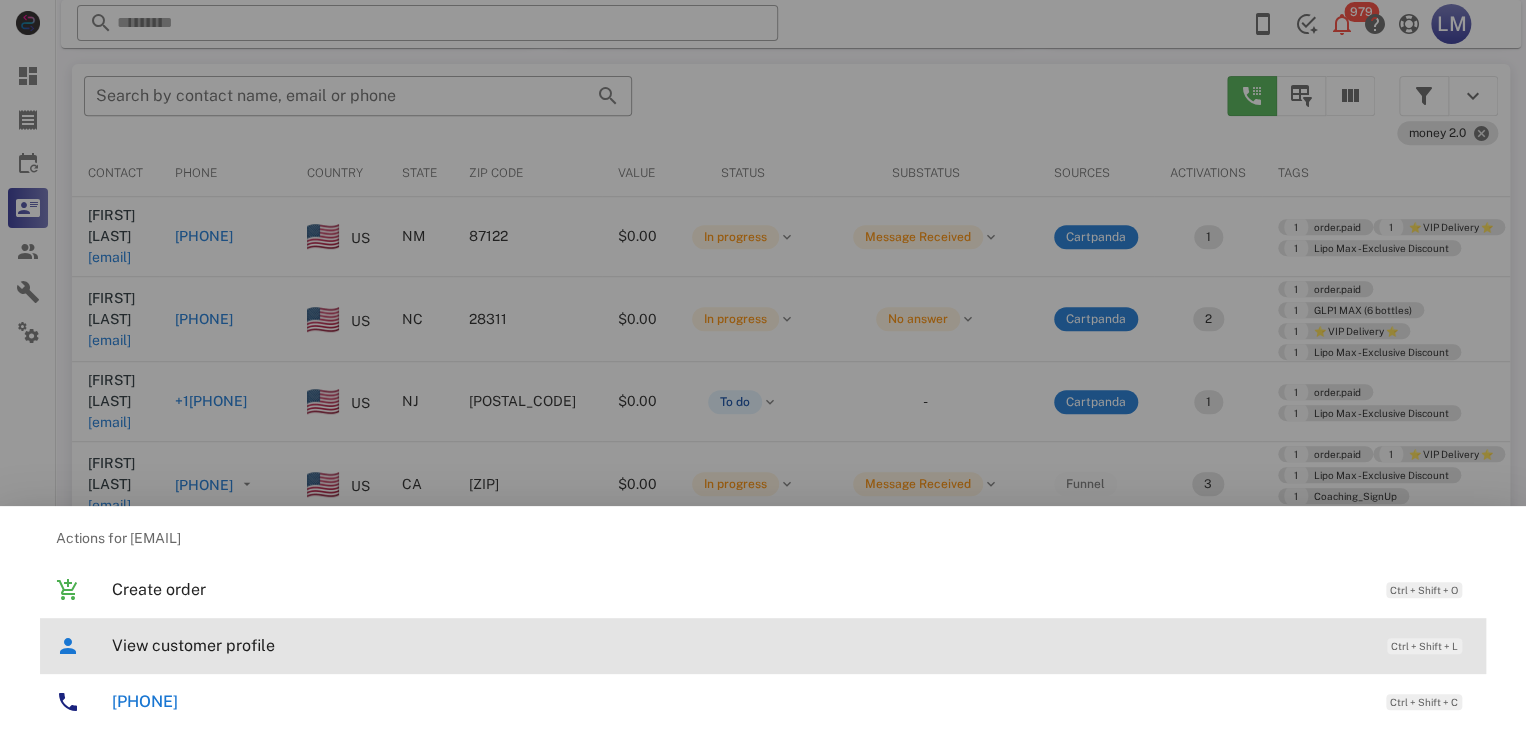 click on "View customer profile" at bounding box center [739, 645] 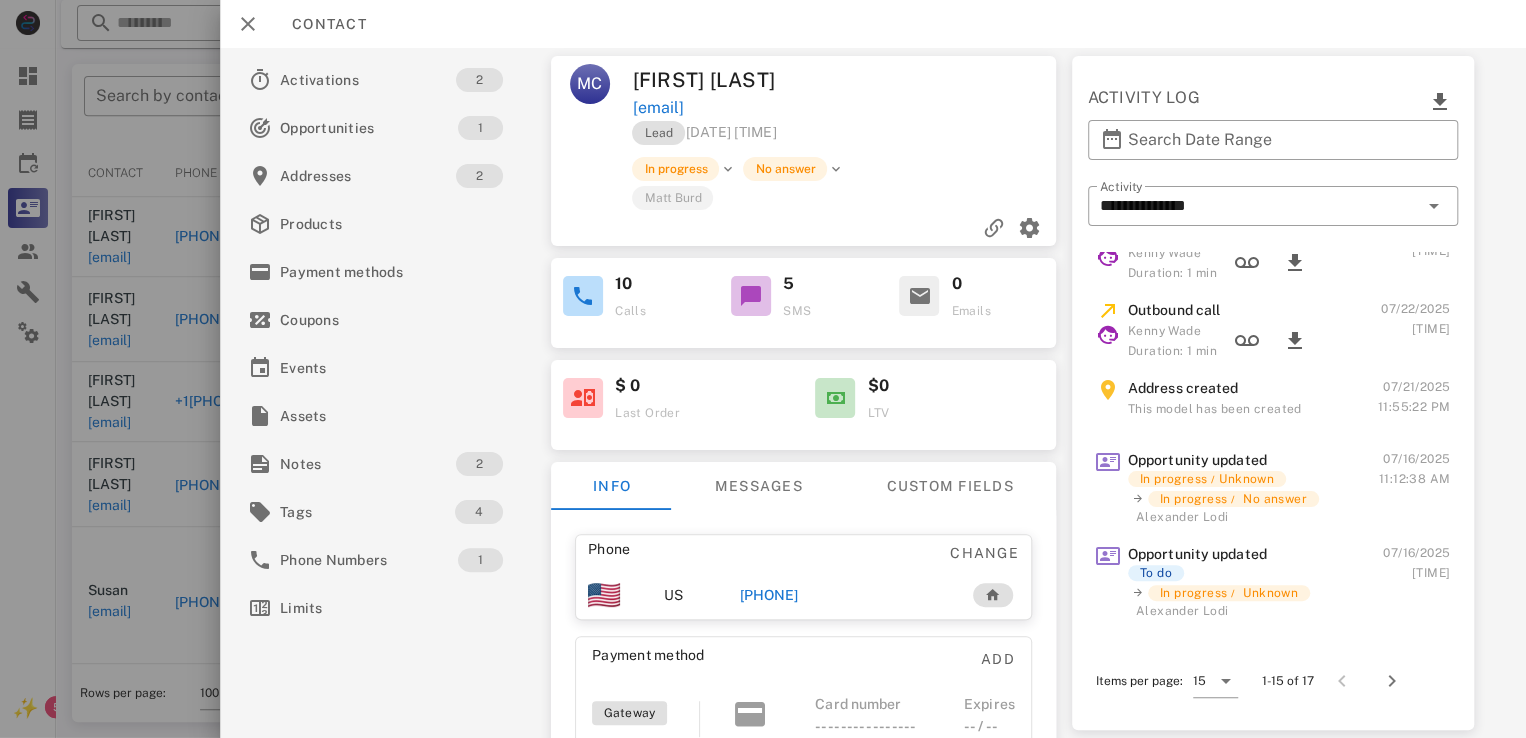 scroll, scrollTop: 0, scrollLeft: 0, axis: both 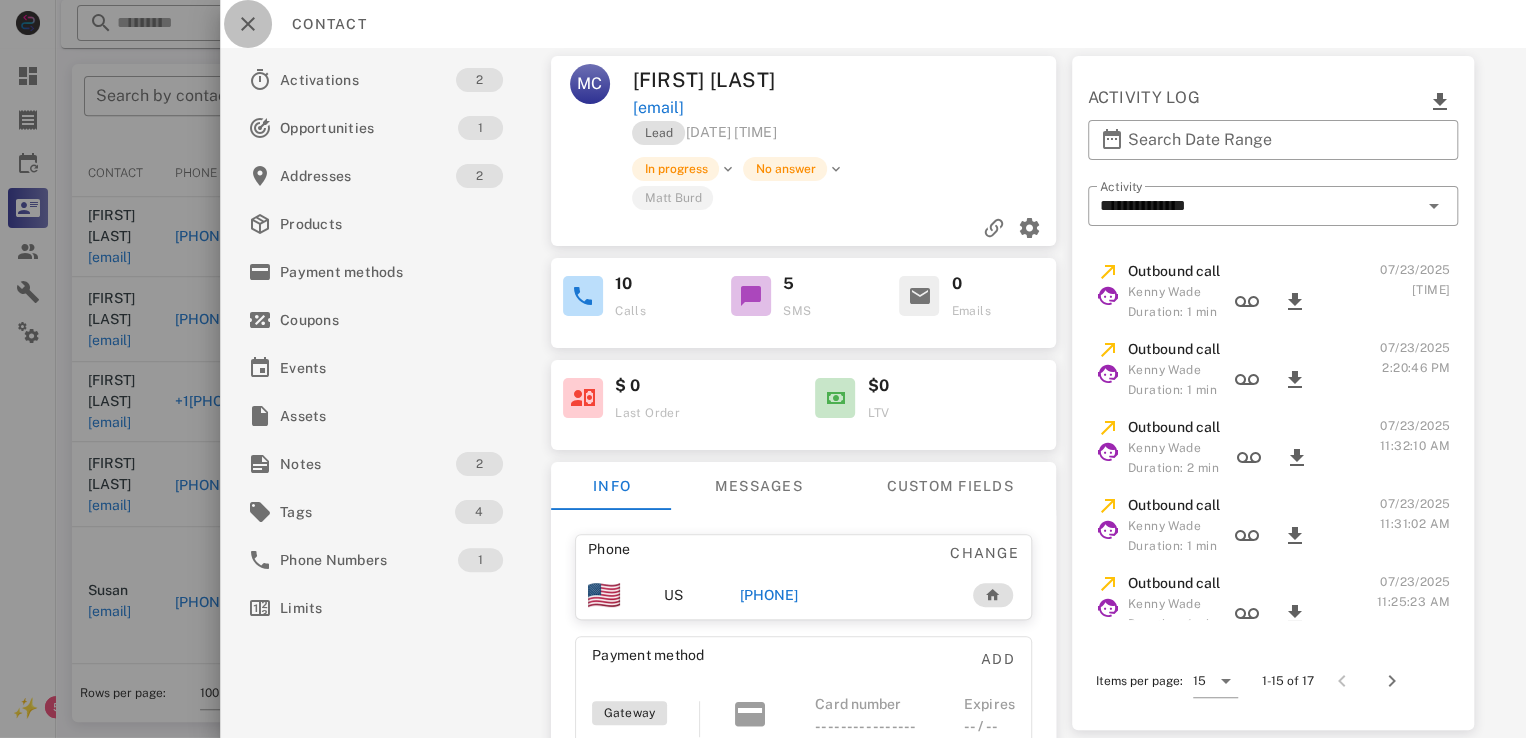 click at bounding box center (248, 24) 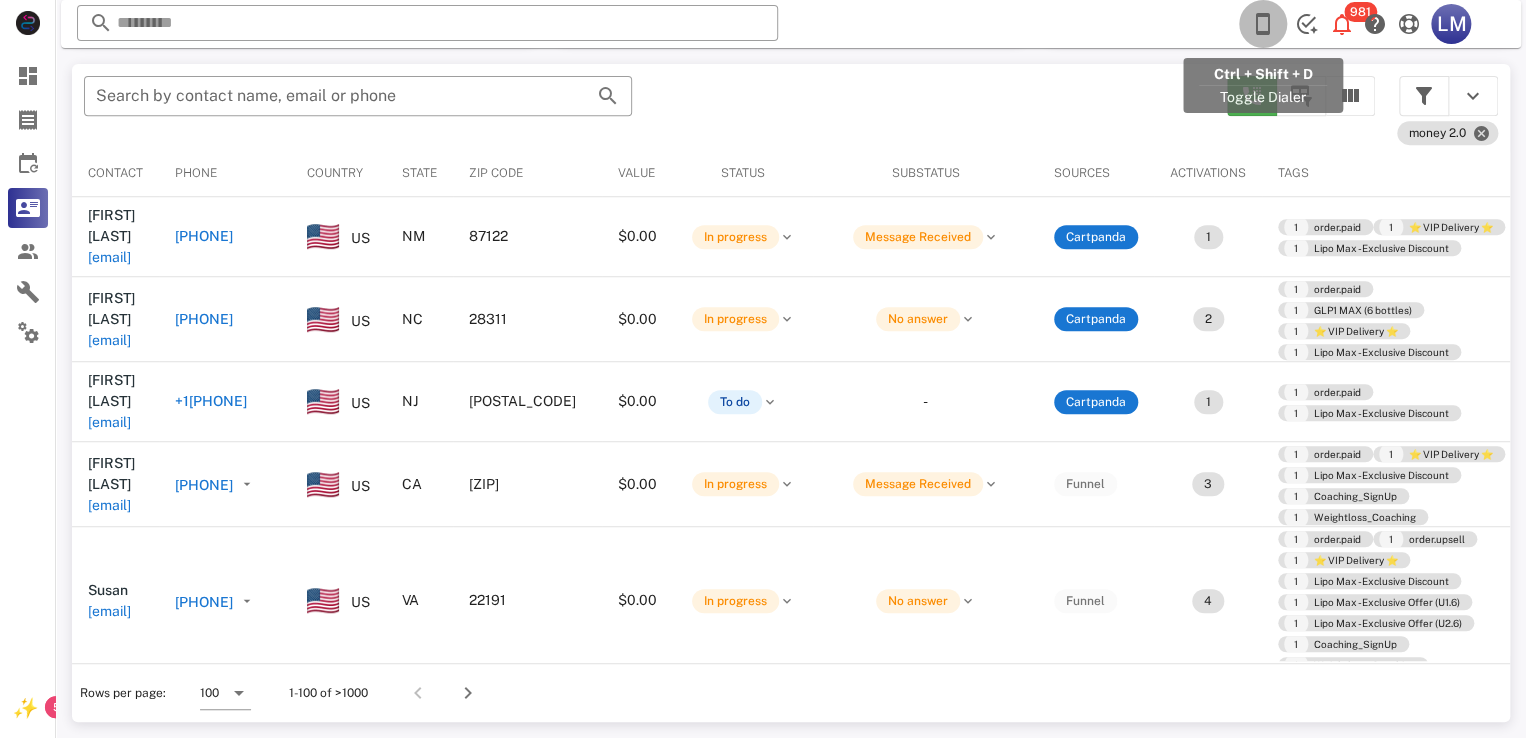 click at bounding box center (1263, 24) 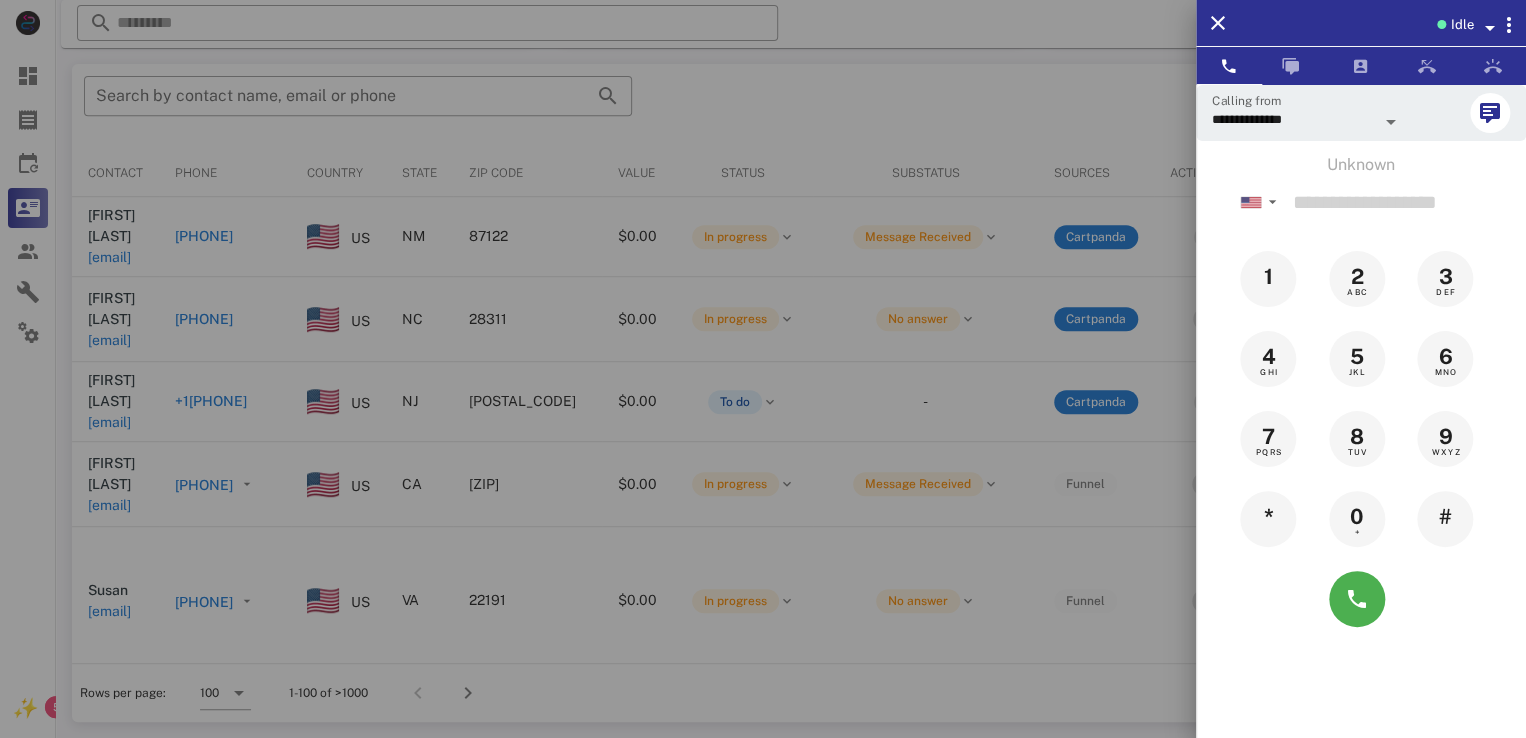 click on "**********" at bounding box center (1361, 113) 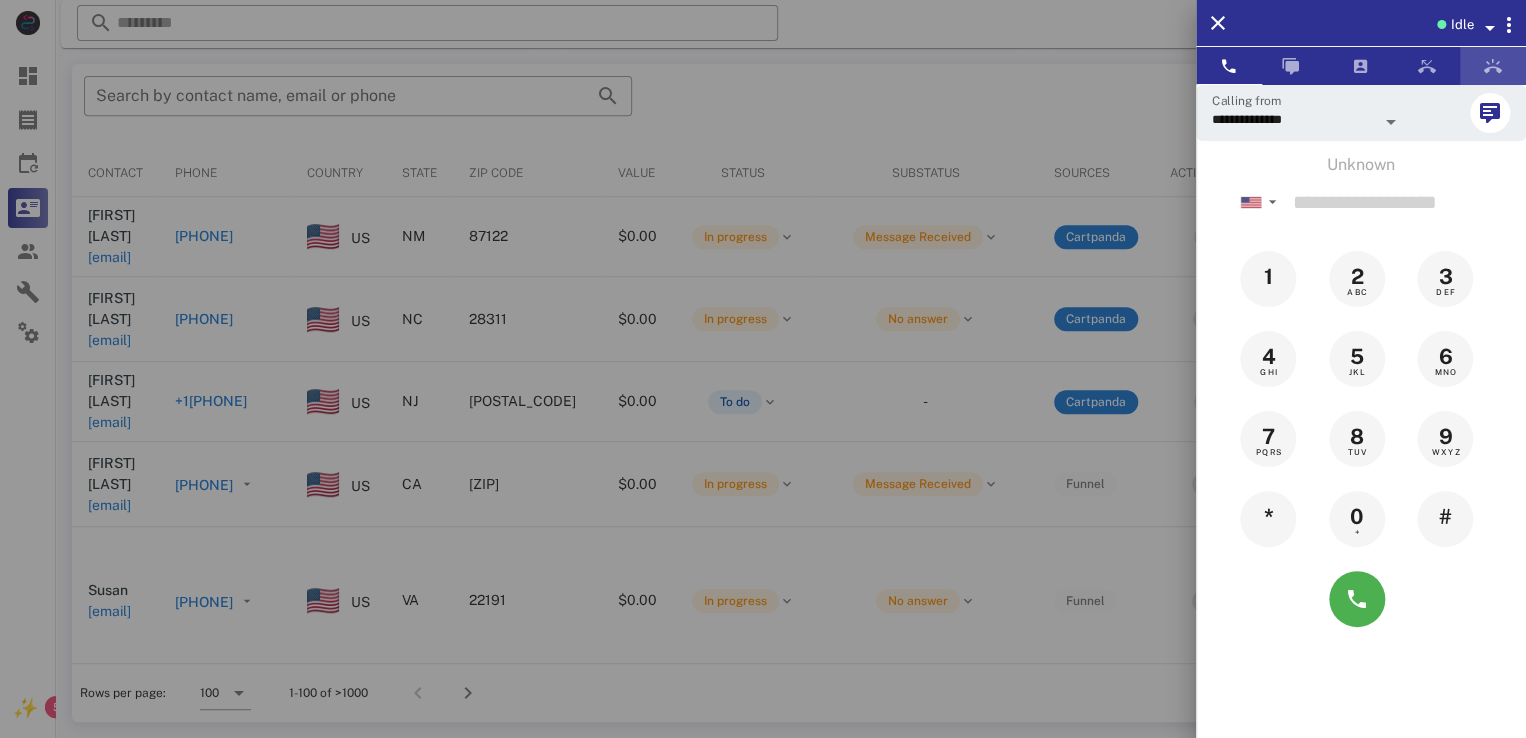 click at bounding box center [1493, 66] 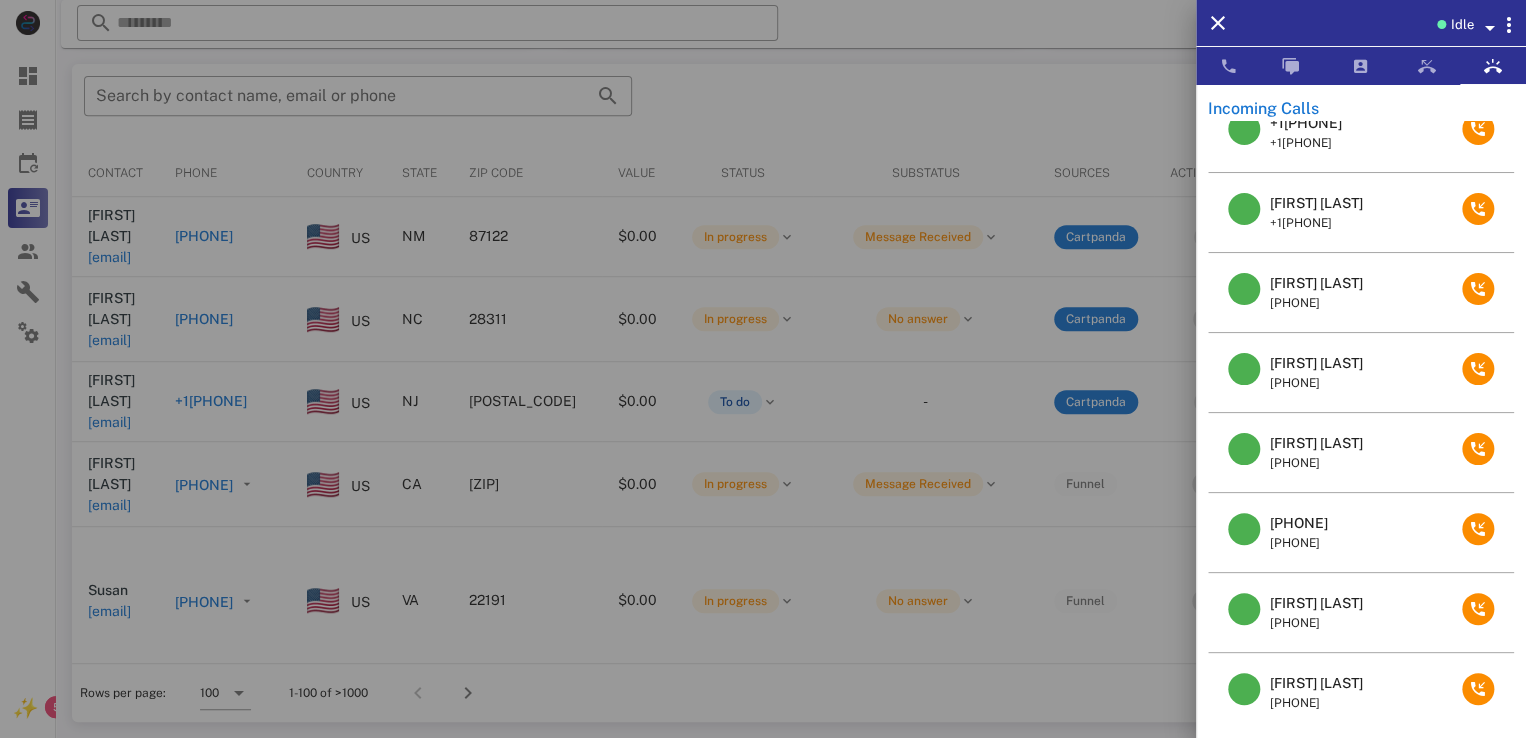 scroll, scrollTop: 0, scrollLeft: 0, axis: both 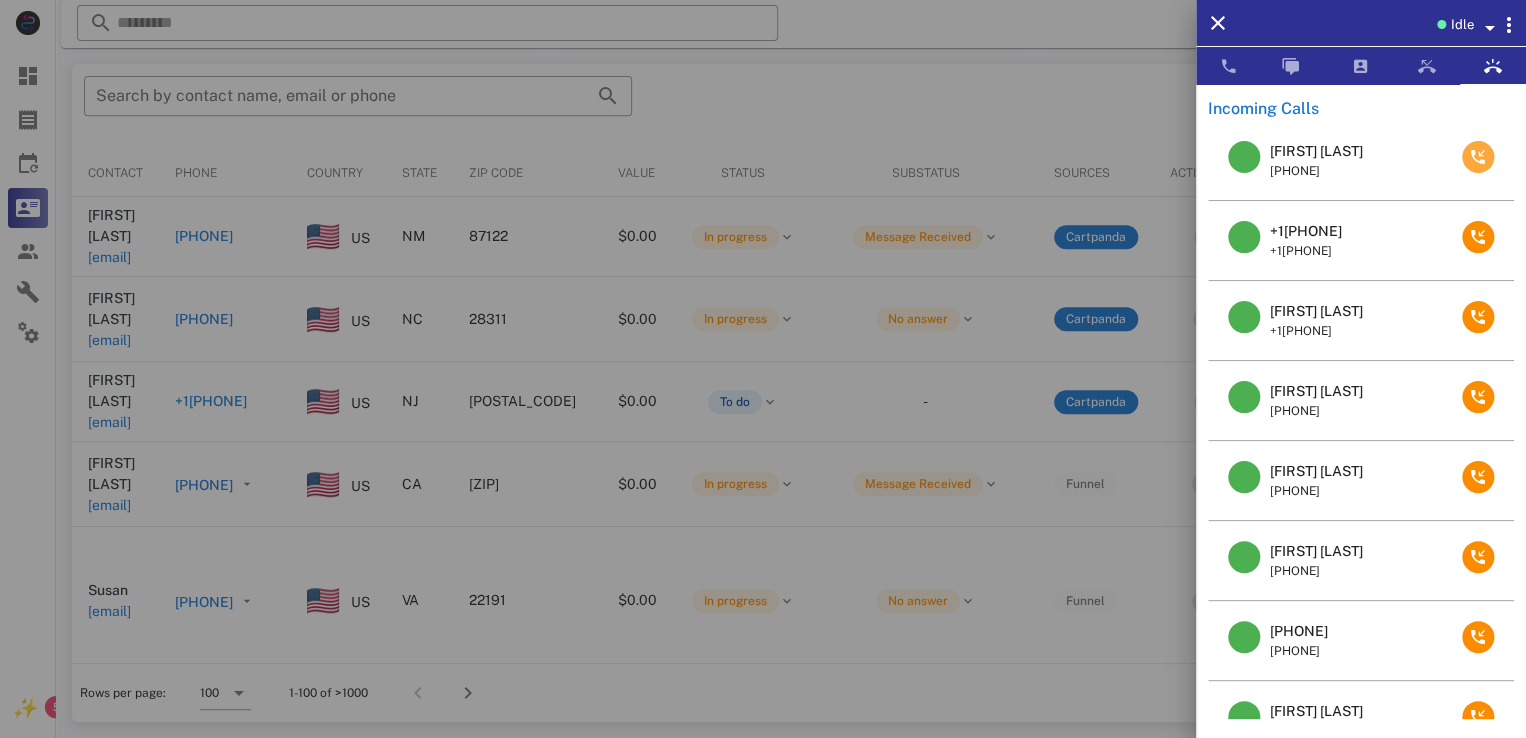 click at bounding box center (1478, 157) 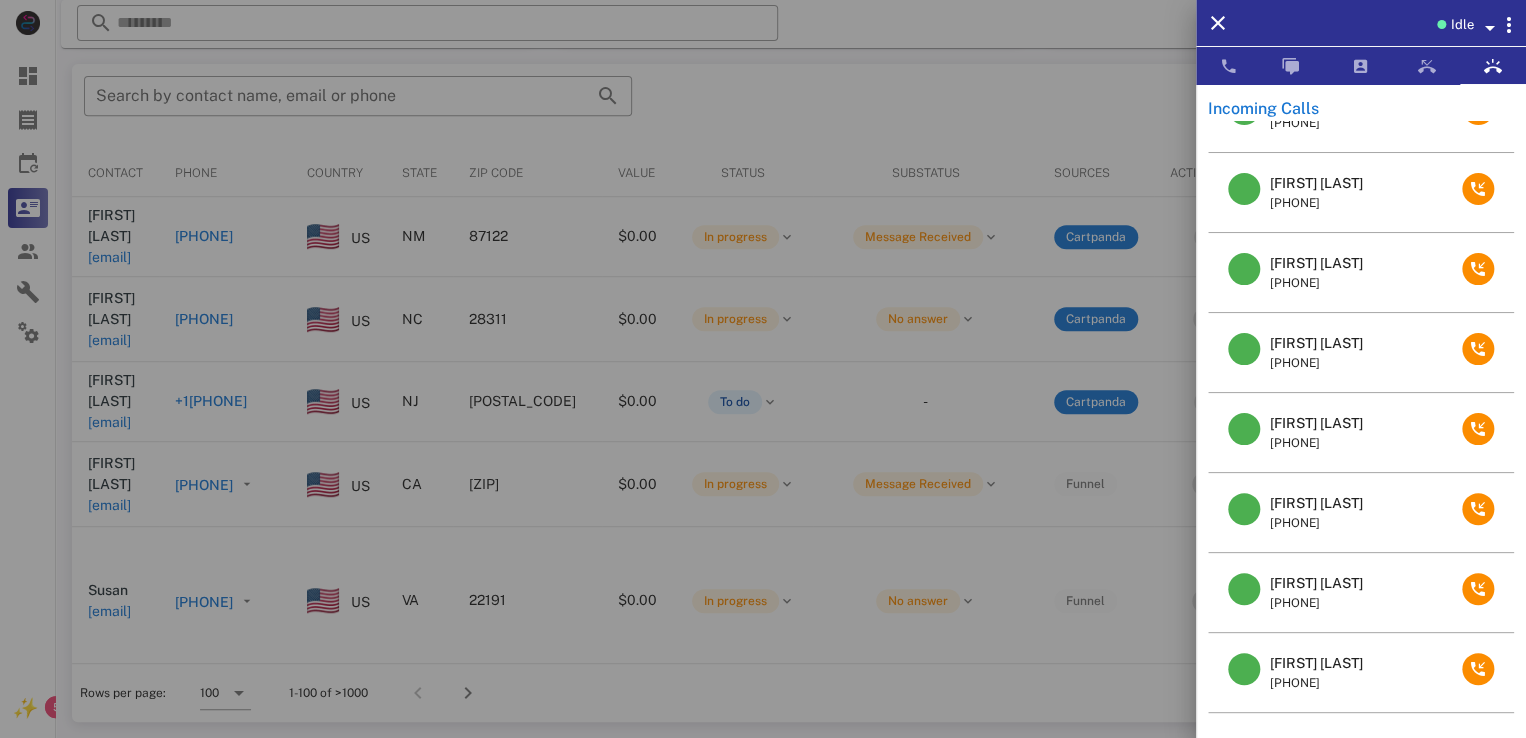 scroll, scrollTop: 208, scrollLeft: 0, axis: vertical 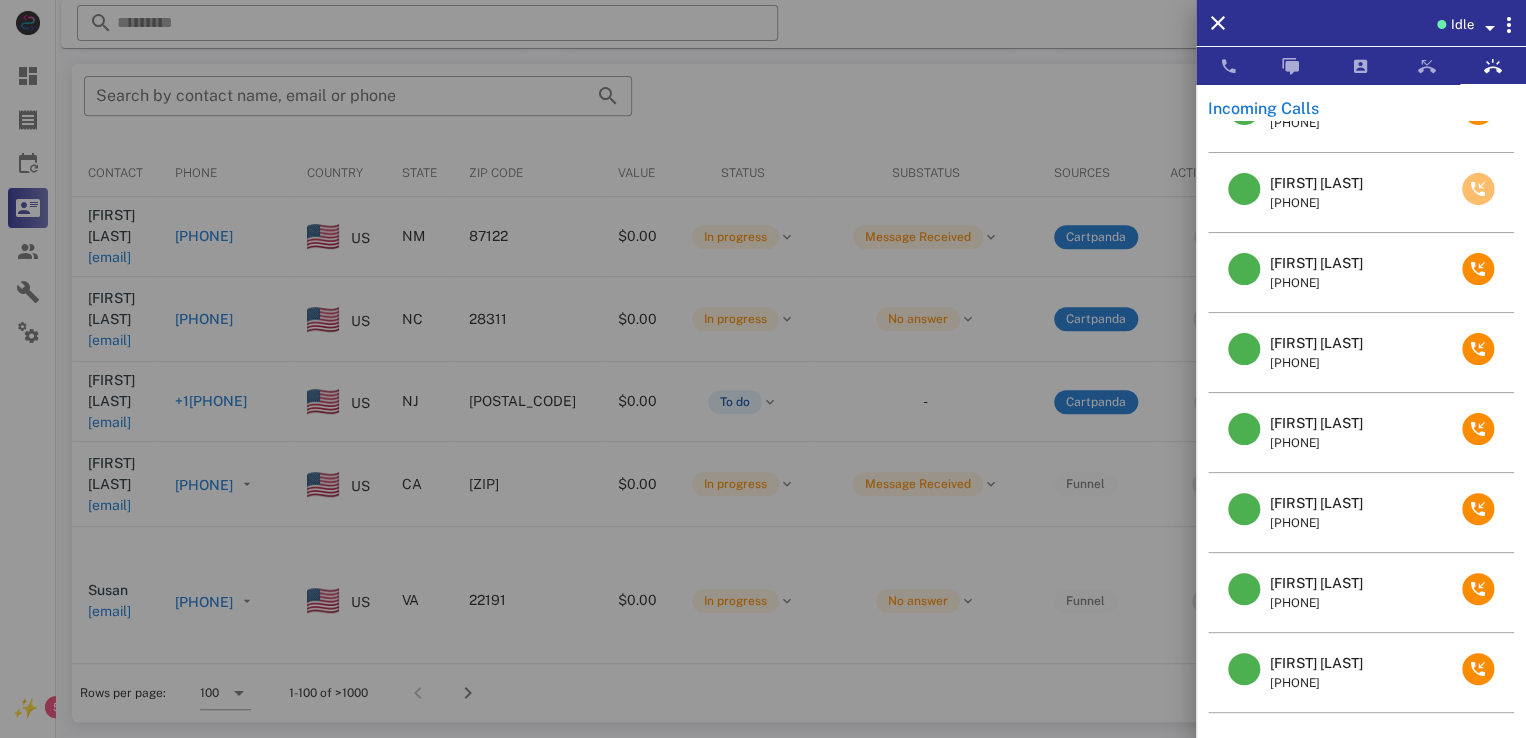 click at bounding box center (1478, 189) 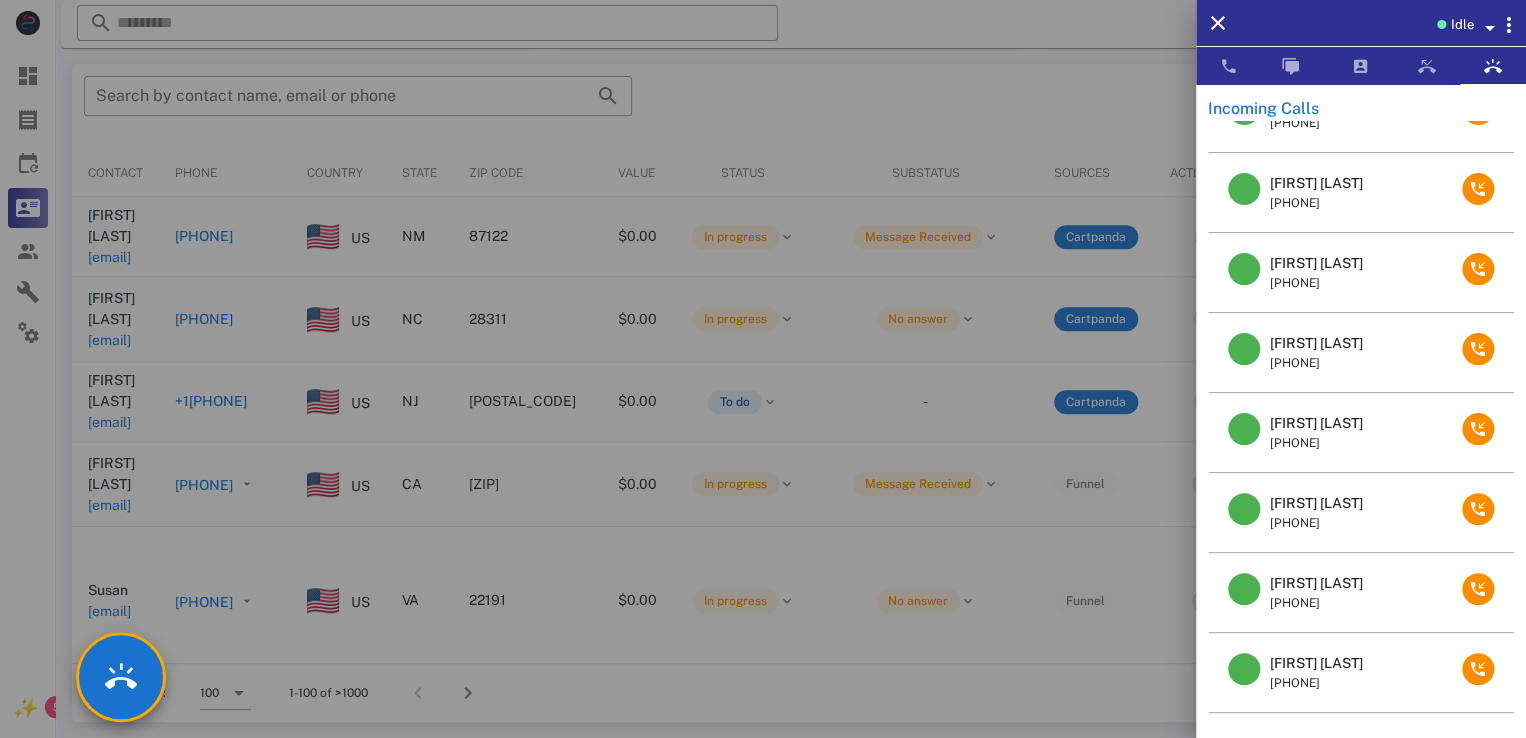 click at bounding box center [763, 369] 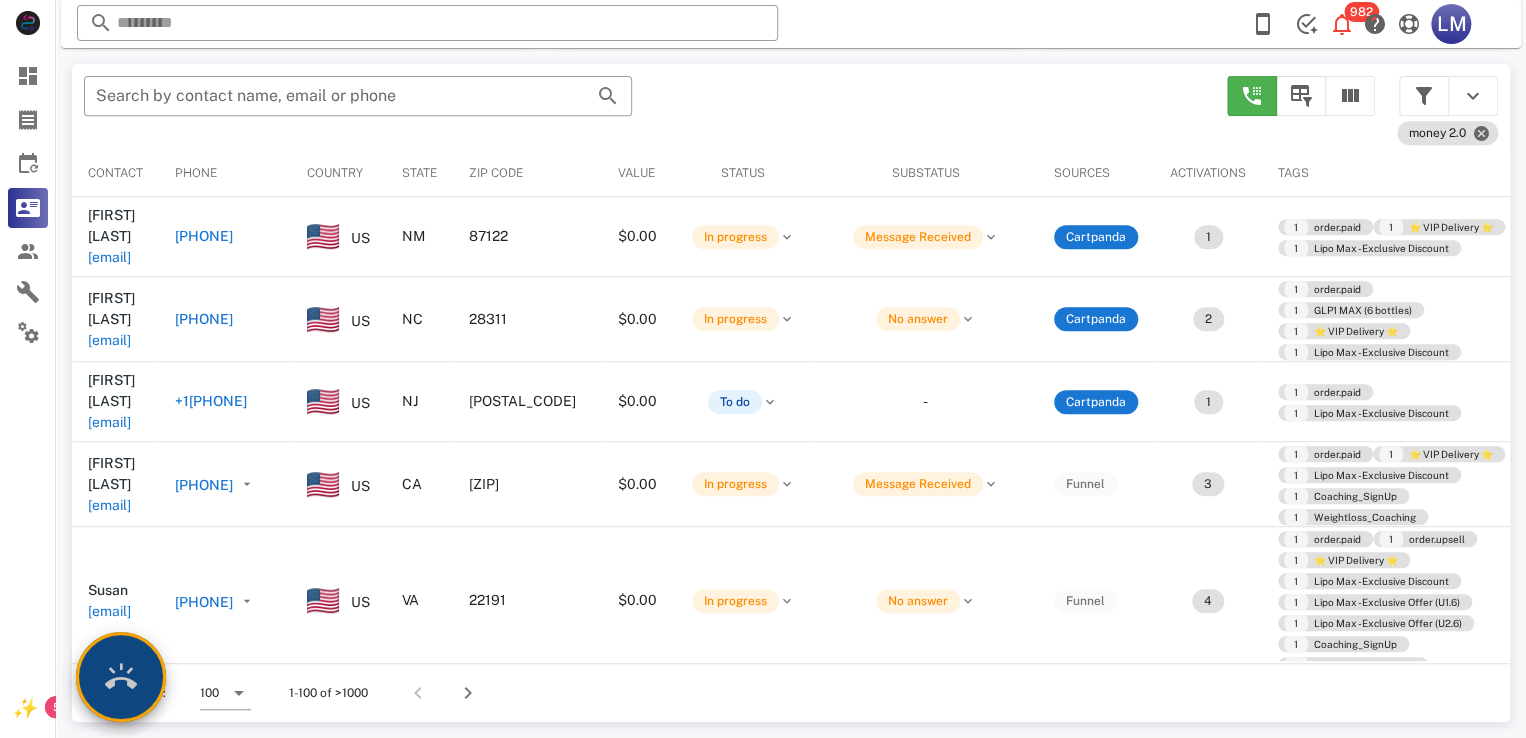 click at bounding box center [121, 677] 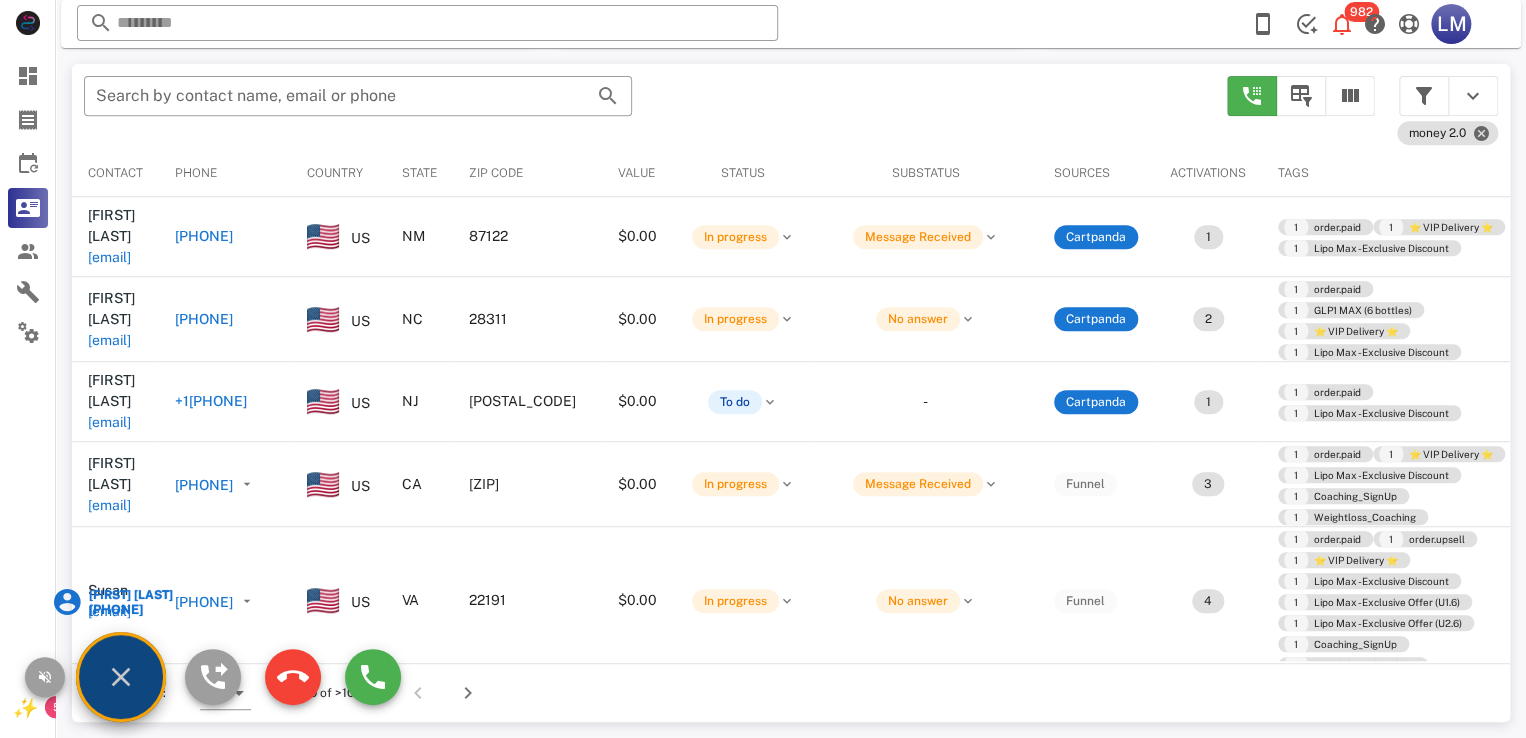 click on "William Scott Eaton" at bounding box center (129, 595) 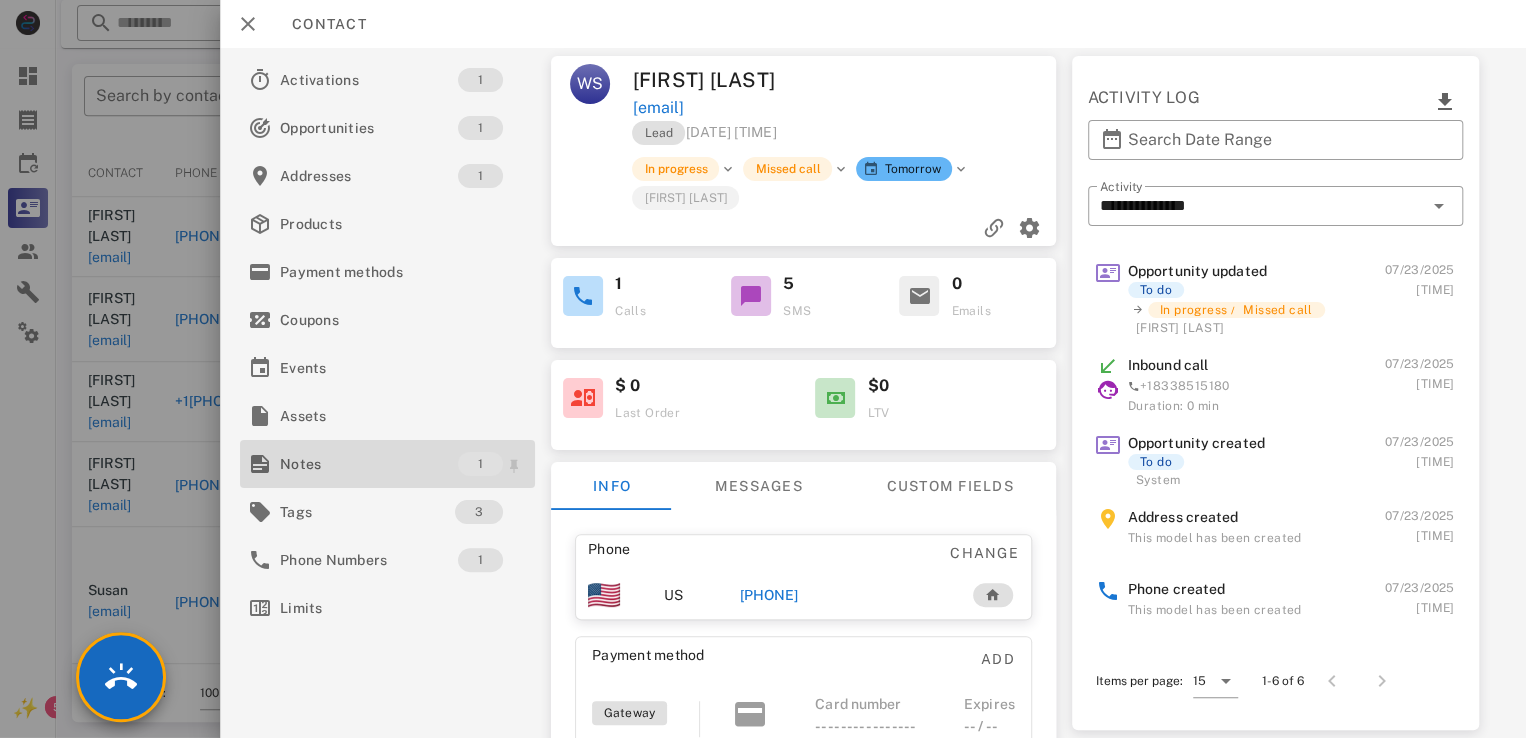click on "Notes" at bounding box center (369, 464) 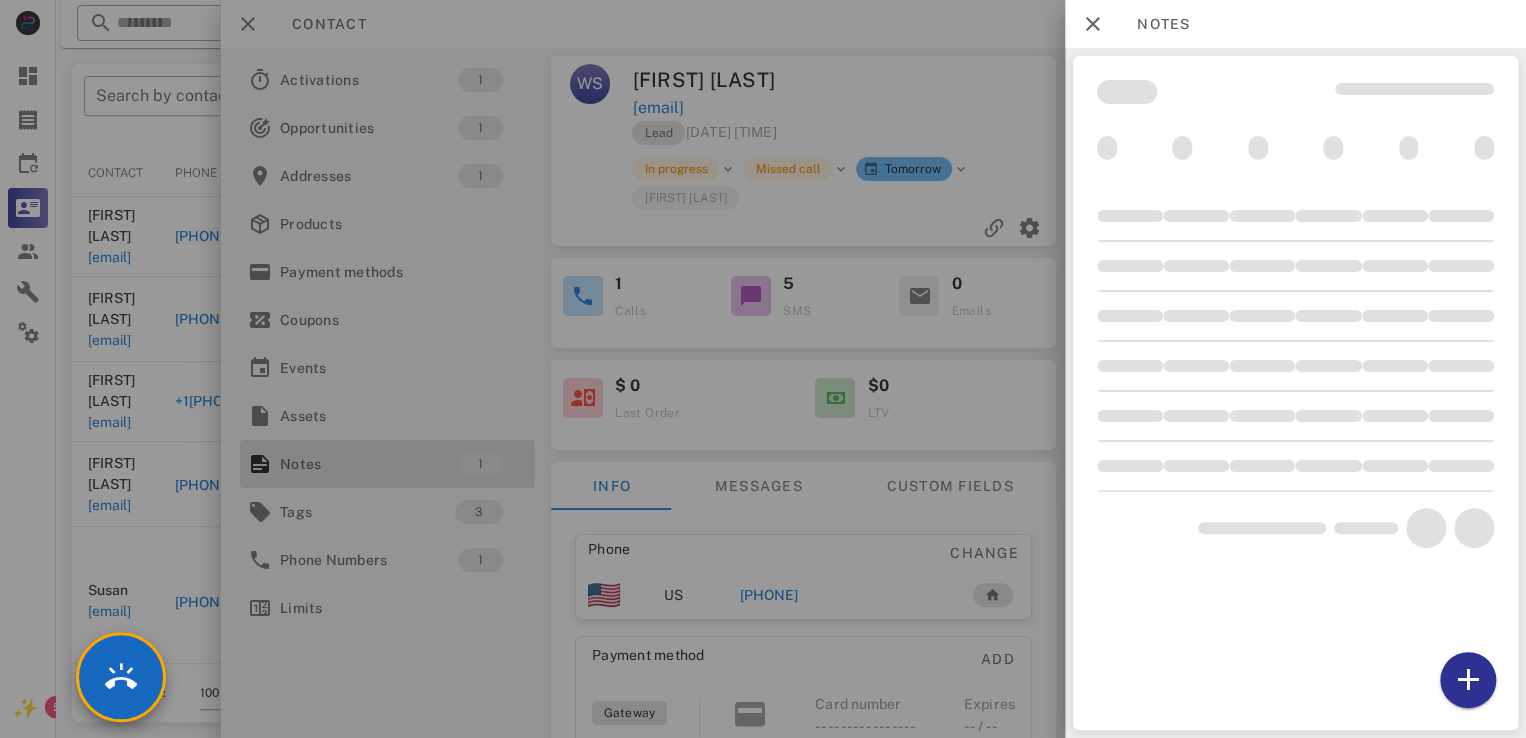 scroll, scrollTop: 128, scrollLeft: 0, axis: vertical 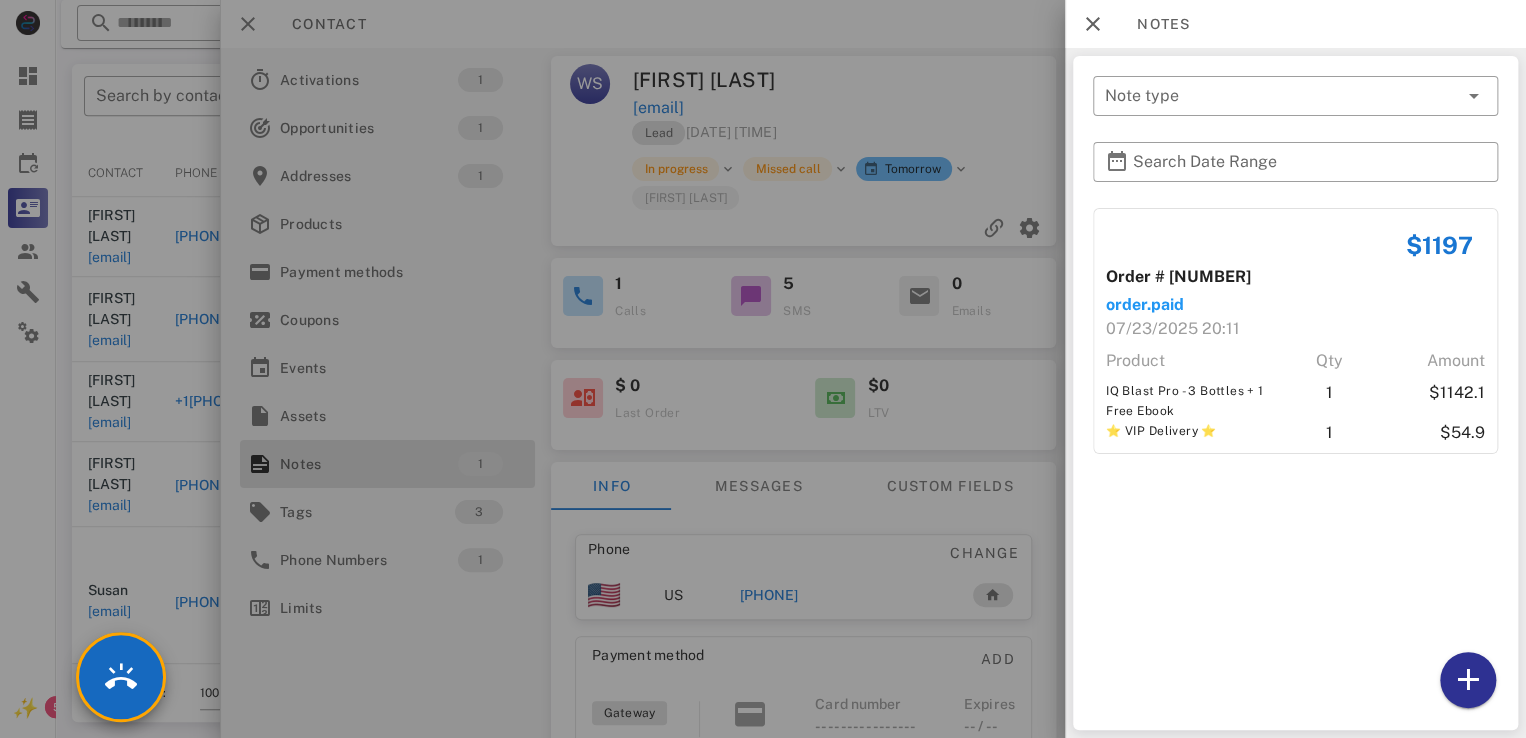 click at bounding box center [763, 369] 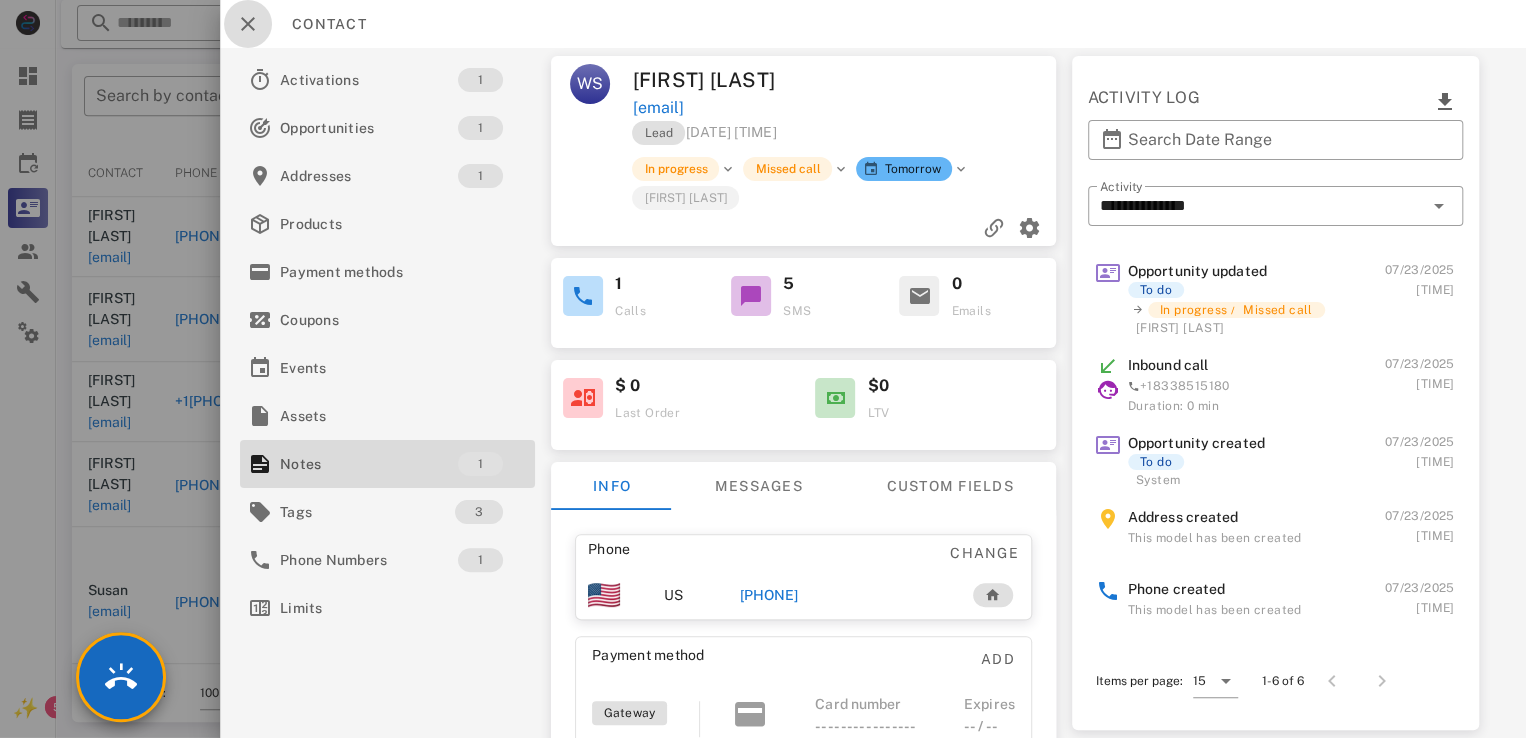 click at bounding box center (248, 24) 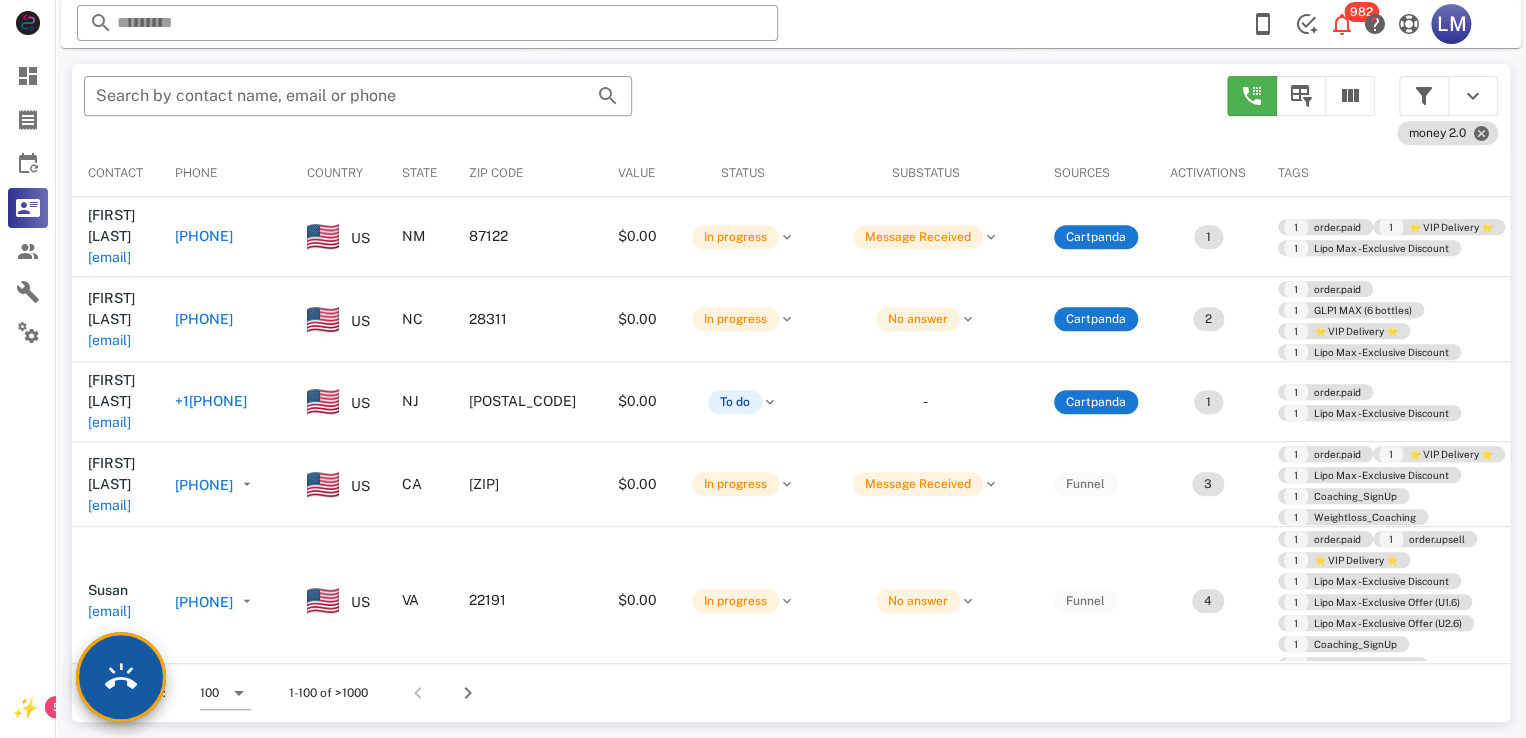 click at bounding box center [121, 677] 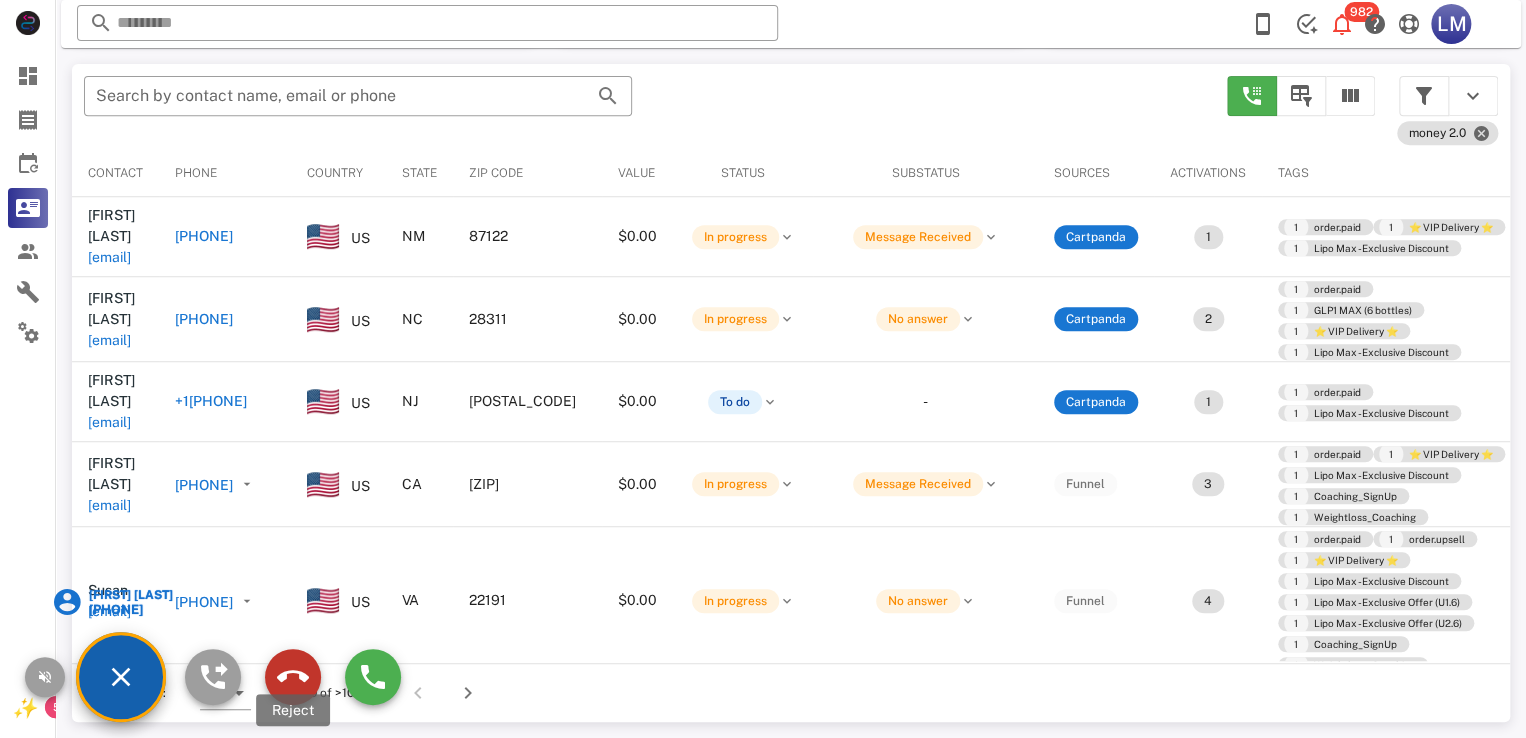 click at bounding box center [293, 677] 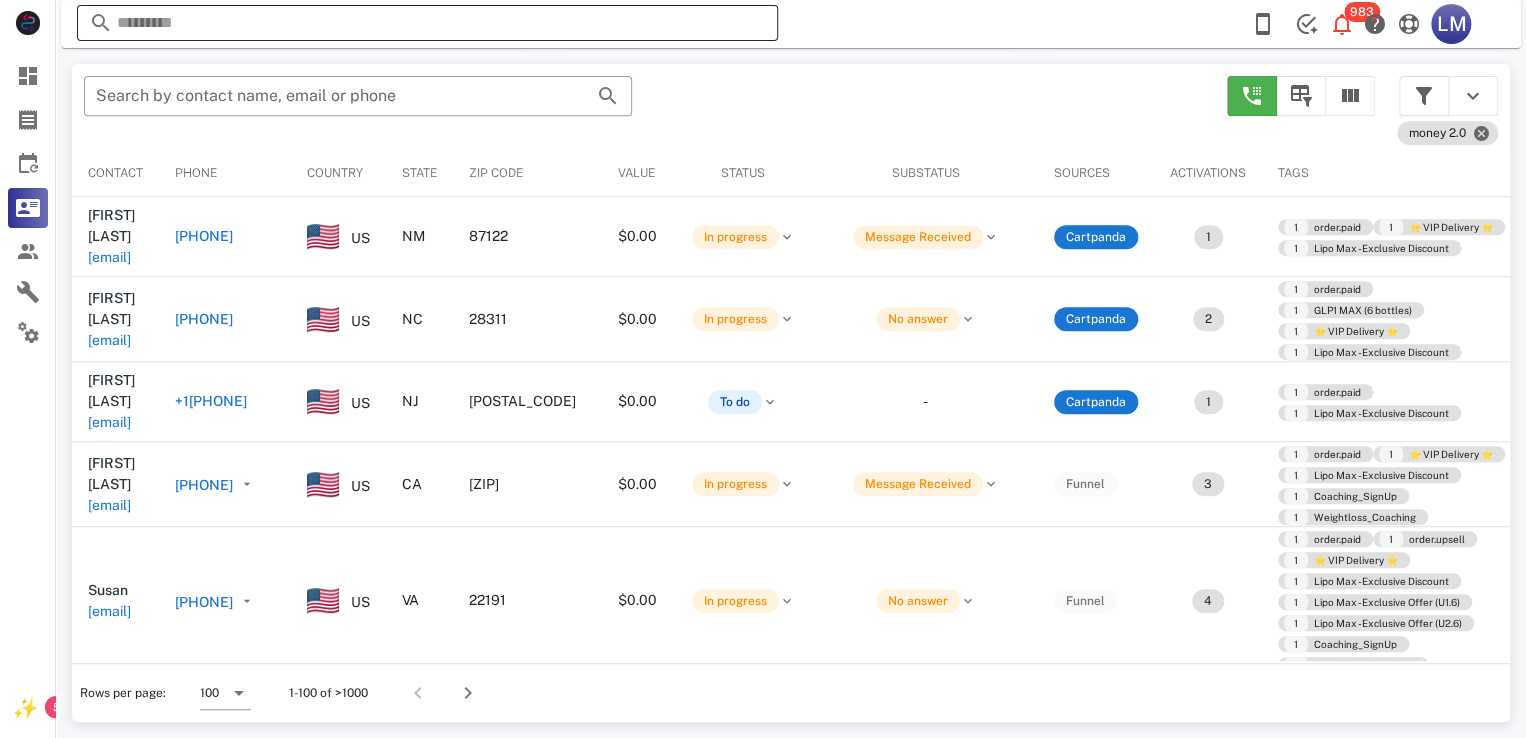 scroll, scrollTop: 48, scrollLeft: 0, axis: vertical 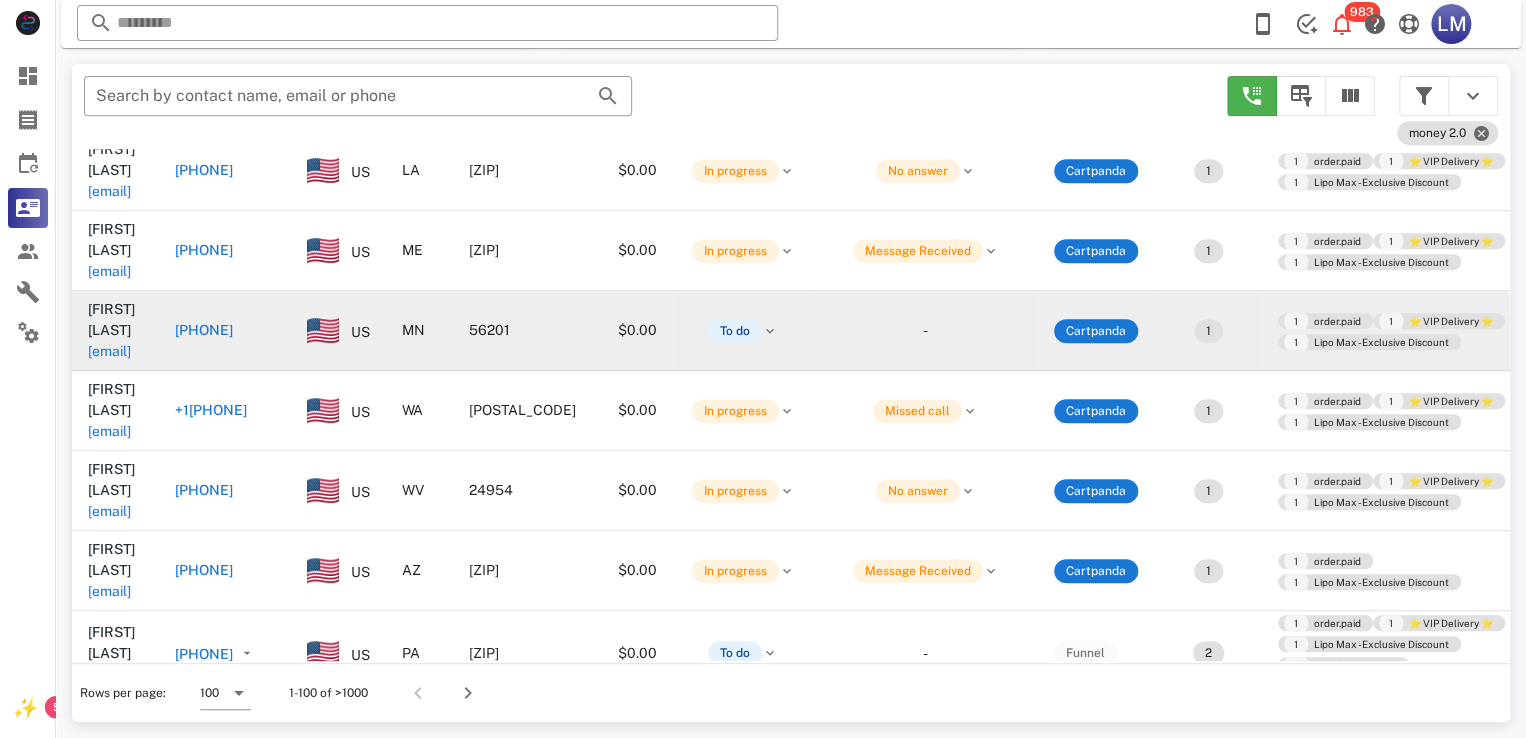 click on "[EMAIL]" at bounding box center (109, 351) 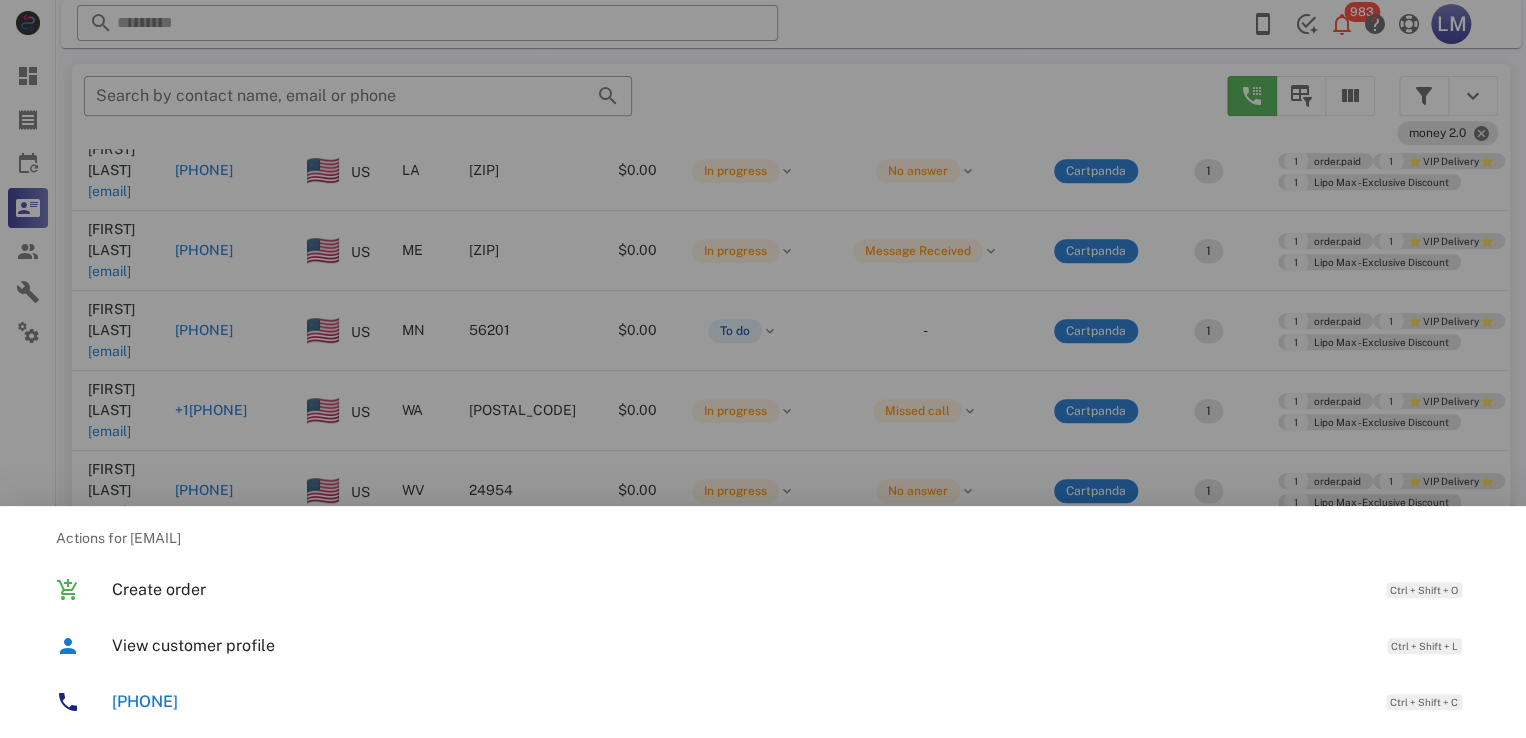 click at bounding box center (763, 369) 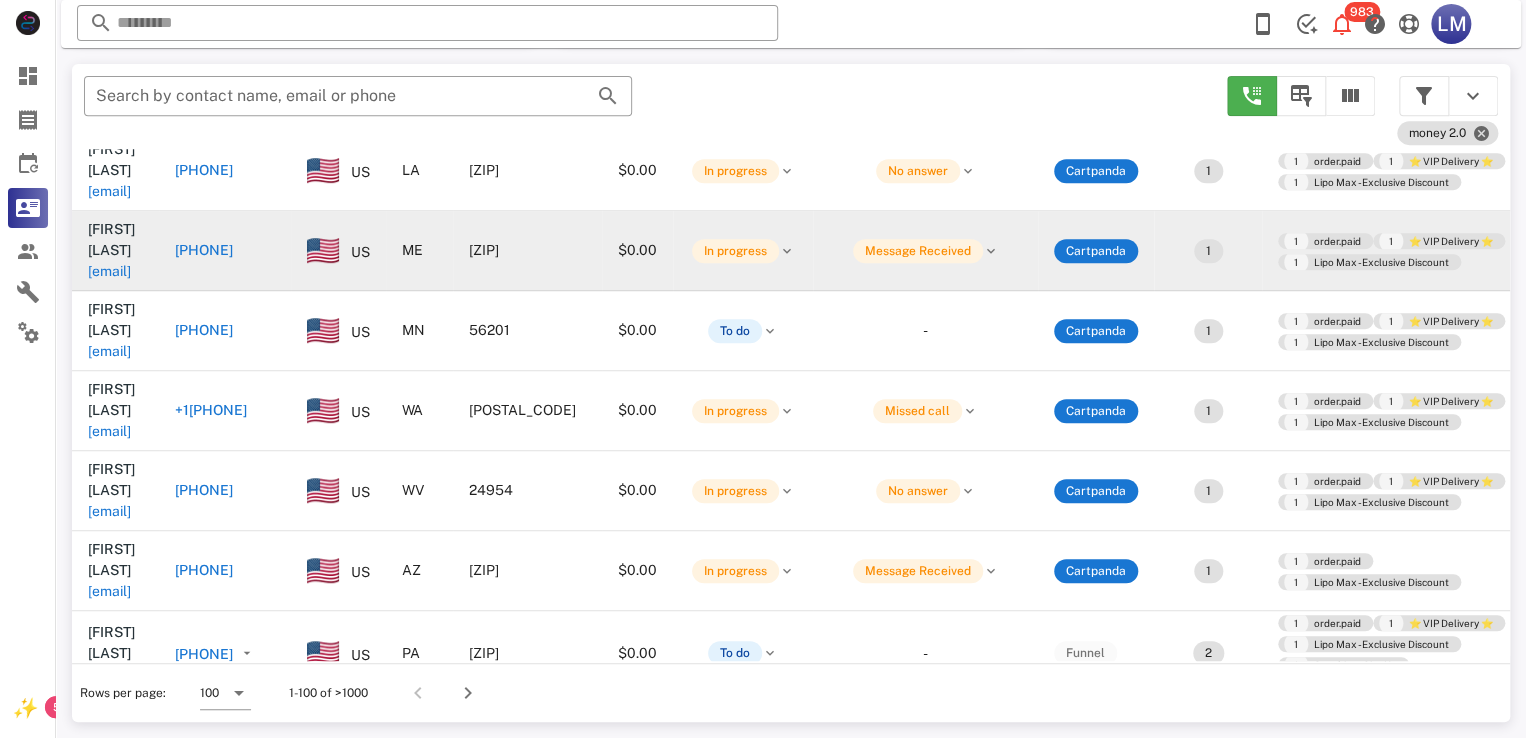 click on "susangiffin@gmail.com" at bounding box center (109, 271) 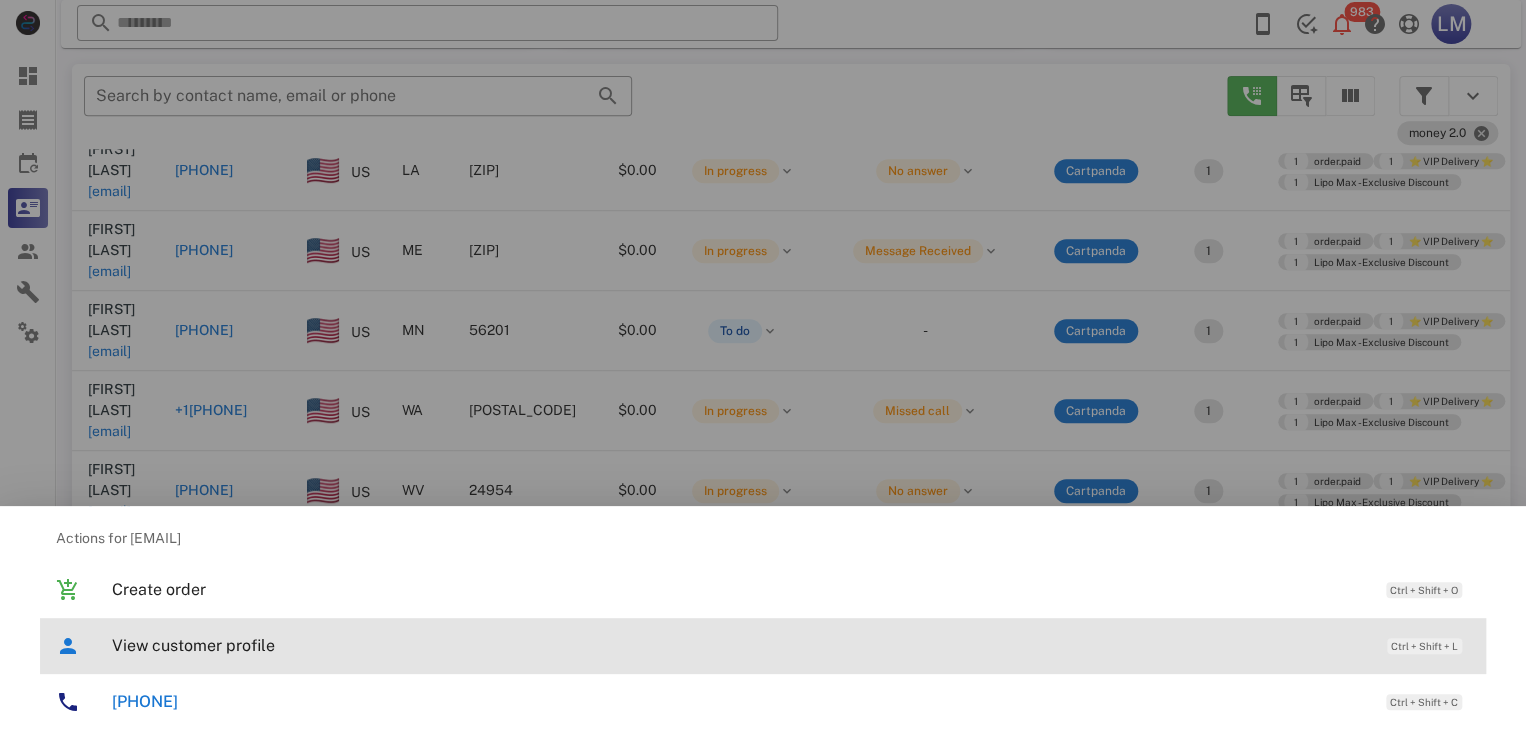 click on "View customer profile" at bounding box center [739, 645] 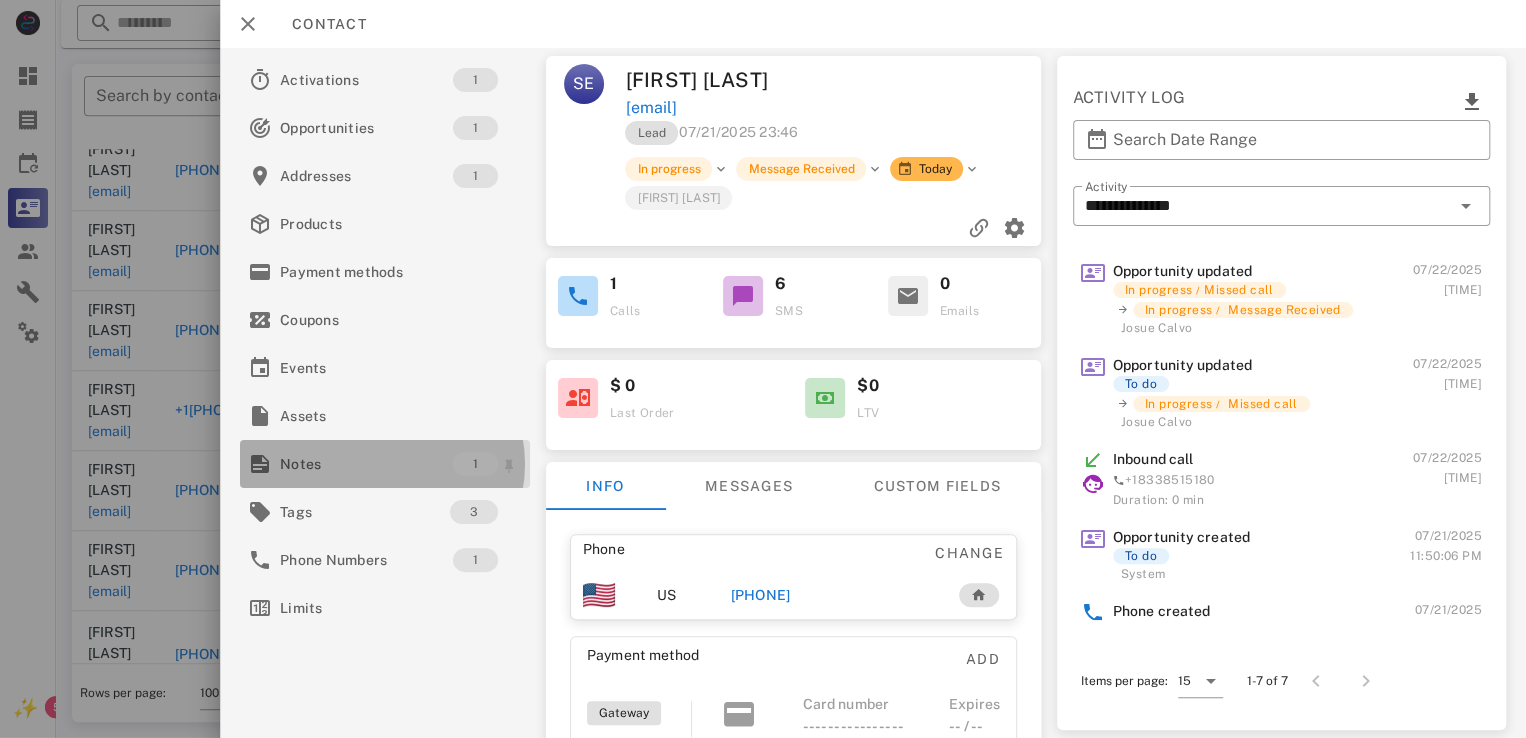 click on "Notes" at bounding box center [366, 464] 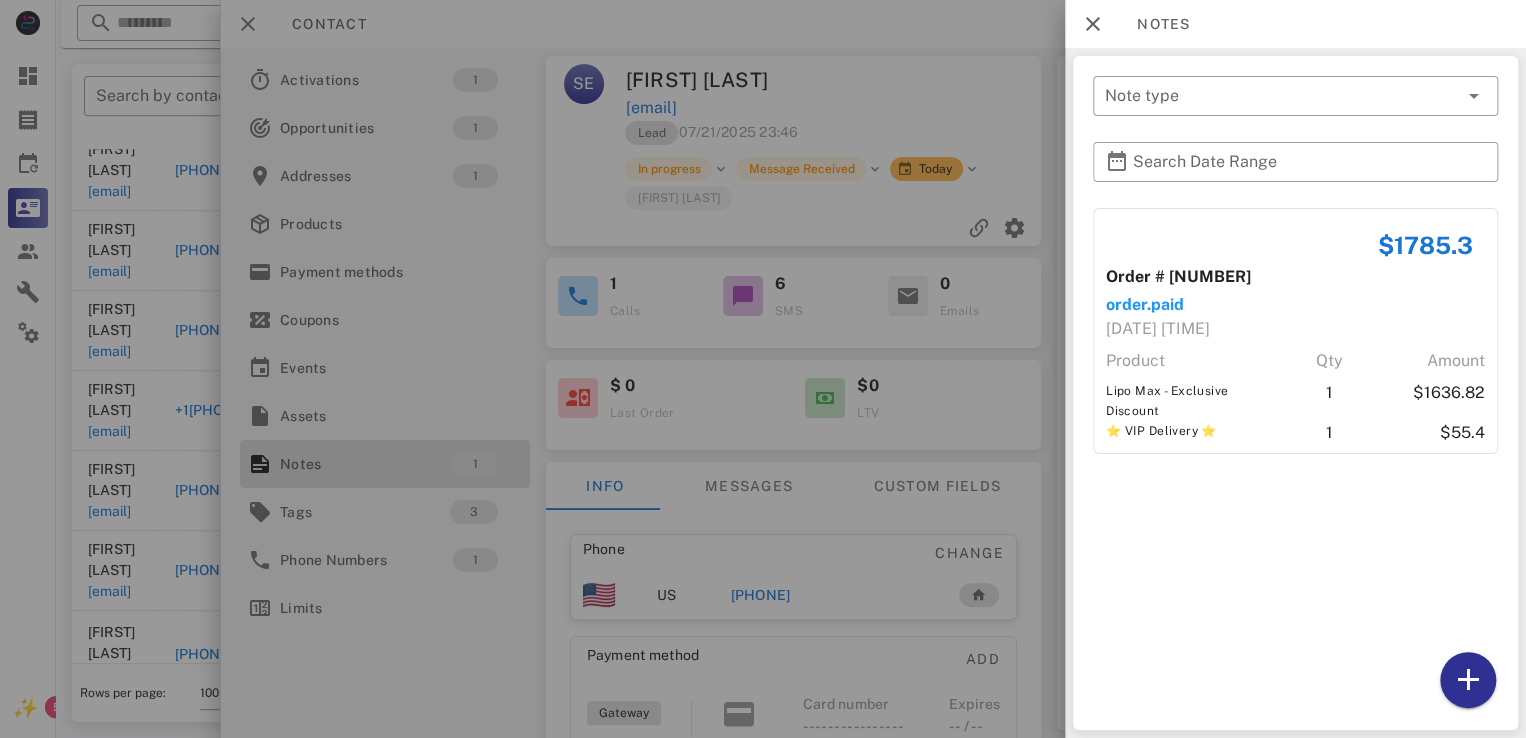 click at bounding box center [763, 369] 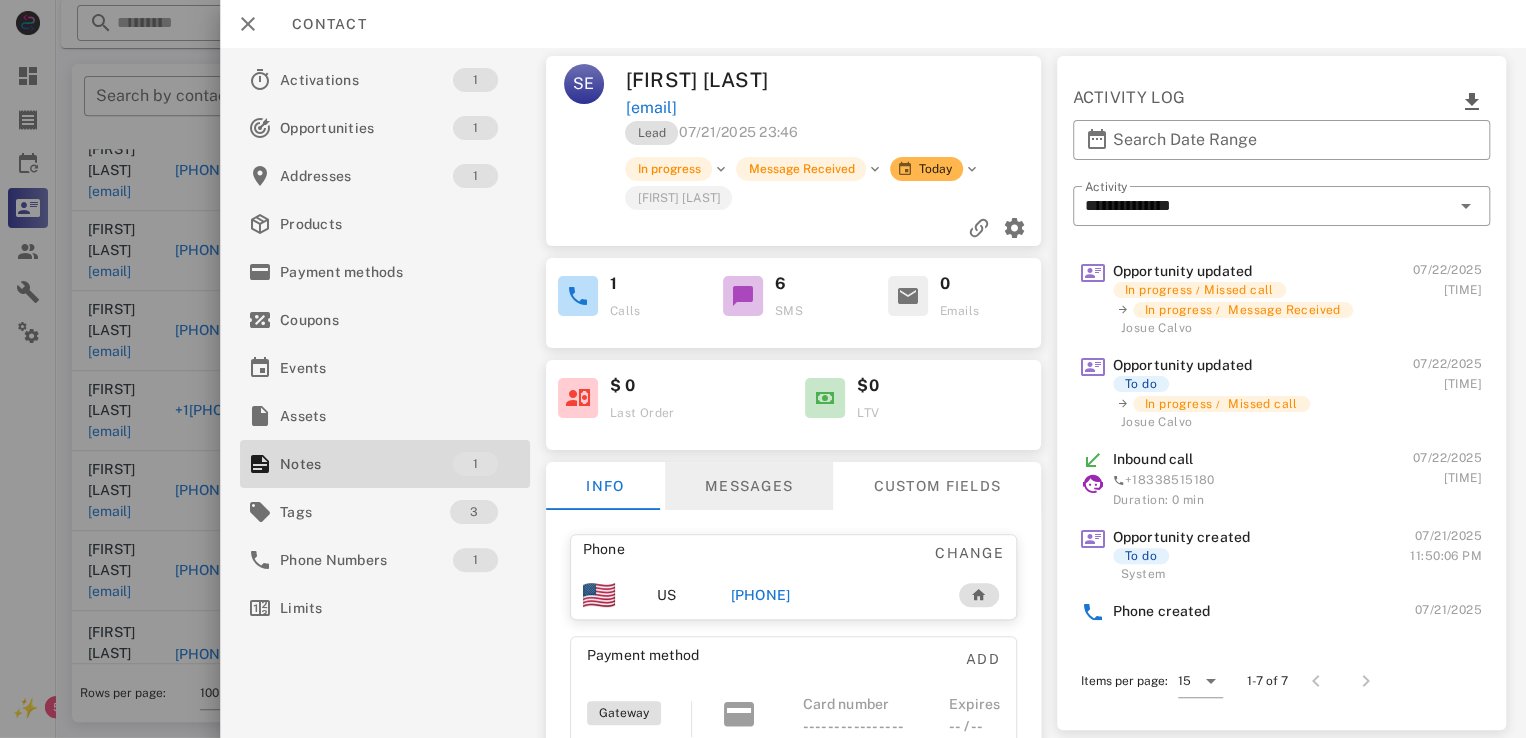 click on "Messages" at bounding box center [749, 486] 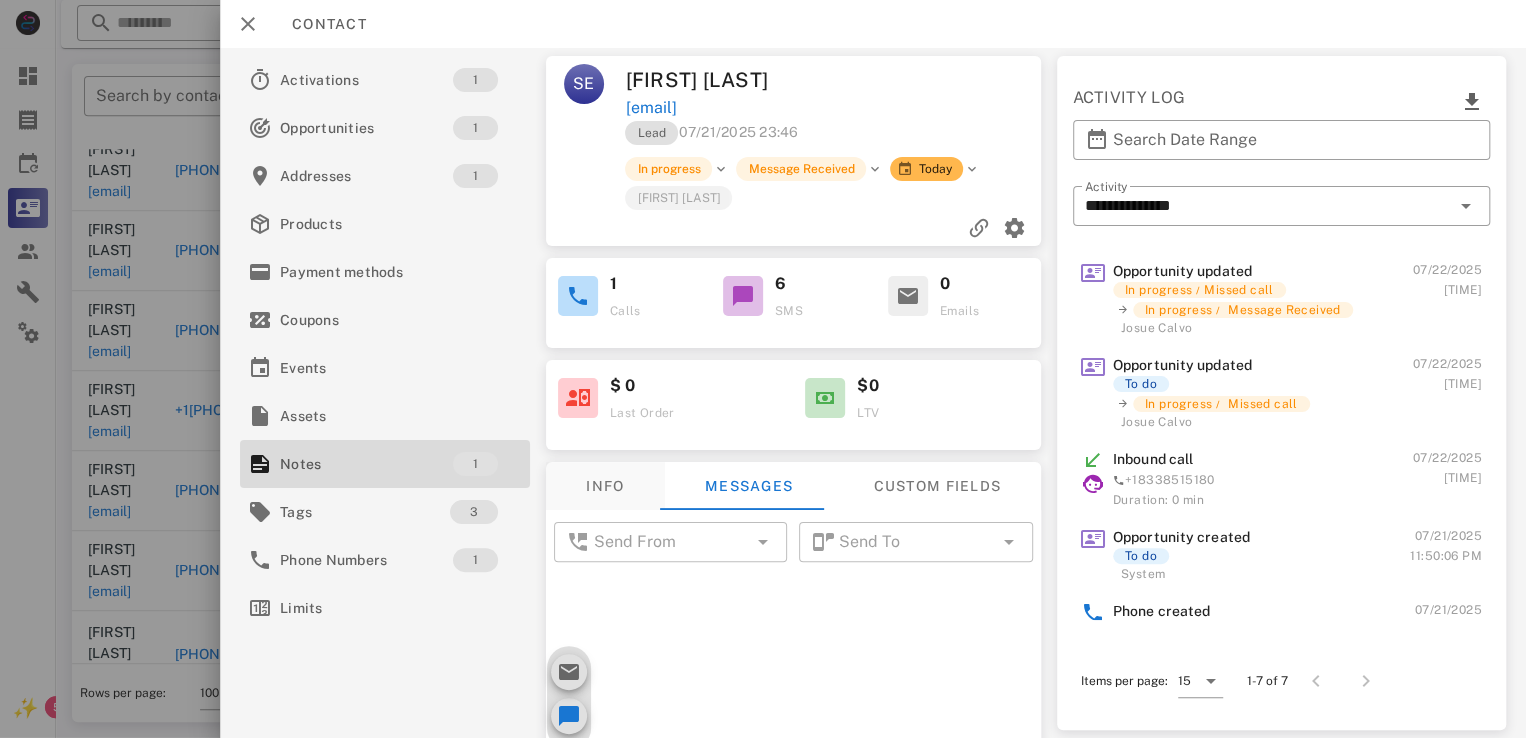 scroll, scrollTop: 688, scrollLeft: 0, axis: vertical 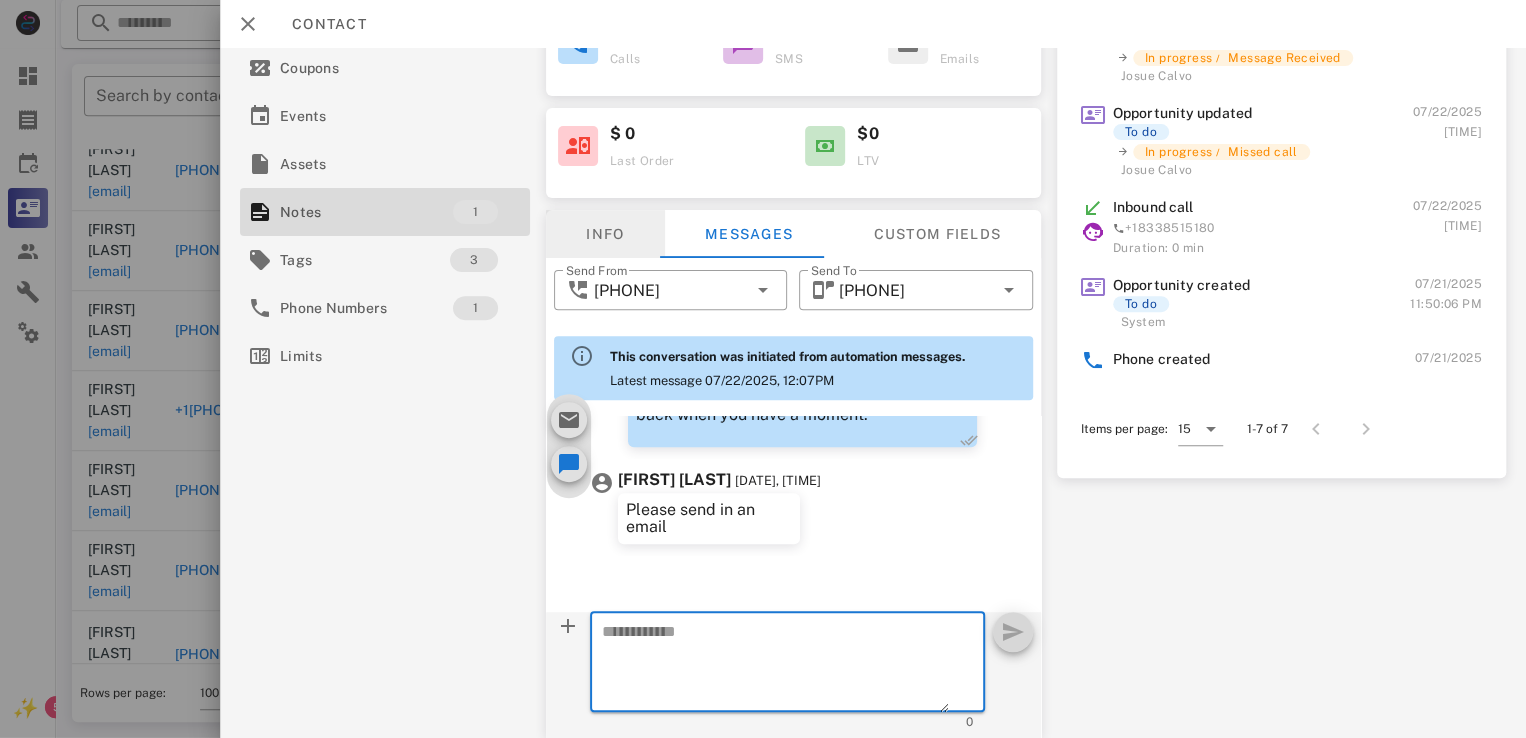 click on "Info" at bounding box center (605, 234) 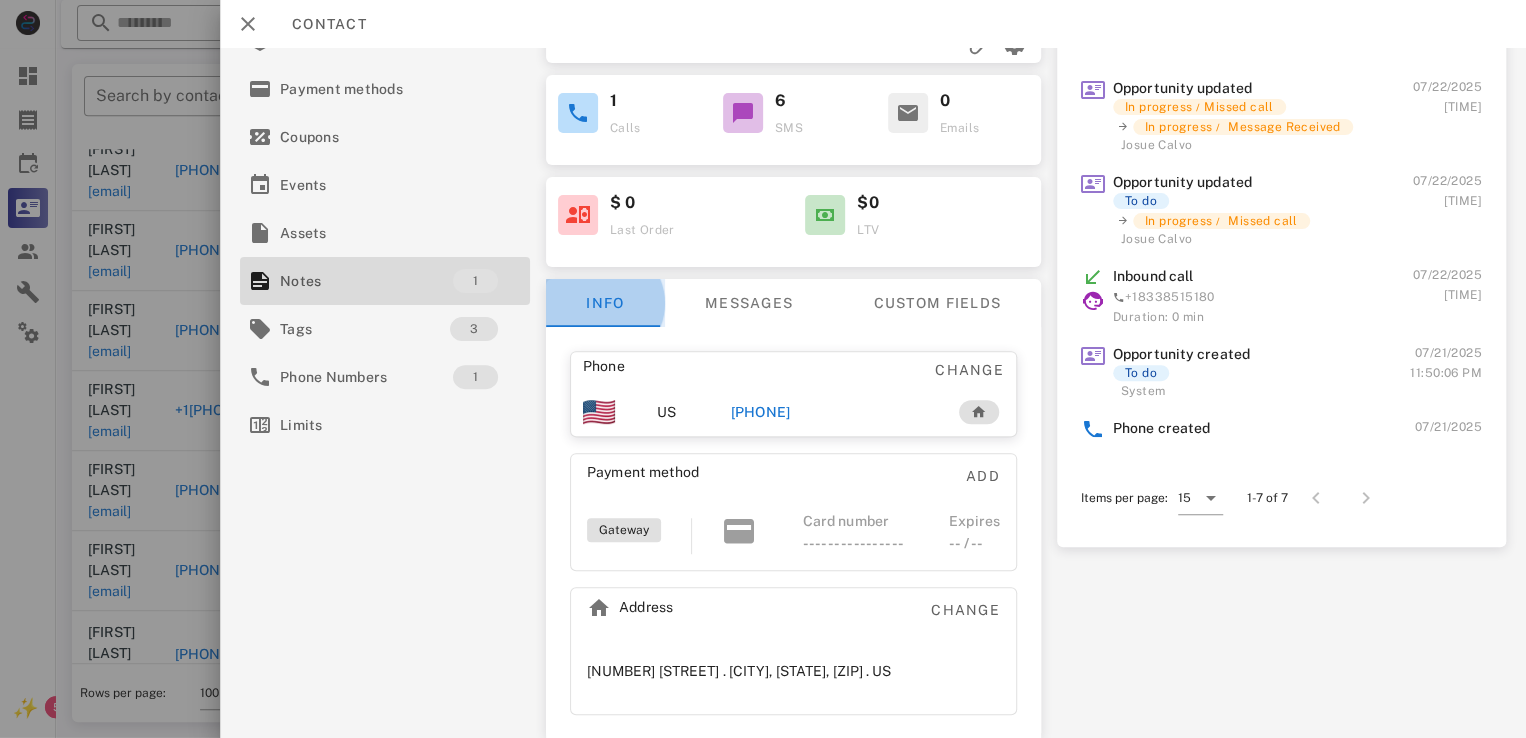 scroll, scrollTop: 184, scrollLeft: 0, axis: vertical 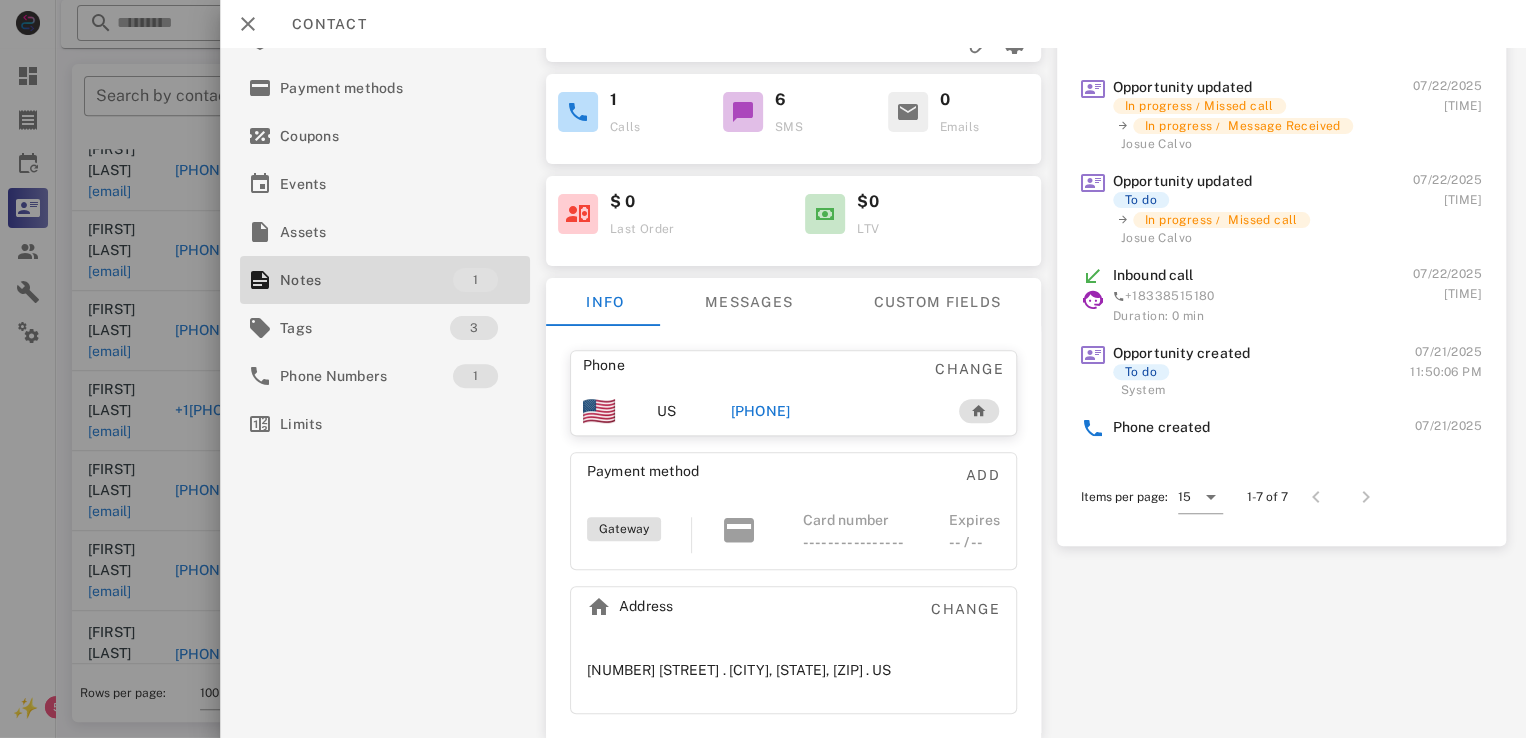 click on "+12072121718" at bounding box center [760, 411] 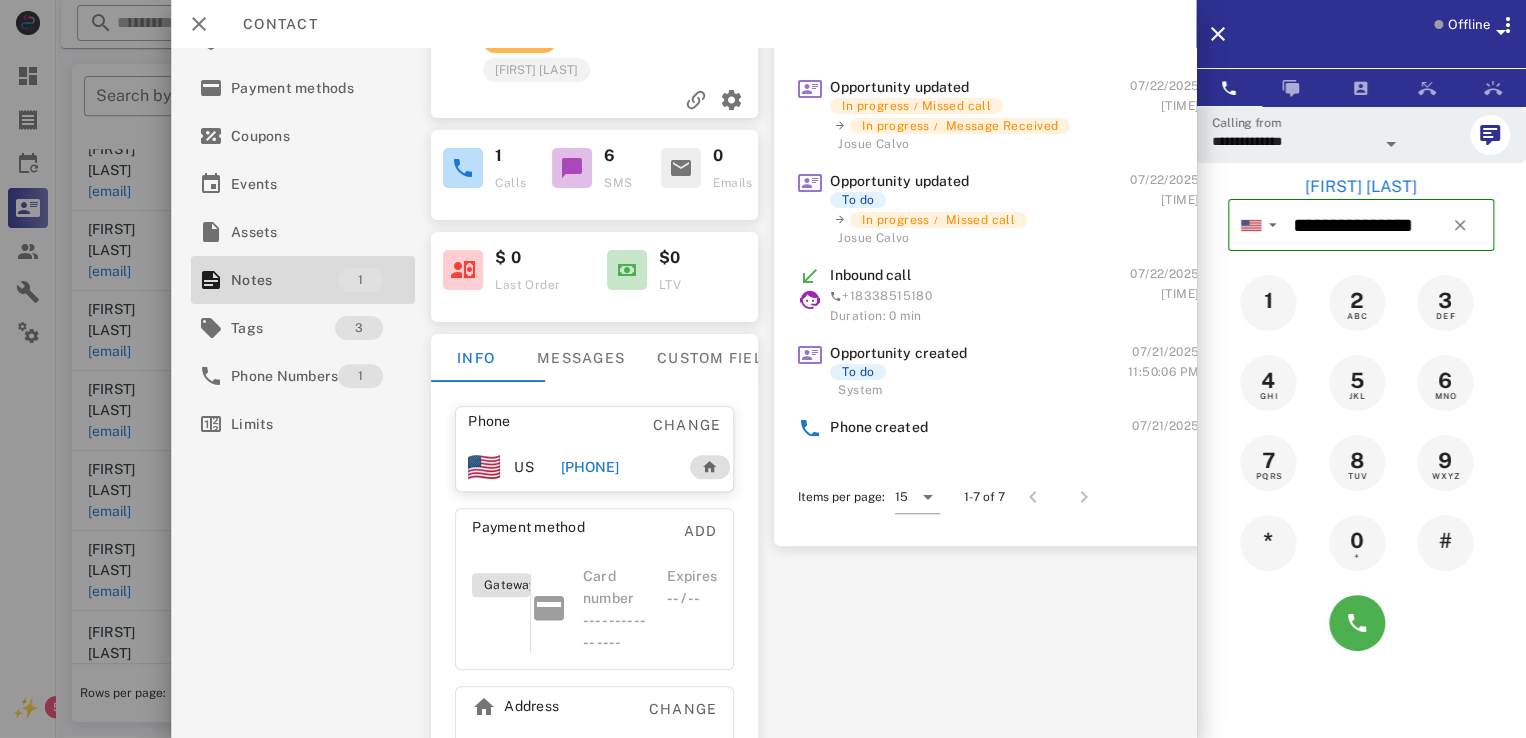 scroll, scrollTop: 195, scrollLeft: 0, axis: vertical 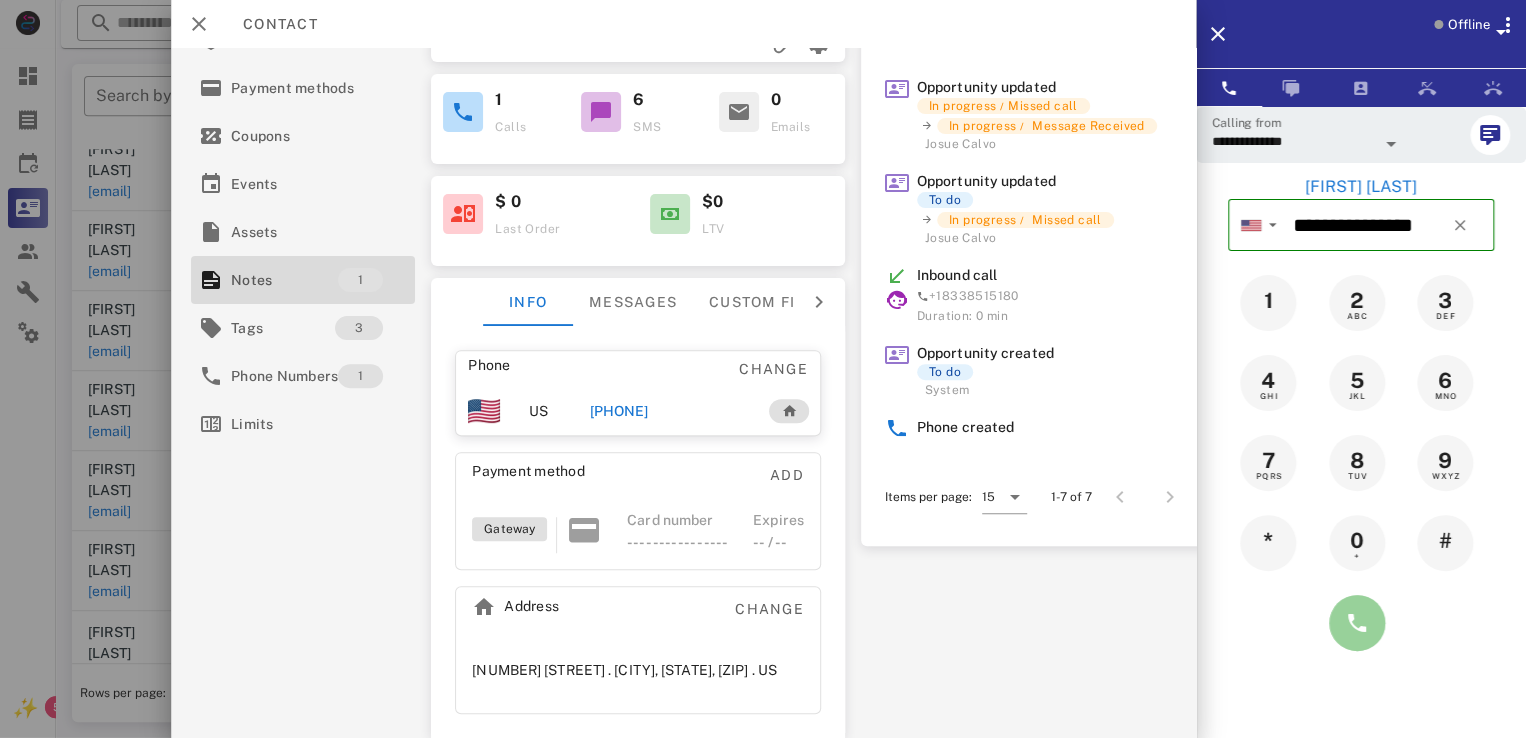 click at bounding box center (1357, 623) 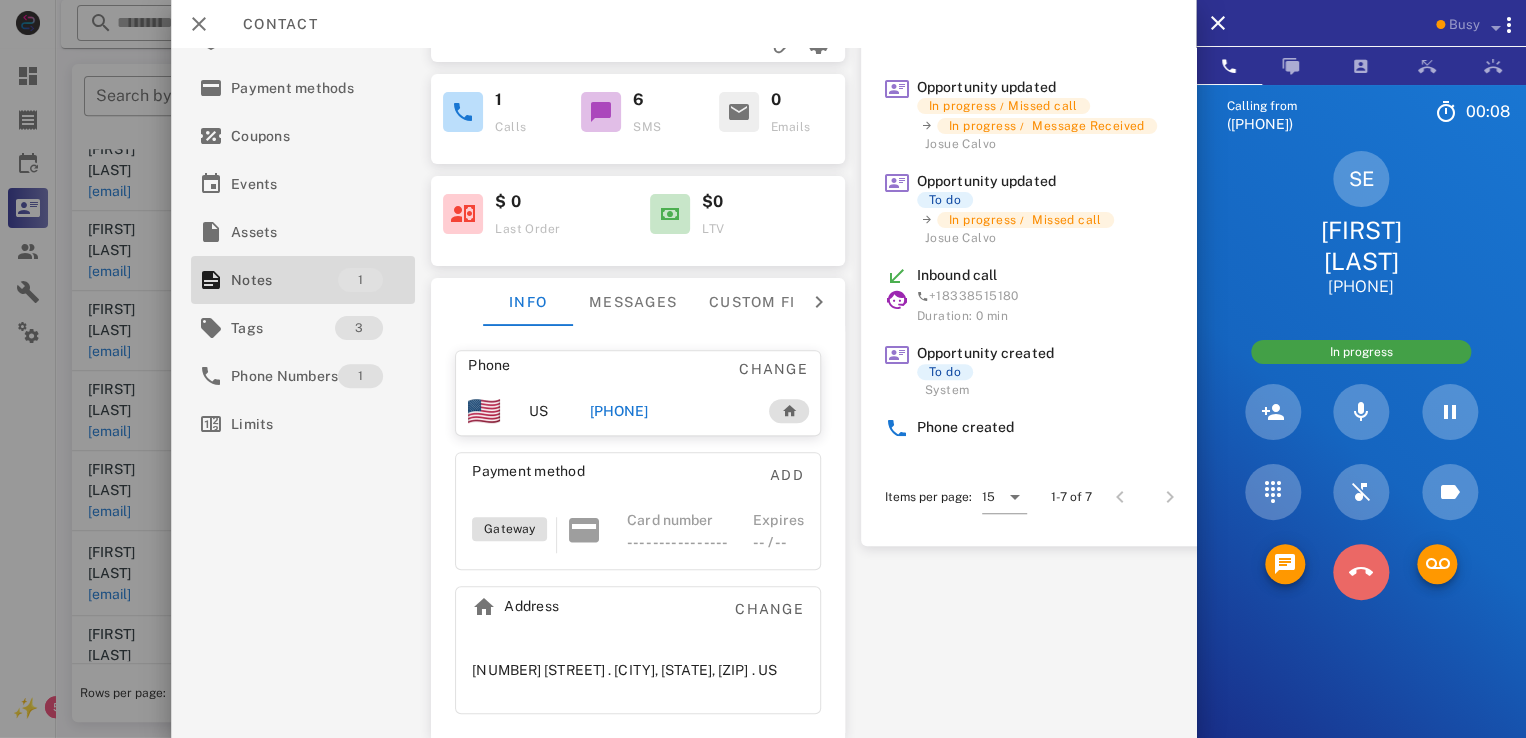 click at bounding box center (1361, 572) 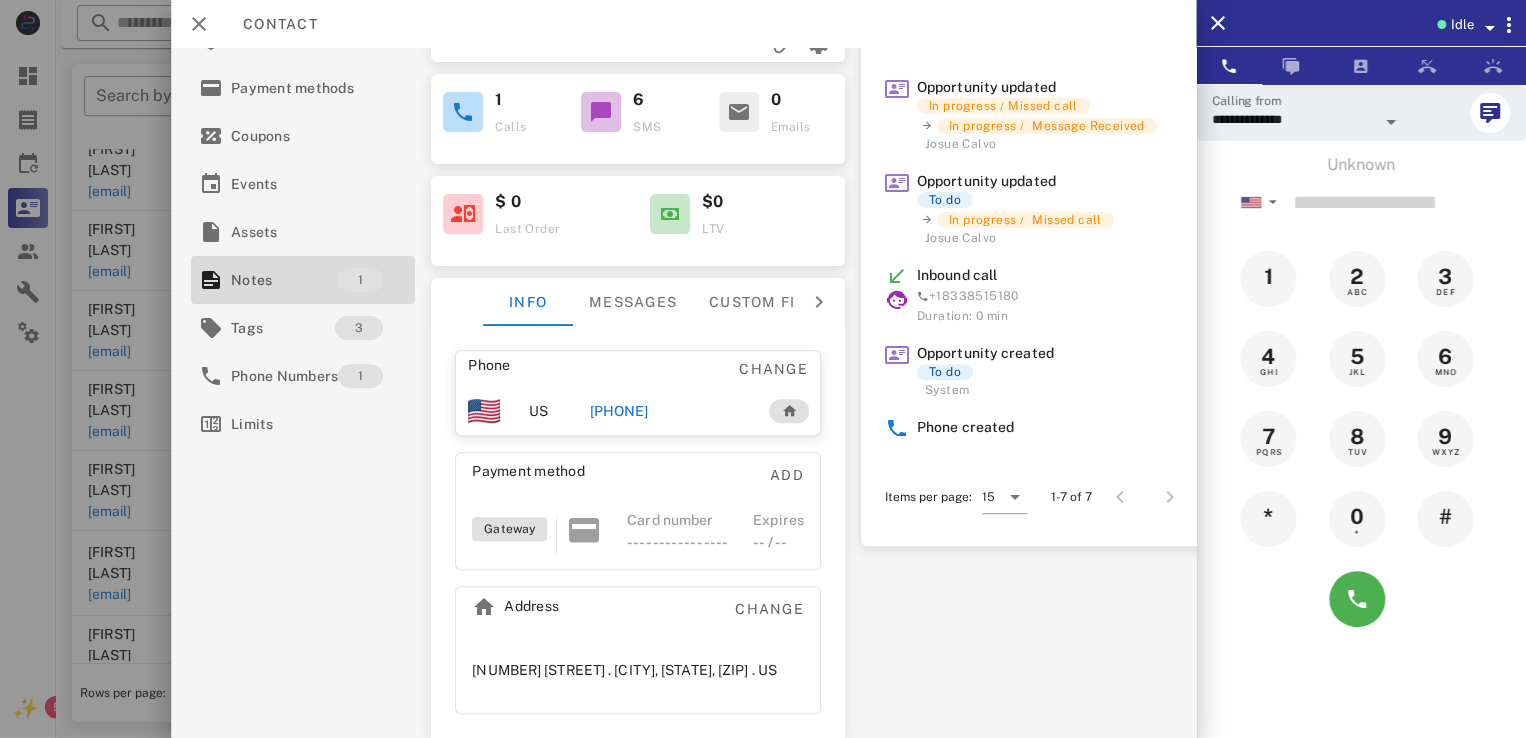click on "**********" at bounding box center [1293, 119] 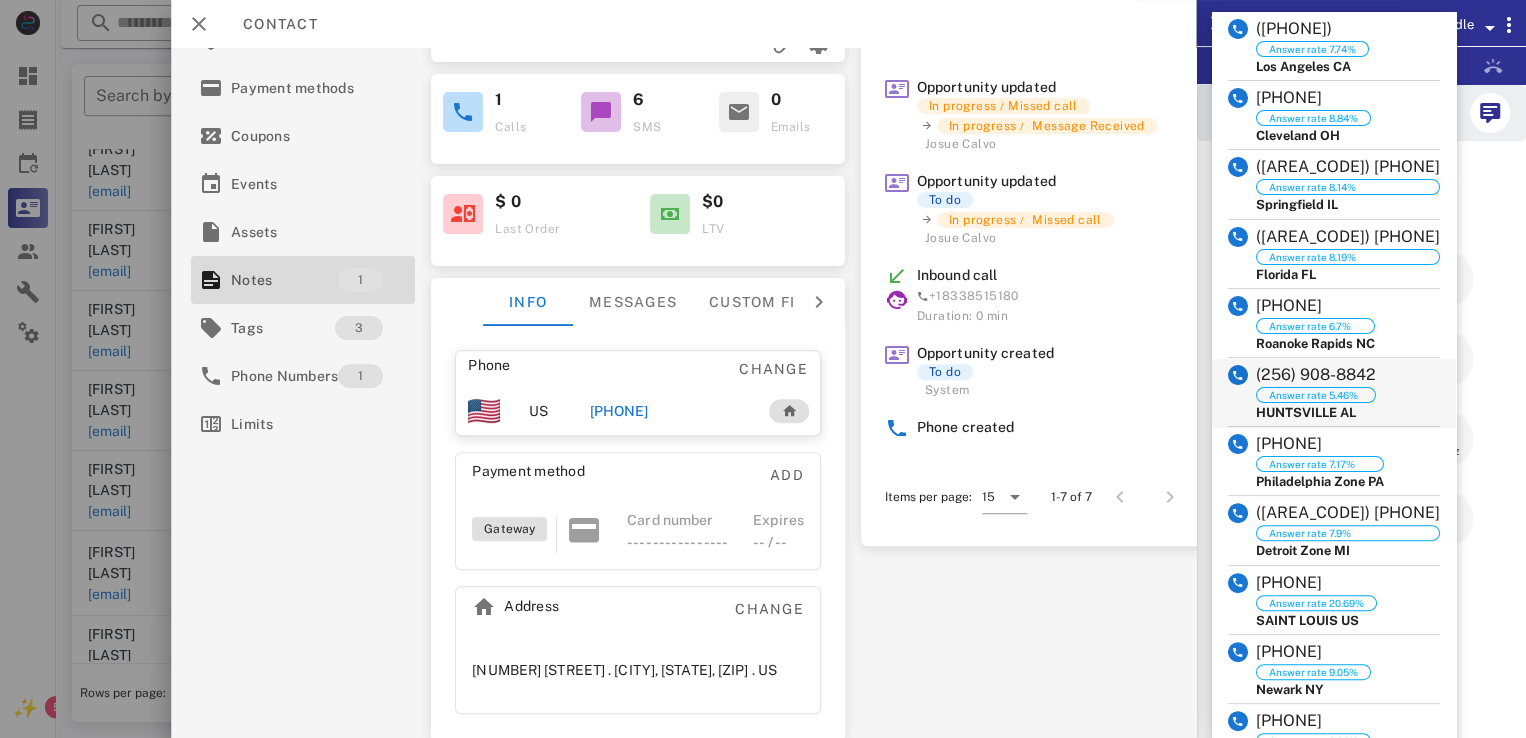 scroll, scrollTop: 8, scrollLeft: 0, axis: vertical 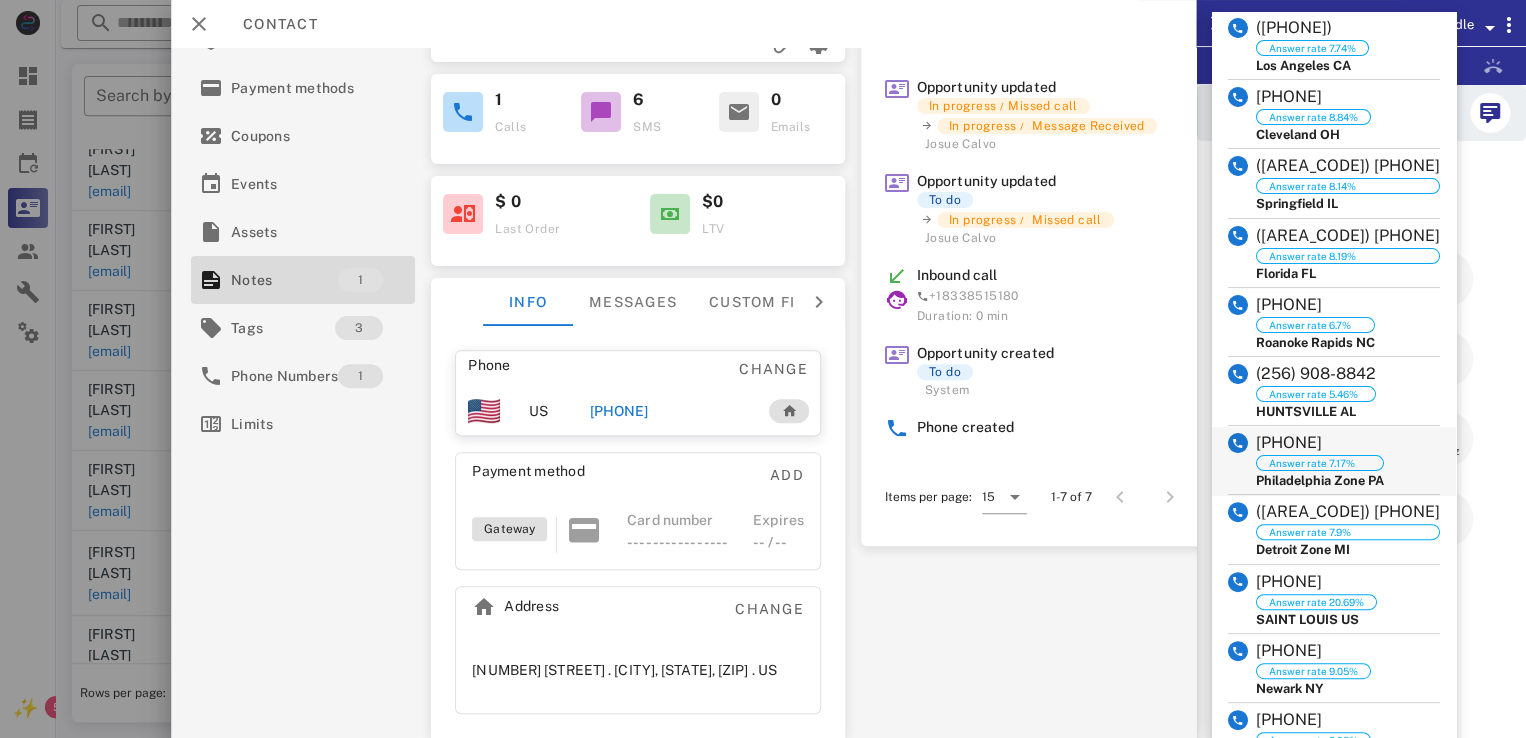click on "(267) 297-4324" at bounding box center (1320, 443) 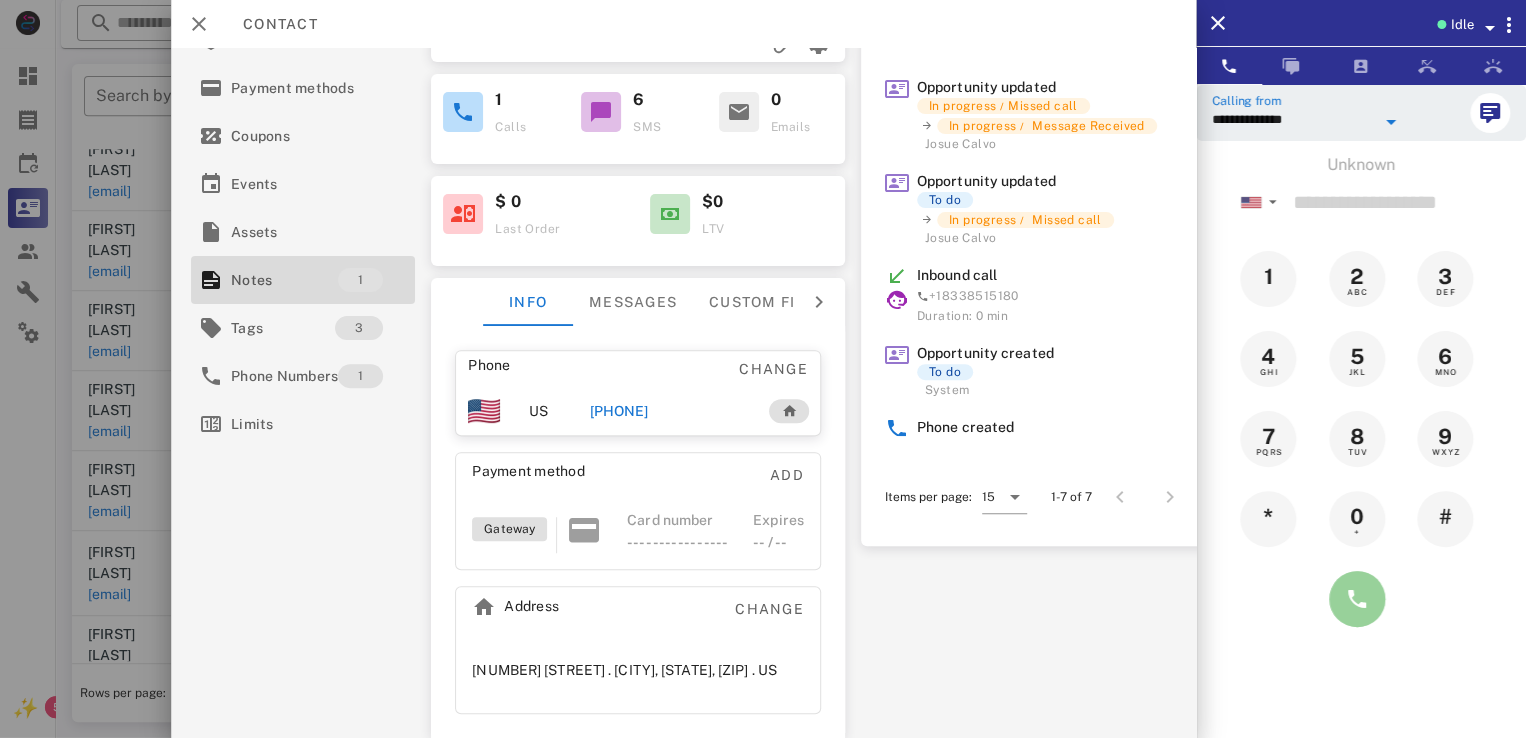 click at bounding box center (1357, 599) 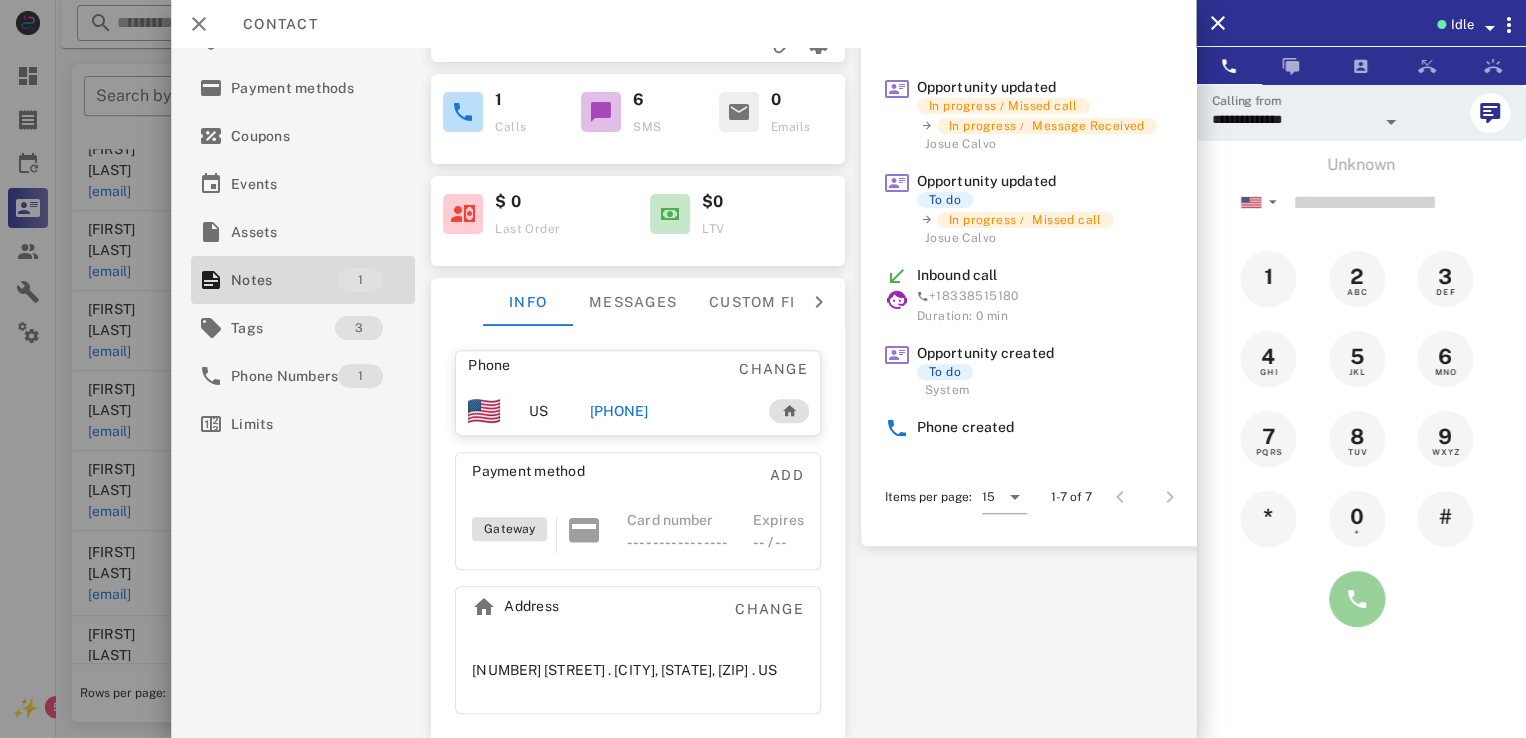 click at bounding box center (1357, 599) 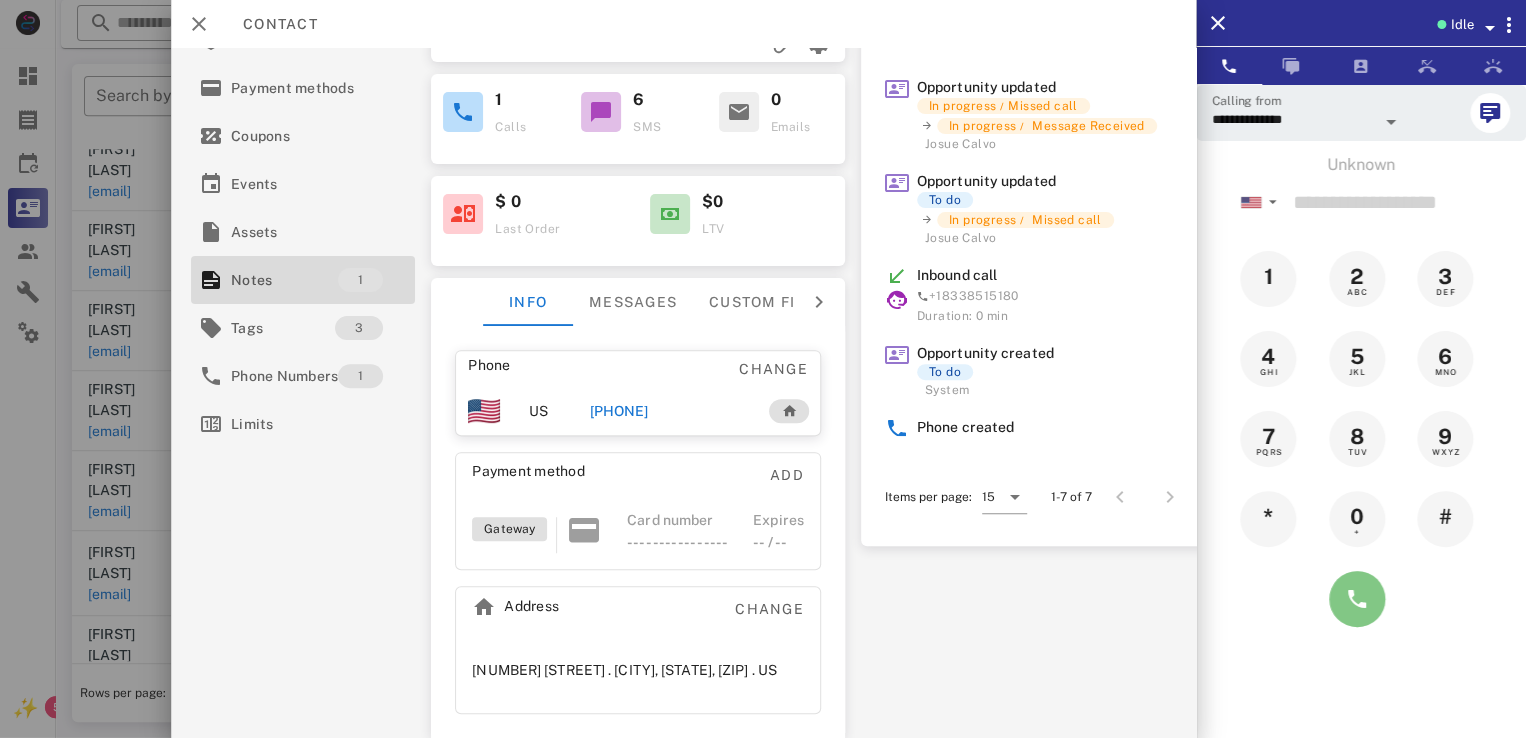 type on "**********" 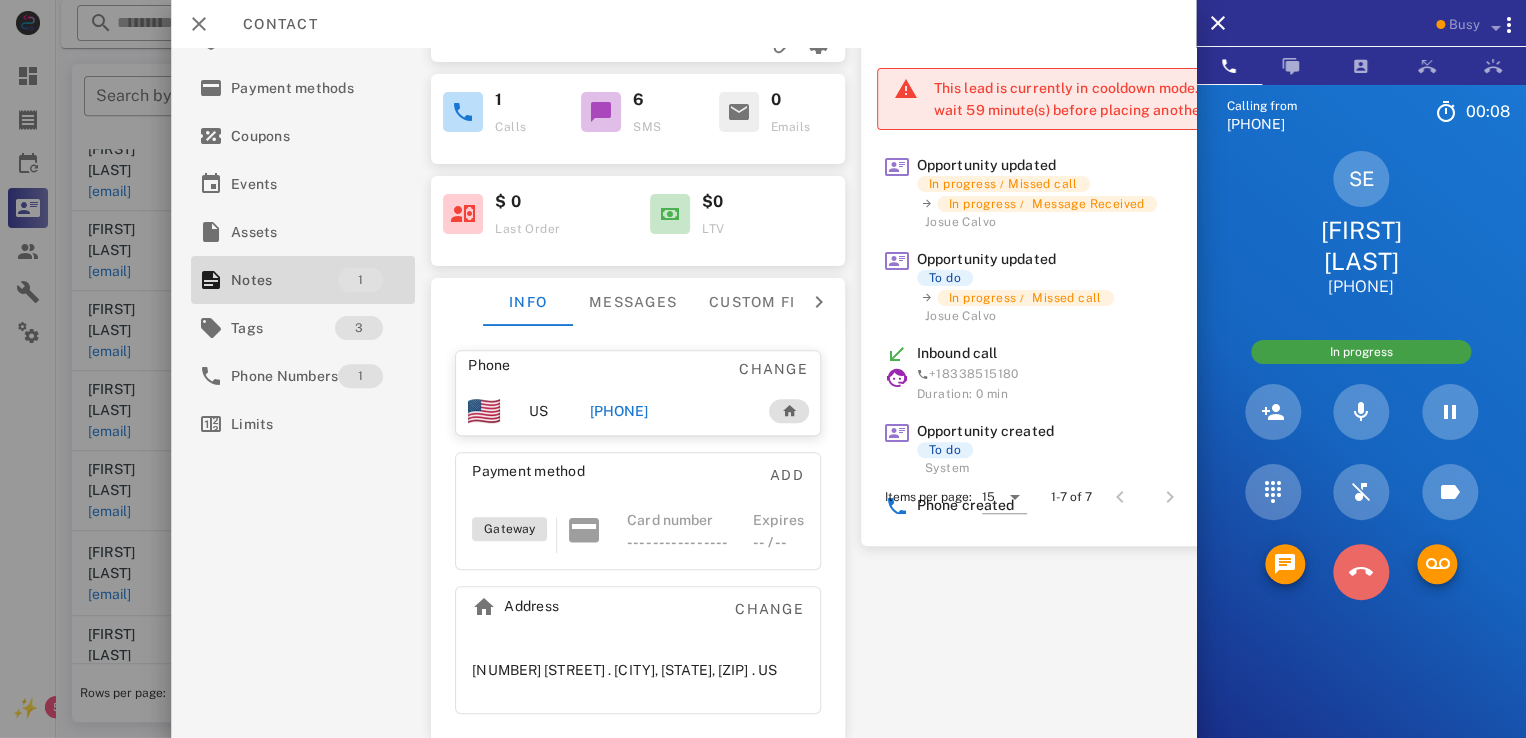 click at bounding box center [1361, 572] 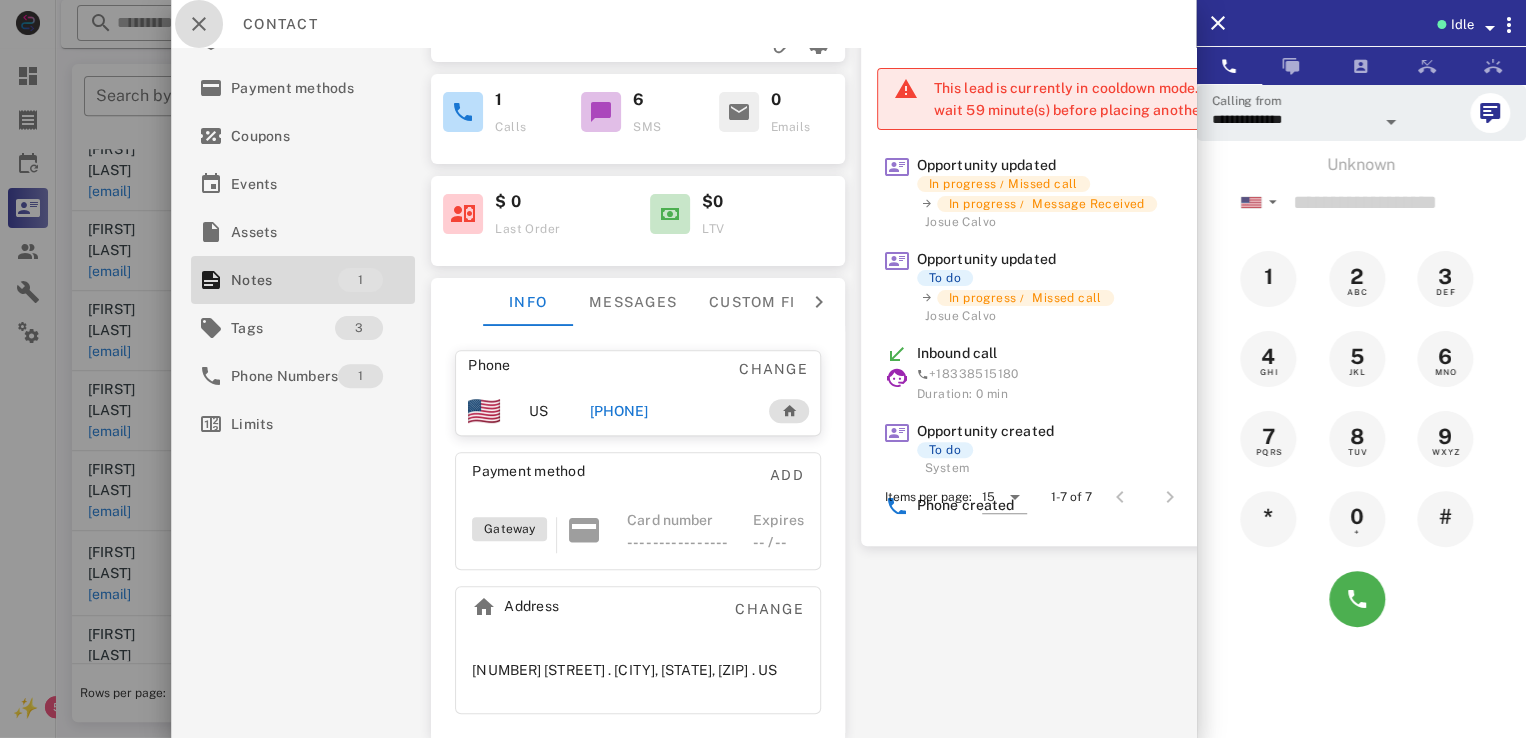 click at bounding box center (199, 24) 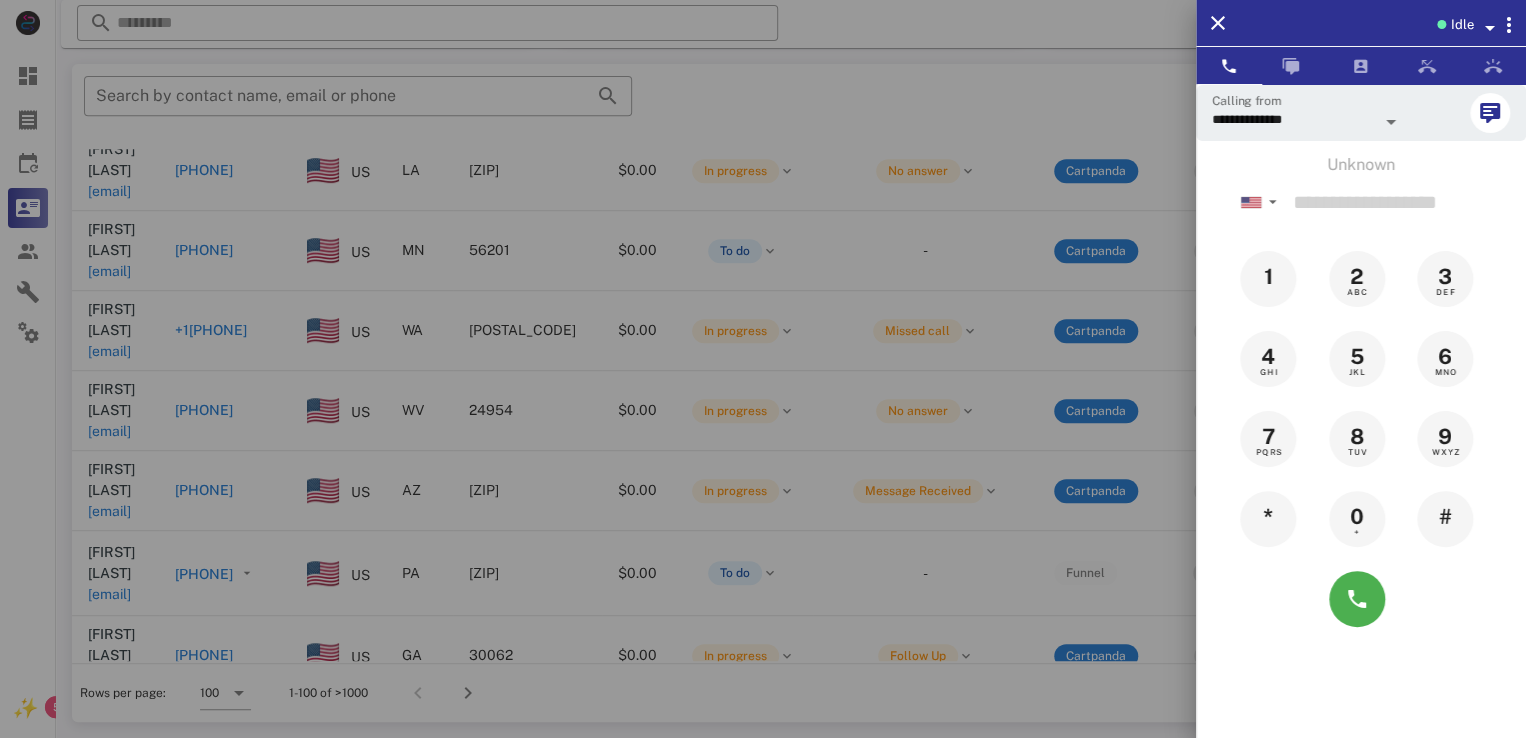 click at bounding box center [763, 369] 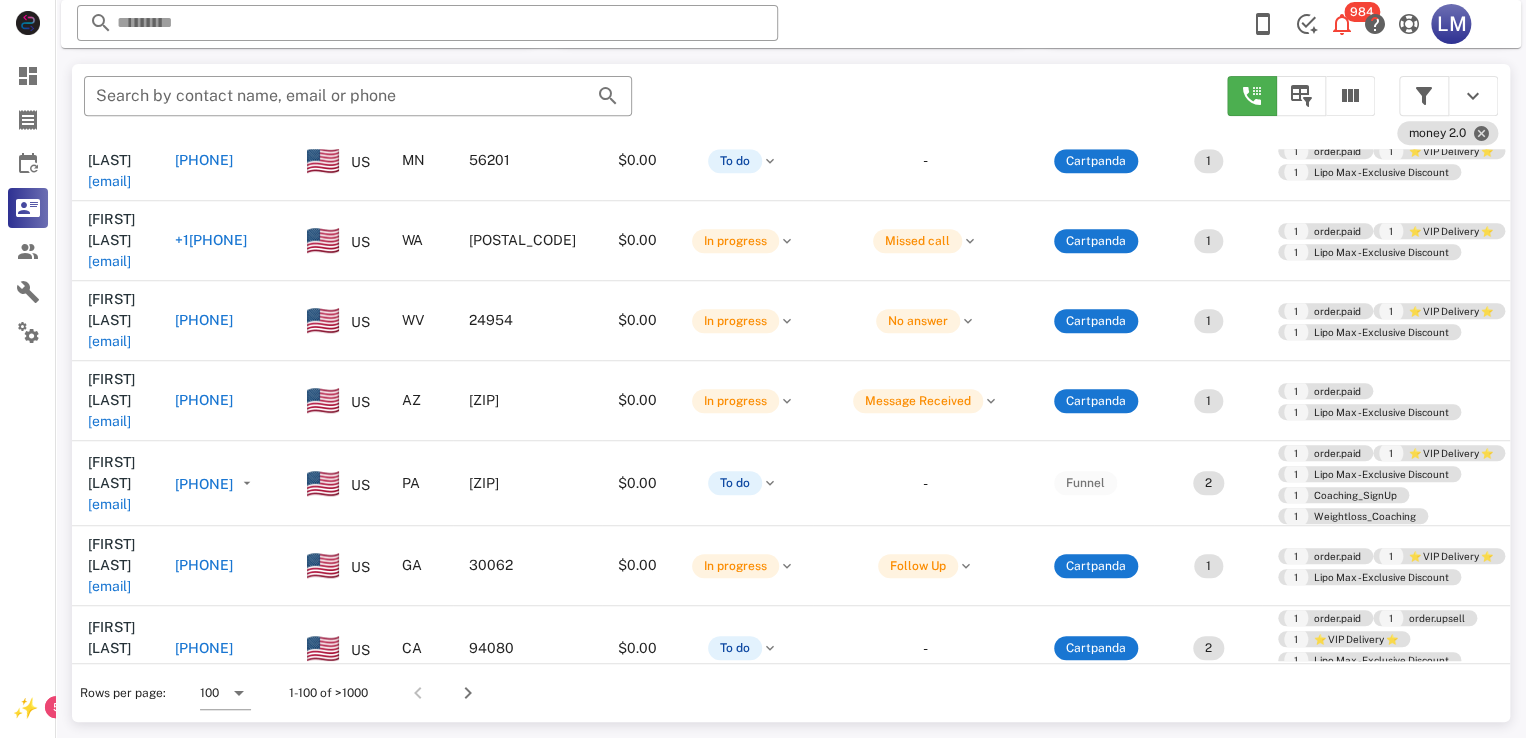scroll, scrollTop: 636, scrollLeft: 0, axis: vertical 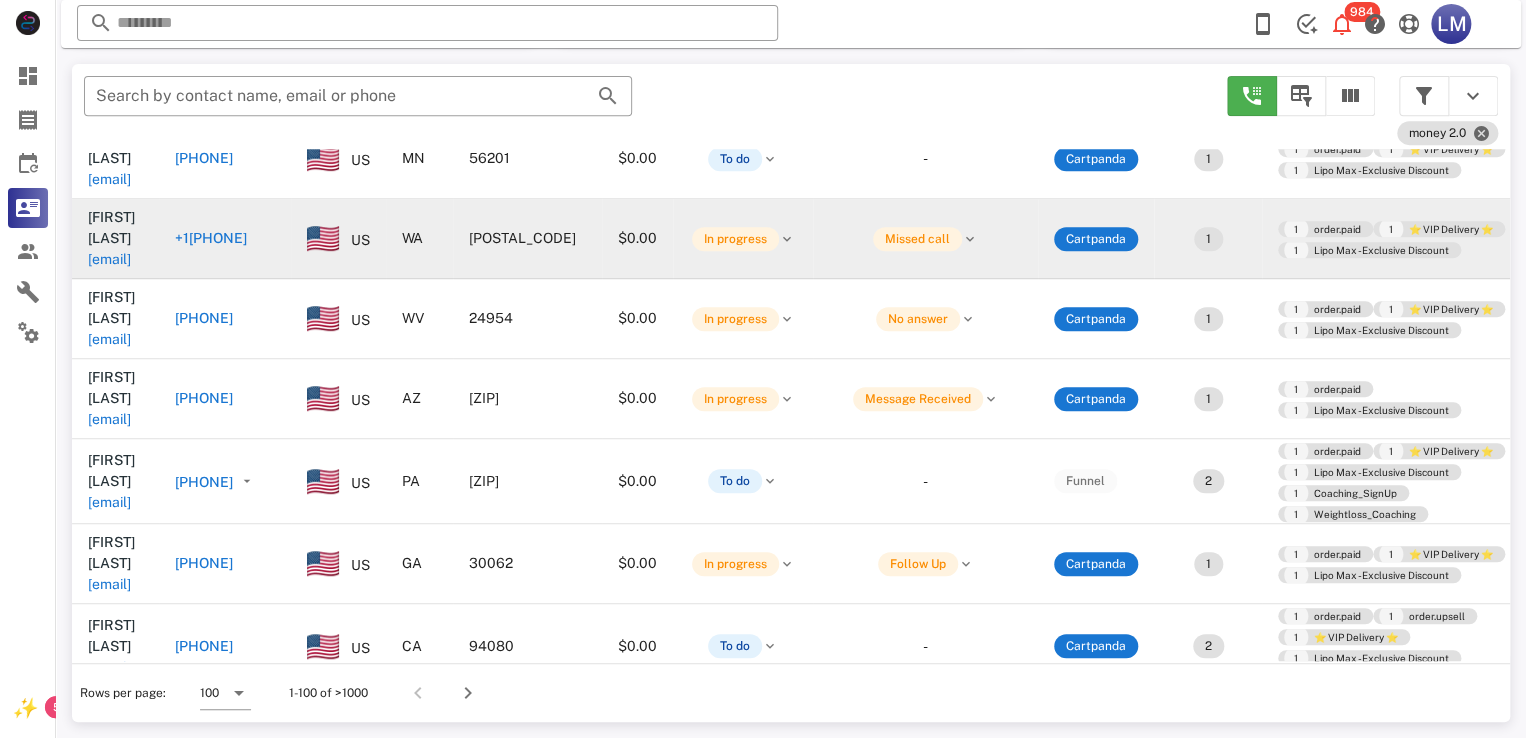 click on "carolspencer1942@gmail.com" at bounding box center [109, 259] 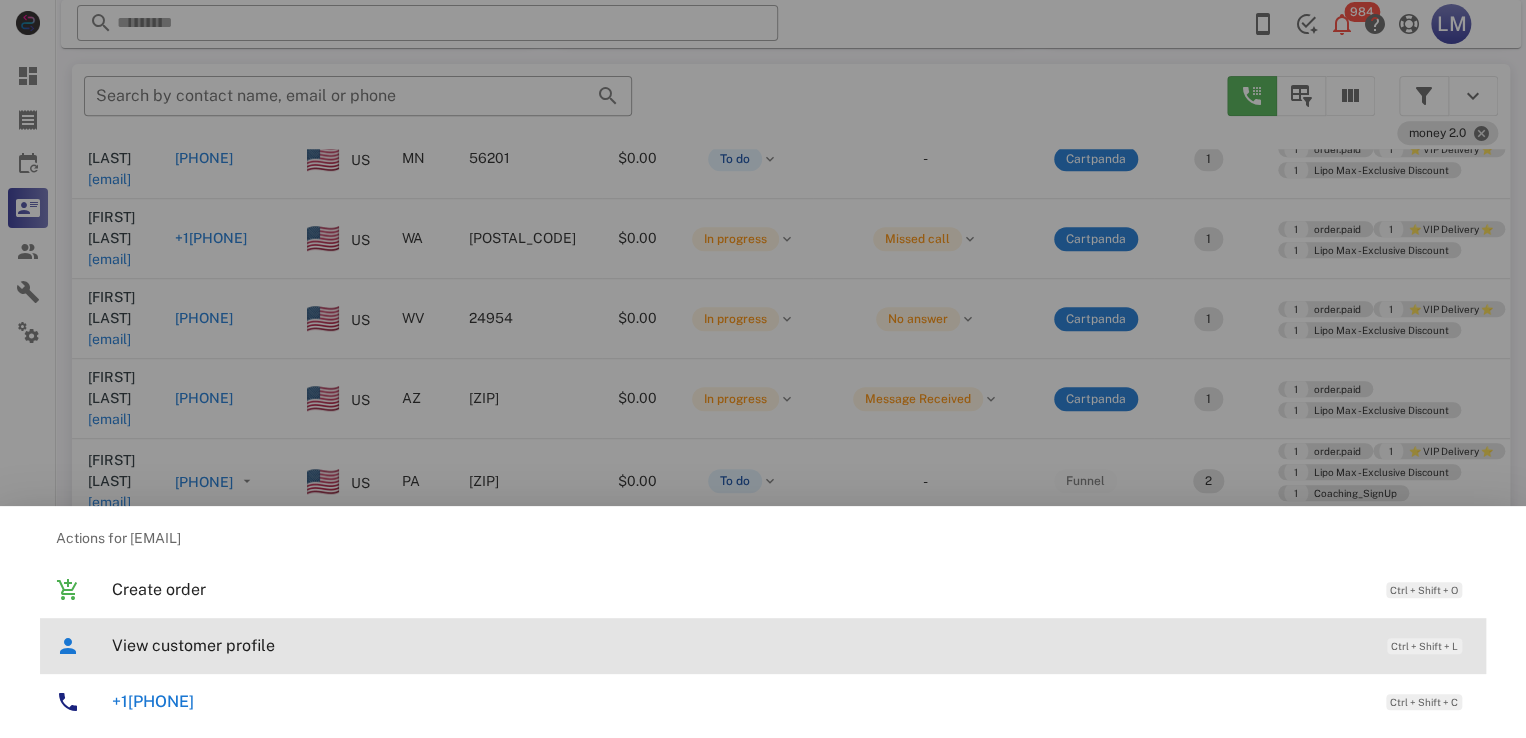 click on "View customer profile" at bounding box center [739, 645] 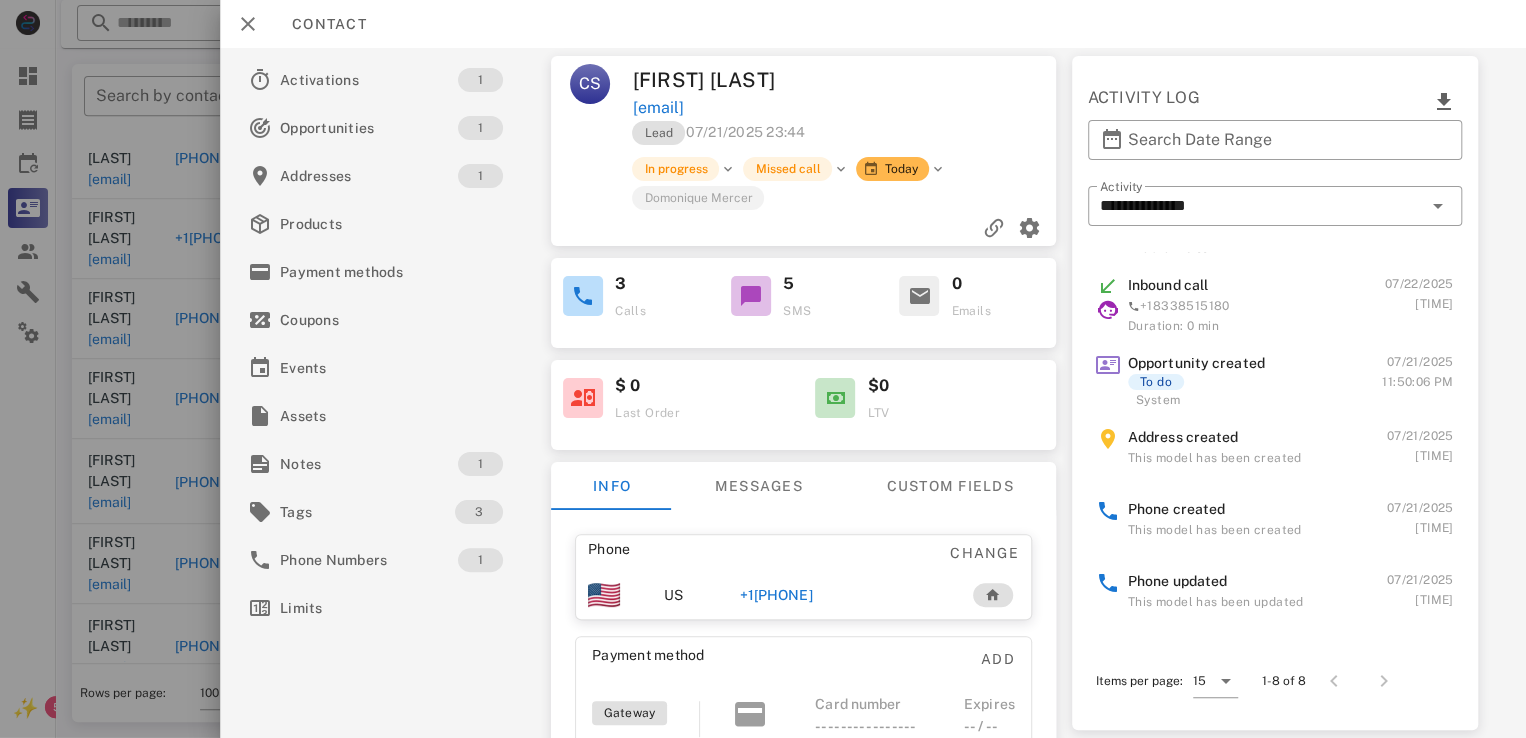 scroll, scrollTop: 261, scrollLeft: 0, axis: vertical 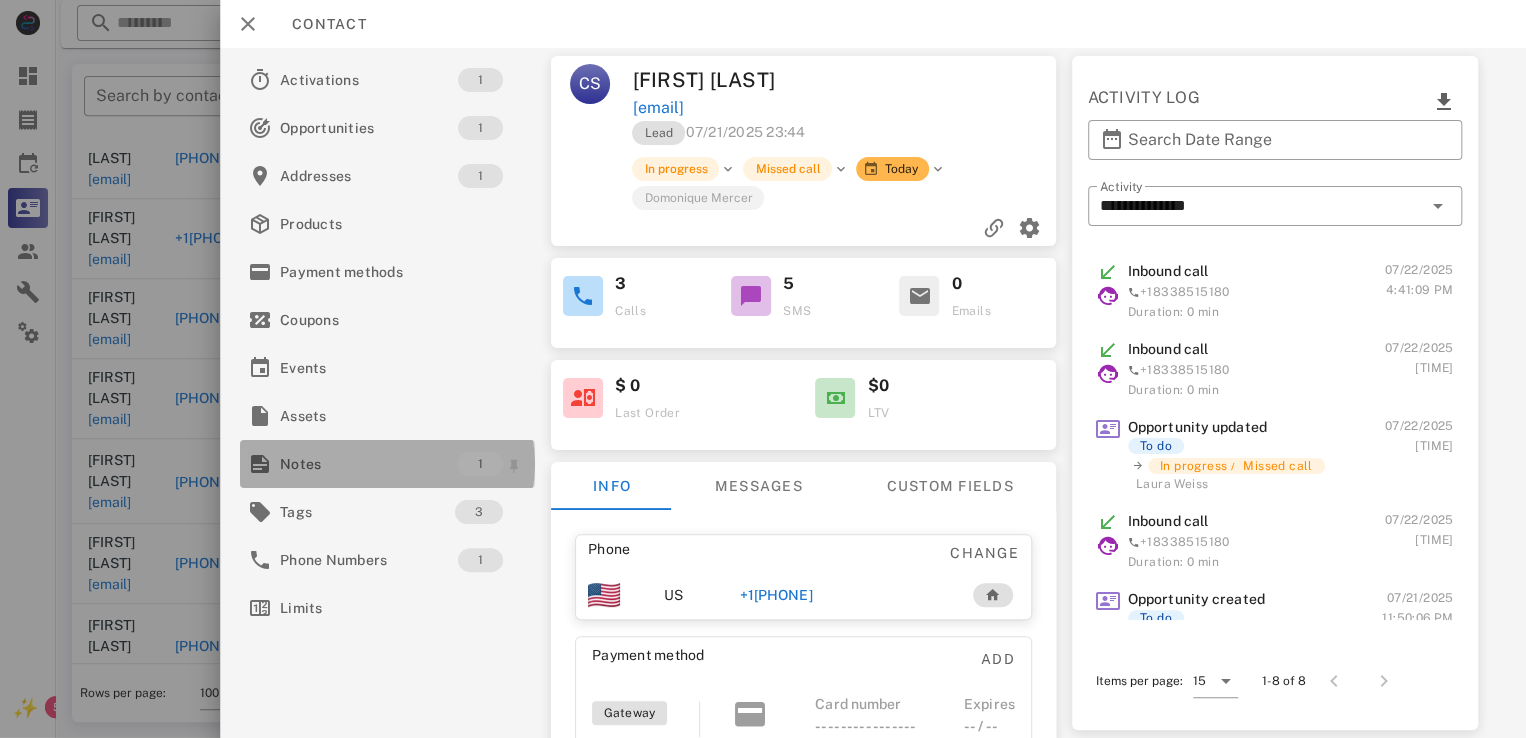 click on "Notes" at bounding box center (369, 464) 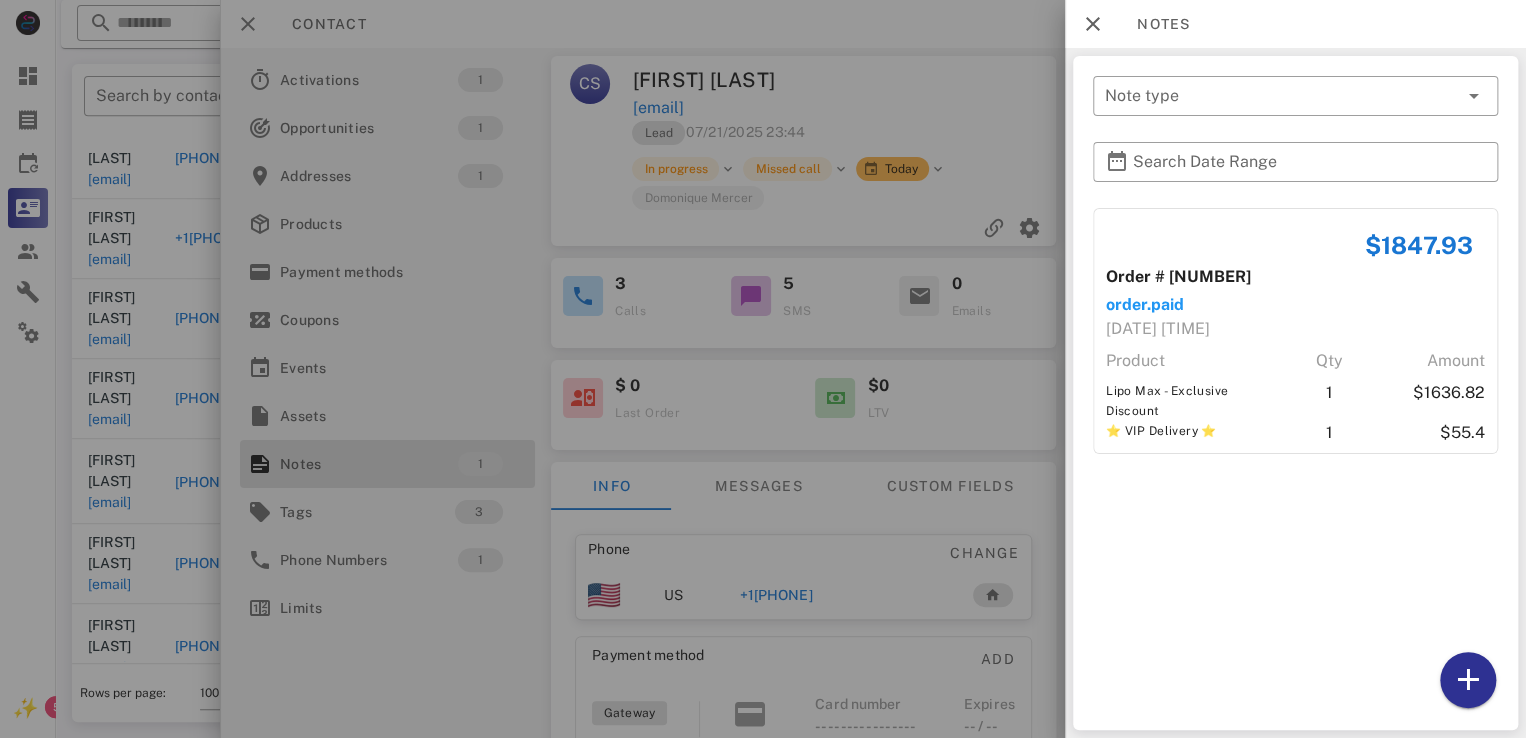click at bounding box center [763, 369] 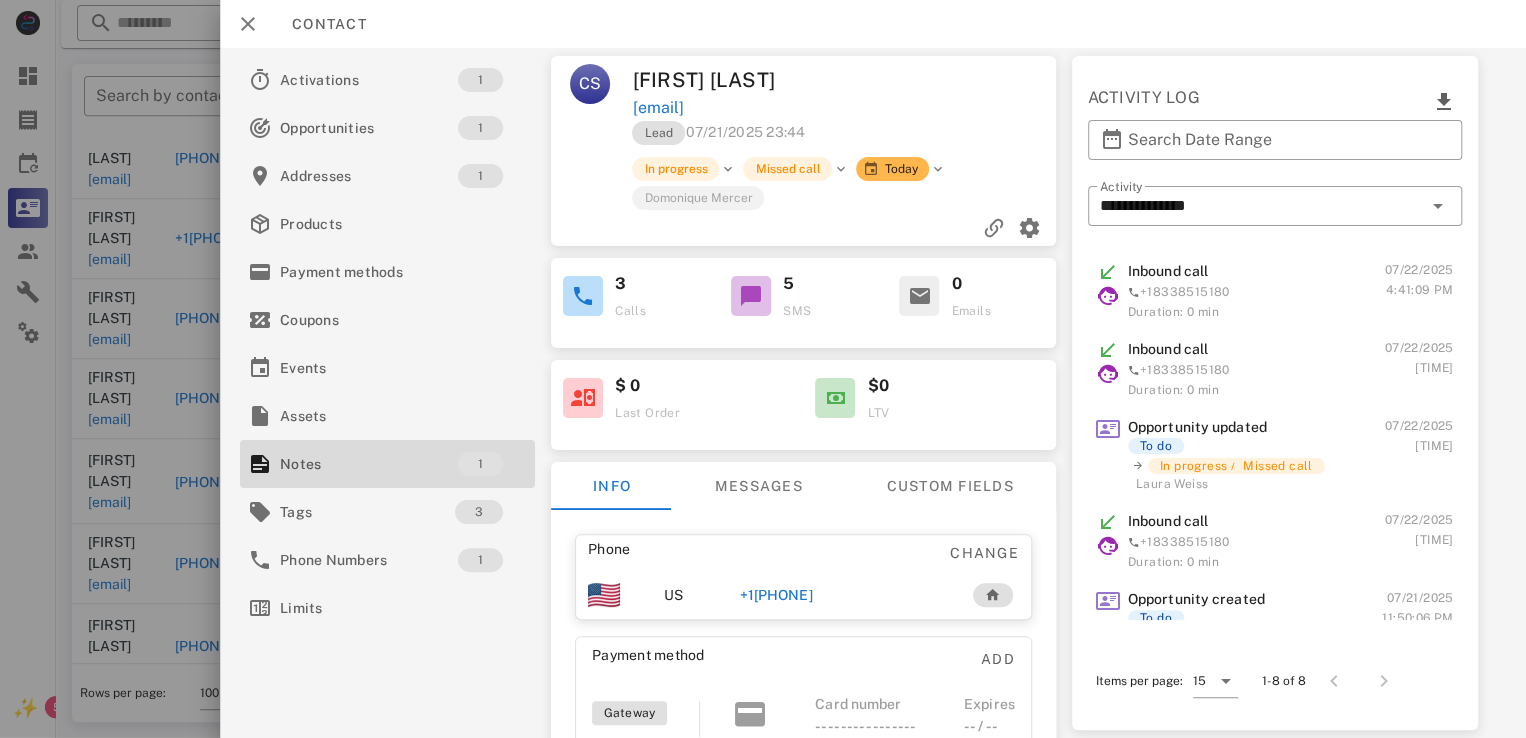 click on "+13606004697" at bounding box center [776, 595] 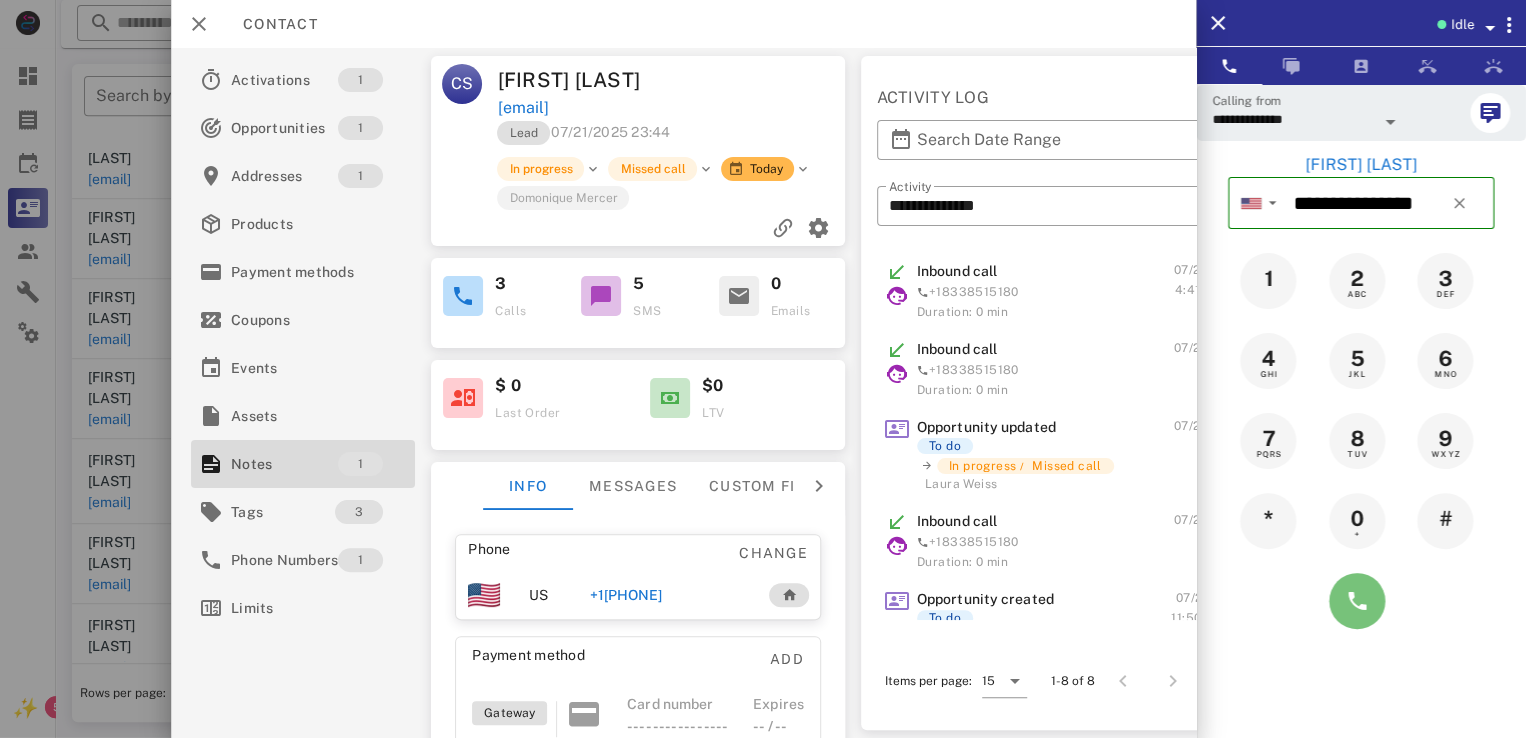 click at bounding box center (1357, 601) 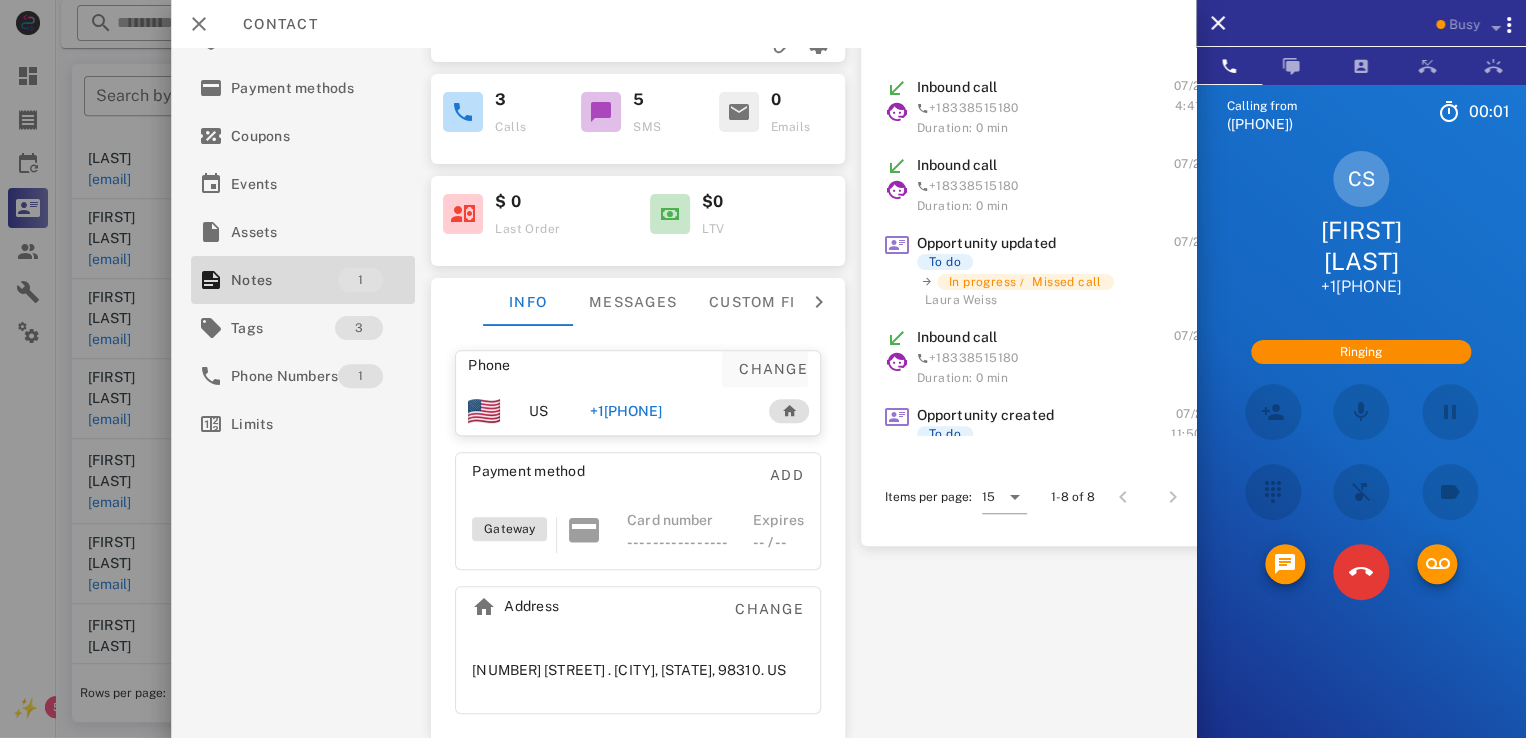 scroll, scrollTop: 0, scrollLeft: 0, axis: both 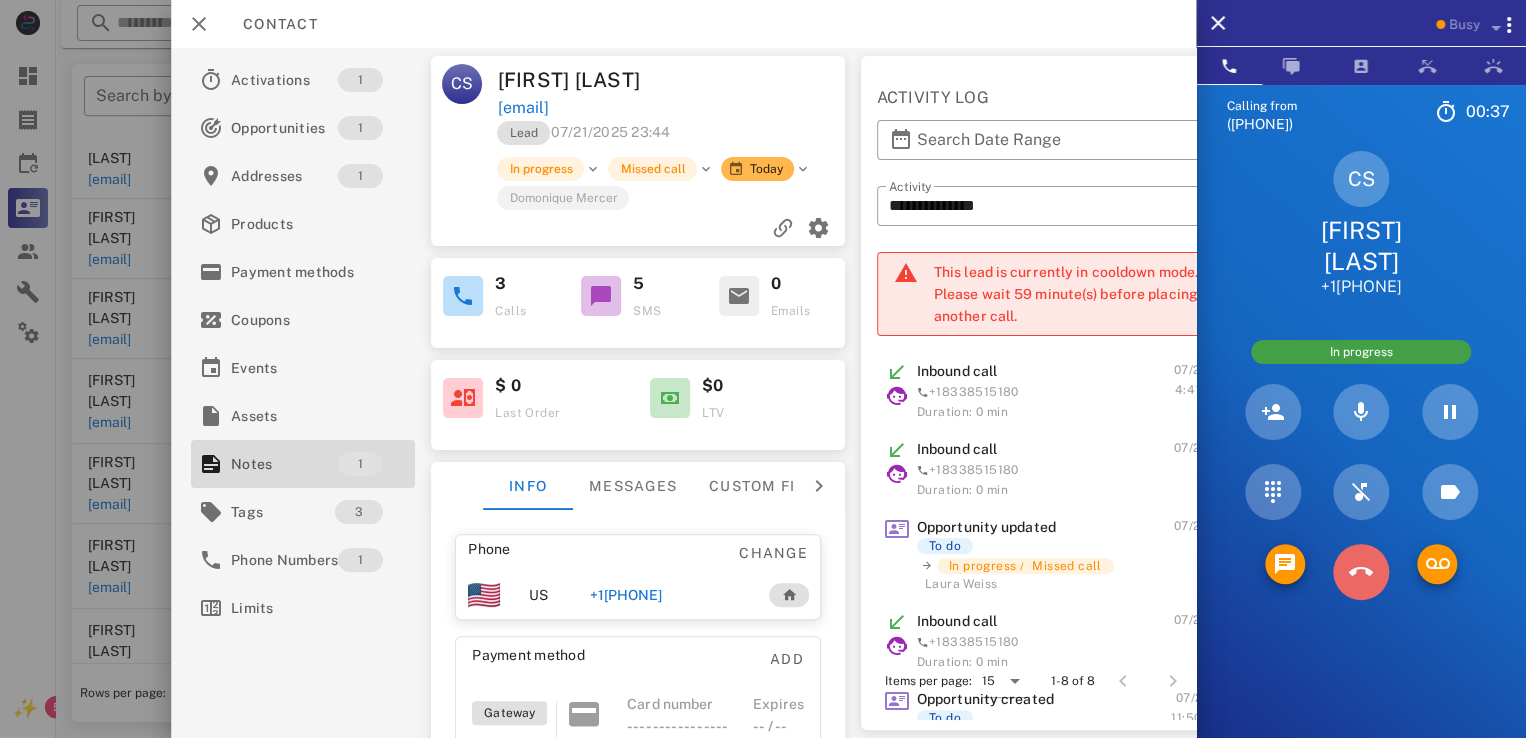 click at bounding box center [1361, 572] 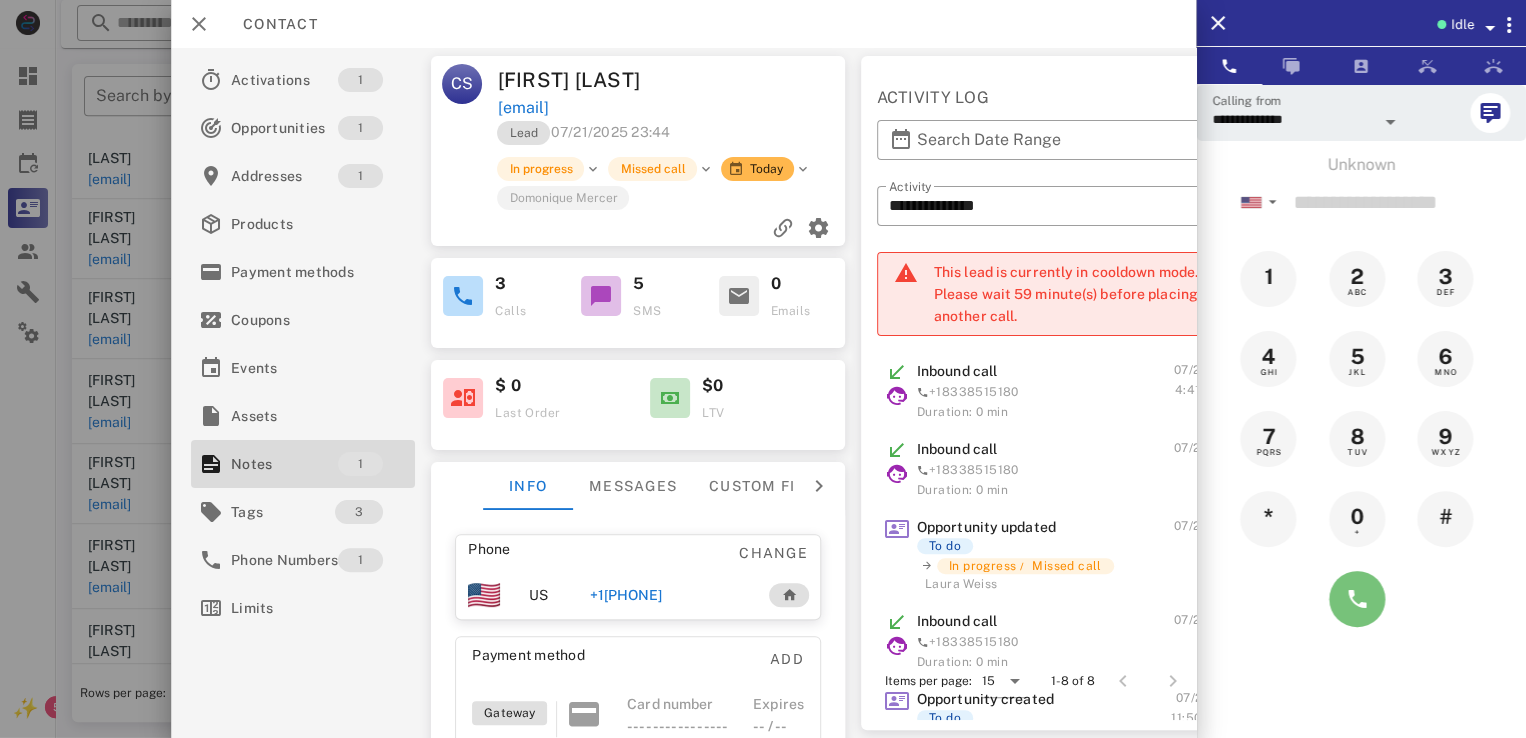 click at bounding box center (1357, 599) 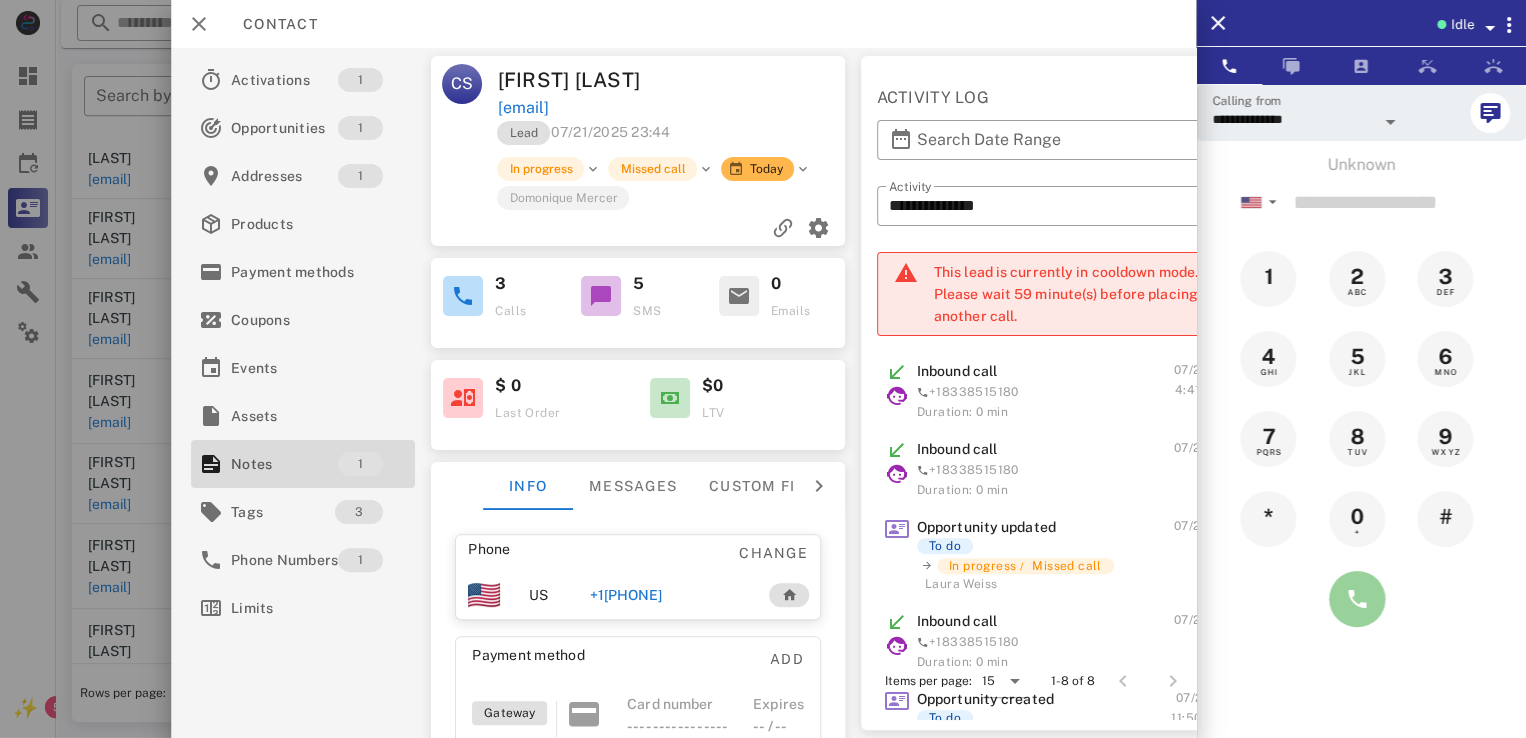 click at bounding box center (1357, 599) 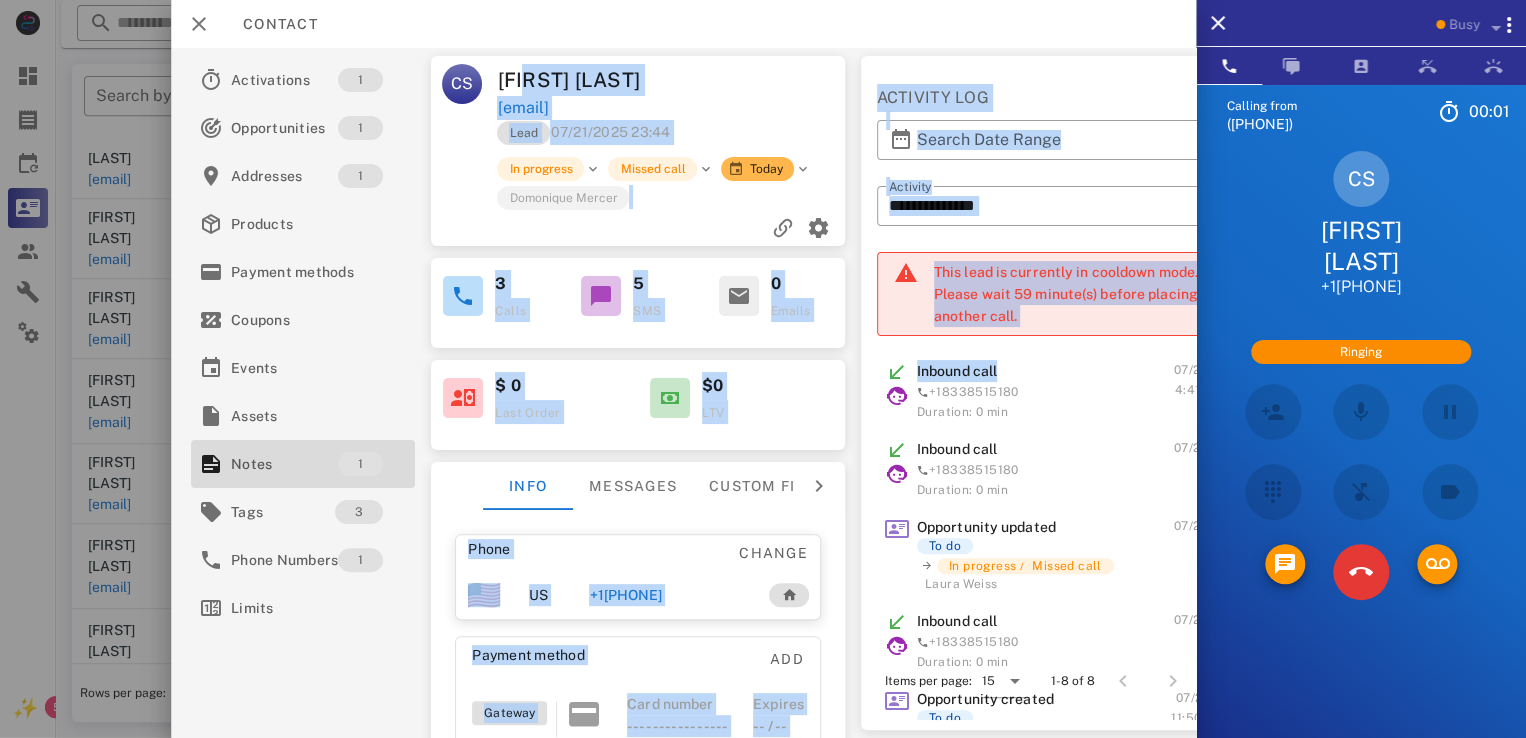 drag, startPoint x: 1144, startPoint y: 367, endPoint x: 499, endPoint y: 73, distance: 708.84485 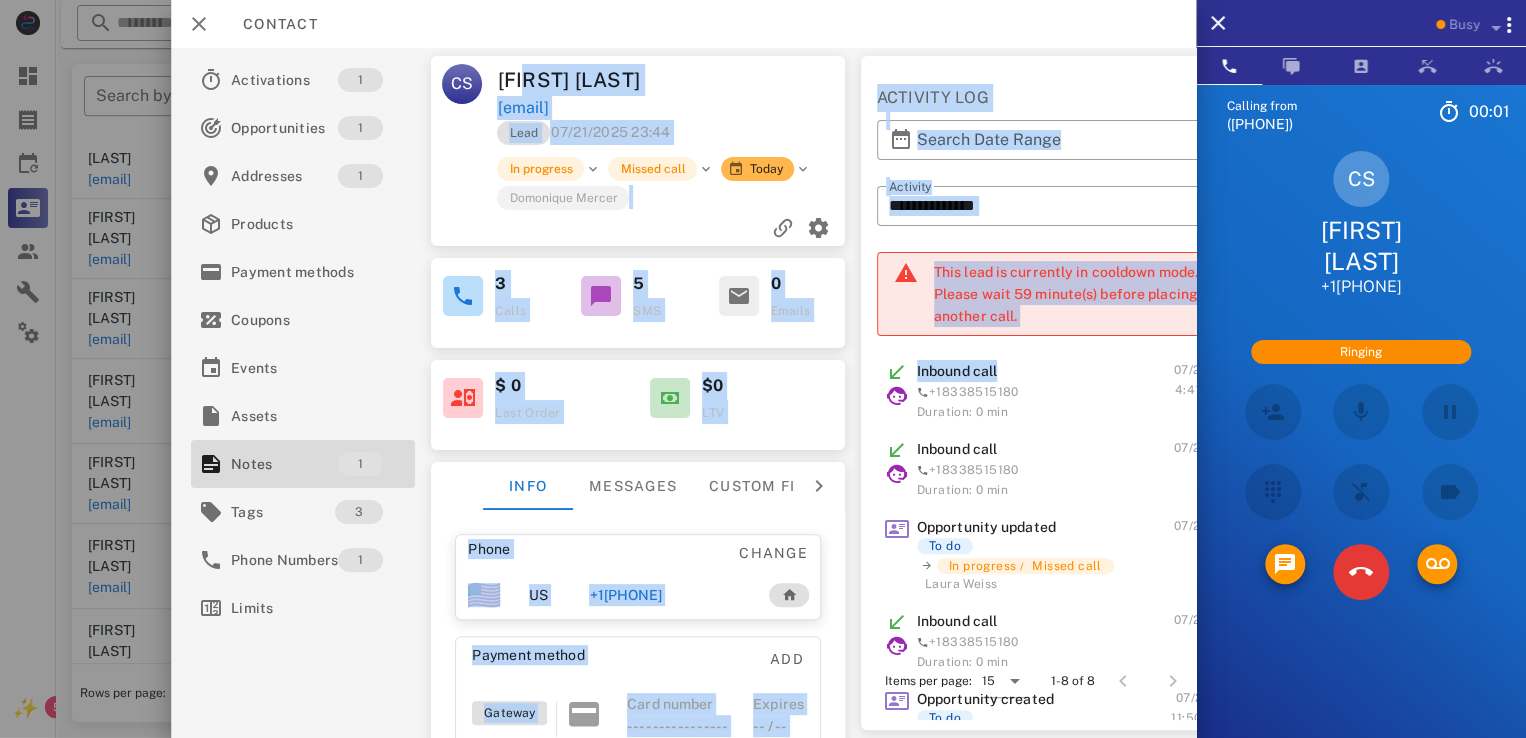 click on "**********" at bounding box center (683, 393) 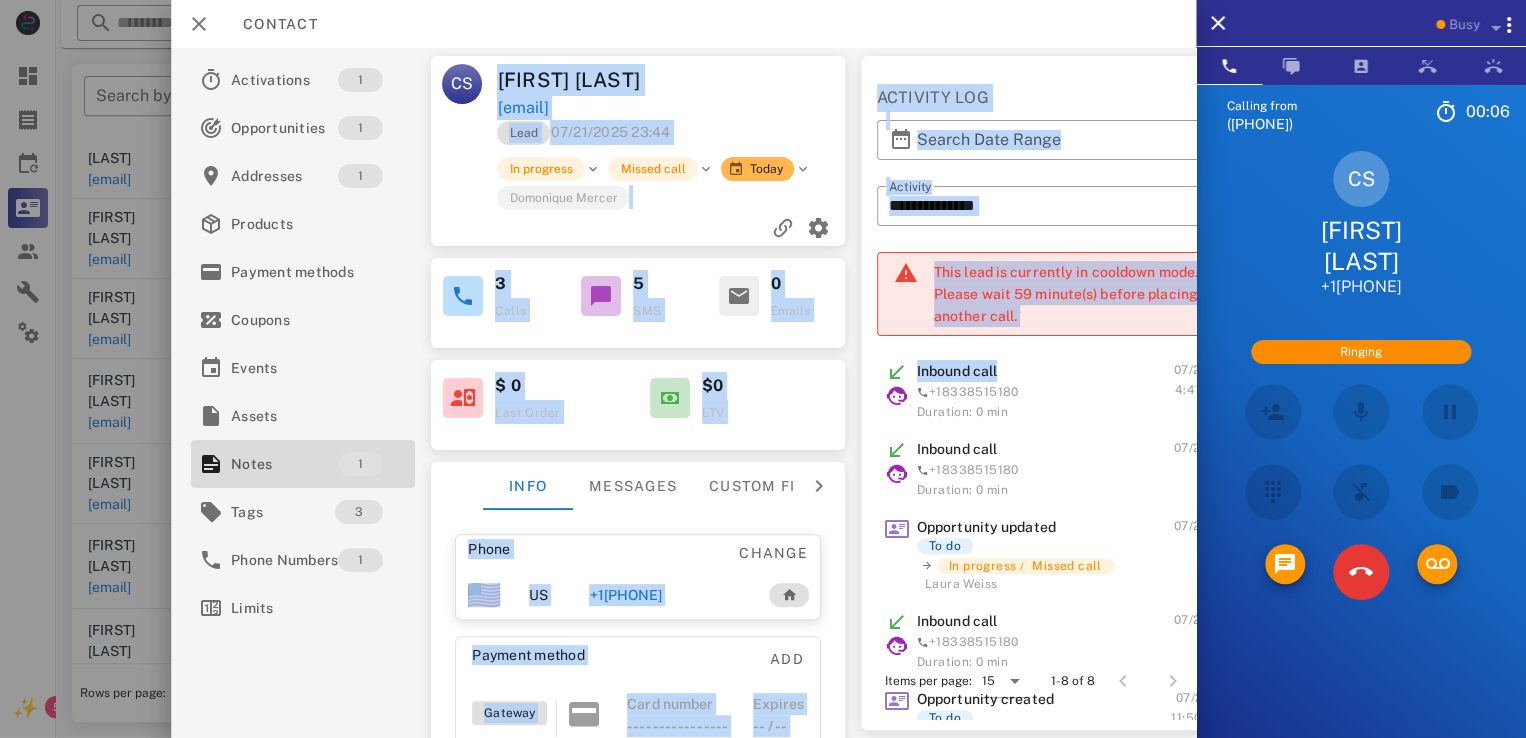 click at bounding box center (638, 228) 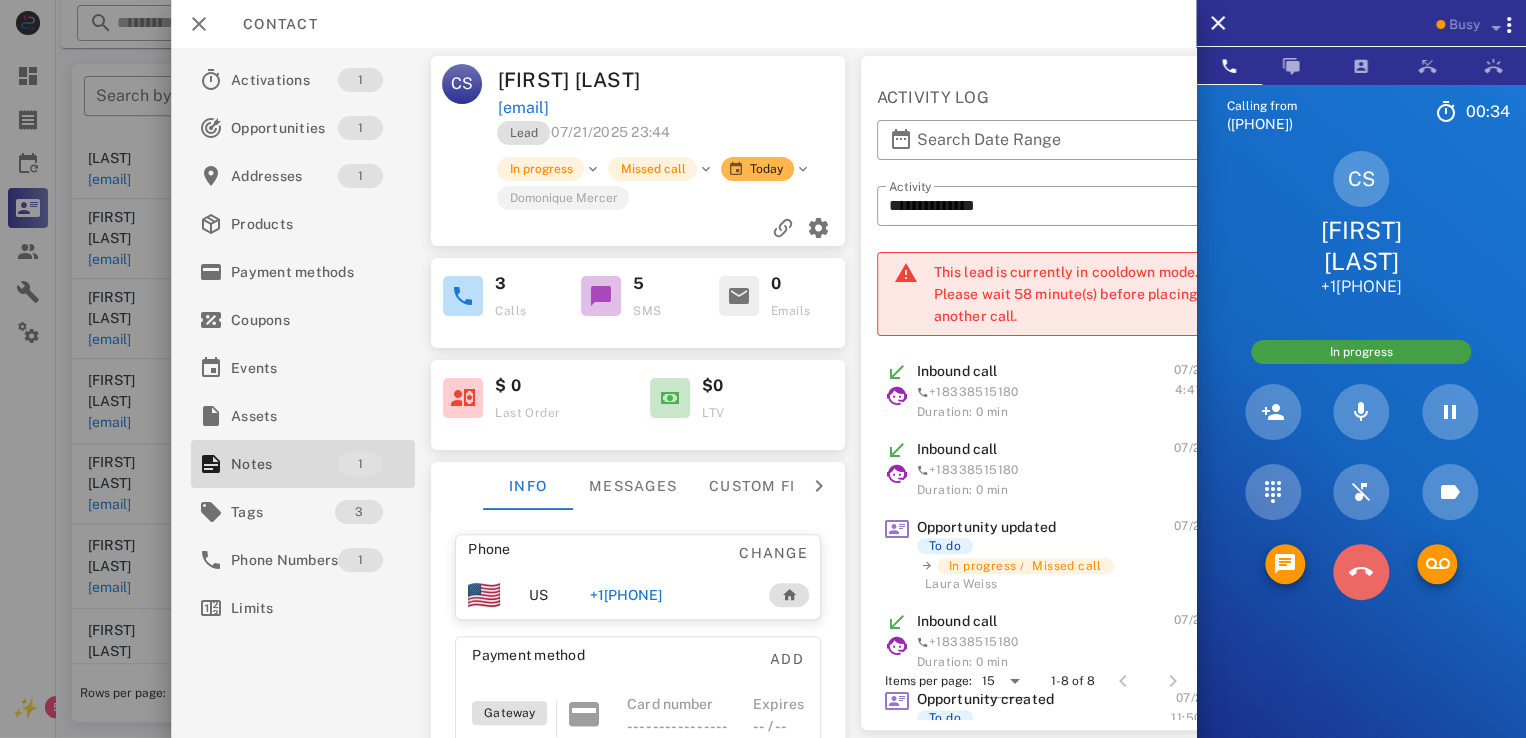 click at bounding box center [1361, 572] 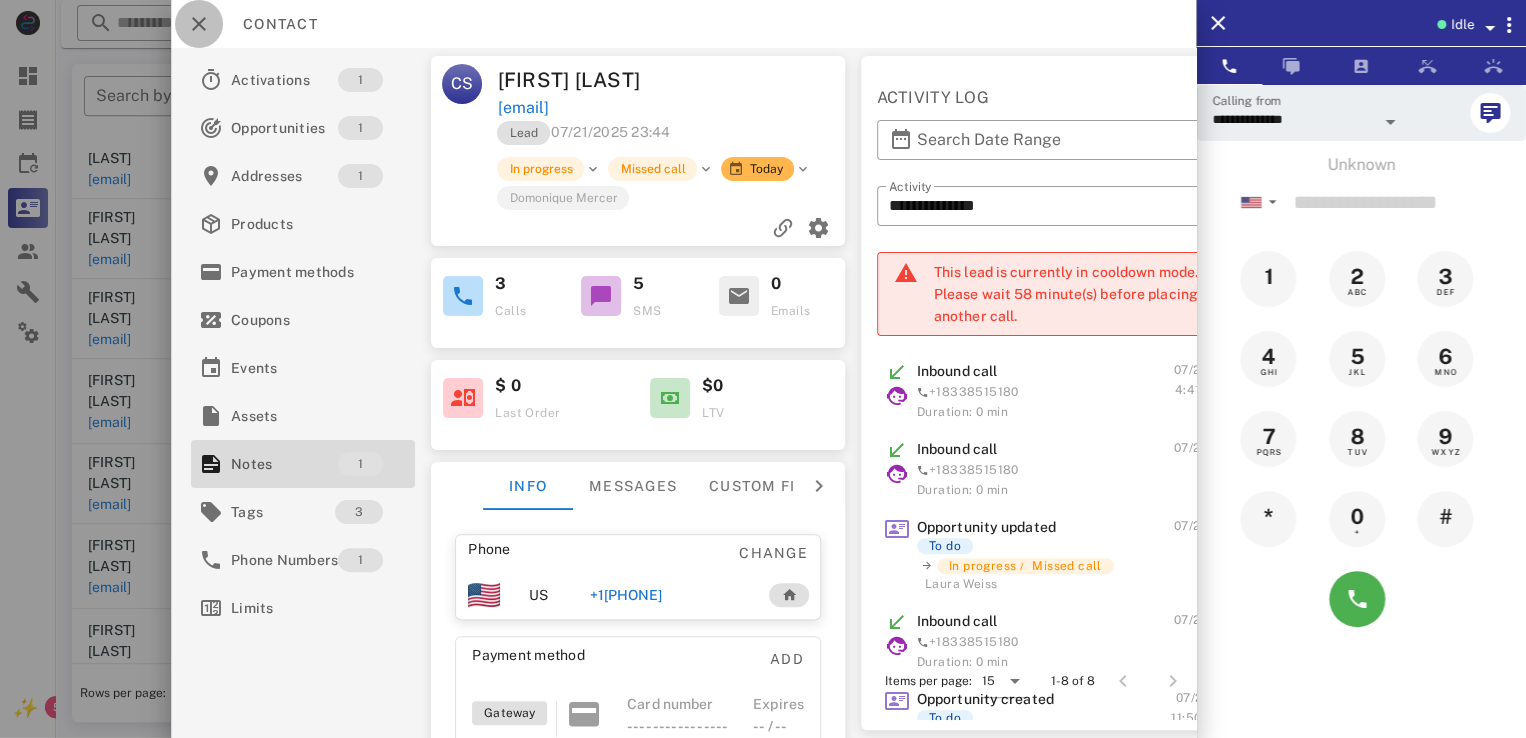 click at bounding box center [199, 24] 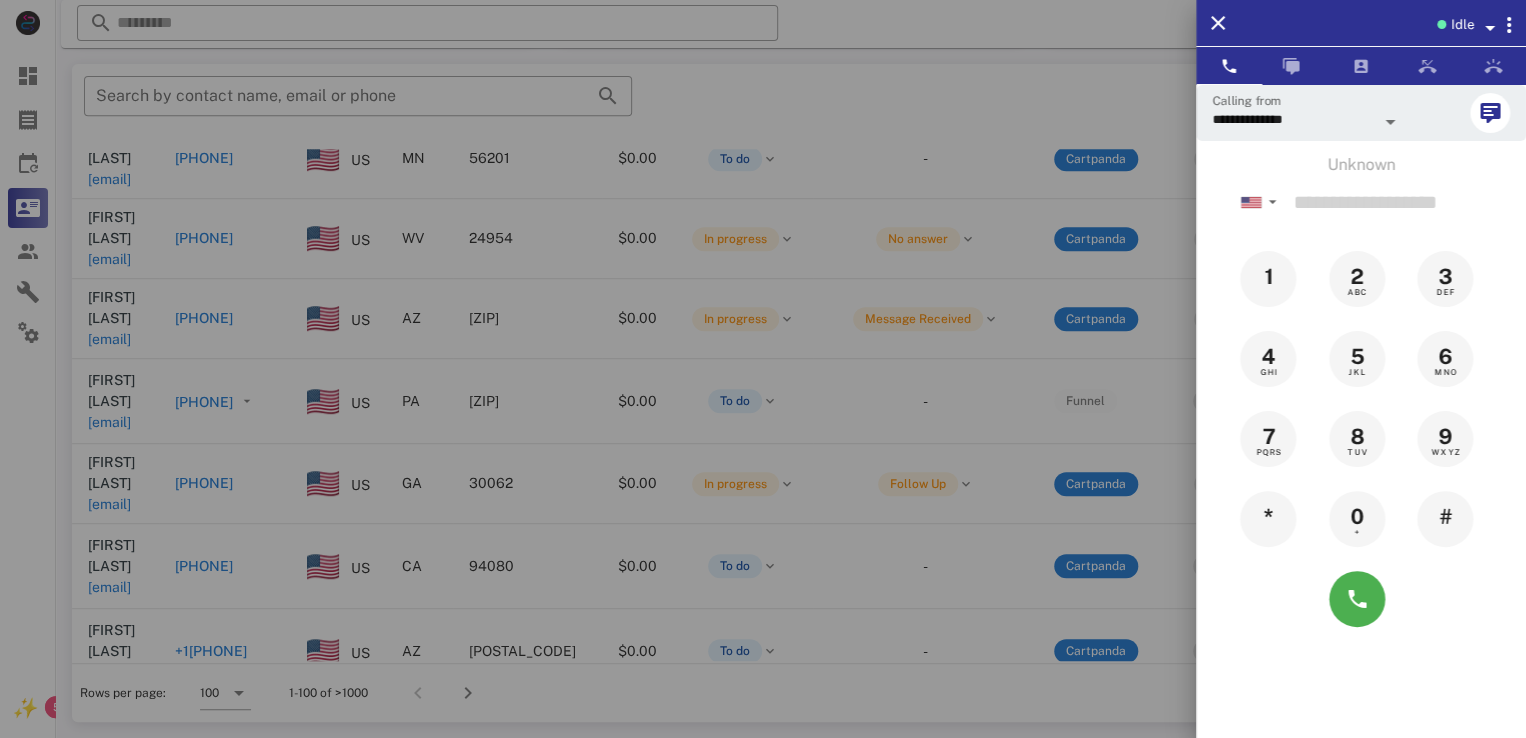 click at bounding box center (763, 369) 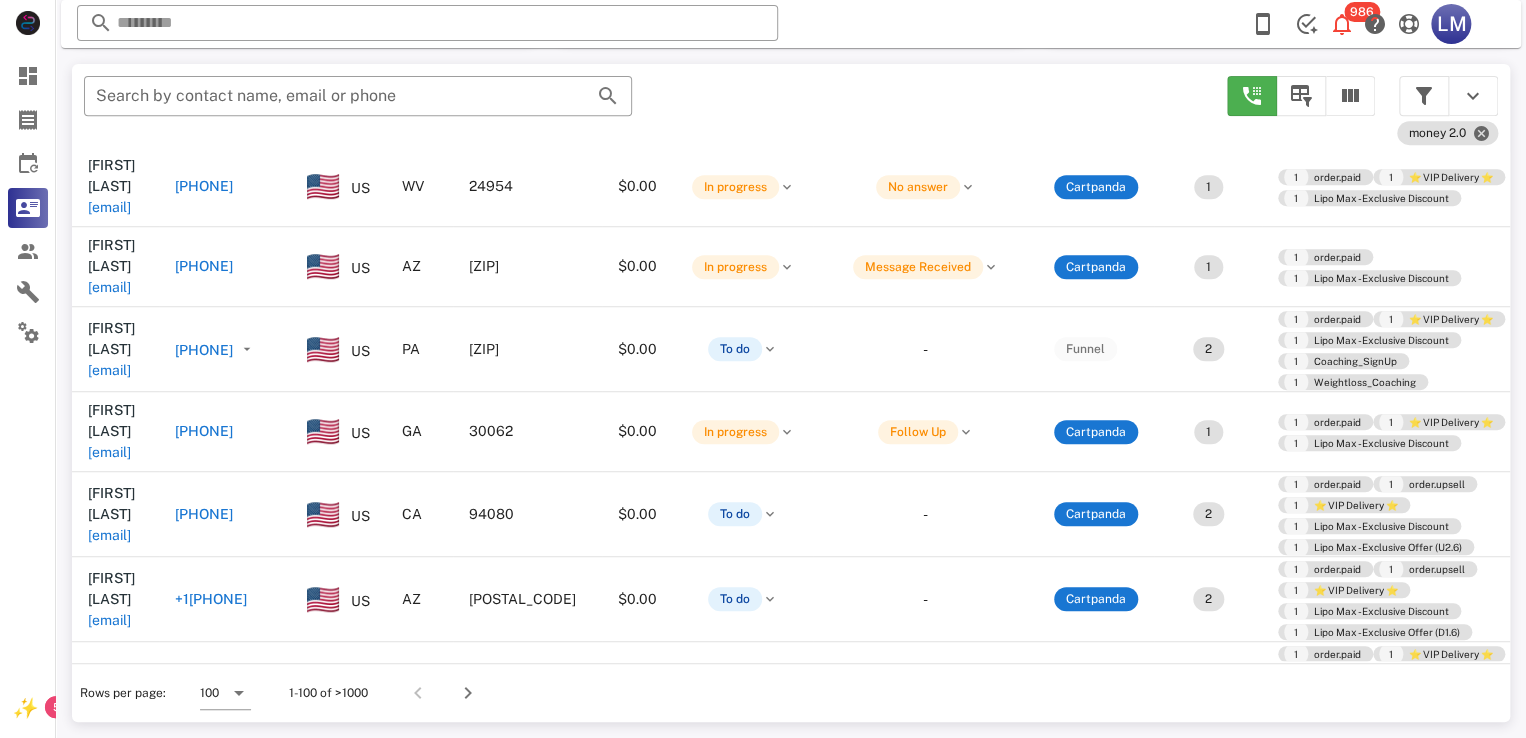 scroll, scrollTop: 690, scrollLeft: 0, axis: vertical 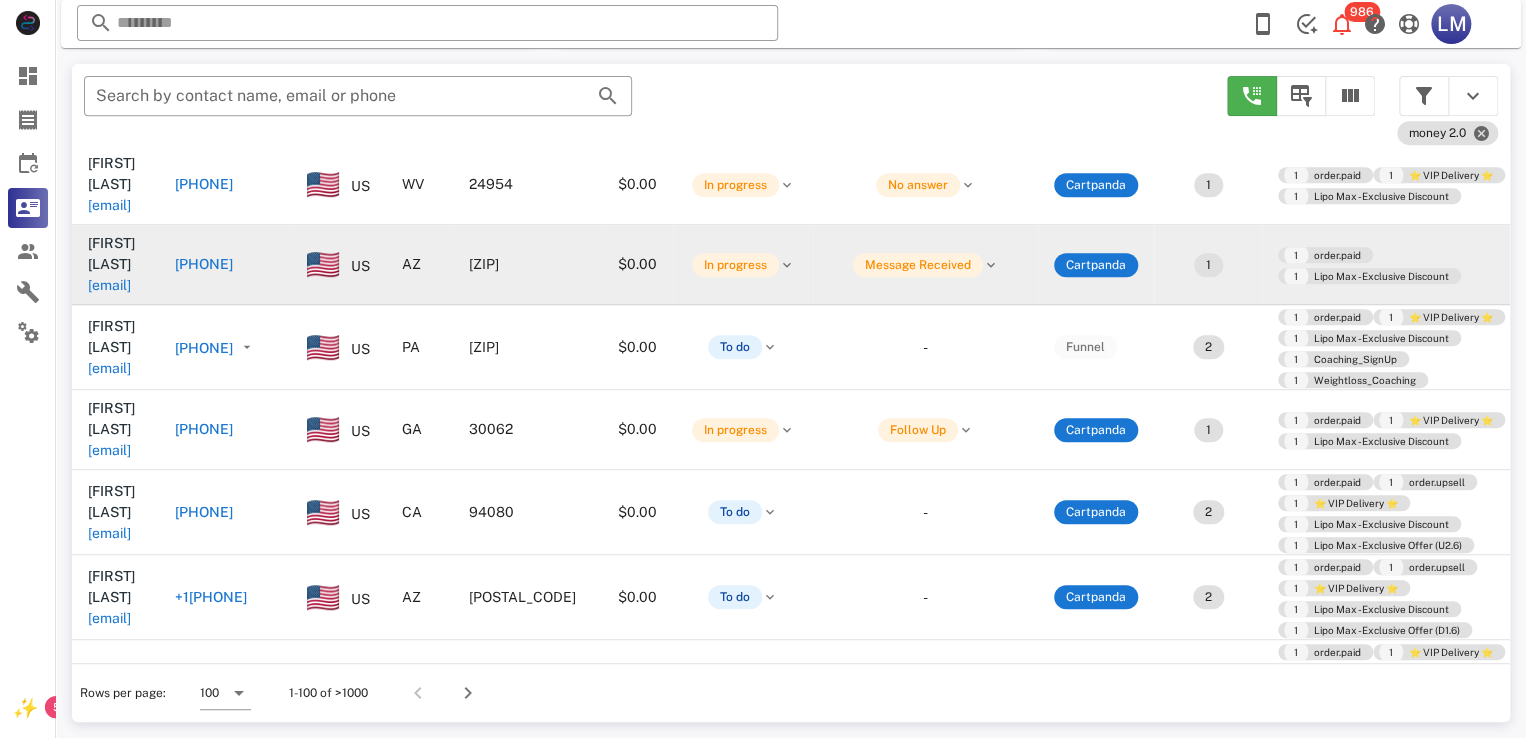 click on "mortonrick70@gmail.com" at bounding box center [109, 285] 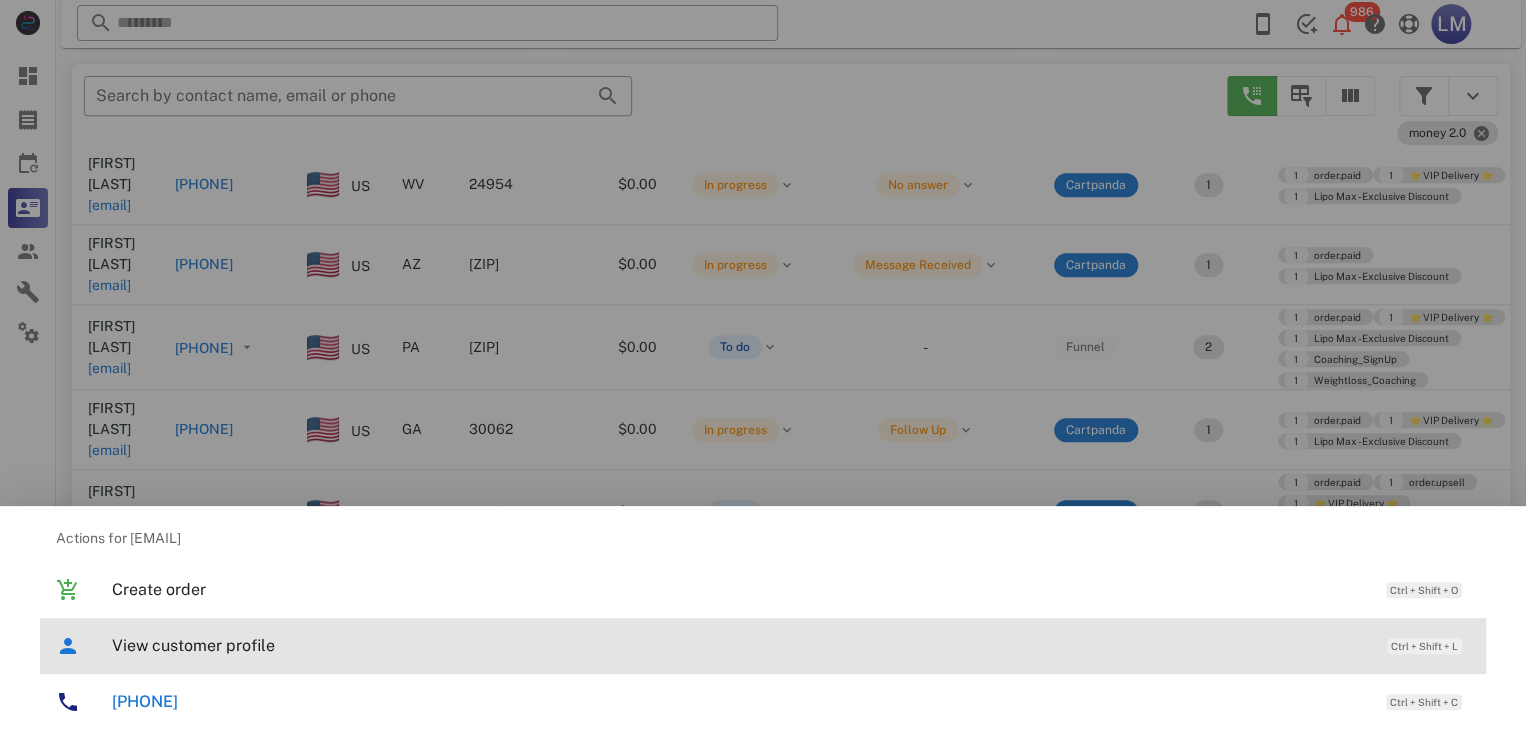 click on "View customer profile" at bounding box center [739, 645] 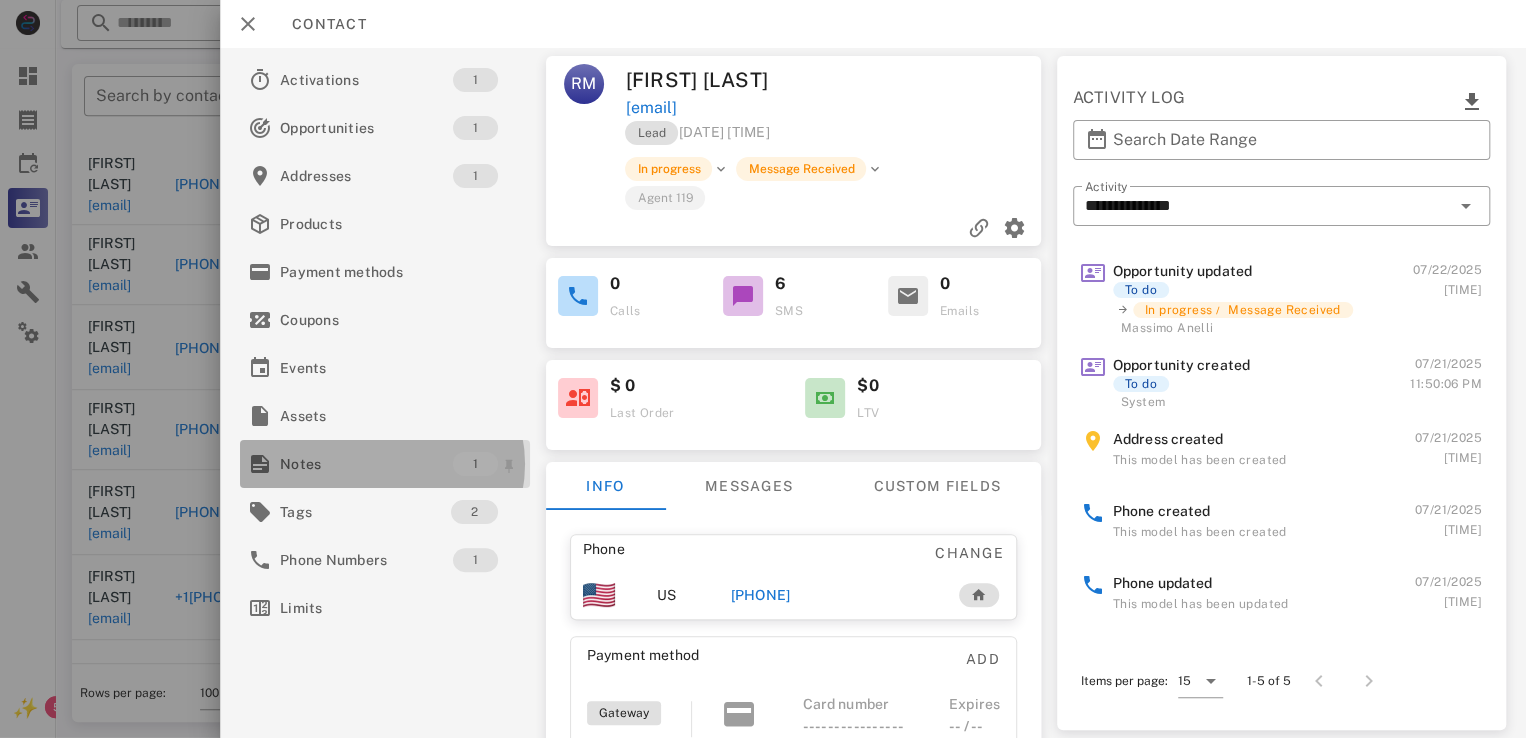 click on "Notes" at bounding box center [366, 464] 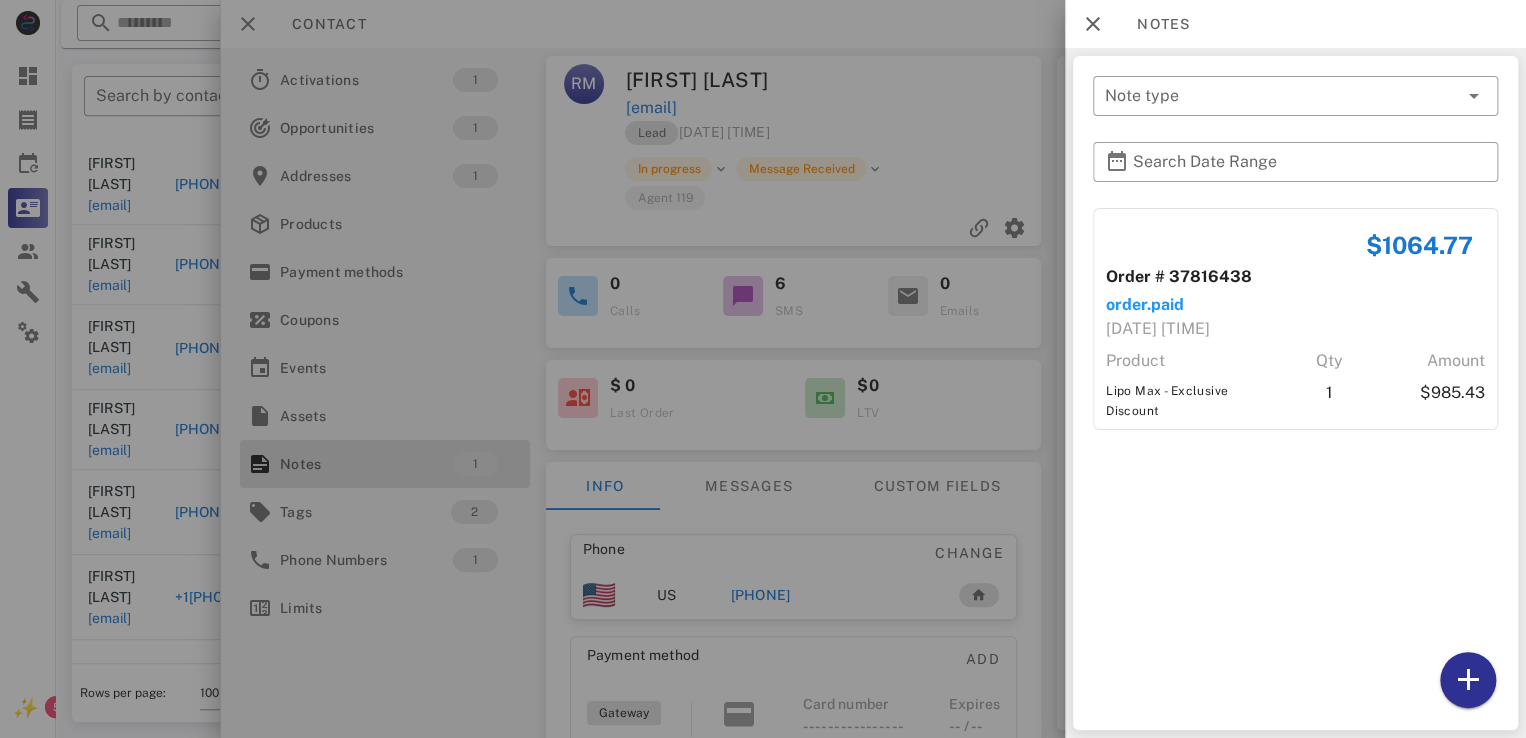 click at bounding box center (763, 369) 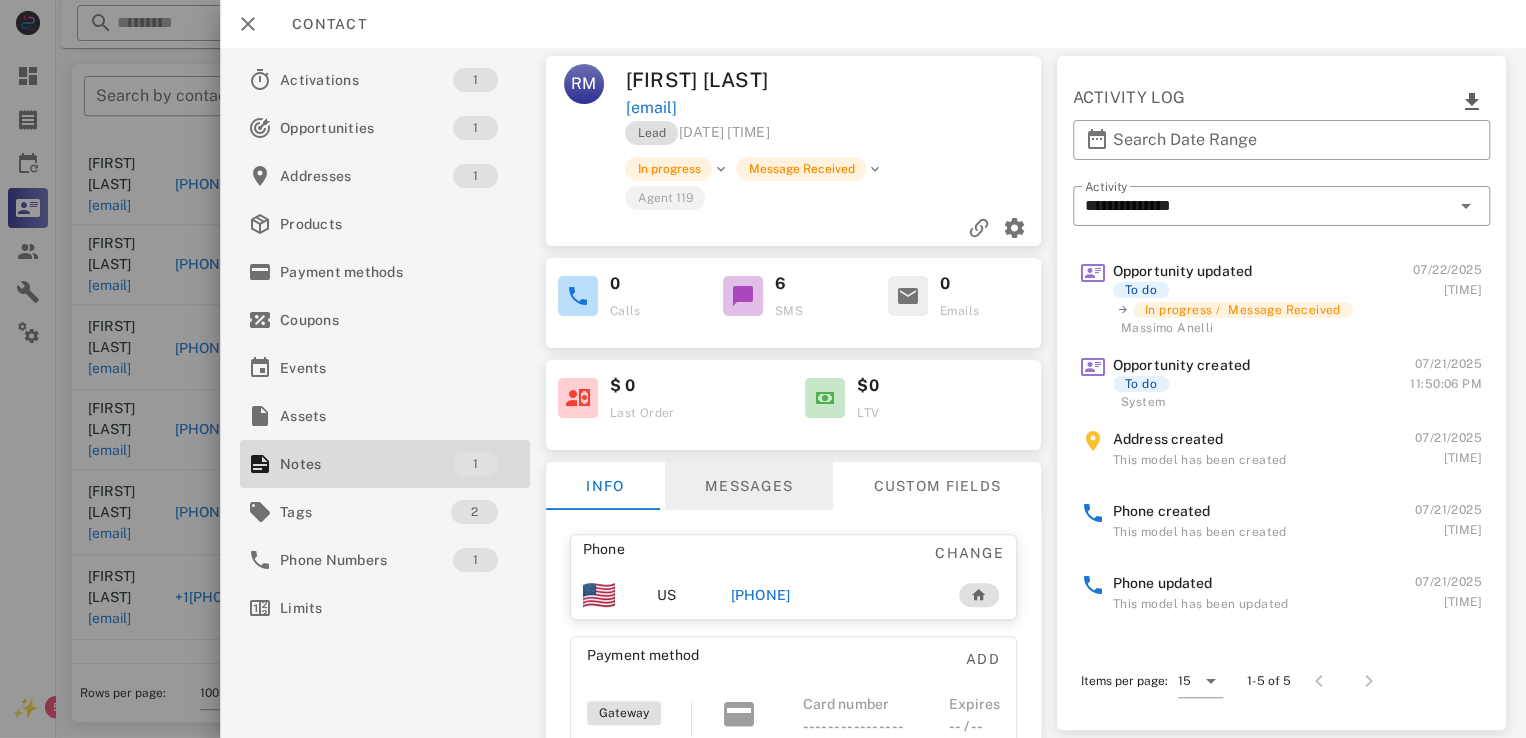 click on "Messages" at bounding box center [749, 486] 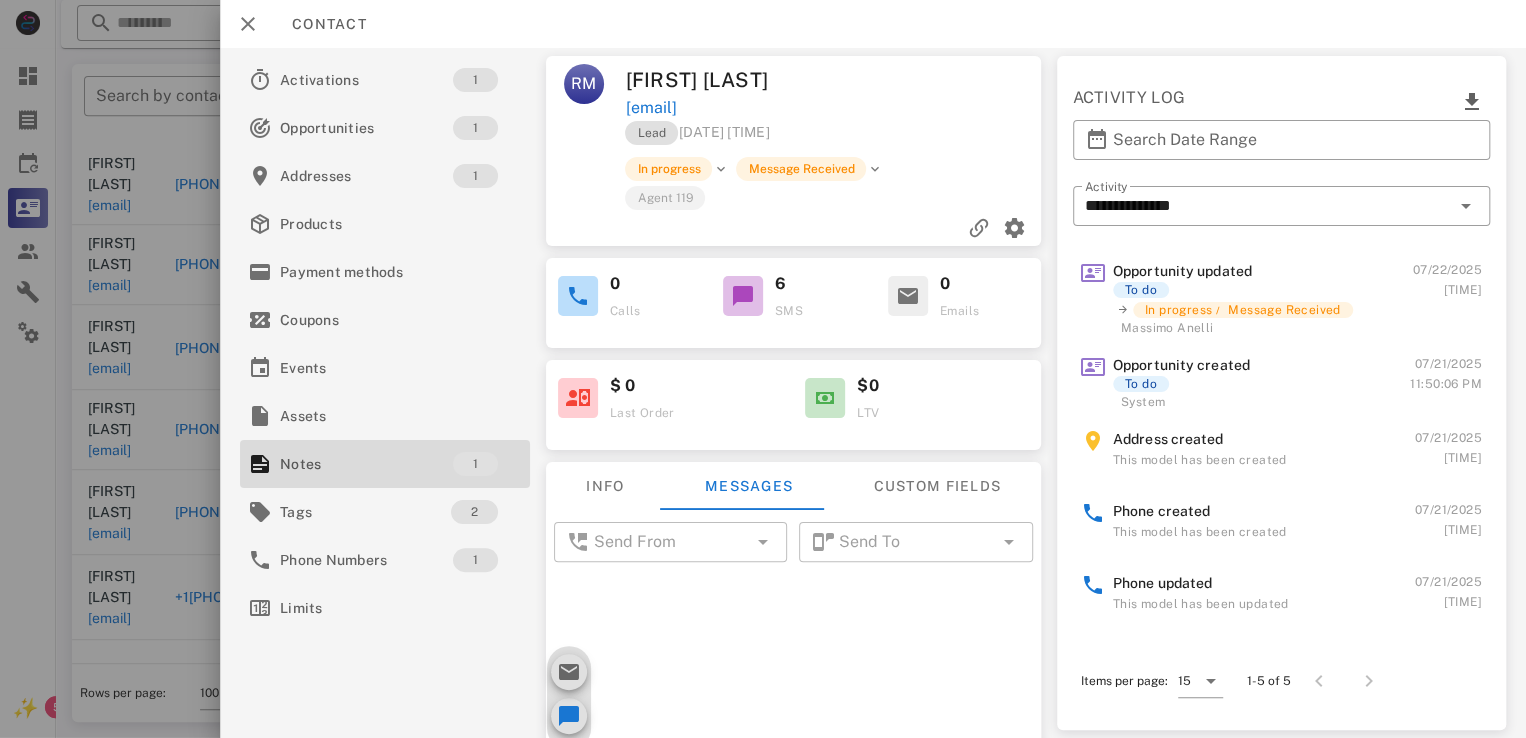scroll, scrollTop: 688, scrollLeft: 0, axis: vertical 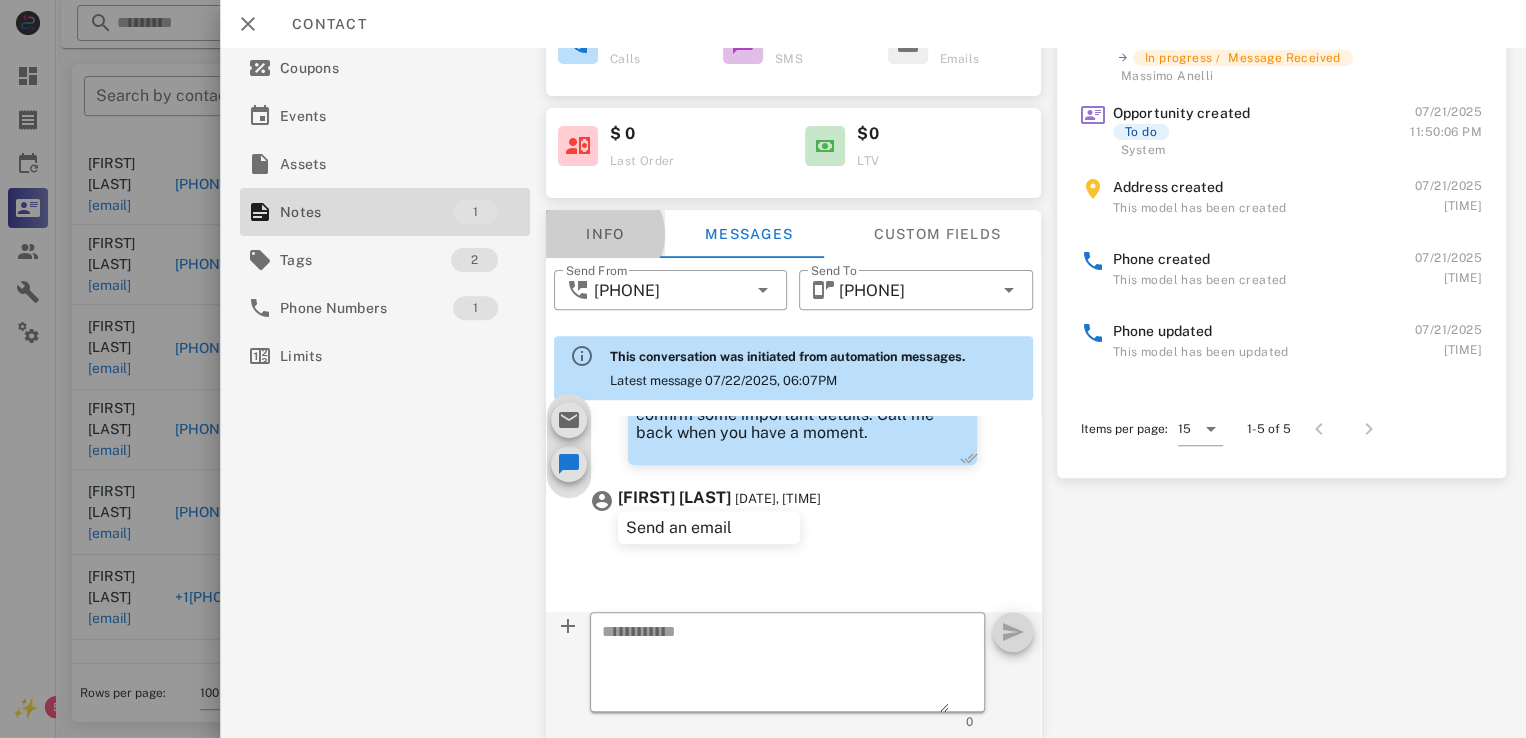 click on "Info" at bounding box center [605, 234] 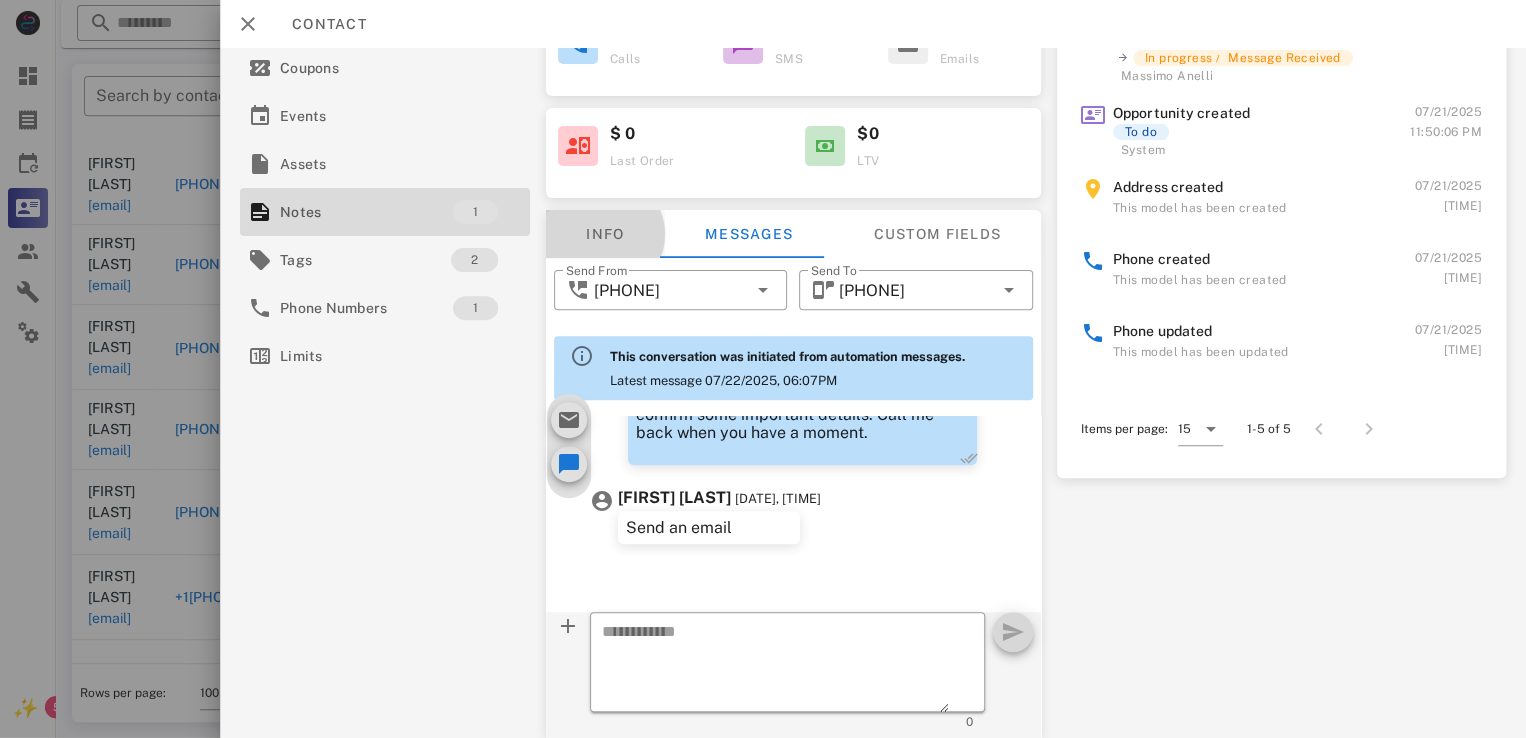 scroll, scrollTop: 184, scrollLeft: 0, axis: vertical 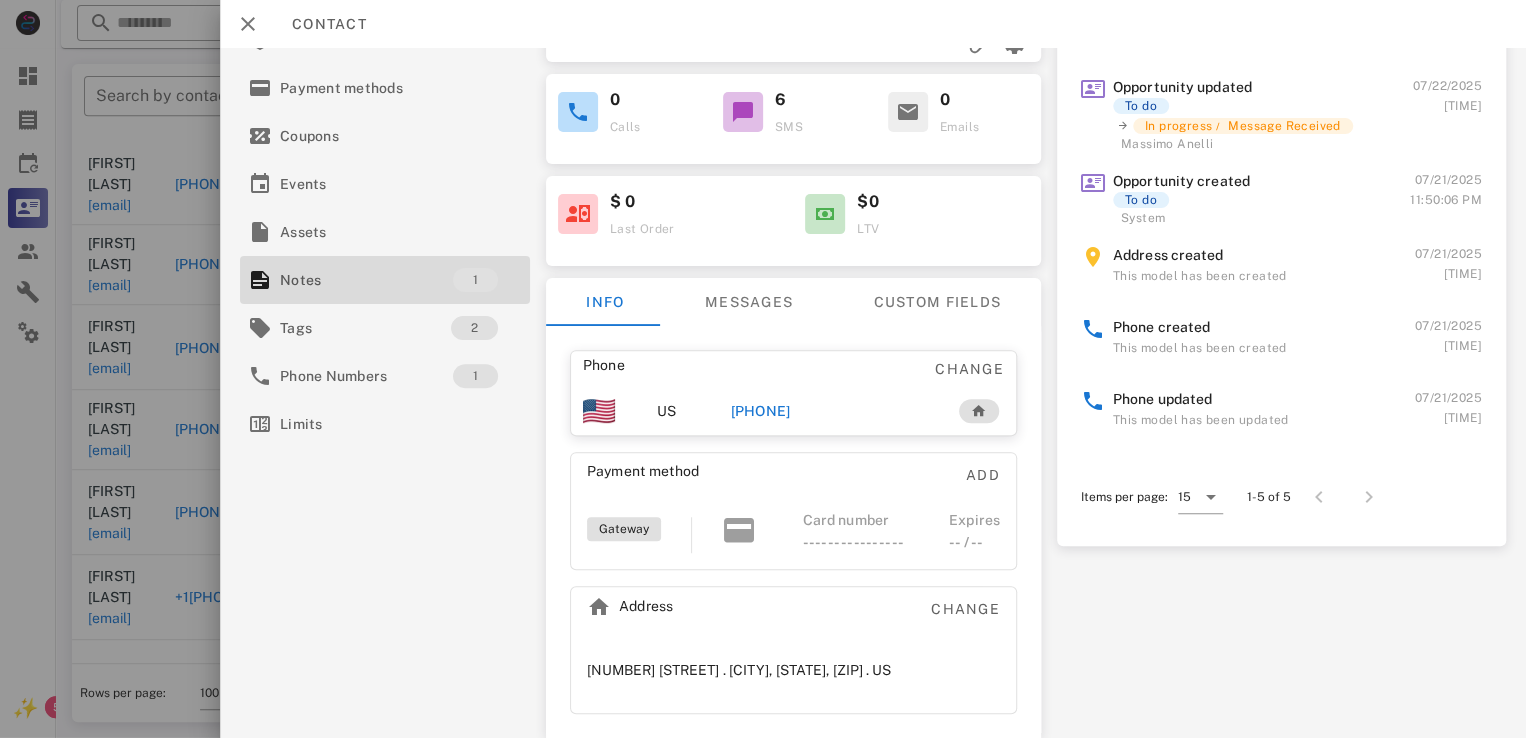 click on "+14802218997" at bounding box center (830, 411) 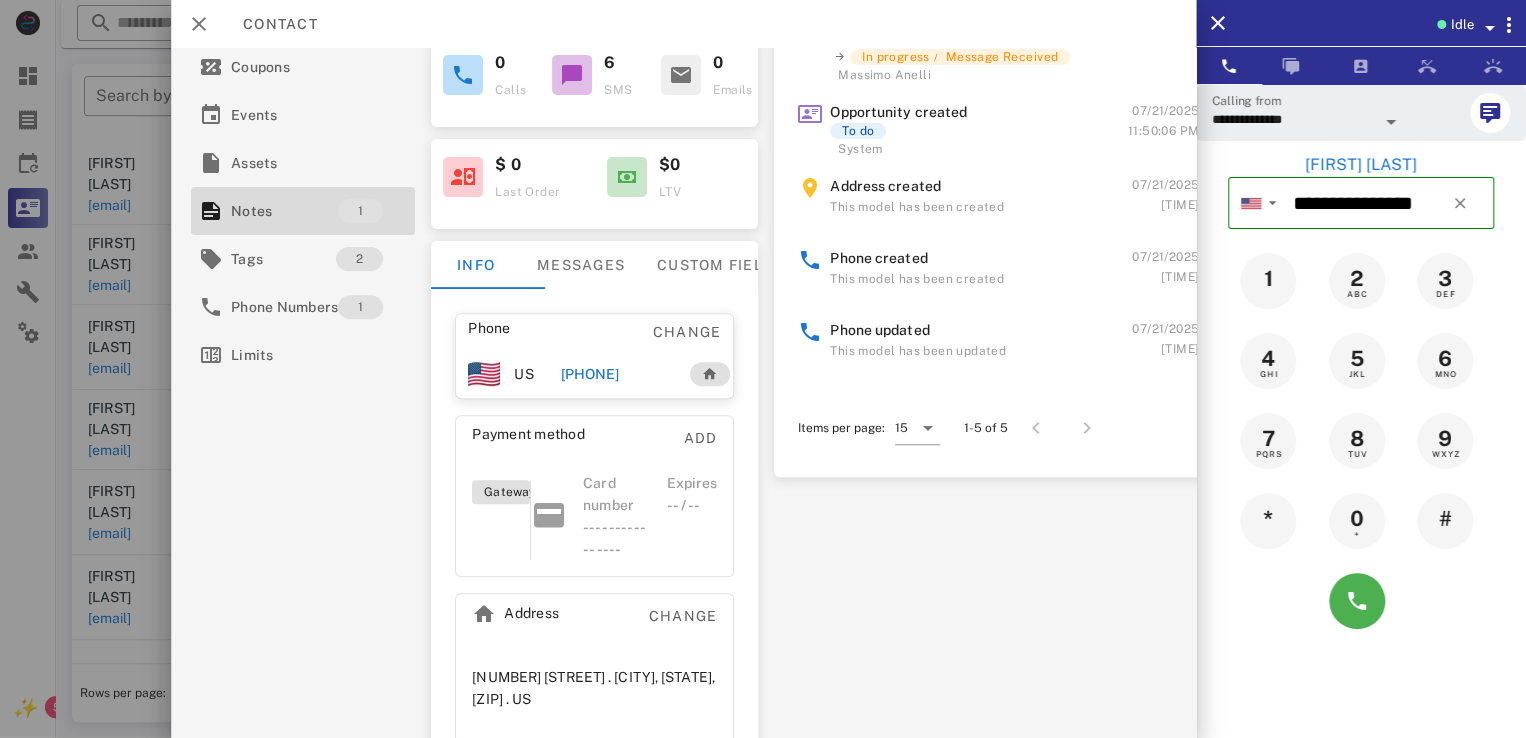 scroll, scrollTop: 195, scrollLeft: 0, axis: vertical 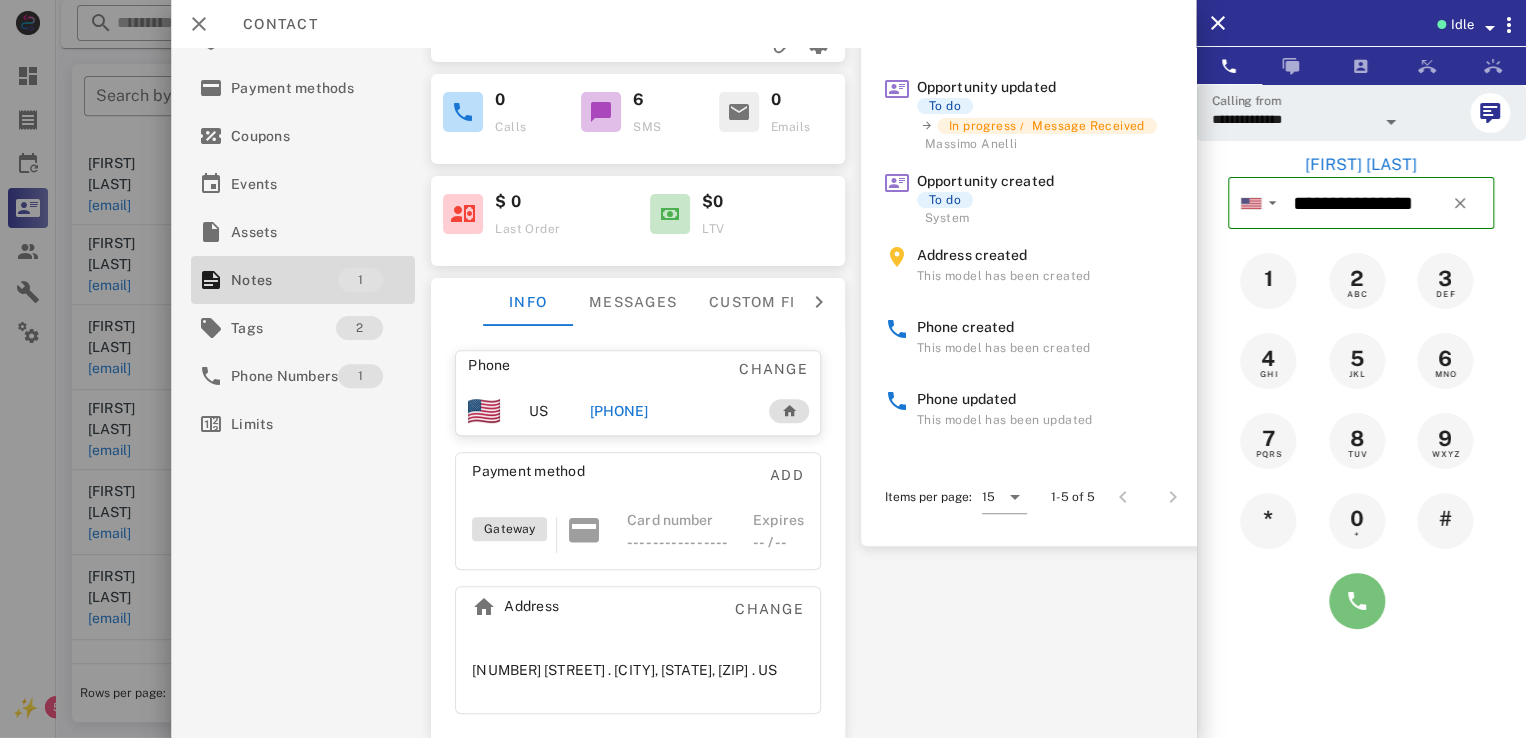 click at bounding box center (1357, 601) 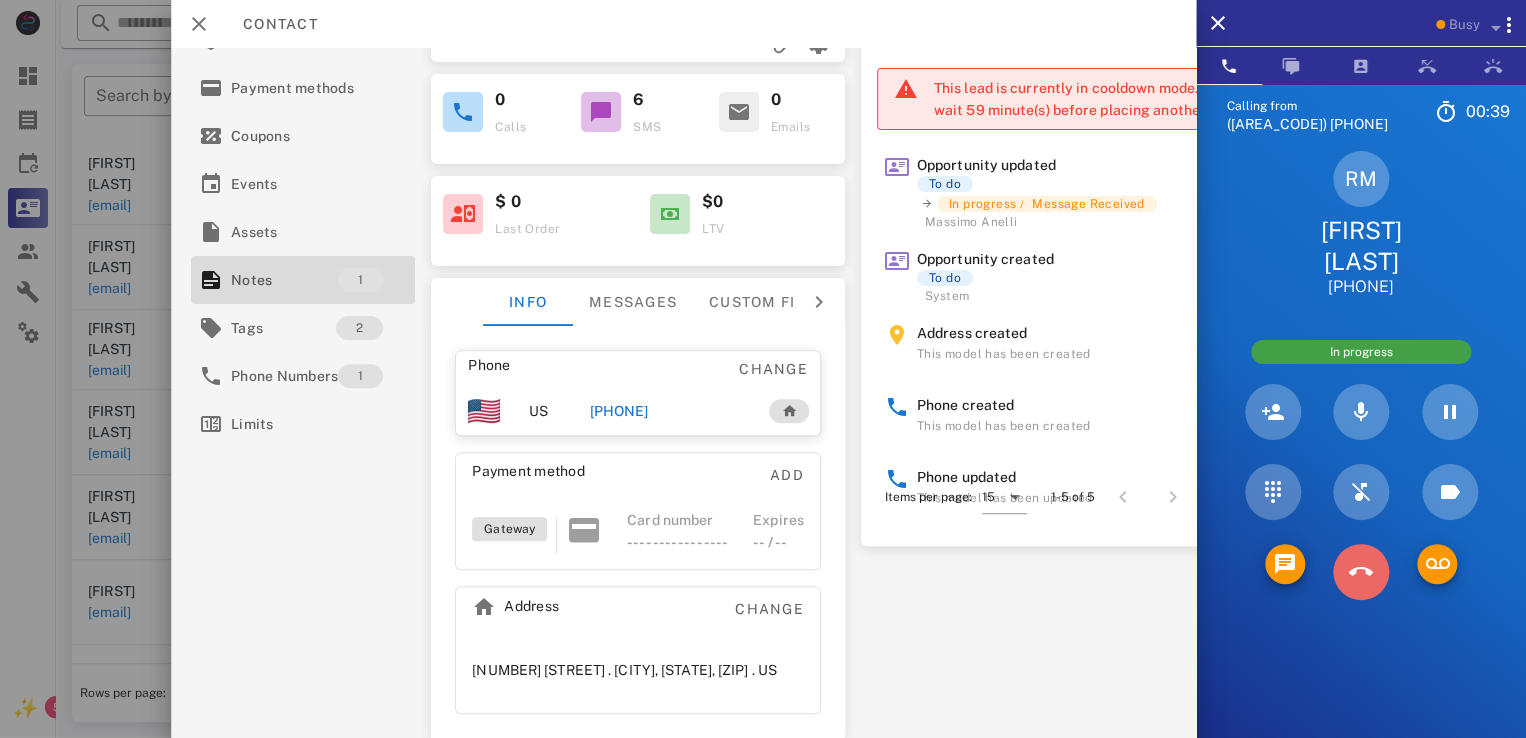 click at bounding box center (1361, 572) 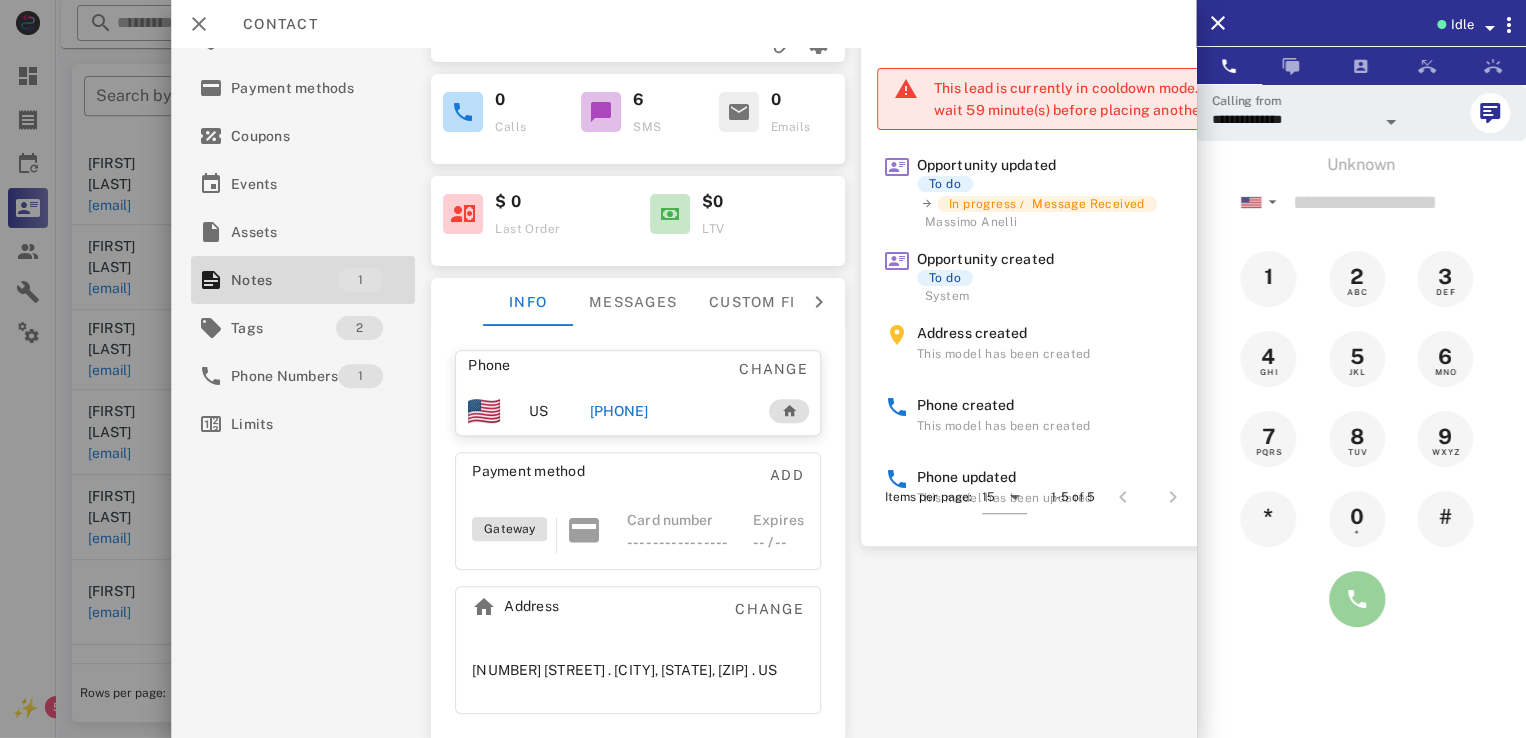 click at bounding box center [1357, 599] 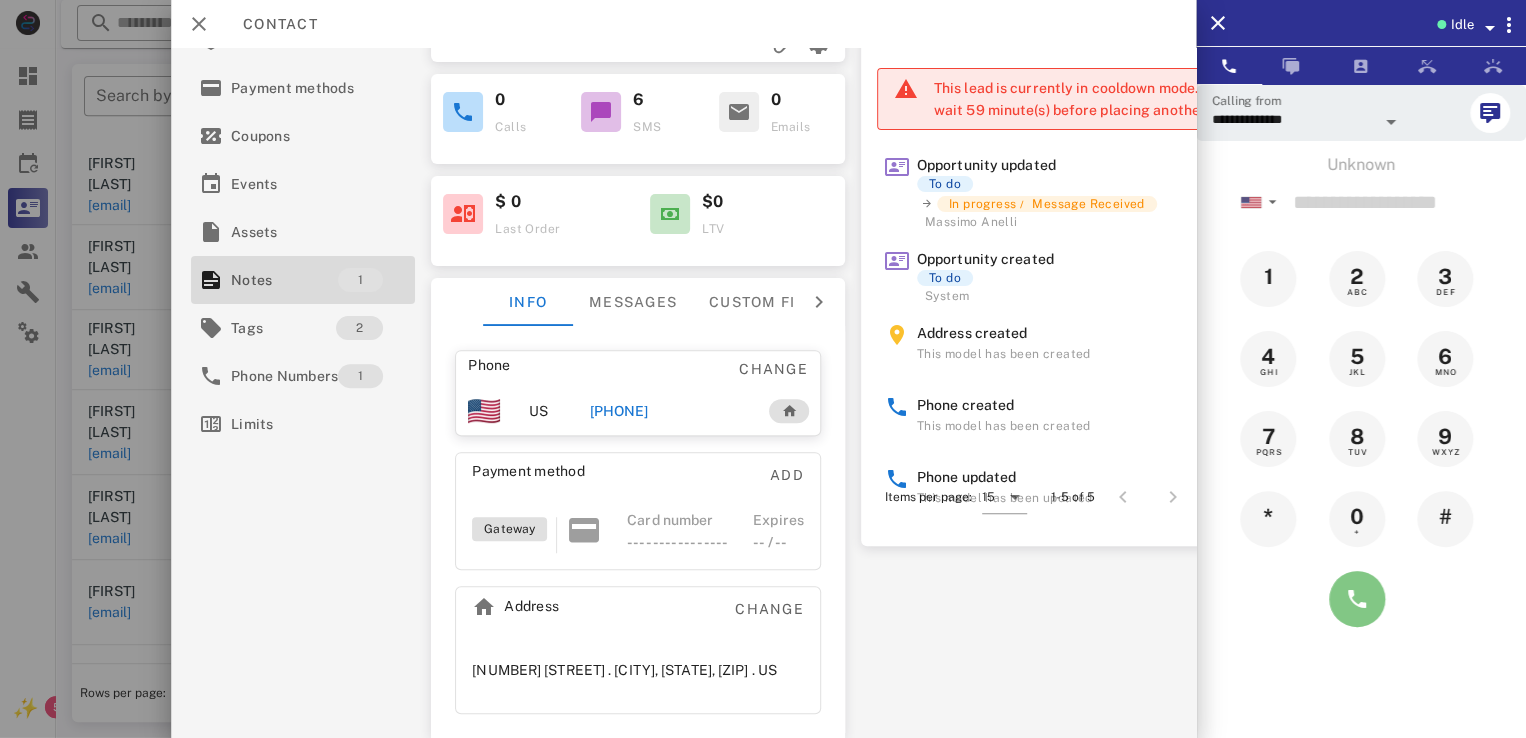 type on "**********" 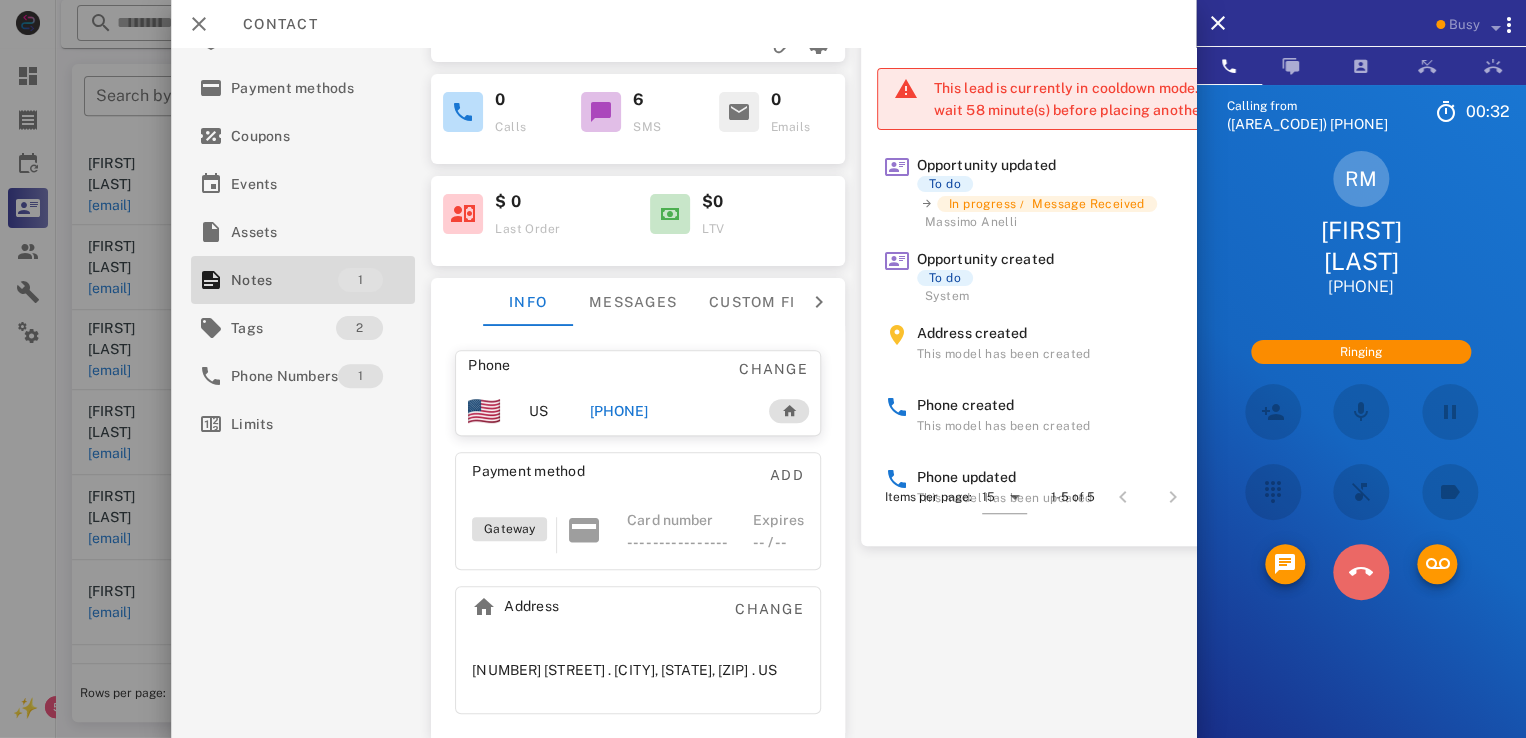 click at bounding box center [1361, 572] 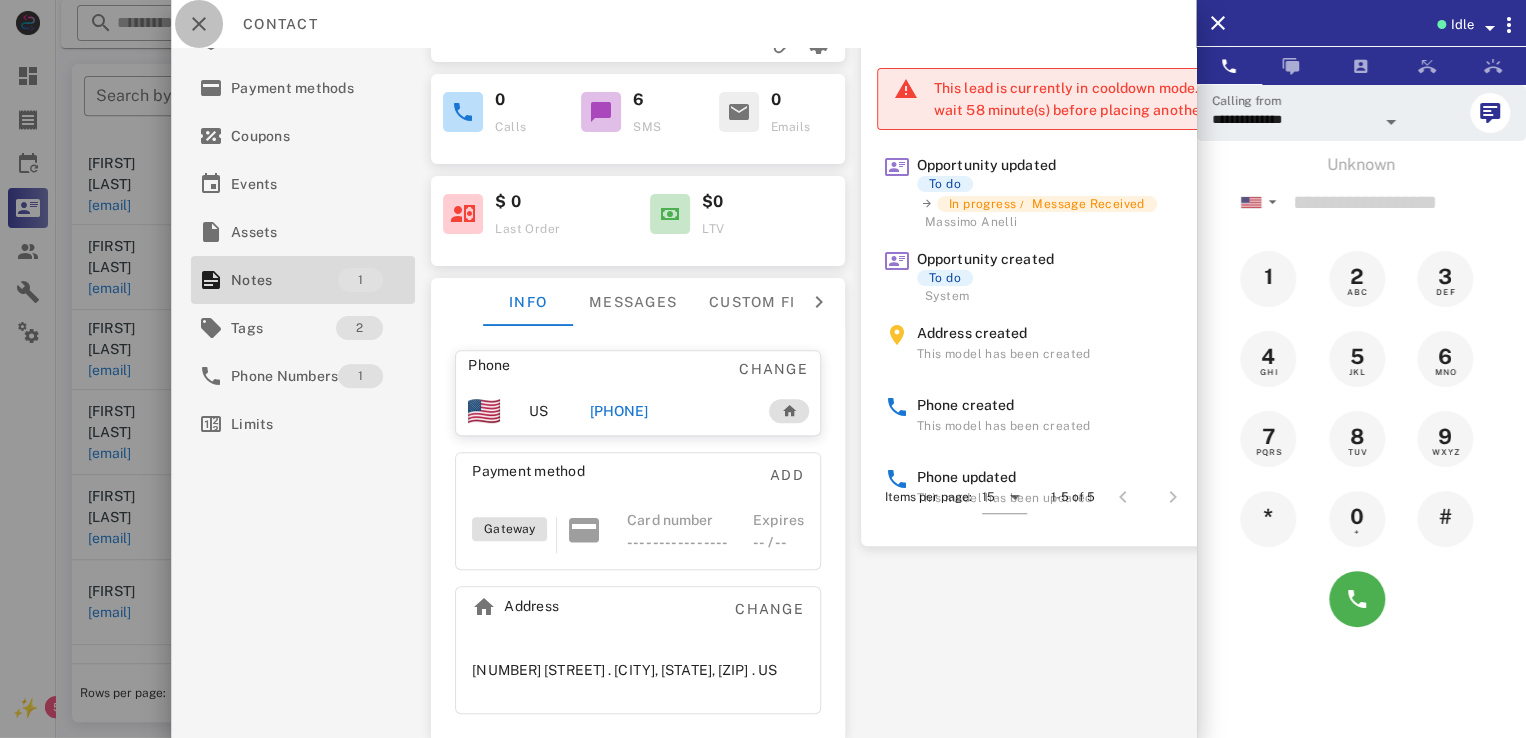 click at bounding box center [199, 24] 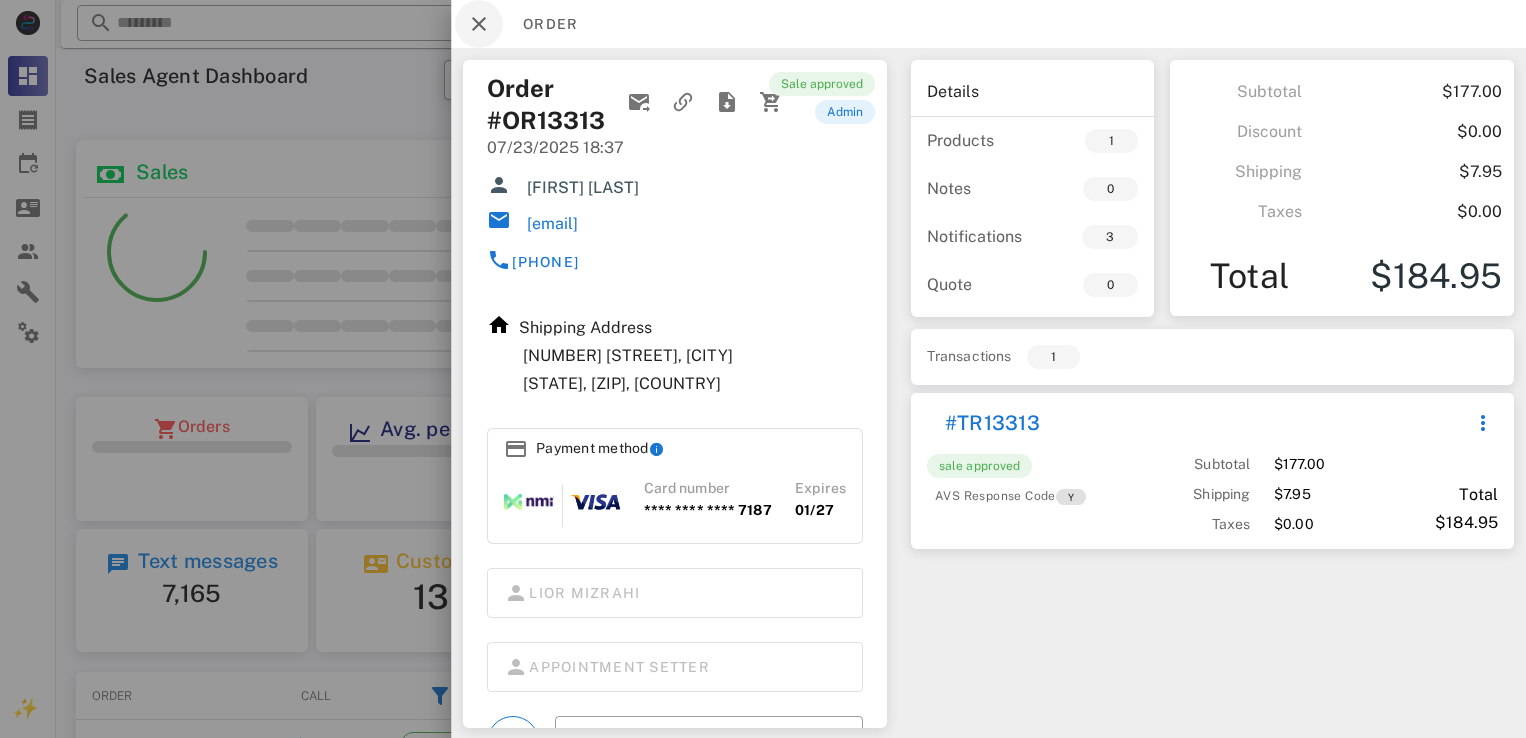 scroll, scrollTop: 0, scrollLeft: 0, axis: both 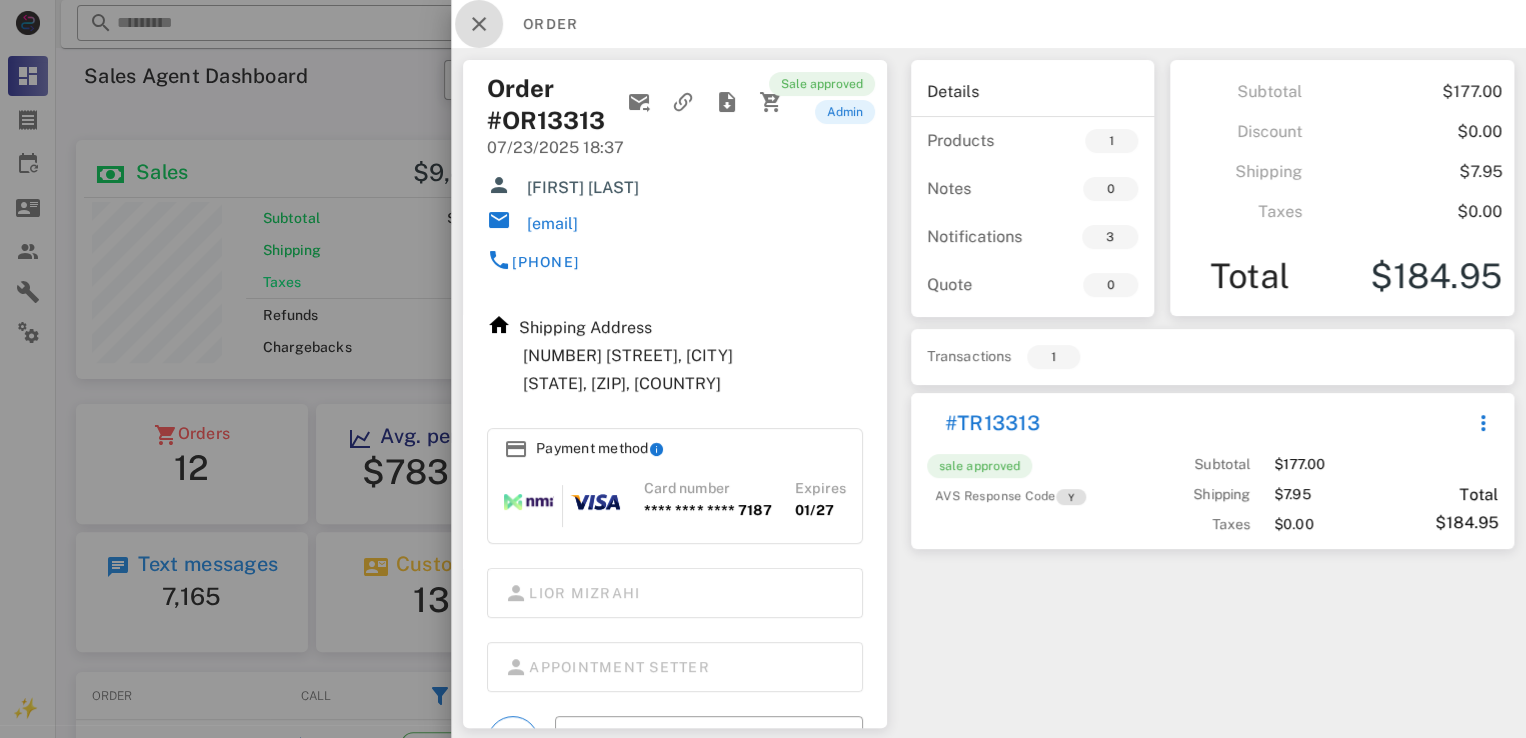 click at bounding box center [479, 24] 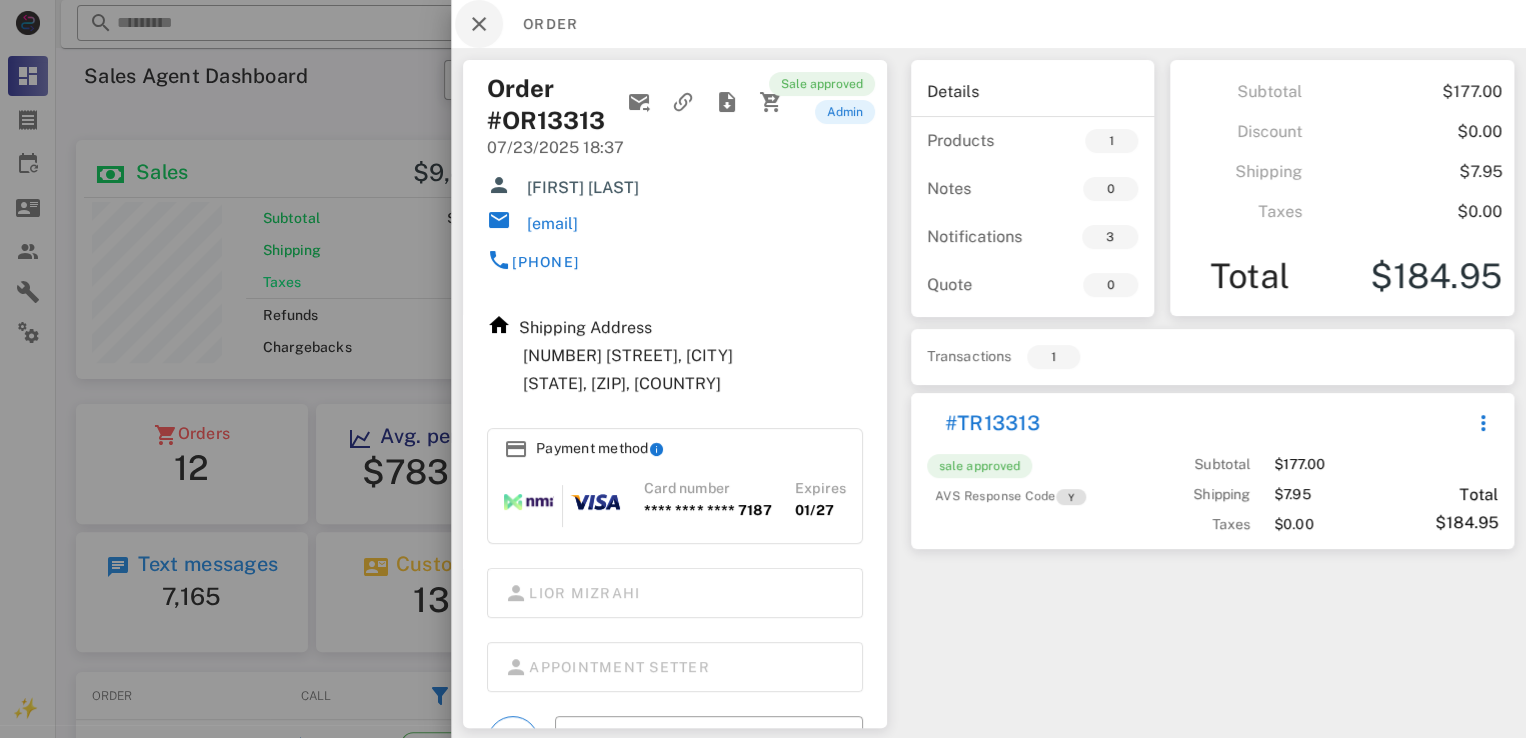 scroll, scrollTop: 999760, scrollLeft: 999528, axis: both 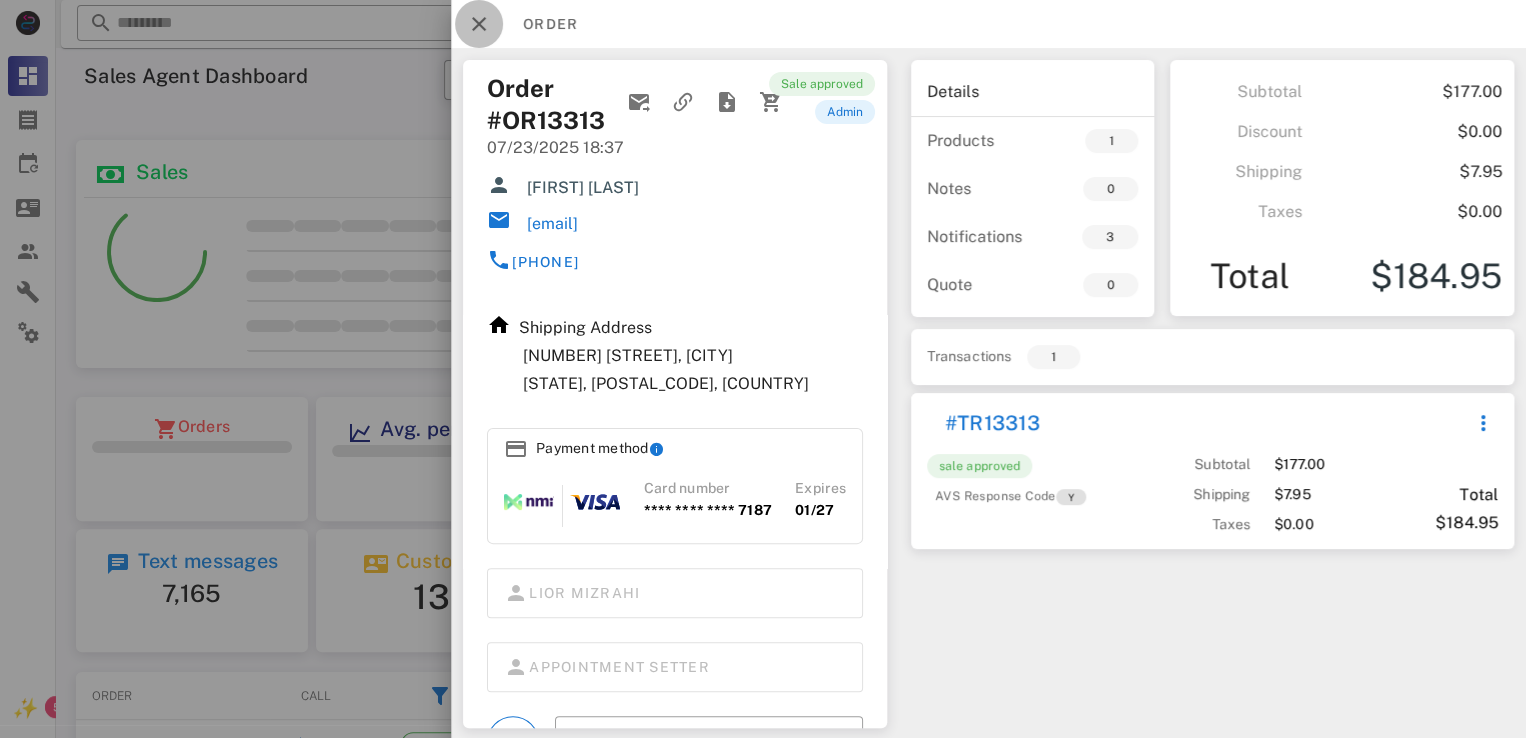 click at bounding box center [479, 24] 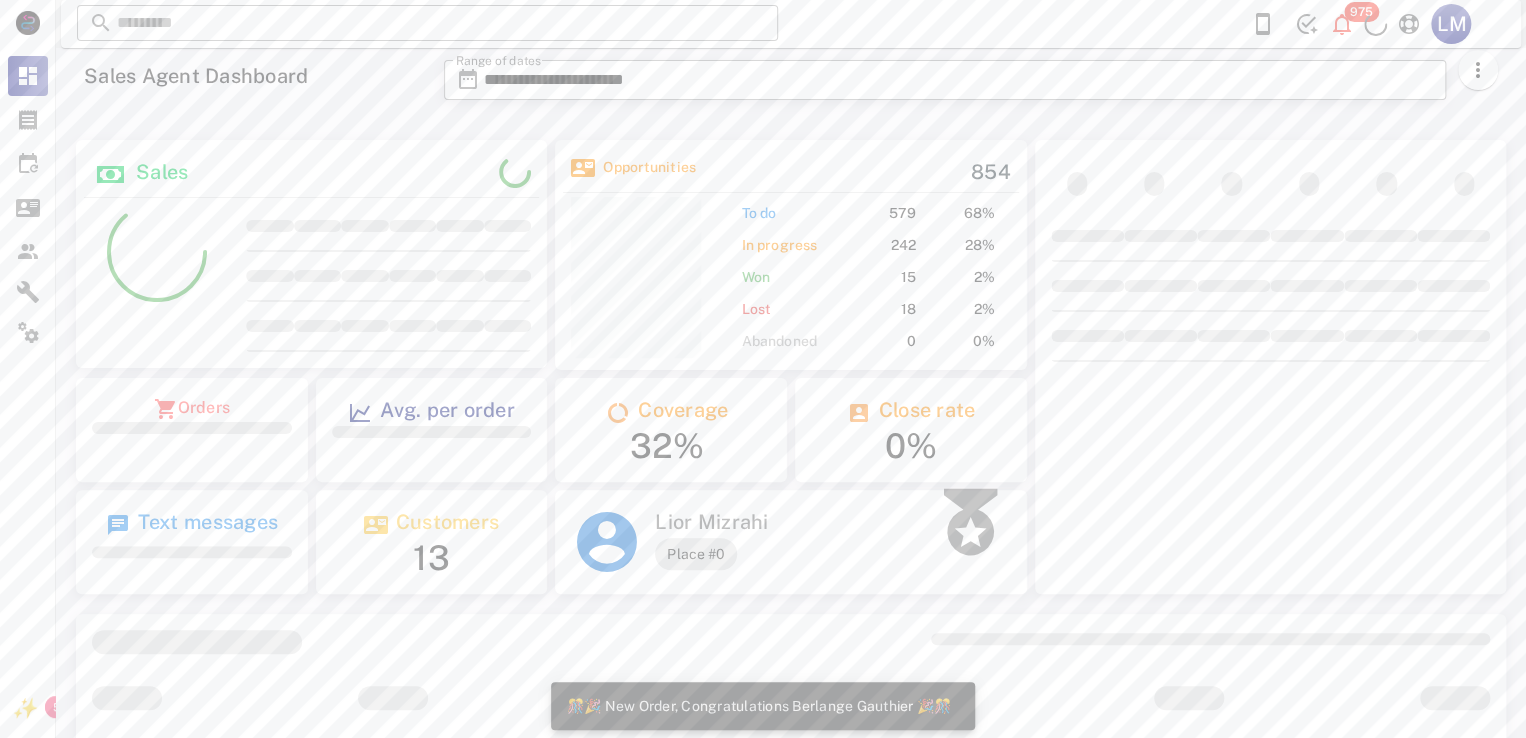 scroll, scrollTop: 999770, scrollLeft: 999528, axis: both 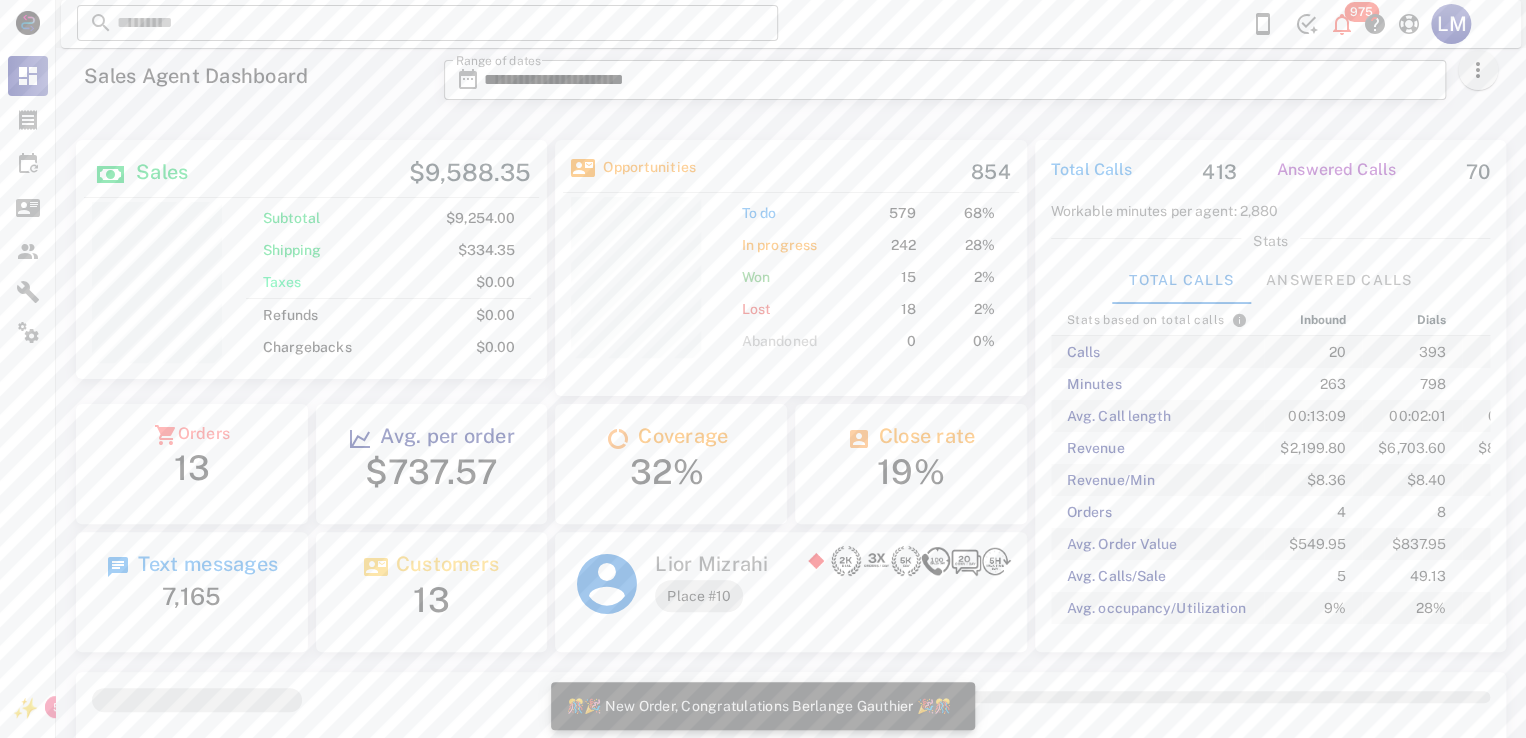 click at bounding box center (1478, 70) 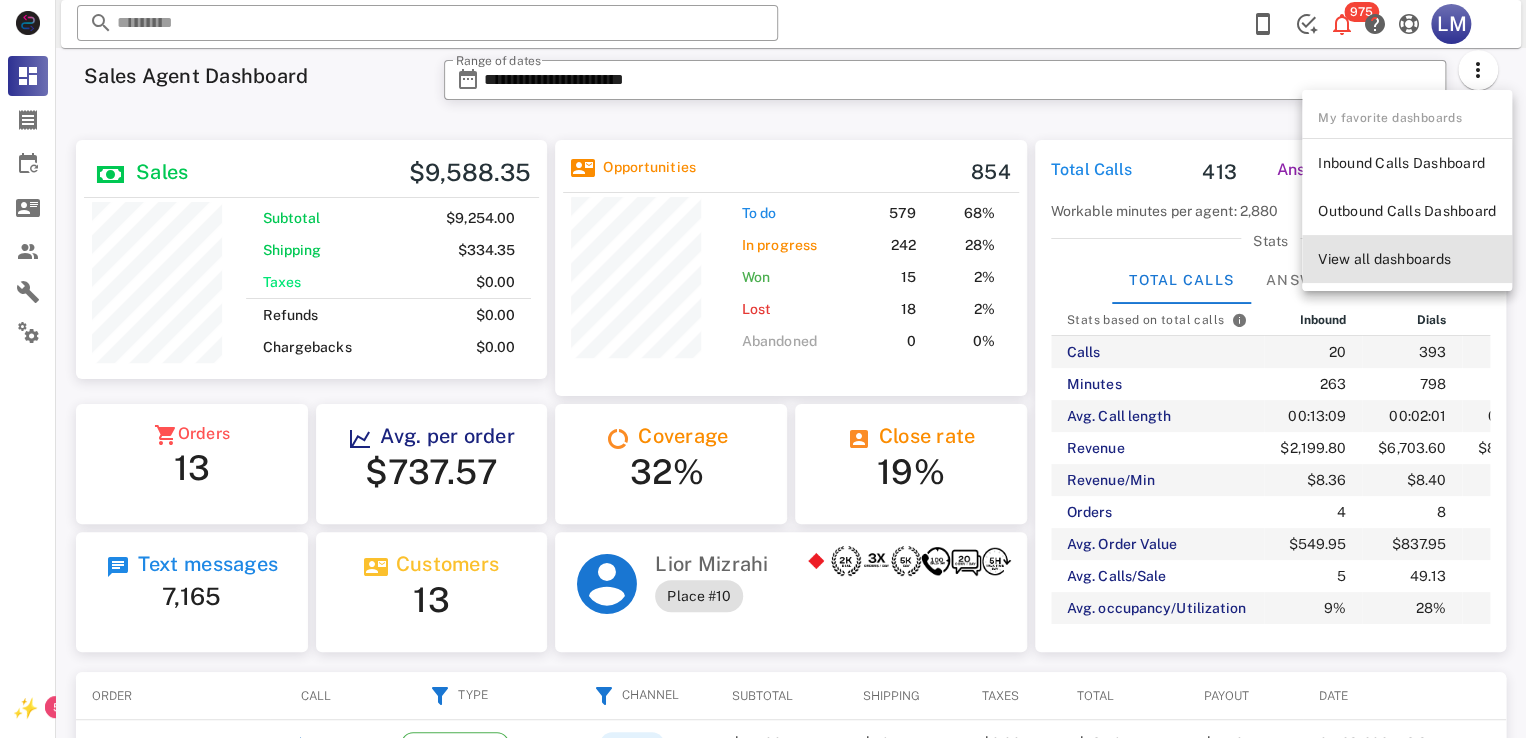 click on "View all dashboards" at bounding box center (1407, 259) 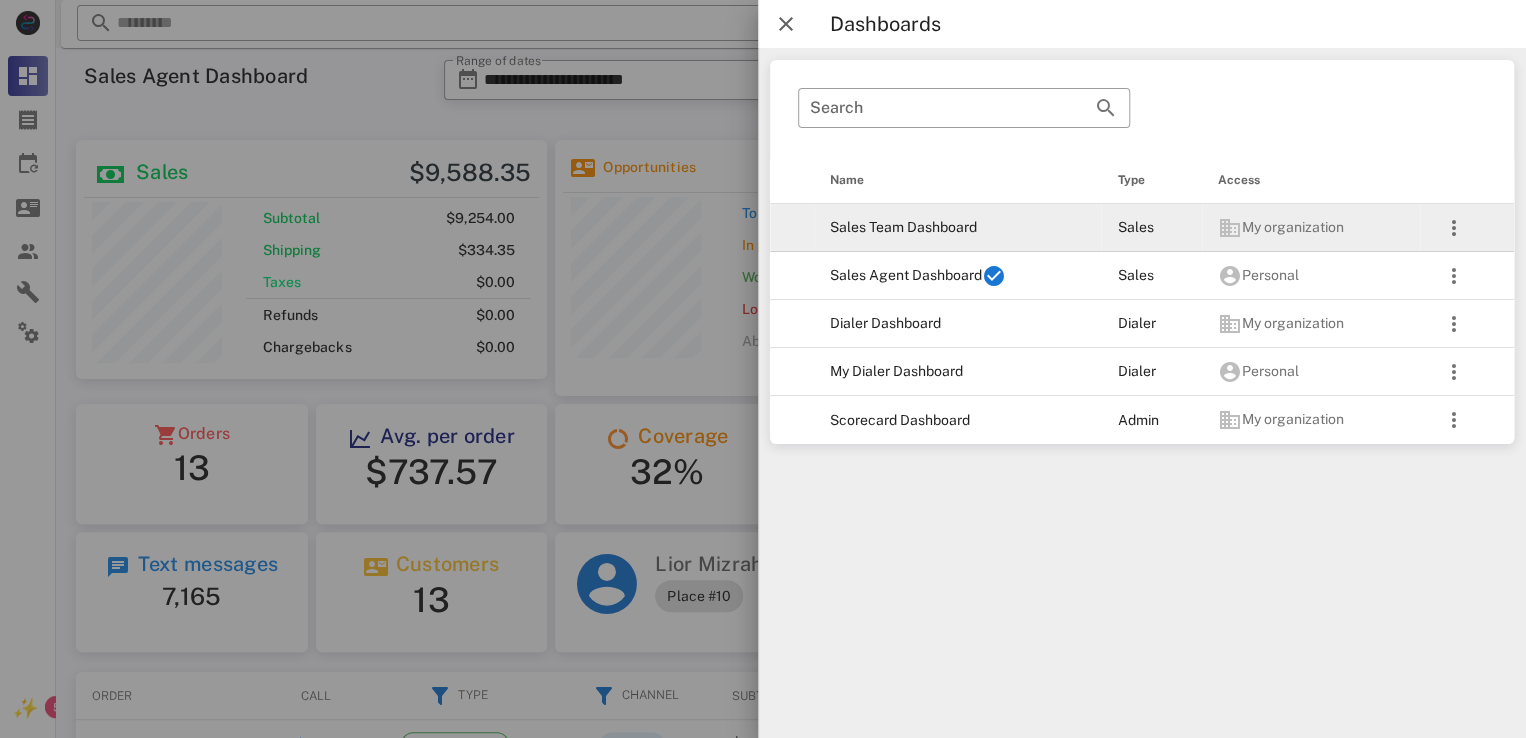 click on "Sales Team Dashboard" at bounding box center [957, 228] 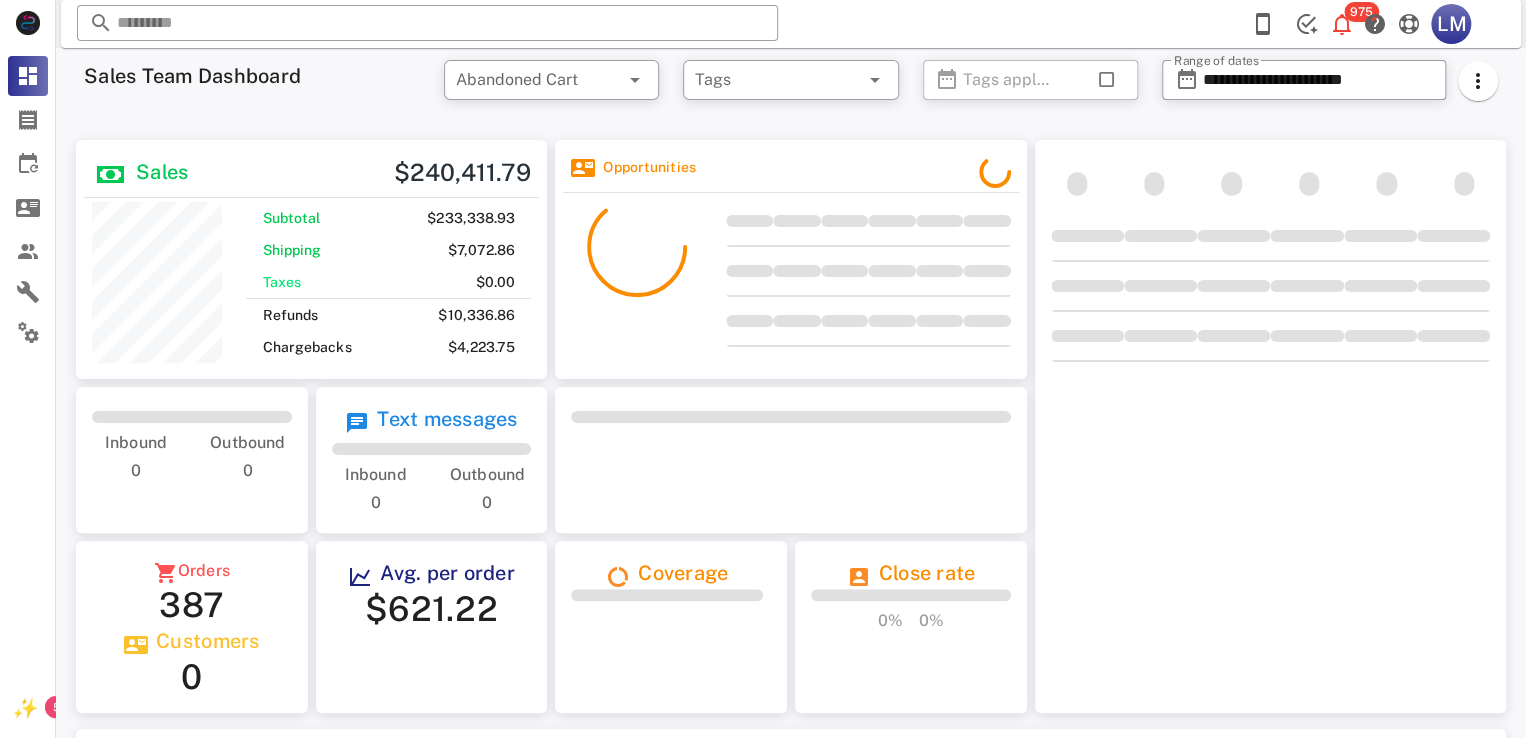 scroll, scrollTop: 999760, scrollLeft: 999528, axis: both 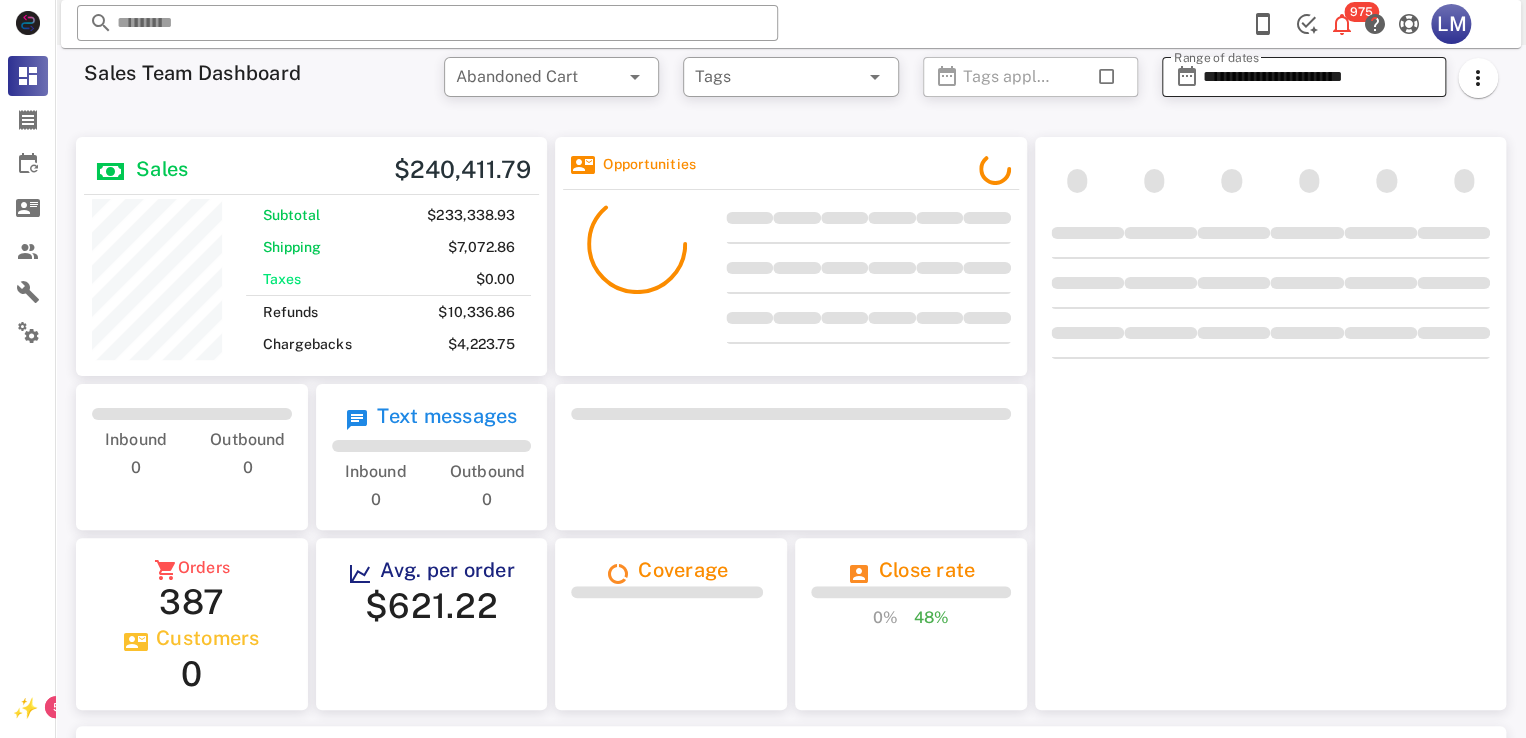 click on "**********" at bounding box center [1318, 77] 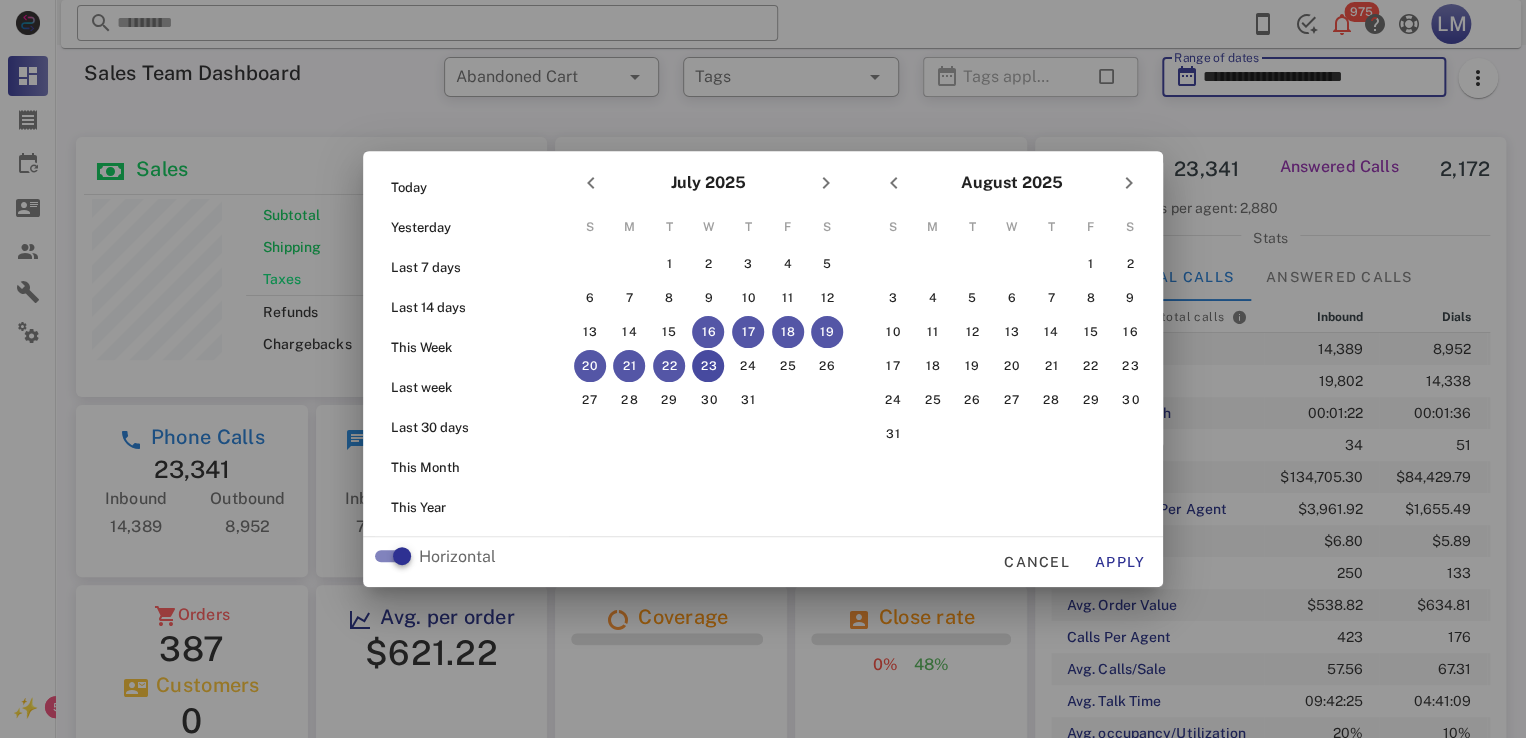 scroll, scrollTop: 999733, scrollLeft: 999528, axis: both 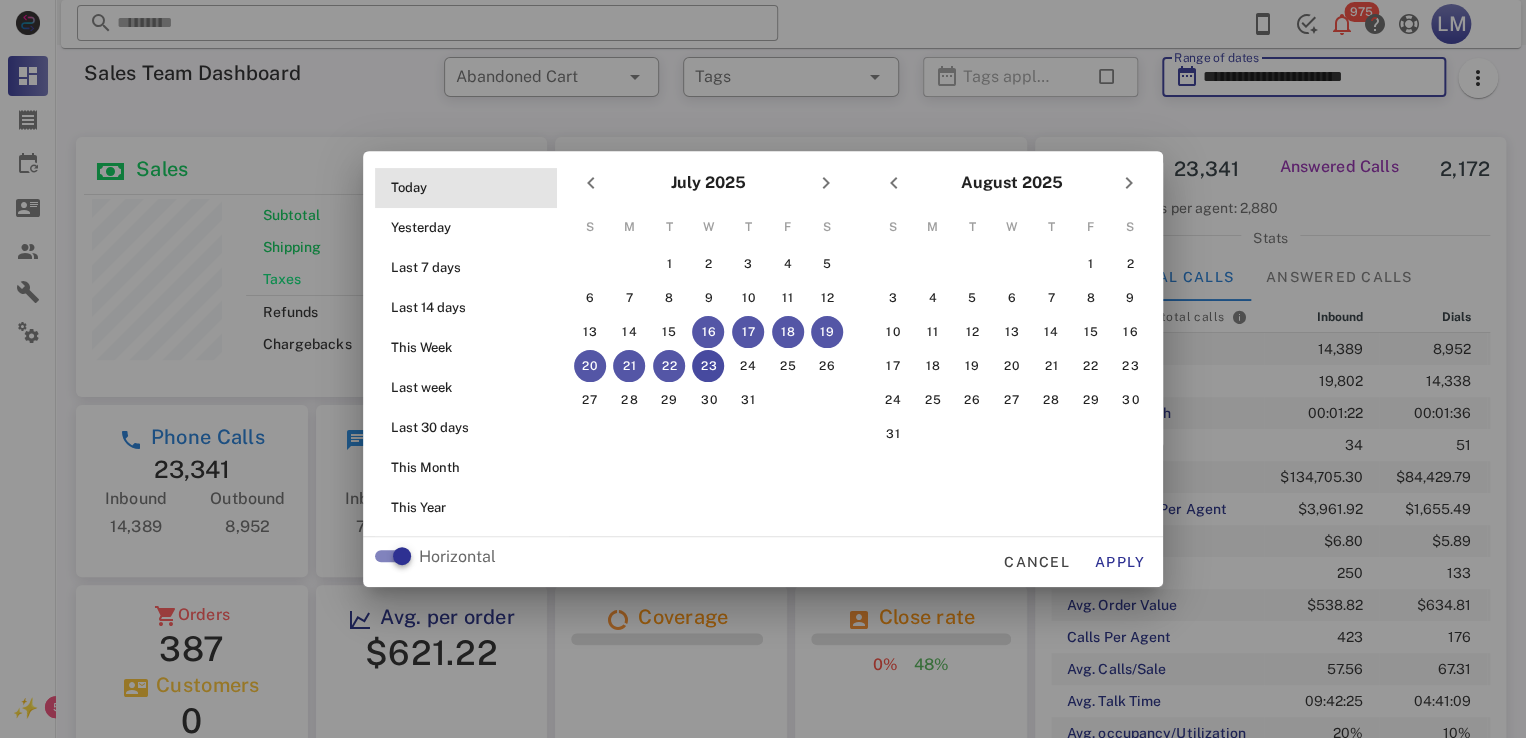 click on "Today" at bounding box center (472, 188) 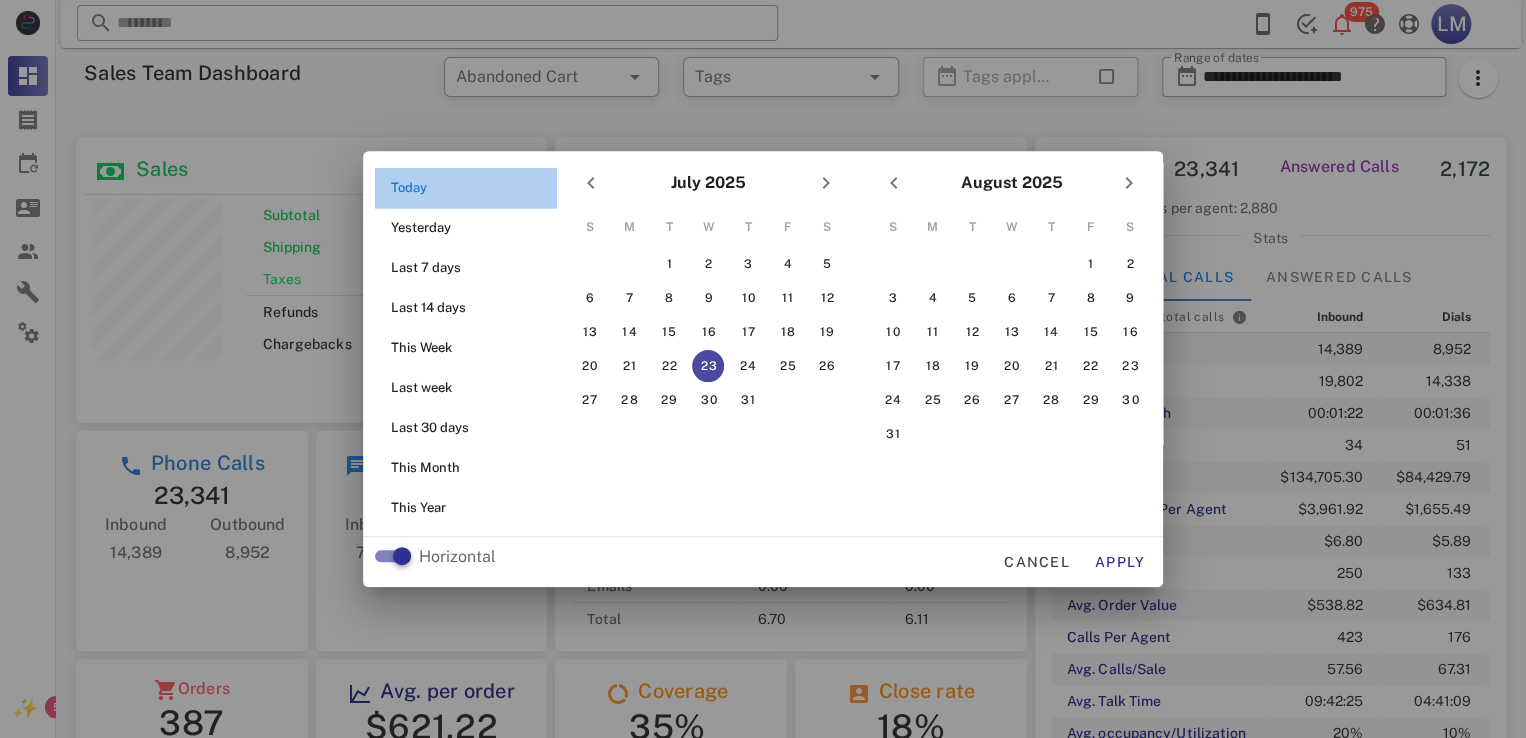 scroll, scrollTop: 999714, scrollLeft: 999528, axis: both 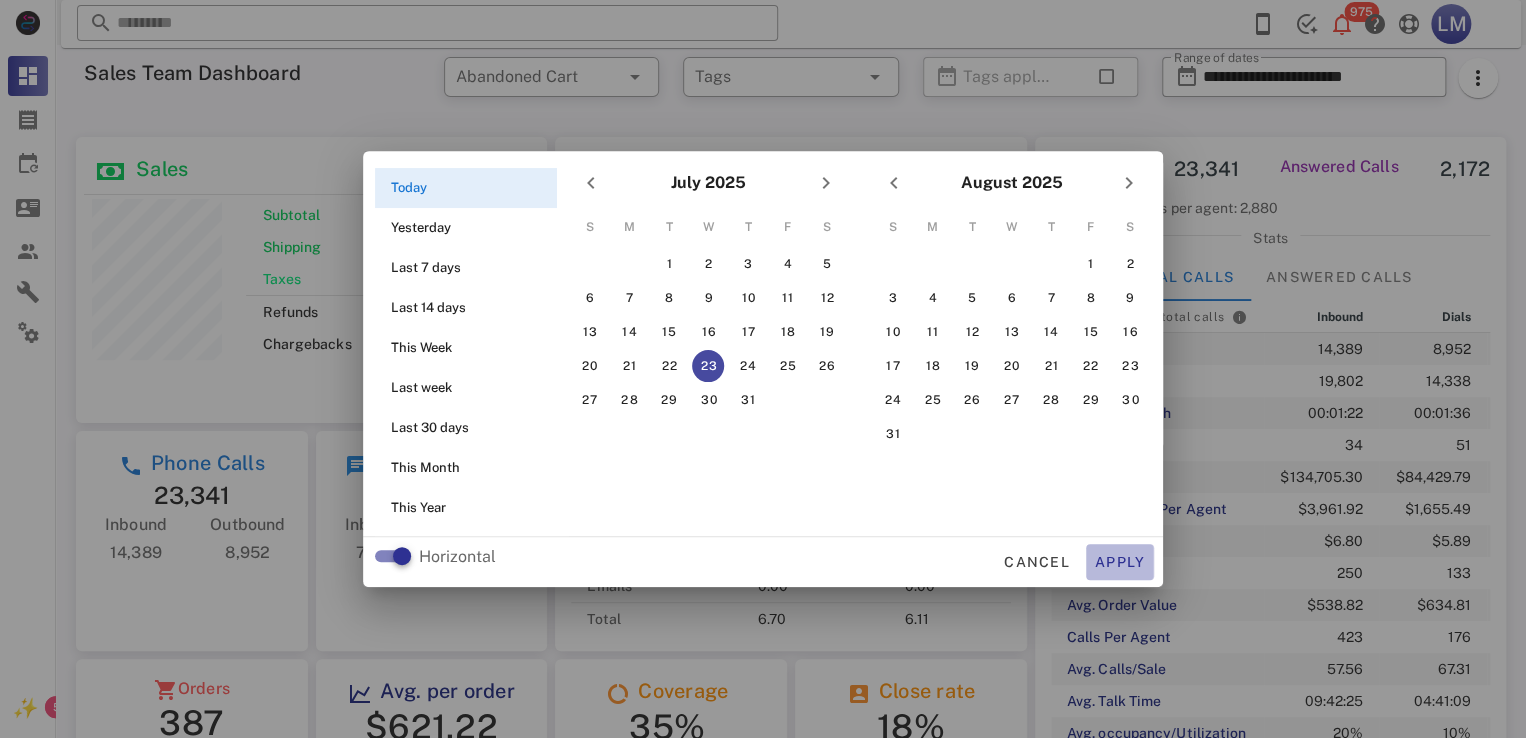 click on "Apply" at bounding box center [1120, 562] 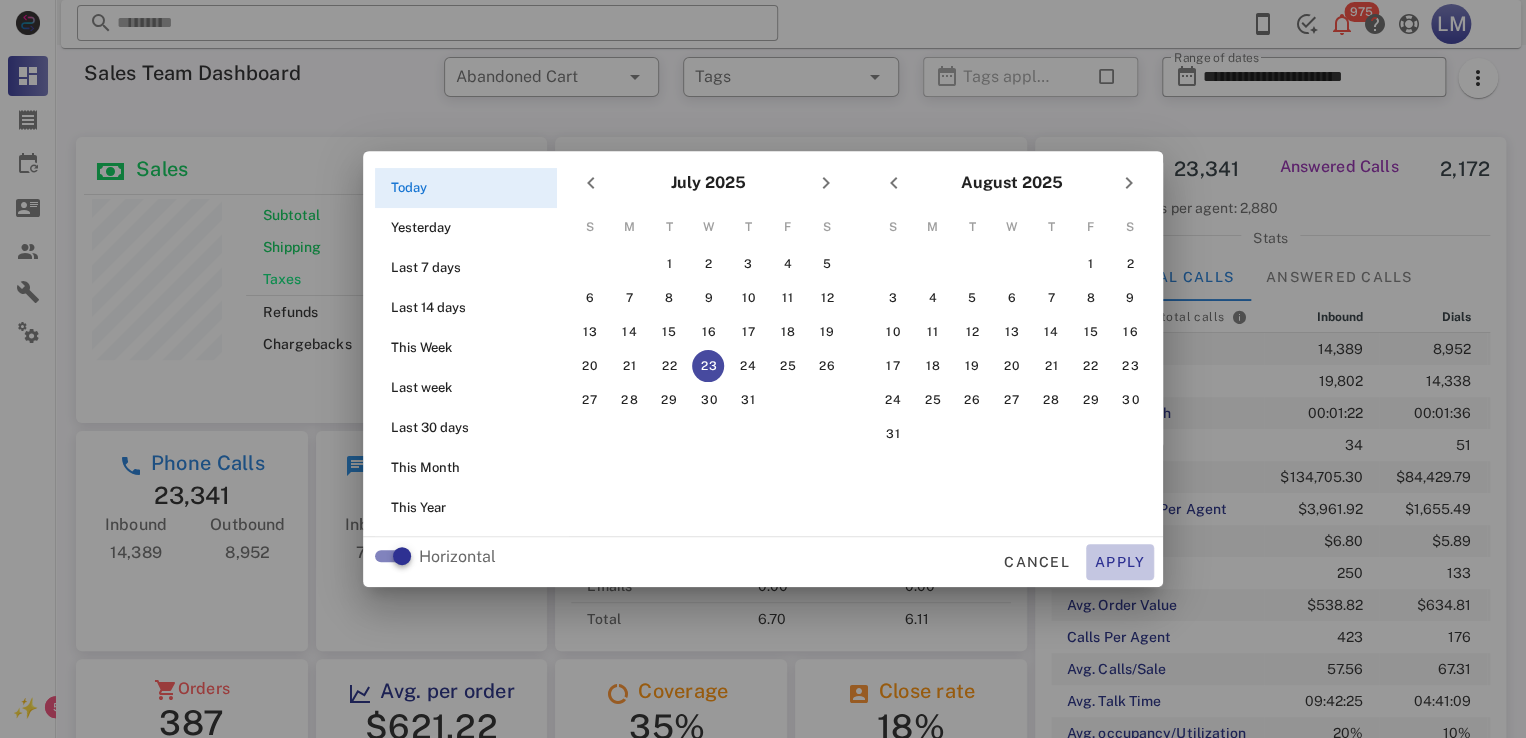 type on "**********" 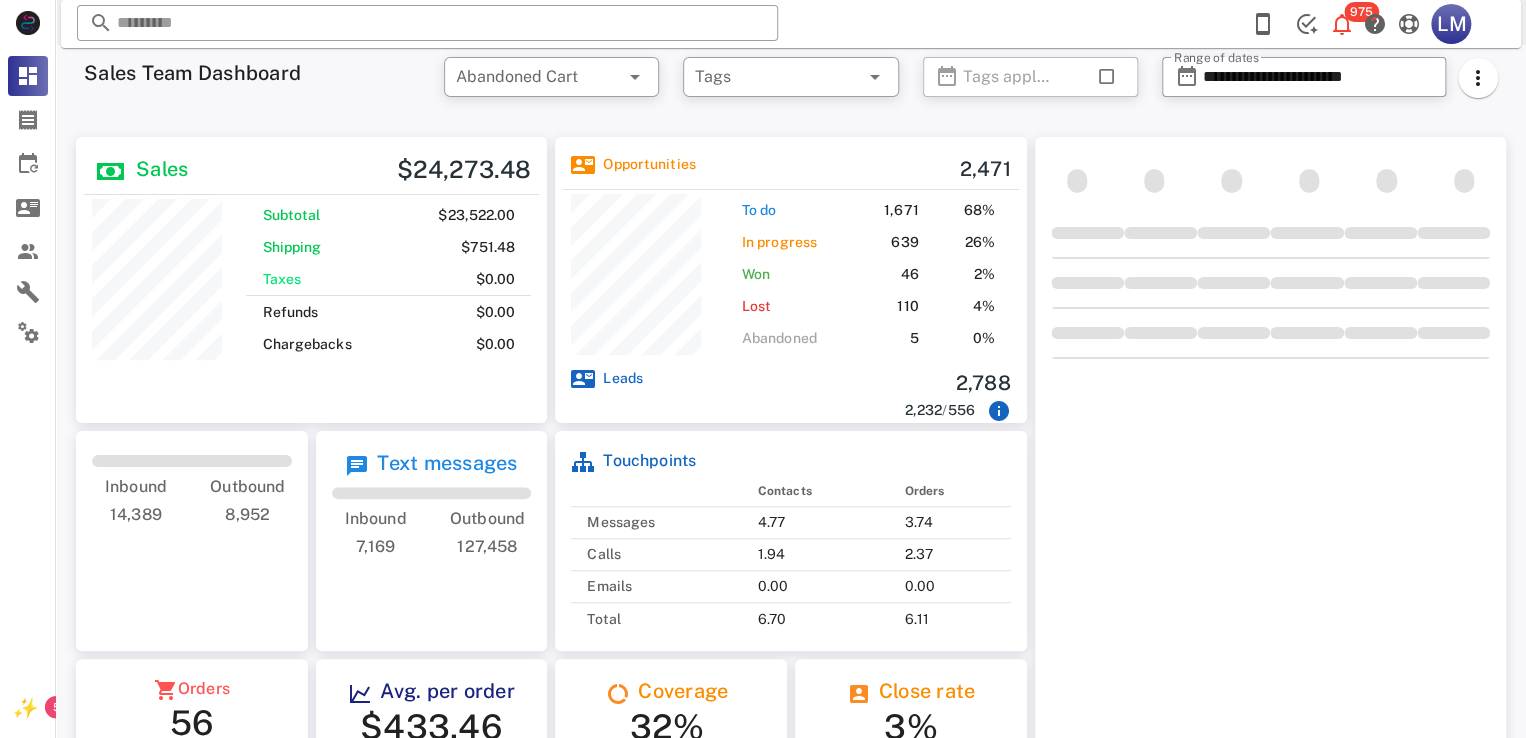 scroll, scrollTop: 999714, scrollLeft: 999528, axis: both 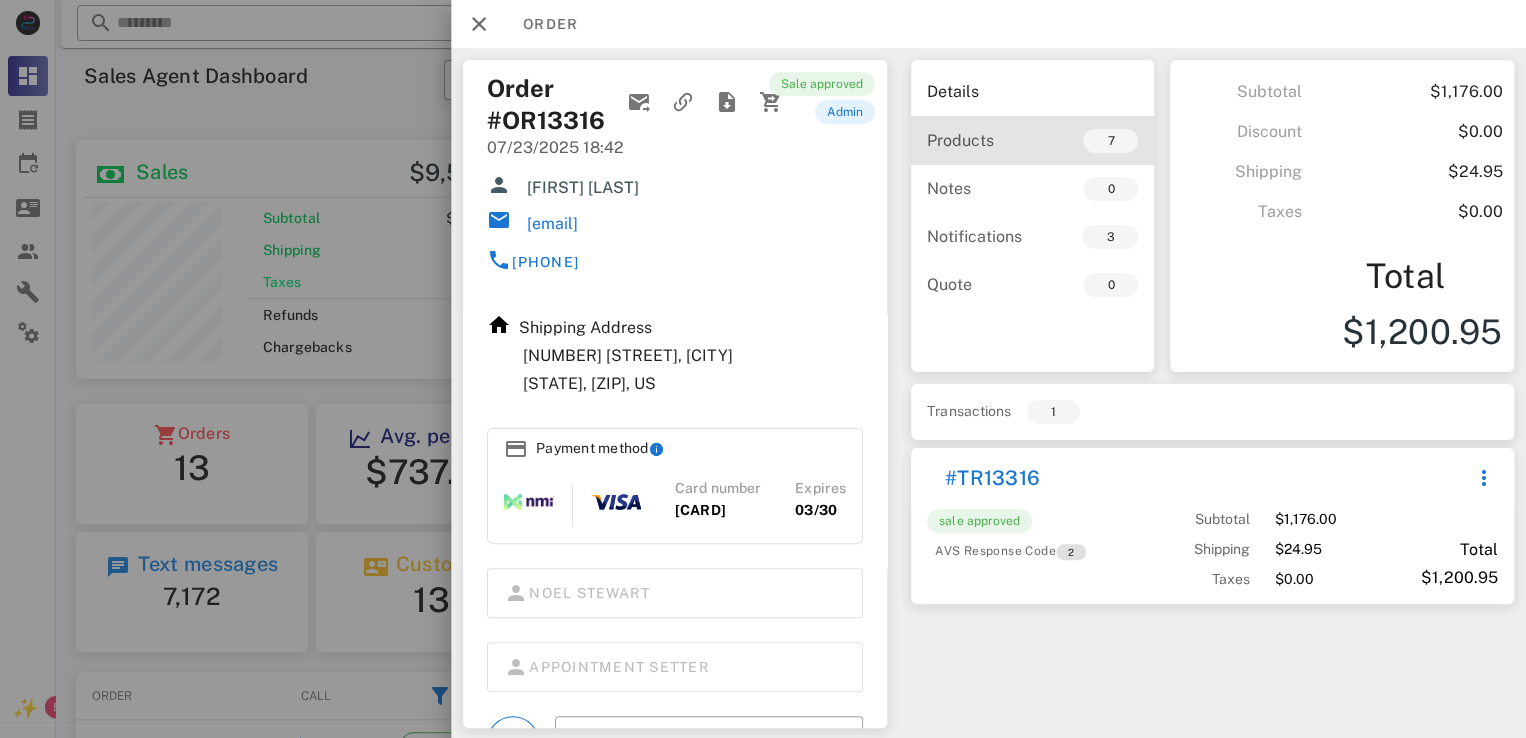 click on "Products" at bounding box center (980, 140) 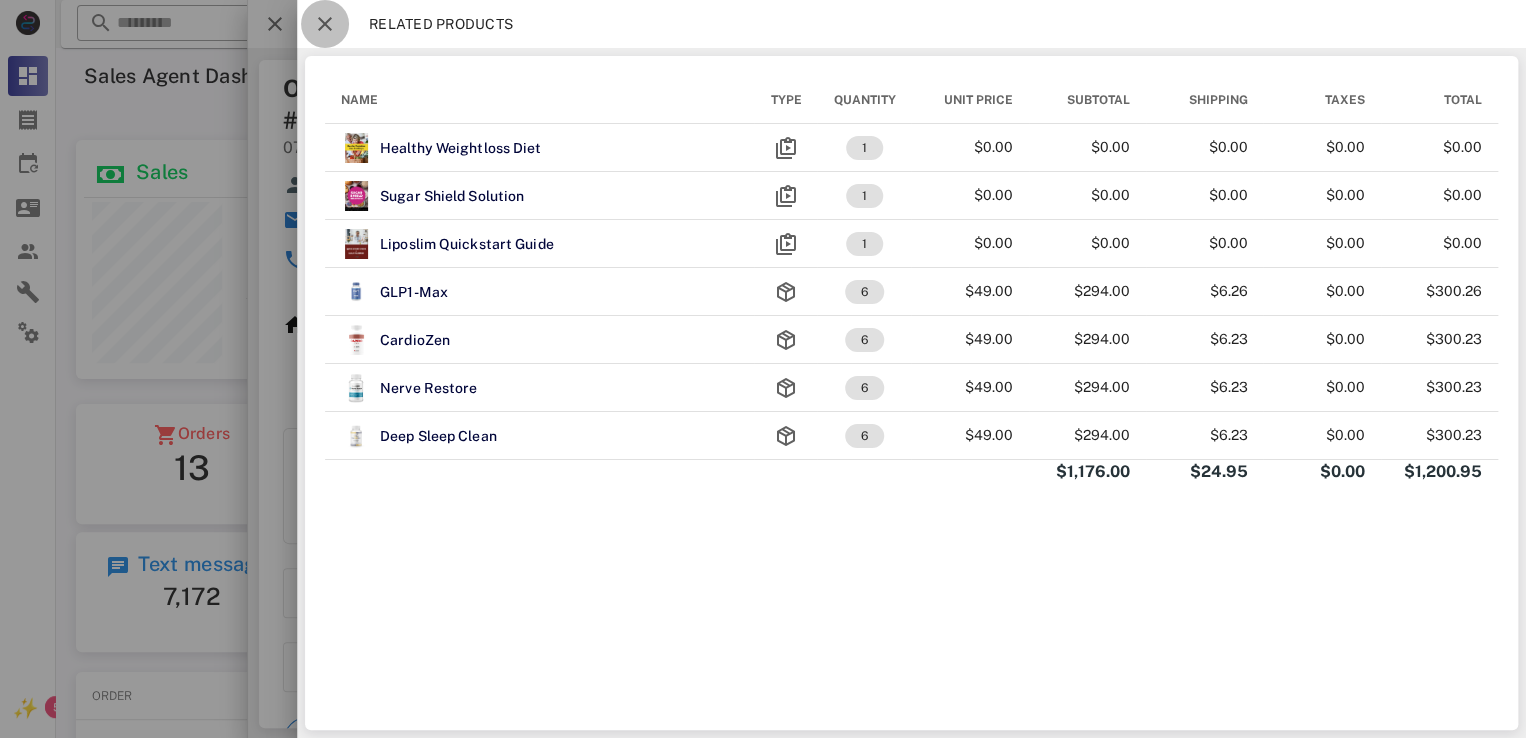 click at bounding box center [325, 24] 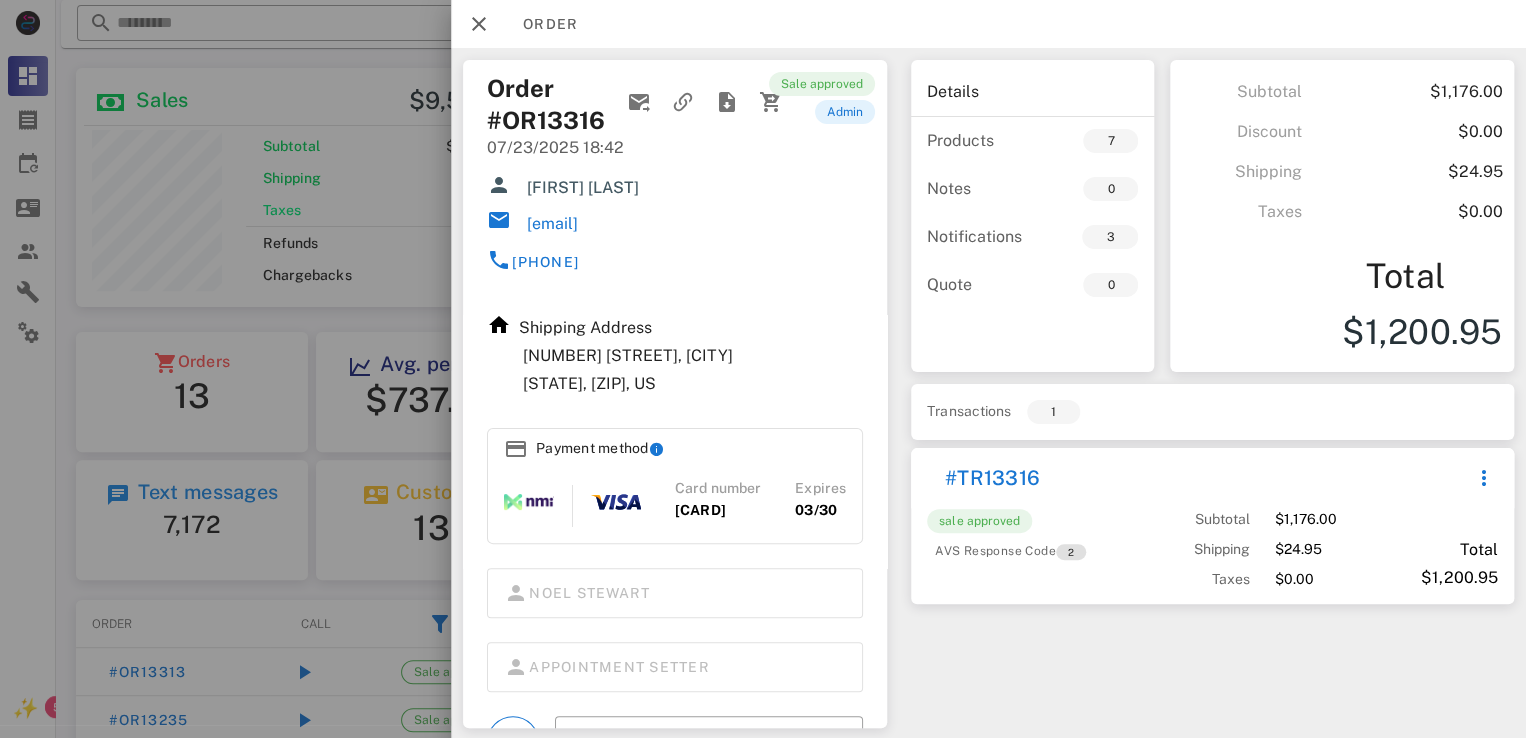 scroll, scrollTop: 72, scrollLeft: 0, axis: vertical 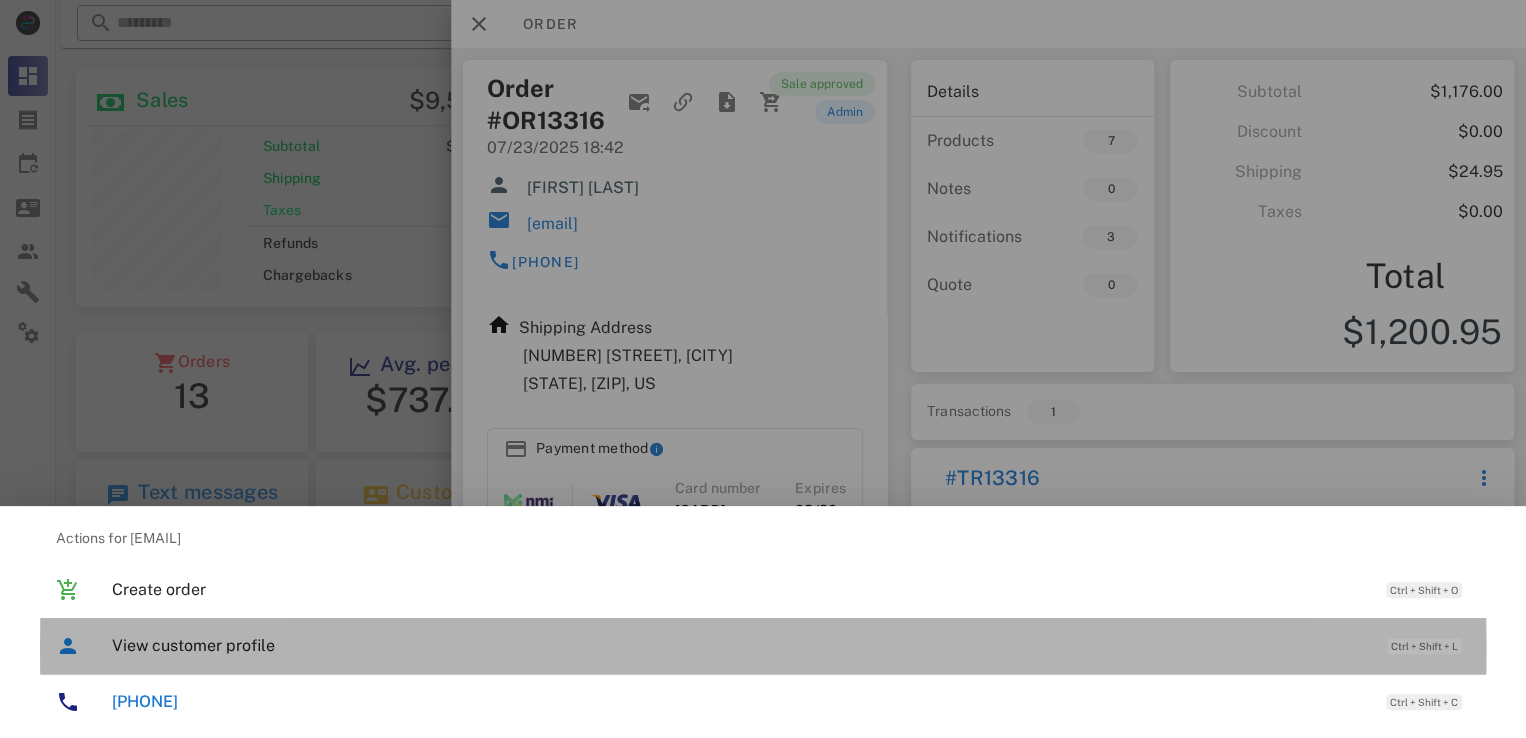 click on "View customer profile Ctrl + Shift + L" at bounding box center (791, 645) 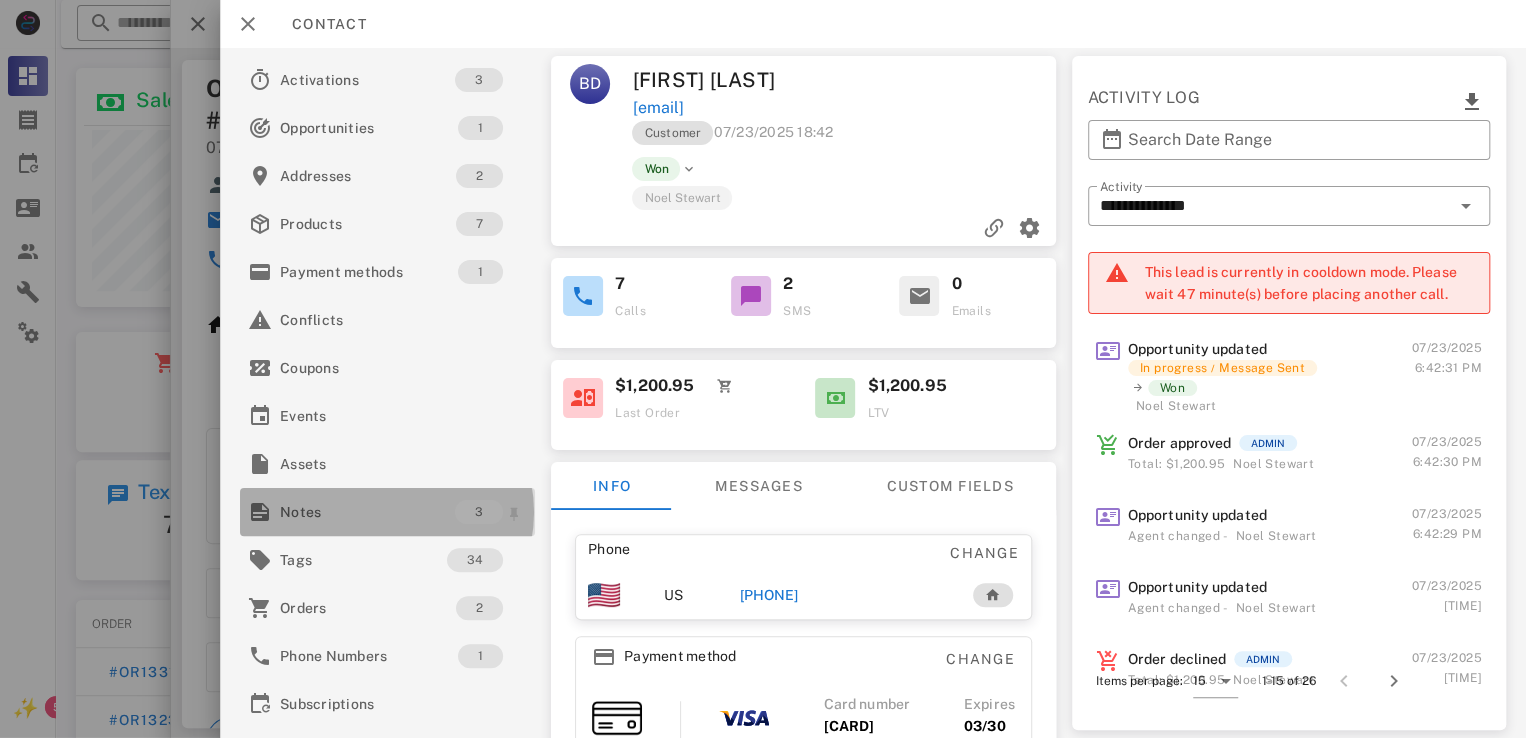 click on "Notes" at bounding box center [367, 512] 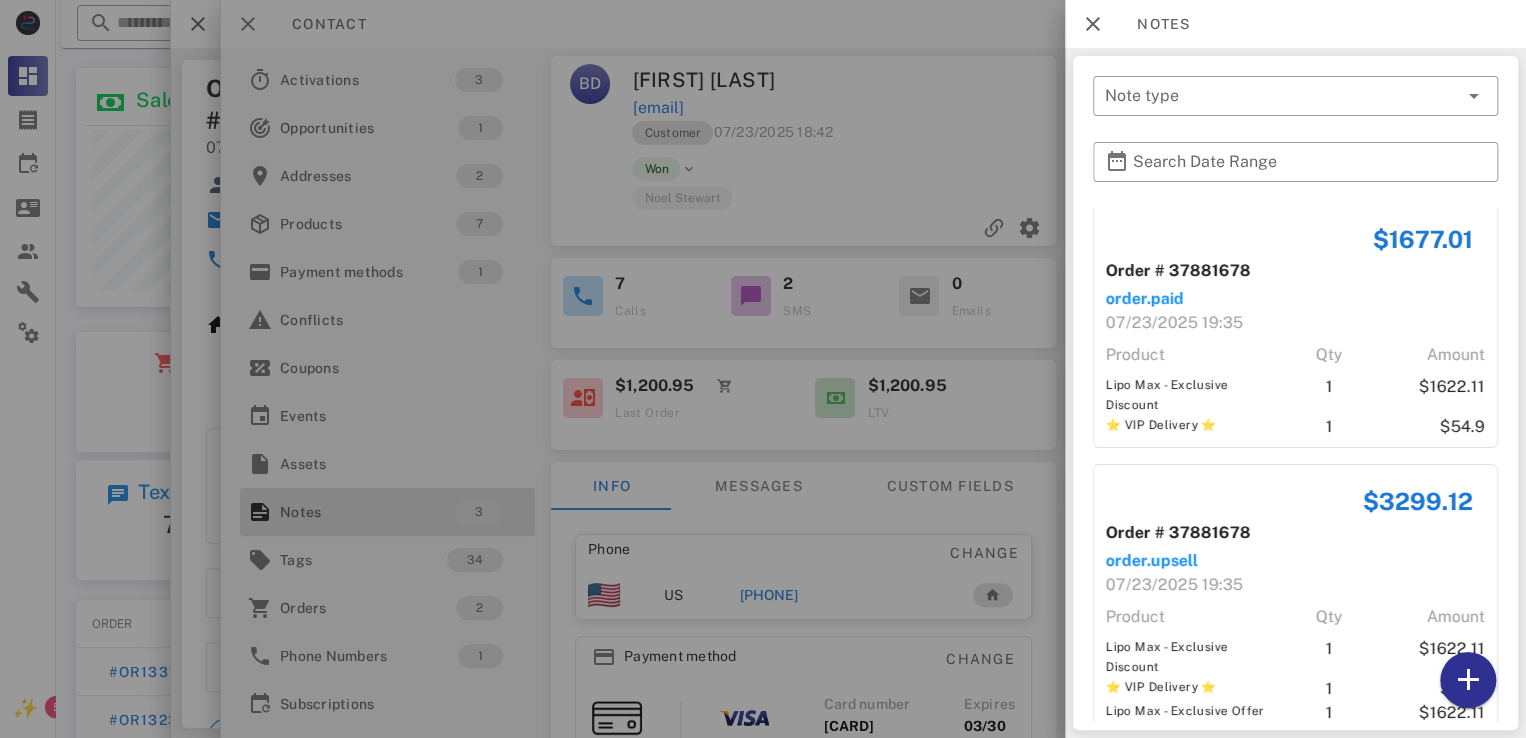 scroll, scrollTop: 284, scrollLeft: 0, axis: vertical 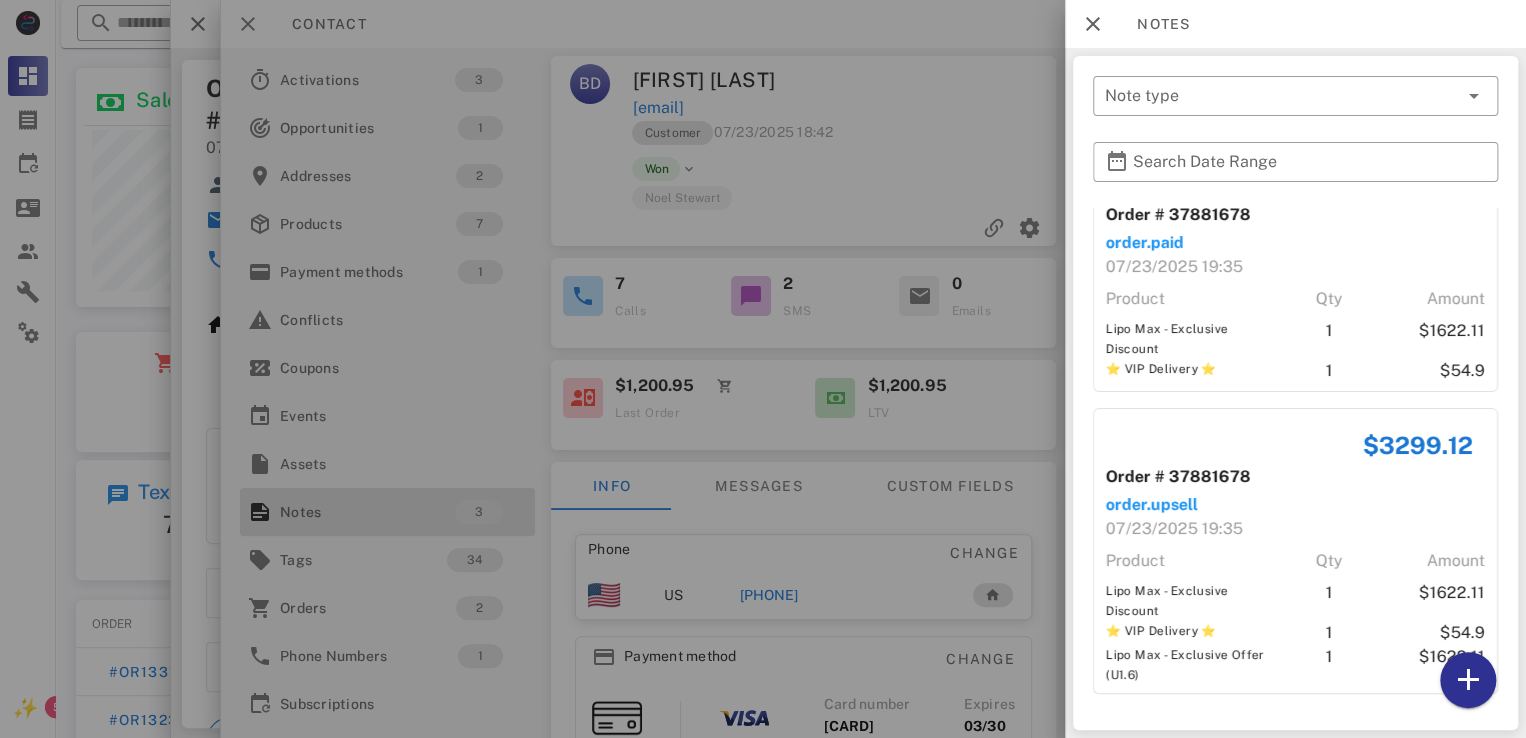 click at bounding box center [763, 369] 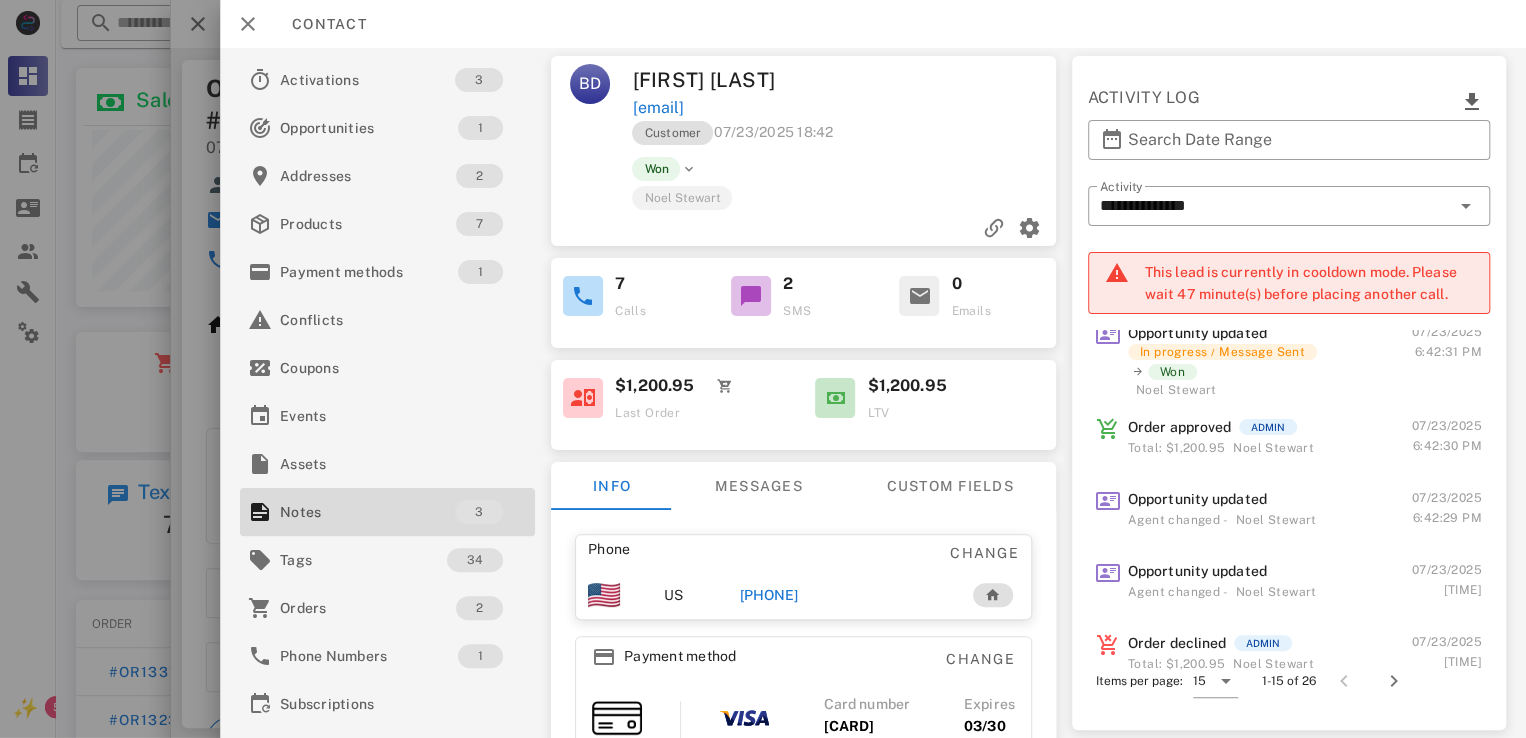 scroll, scrollTop: 0, scrollLeft: 0, axis: both 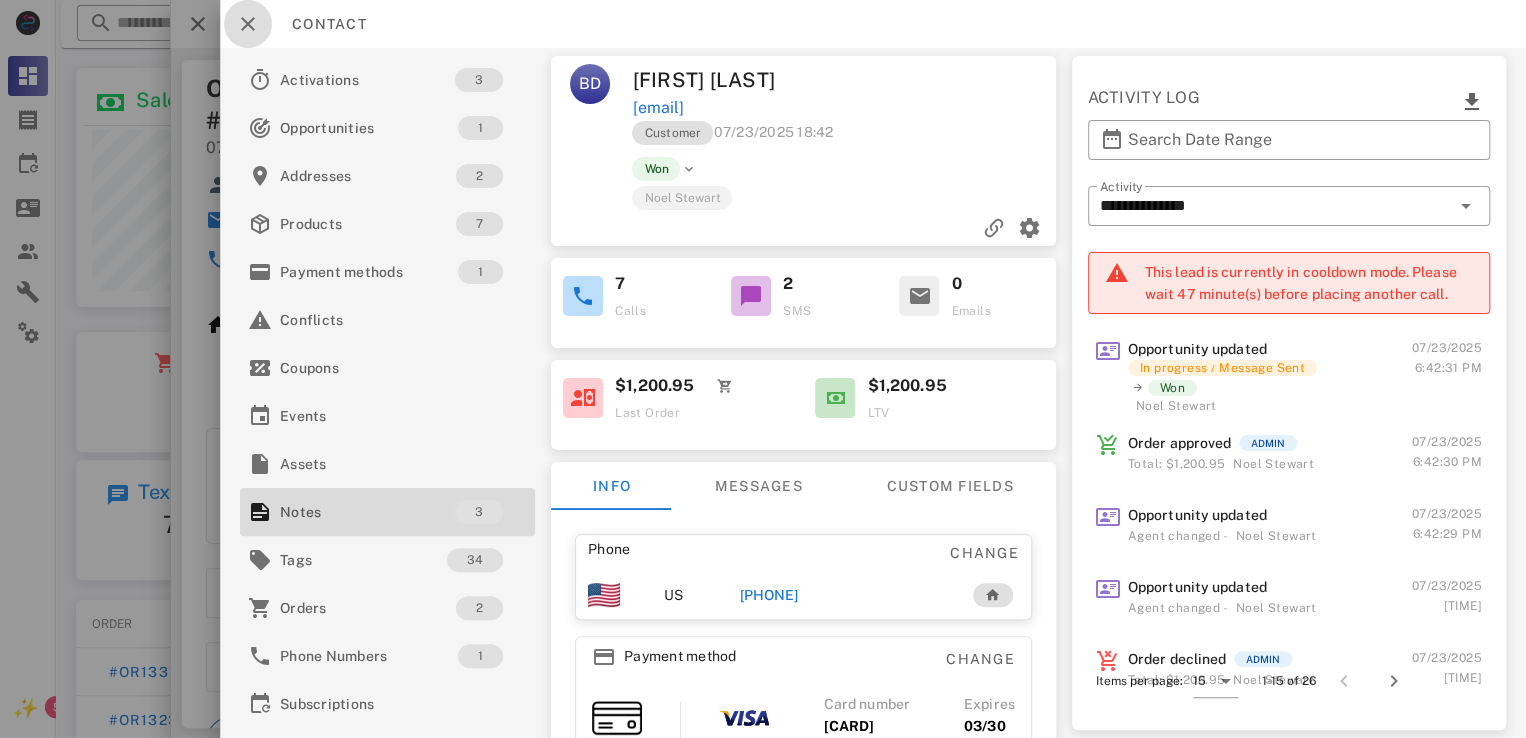 click at bounding box center (248, 24) 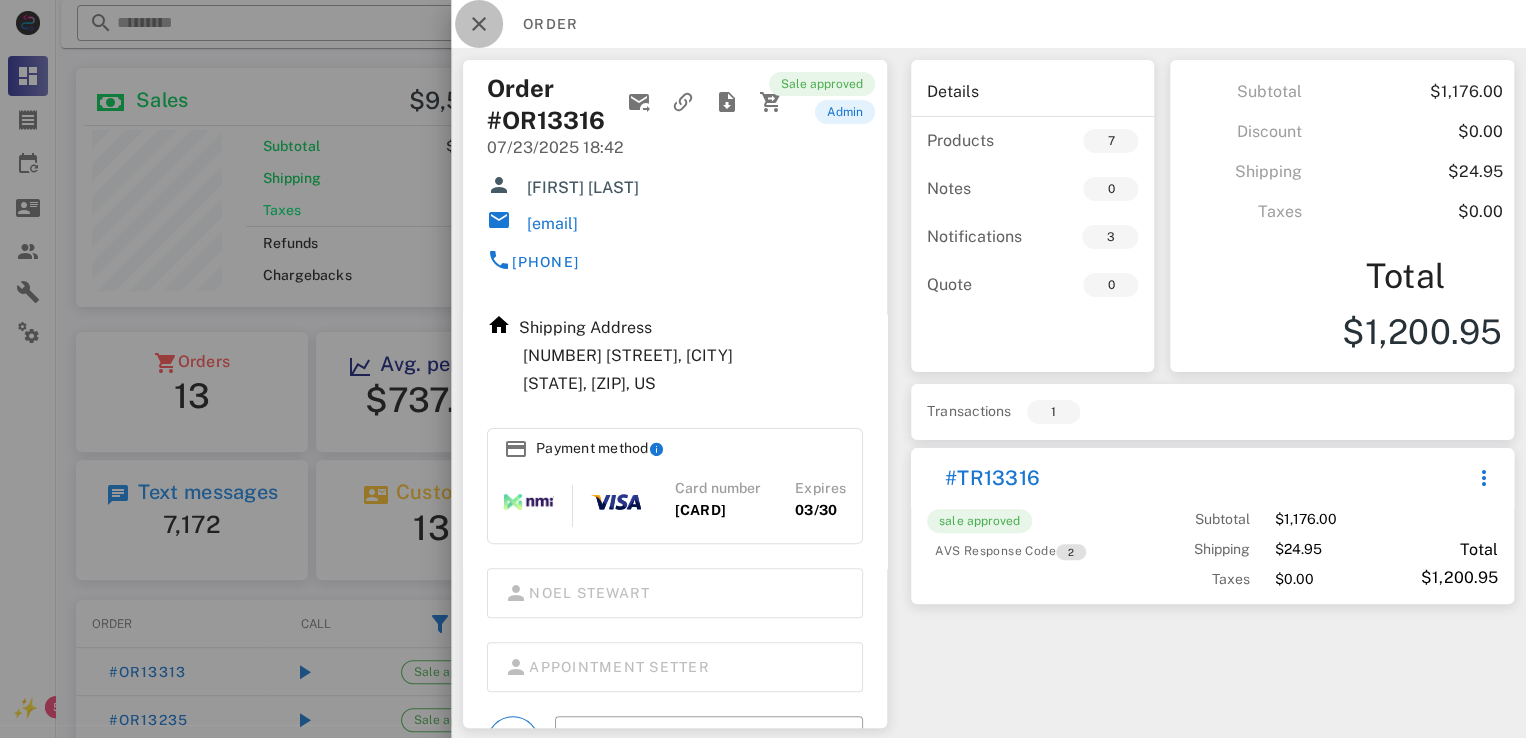 click at bounding box center (479, 24) 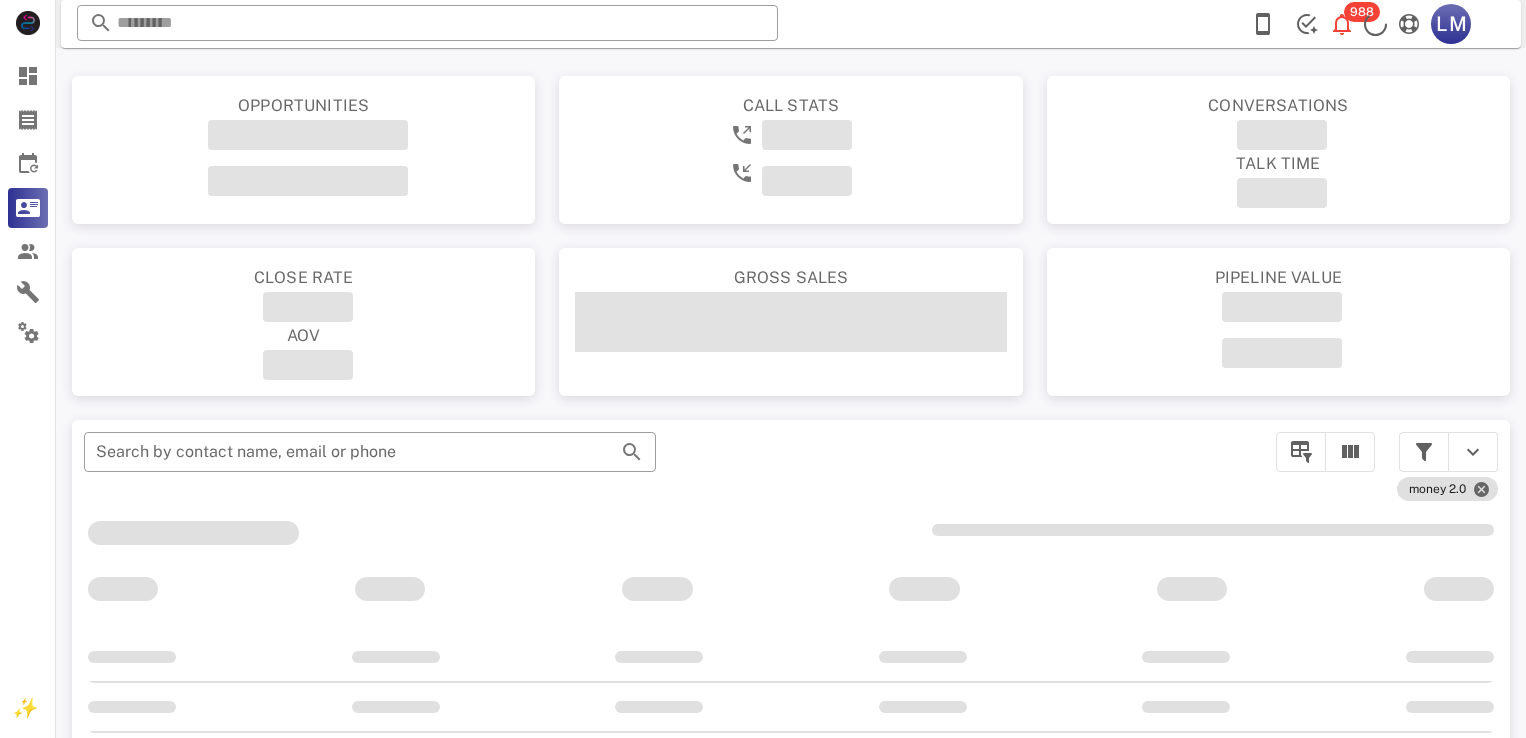 scroll, scrollTop: 0, scrollLeft: 0, axis: both 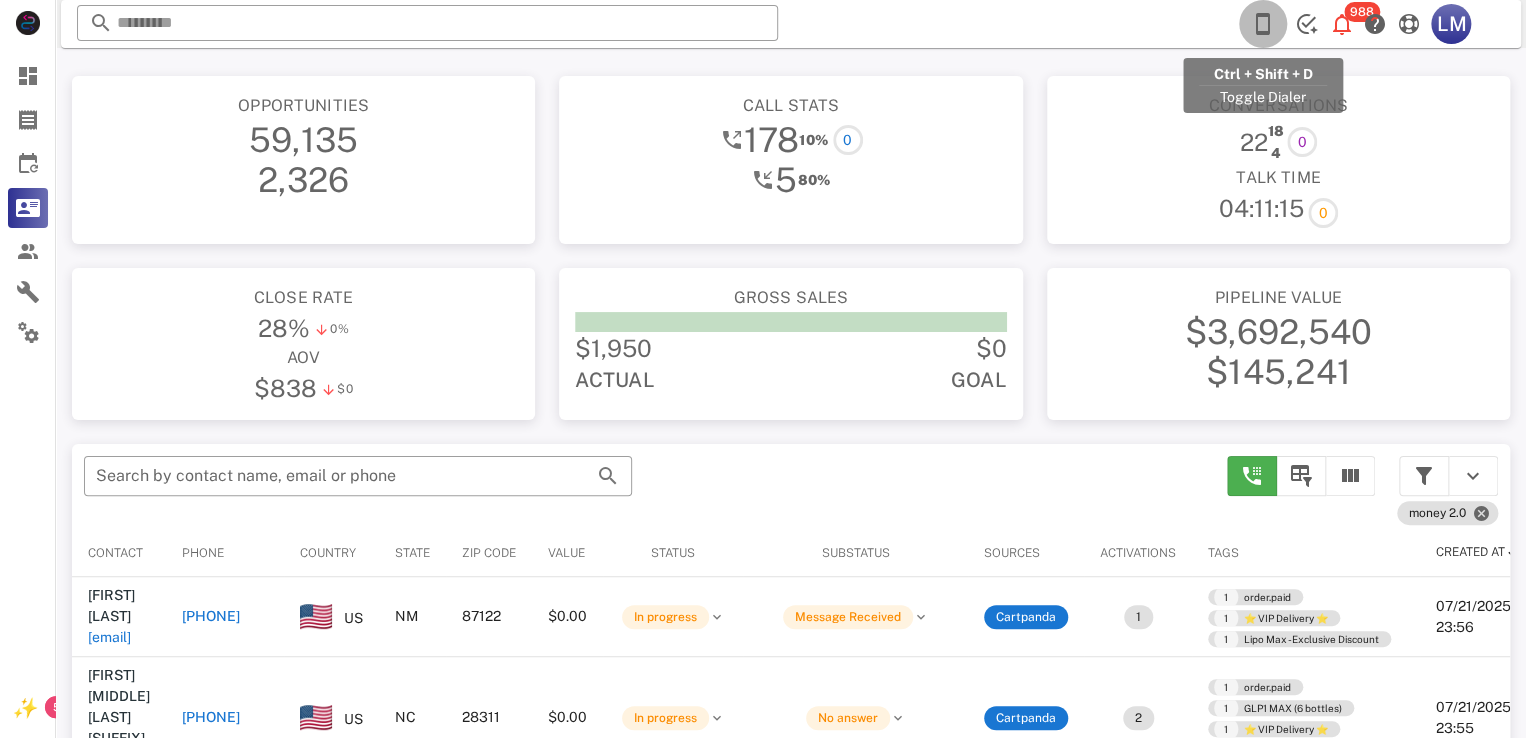 click at bounding box center (1263, 24) 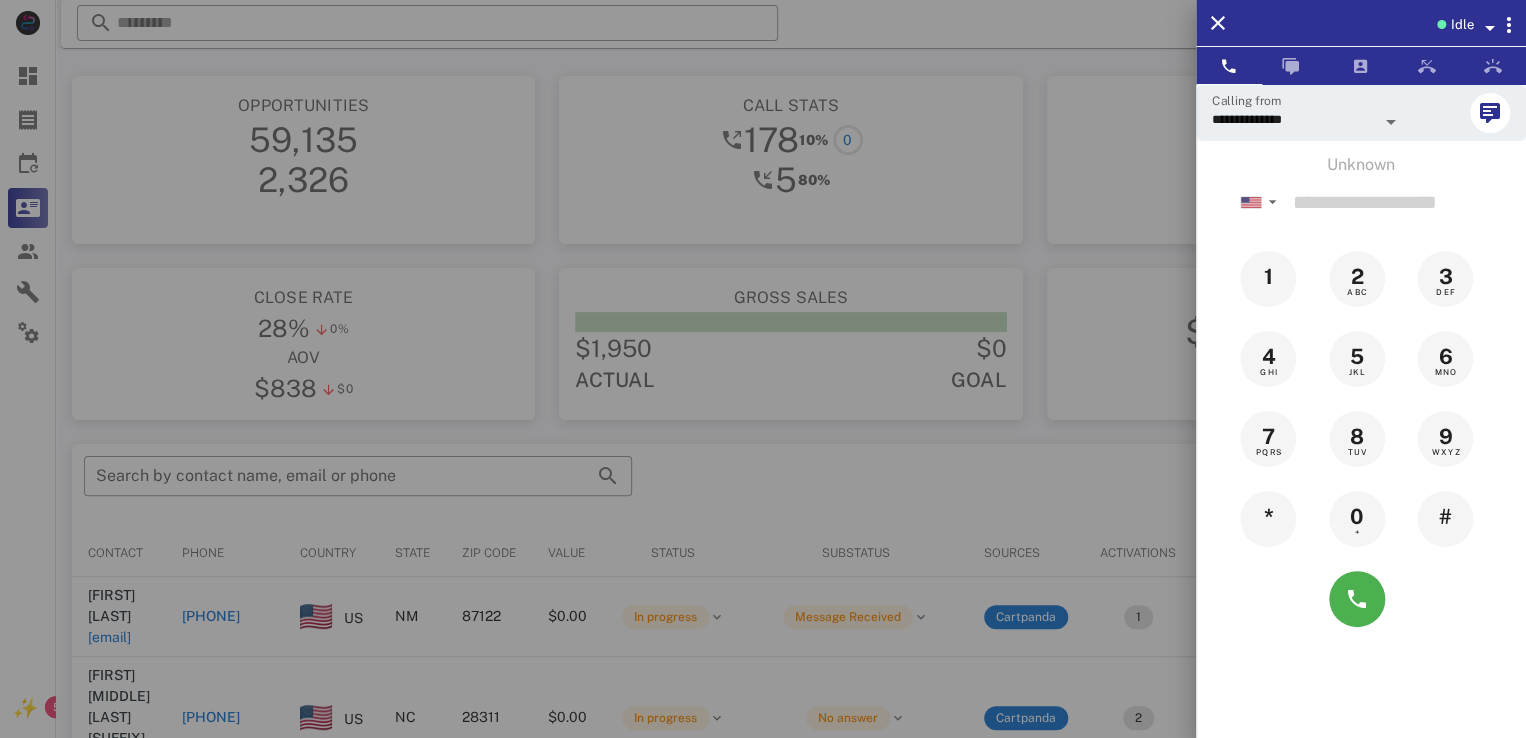 click on "Idle" at bounding box center [1461, 25] 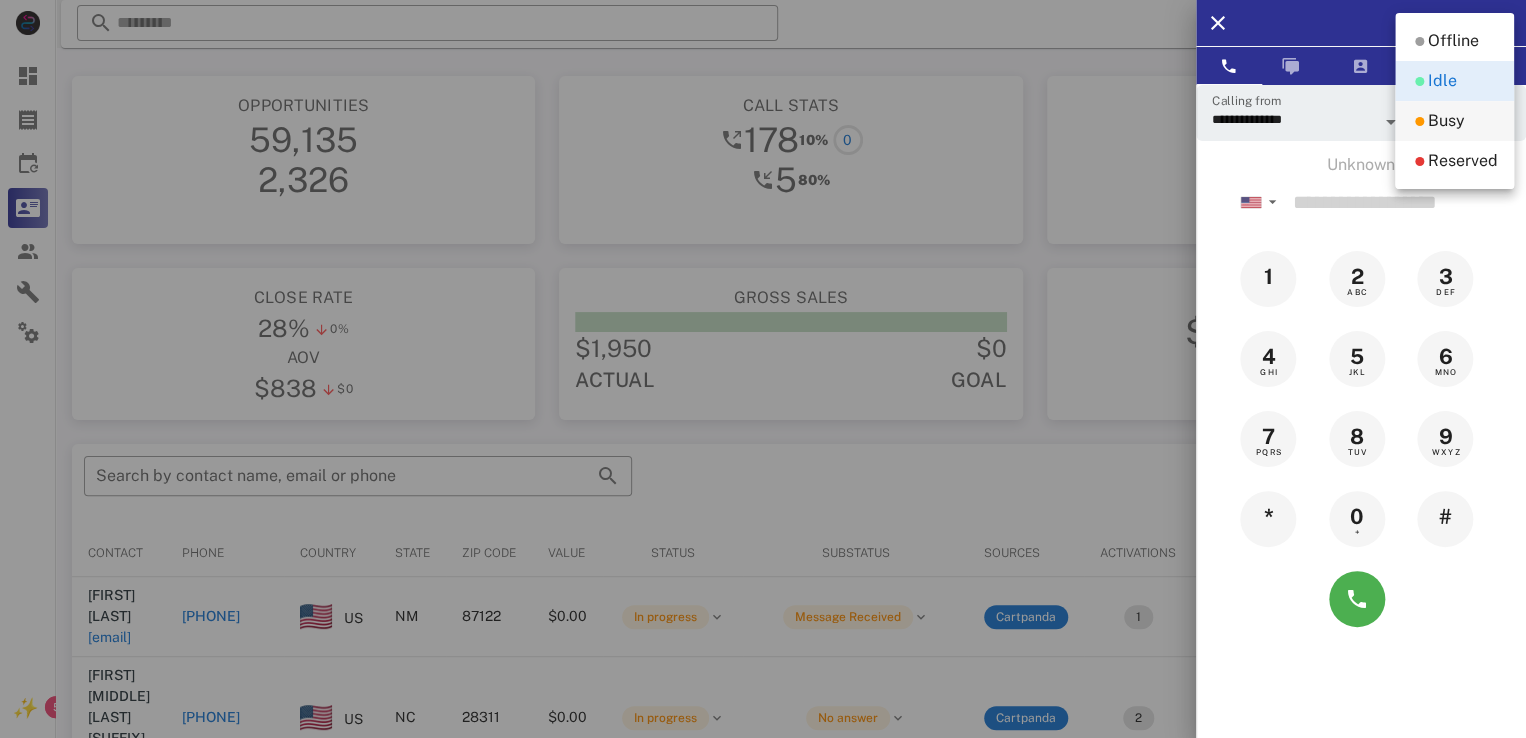 click on "Busy" at bounding box center (1446, 121) 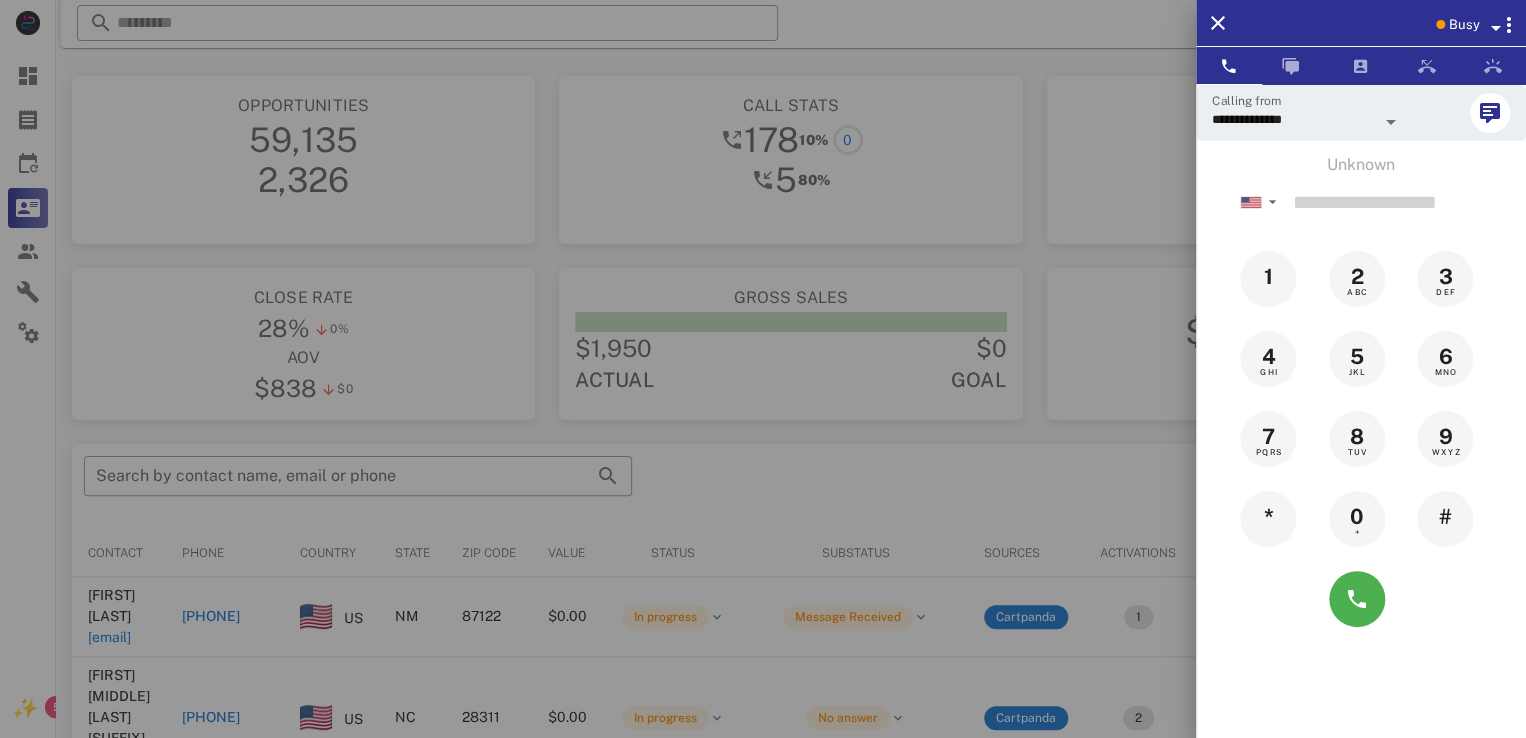 click on "Busy" at bounding box center (1464, 25) 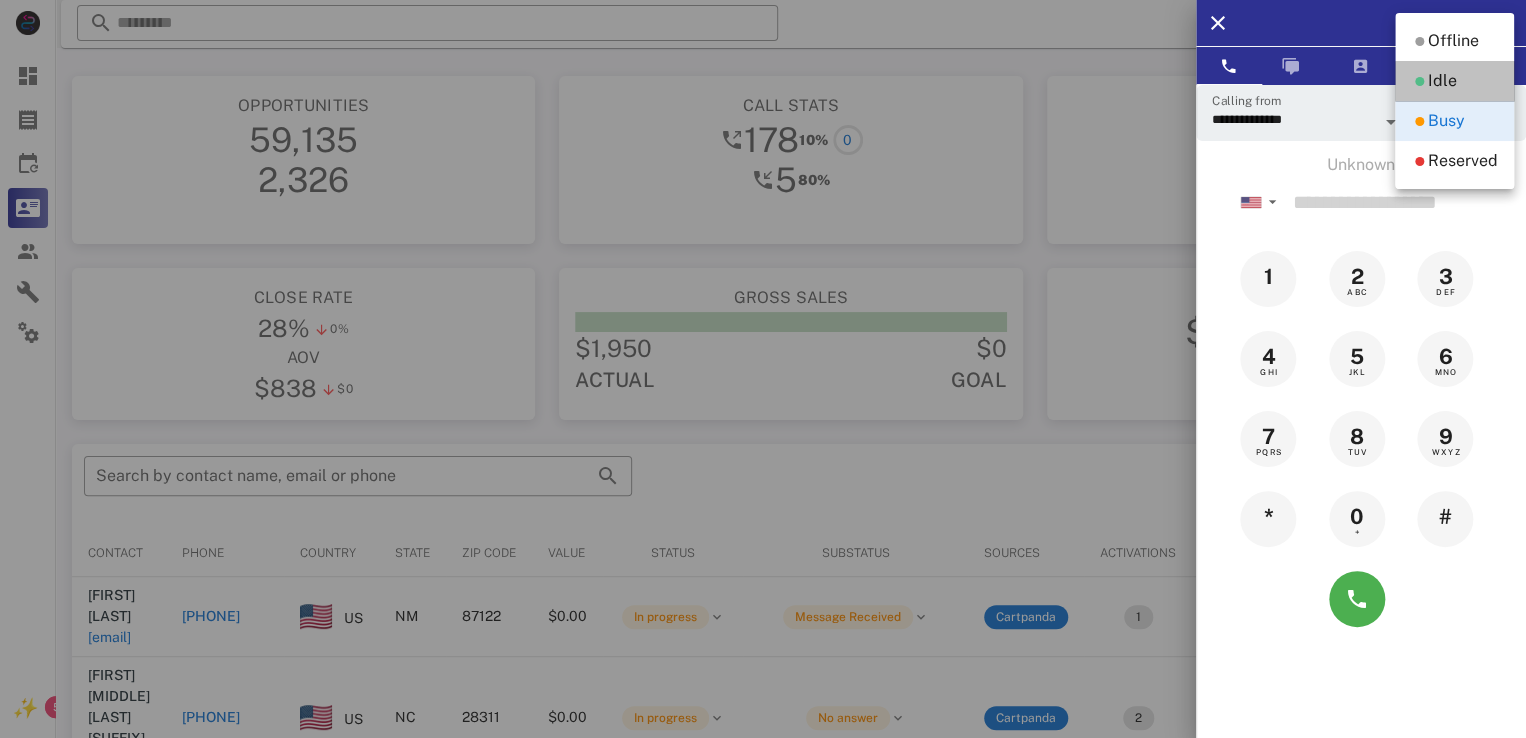 click at bounding box center (1419, 81) 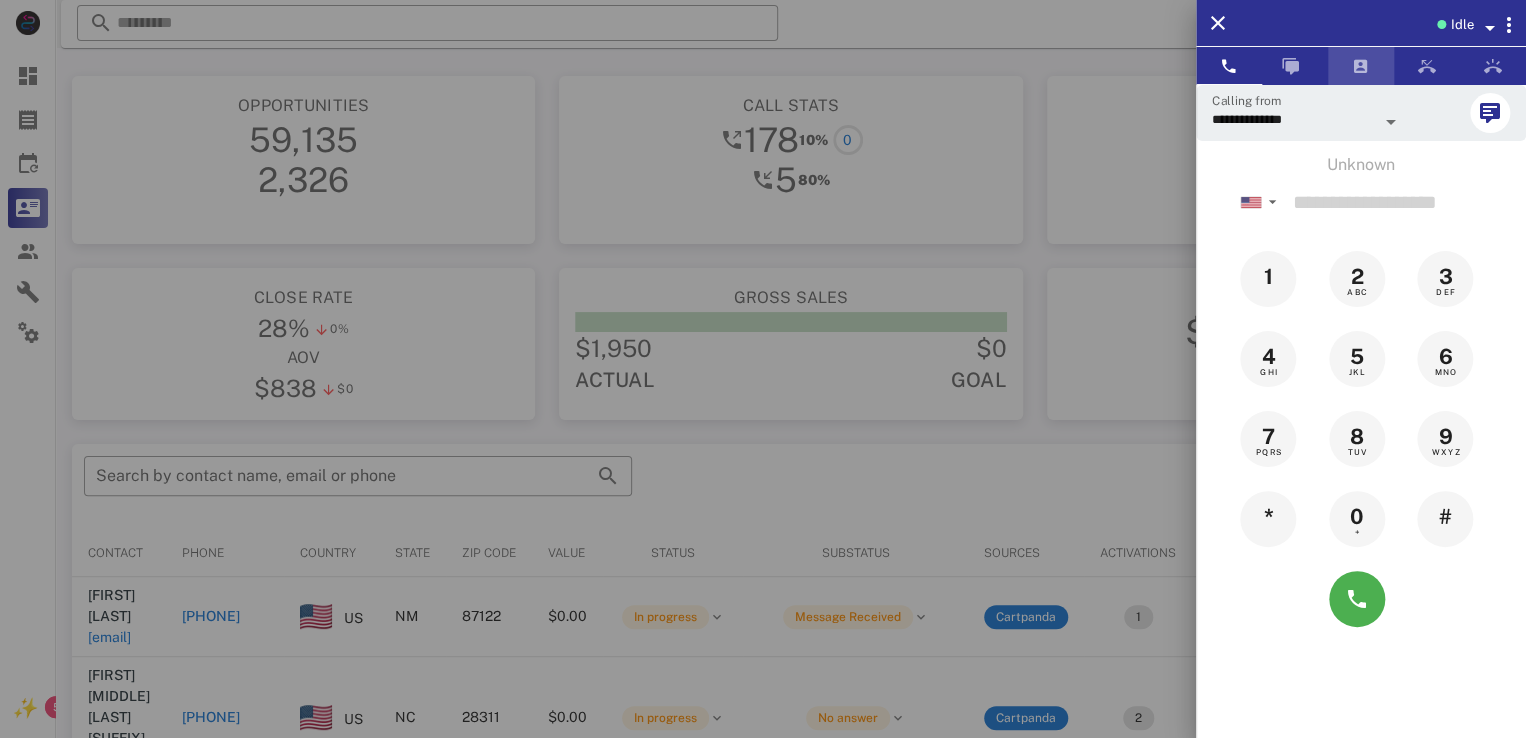 click at bounding box center [1361, 66] 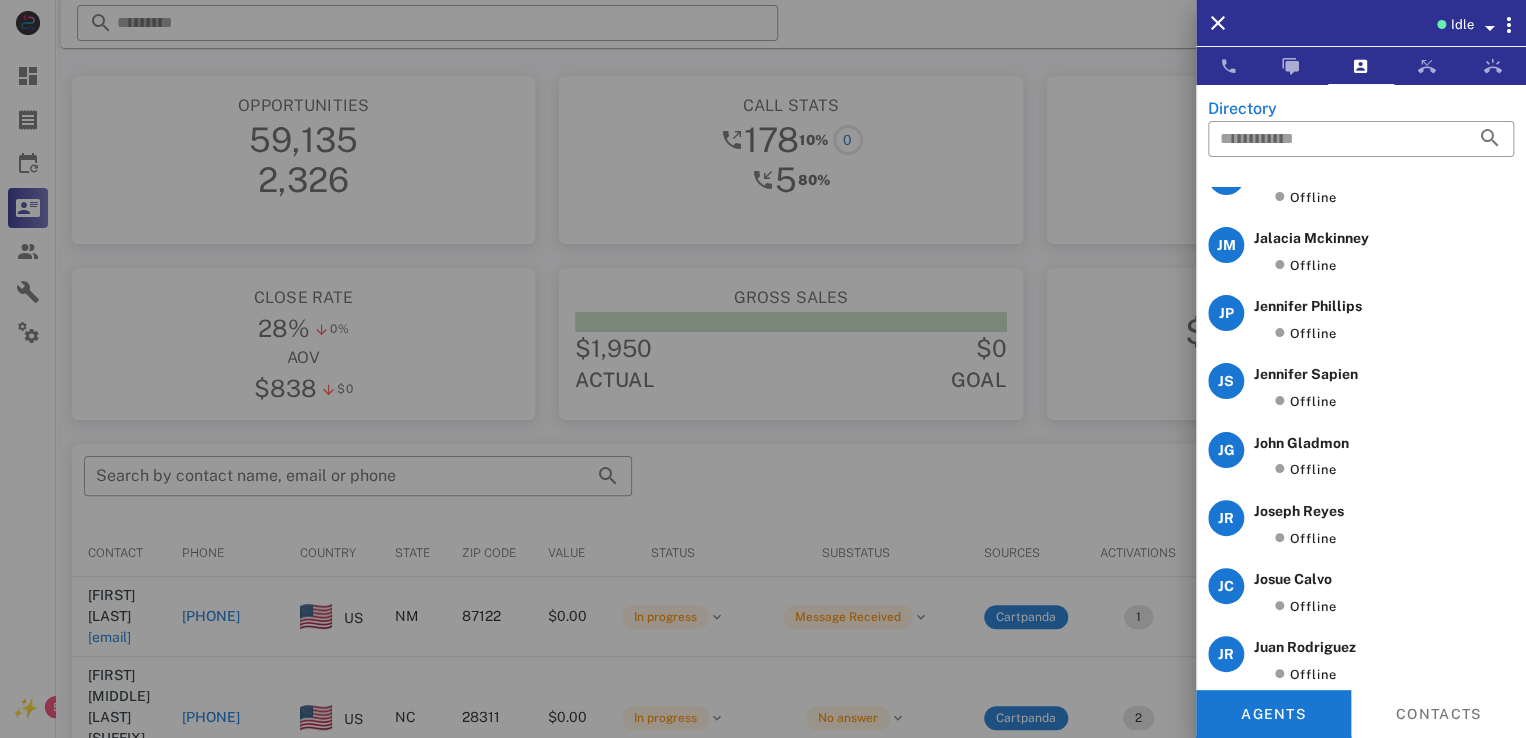 scroll, scrollTop: 2984, scrollLeft: 0, axis: vertical 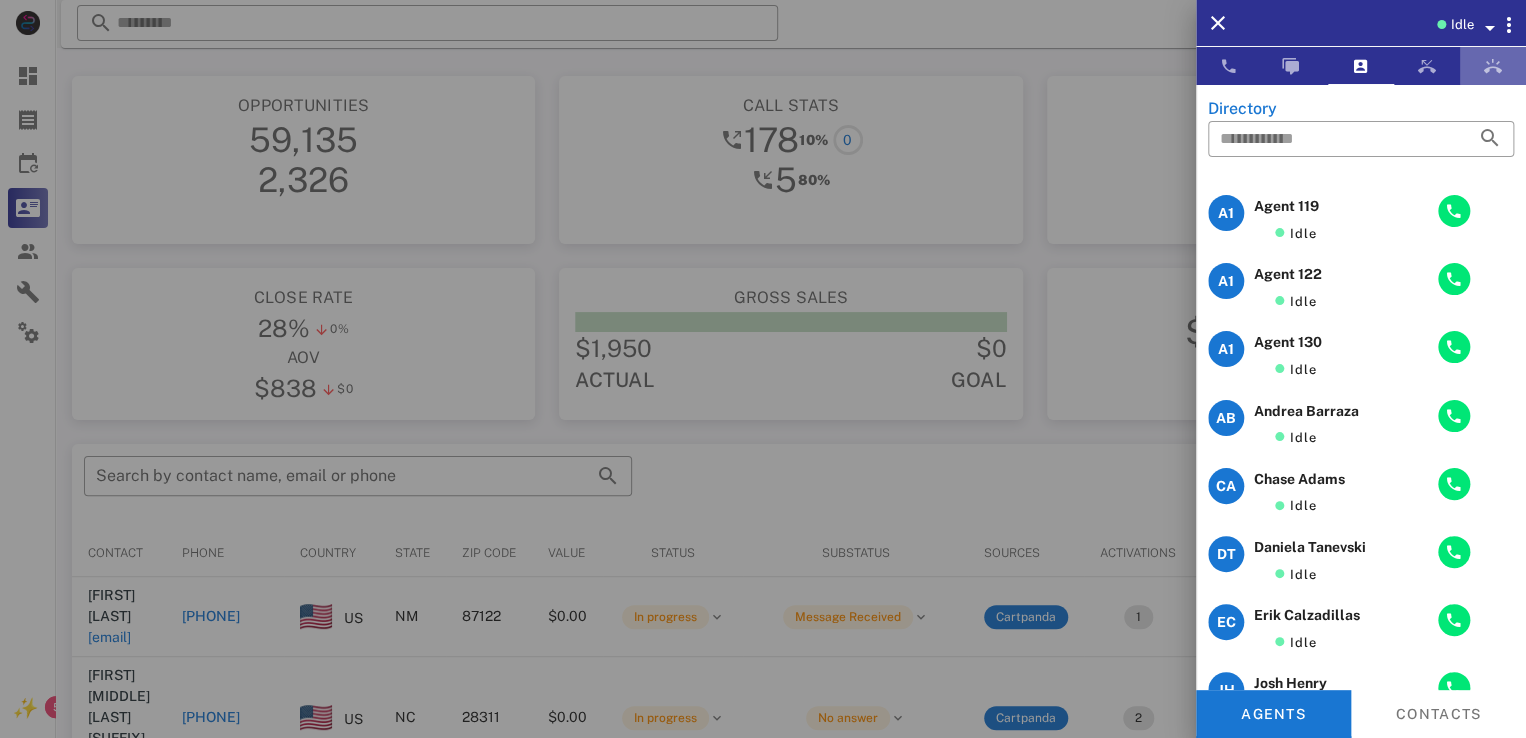 click at bounding box center (1493, 66) 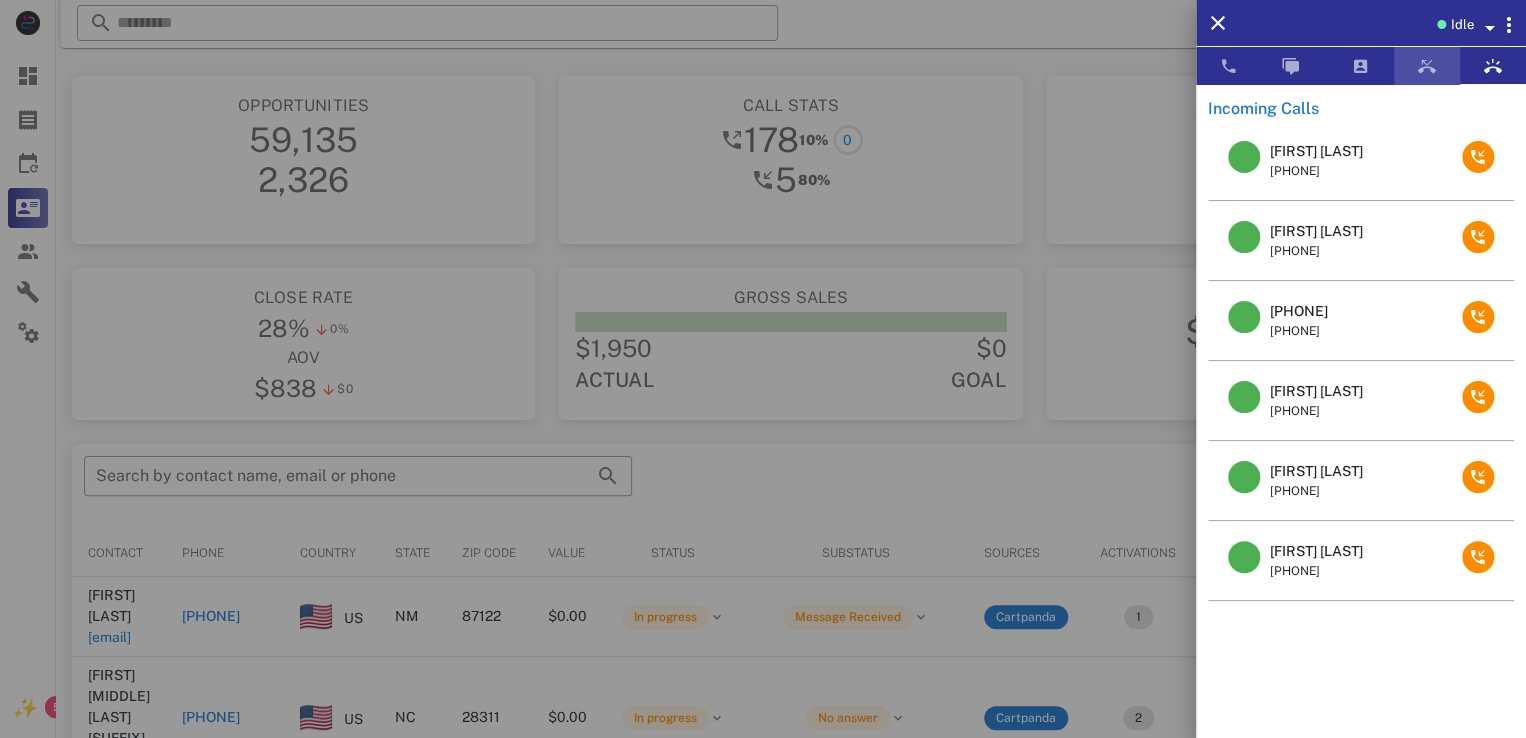 click at bounding box center (1427, 66) 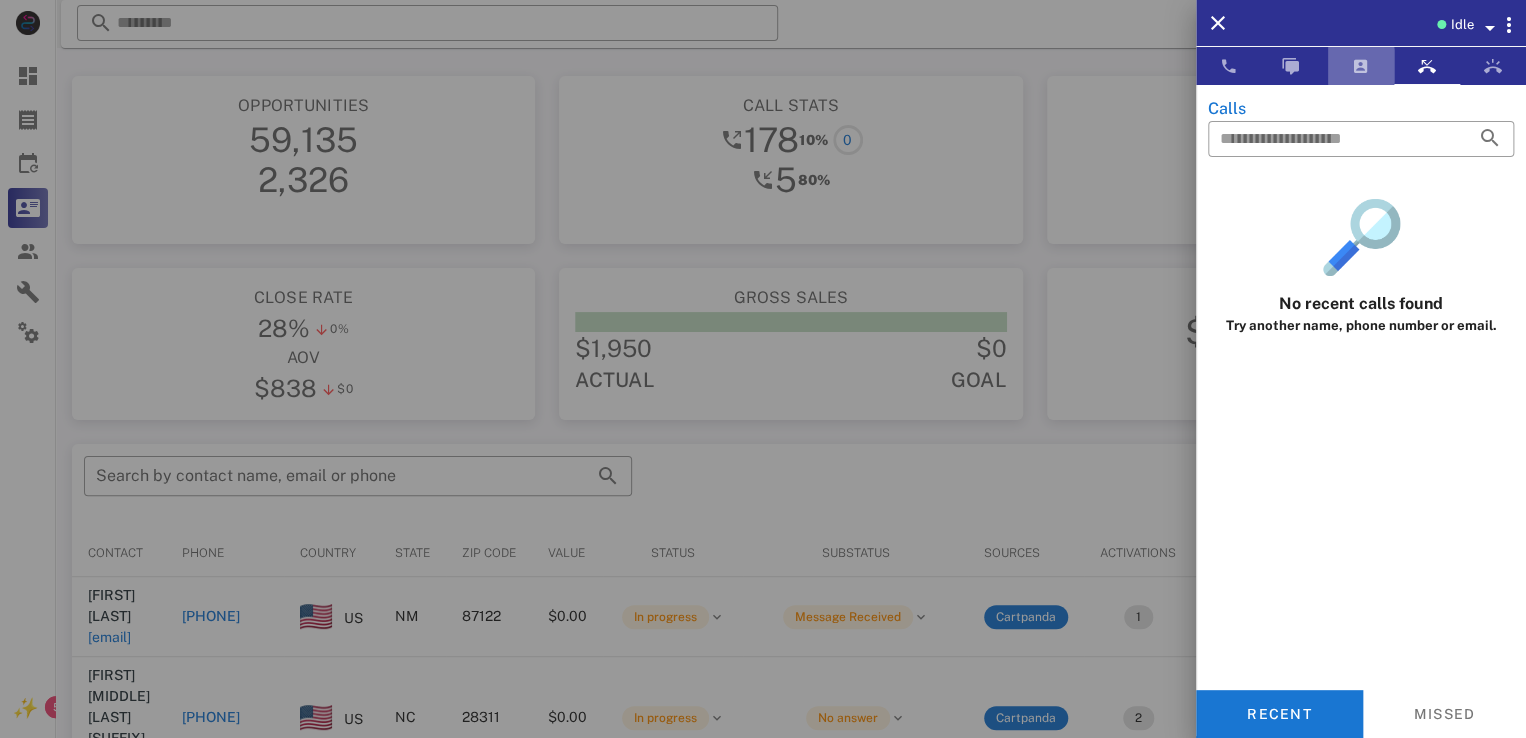 drag, startPoint x: 1364, startPoint y: 61, endPoint x: 1362, endPoint y: 49, distance: 12.165525 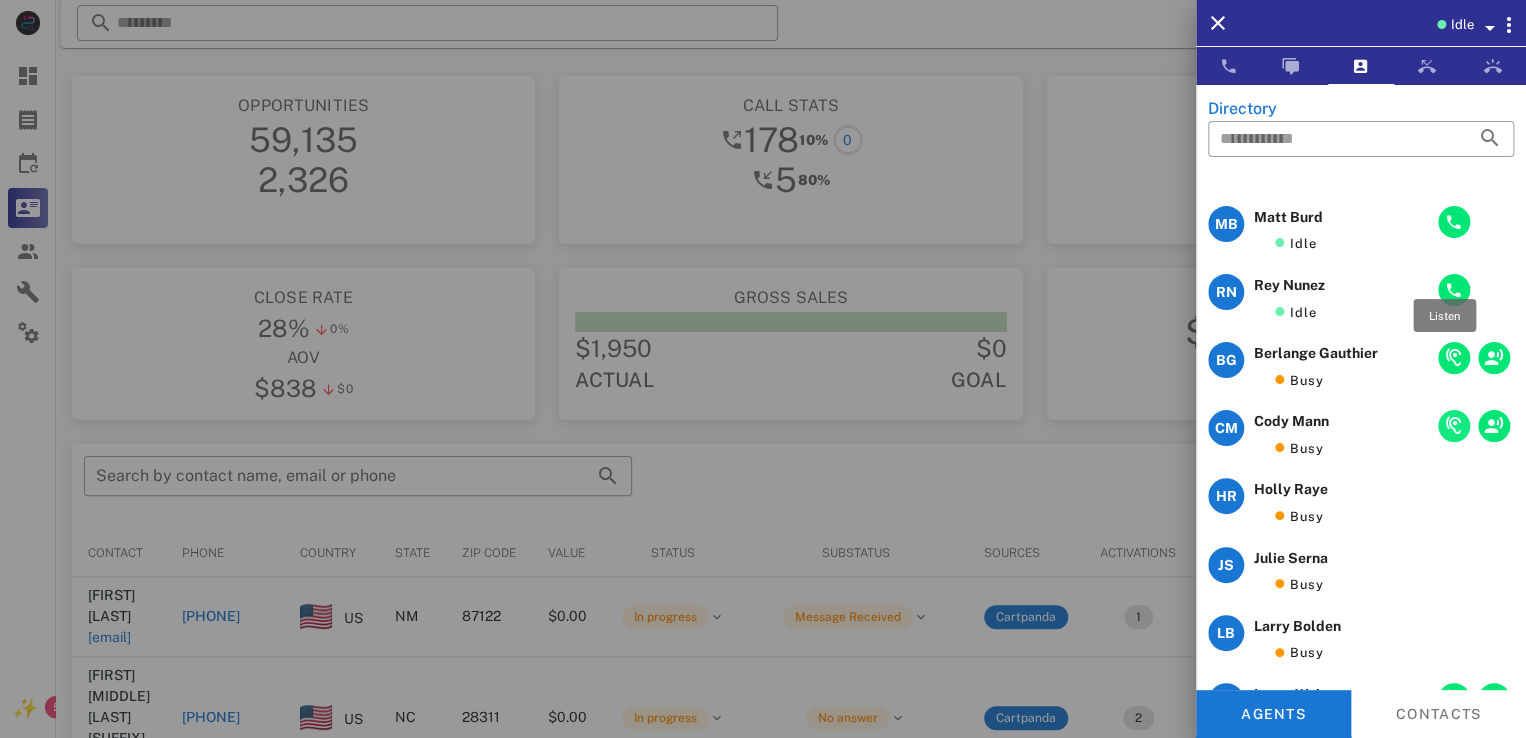 scroll, scrollTop: 1012, scrollLeft: 0, axis: vertical 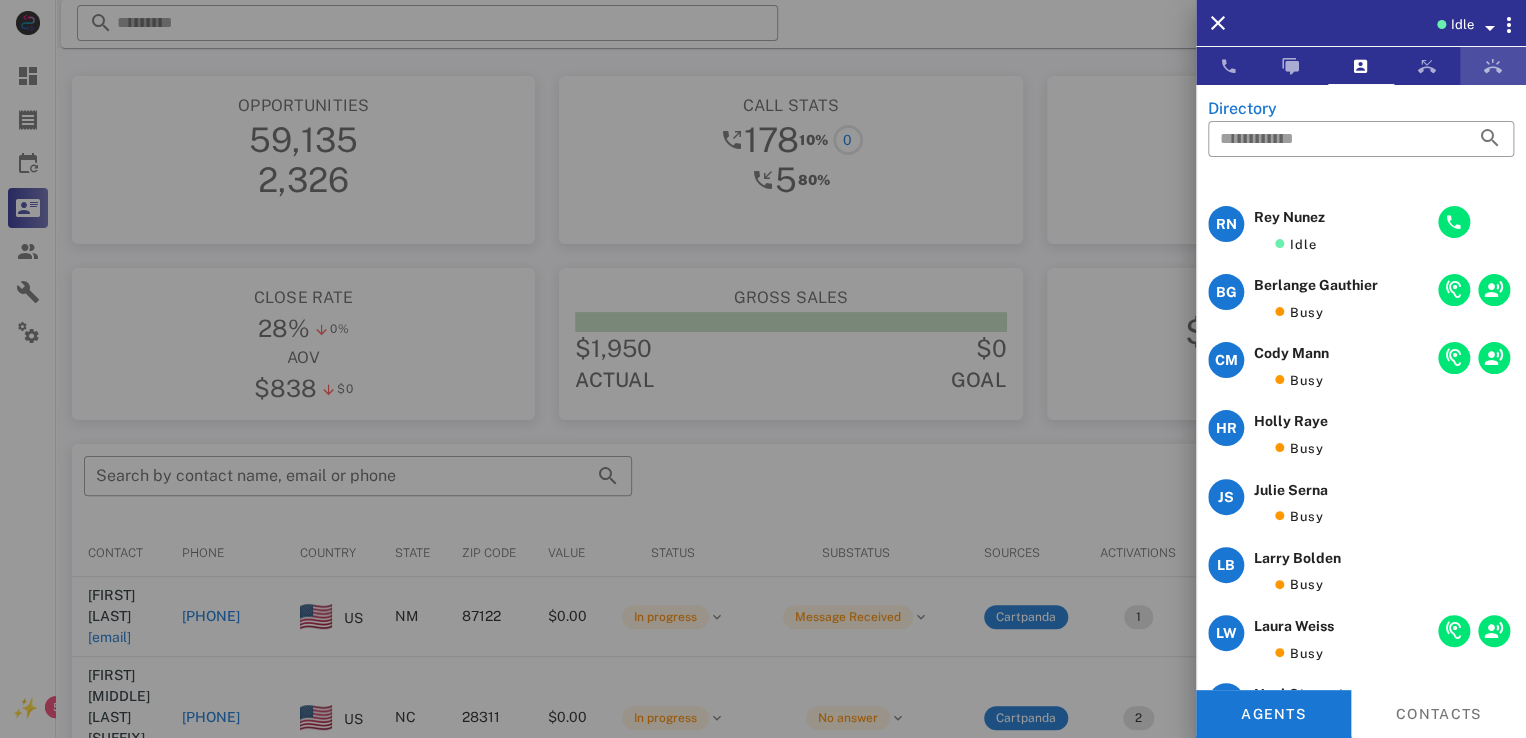 click at bounding box center (1493, 66) 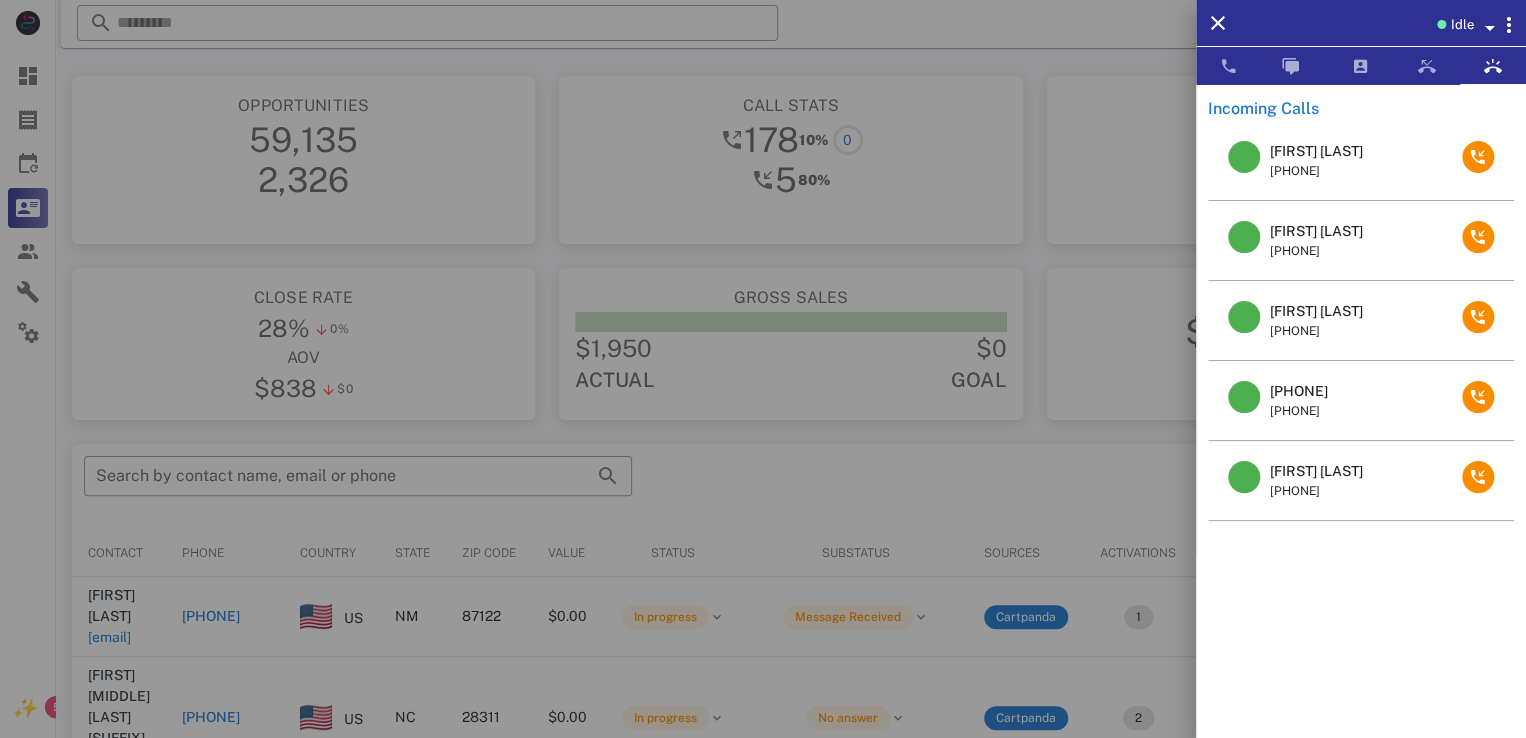 drag, startPoint x: 1267, startPoint y: 229, endPoint x: 1381, endPoint y: 229, distance: 114 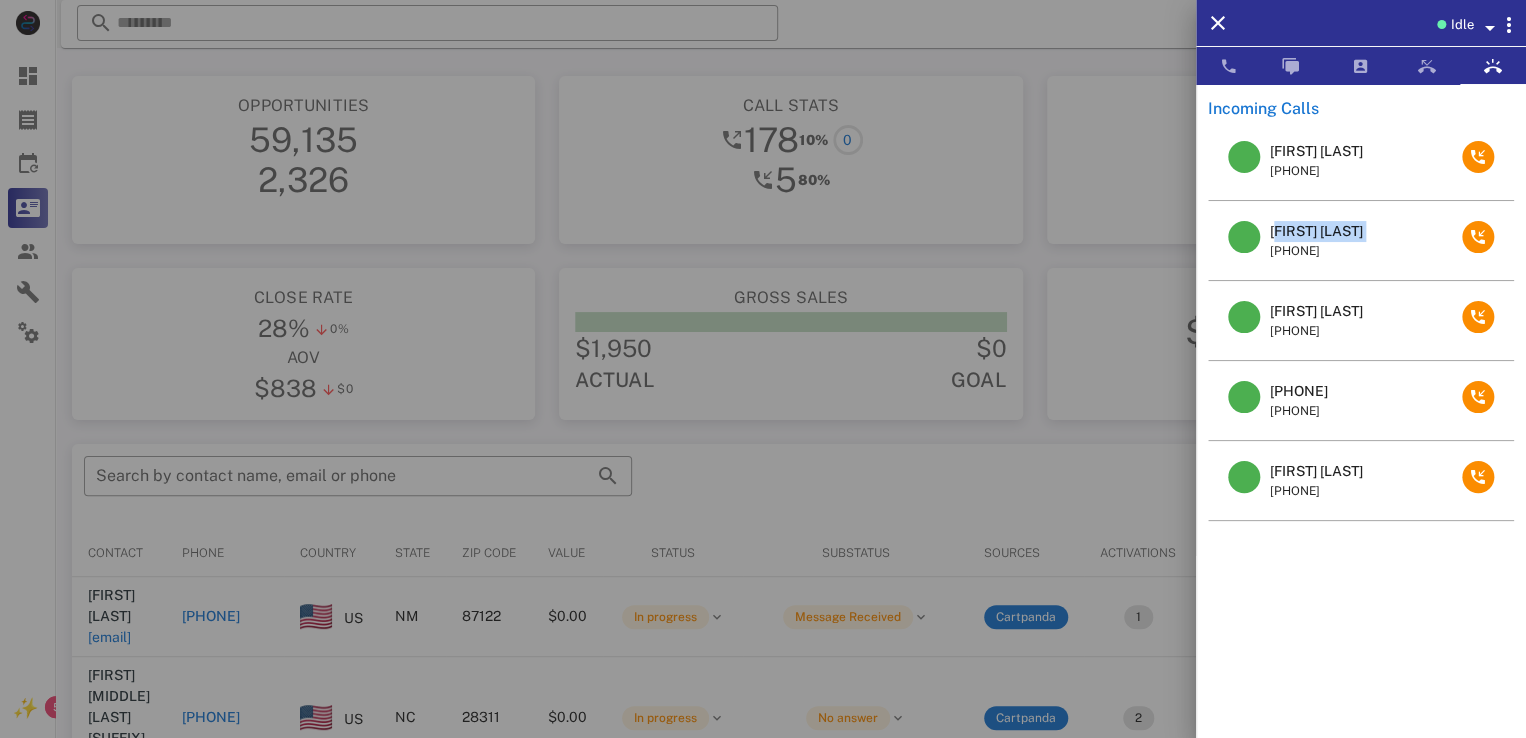 click on "[FIRST] [LAST]" at bounding box center [1316, 231] 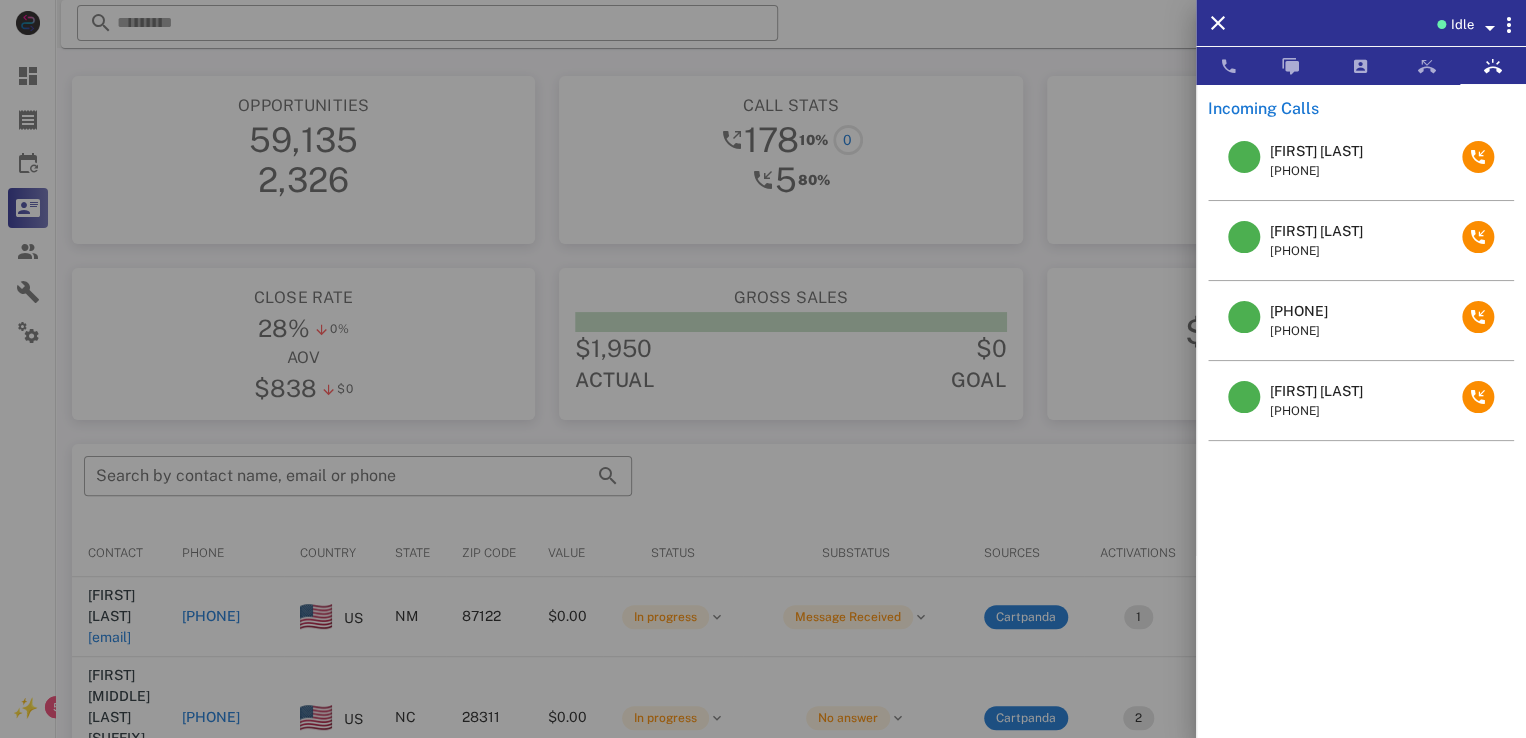 drag, startPoint x: 1381, startPoint y: 229, endPoint x: 1396, endPoint y: 514, distance: 285.39447 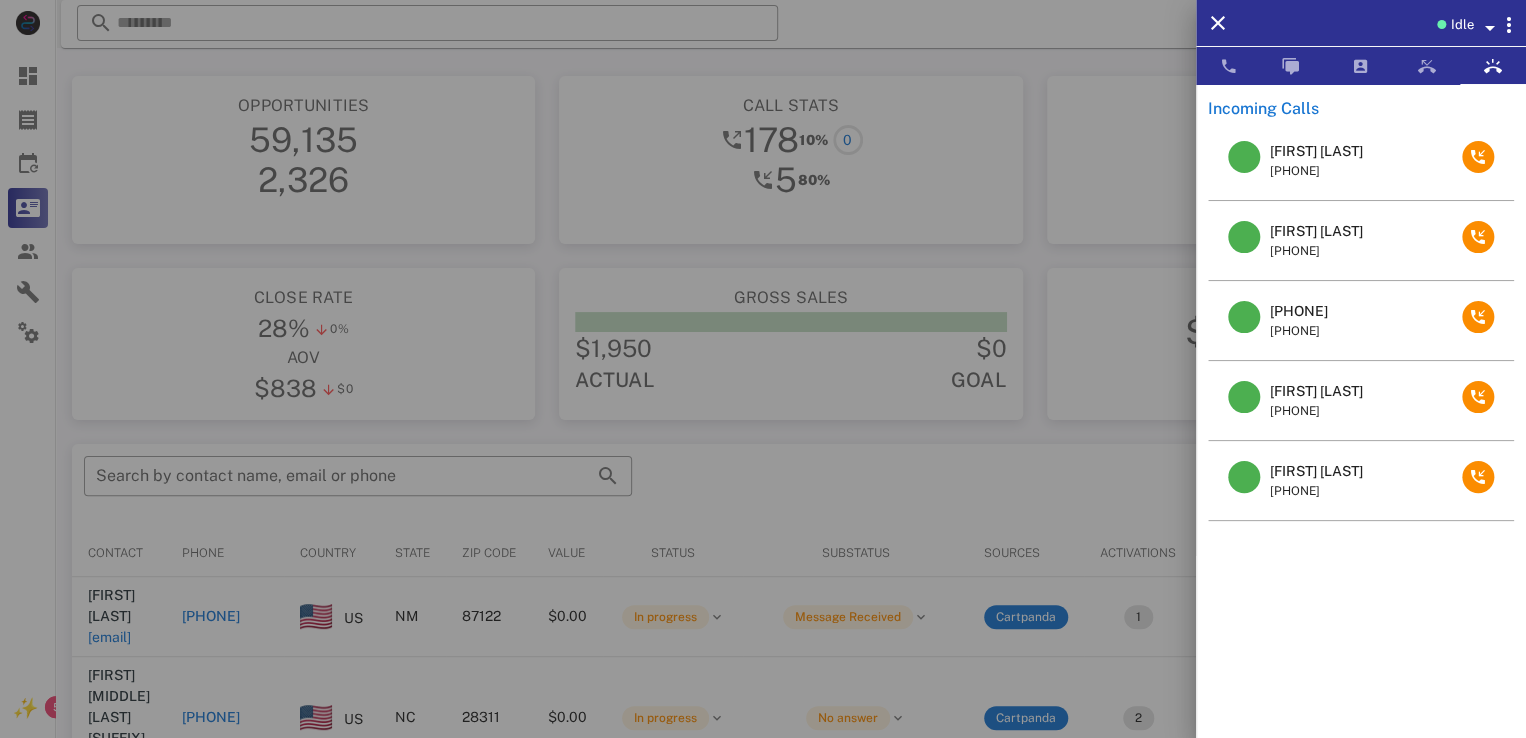 click on "[FIRST] [LAST]" at bounding box center (1316, 471) 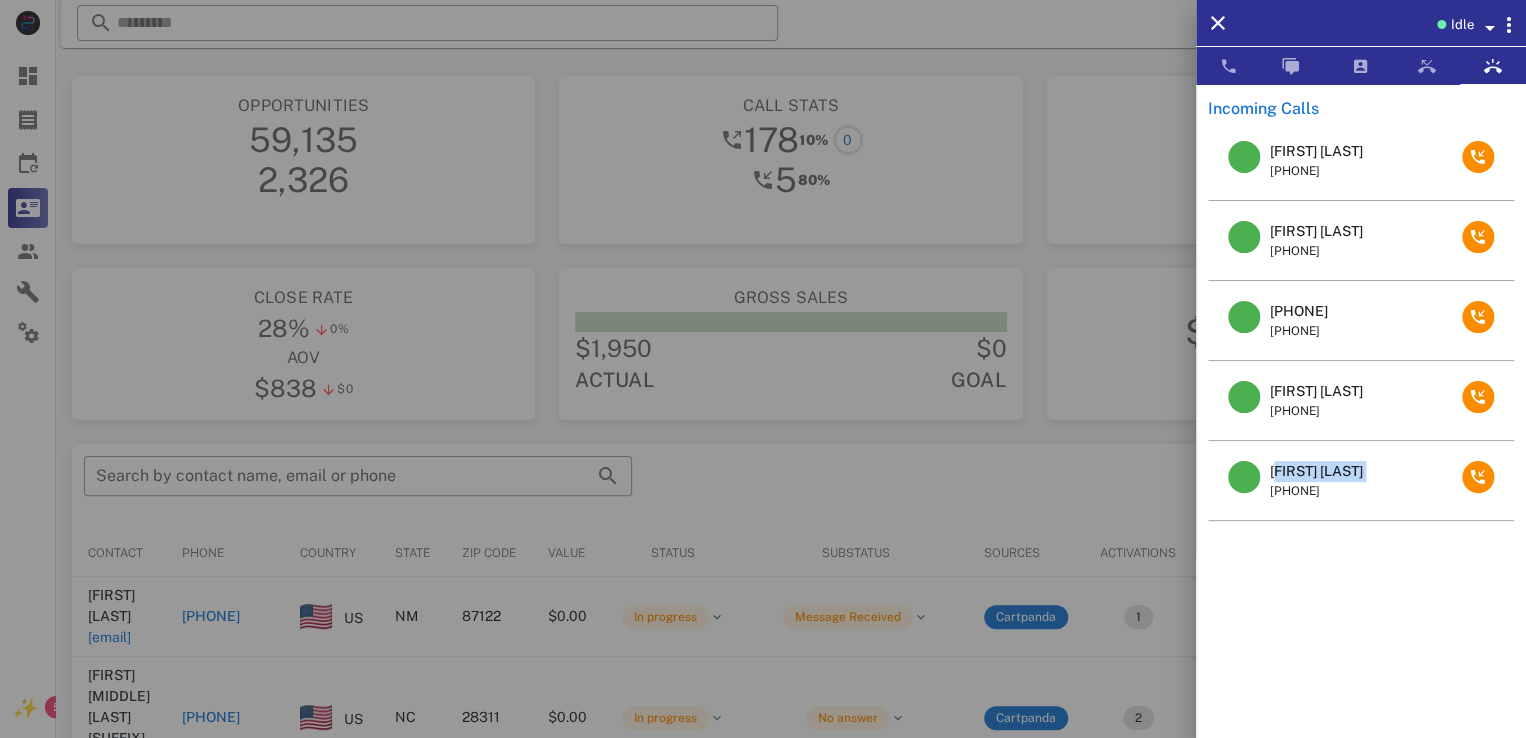 click on "[FIRST] [LAST]" at bounding box center (1316, 471) 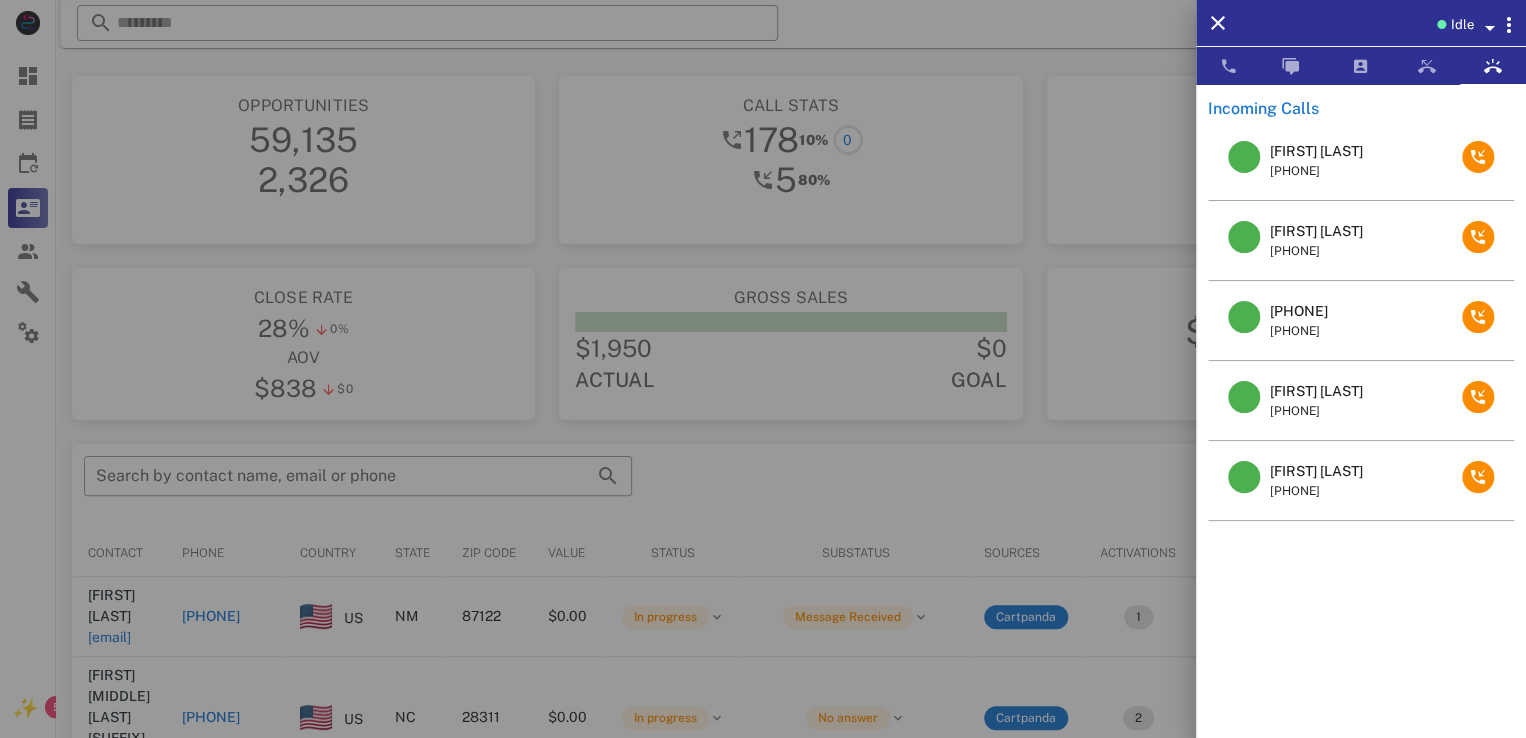 click at bounding box center (763, 369) 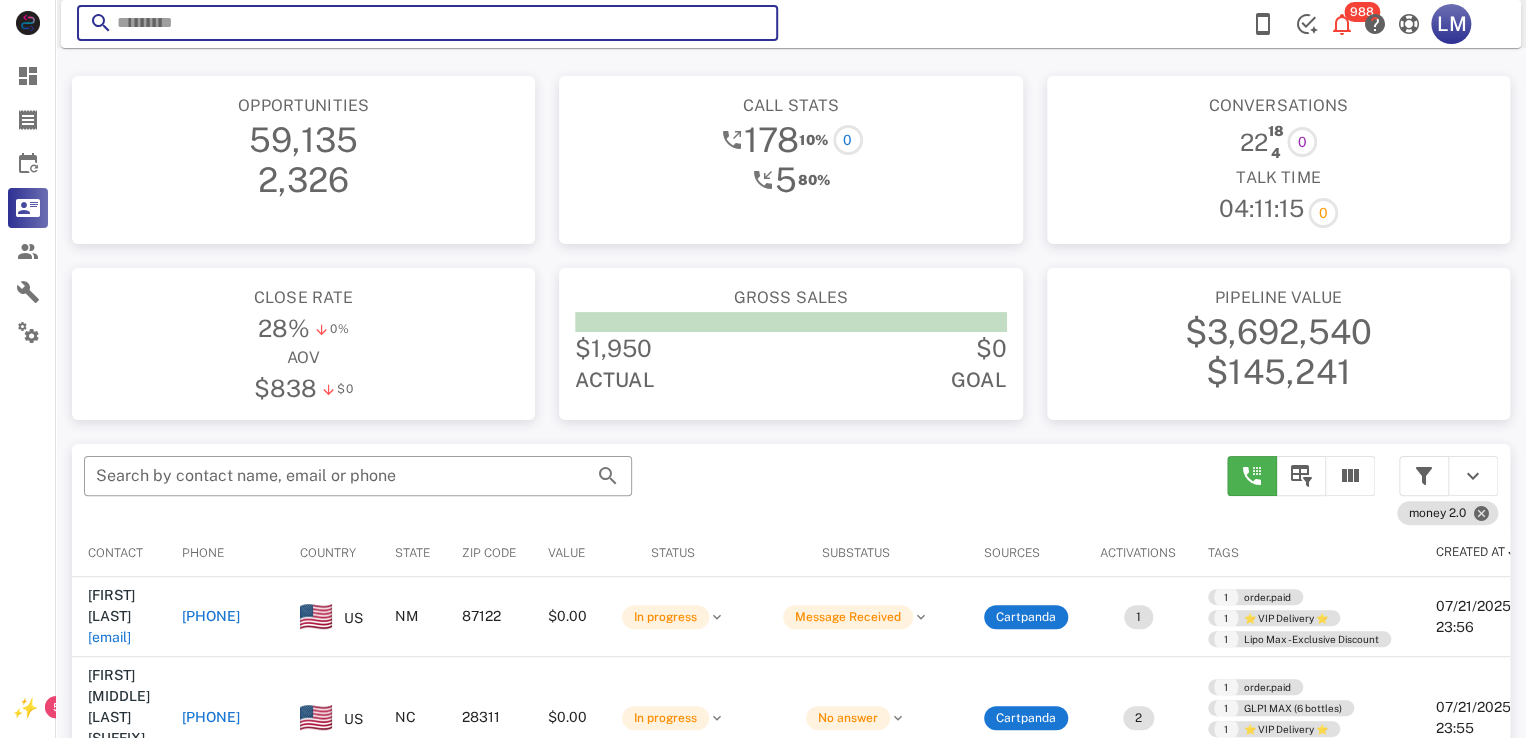 click at bounding box center (427, 23) 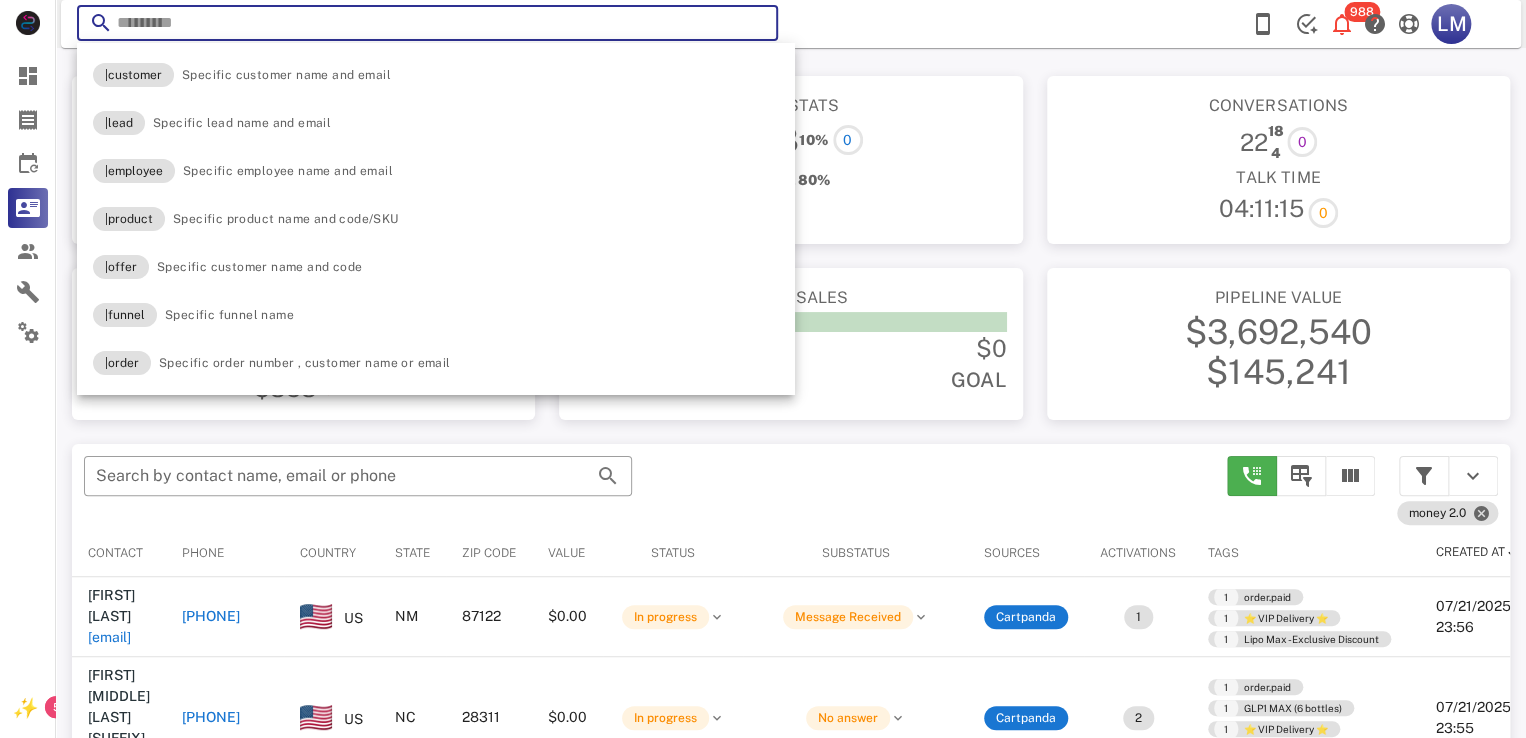 paste on "**********" 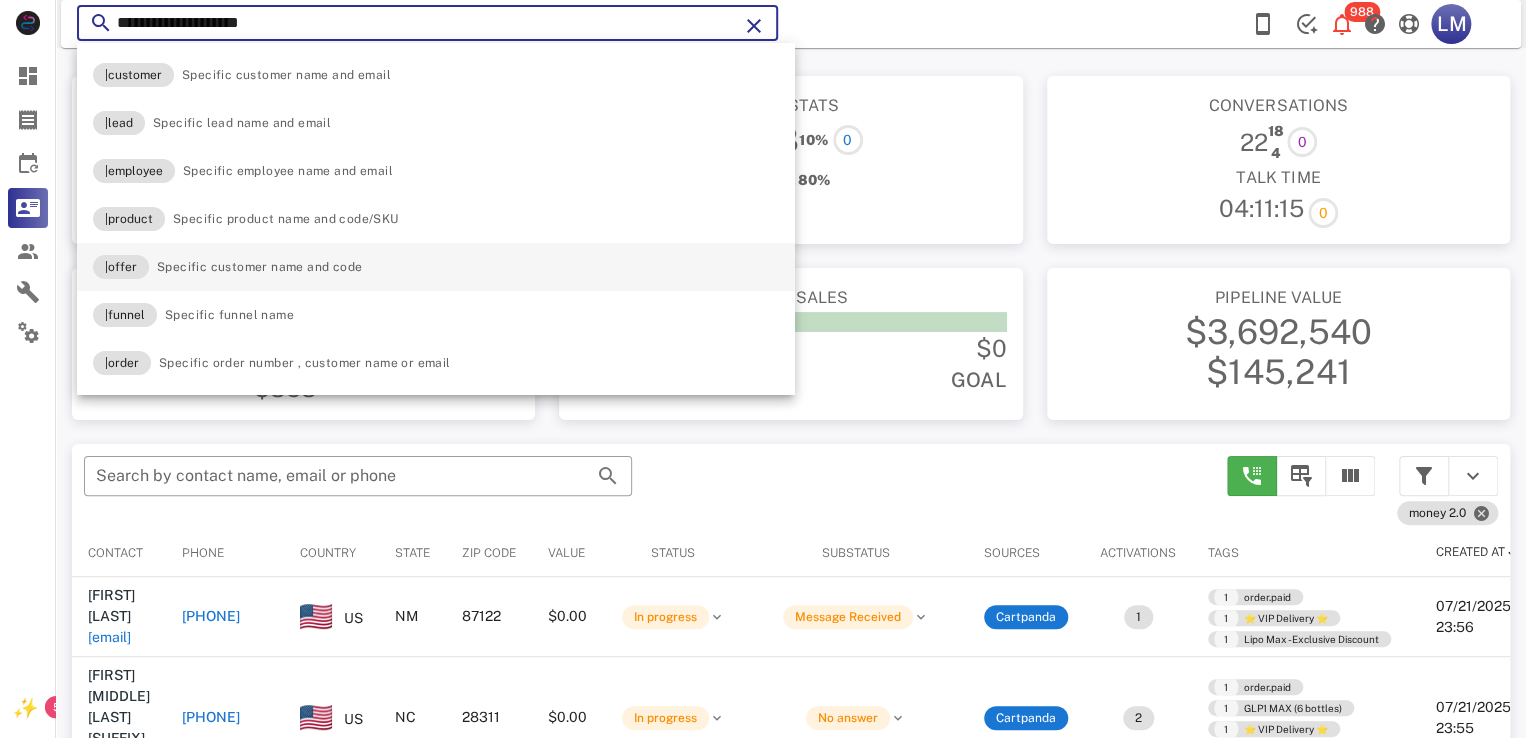 type on "**********" 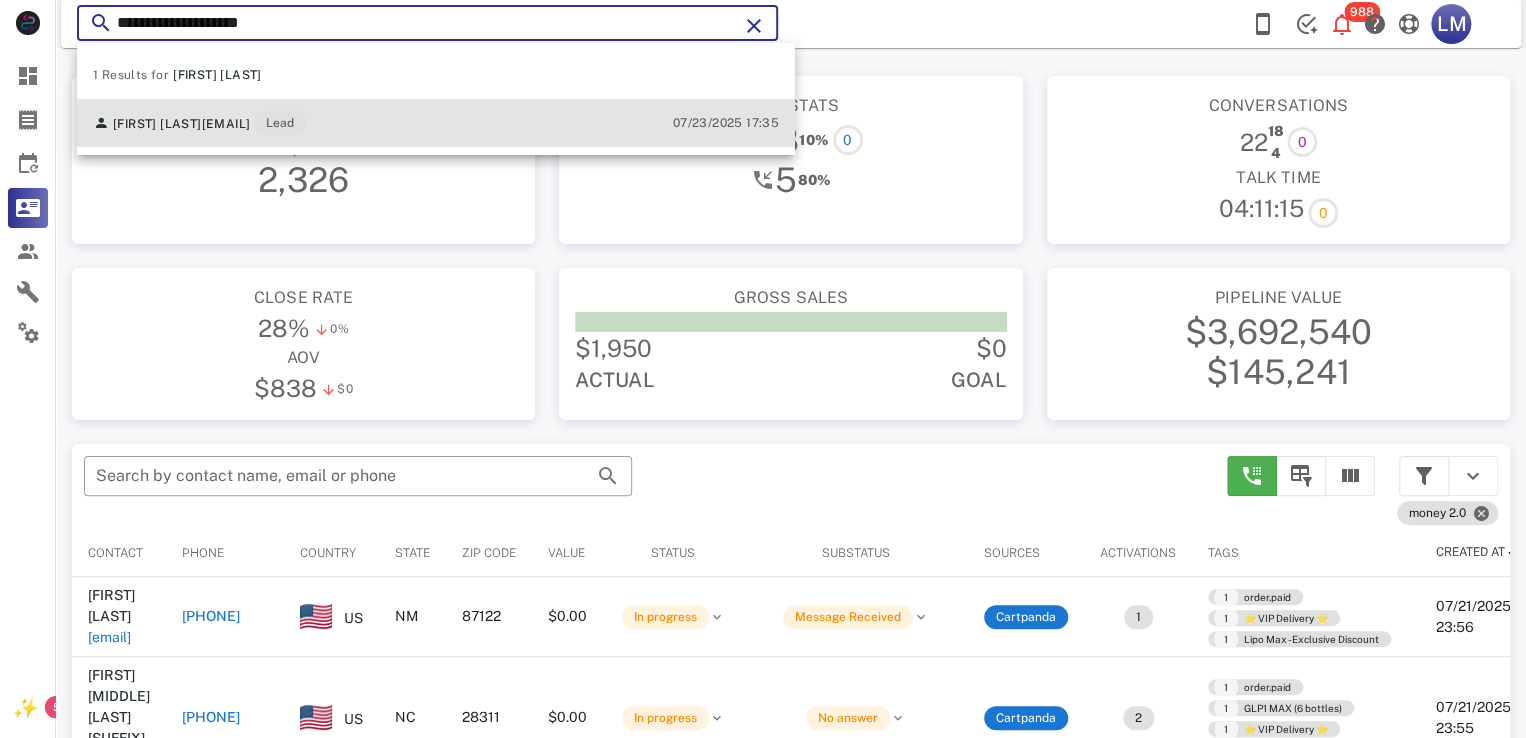 click on "[EMAIL]" at bounding box center [226, 124] 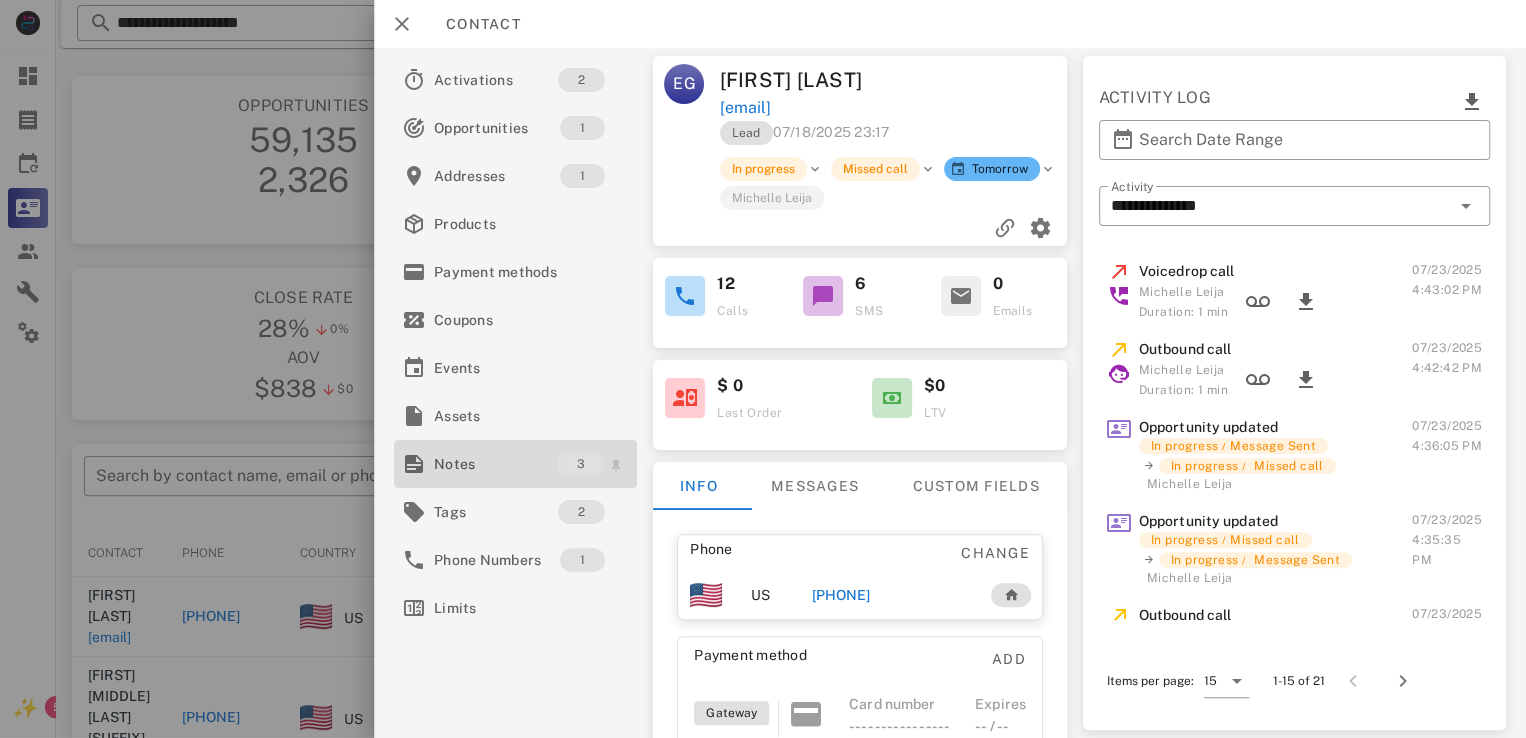 click on "Notes" at bounding box center (495, 464) 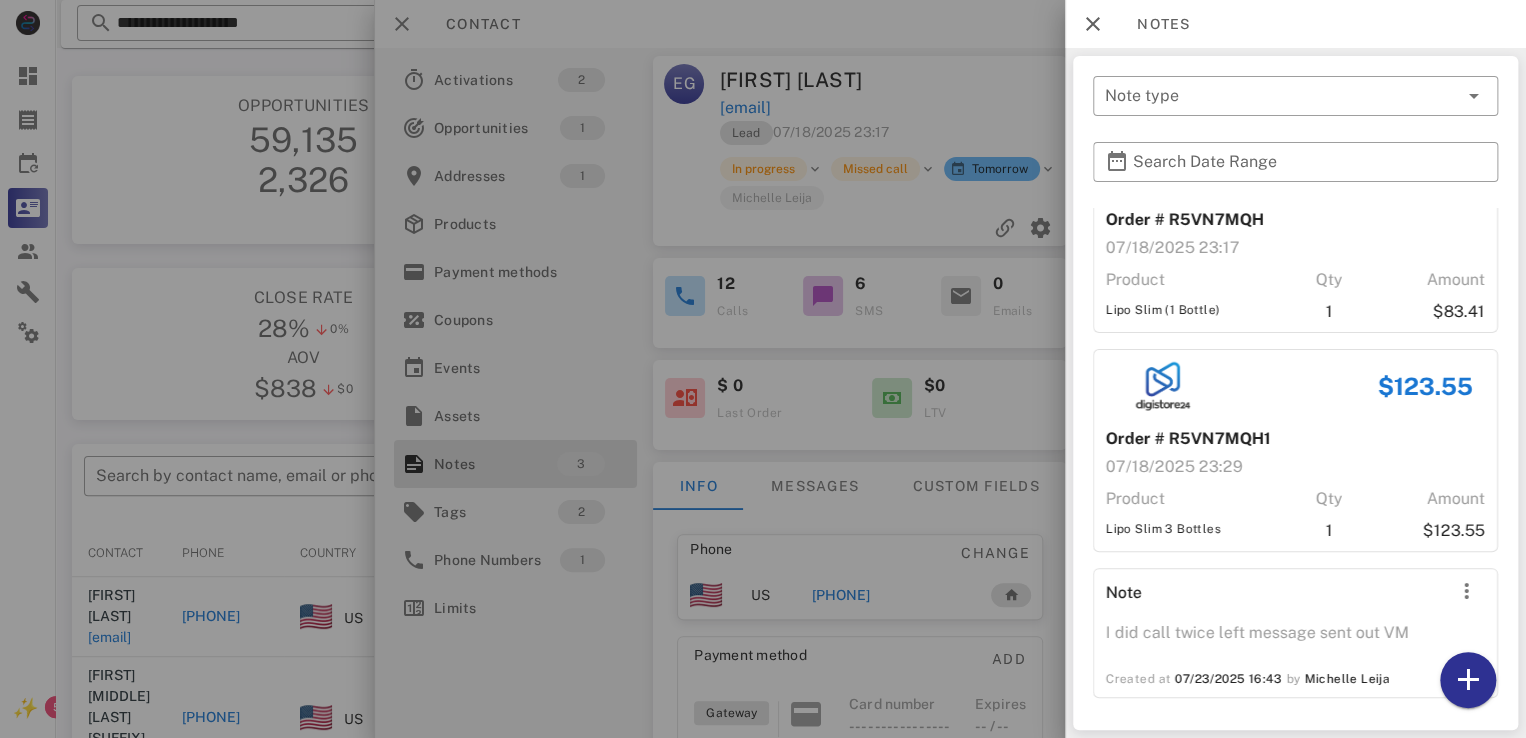 scroll, scrollTop: 0, scrollLeft: 0, axis: both 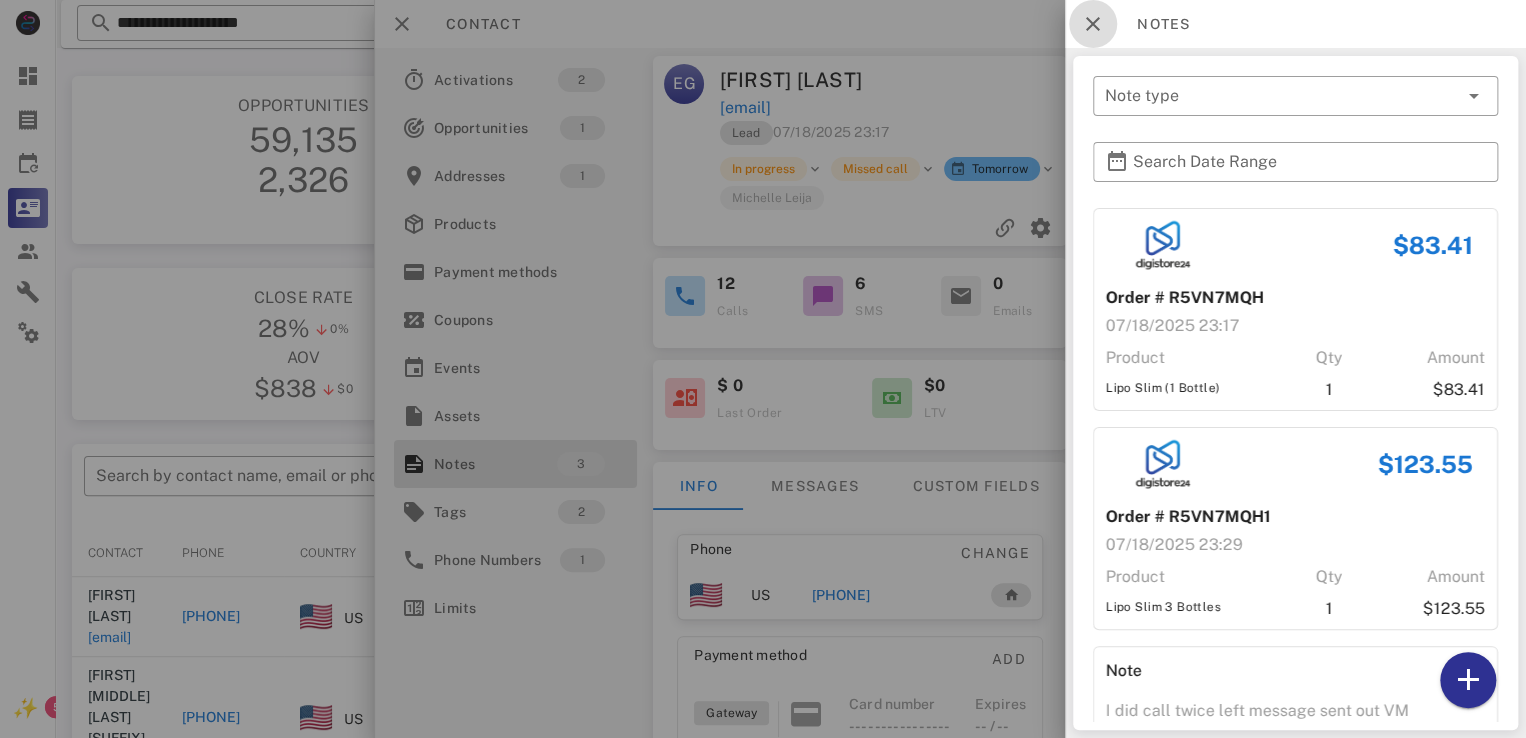 click at bounding box center (1093, 24) 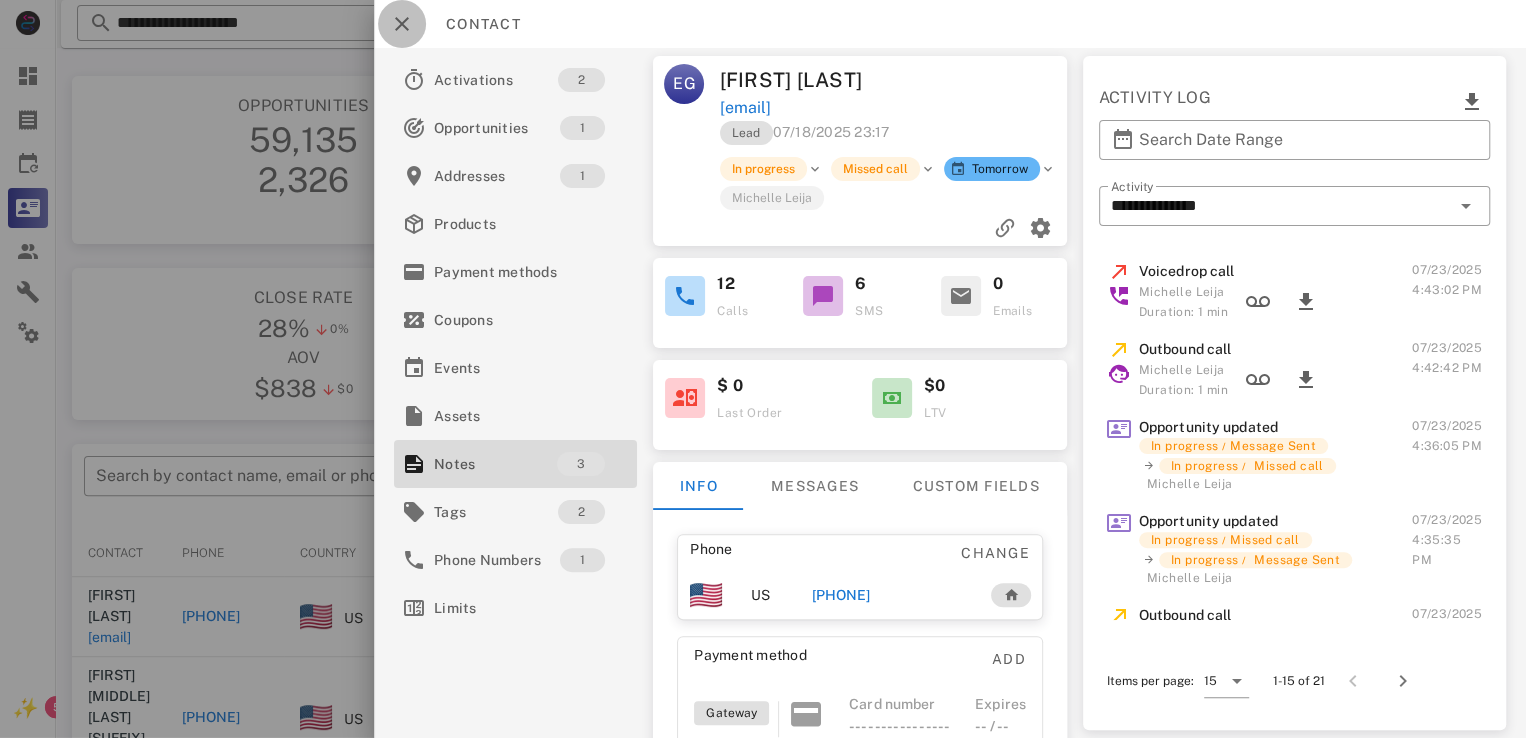 click at bounding box center [402, 24] 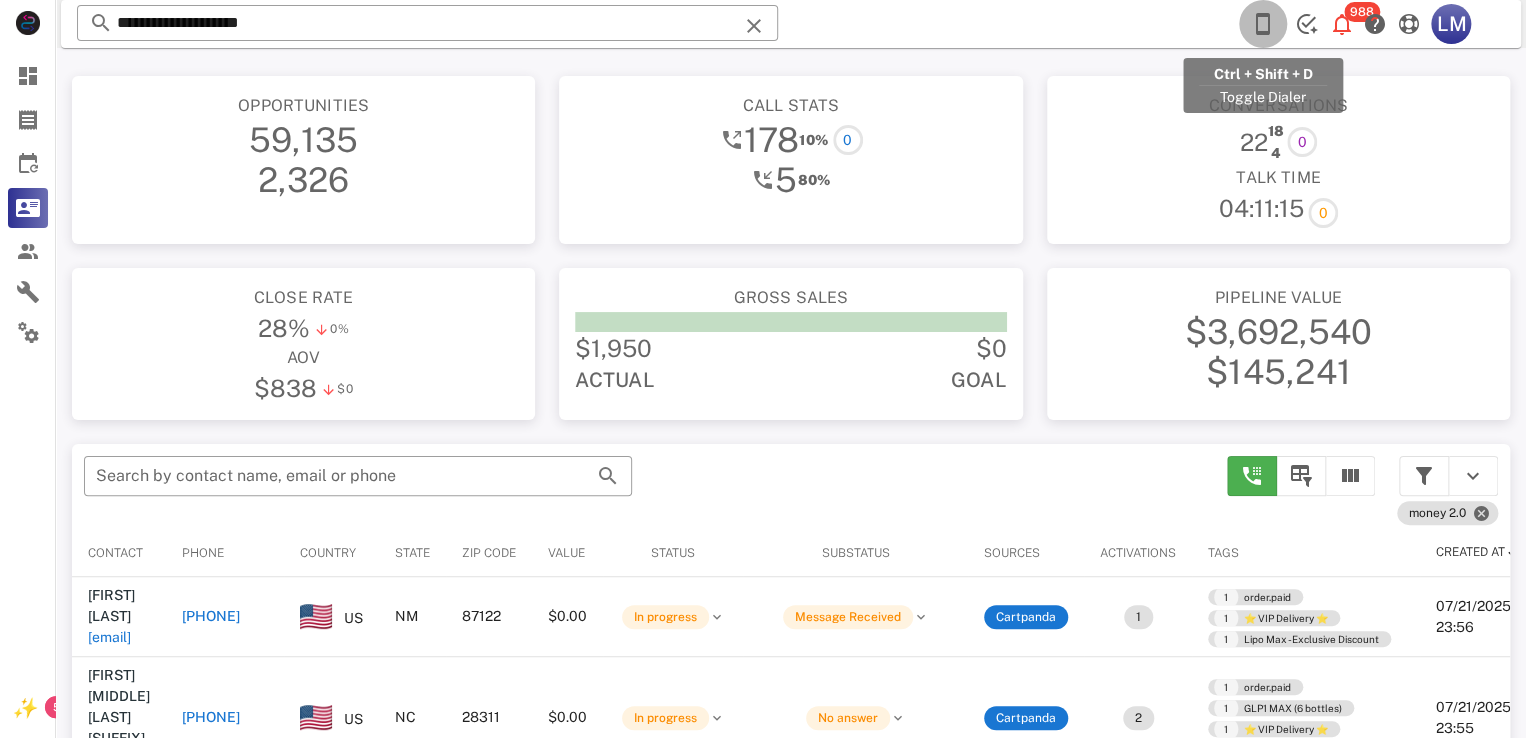 click at bounding box center (1263, 24) 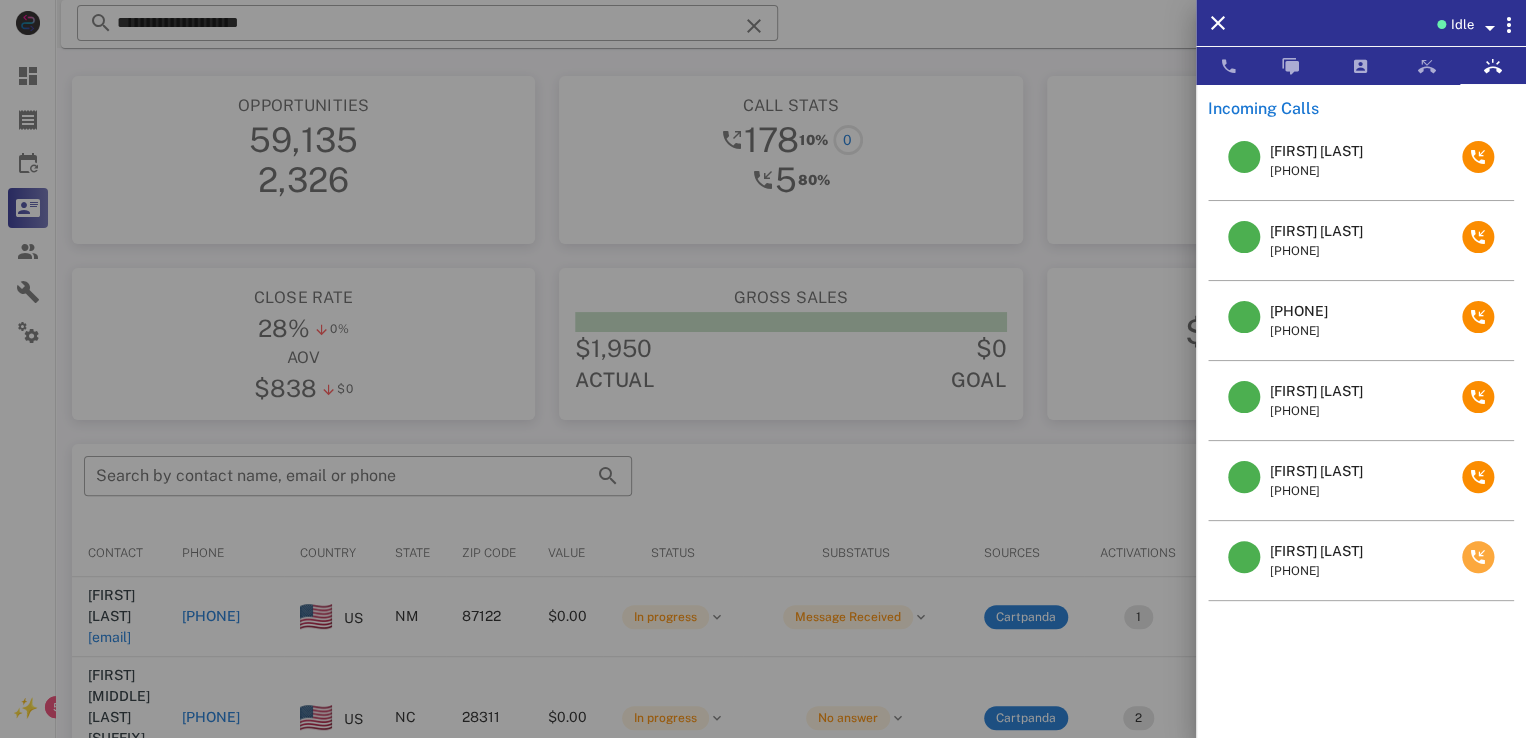 click at bounding box center [1478, 557] 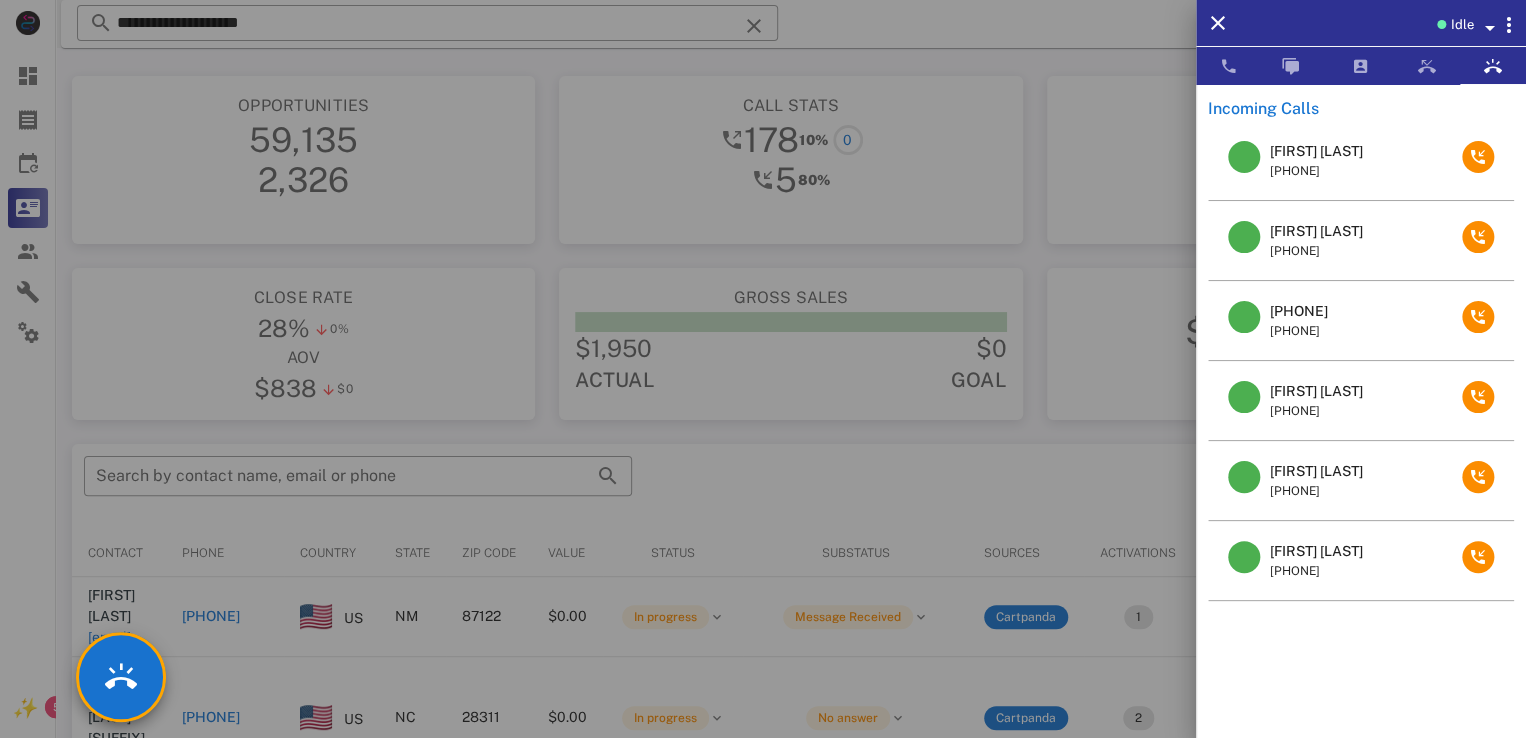 click at bounding box center (763, 369) 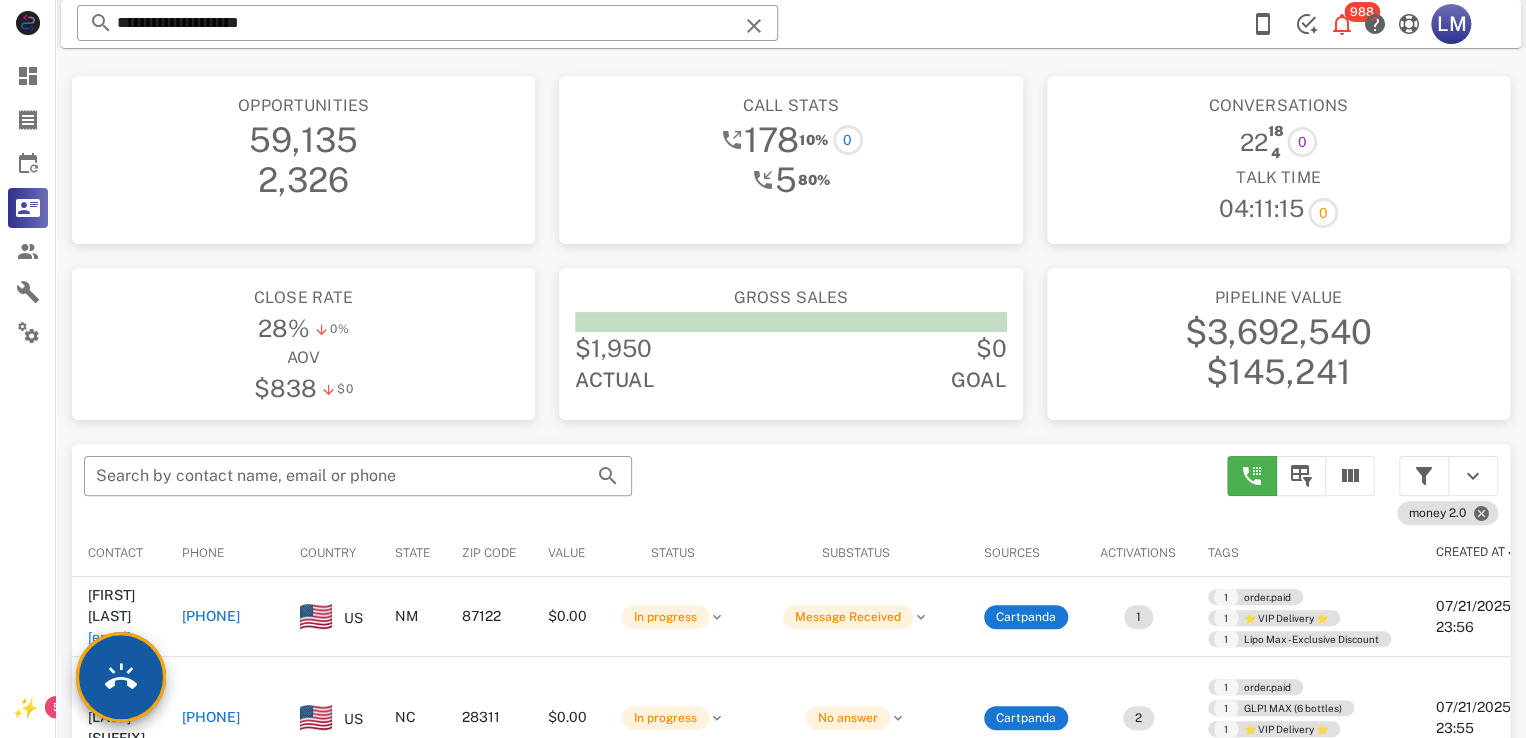 click at bounding box center (121, 677) 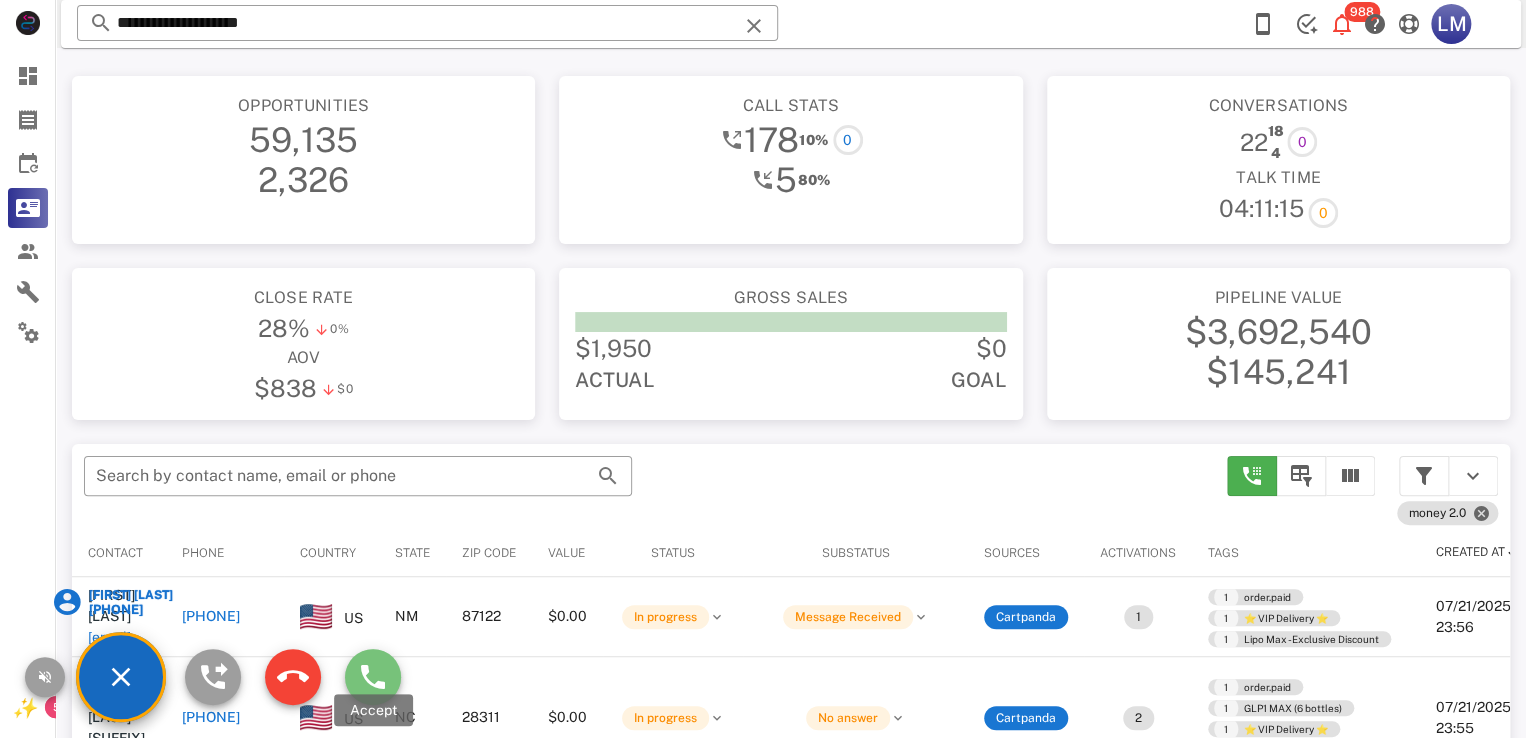 click at bounding box center (373, 677) 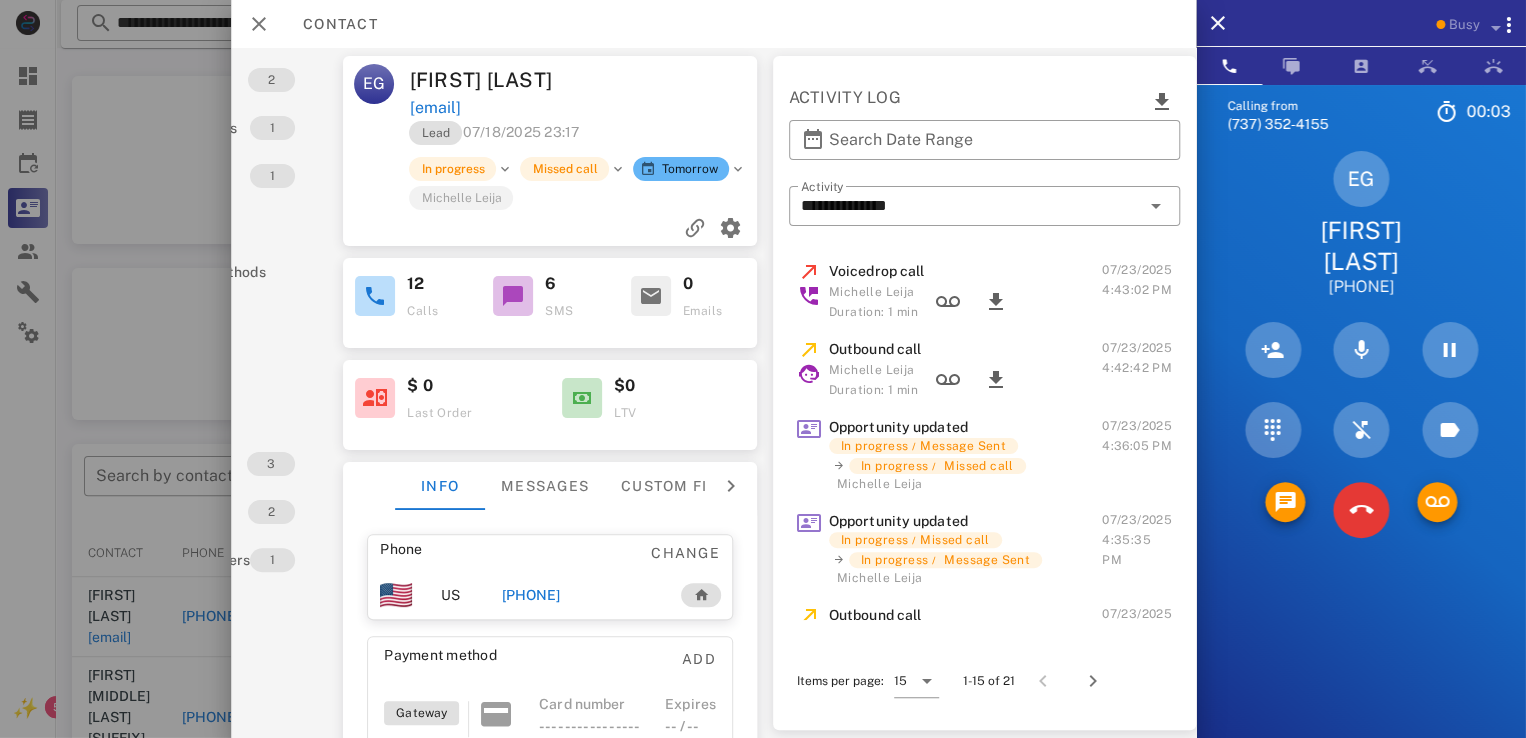 scroll, scrollTop: 0, scrollLeft: 0, axis: both 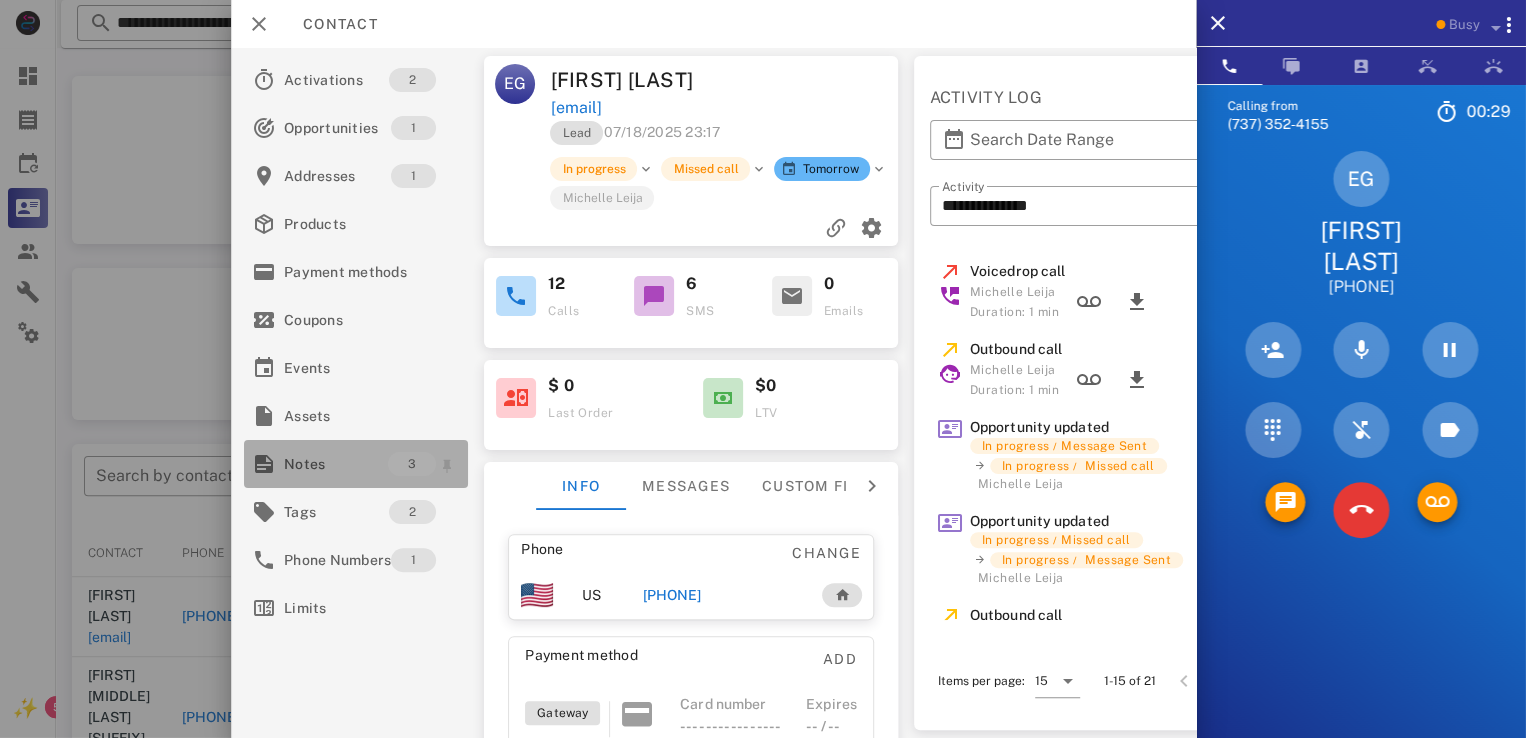 click on "Notes" at bounding box center (336, 464) 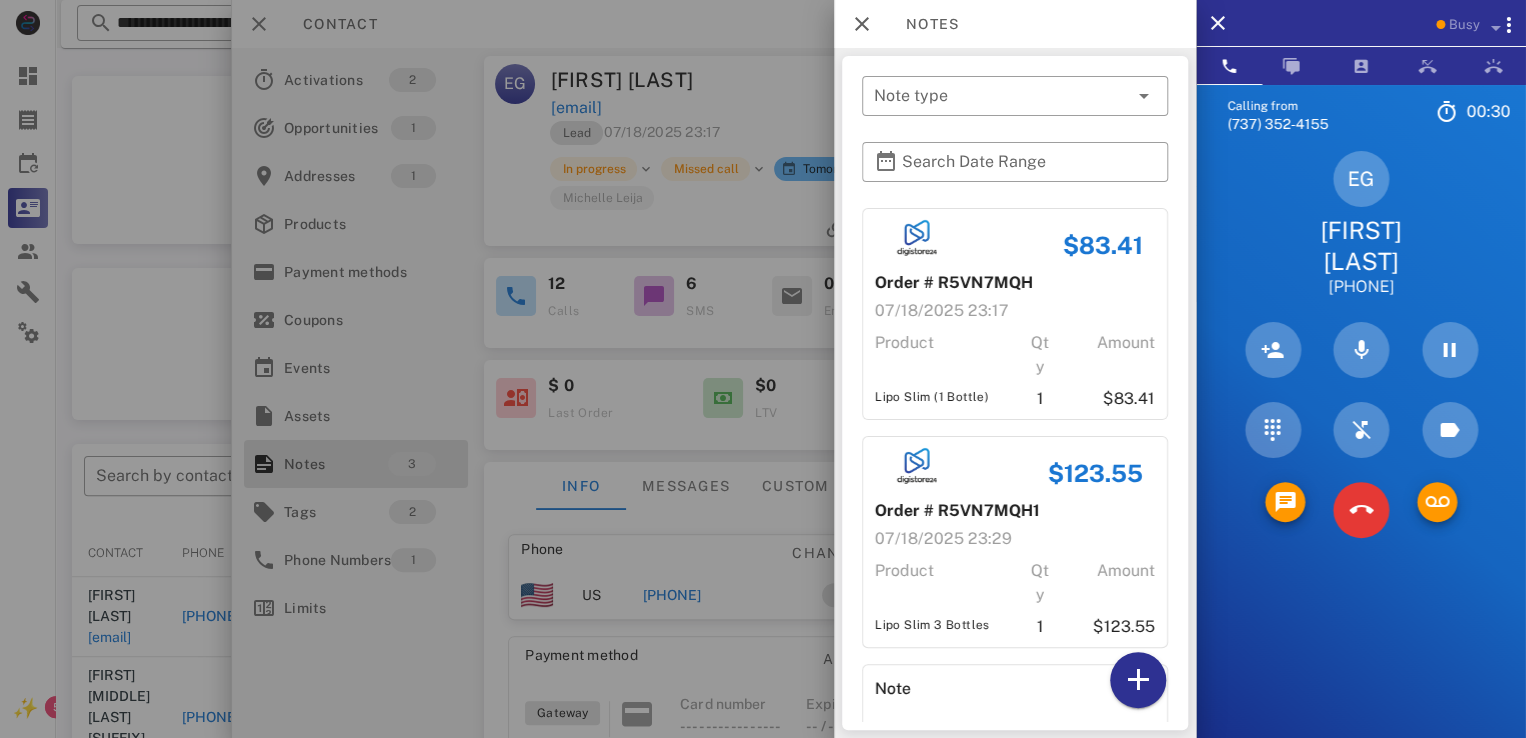 click at bounding box center [763, 369] 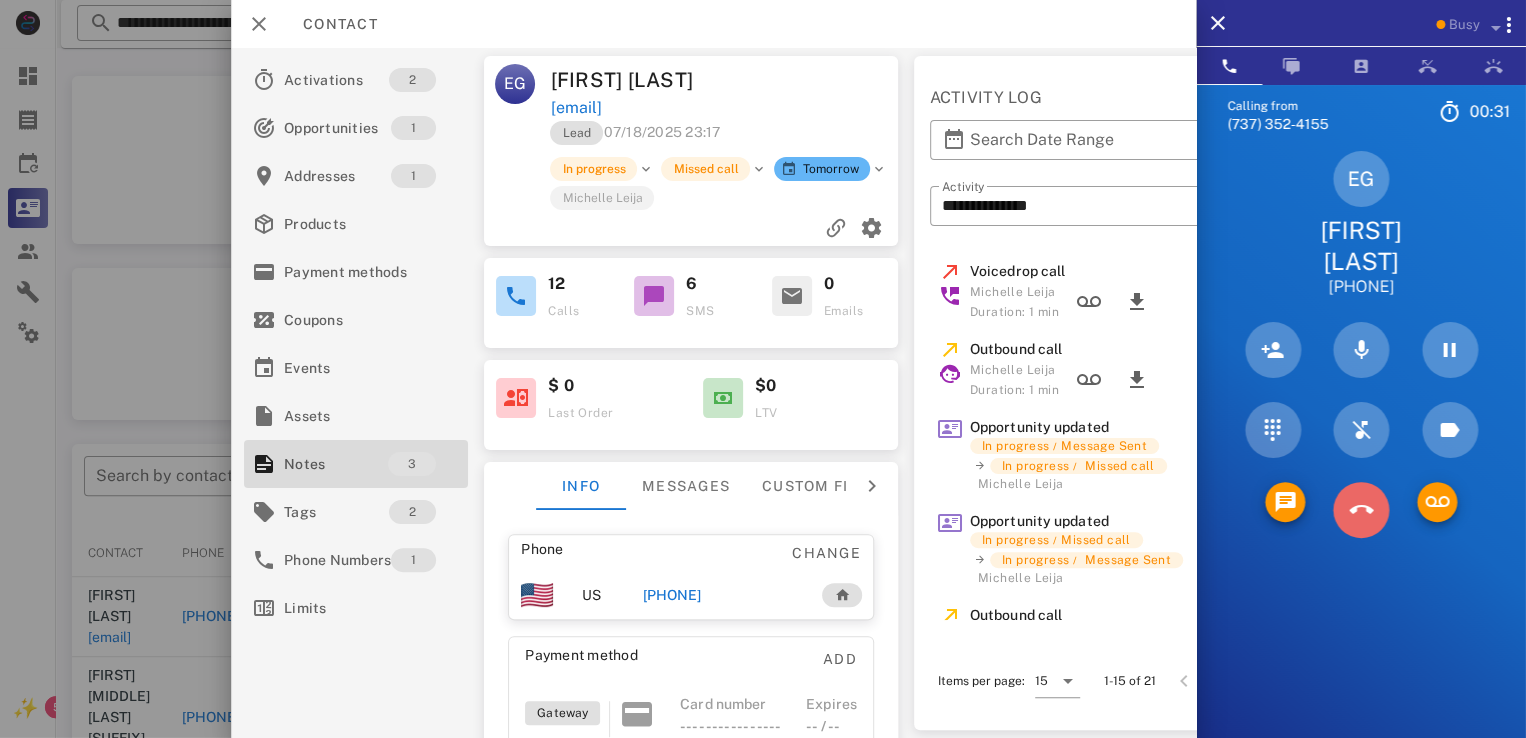 click at bounding box center [1361, 510] 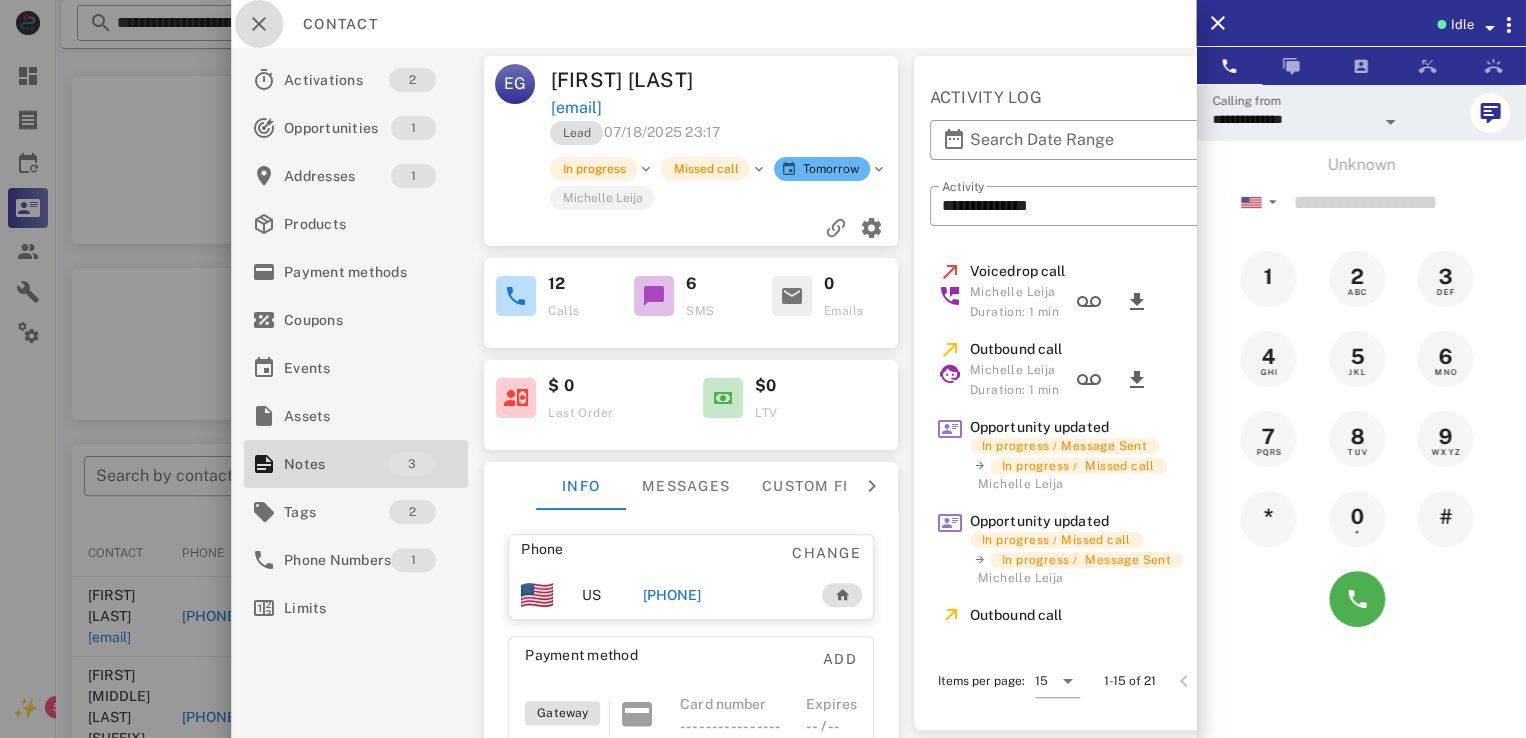 click at bounding box center [259, 24] 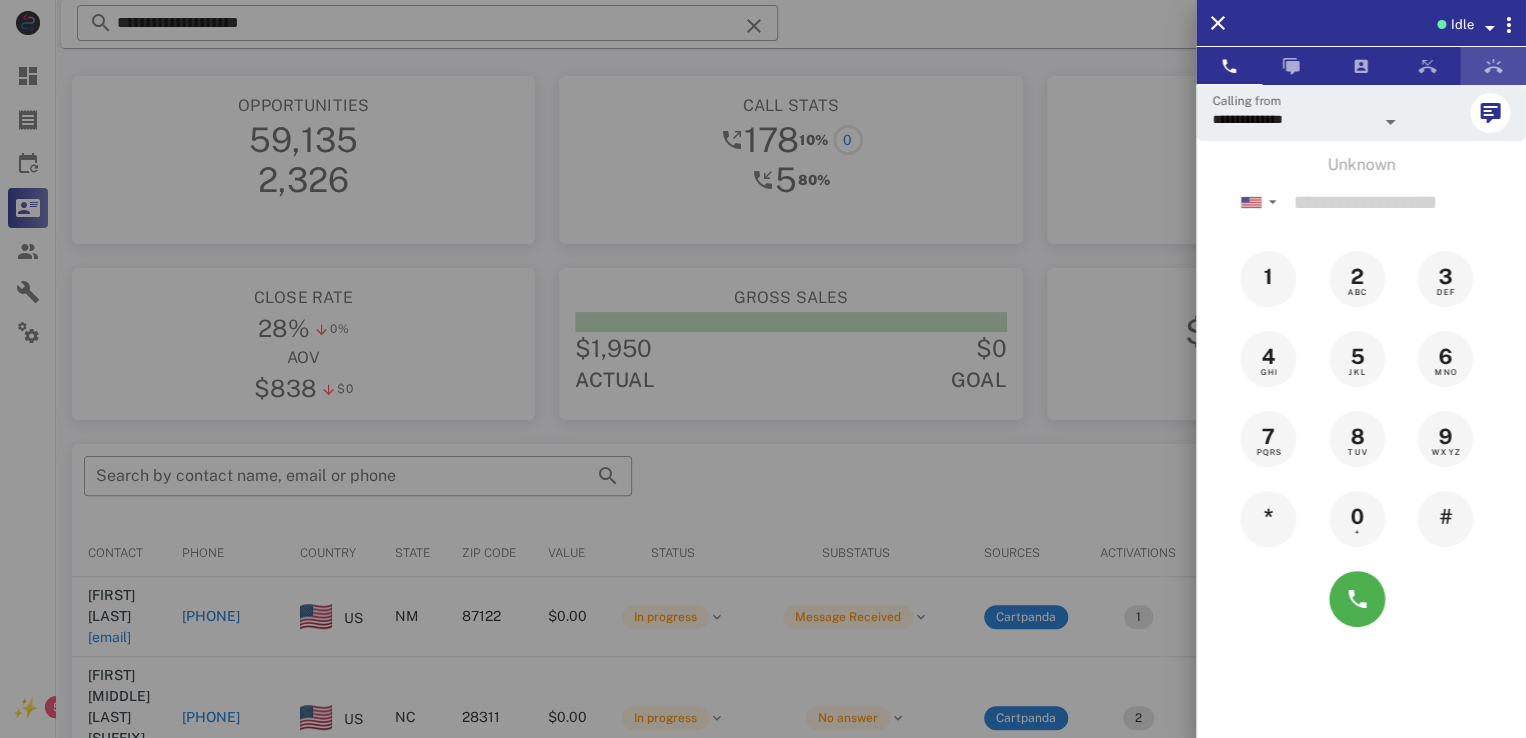 click at bounding box center (1493, 66) 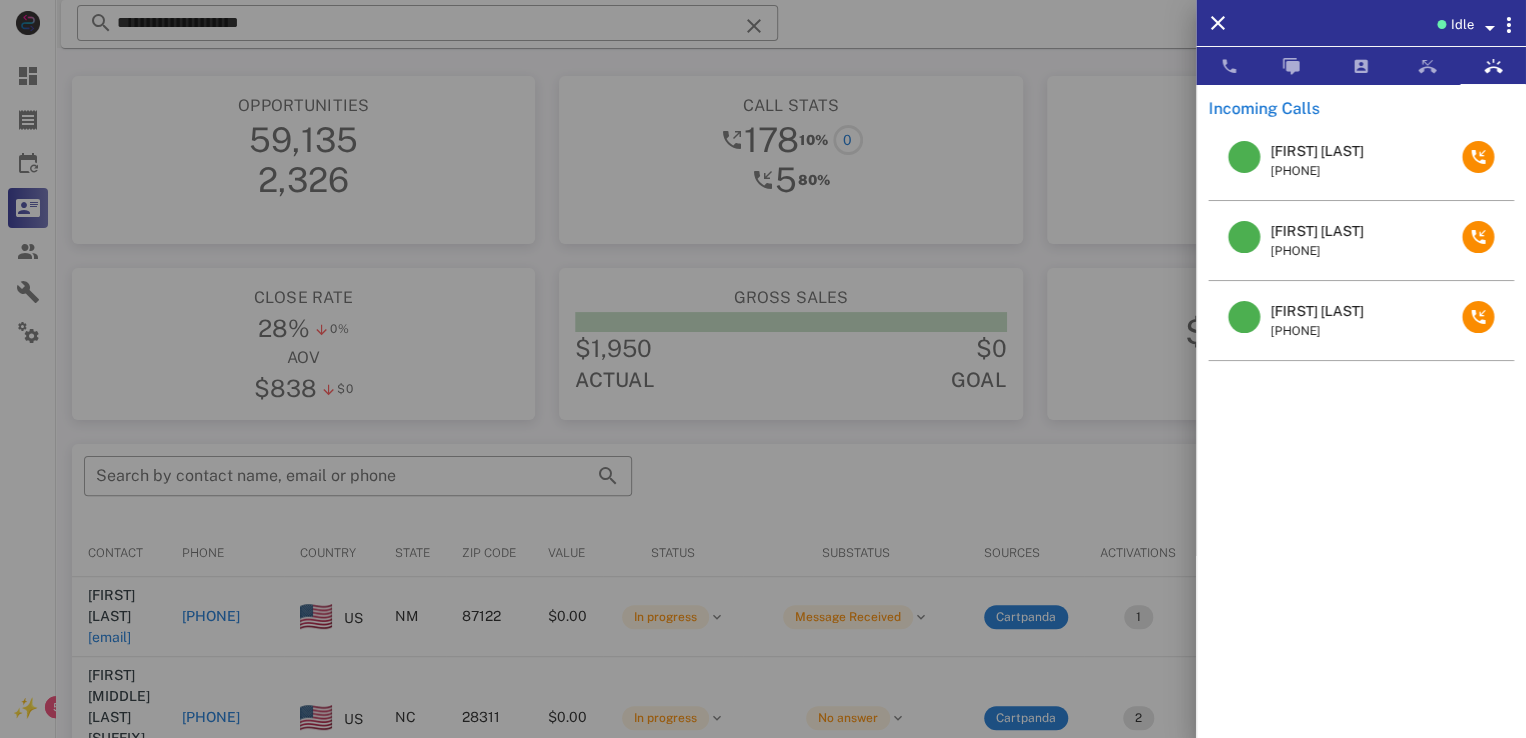 click on "[FIRST] [LAST]" at bounding box center [1316, 311] 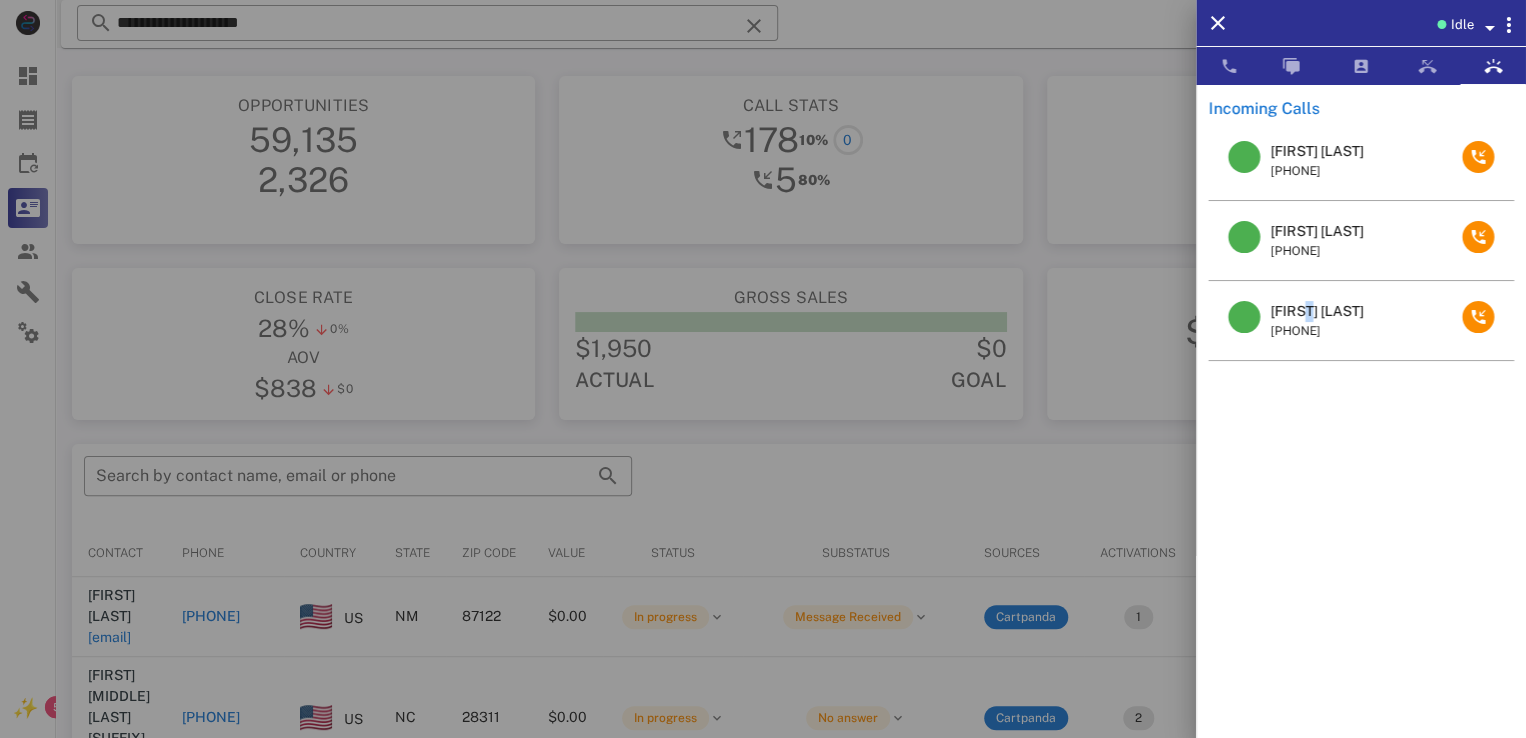 click on "[FIRST] [LAST]" at bounding box center (1316, 311) 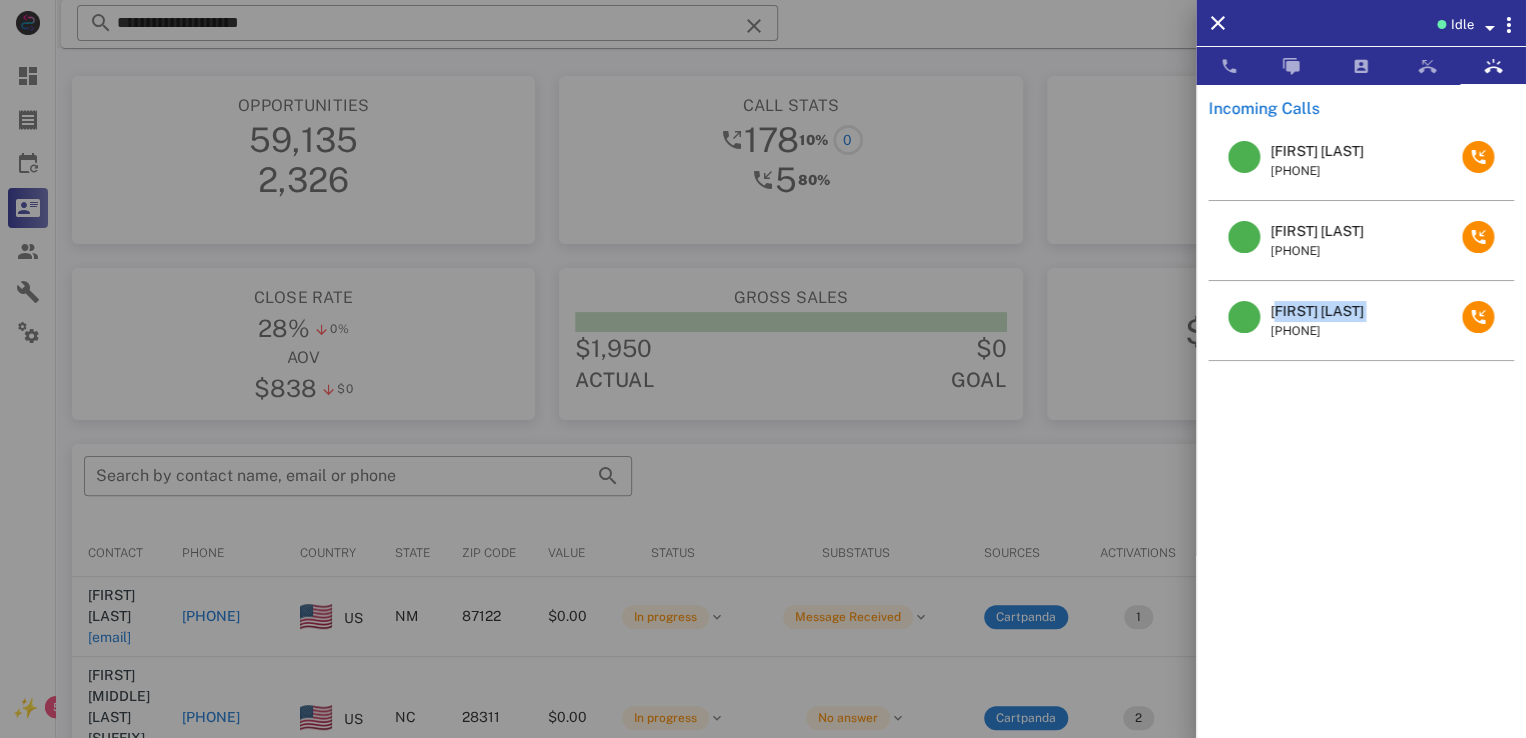 click on "[FIRST] [LAST]" at bounding box center (1316, 311) 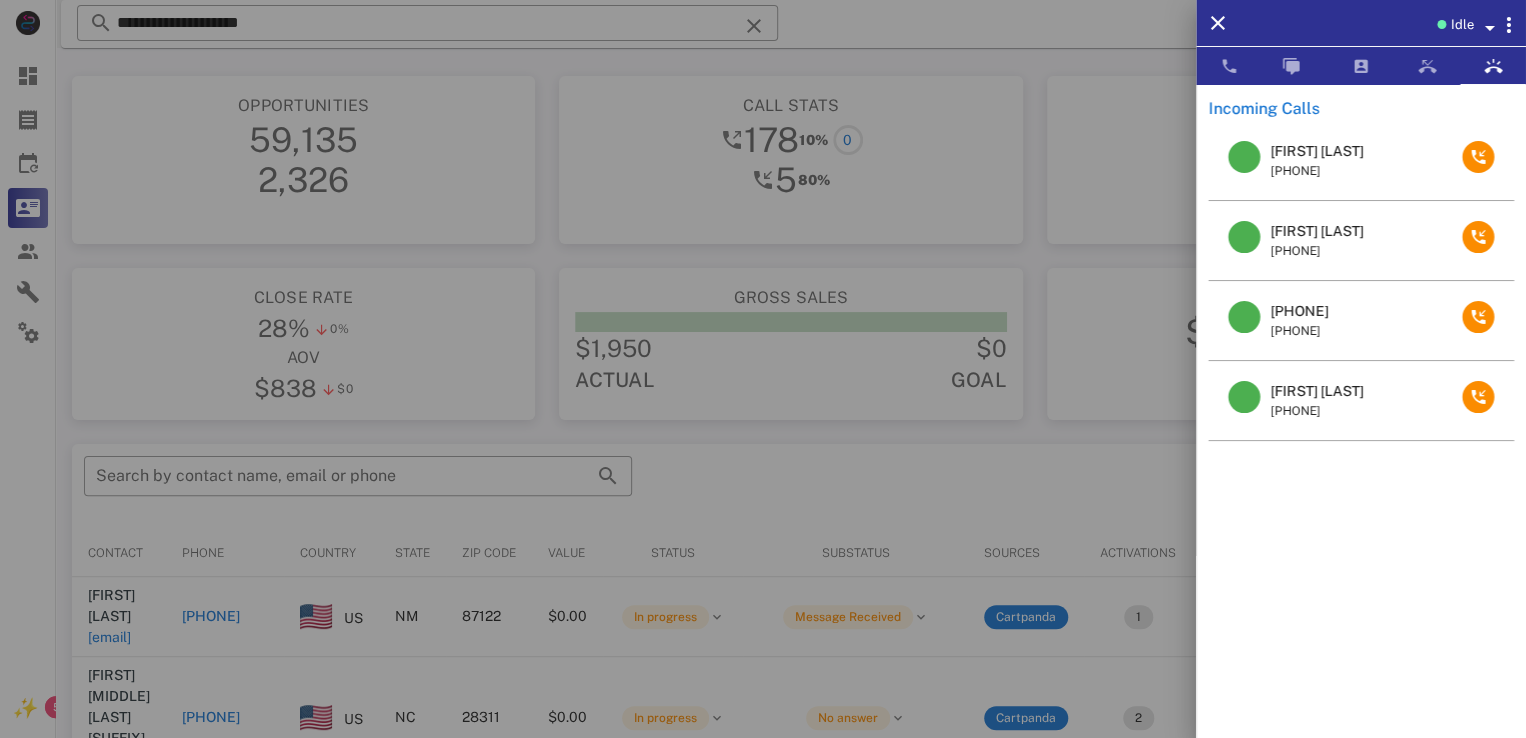 drag, startPoint x: 1300, startPoint y: 316, endPoint x: 1418, endPoint y: 455, distance: 182.3321 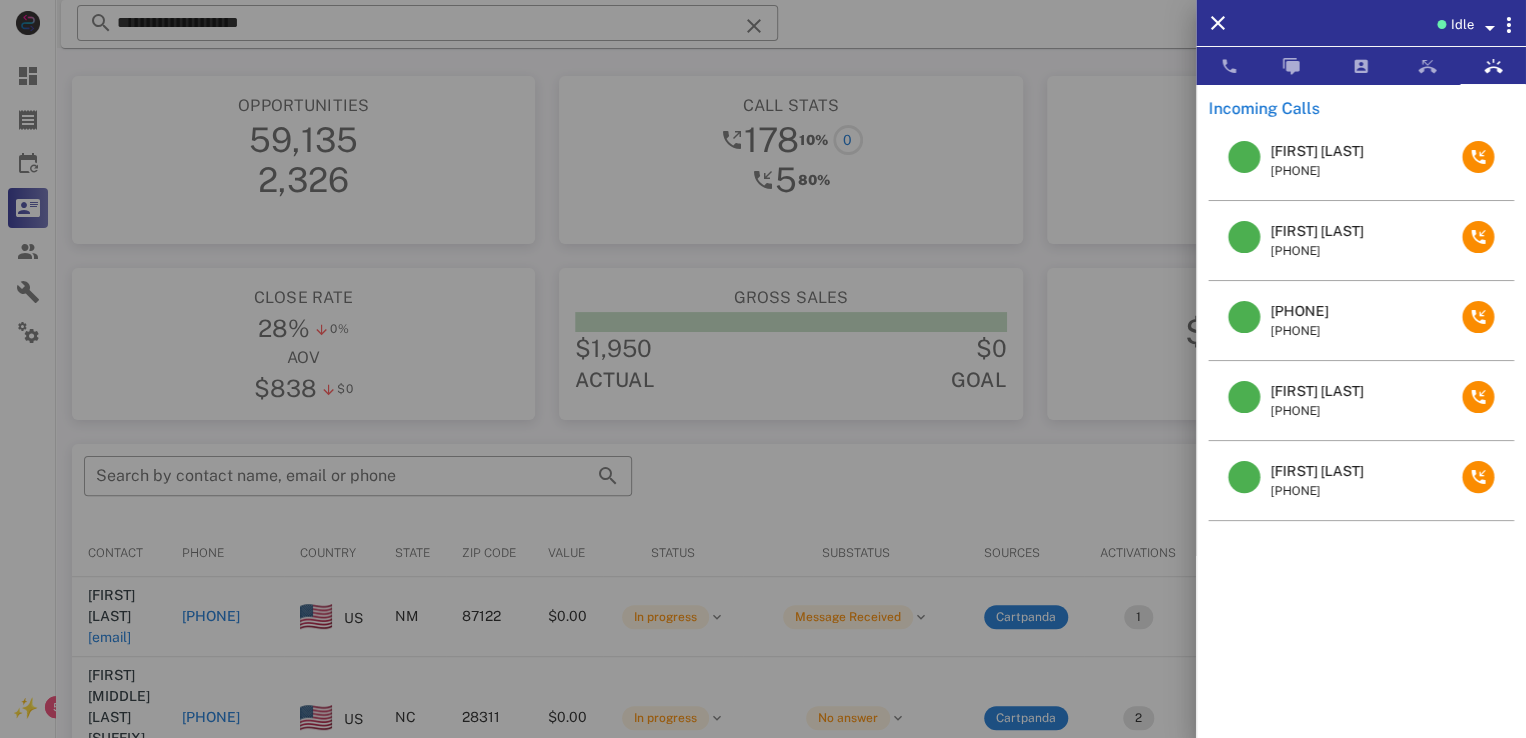 drag, startPoint x: 1418, startPoint y: 455, endPoint x: 1340, endPoint y: 597, distance: 162.01234 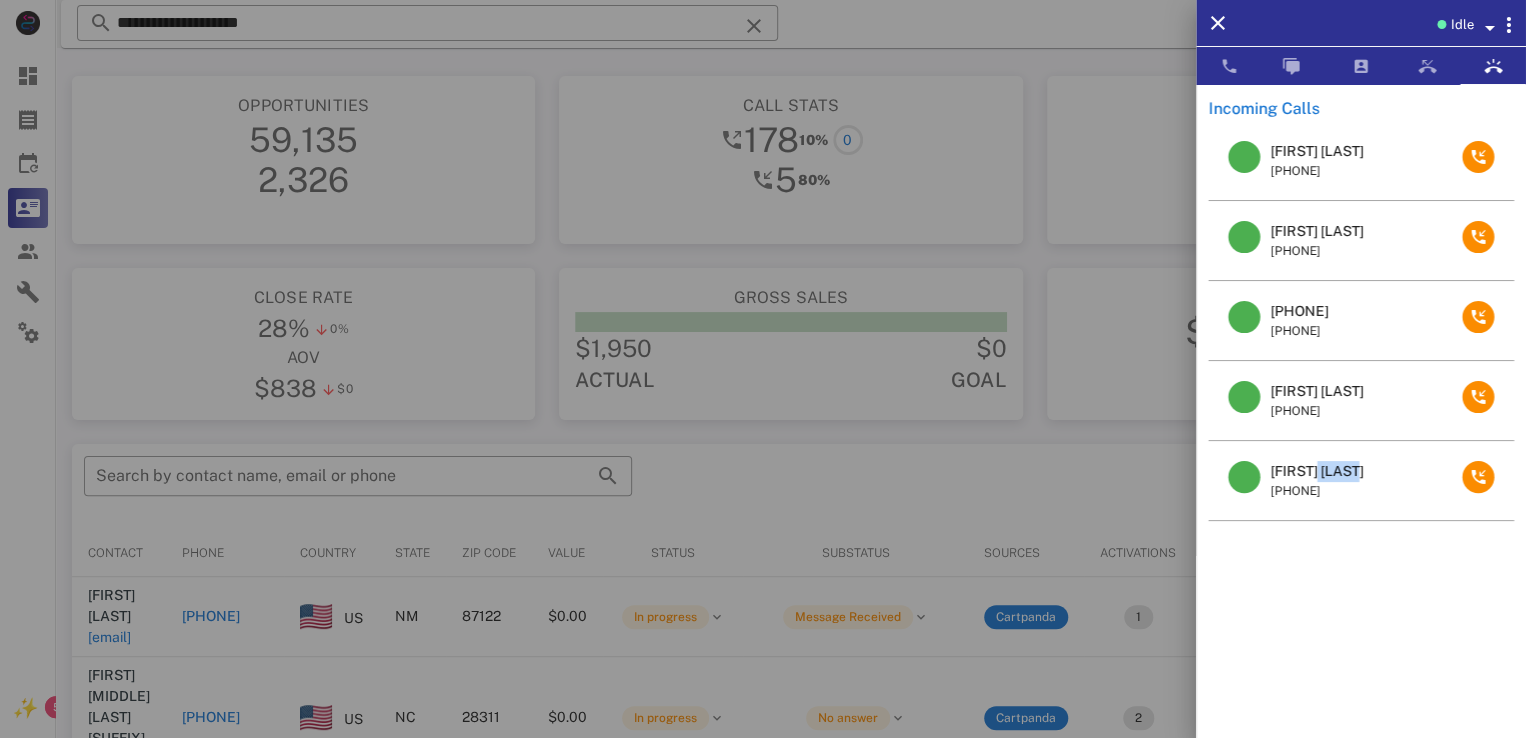 click on "[FIRST] [LAST]" at bounding box center (1316, 471) 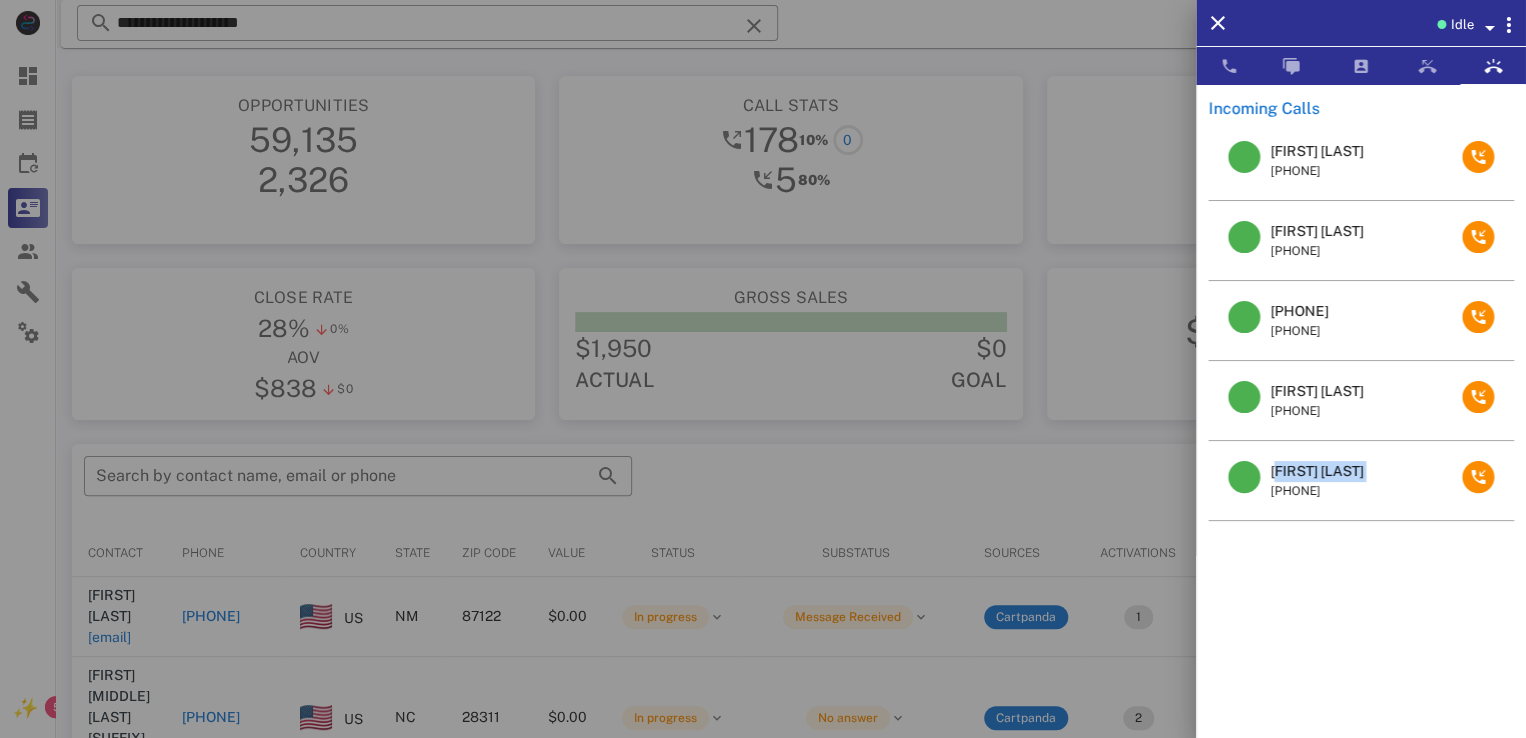 click on "[FIRST] [LAST]" at bounding box center (1316, 471) 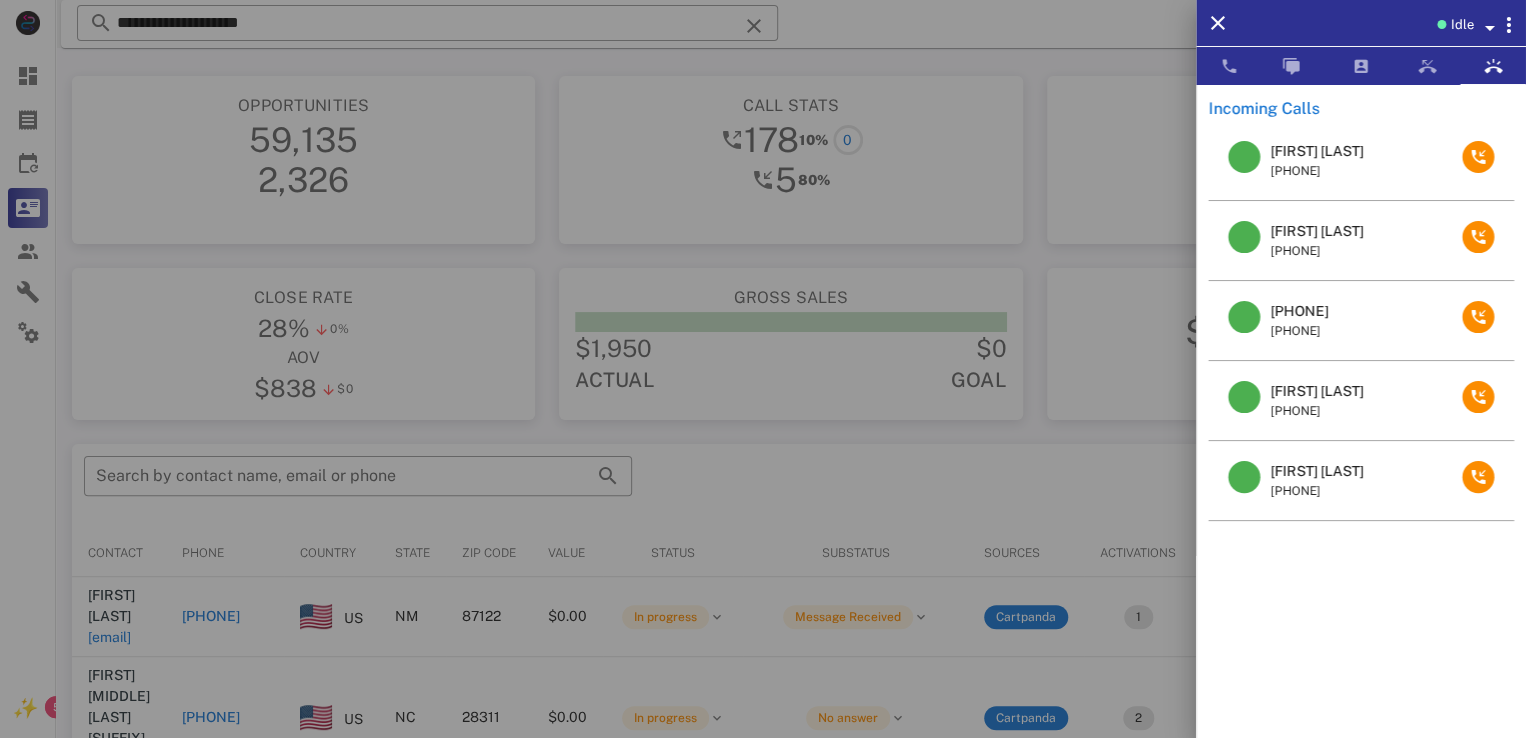 click at bounding box center (763, 369) 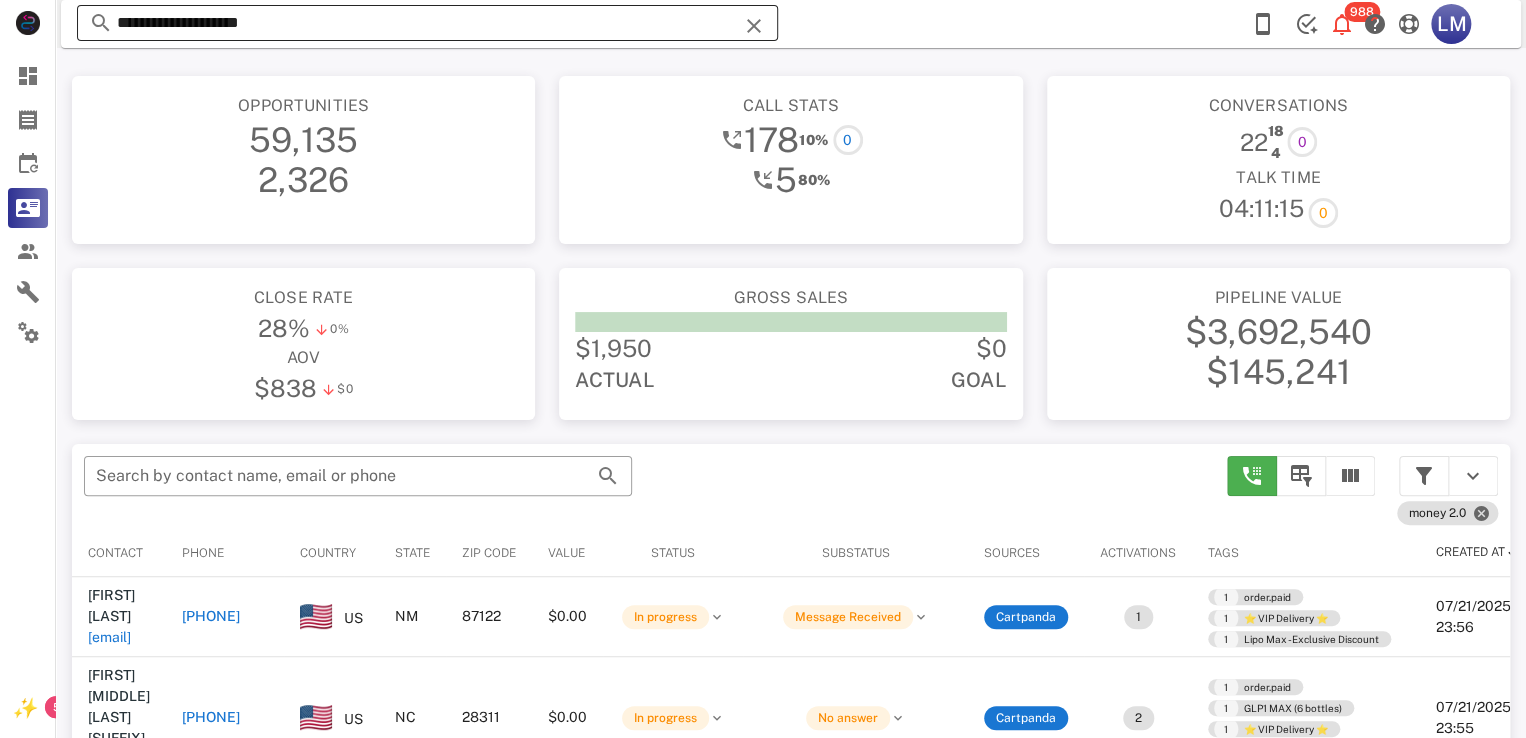 click at bounding box center (754, 26) 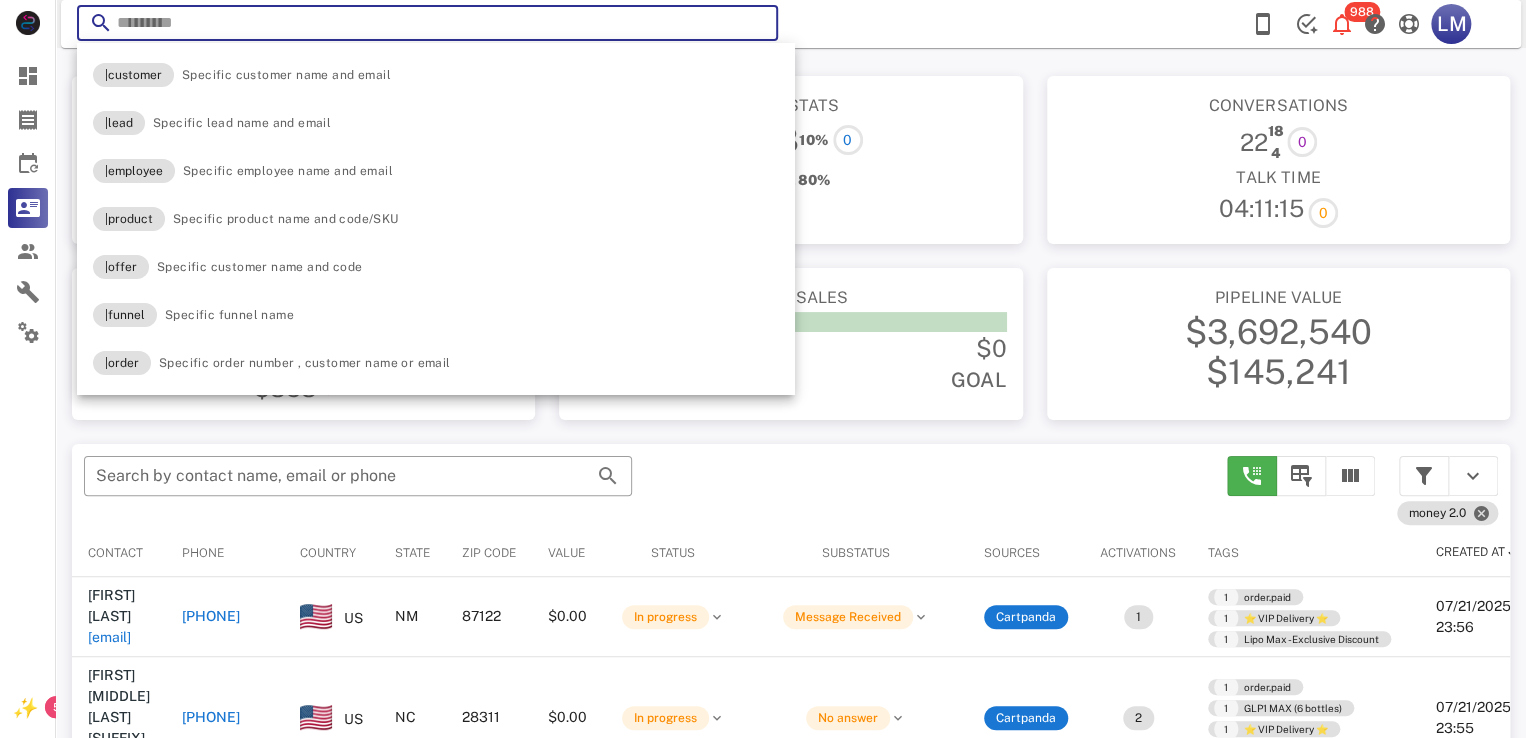 paste on "**********" 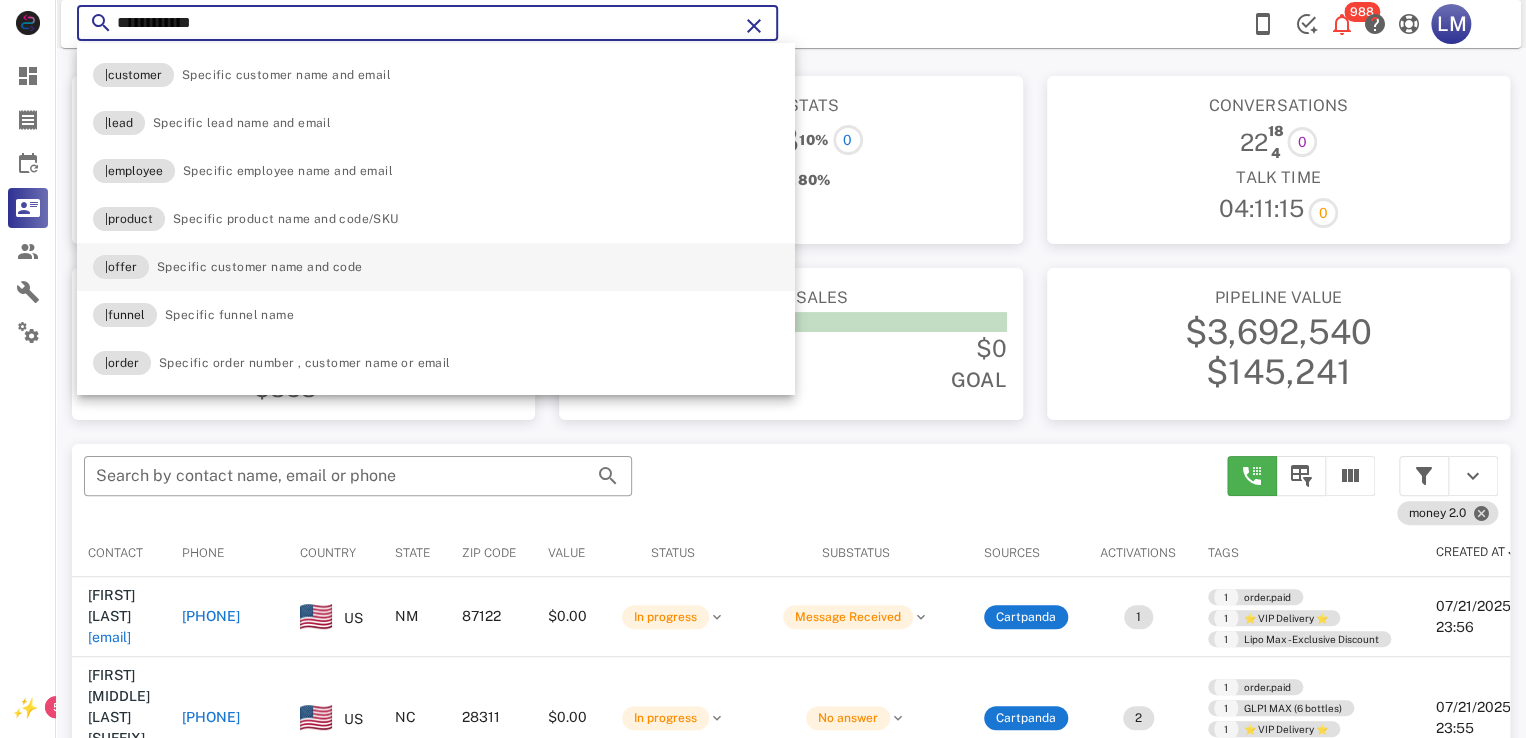 type on "**********" 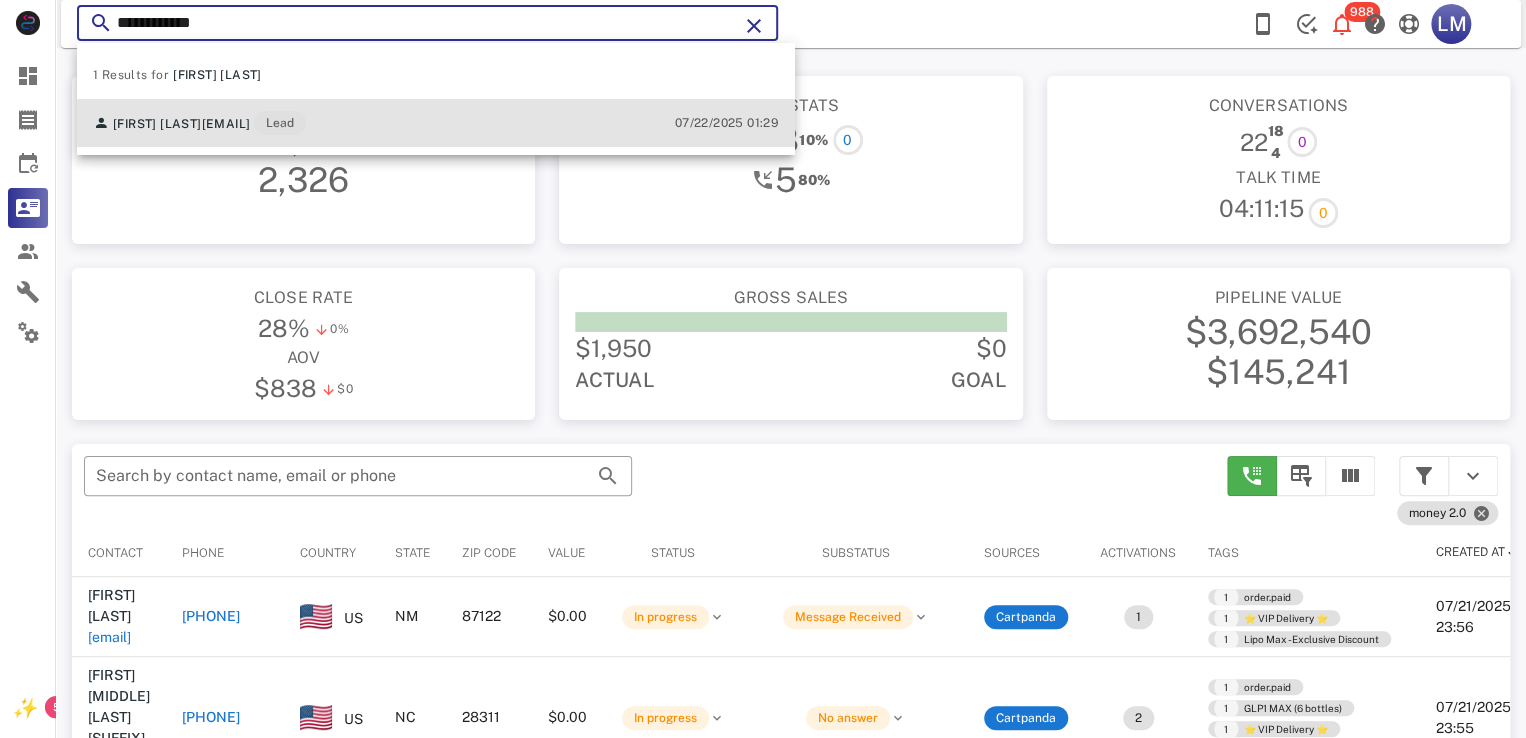 click on "[FIRST] [LAST]" at bounding box center [157, 124] 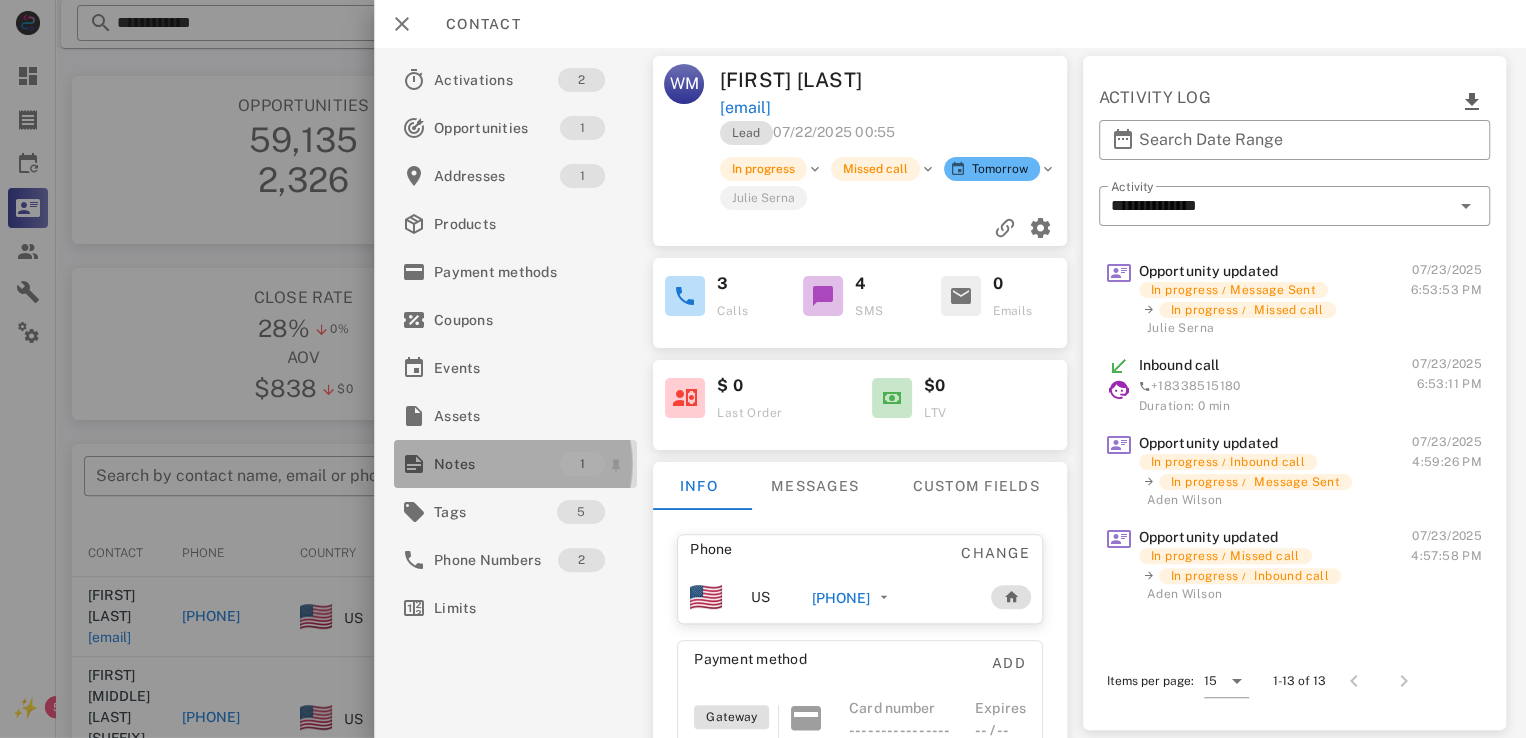 click on "Notes  1" at bounding box center [515, 464] 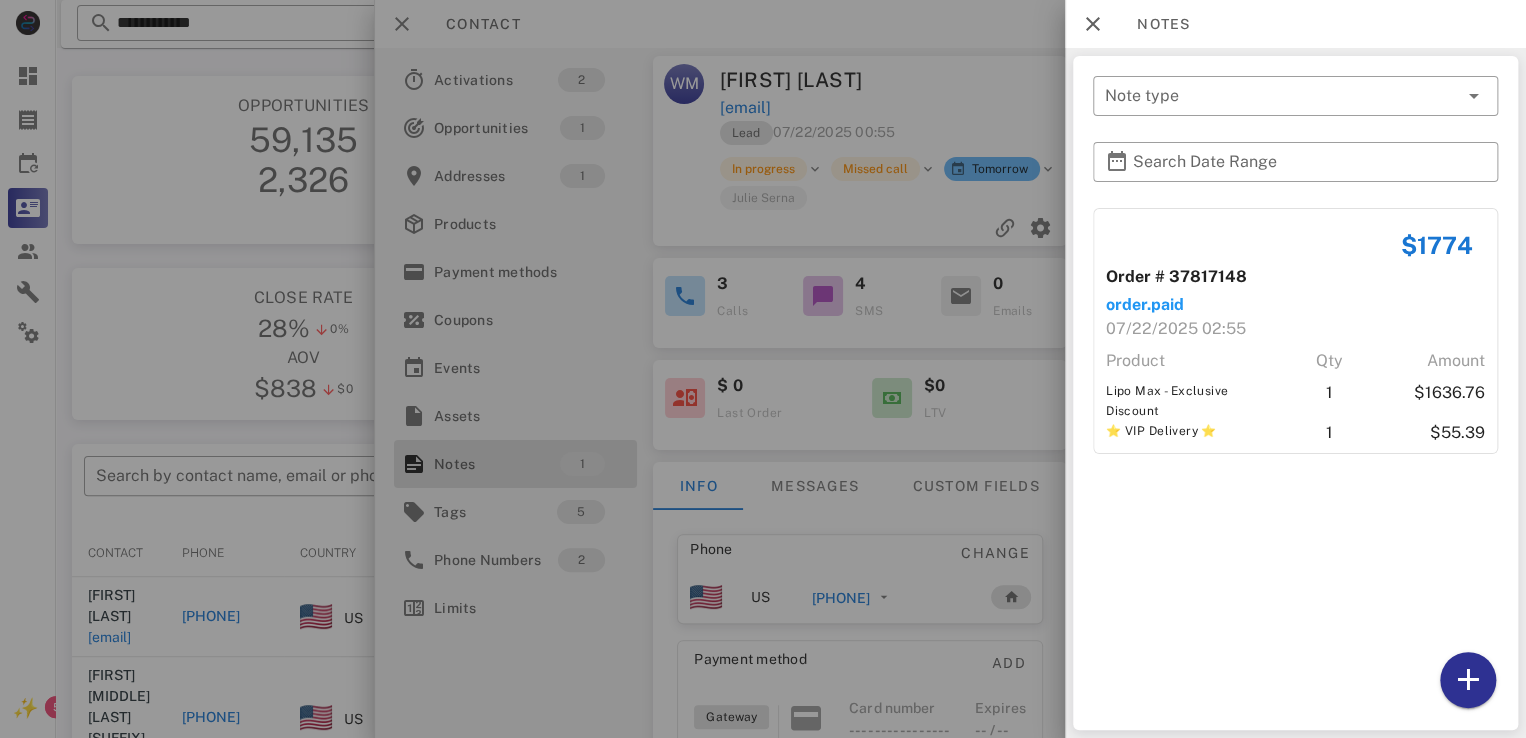 click at bounding box center (763, 369) 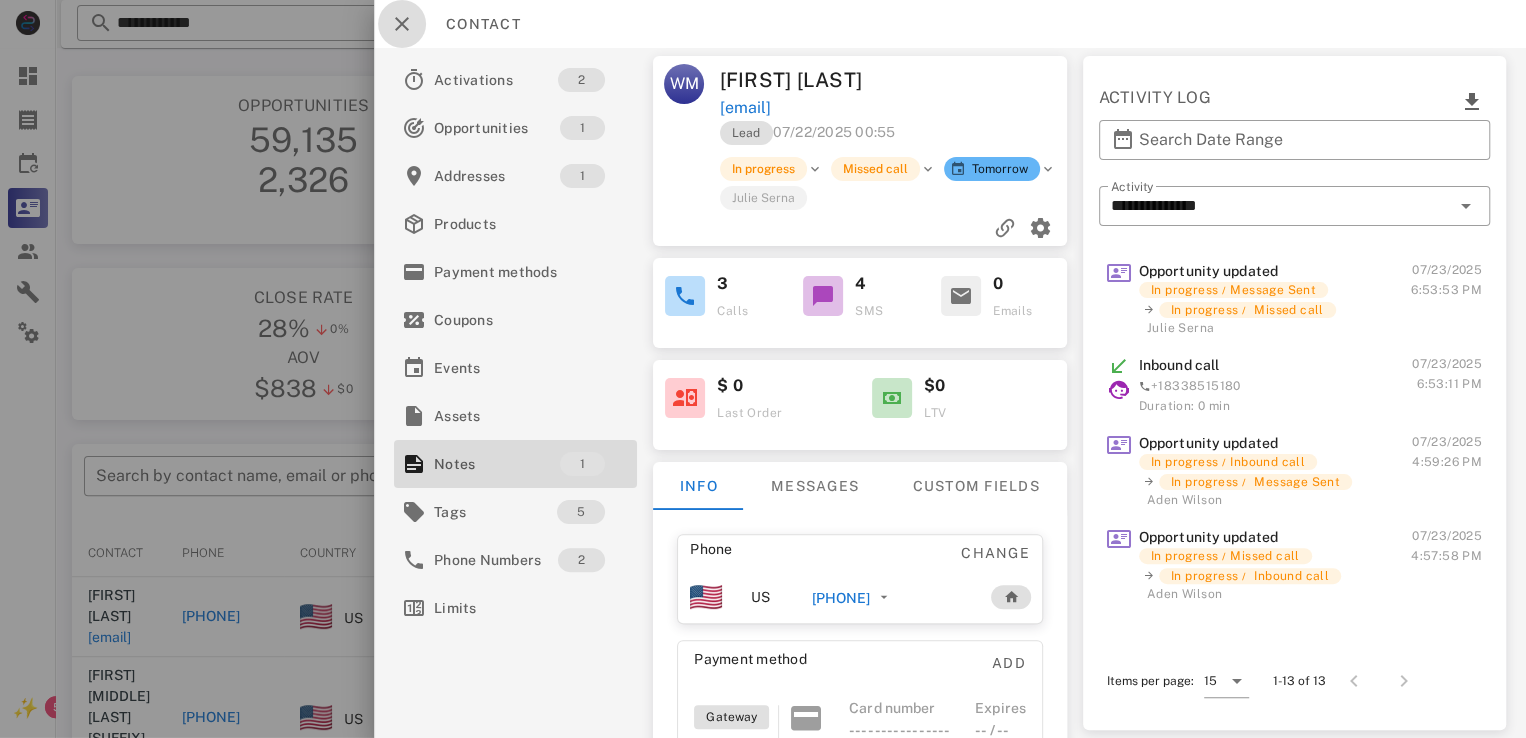 click at bounding box center (402, 24) 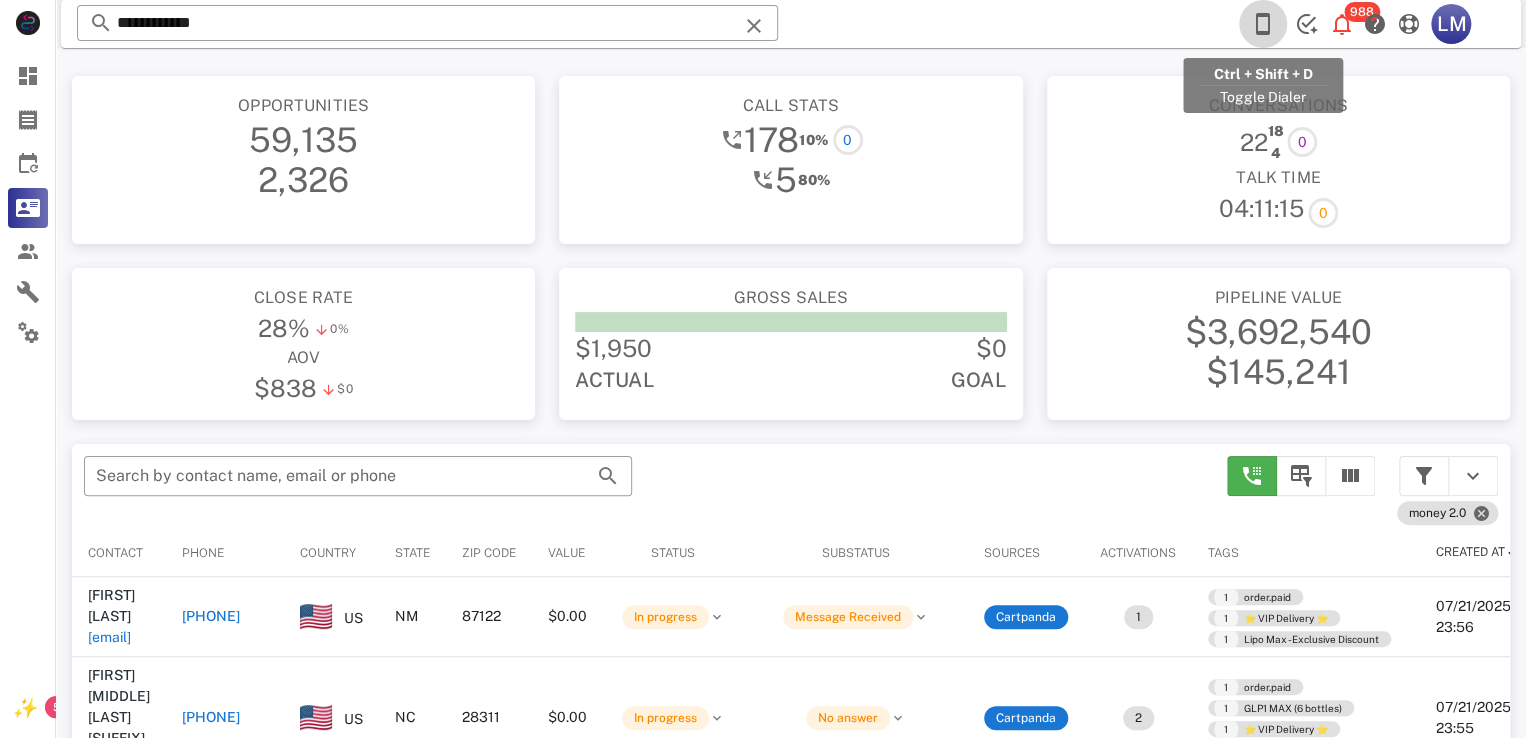 click at bounding box center (1263, 24) 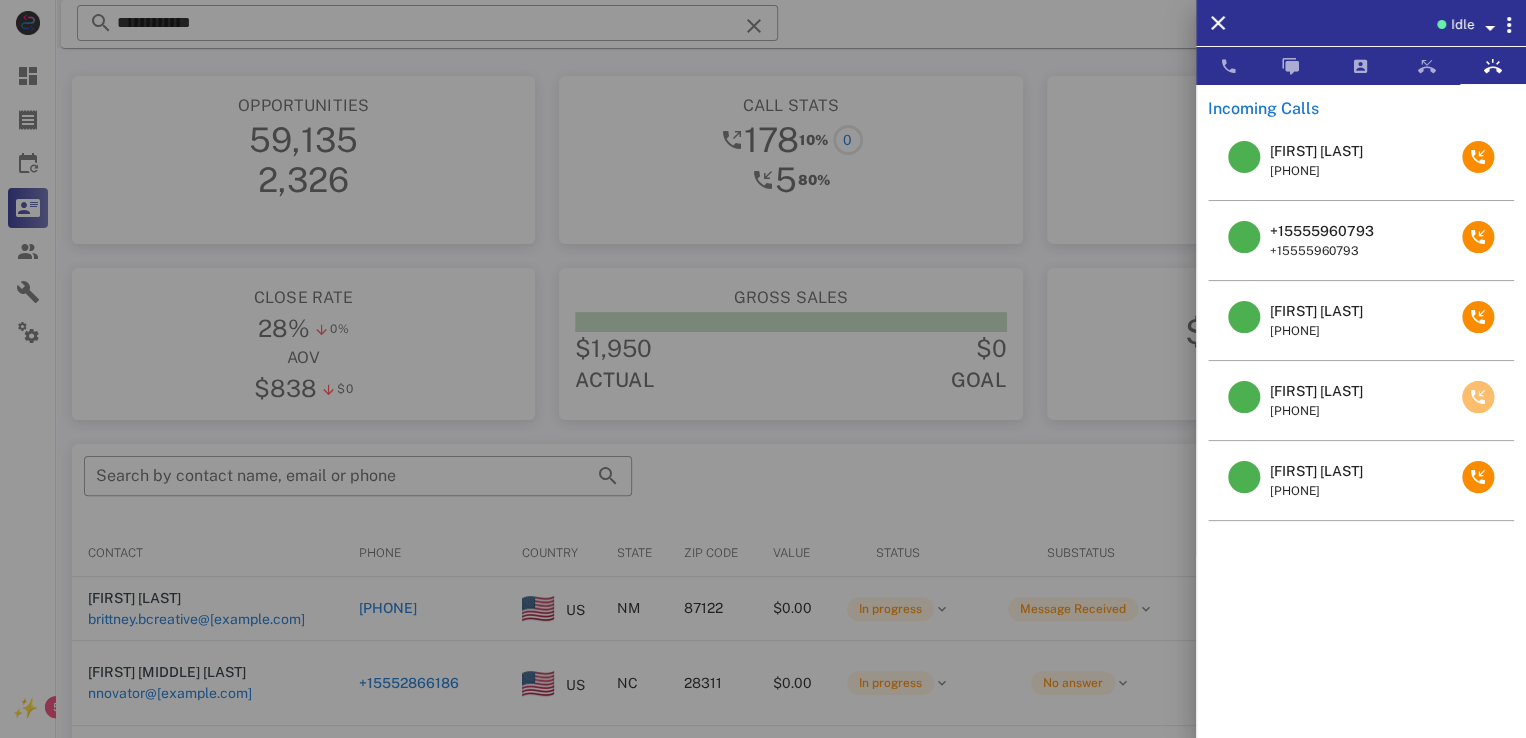 click at bounding box center (1478, 397) 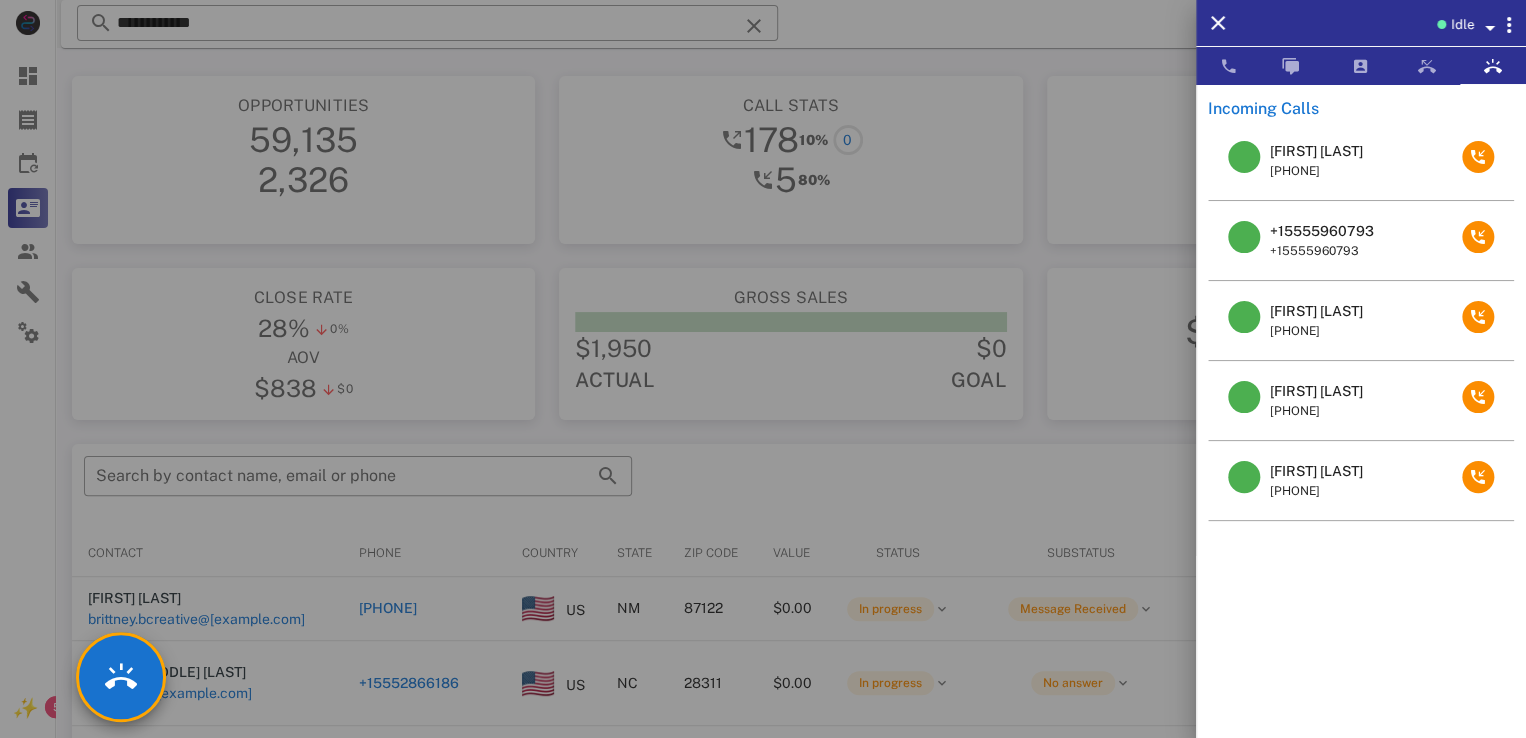 click at bounding box center (763, 369) 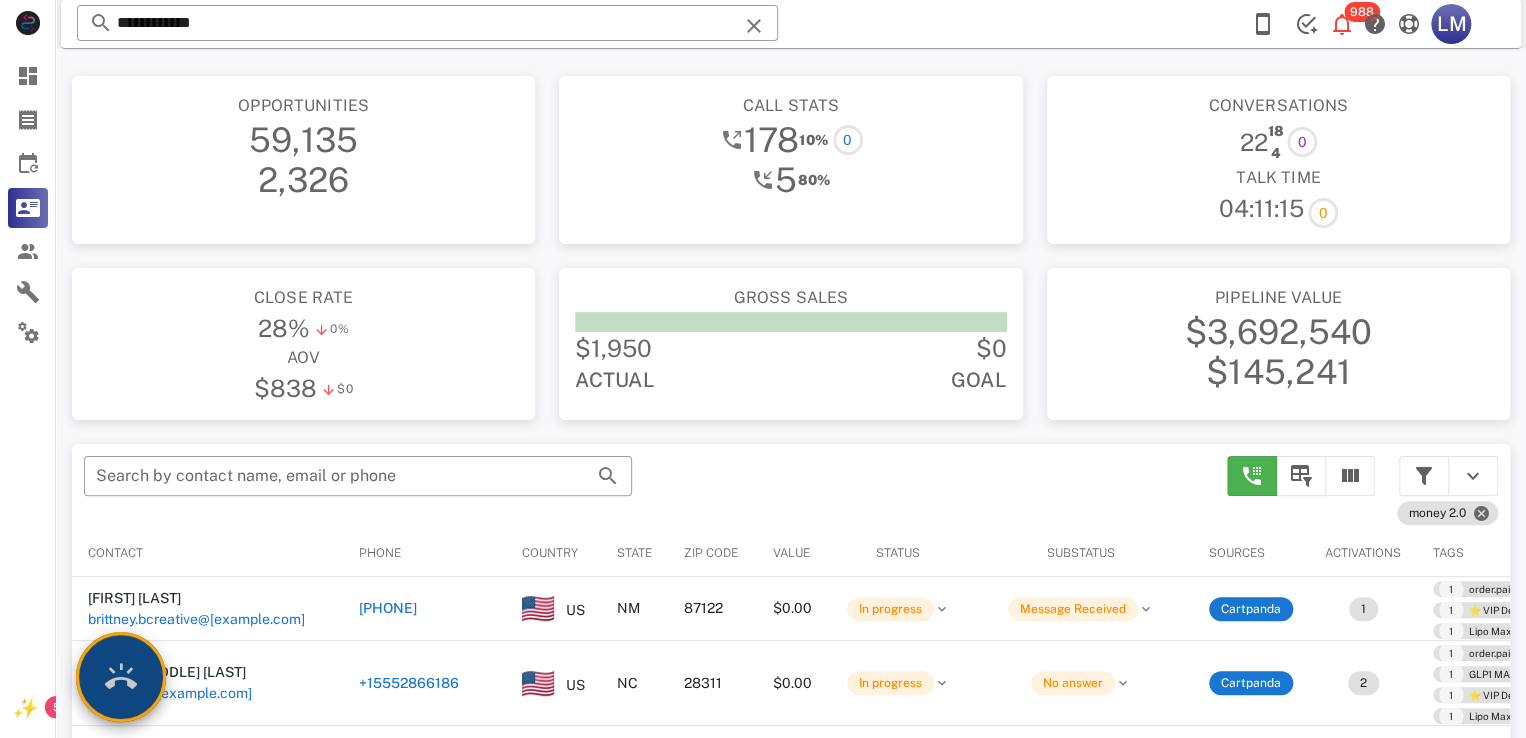 click at bounding box center [121, 677] 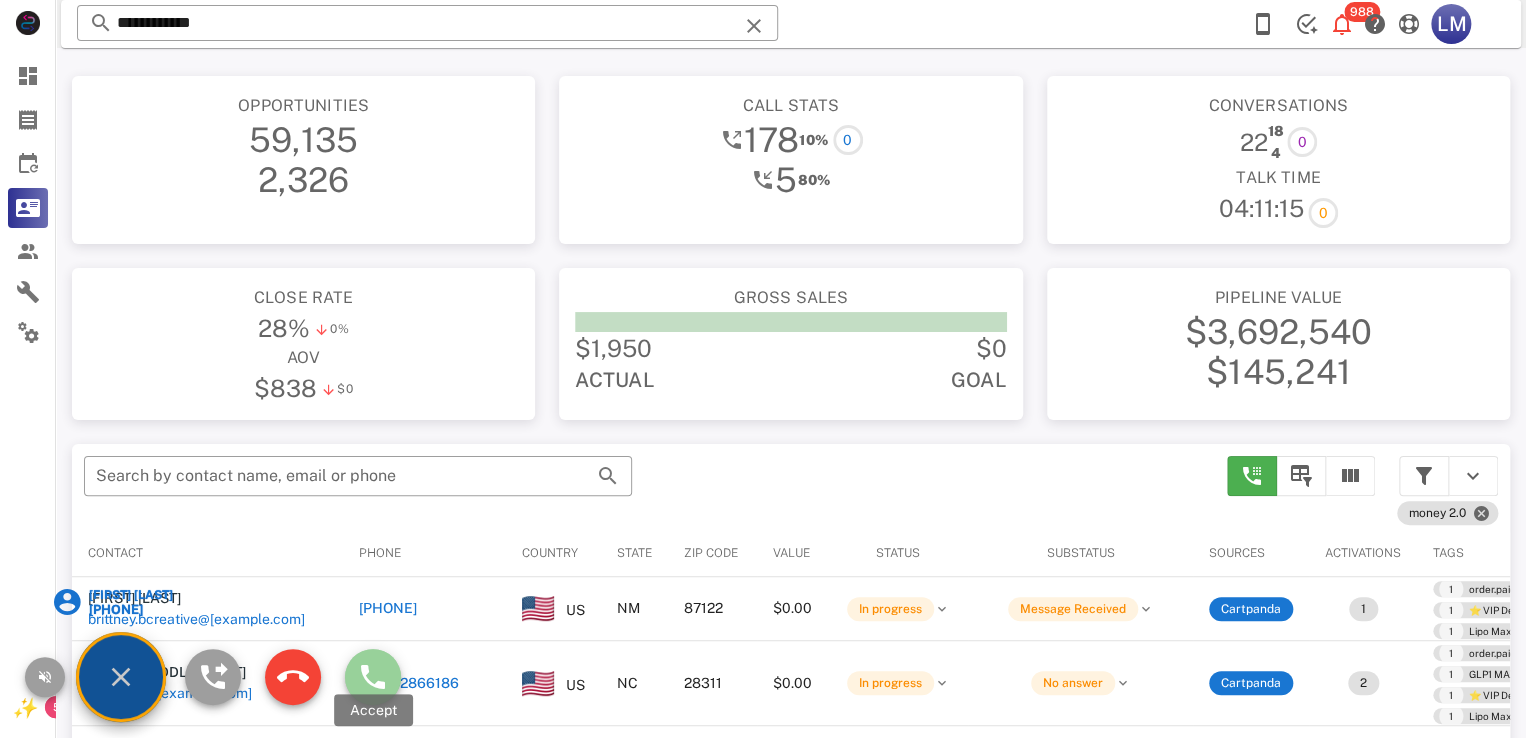 click at bounding box center [373, 677] 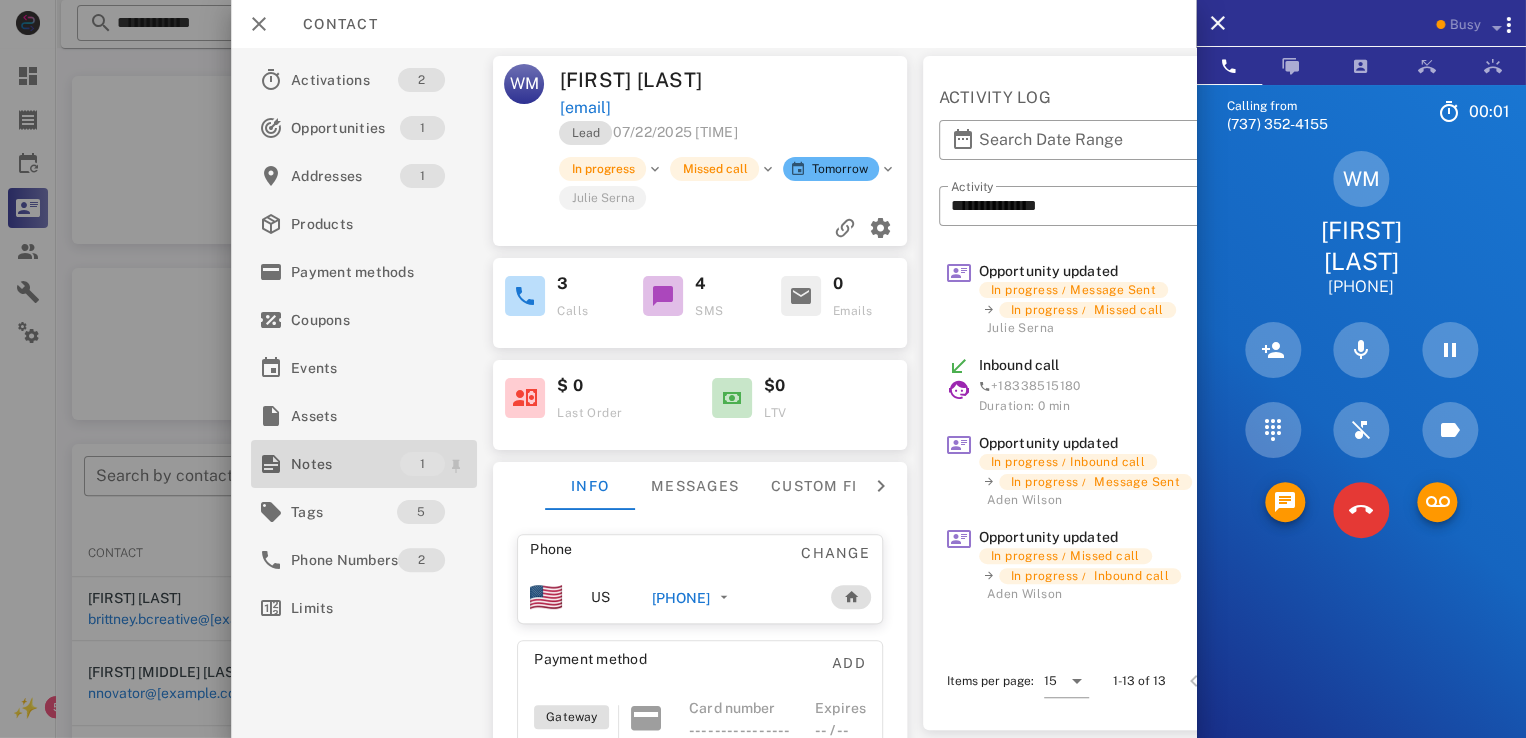 click on "Notes" at bounding box center [345, 464] 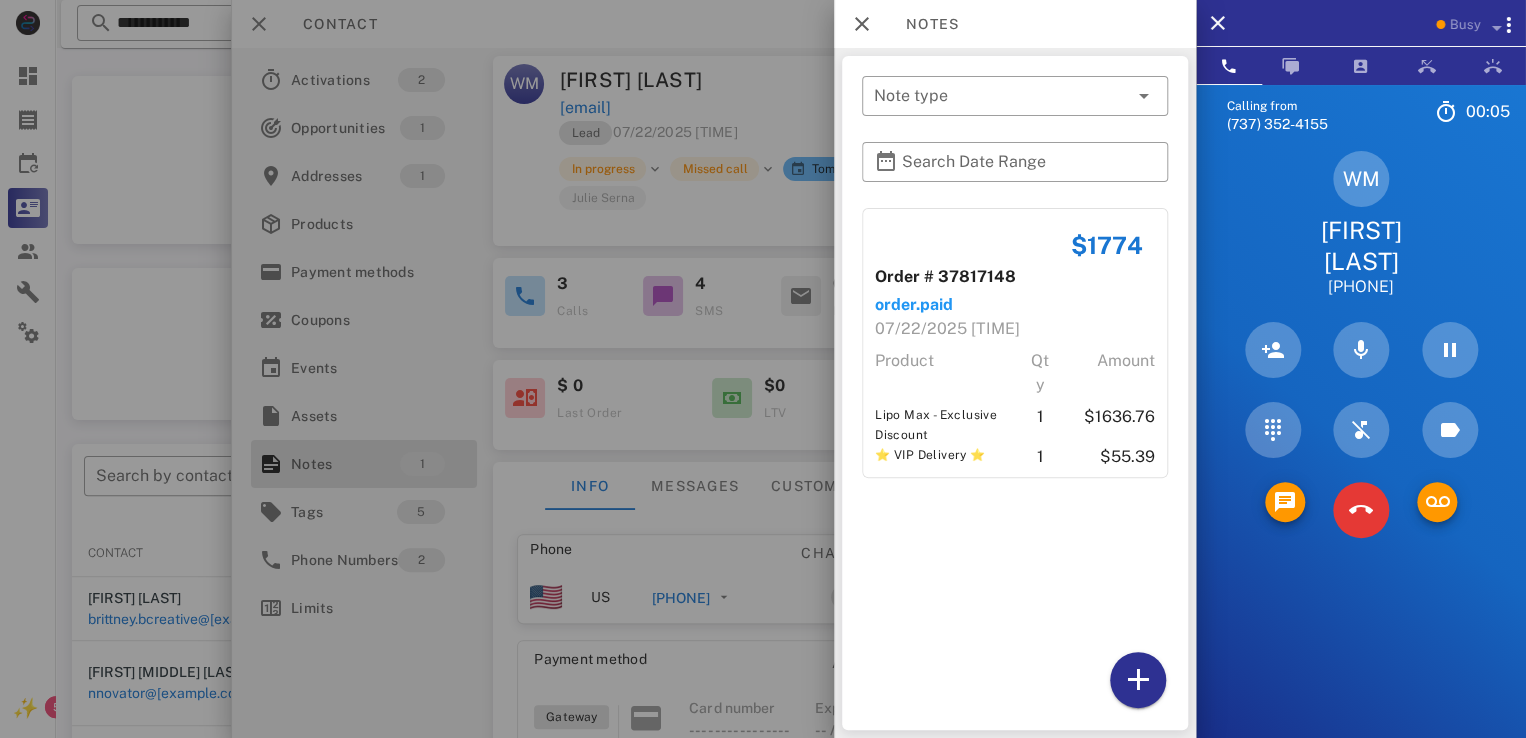 click at bounding box center (763, 369) 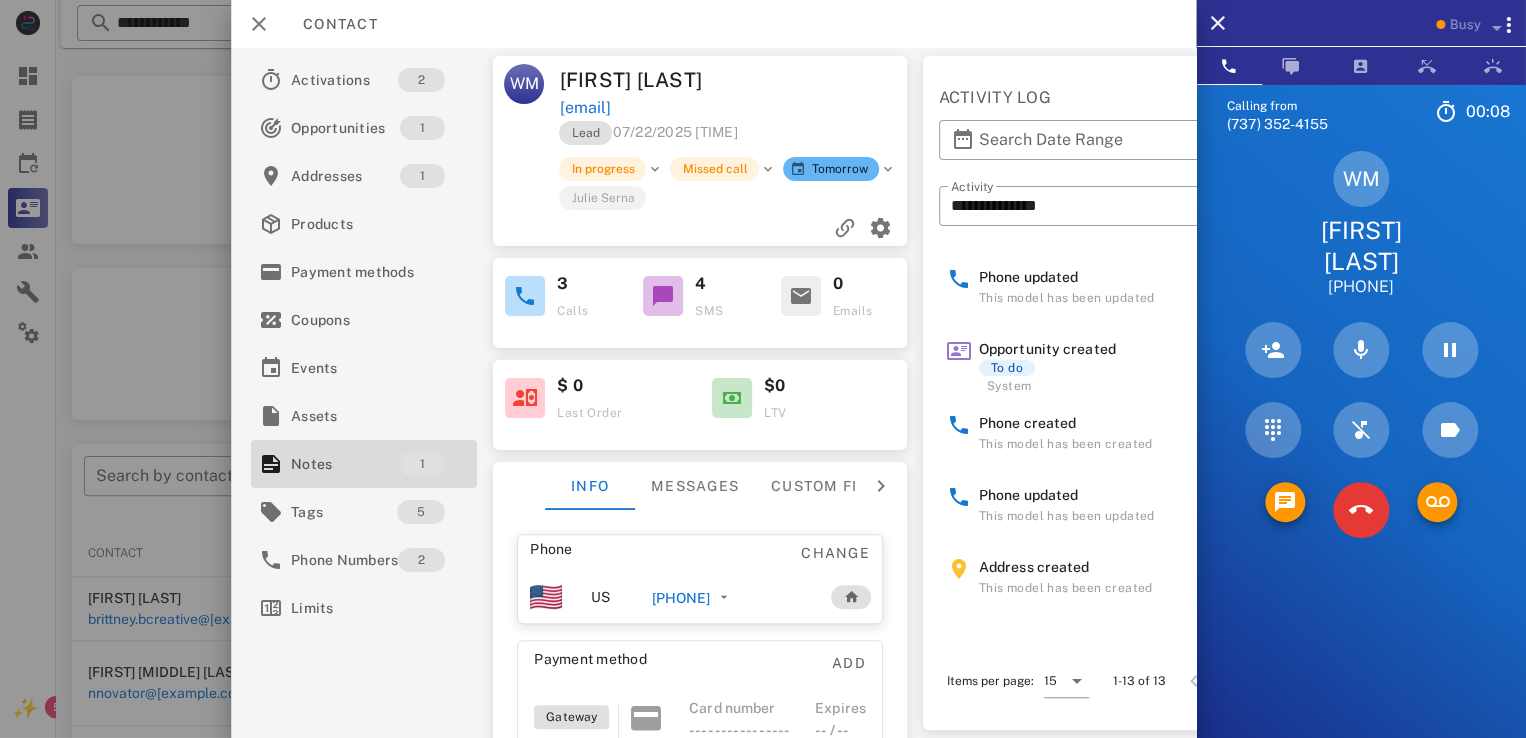 scroll, scrollTop: 707, scrollLeft: 0, axis: vertical 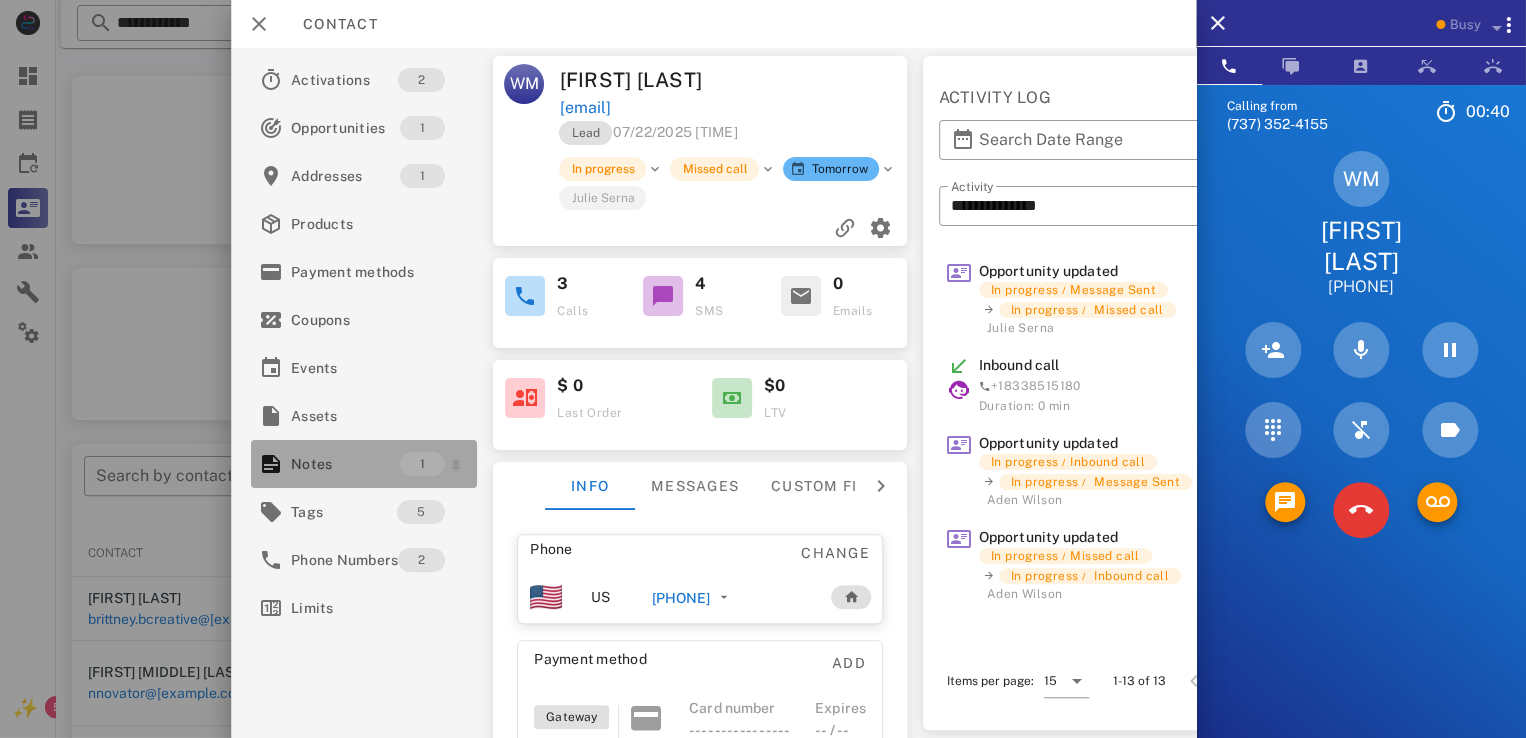 click on "Notes" at bounding box center [345, 464] 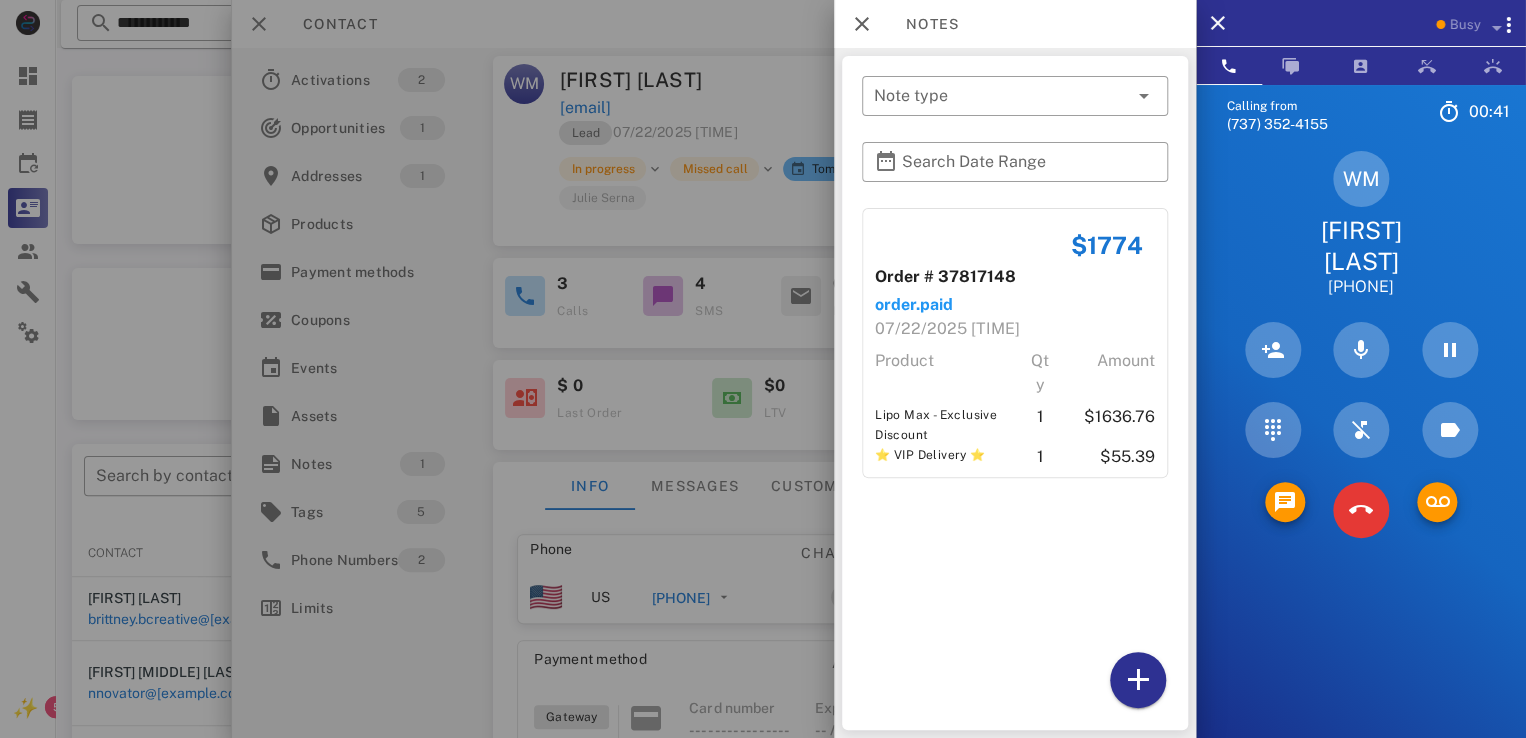 click at bounding box center (763, 369) 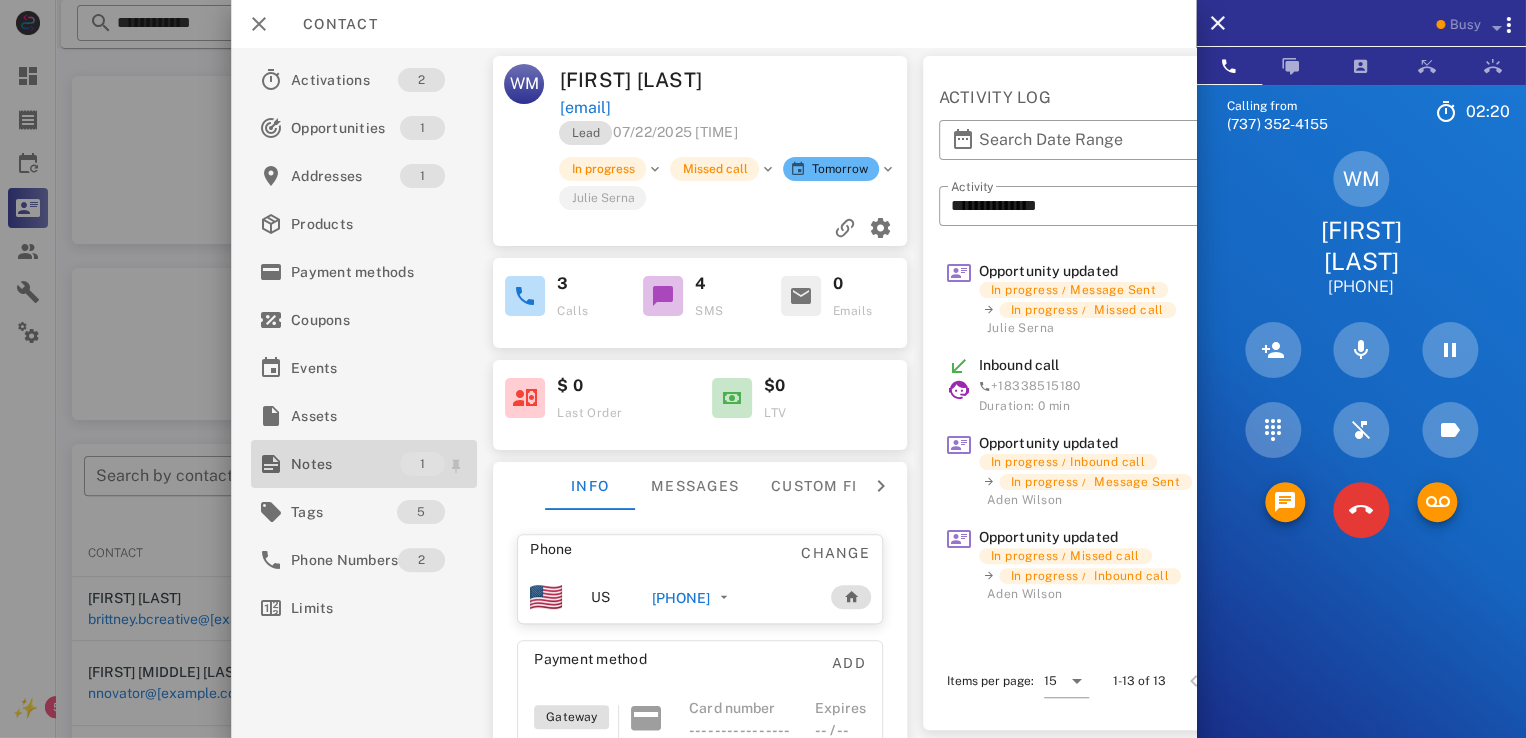 click on "Notes" at bounding box center [345, 464] 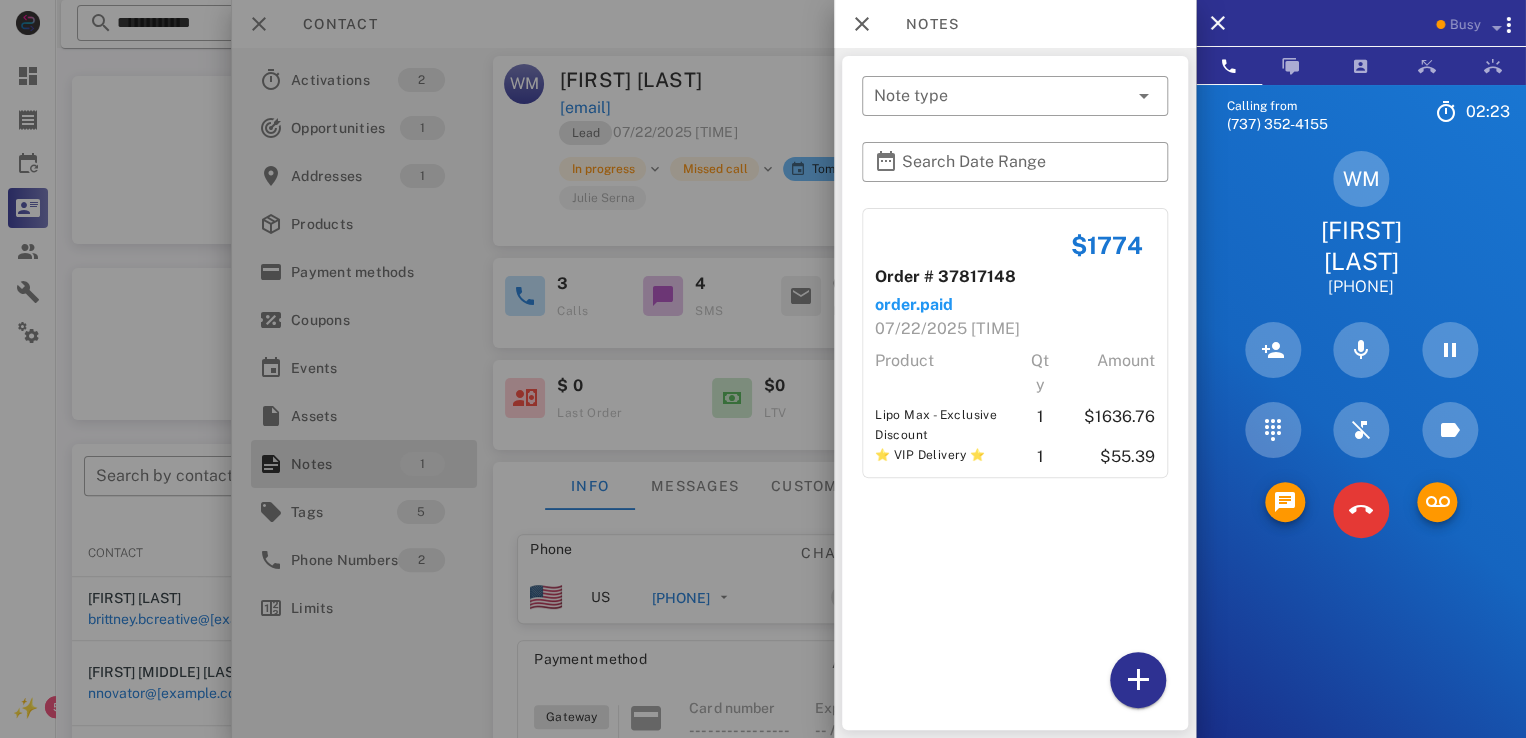click on "Calling from [PHONE] [TIME]  Unknown      ▼     Australia
+61
Canada
+1
Guam
+1671
Mexico (México)
+52
New Zealand
+64
United Kingdom
+44
United States
+1
1 2 ABC 3 DEF 4 GHI 5 JKL 6 MNO 7 PQRS 8 TUV 9 WXYZ * 0 + #  WM   [FIRST] [LAST]  [PHONE] Directory ​  A1  Agent 119  Idle   A1  Agent 122  Idle   A1  Agent 130  Idle   AB  [FIRST] [LAST]  Idle   DT  [FIRST] [LAST]  Idle   DD  [FIRST] [LAST]  Idle   JH  [FIRST] [LAST]  Idle   KS  [FIRST] [LAST]  Idle   KW  [FIRST] [LAST]  Idle   MT  [FIRST] [LAST]  Idle   MC  [FIRST] [LAST]  Idle   MR  [FIRST] [LAST]  Idle   MB  [FIRST] [LAST]  Idle   RN  [FIRST] [LAST]  Idle   BG  [FIRST] [LAST]  Busy   CA  [FIRST] [LAST]  Busy   CM  [FIRST] [LAST]  Busy   EC  [FIRST] [LAST]  Busy   HR  [FIRST] [LAST]  Busy   JS  [FIRST] [LAST]  Busy   LB  [FIRST] [LAST]  Busy   LW  [FIRST] [LAST]  Busy   NS  [FIRST] [LAST]  Busy   L" at bounding box center [1361, 453] 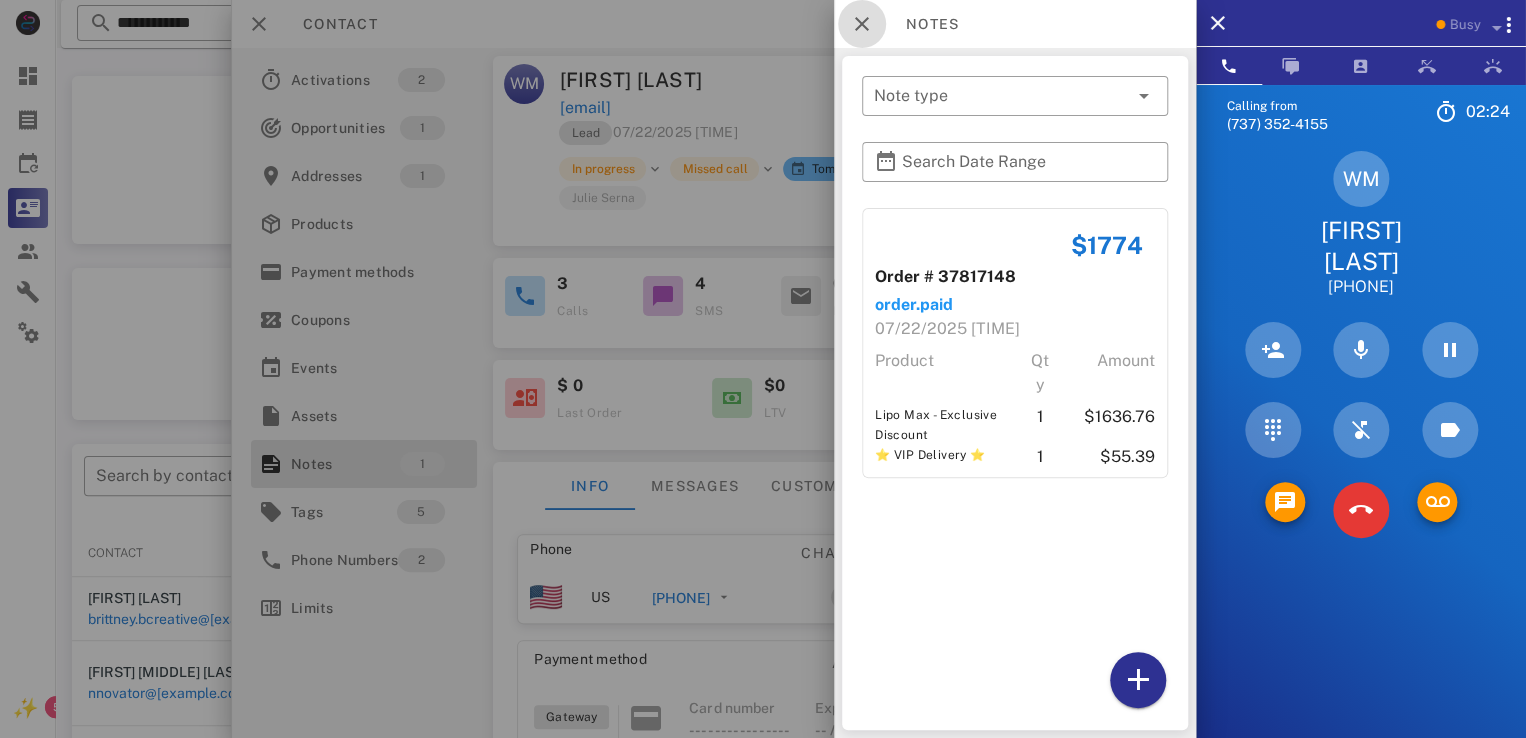 click at bounding box center [862, 24] 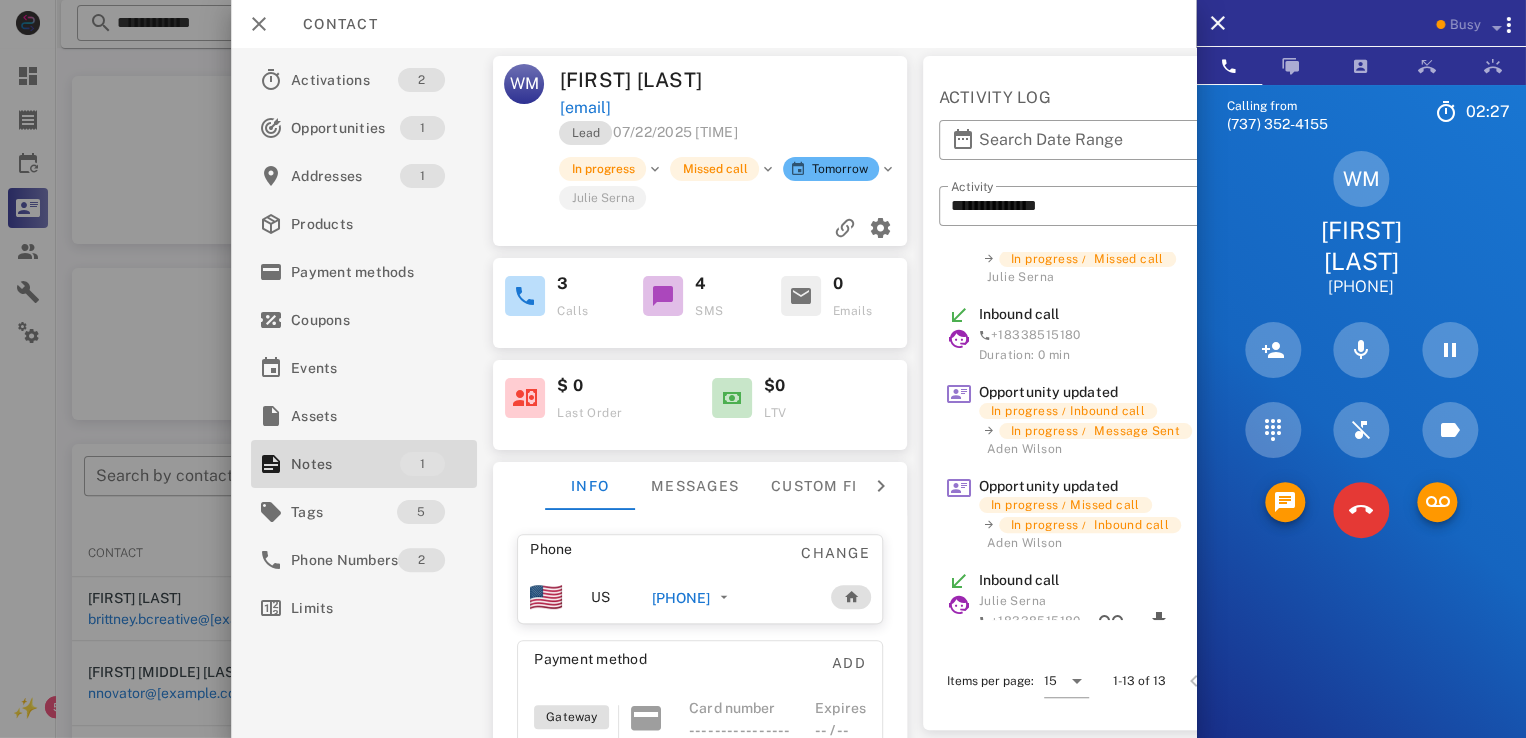 scroll, scrollTop: 0, scrollLeft: 0, axis: both 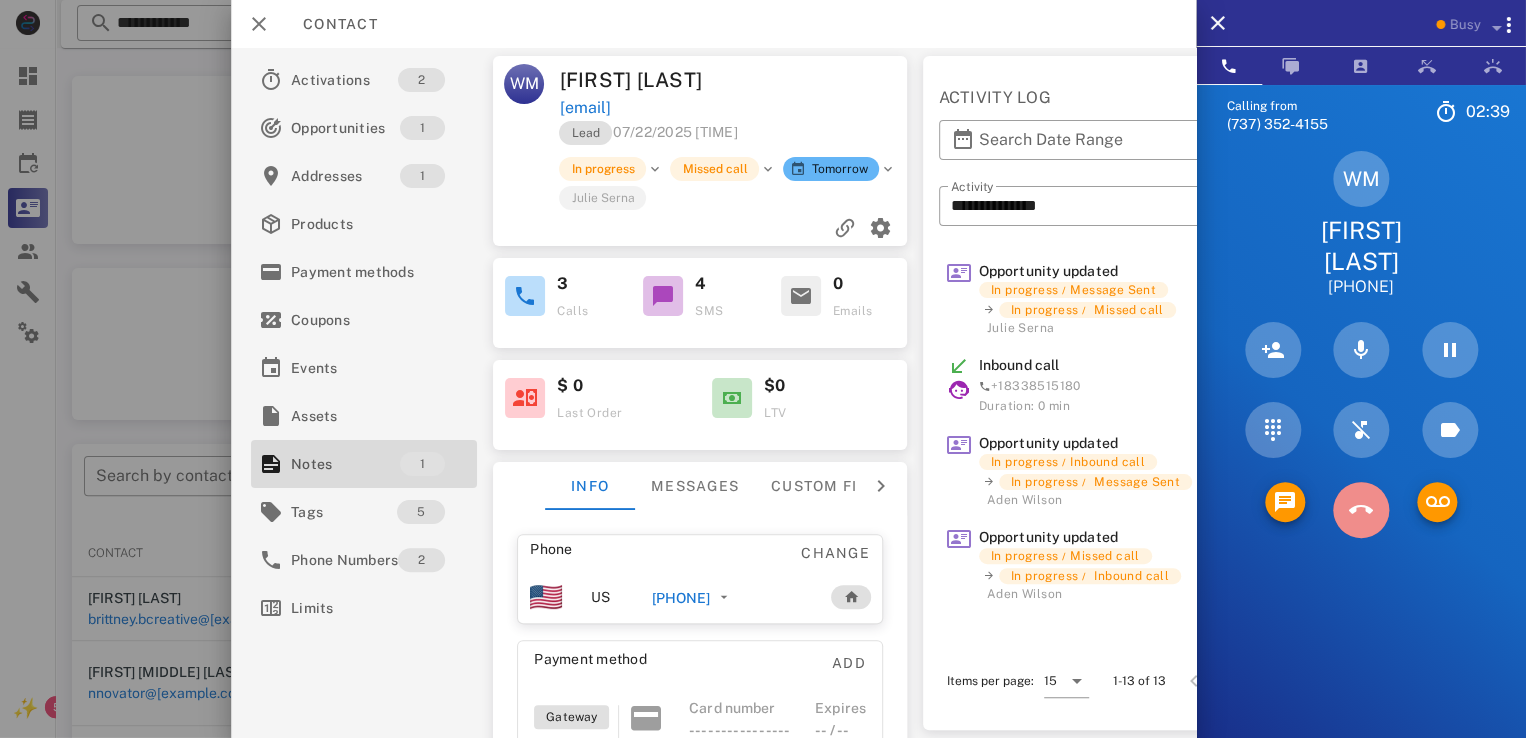click at bounding box center (1361, 510) 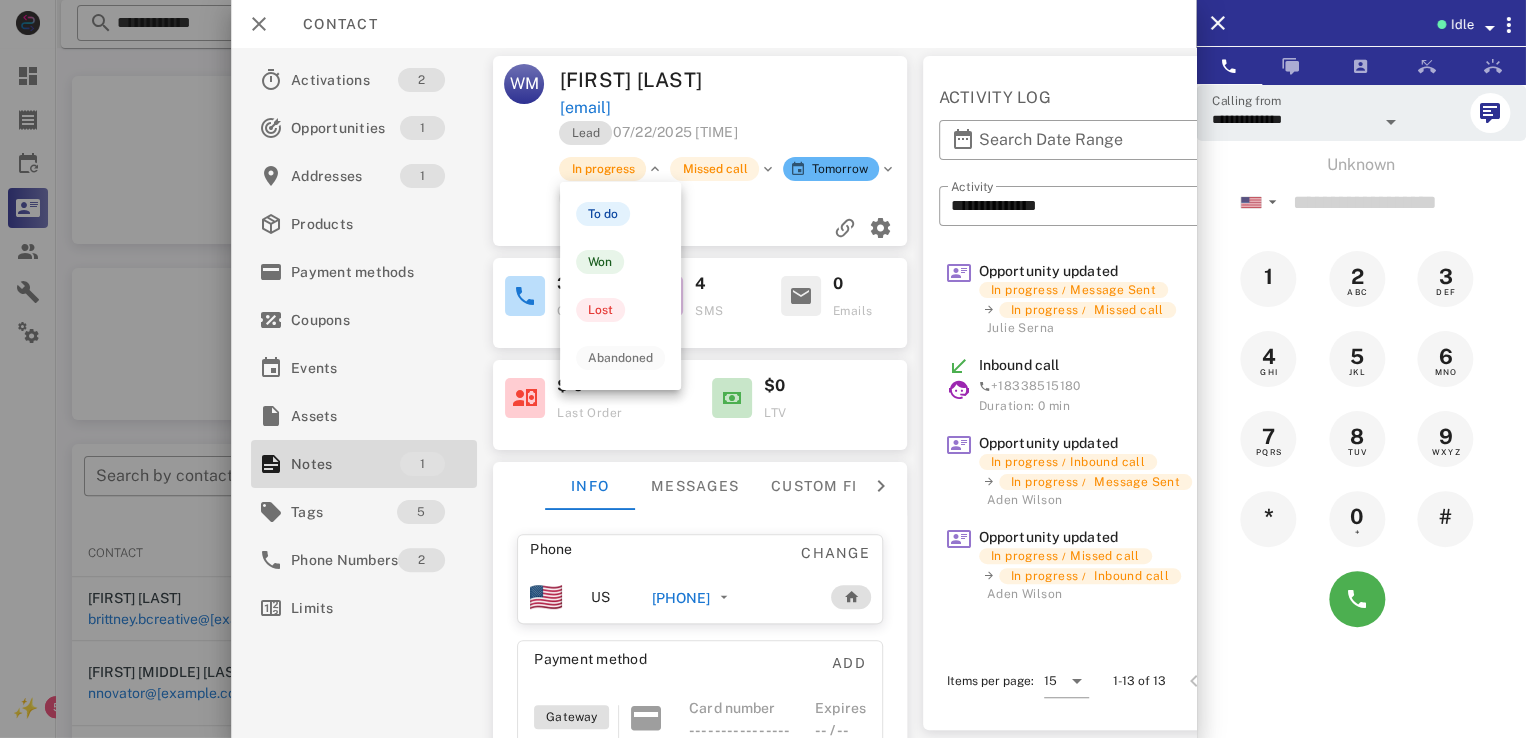 click on "In progress" at bounding box center [603, 169] 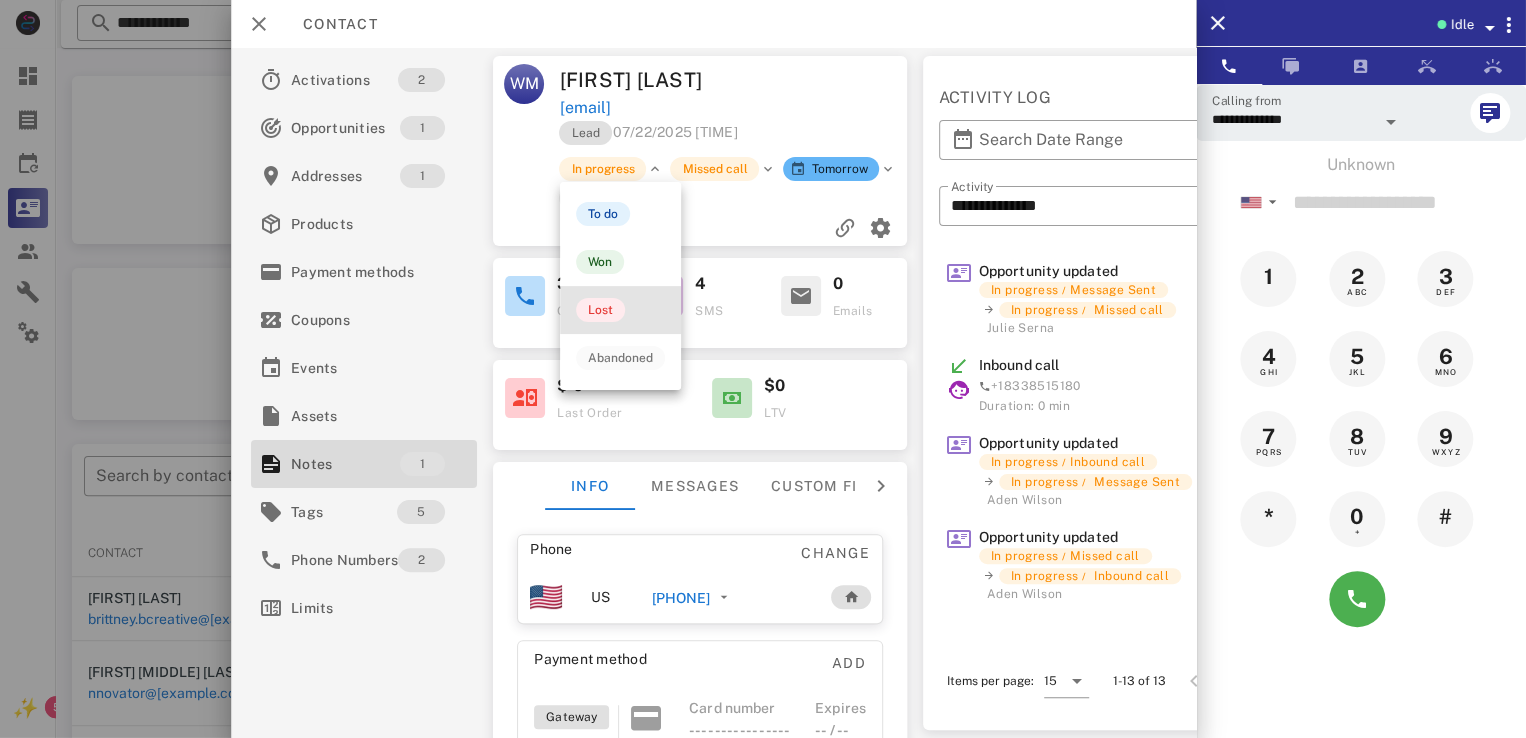 click on "Lost" at bounding box center (620, 310) 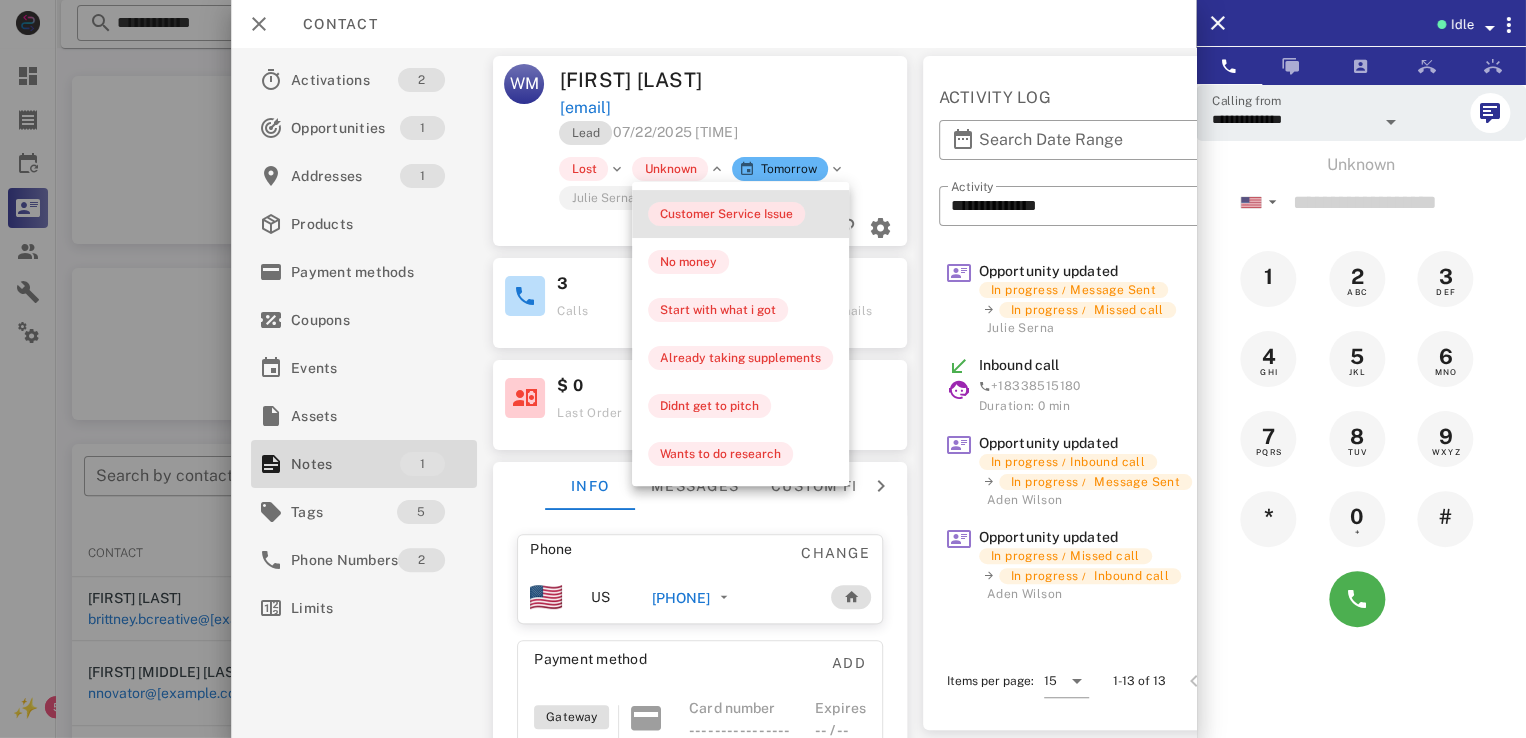 click on "Customer Service Issue" at bounding box center (726, 214) 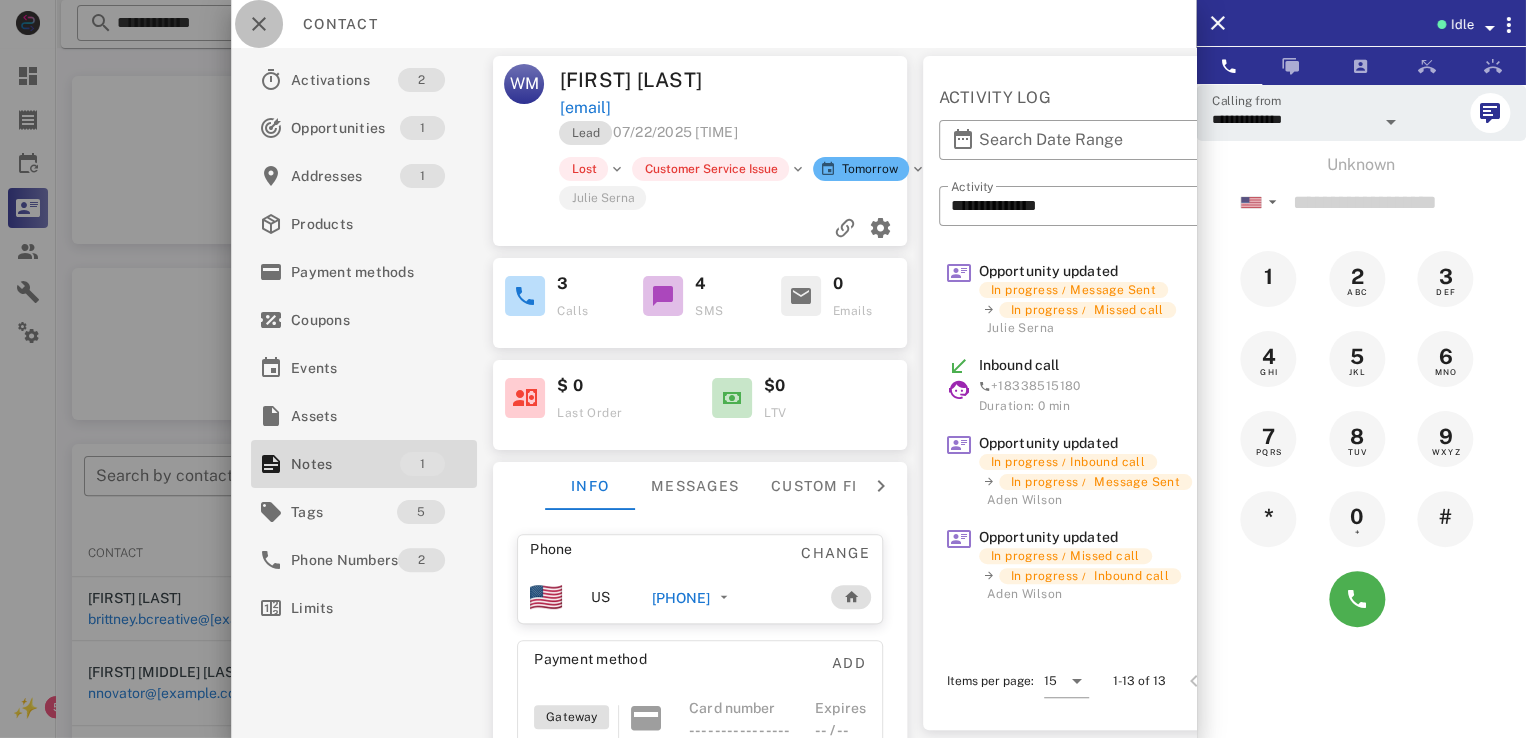 click at bounding box center (259, 24) 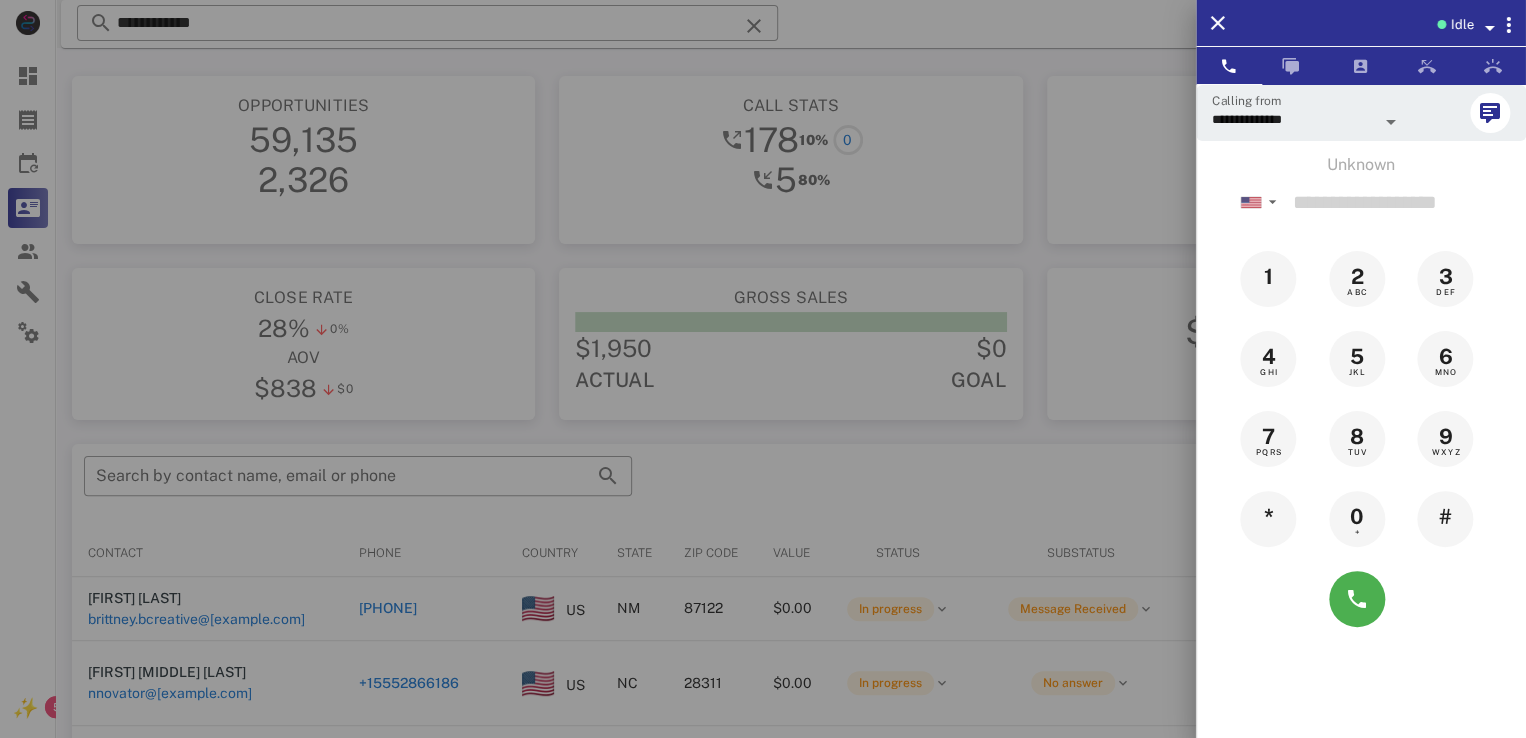 click at bounding box center (763, 369) 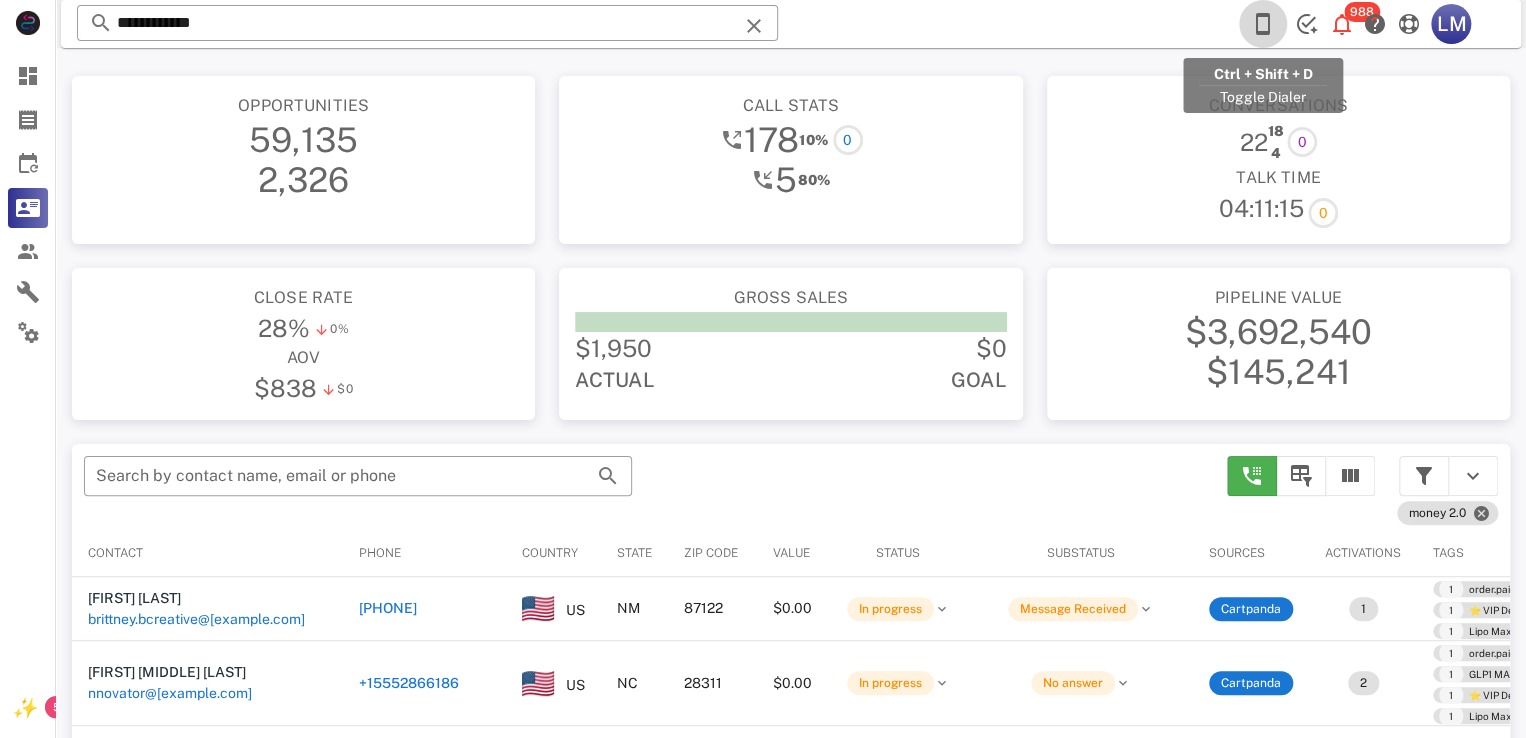 click at bounding box center (1263, 24) 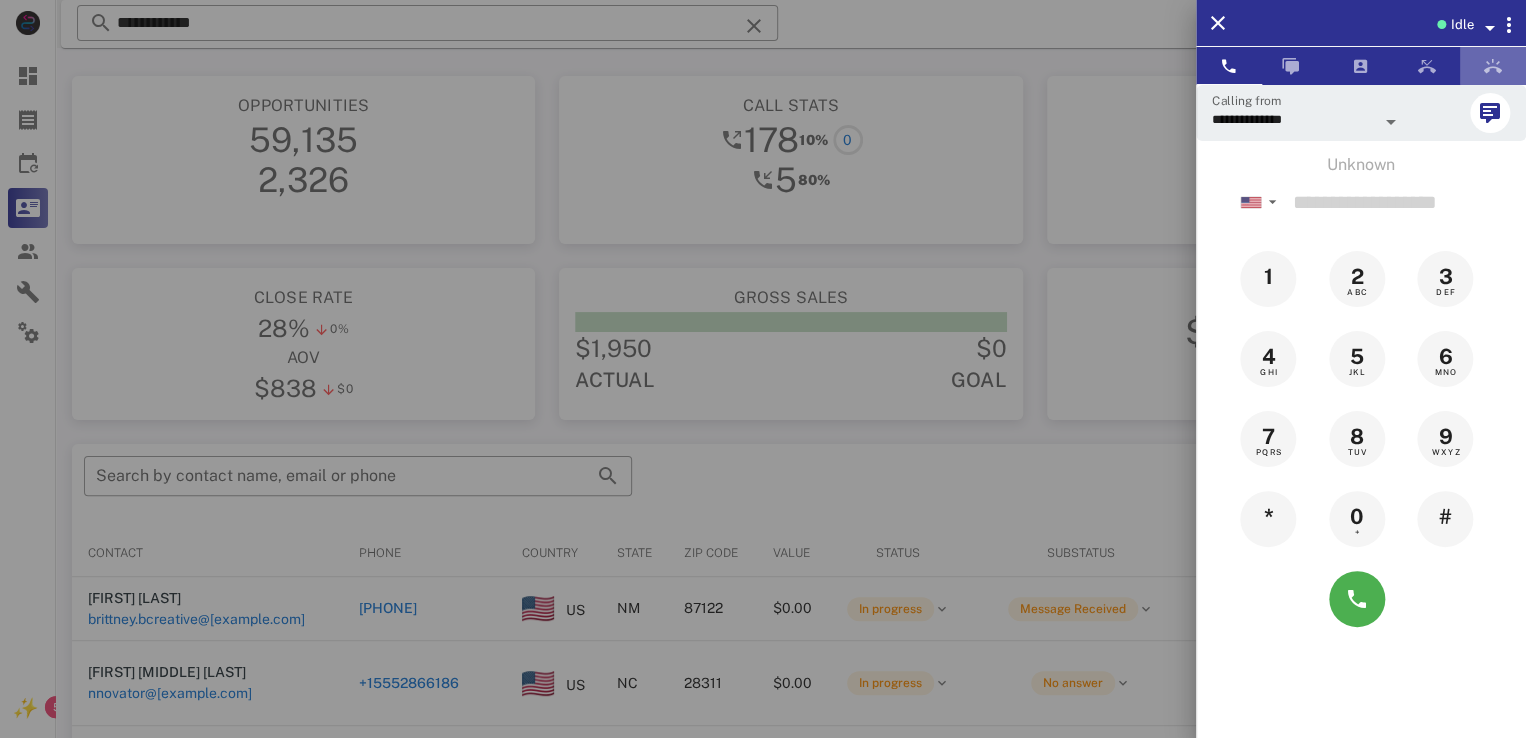 click at bounding box center [1493, 66] 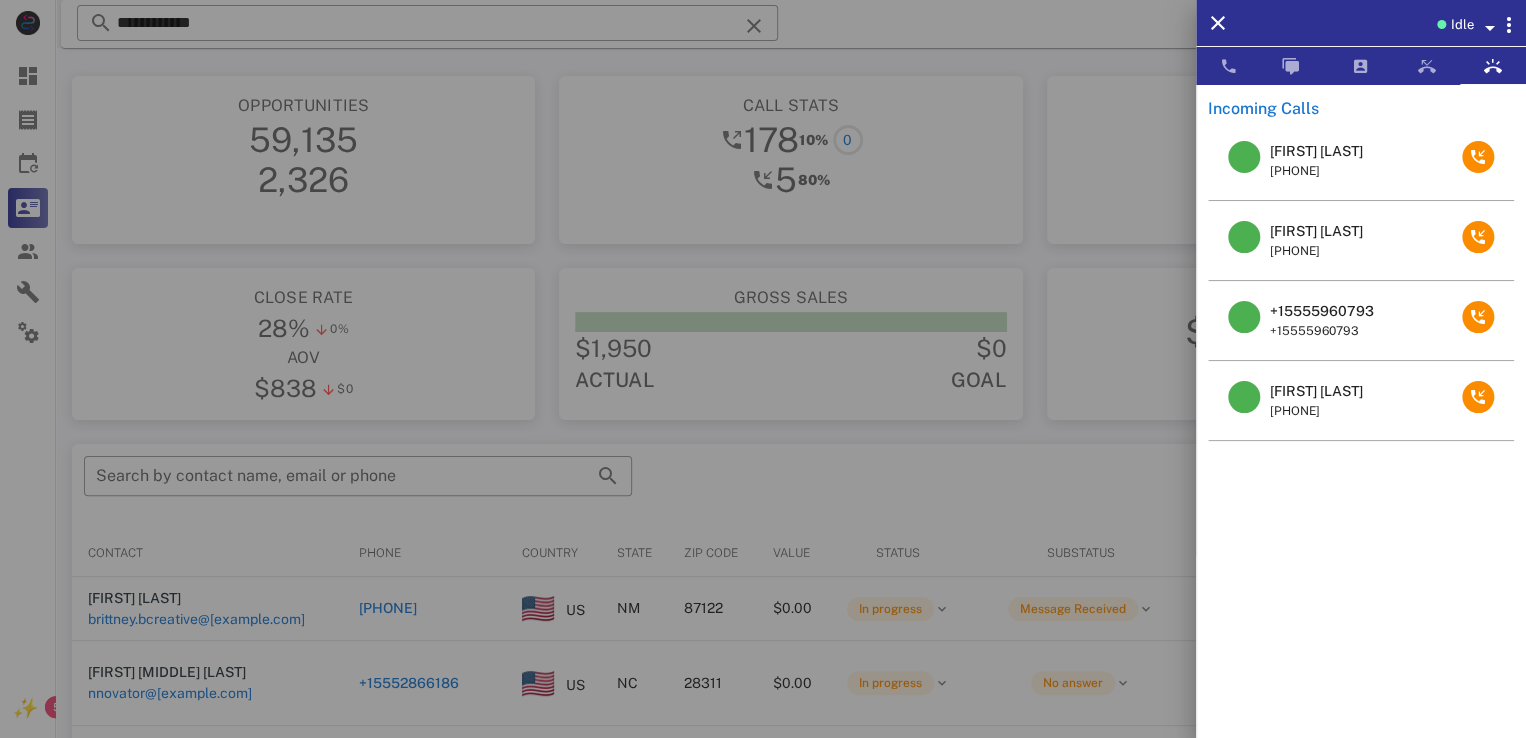 click on "[FIRST] [LAST]" at bounding box center (1316, 151) 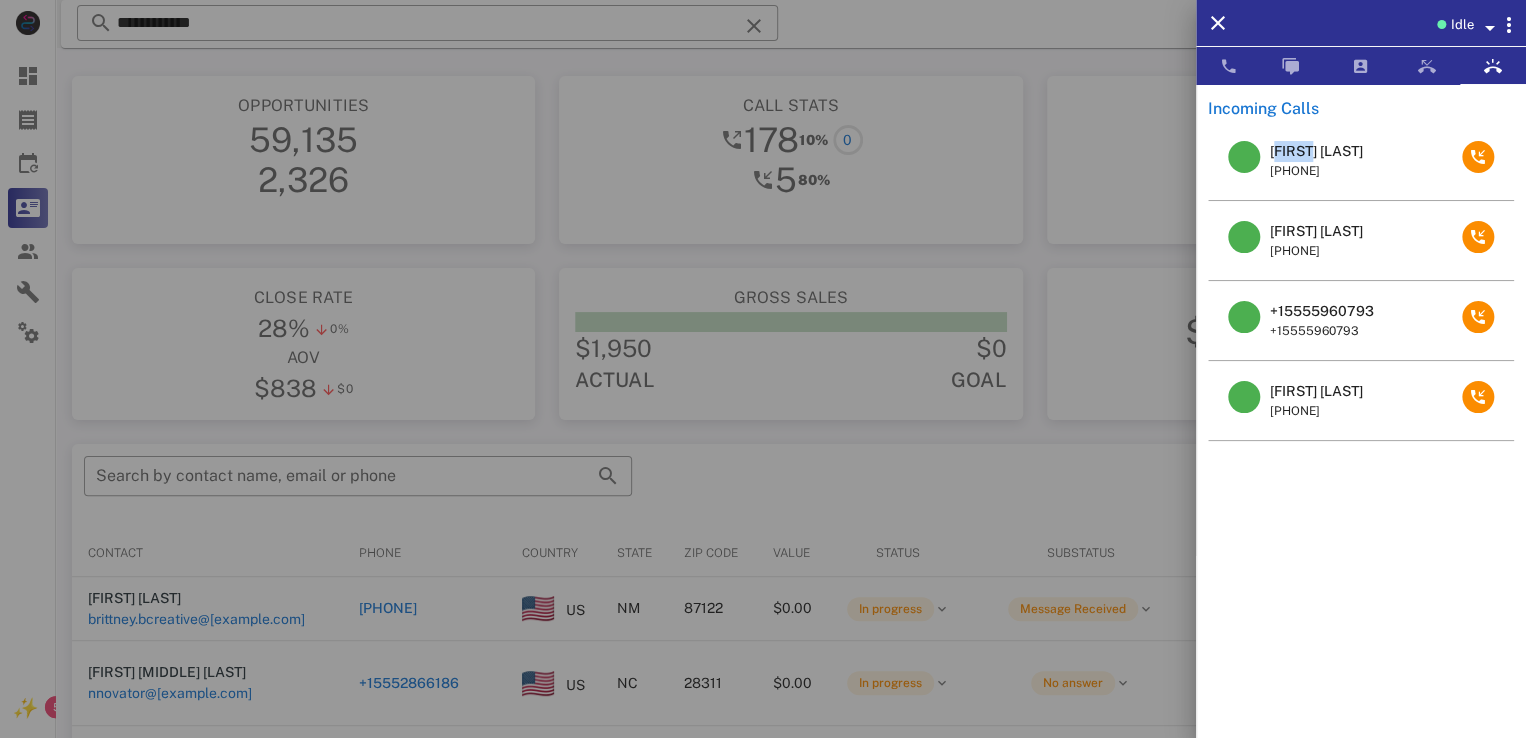 click on "[FIRST] [LAST]" at bounding box center [1316, 151] 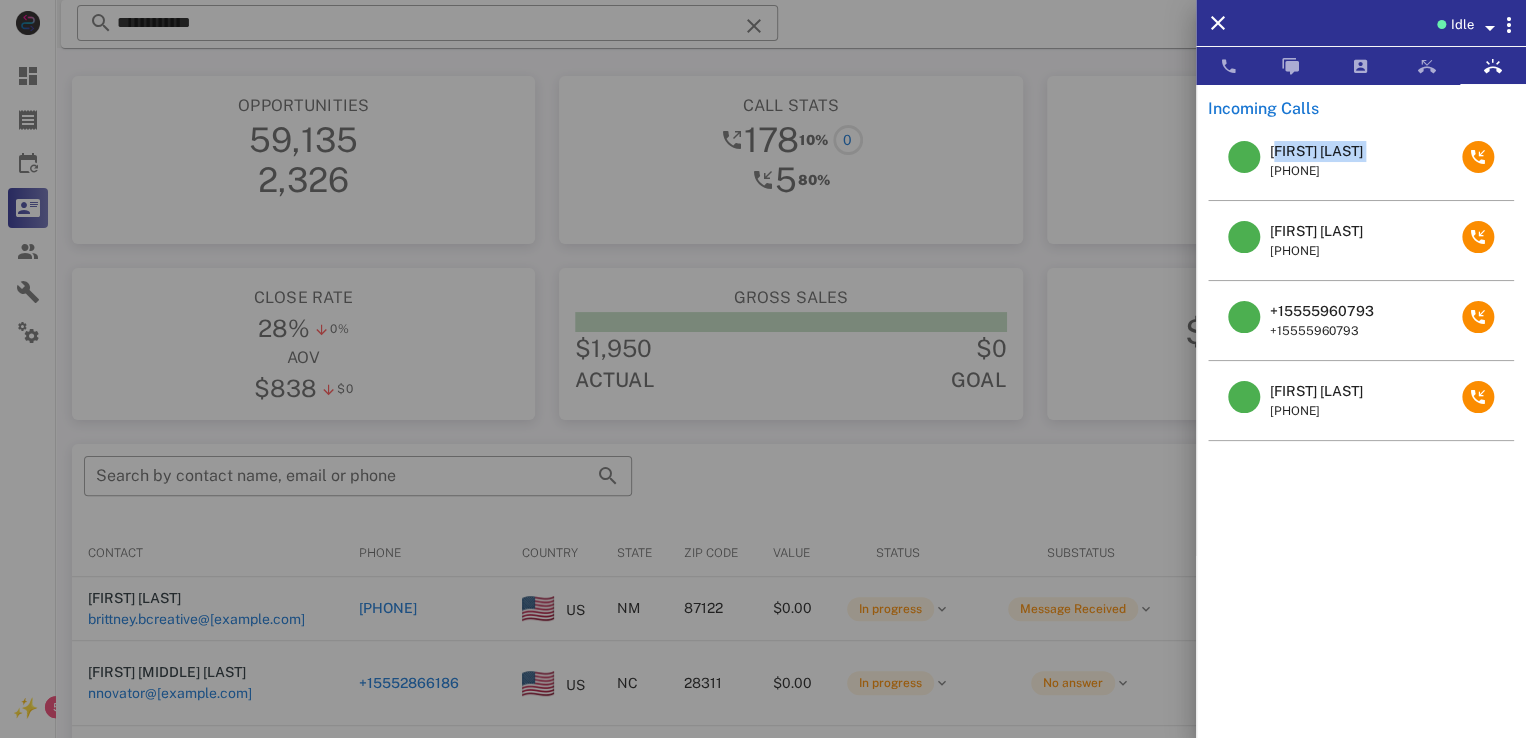 click on "[FIRST] [LAST]" at bounding box center [1316, 151] 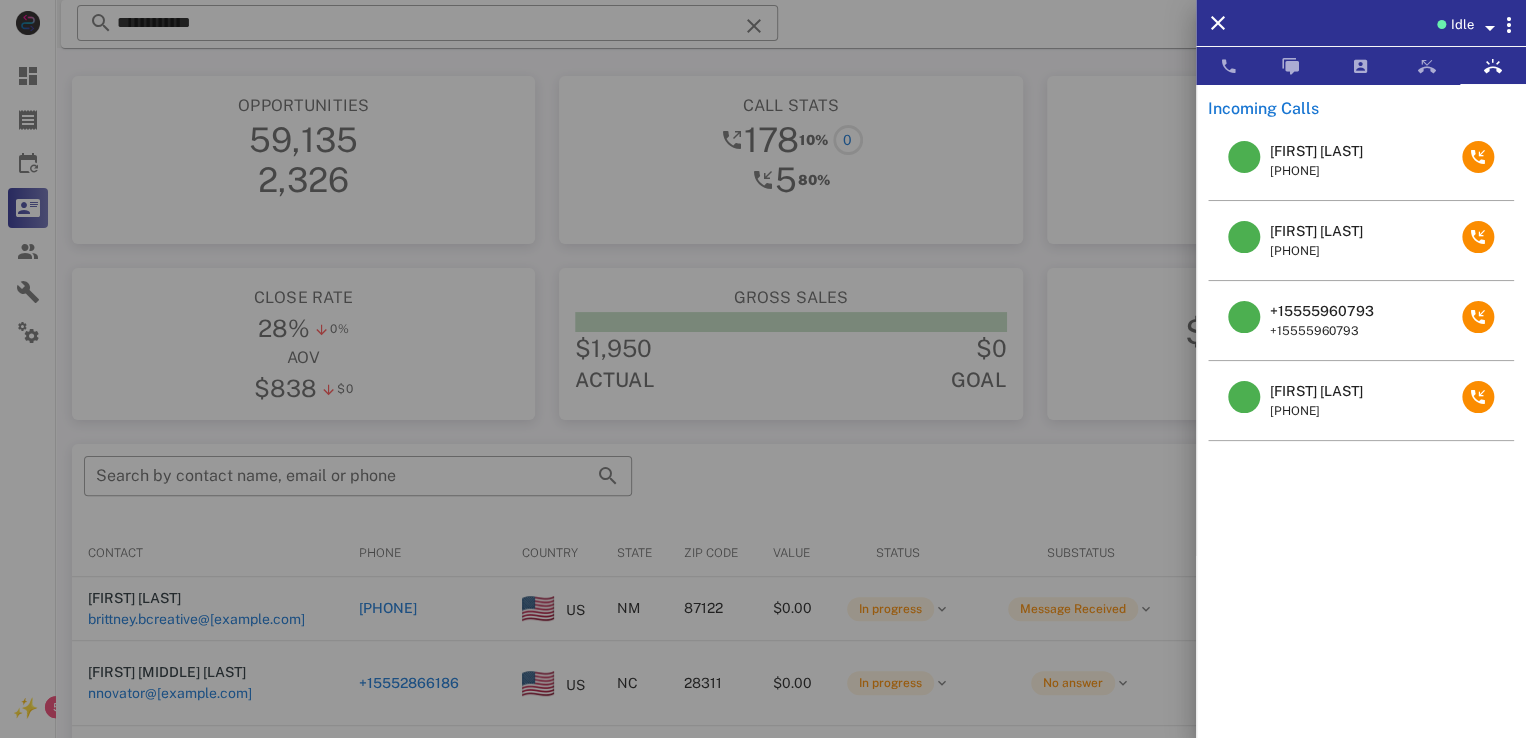 click at bounding box center (763, 369) 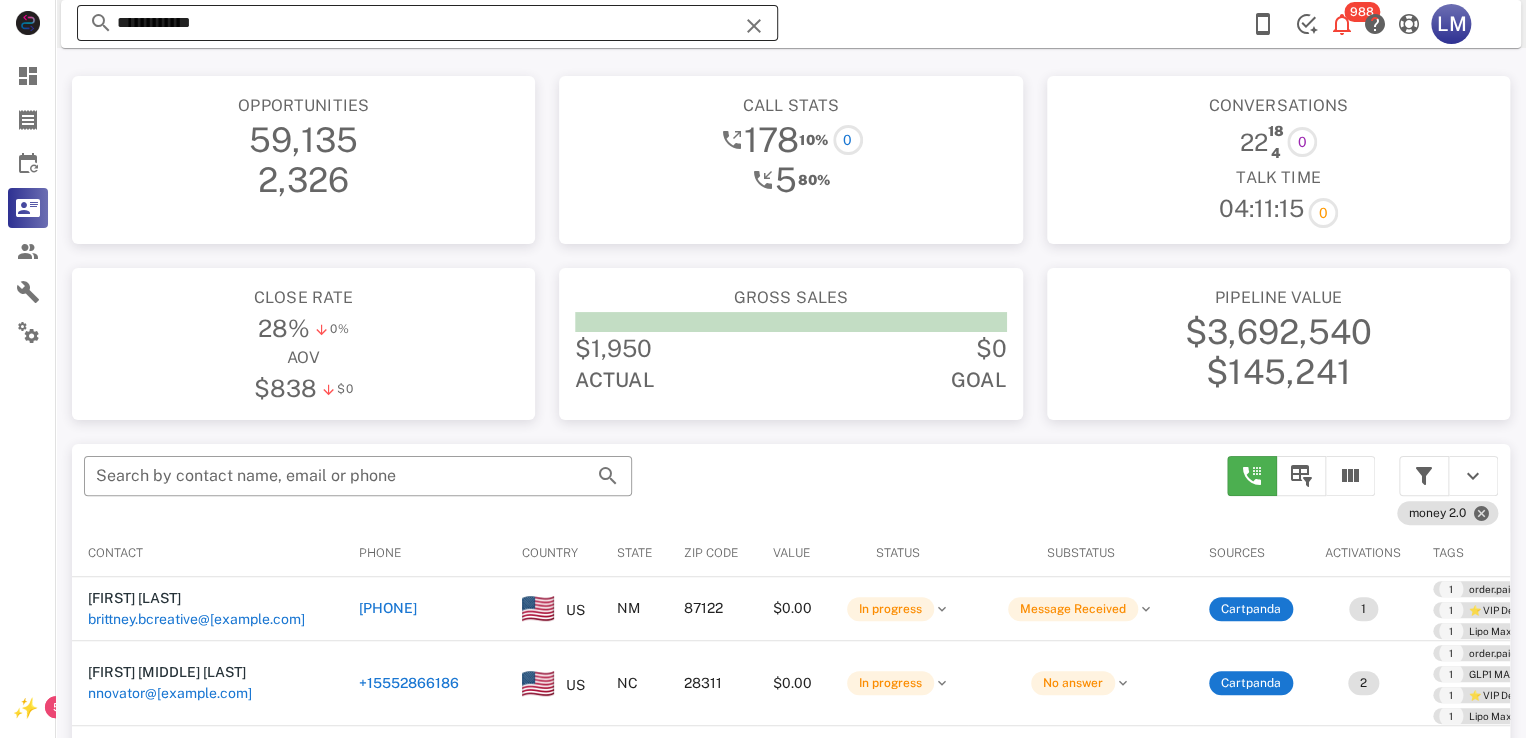 click at bounding box center (754, 26) 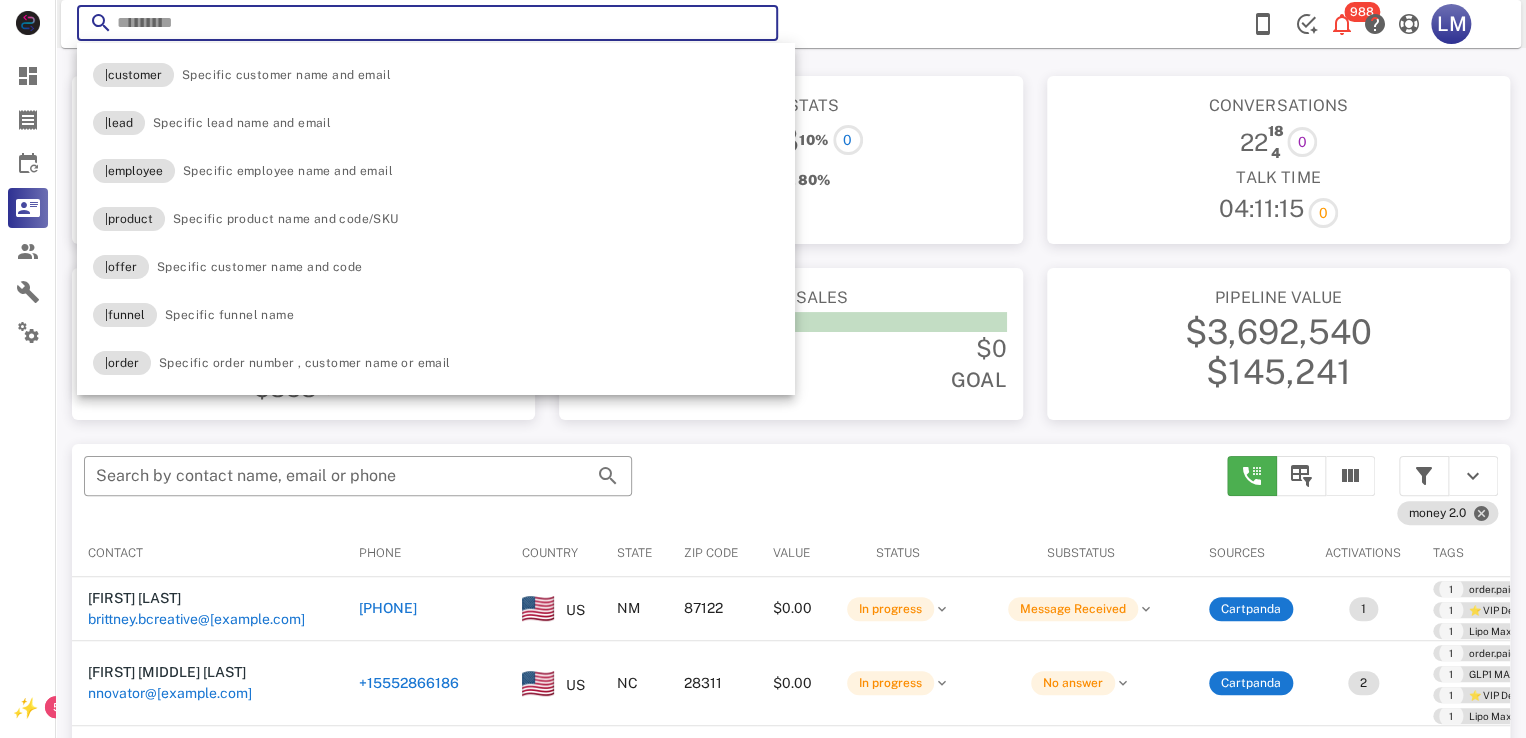 paste on "**********" 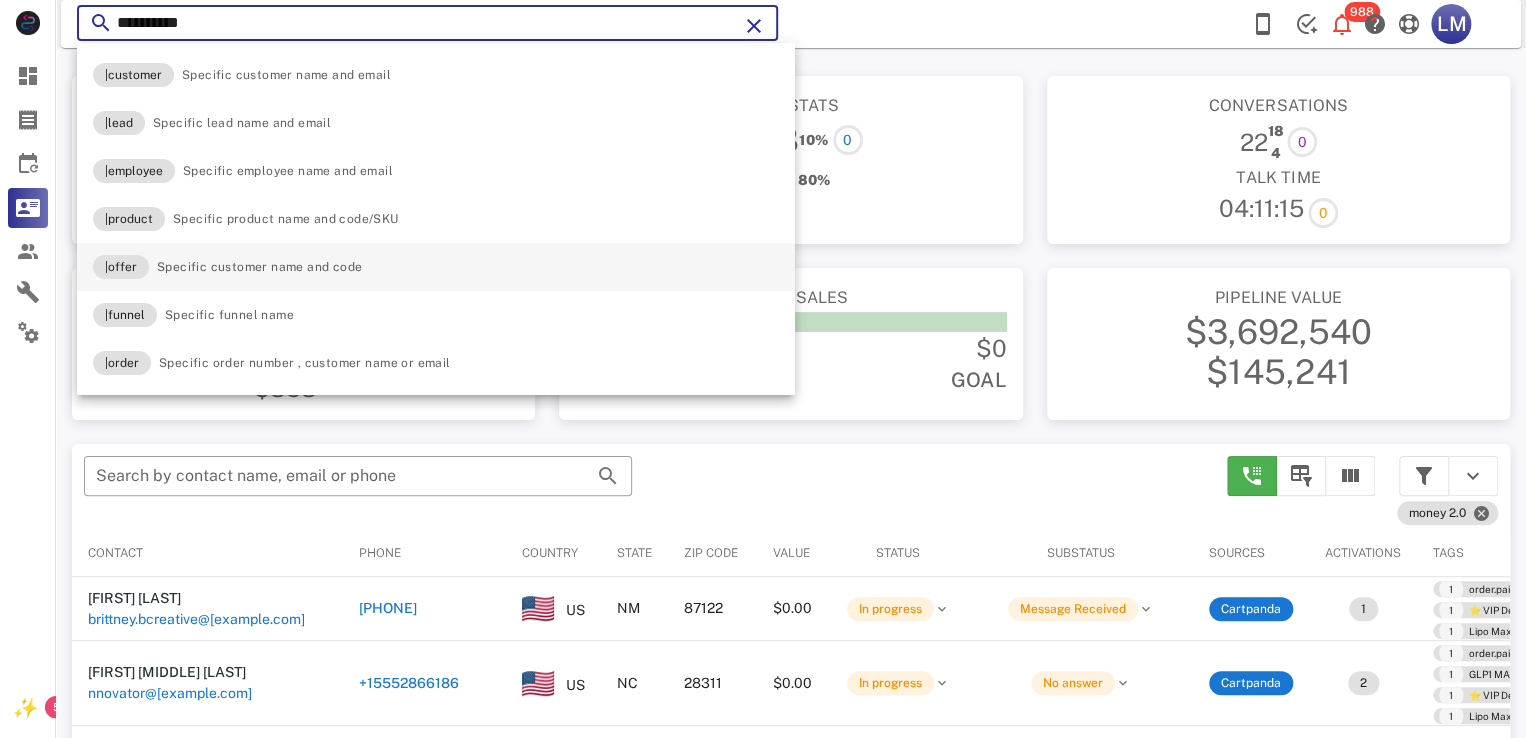 type on "**********" 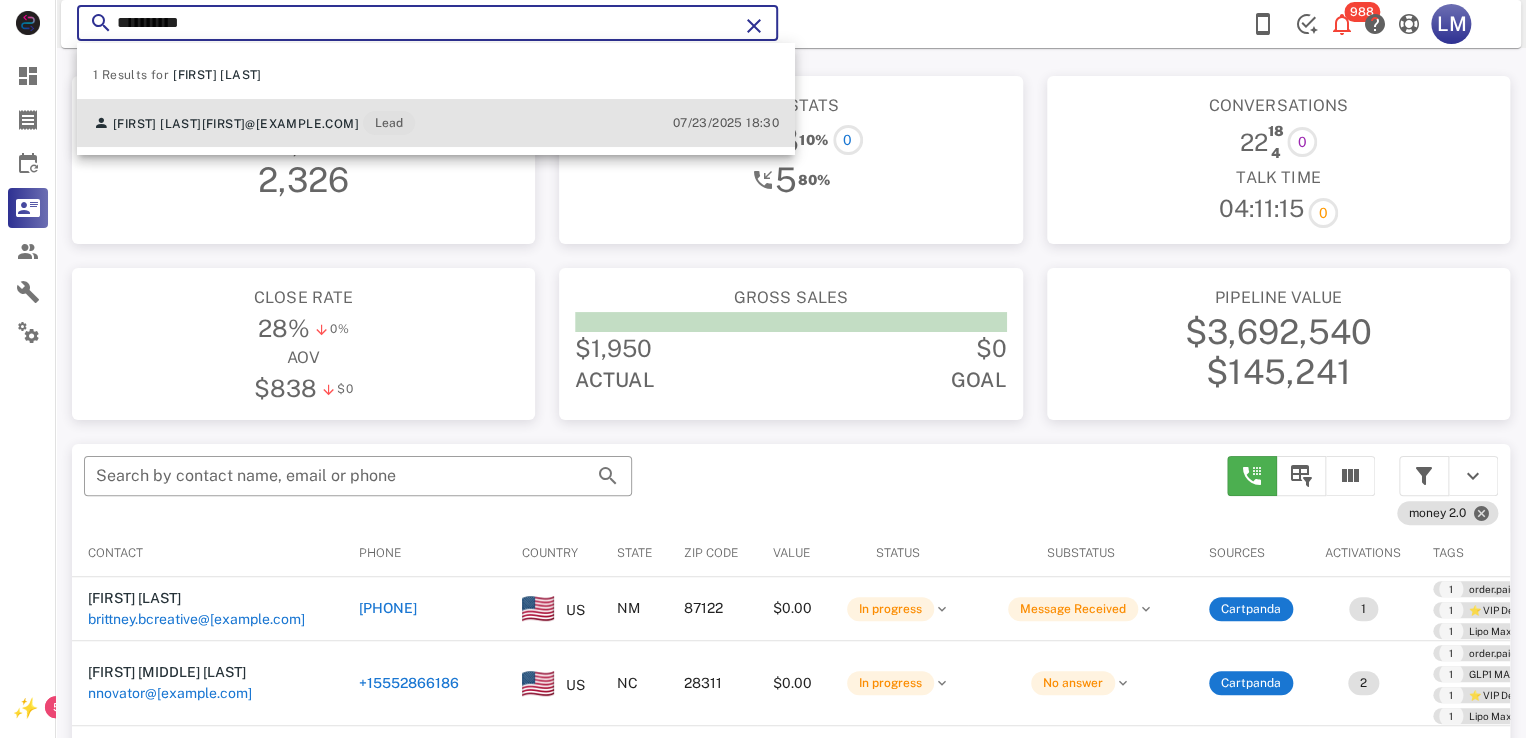 click on "[EMAIL]" at bounding box center (226, 124) 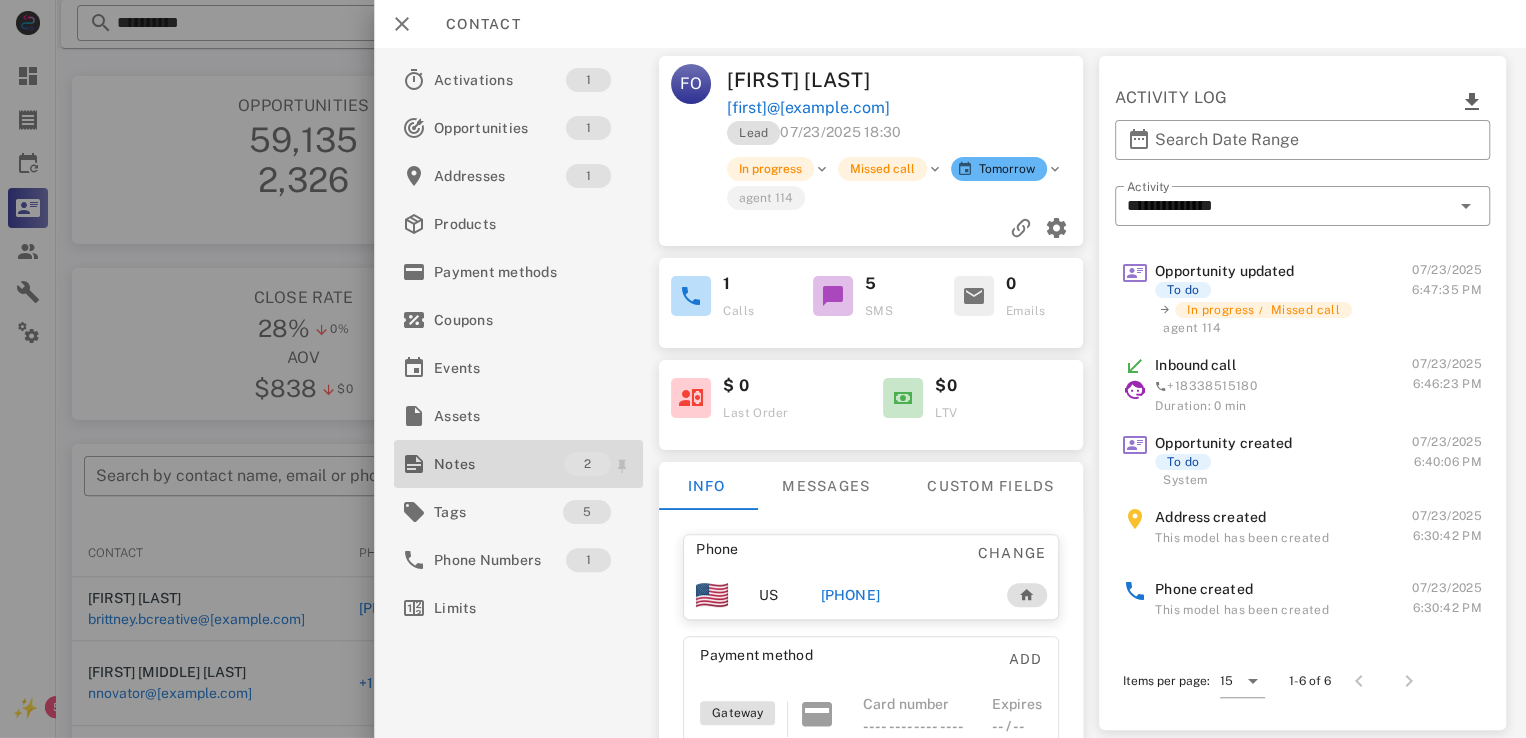 click on "Notes" at bounding box center (499, 464) 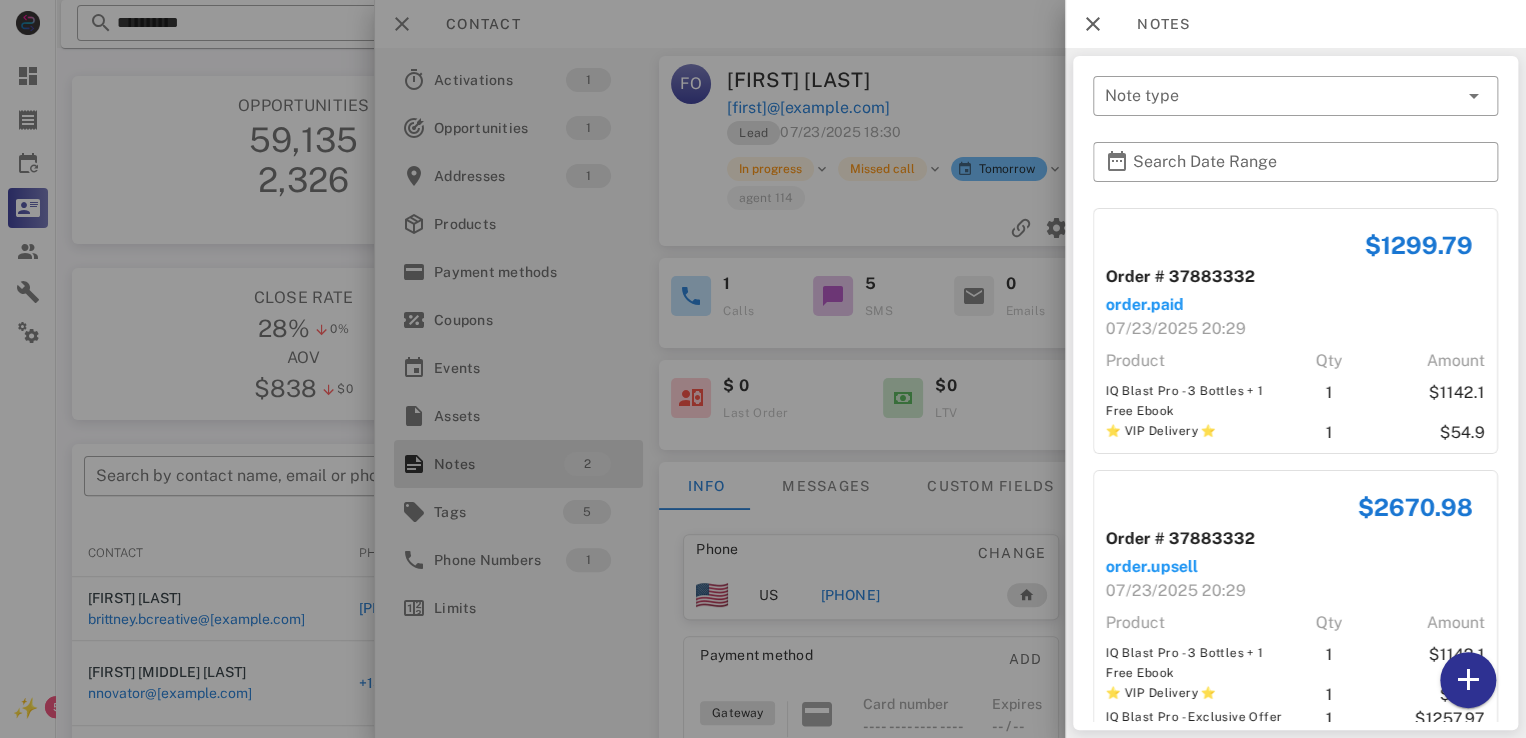 scroll, scrollTop: 62, scrollLeft: 0, axis: vertical 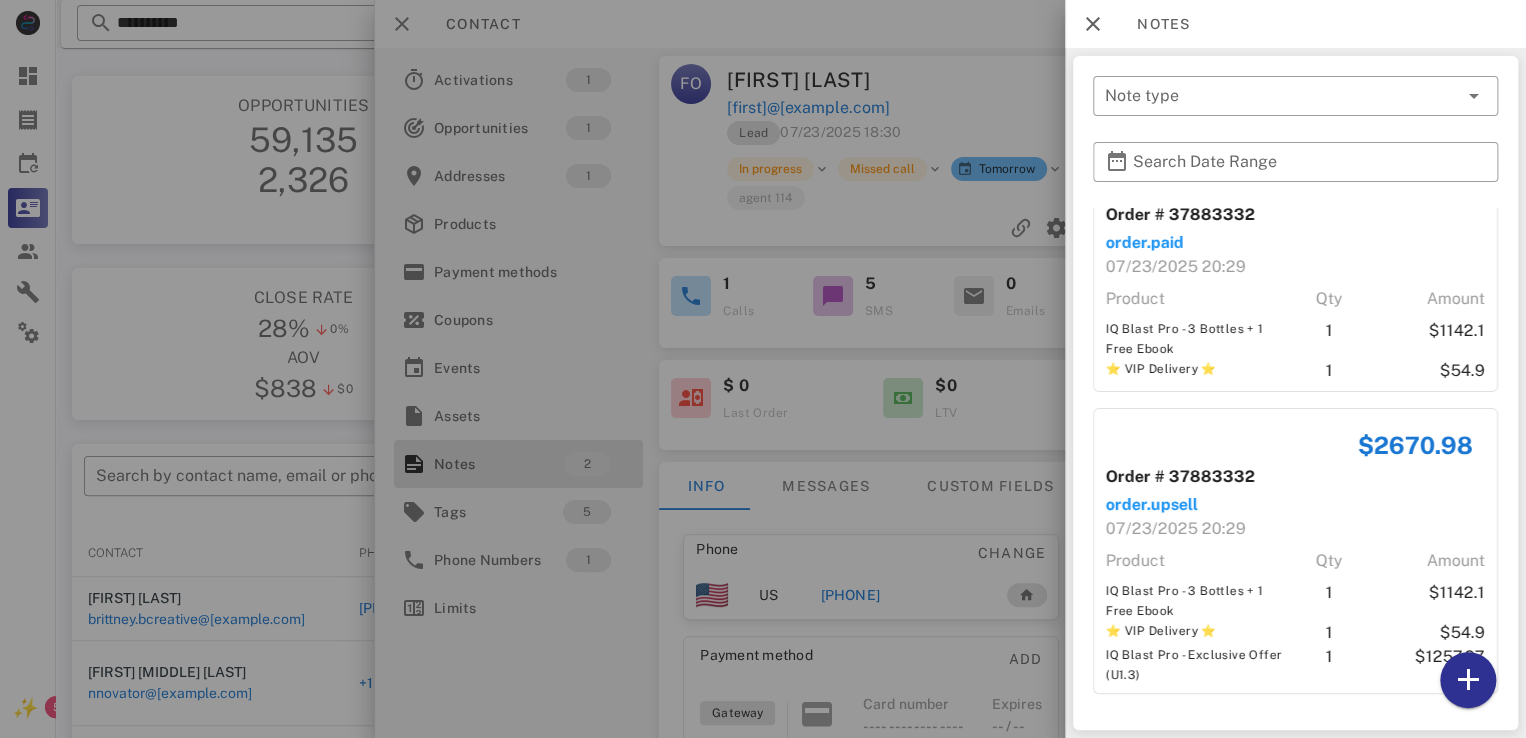 click at bounding box center [763, 369] 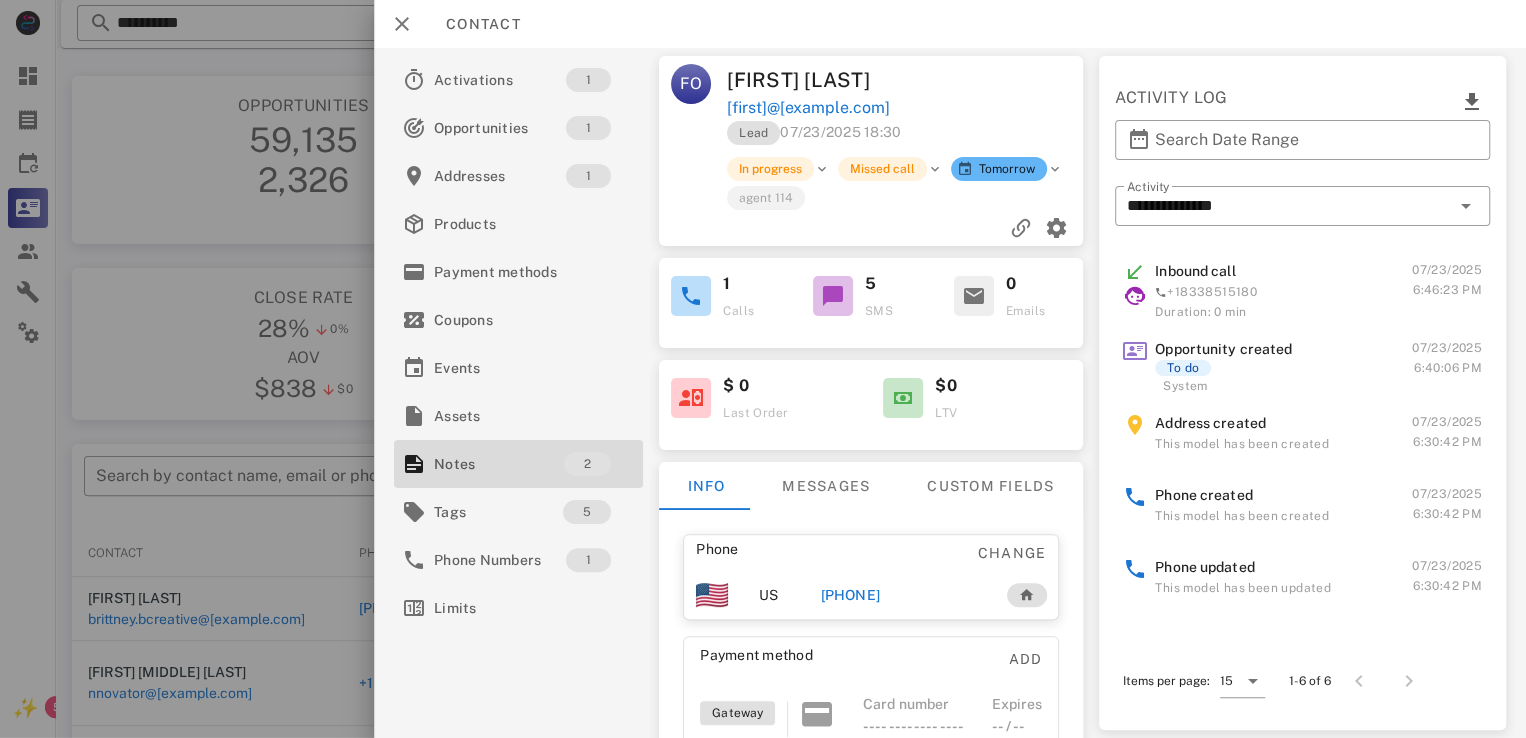 scroll, scrollTop: 0, scrollLeft: 0, axis: both 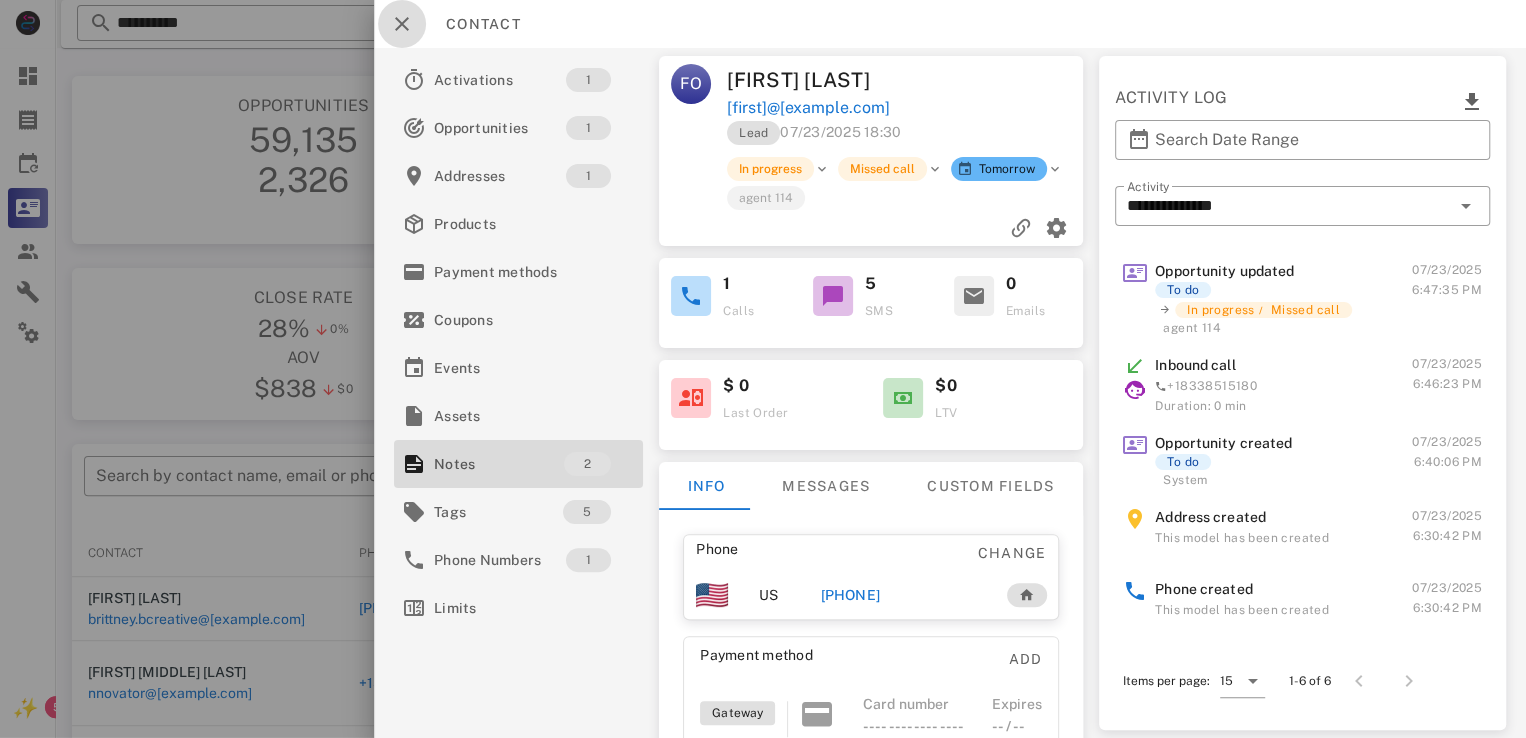 click at bounding box center (402, 24) 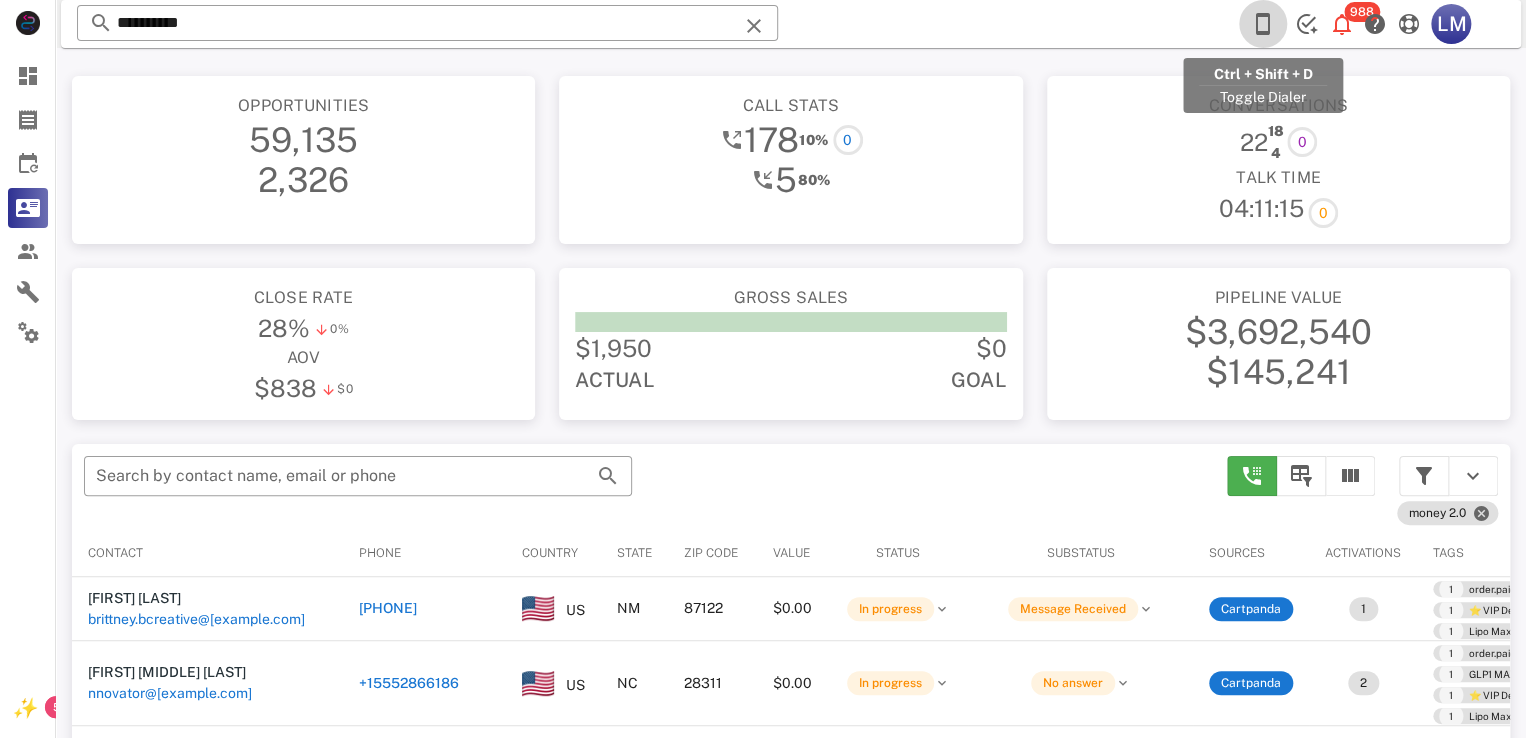 click at bounding box center (1263, 24) 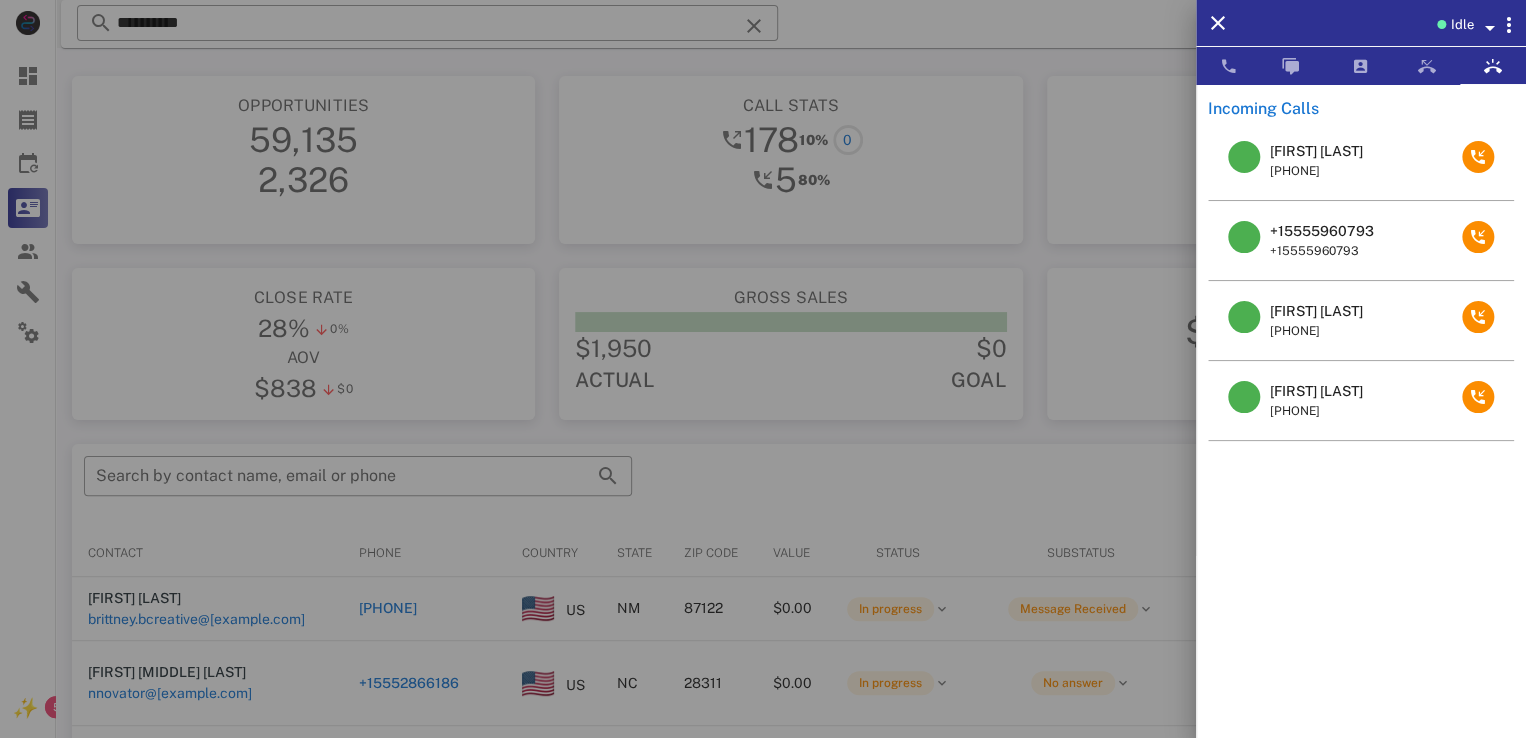 click on "[FIRST] [LAST]" at bounding box center (1316, 391) 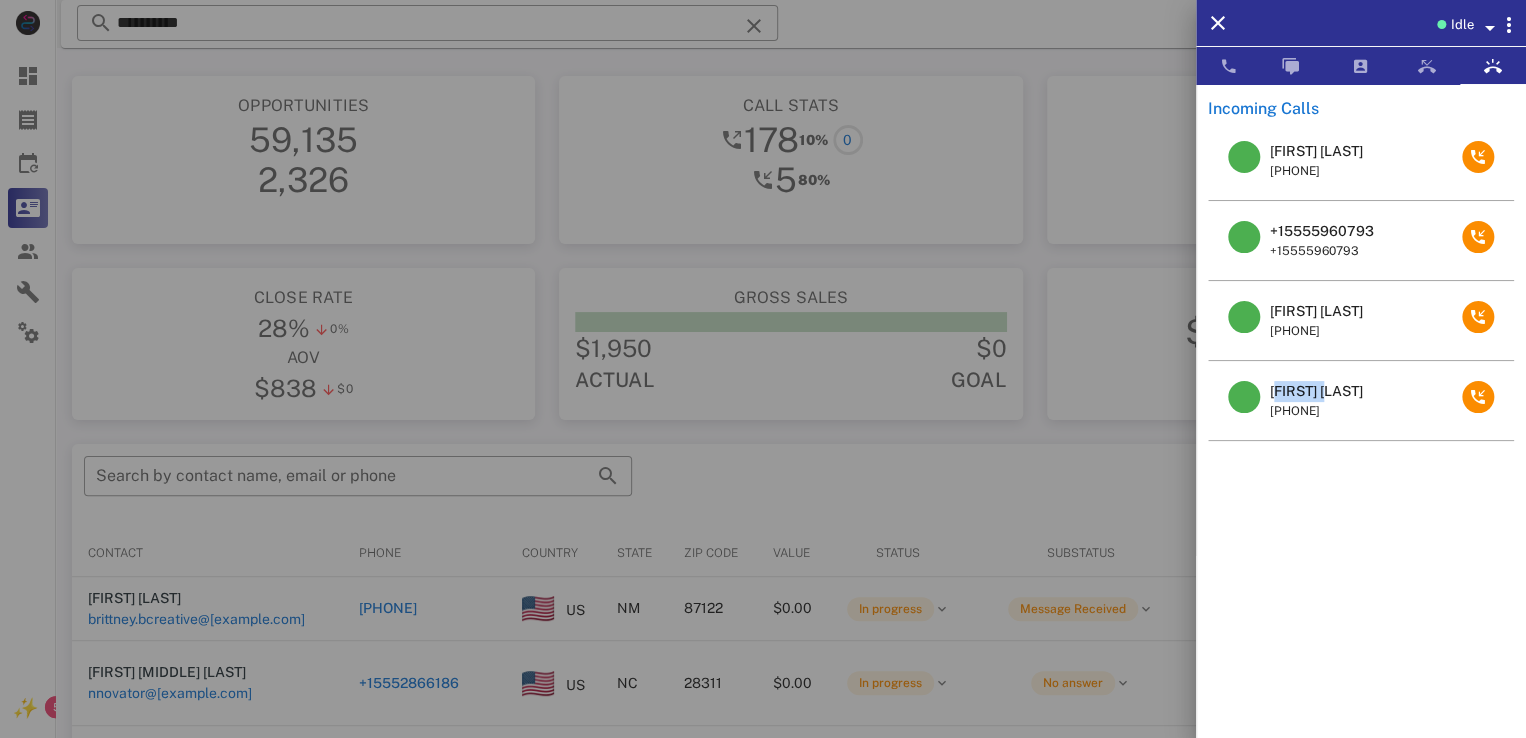 click on "[FIRST] [LAST]" at bounding box center [1316, 391] 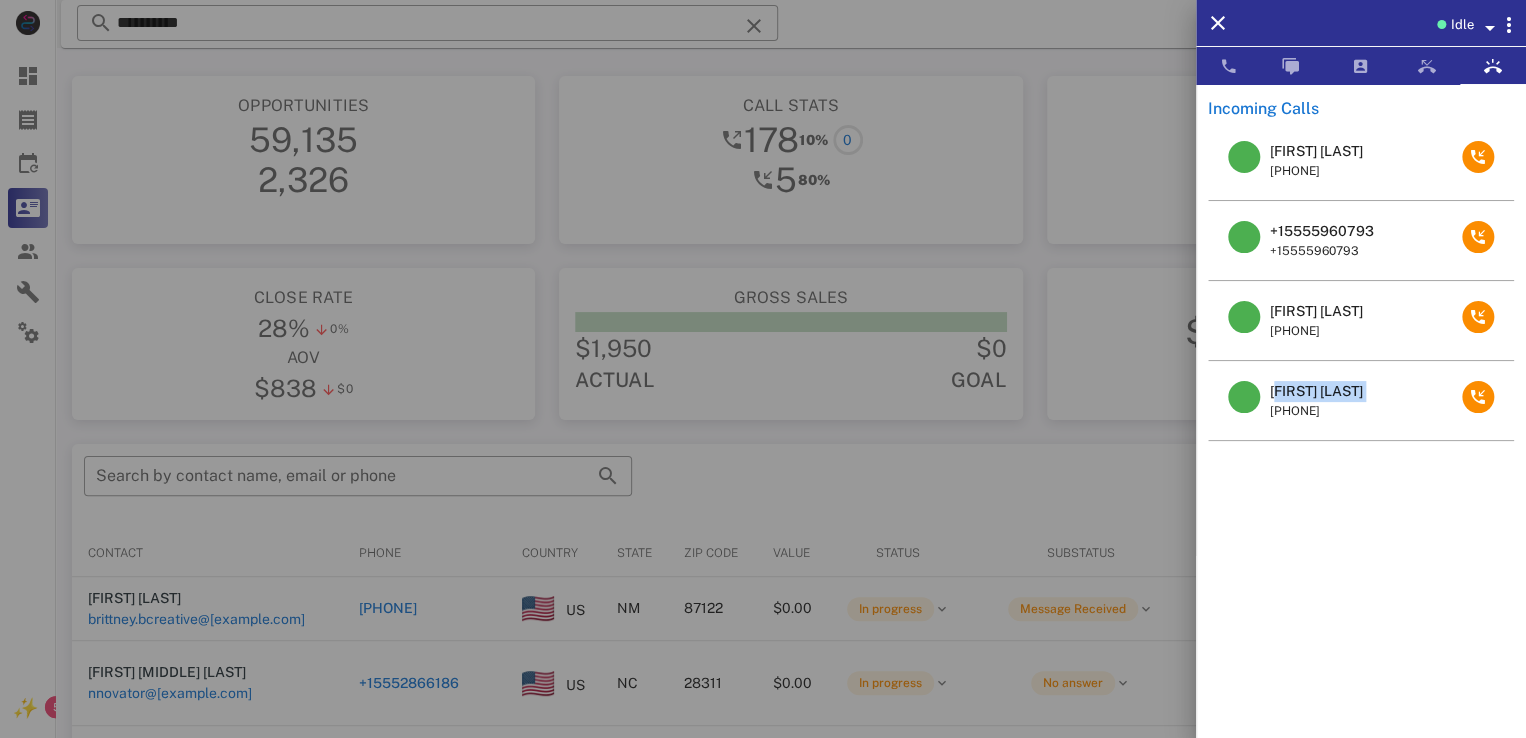 click on "[FIRST] [LAST]" at bounding box center [1316, 391] 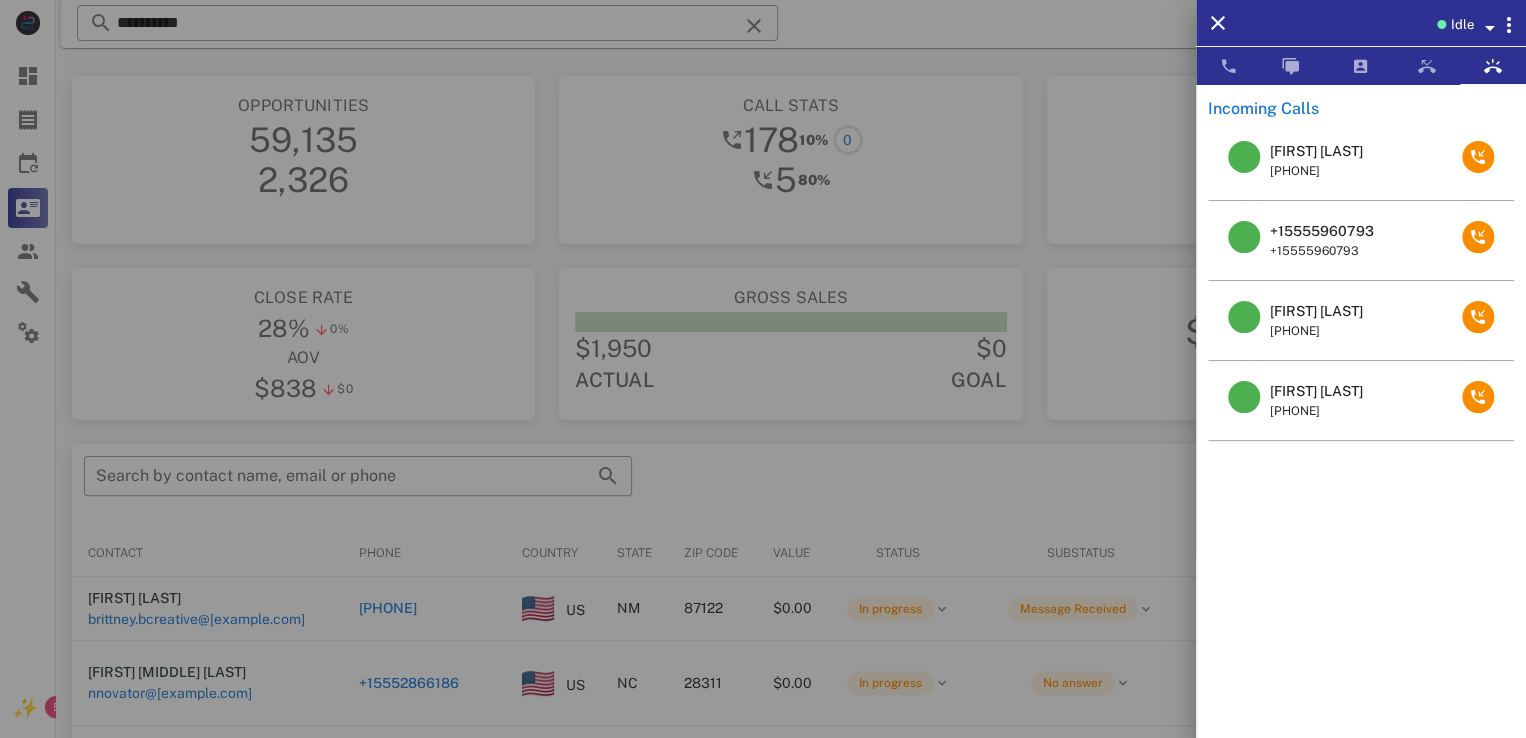 click at bounding box center (763, 369) 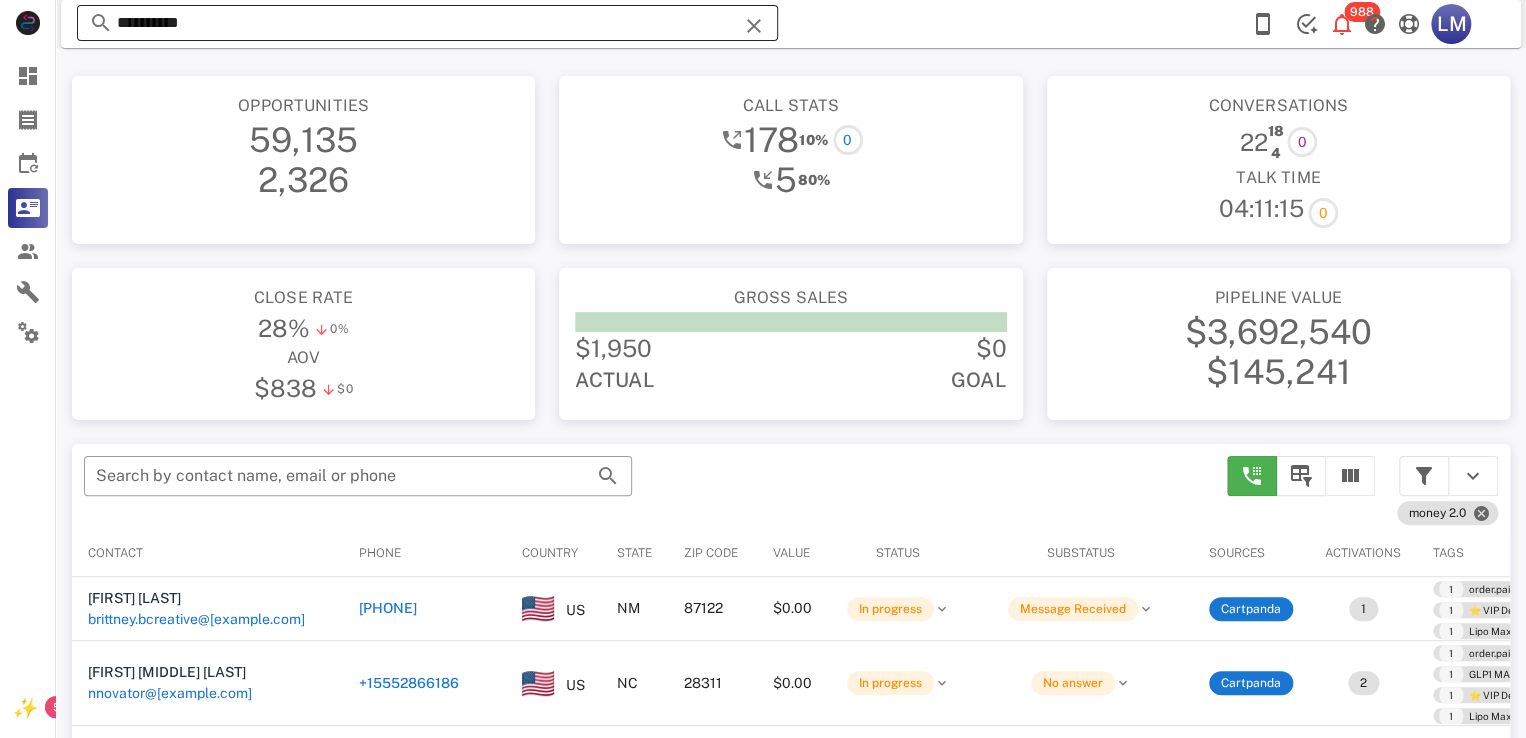 click at bounding box center (754, 26) 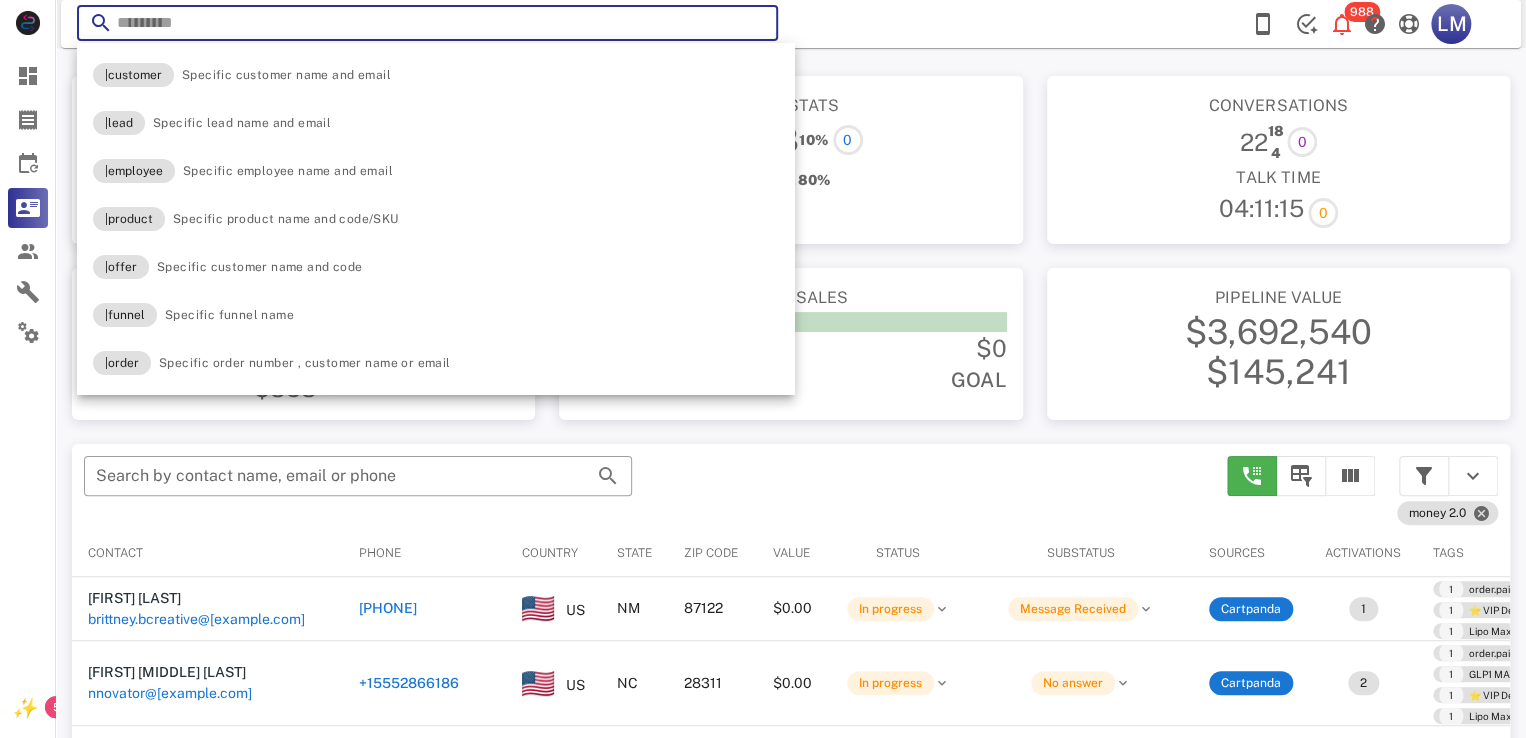 paste on "**********" 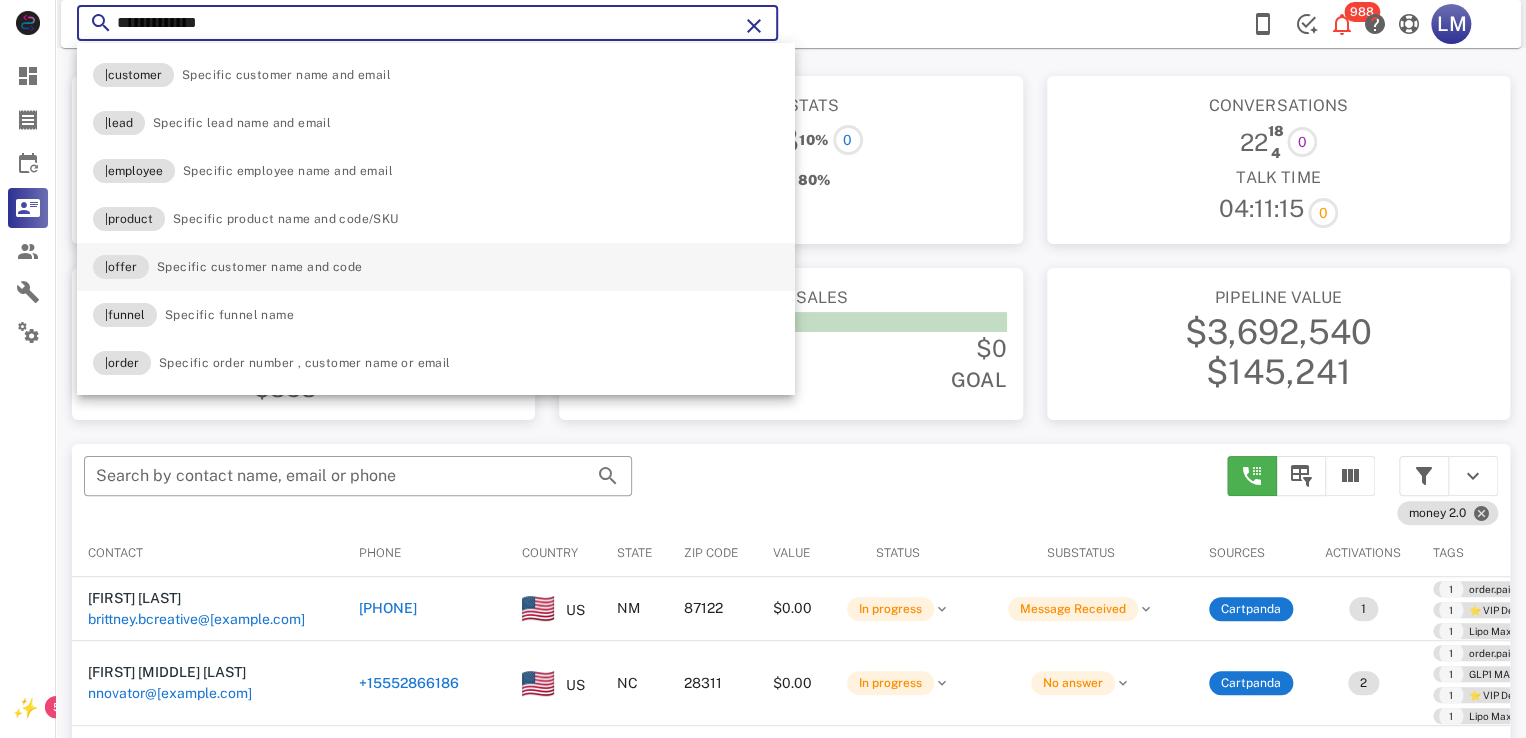 type on "**********" 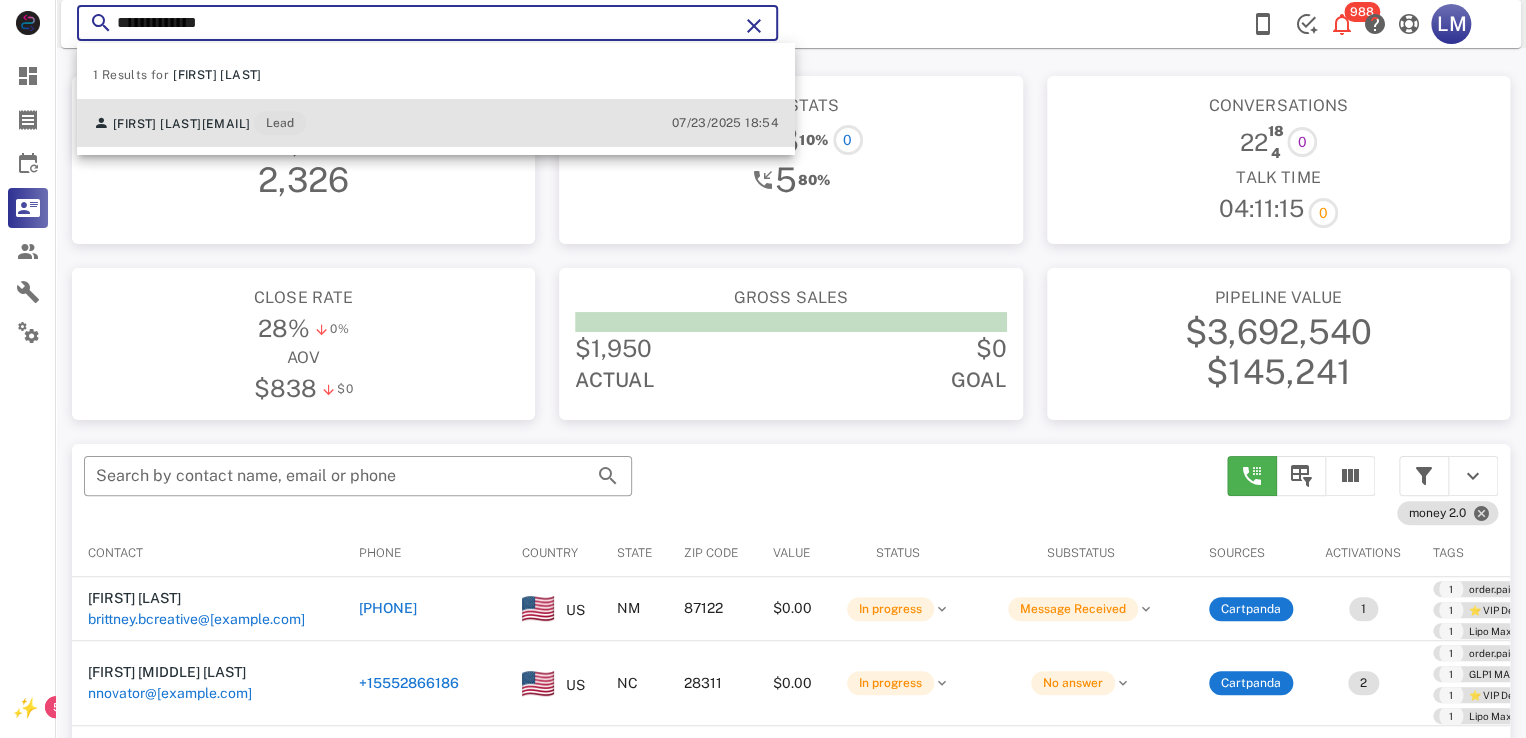 click on "[FIRST] [LAST]" at bounding box center [157, 124] 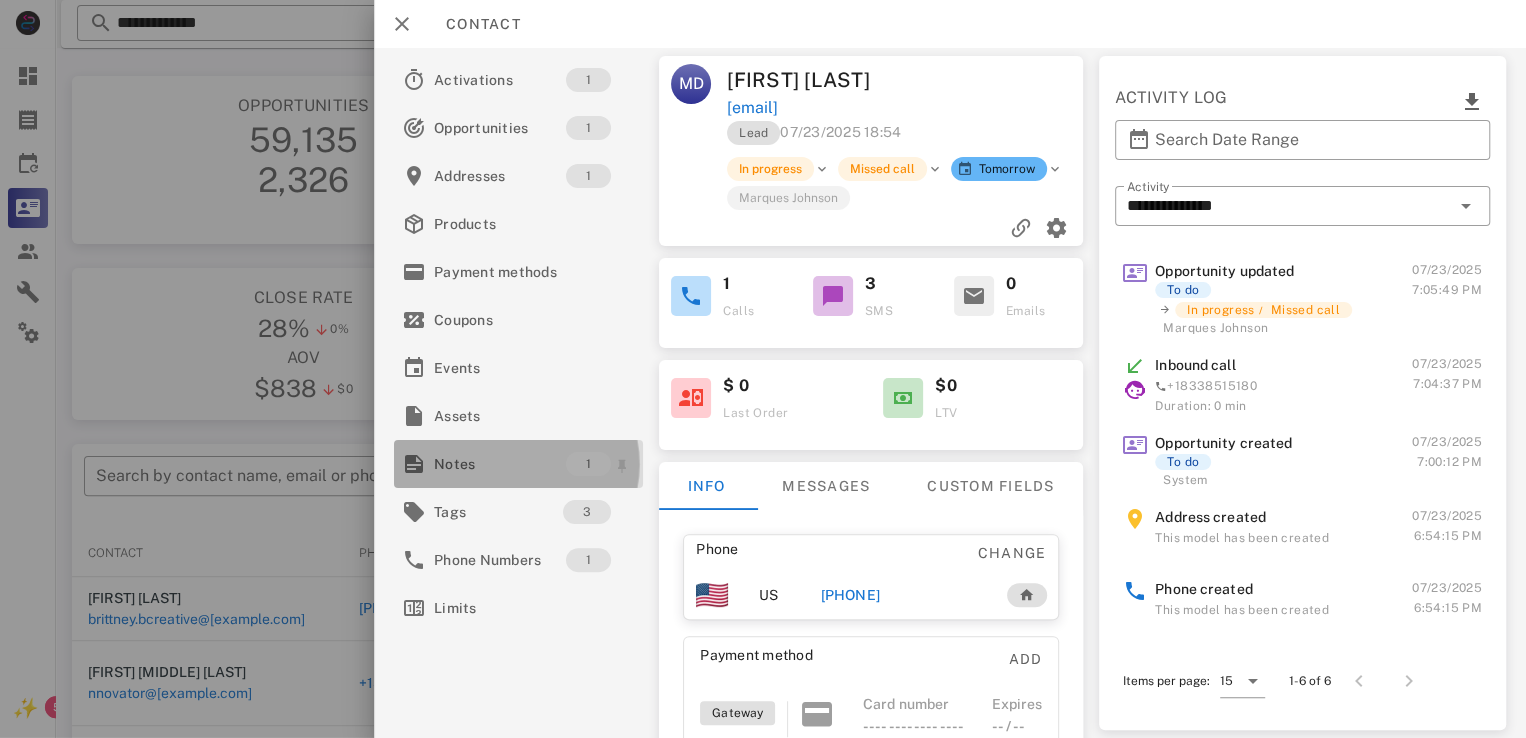 click on "Notes" at bounding box center [500, 464] 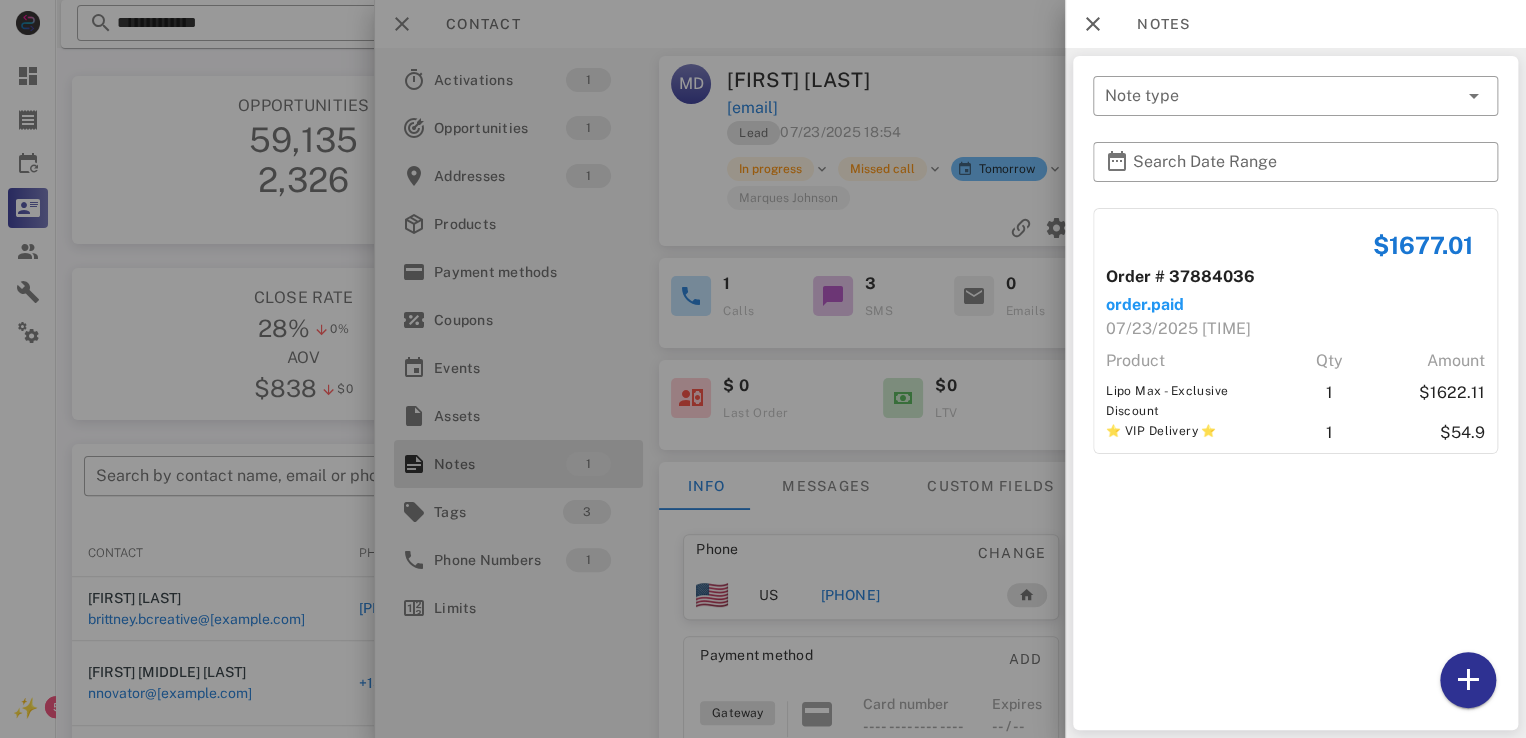click at bounding box center [763, 369] 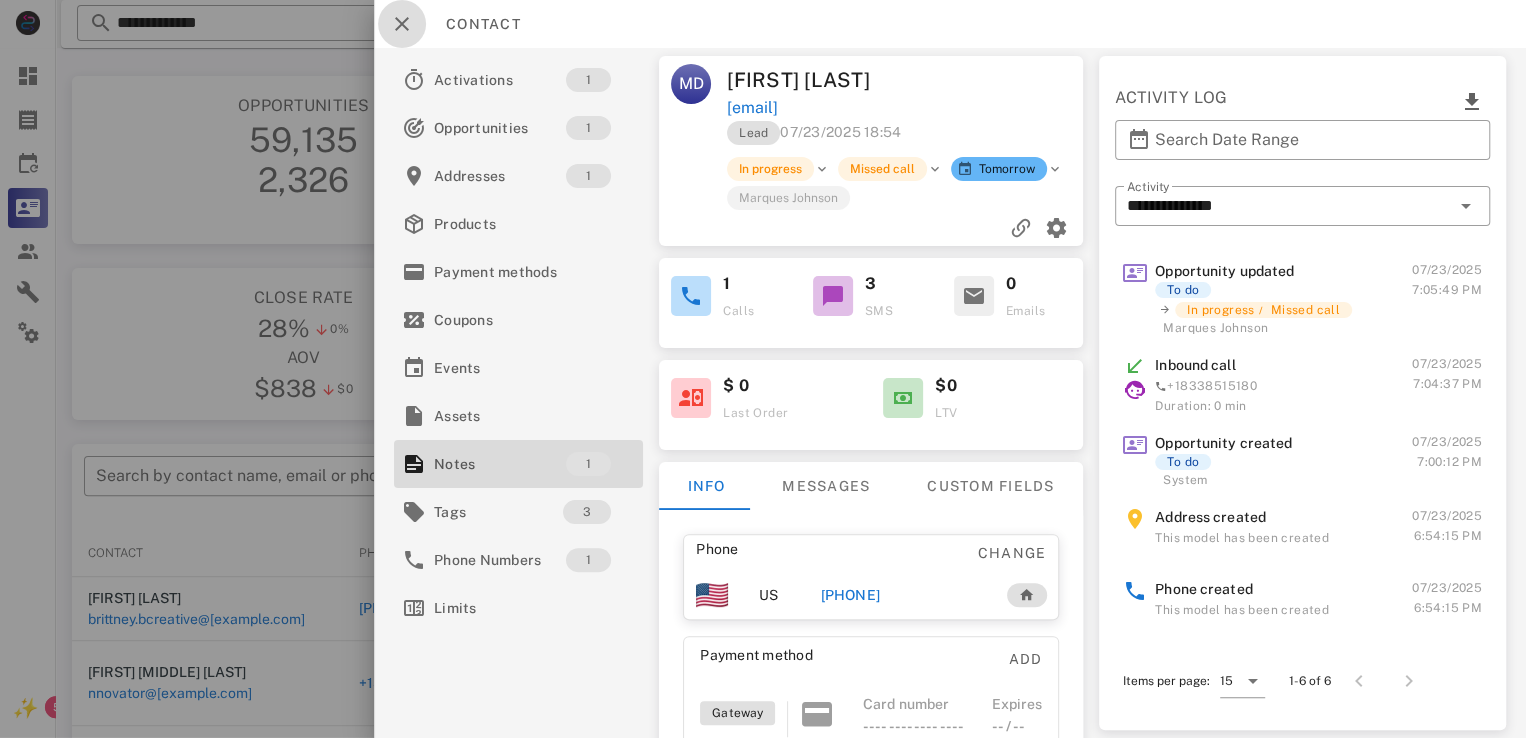 click at bounding box center (402, 24) 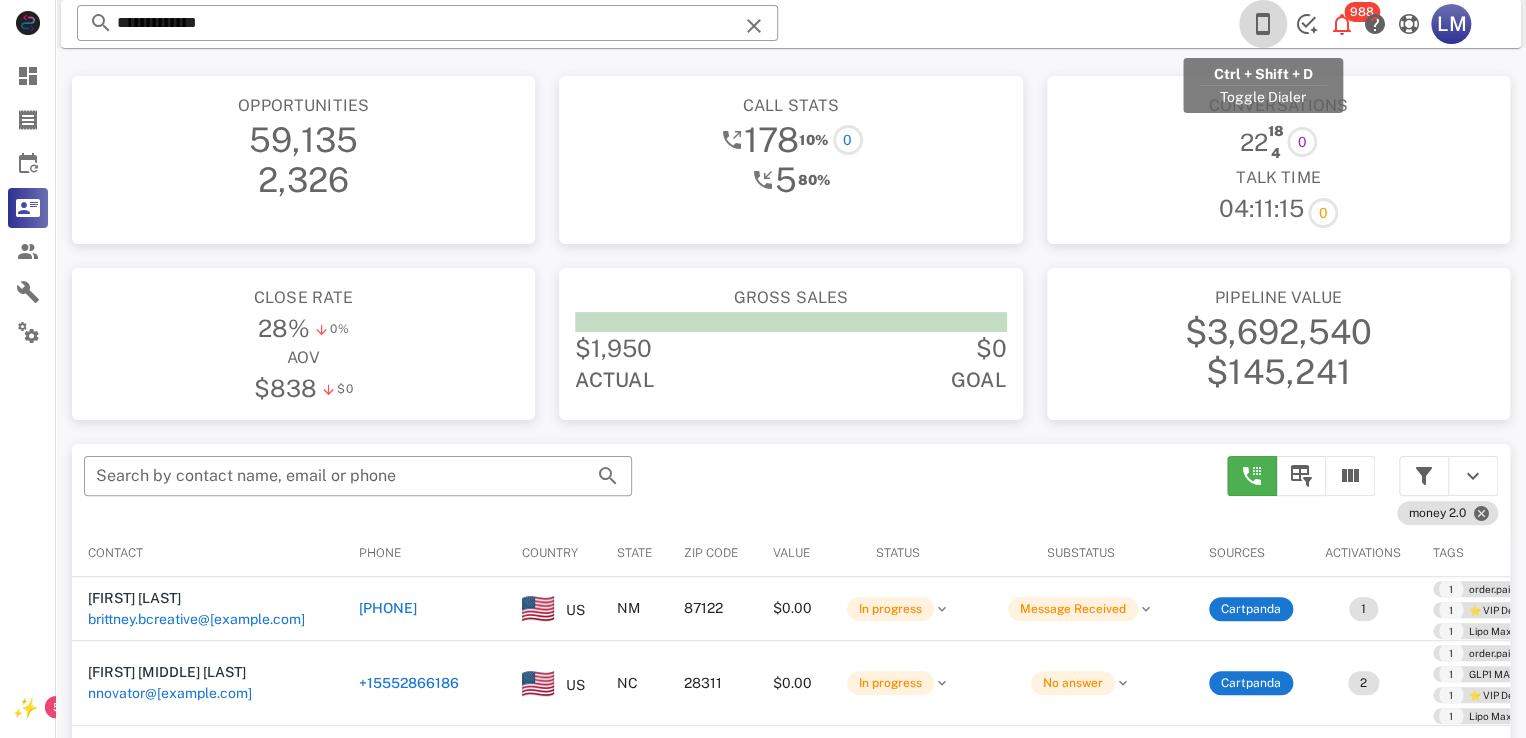 click at bounding box center [1263, 24] 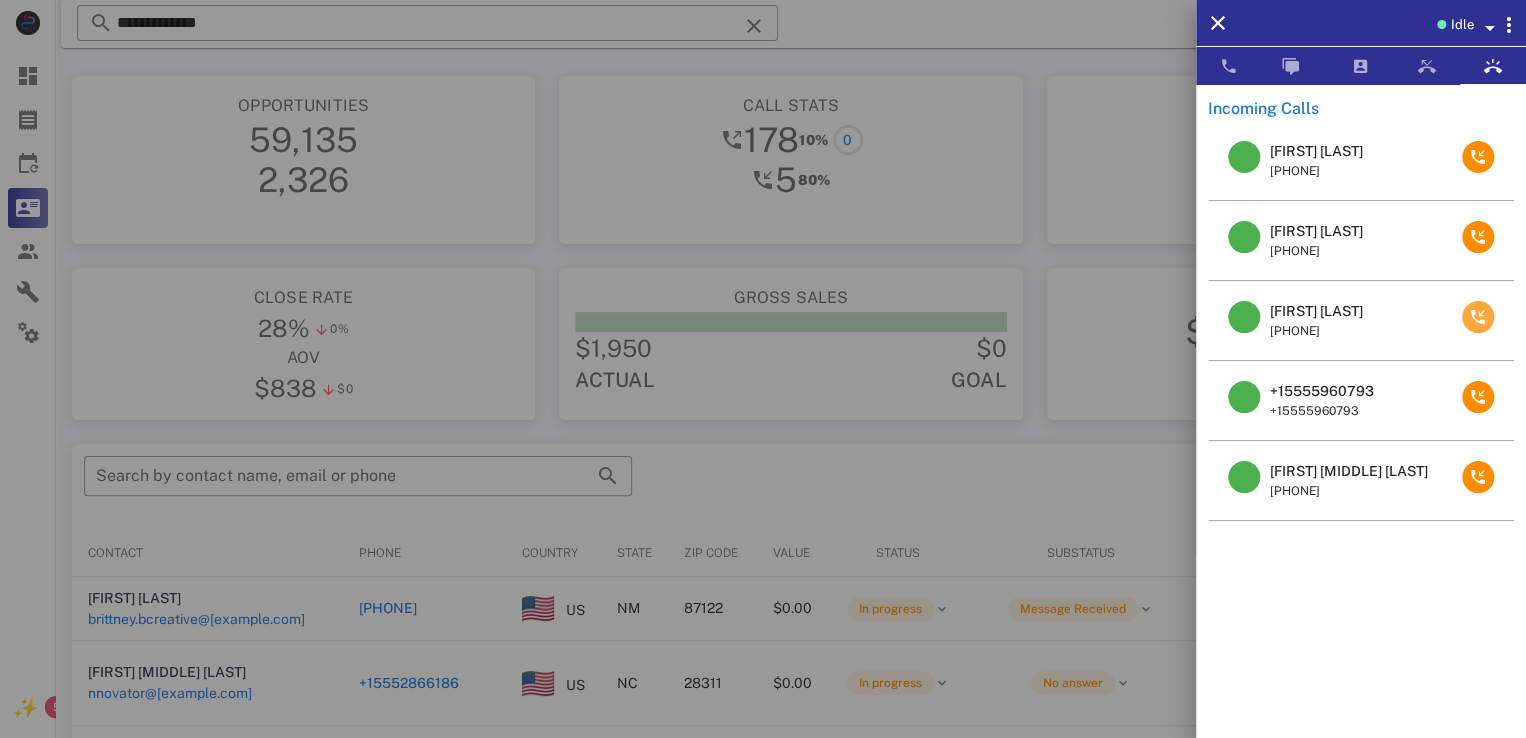 click at bounding box center [1478, 317] 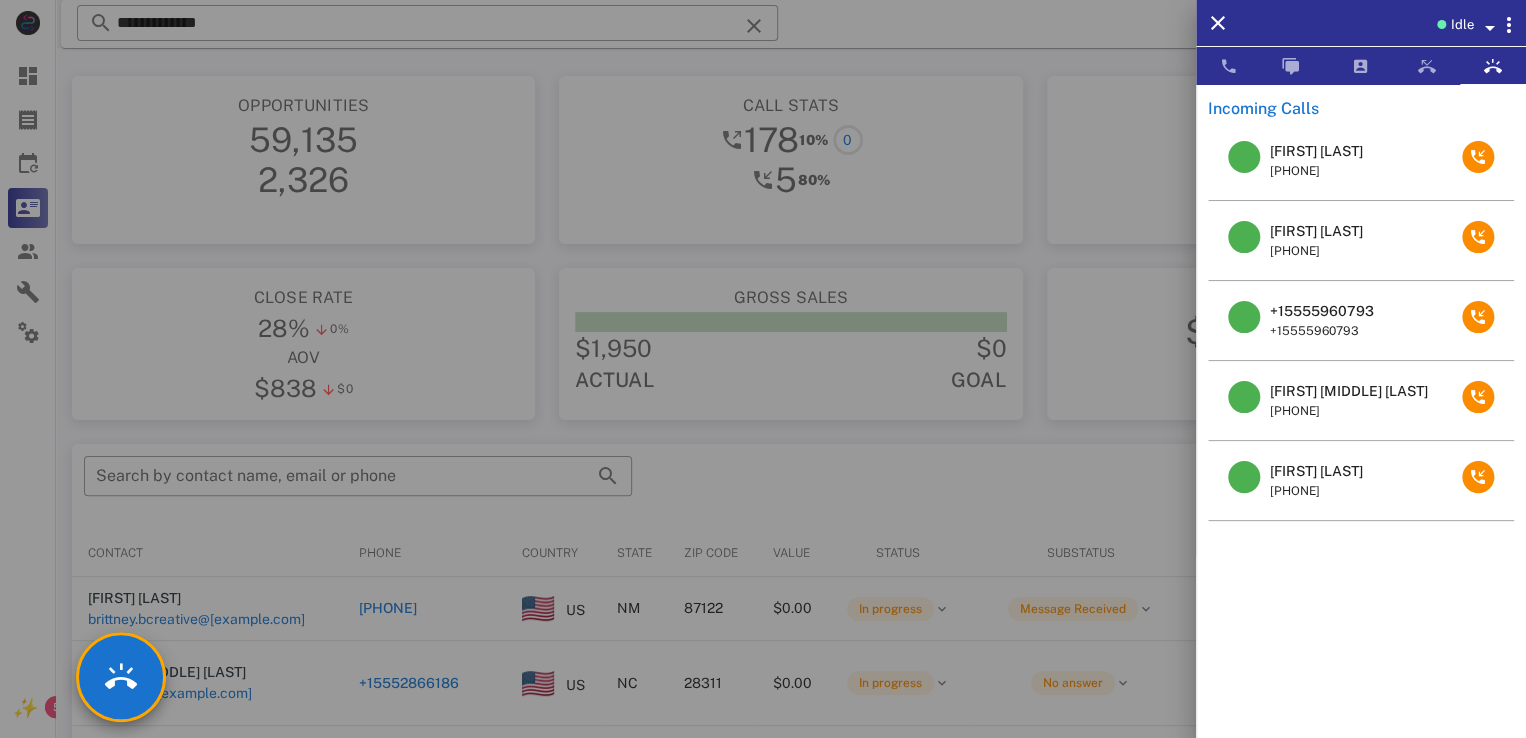 click at bounding box center [763, 369] 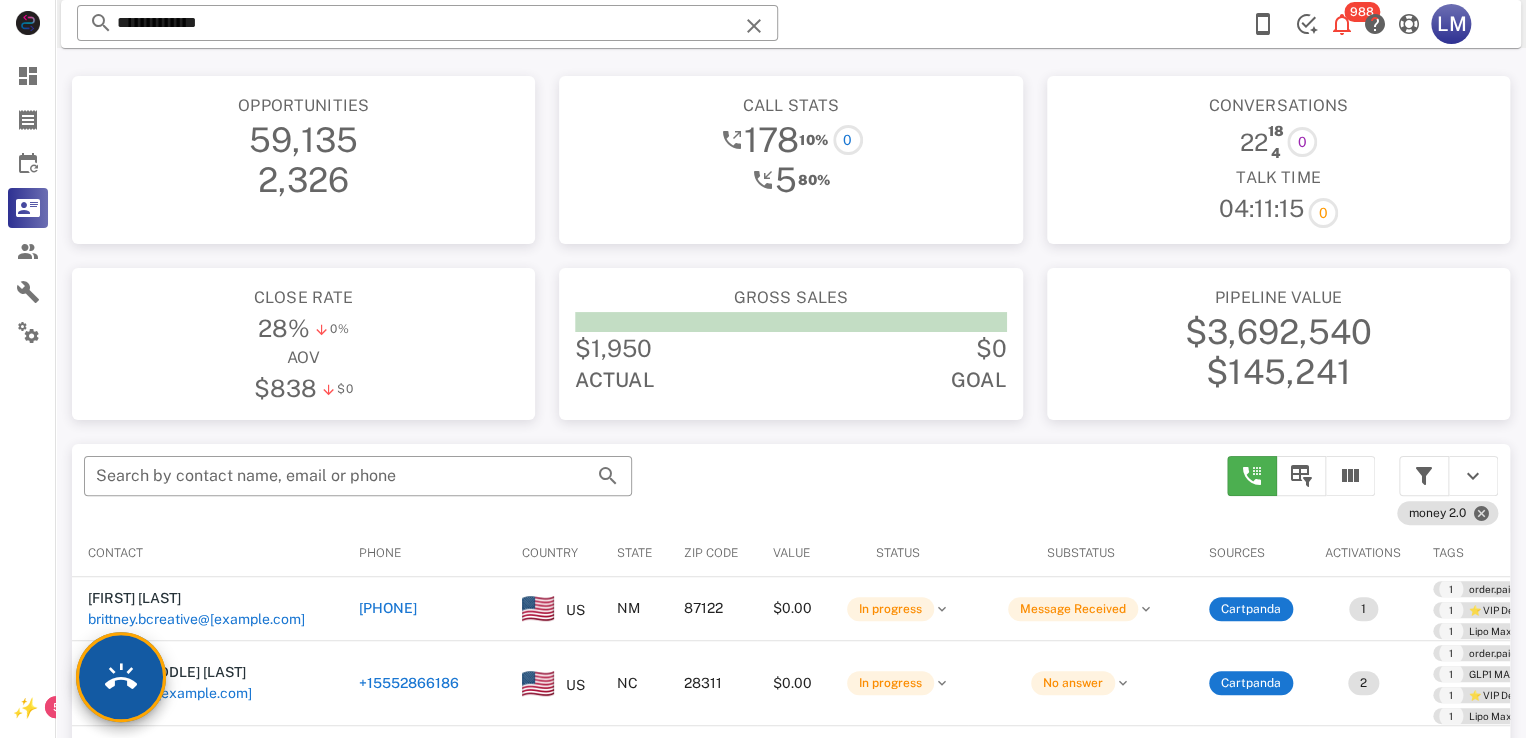 click at bounding box center [121, 677] 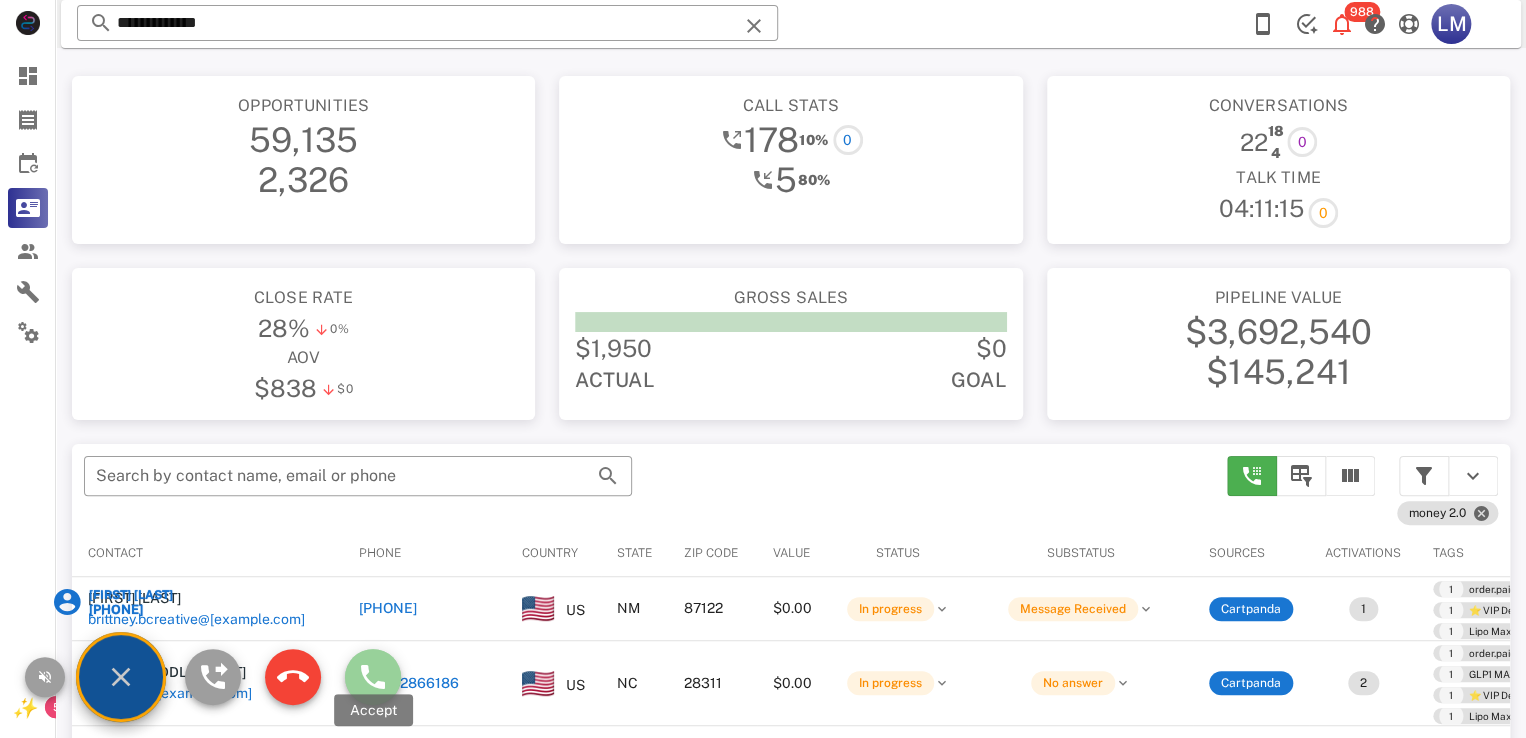 click at bounding box center (373, 677) 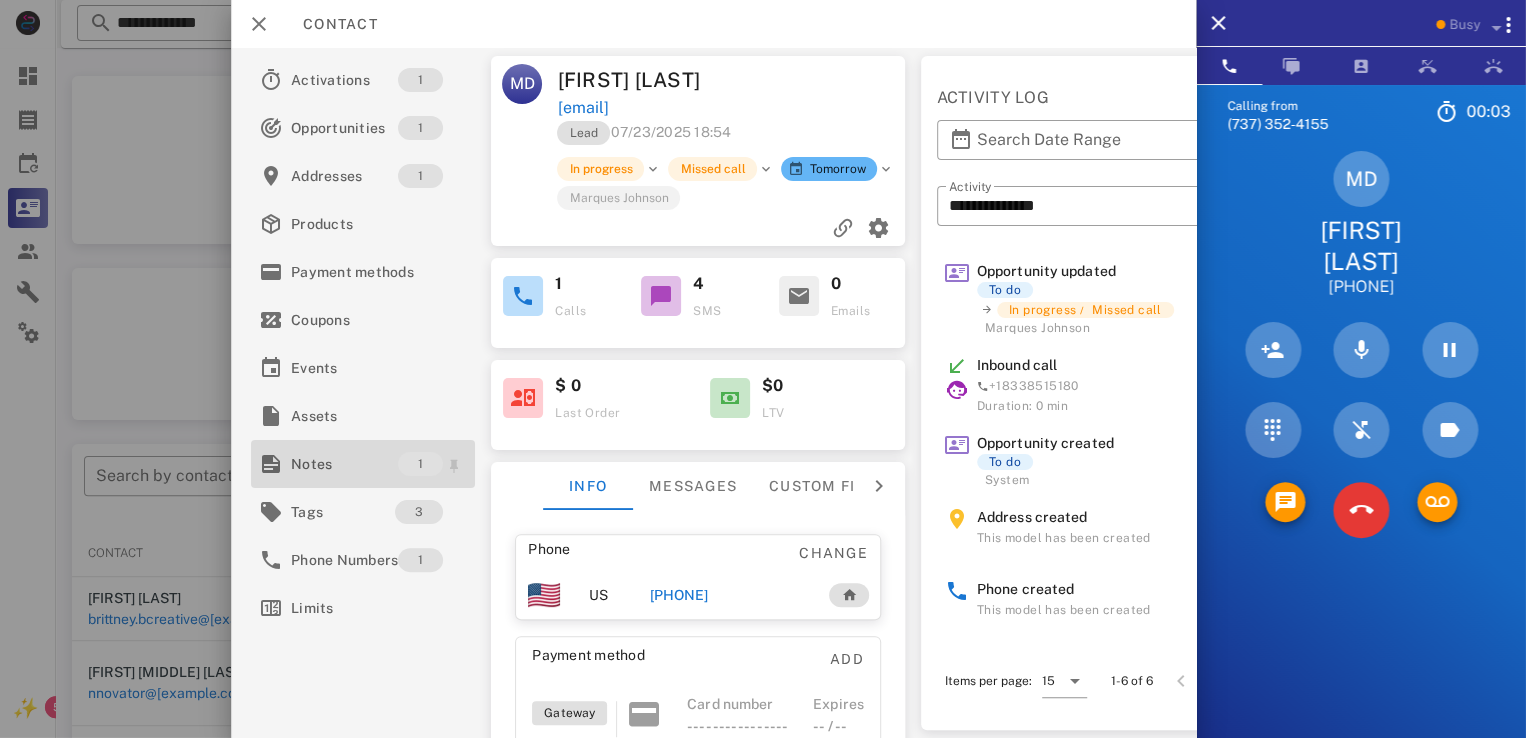 click on "Notes" at bounding box center (344, 464) 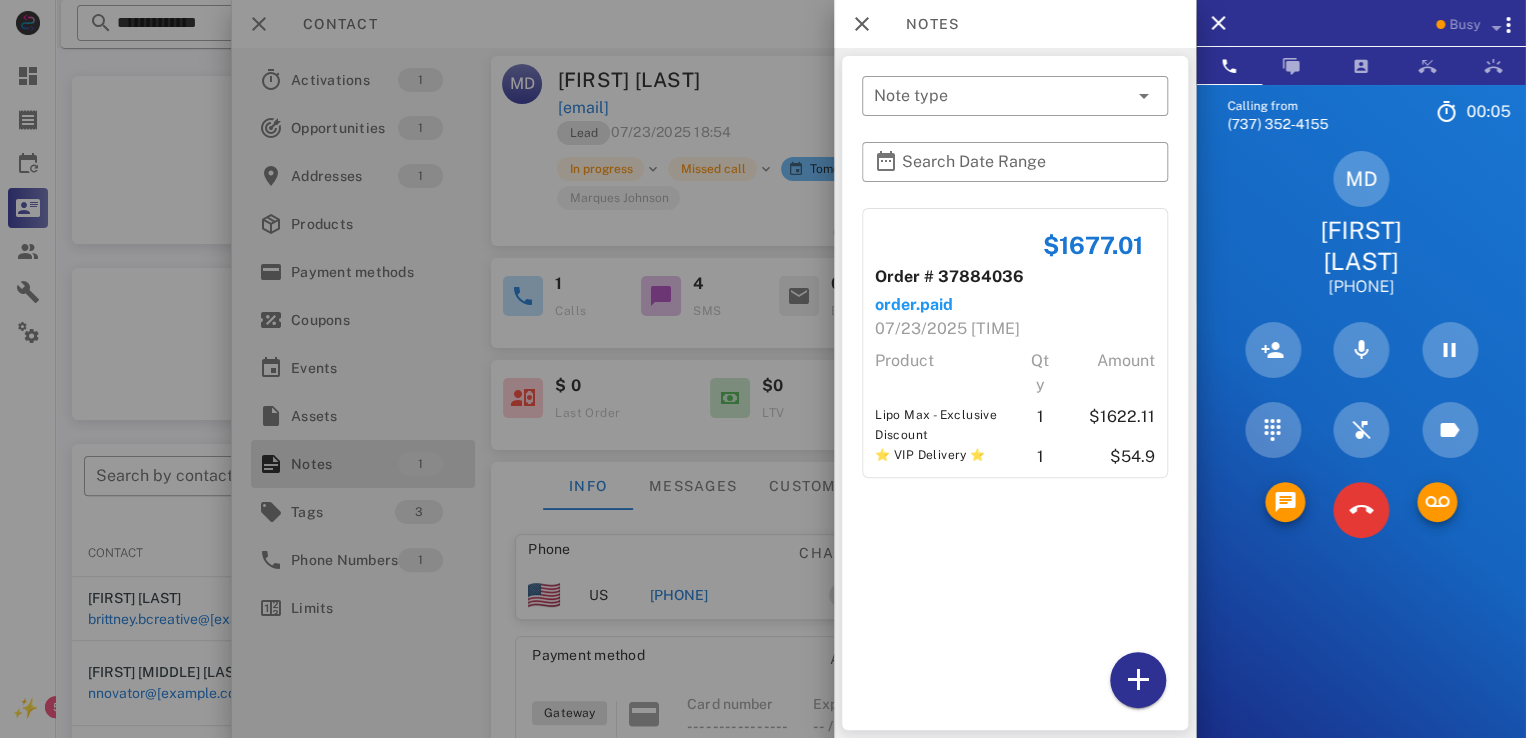 click at bounding box center (763, 369) 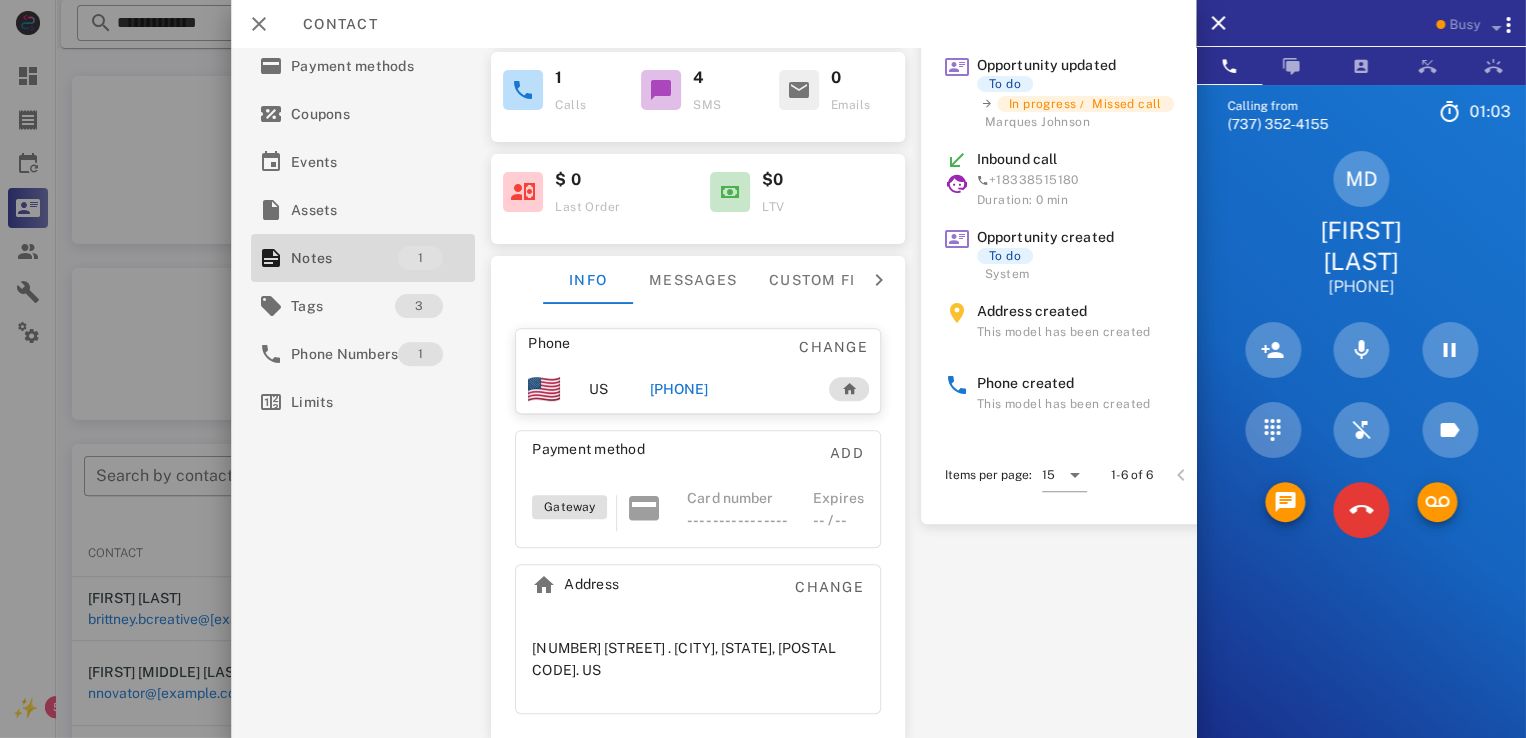 scroll, scrollTop: 0, scrollLeft: 0, axis: both 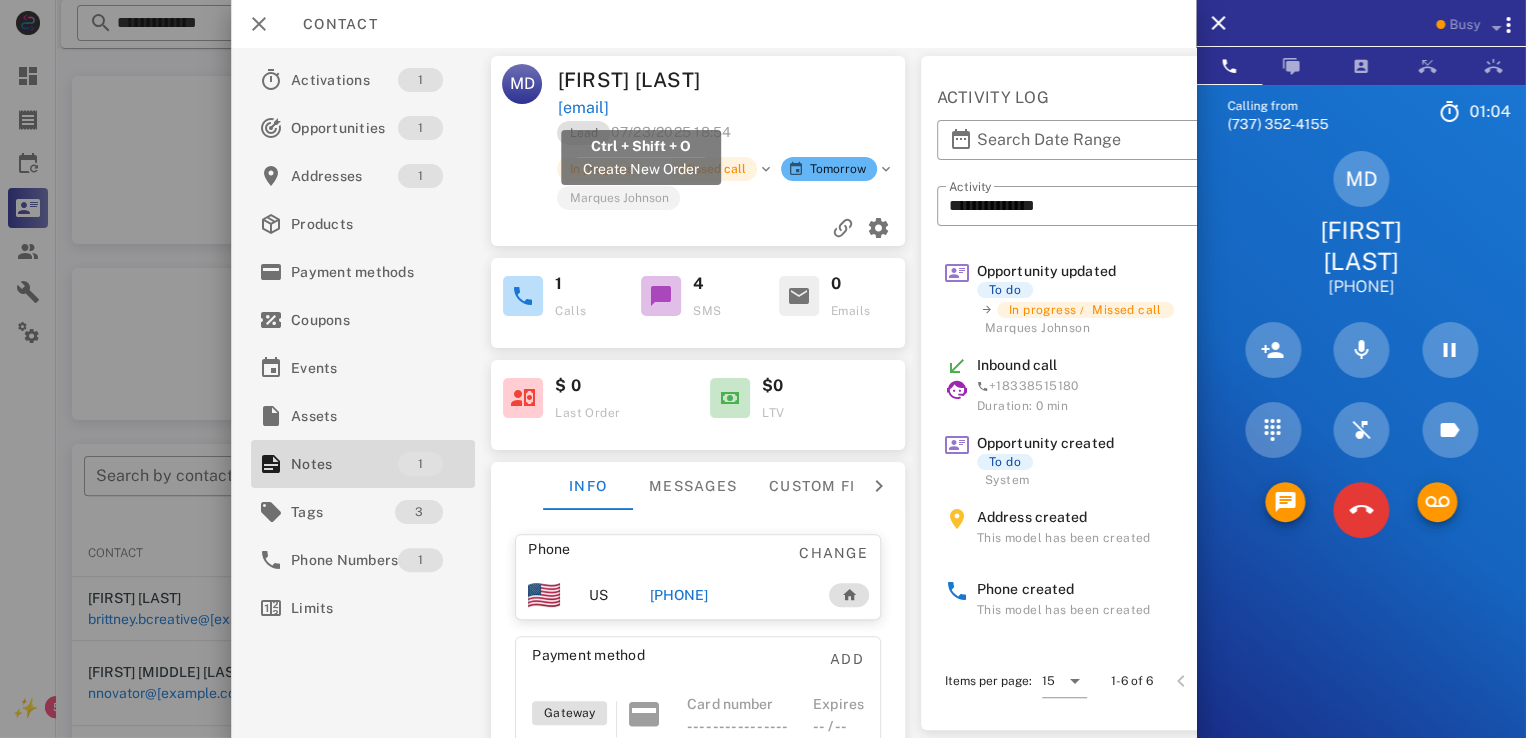 click on "[EMAIL]" at bounding box center [583, 108] 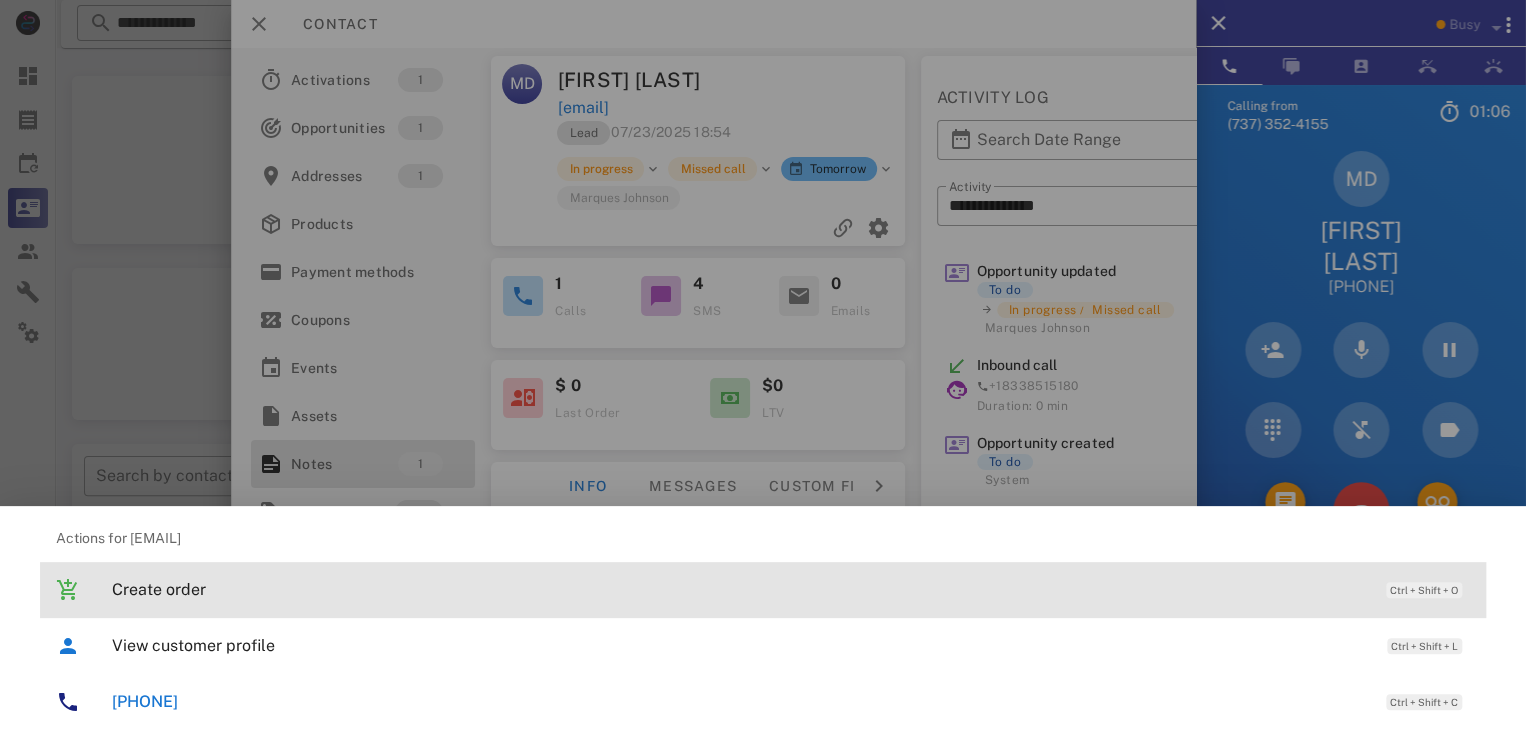 click on "Create order" at bounding box center (739, 589) 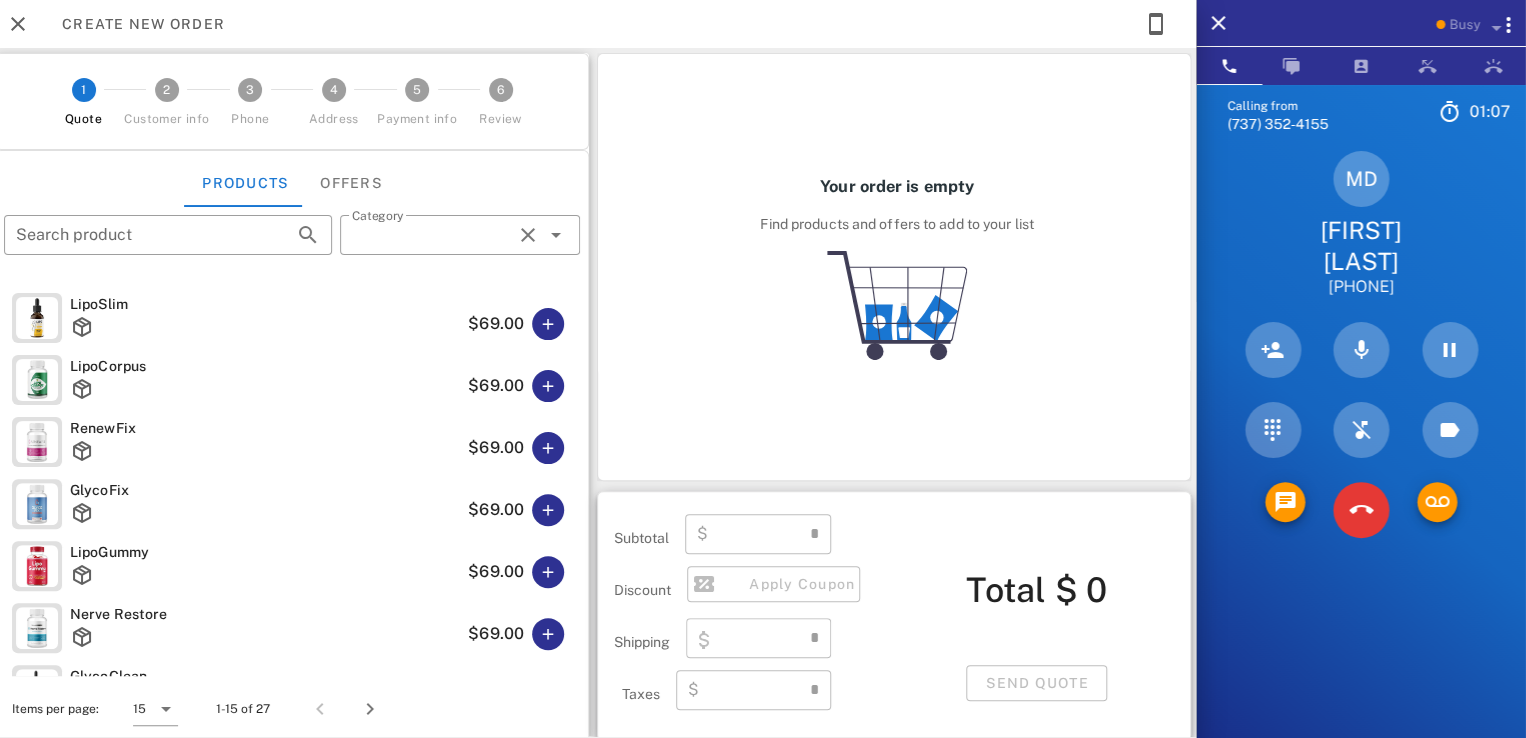 type on "**********" 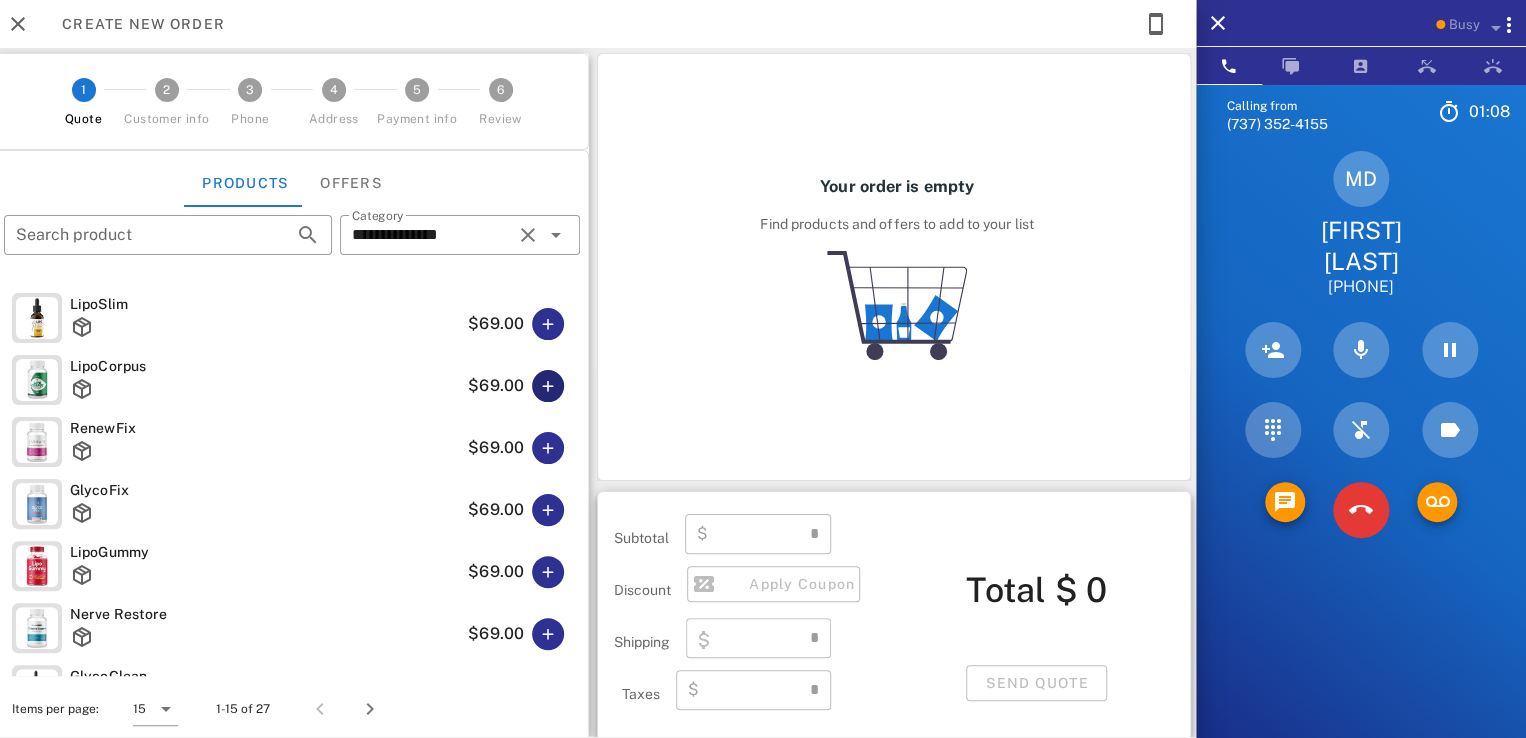 type on "****" 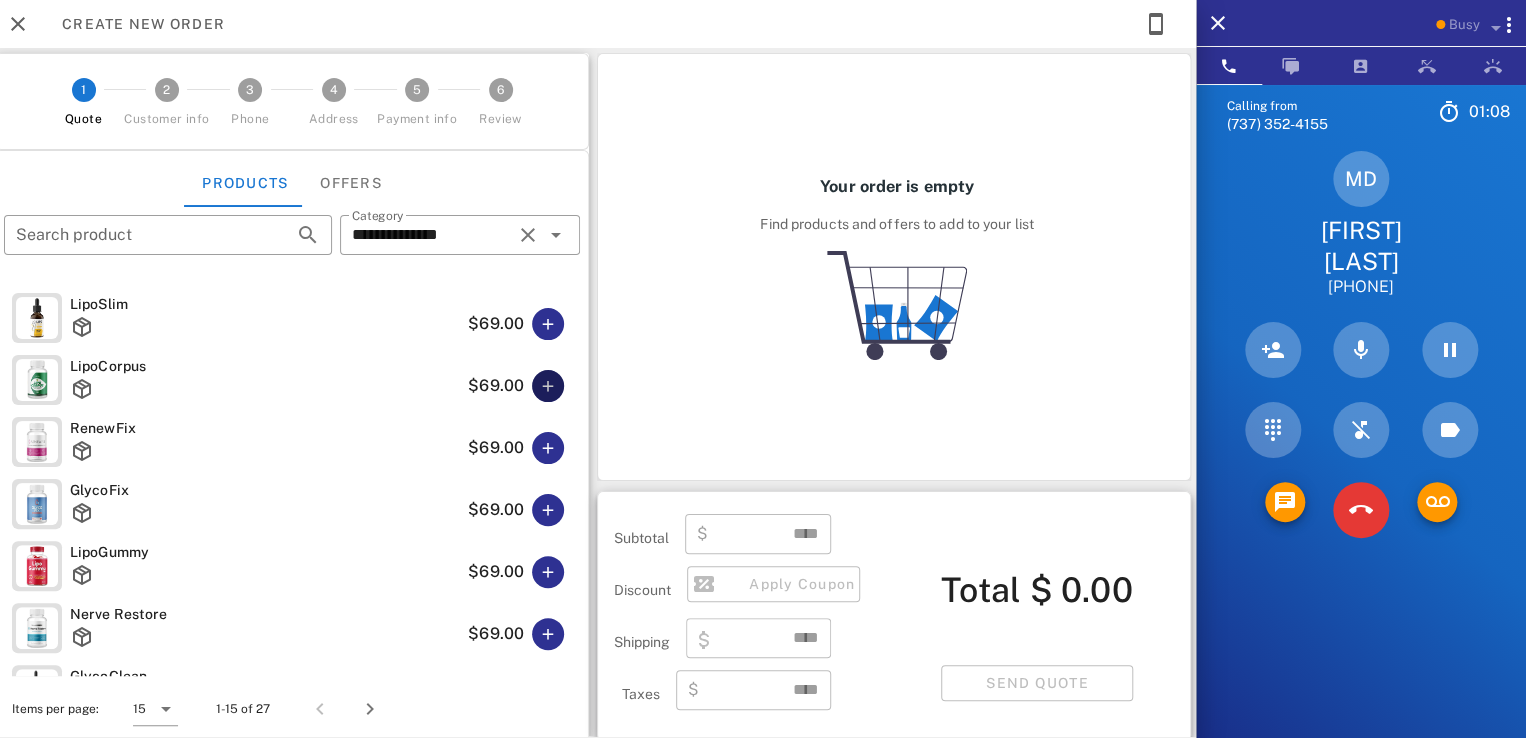click at bounding box center (548, 386) 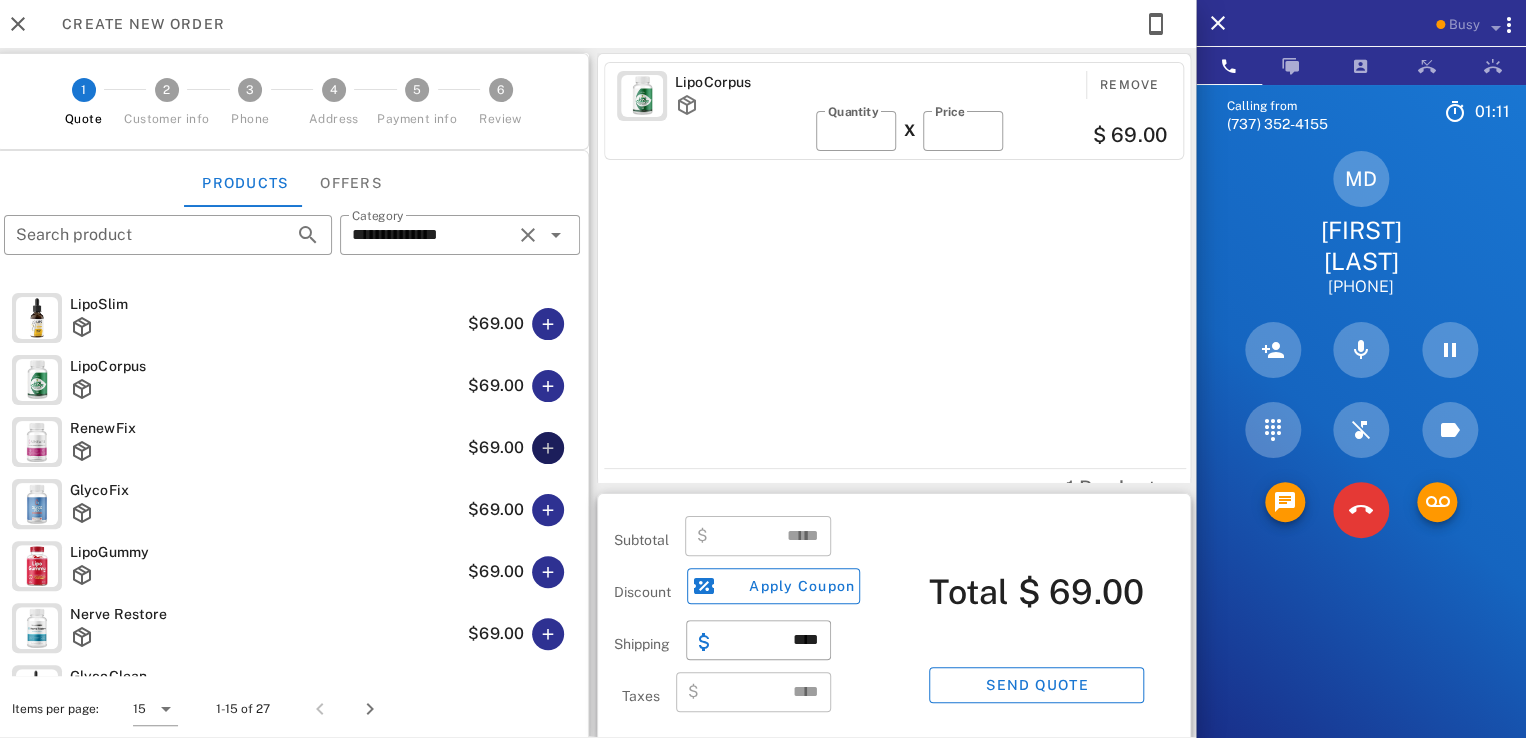 click at bounding box center (548, 448) 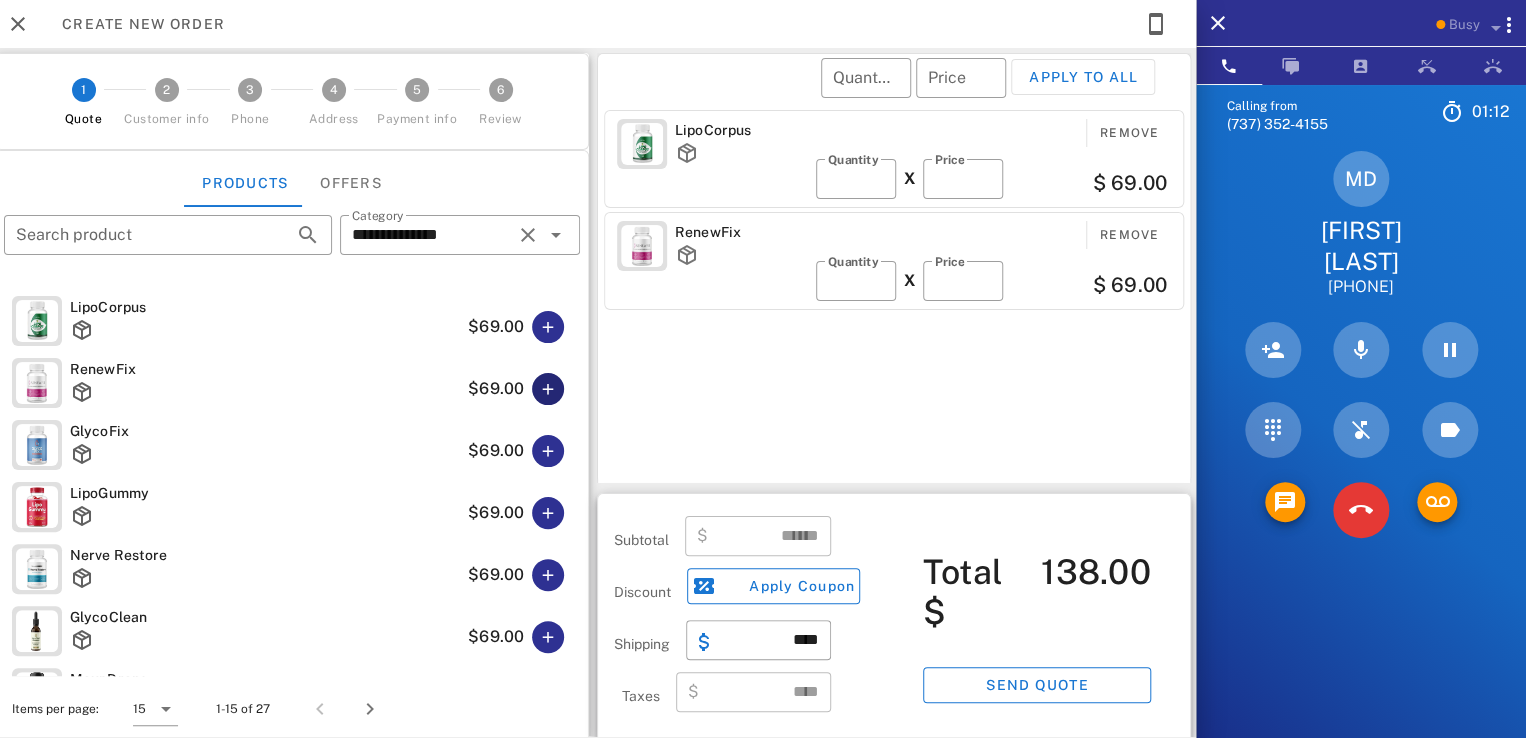 scroll, scrollTop: 91, scrollLeft: 0, axis: vertical 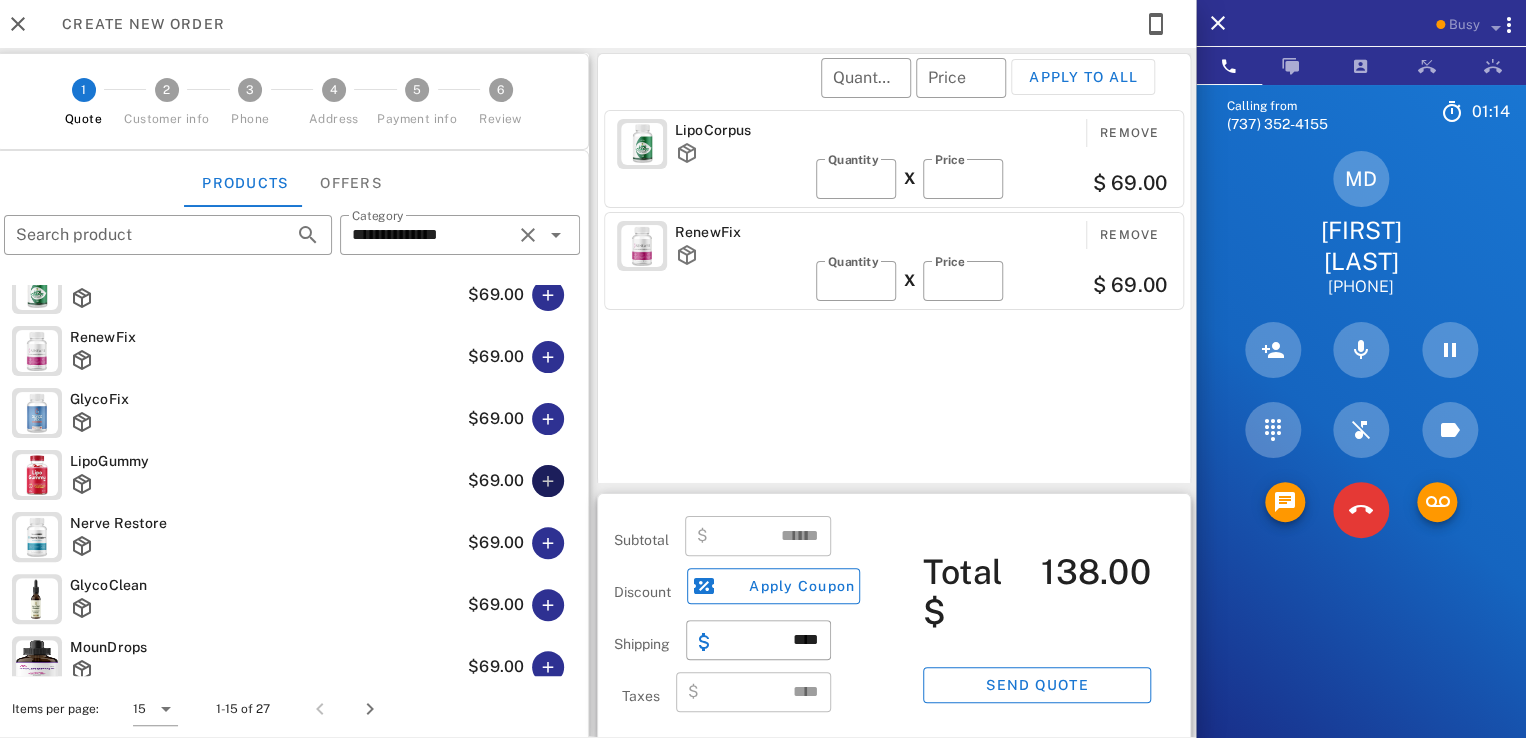 click at bounding box center (548, 481) 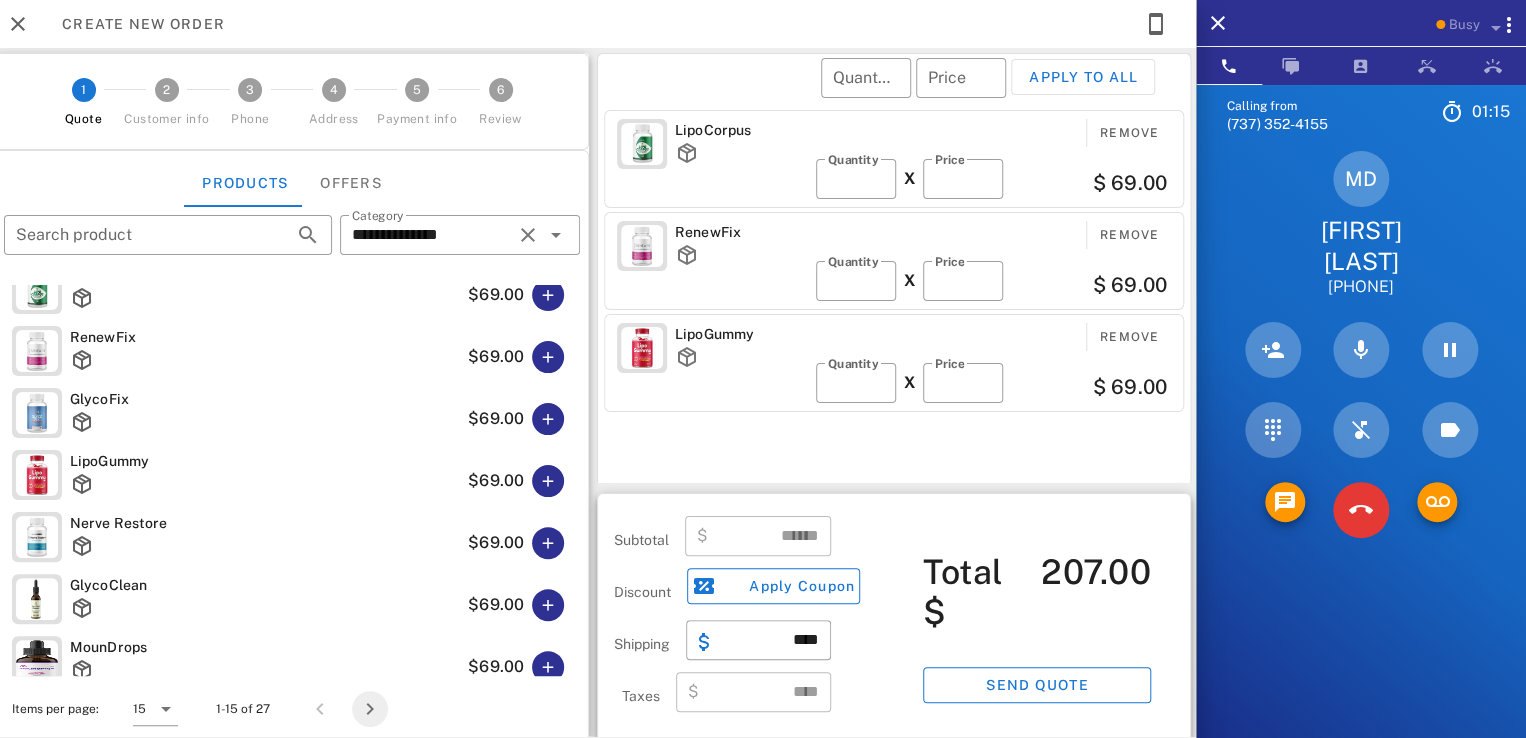 click at bounding box center [370, 709] 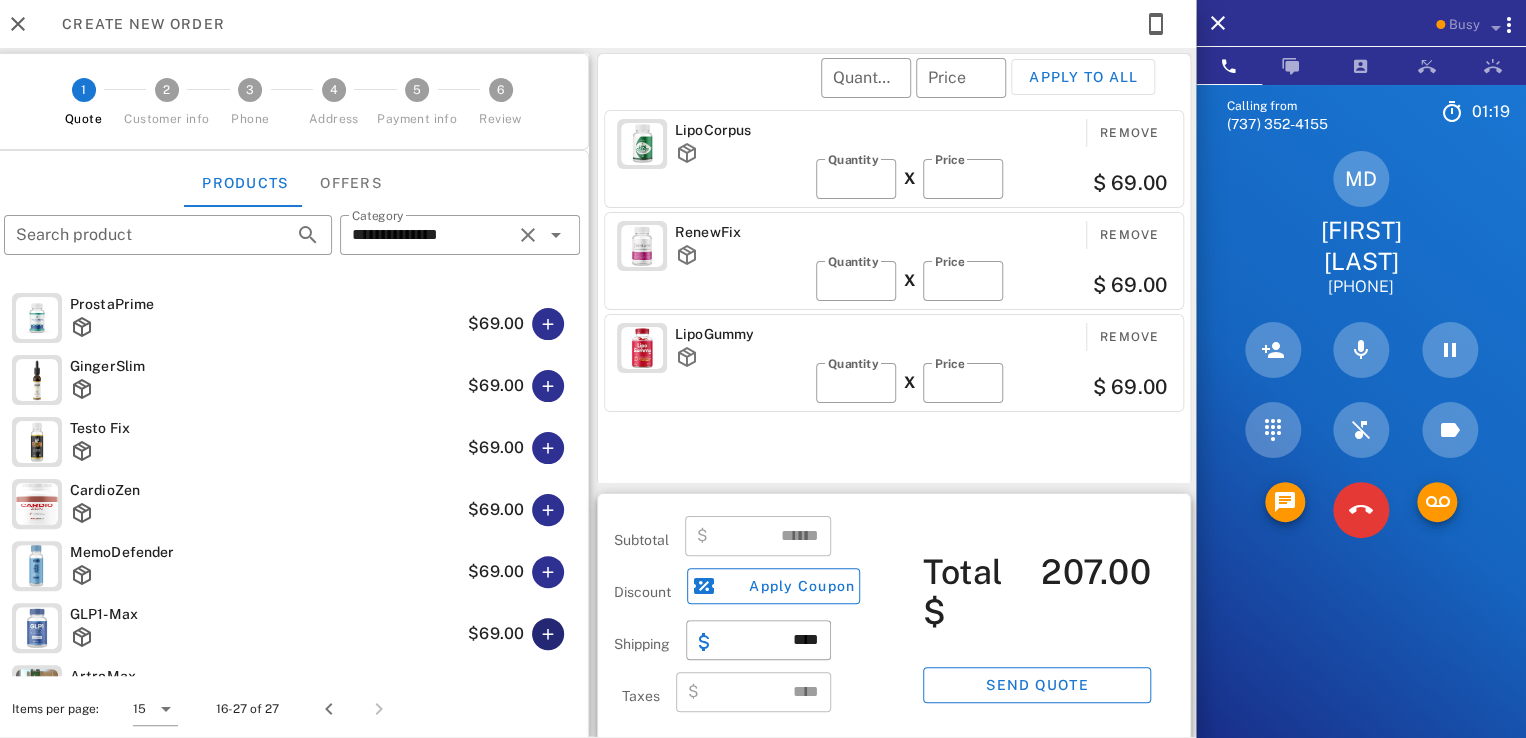 click at bounding box center (548, 634) 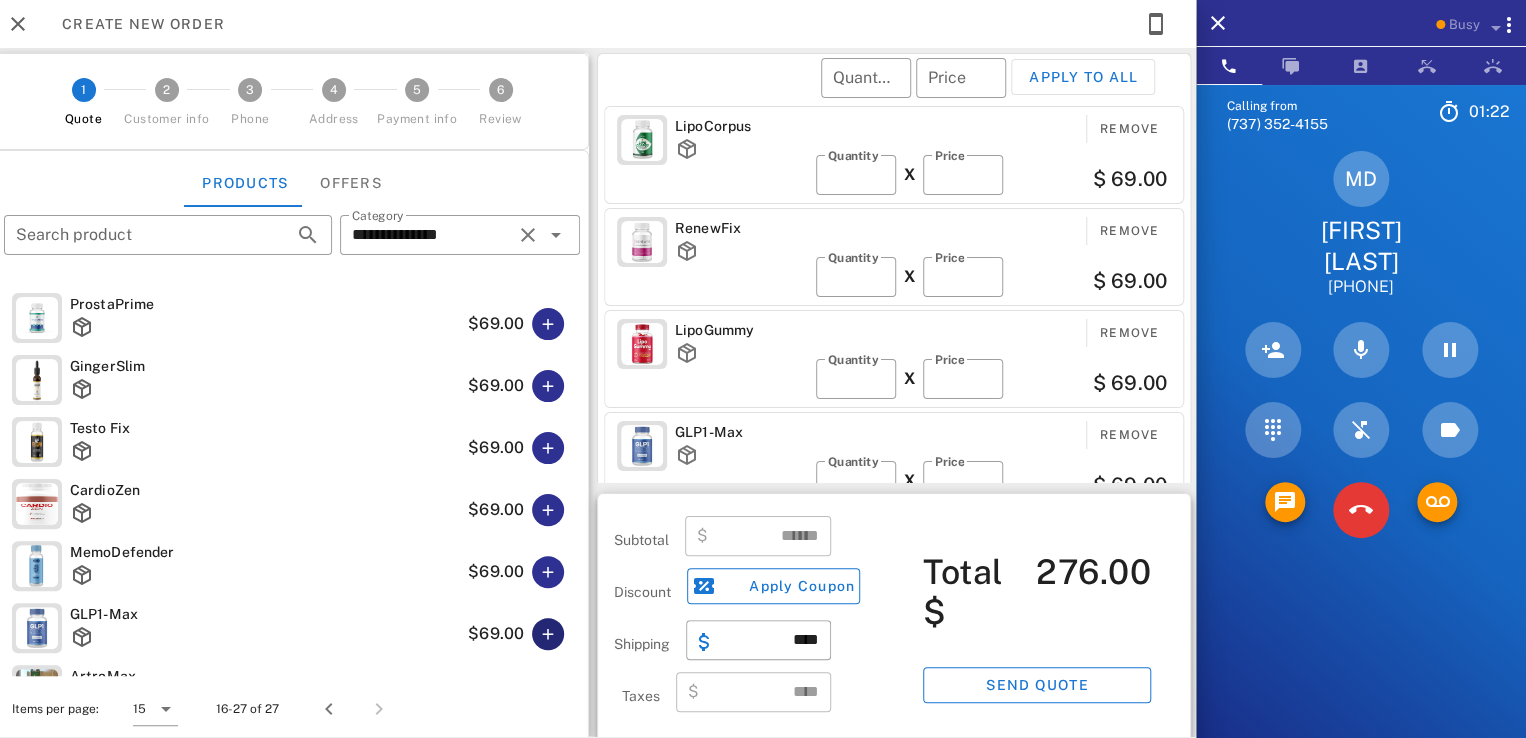 scroll, scrollTop: 0, scrollLeft: 0, axis: both 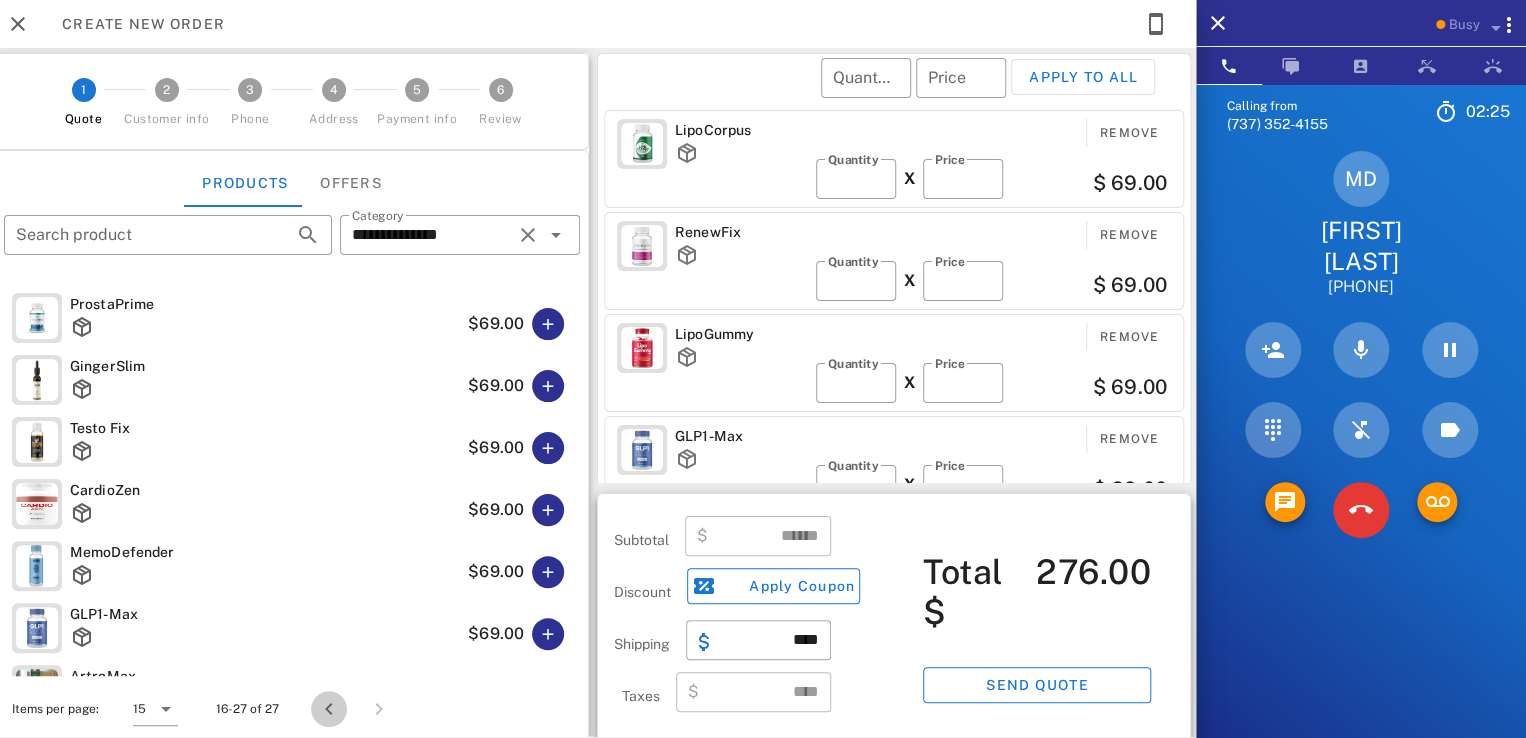 click at bounding box center [329, 709] 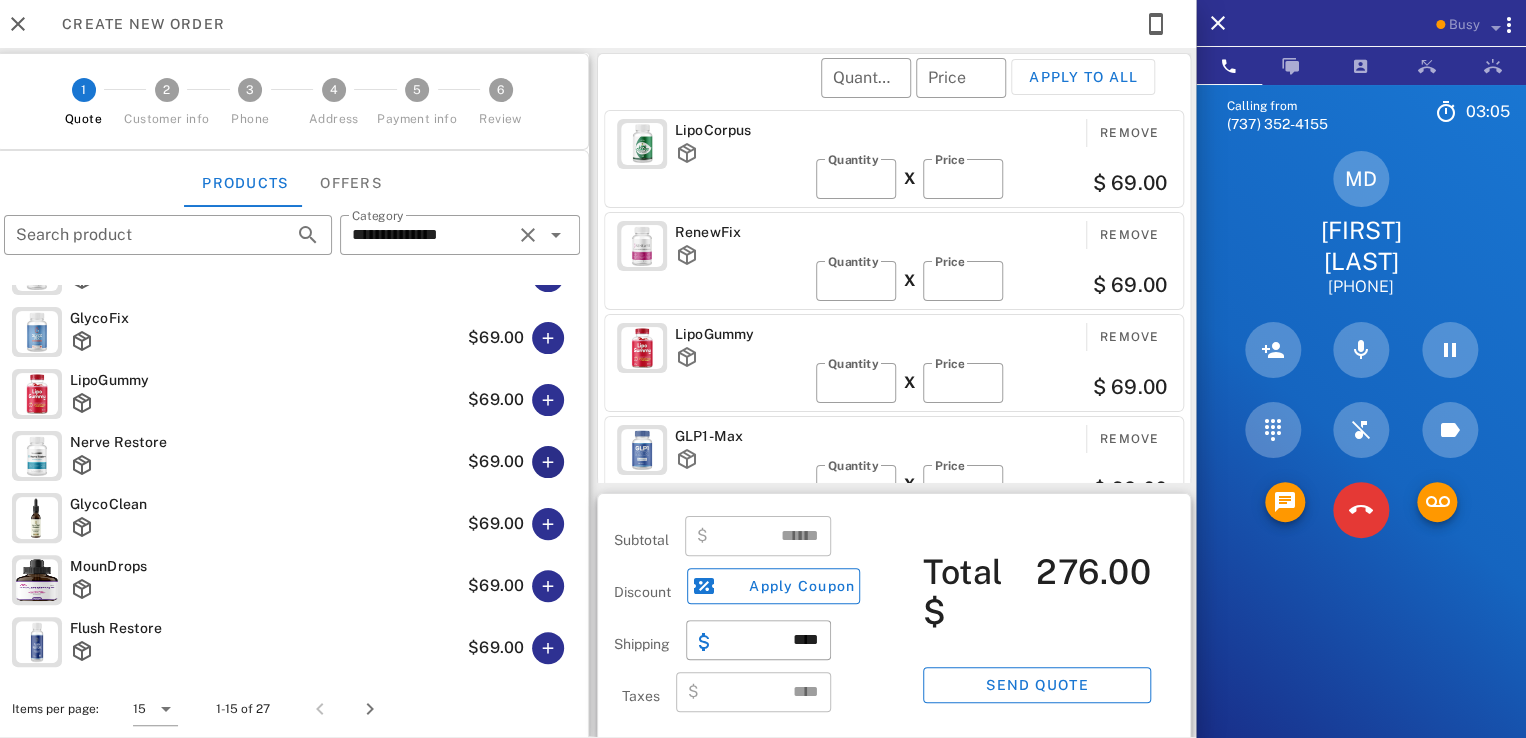 scroll, scrollTop: 204, scrollLeft: 0, axis: vertical 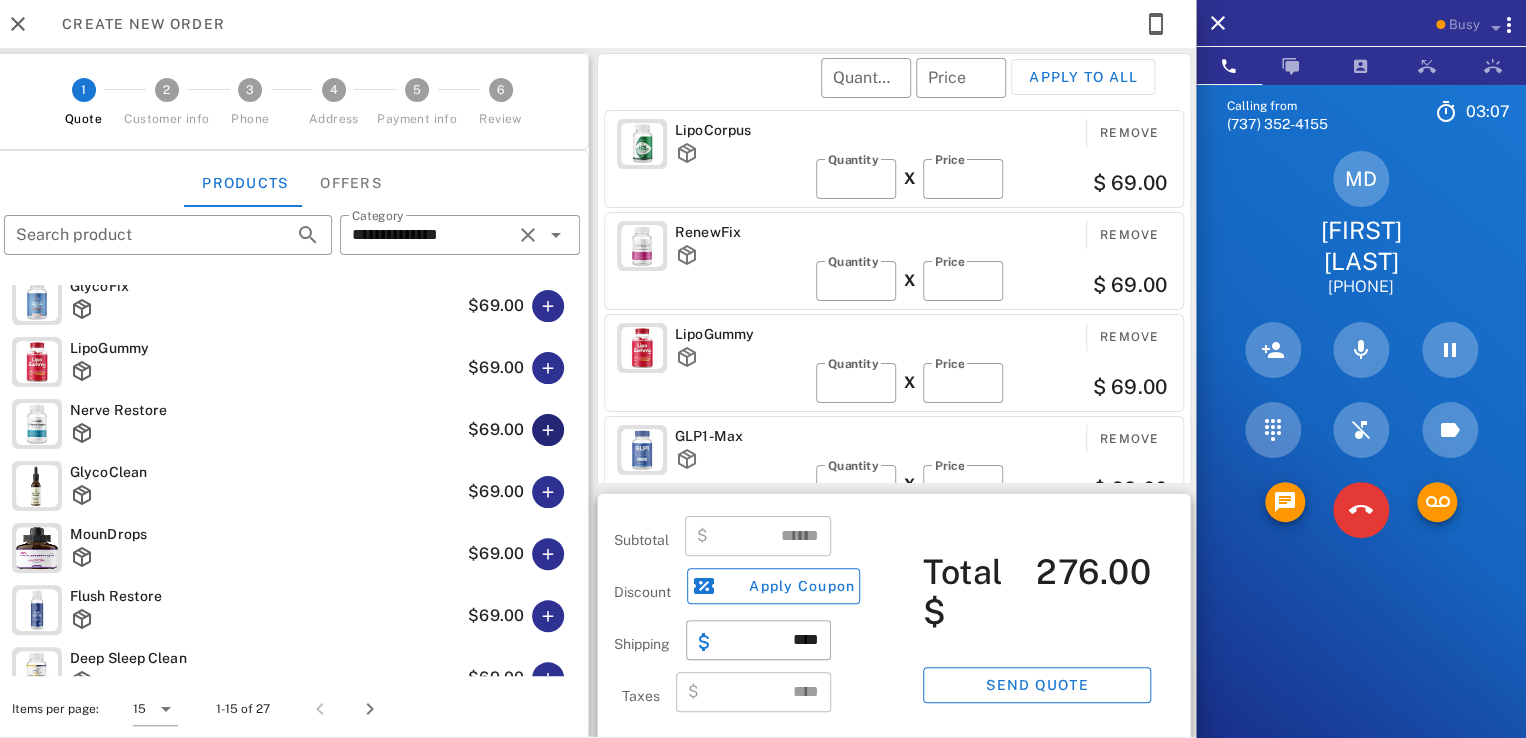 click at bounding box center [548, 430] 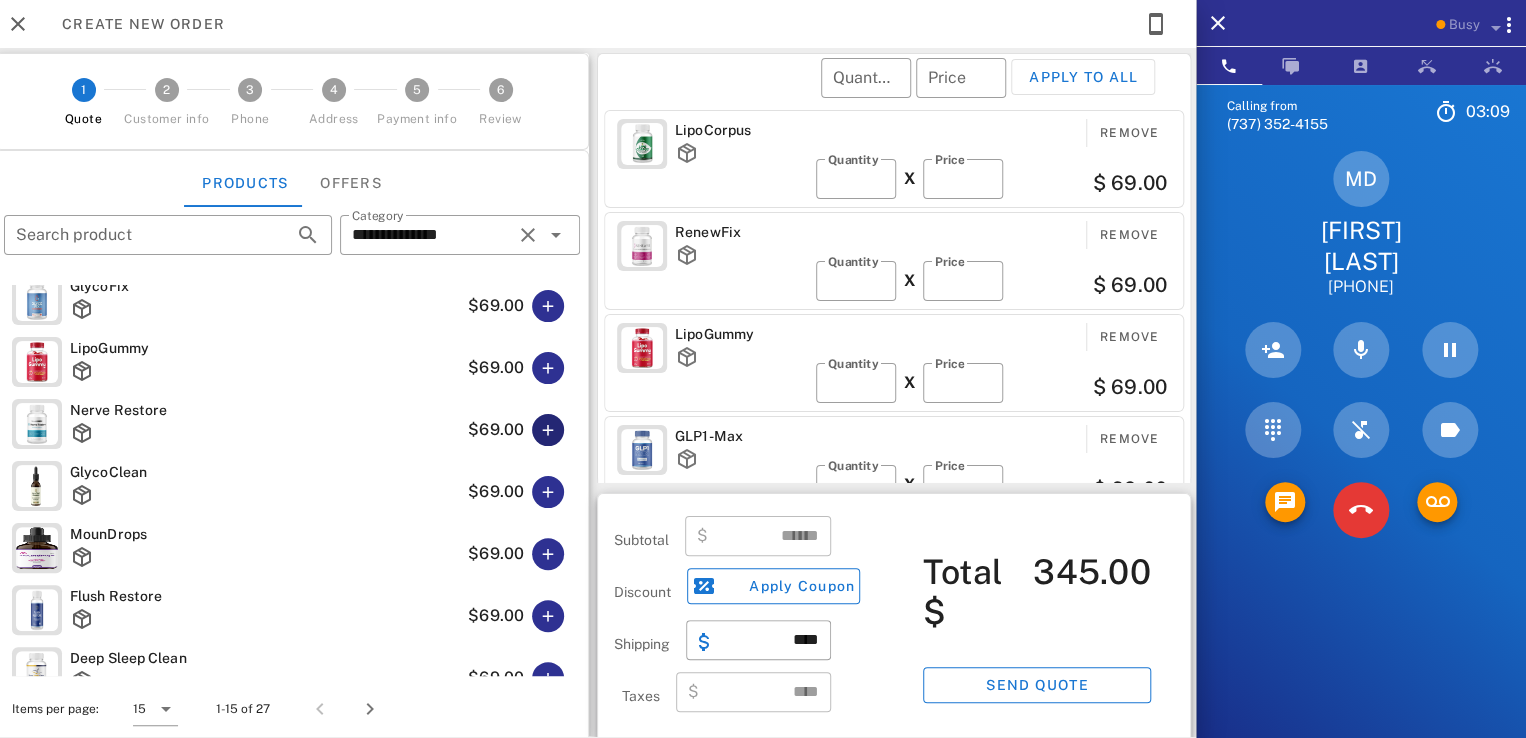 scroll, scrollTop: 2, scrollLeft: 0, axis: vertical 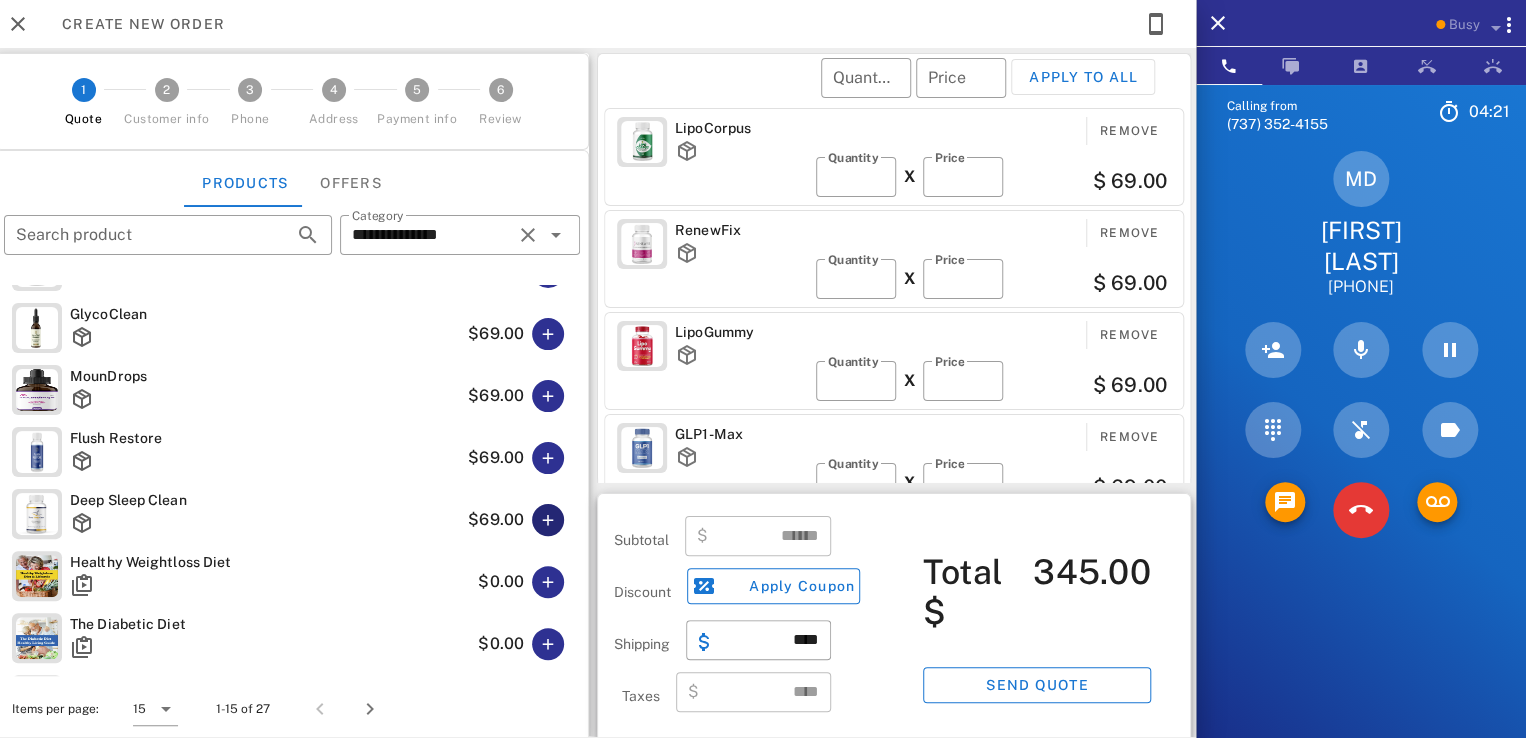 click at bounding box center [548, 520] 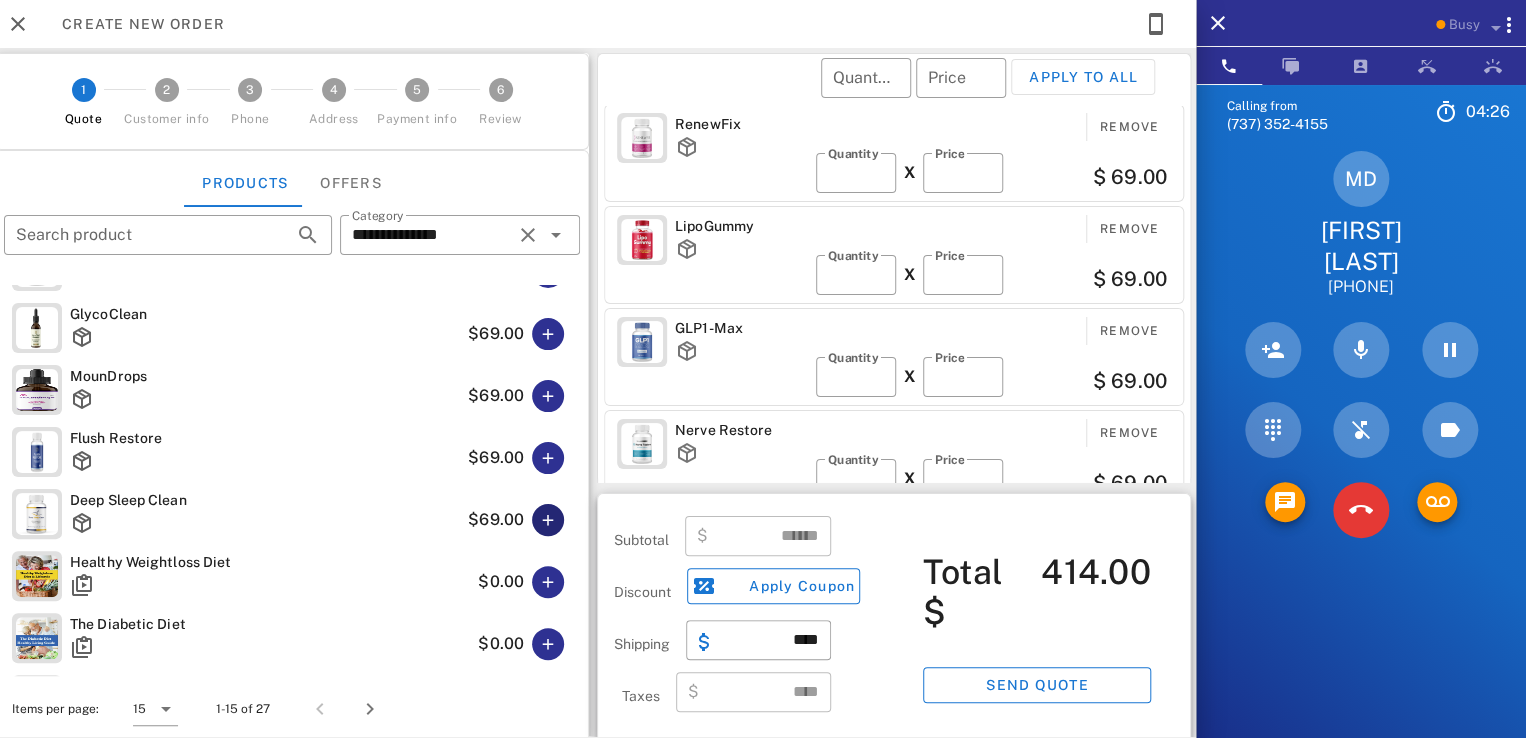scroll, scrollTop: 208, scrollLeft: 0, axis: vertical 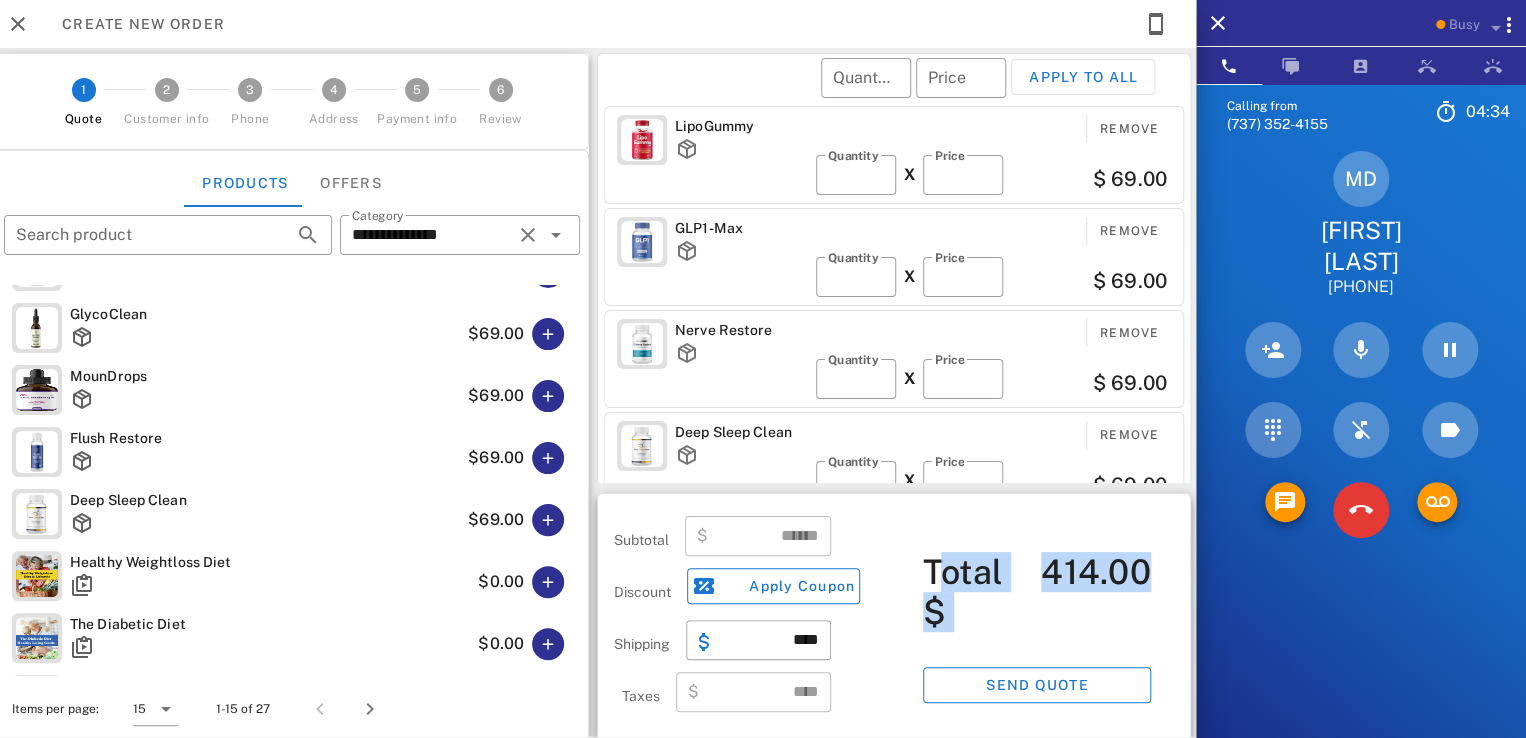 drag, startPoint x: 927, startPoint y: 565, endPoint x: 1149, endPoint y: 592, distance: 223.63586 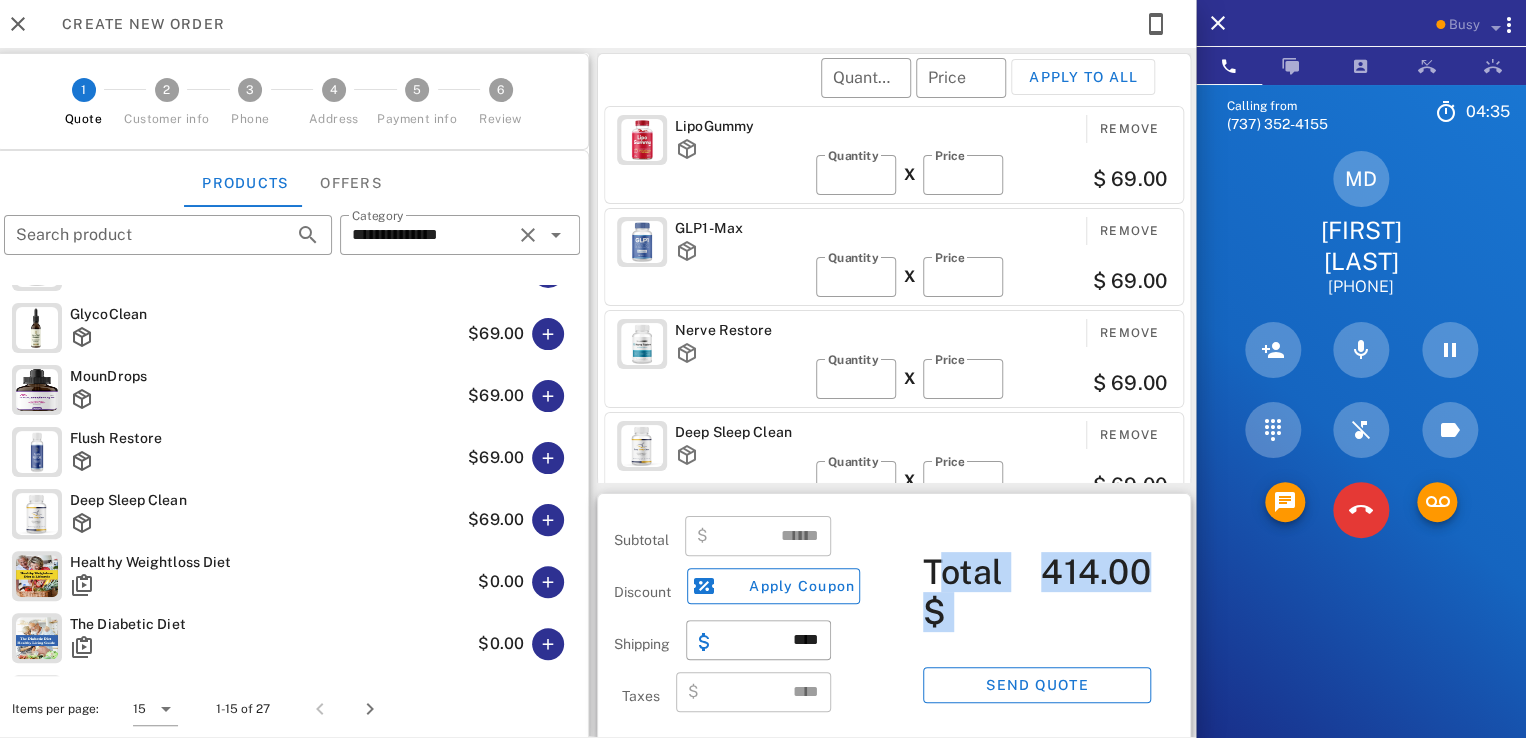 click on "414.00" at bounding box center [1096, 592] 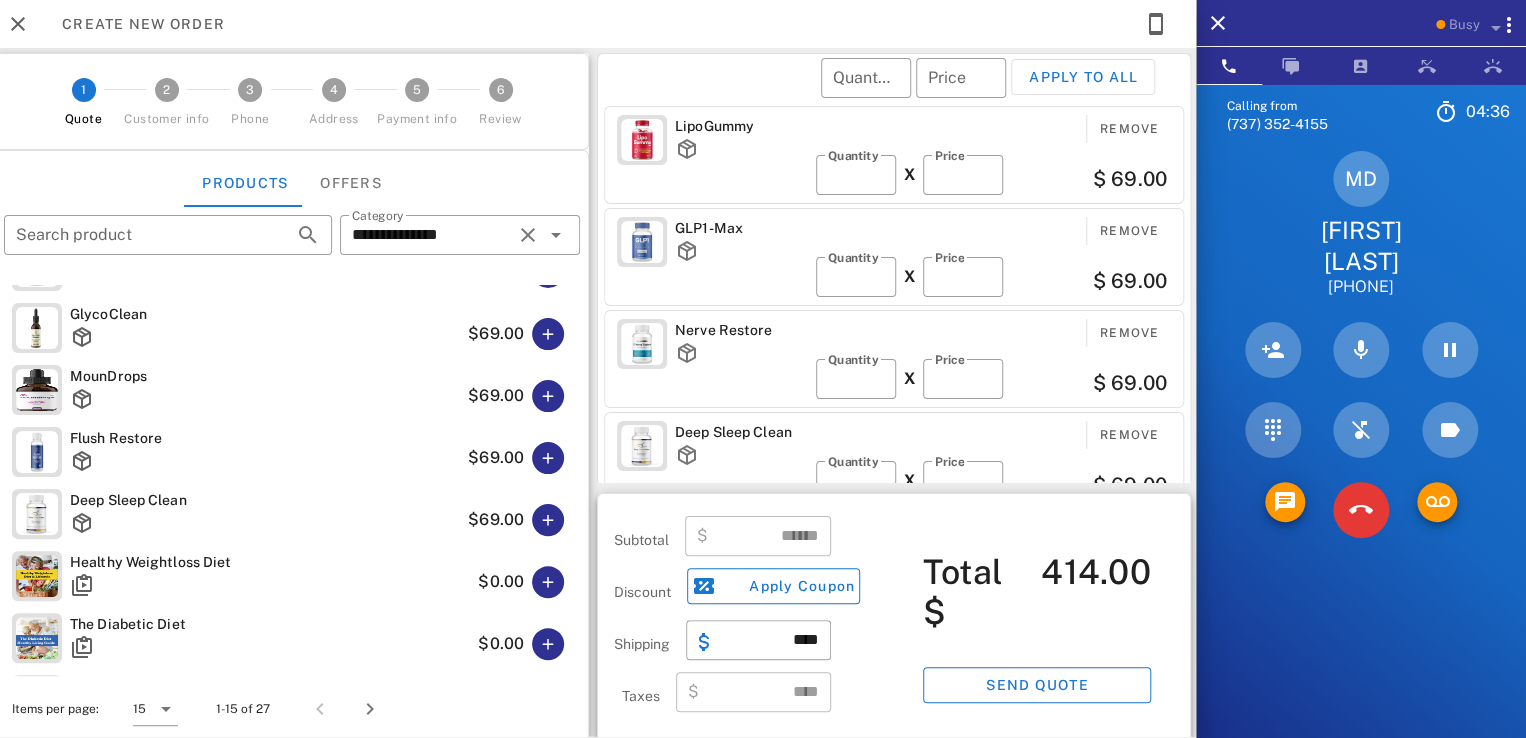 scroll, scrollTop: 9, scrollLeft: 0, axis: vertical 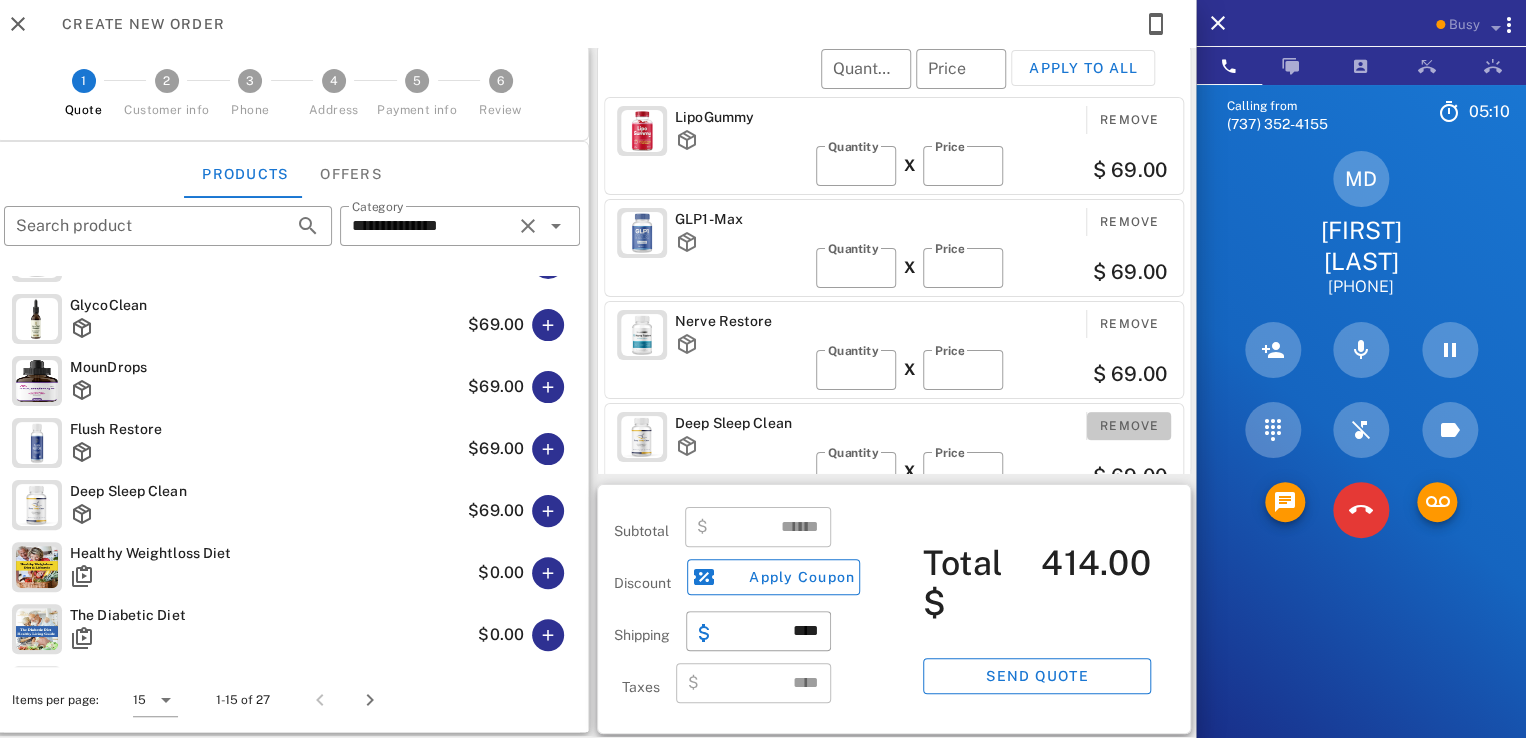 click on "Remove" at bounding box center (1129, 426) 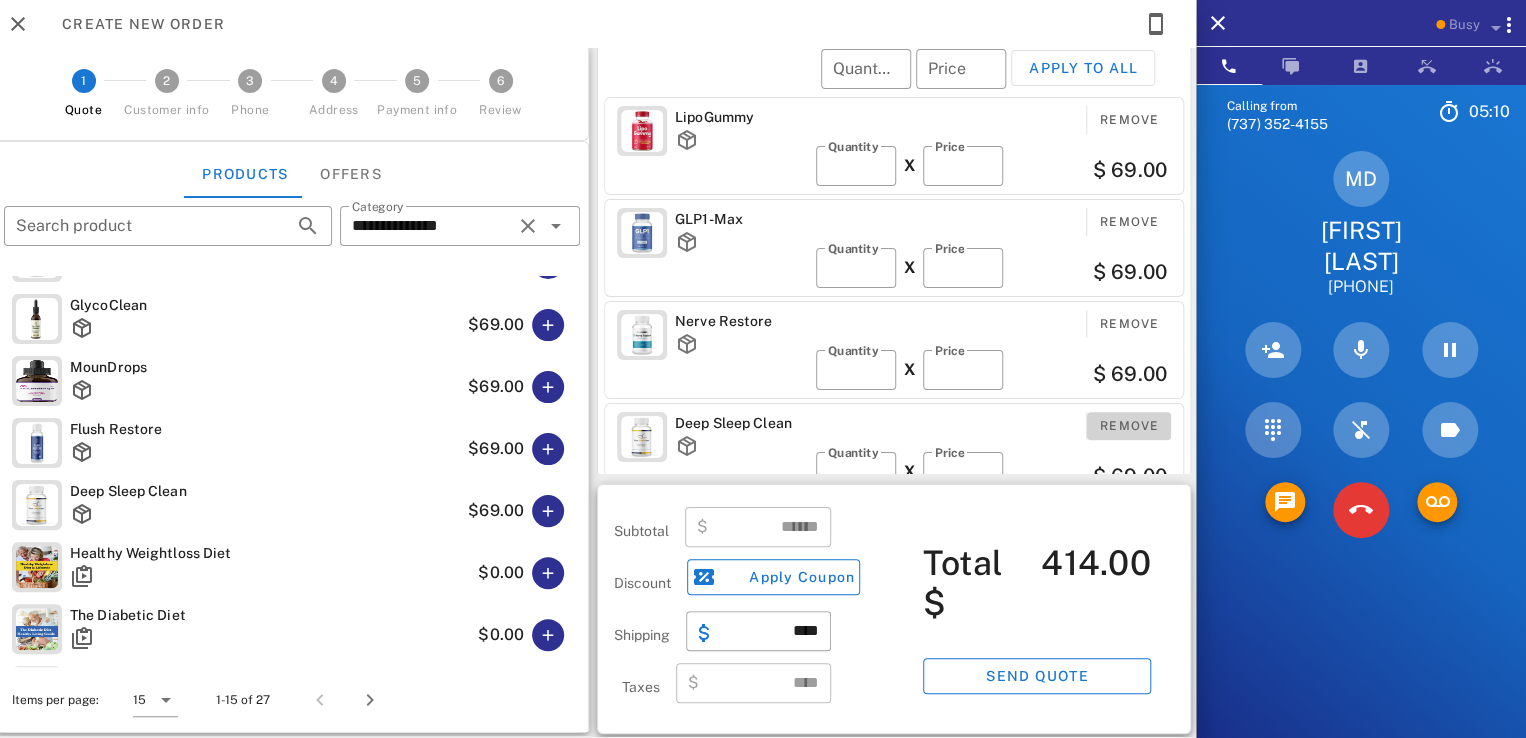 scroll, scrollTop: 106, scrollLeft: 0, axis: vertical 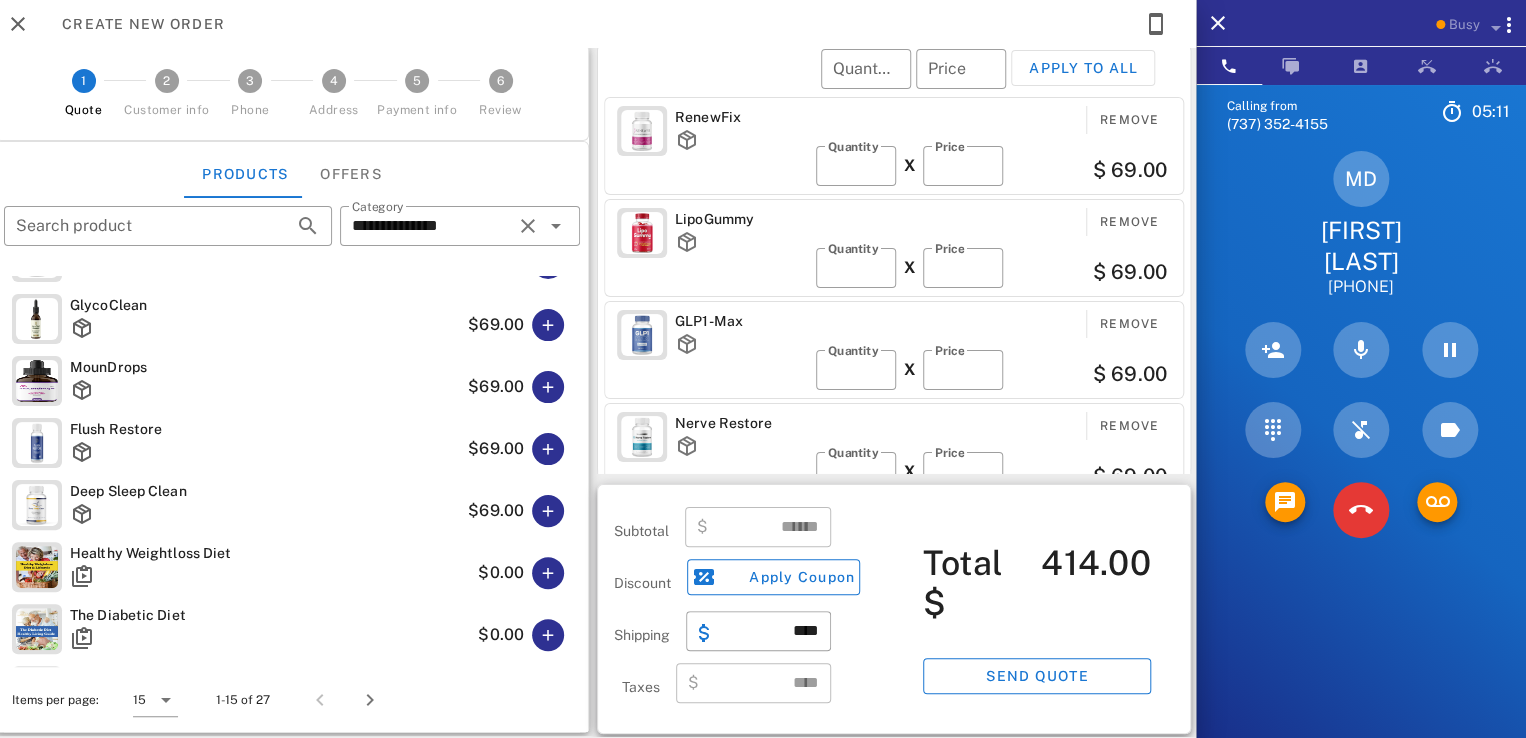 type on "******" 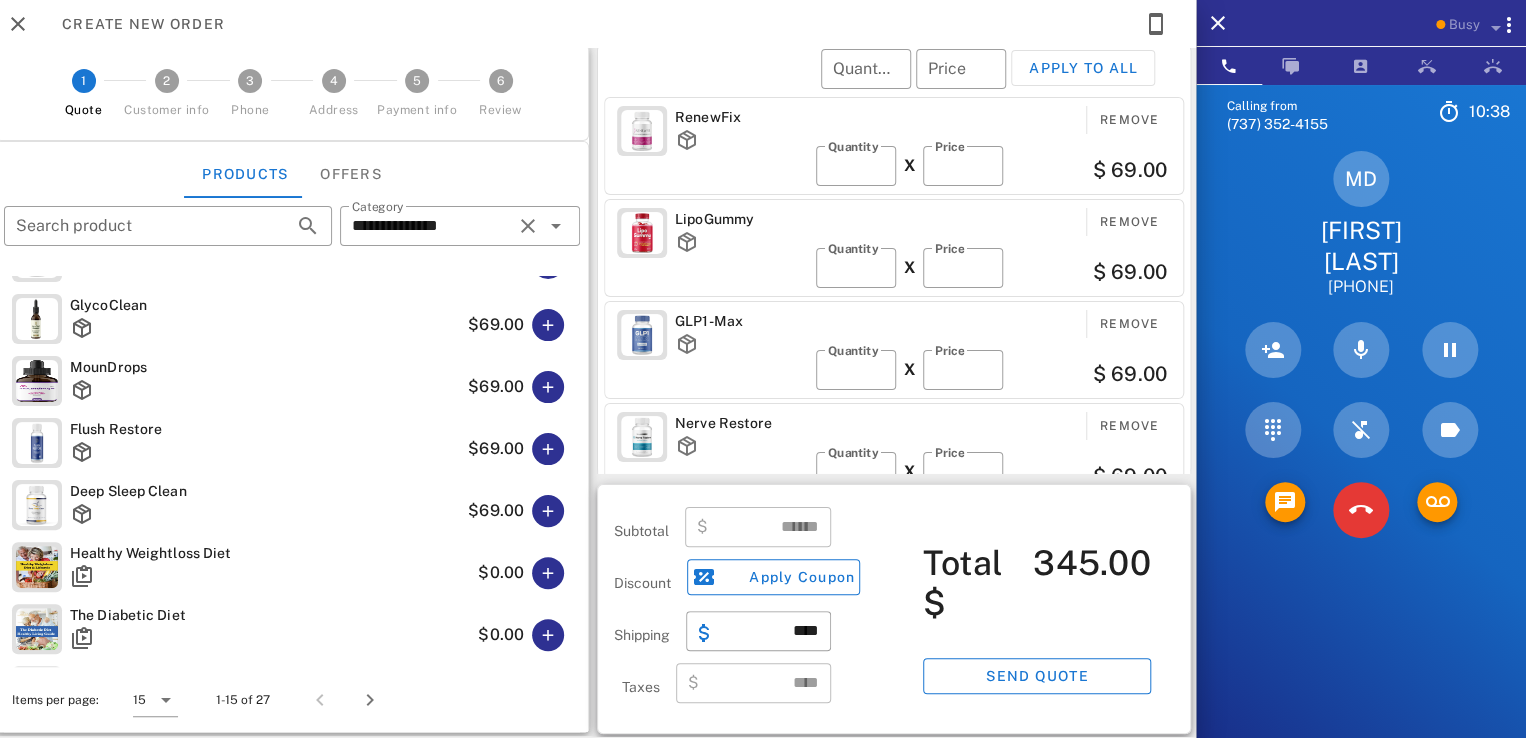 scroll, scrollTop: 0, scrollLeft: 0, axis: both 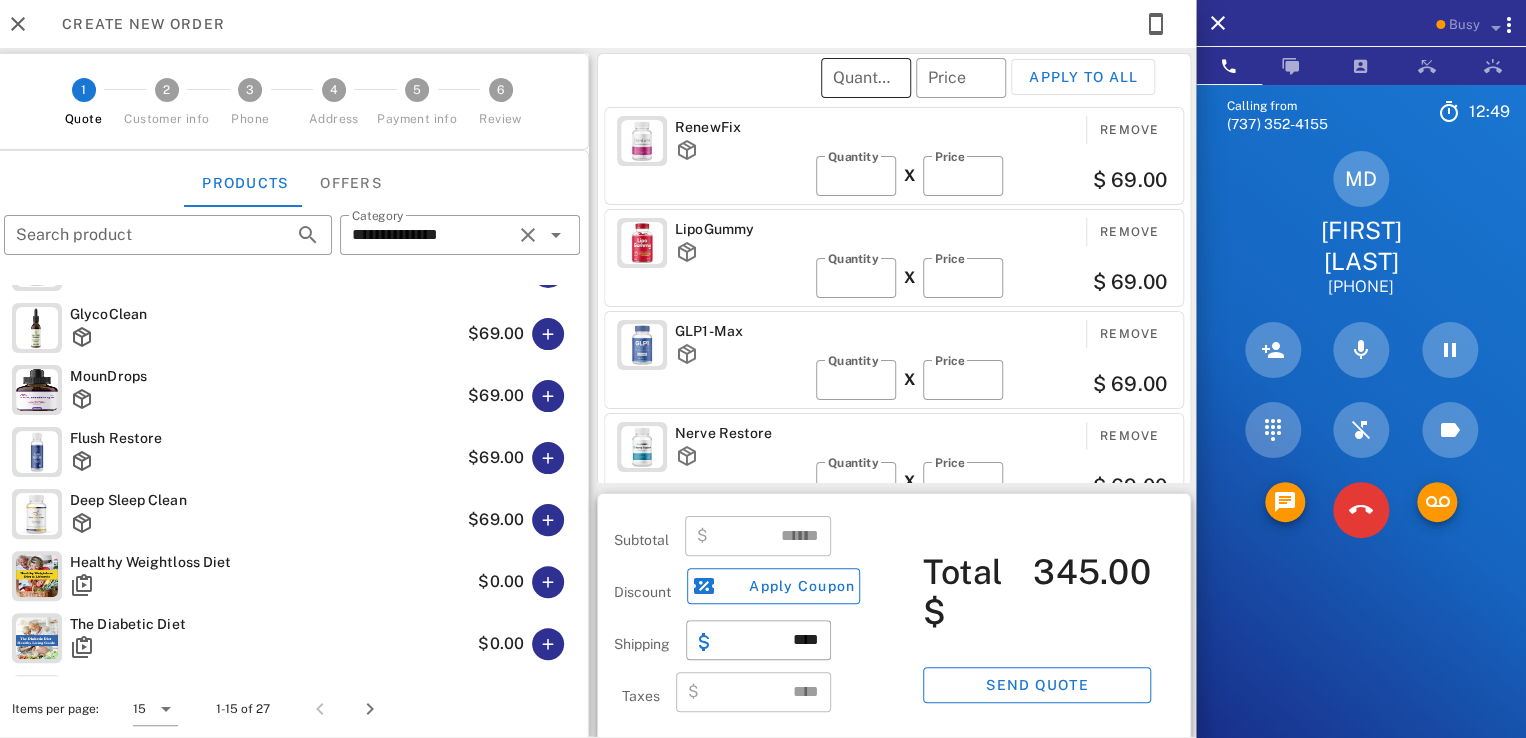 click on "Quantity" at bounding box center (866, 78) 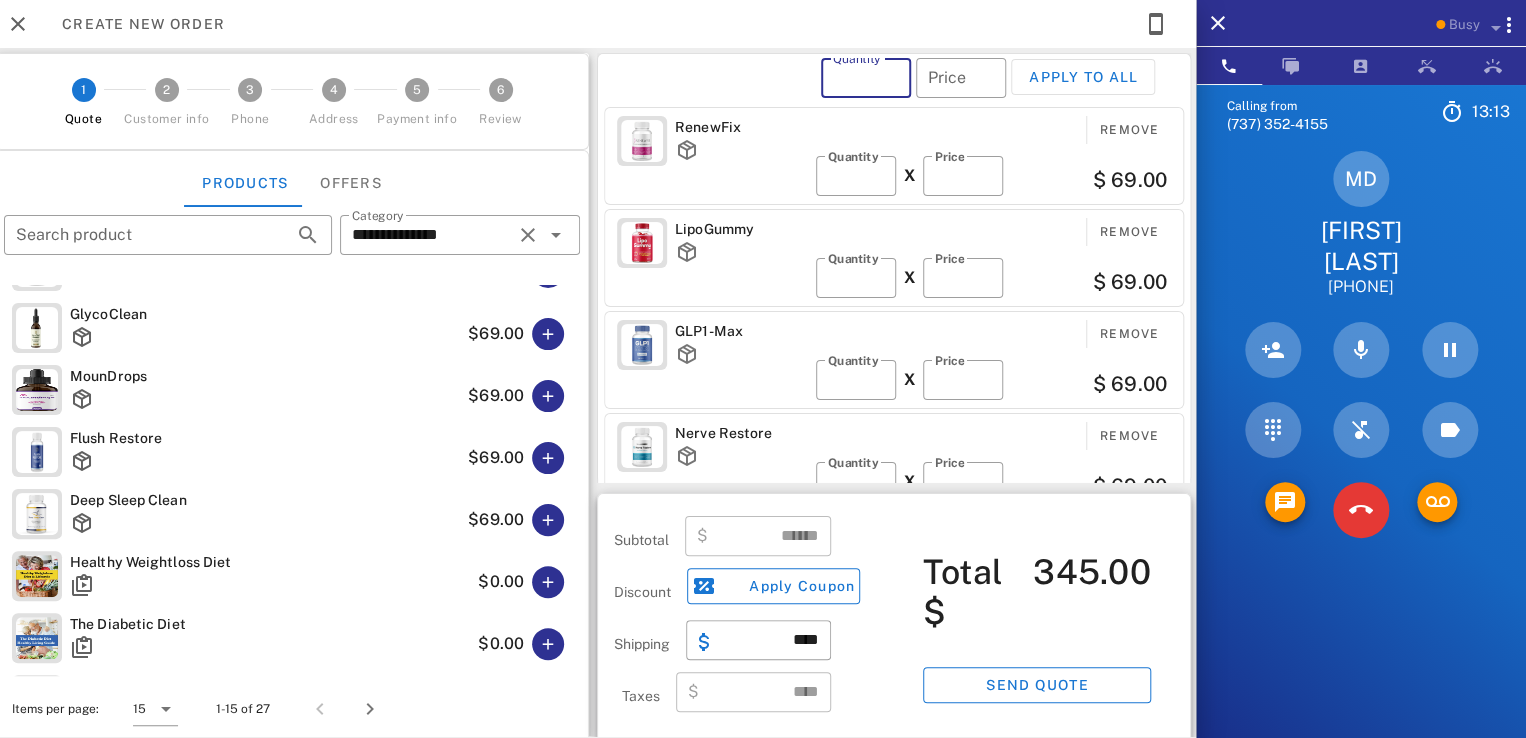 type on "*" 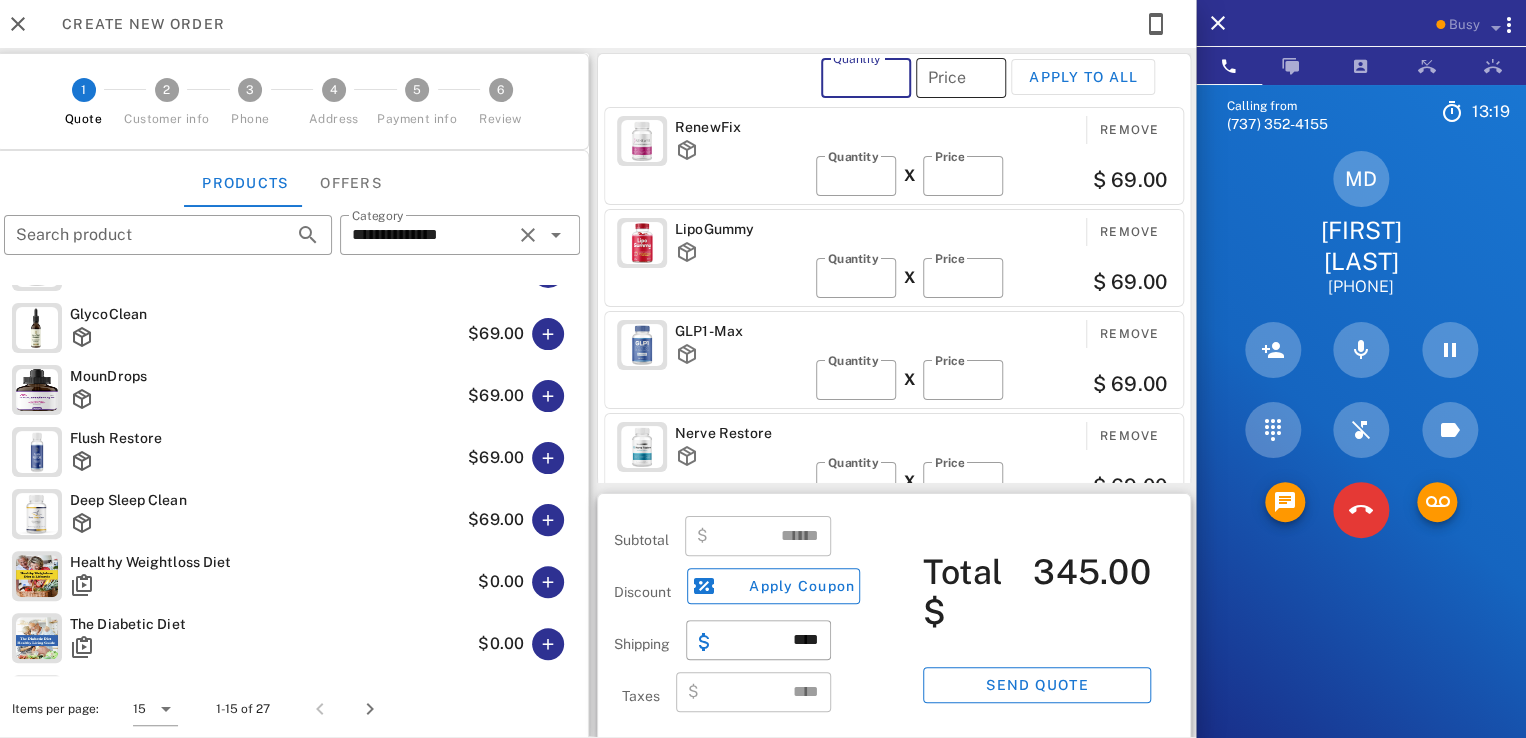 type on "*" 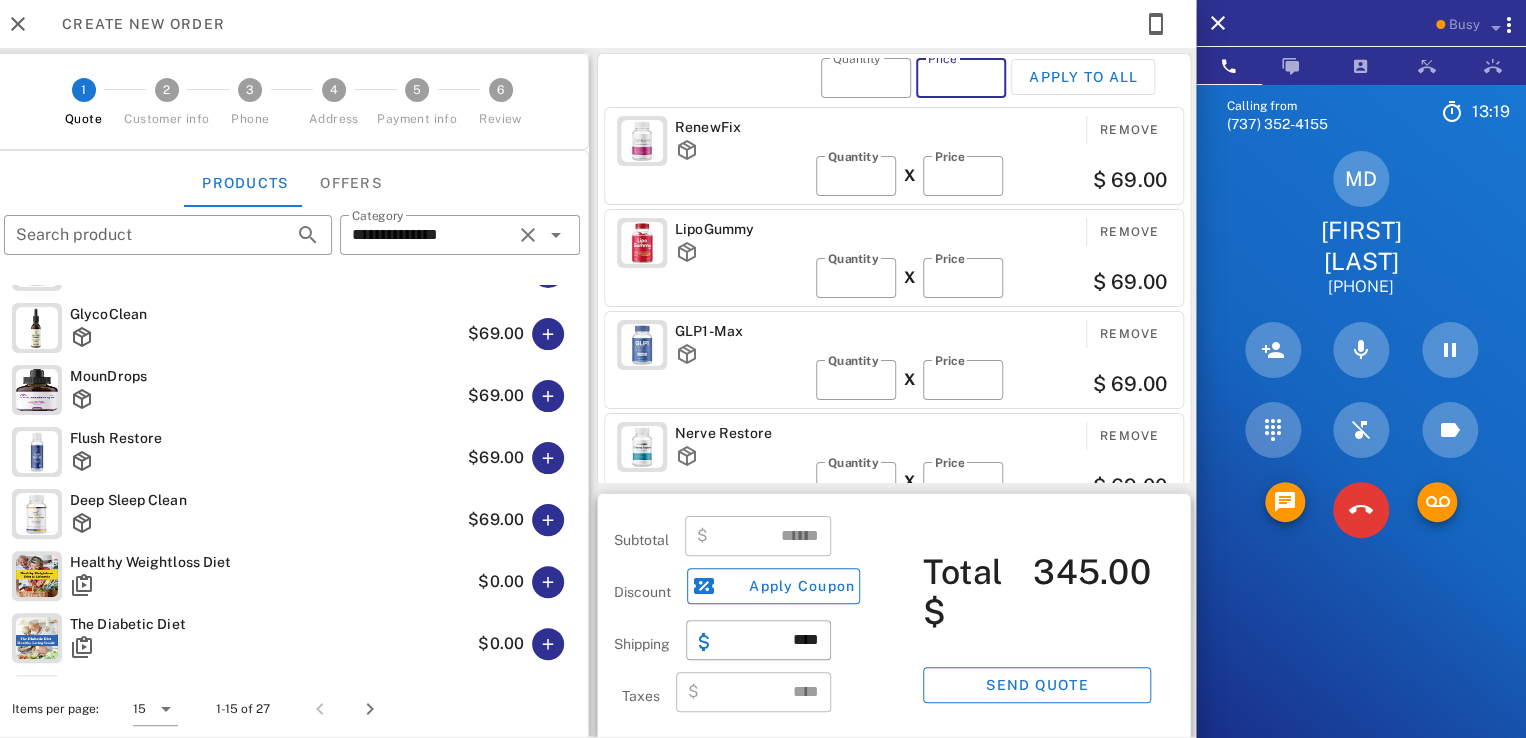 click on "Price" at bounding box center [961, 78] 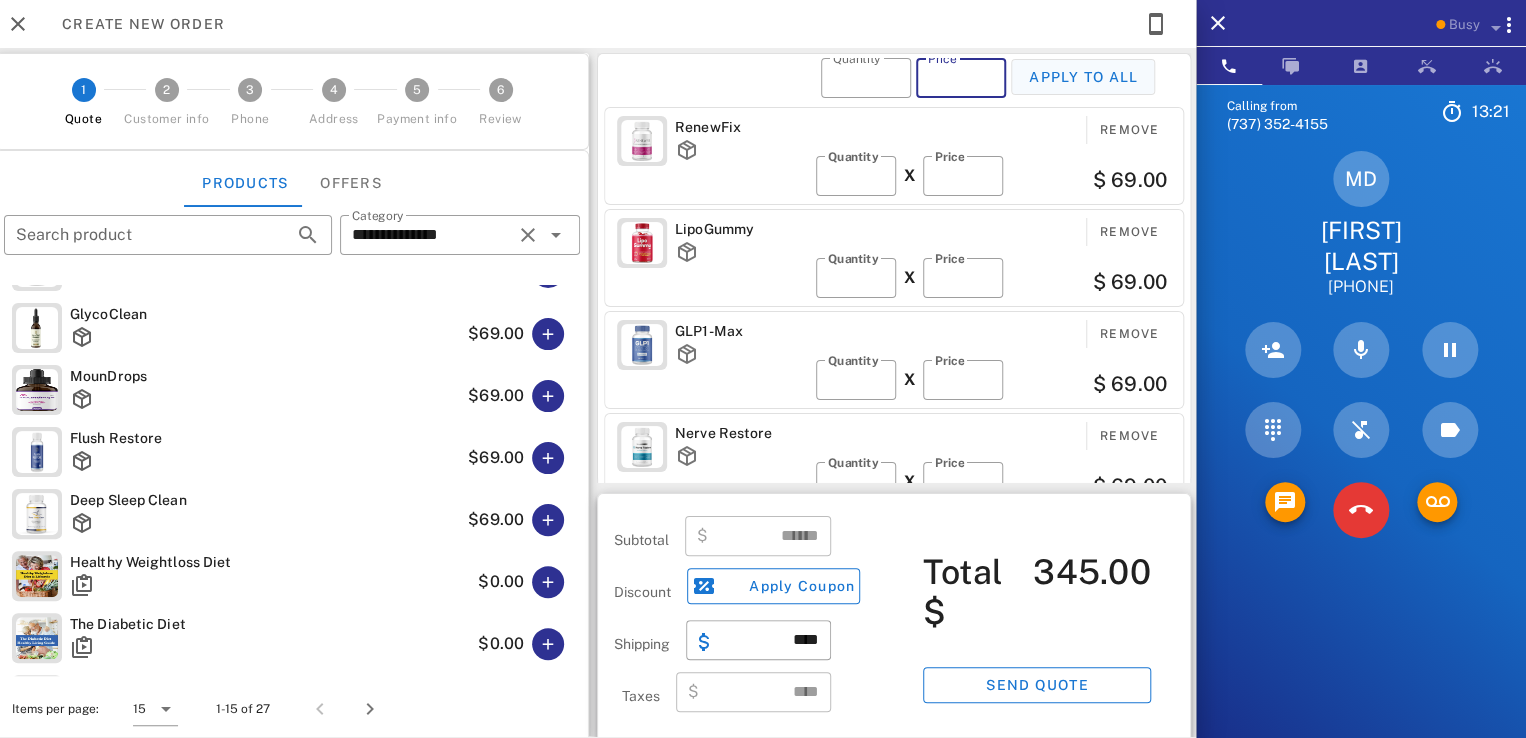 type on "**" 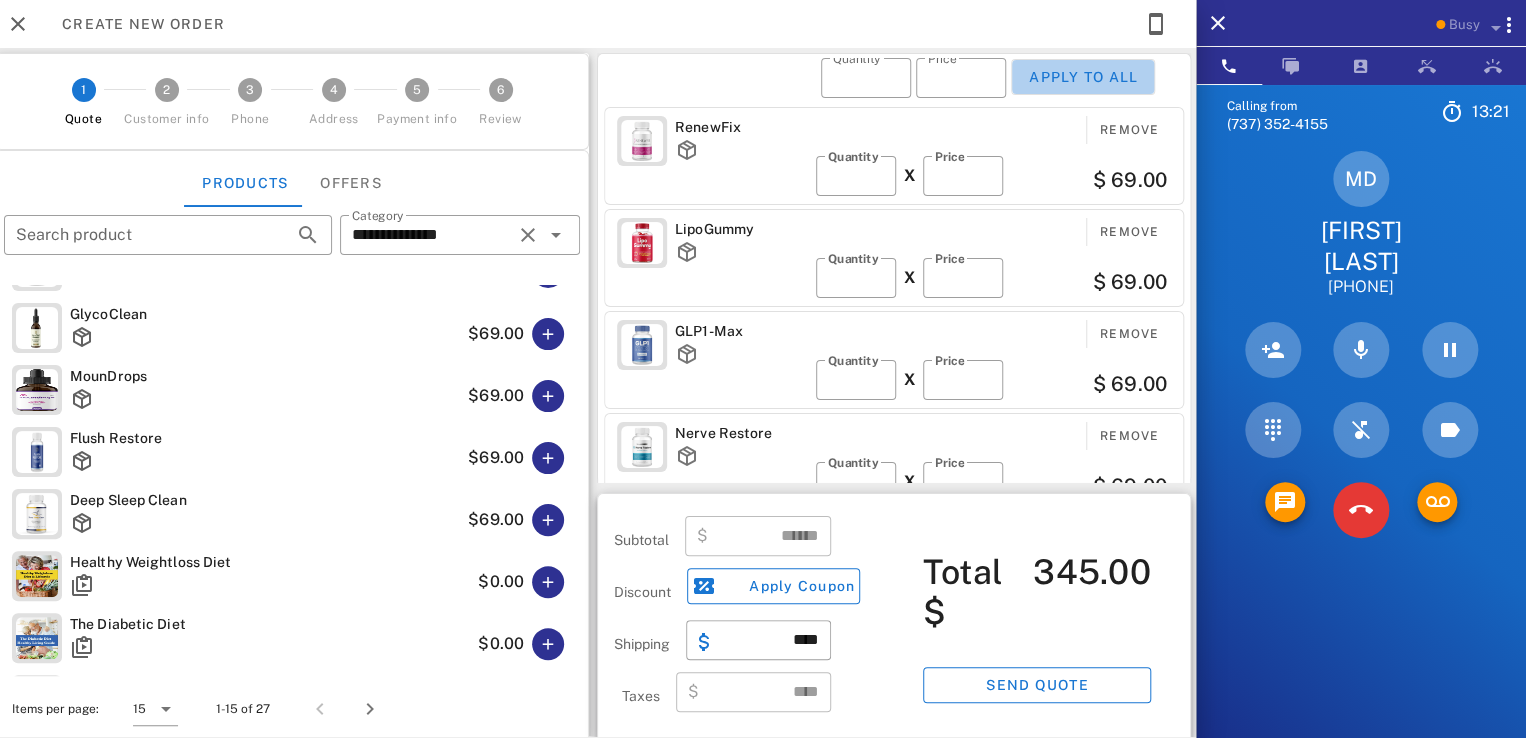 click on "Apply to all" at bounding box center (1083, 77) 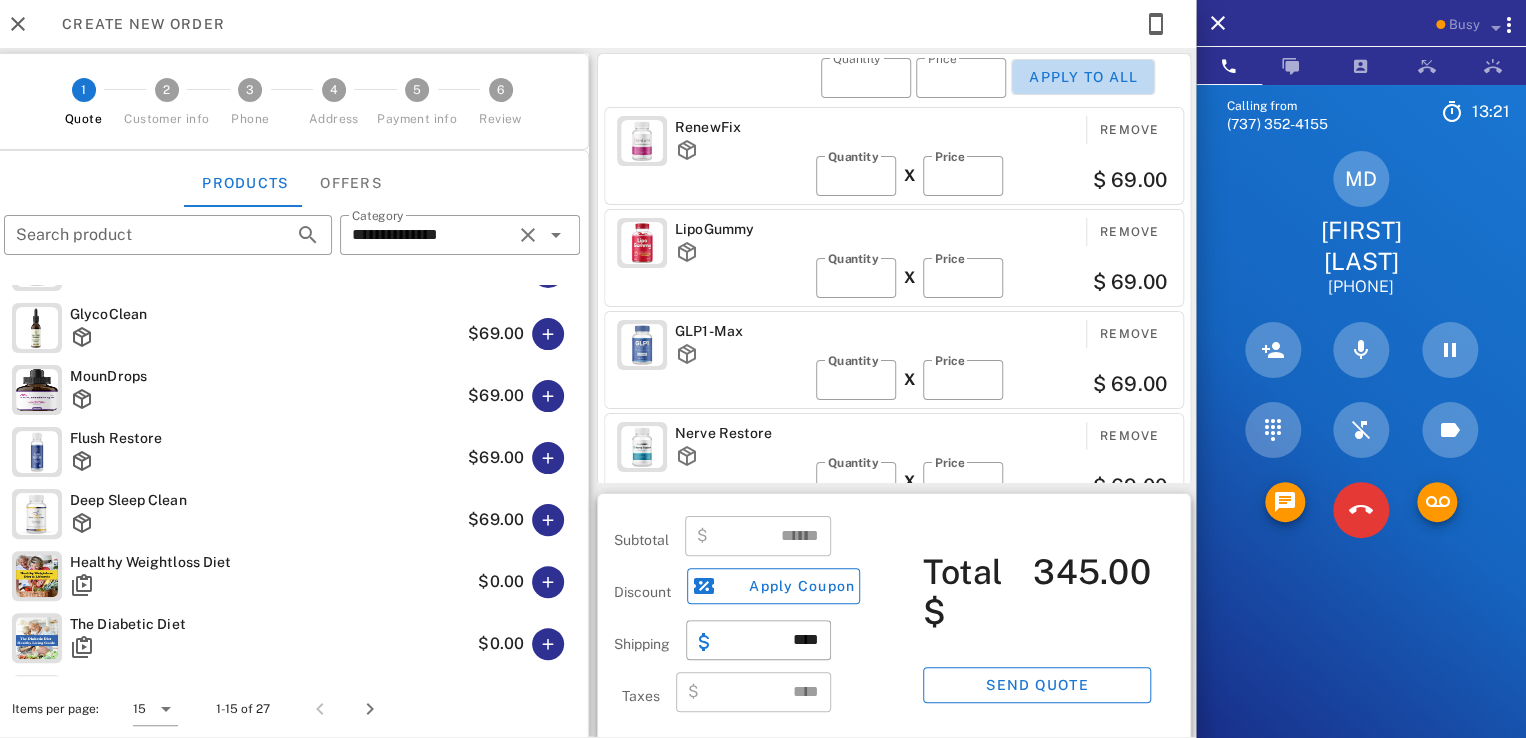 type on "*" 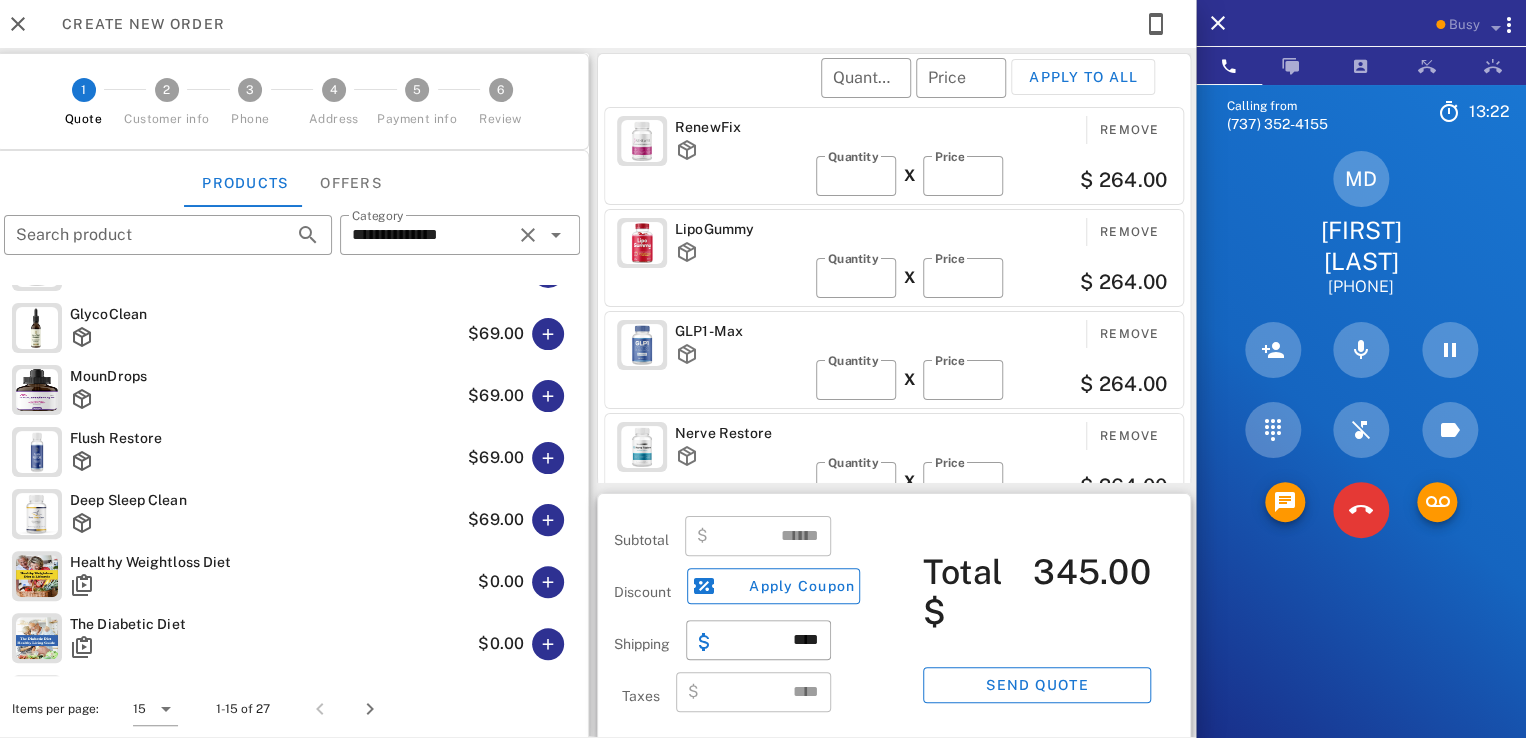 type on "*******" 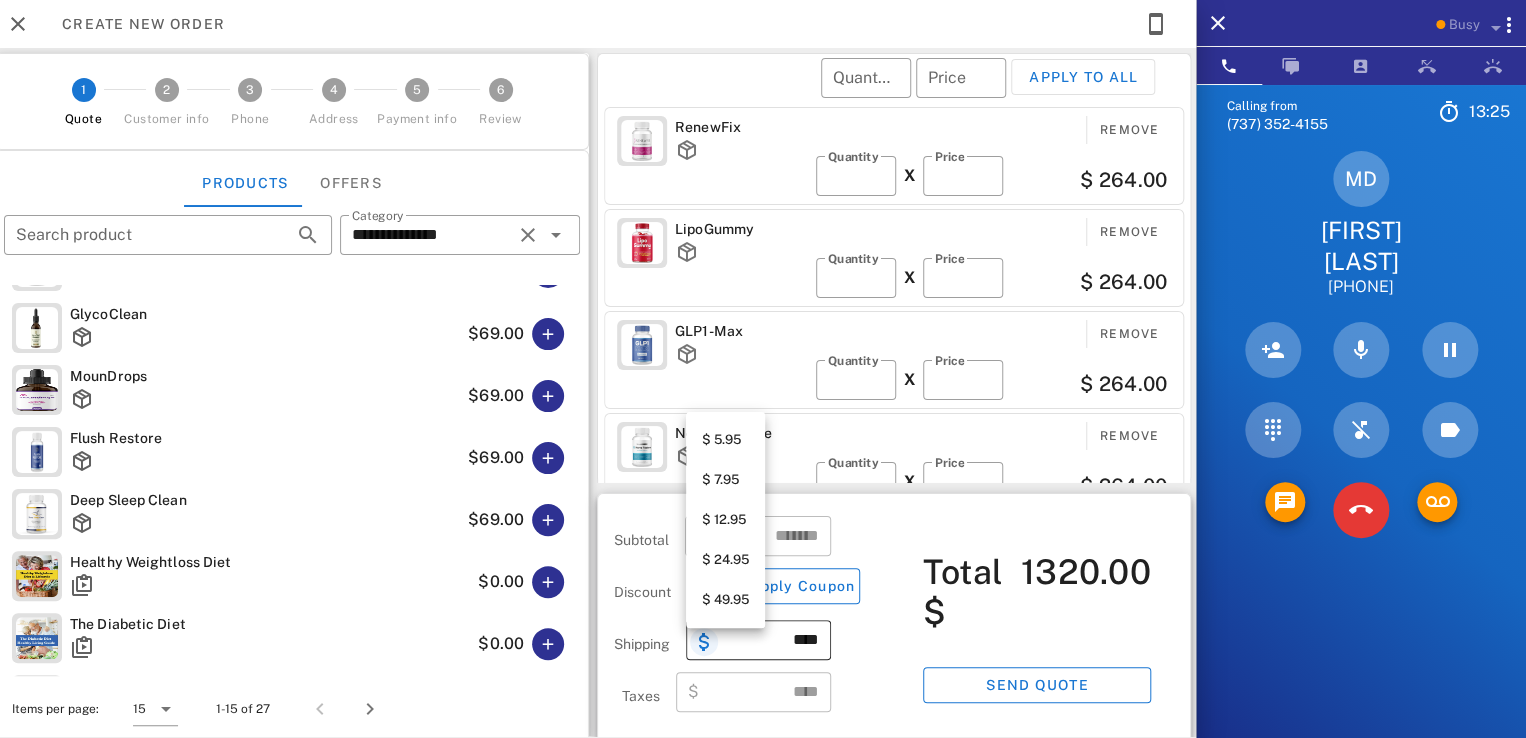 click at bounding box center [704, 642] 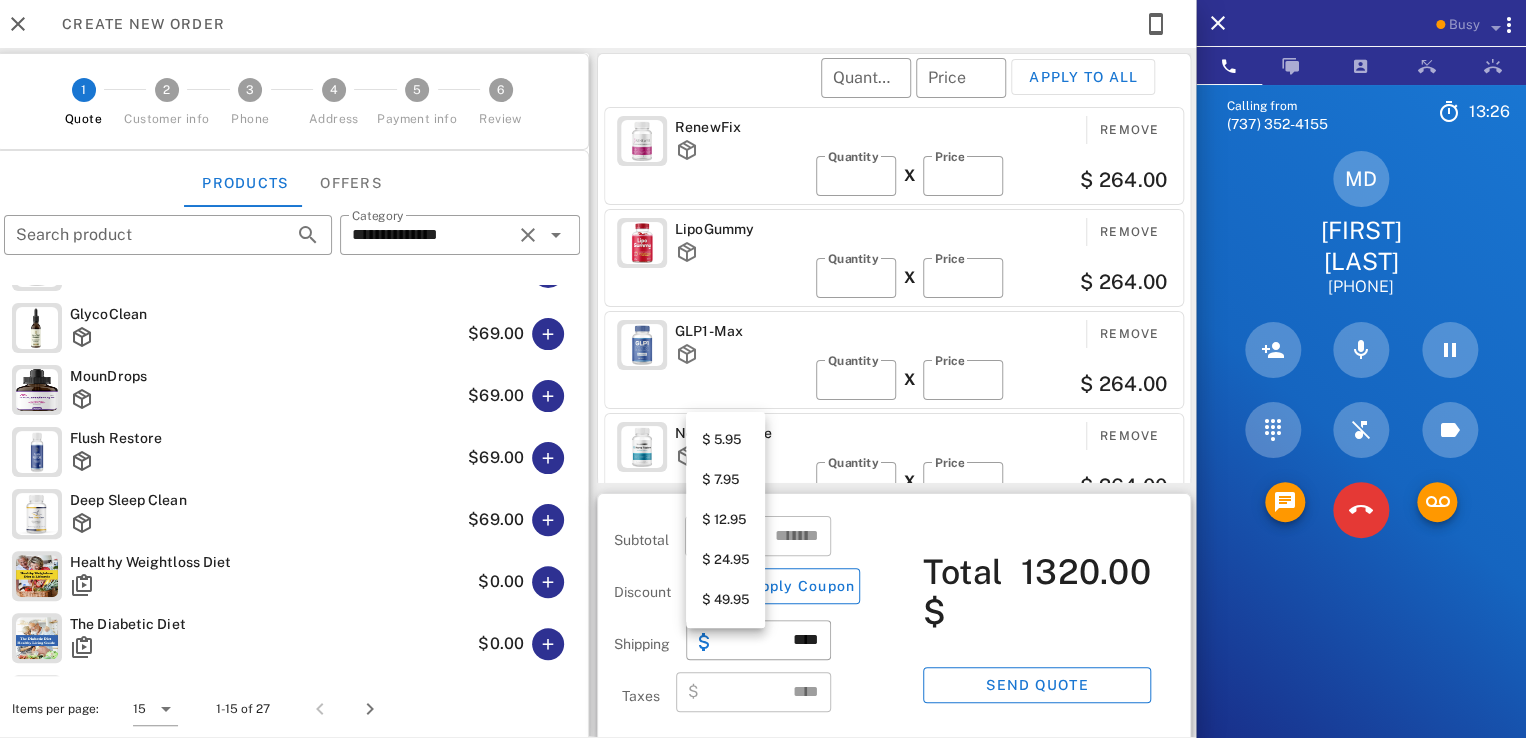 click on "$ 24.95" at bounding box center (725, 560) 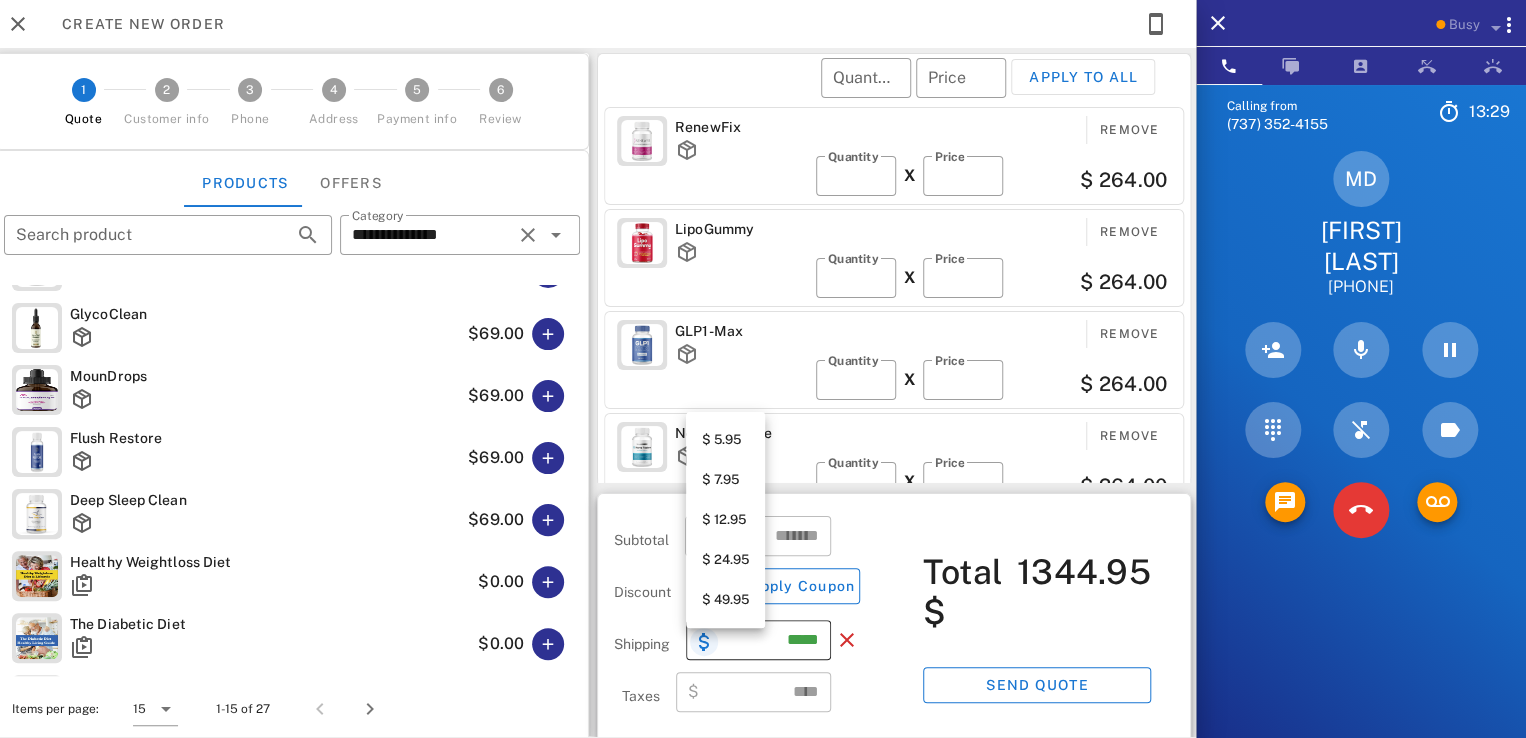 click at bounding box center [704, 642] 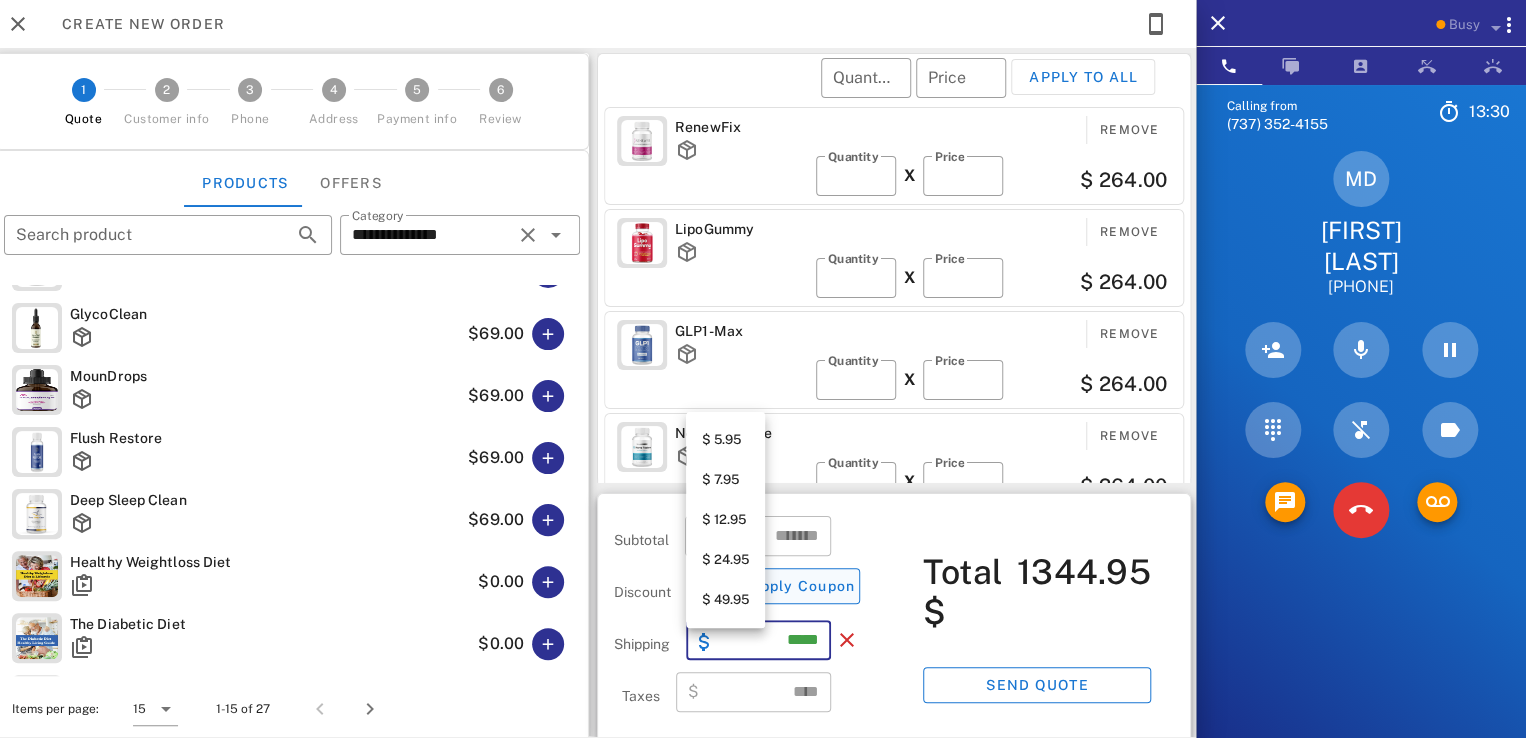 click on "$ 49.95" at bounding box center [725, 600] 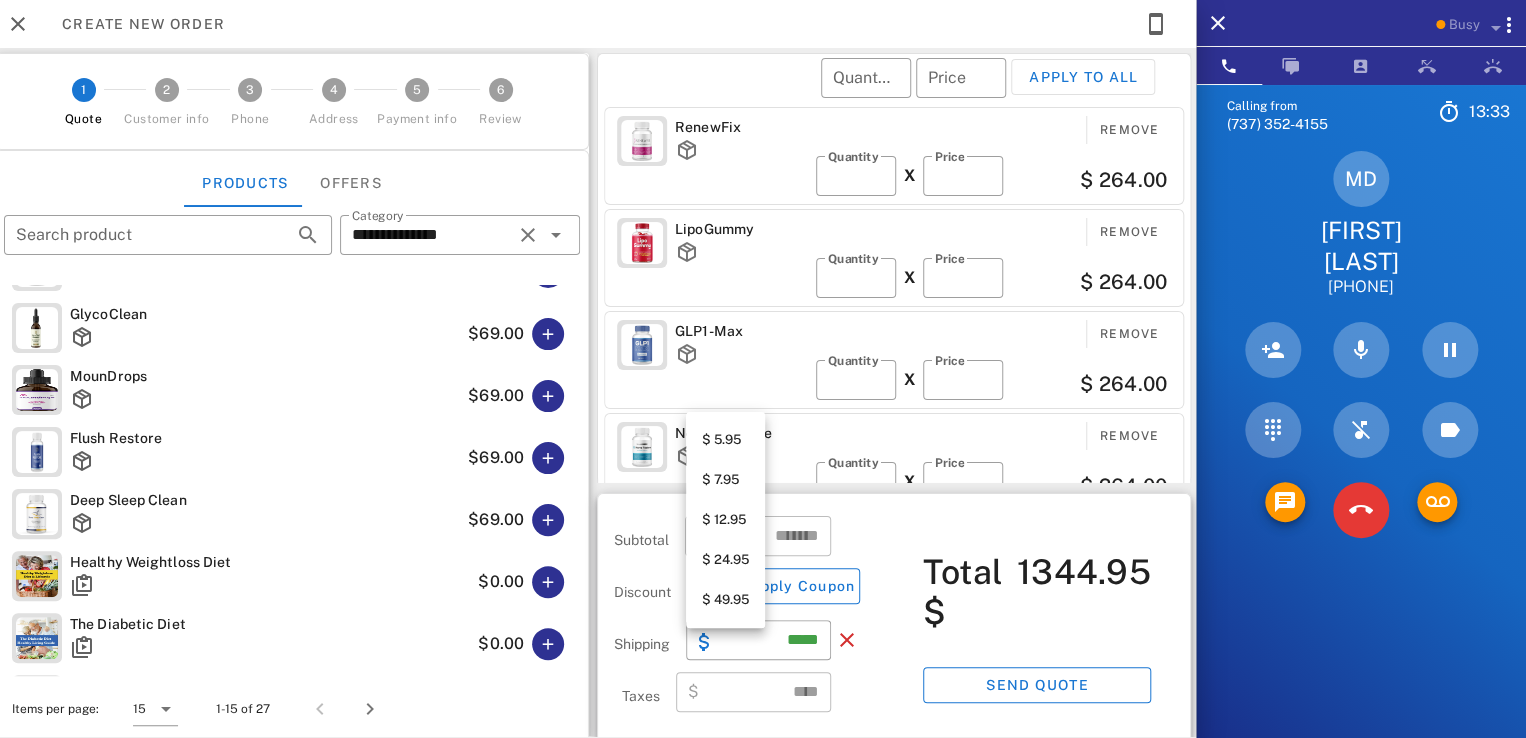 click on "$ 49.95" at bounding box center (725, 600) 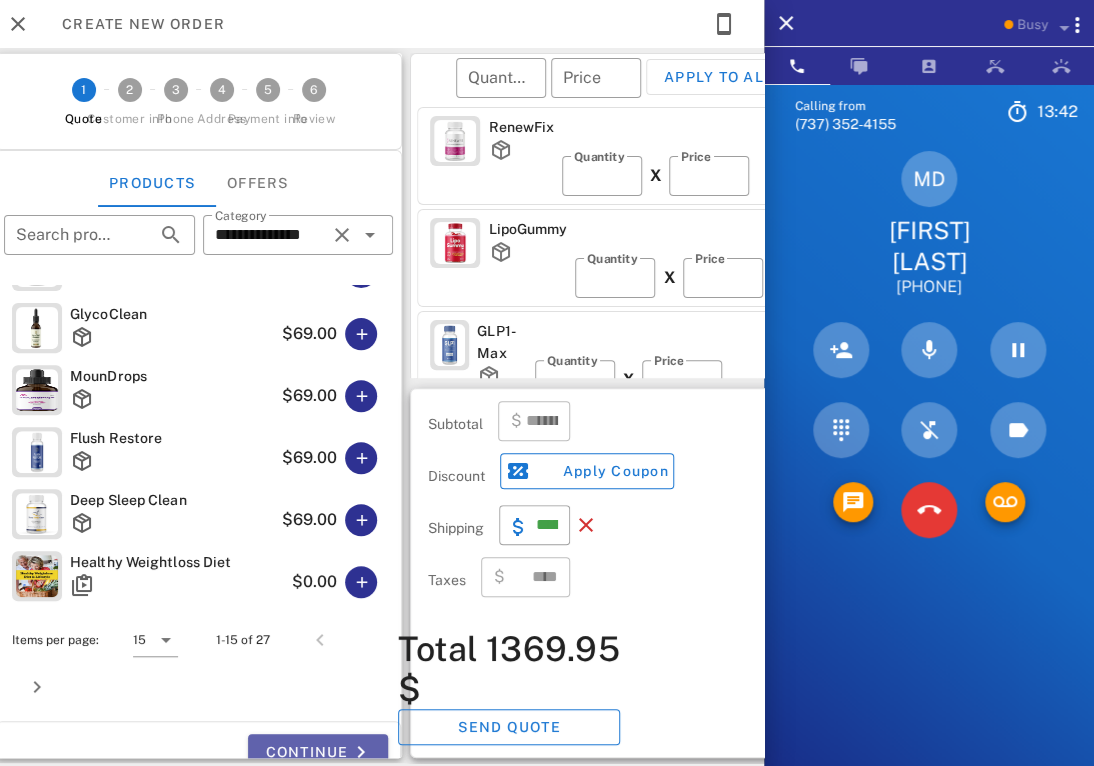 click on "Continue" at bounding box center (318, 752) 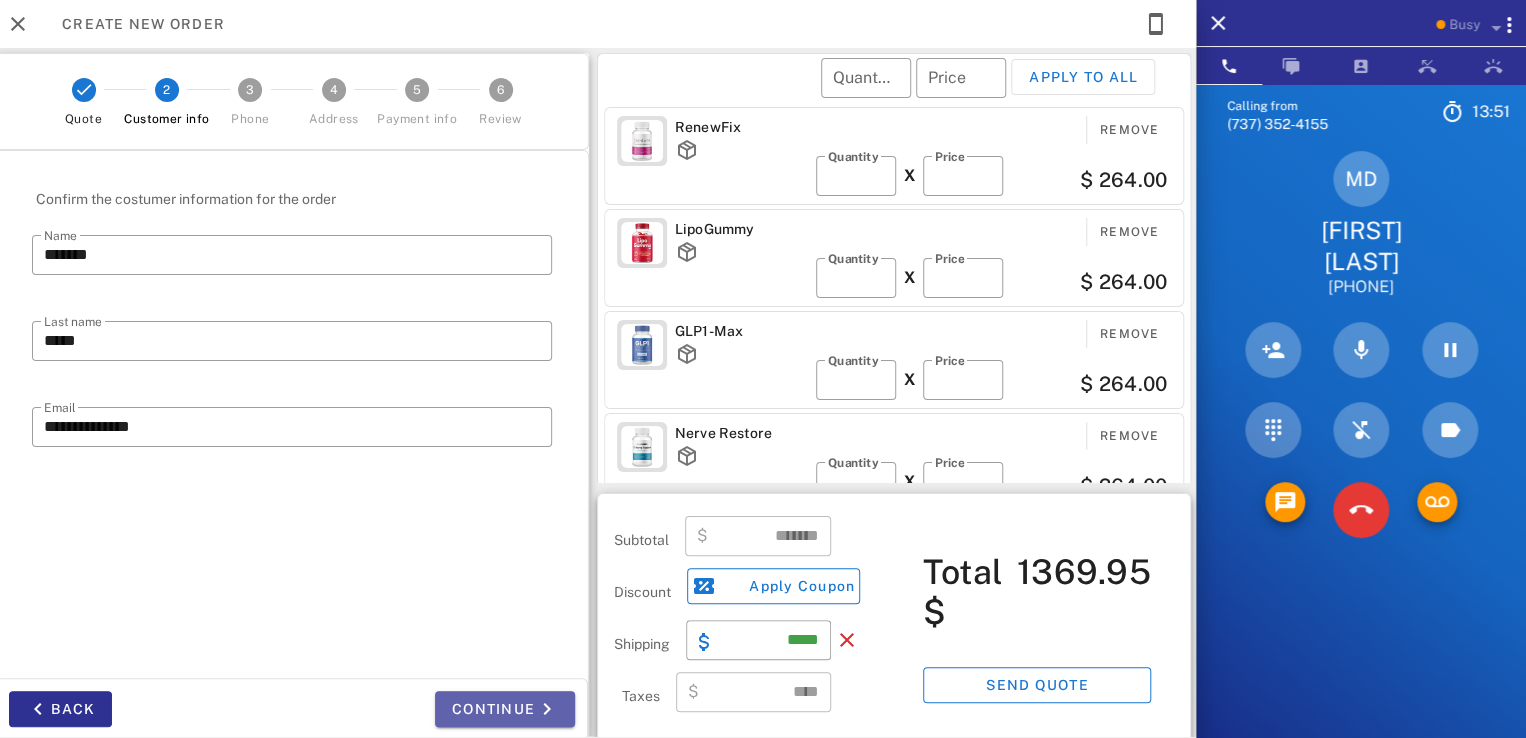 click on "Continue" at bounding box center (505, 709) 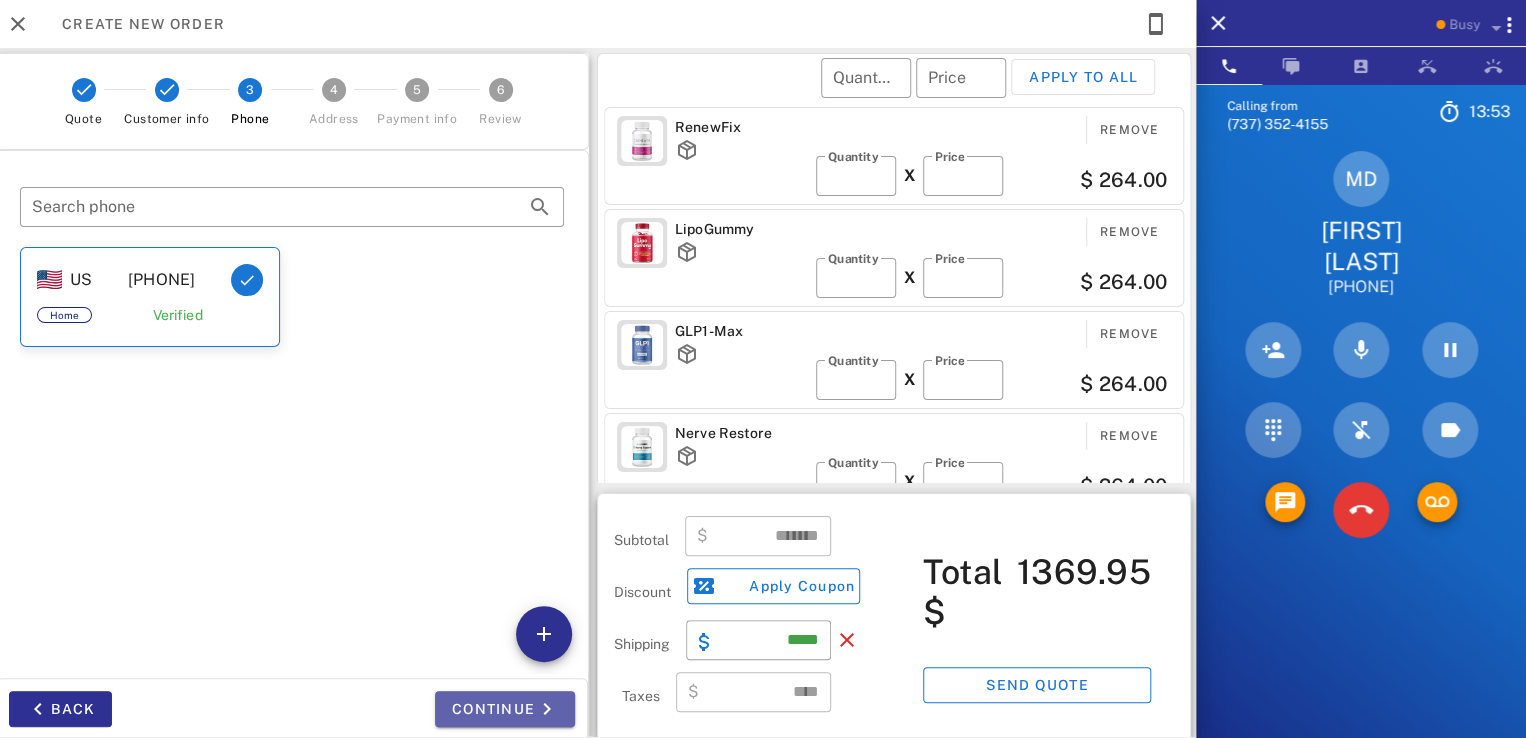 click on "Continue" at bounding box center [505, 709] 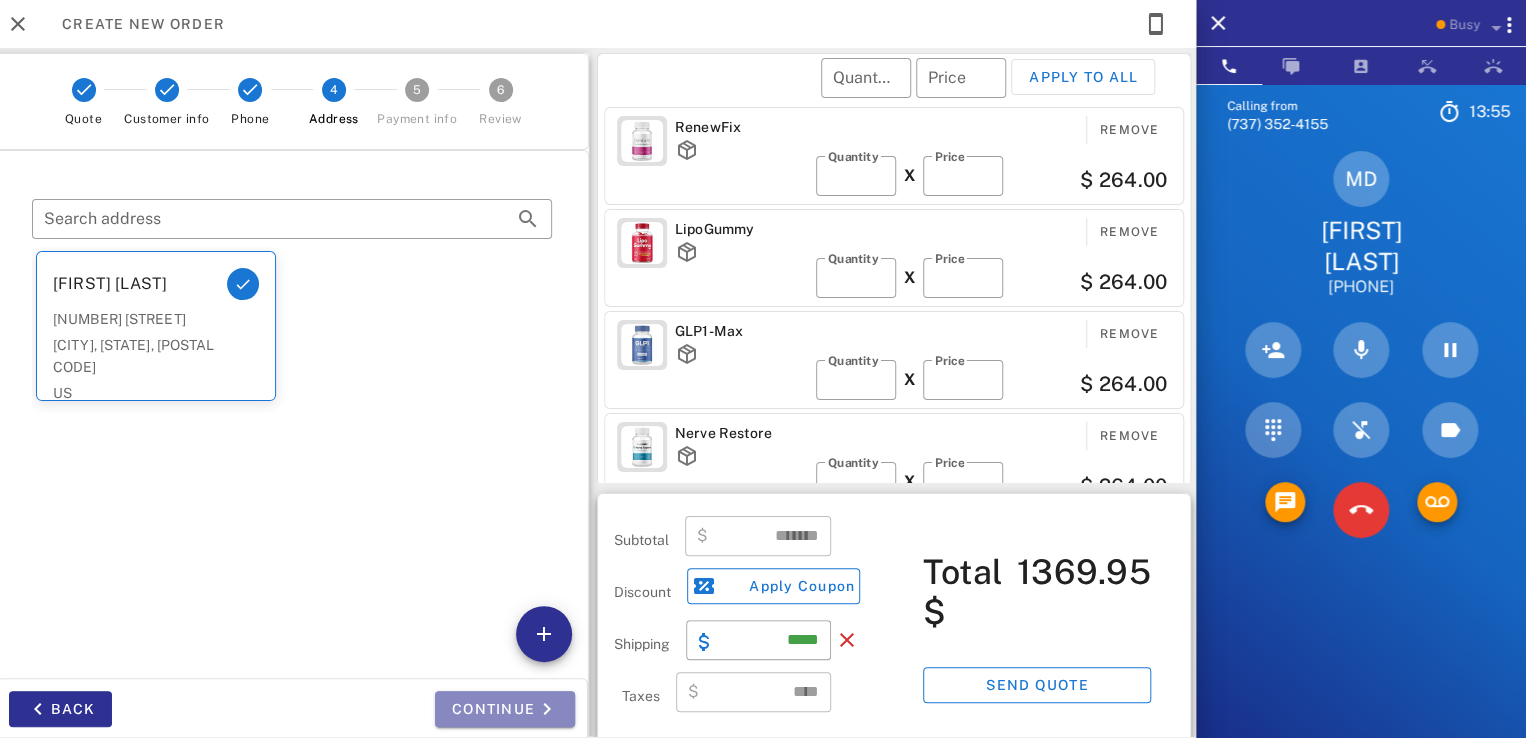 click on "Continue" at bounding box center (505, 709) 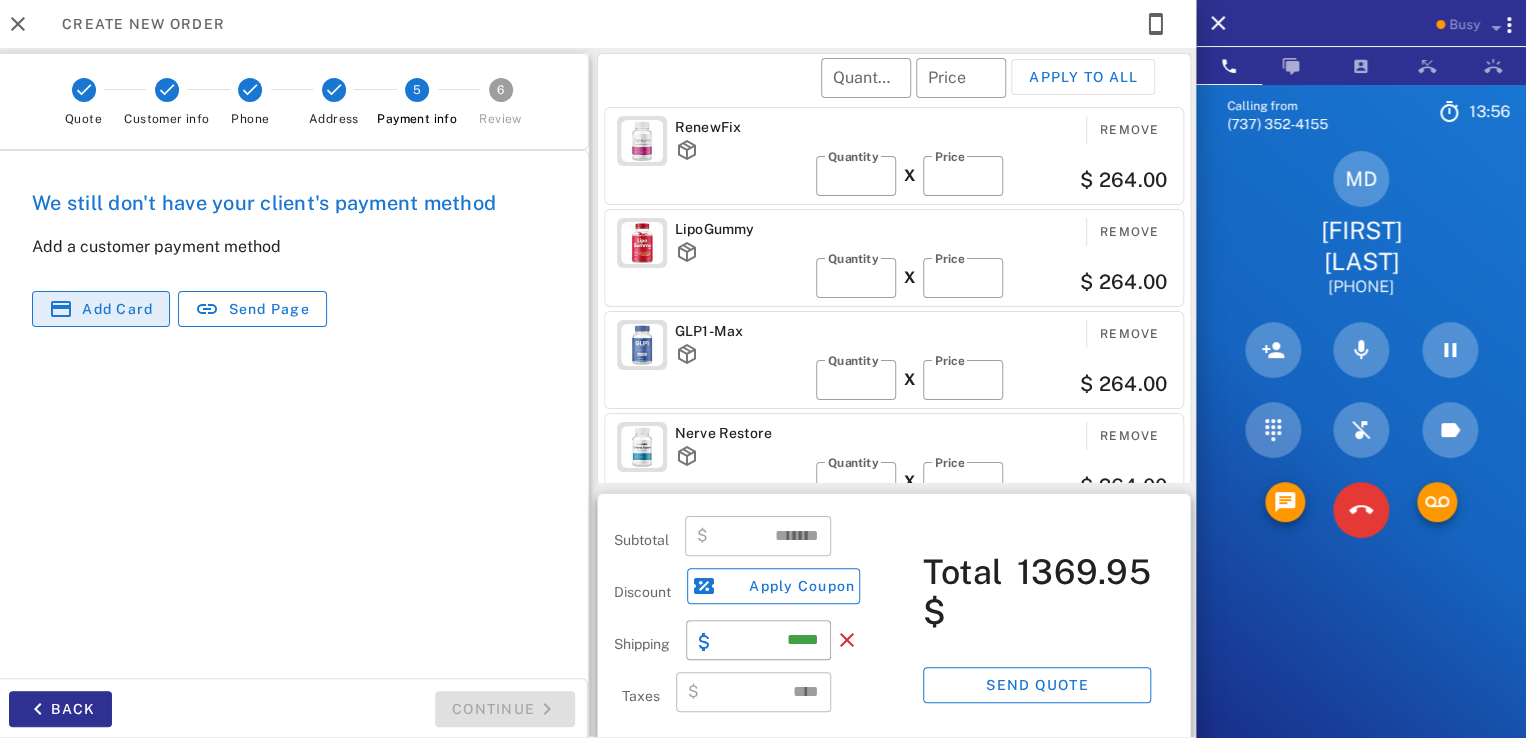 click on "Add card" at bounding box center (117, 309) 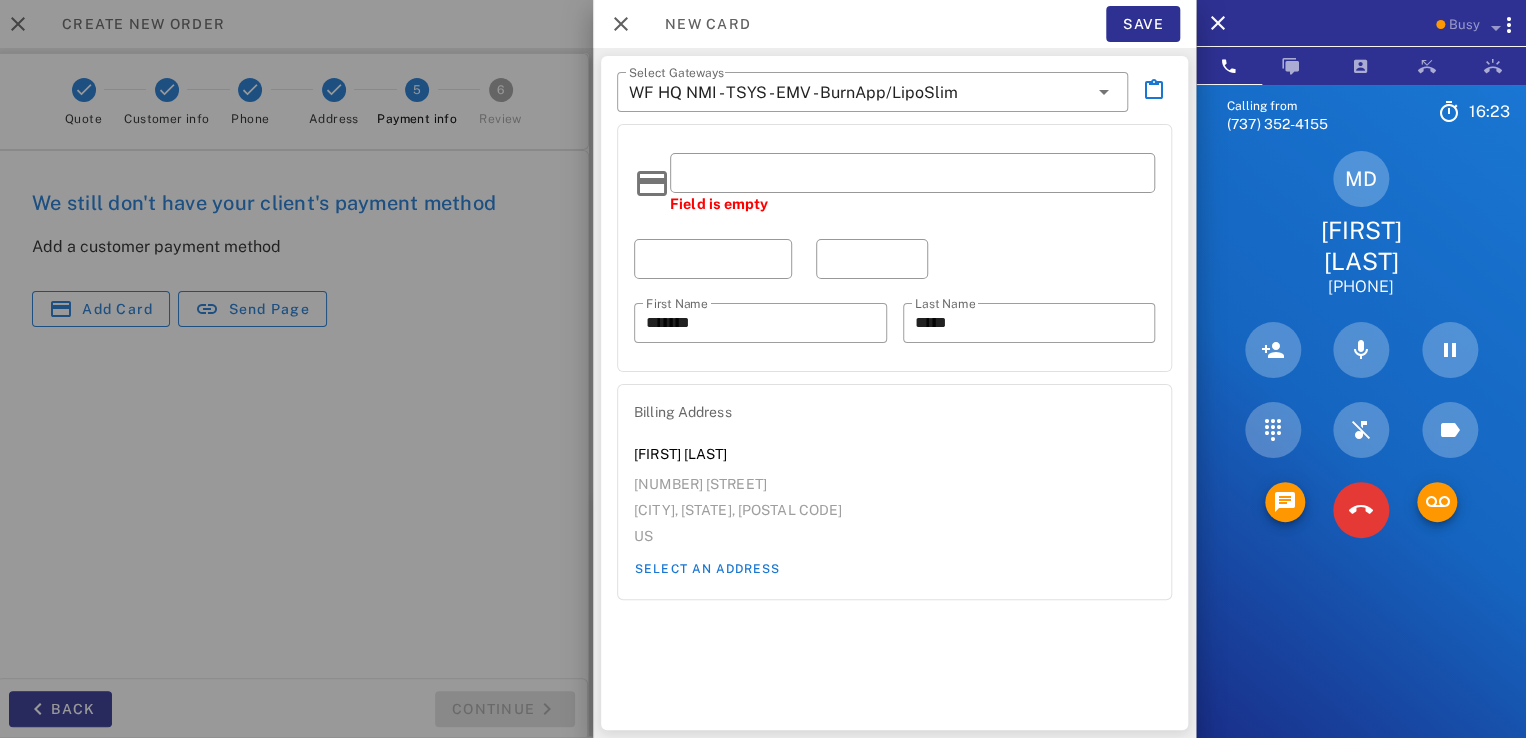 click on "​ Select Gateways WF HQ NMI - TSYS - EMV - BurnApp/LipoSlim Field is empty ​ [FIRST] ******* ​ [LAST]  [ADDRESS]  [CITY], [STATE], [POSTAL_CODE]  US  Select an address" at bounding box center (894, 393) 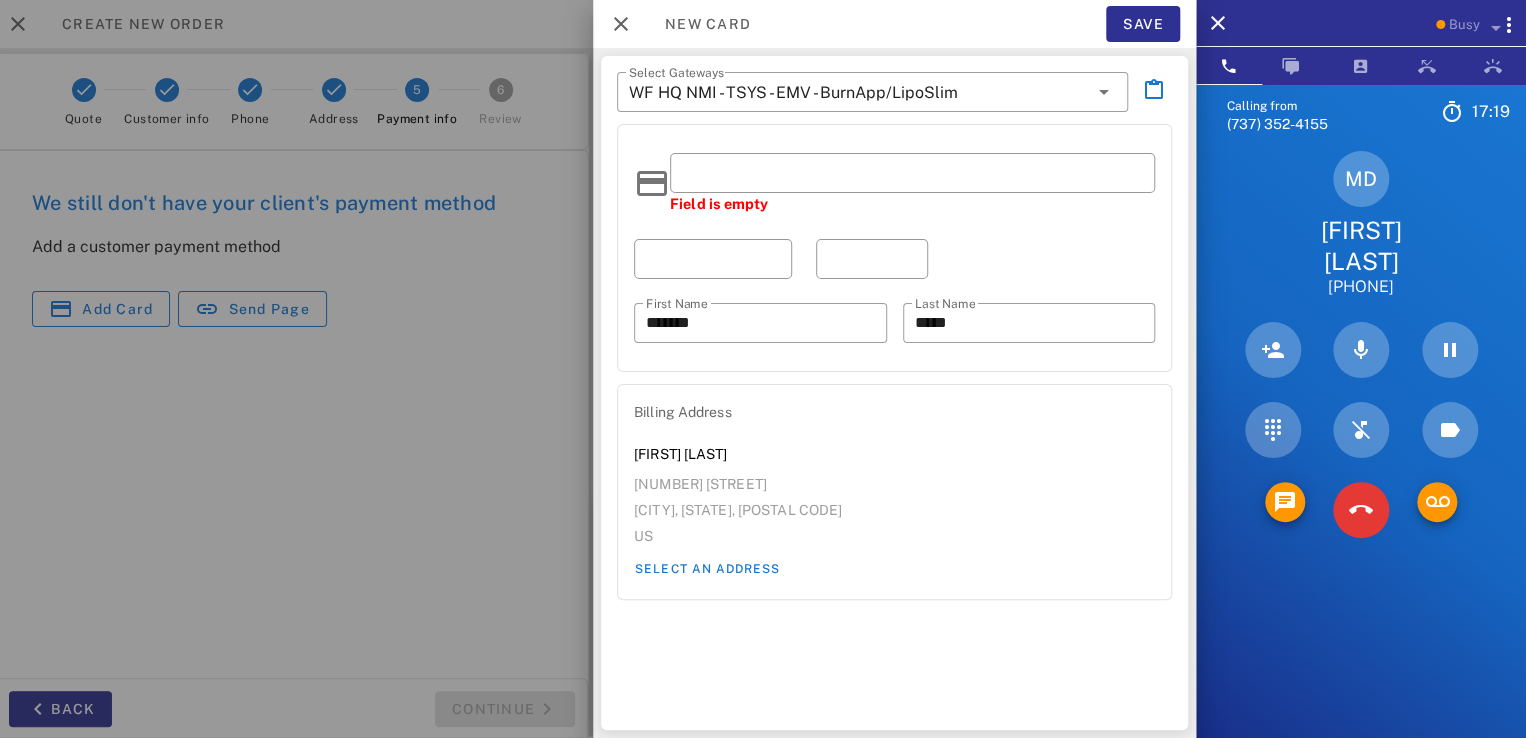 click on "Field is empty ​ First Name ******* ​ Last Name *****" at bounding box center (894, 248) 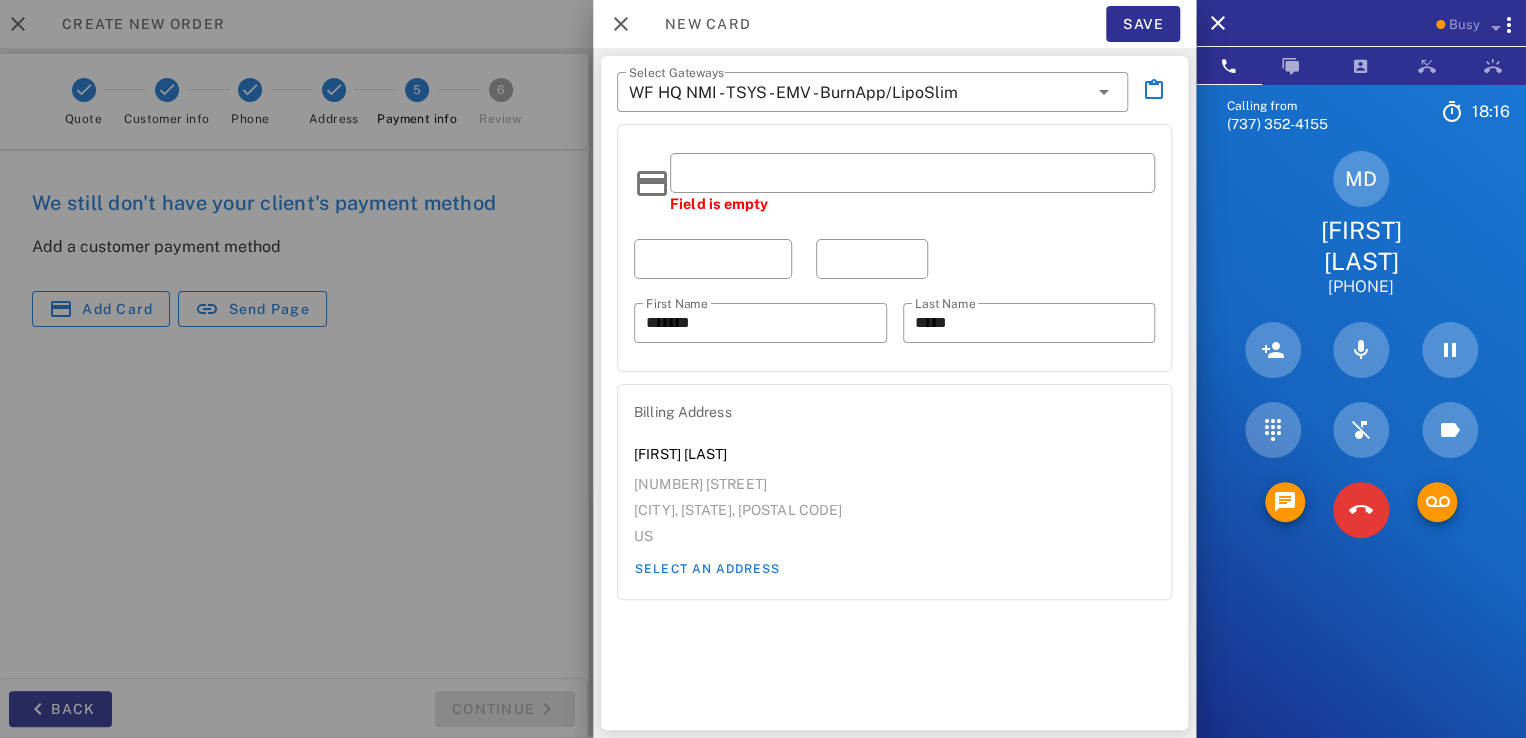click on "​ Select Gateways WF HQ NMI - TSYS - EMV - BurnApp/LipoSlim Field is empty ​ [FIRST] ******* ​ [LAST]  [ADDRESS]  [CITY], [STATE], [POSTAL_CODE]  US  Select an address" at bounding box center [894, 393] 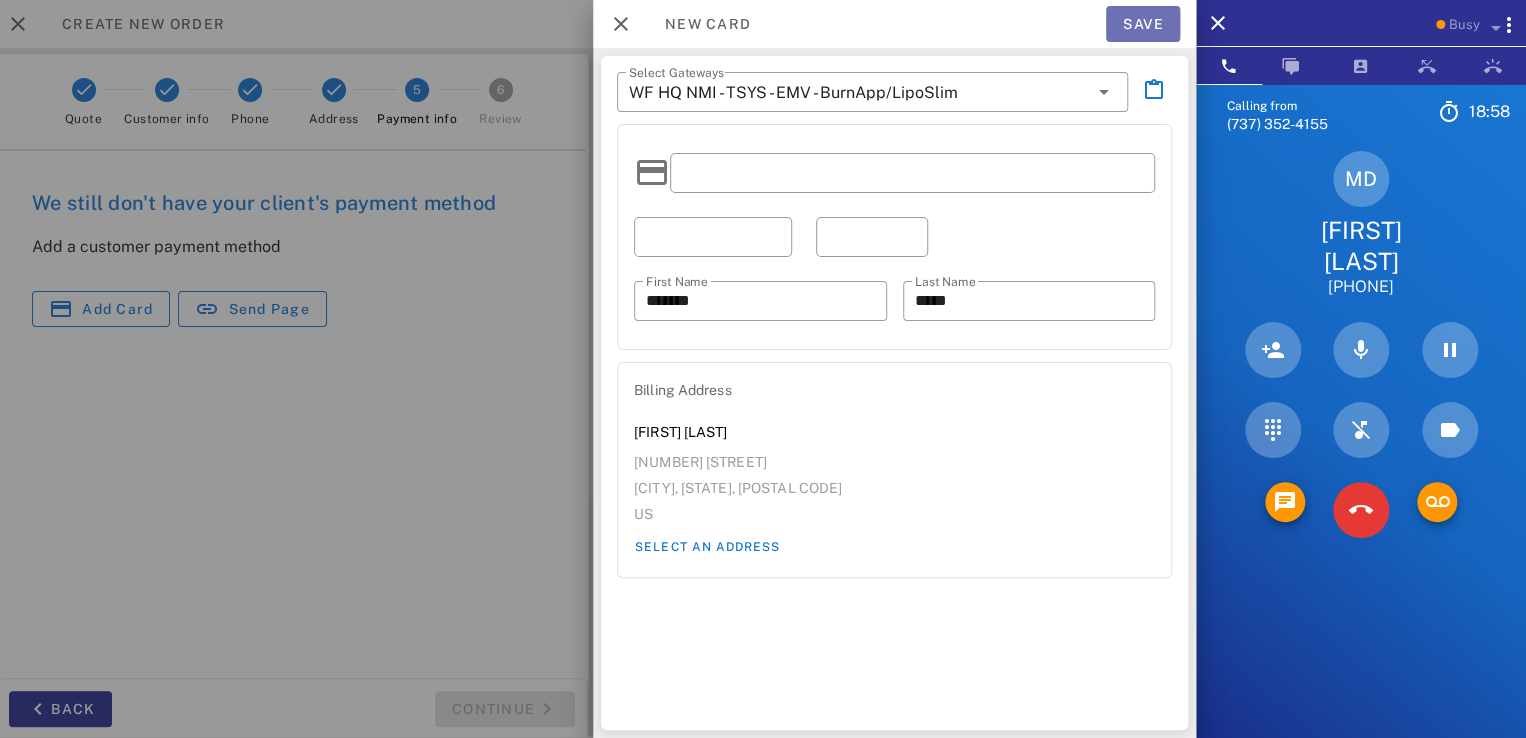 click on "Save" at bounding box center (1143, 24) 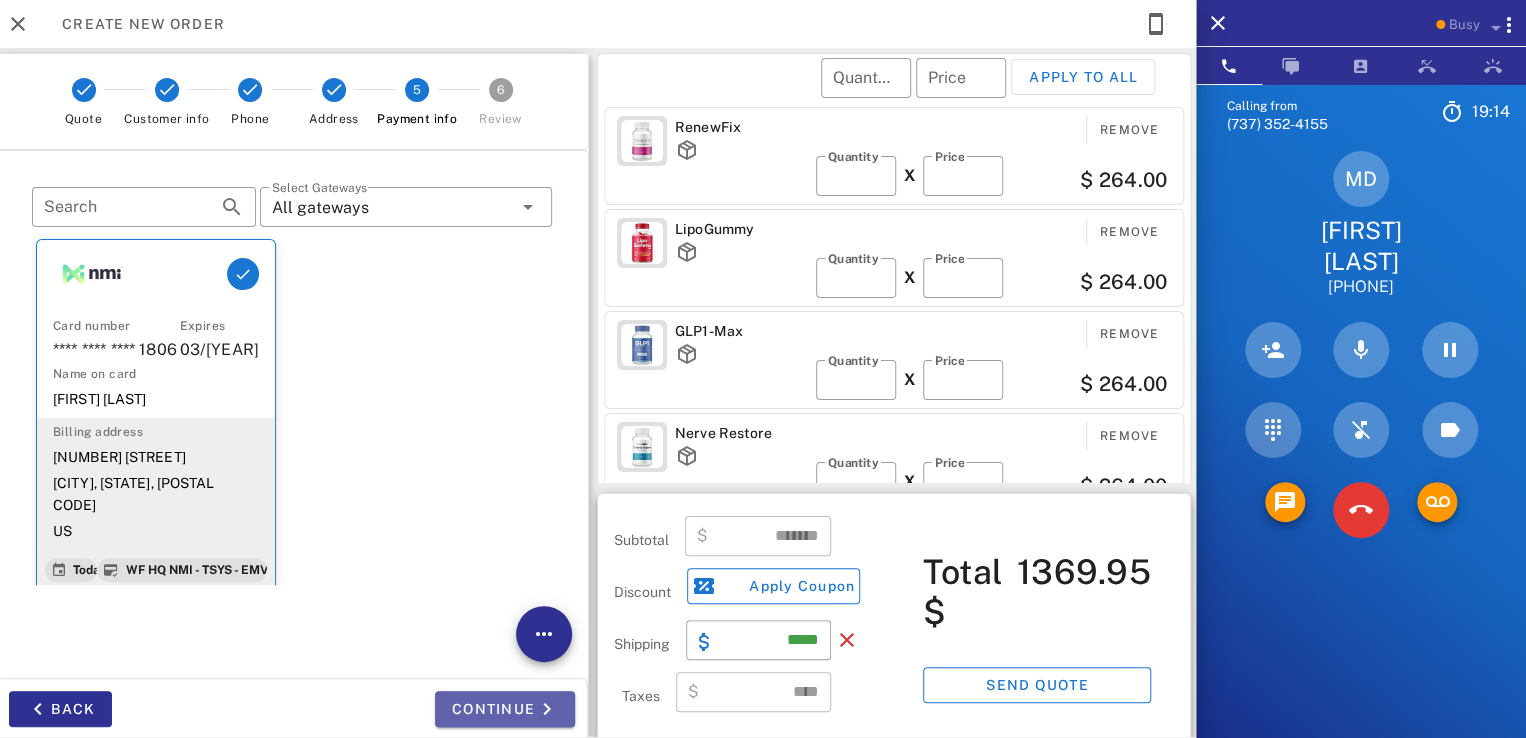 click on "Continue" at bounding box center [505, 709] 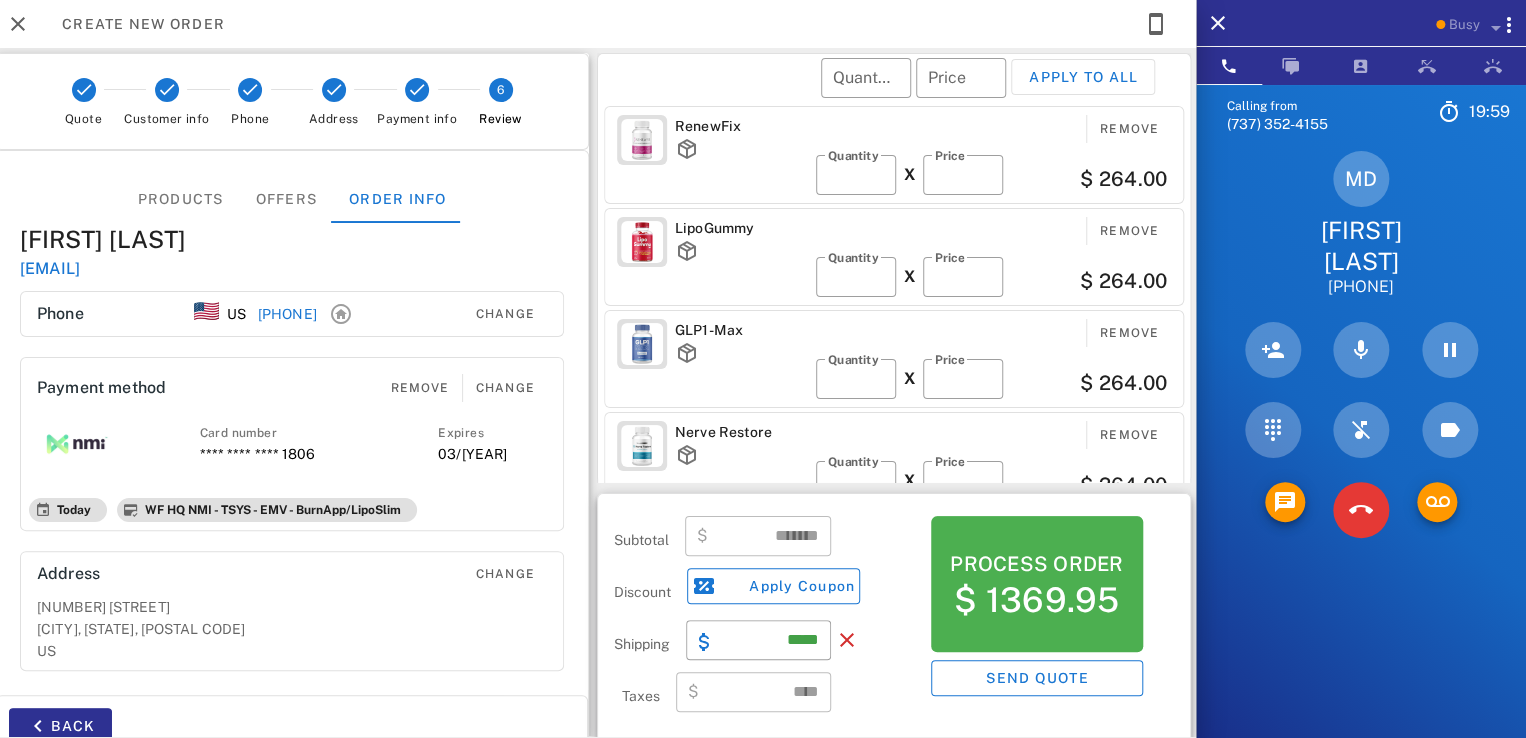 scroll, scrollTop: 0, scrollLeft: 0, axis: both 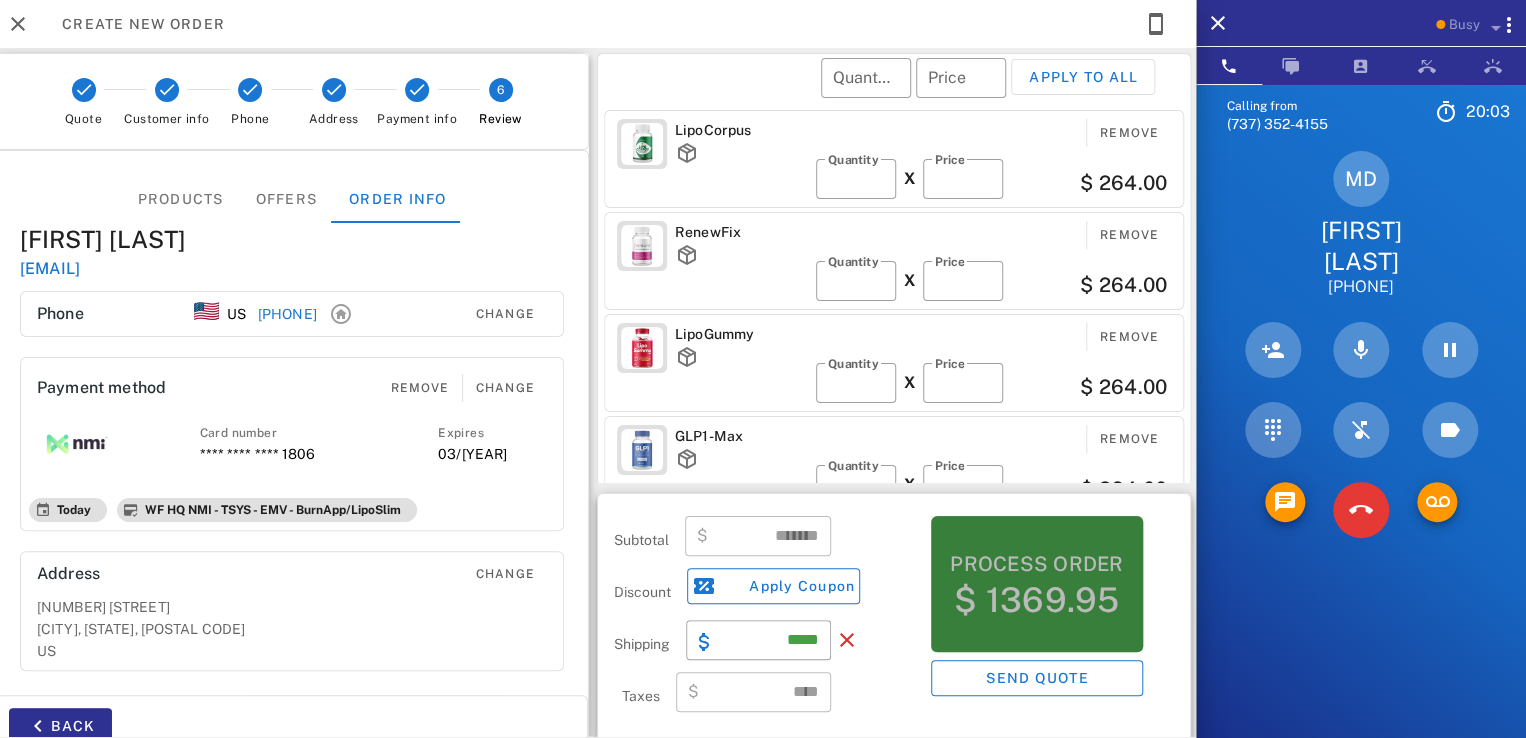 click on "$ 1369.95" at bounding box center [1036, 600] 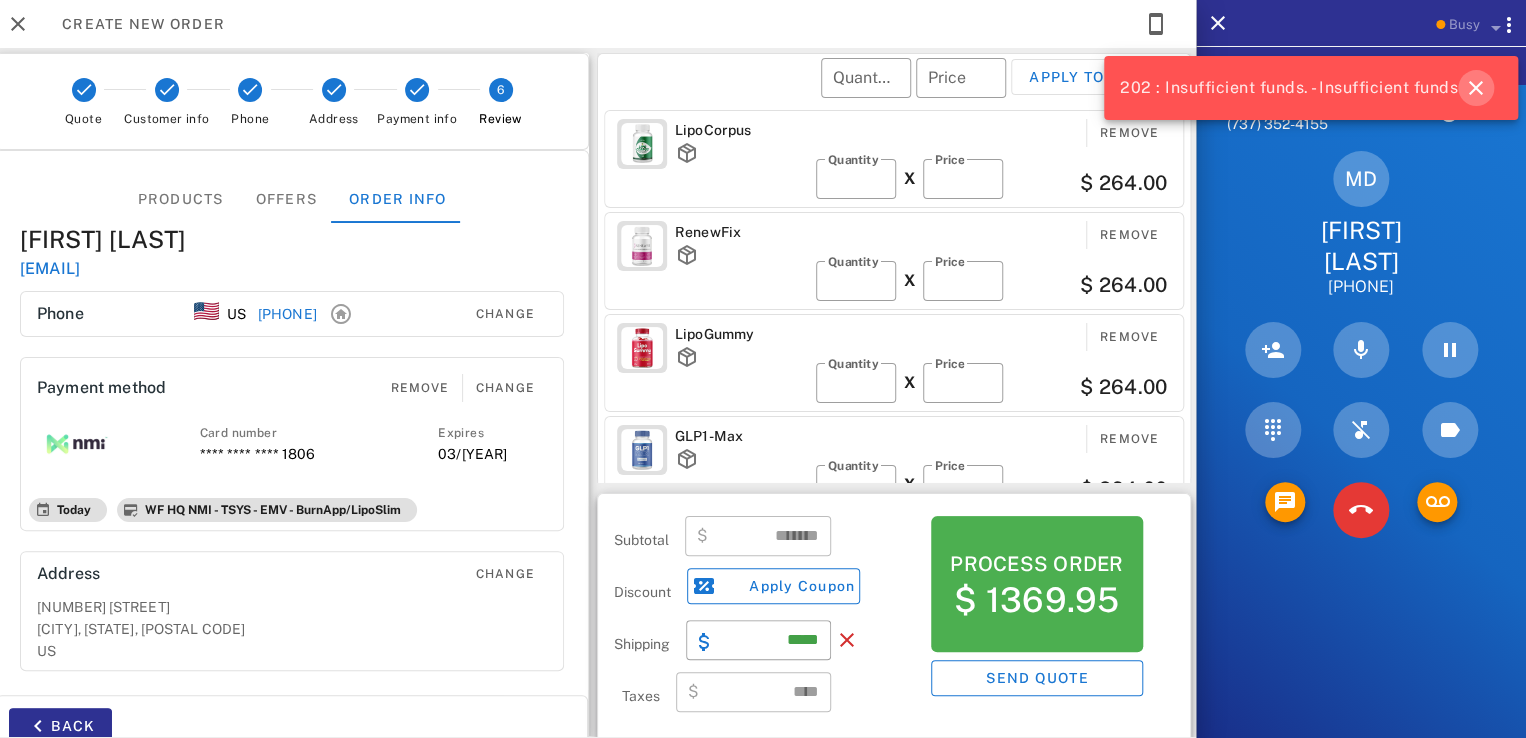 click at bounding box center (1476, 88) 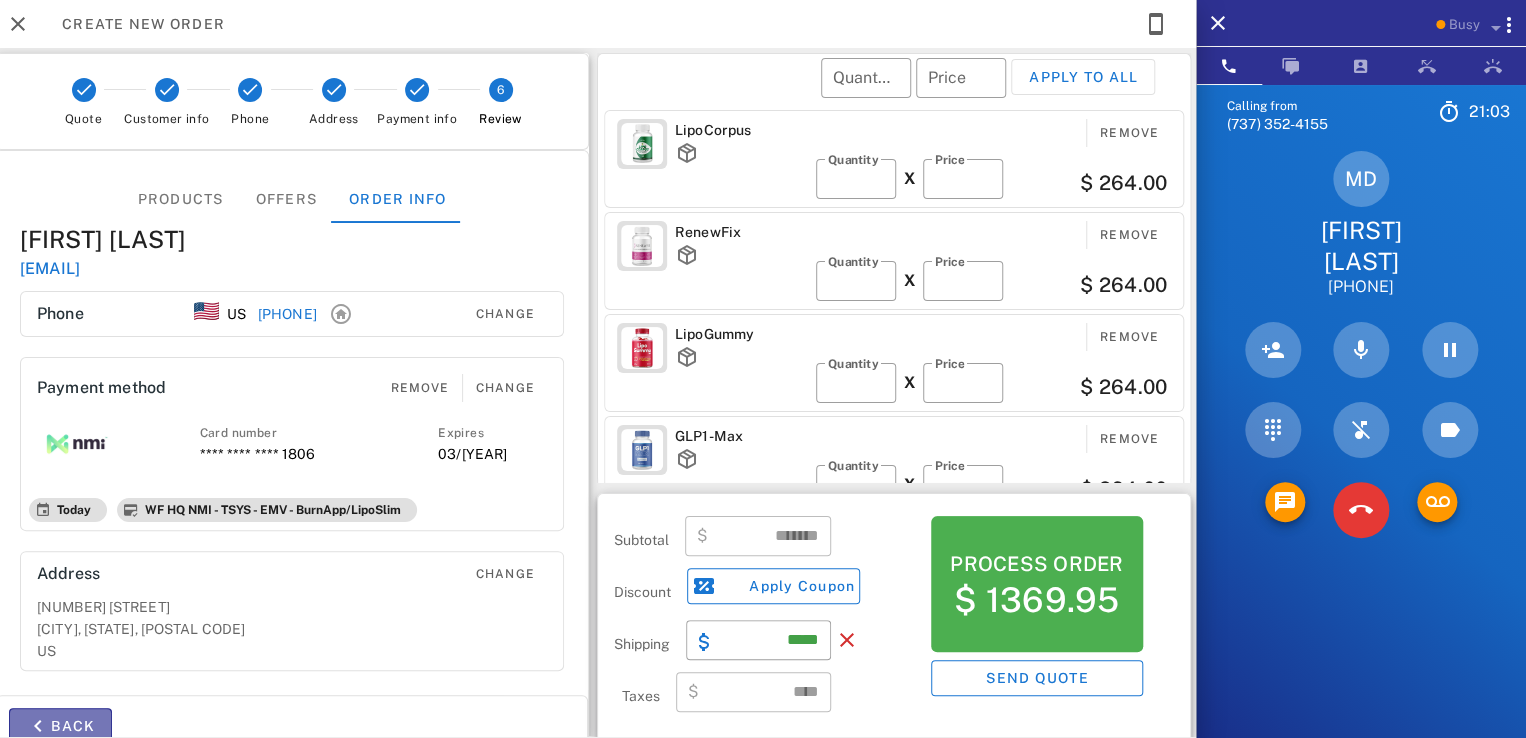 click at bounding box center [38, 726] 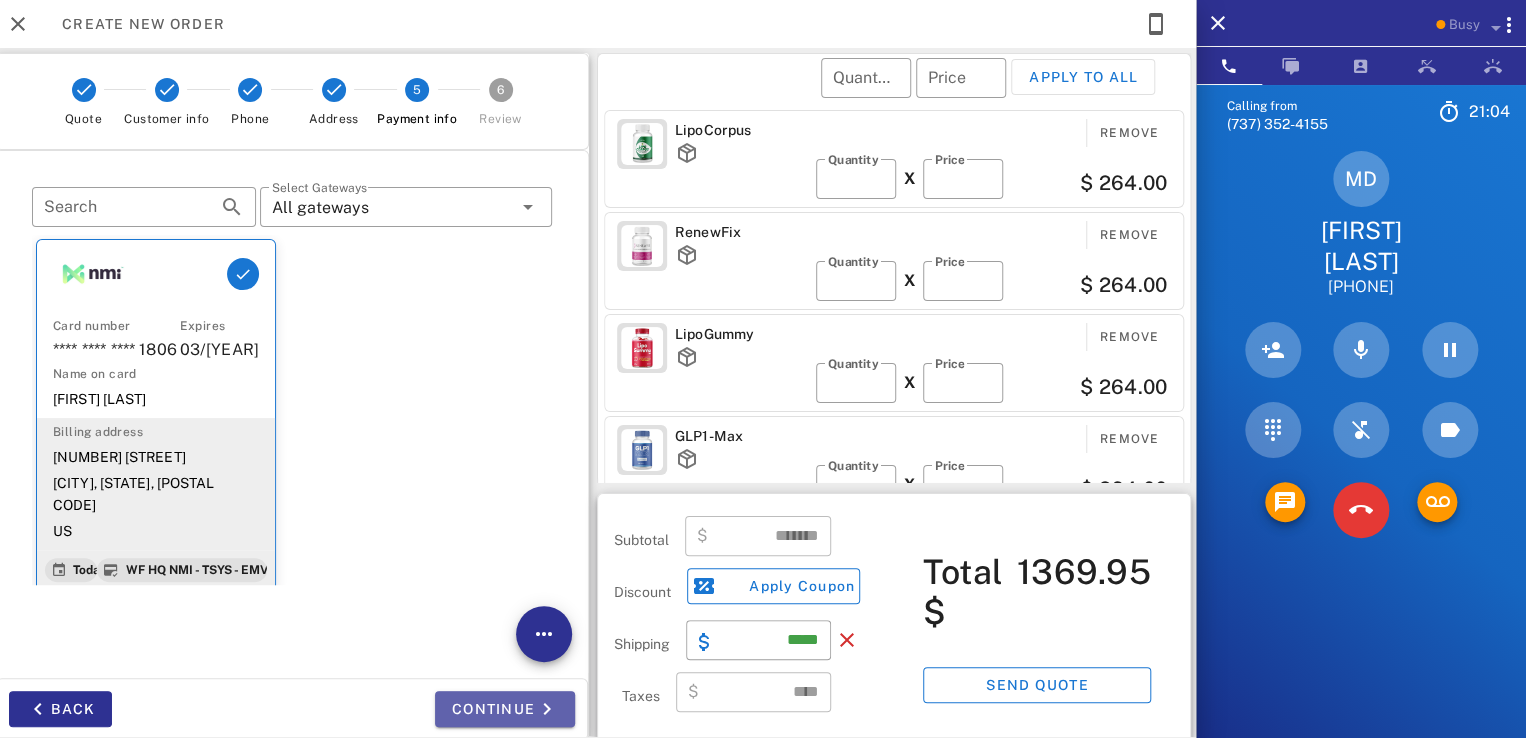 click on "Continue" at bounding box center [505, 709] 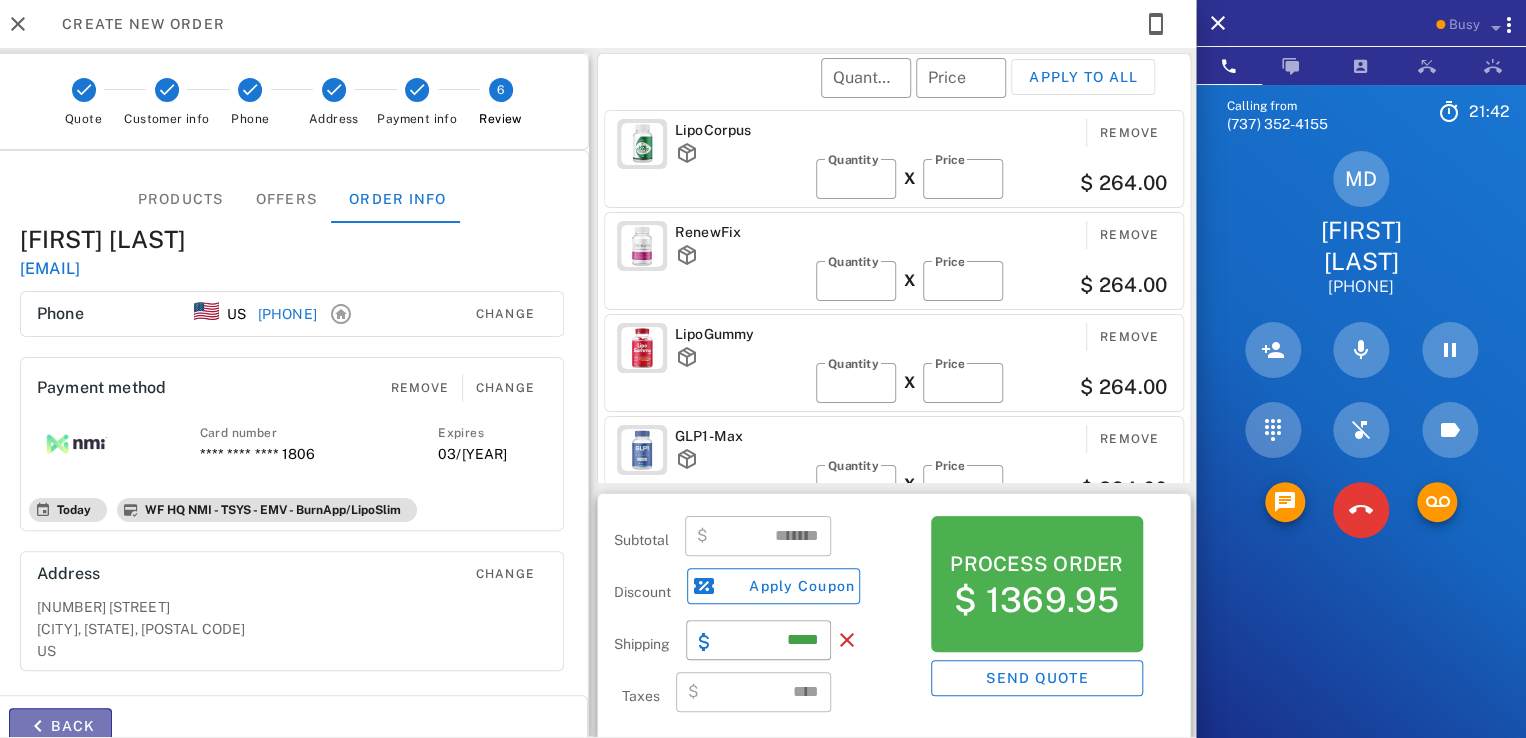 click at bounding box center [38, 726] 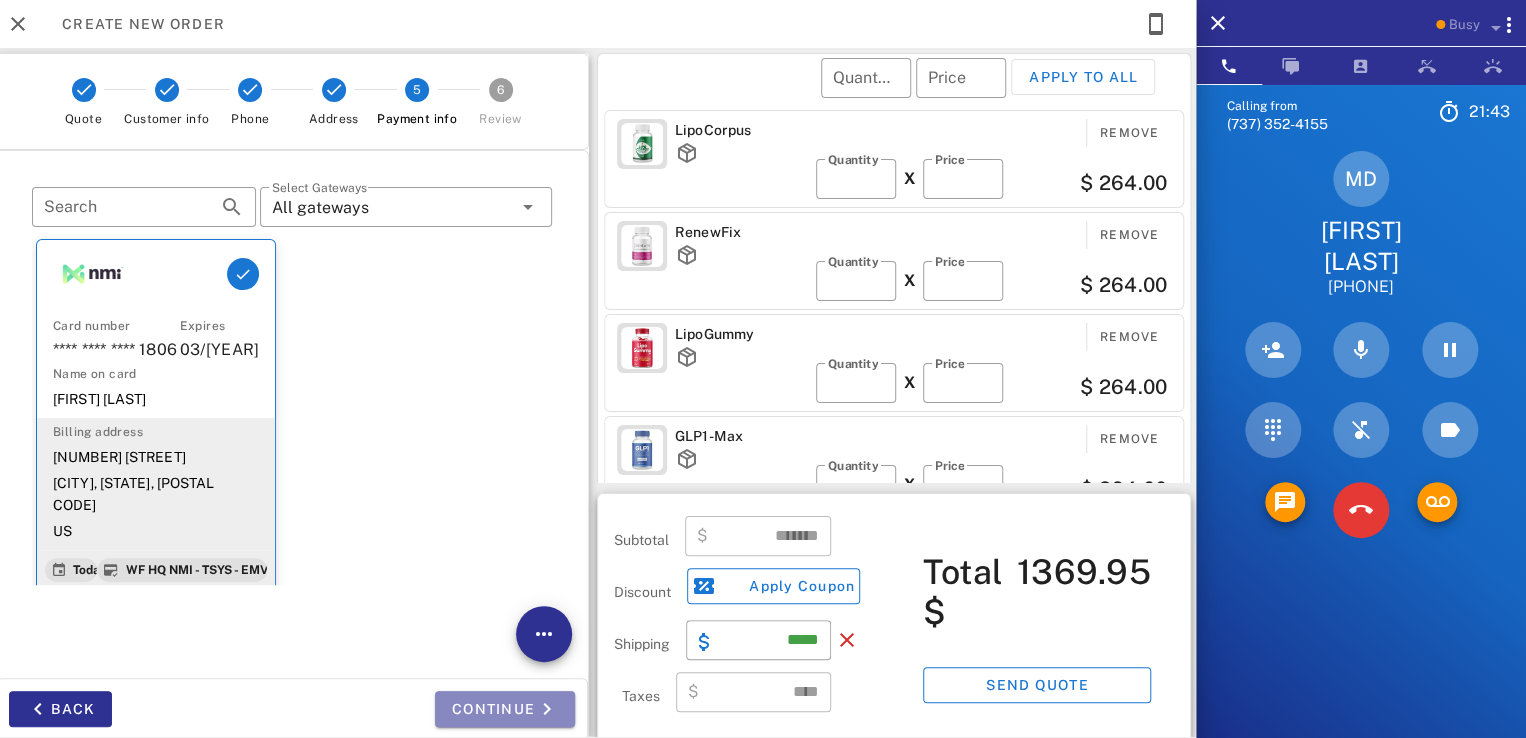 click on "Continue" at bounding box center [505, 709] 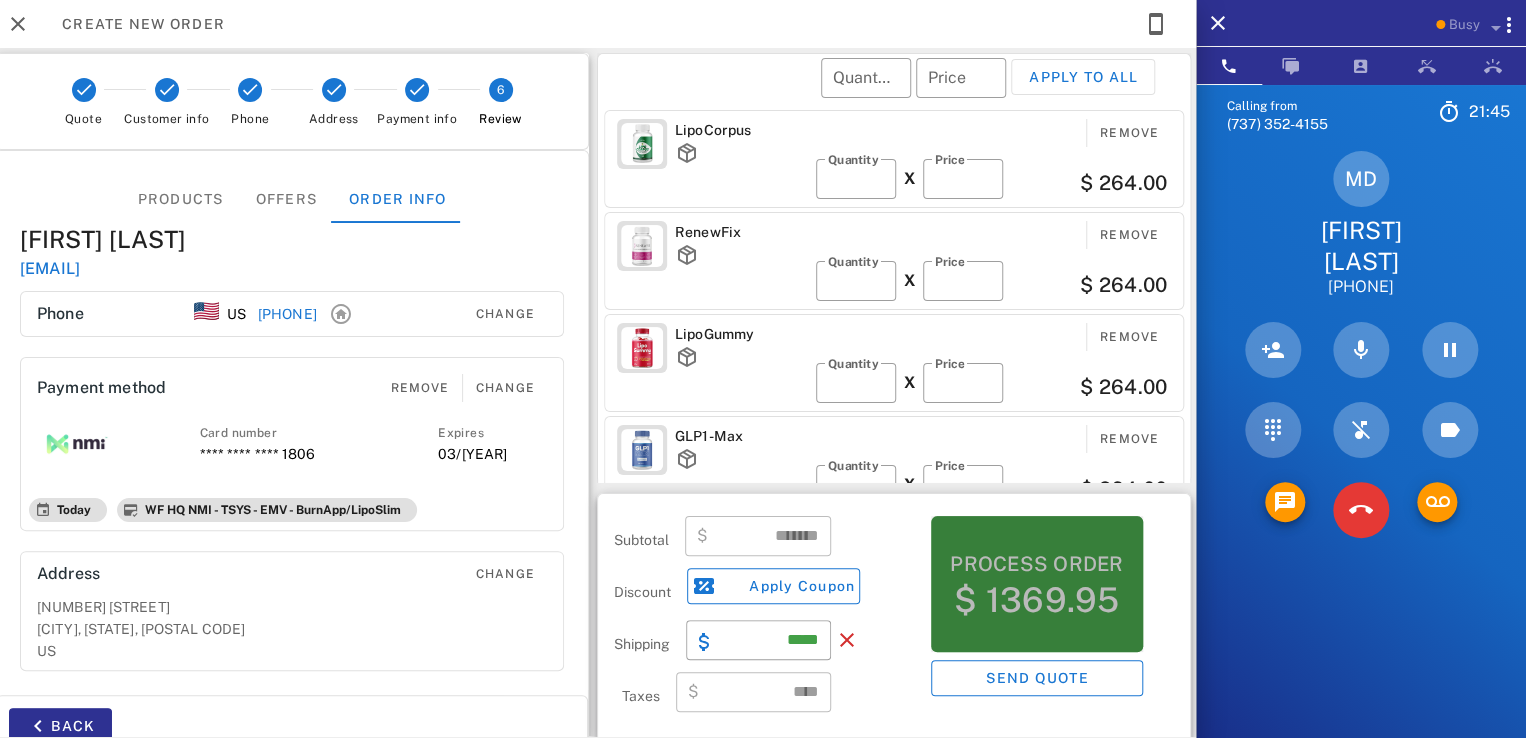click on "$ 1369.95" at bounding box center [1036, 600] 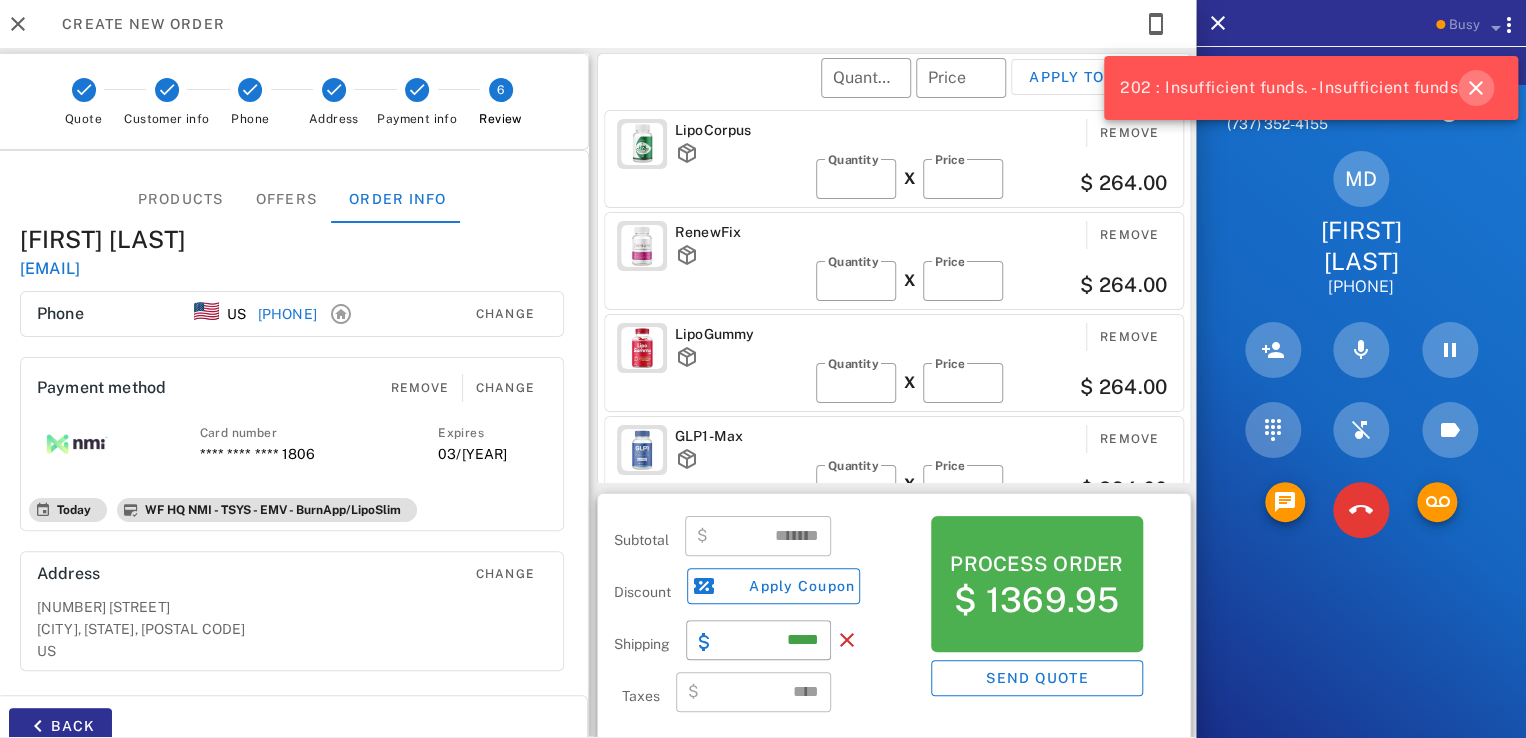 click at bounding box center [1476, 88] 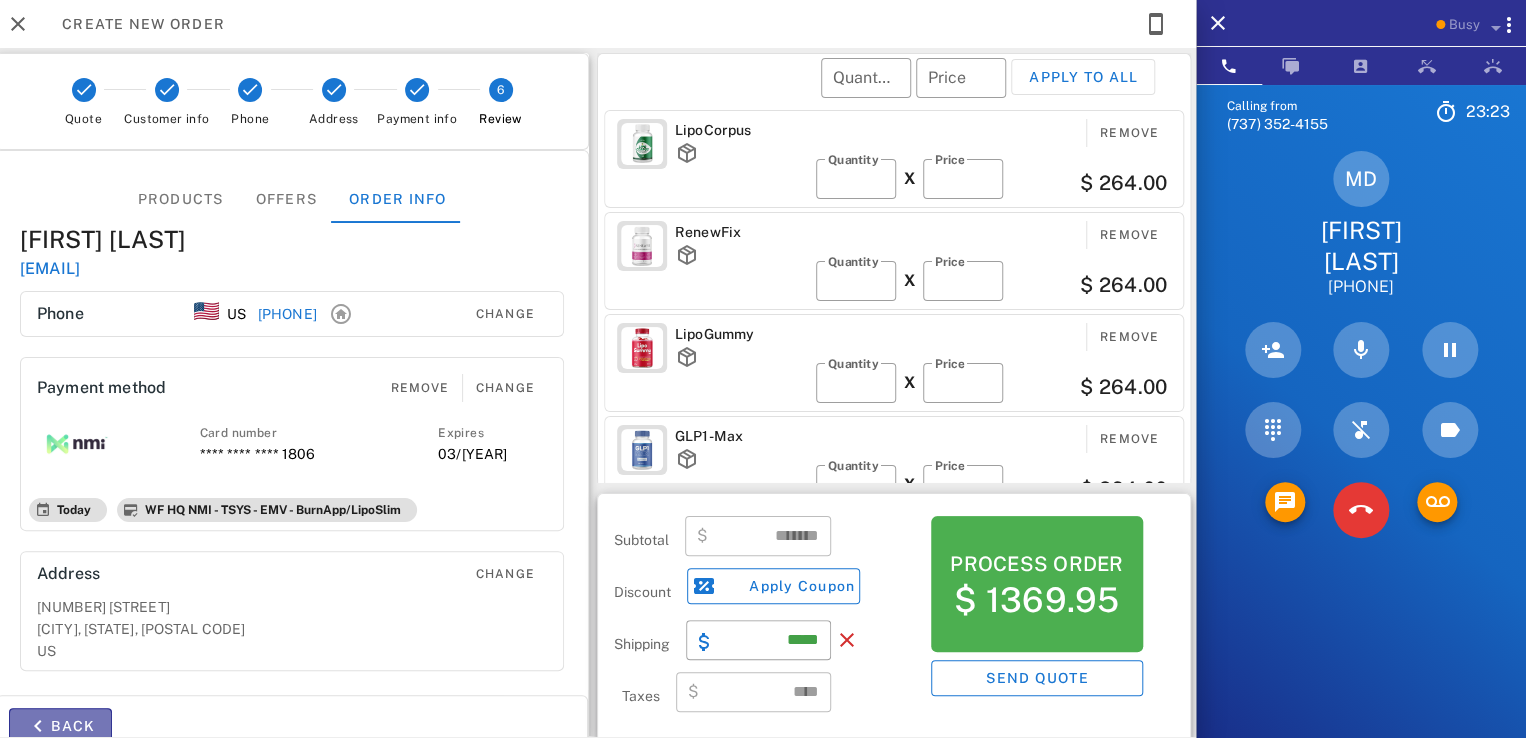 click at bounding box center [38, 726] 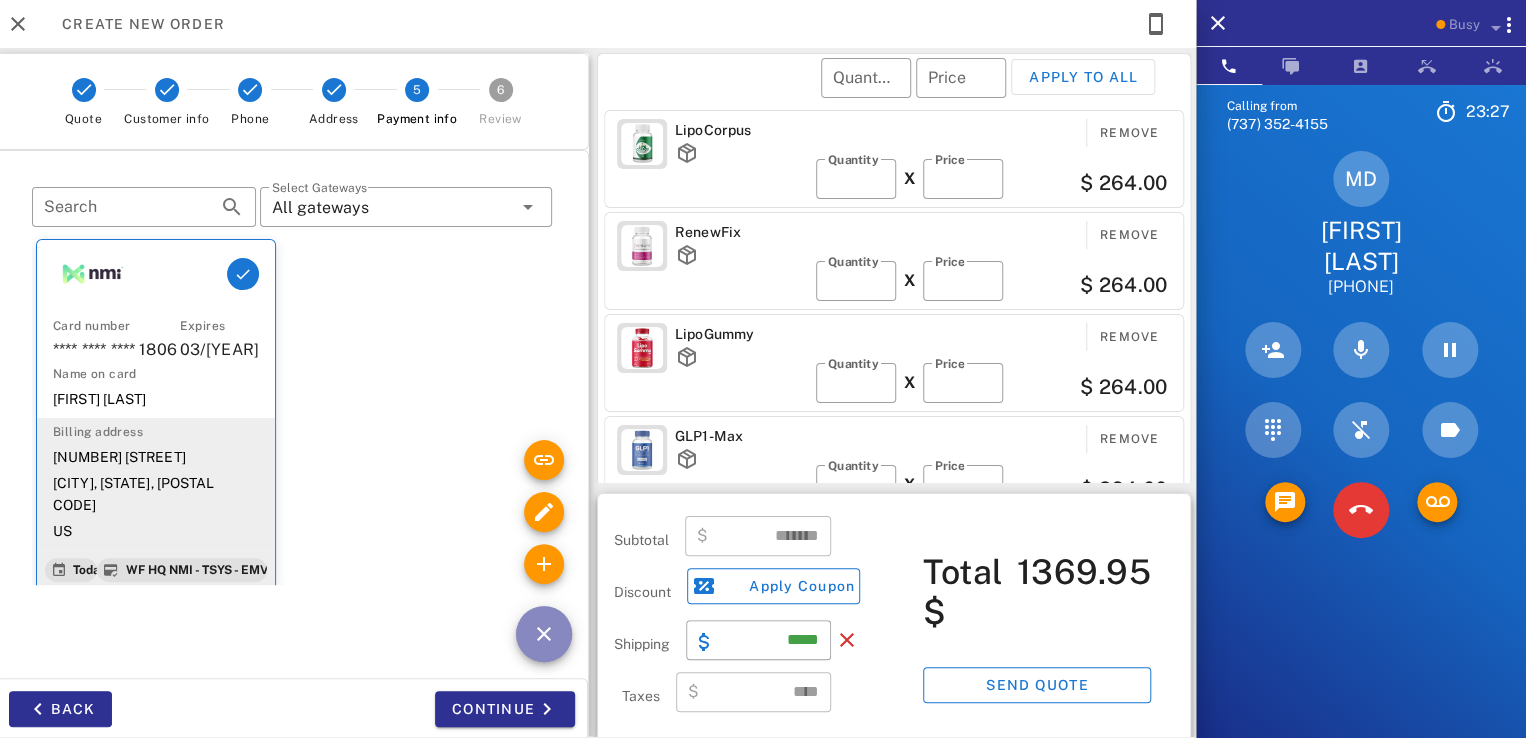 click at bounding box center [544, 634] 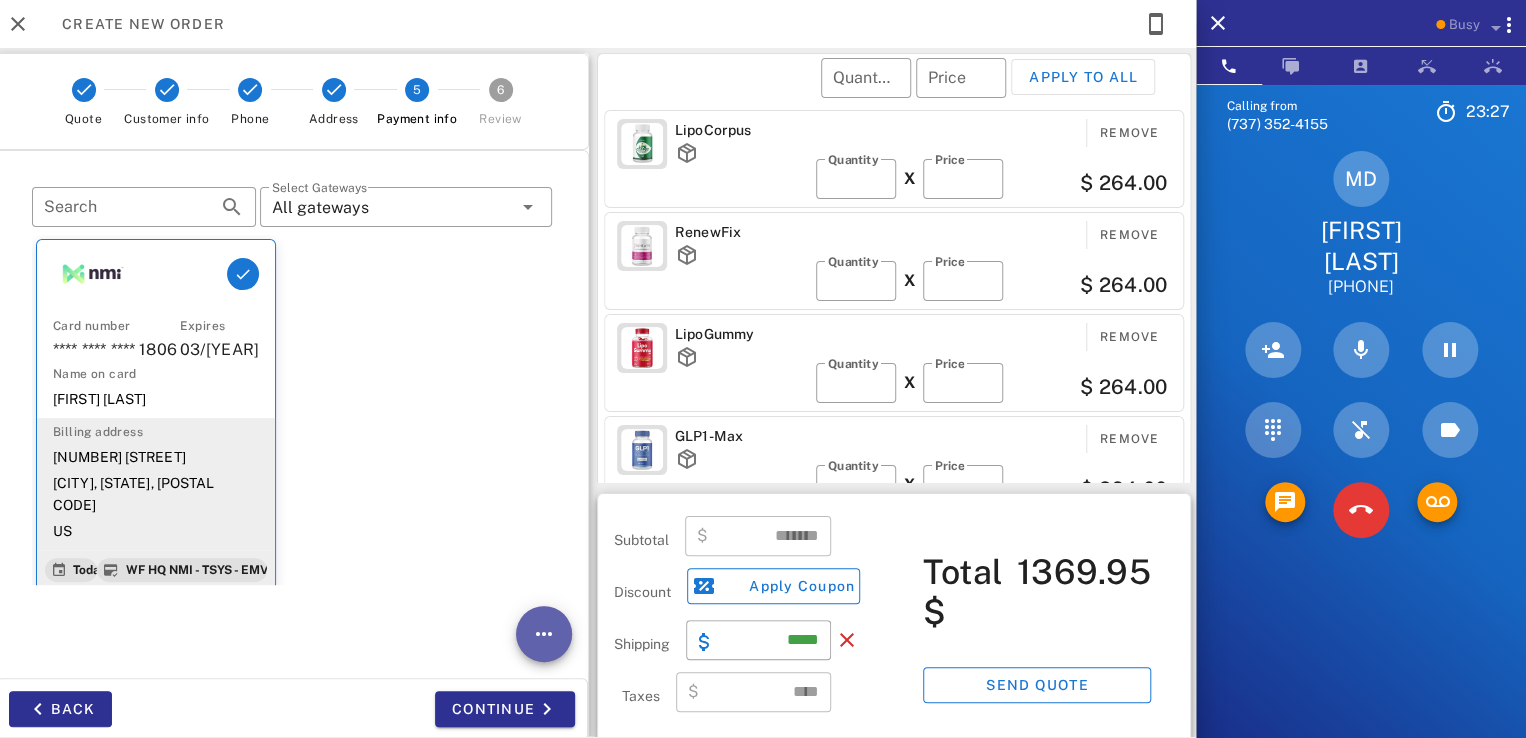 click at bounding box center (544, 634) 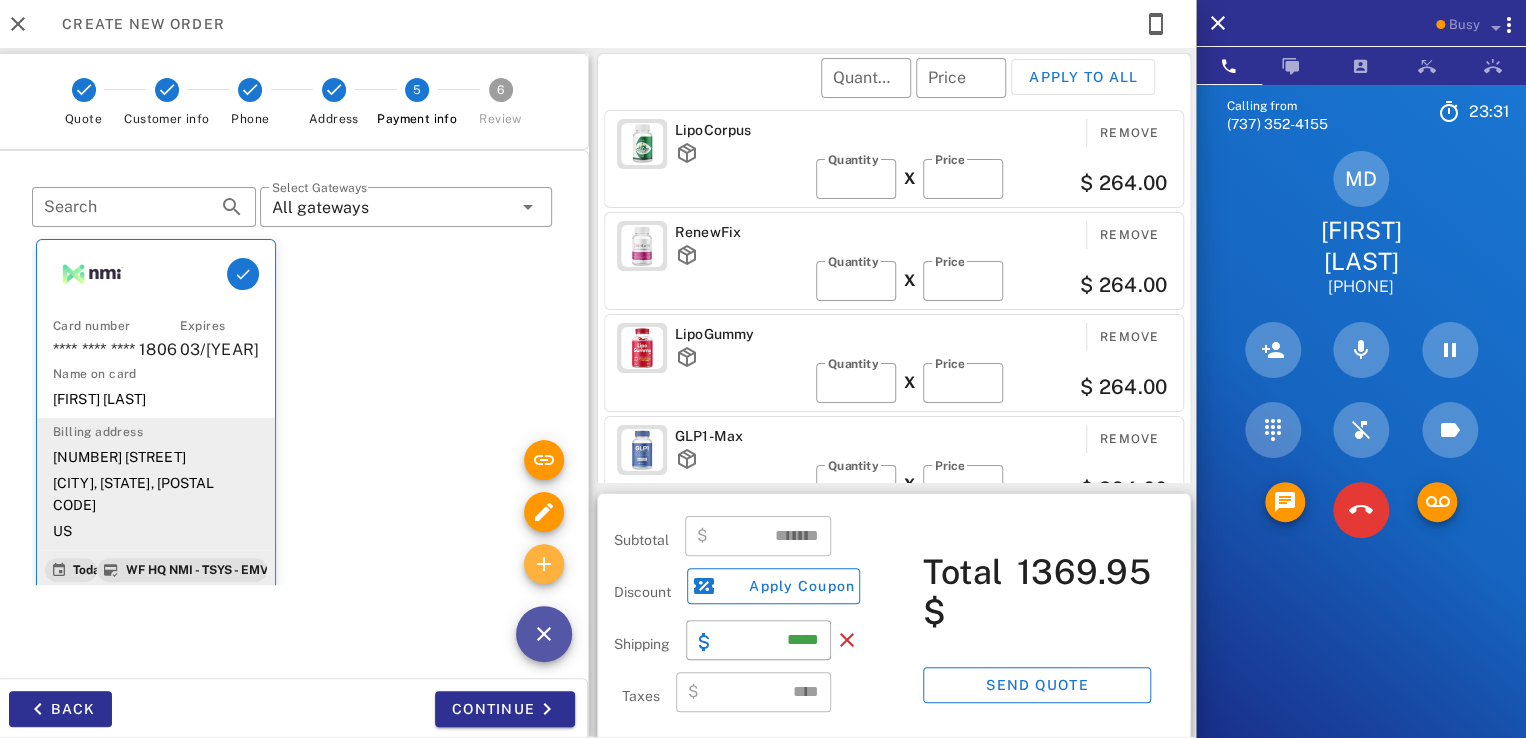 click at bounding box center (544, 564) 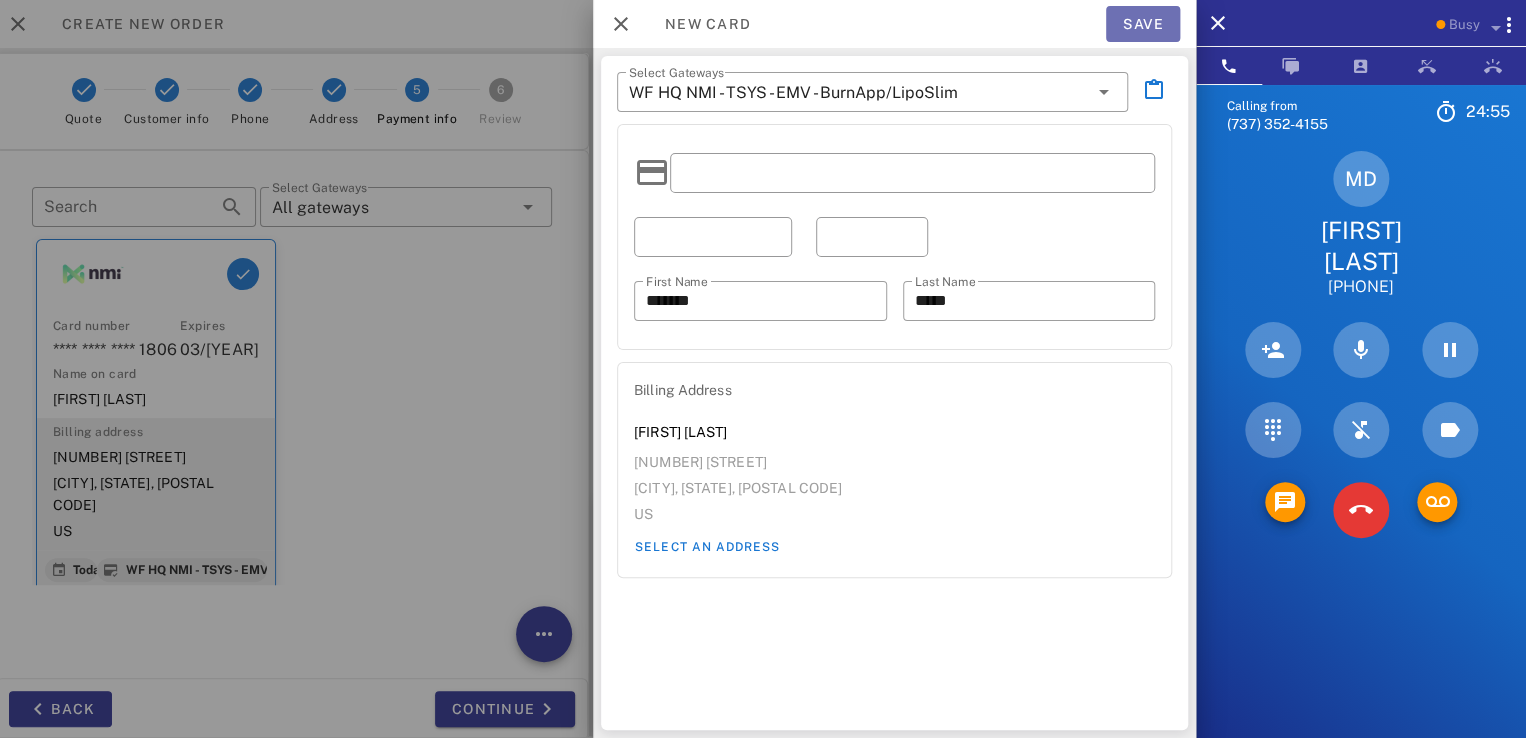 click on "Save" at bounding box center [1143, 24] 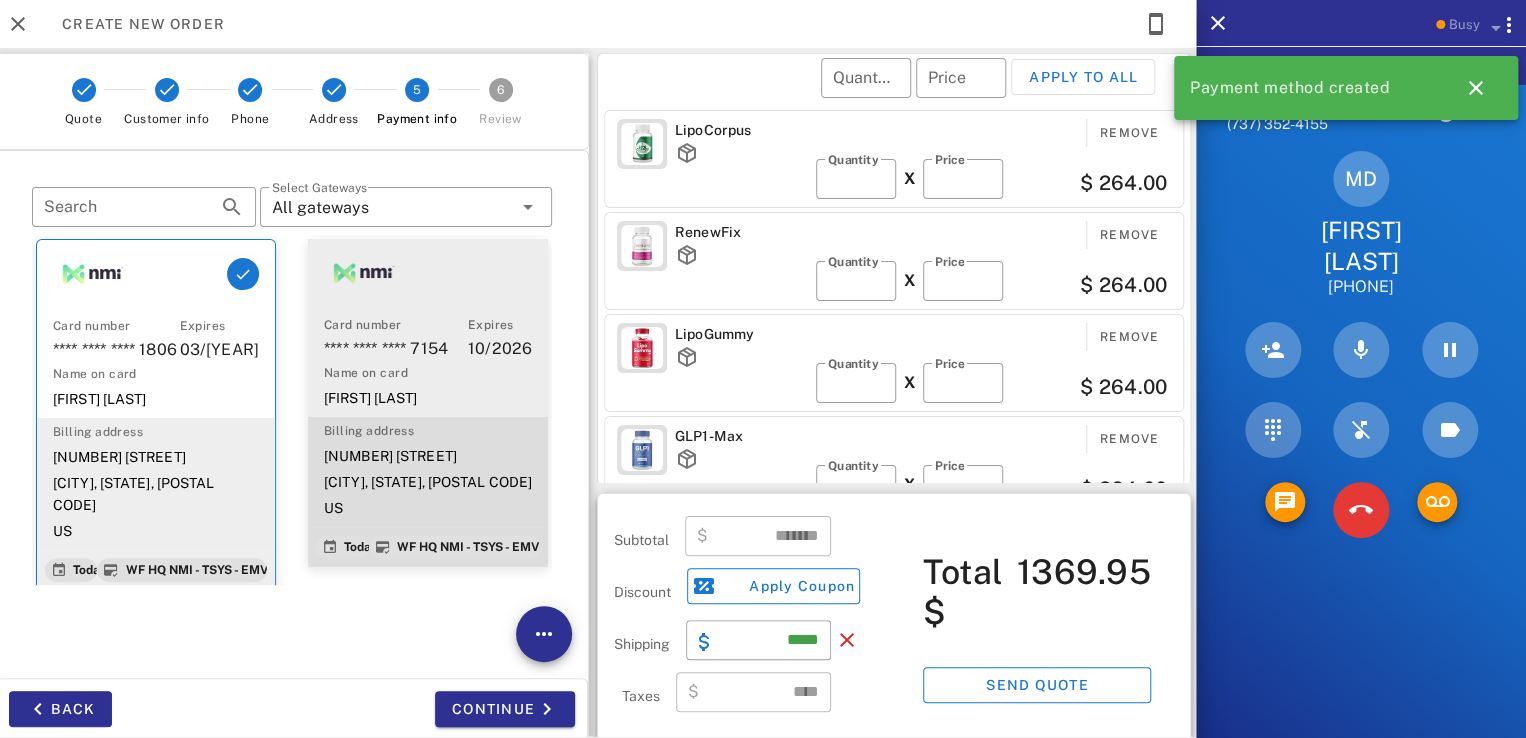 click on "Name on card" at bounding box center [428, 373] 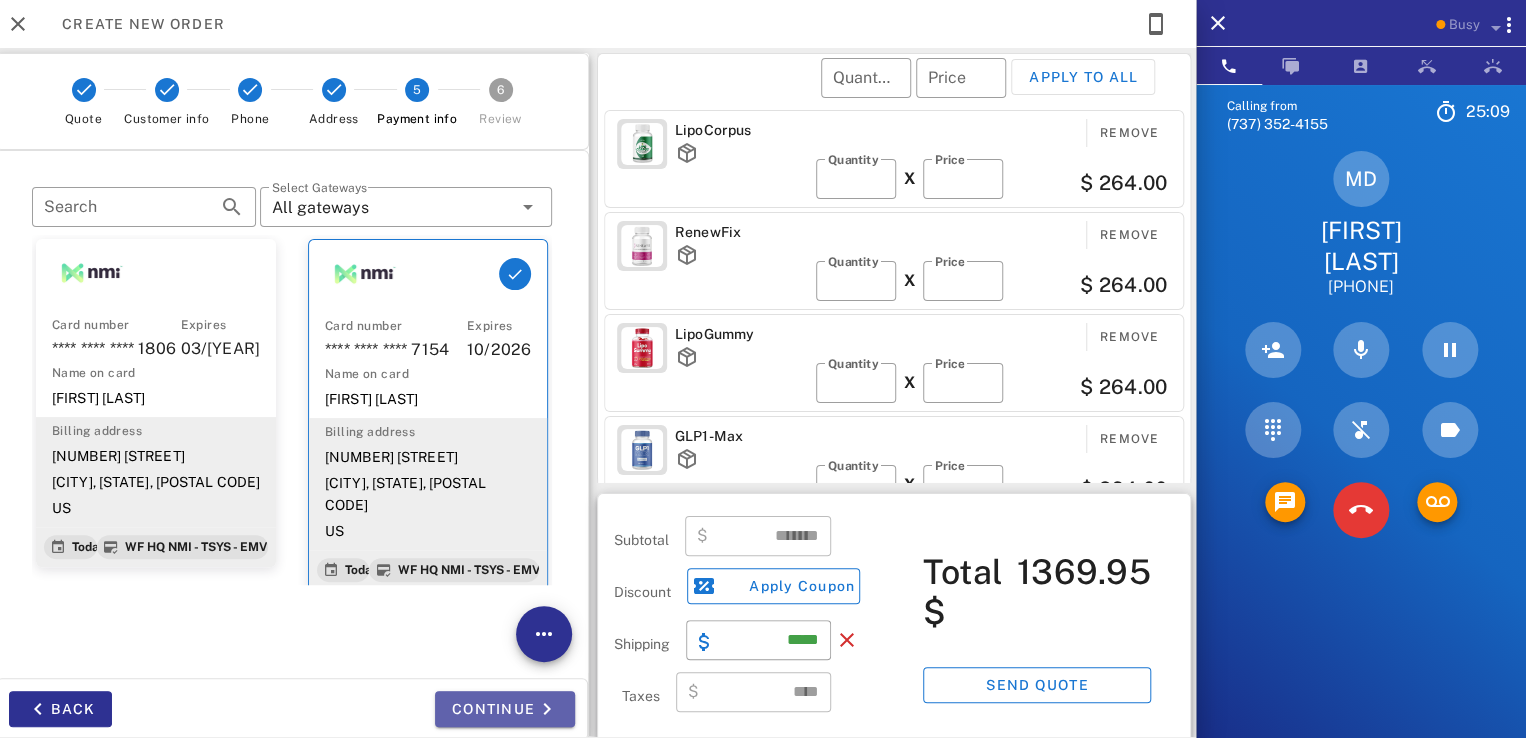 click on "Continue" at bounding box center [505, 709] 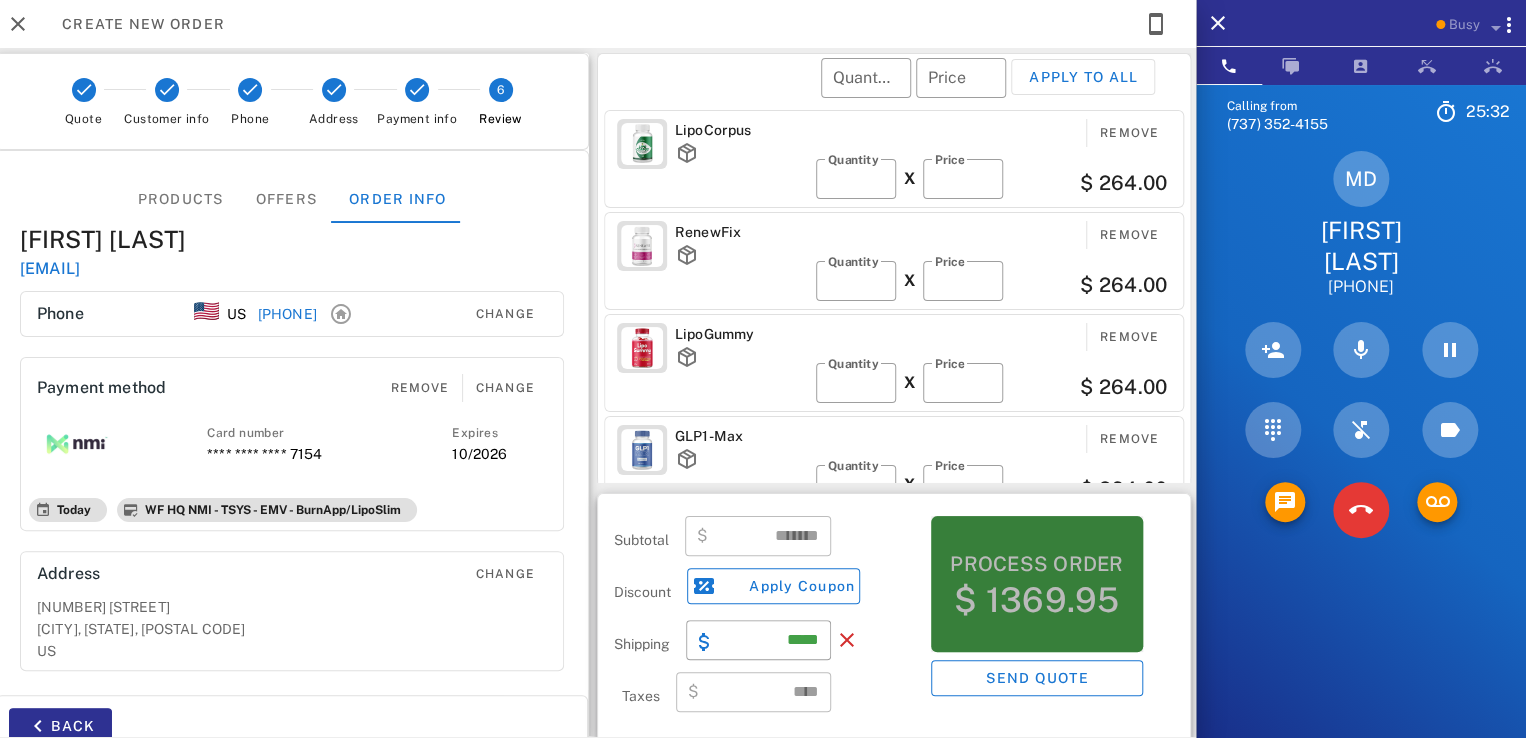 click on "$ 1369.95" at bounding box center (1036, 600) 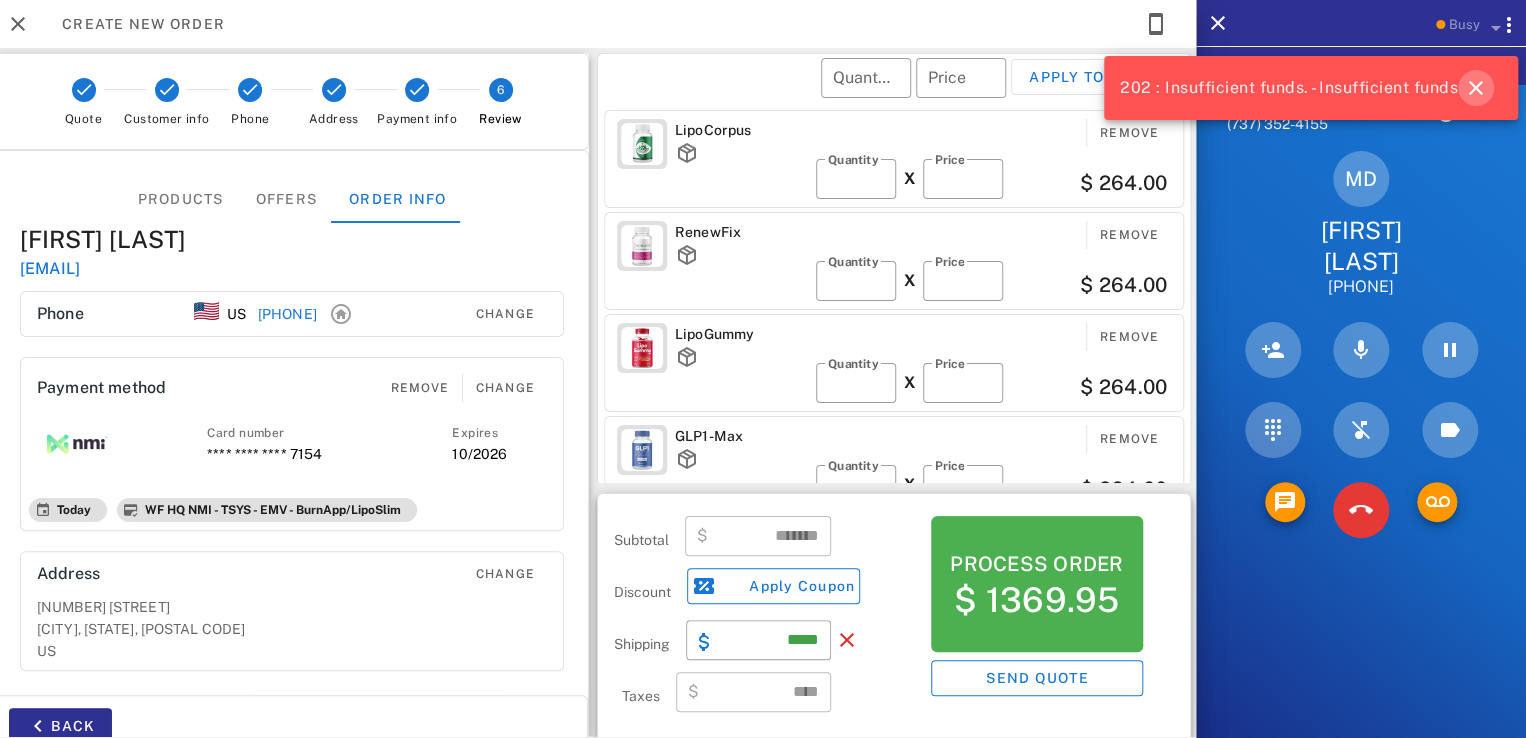 click at bounding box center [1476, 88] 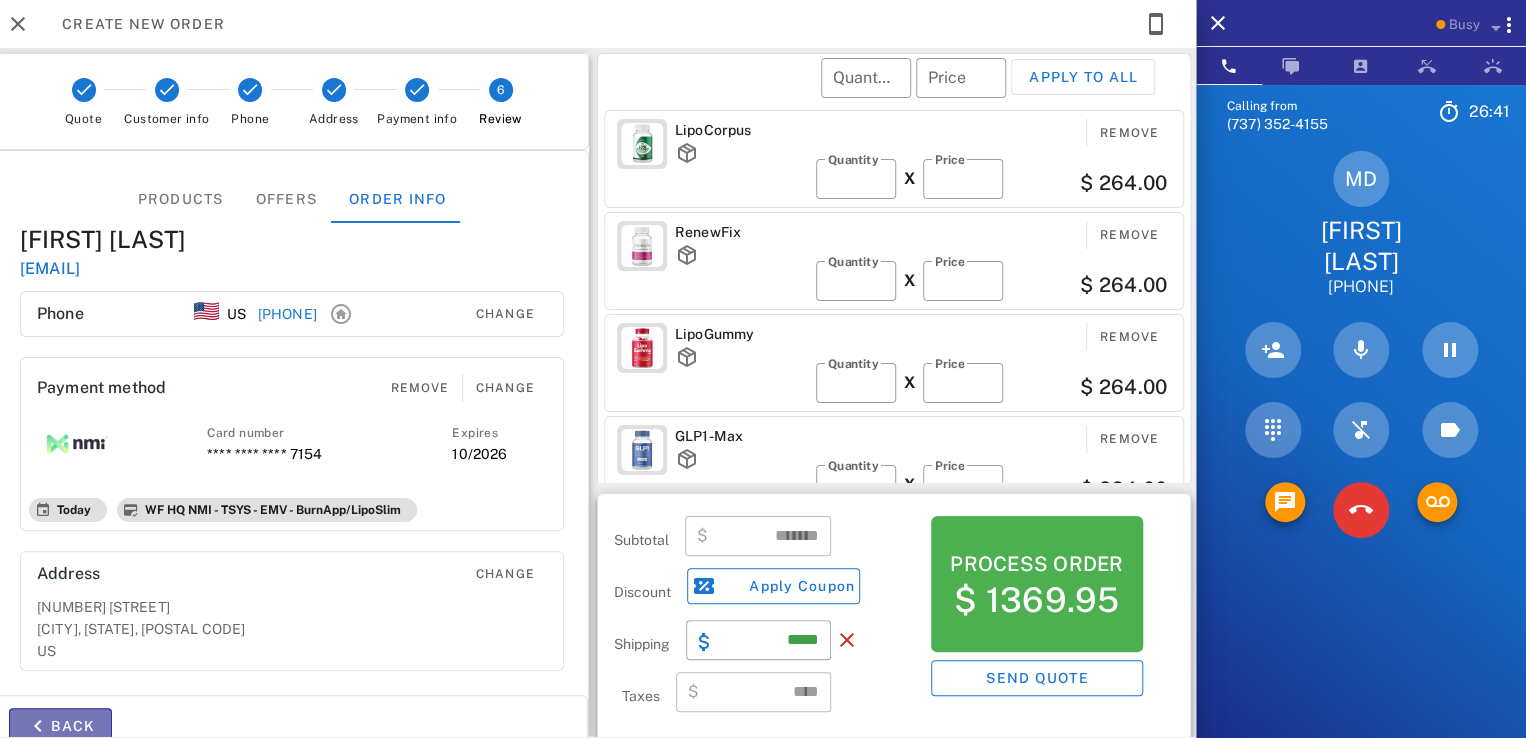click at bounding box center [38, 726] 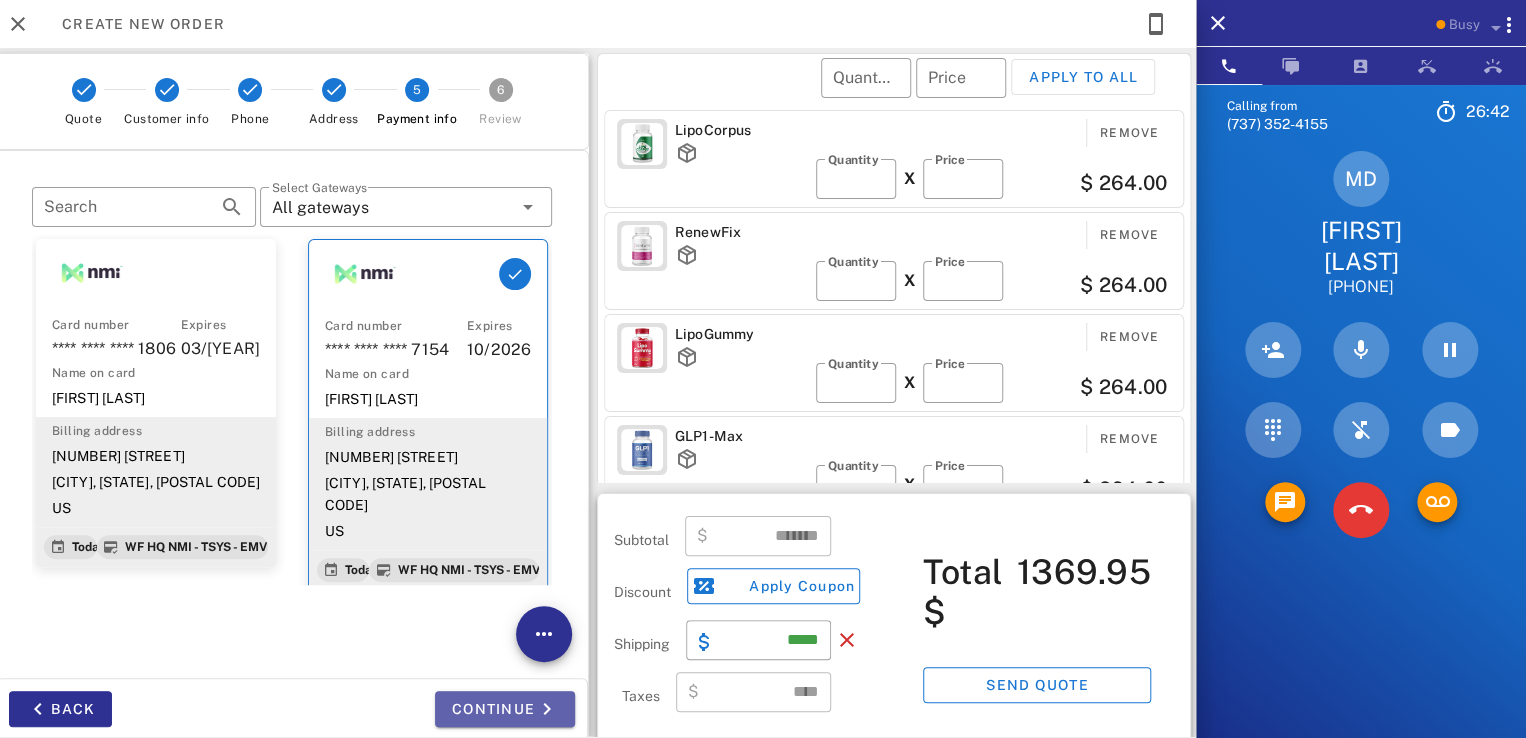 click on "Continue" at bounding box center (505, 709) 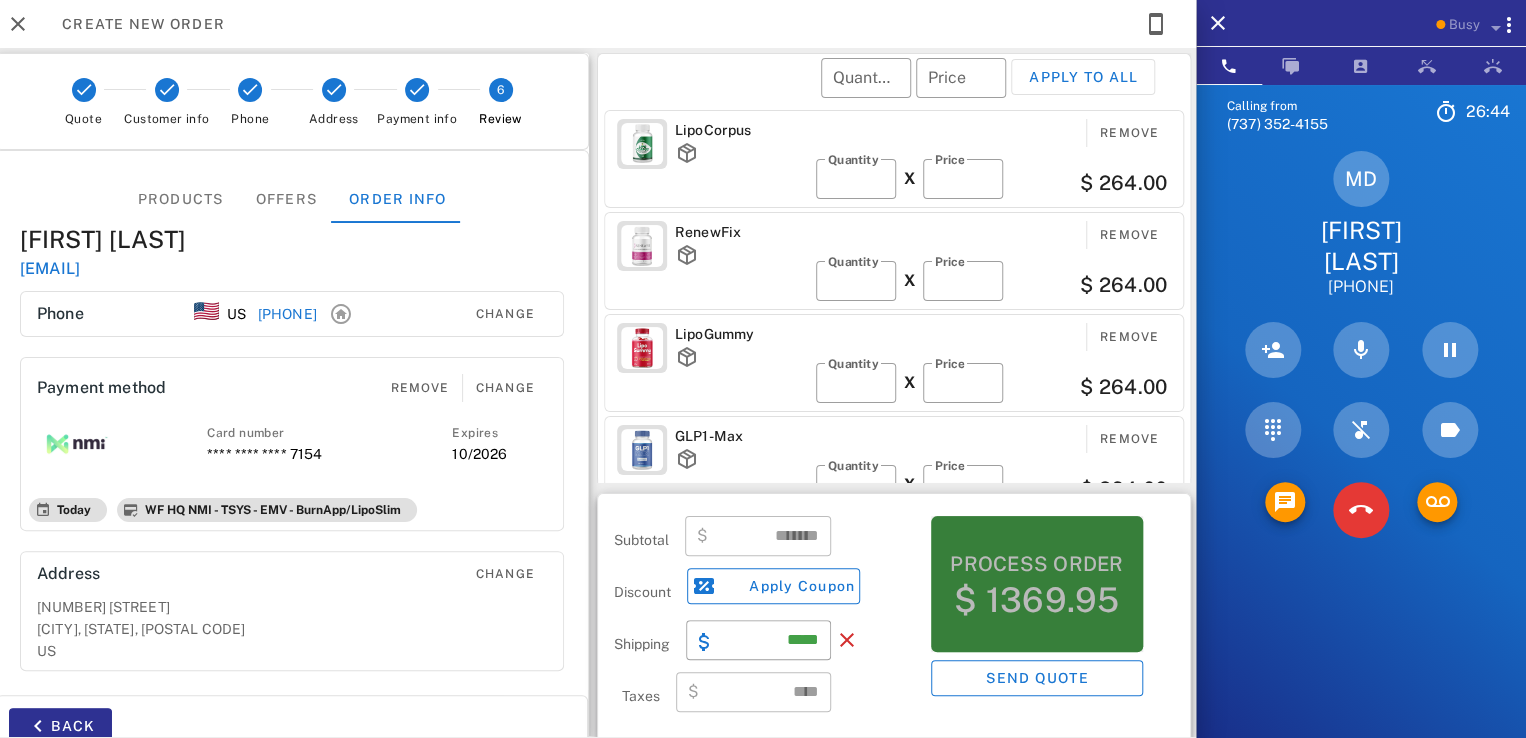 click on "Process order" at bounding box center [1036, 564] 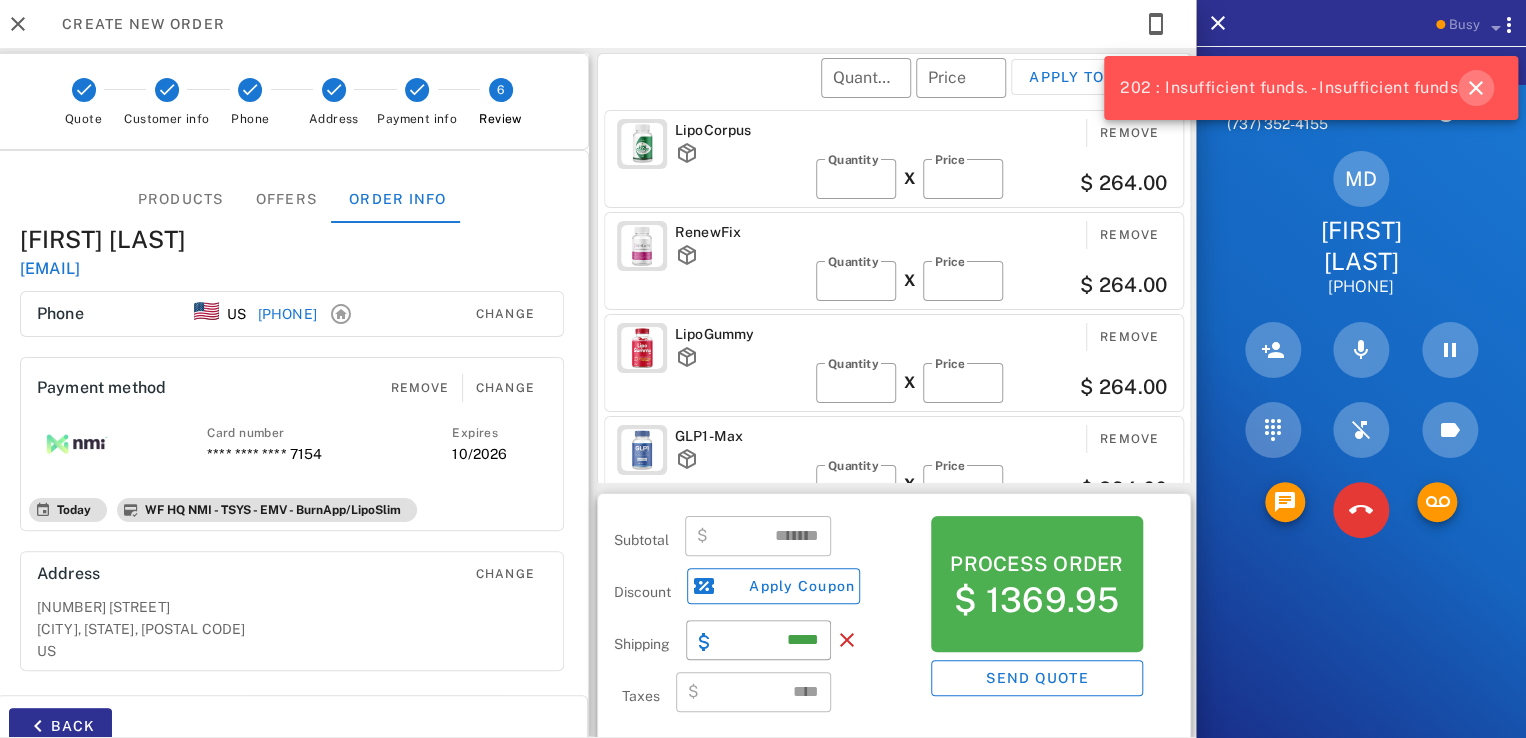 click at bounding box center (1476, 88) 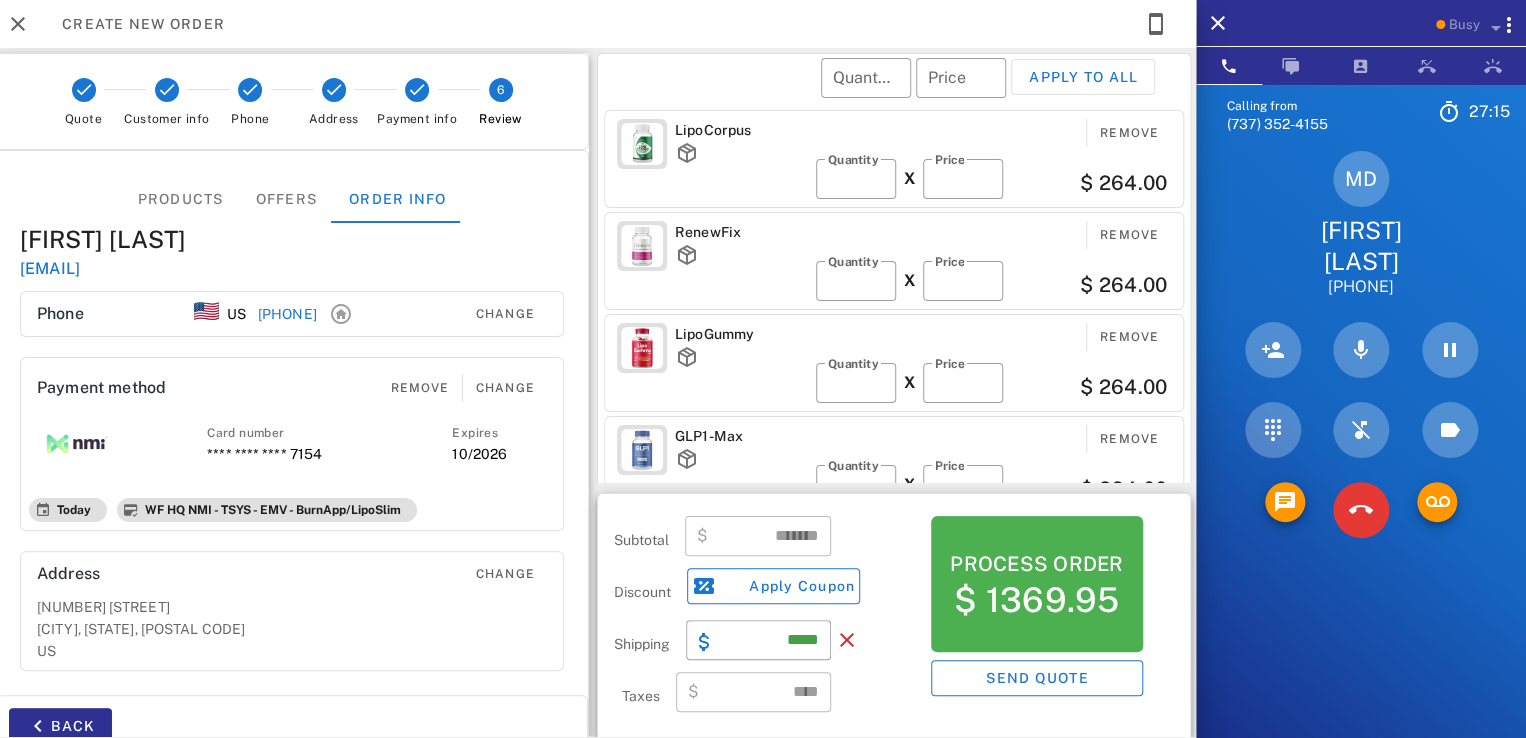scroll, scrollTop: 106, scrollLeft: 0, axis: vertical 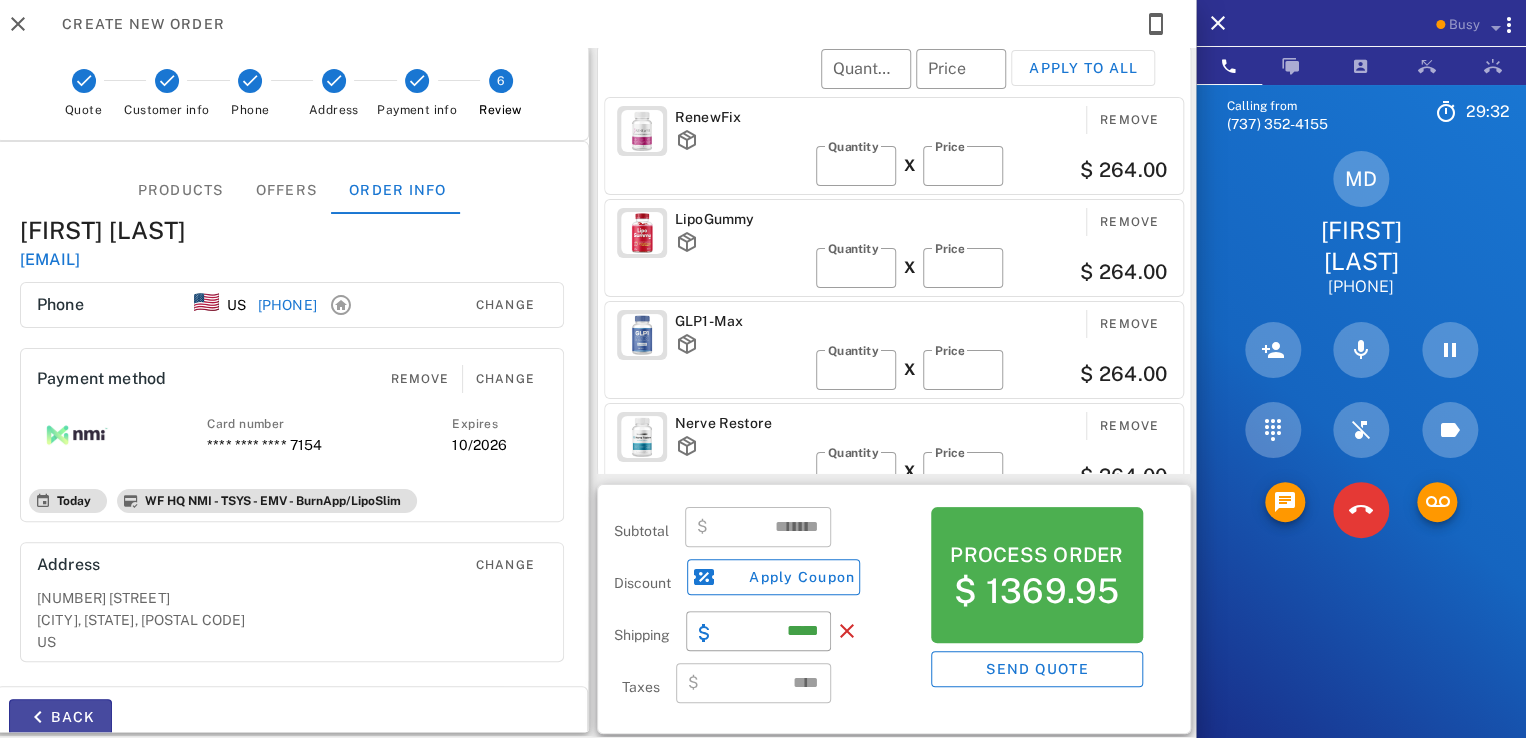 click at bounding box center [38, 717] 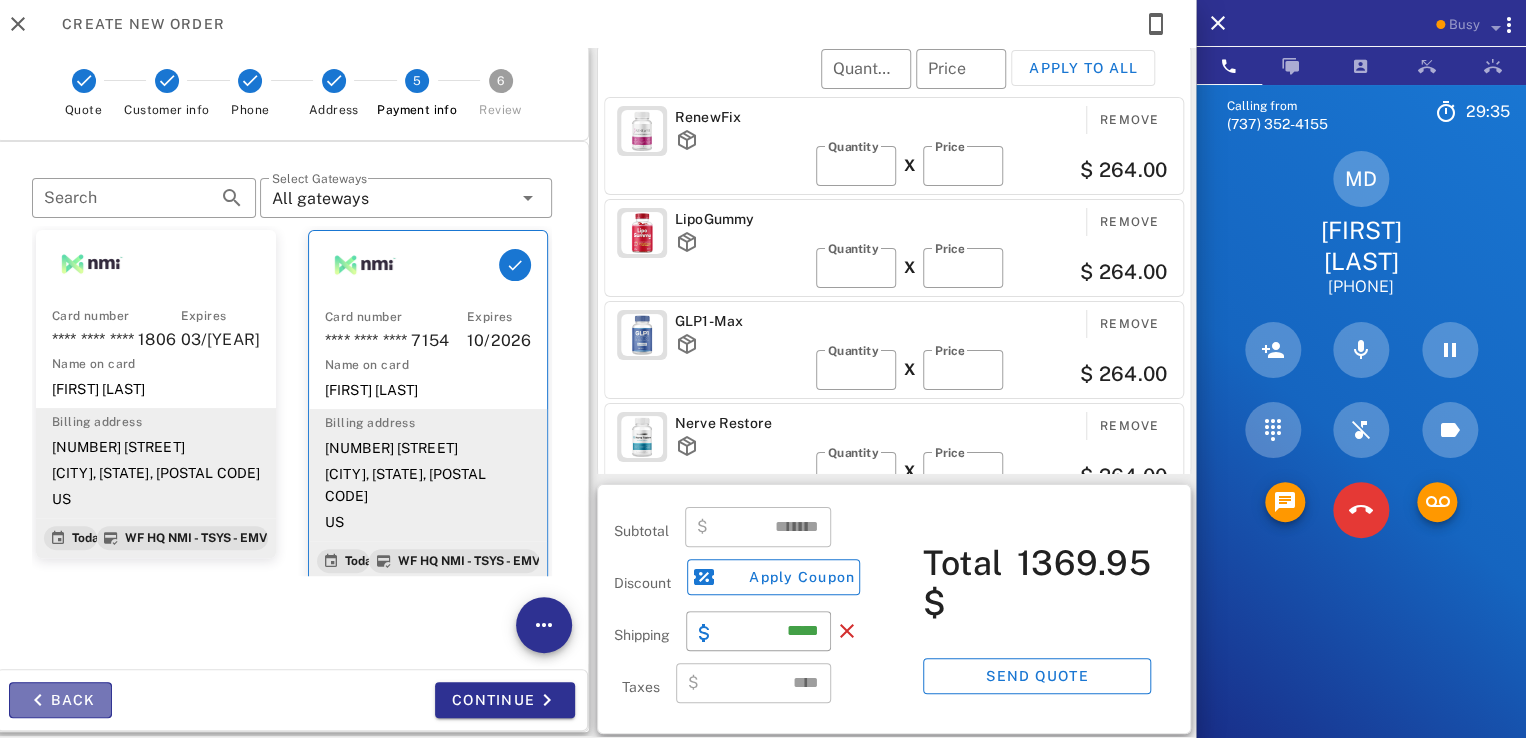 click on "Back" at bounding box center (60, 700) 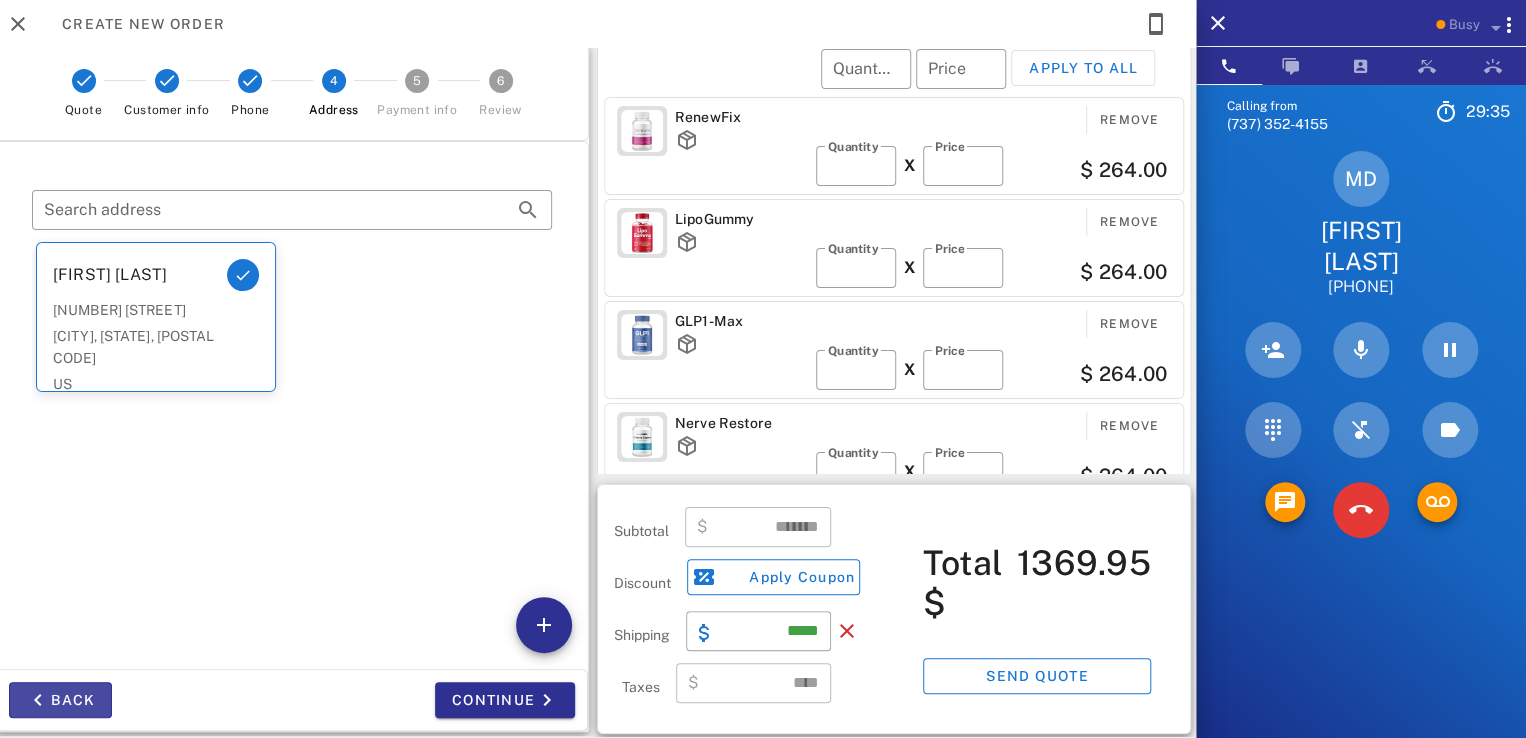 click on "Back" at bounding box center (60, 700) 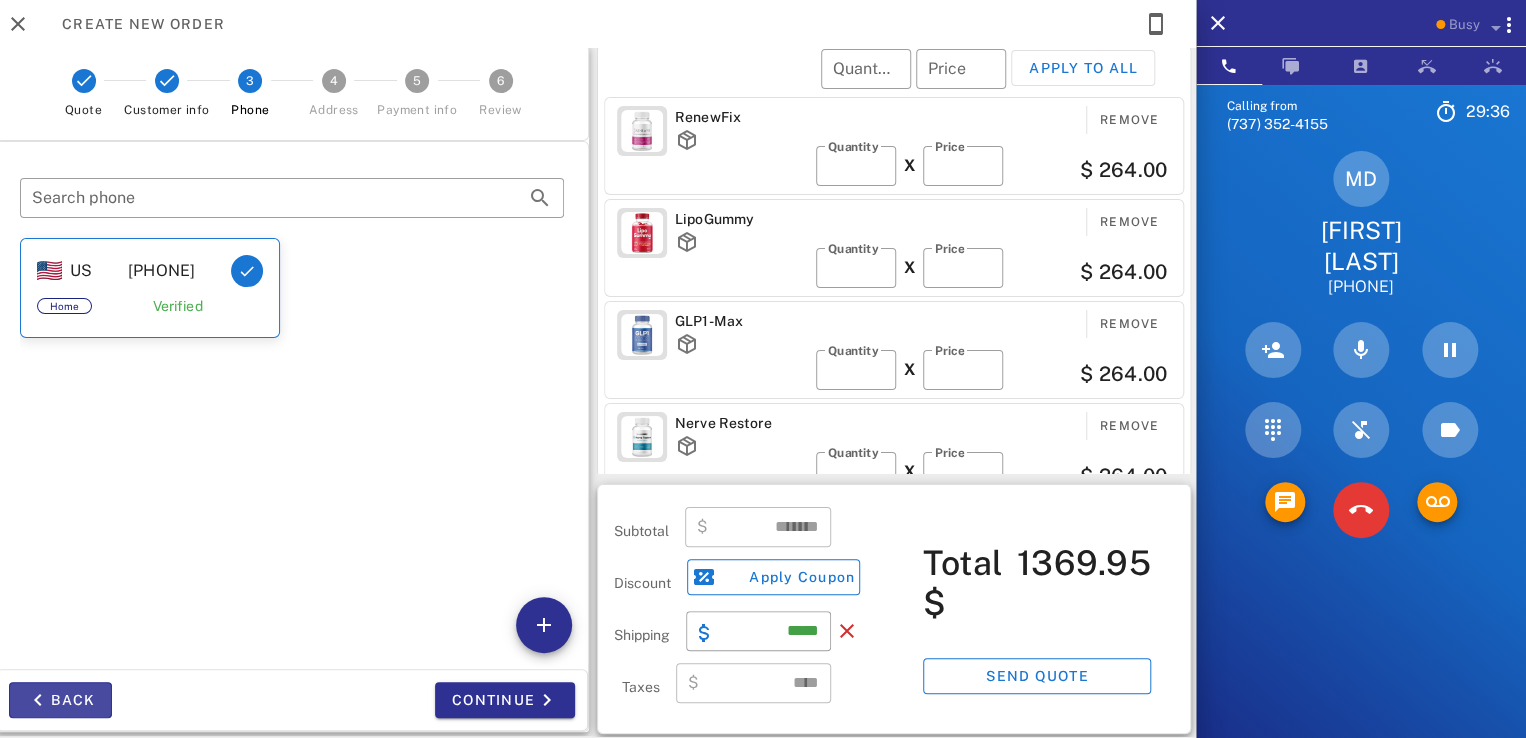 click on "Back" at bounding box center (60, 700) 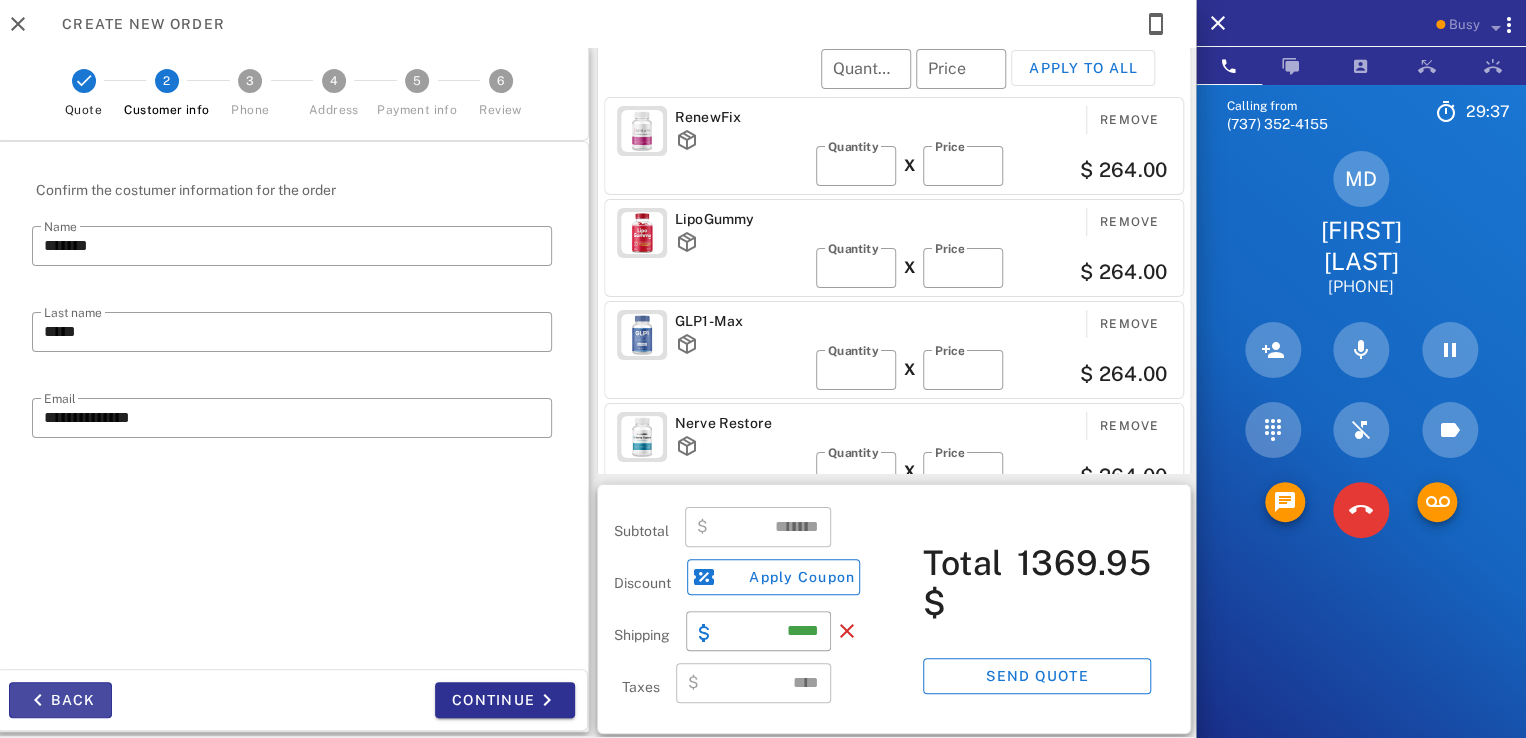 click on "Back" at bounding box center [60, 700] 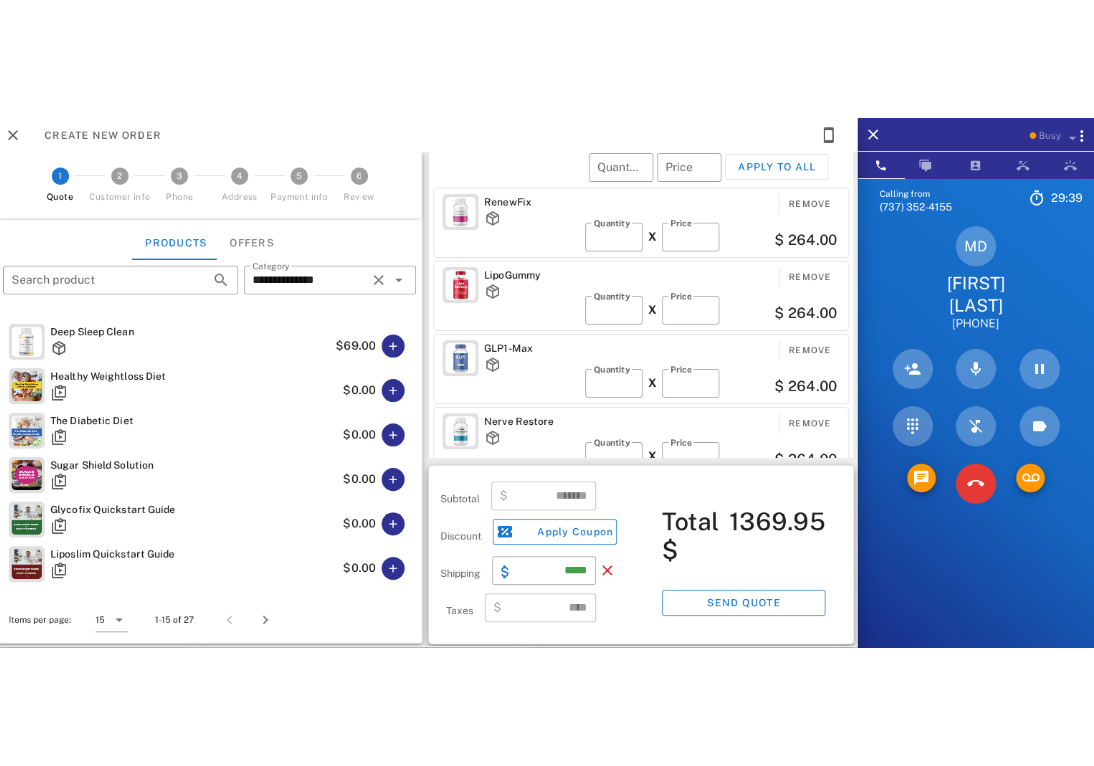 scroll, scrollTop: 552, scrollLeft: 0, axis: vertical 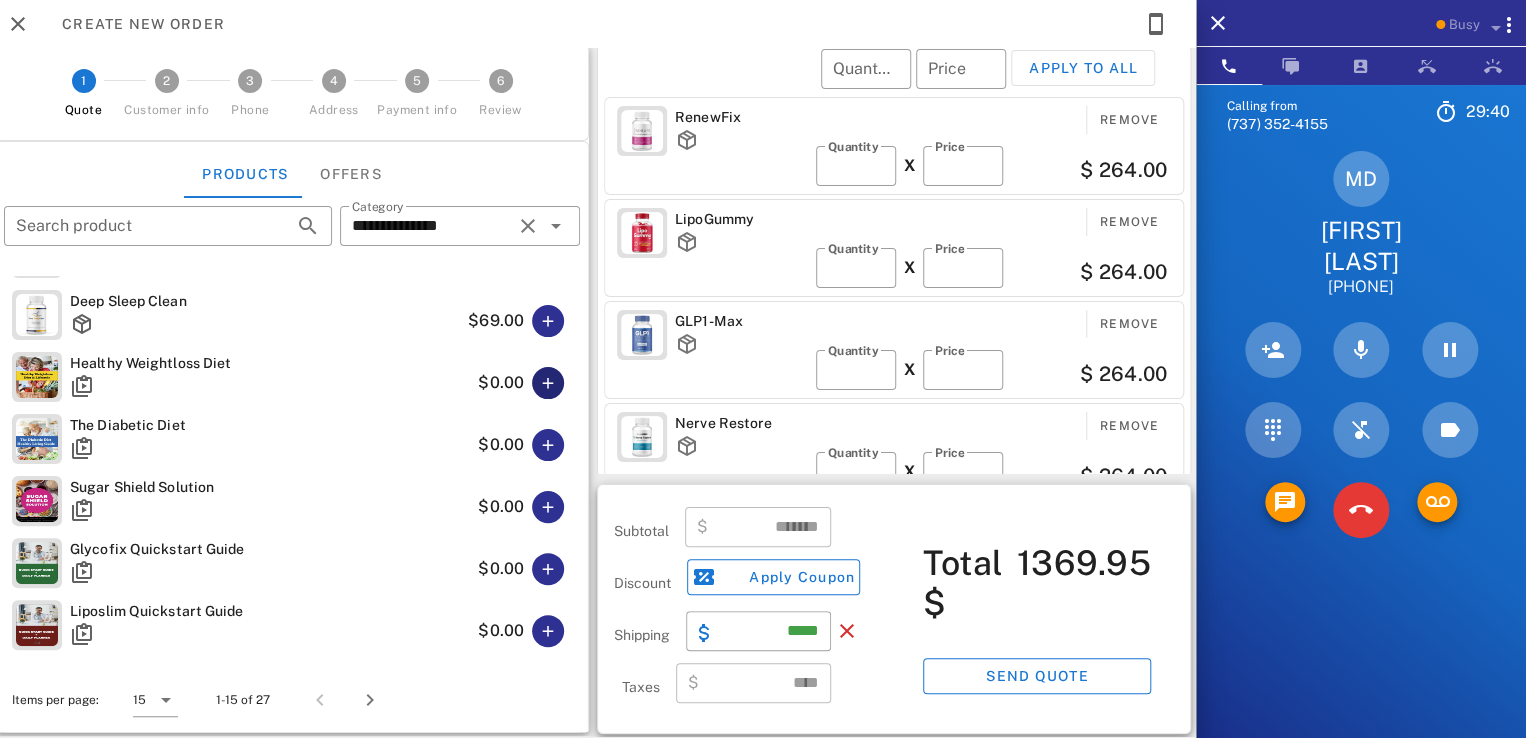 click at bounding box center [548, 383] 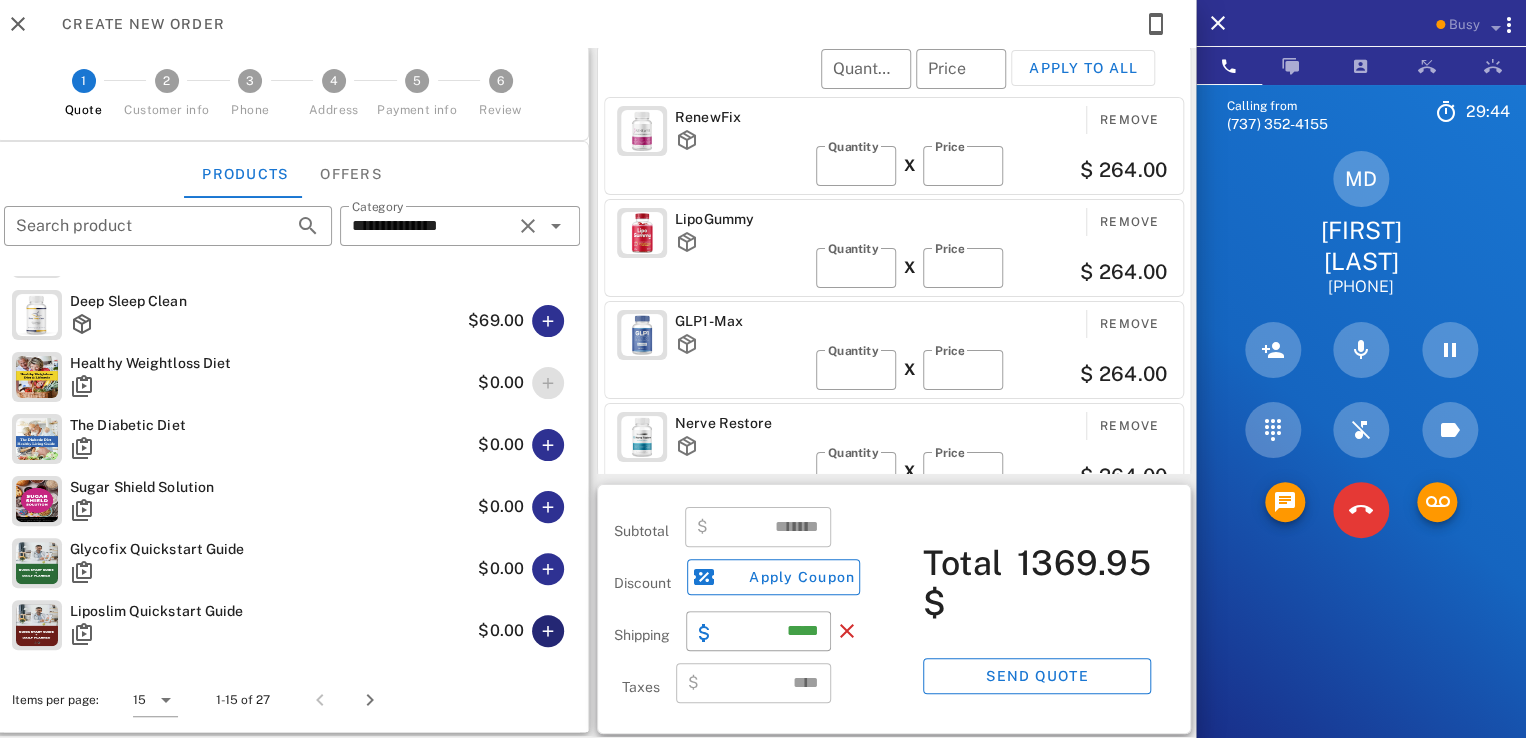 click at bounding box center [548, 631] 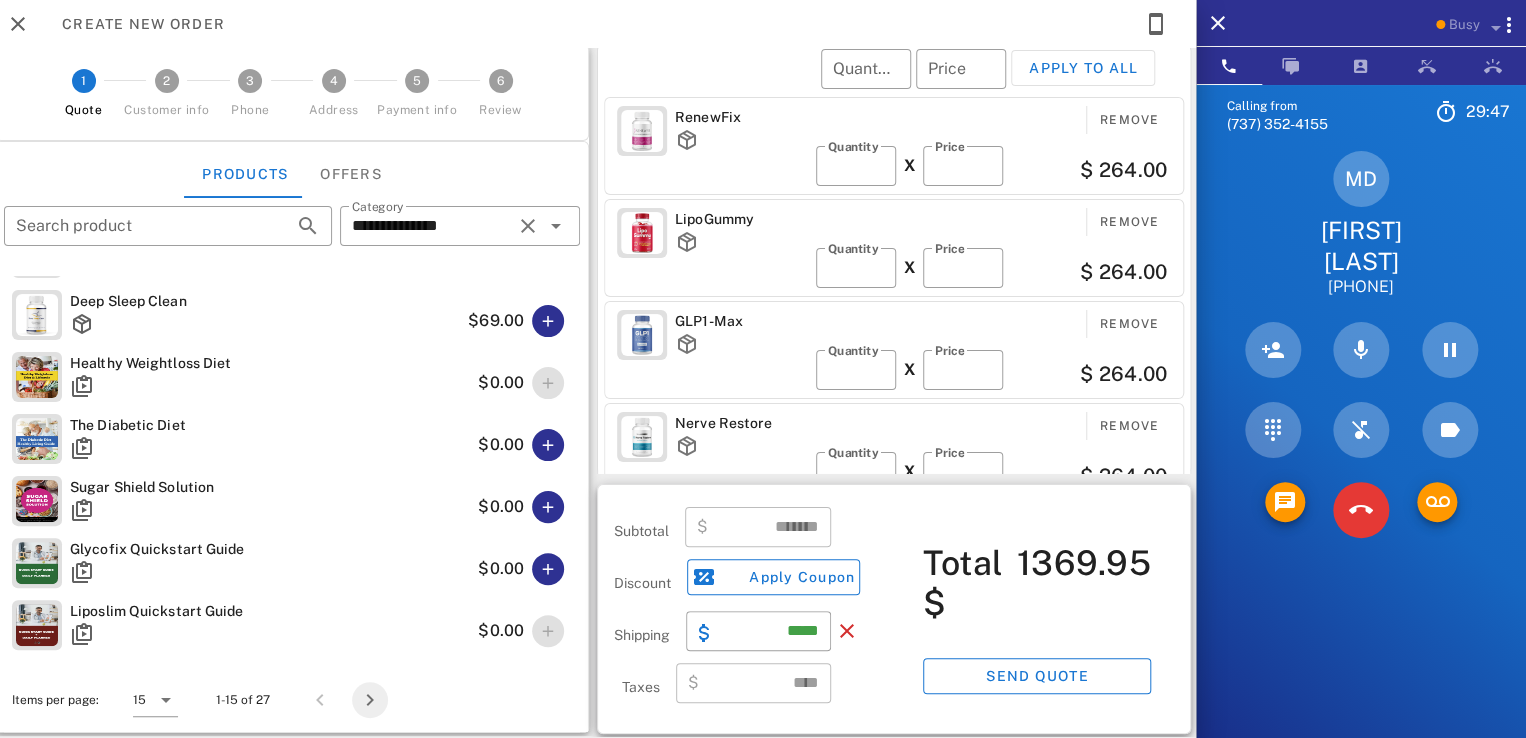 click at bounding box center [370, 700] 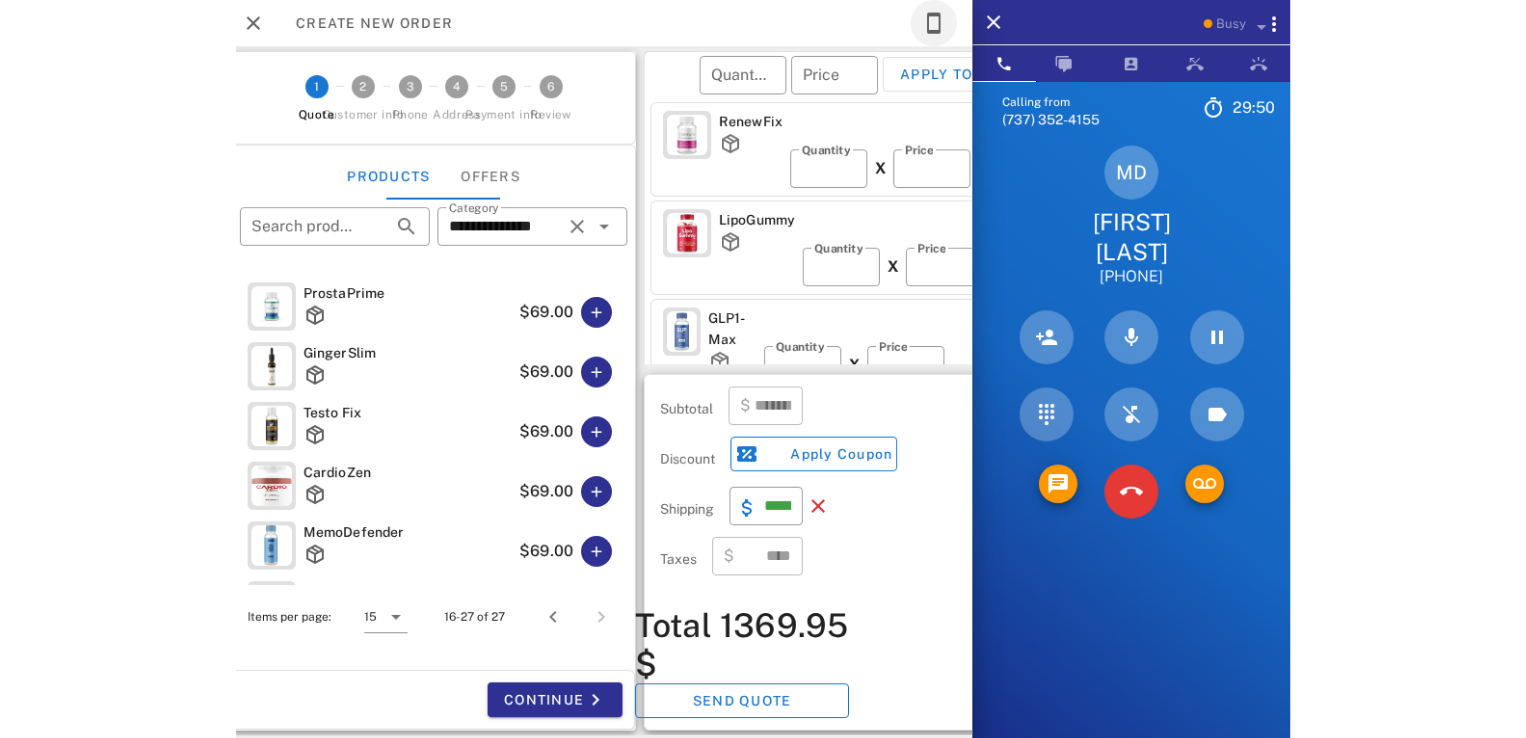 scroll, scrollTop: 0, scrollLeft: 0, axis: both 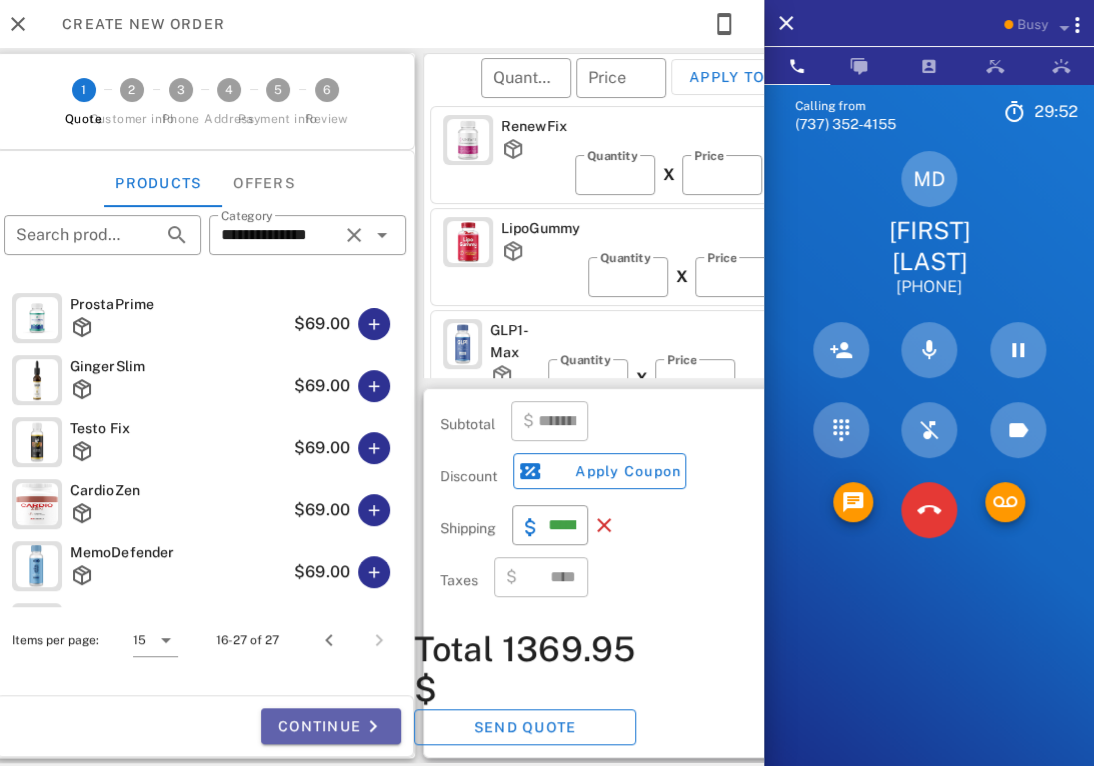click on "Continue" at bounding box center [331, 726] 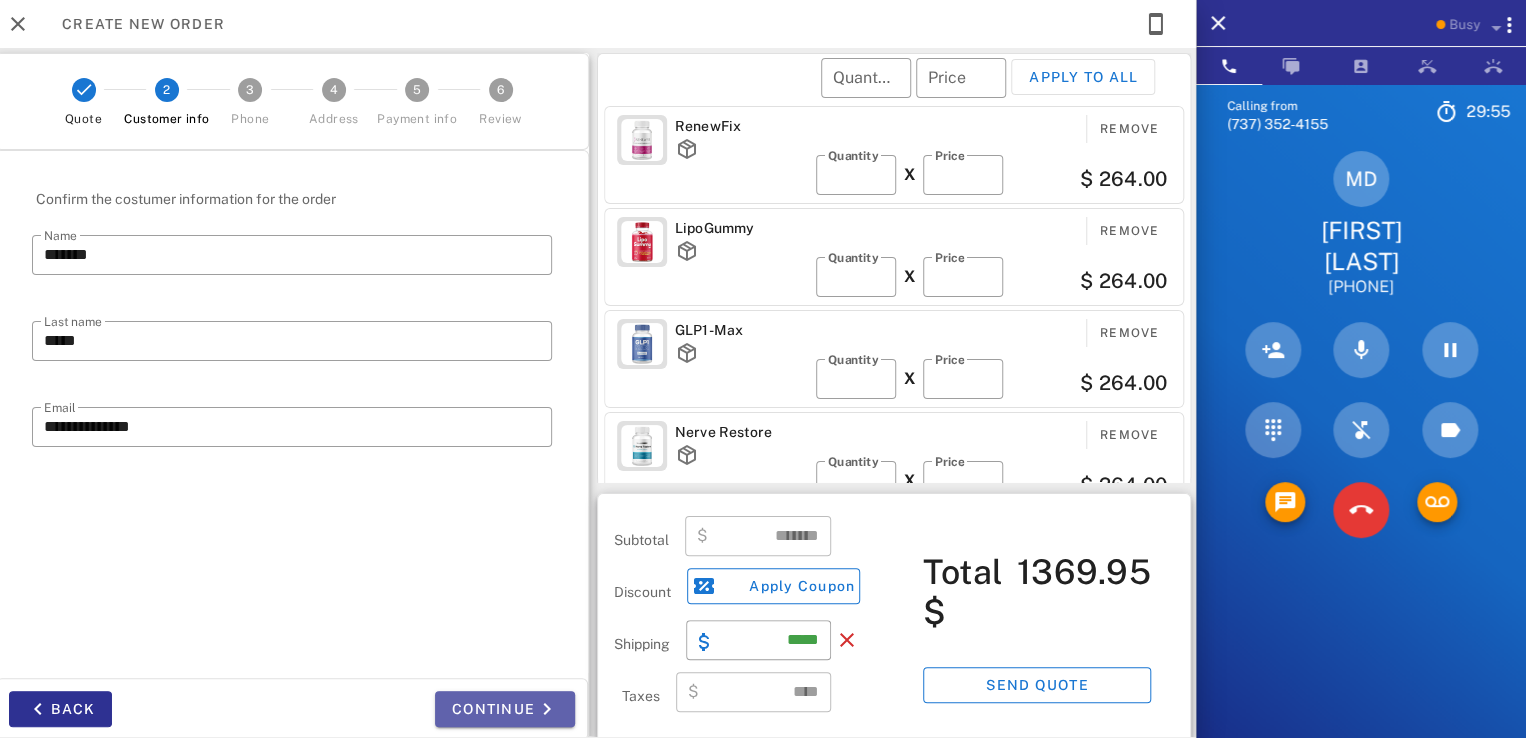 click on "Continue" at bounding box center [505, 709] 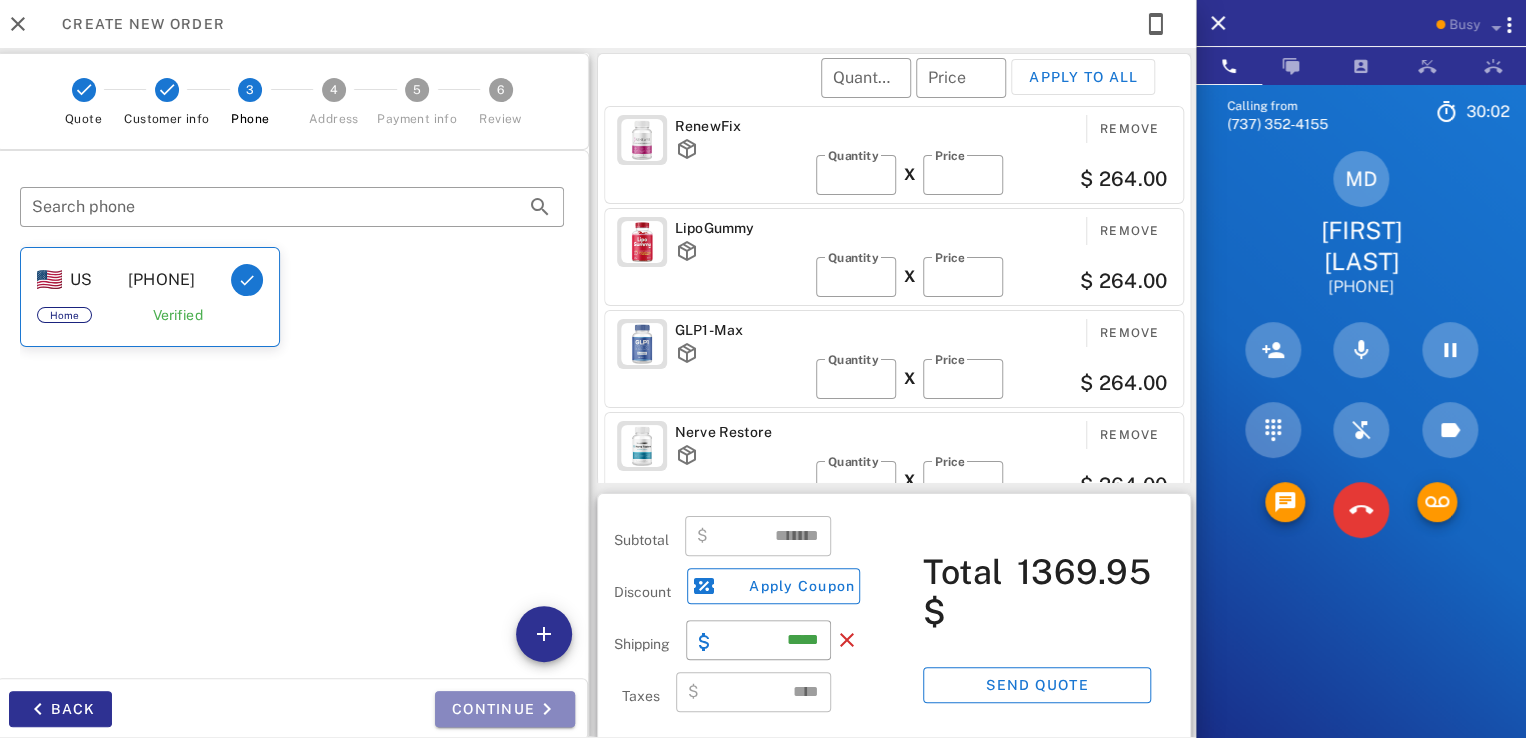 click on "Continue" at bounding box center [505, 709] 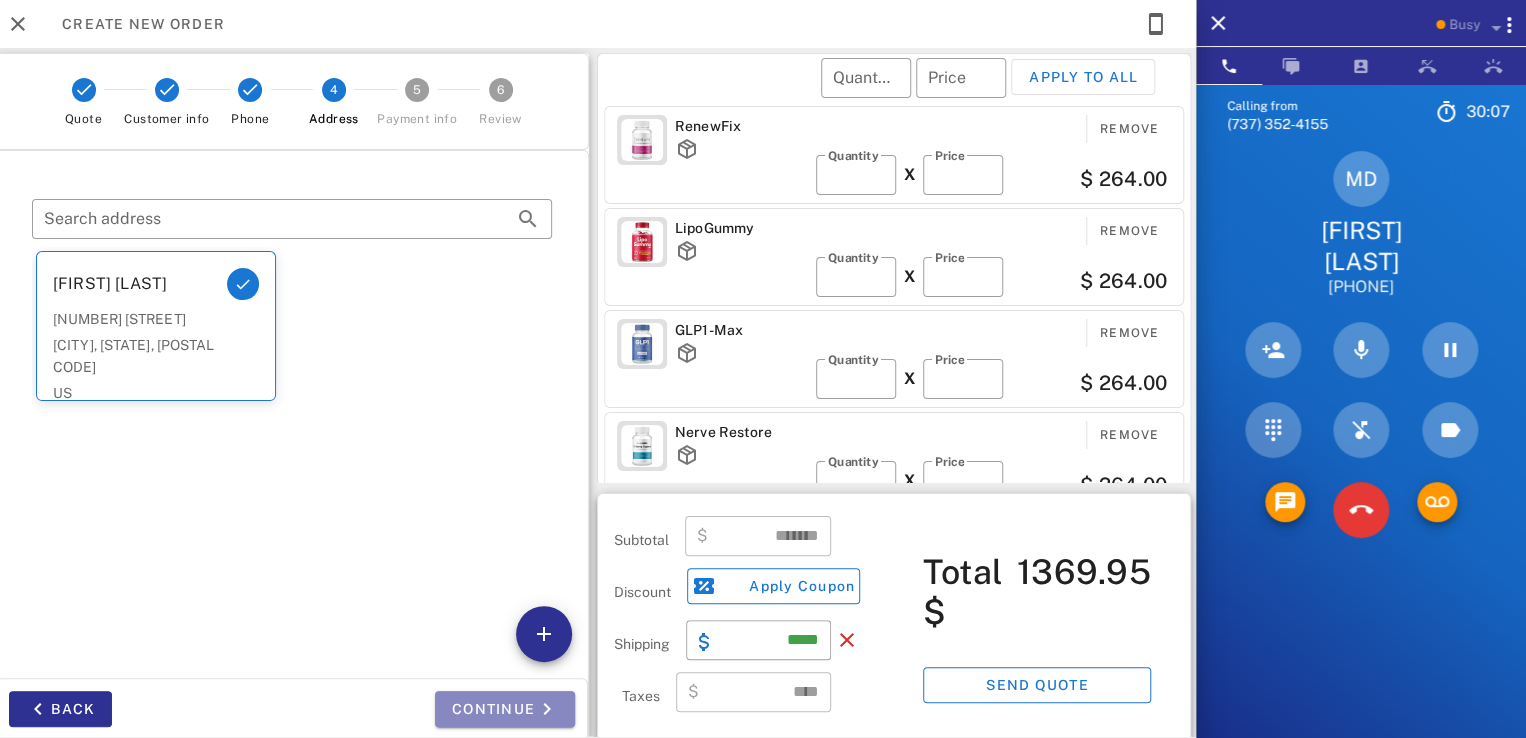 click on "Continue" at bounding box center [505, 709] 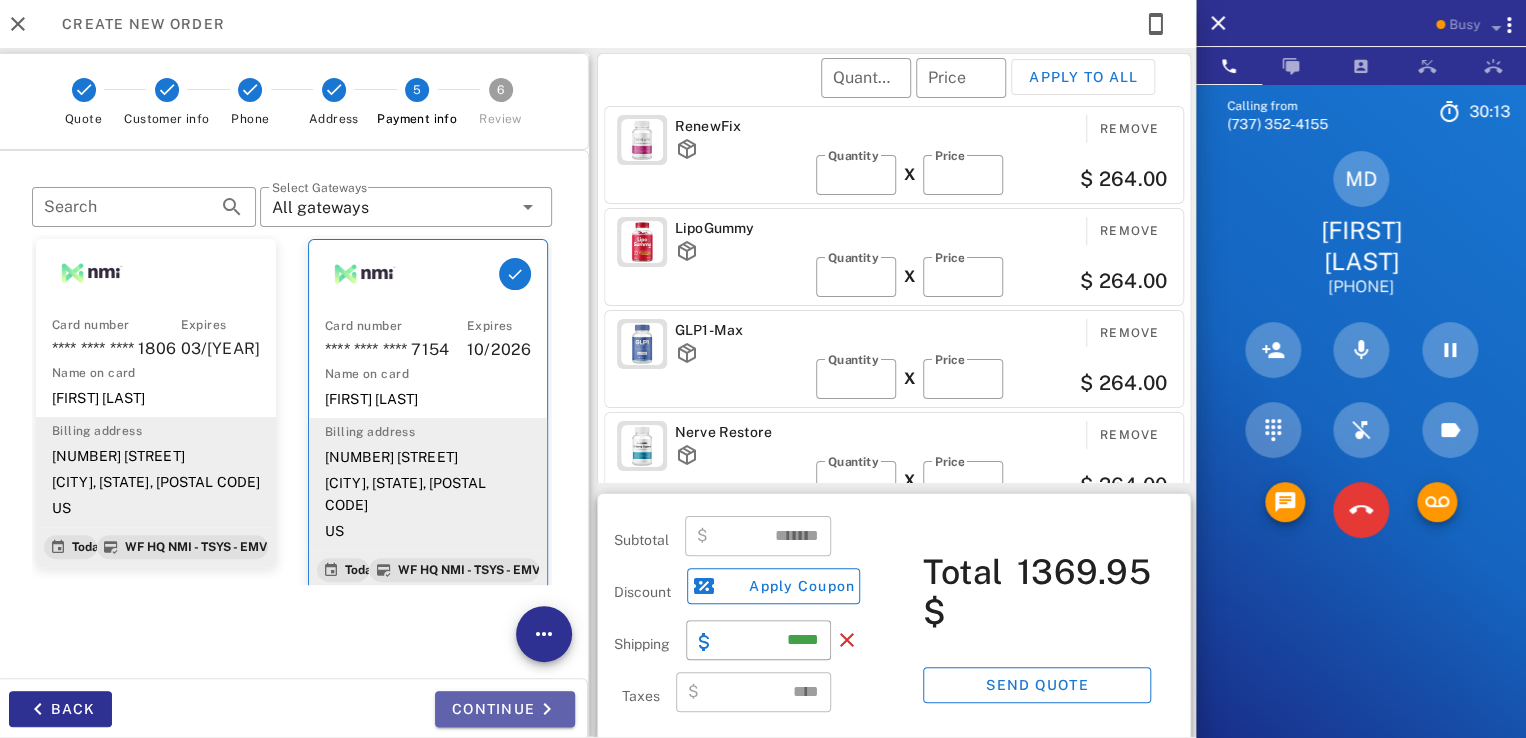 click on "Continue" at bounding box center (505, 709) 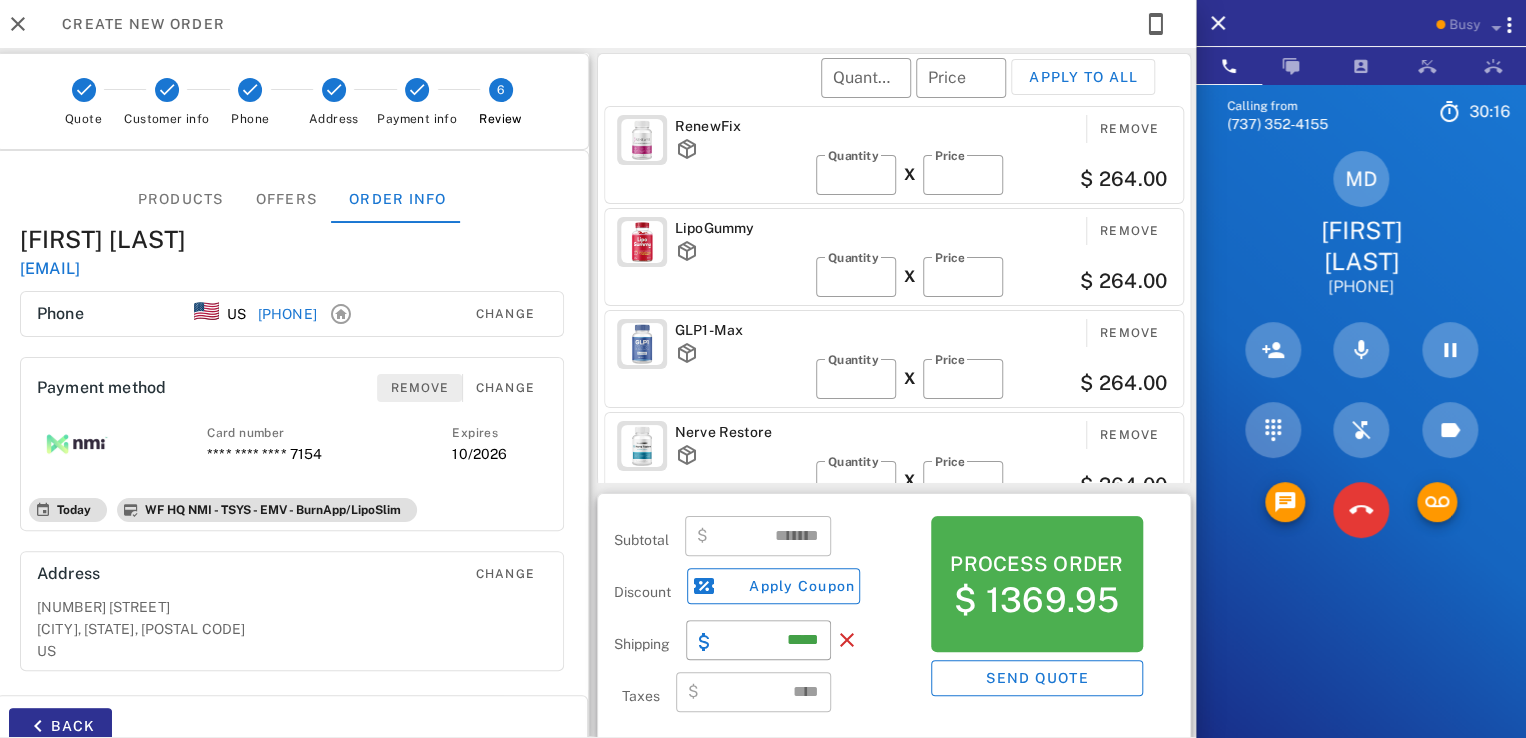 click on "Remove" at bounding box center (420, 388) 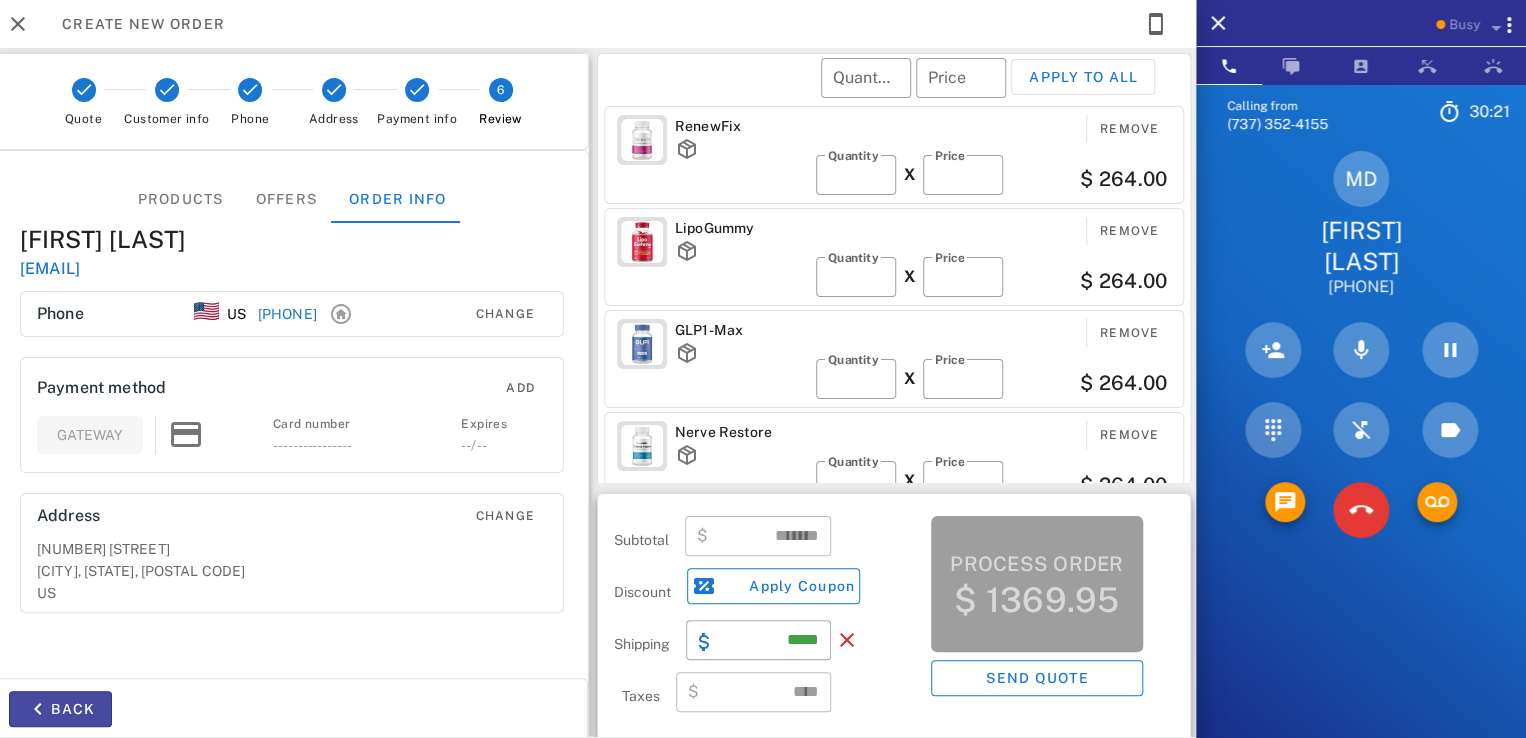 click on "Back" at bounding box center [60, 709] 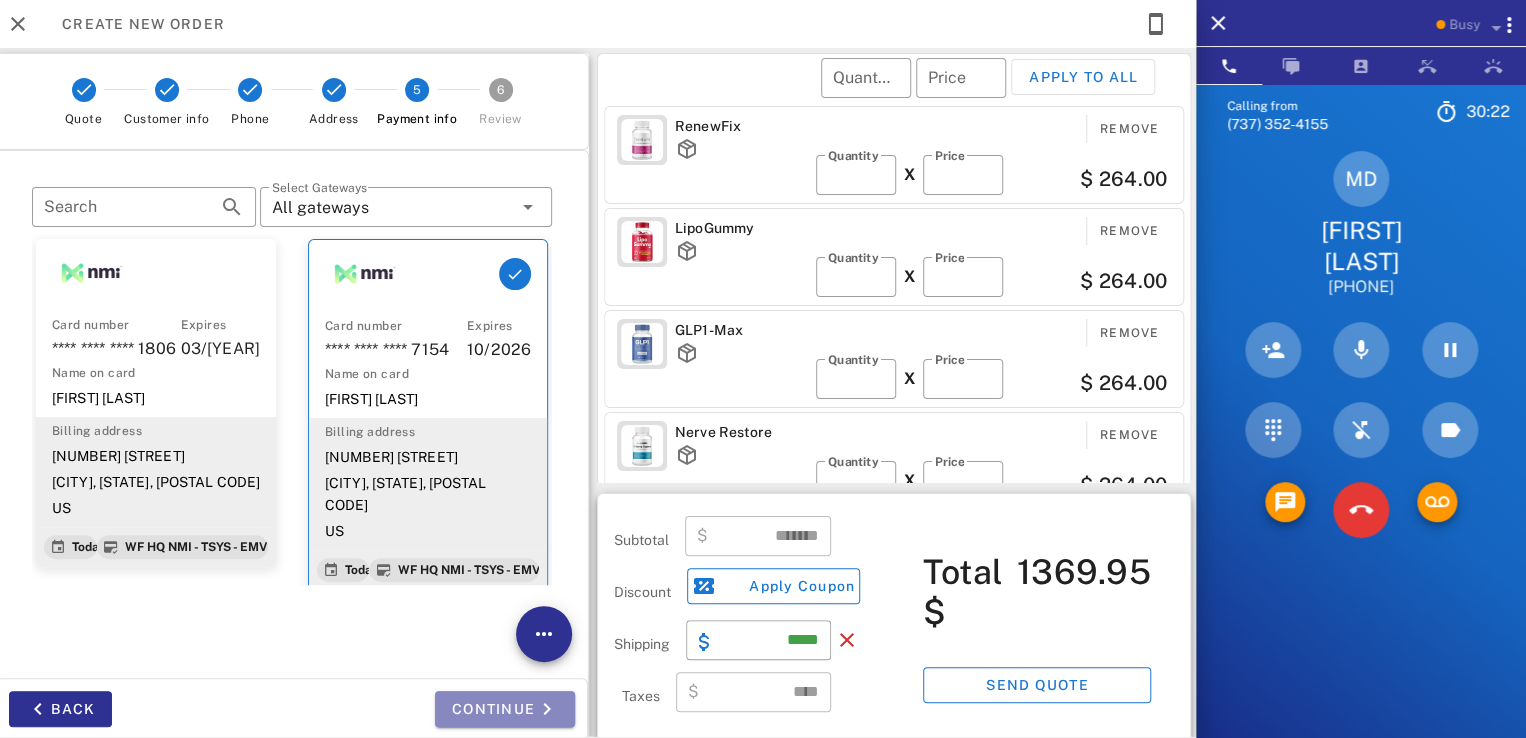 click on "Continue" at bounding box center (505, 709) 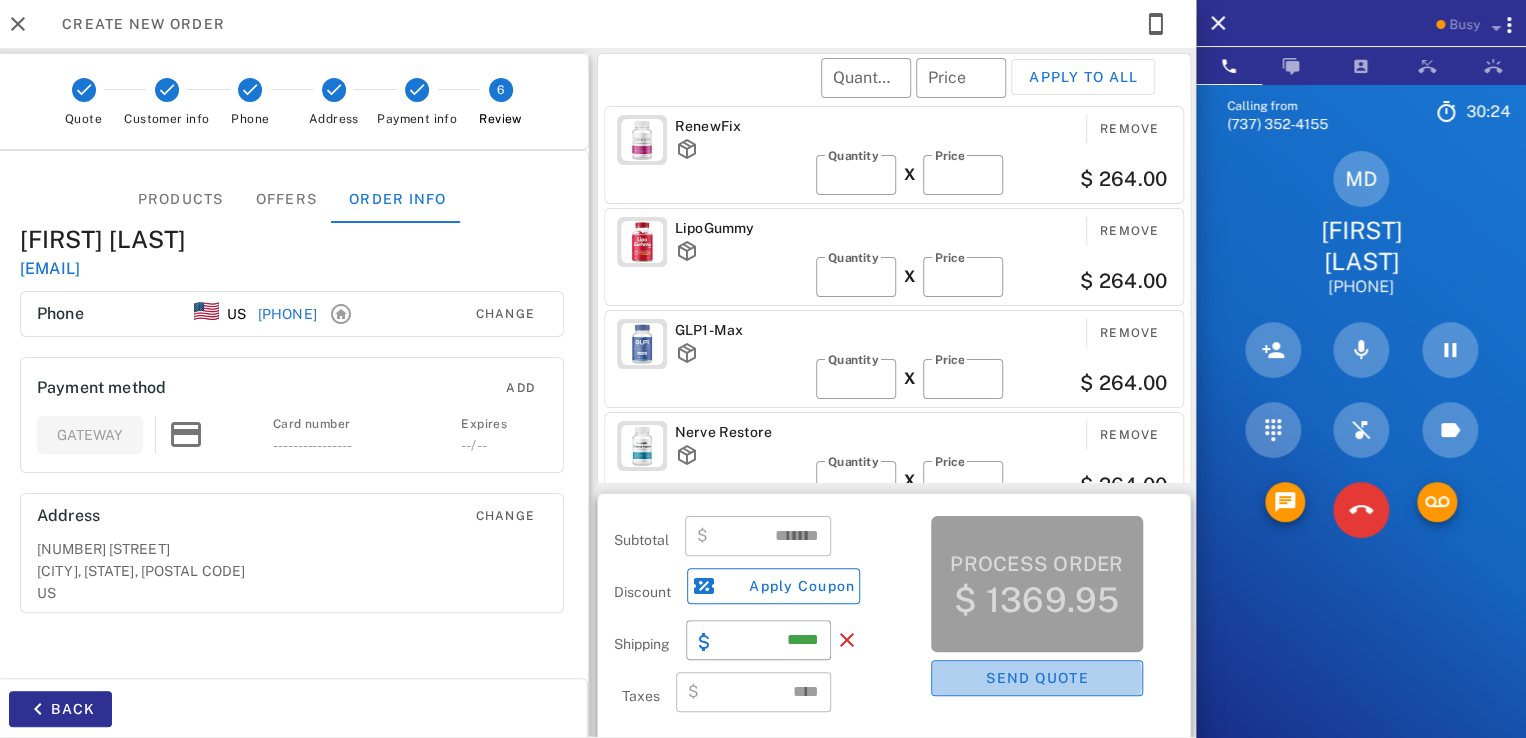 click on "Send quote" at bounding box center [1037, 678] 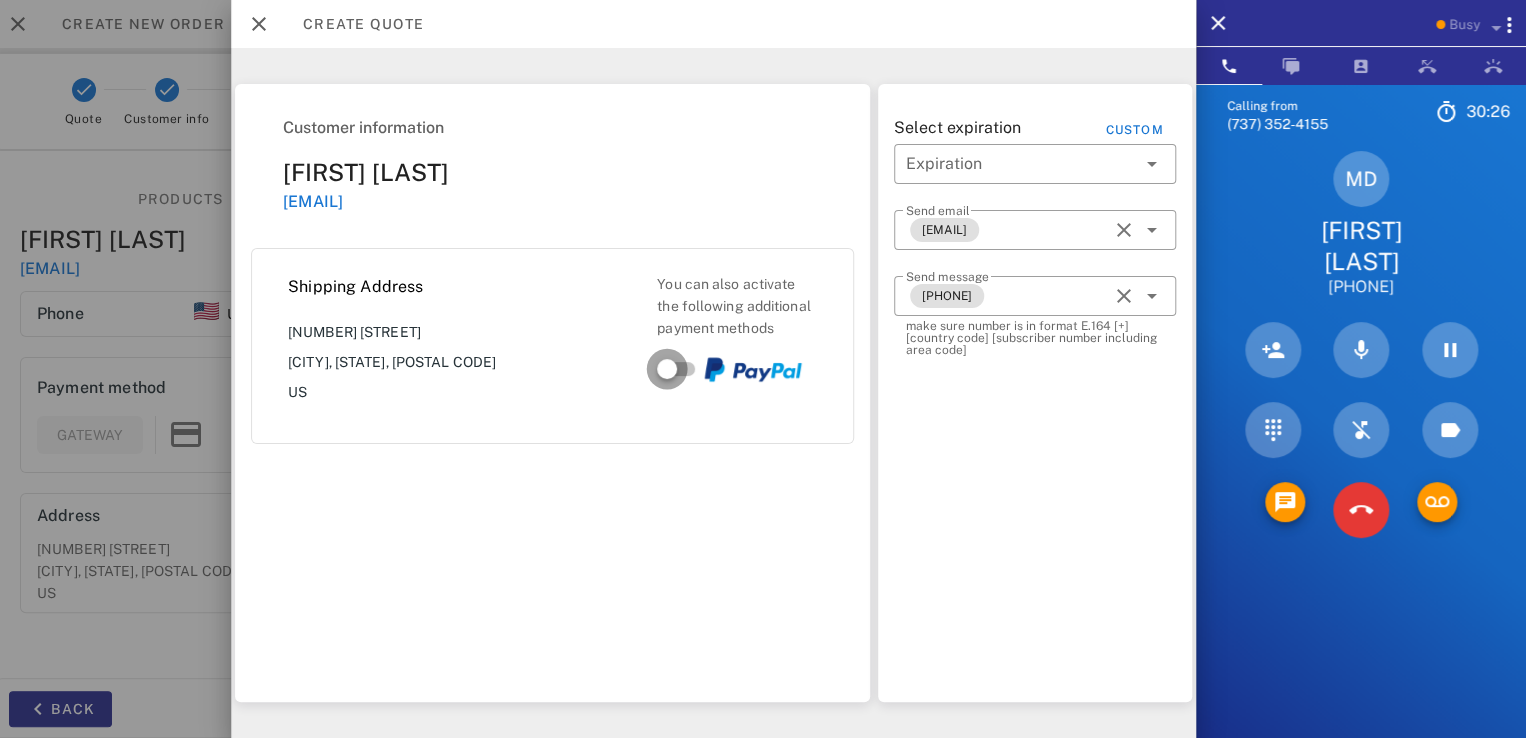 click at bounding box center (667, 369) 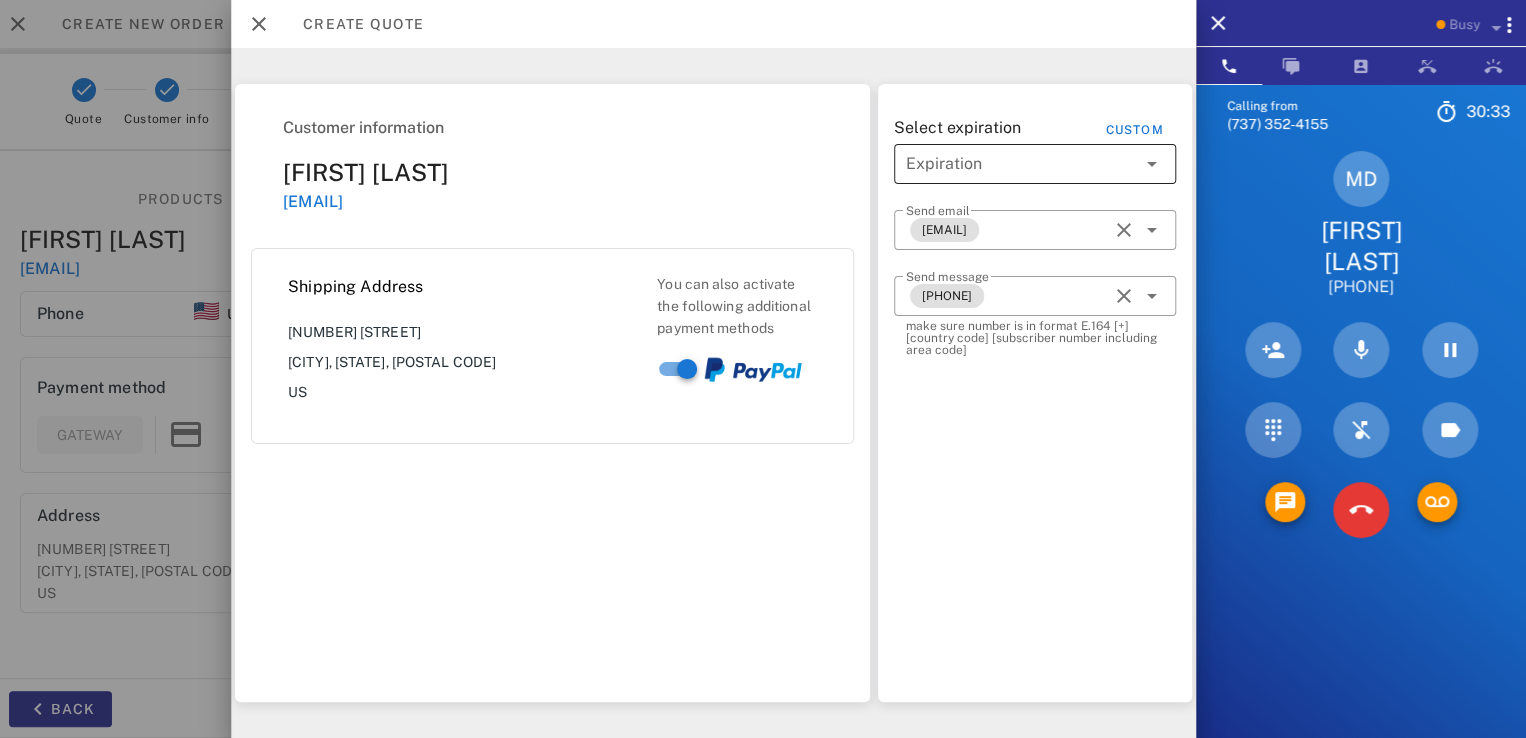 click at bounding box center (1152, 164) 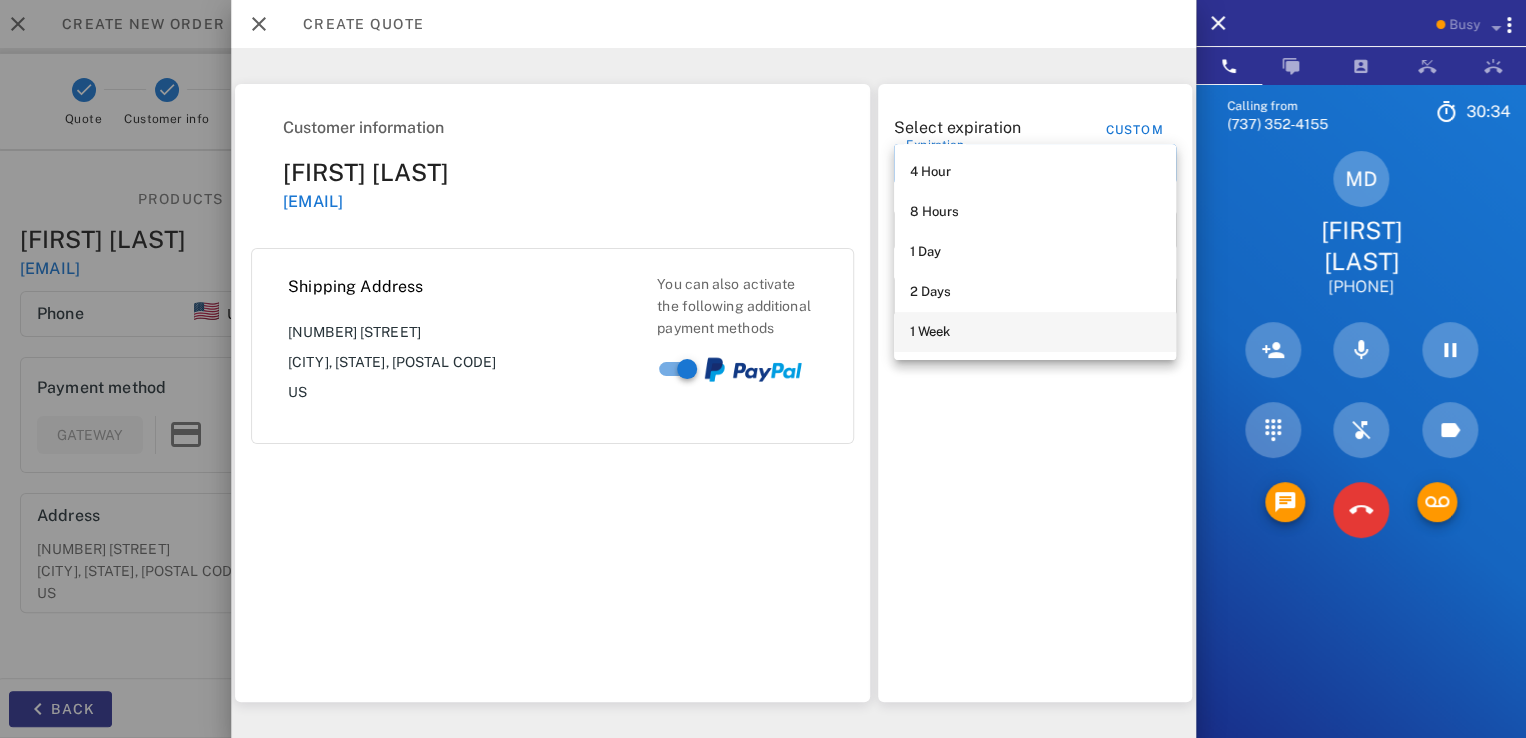 click on "1 Week" at bounding box center (1035, 332) 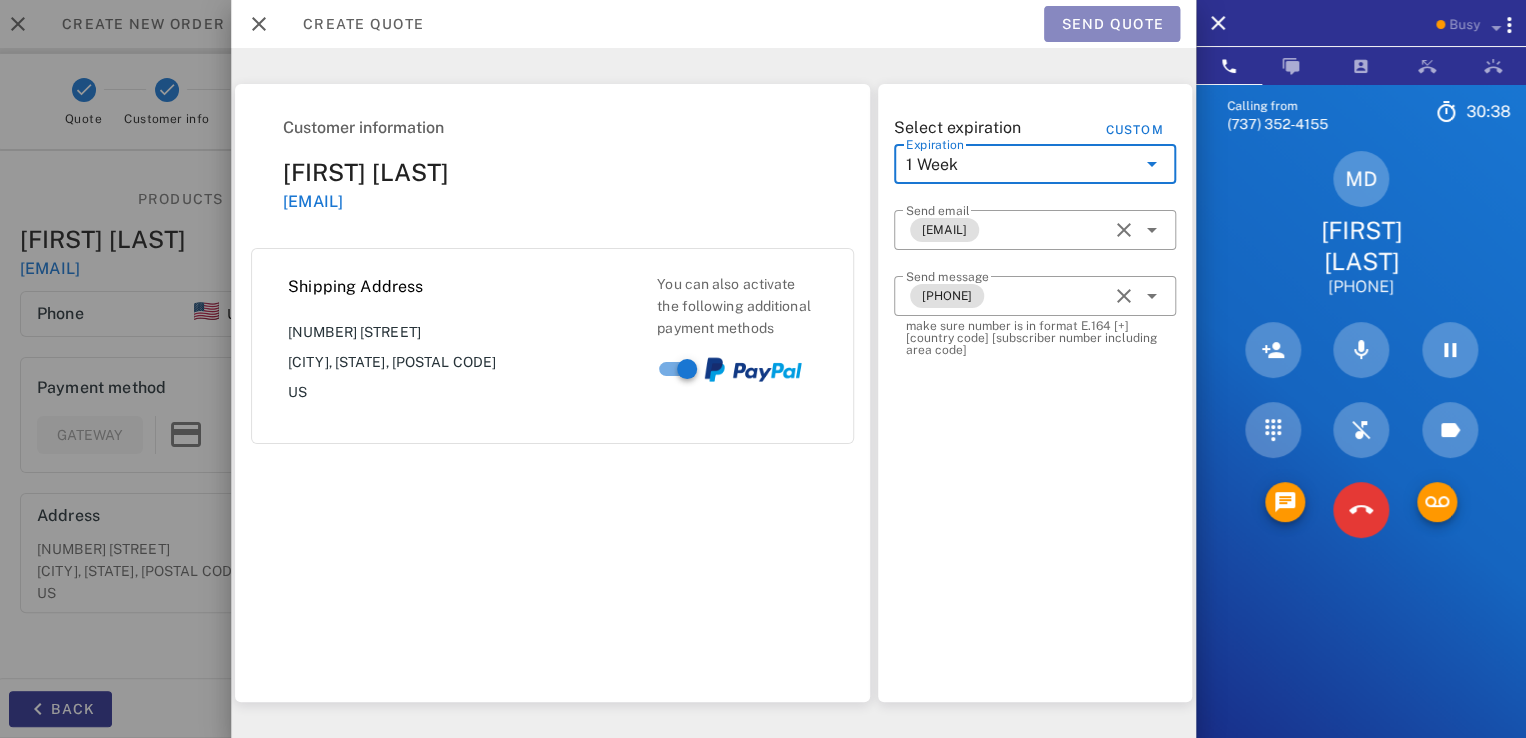 click on "Send quote" at bounding box center (1112, 24) 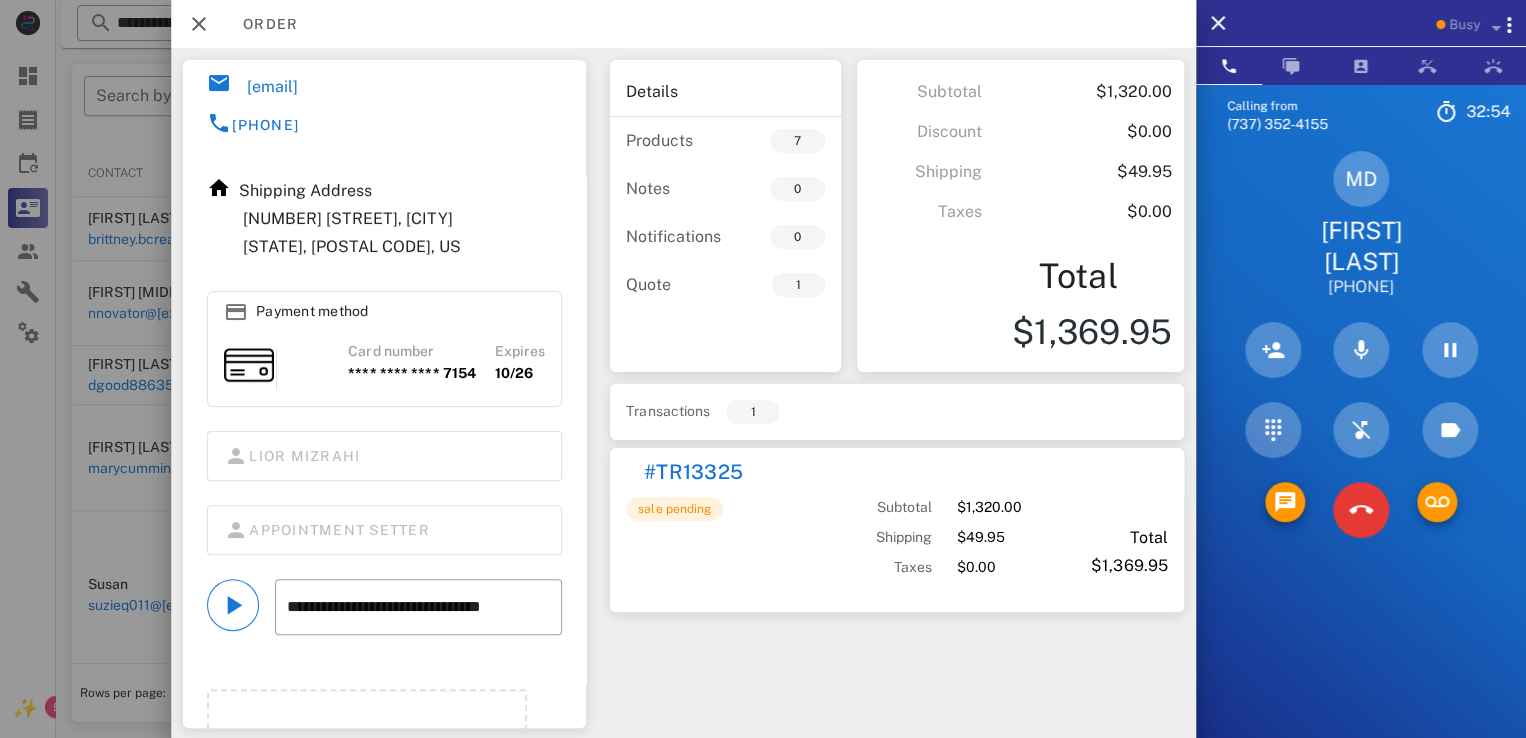 scroll, scrollTop: 0, scrollLeft: 0, axis: both 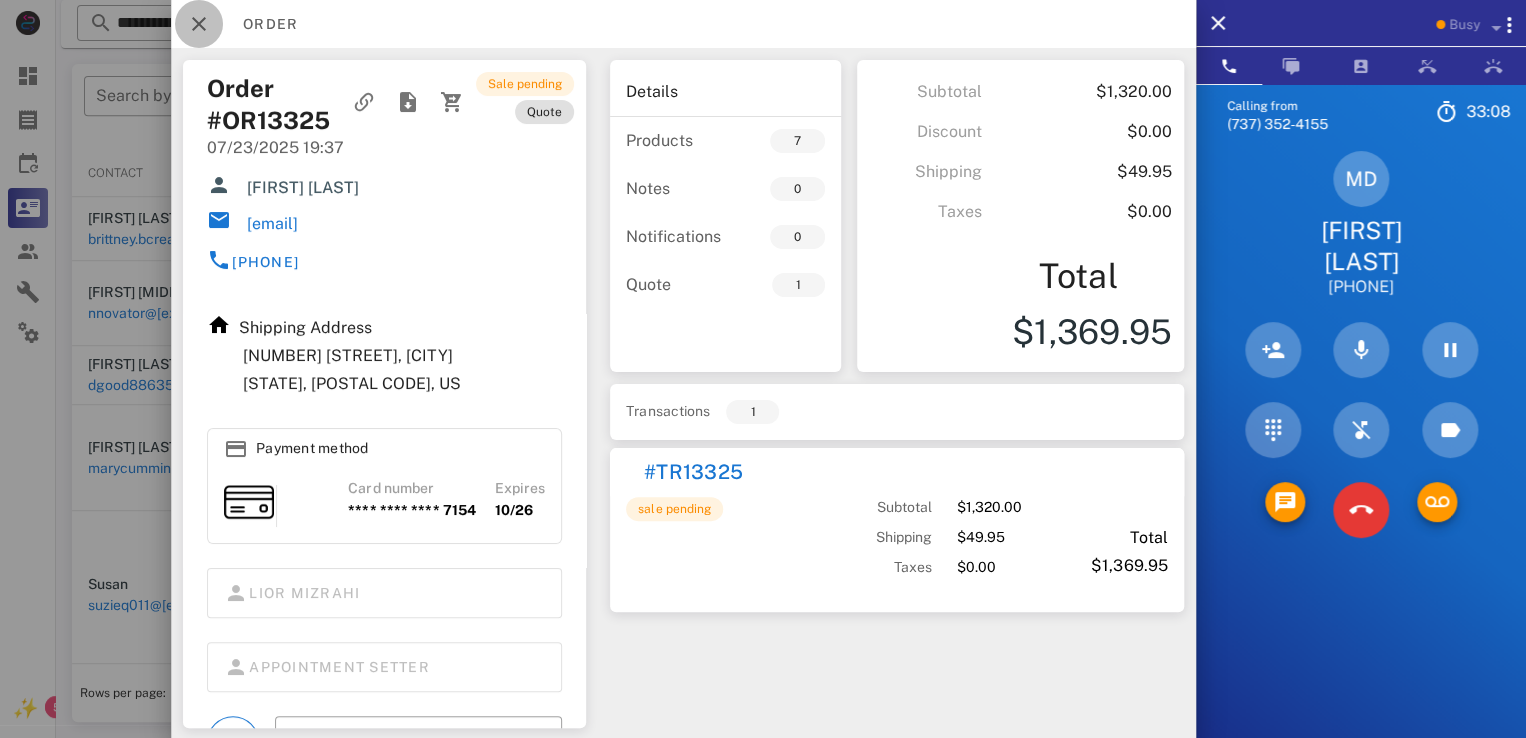 click at bounding box center (199, 24) 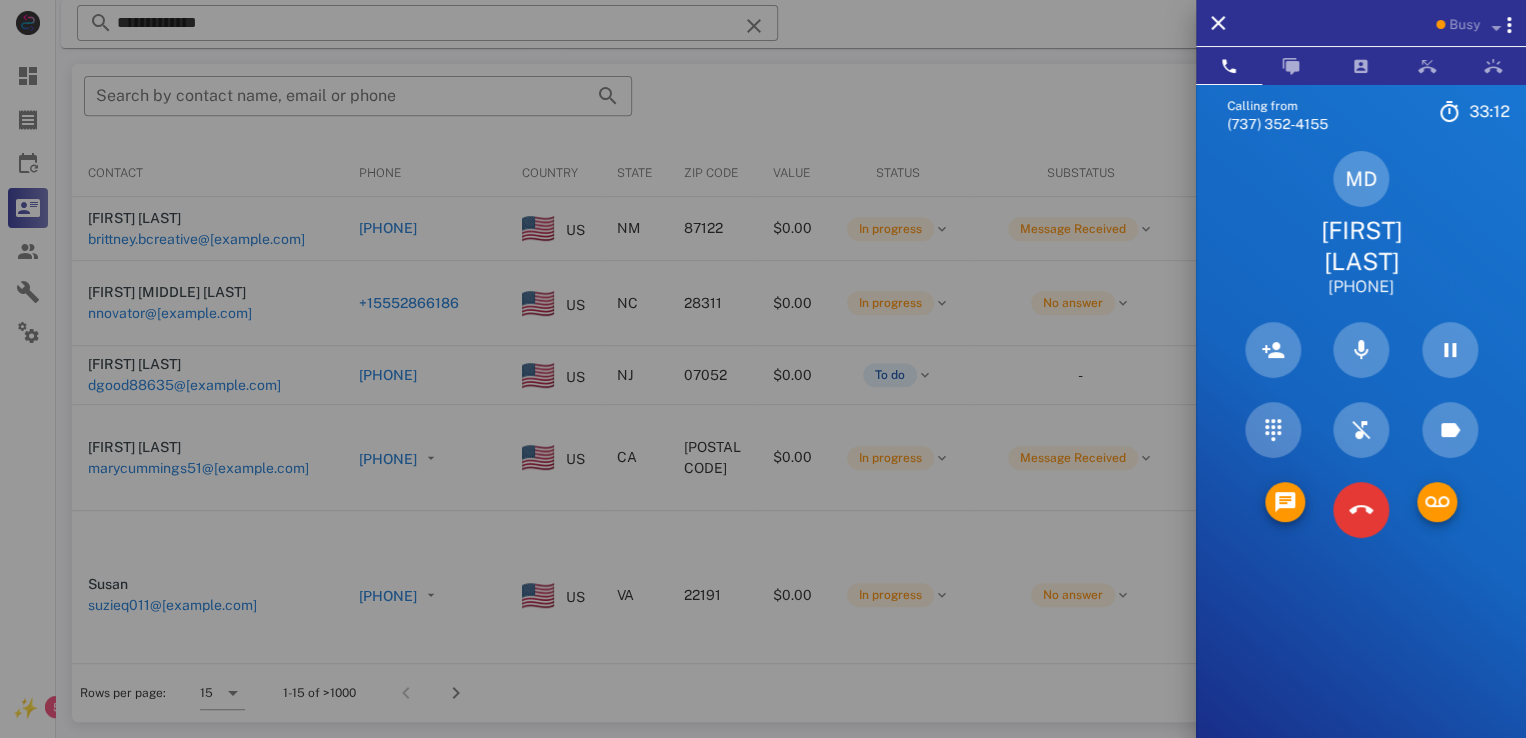 click at bounding box center (763, 369) 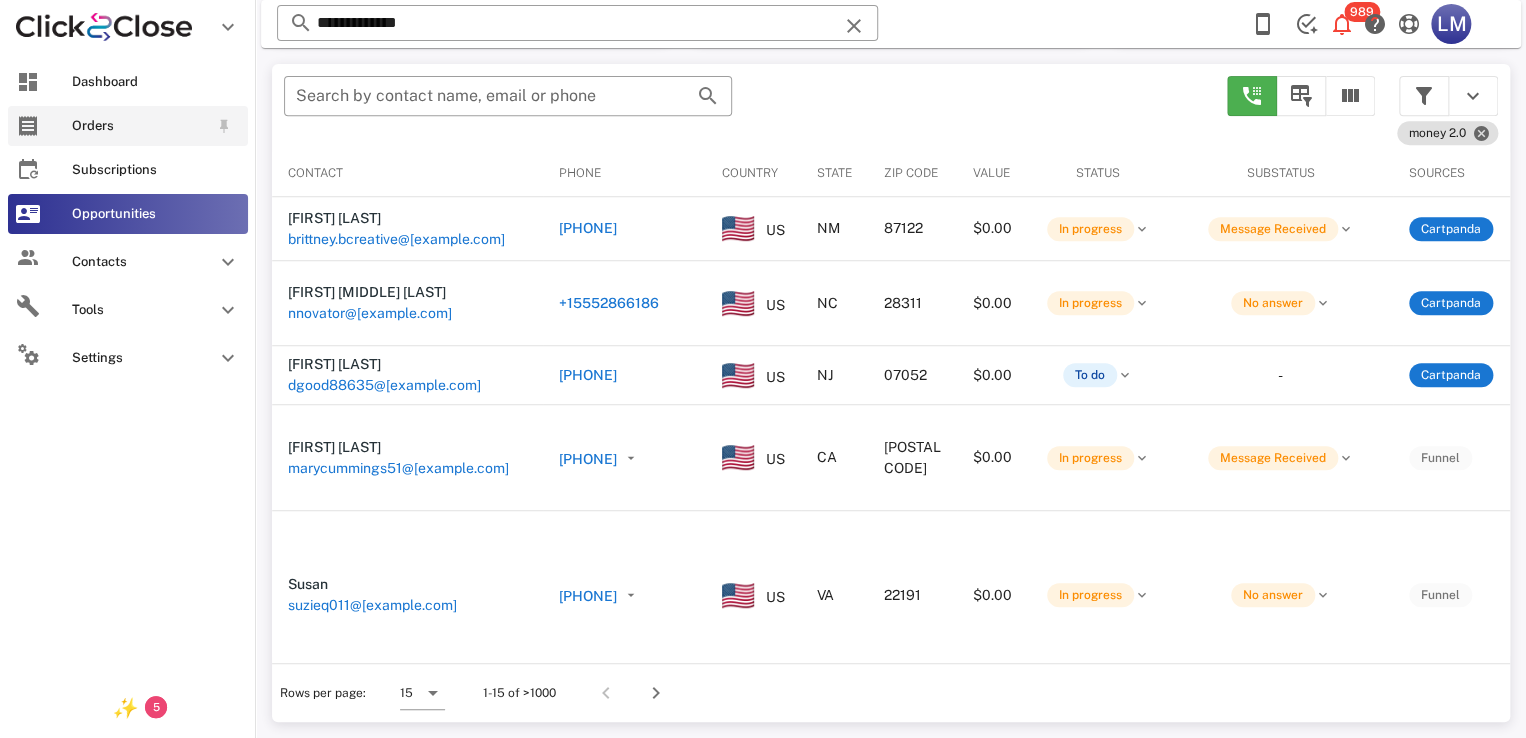 click on "Orders" at bounding box center (140, 126) 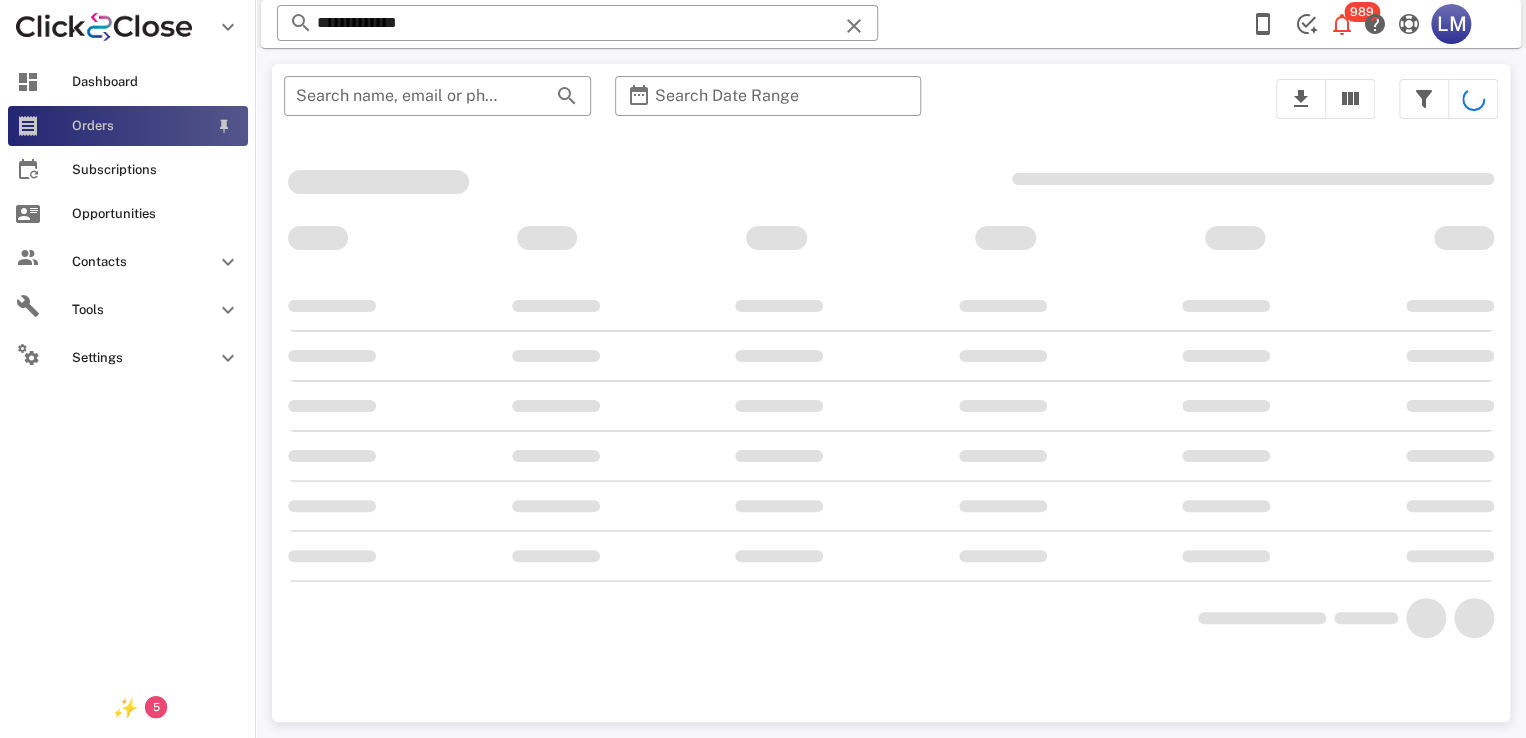 scroll, scrollTop: 0, scrollLeft: 0, axis: both 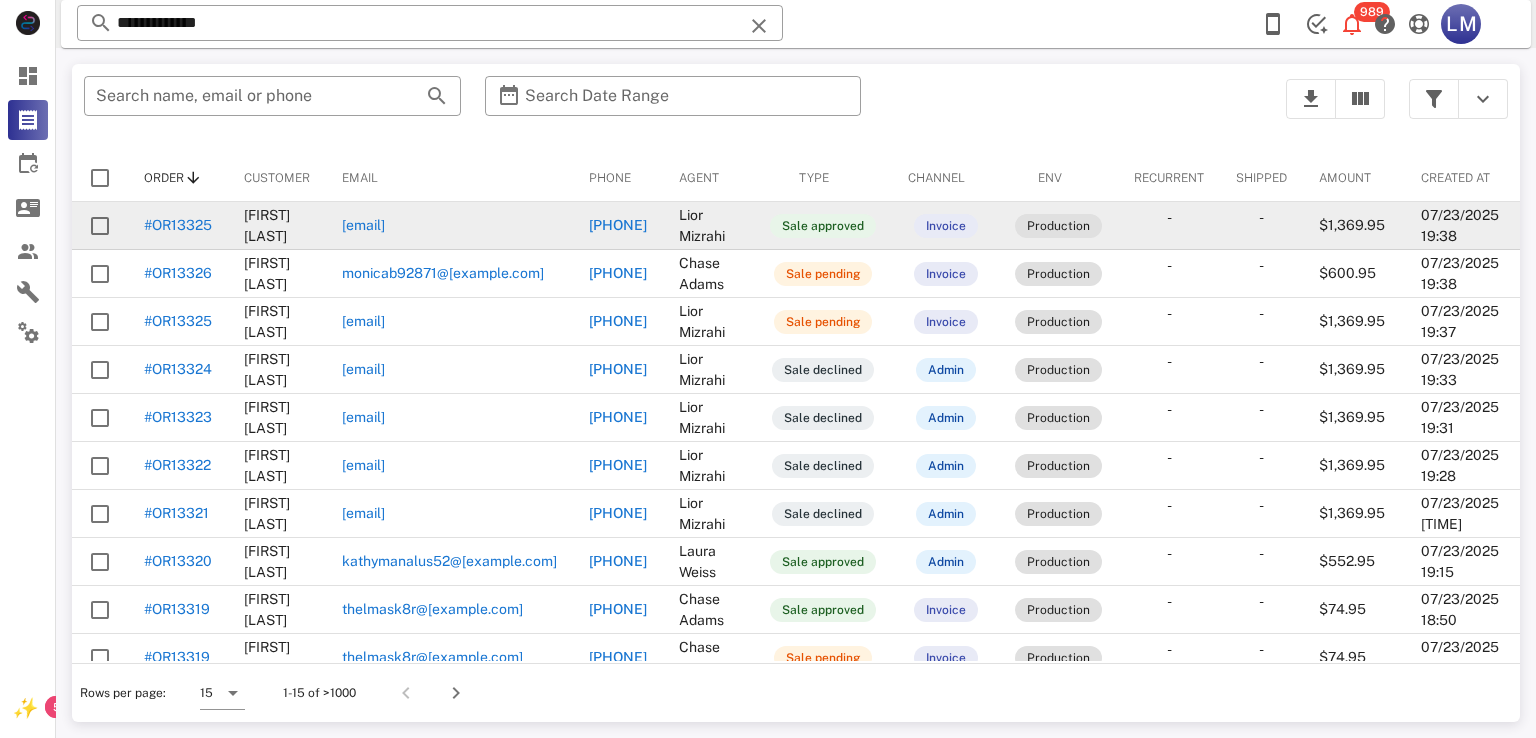 click on "#OR13325" at bounding box center [178, 225] 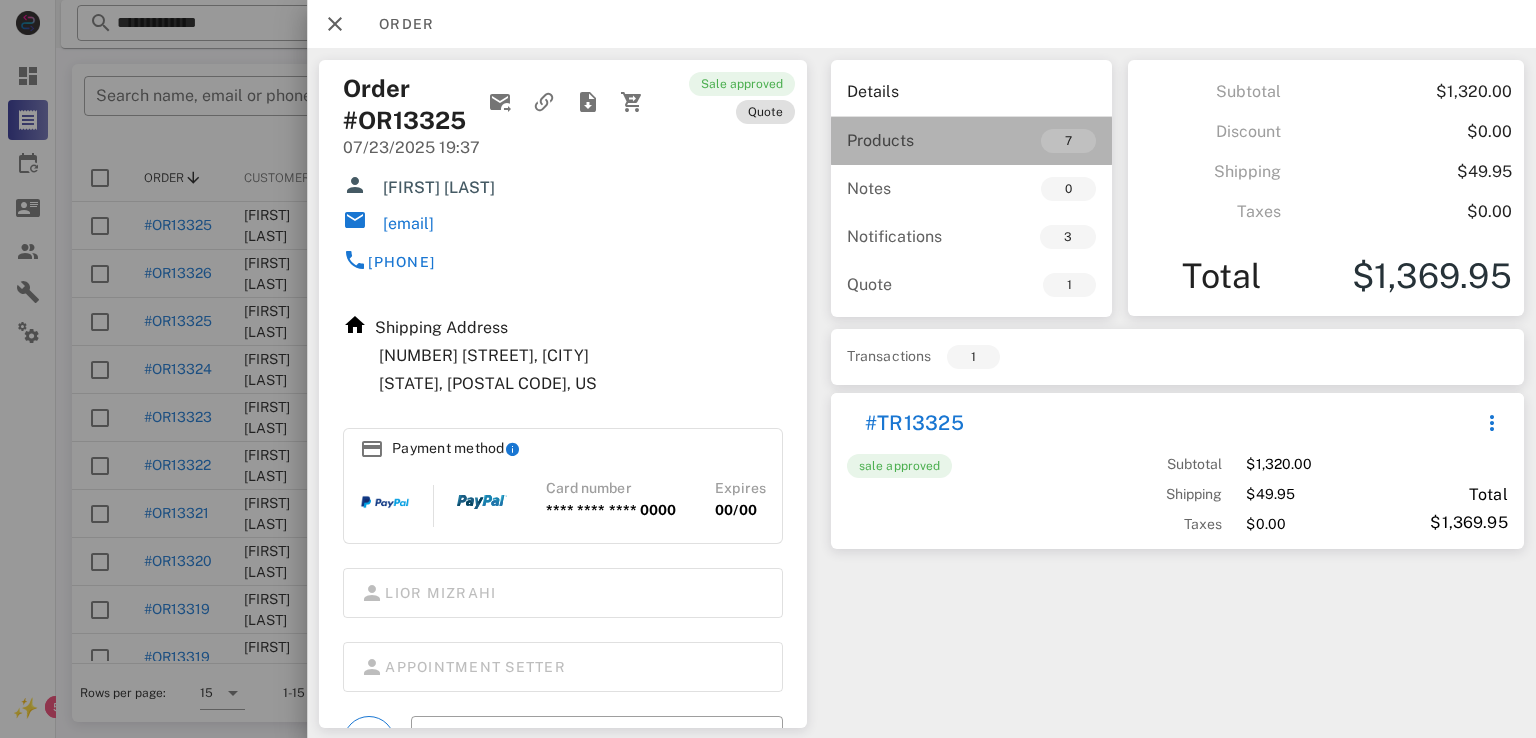 click on "Products" at bounding box center [909, 140] 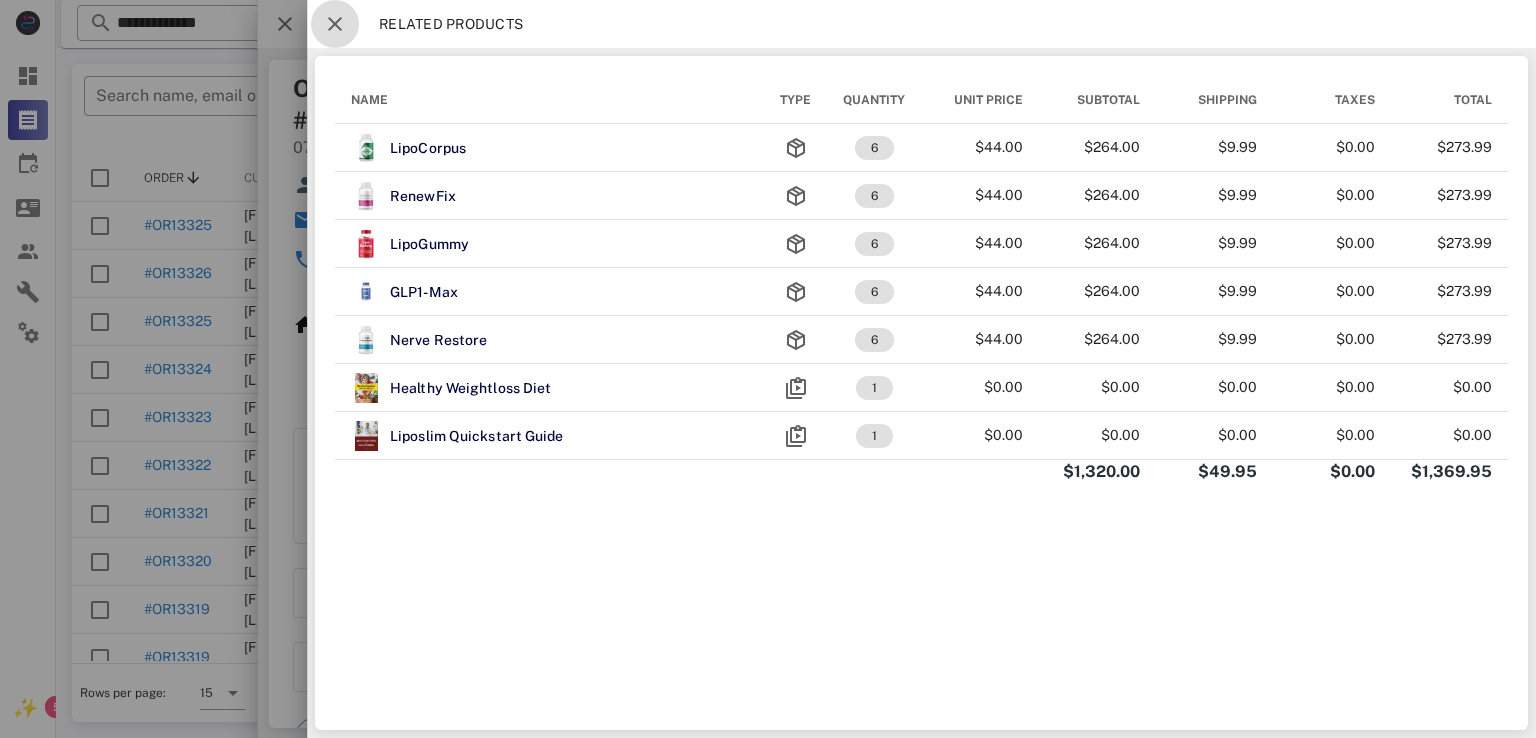 click at bounding box center [335, 24] 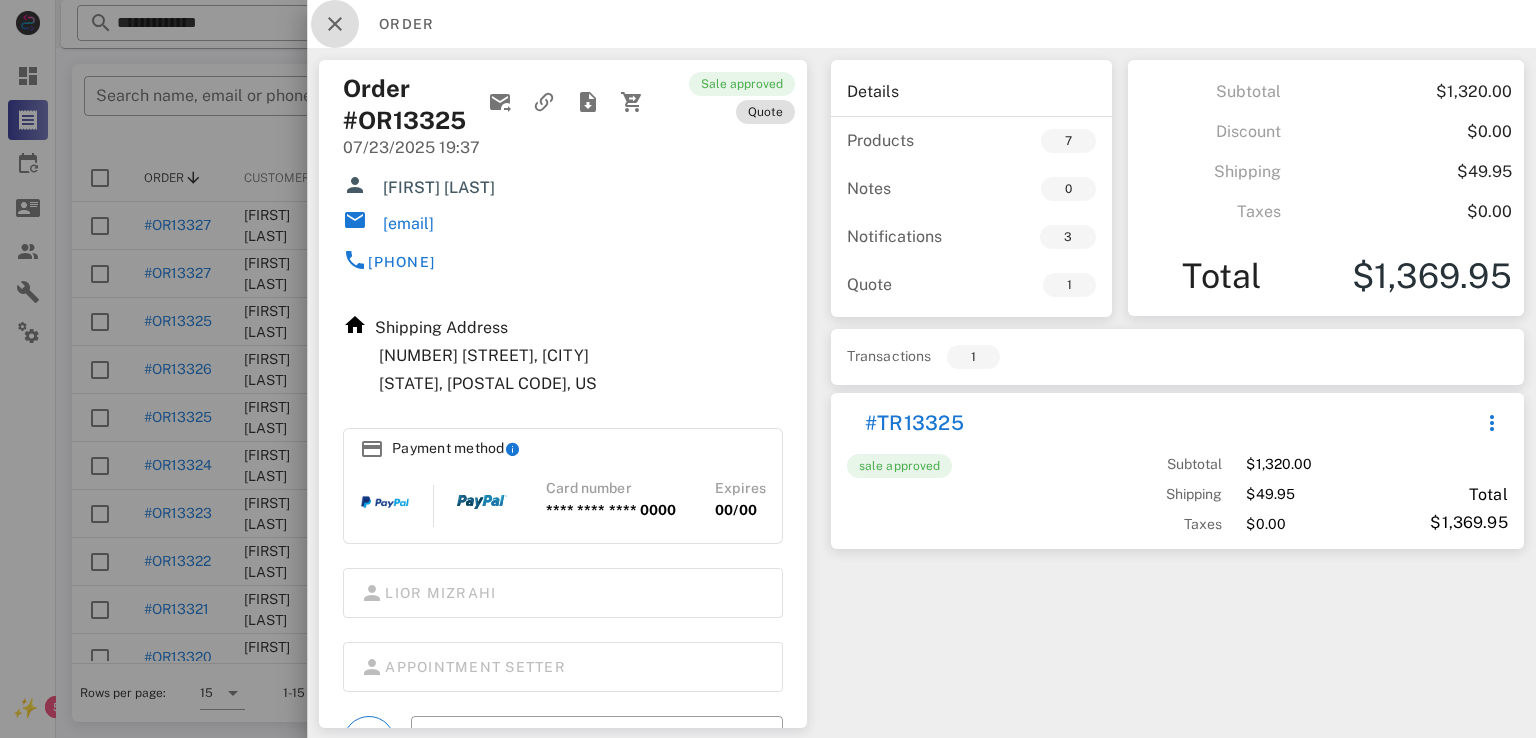 click at bounding box center (335, 24) 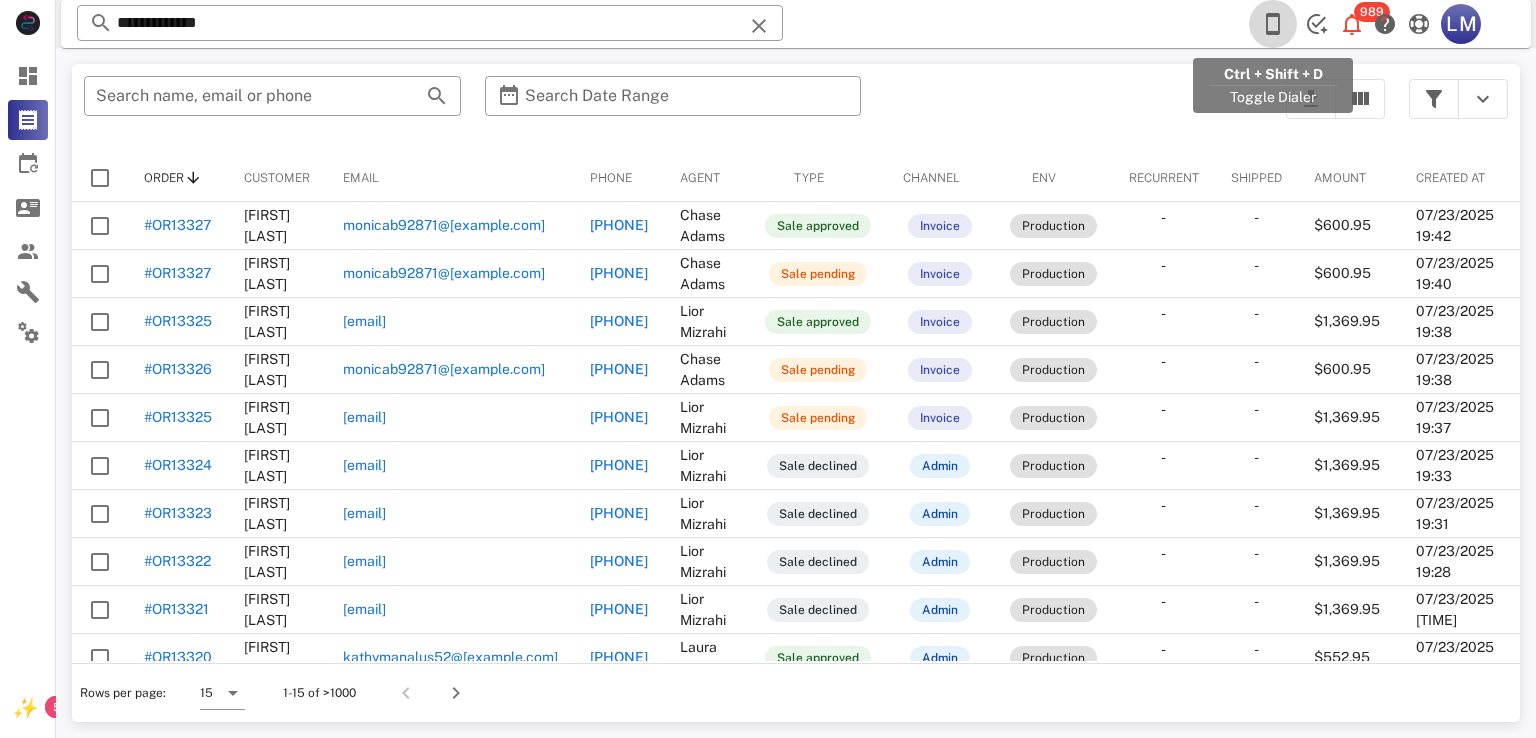 click at bounding box center (1273, 24) 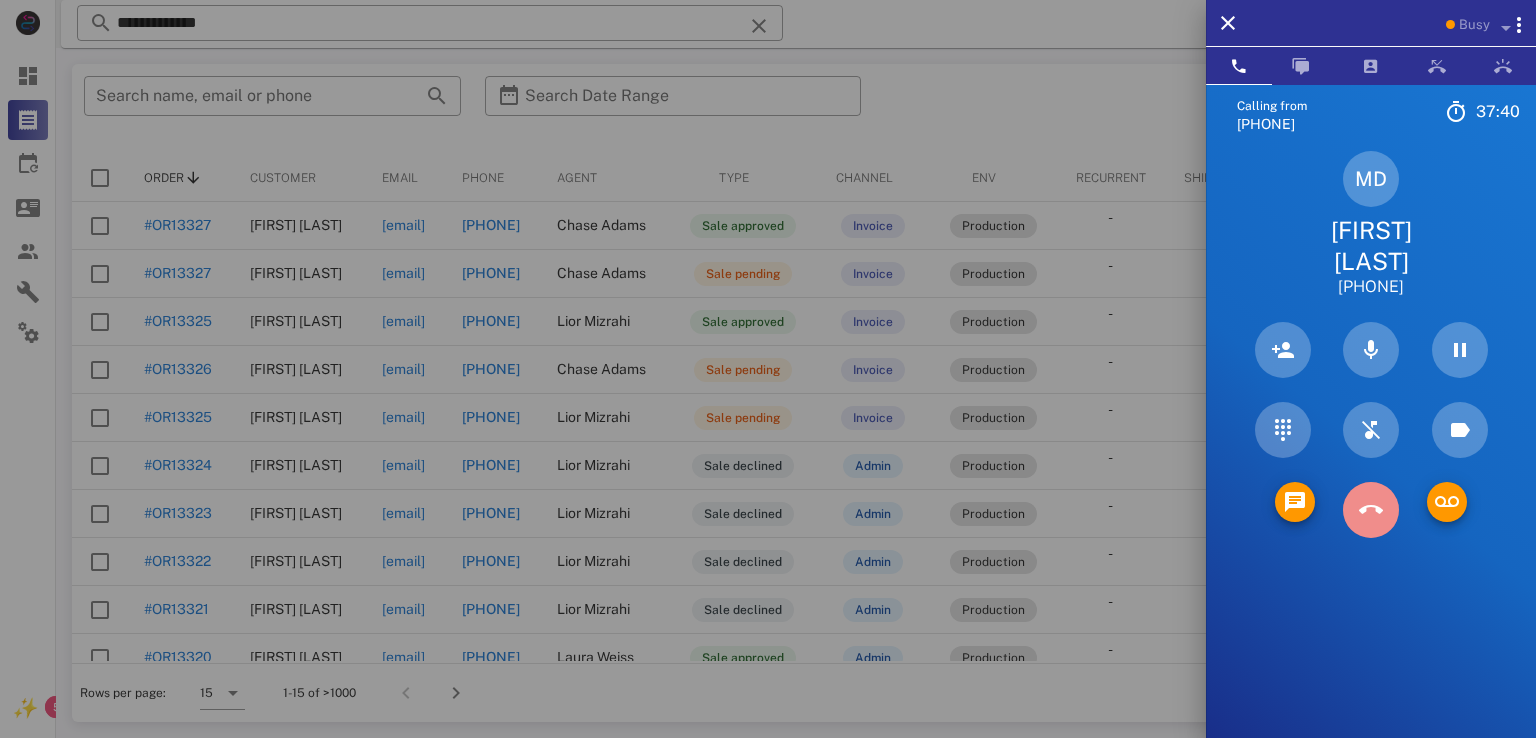 click at bounding box center (1371, 510) 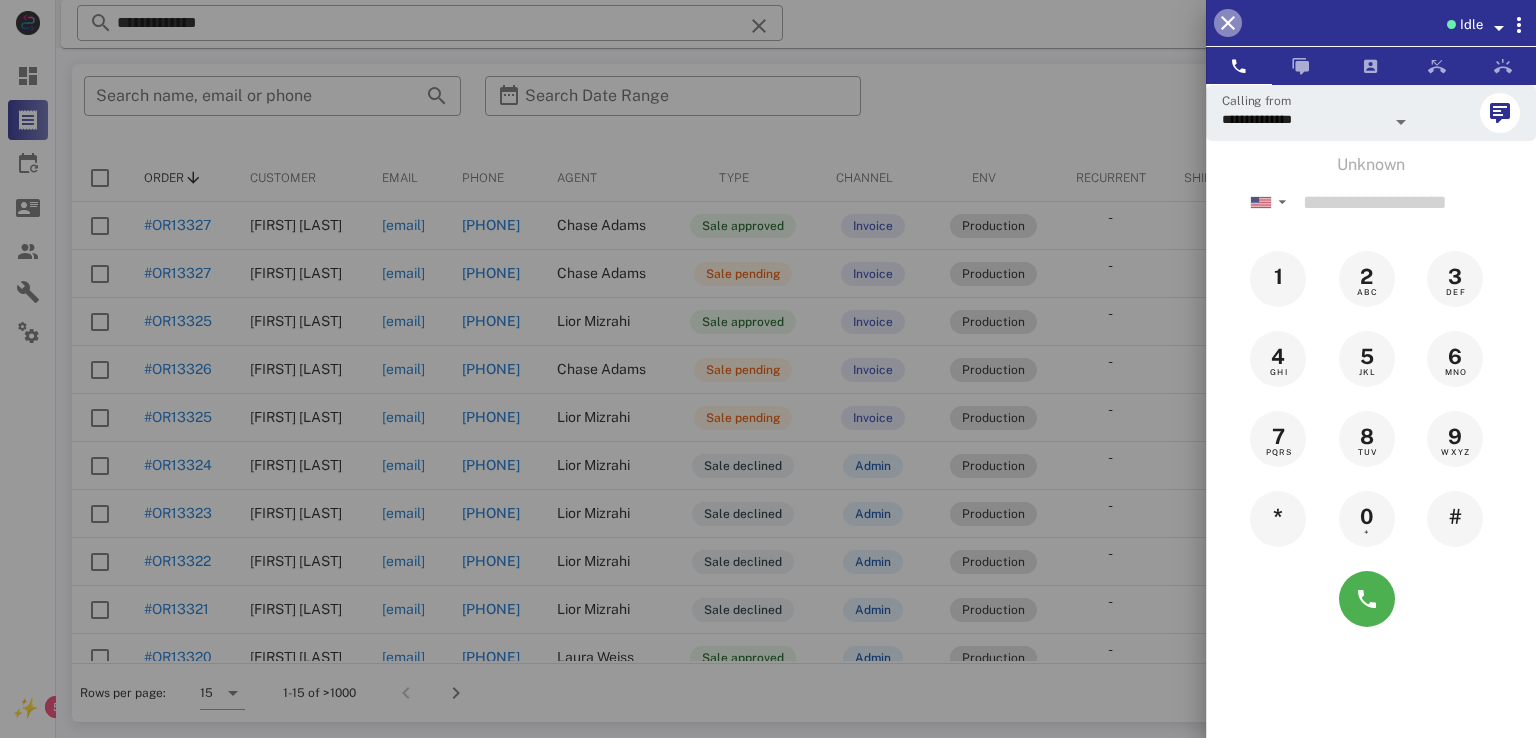 click at bounding box center (1228, 23) 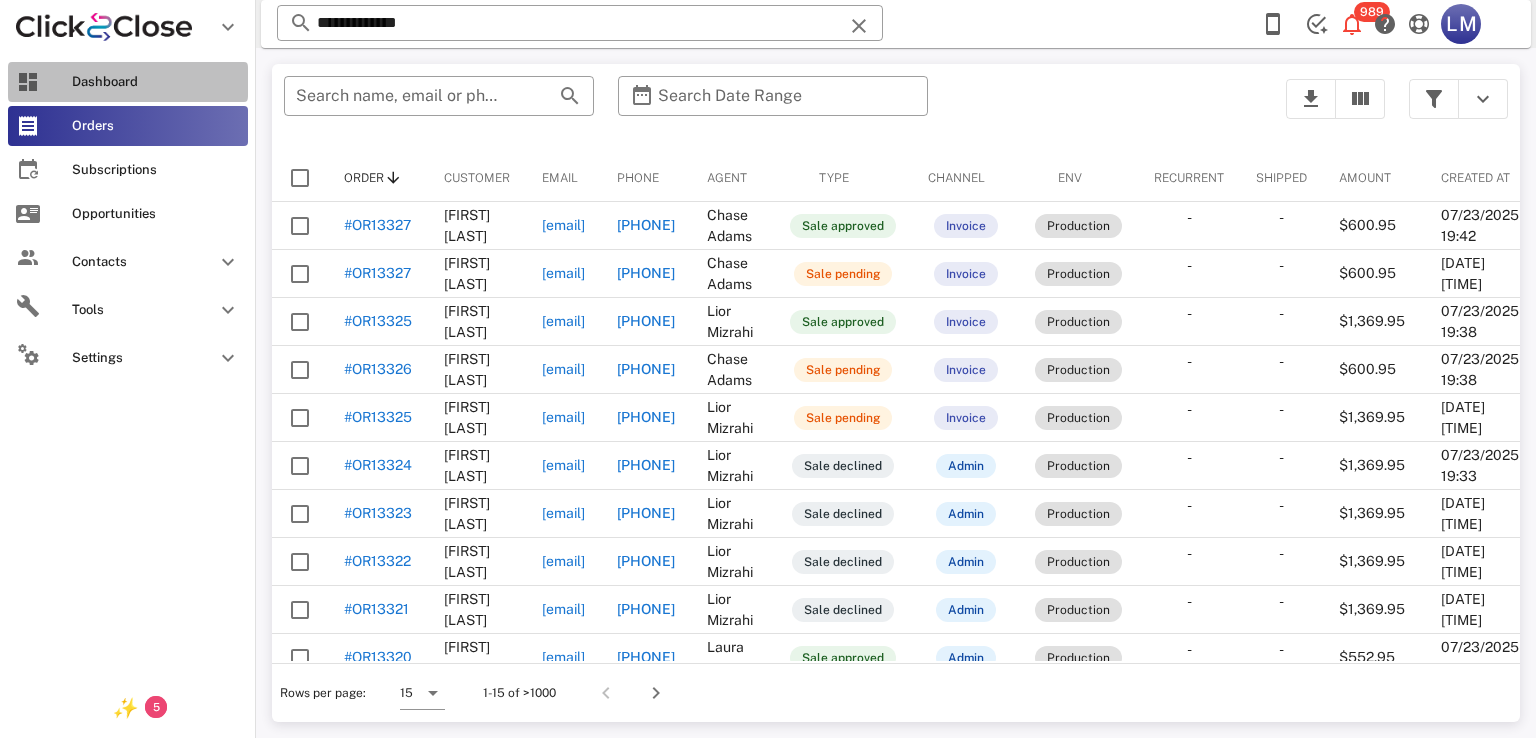 click on "Dashboard" at bounding box center [128, 82] 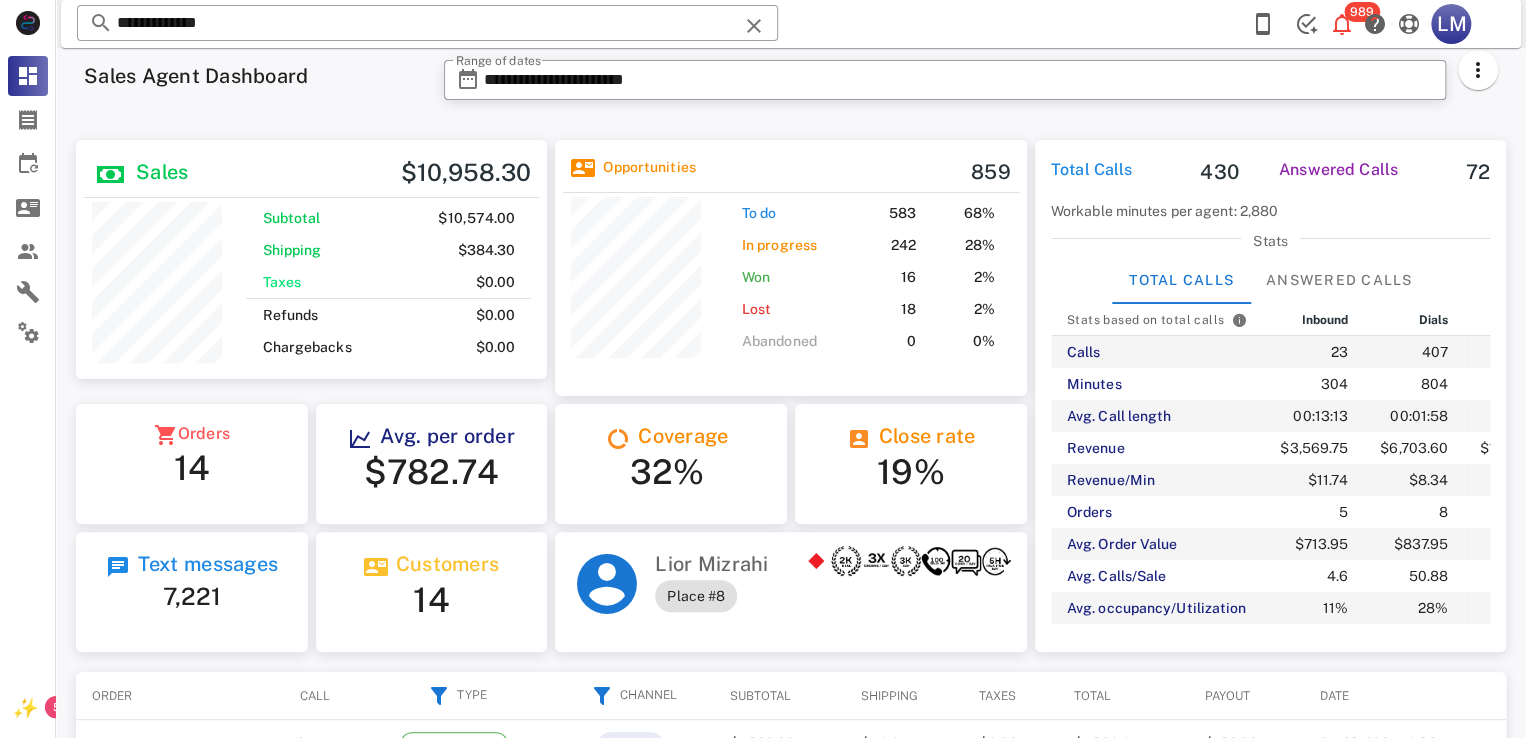 scroll, scrollTop: 999737, scrollLeft: 999528, axis: both 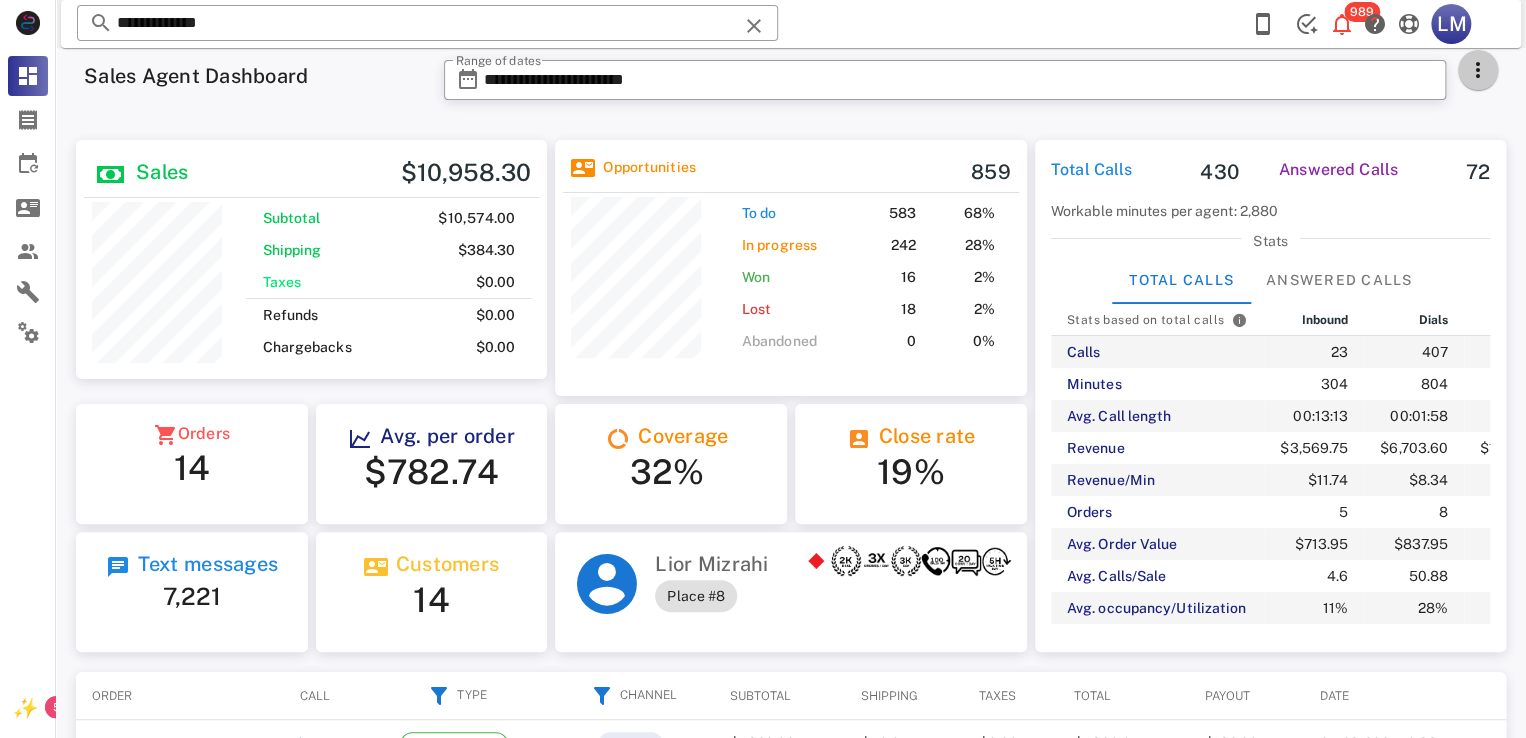 click at bounding box center (1478, 70) 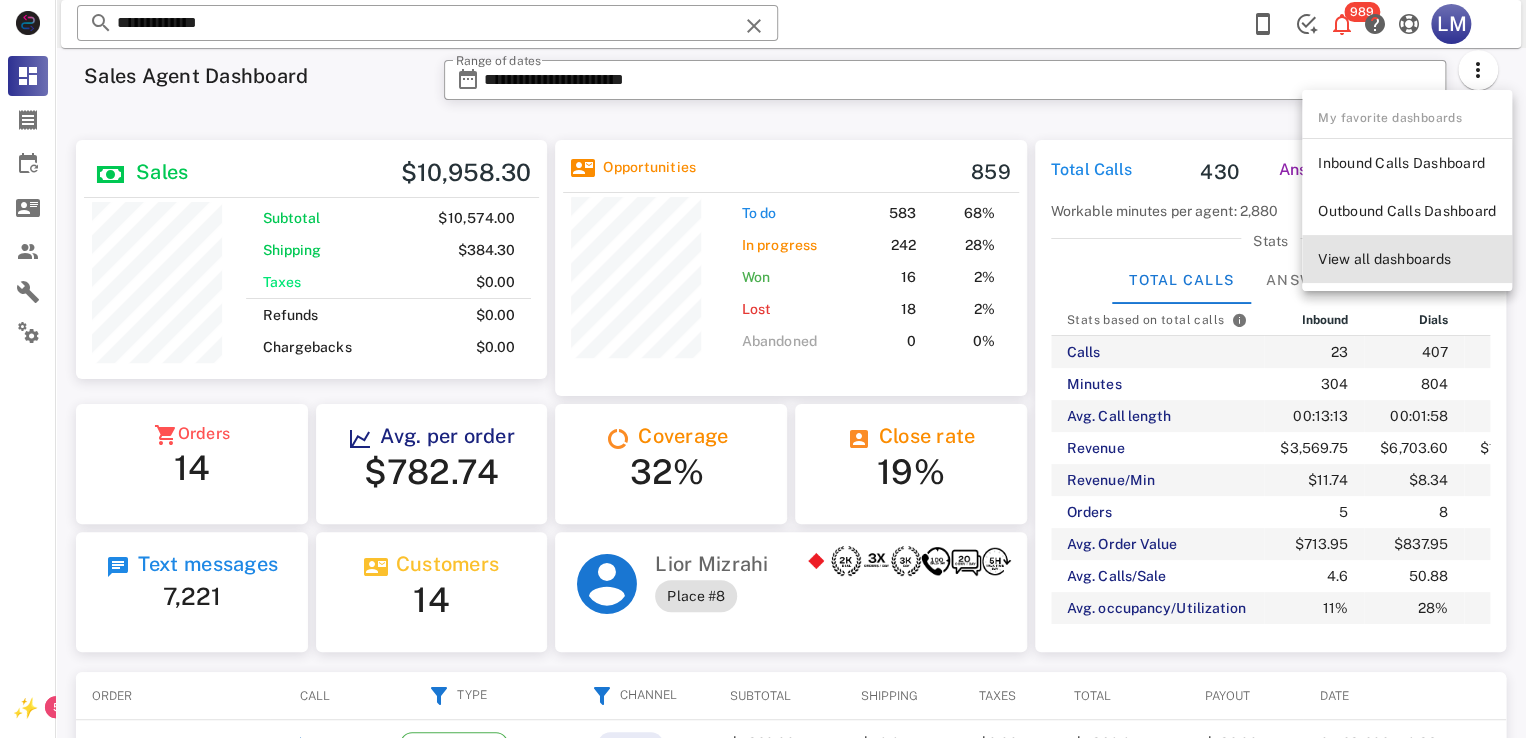 click on "View all dashboards" at bounding box center (1407, 259) 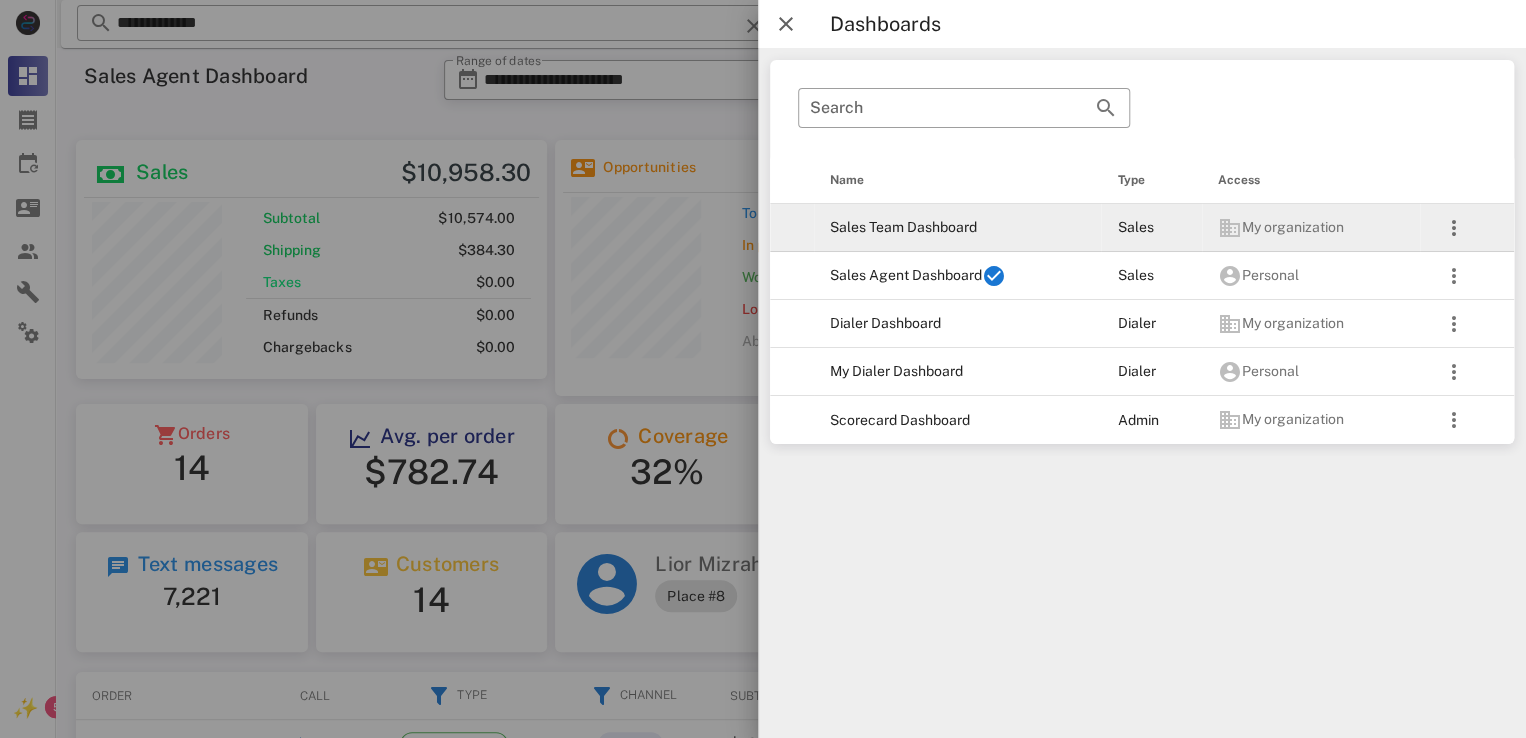 click on "Sales Team Dashboard" at bounding box center [957, 228] 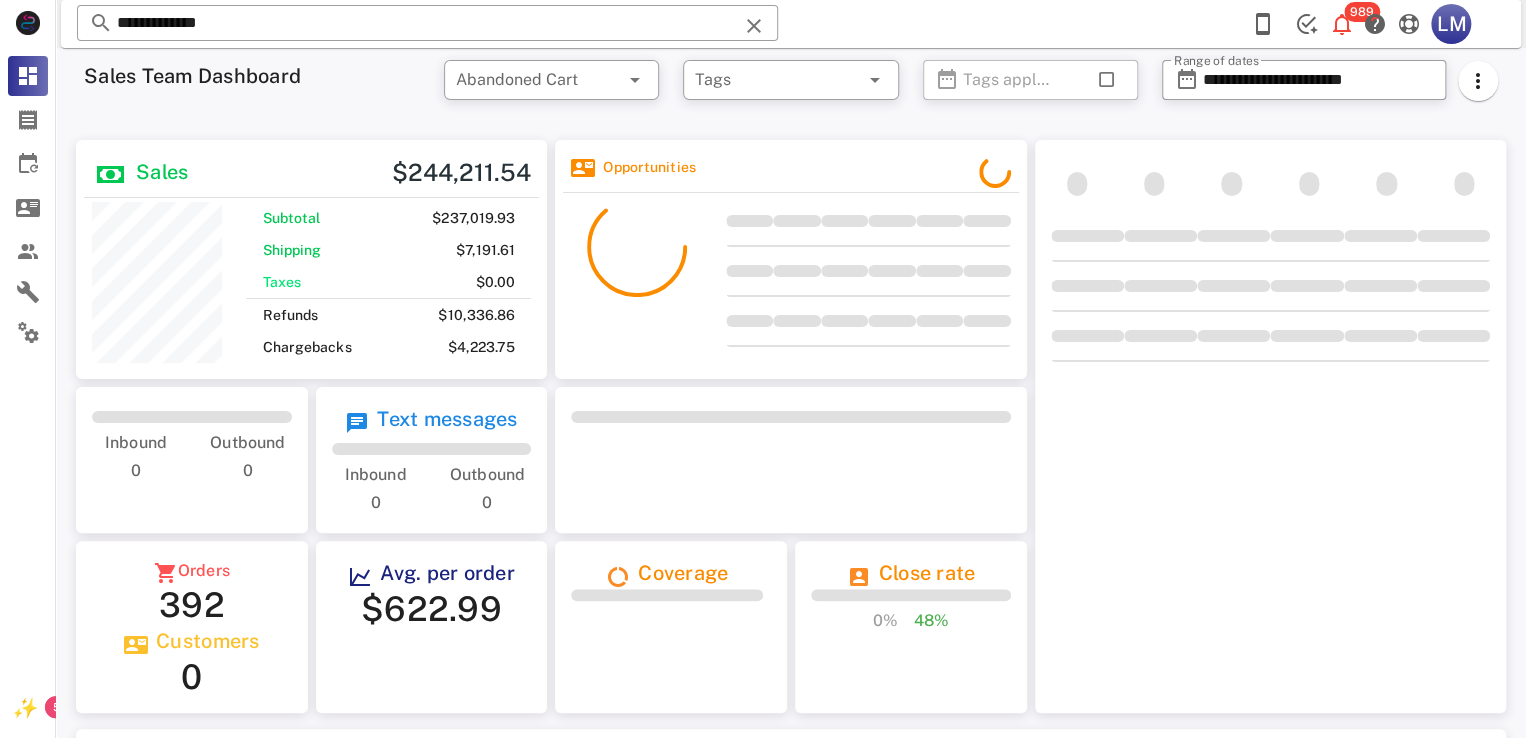 scroll, scrollTop: 999760, scrollLeft: 999528, axis: both 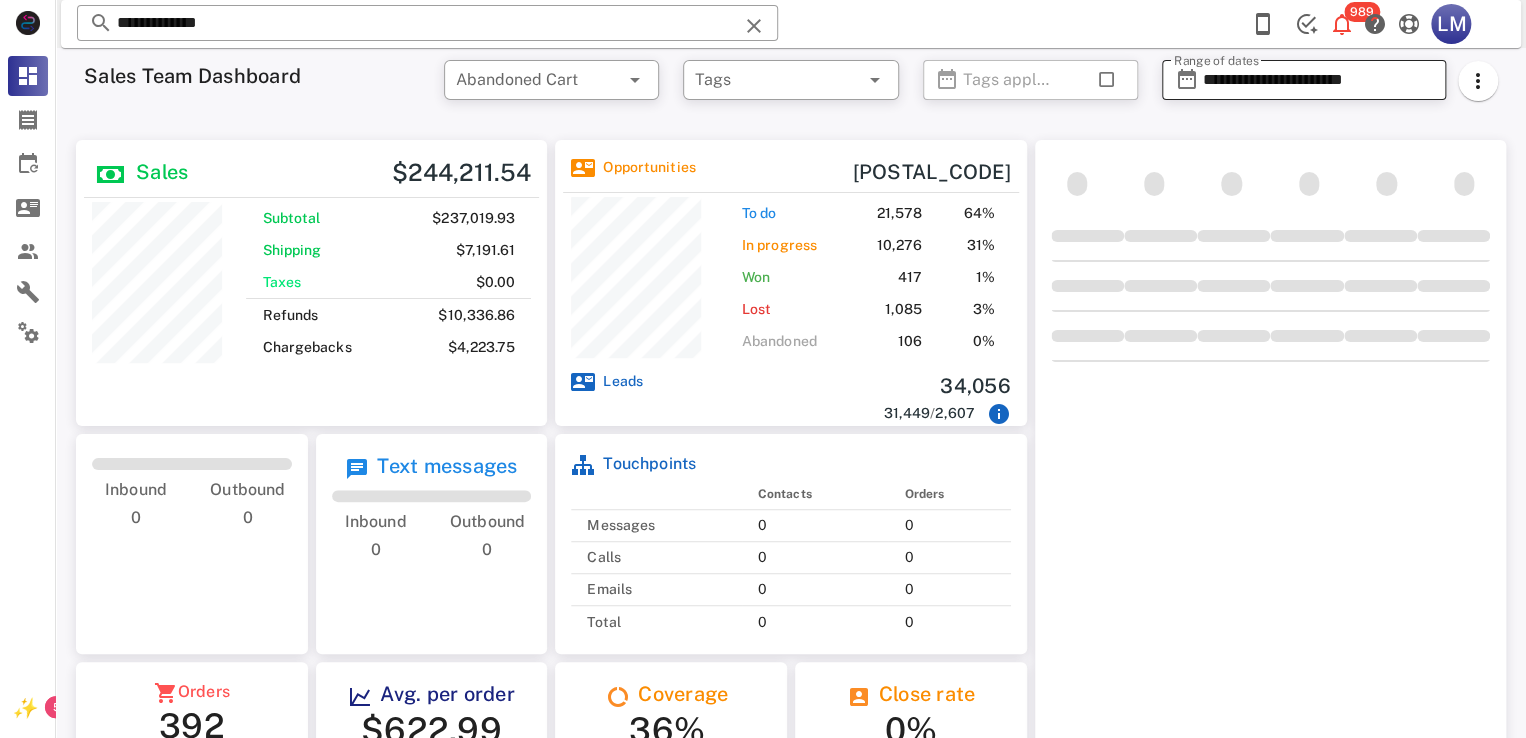 click on "**********" at bounding box center (1318, 80) 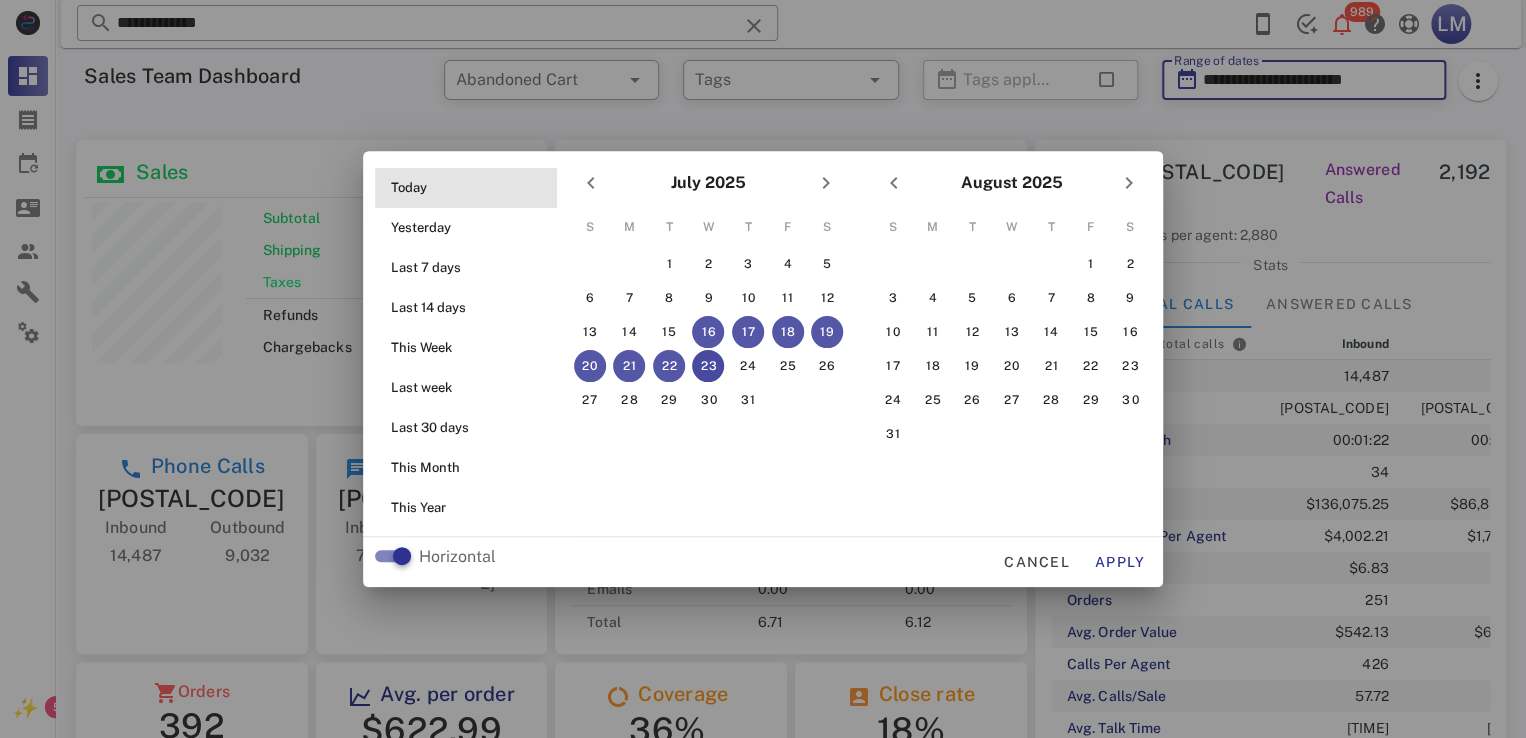 click on "Today" at bounding box center (472, 188) 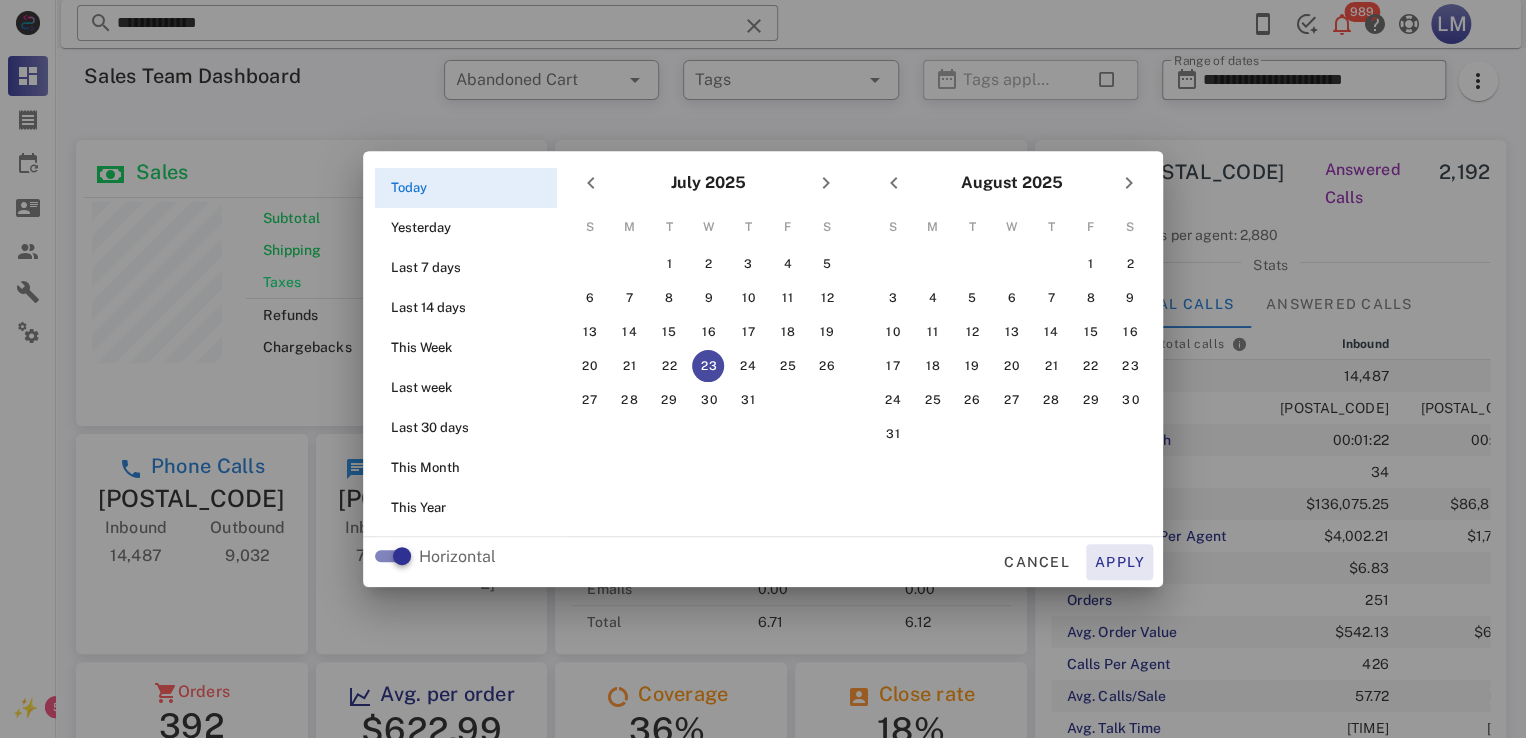 click on "Apply" at bounding box center (1120, 562) 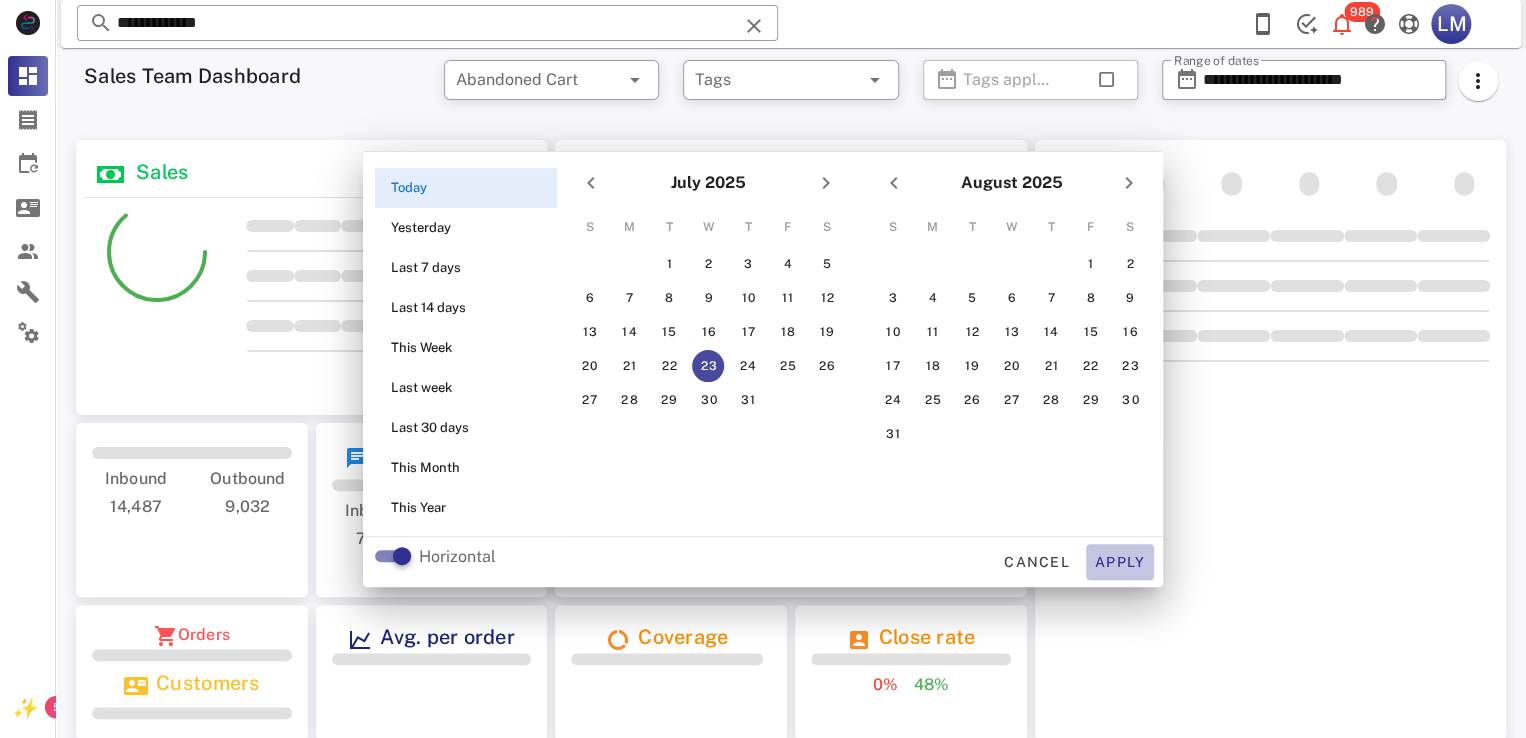 type on "**********" 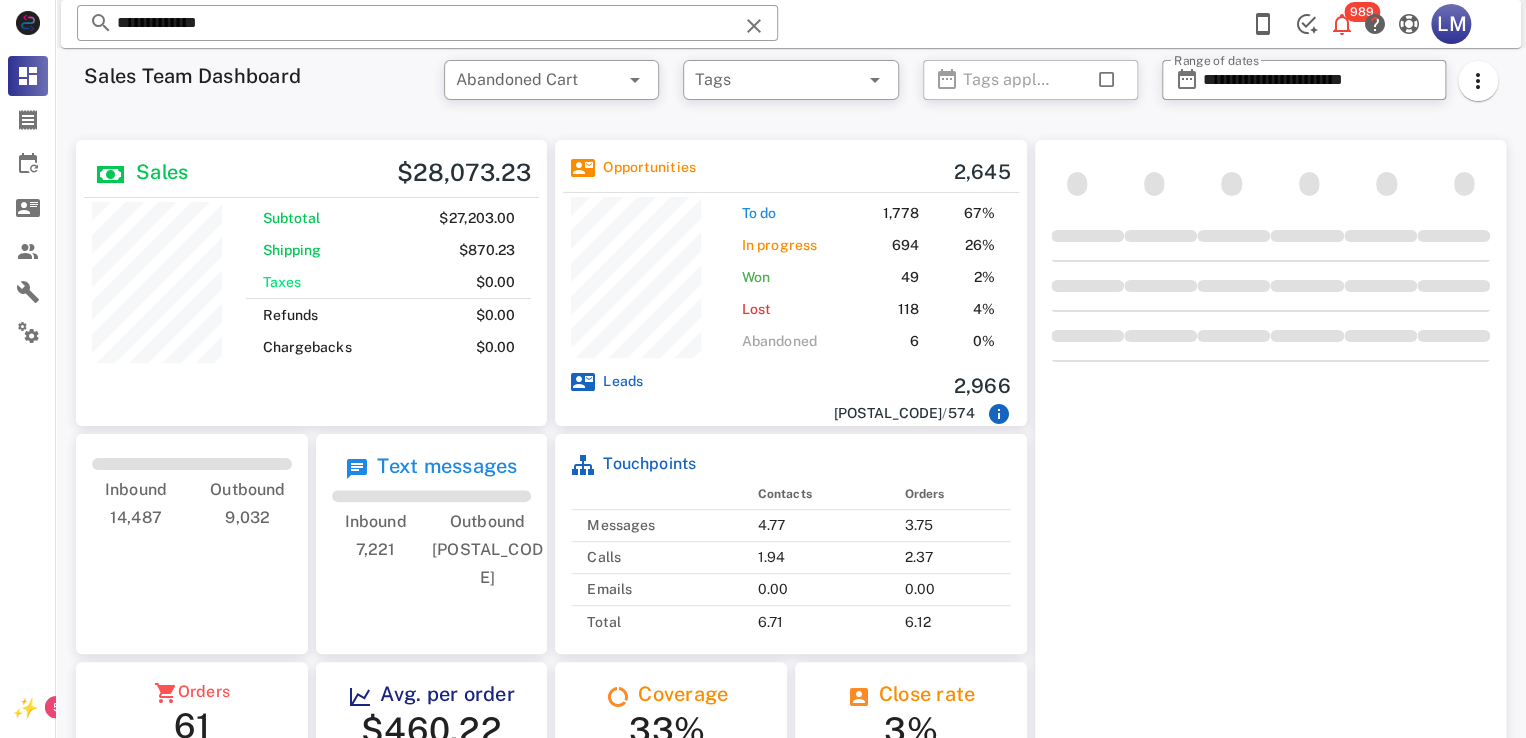 scroll, scrollTop: 999714, scrollLeft: 999528, axis: both 